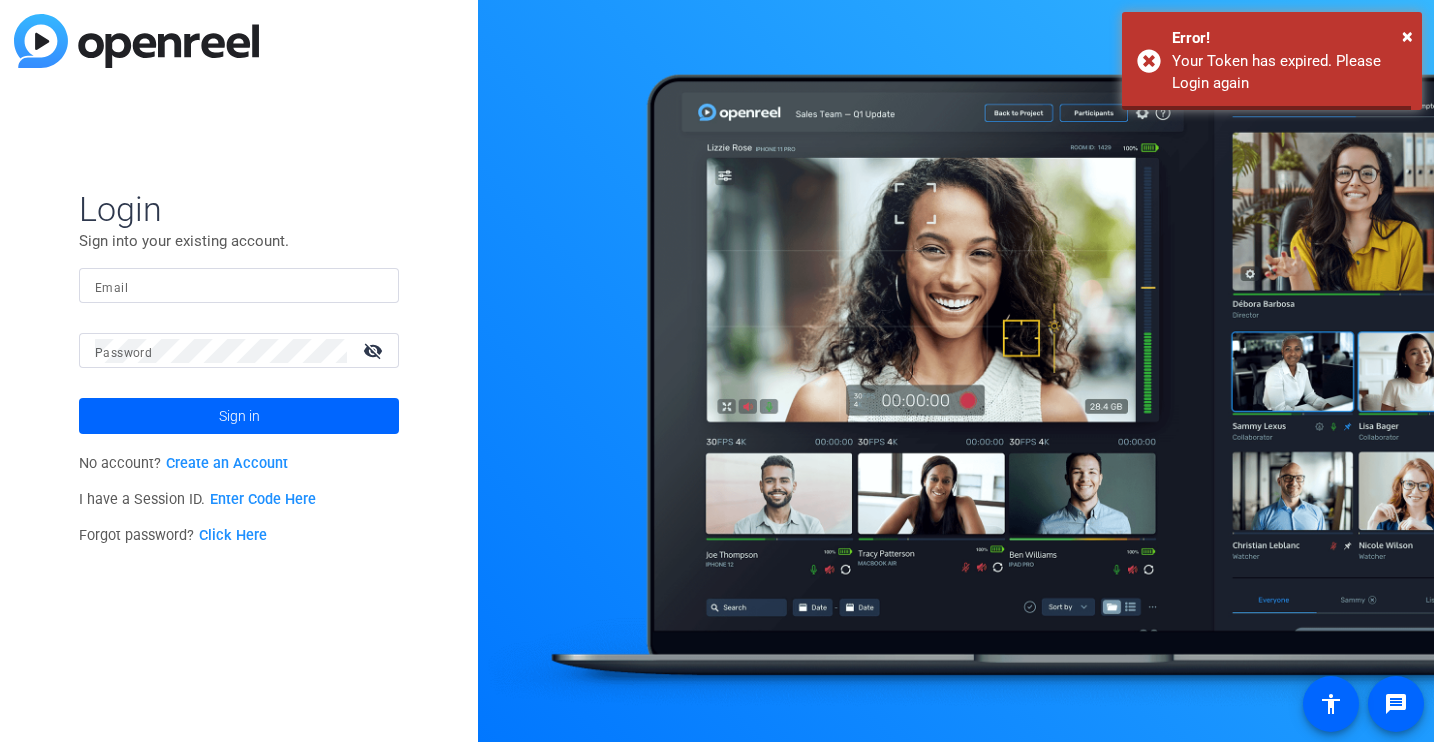 scroll, scrollTop: 0, scrollLeft: 0, axis: both 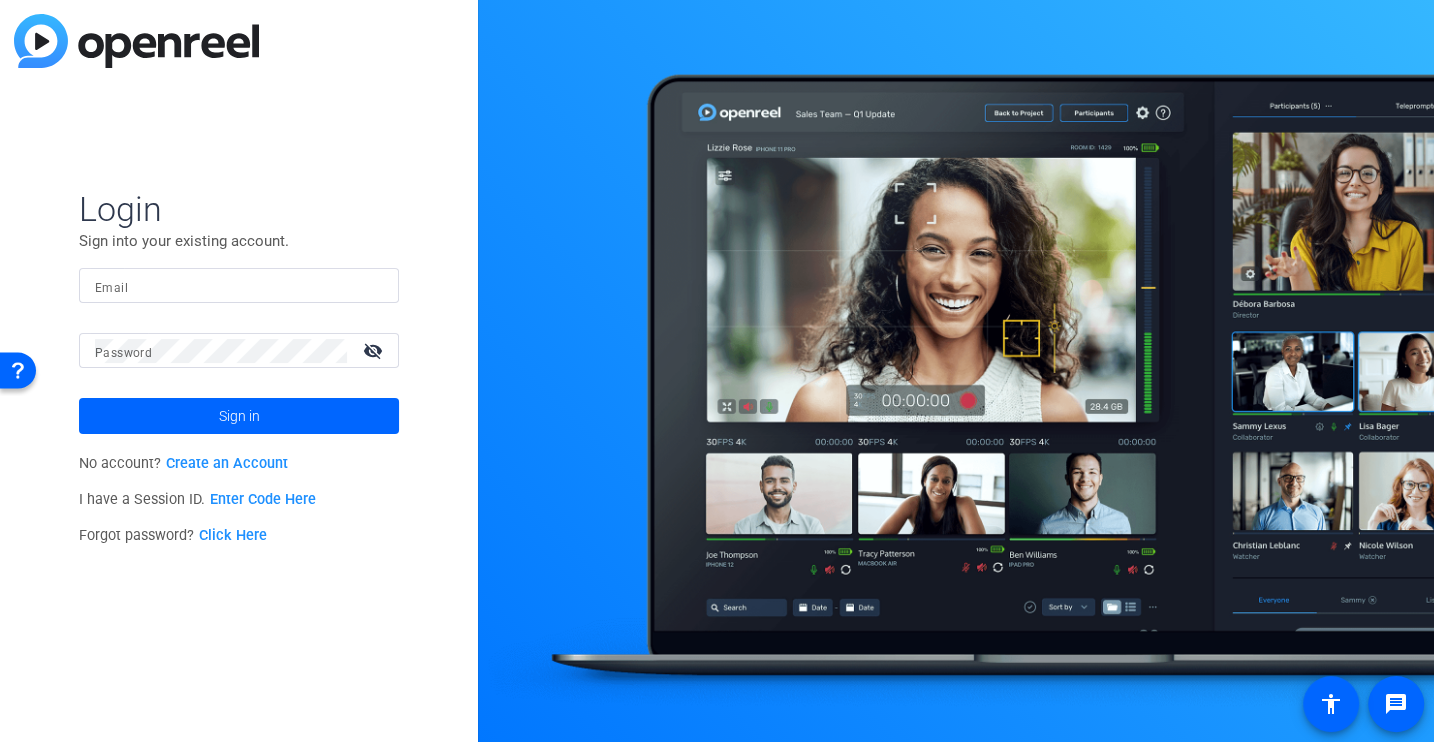 click on "Email" at bounding box center (239, 286) 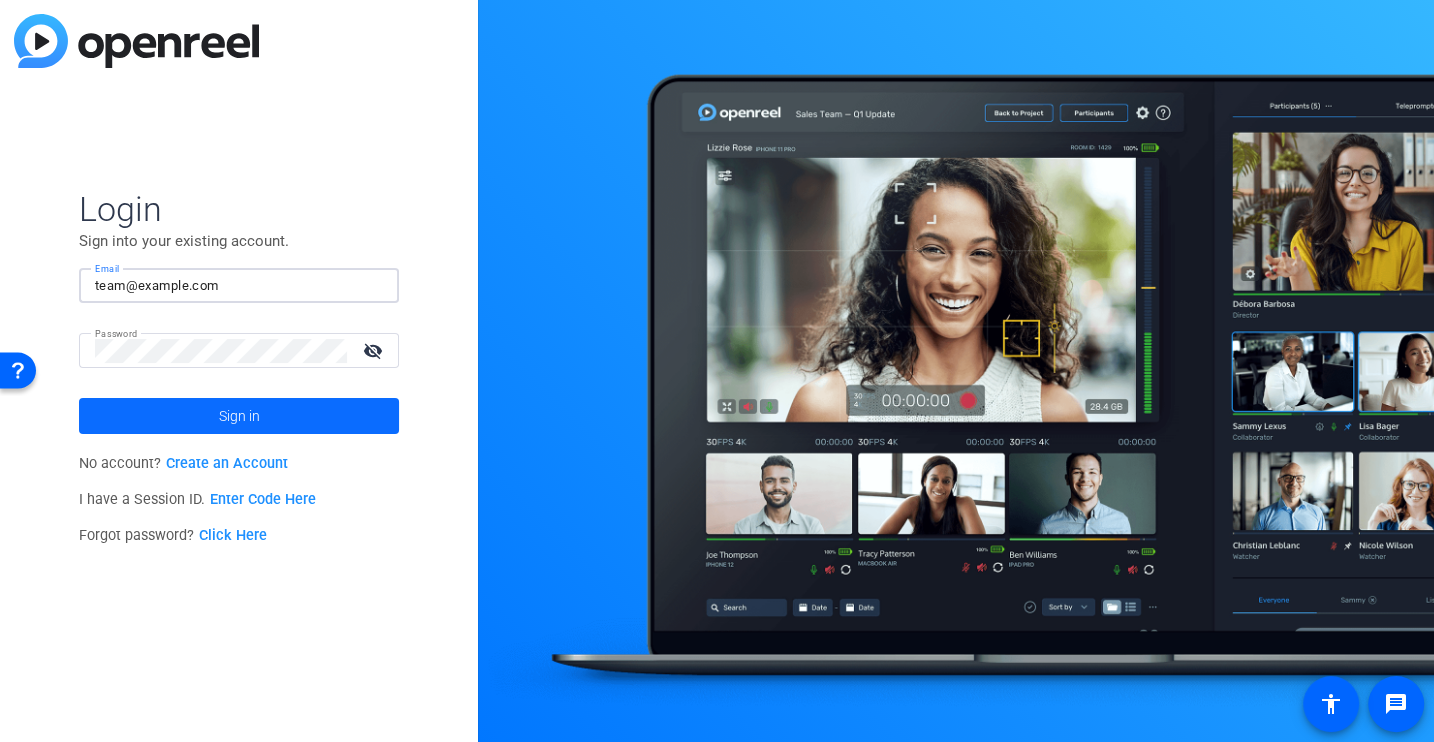 click on "Sign in" 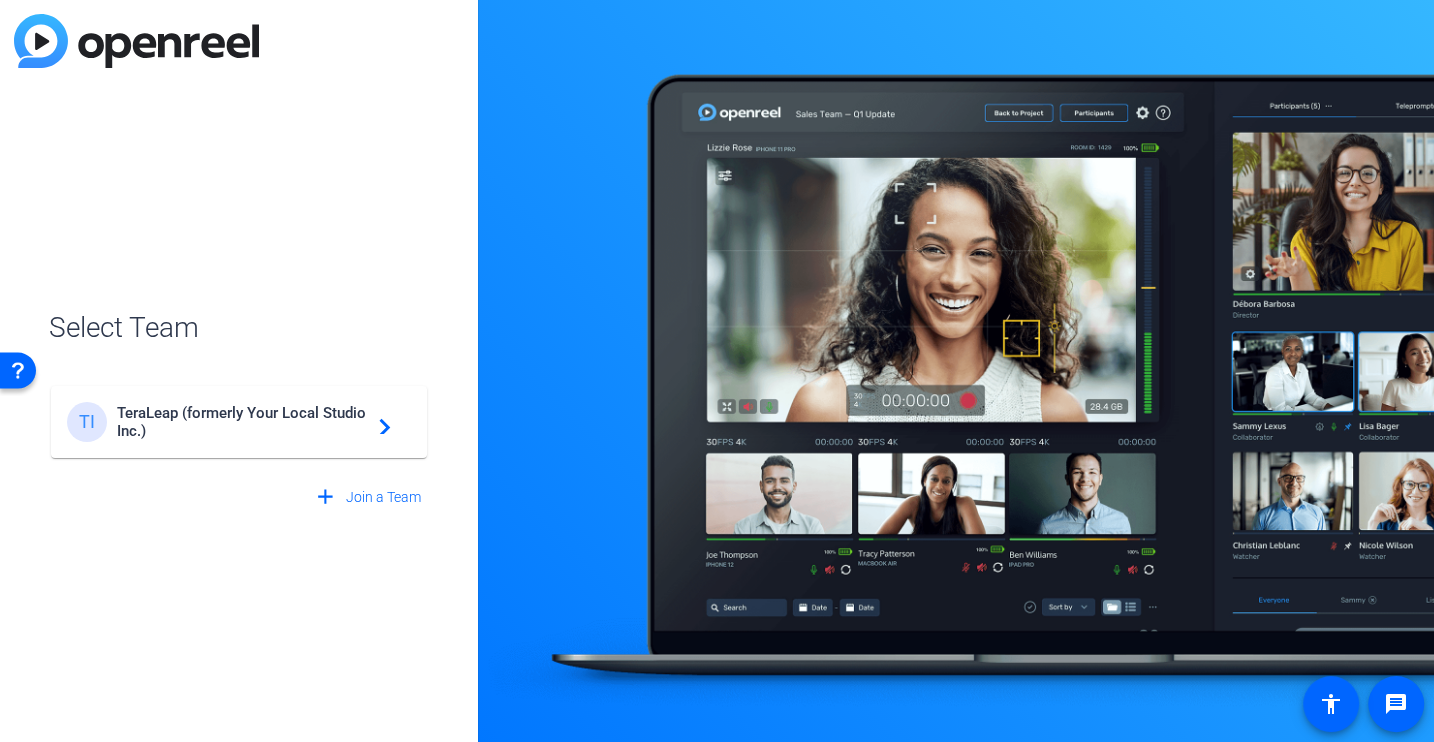 click on "TI TeraLeap (formerly Your Local Studio Inc.)  navigate_next" 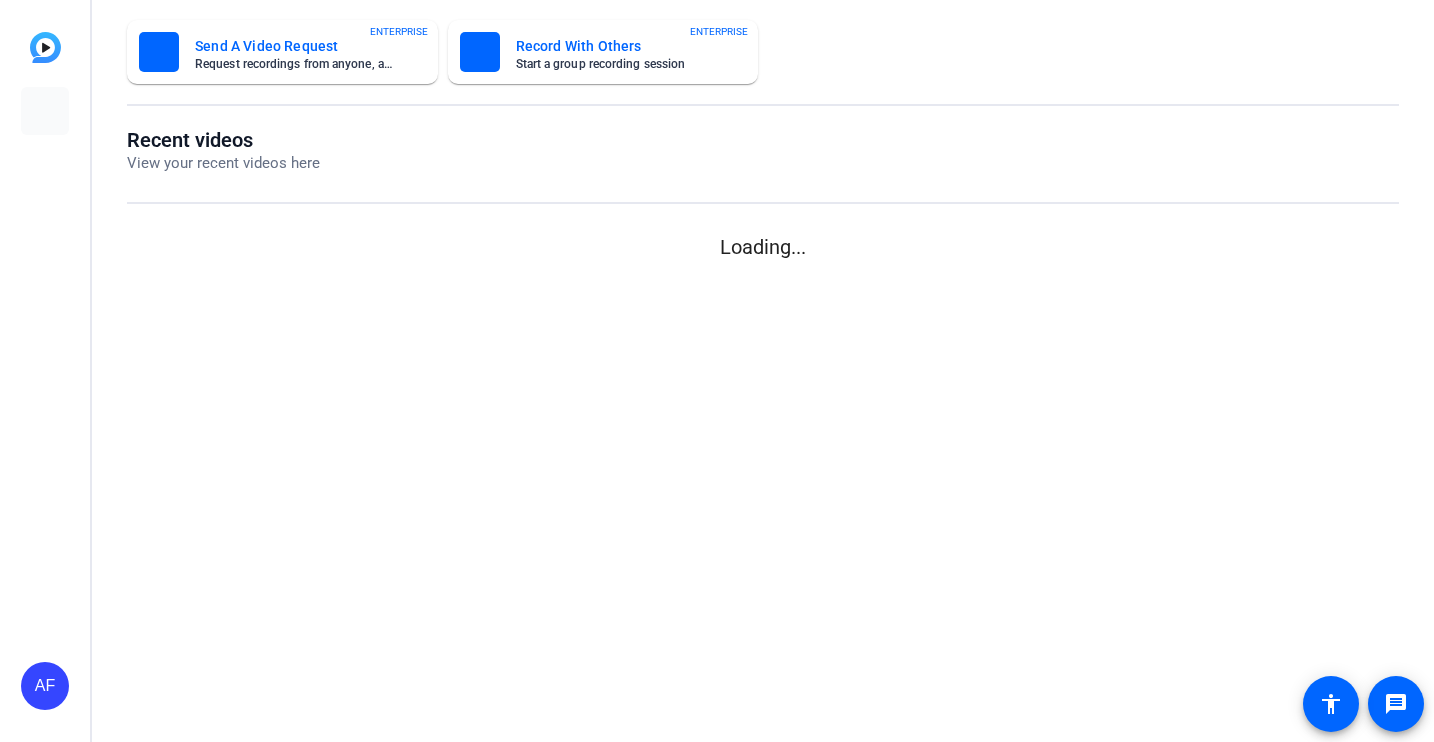 scroll, scrollTop: 0, scrollLeft: 0, axis: both 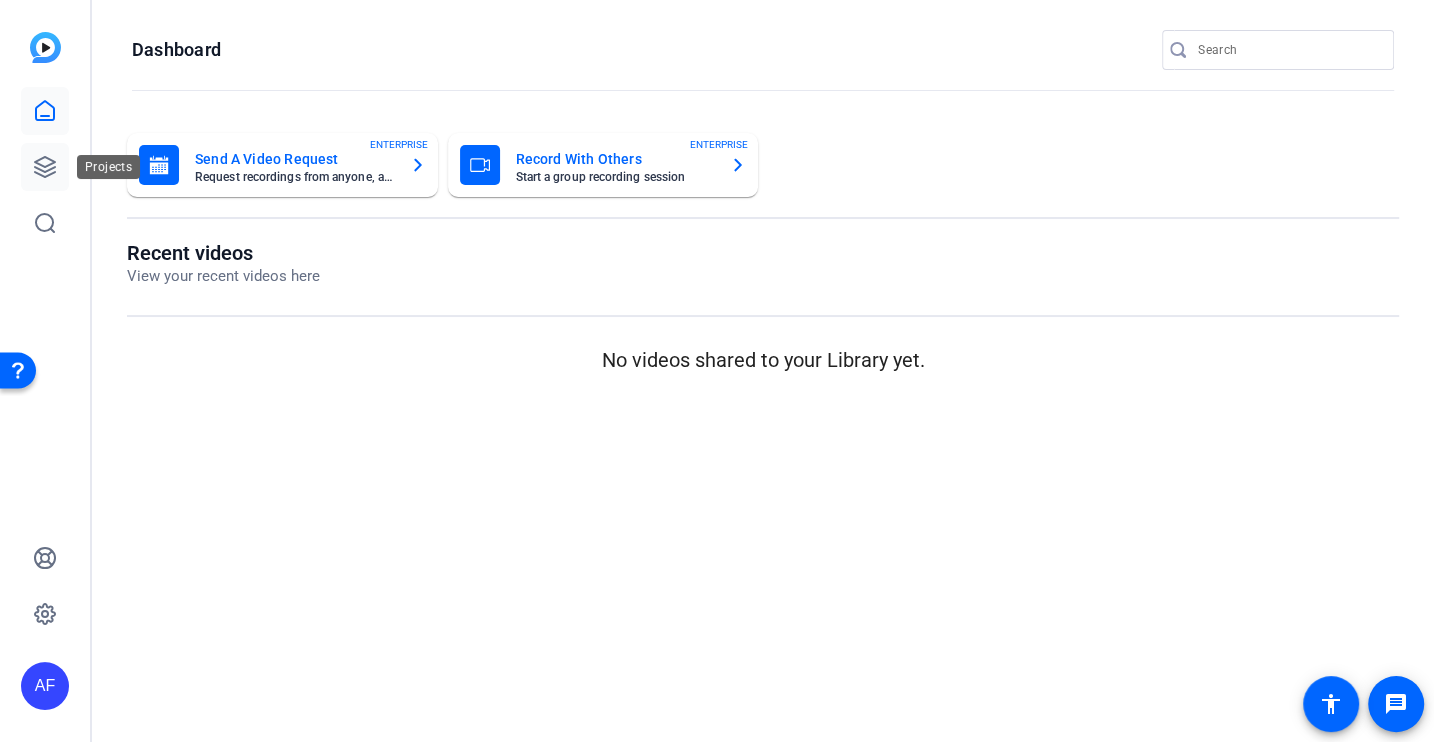 click 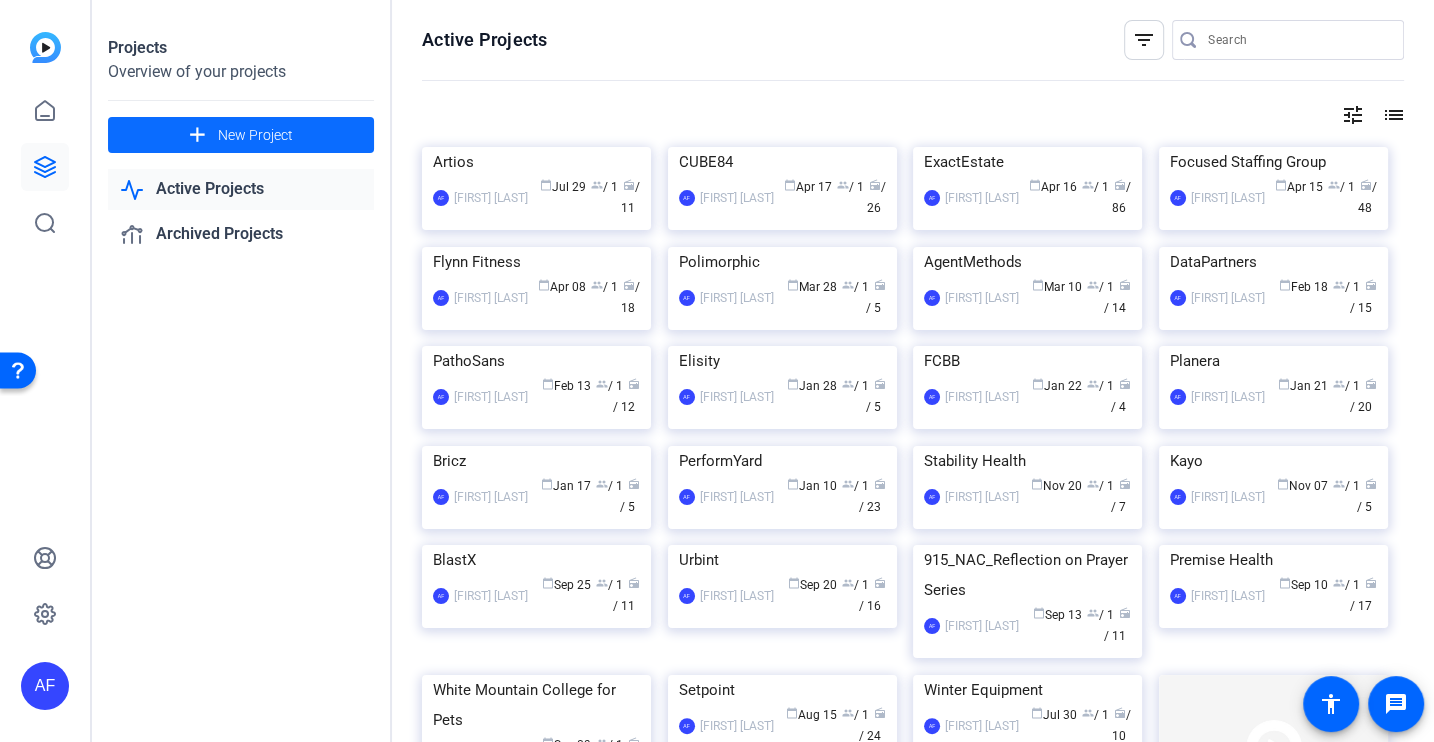 click on "add" 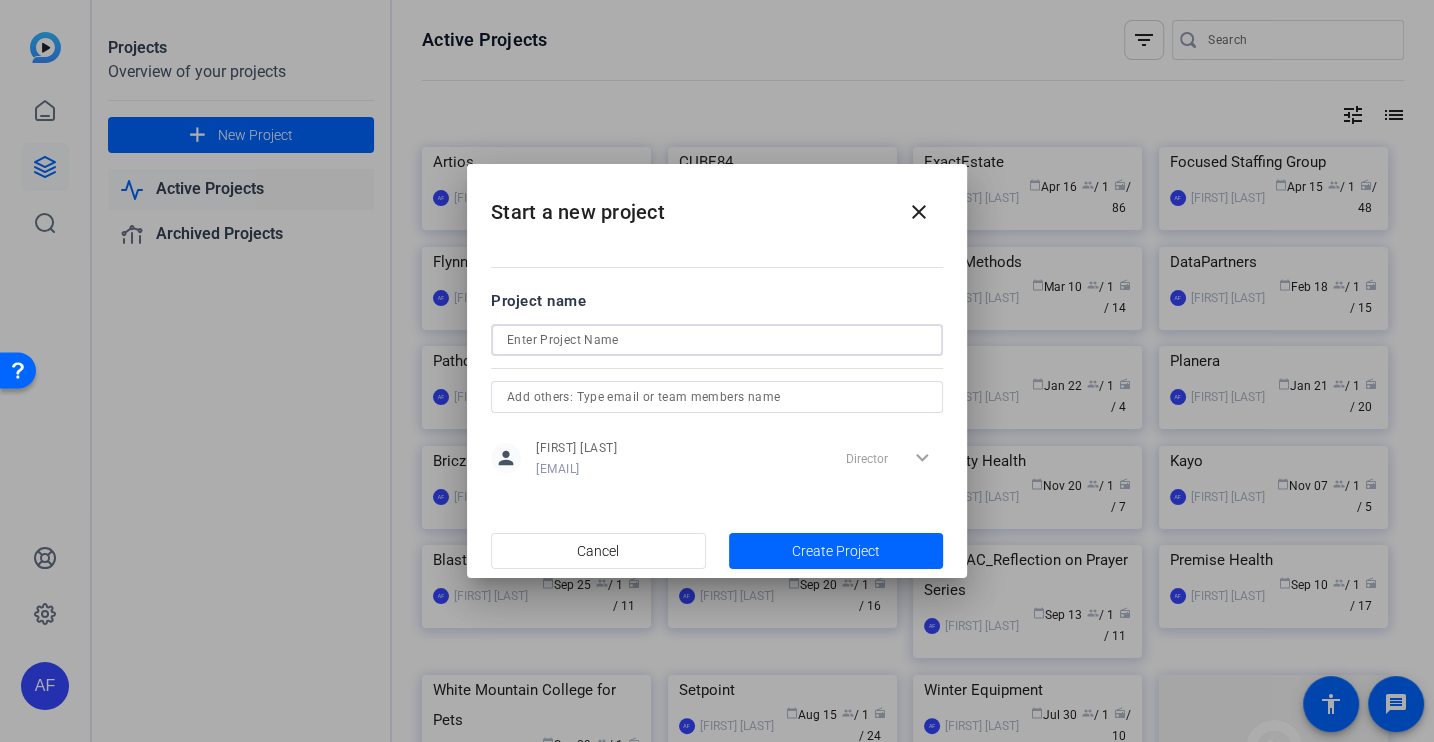 click at bounding box center (717, 340) 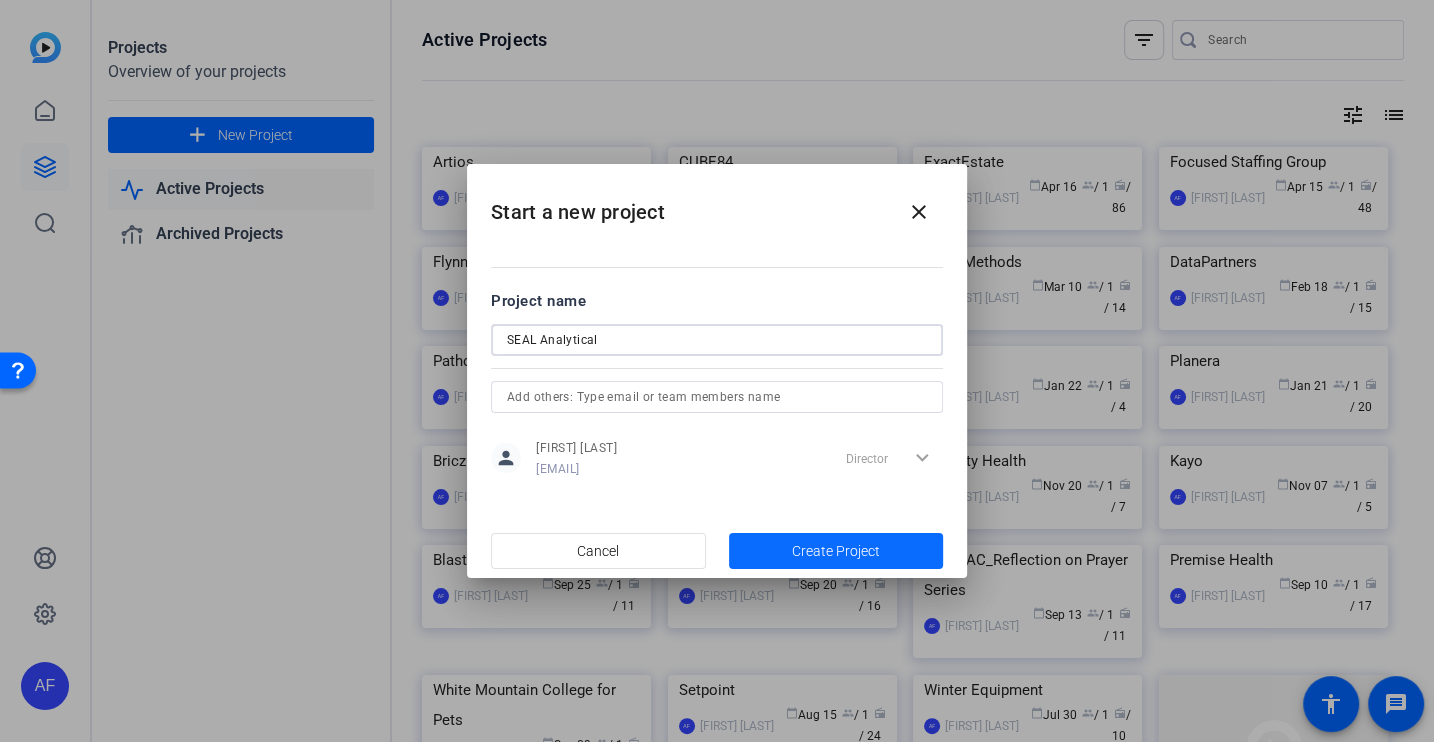 type on "SEAL Analytical" 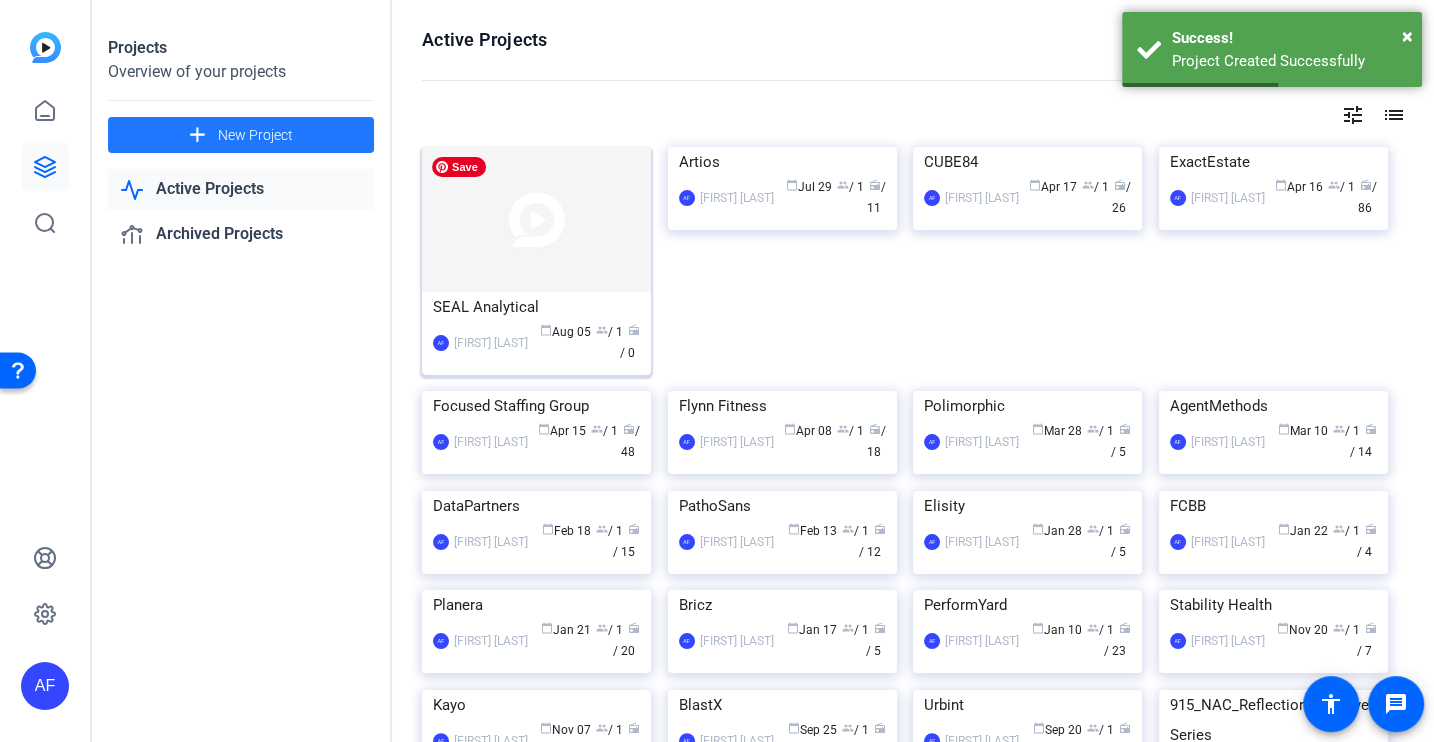 click 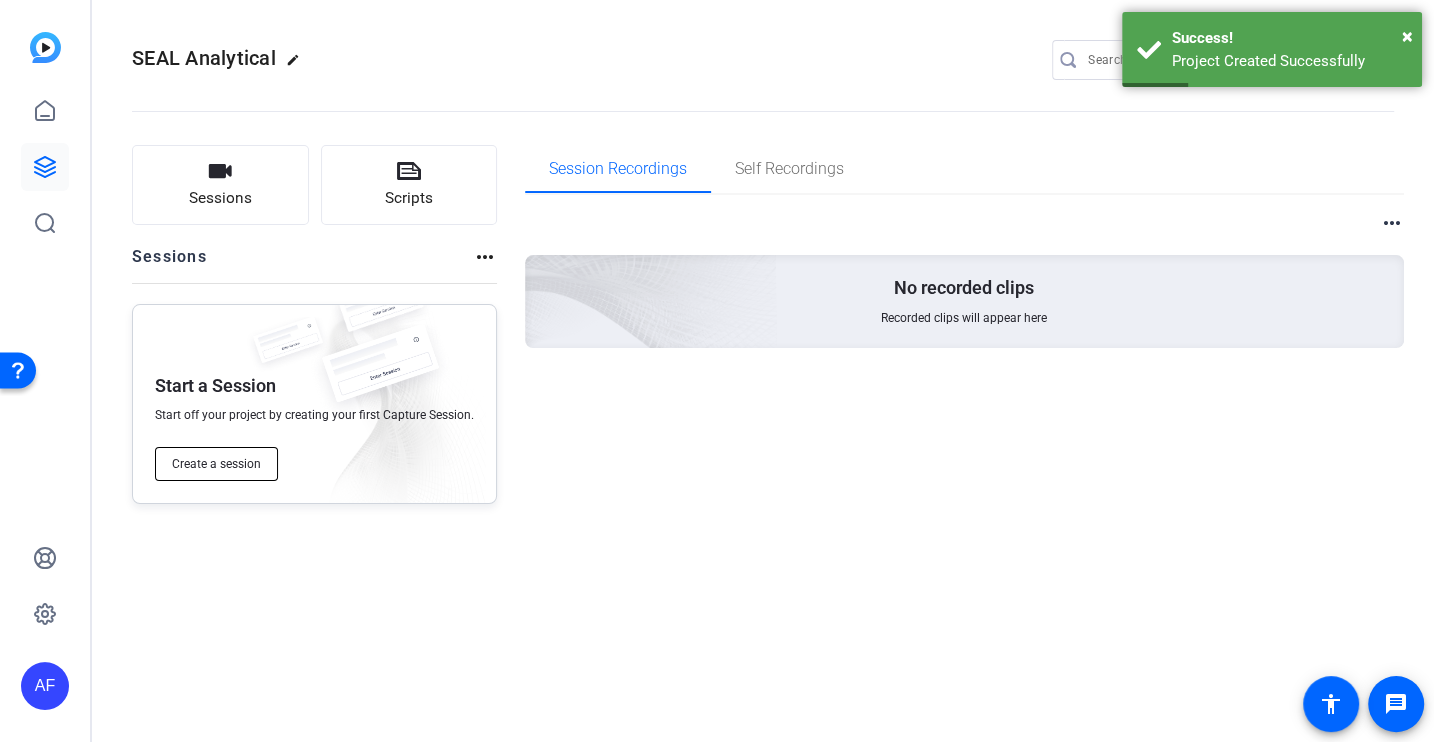 click on "Create a session" 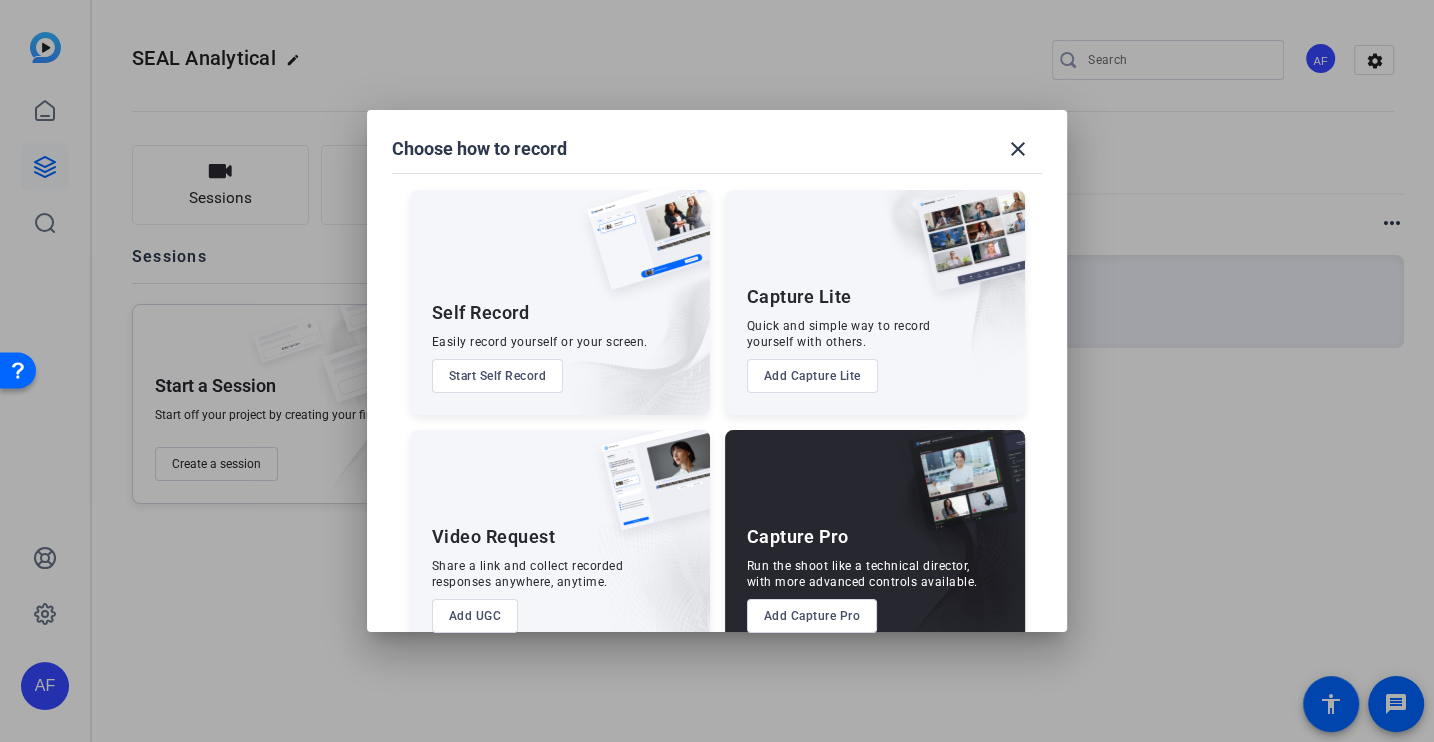 click on "Add Capture Pro" at bounding box center [812, 616] 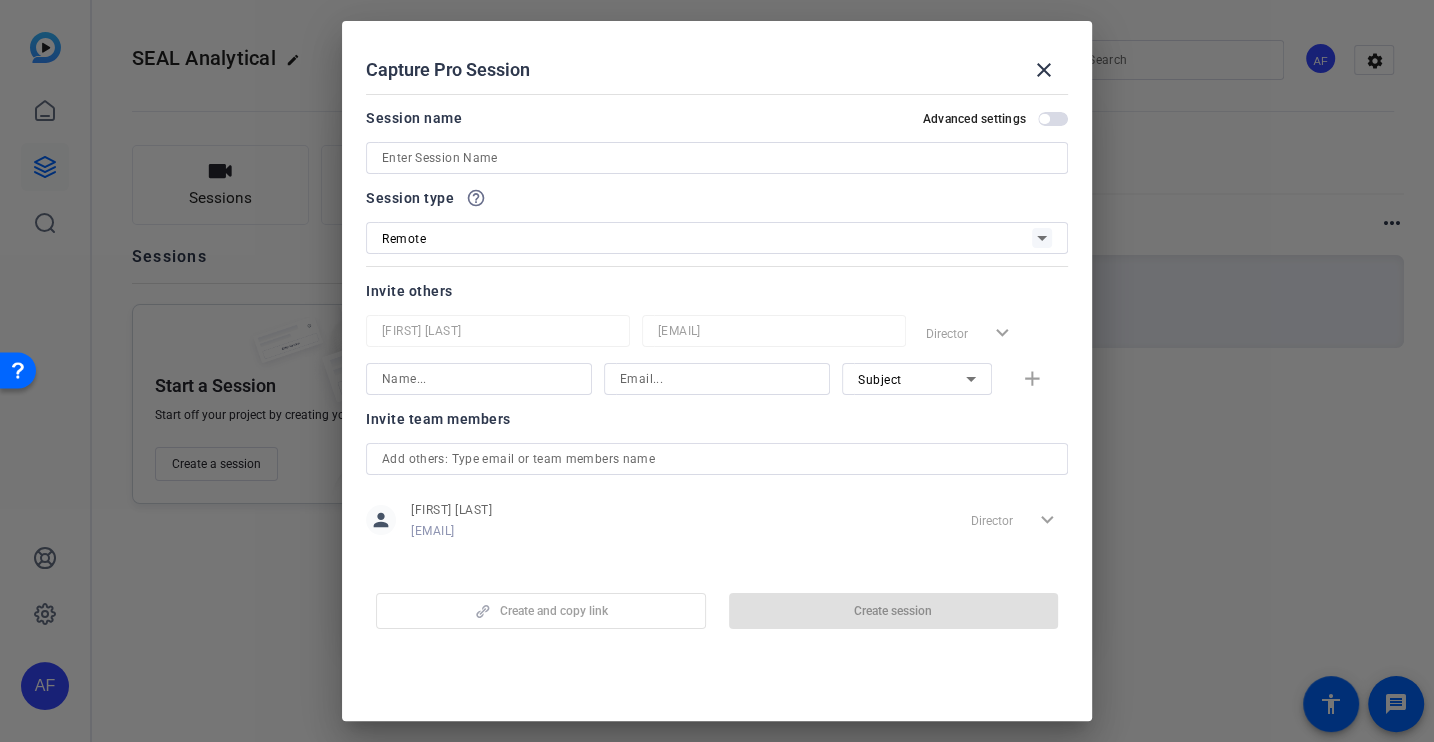 click on "Session name Advanced settings" at bounding box center (717, 140) 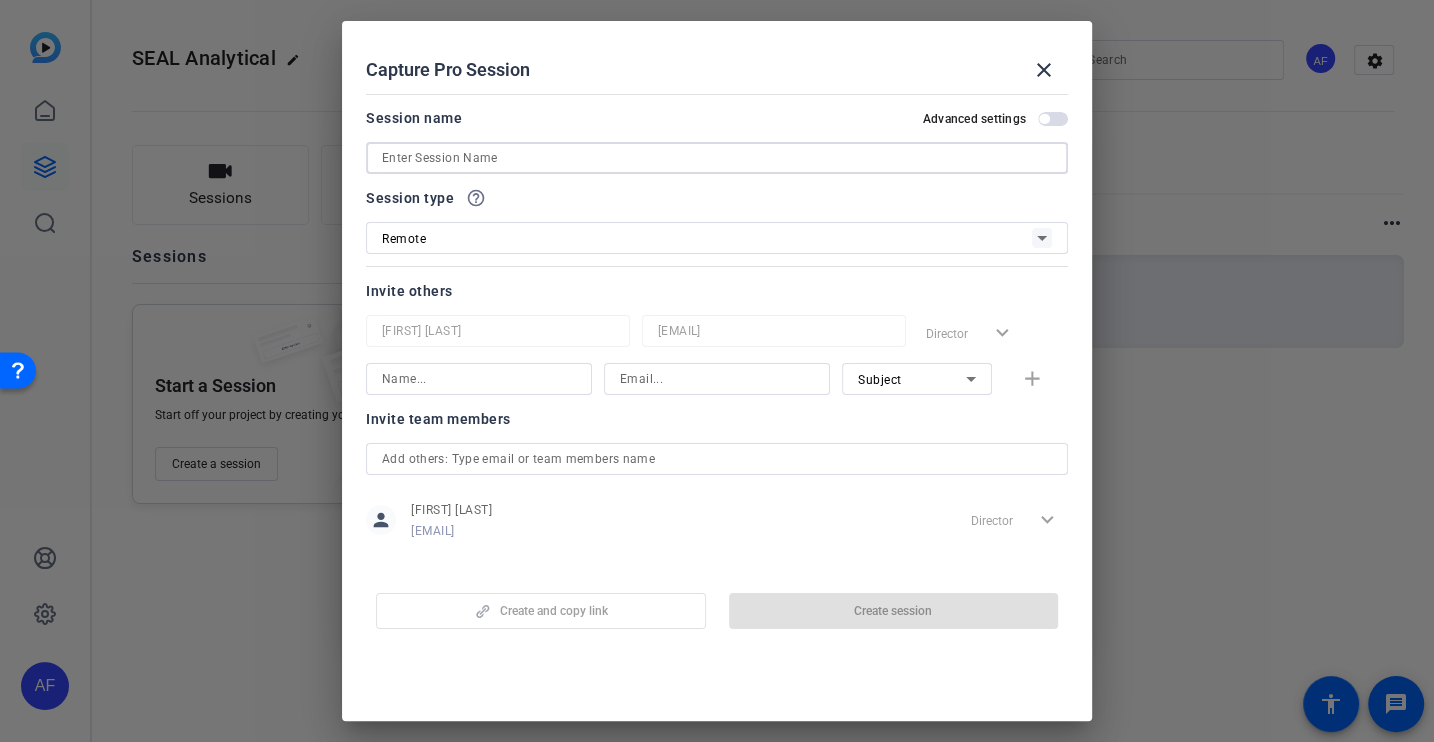 paste on "CS904_SEAL Analytical_Lake Superior State University_Benjamin Southwell" 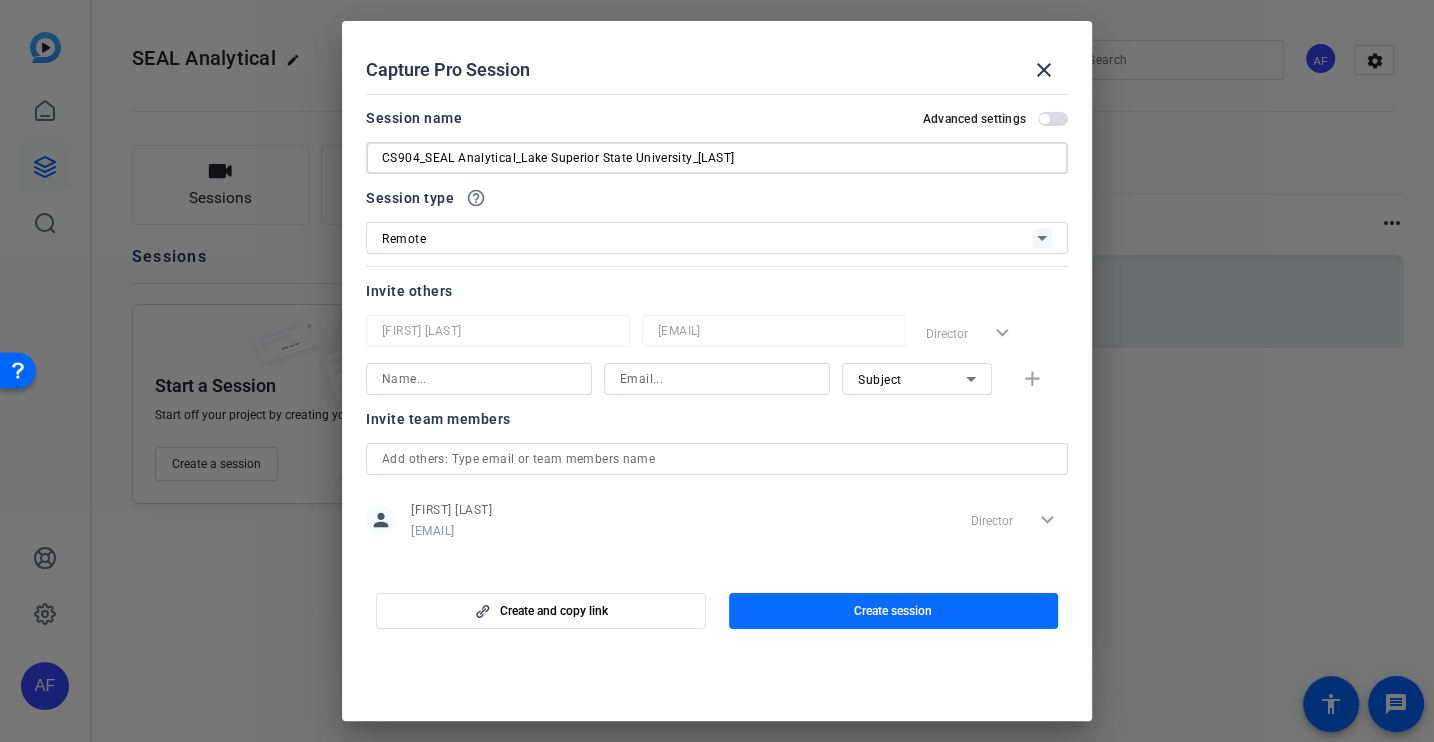 type on "CS904_SEAL Analytical_Lake Superior State University_Benjamin Southwell" 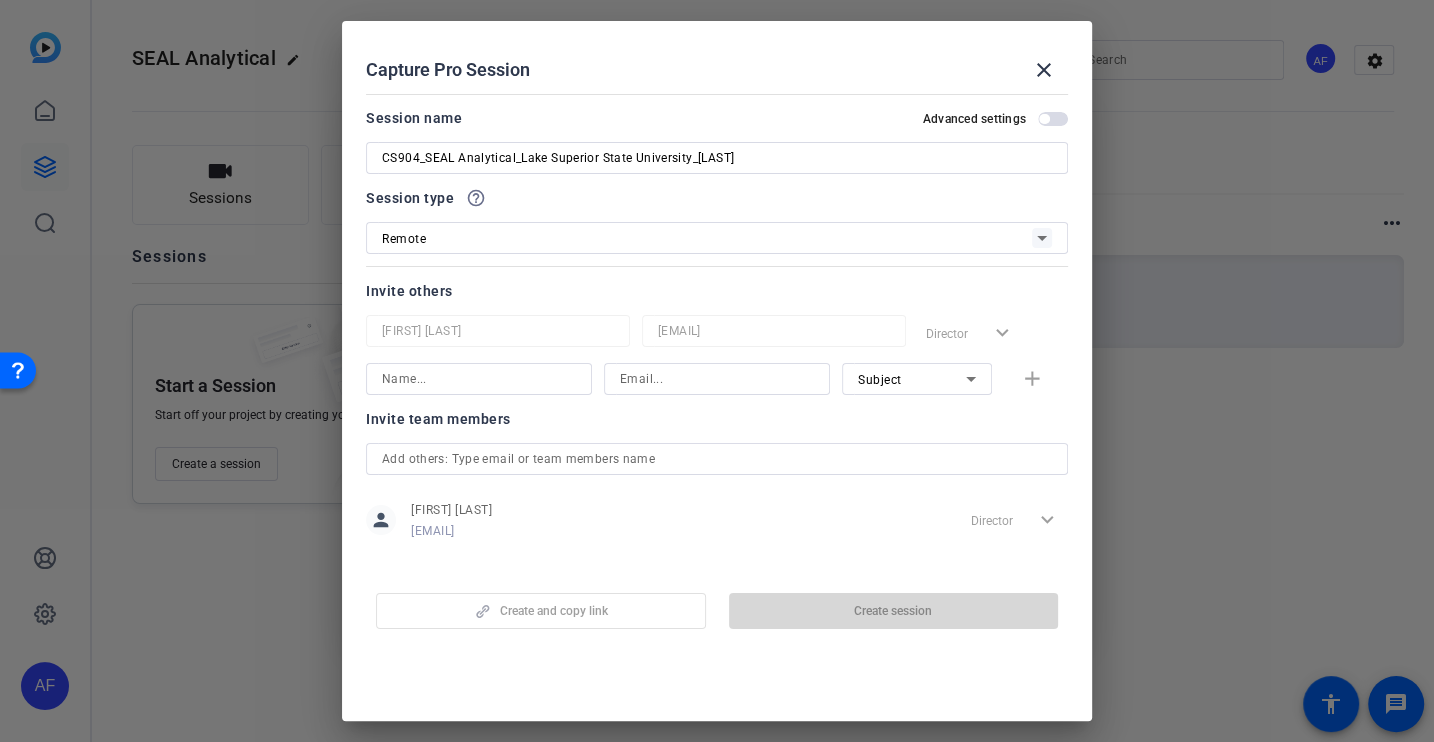 scroll, scrollTop: 0, scrollLeft: 0, axis: both 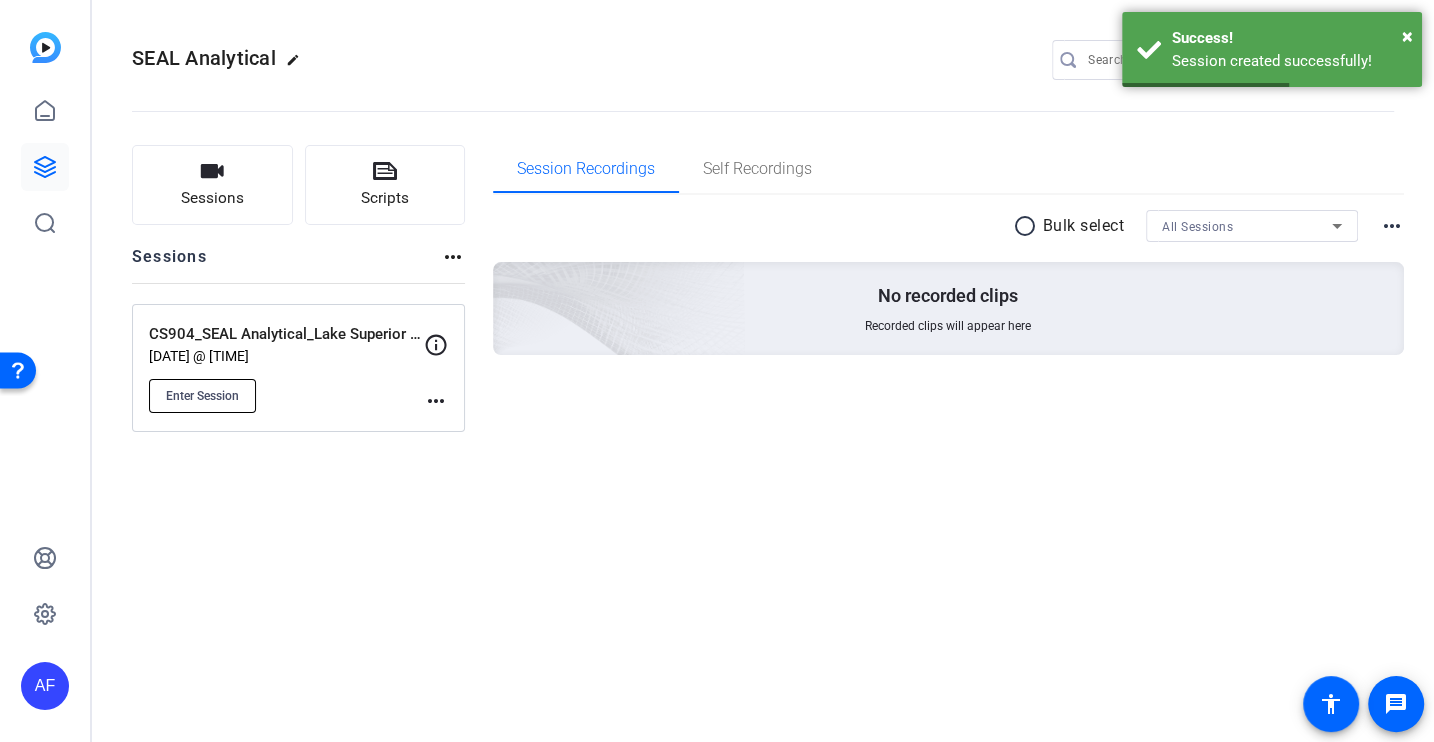 click on "Enter Session" 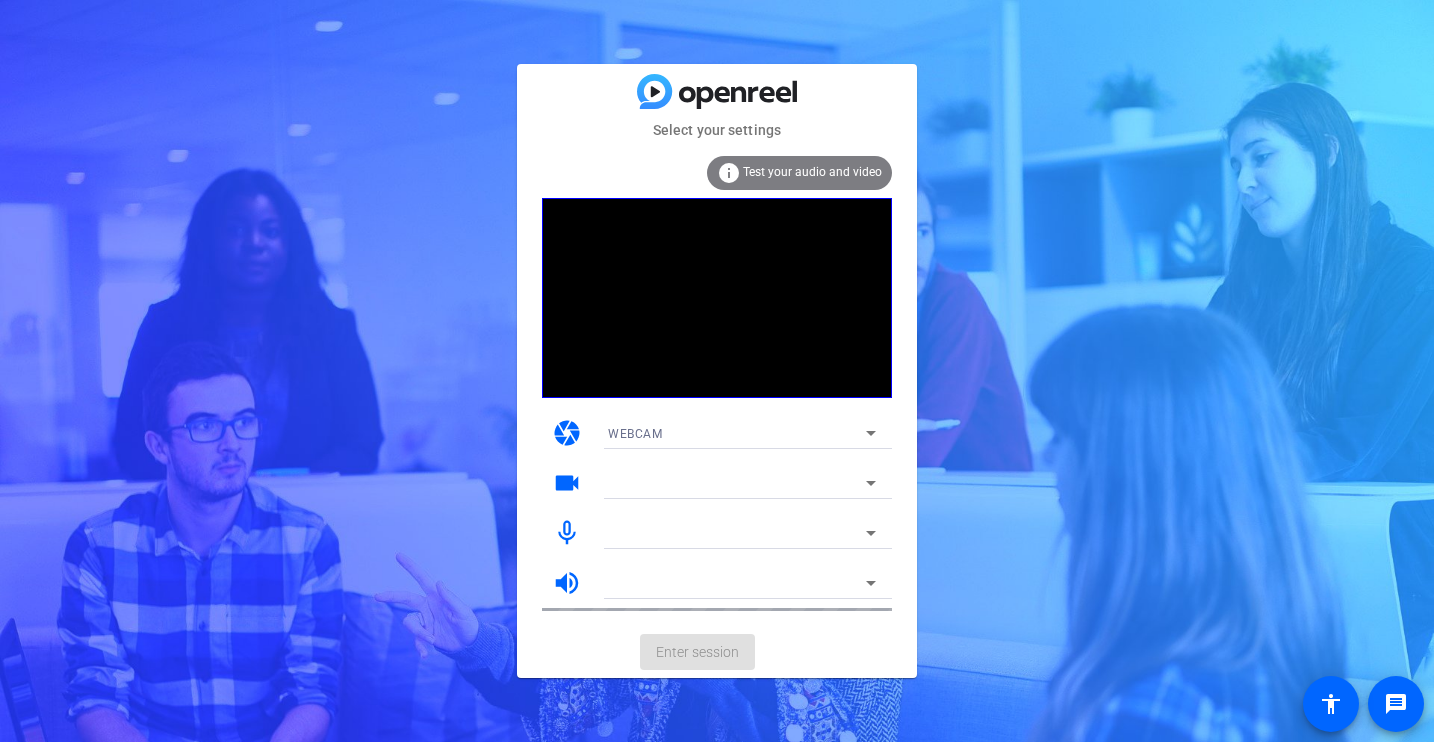 scroll, scrollTop: 0, scrollLeft: 0, axis: both 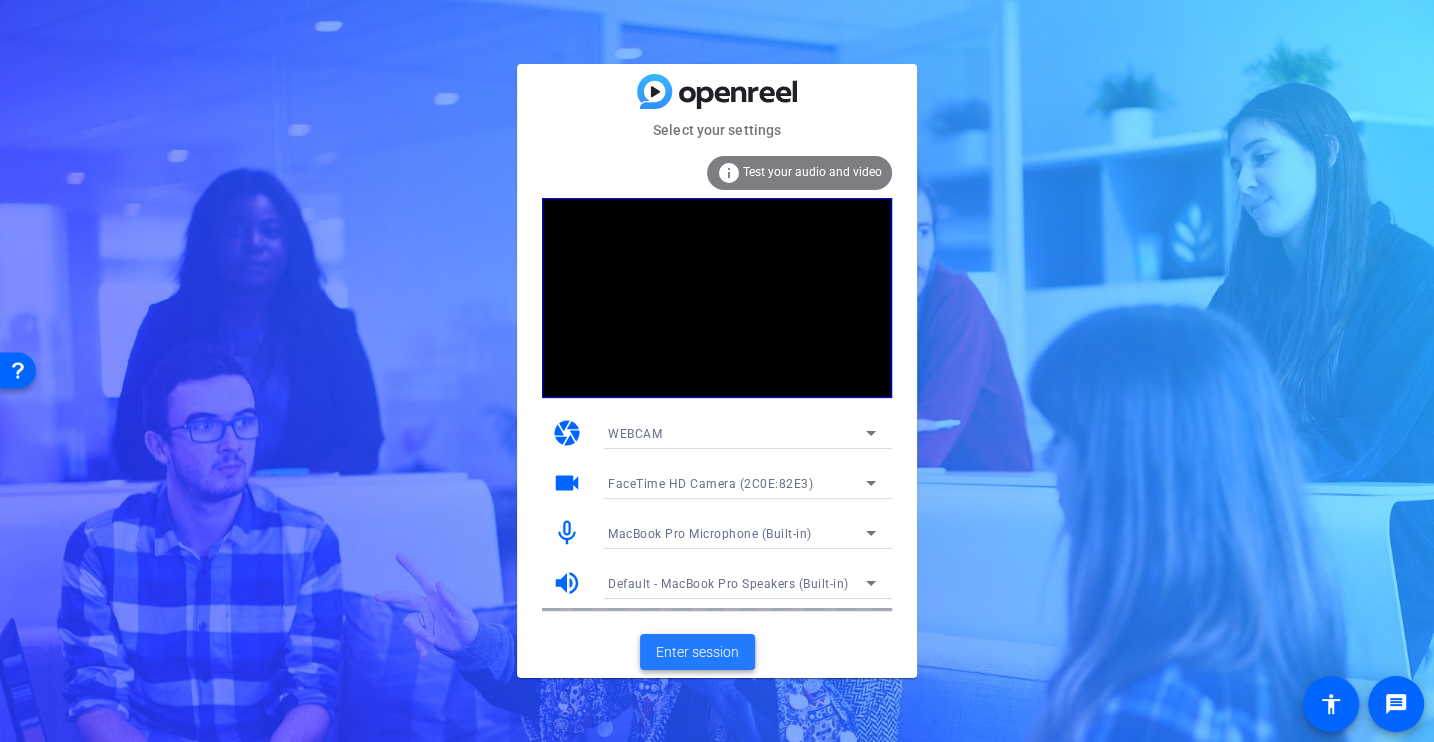 click on "Enter session" 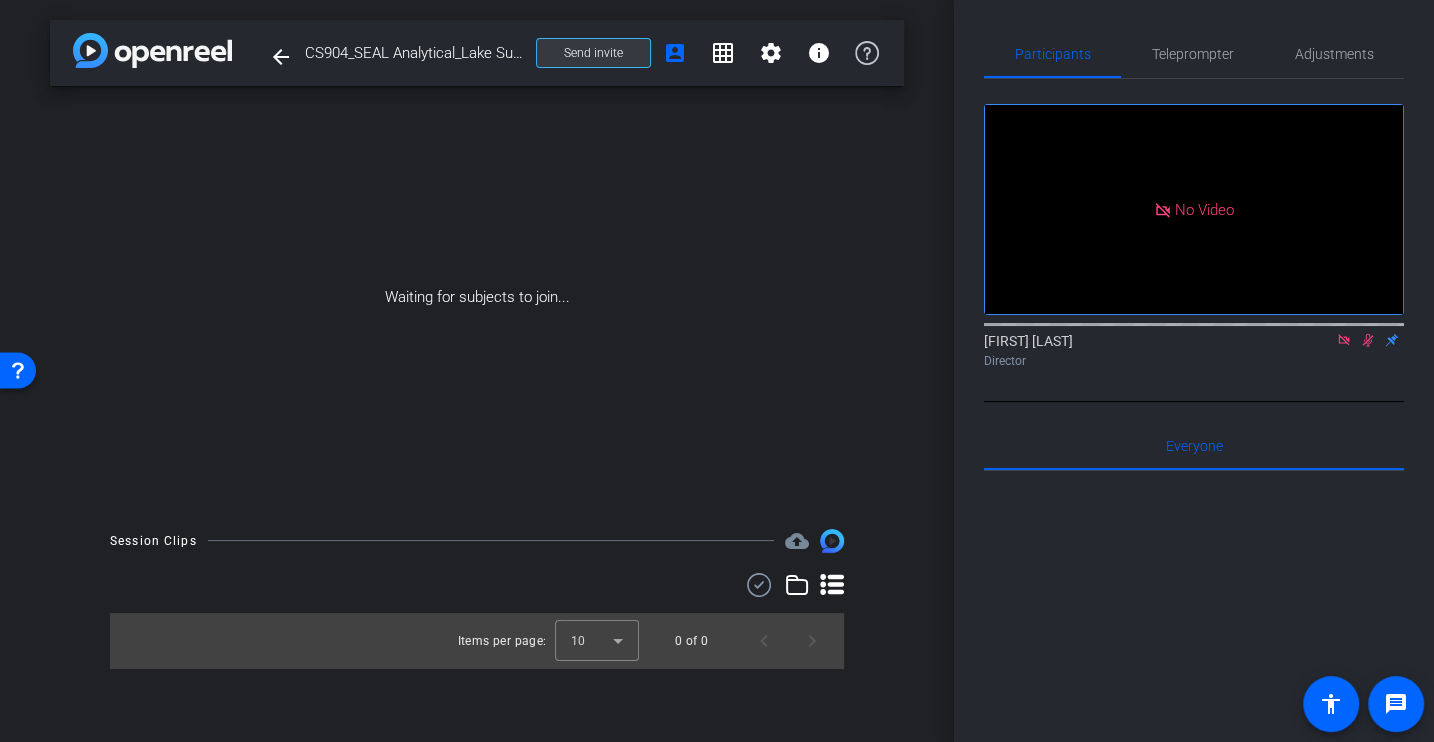 click on "Send invite" at bounding box center (593, 53) 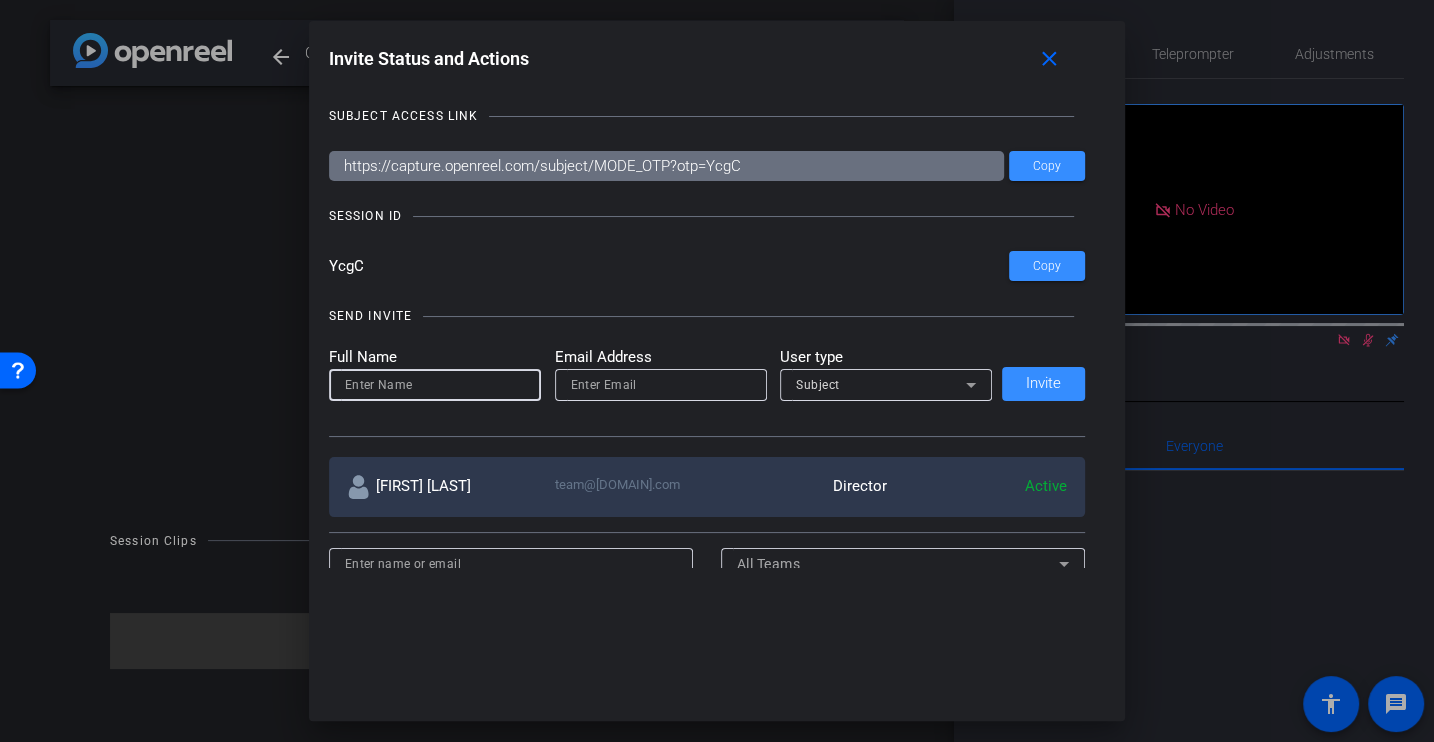 click at bounding box center (435, 385) 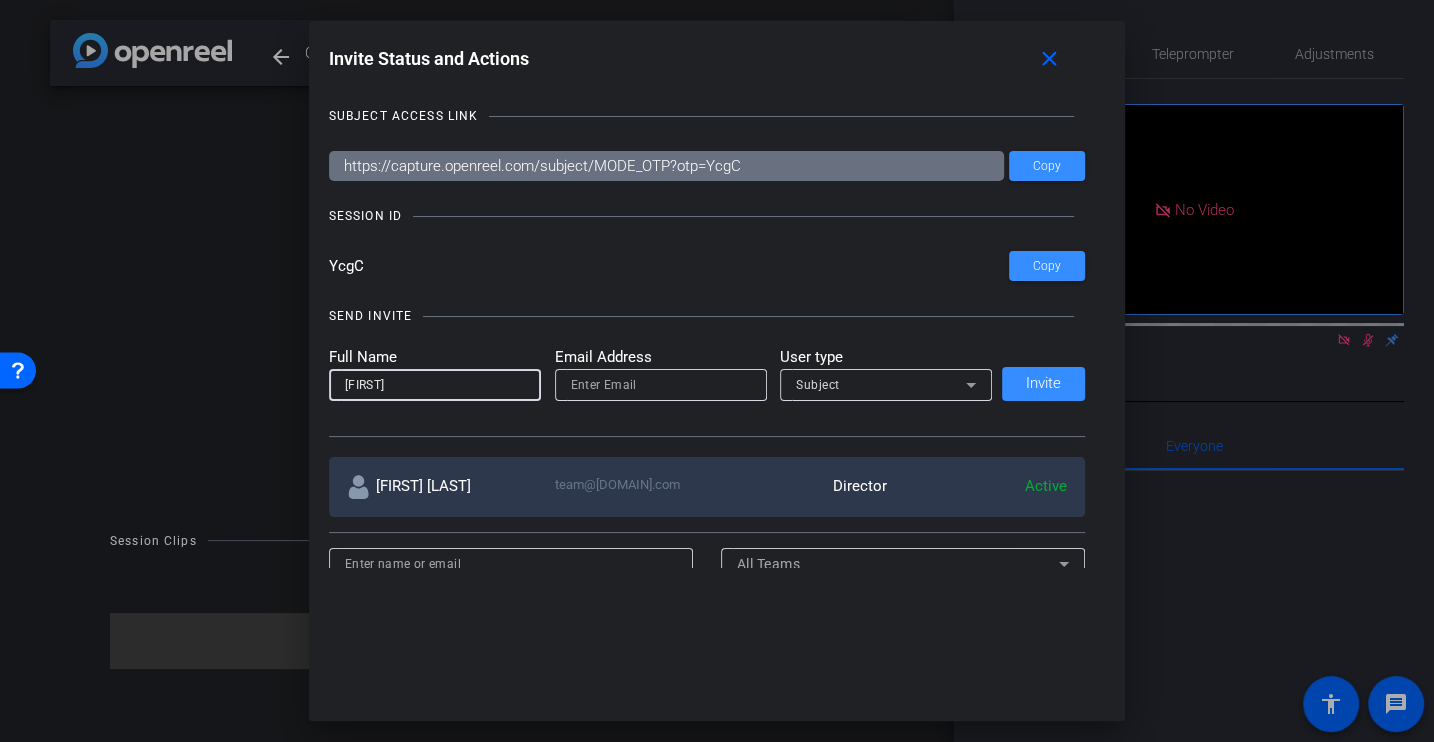 type on "[FIRST]" 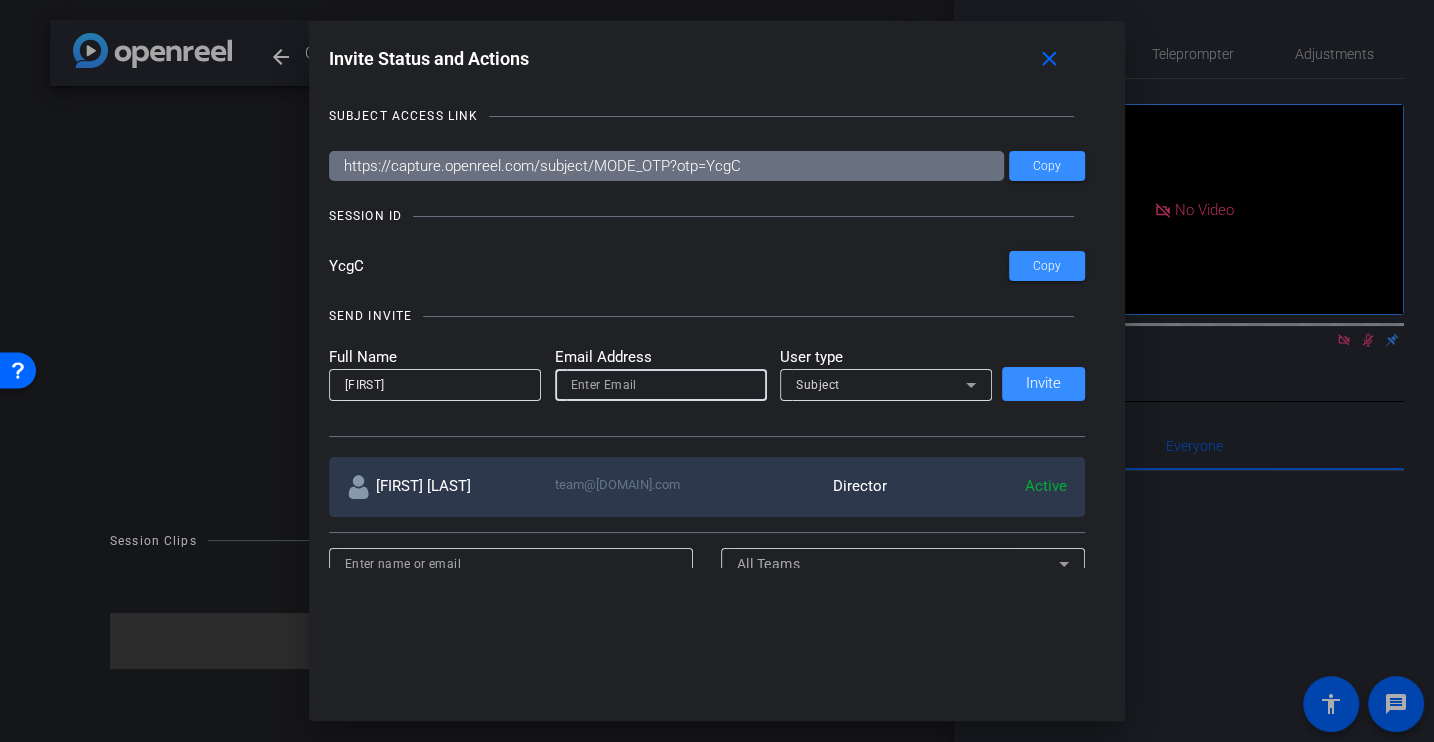 paste on "[FIRST]@[DOMAIN].com" 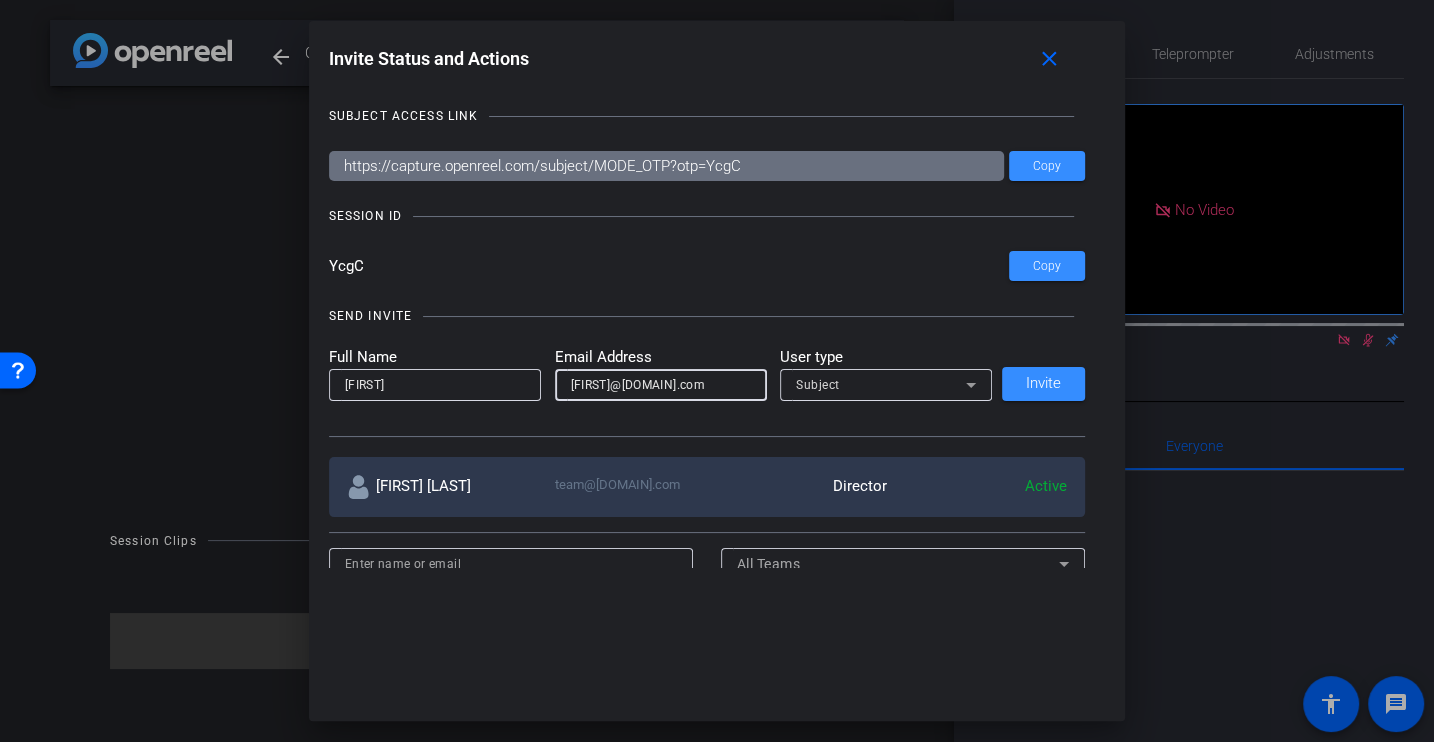 type on "[FIRST]@[DOMAIN].com" 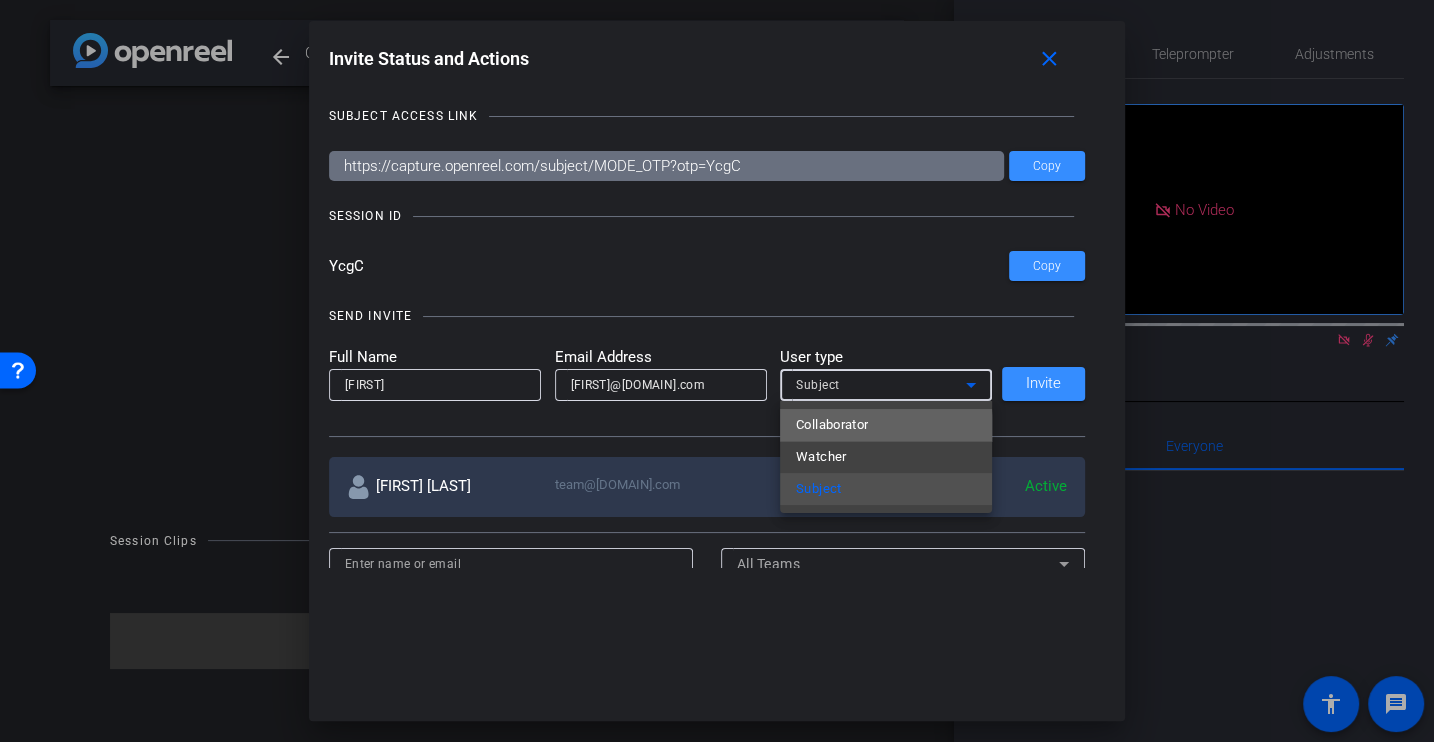 click on "Collaborator" at bounding box center [832, 425] 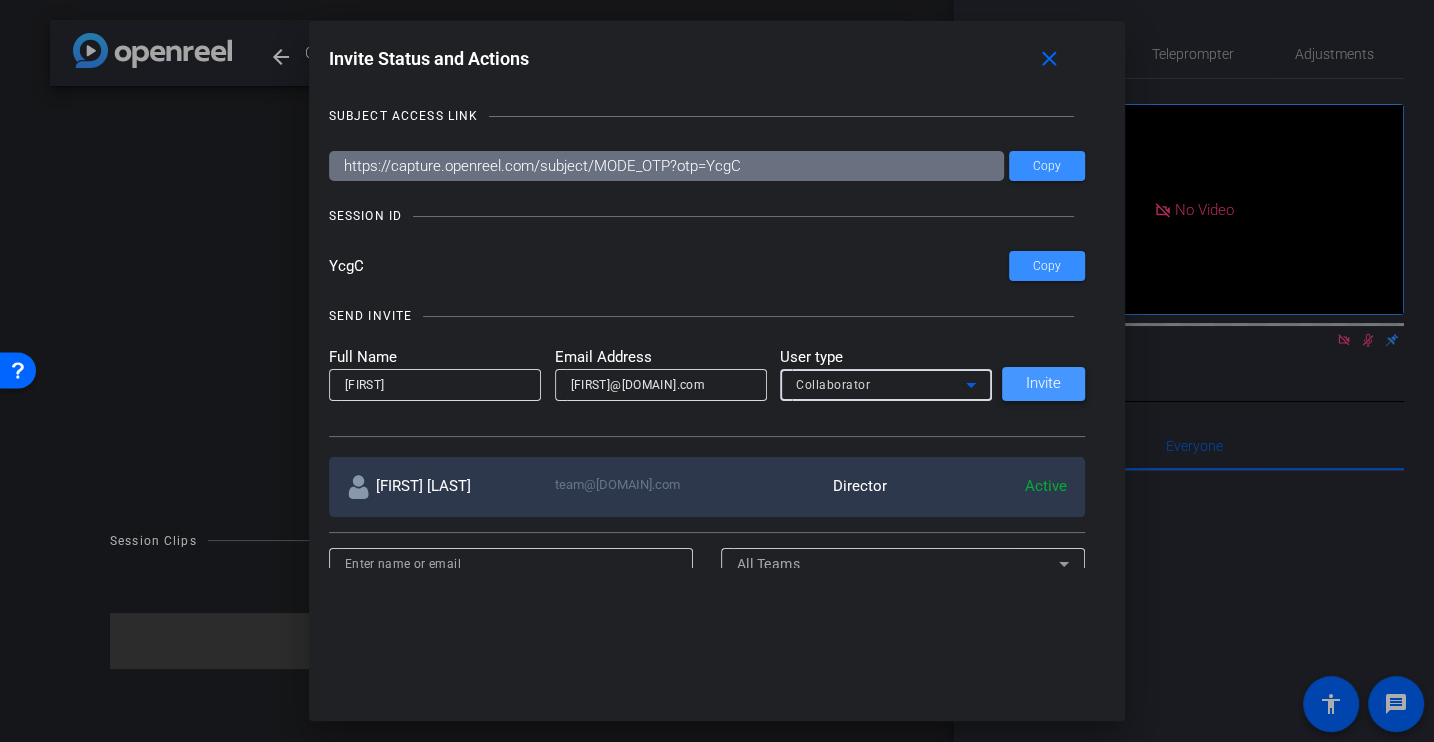 click on "Invite" at bounding box center (1043, 383) 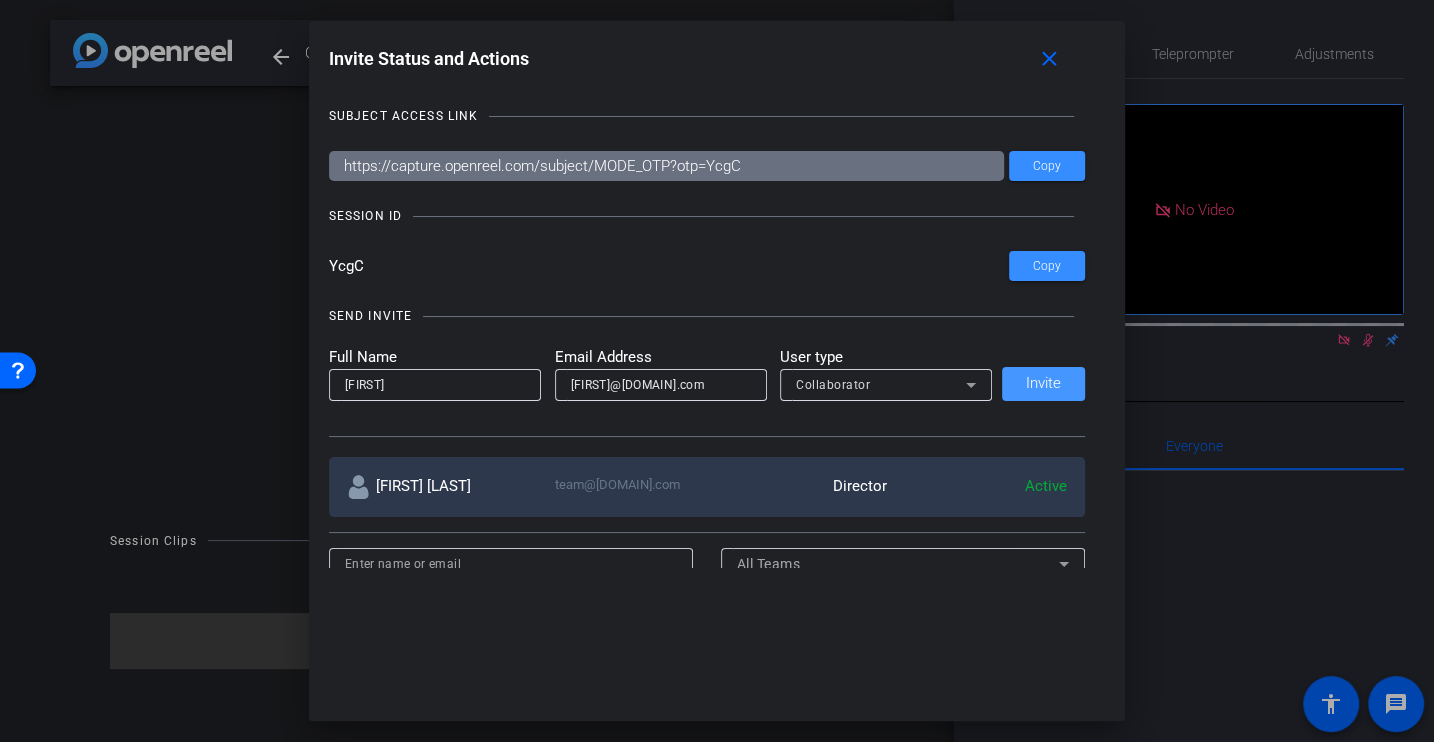 type 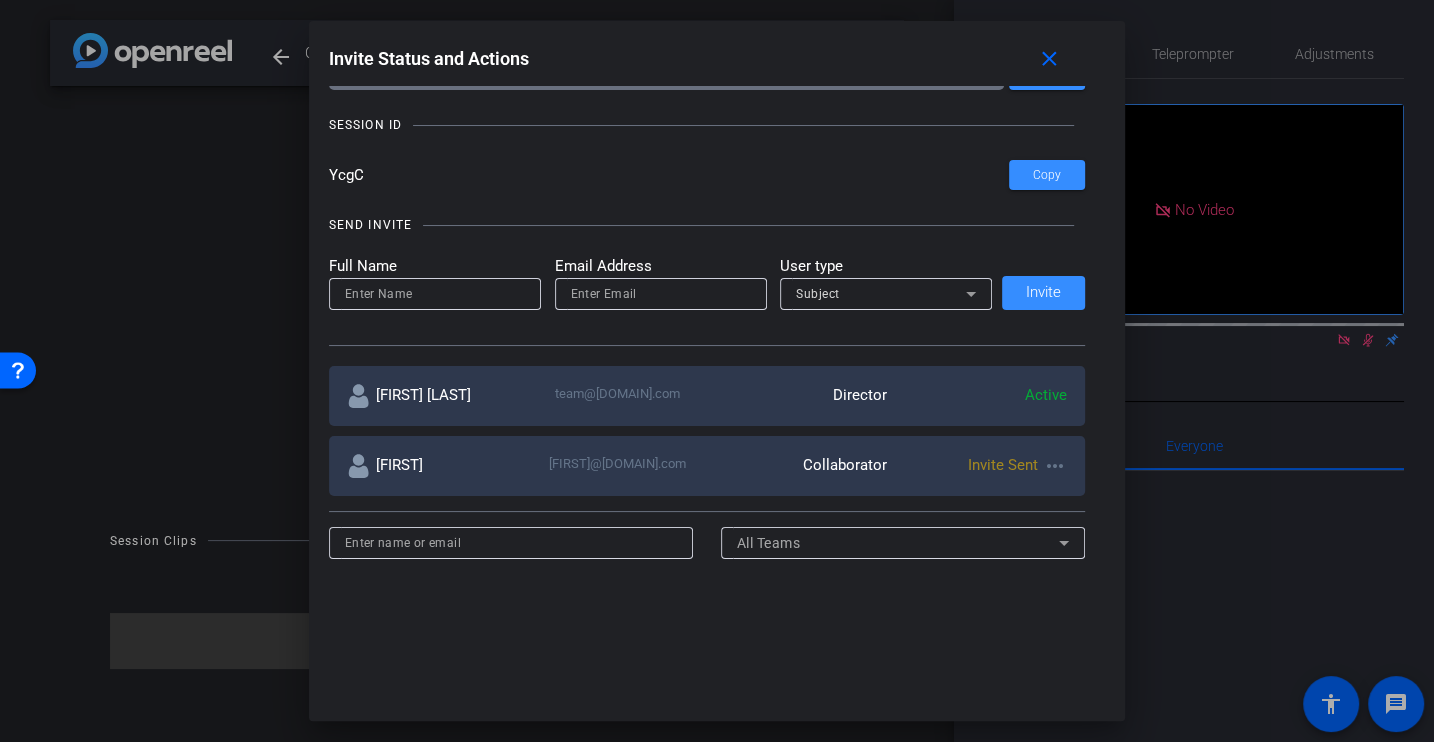 scroll, scrollTop: 88, scrollLeft: 0, axis: vertical 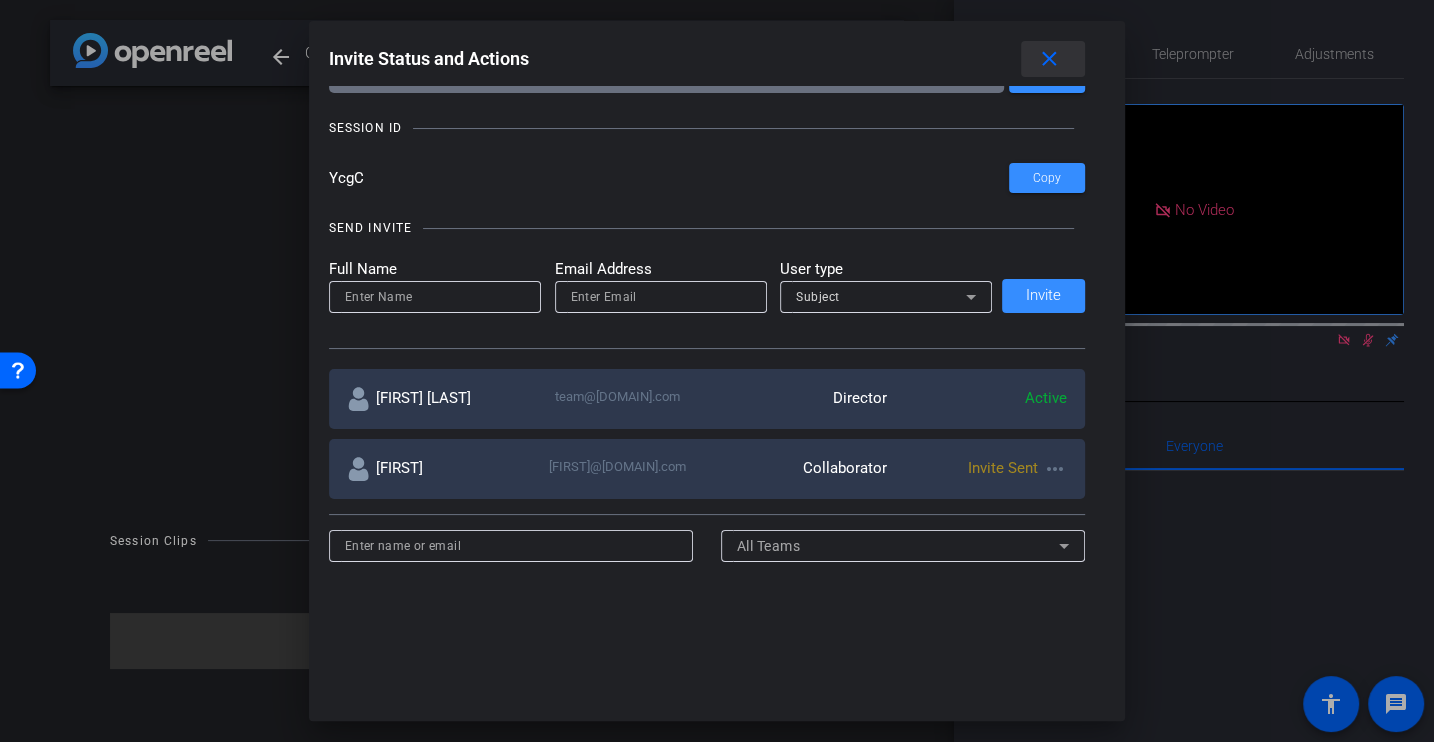 click on "close" at bounding box center (1049, 59) 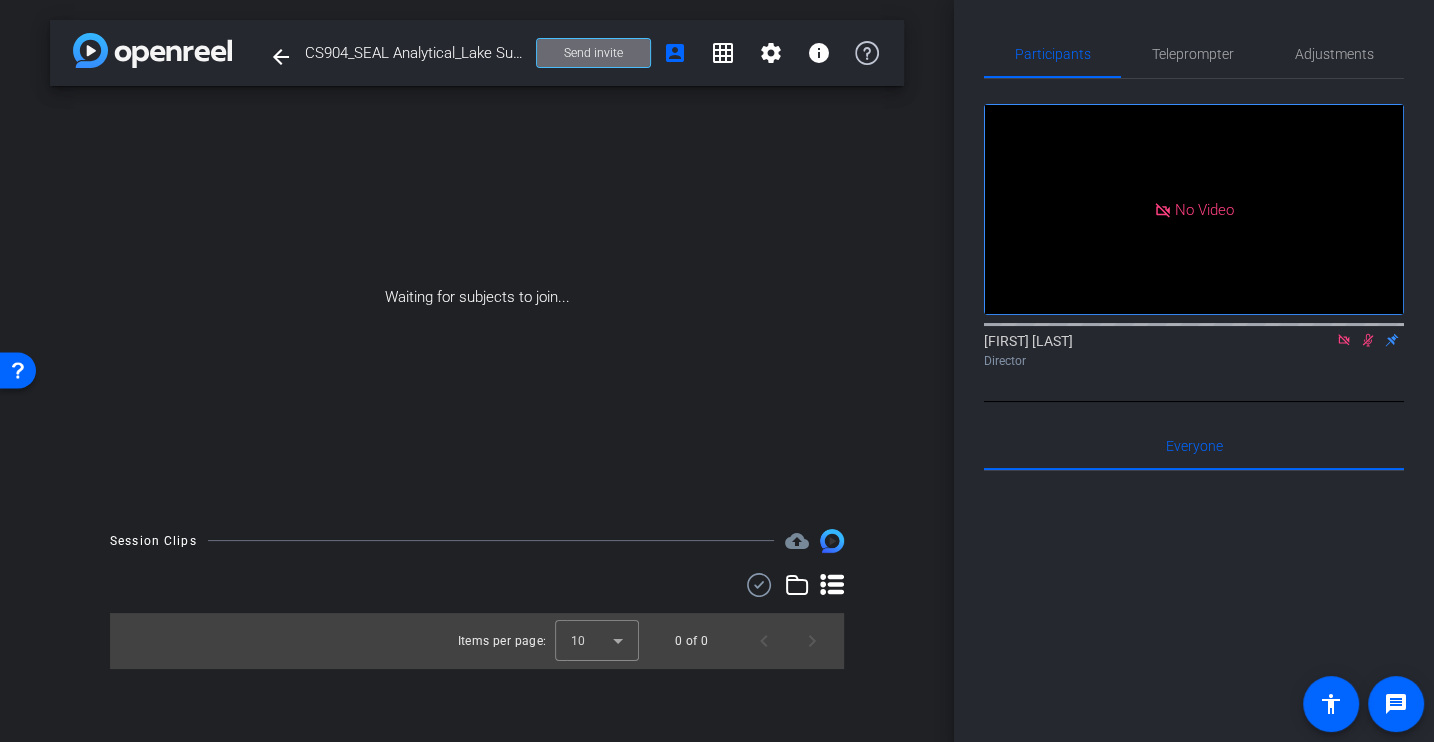 click at bounding box center [593, 53] 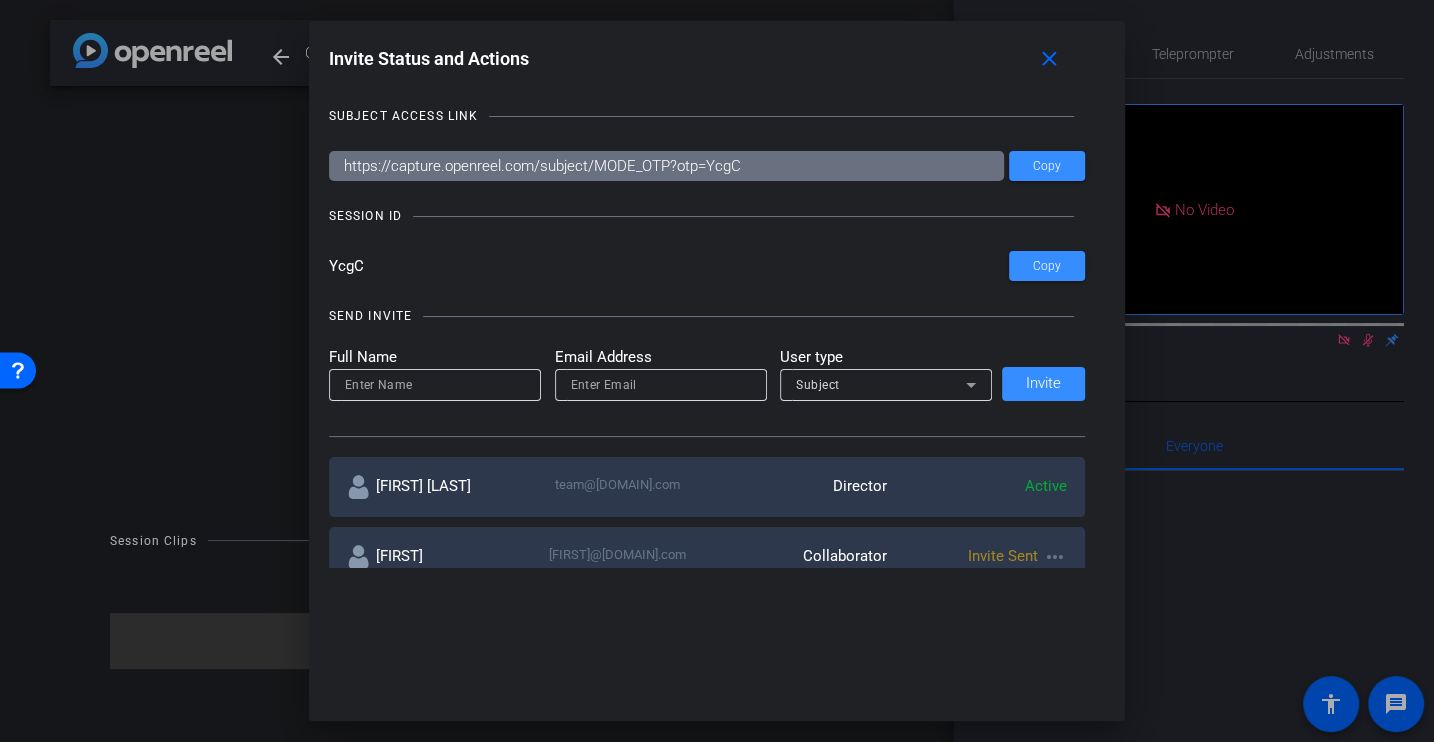 drag, startPoint x: 396, startPoint y: 271, endPoint x: 237, endPoint y: 270, distance: 159.00314 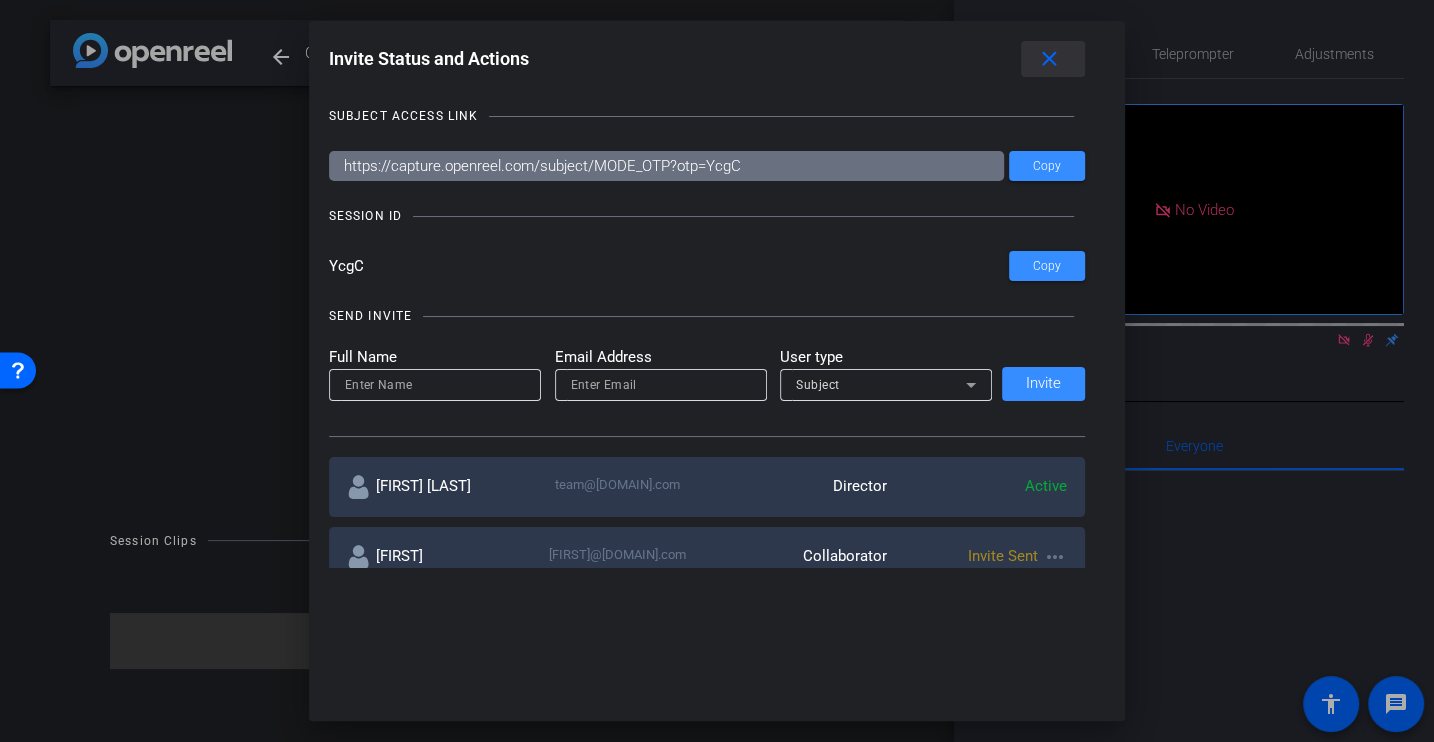 click on "close" at bounding box center [1049, 59] 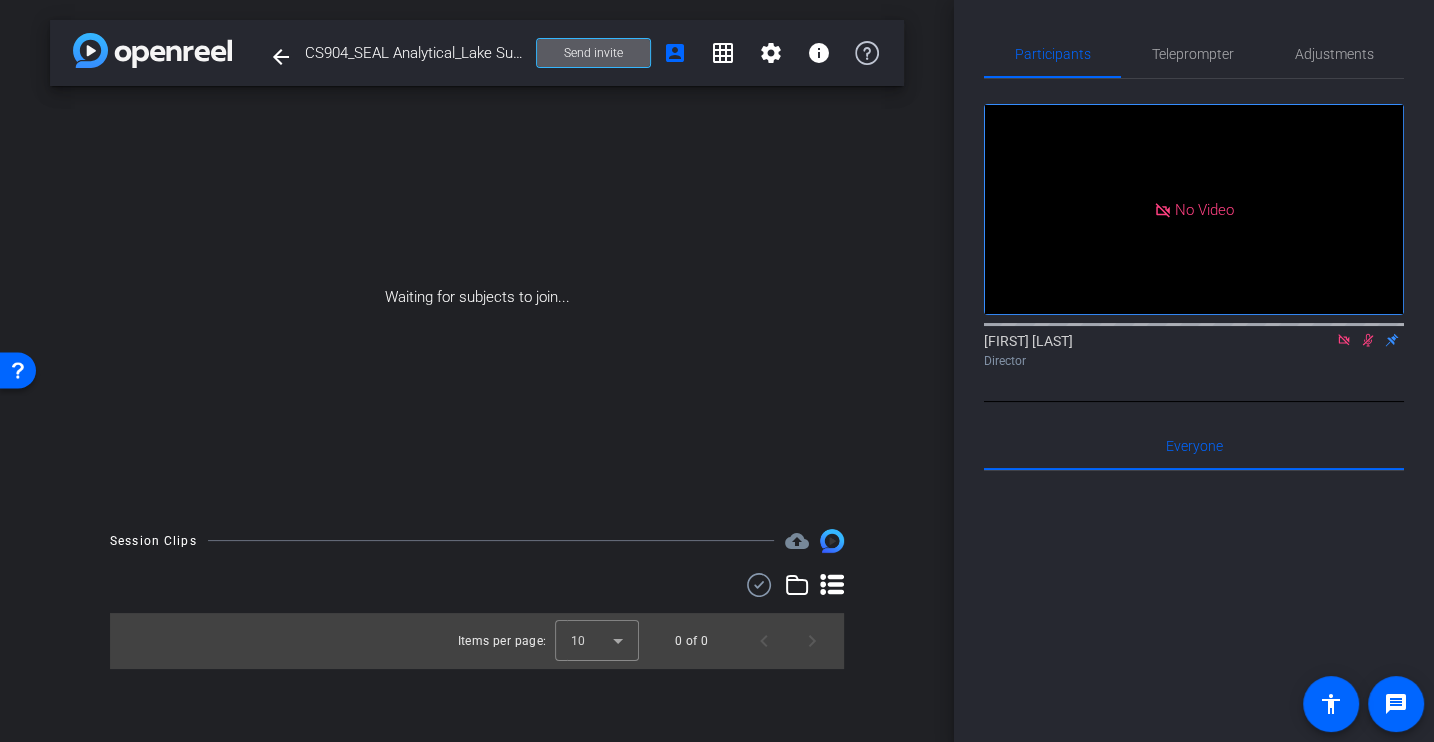 click on "No Video  Alex Ferguson
Director" 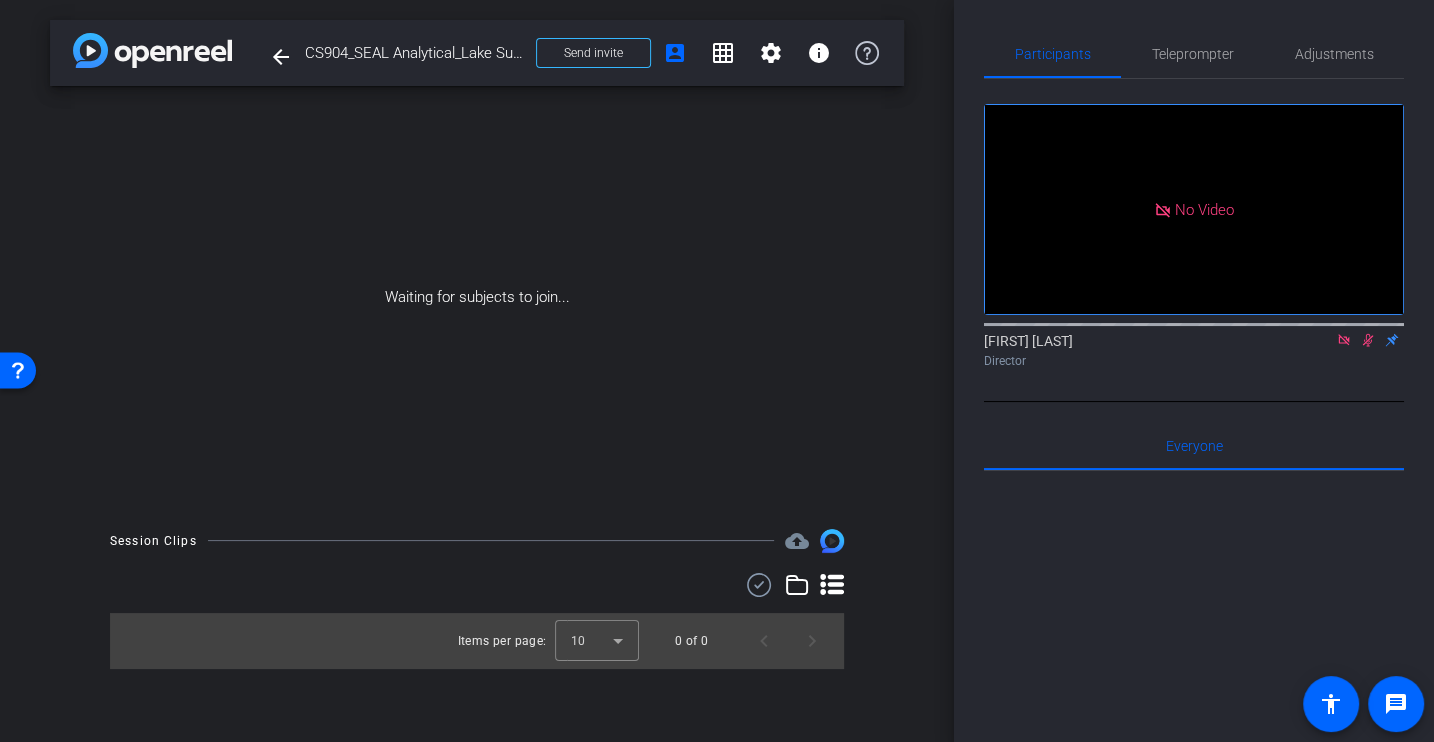 click 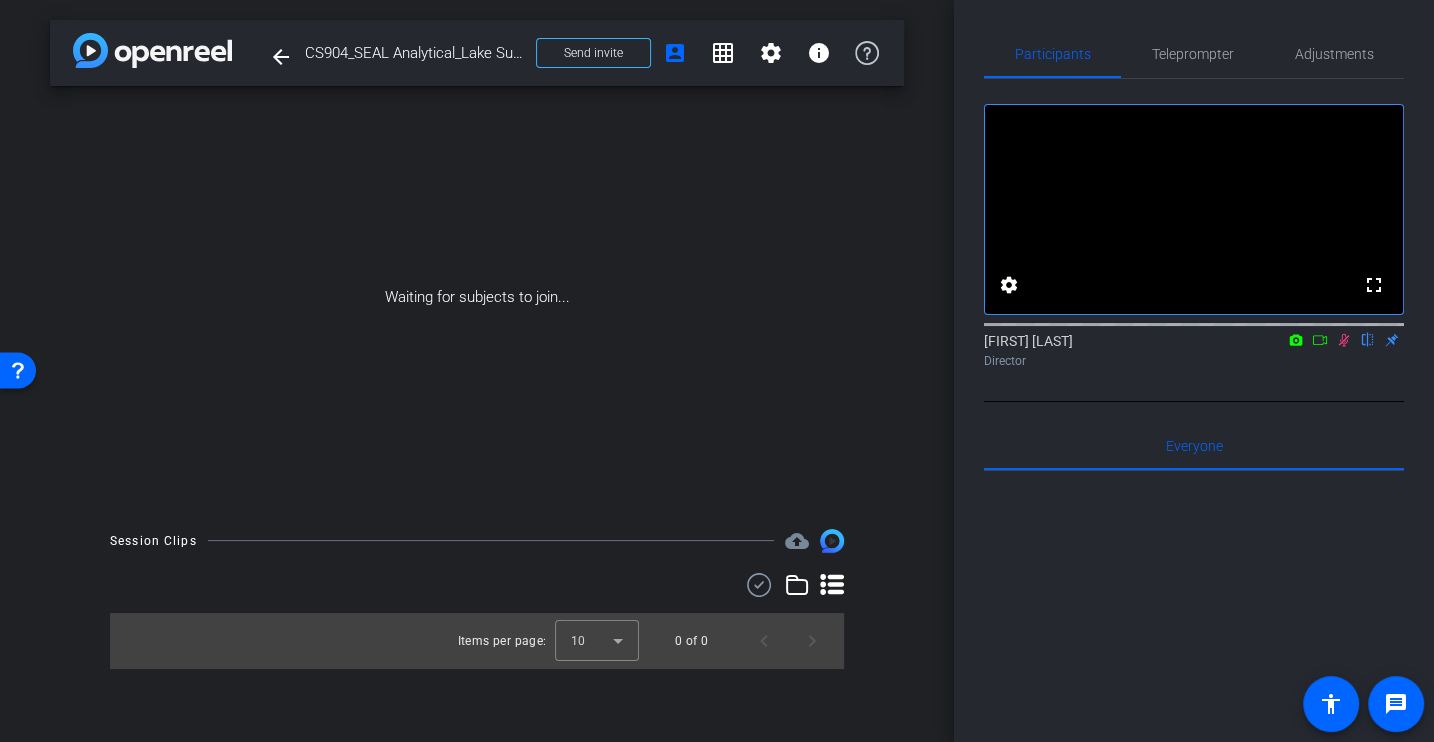 click 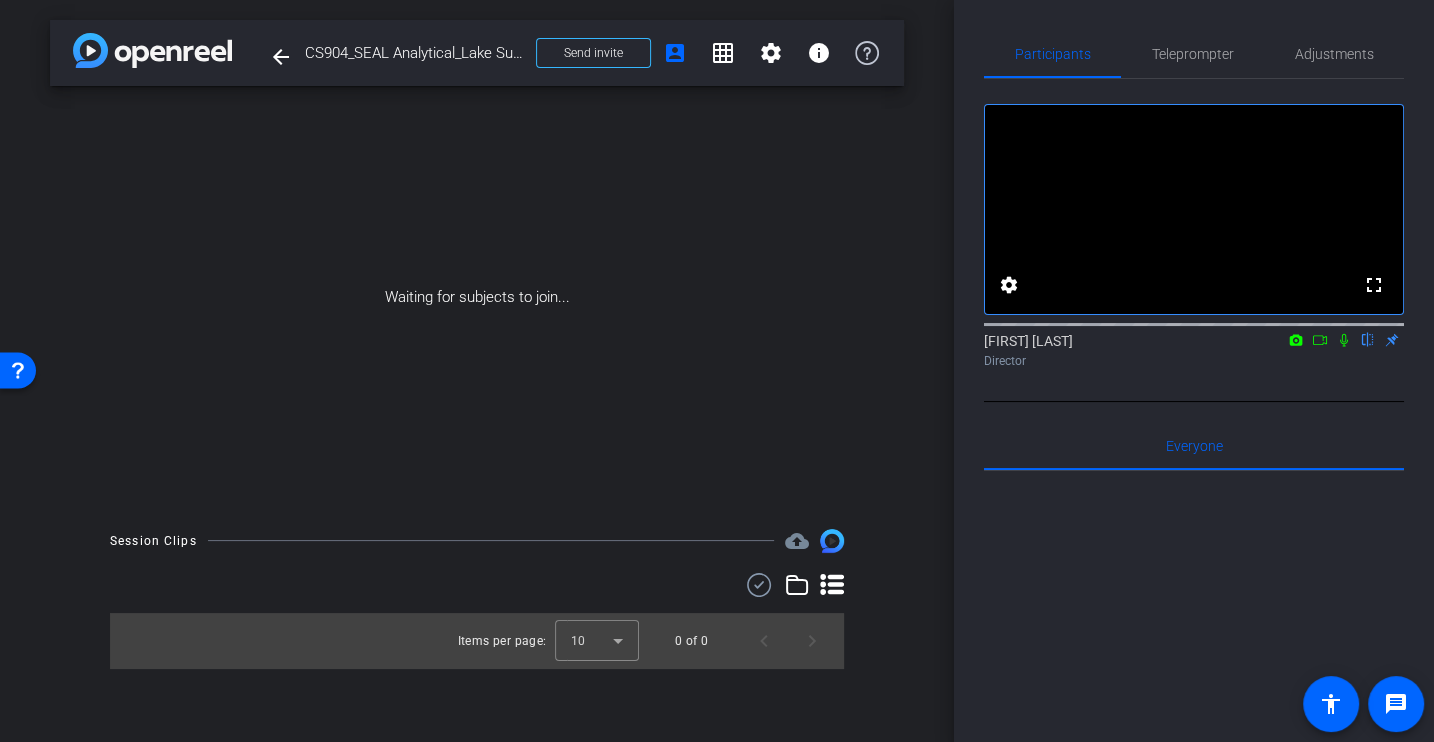 click on "Waiting for subjects to join..." at bounding box center (477, 297) 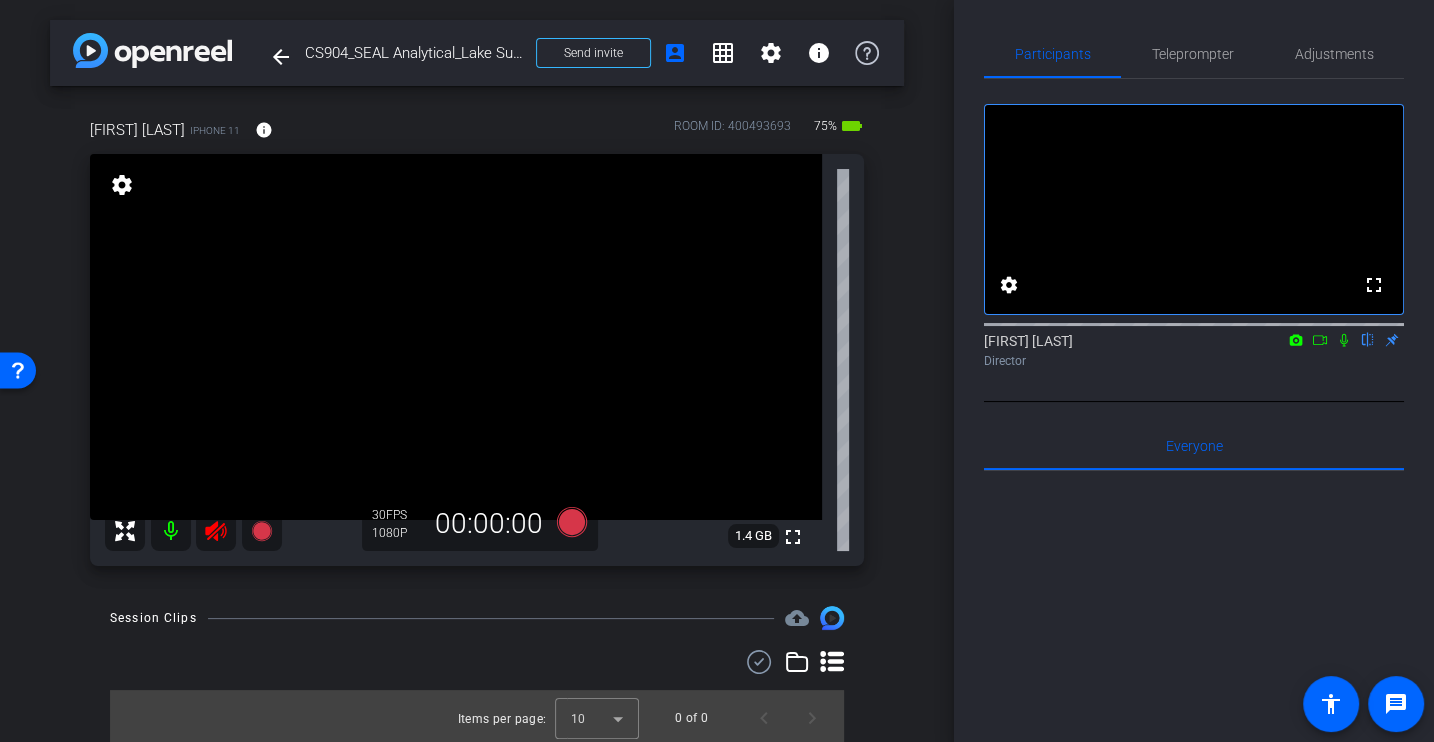 click 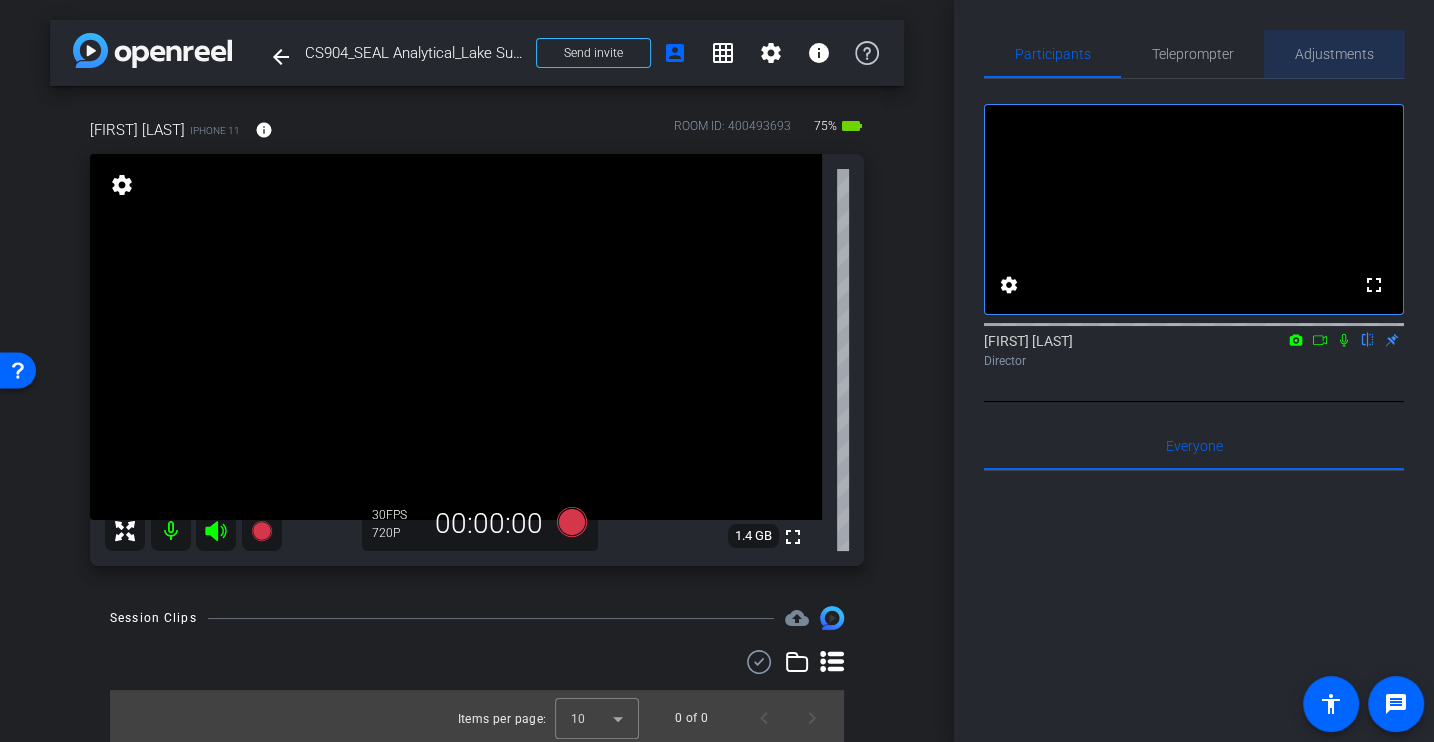 click on "Adjustments" at bounding box center (1334, 54) 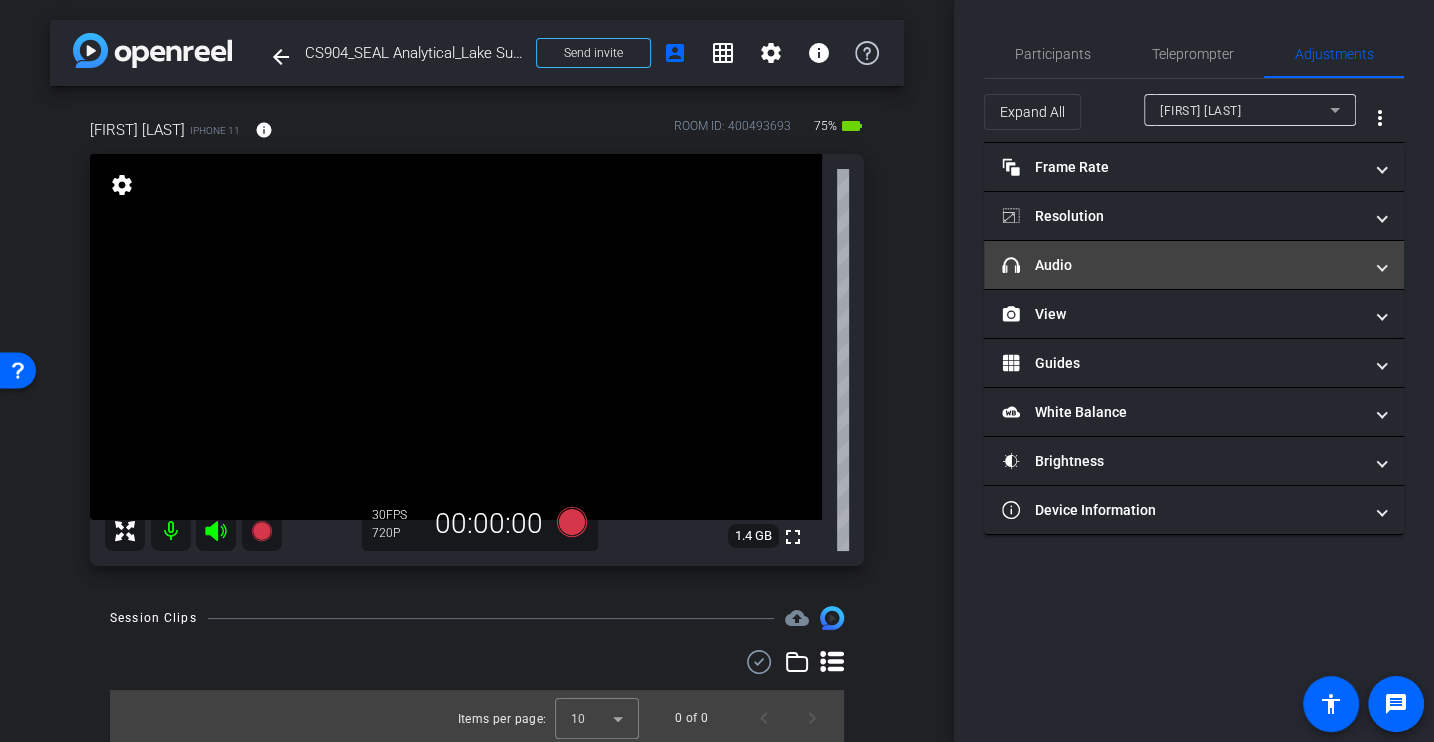 click on "headphone icon
Audio" at bounding box center (1182, 265) 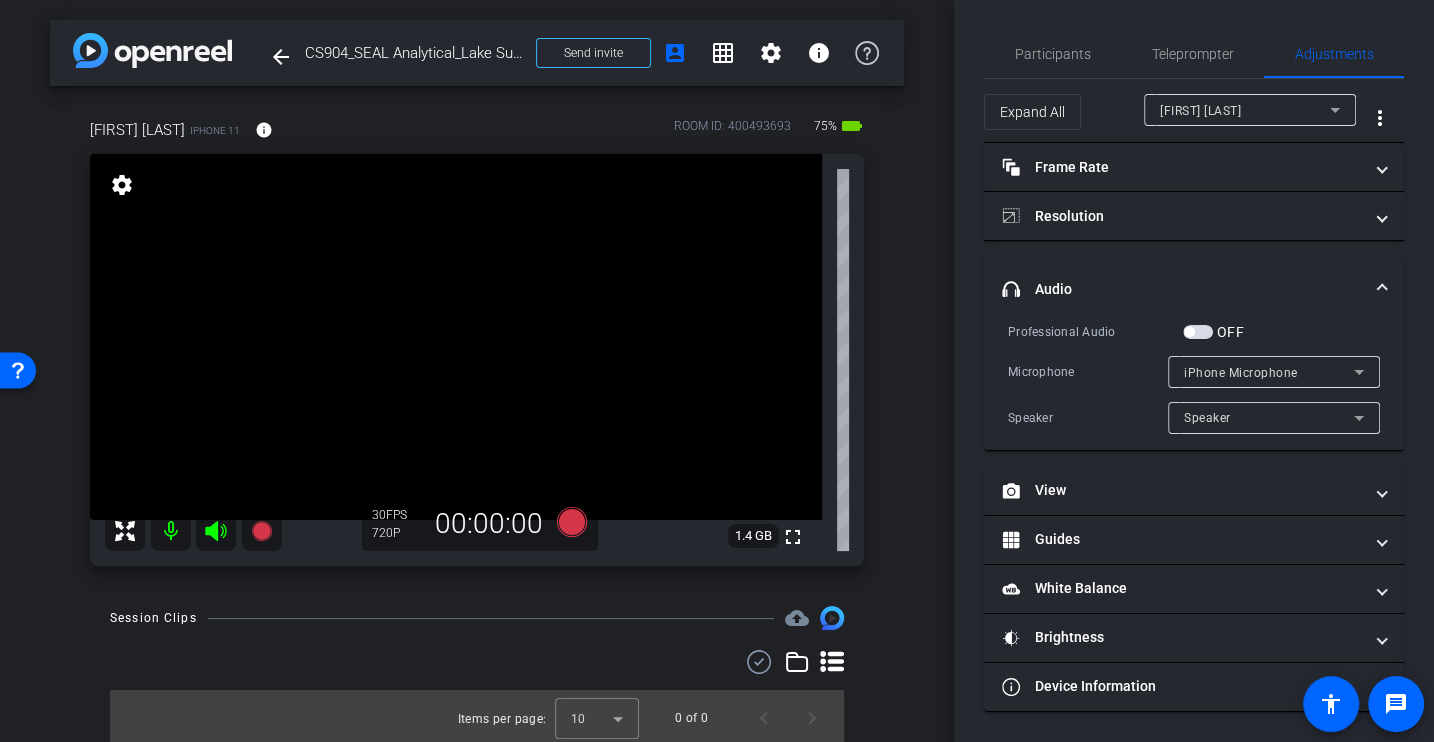 click on "Professional Audio  OFF  Microphone iPhone Microphone Speaker Speaker" at bounding box center [1194, 377] 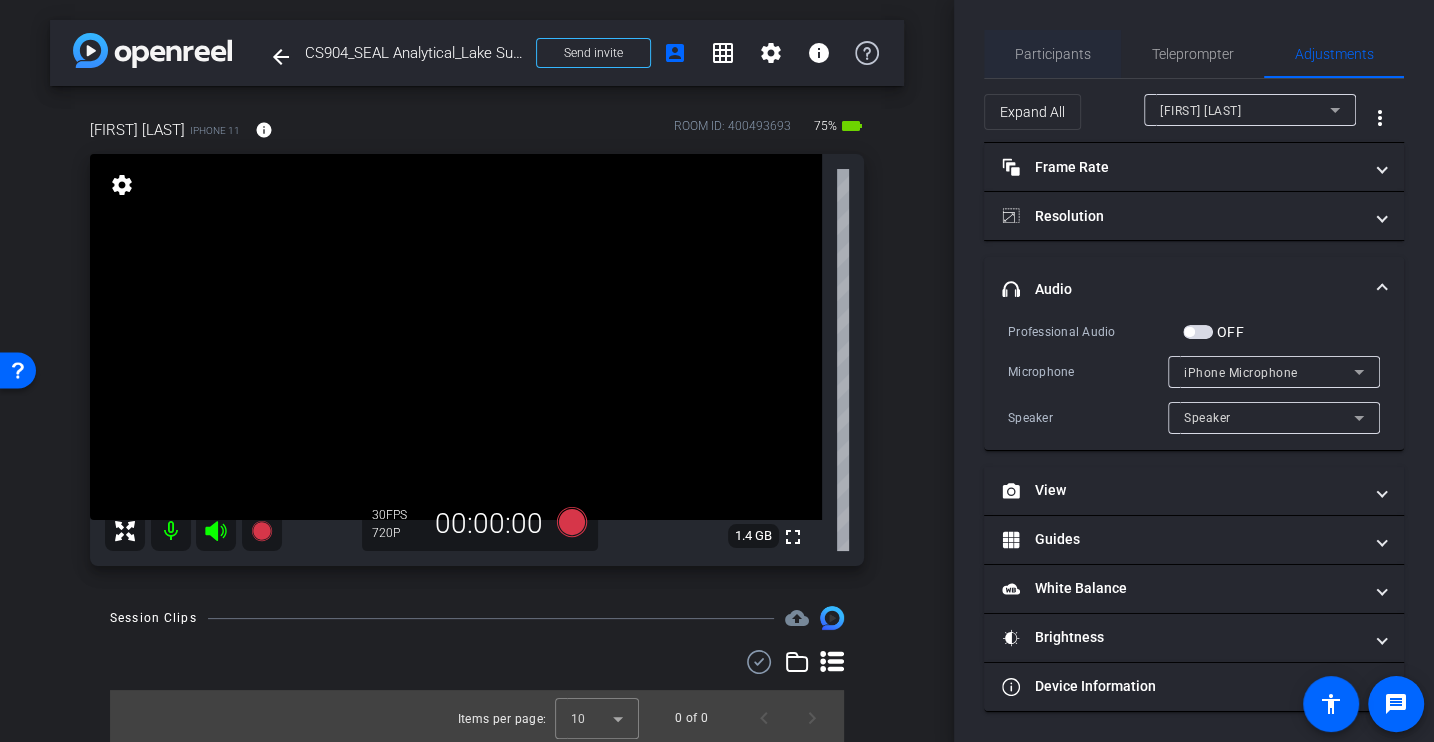 click on "Participants" at bounding box center (1053, 54) 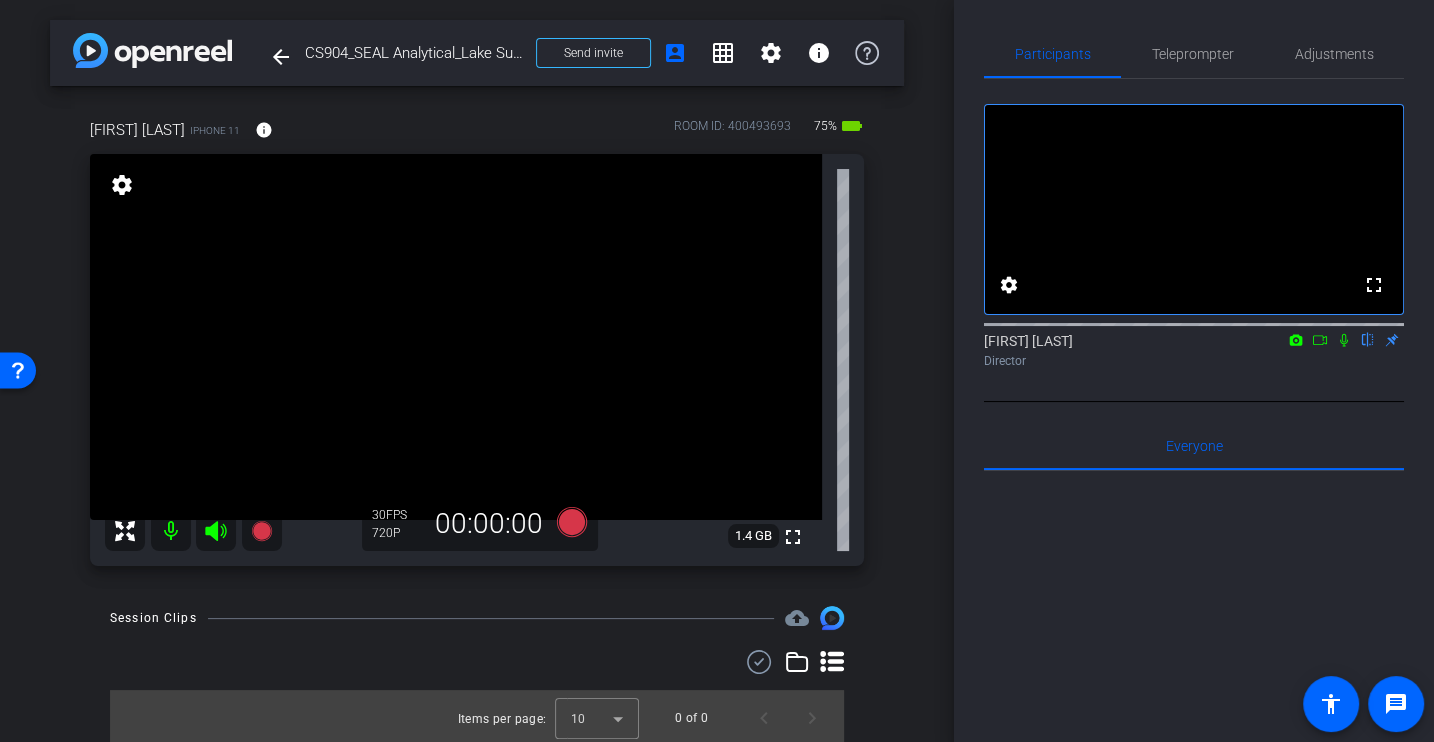 click on "arrow_back  CS904_SEAL Analytical_Lake Superior State University_Benjamin Southwell   Back to project   Send invite  account_box grid_on settings info
Benjamin Southwell iPhone 11 info ROOM ID: 400493693 75% battery_std fullscreen settings  1.4 GB
30 FPS  720P   00:00:00
Session Clips   cloud_upload
Items per page:  10  0 of 0" at bounding box center [477, 371] 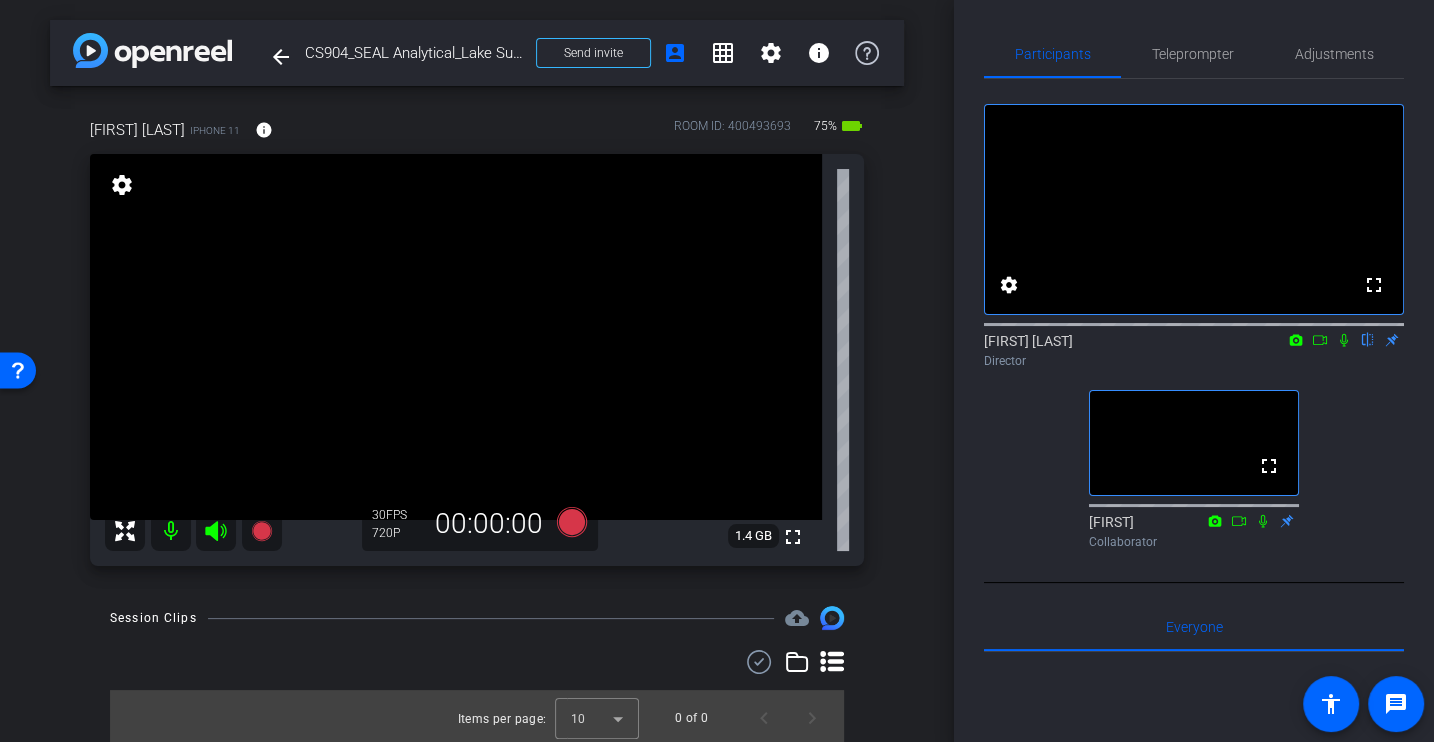 click on "fullscreen settings  Alex Ferguson
flip
Director  fullscreen  Johann
Collaborator" 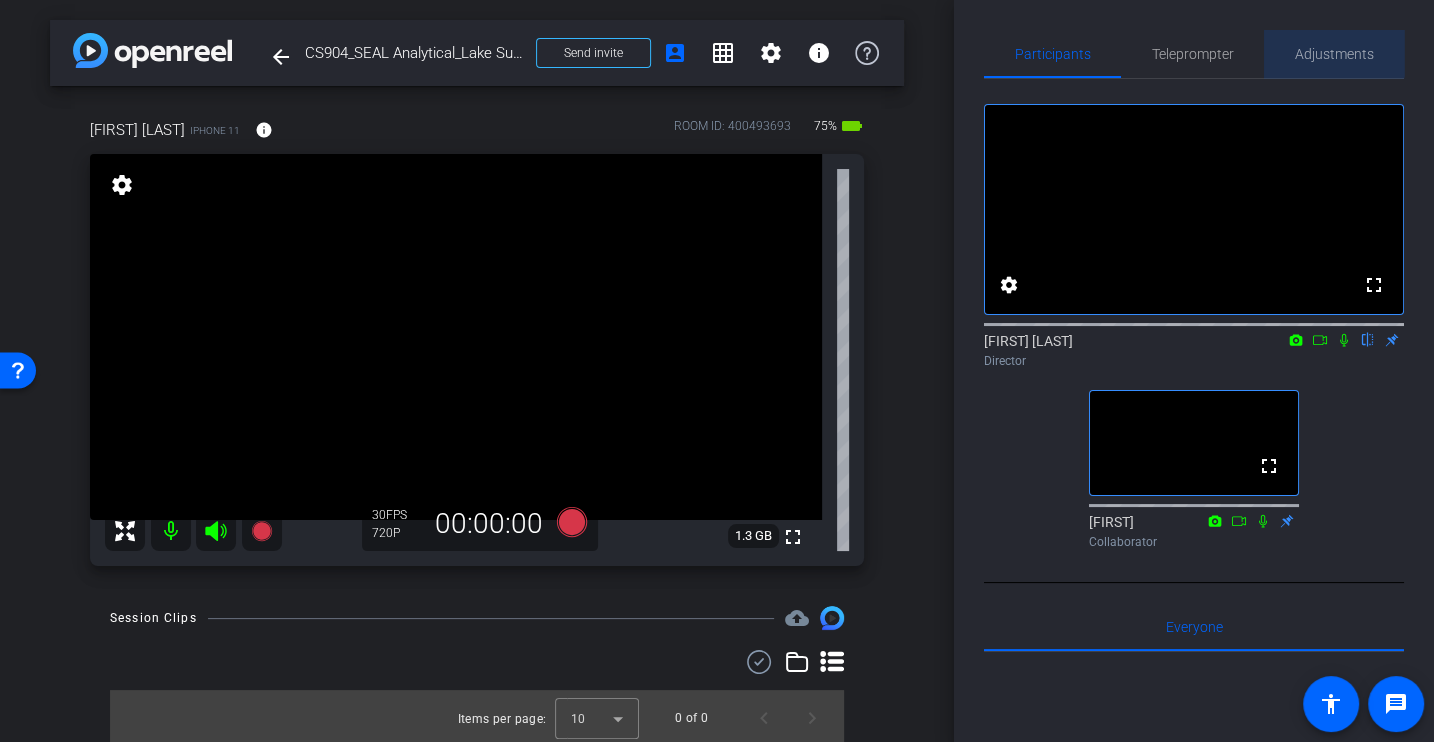 click on "Adjustments" at bounding box center (1334, 54) 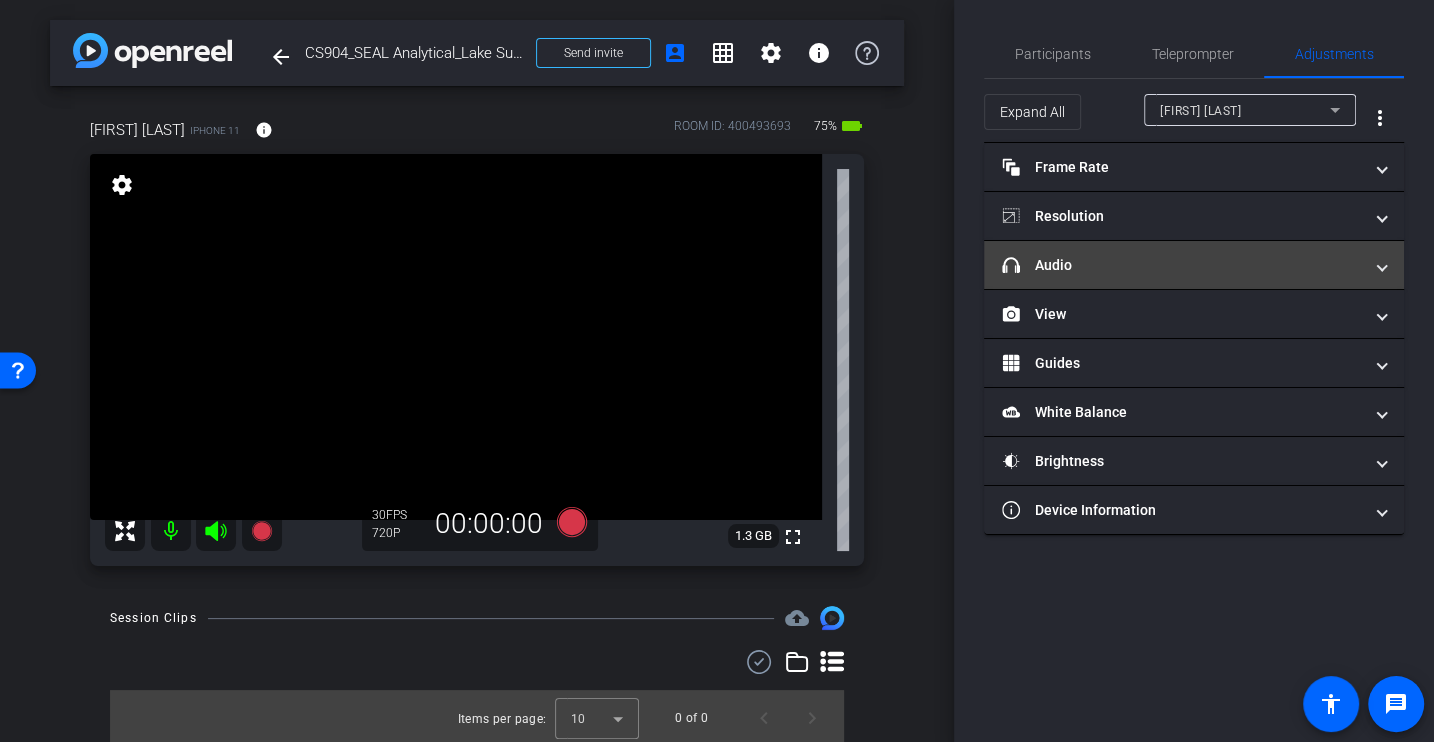 click on "headphone icon
Audio" at bounding box center (1194, 265) 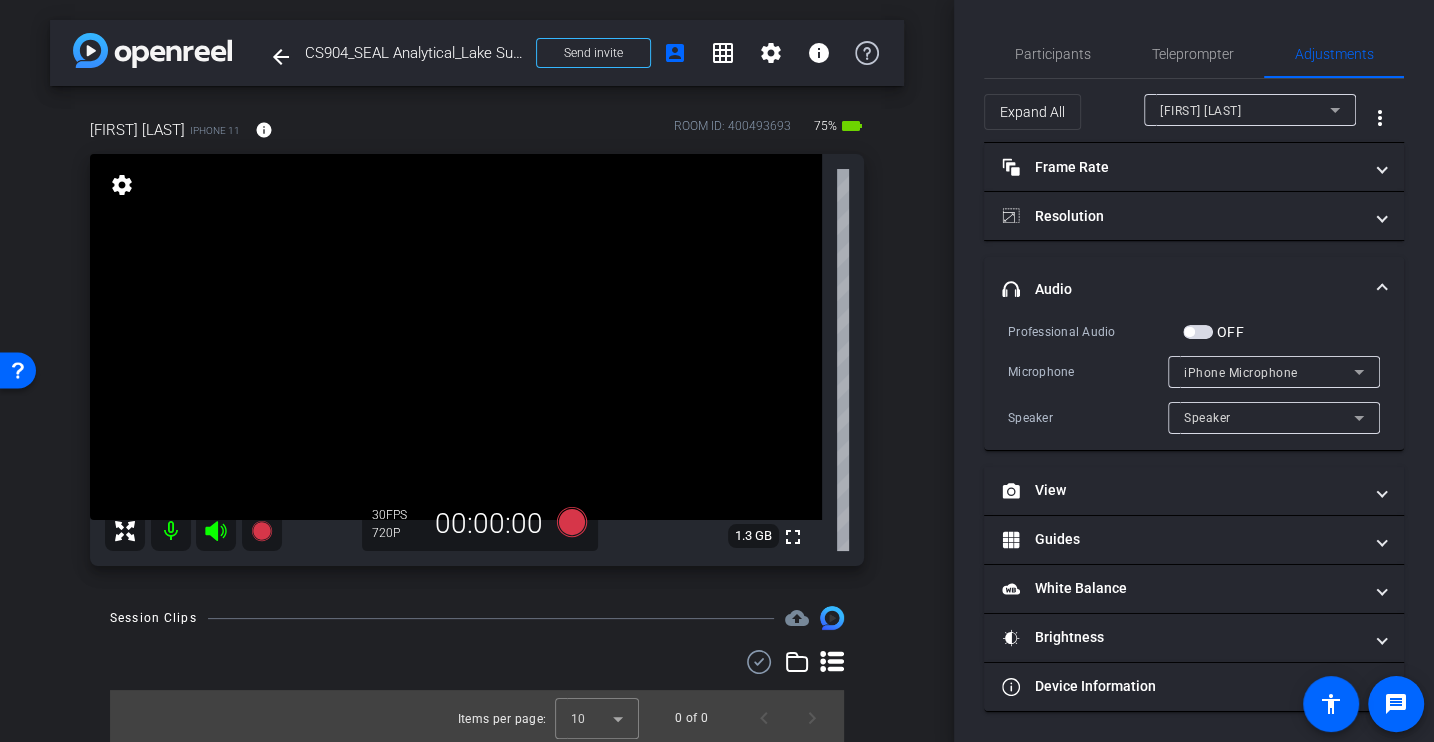 click on "Microphone" at bounding box center (1088, 372) 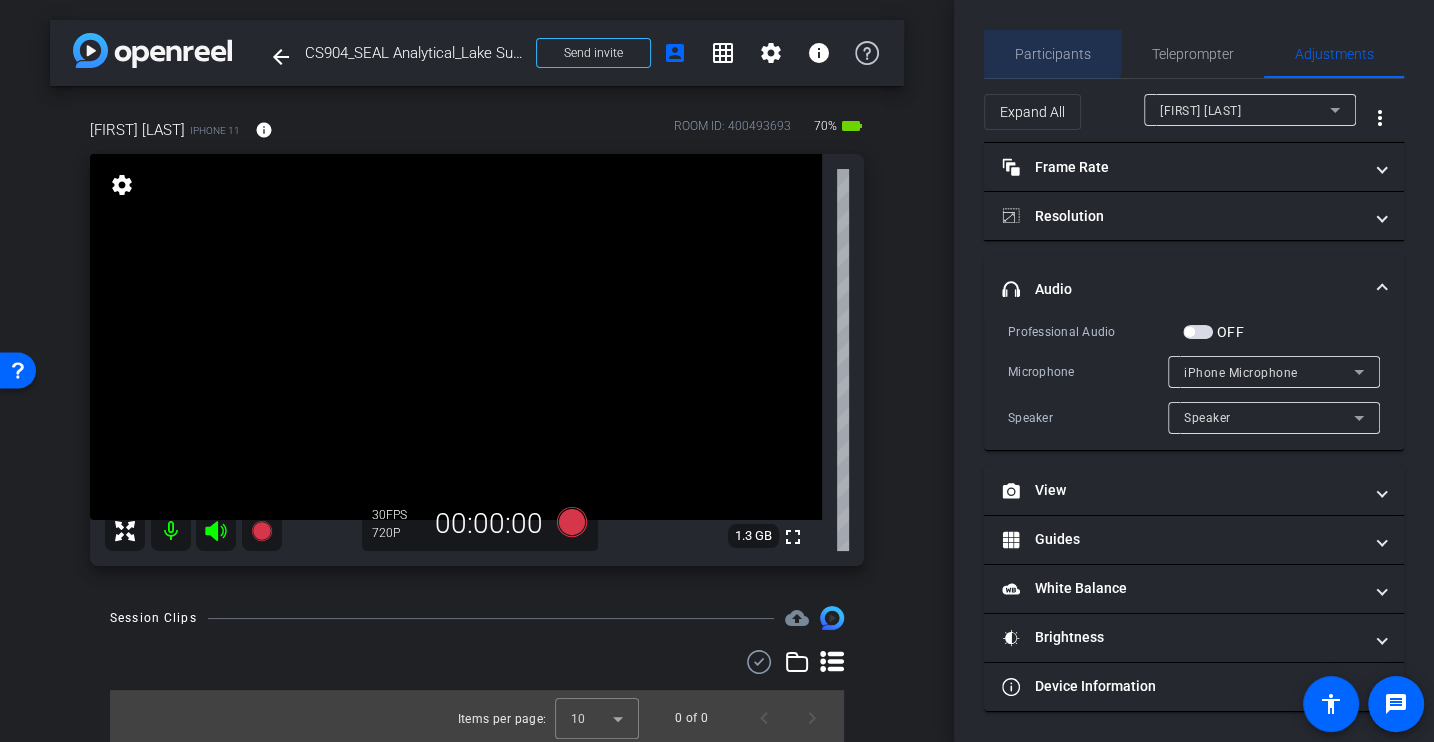 click on "Participants" at bounding box center [1053, 54] 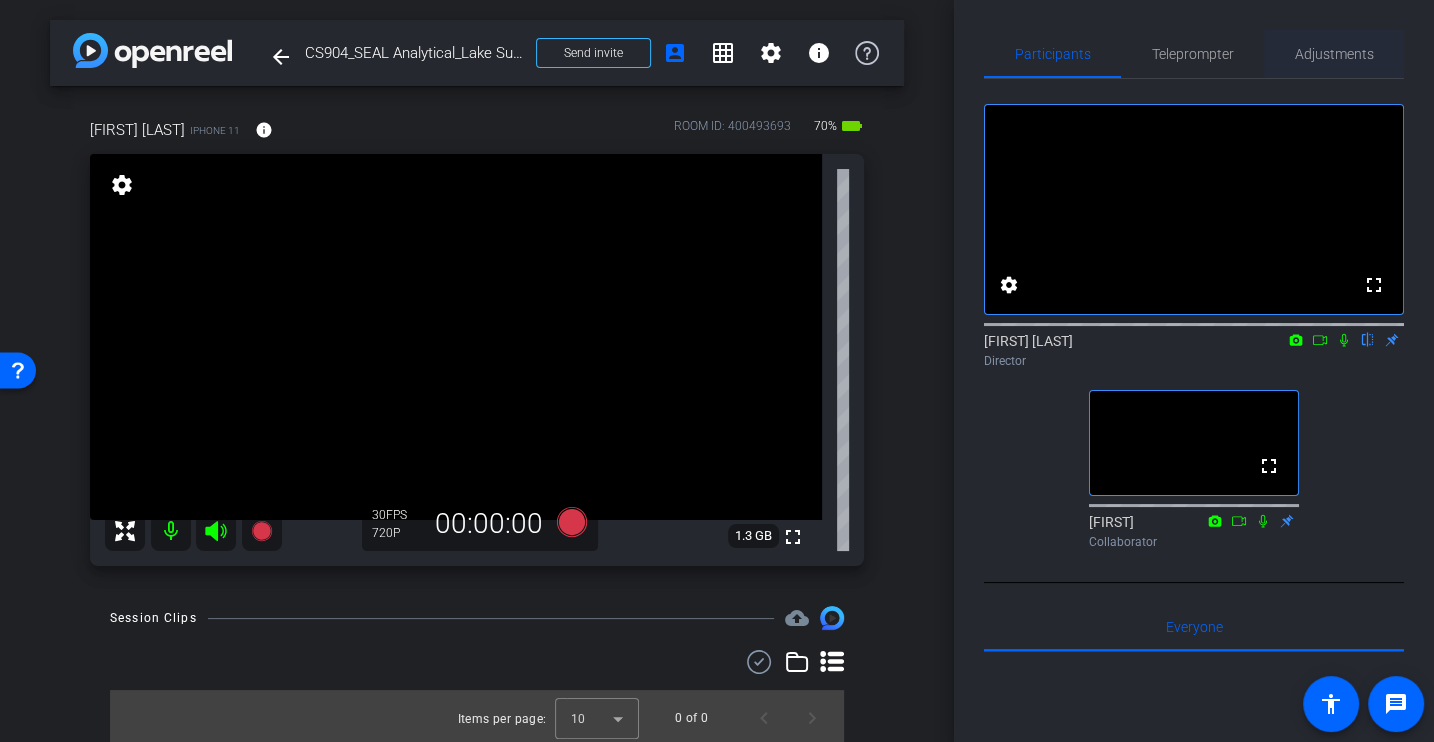 click on "Adjustments" at bounding box center (1334, 54) 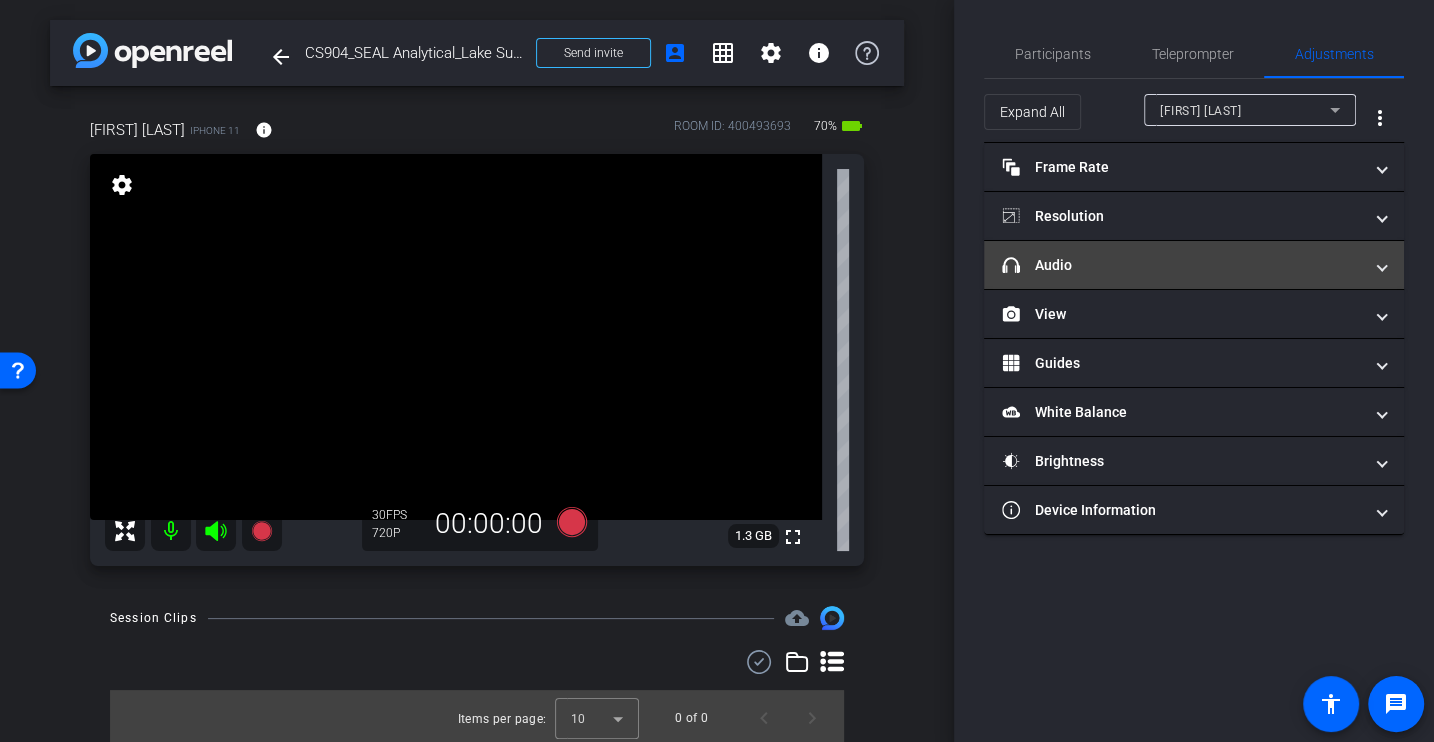 click on "headphone icon
Audio" at bounding box center (1182, 265) 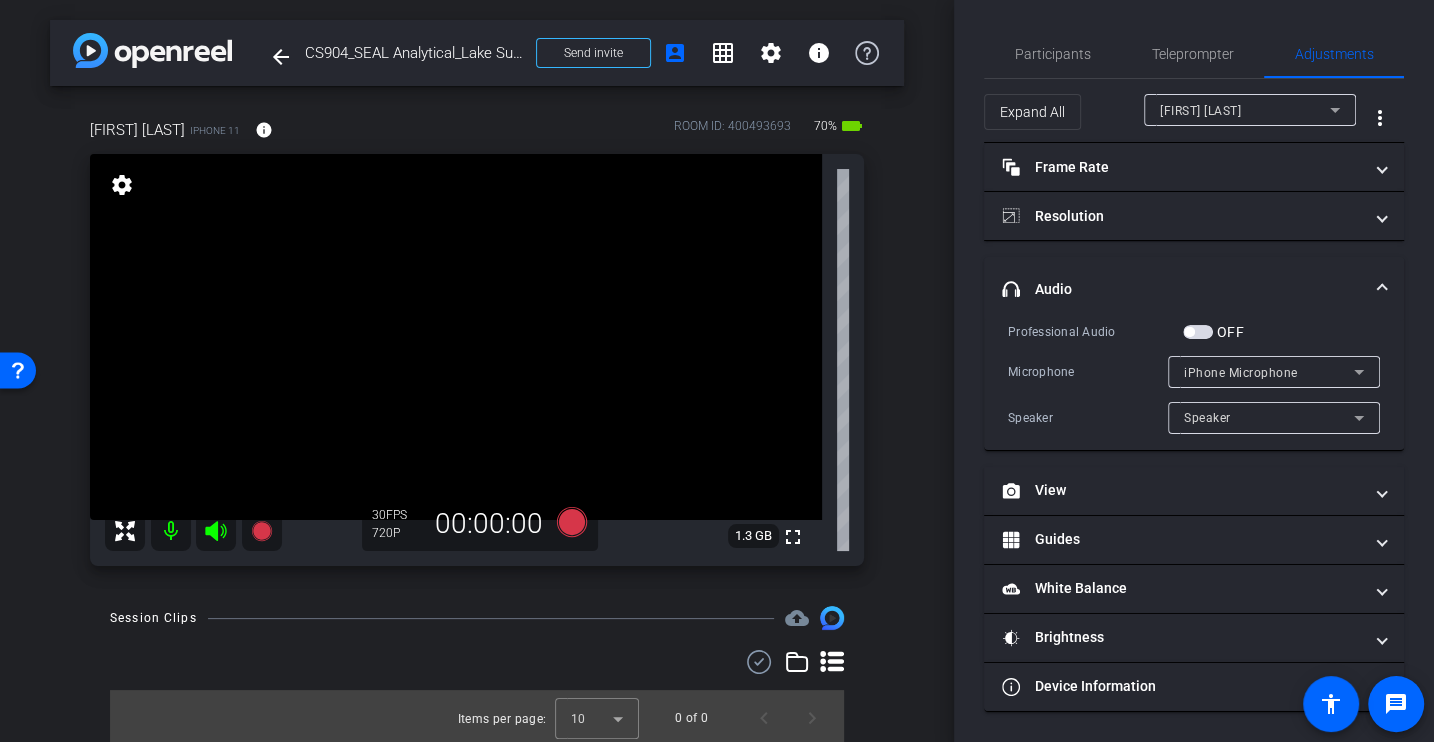 click on "Microphone iPhone Microphone" at bounding box center (1194, 372) 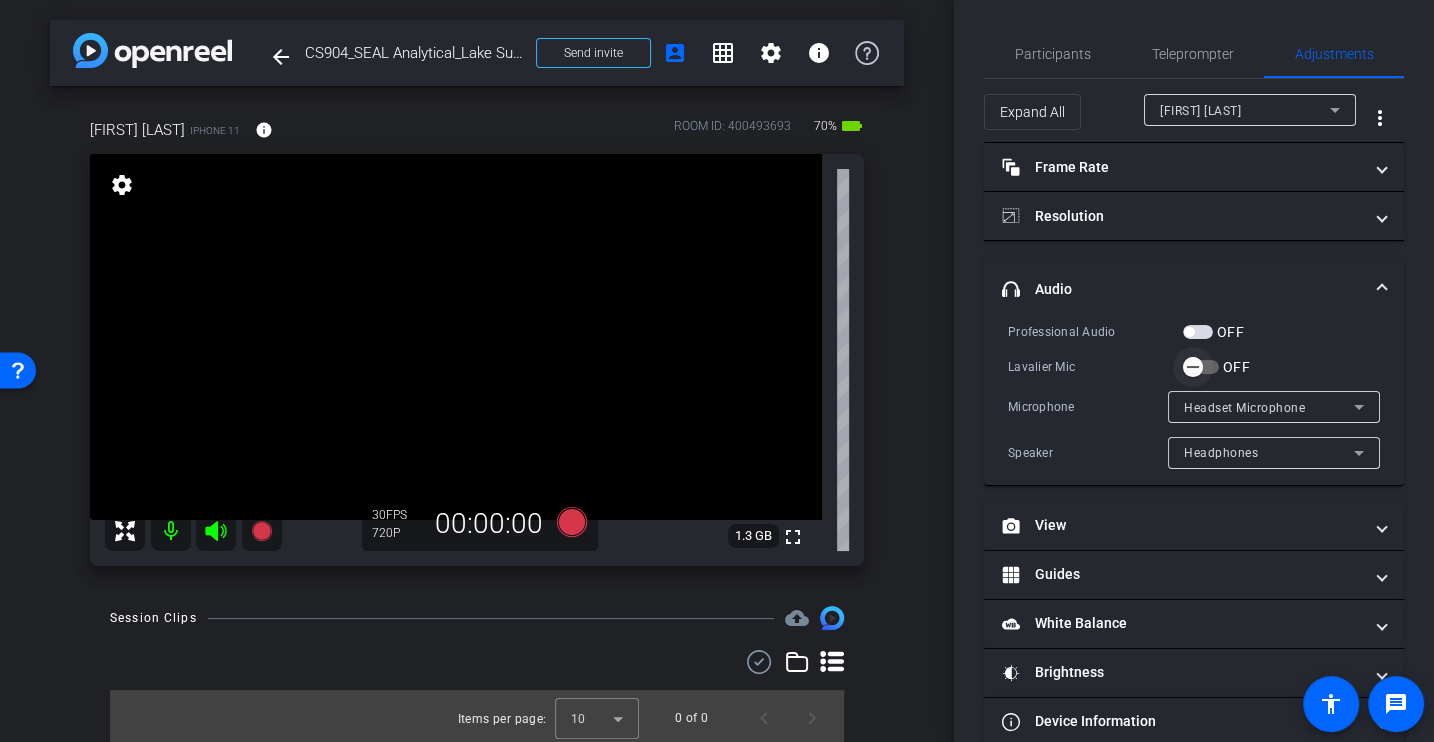 click 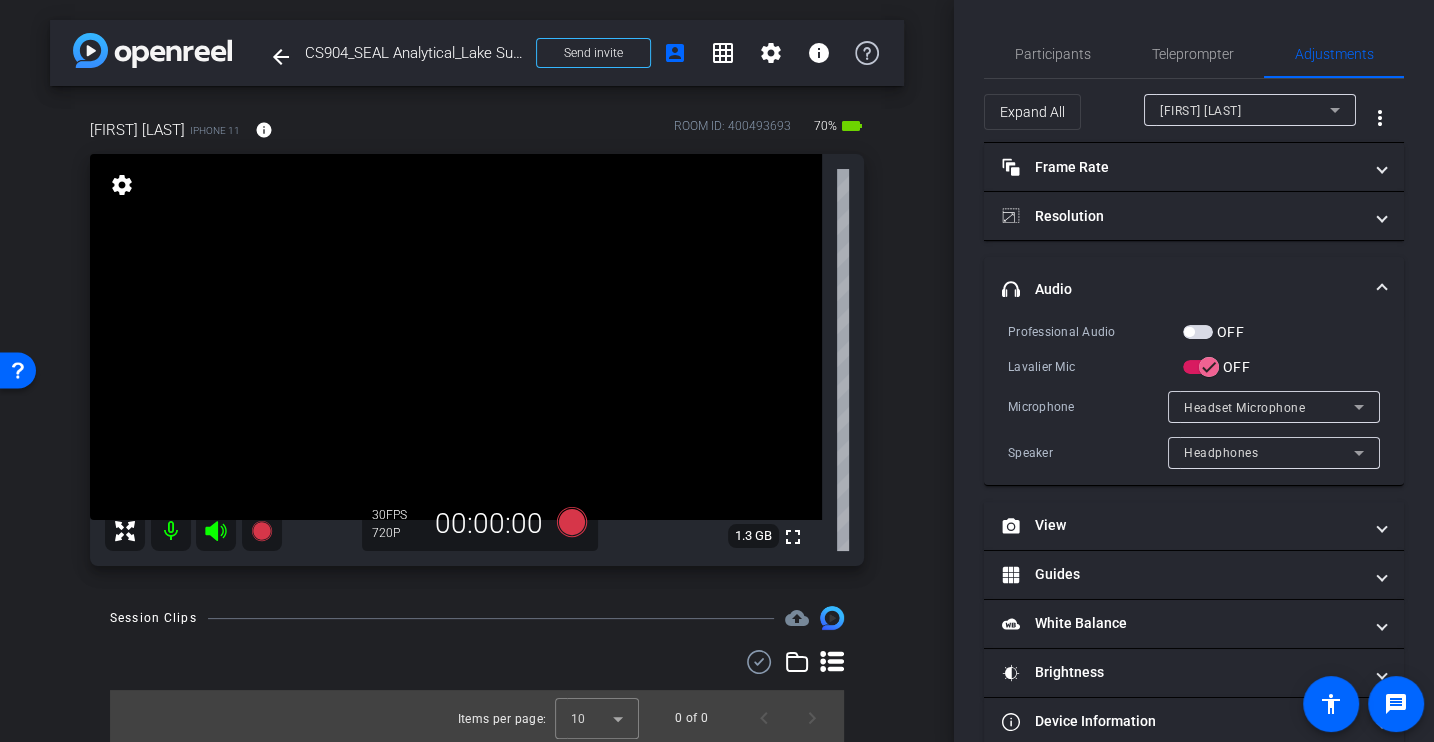 click on "Lavalier Mic" at bounding box center [1095, 367] 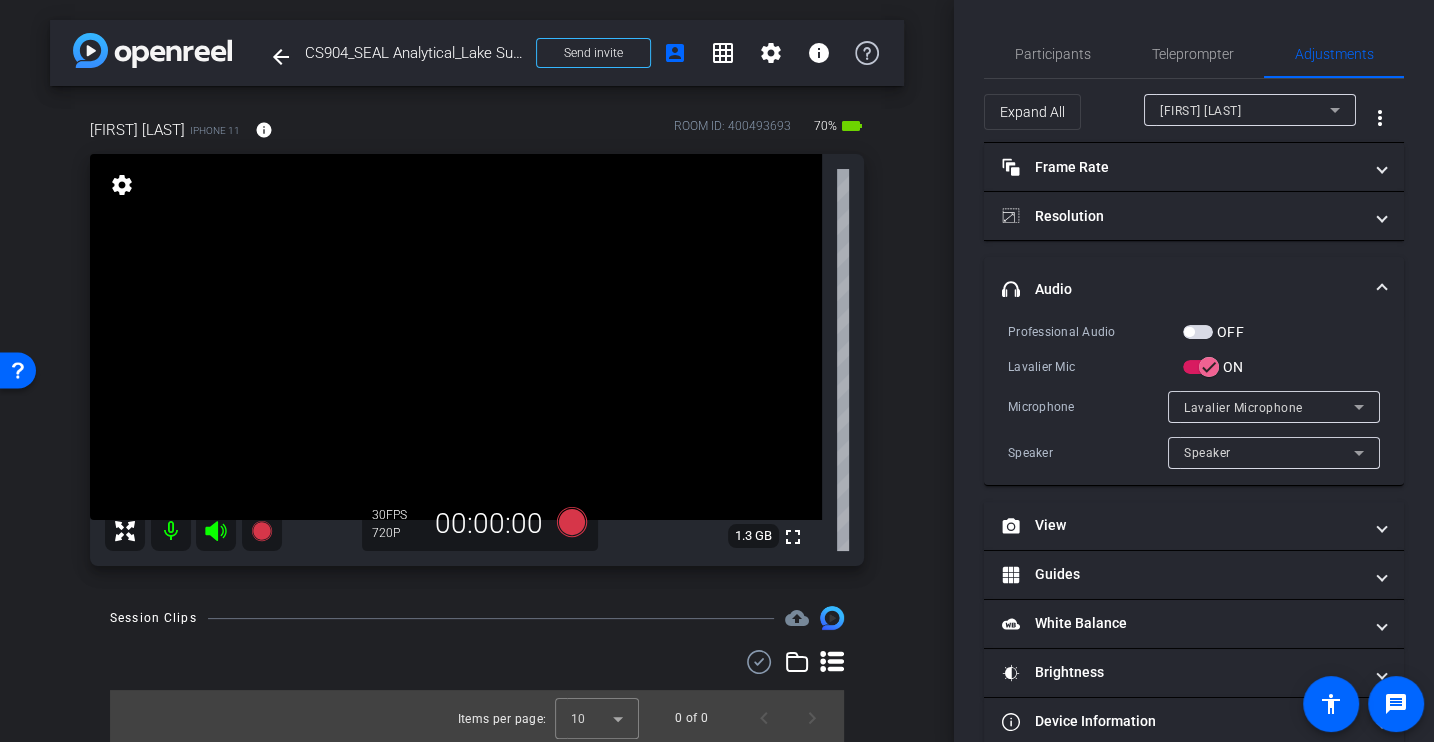 click on "Professional Audio  OFF  Lavalier Mic  ON  Microphone Lavalier Microphone Speaker Speaker" at bounding box center [1194, 395] 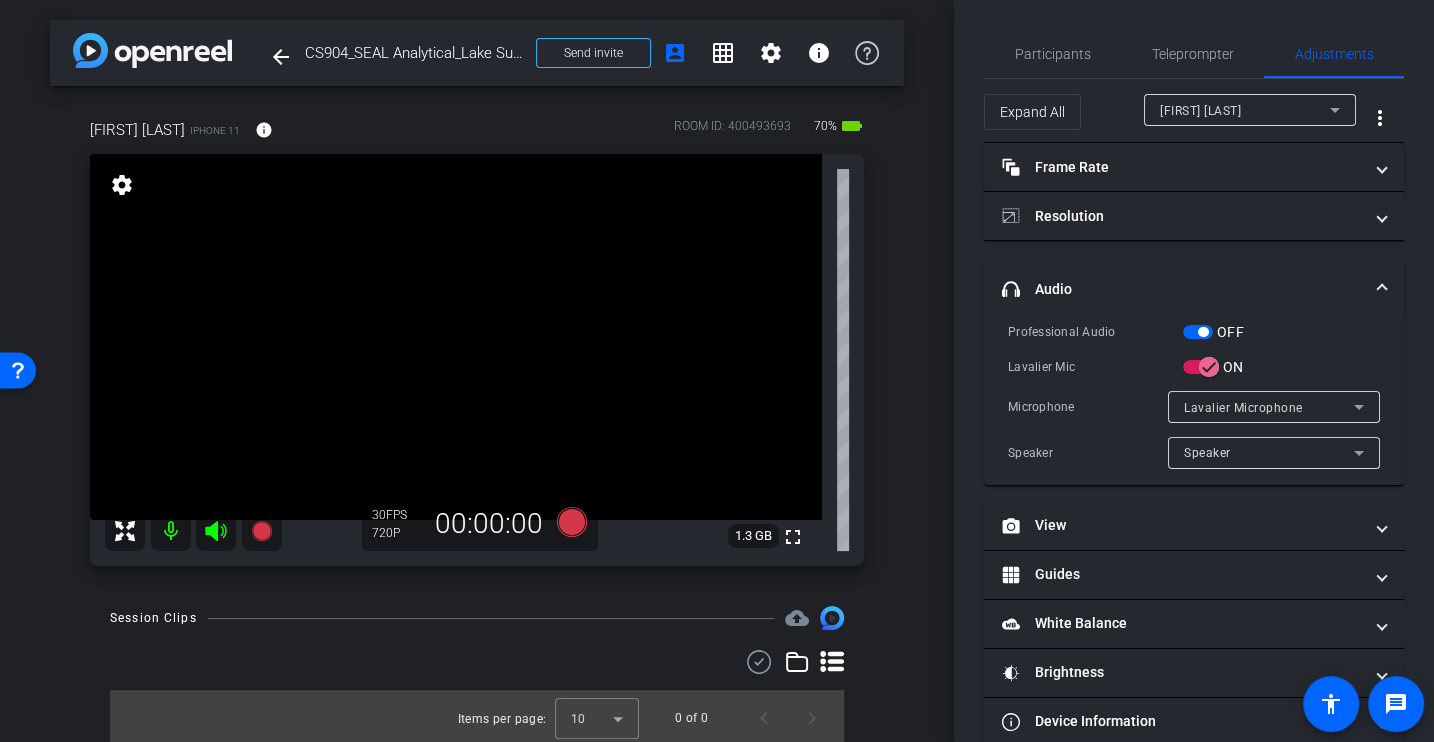 click on "Professional Audio  OFF  Lavalier Mic  ON  Microphone Lavalier Microphone Speaker Speaker" at bounding box center (1194, 395) 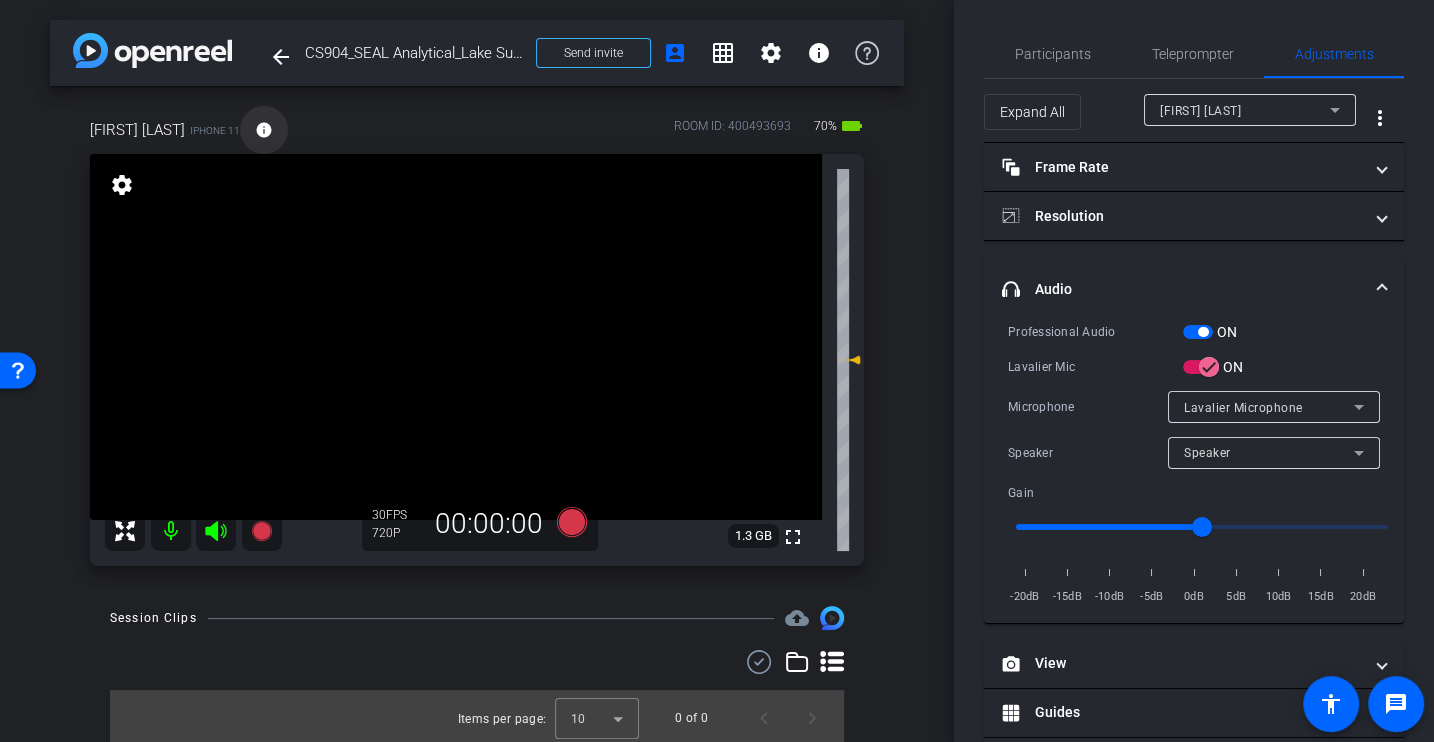 click on "info" at bounding box center [264, 130] 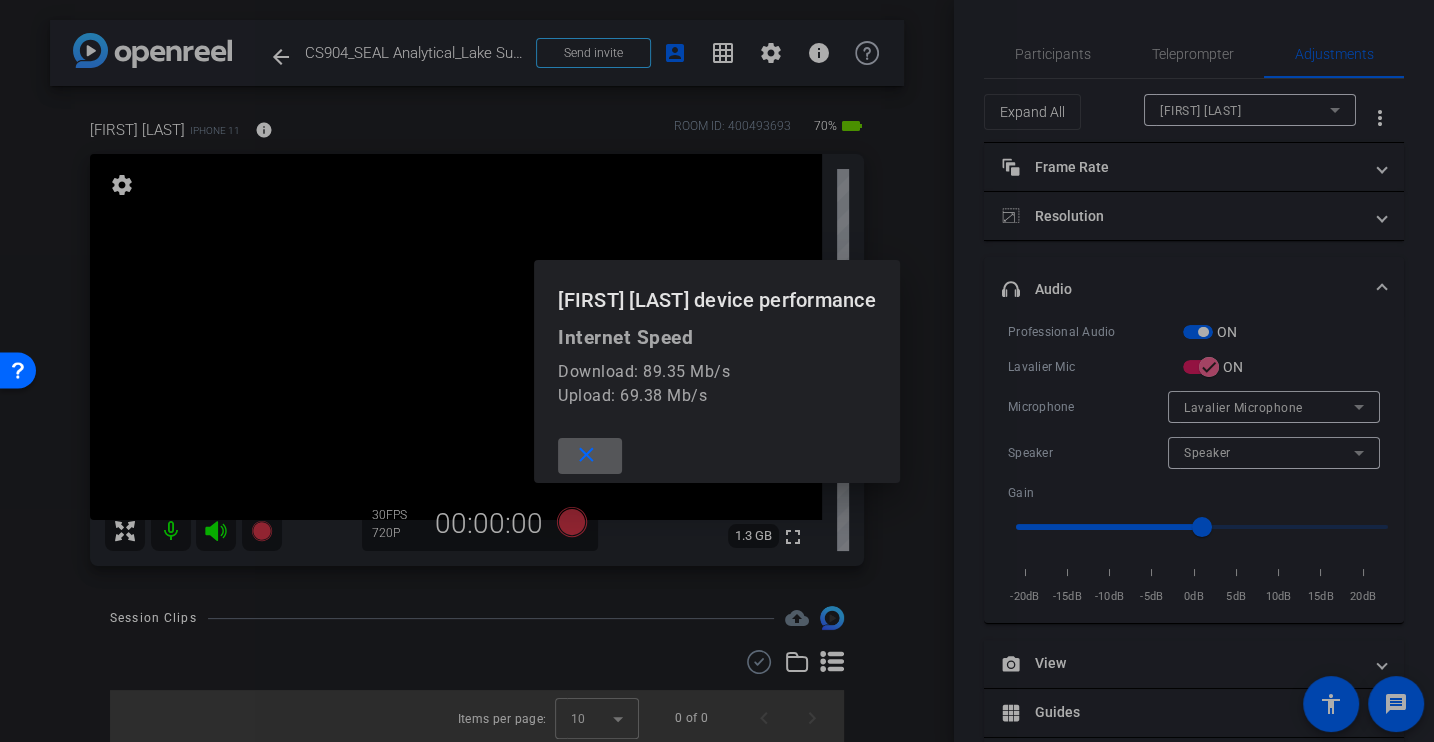 click at bounding box center [590, 456] 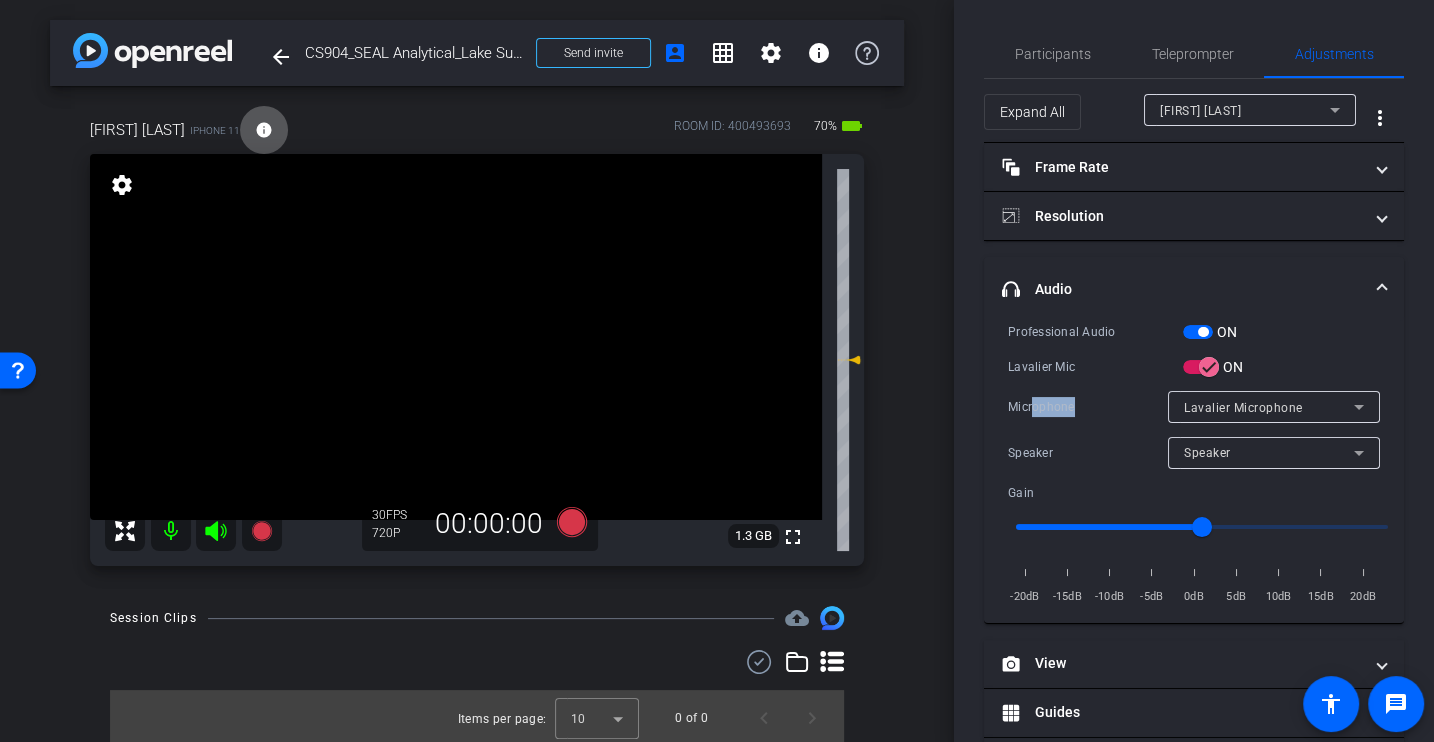 click on "Microphone Lavalier Microphone" at bounding box center (1194, 407) 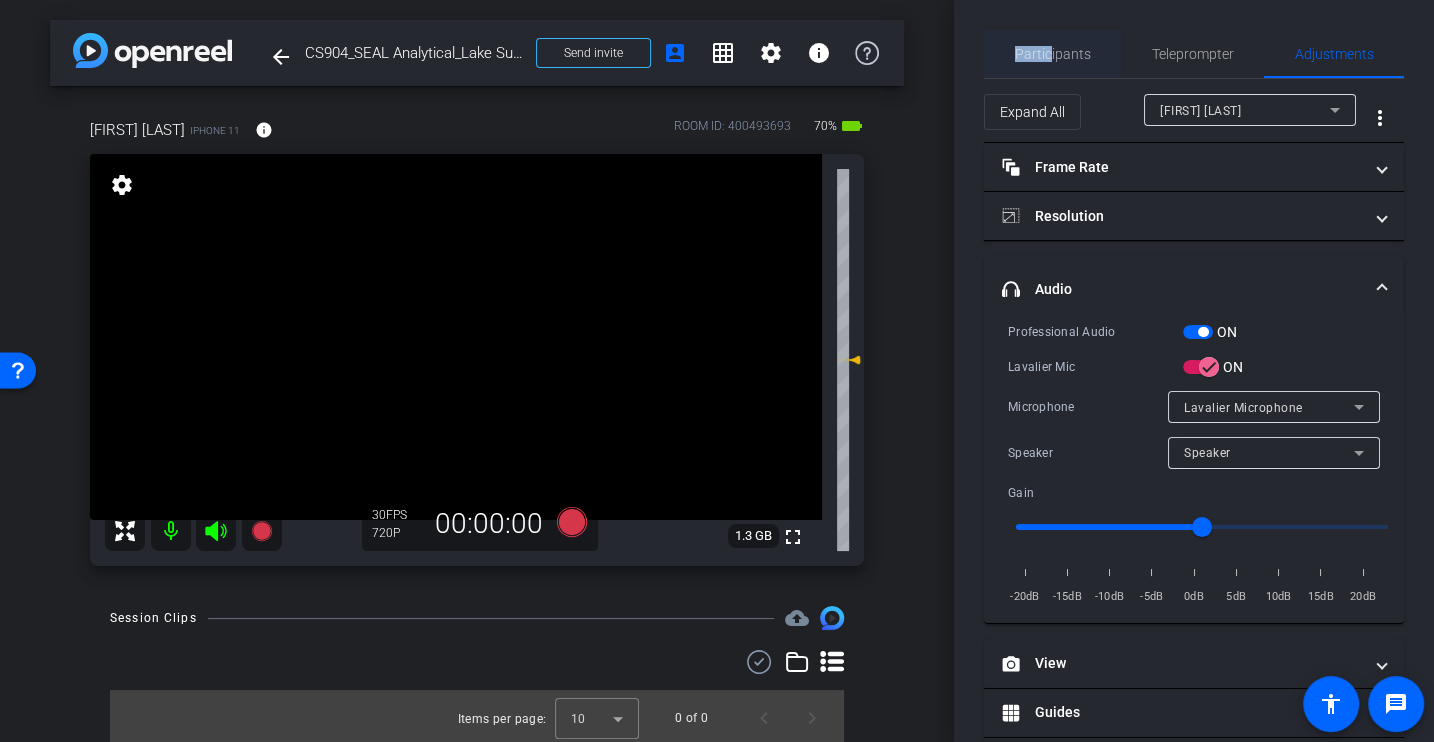click on "Participants" at bounding box center (1053, 54) 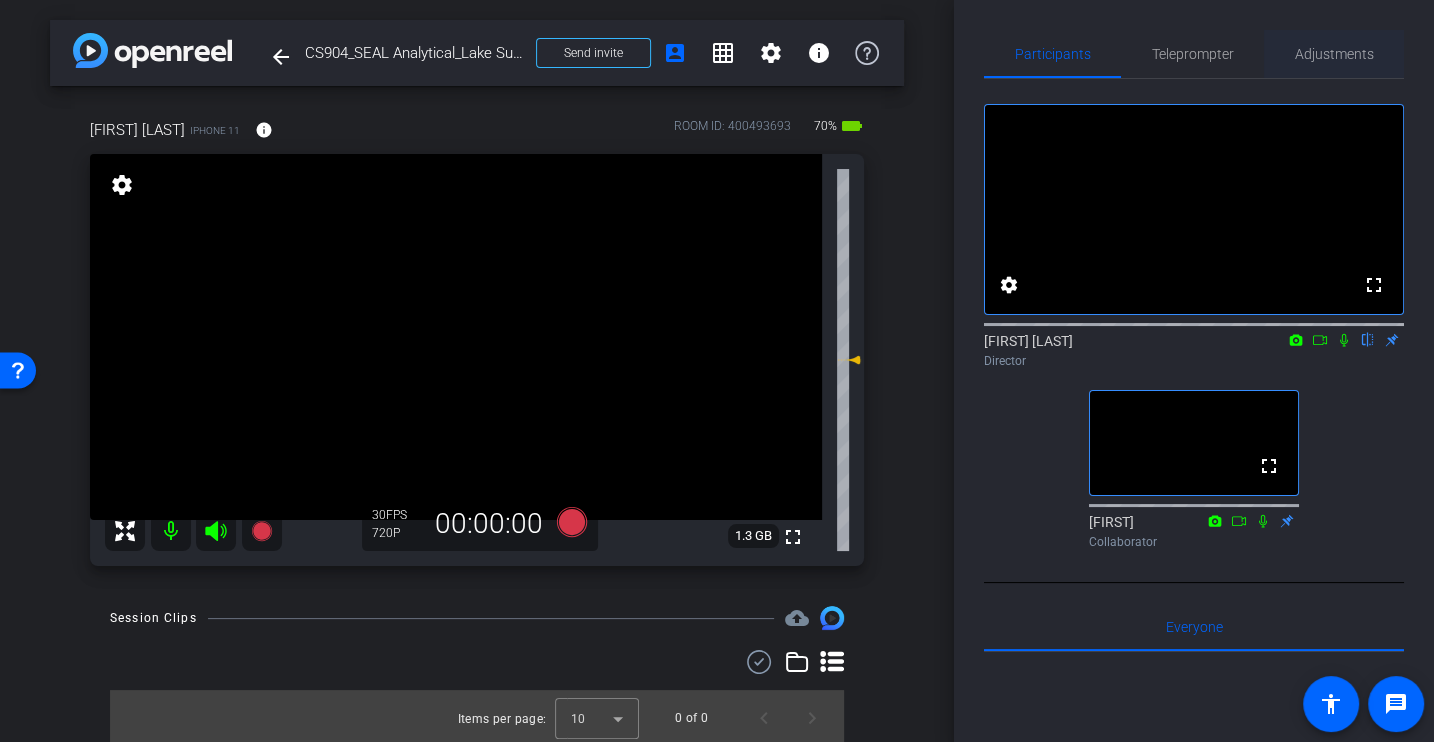 click on "Adjustments" at bounding box center (1334, 54) 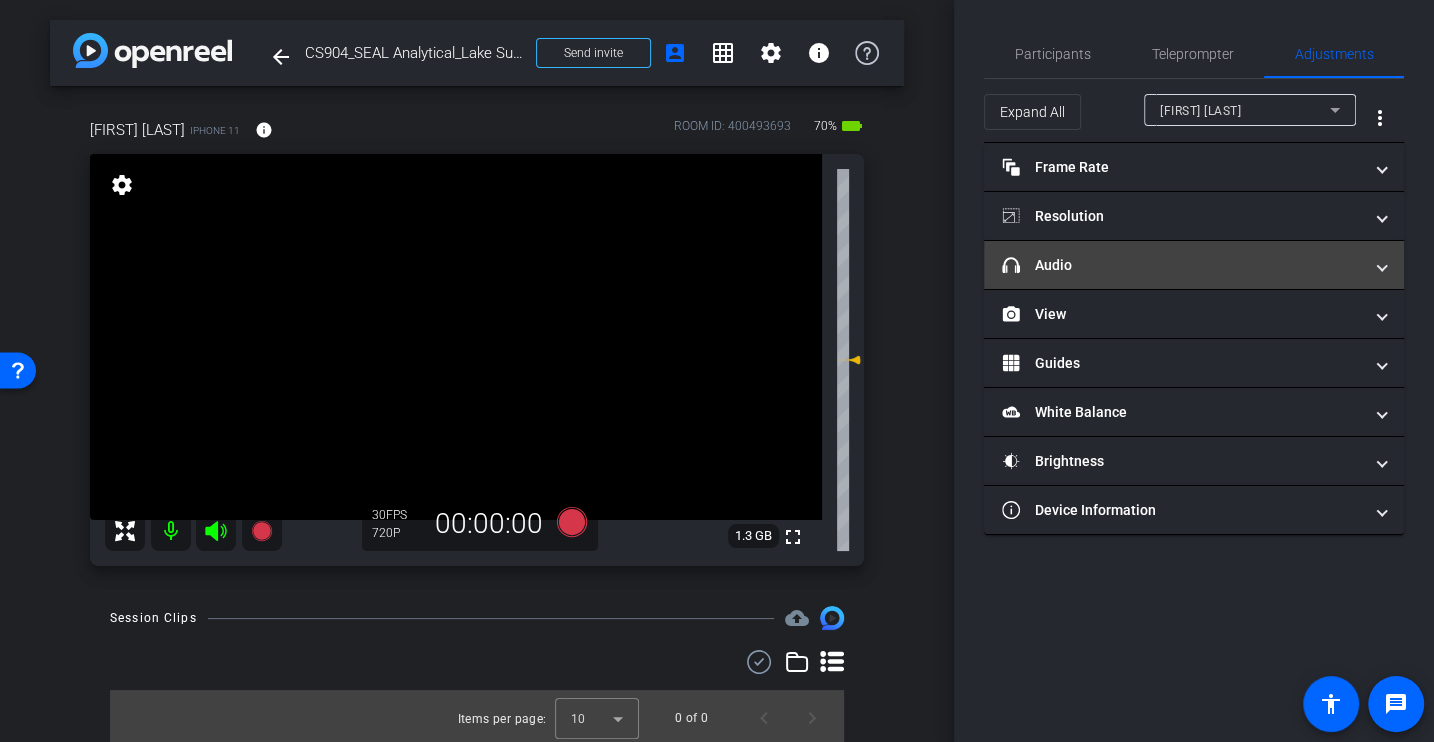 click on "headphone icon
Audio" at bounding box center [1182, 265] 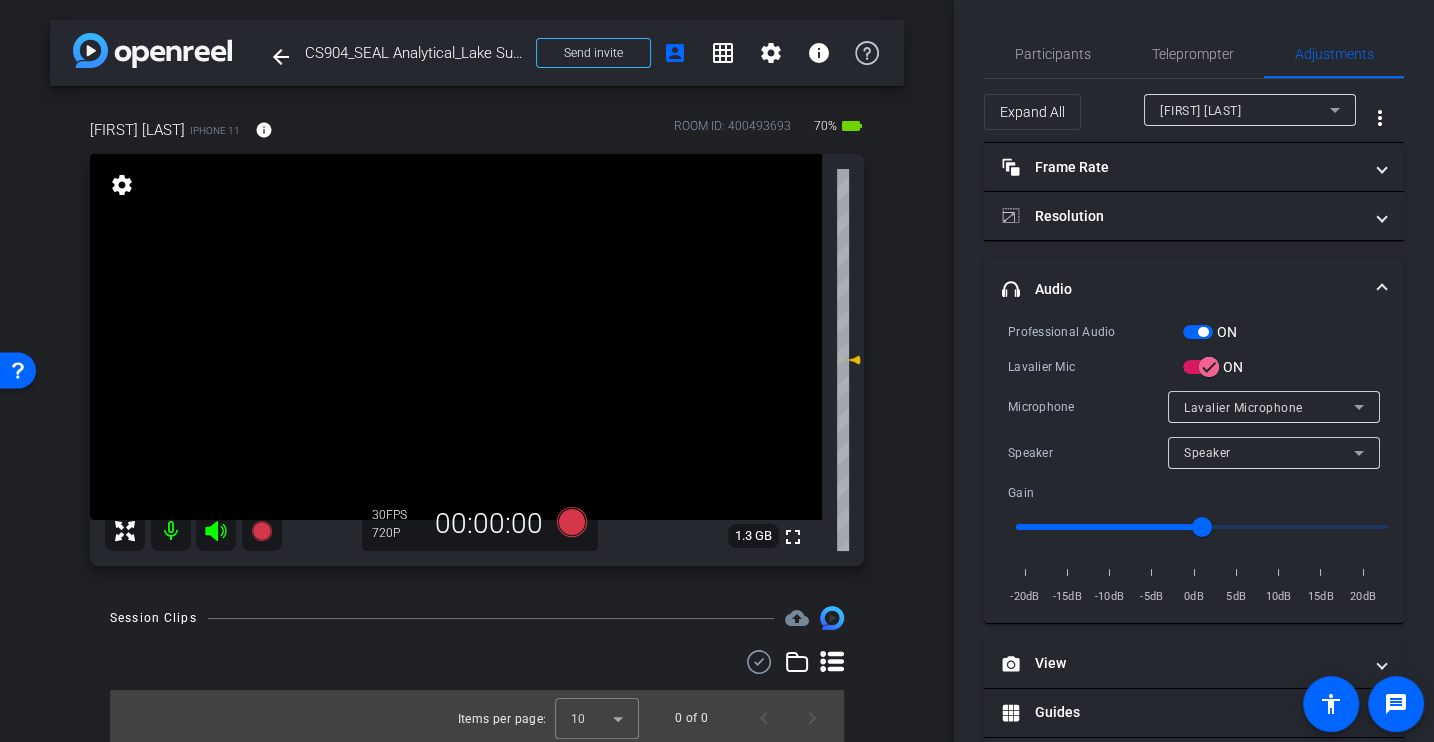 click on "Microphone Lavalier Microphone" at bounding box center (1194, 407) 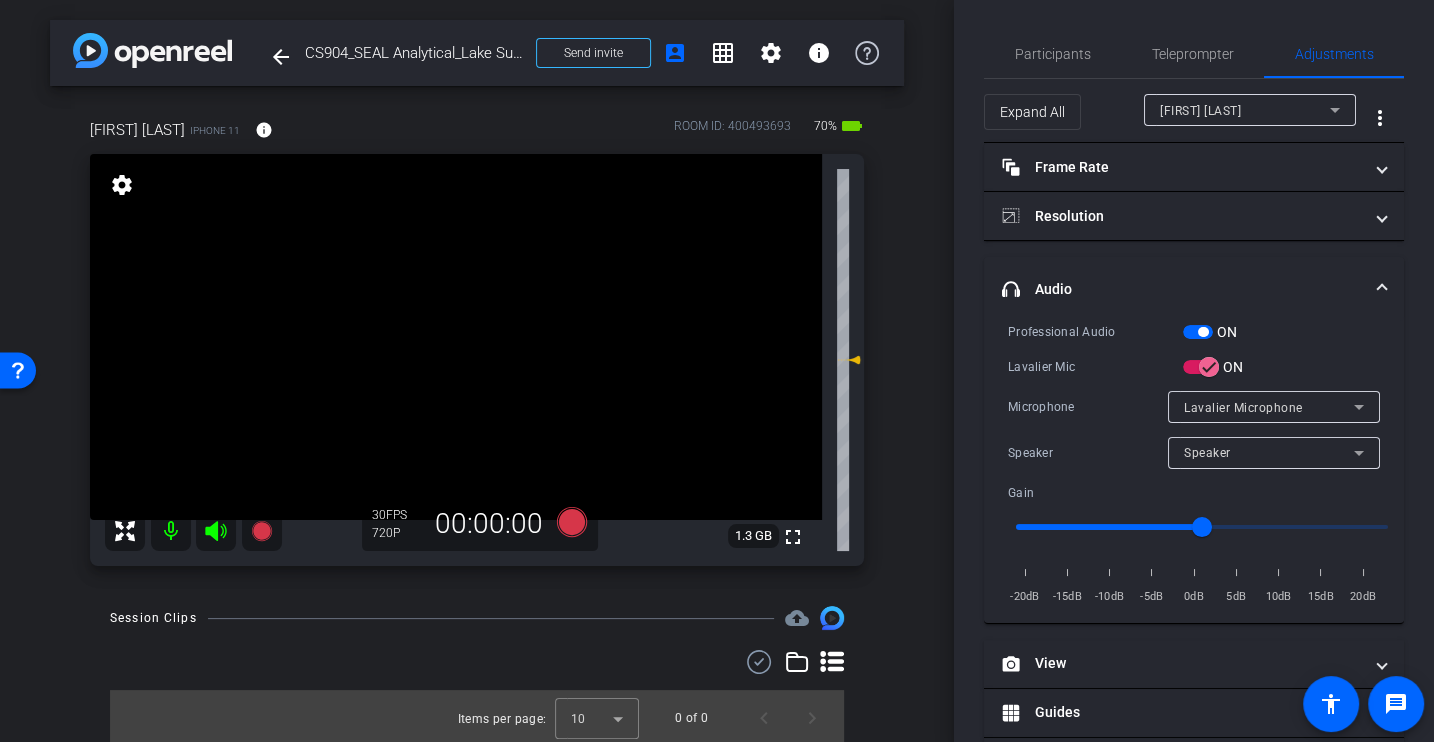 click on "Professional Audio  ON  Lavalier Mic  ON  Microphone Lavalier Microphone Speaker Speaker Gain -20dB -15dB -10dB -5dB 0dB 5dB 10dB 15dB 20dB" at bounding box center (1194, 464) 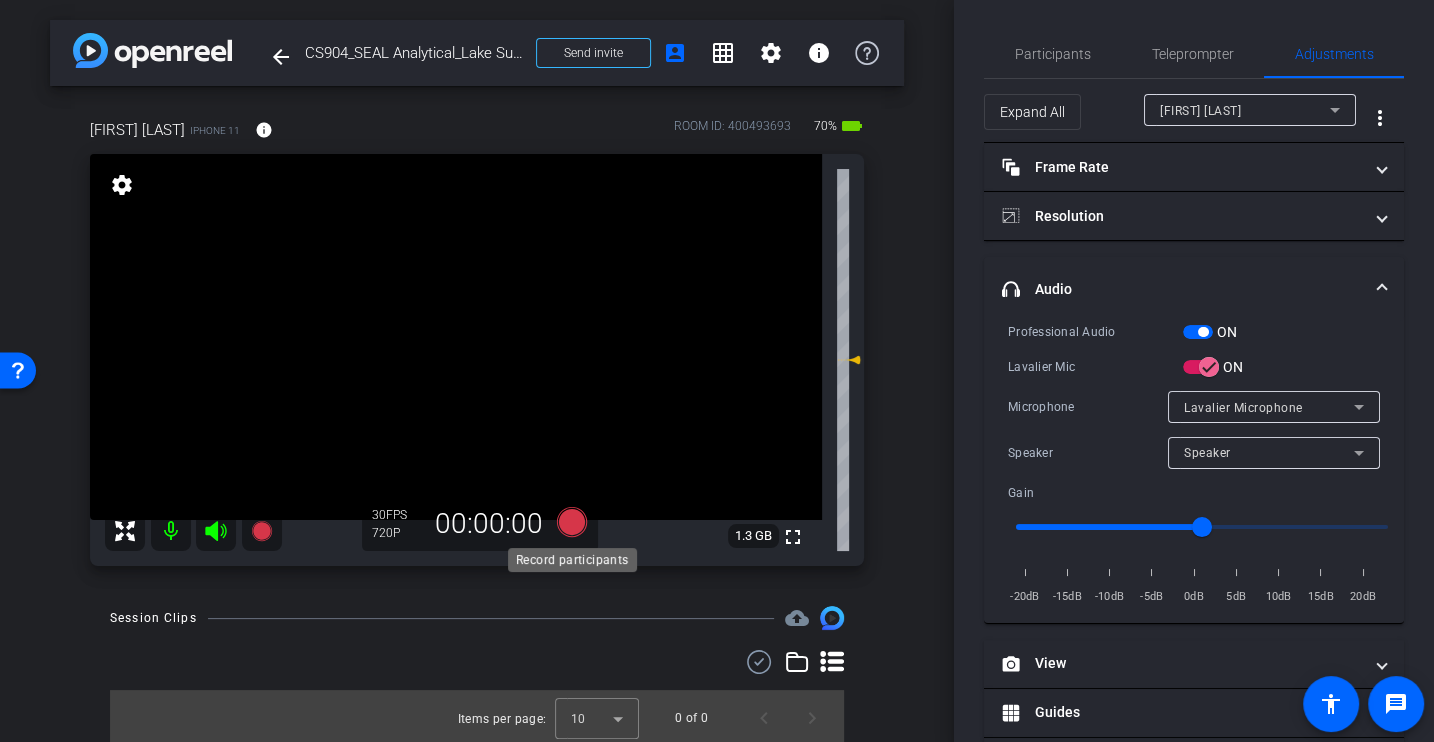 click 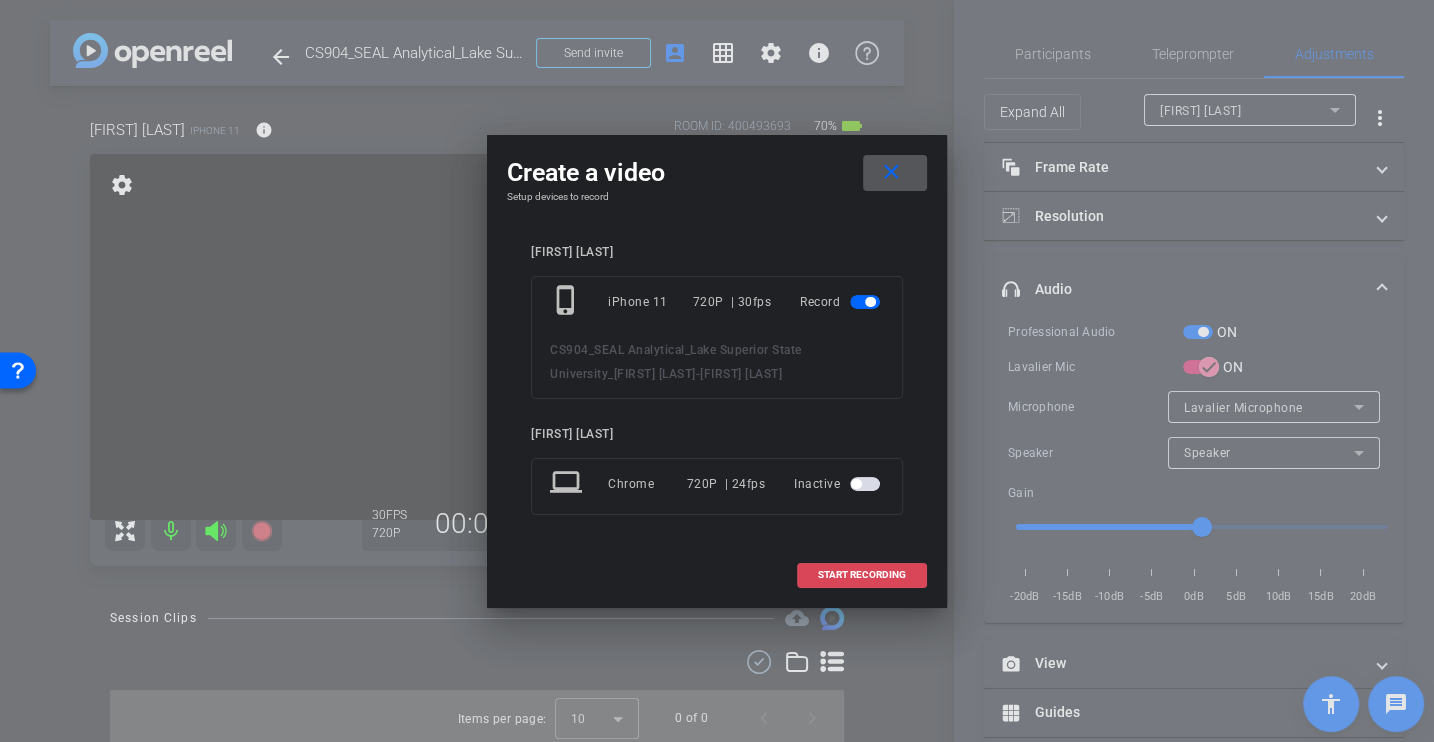 click at bounding box center (862, 575) 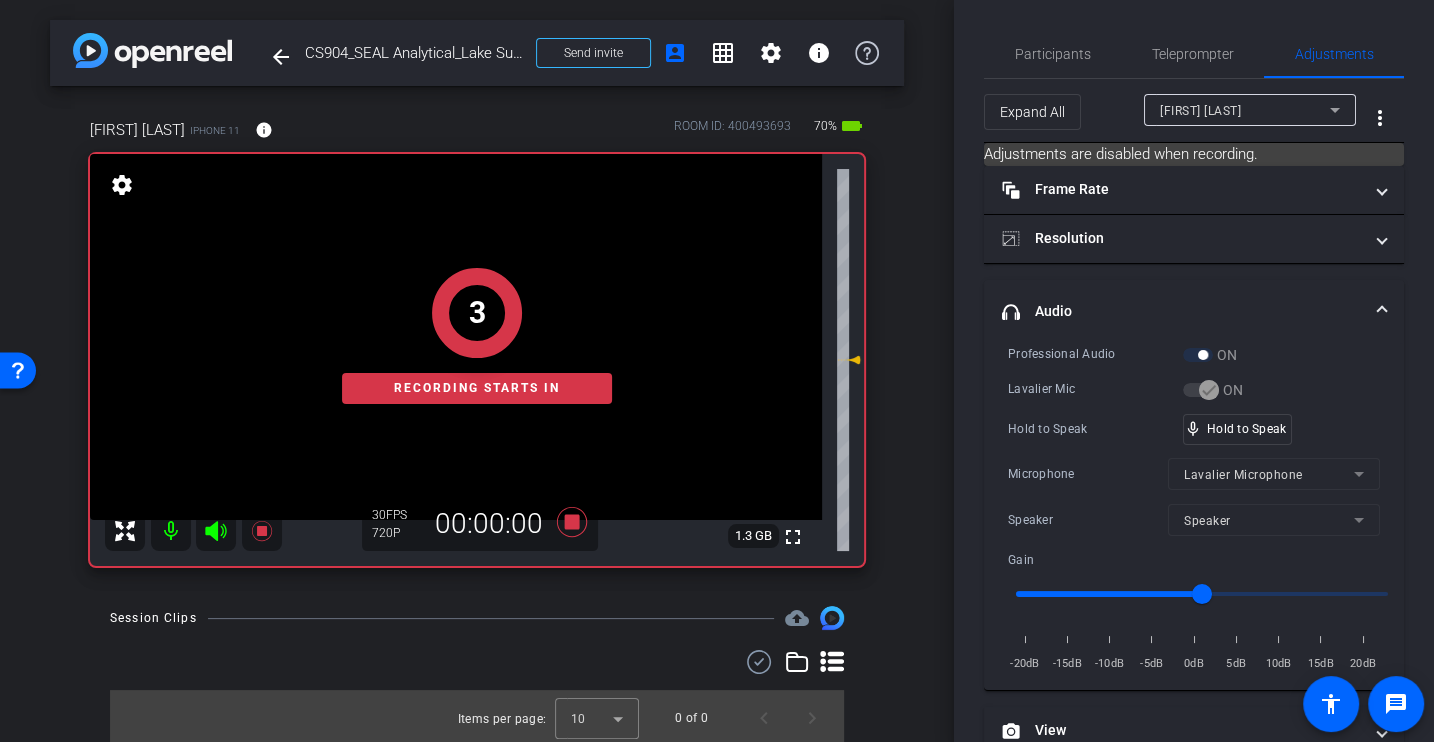click on "Hold to Speak" at bounding box center (1095, 429) 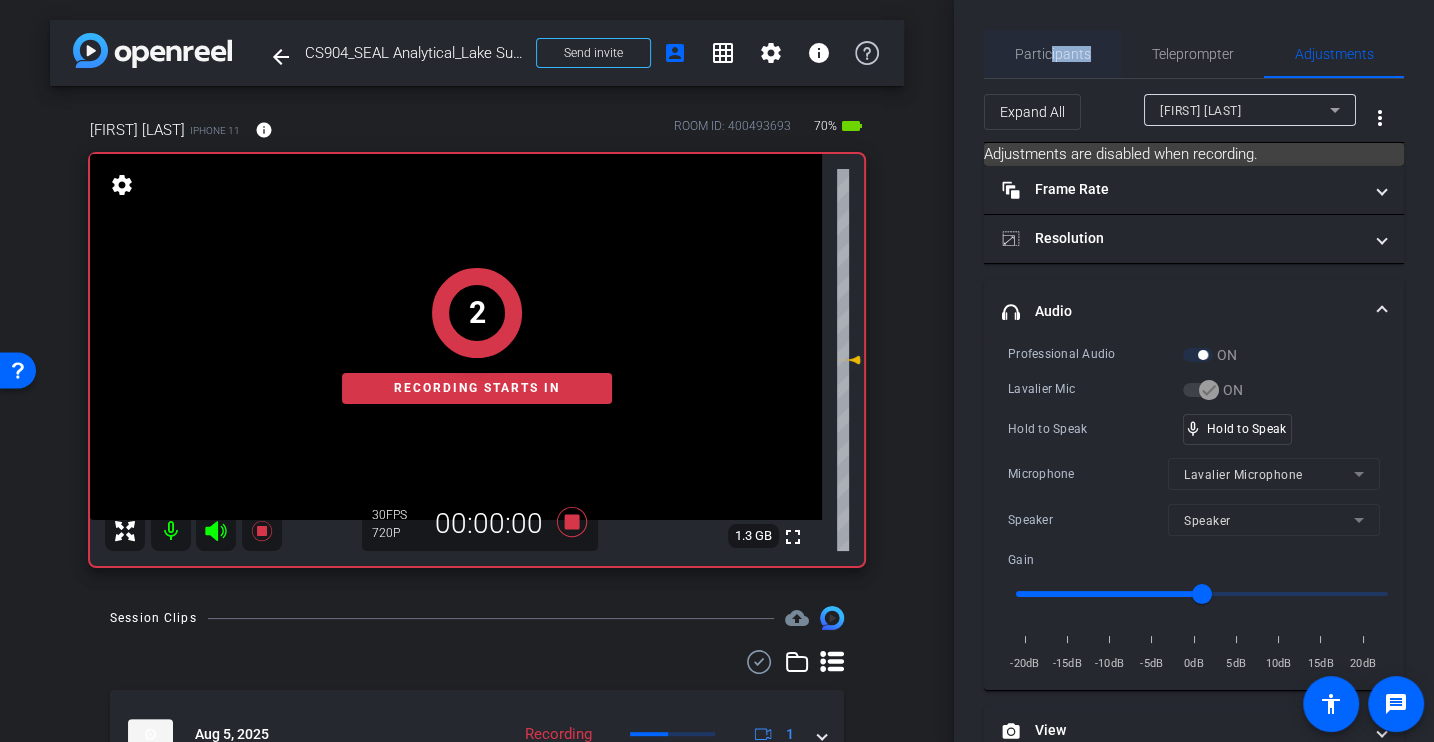 click on "Participants" at bounding box center [1053, 54] 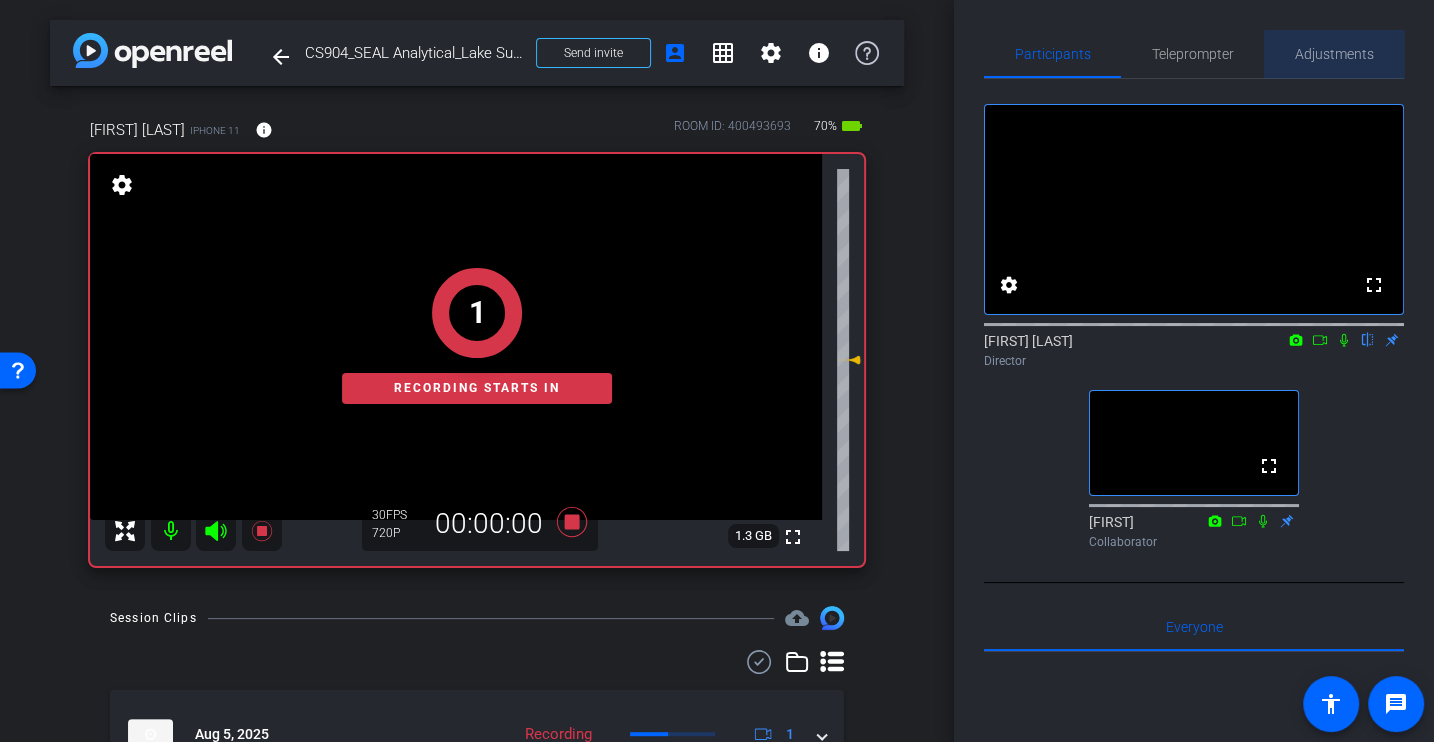 click on "Adjustments" at bounding box center (1334, 54) 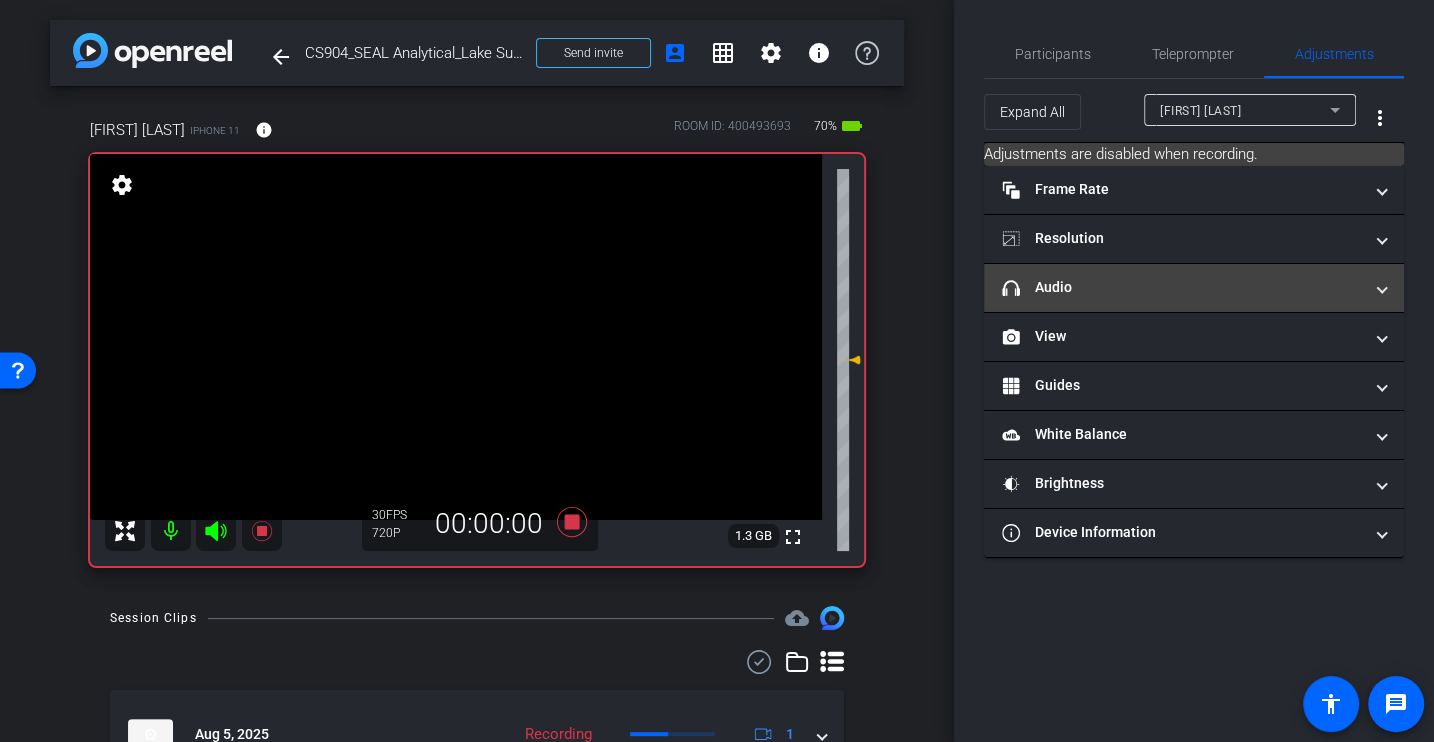 click on "headphone icon
Audio" at bounding box center (1182, 287) 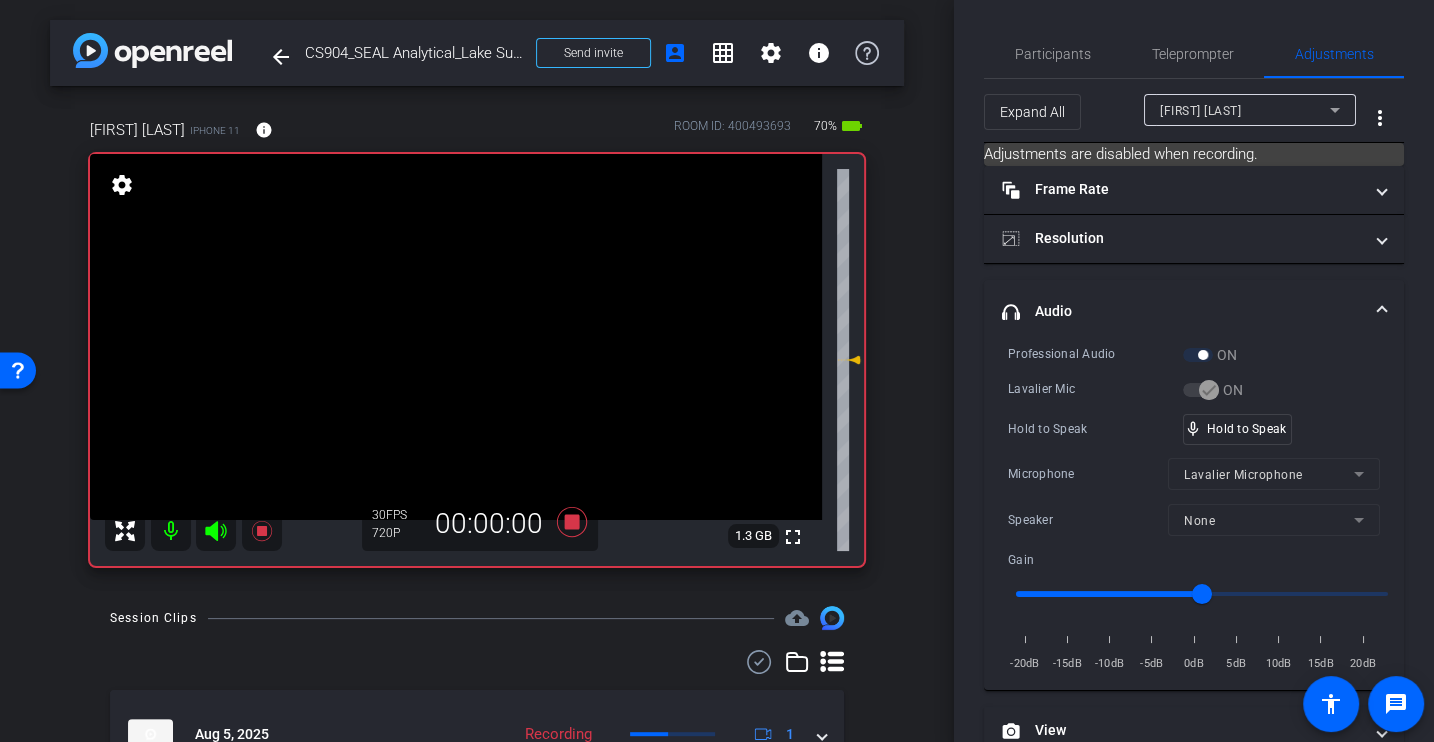 click on "Professional Audio  ON  Lavalier Mic  ON  Hold to Speak  mic_none Hold to Speak Microphone Lavalier Microphone Speaker None Gain -20dB -15dB -10dB -5dB 0dB 5dB 10dB 15dB 20dB" at bounding box center [1194, 509] 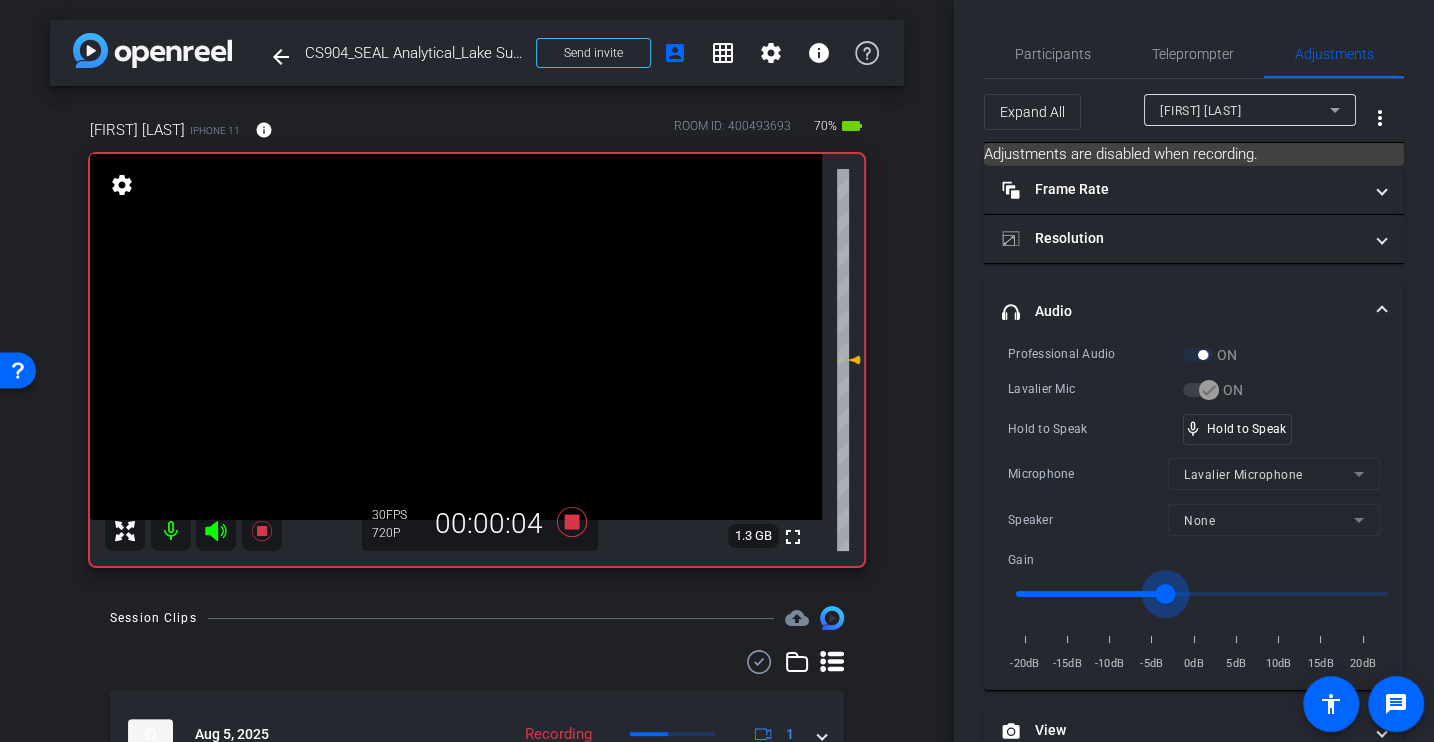drag, startPoint x: 1205, startPoint y: 589, endPoint x: 1169, endPoint y: 587, distance: 36.05551 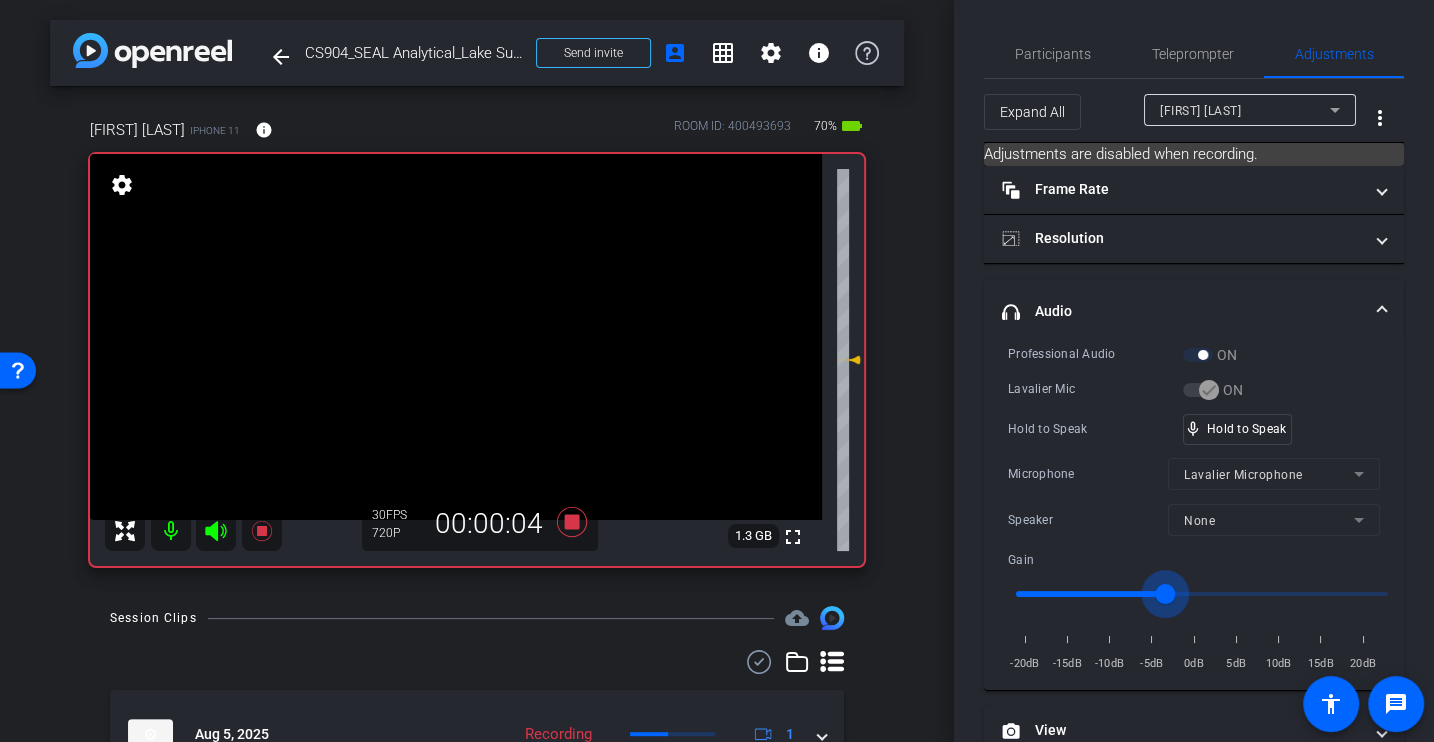 click at bounding box center (1202, 594) 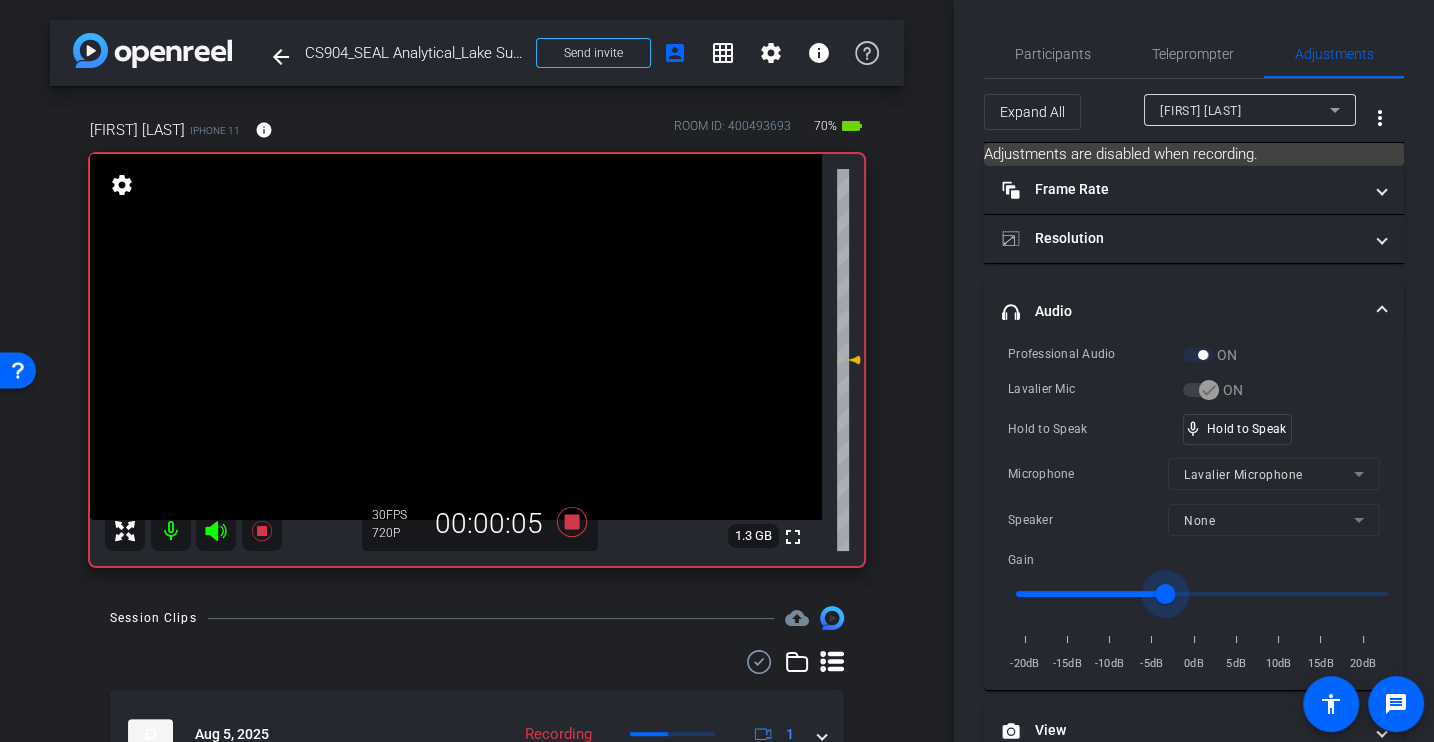 type on "-3" 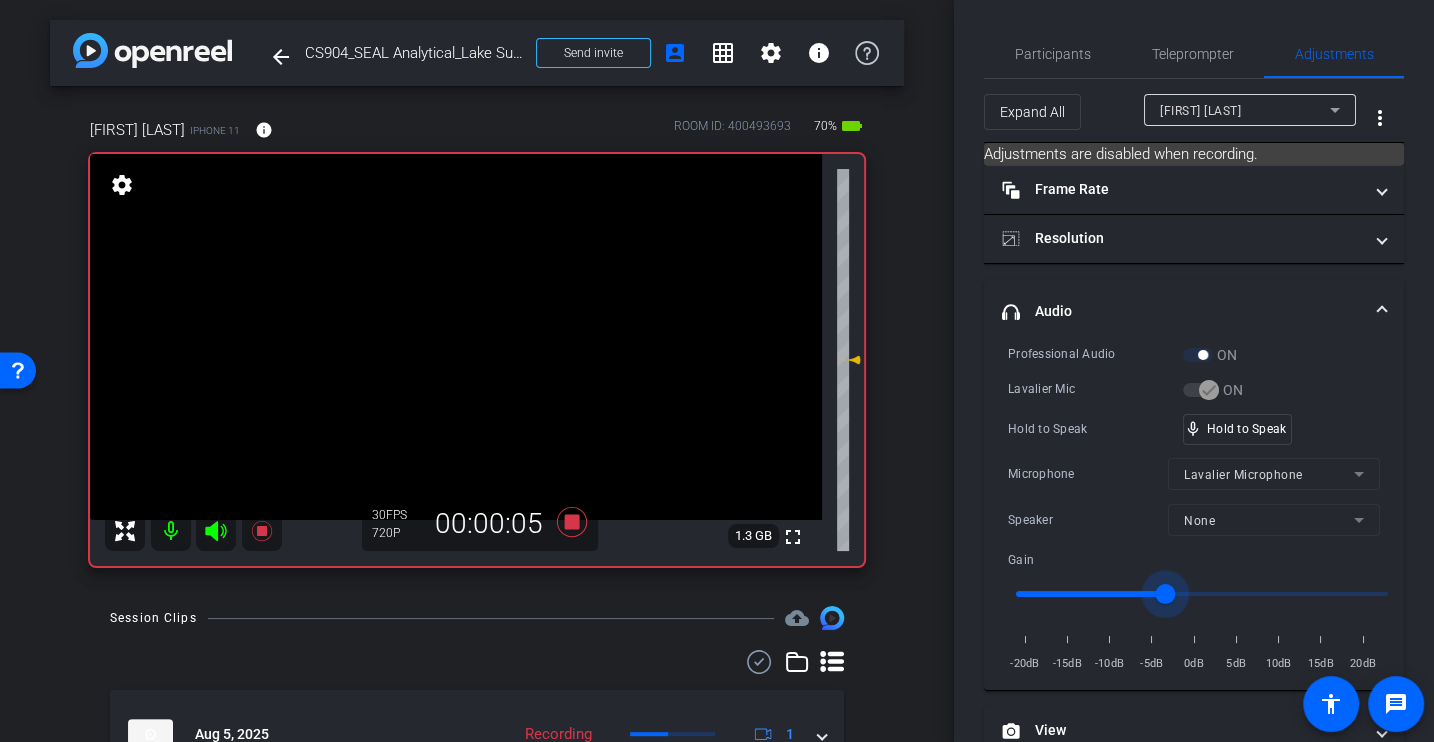 click on "Hold to Speak" at bounding box center [1095, 429] 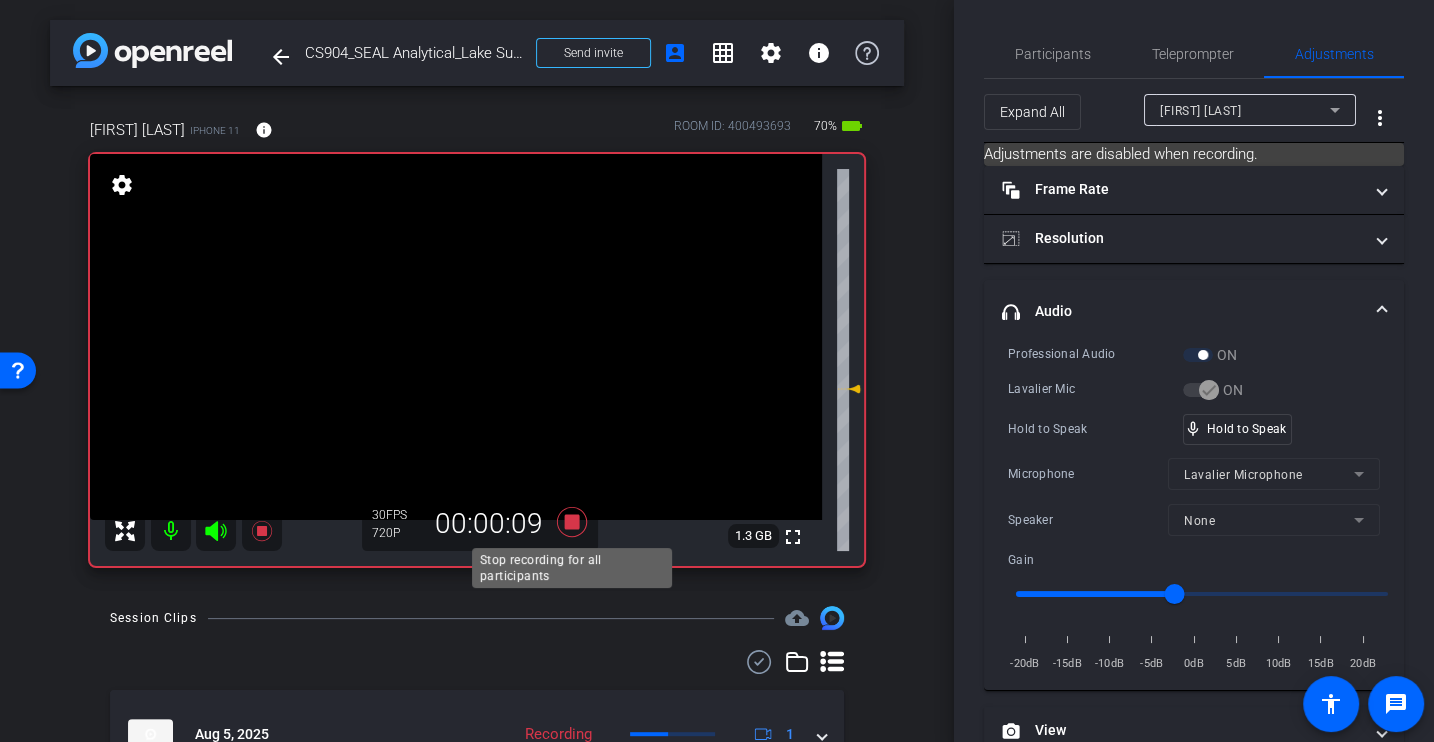 click 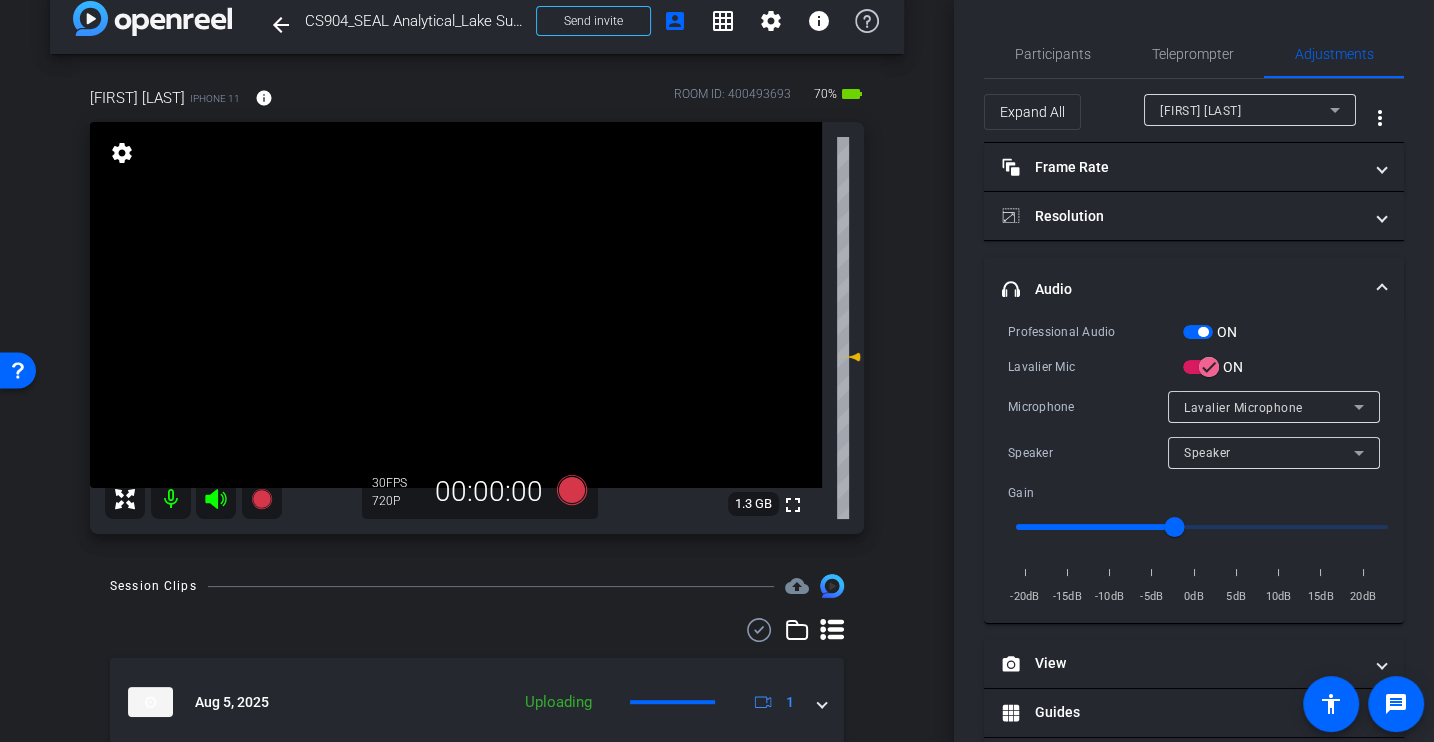 scroll, scrollTop: 35, scrollLeft: 0, axis: vertical 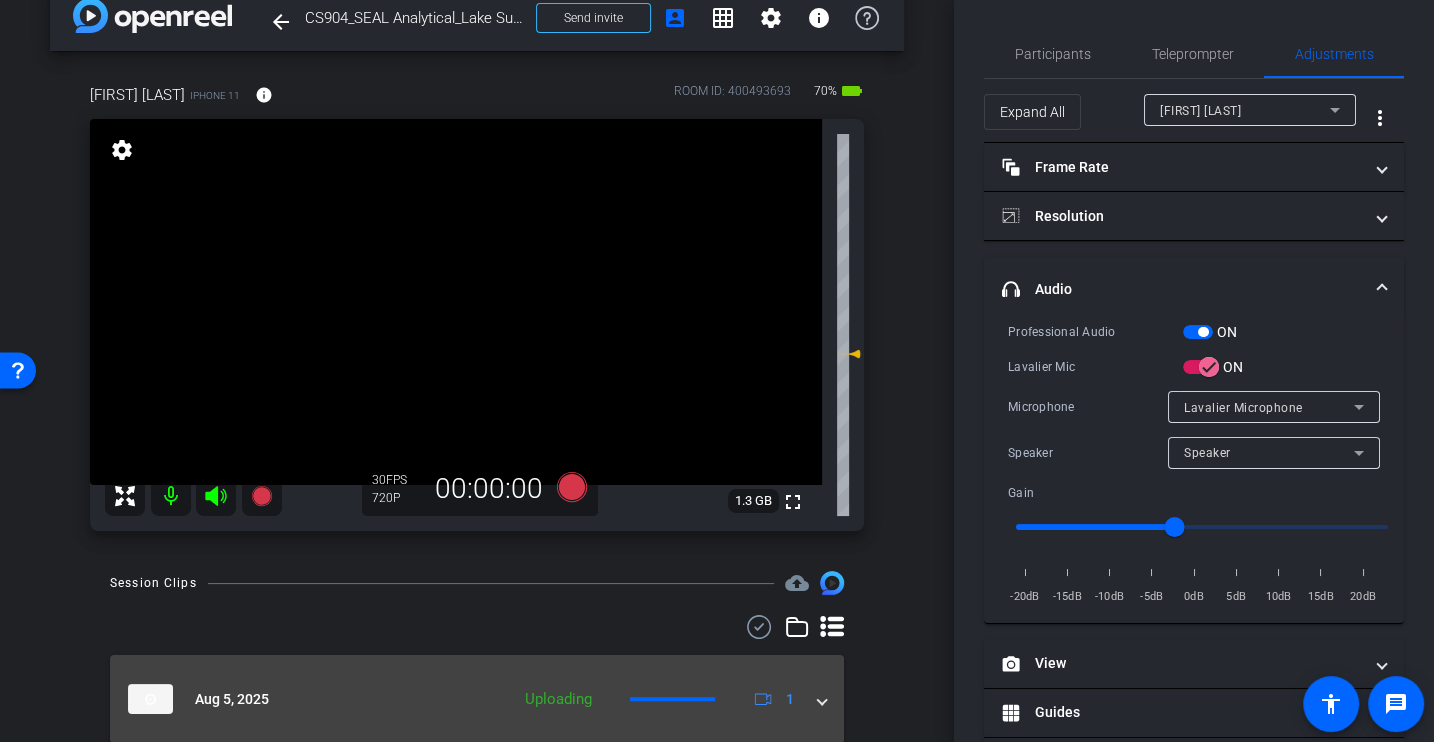 click on "Aug 5, 2025  Uploading
1" at bounding box center (477, 699) 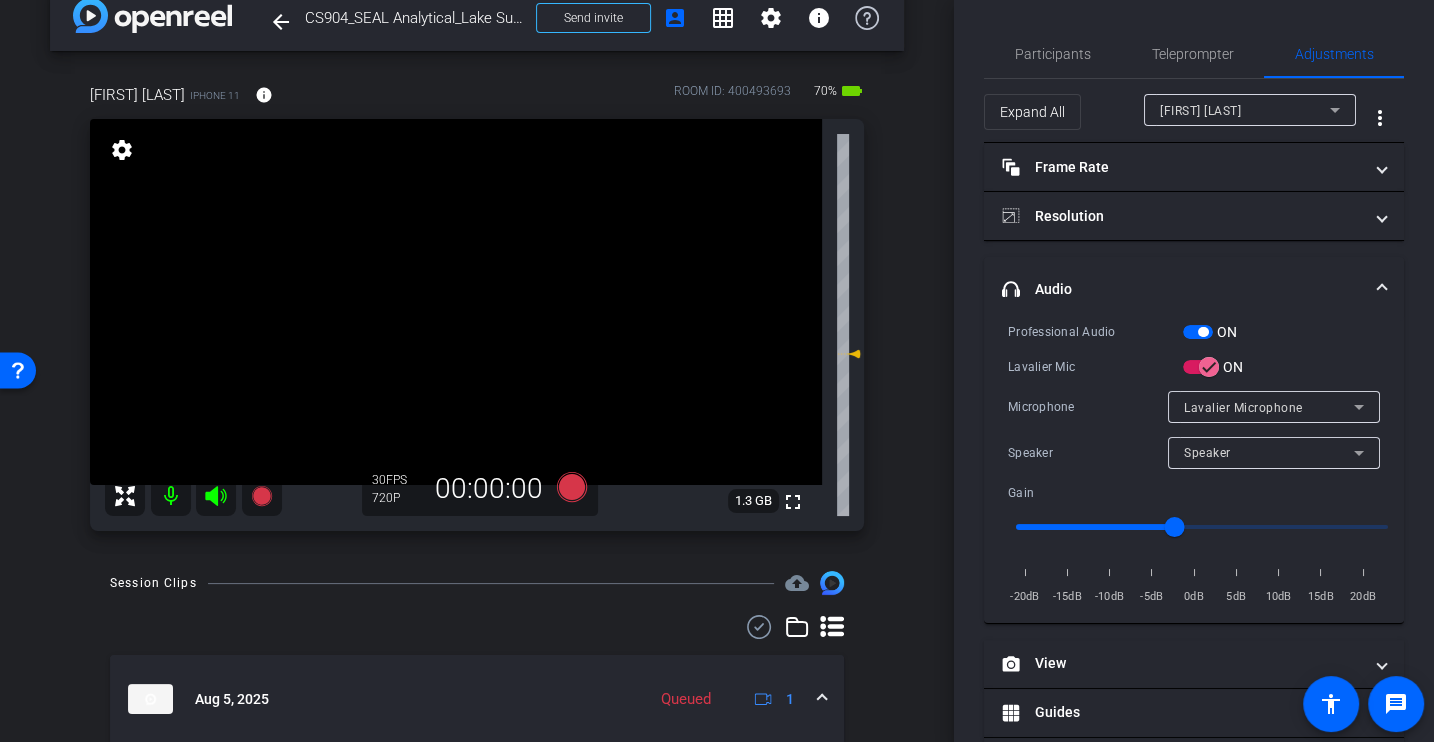 scroll, scrollTop: 141, scrollLeft: 0, axis: vertical 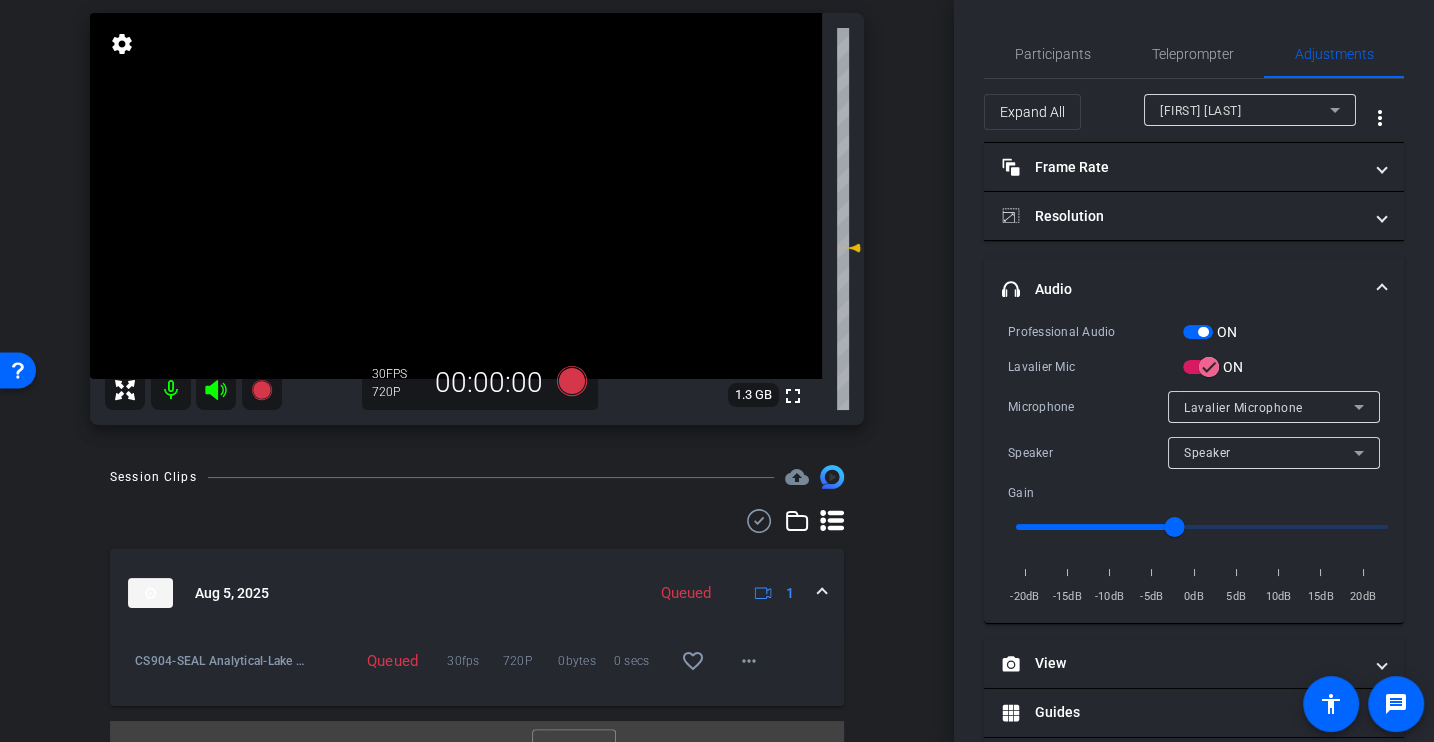 click on "Lavalier Mic" at bounding box center (1095, 367) 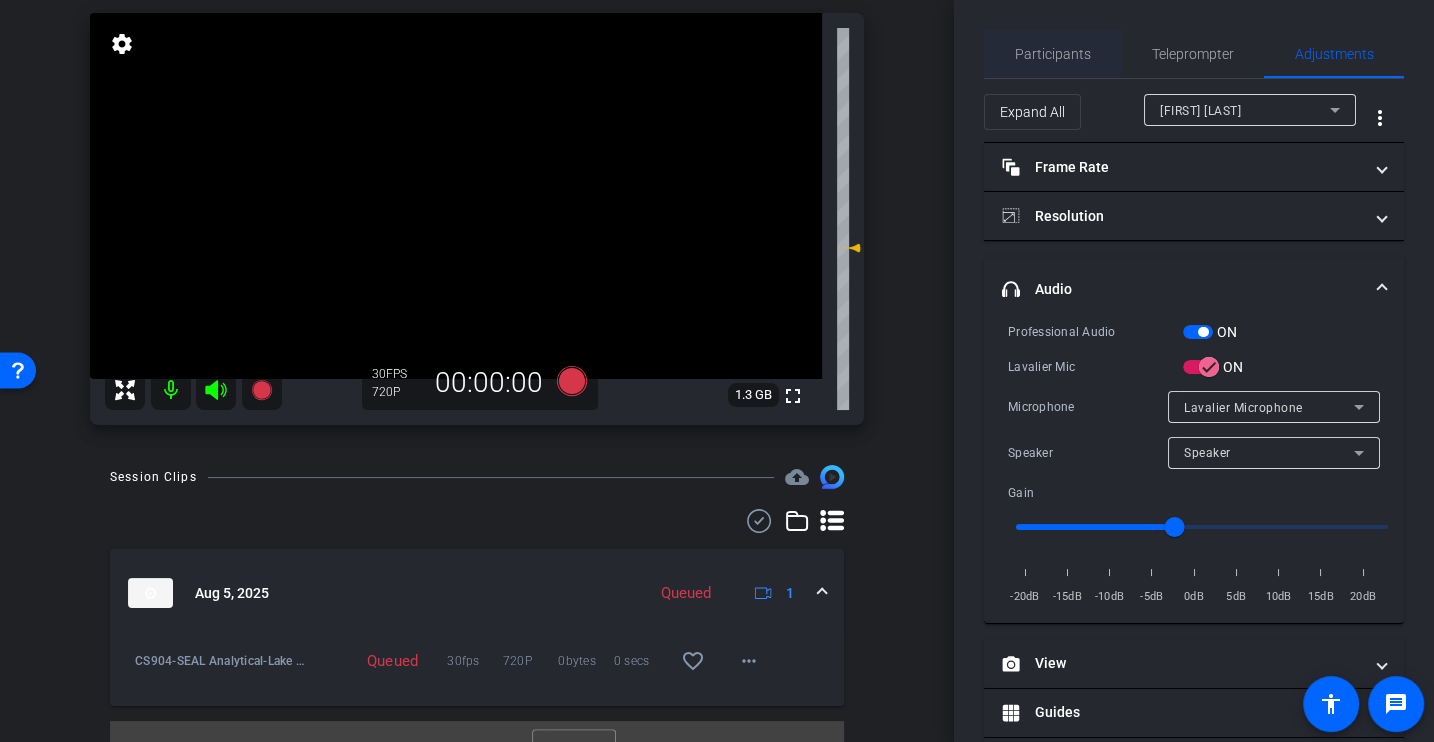click on "Participants" at bounding box center [1053, 54] 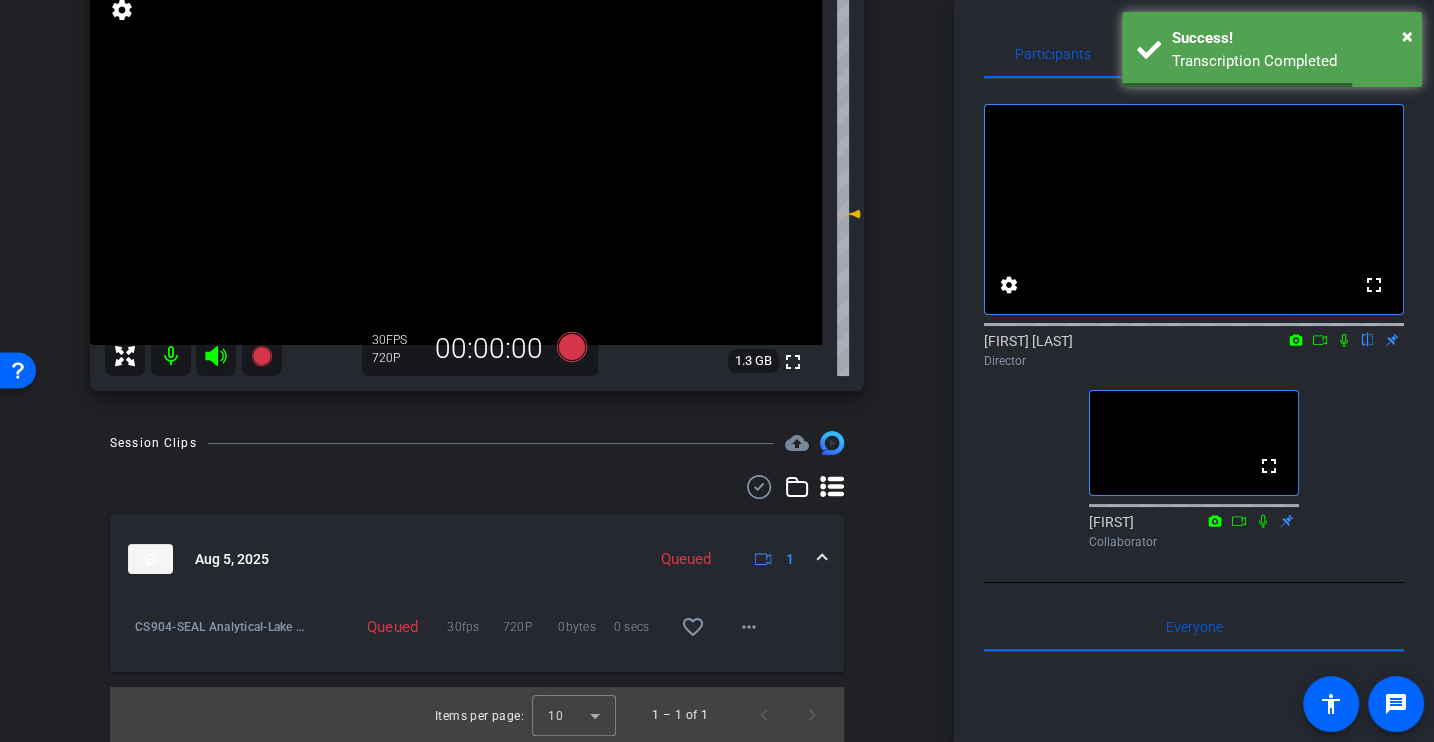 scroll, scrollTop: 163, scrollLeft: 0, axis: vertical 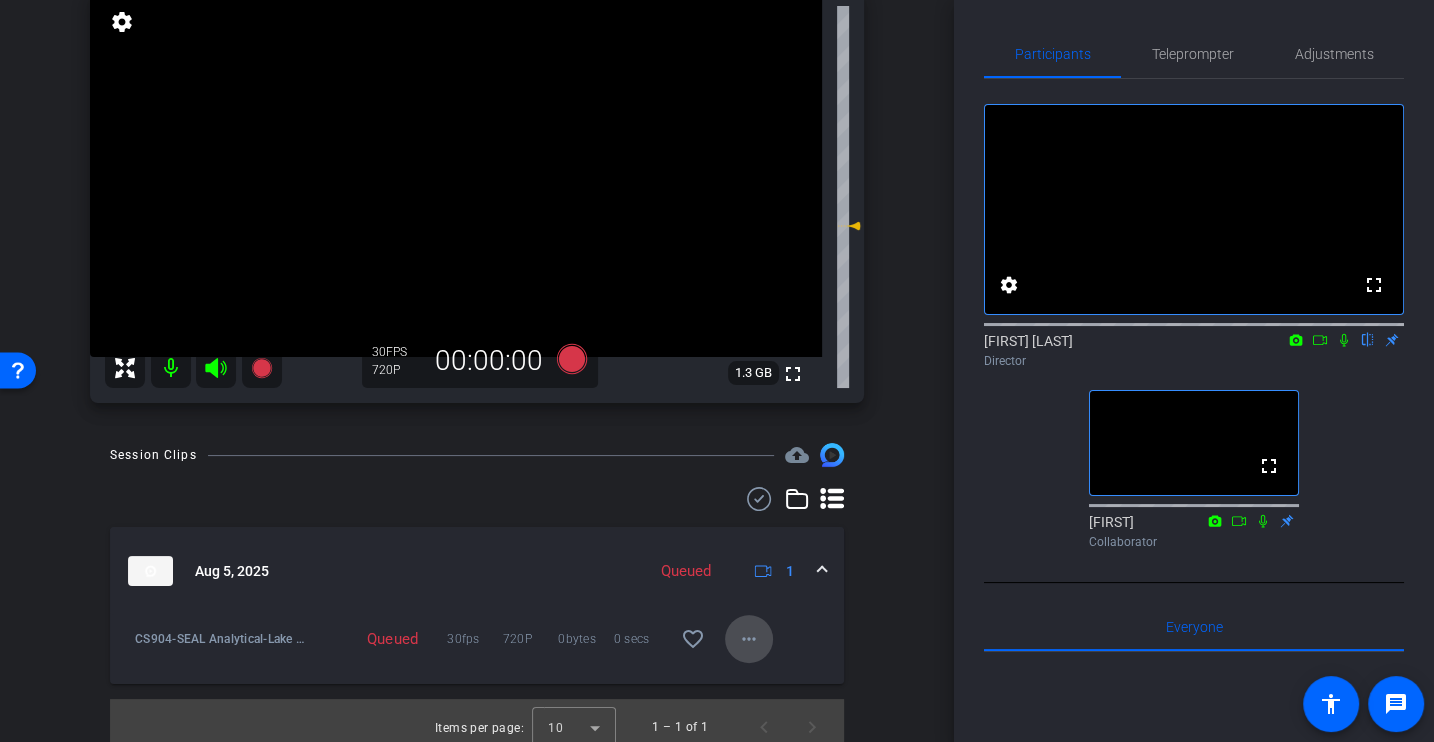 click on "more_horiz" at bounding box center (749, 639) 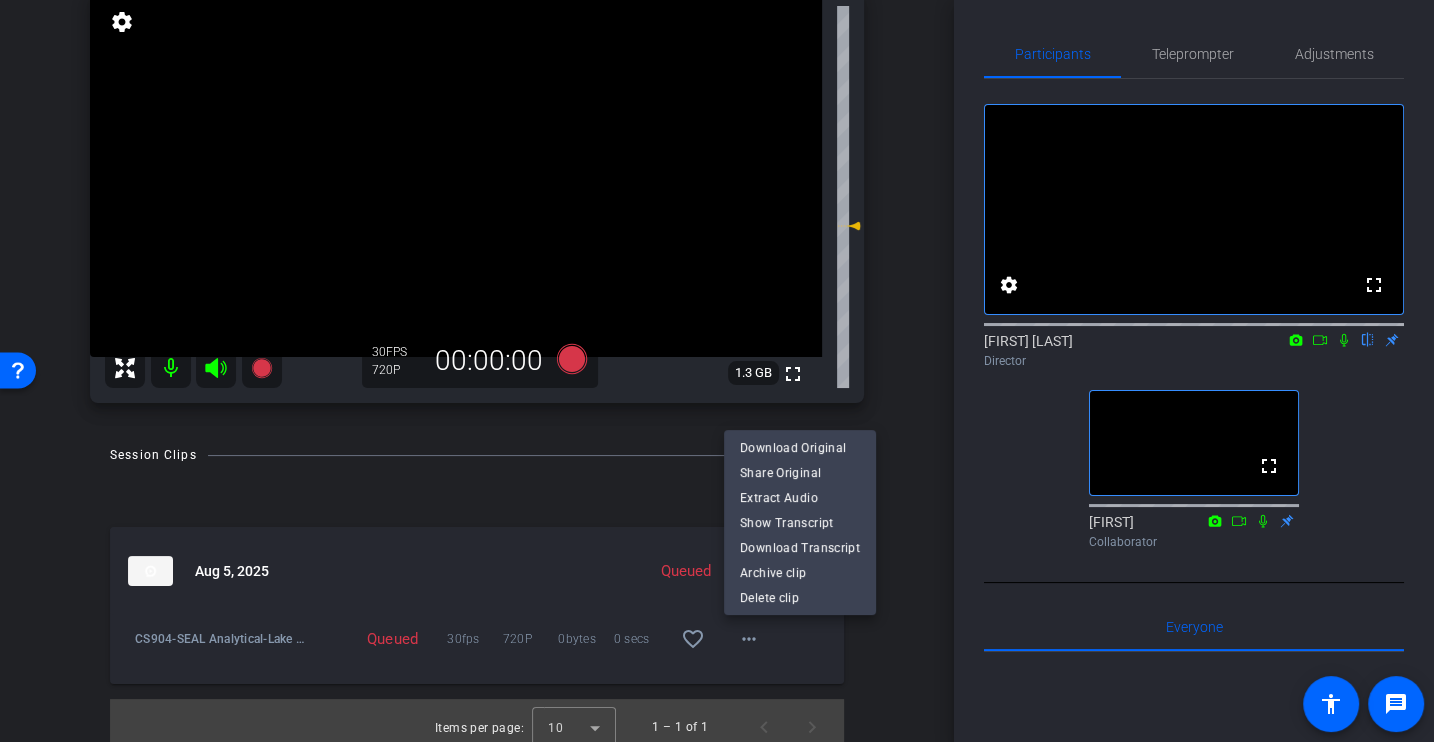 click at bounding box center [717, 371] 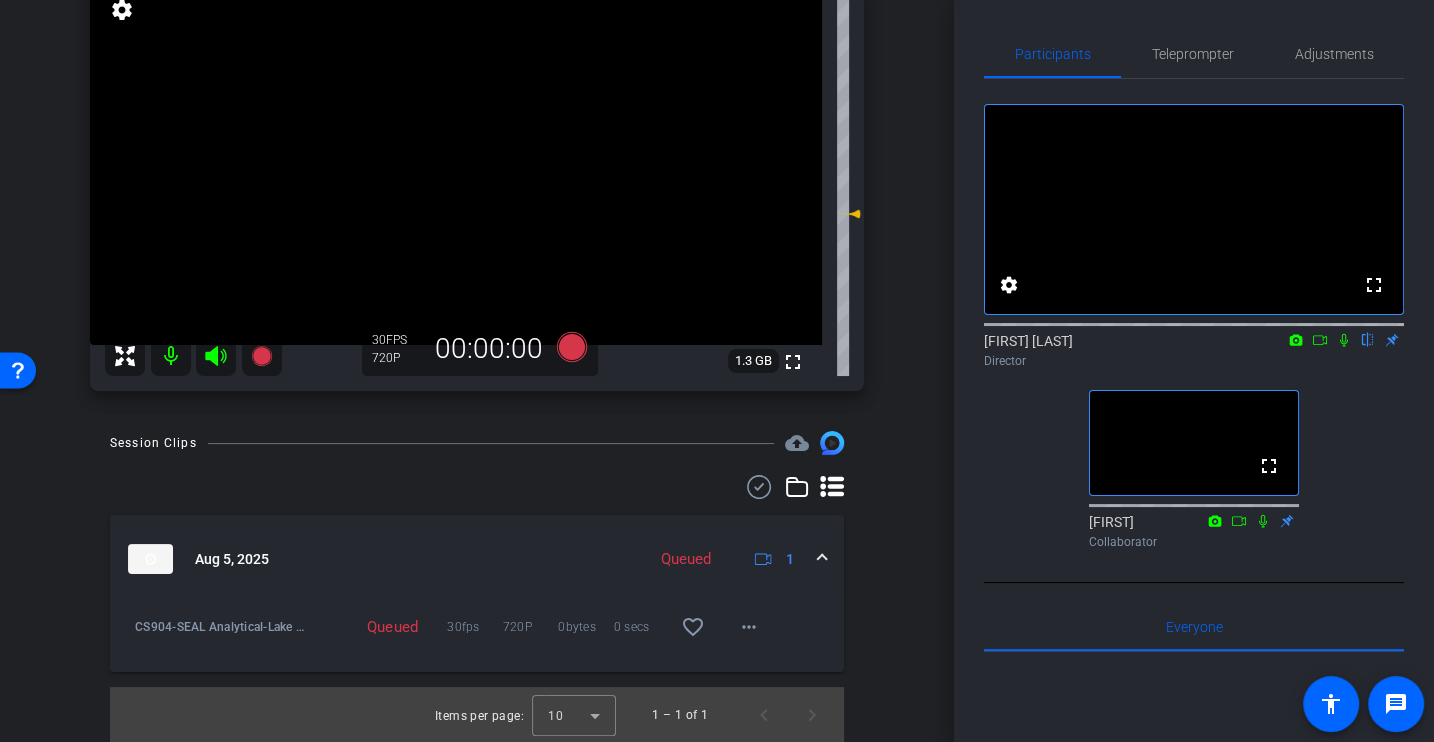 scroll, scrollTop: 0, scrollLeft: 0, axis: both 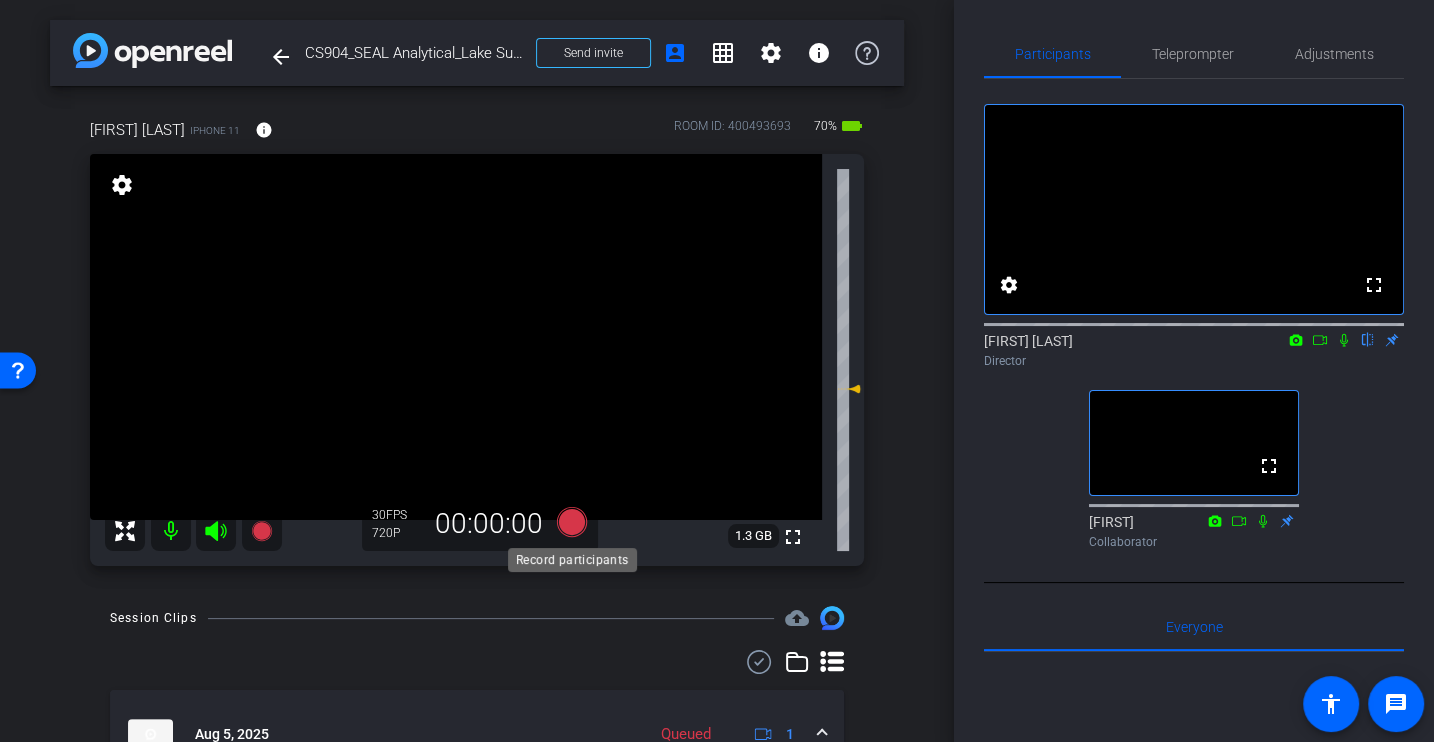 click 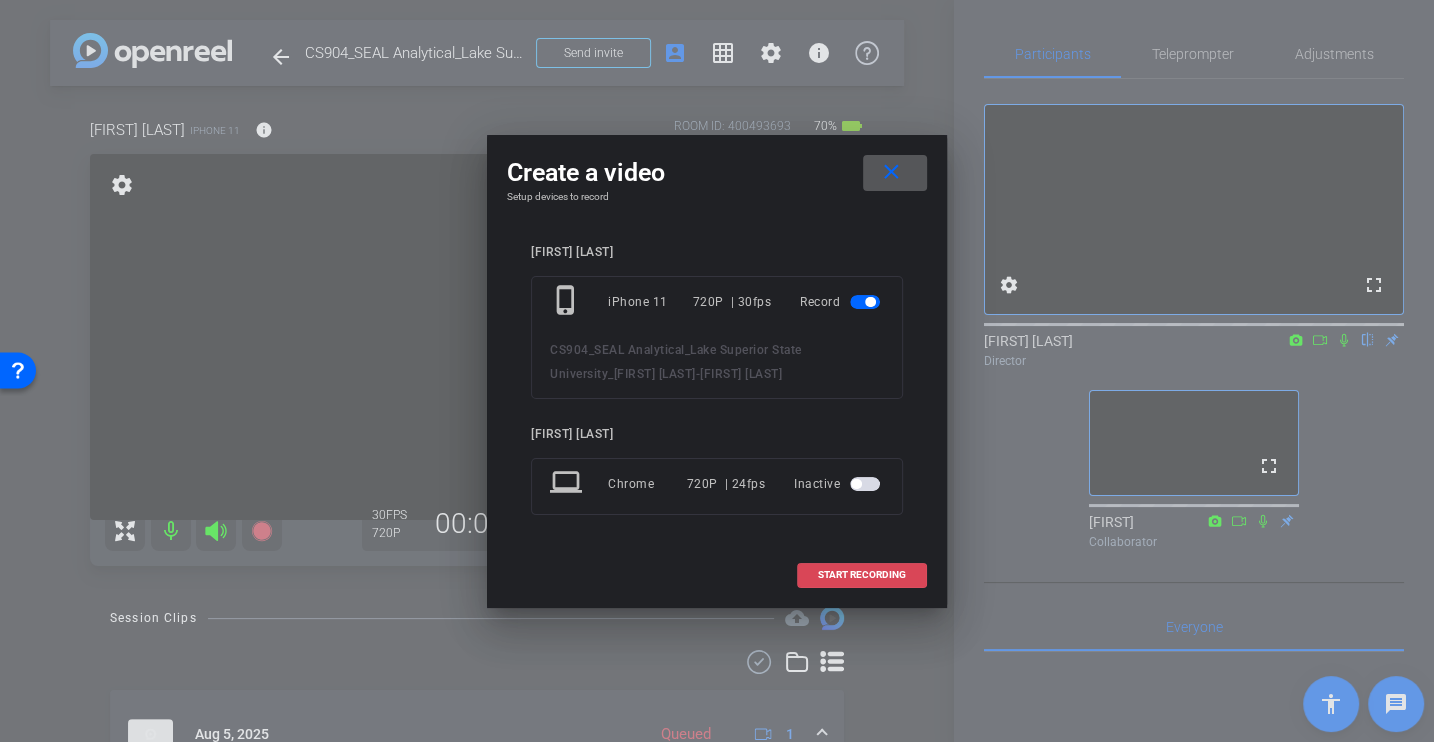 click on "START RECORDING" at bounding box center (862, 575) 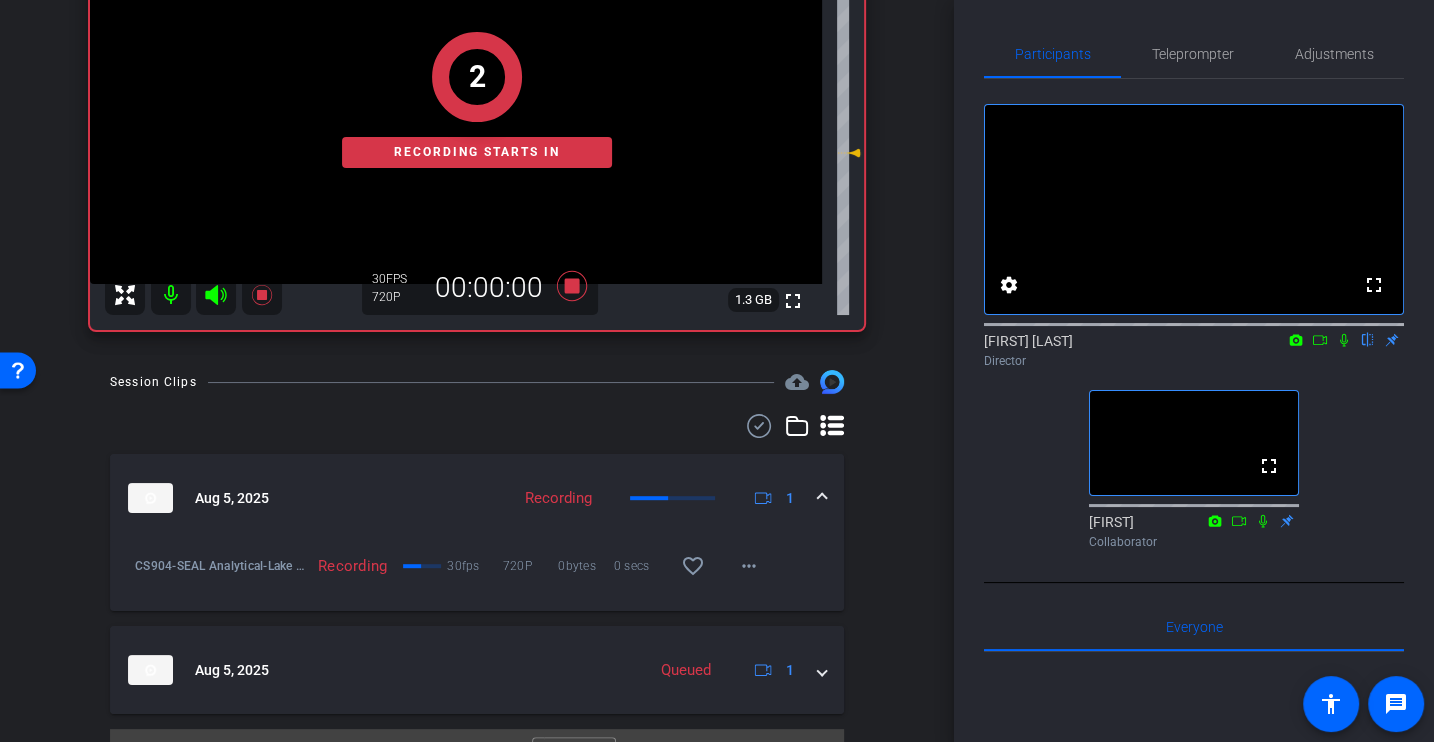 scroll, scrollTop: 258, scrollLeft: 0, axis: vertical 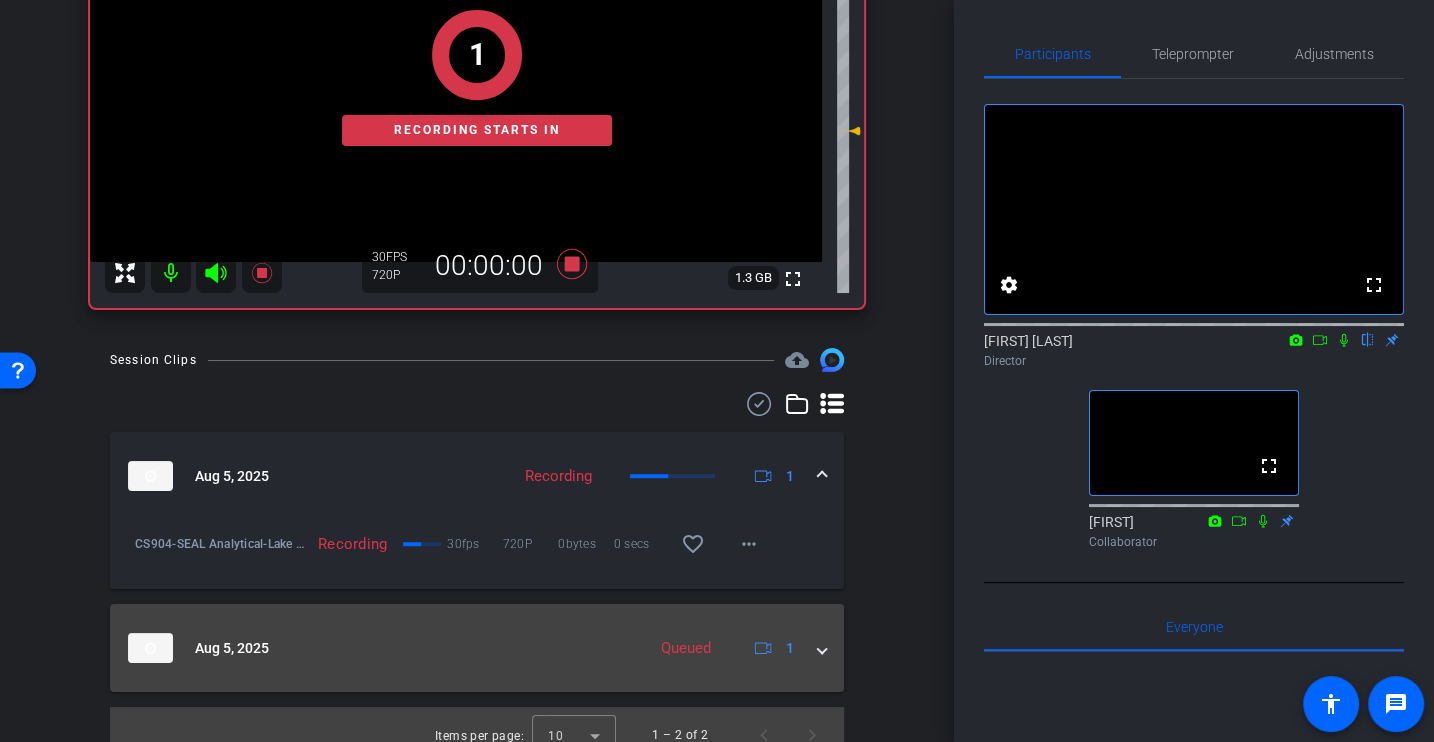 click on "Aug 5, 2025   Queued
1" at bounding box center [477, 648] 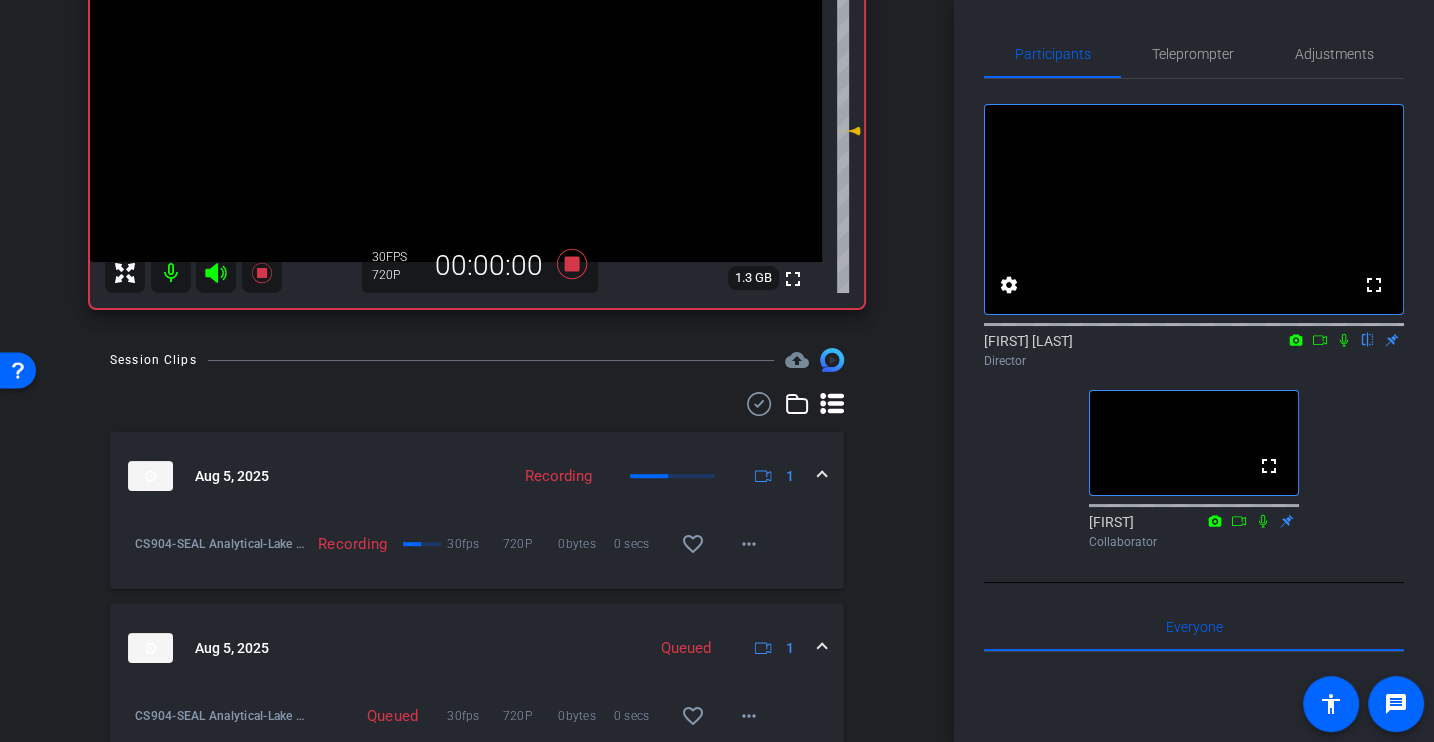 scroll, scrollTop: 347, scrollLeft: 0, axis: vertical 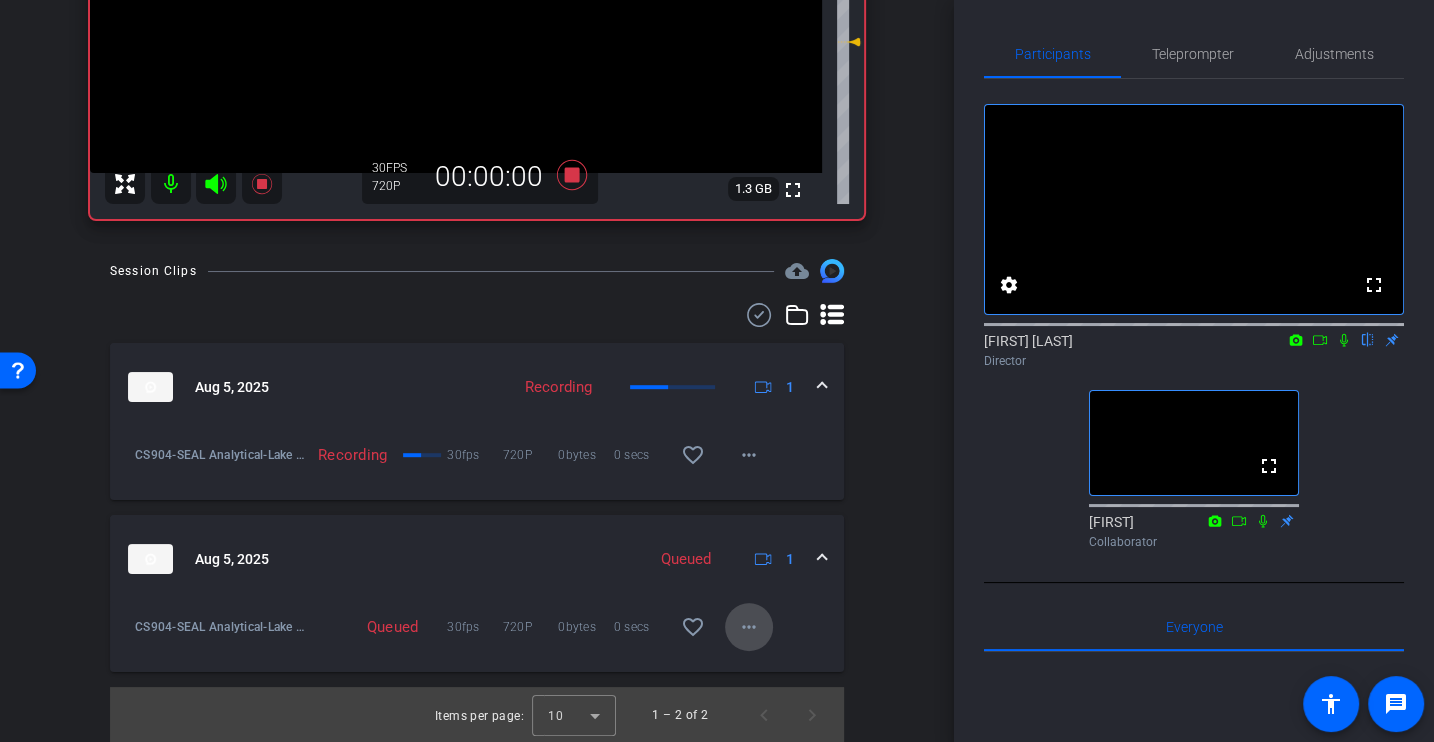 click on "more_horiz" at bounding box center [749, 627] 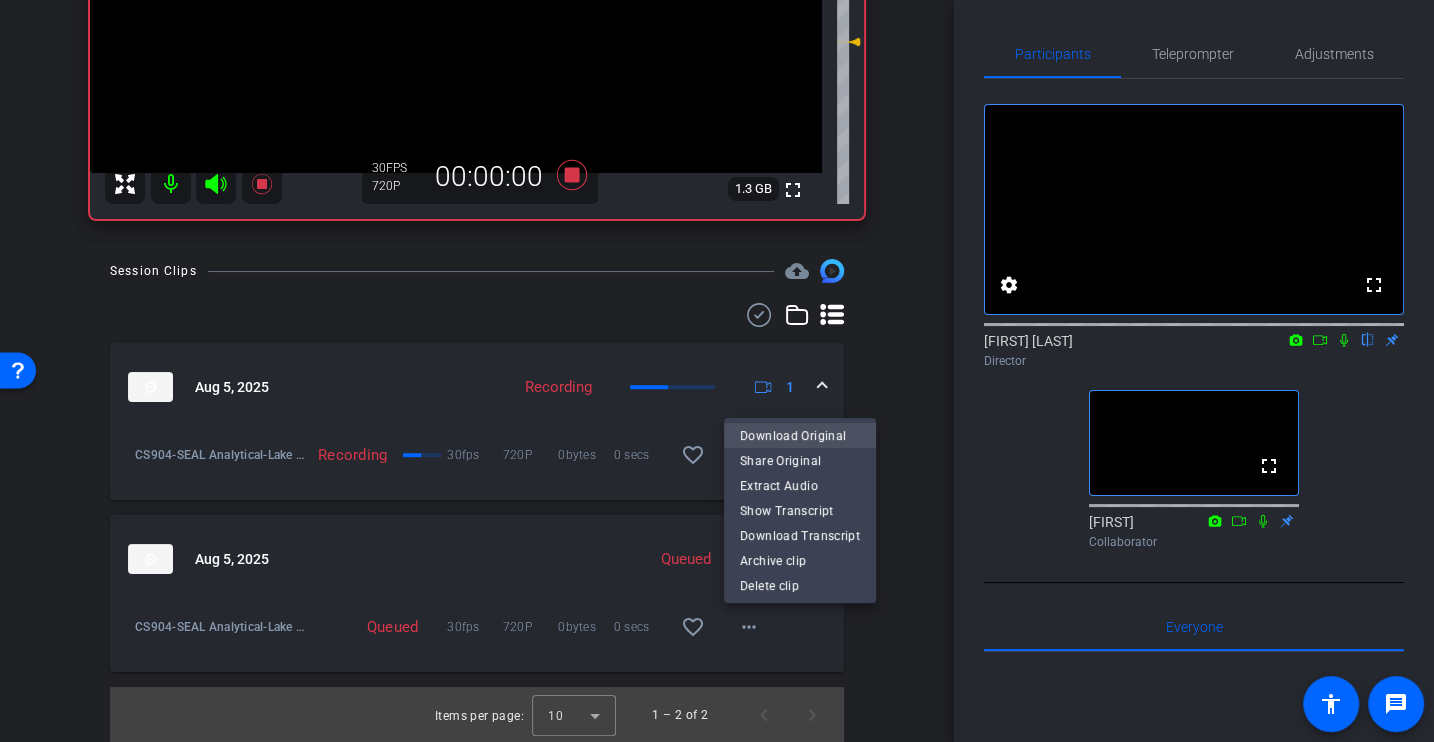 click on "Download Original" at bounding box center (800, 435) 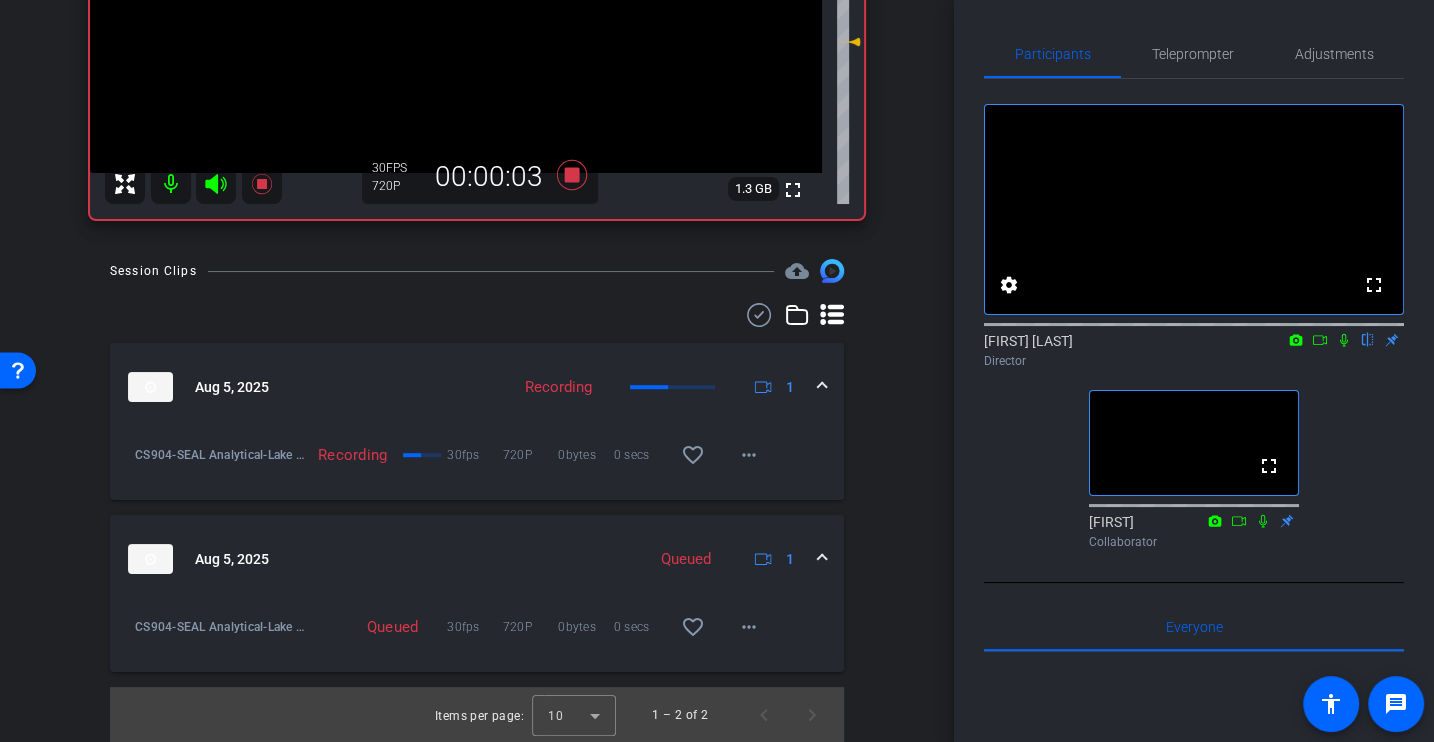 click on "Session Clips   cloud_upload
Aug 5, 2025  Recording
1 CS904-SEAL Analytical-Lake Superior State University-Benjamin Southwell-Benjamin Southwell-2025-08-05-09-43-54-276-0  Recording 30fps 720P 0bytes 0 secs favorite_border more_horiz   Aug 5, 2025   Queued
1 CS904-SEAL Analytical-Lake Superior State University-Benjamin Southwell-Benjamin Southwell-2025-08-05-09-43-04-958-0   Queued  30fps 720P 0bytes 0 secs favorite_border more_horiz  Items per page:  10  1 – 2 of 2" at bounding box center (477, 501) 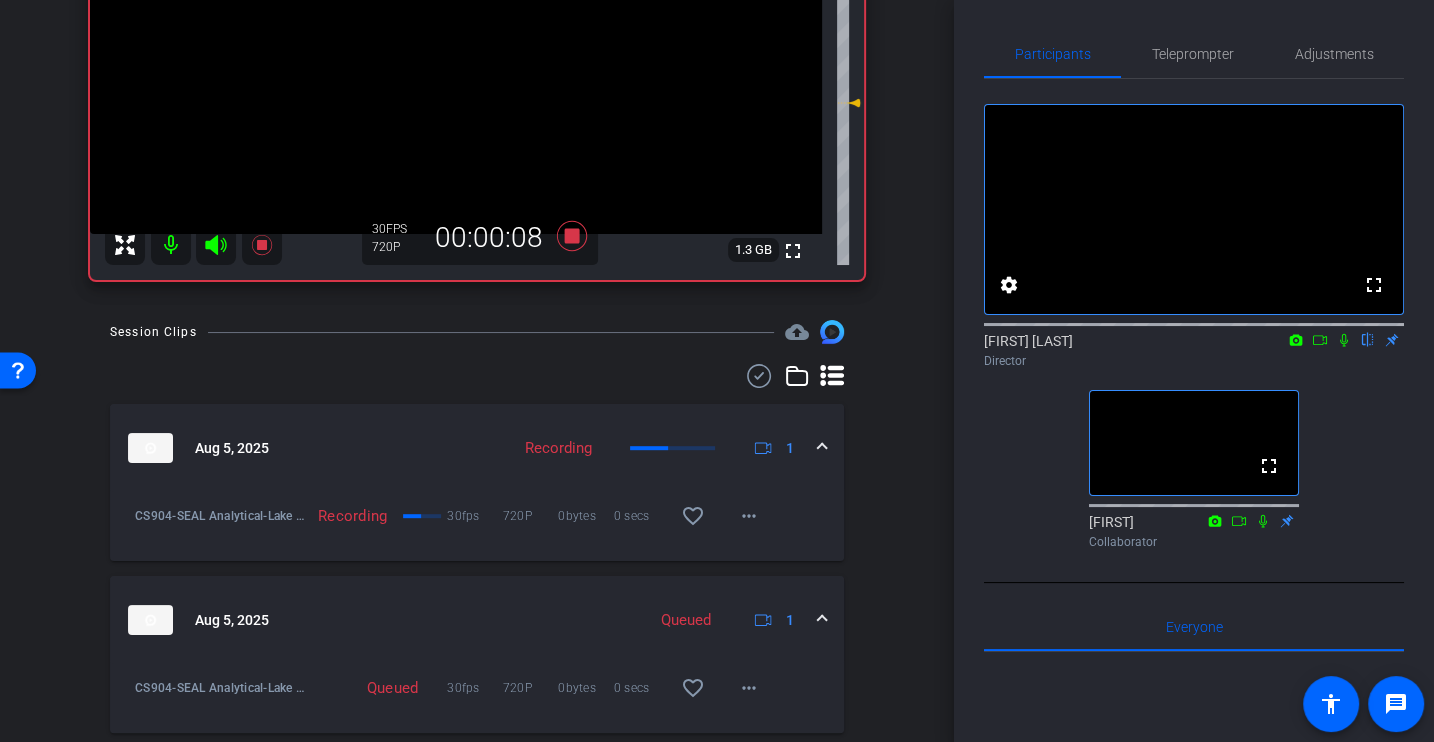 scroll, scrollTop: 302, scrollLeft: 0, axis: vertical 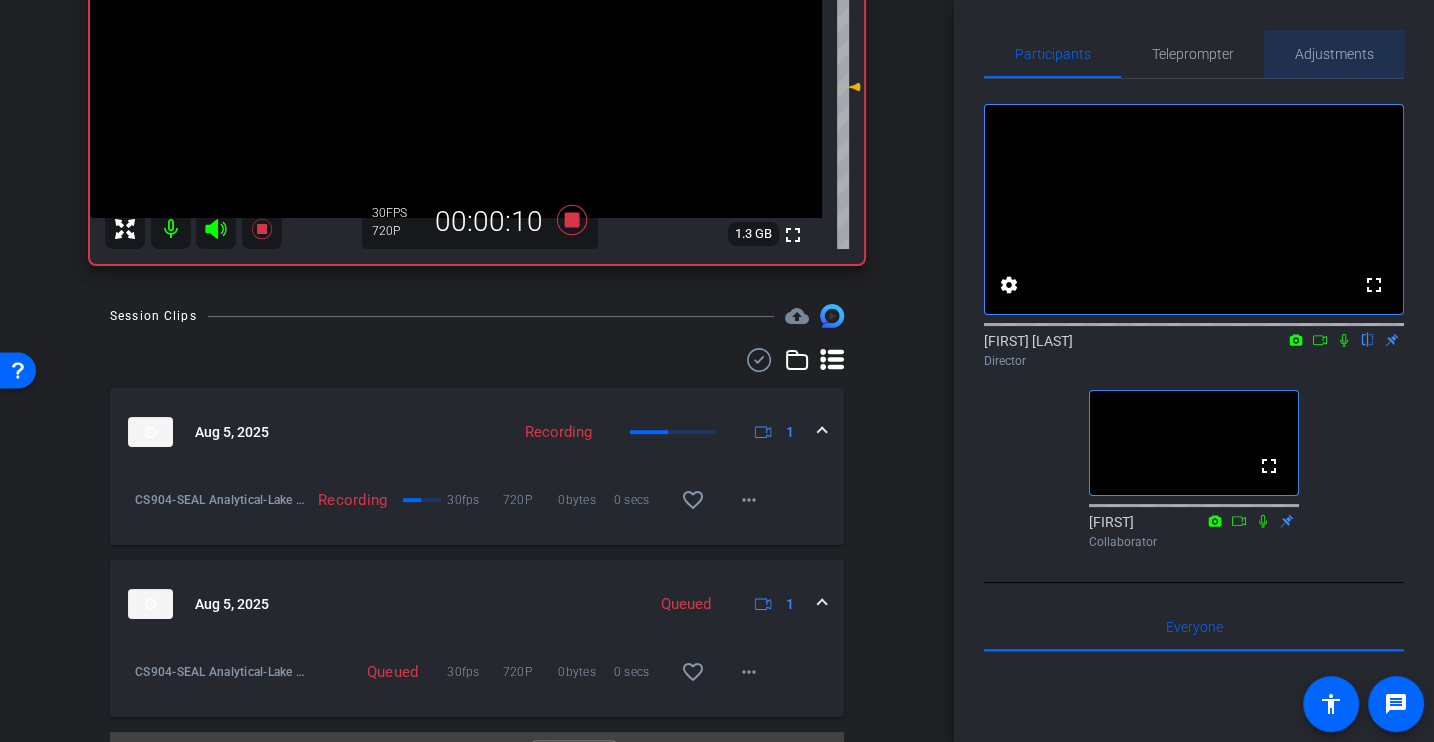 click on "Adjustments" at bounding box center (1334, 54) 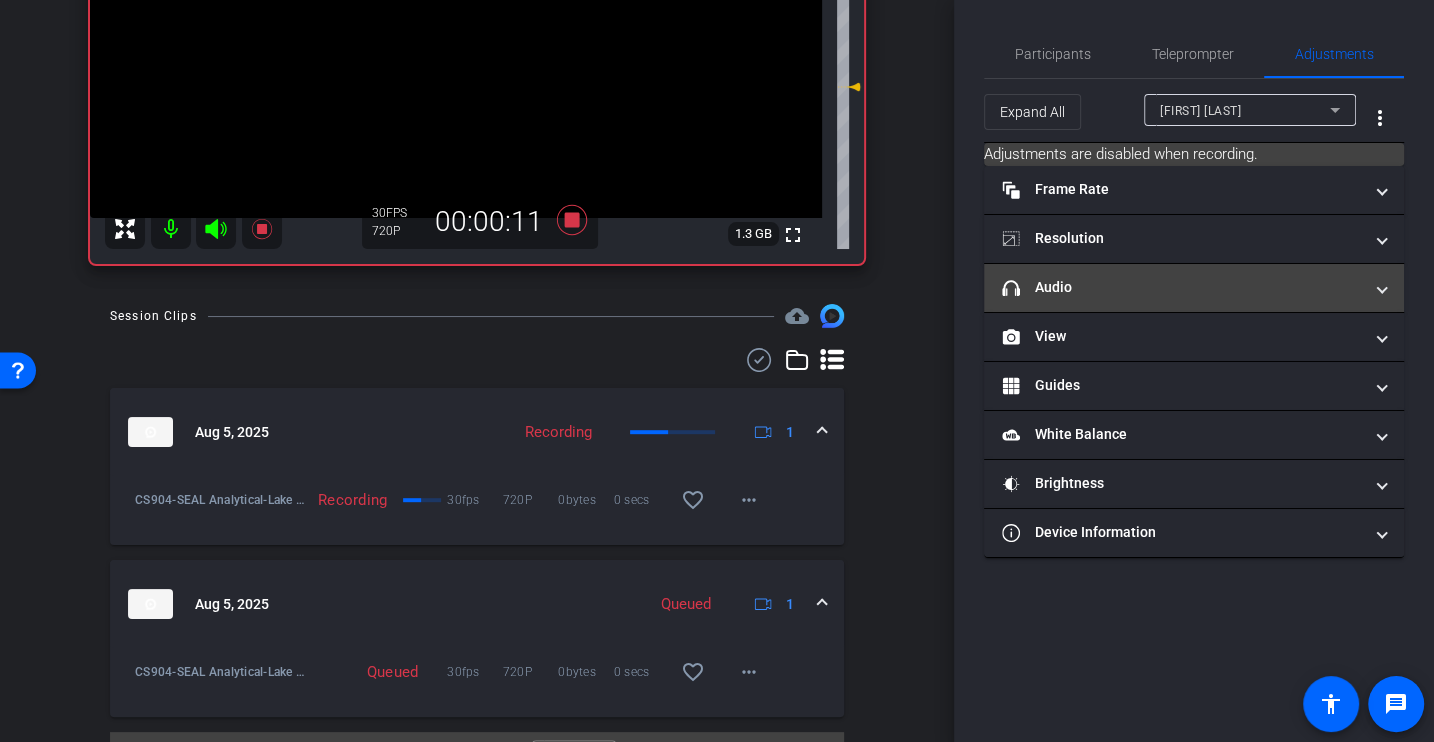 click on "headphone icon
Audio" at bounding box center (1194, 288) 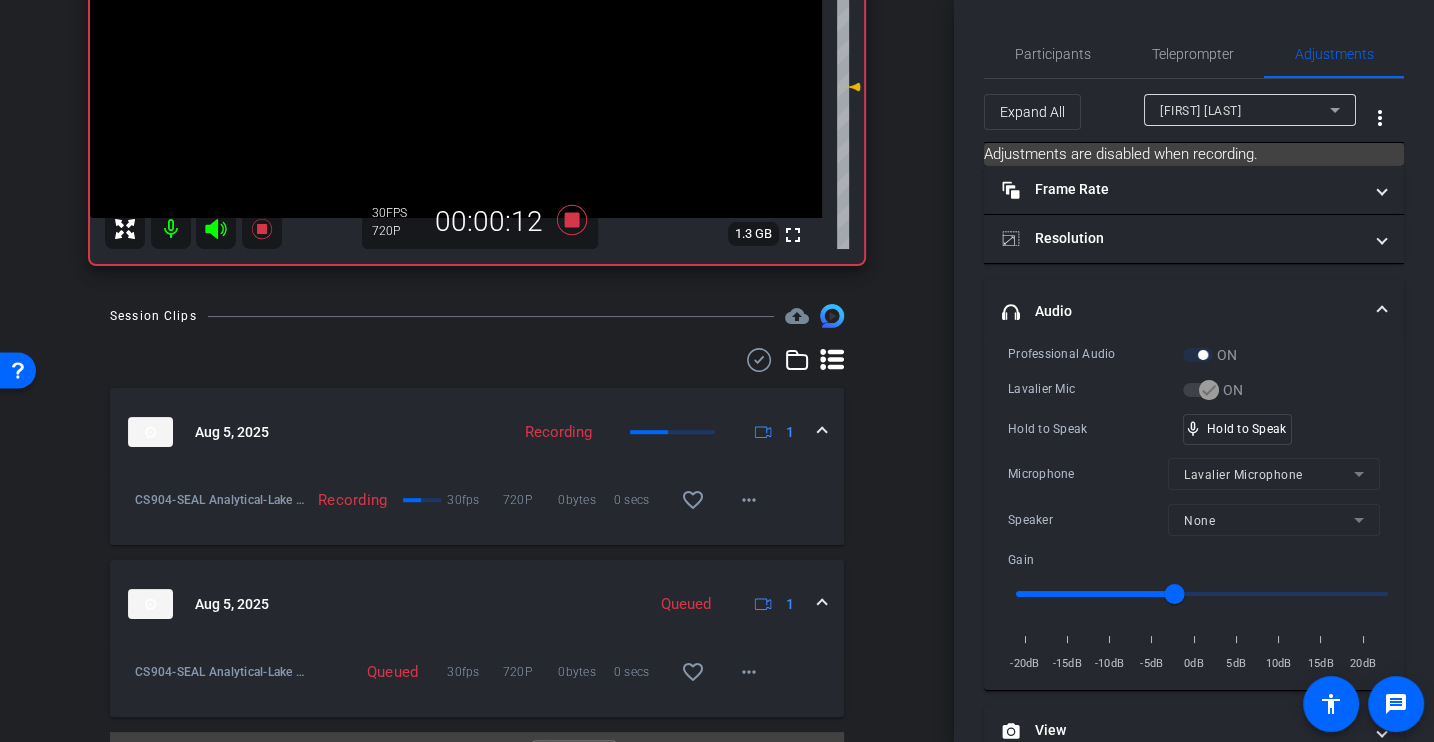click on "Professional Audio  ON  Lavalier Mic  ON  Hold to Speak  mic_none Hold to Speak Microphone Lavalier Microphone Speaker None Gain -20dB -15dB -10dB -5dB 0dB 5dB 10dB 15dB 20dB" at bounding box center [1194, 509] 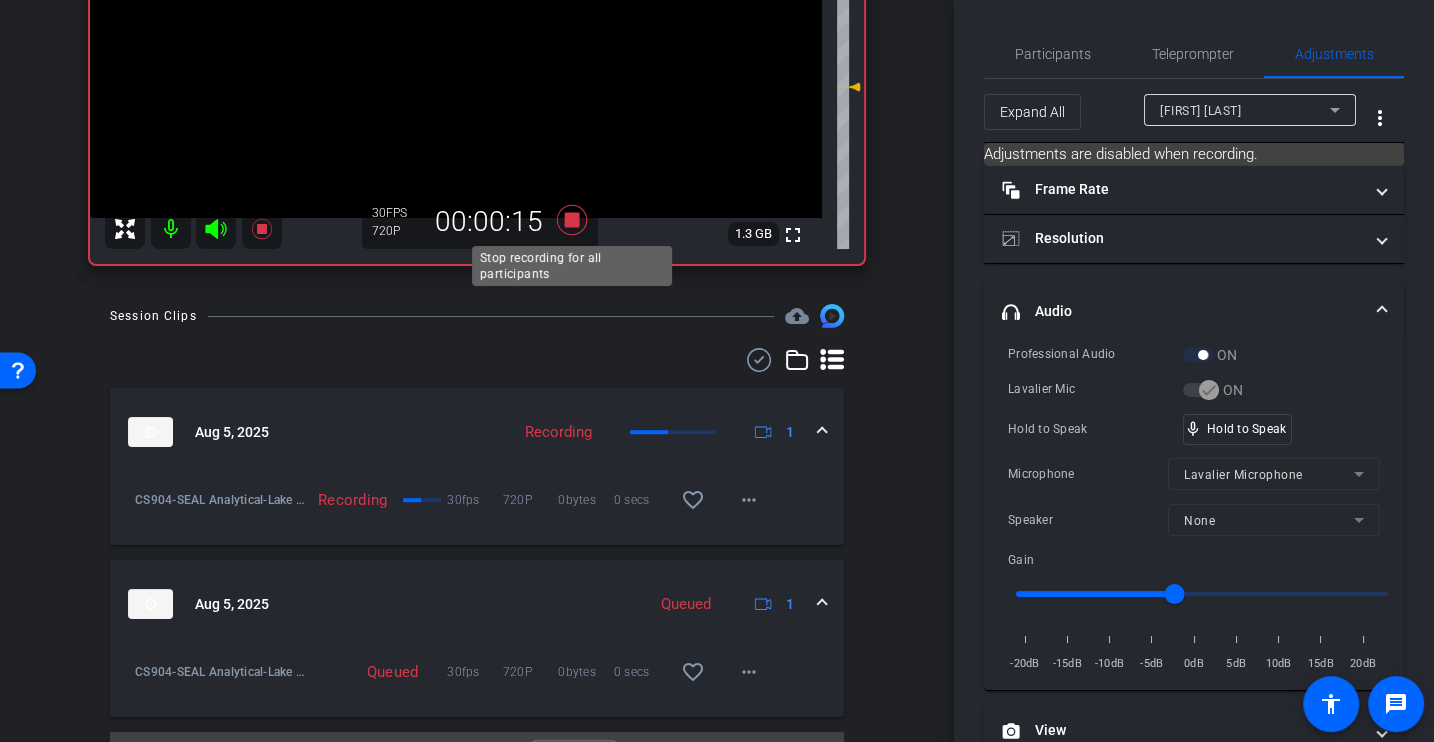 click 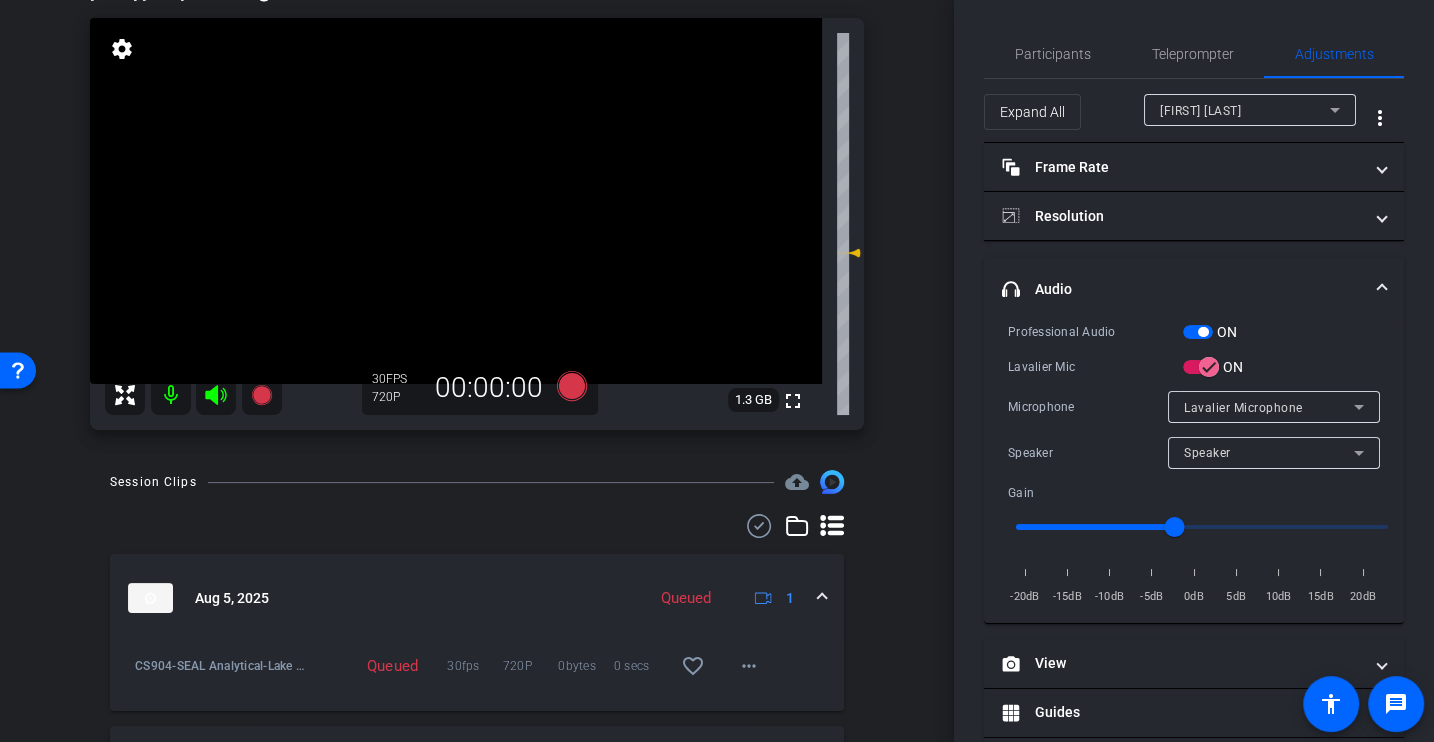 scroll, scrollTop: 0, scrollLeft: 0, axis: both 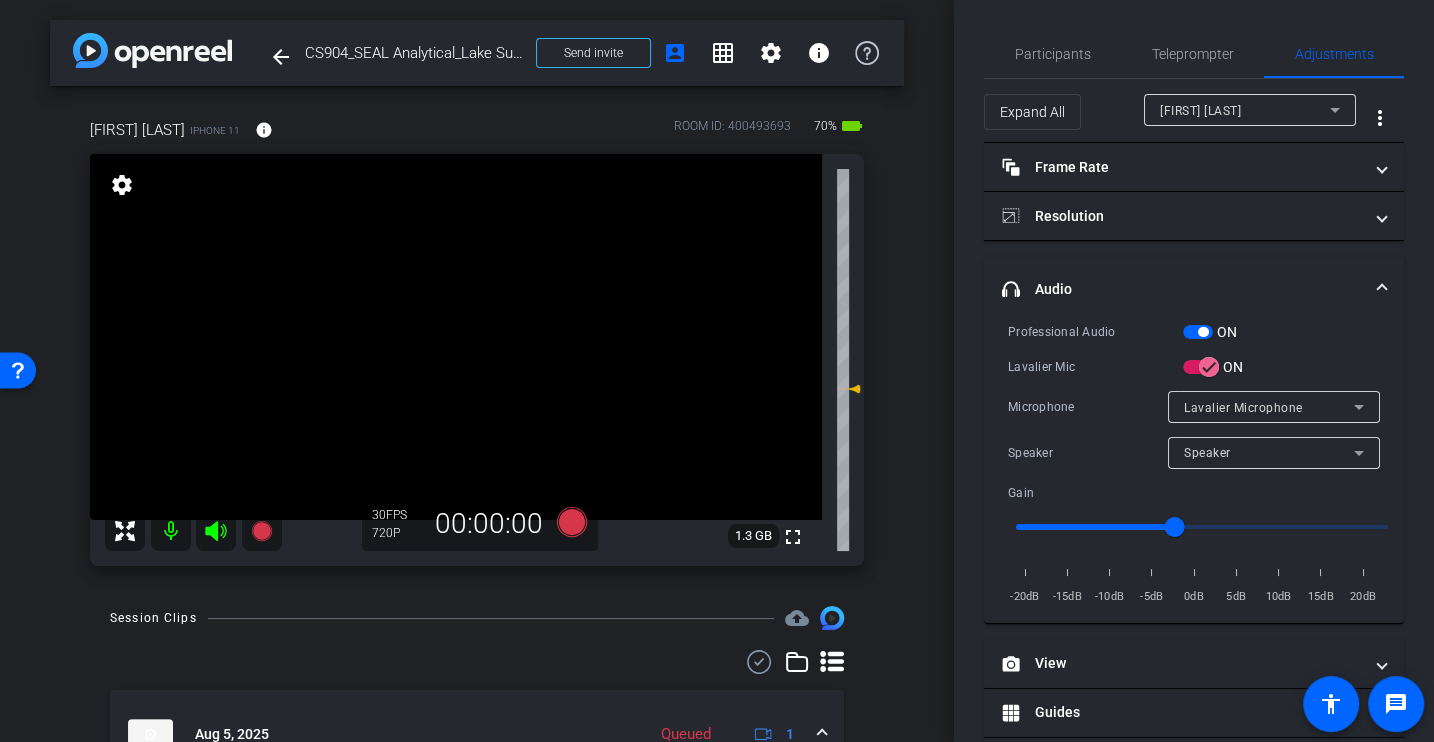 click on "Lavalier Mic" at bounding box center [1095, 367] 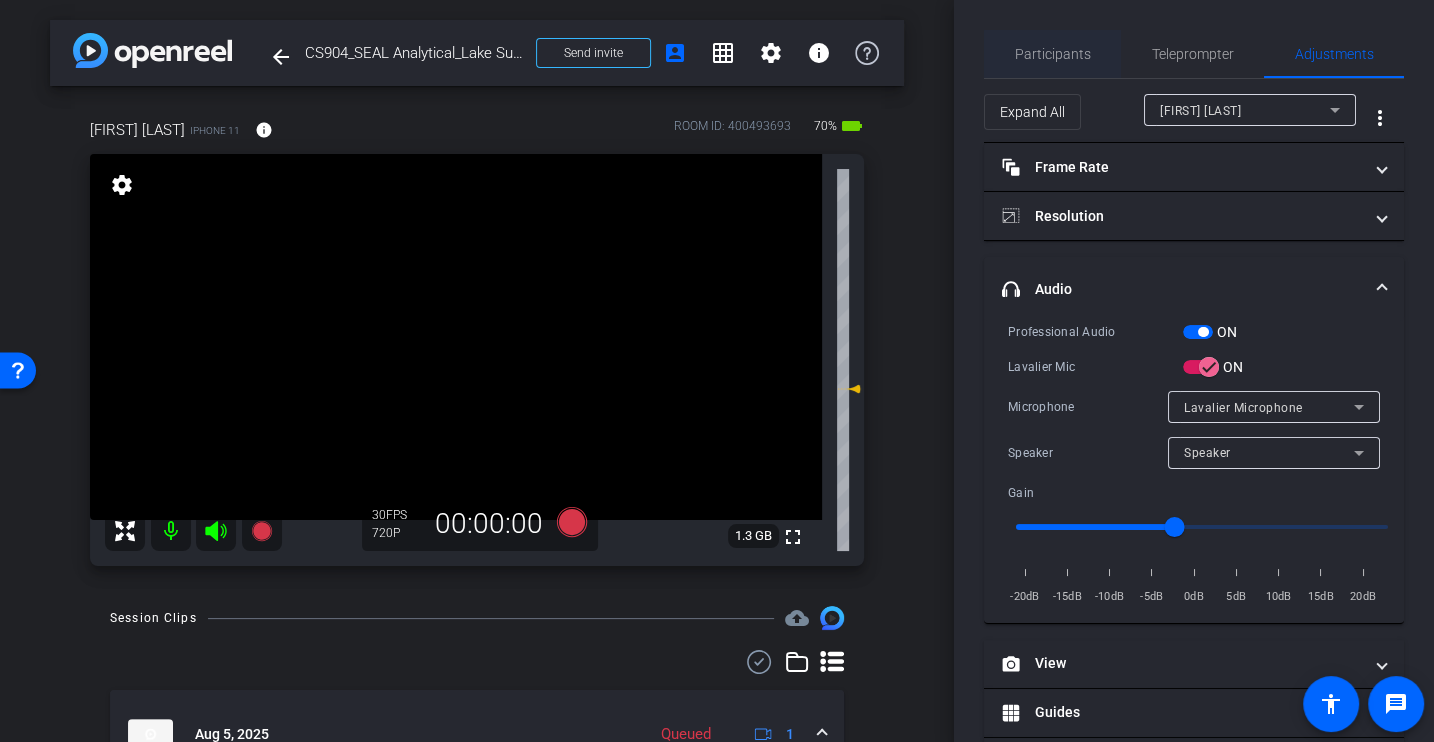 click on "Participants" at bounding box center [1053, 54] 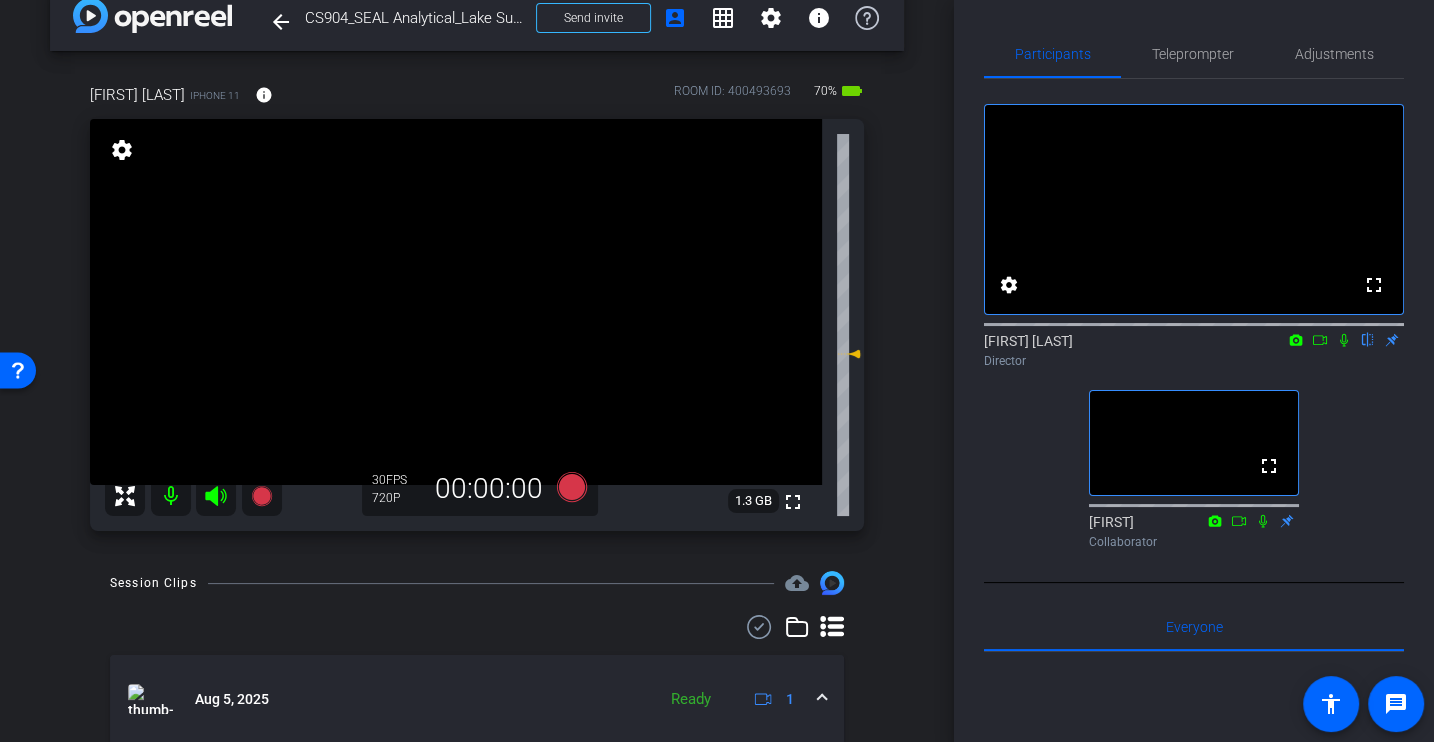 scroll, scrollTop: 0, scrollLeft: 0, axis: both 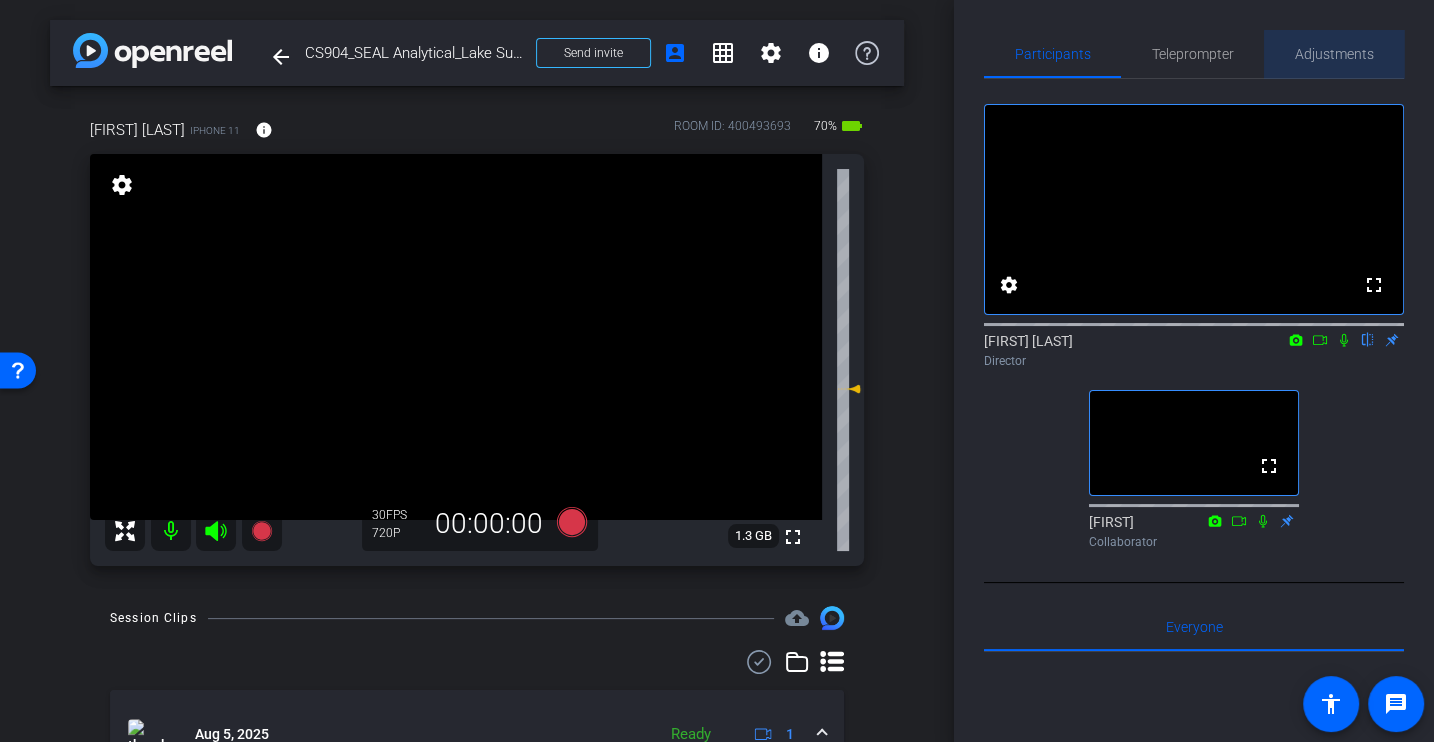 click on "Adjustments" at bounding box center (1334, 54) 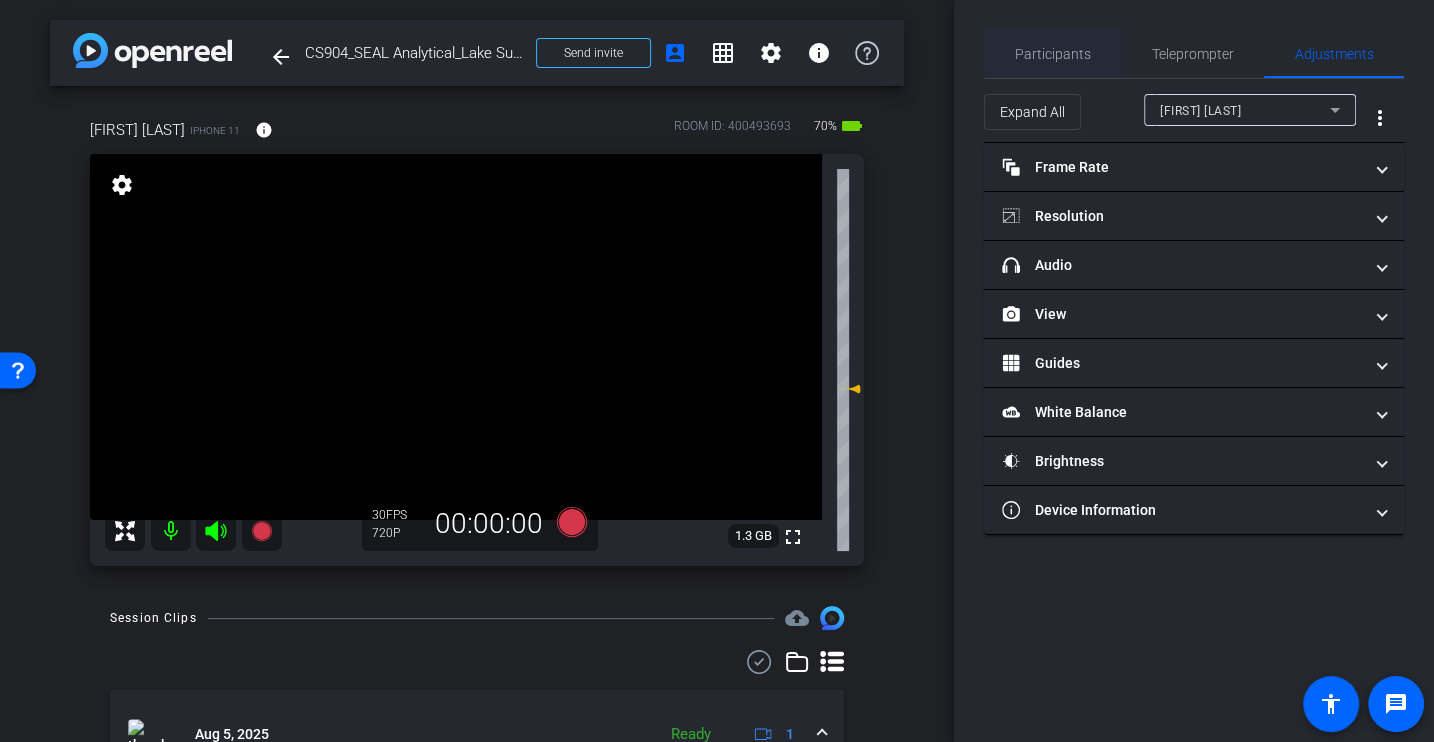 click on "Participants" at bounding box center [1053, 54] 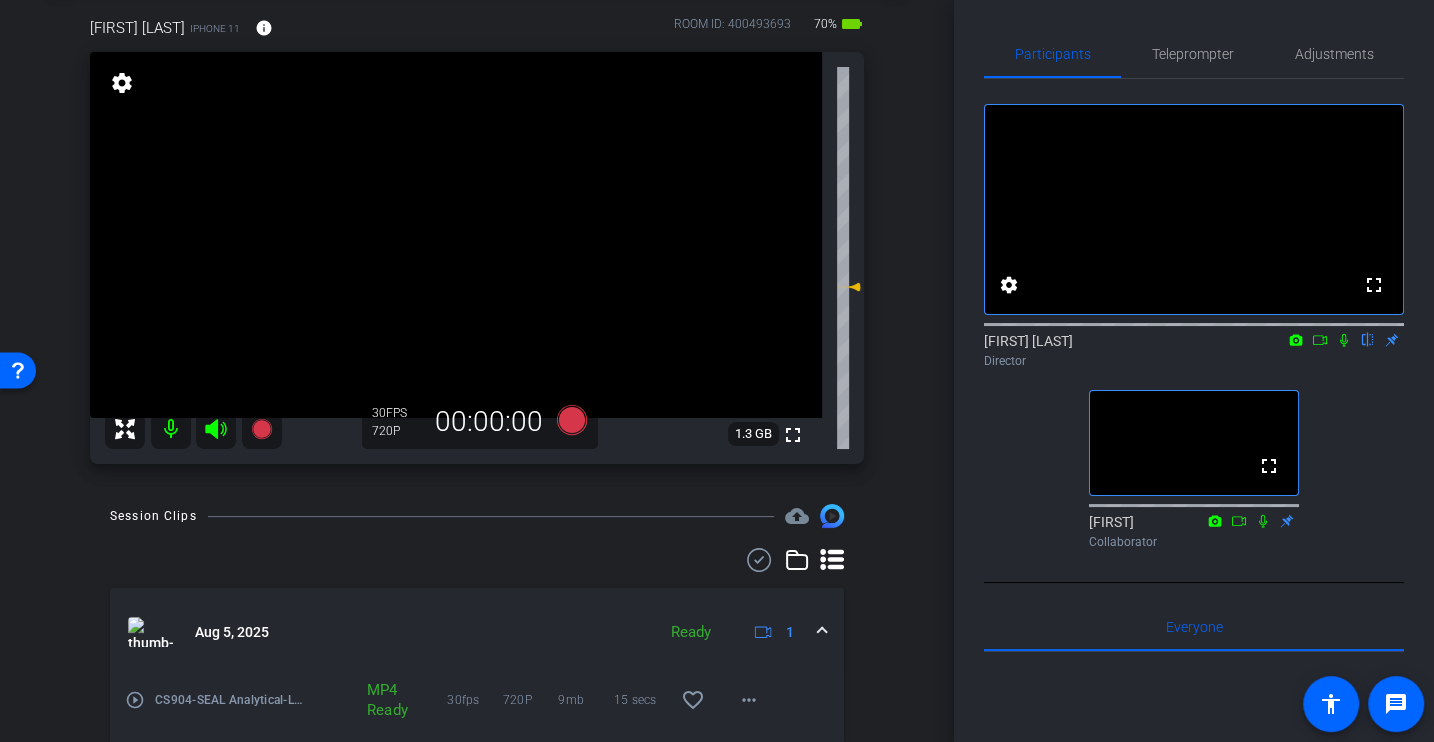 scroll, scrollTop: 68, scrollLeft: 0, axis: vertical 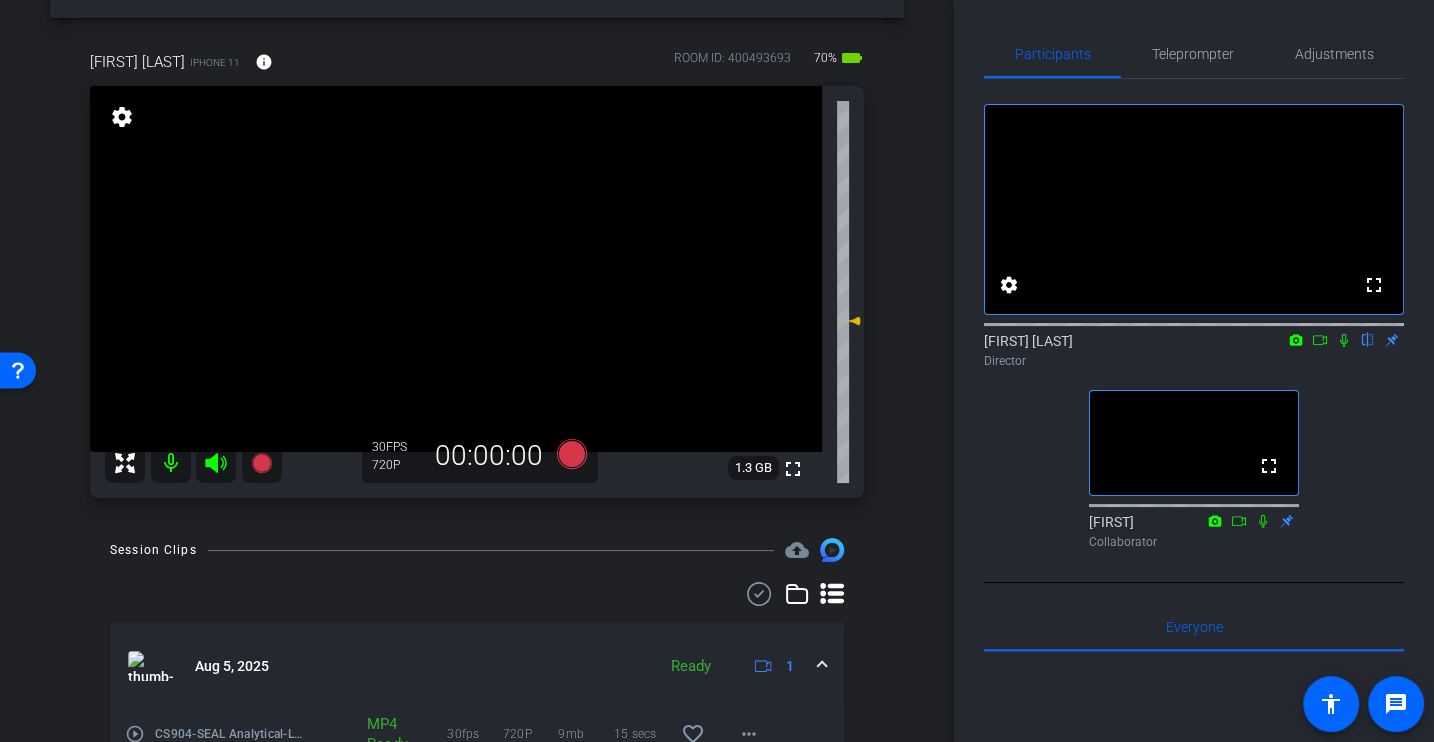 click on "fullscreen settings  Alex Ferguson
flip
Director  fullscreen  Johann
Collaborator" 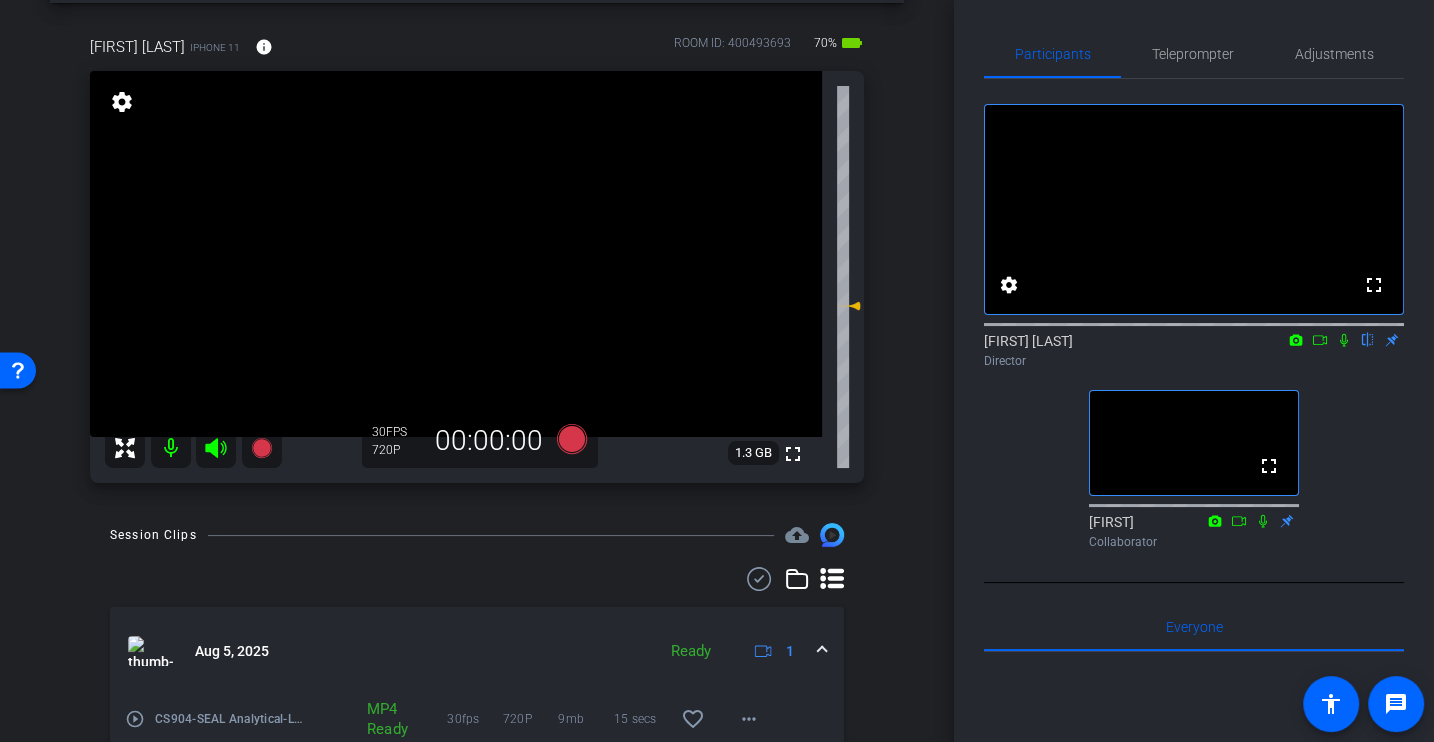 scroll, scrollTop: 91, scrollLeft: 0, axis: vertical 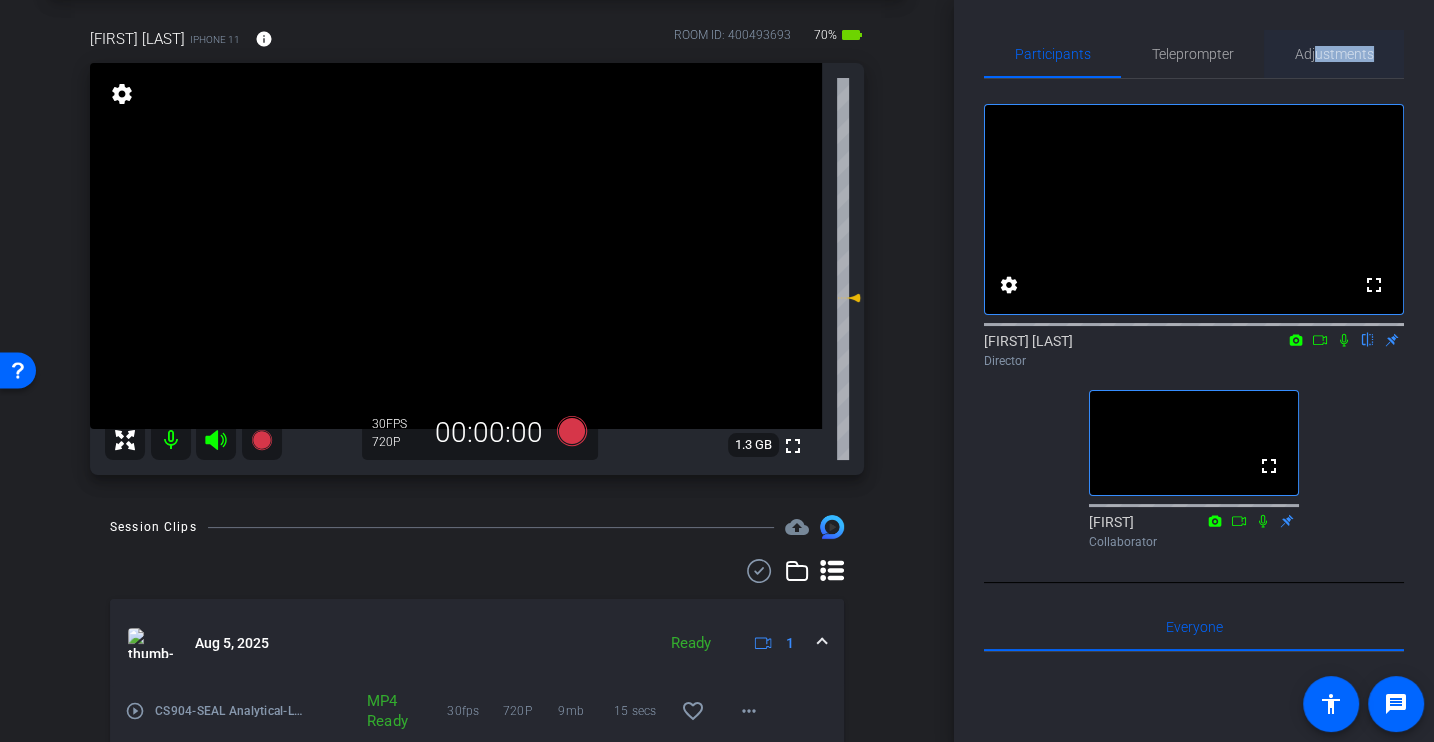click on "Adjustments" at bounding box center (1334, 54) 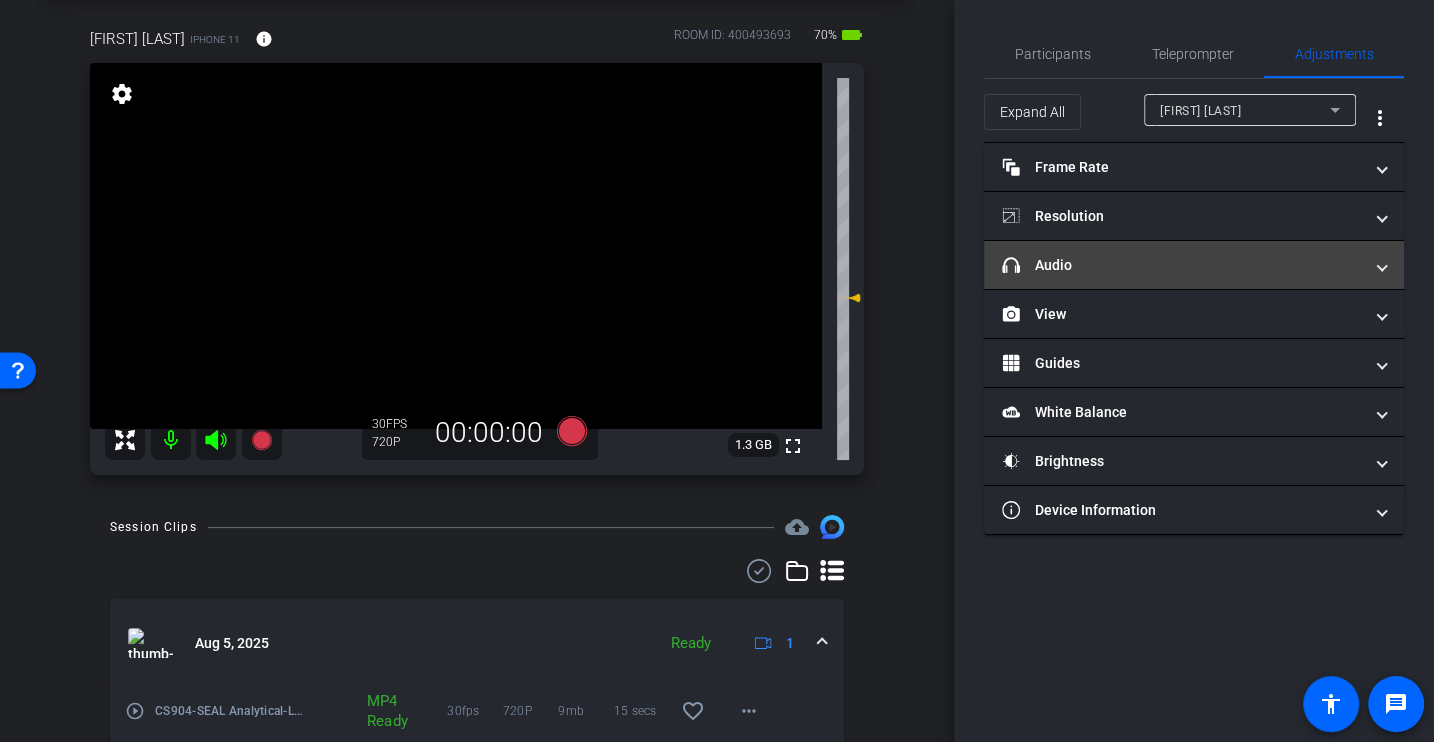 click on "headphone icon
Audio" at bounding box center [1182, 265] 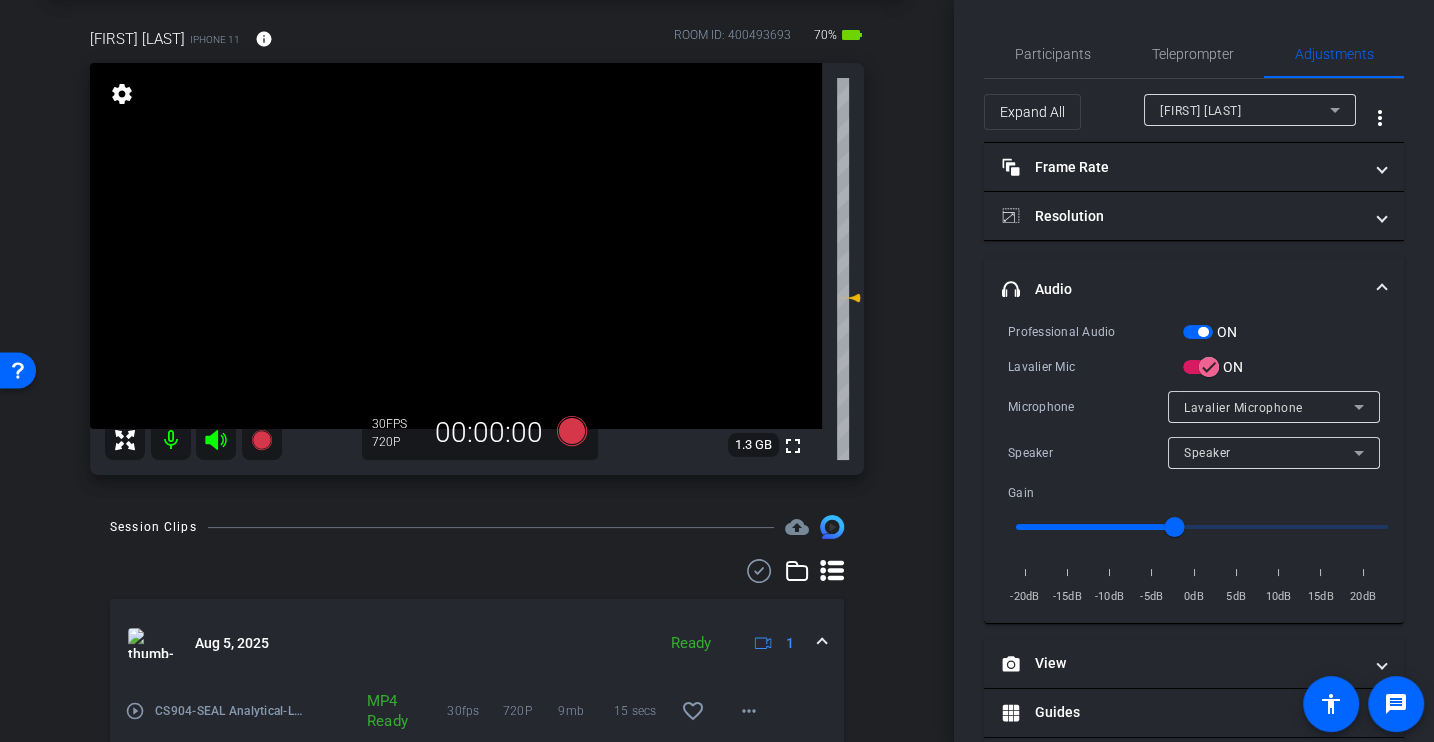 click on "Professional Audio  ON  Lavalier Mic  ON  Microphone Lavalier Microphone Speaker Speaker Gain -20dB -15dB -10dB -5dB 0dB 5dB 10dB 15dB 20dB" at bounding box center [1194, 464] 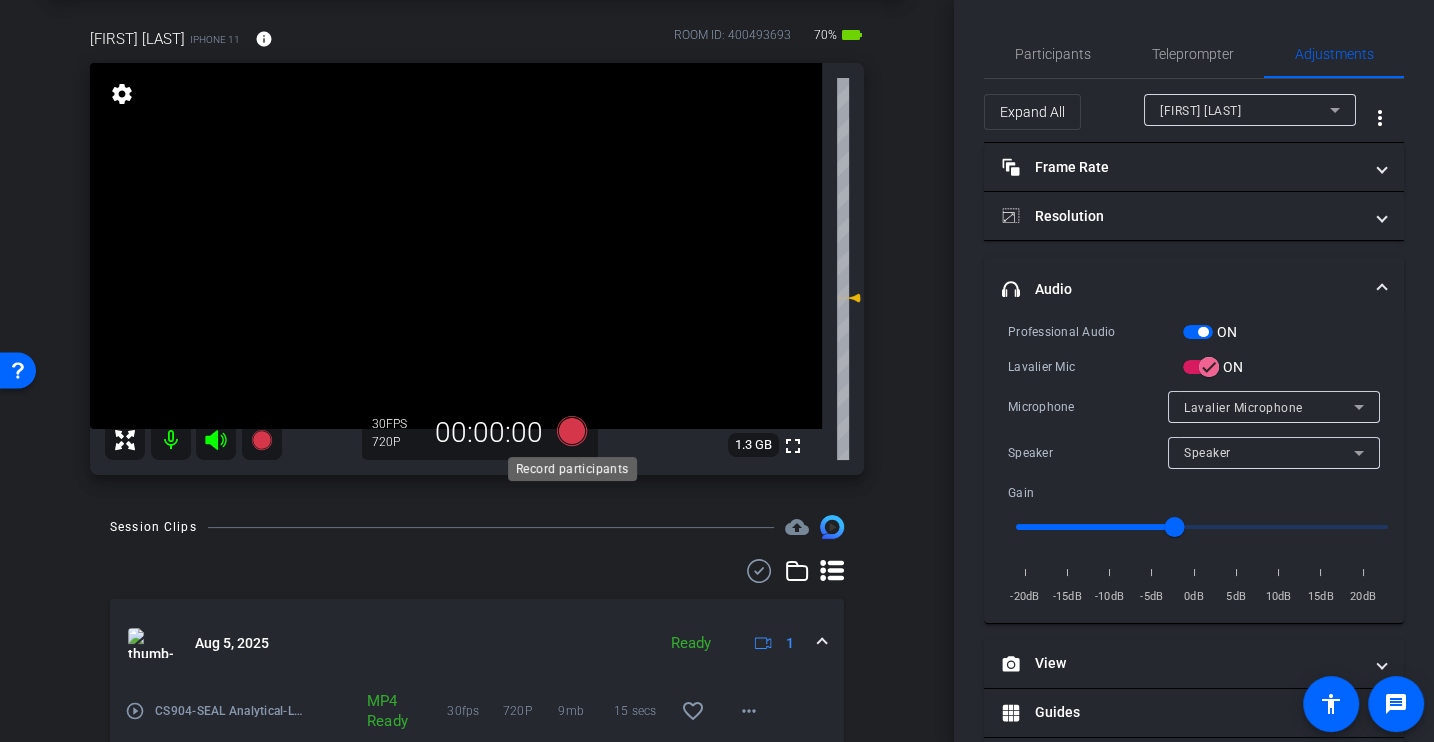click 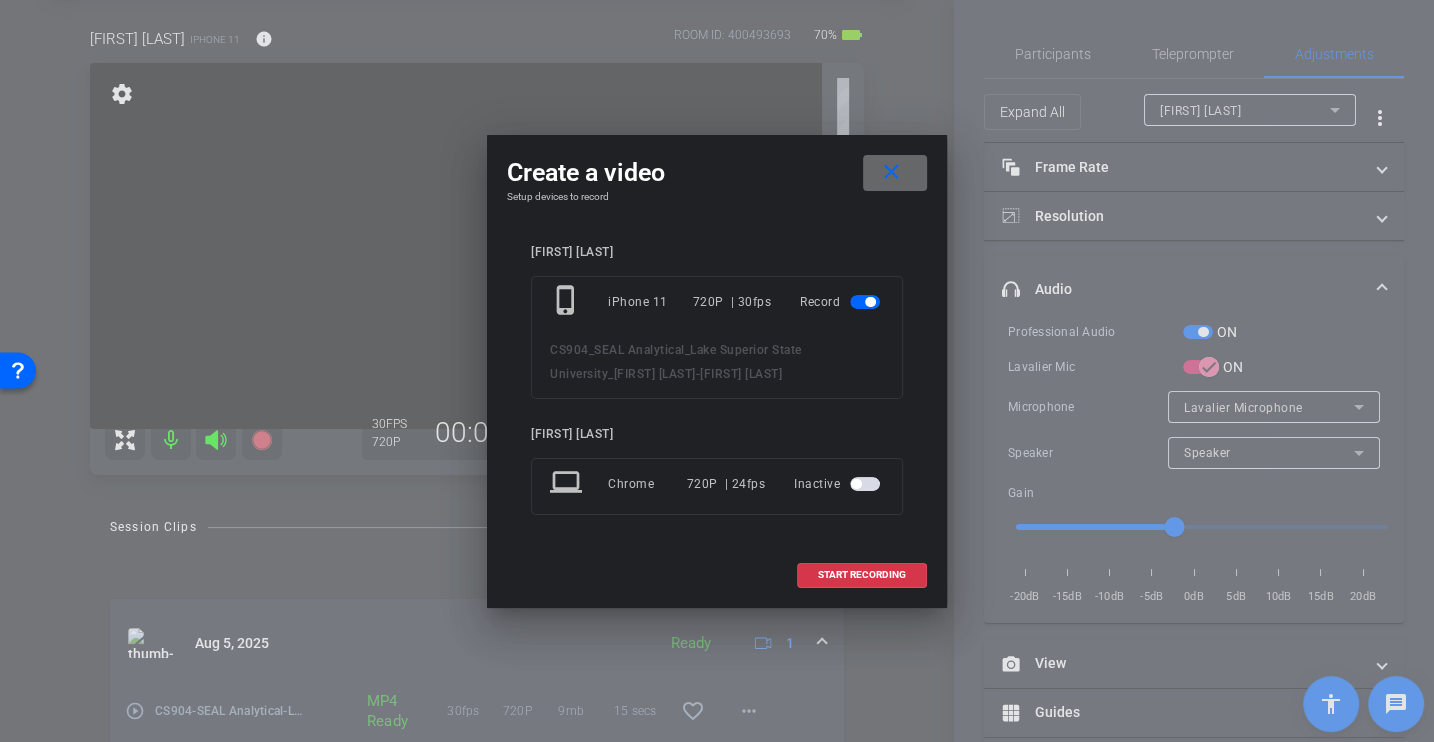 click on "close" at bounding box center (891, 172) 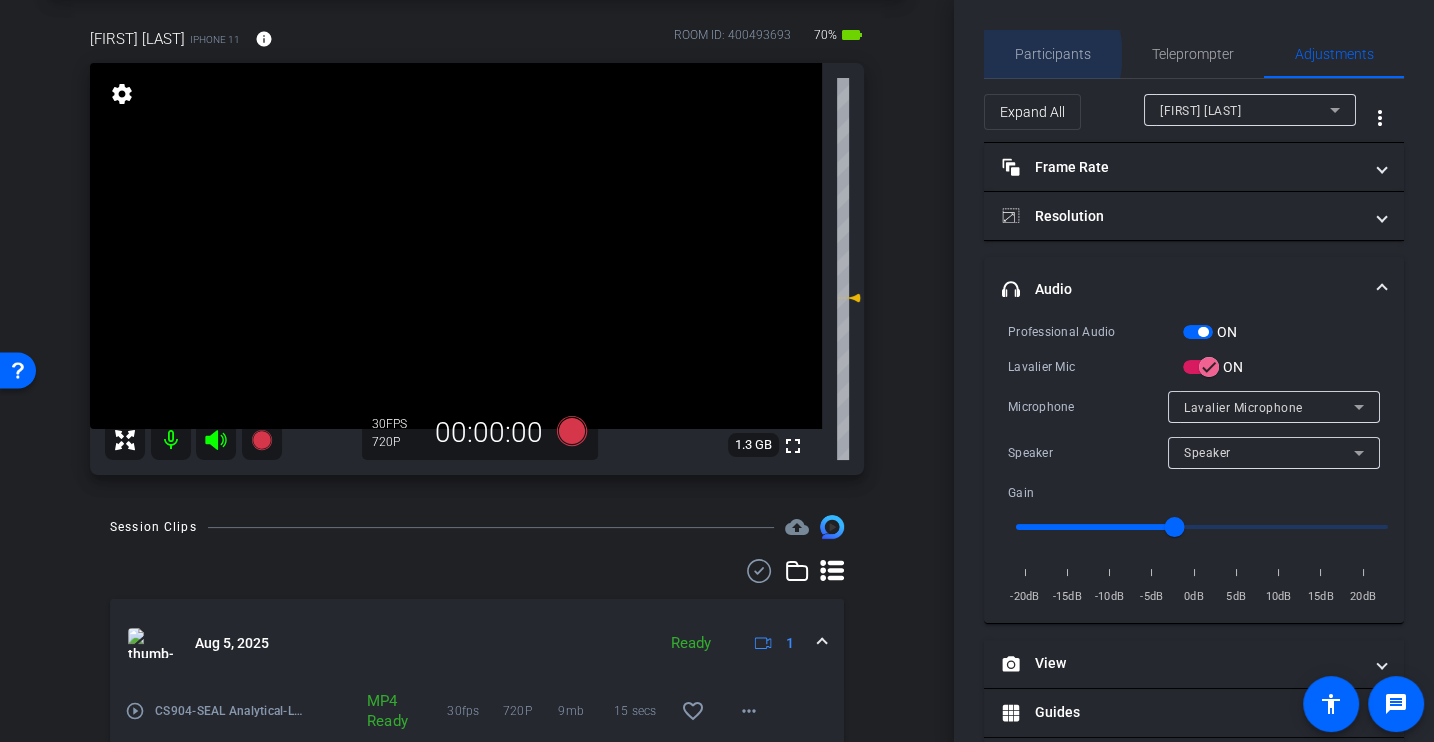 click on "Participants" at bounding box center (1053, 54) 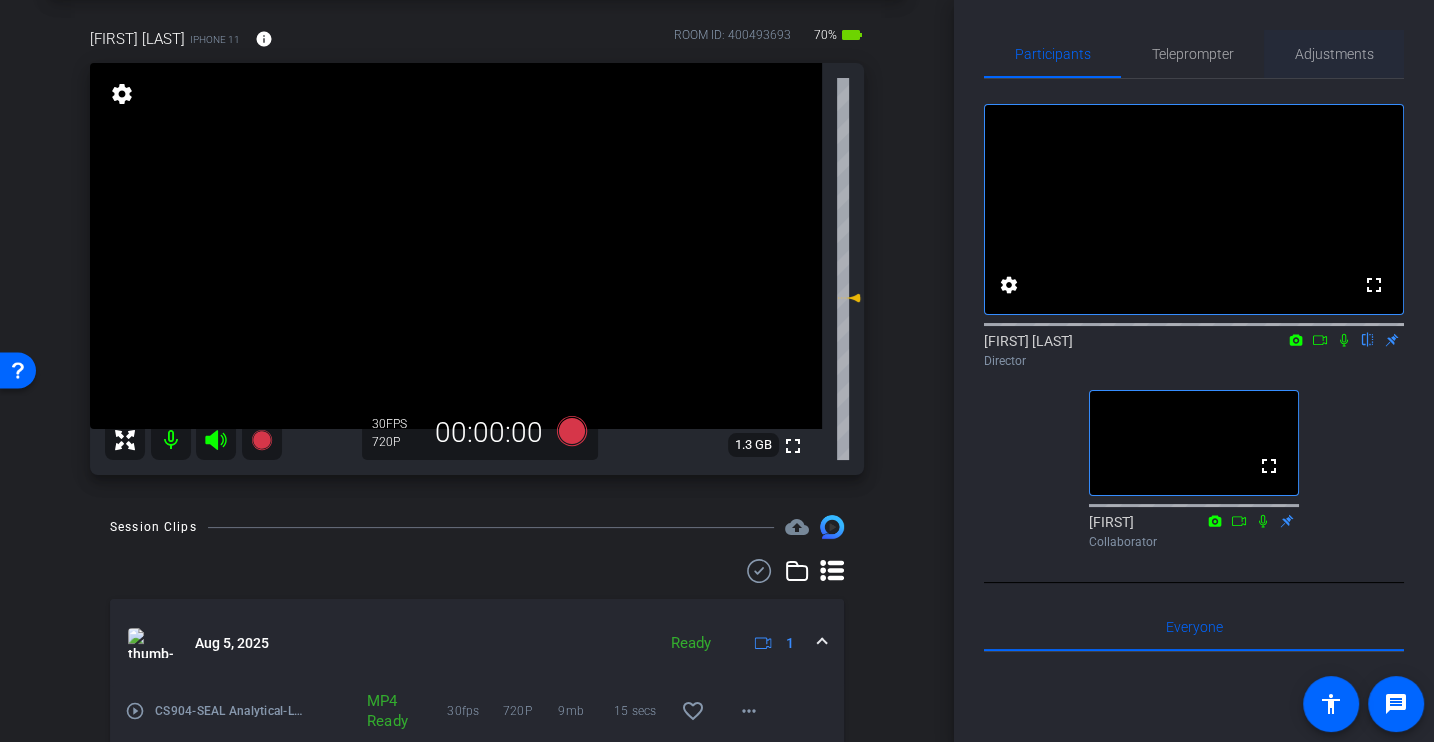 click on "Adjustments" at bounding box center [1334, 54] 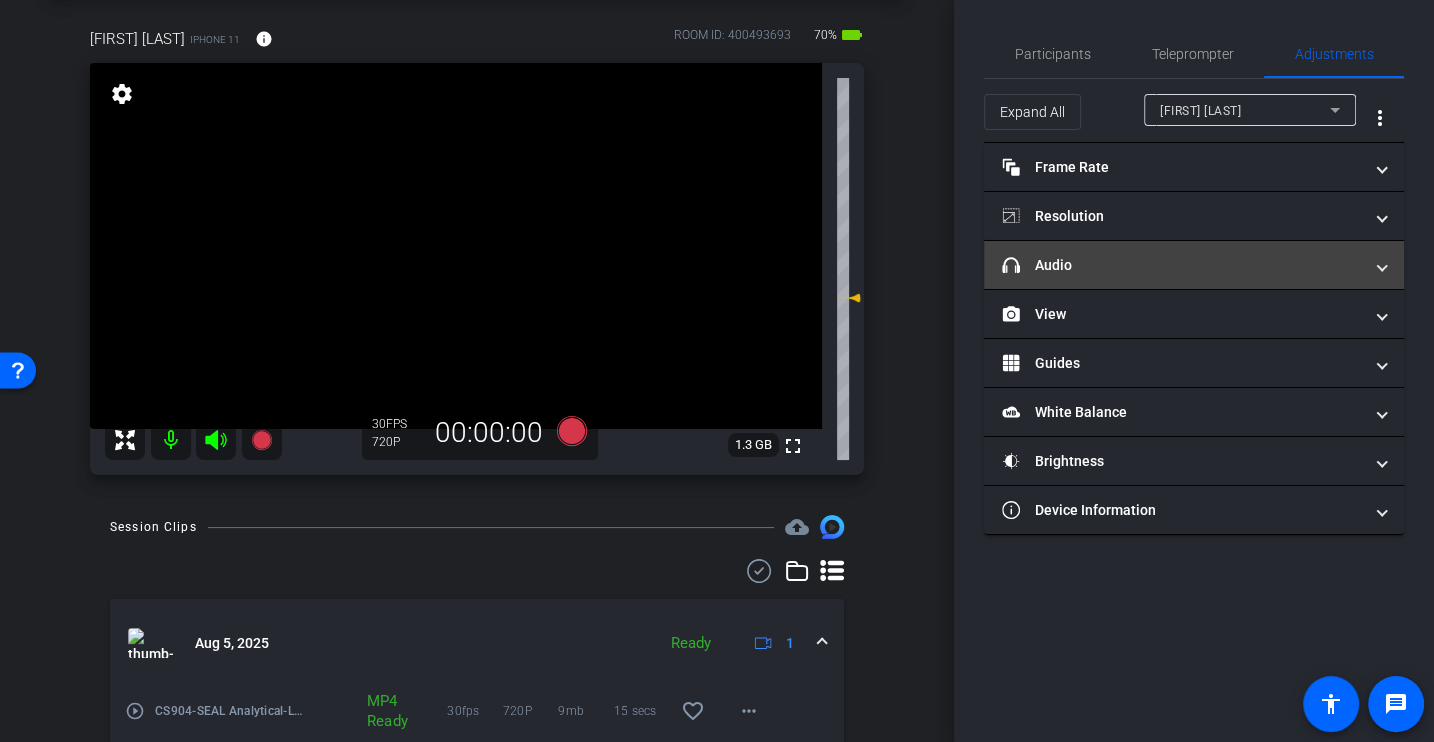 click on "headphone icon
Audio" at bounding box center [1182, 265] 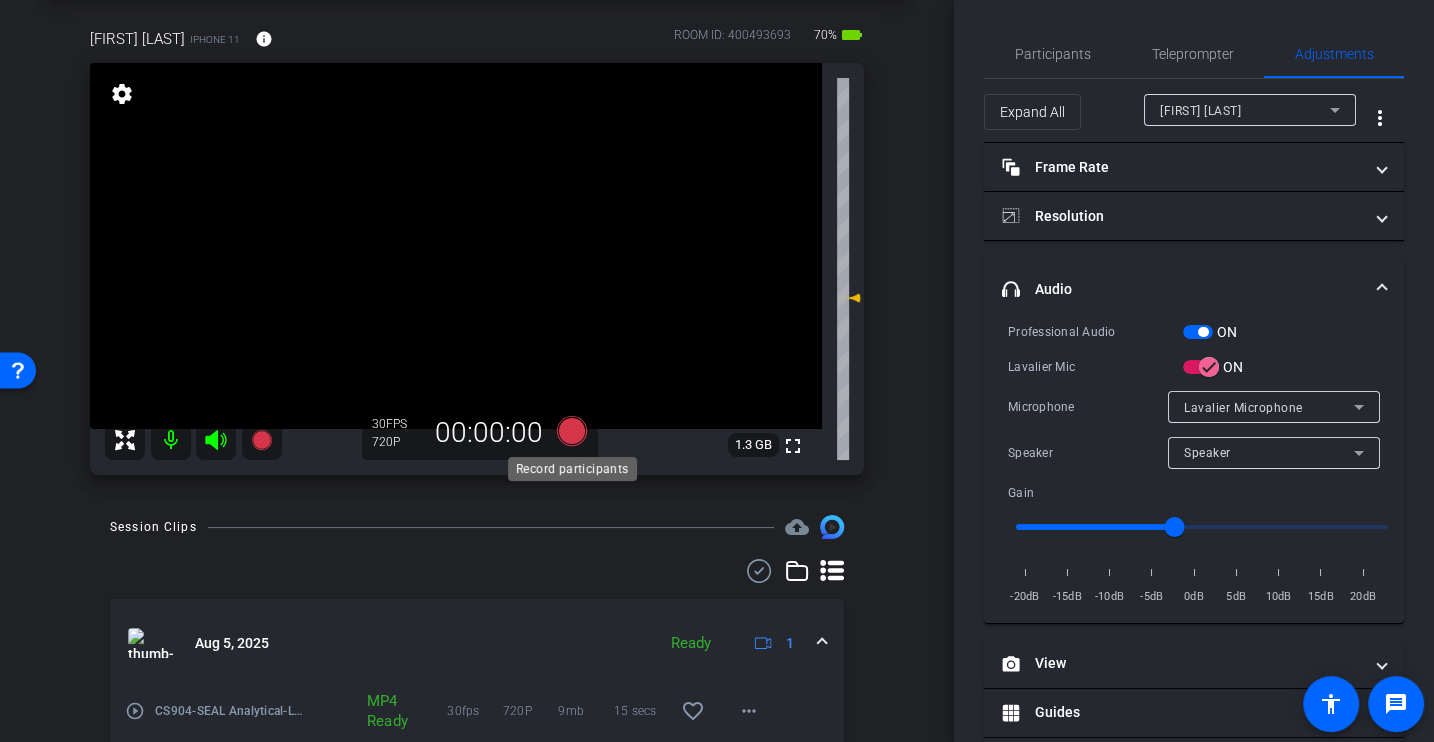 click 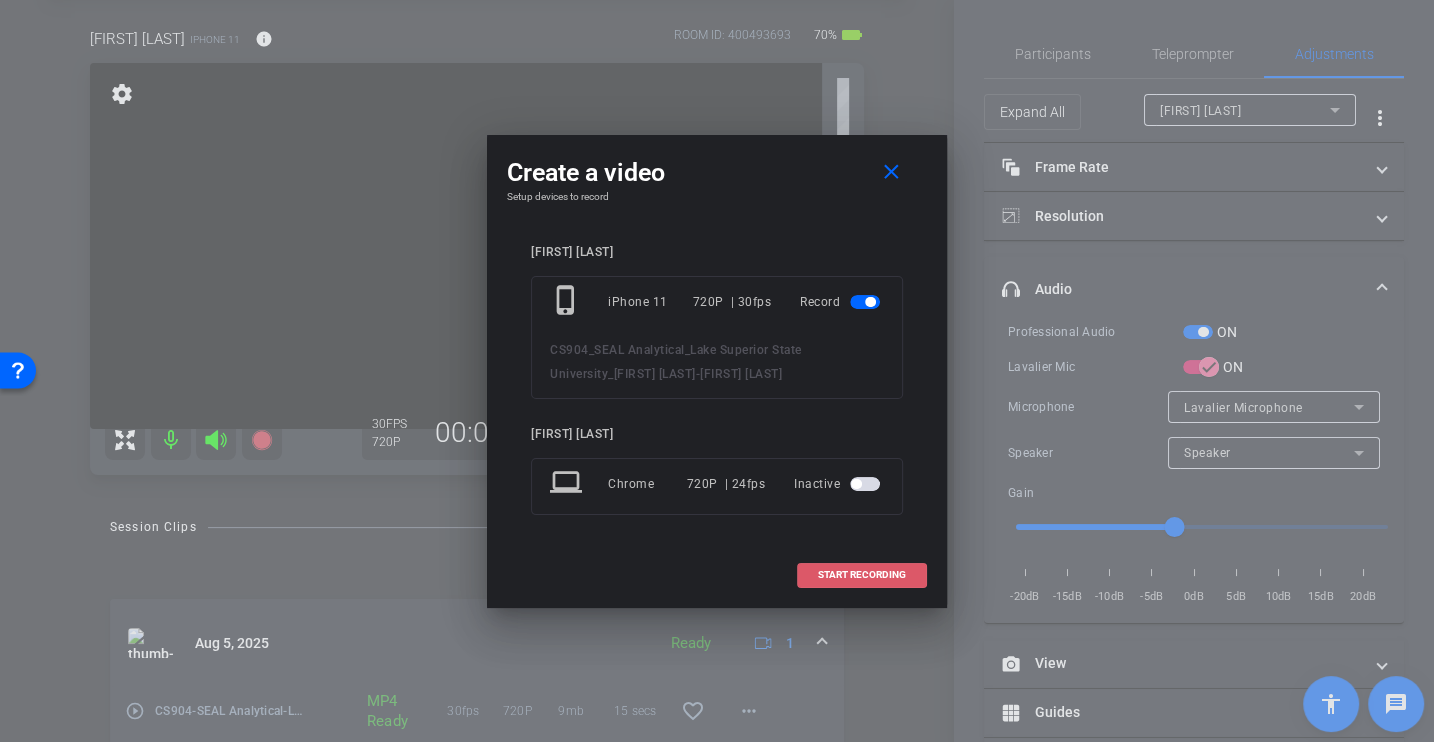 click on "START RECORDING" at bounding box center [862, 575] 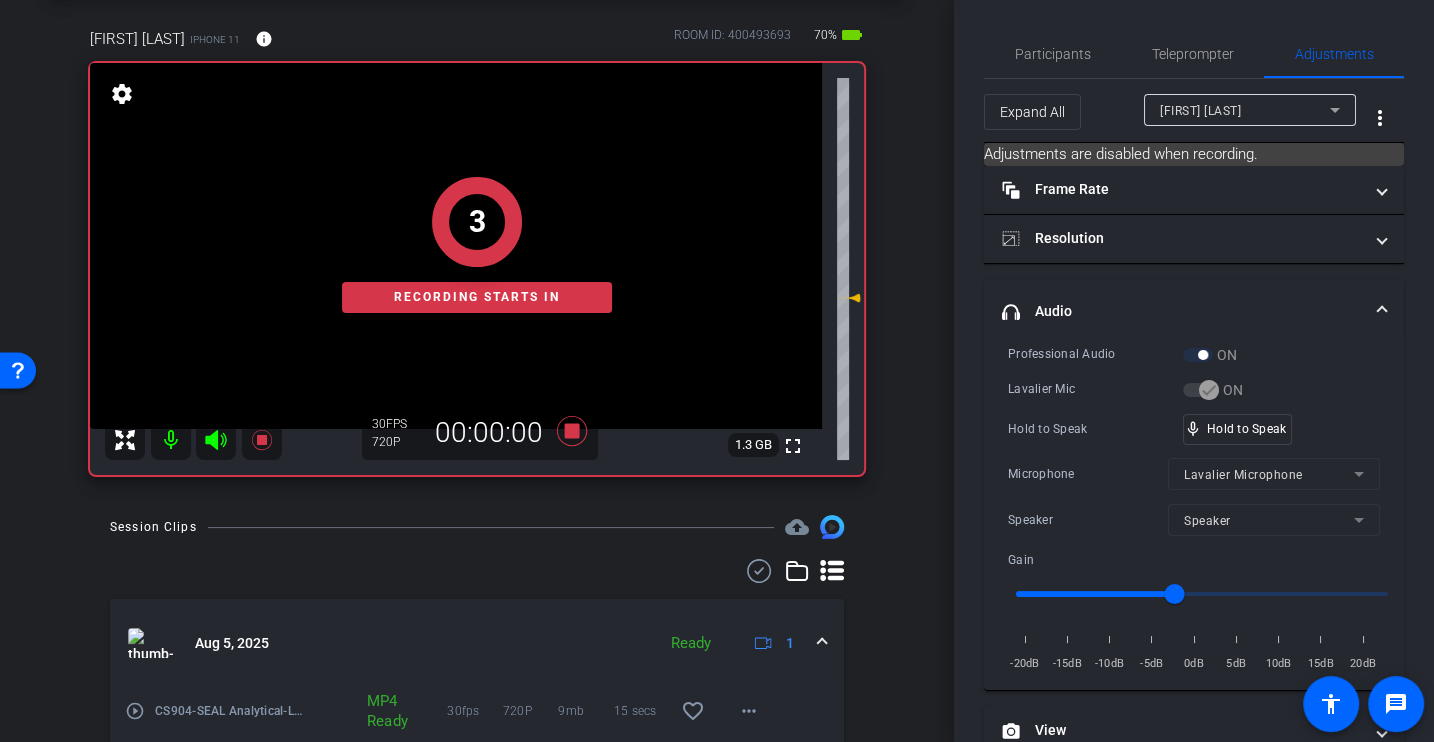 click on "Hold to Speak  mic_none Hold to Speak" at bounding box center (1194, 429) 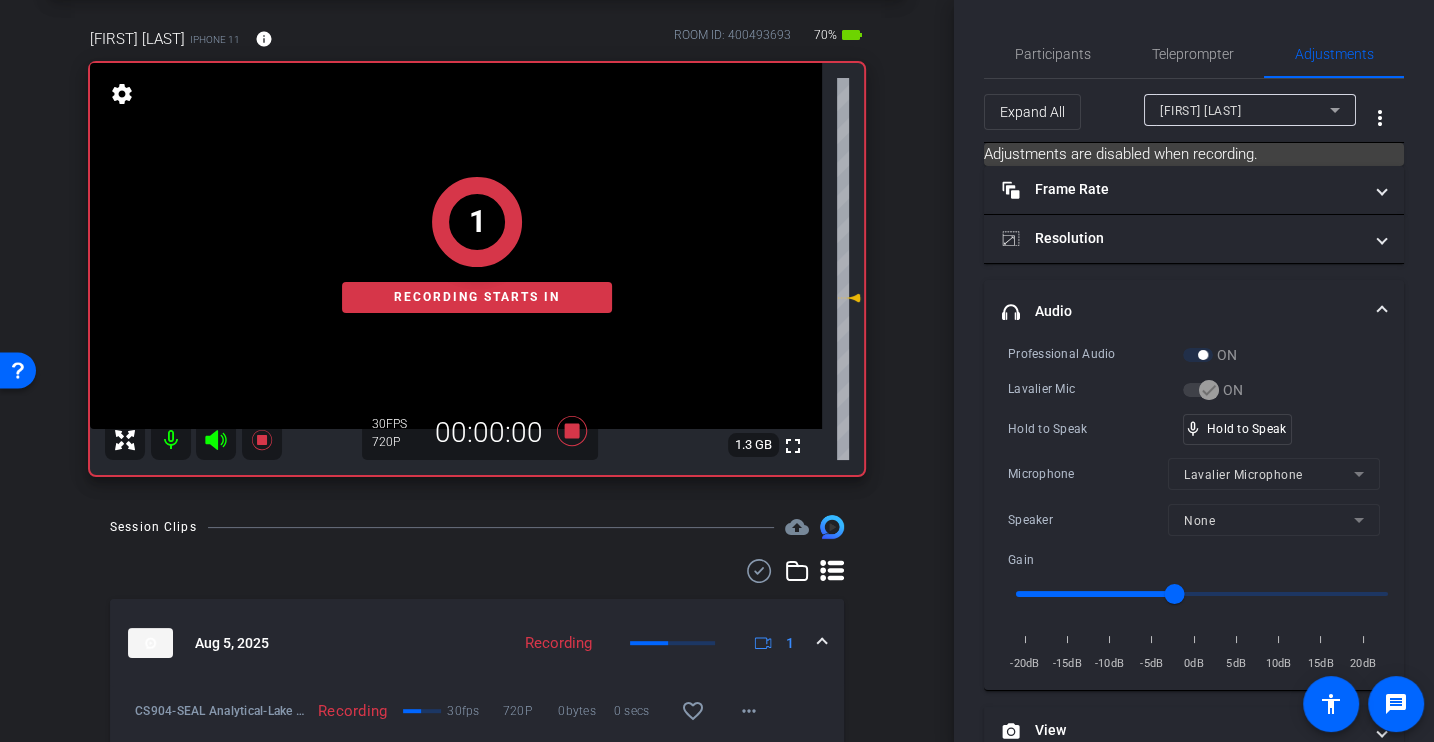 click on "Lavalier Mic" at bounding box center (1095, 389) 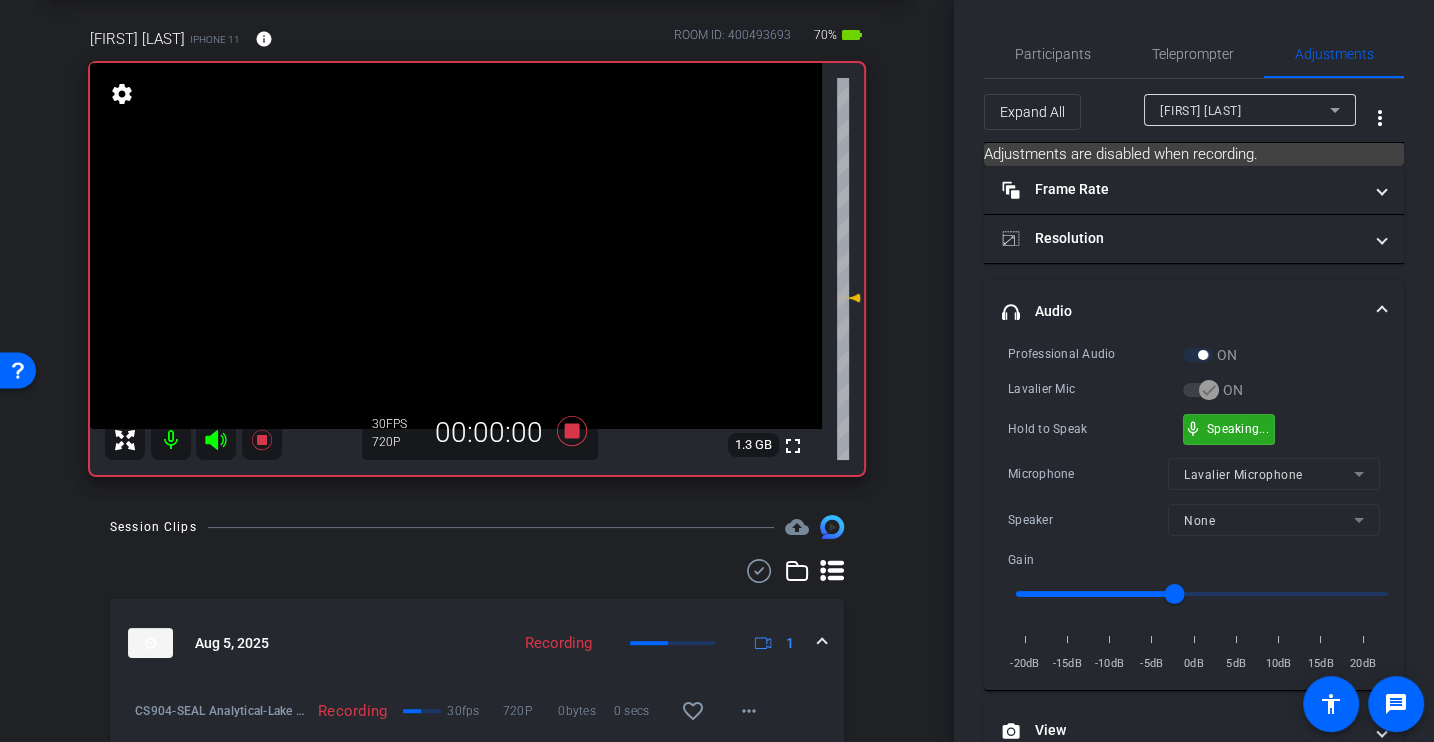 scroll, scrollTop: 234, scrollLeft: 0, axis: vertical 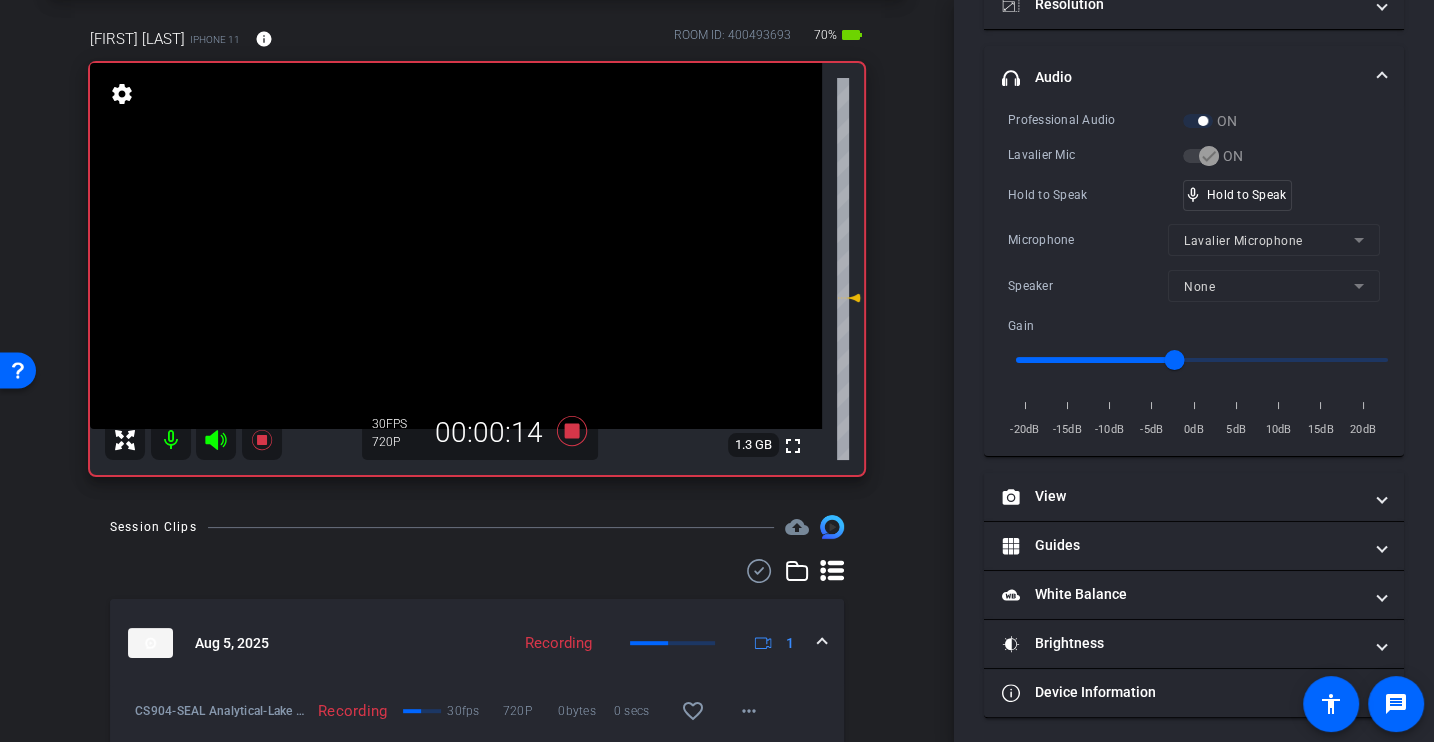 click on "Professional Audio  ON  Lavalier Mic  ON  Hold to Speak  mic_none Hold to Speak Microphone Lavalier Microphone Speaker None Gain -20dB -15dB -10dB -5dB 0dB 5dB 10dB 15dB 20dB" at bounding box center [1194, 275] 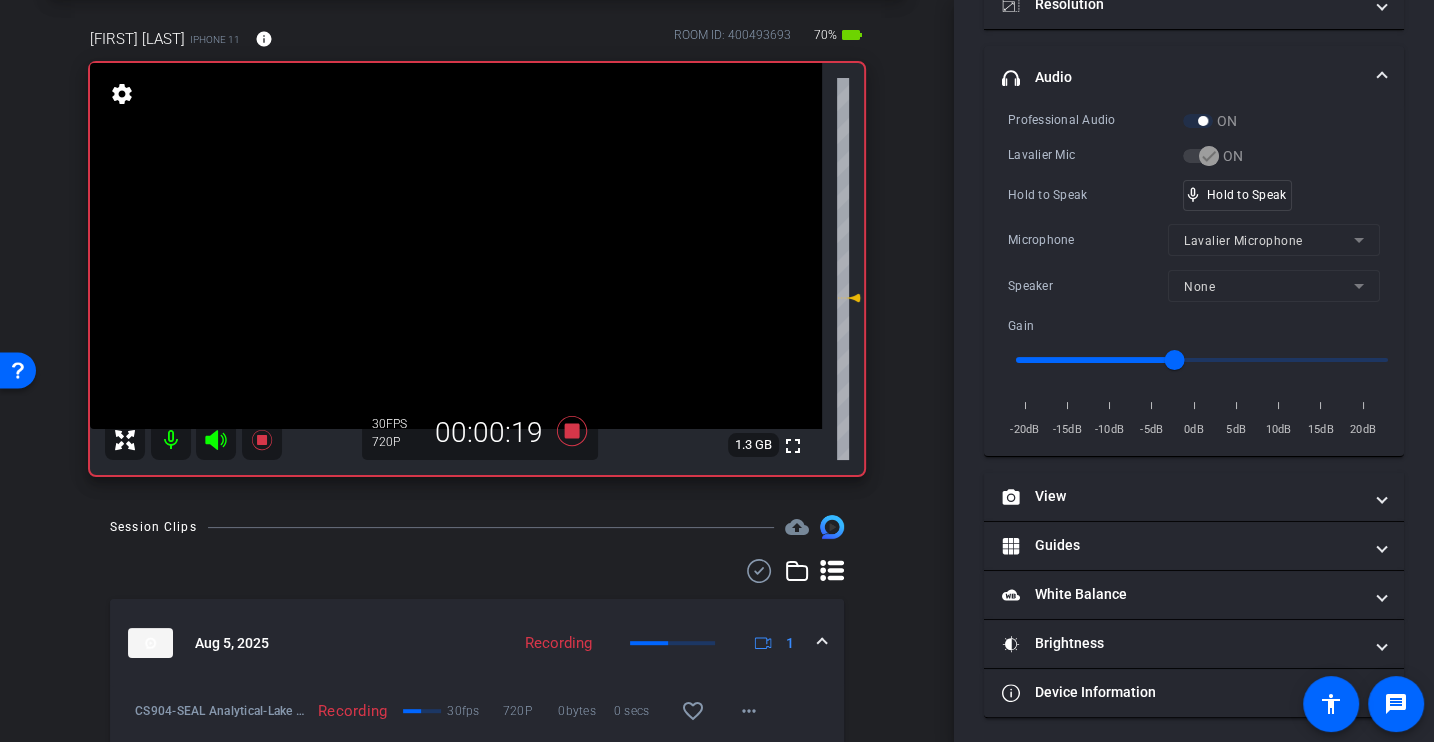 click on "Professional Audio  ON  Lavalier Mic  ON  Hold to Speak  mic_none Hold to Speak Microphone Lavalier Microphone Speaker None Gain -20dB -15dB -10dB -5dB 0dB 5dB 10dB 15dB 20dB" at bounding box center (1194, 275) 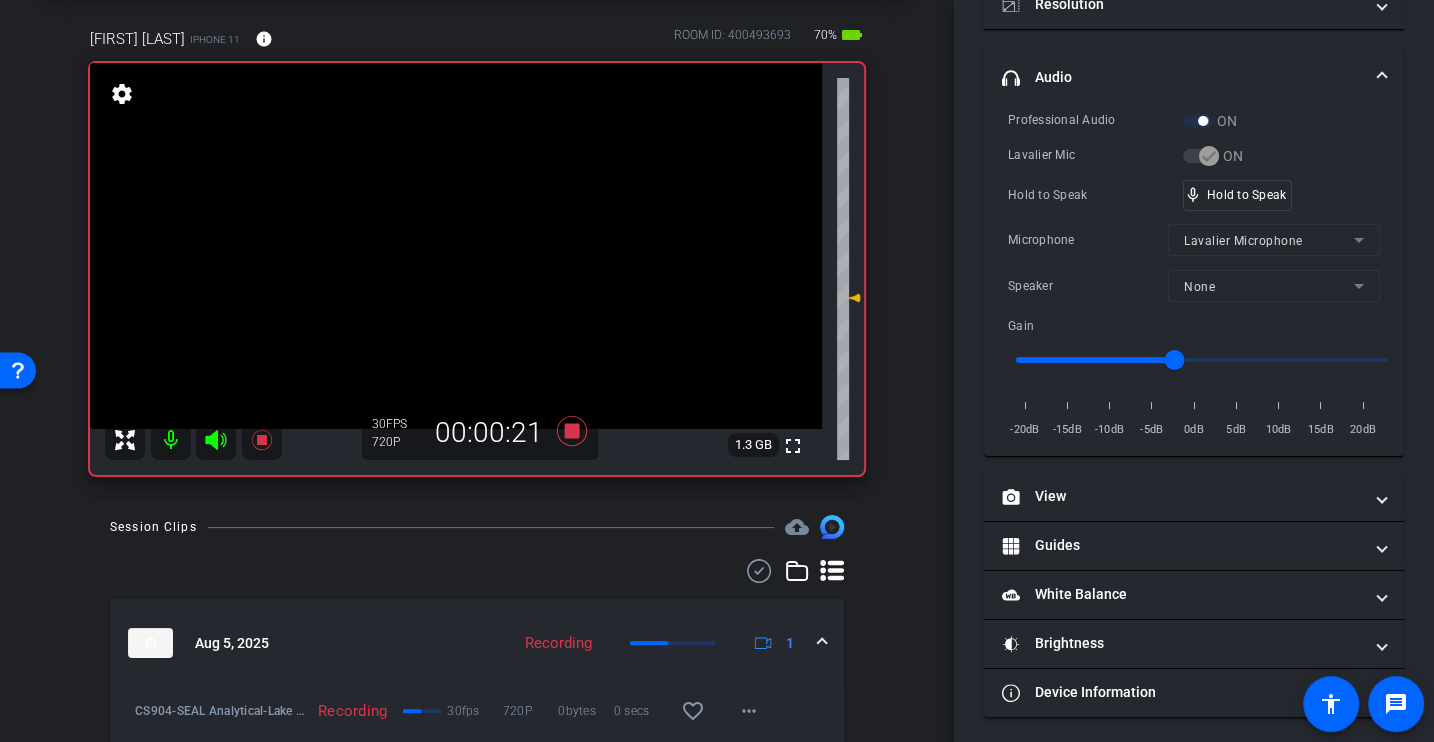 click on "Professional Audio  ON  Lavalier Mic  ON  Hold to Speak  mic_none Hold to Speak Microphone Lavalier Microphone Speaker None Gain -20dB -15dB -10dB -5dB 0dB 5dB 10dB 15dB 20dB" at bounding box center [1194, 275] 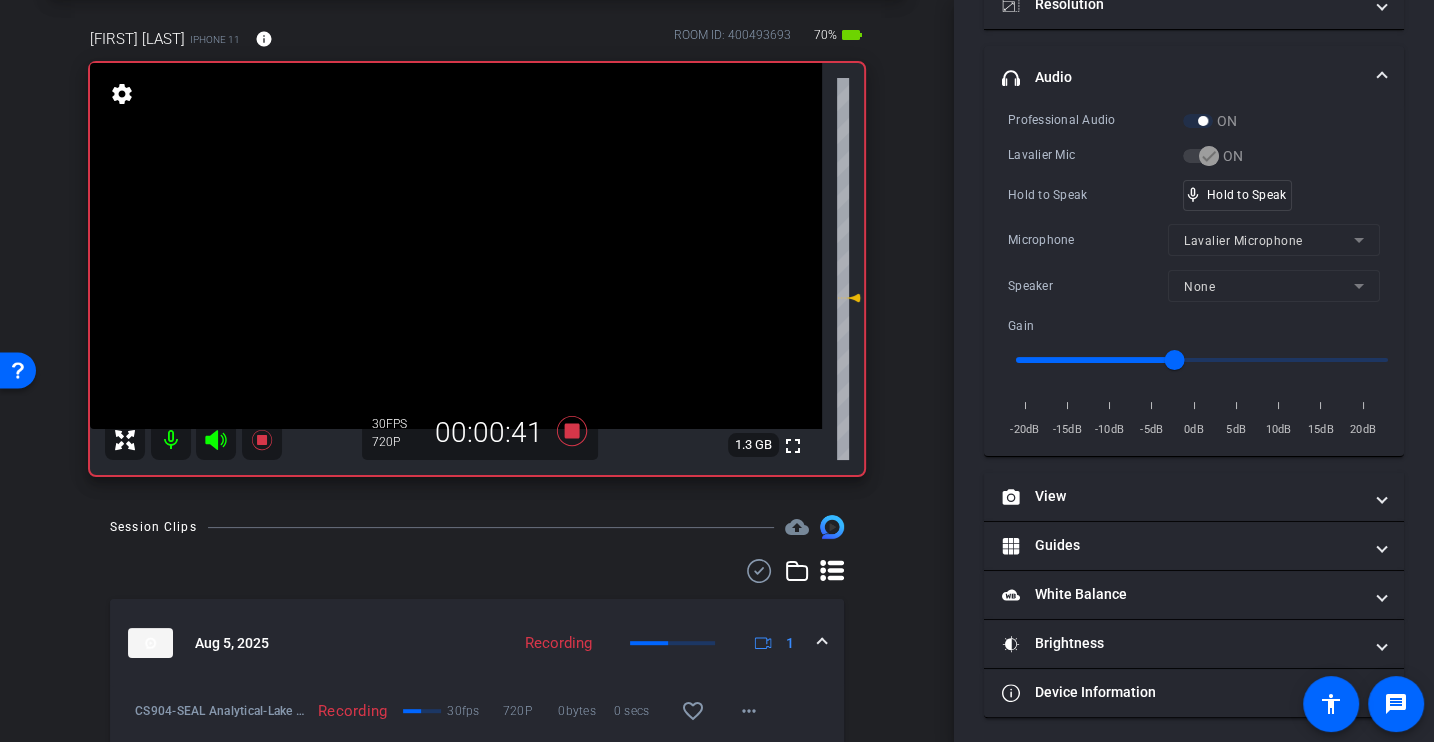 click on "Lavalier Mic" at bounding box center (1095, 155) 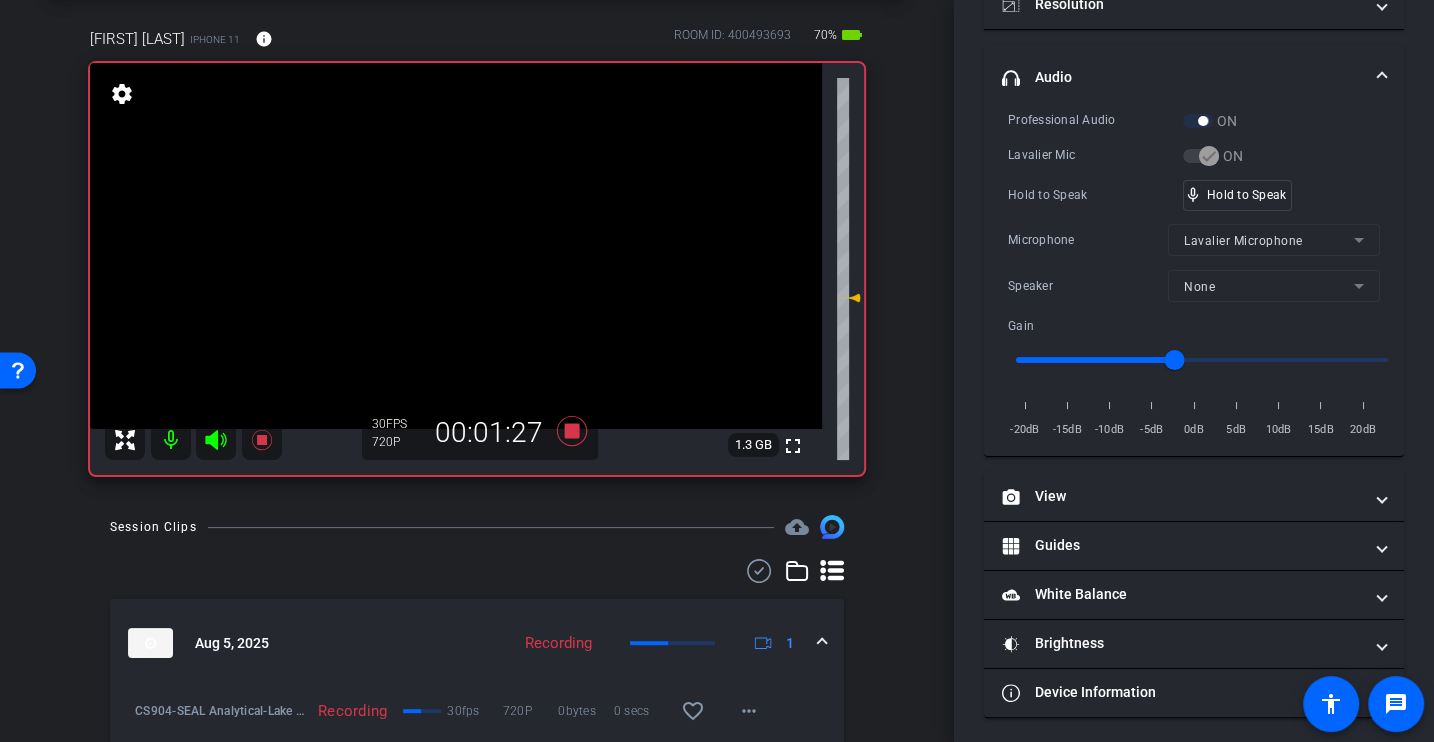 click on "Hold to Speak  mic_none Hold to Speak" at bounding box center (1194, 195) 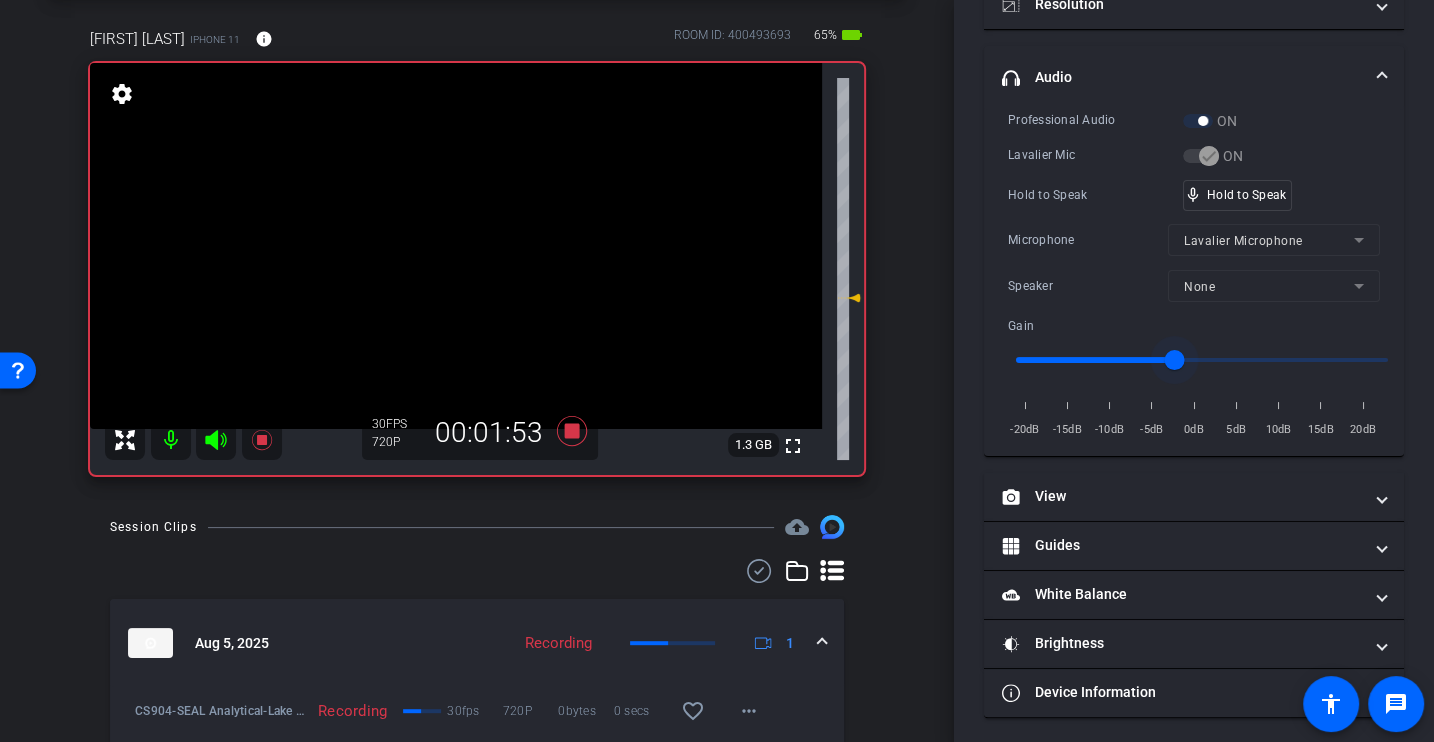 click on "Professional Audio  ON  Lavalier Mic  ON  Hold to Speak  mic_none Hold to Speak Microphone Lavalier Microphone Speaker None Gain -20dB -15dB -10dB -5dB 0dB 5dB 10dB 15dB 20dB" at bounding box center [1194, 275] 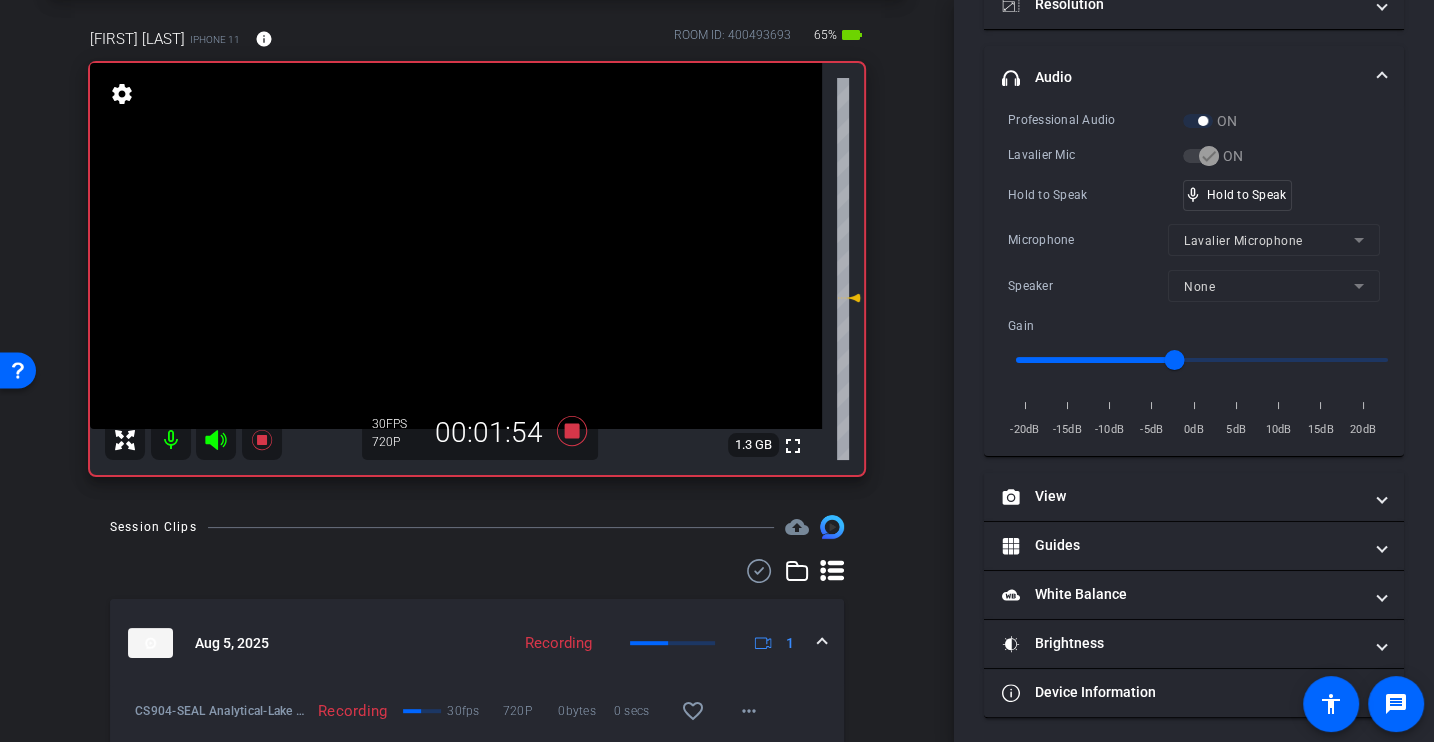 click on "Professional Audio  ON  Lavalier Mic  ON  Hold to Speak  mic_none Hold to Speak Microphone Lavalier Microphone Speaker None Gain -20dB -15dB -10dB -5dB 0dB 5dB 10dB 15dB 20dB" at bounding box center (1194, 275) 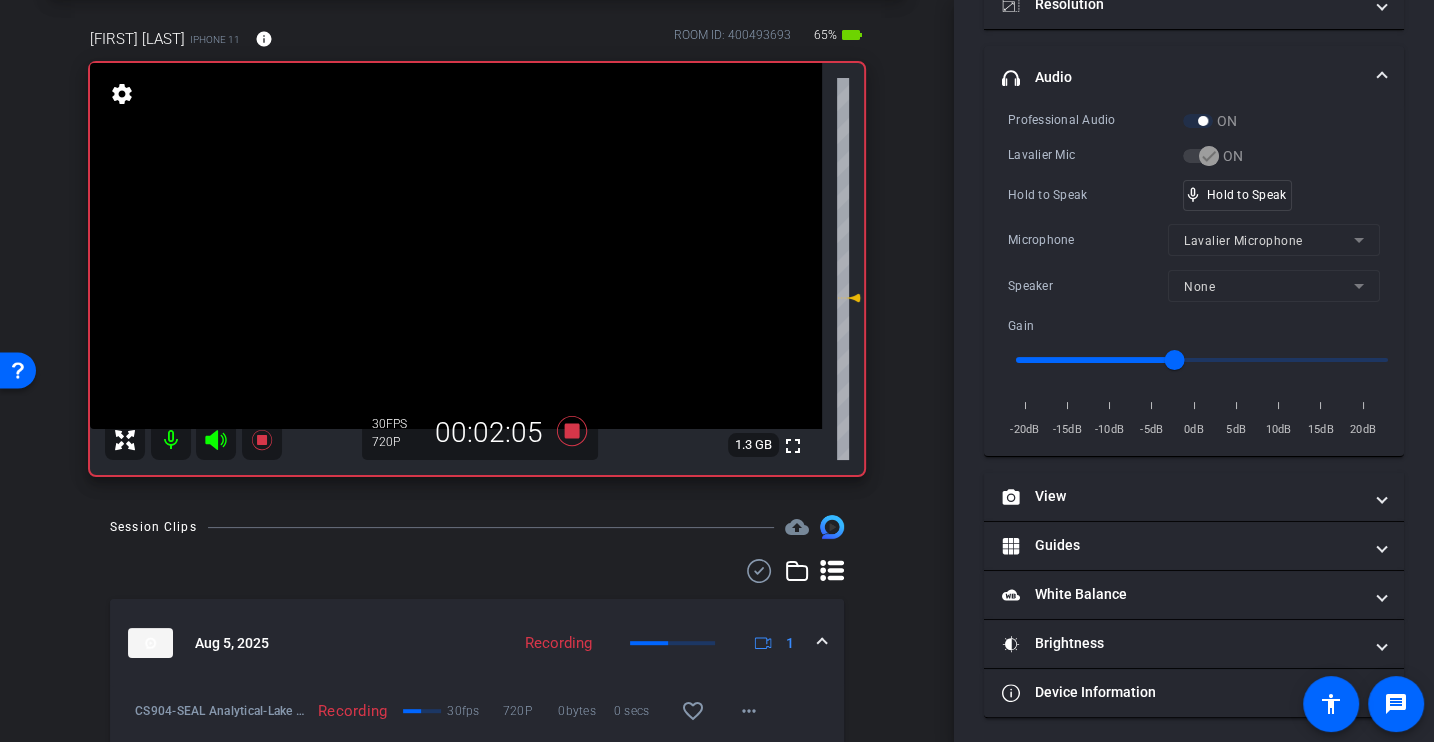 click on "Professional Audio  ON  Lavalier Mic  ON  Hold to Speak  mic_none Hold to Speak Microphone Lavalier Microphone Speaker None Gain -20dB -15dB -10dB -5dB 0dB 5dB 10dB 15dB 20dB" at bounding box center [1194, 275] 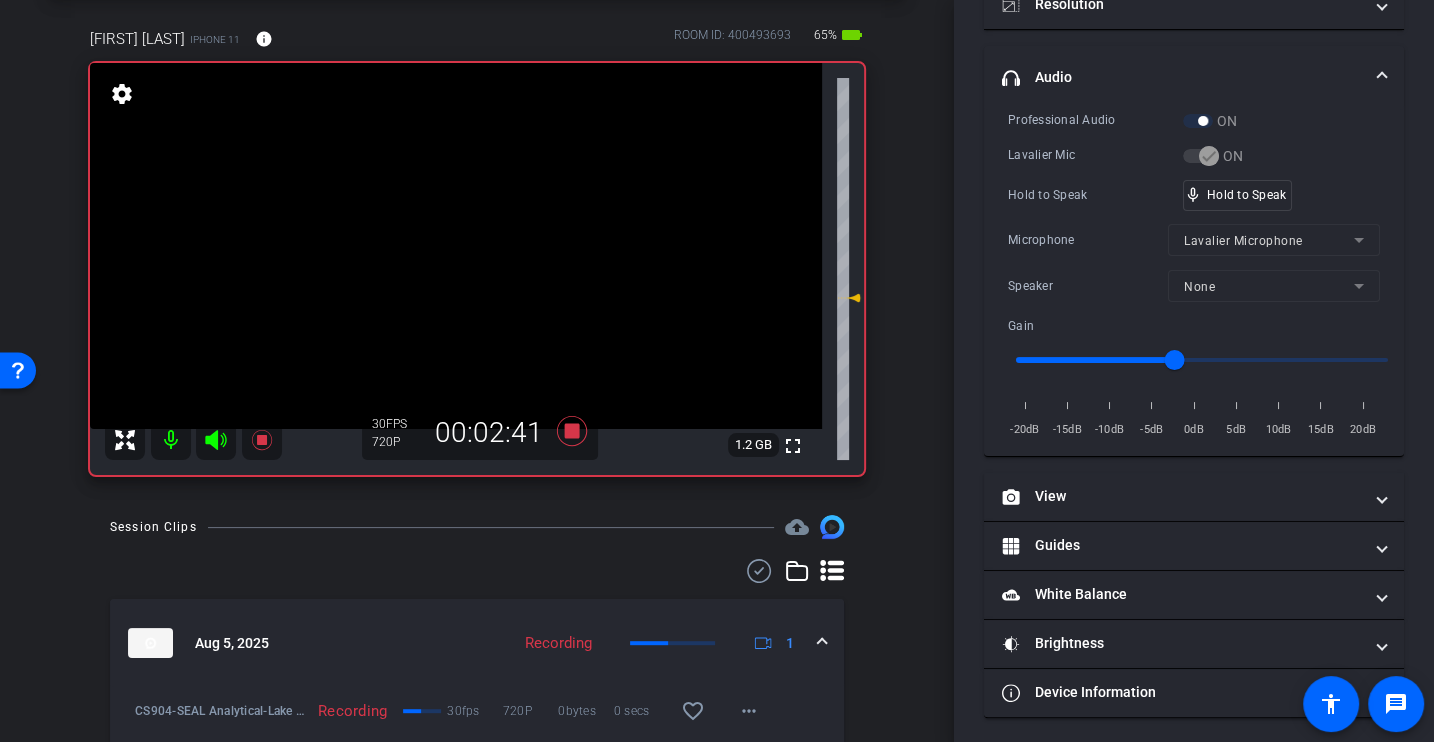 click on "Professional Audio  ON  Lavalier Mic  ON  Hold to Speak  mic_none Hold to Speak Microphone Lavalier Microphone Speaker None Gain -20dB -15dB -10dB -5dB 0dB 5dB 10dB 15dB 20dB" at bounding box center [1194, 275] 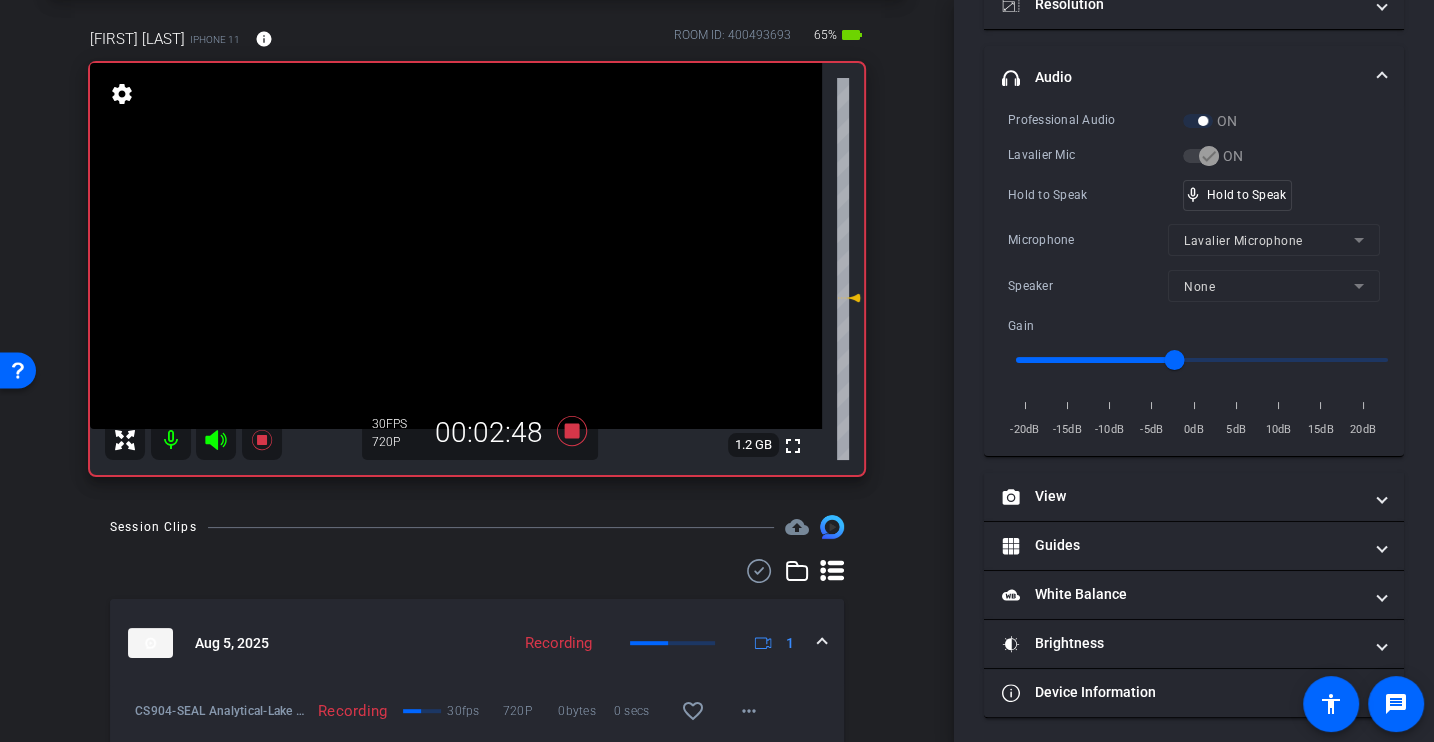 click on "Professional Audio  ON  Lavalier Mic  ON  Hold to Speak  mic_none Hold to Speak Microphone Lavalier Microphone Speaker None Gain -20dB -15dB -10dB -5dB 0dB 5dB 10dB 15dB 20dB" at bounding box center [1194, 275] 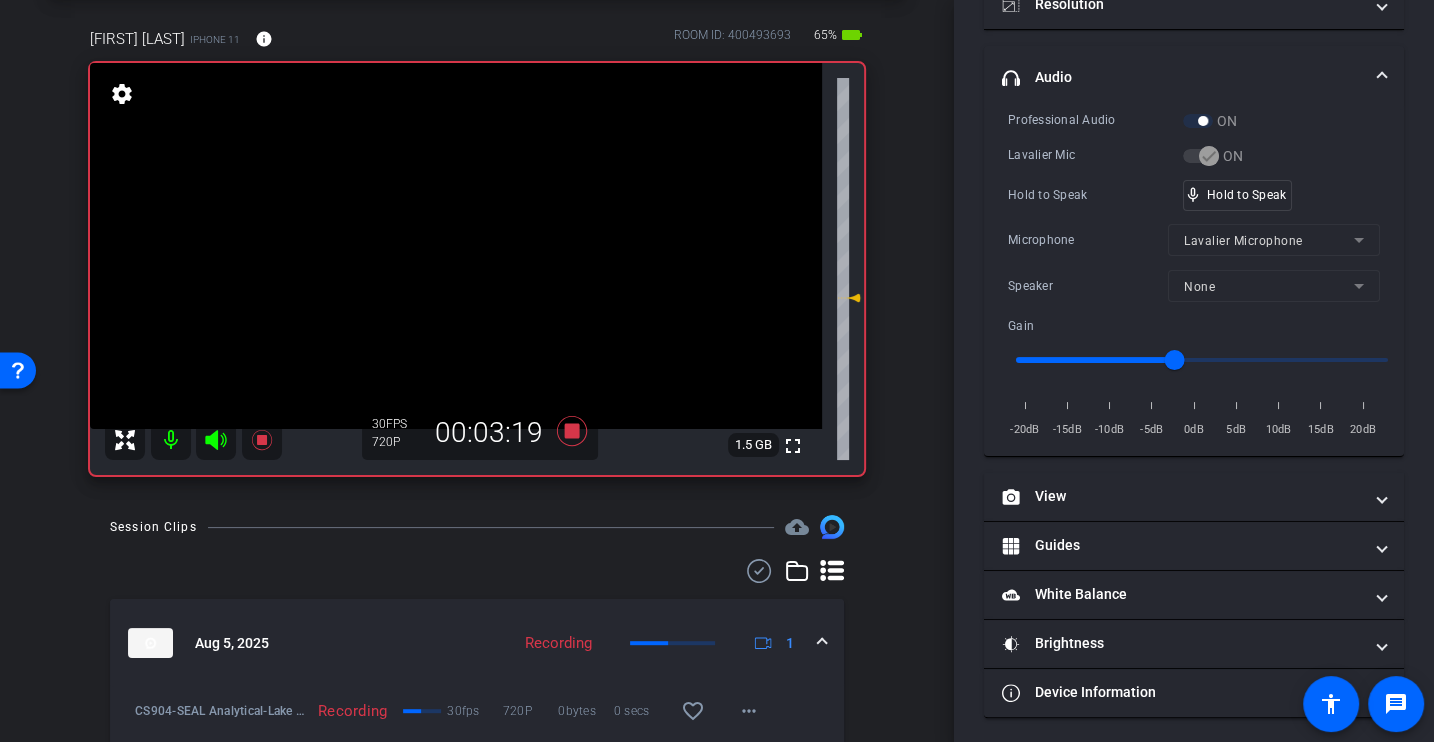 click on "Professional Audio  ON  Lavalier Mic  ON  Hold to Speak  mic_none Hold to Speak Microphone Lavalier Microphone Speaker None Gain -20dB -15dB -10dB -5dB 0dB 5dB 10dB 15dB 20dB" at bounding box center [1194, 275] 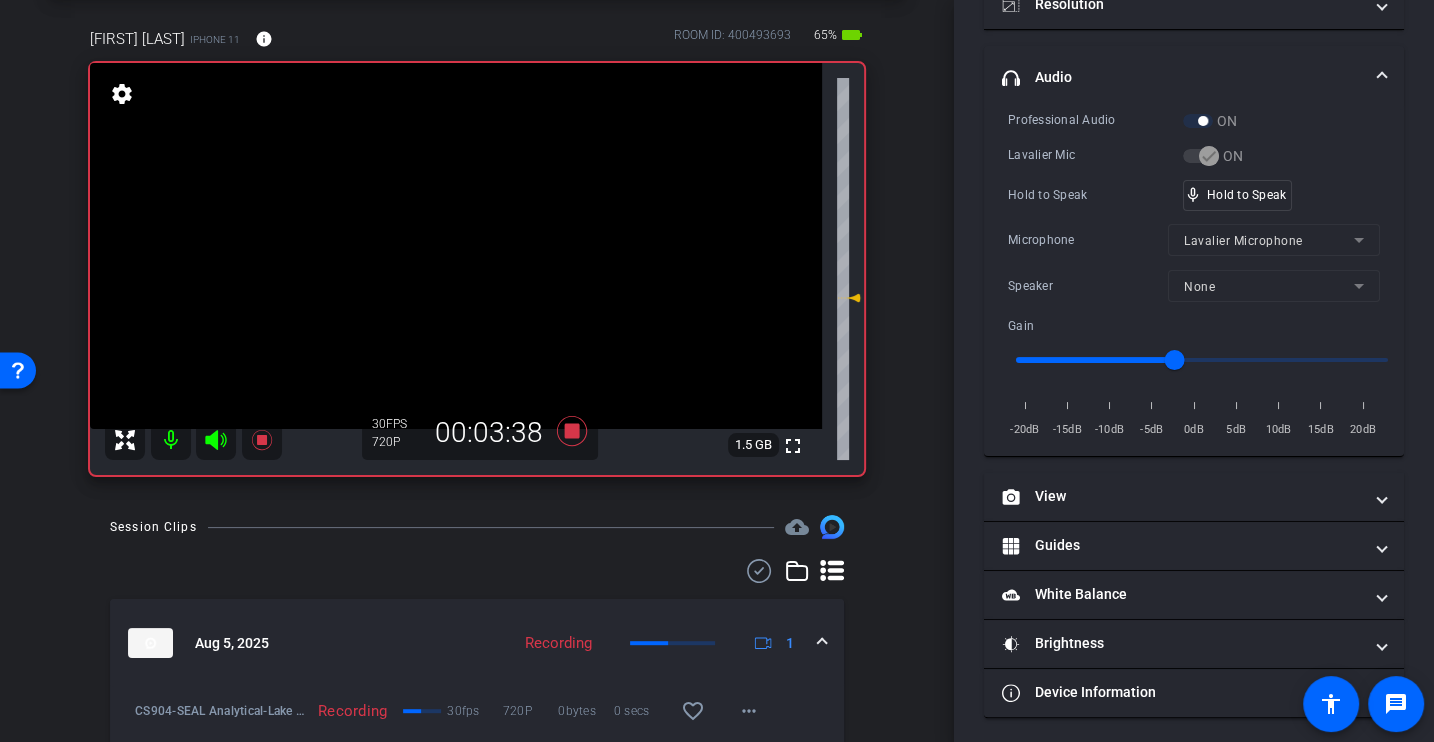 click on "Professional Audio  ON  Lavalier Mic  ON  Hold to Speak  mic_none Hold to Speak Microphone Lavalier Microphone Speaker None Gain -20dB -15dB -10dB -5dB 0dB 5dB 10dB 15dB 20dB" at bounding box center [1194, 275] 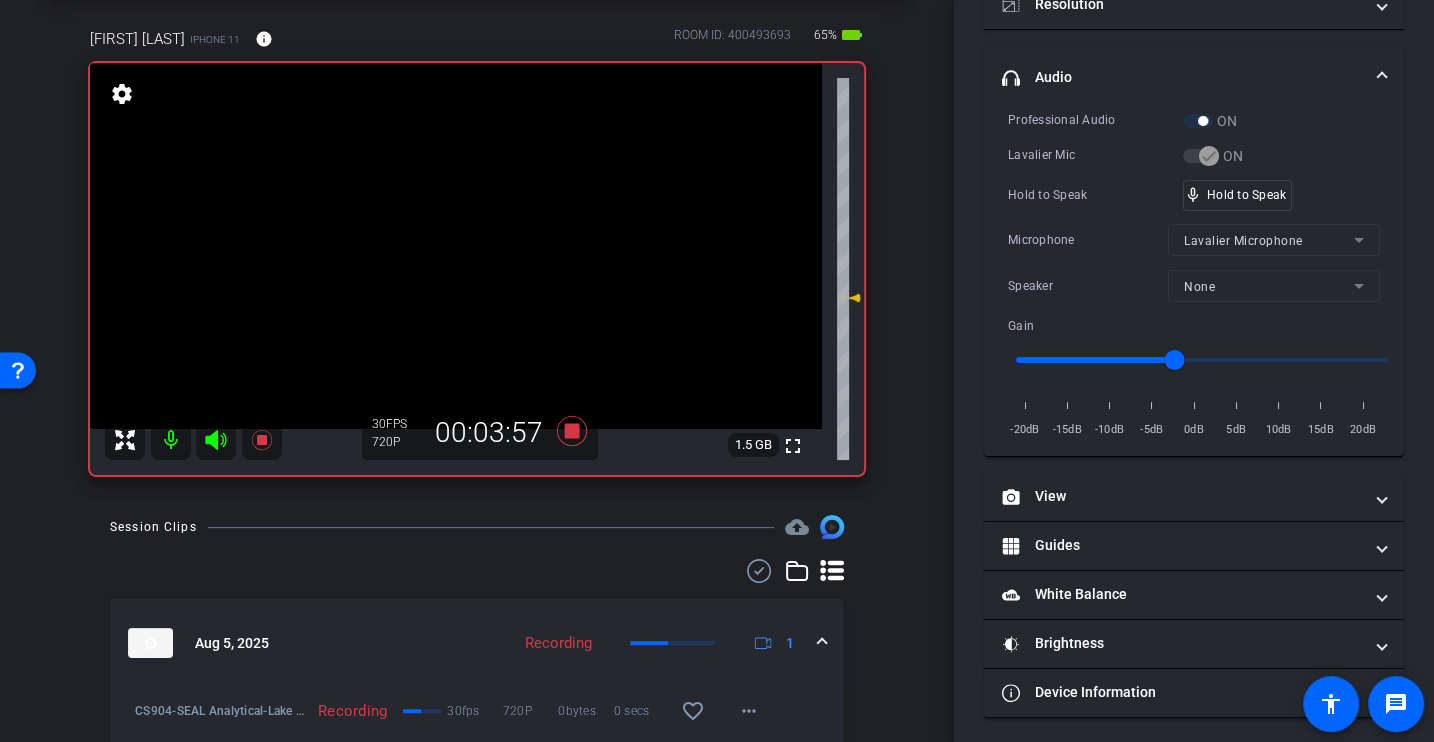 click on "Hold to Speak  mic_none Hold to Speak" at bounding box center (1194, 195) 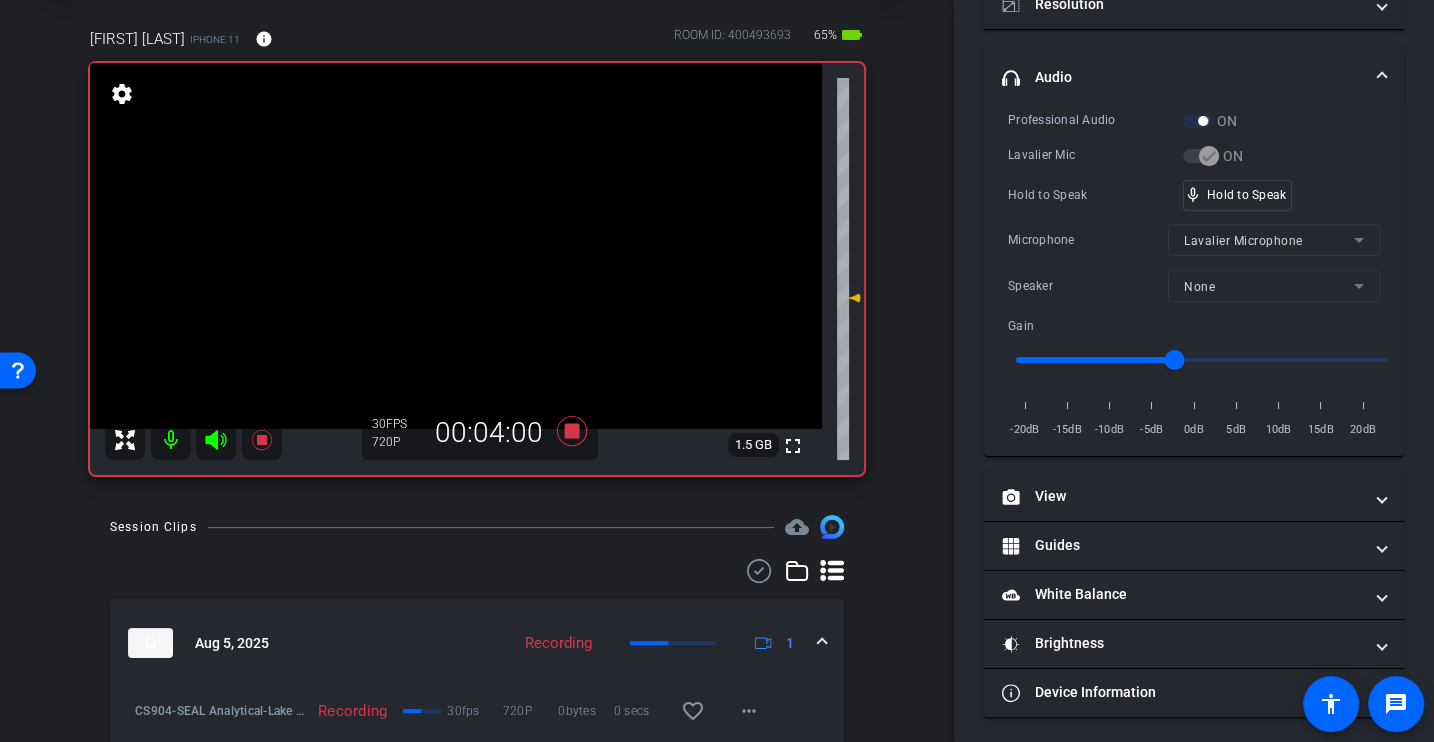 click on "Professional Audio  ON  Lavalier Mic  ON  Hold to Speak  mic_none Hold to Speak Microphone Lavalier Microphone Speaker None Gain -20dB -15dB -10dB -5dB 0dB 5dB 10dB 15dB 20dB" at bounding box center [1194, 275] 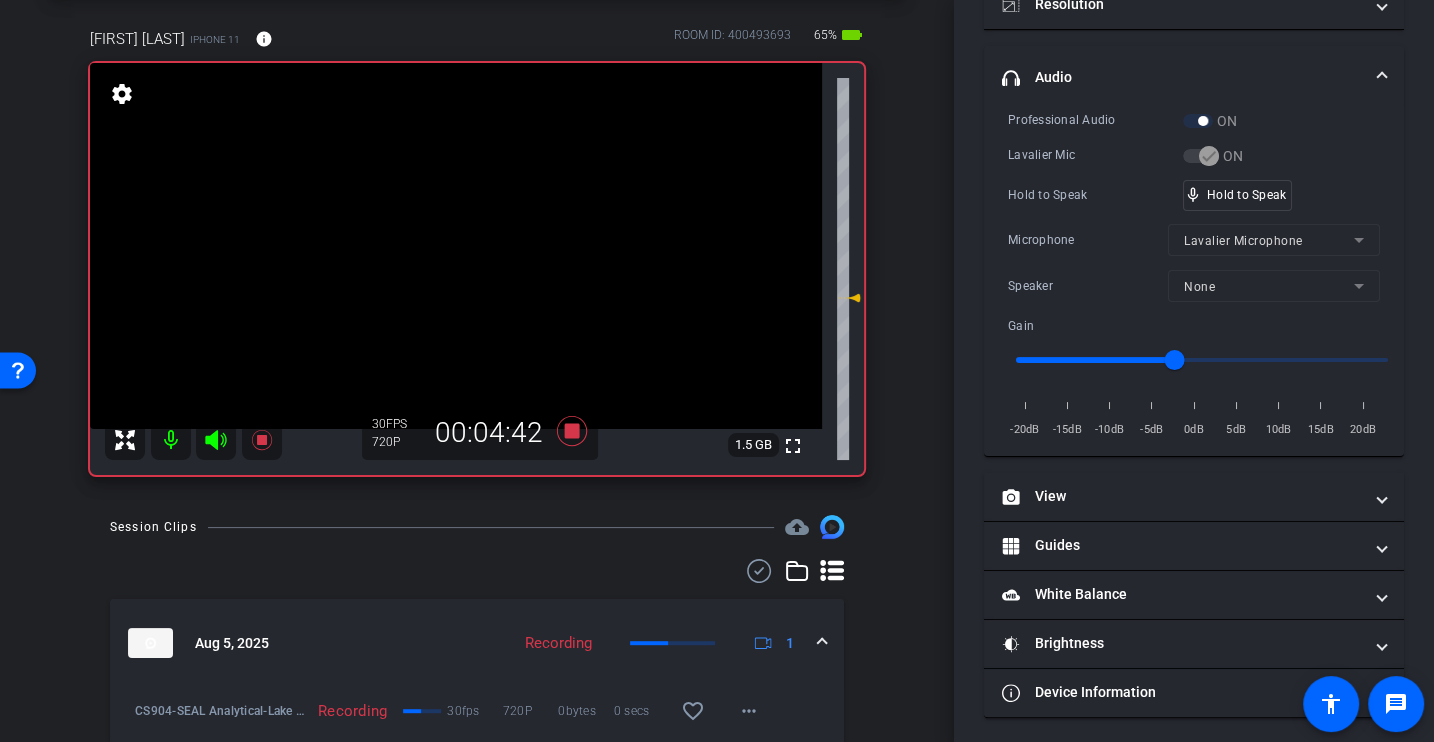 click on "Professional Audio  ON  Lavalier Mic  ON  Hold to Speak  mic_none Hold to Speak Microphone Lavalier Microphone Speaker None Gain -20dB -15dB -10dB -5dB 0dB 5dB 10dB 15dB 20dB" at bounding box center [1194, 275] 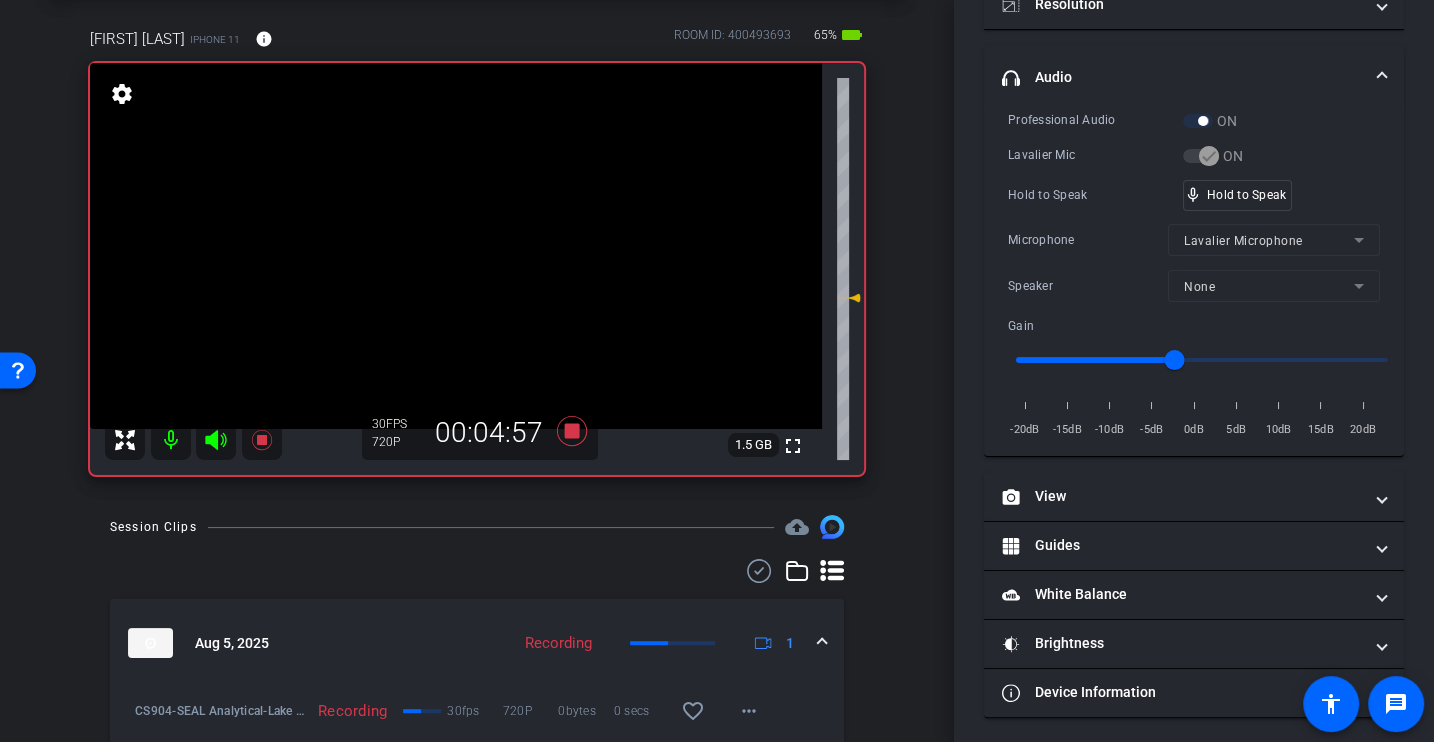 click on "Hold to Speak" at bounding box center (1095, 195) 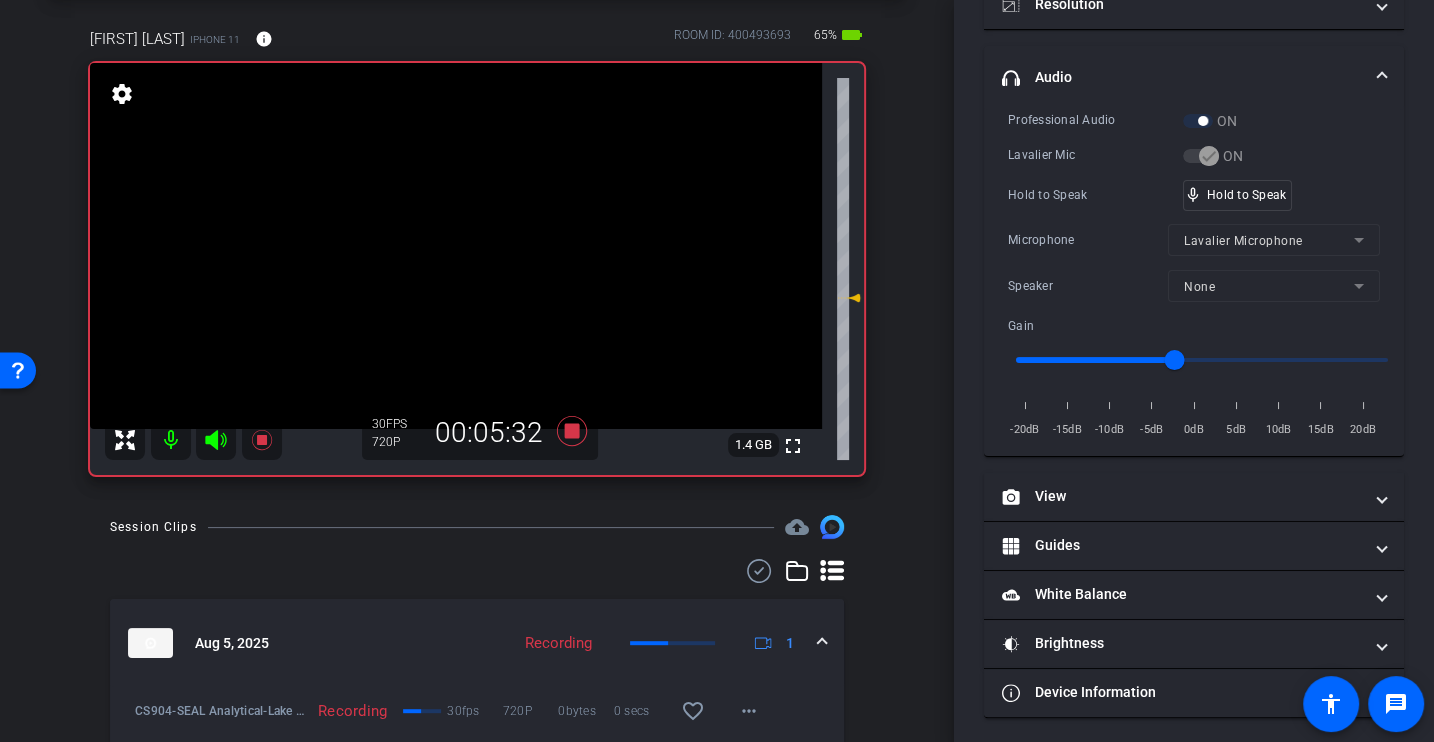 click on "Hold to Speak" at bounding box center (1095, 195) 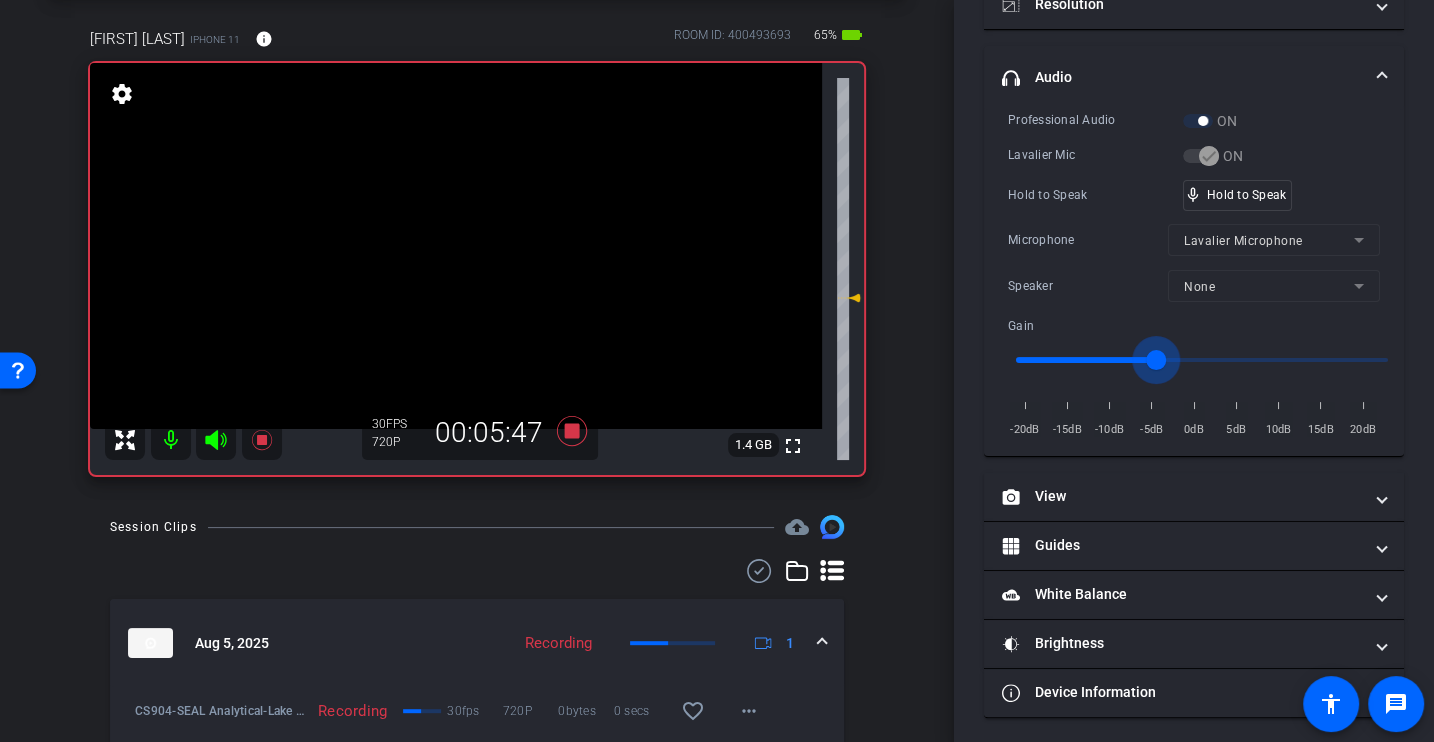 drag, startPoint x: 1173, startPoint y: 357, endPoint x: 1156, endPoint y: 357, distance: 17 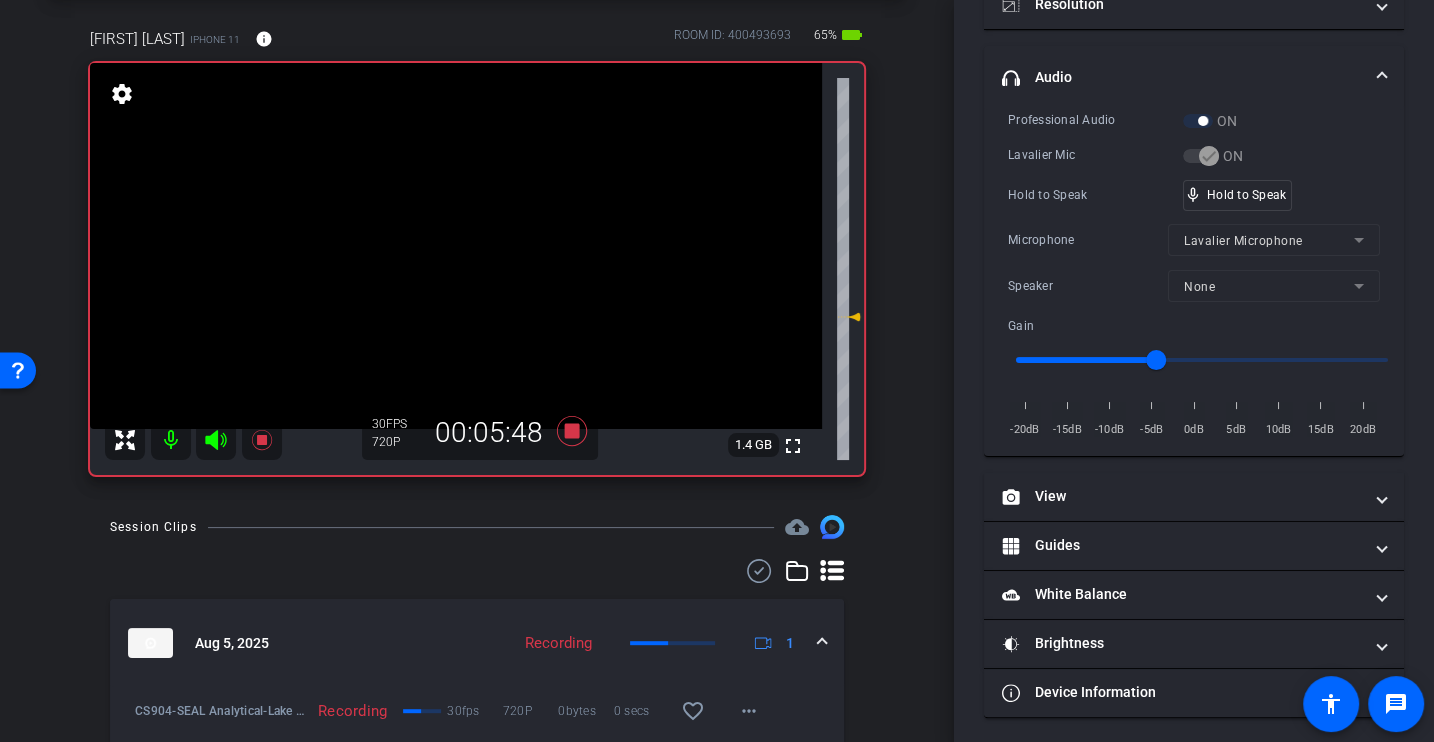 click on "Professional Audio  ON  Lavalier Mic  ON  Hold to Speak  mic_none Hold to Speak Microphone Lavalier Microphone Speaker None Gain -20dB -15dB -10dB -5dB 0dB 5dB 10dB 15dB 20dB" at bounding box center (1194, 275) 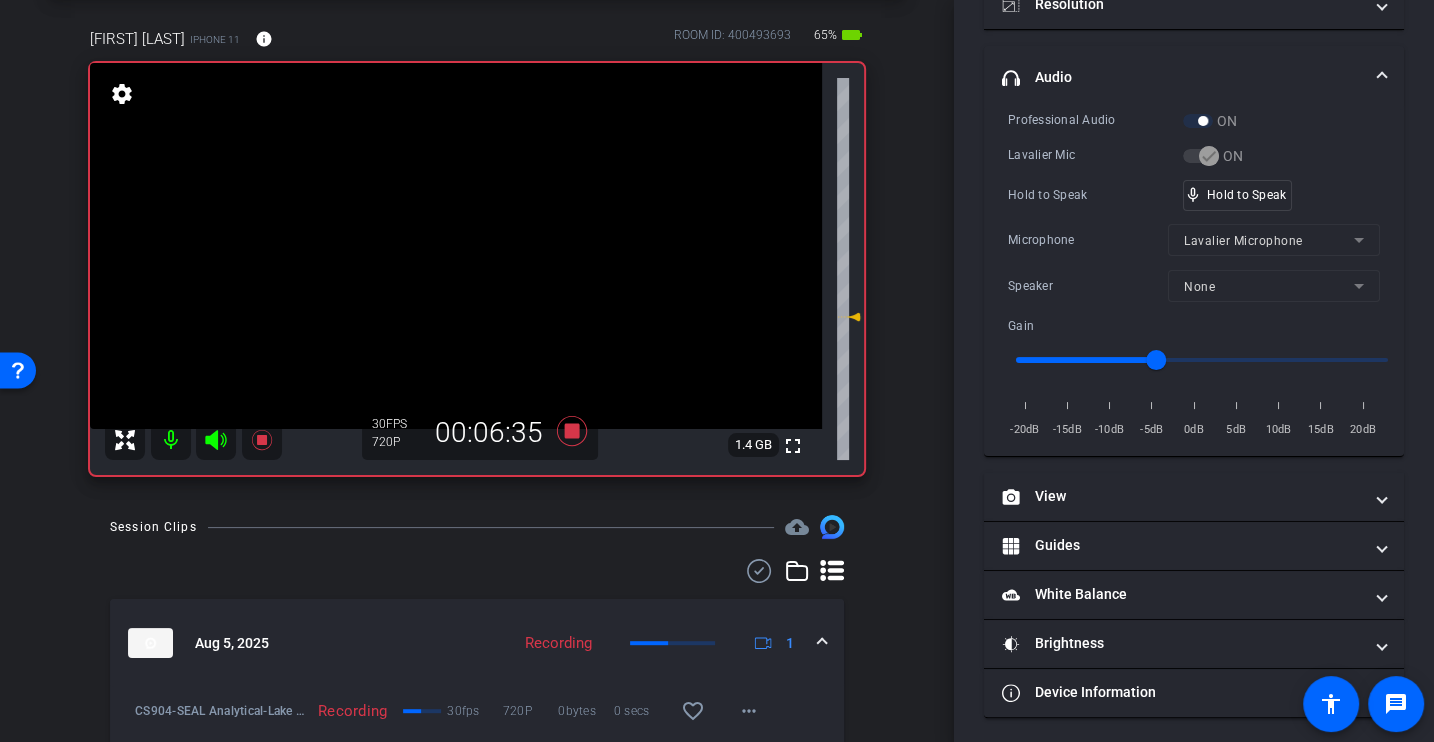 click on "Lavalier Mic" at bounding box center [1095, 155] 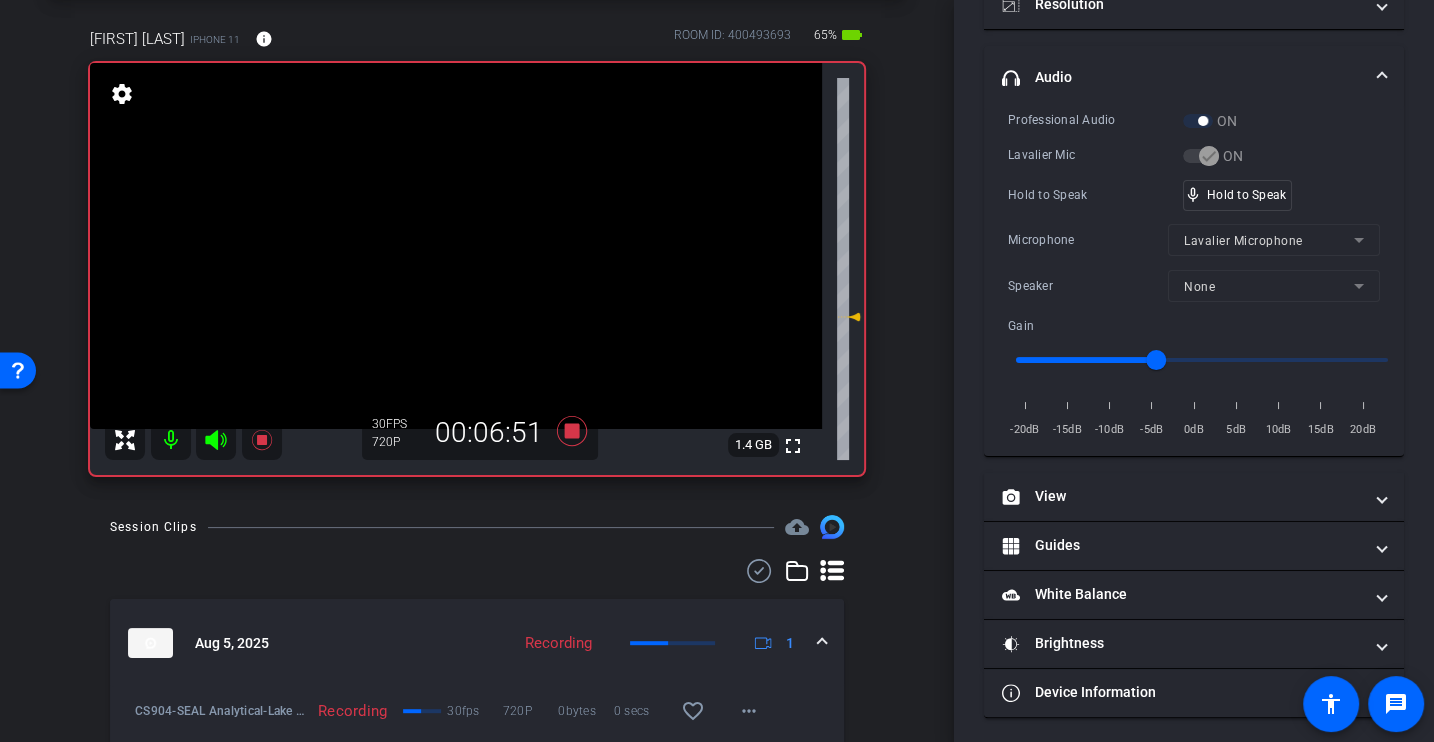 click on "Lavalier Mic" at bounding box center (1095, 155) 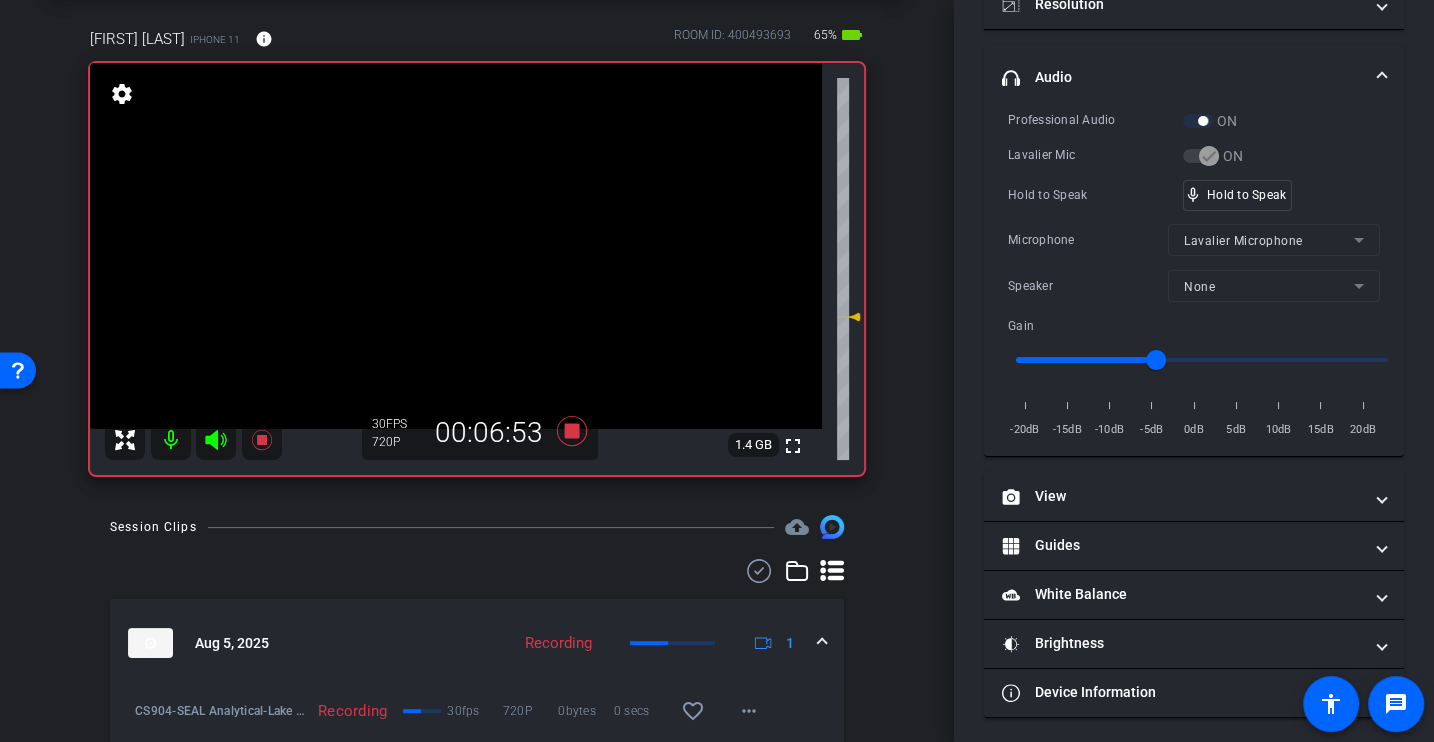 click on "Hold to Speak  mic_none Hold to Speak" at bounding box center [1194, 195] 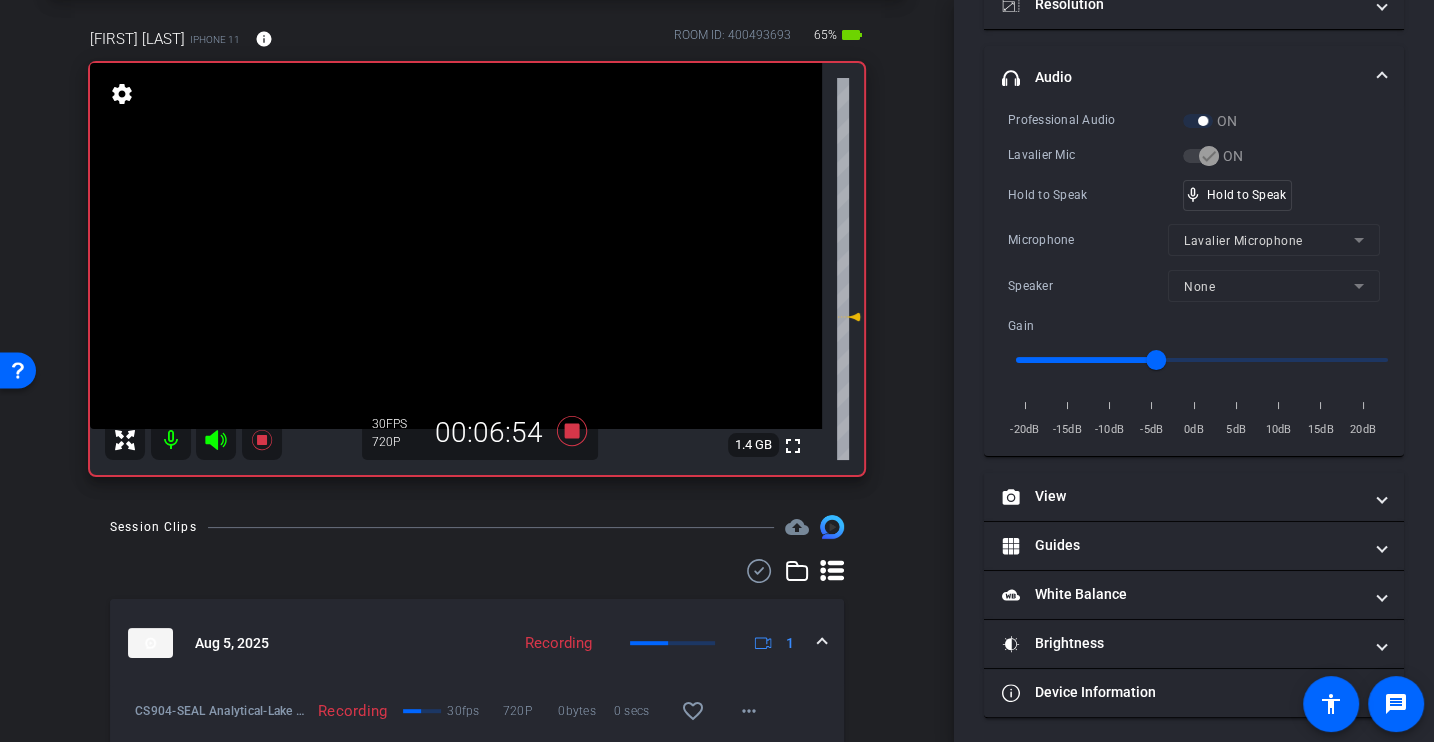 click on "Hold to Speak  mic_none Hold to Speak" at bounding box center (1194, 195) 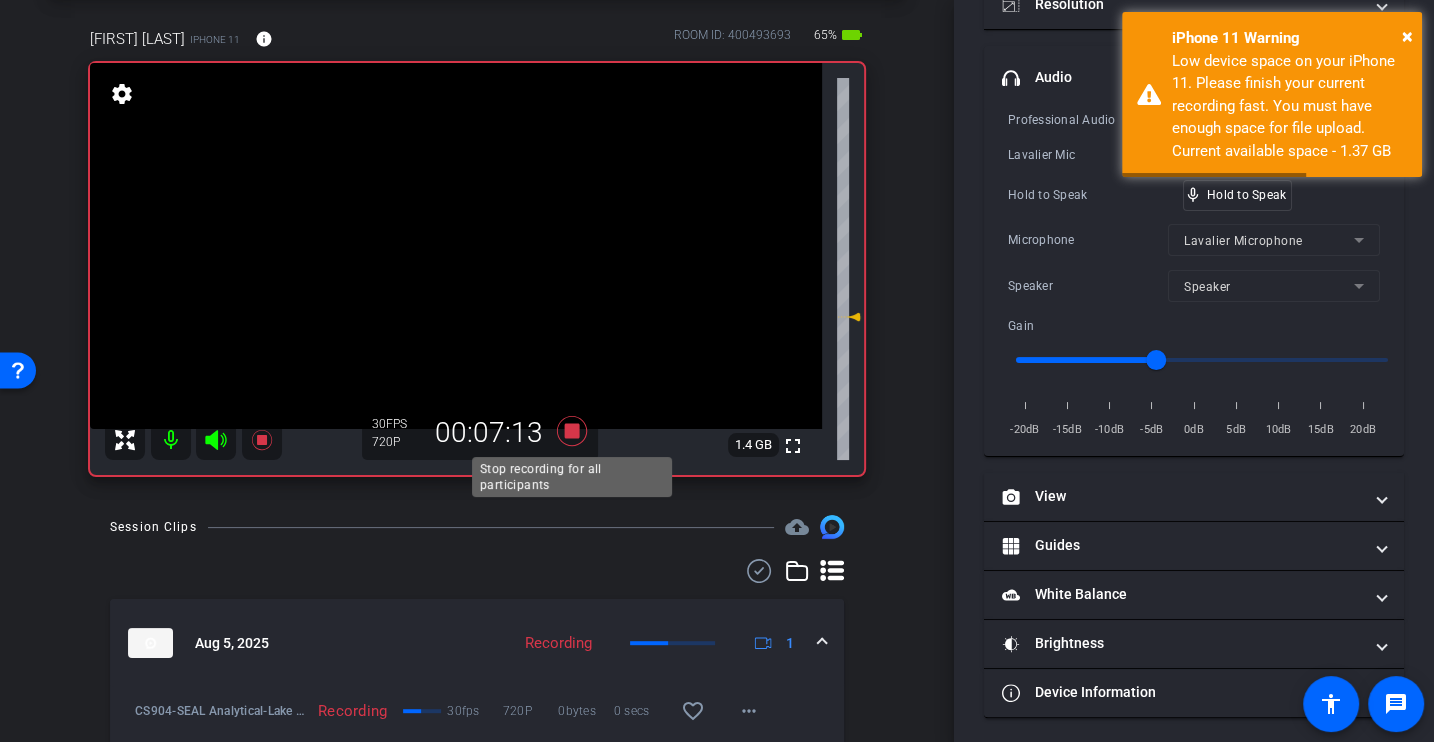 click 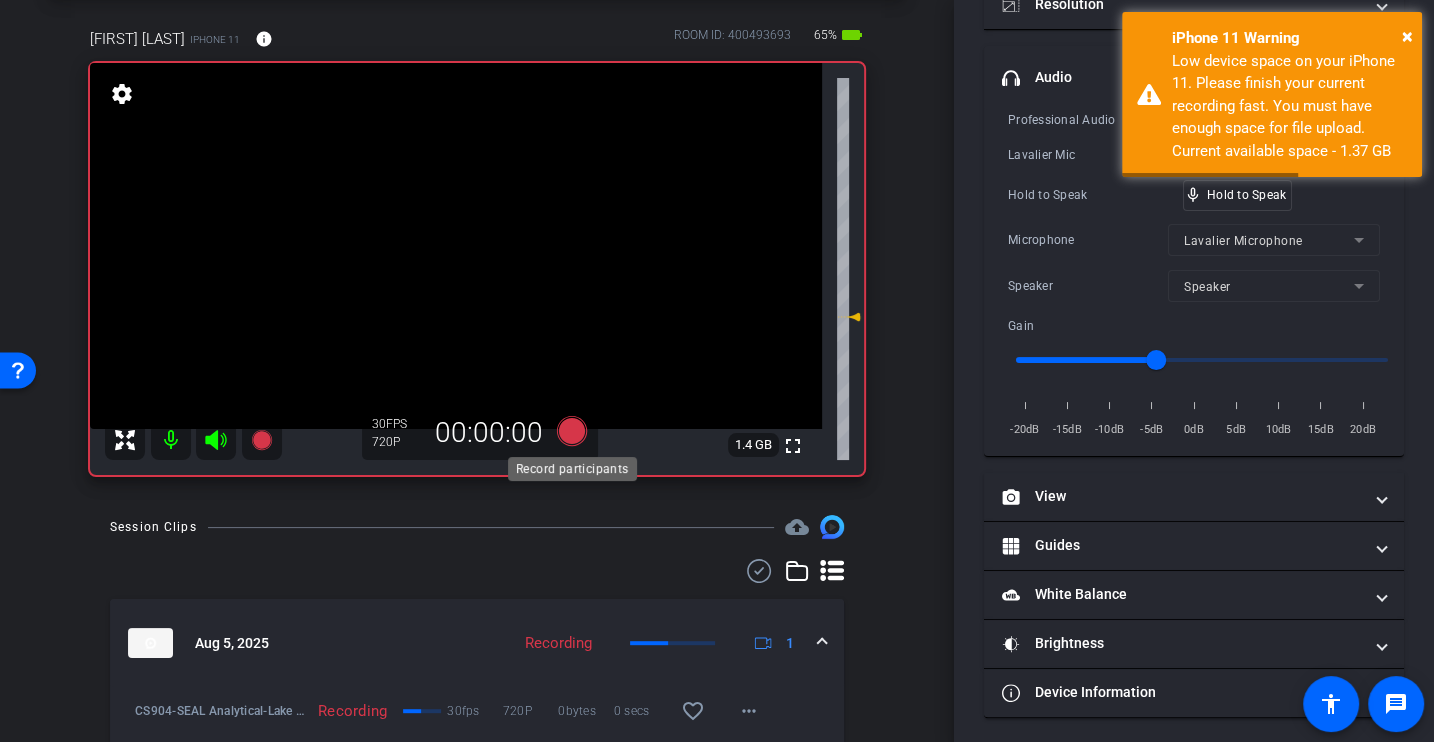 scroll, scrollTop: 168, scrollLeft: 0, axis: vertical 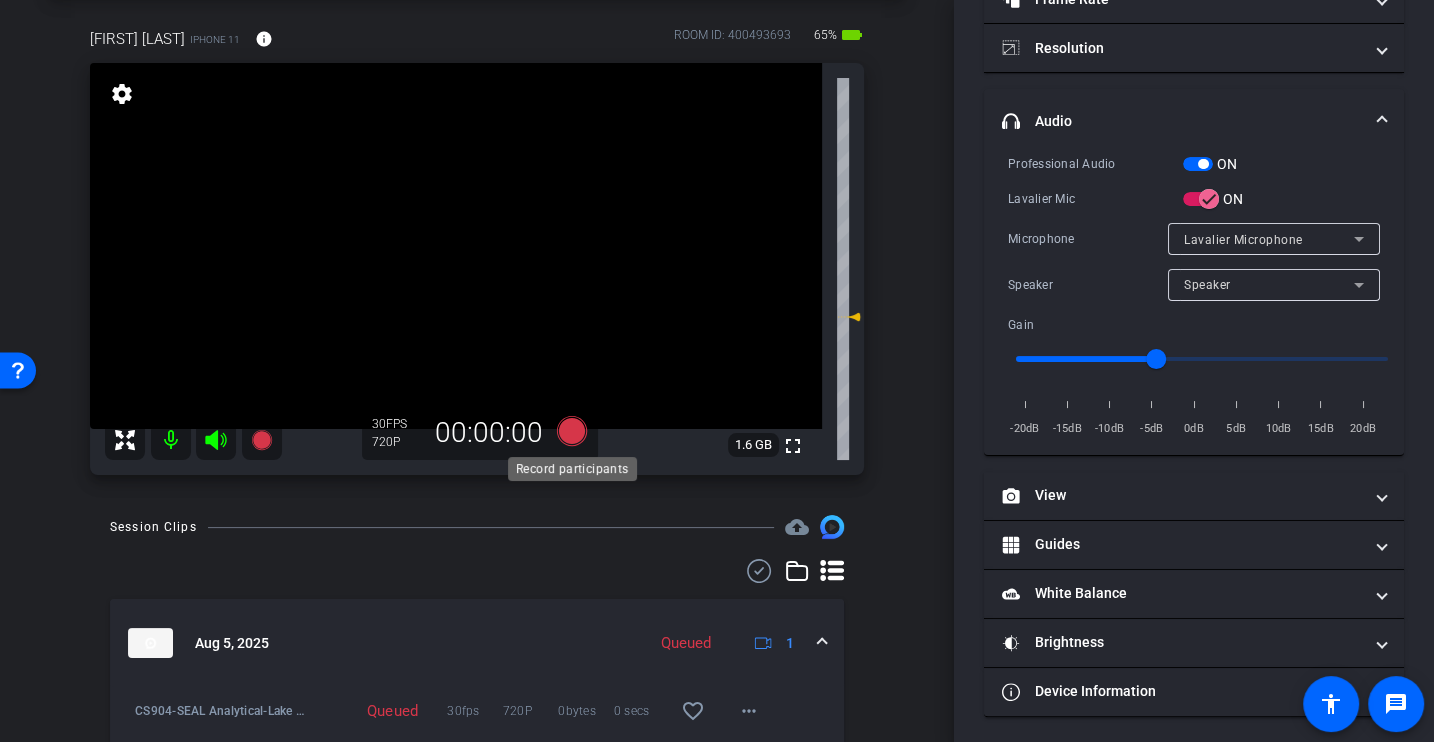 click 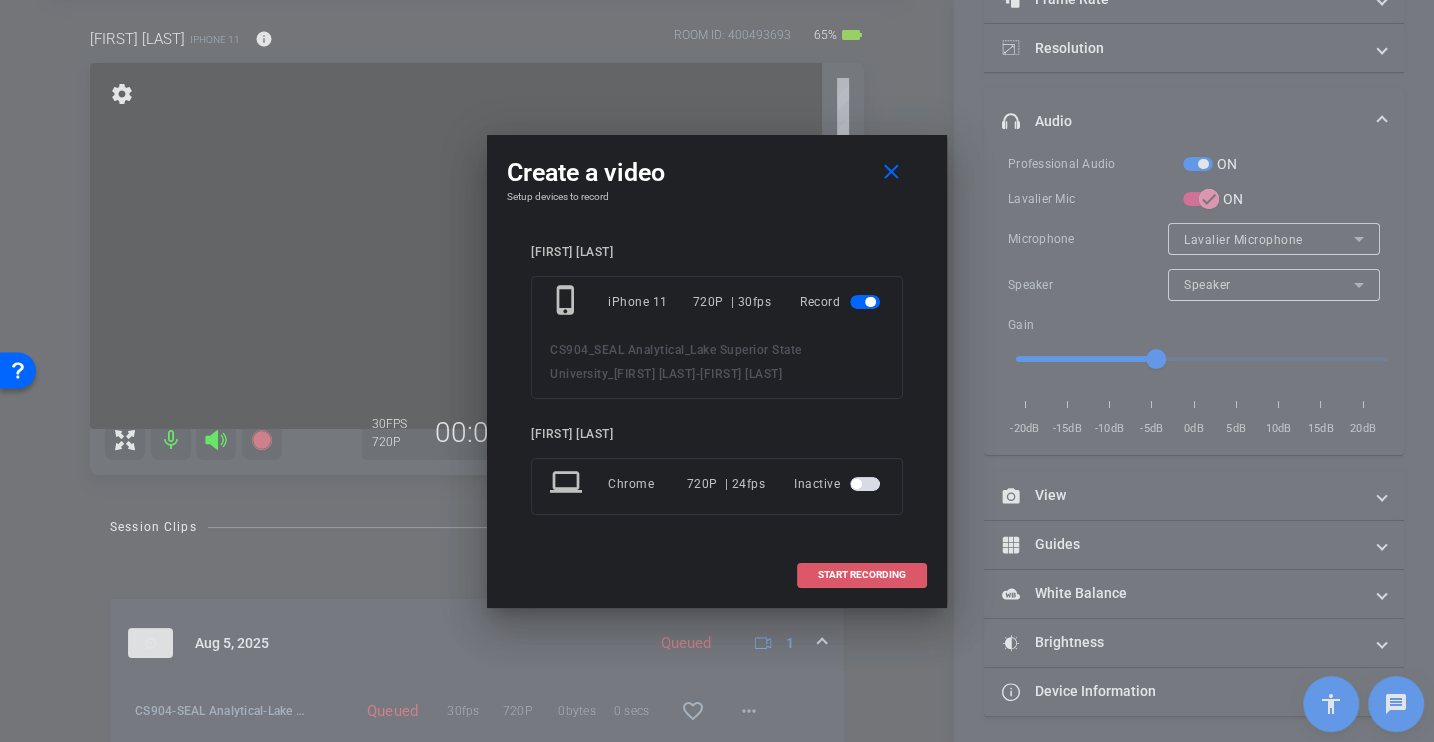 click at bounding box center [862, 575] 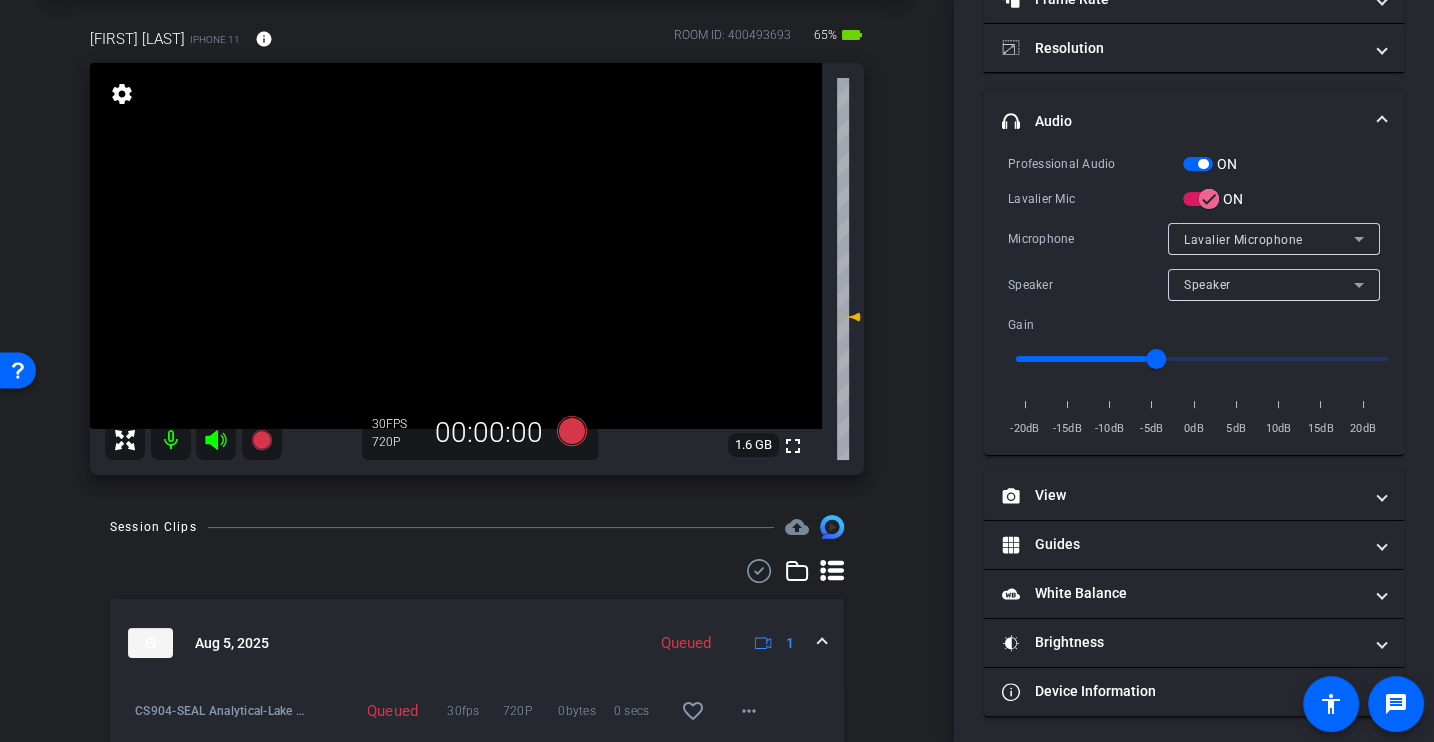 scroll, scrollTop: 234, scrollLeft: 0, axis: vertical 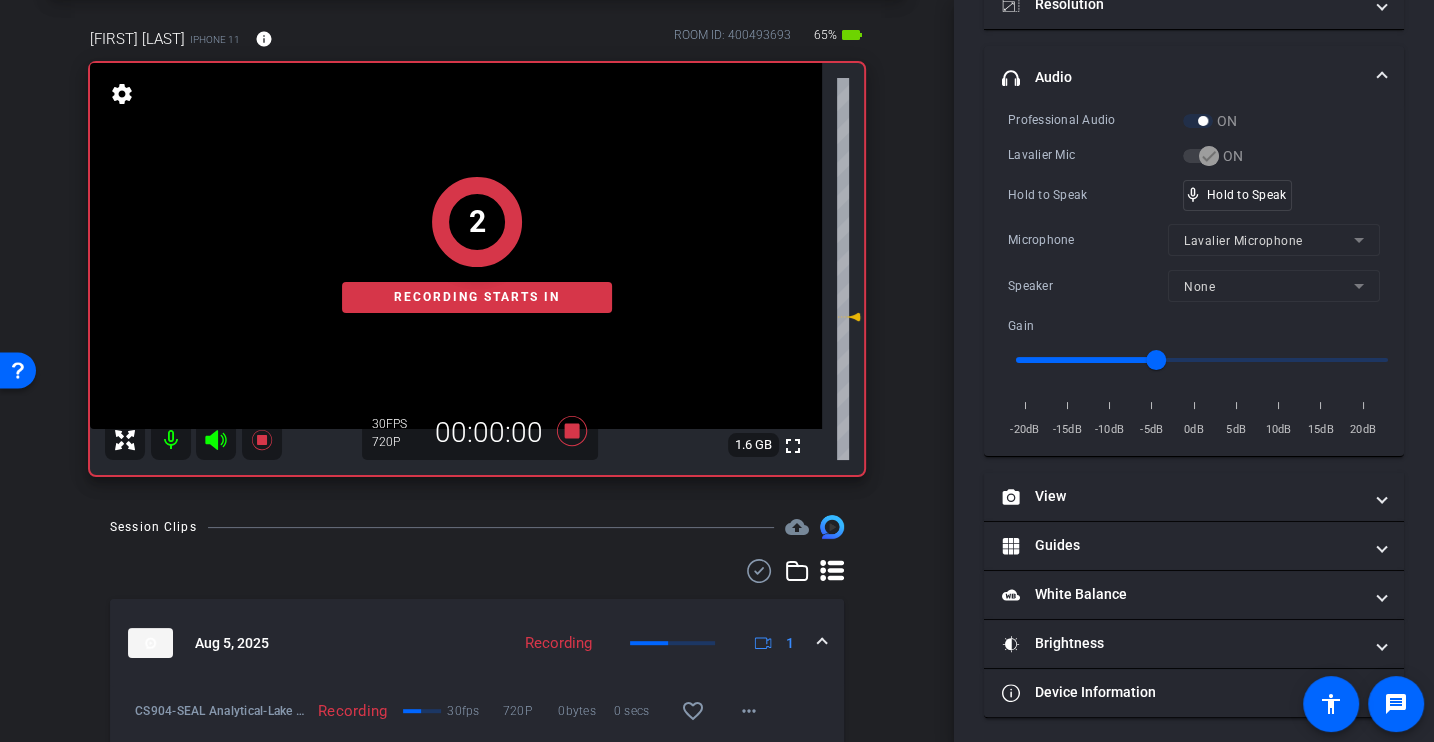 click on "Professional Audio  ON  Lavalier Mic  ON  Hold to Speak  mic_none Hold to Speak Microphone Lavalier Microphone Speaker None Gain -20dB -15dB -10dB -5dB 0dB 5dB 10dB 15dB 20dB" at bounding box center (1194, 275) 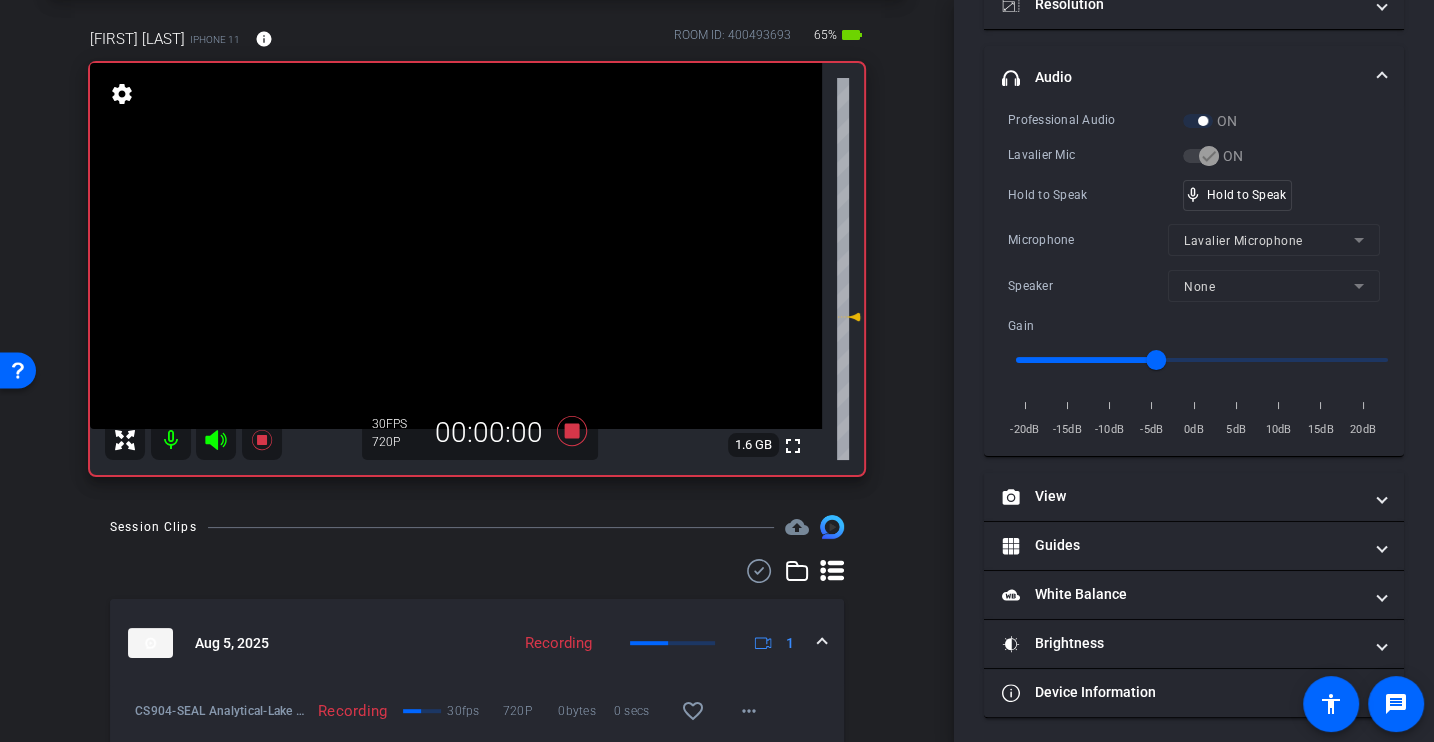 click on "Professional Audio  ON  Lavalier Mic  ON  Hold to Speak  mic_none Hold to Speak Microphone Lavalier Microphone Speaker None Gain -20dB -15dB -10dB -5dB 0dB 5dB 10dB 15dB 20dB" at bounding box center (1194, 275) 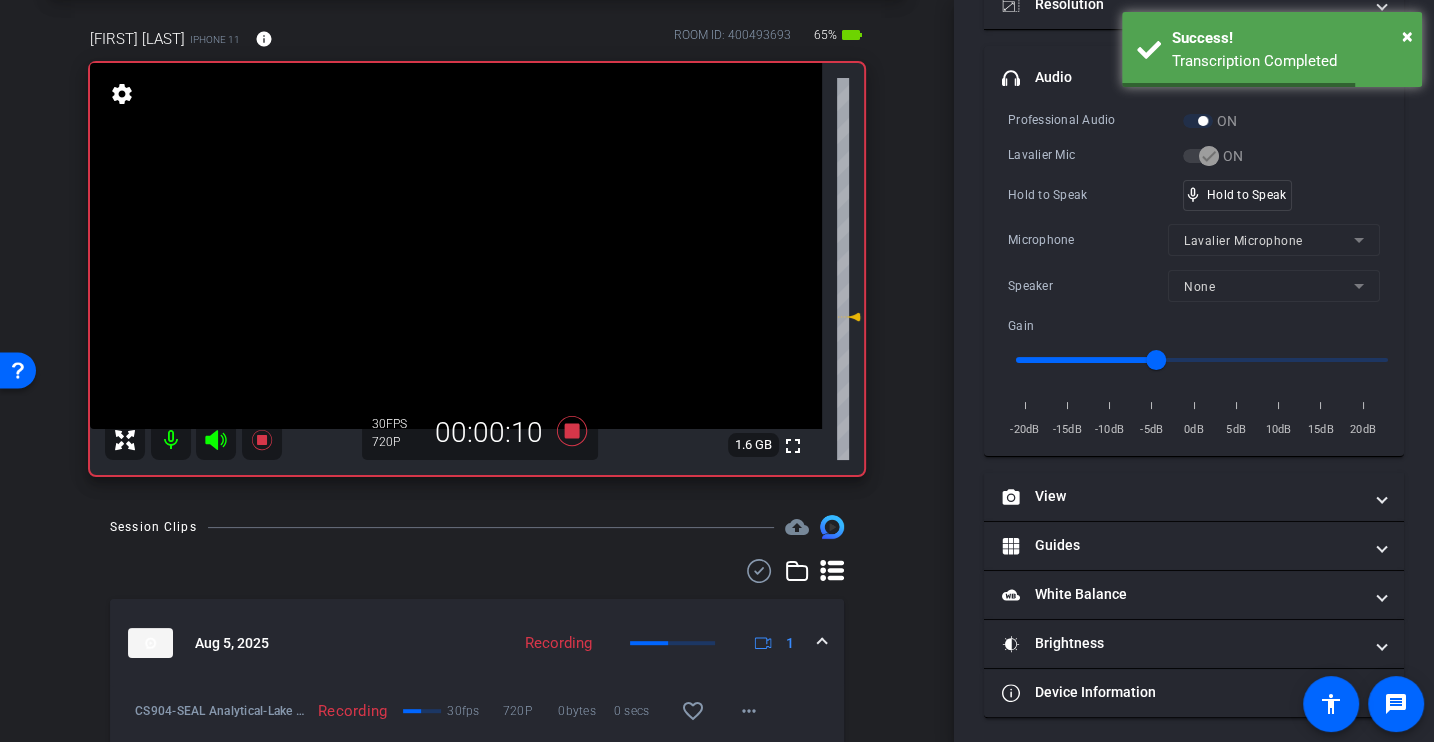 click on "Professional Audio  ON  Lavalier Mic  ON  Hold to Speak  mic_none Hold to Speak Microphone Lavalier Microphone Speaker None Gain -20dB -15dB -10dB -5dB 0dB 5dB 10dB 15dB 20dB" at bounding box center [1194, 275] 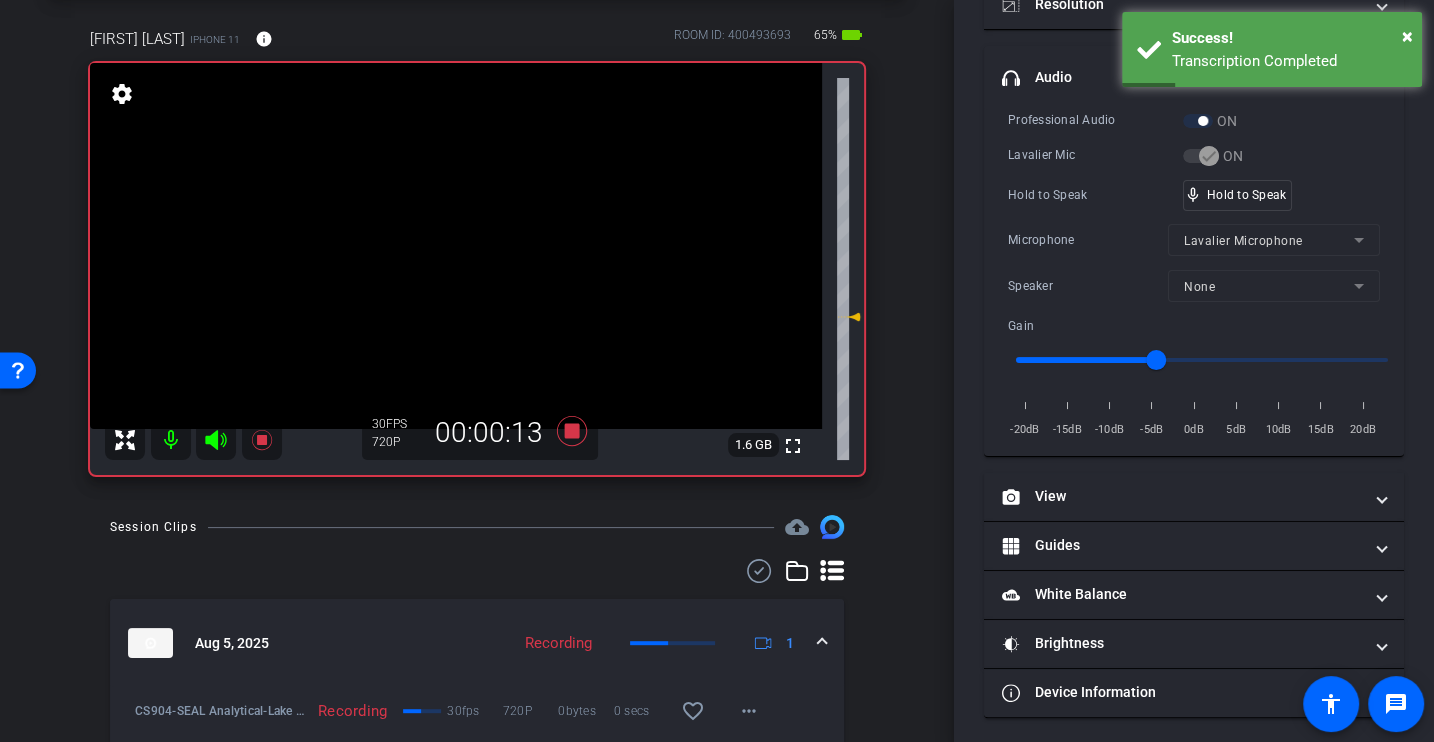 click on "Microphone" at bounding box center [1088, 240] 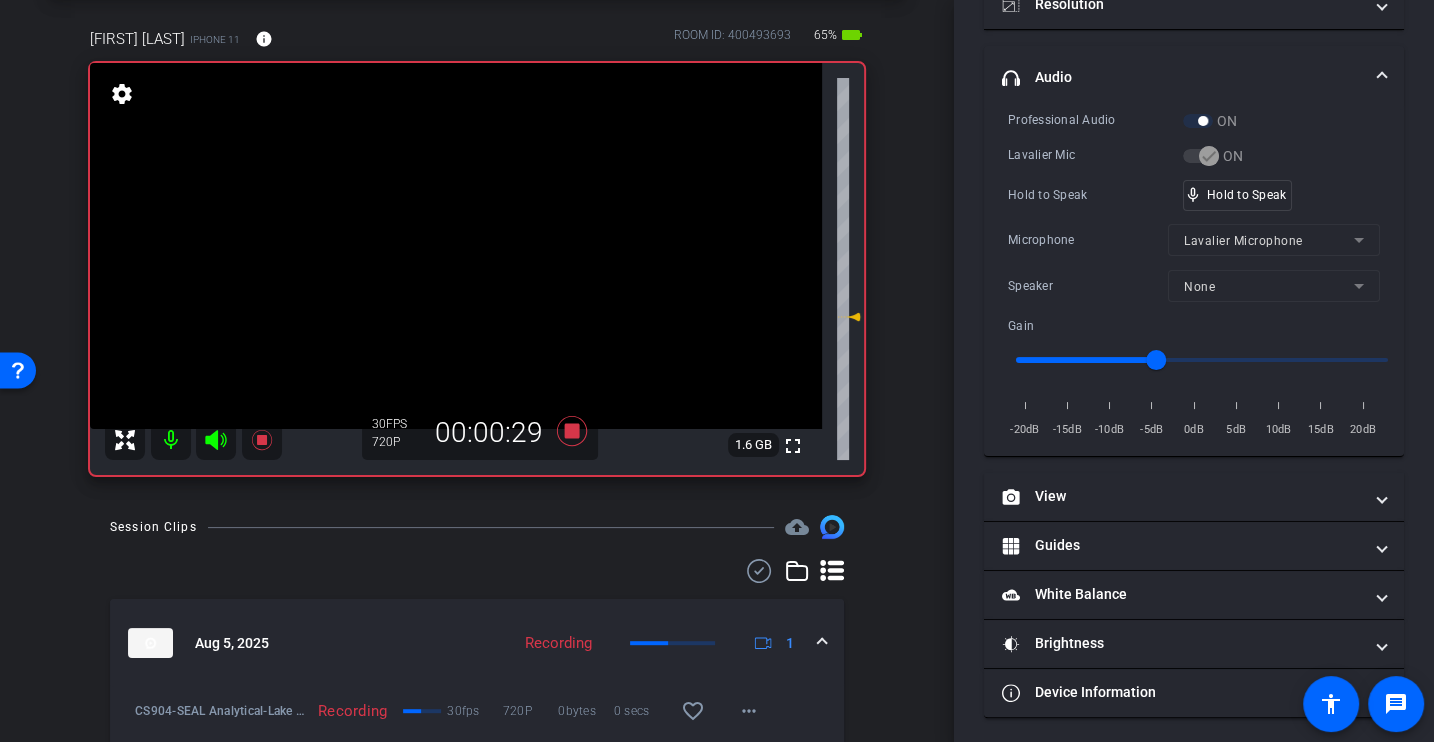 scroll, scrollTop: 0, scrollLeft: 0, axis: both 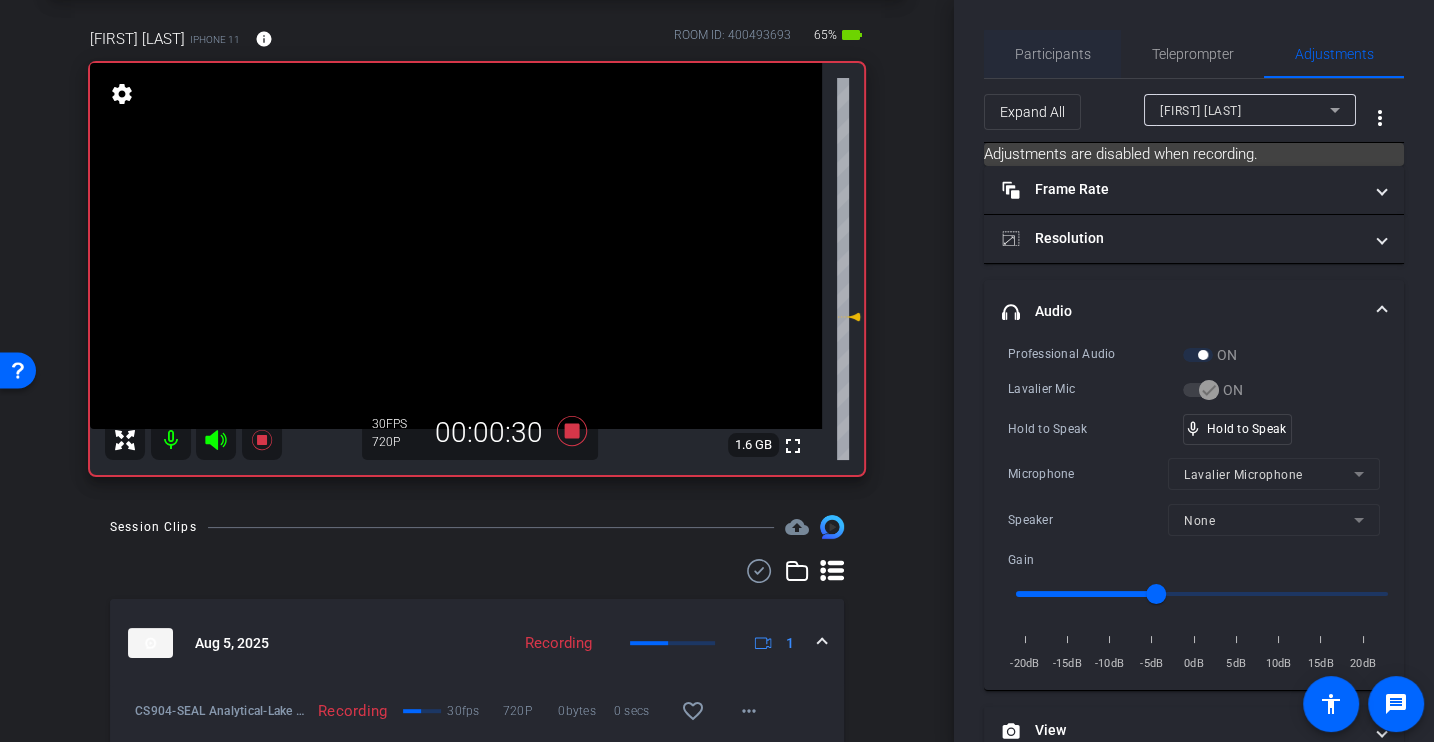 click on "Participants" at bounding box center (1053, 54) 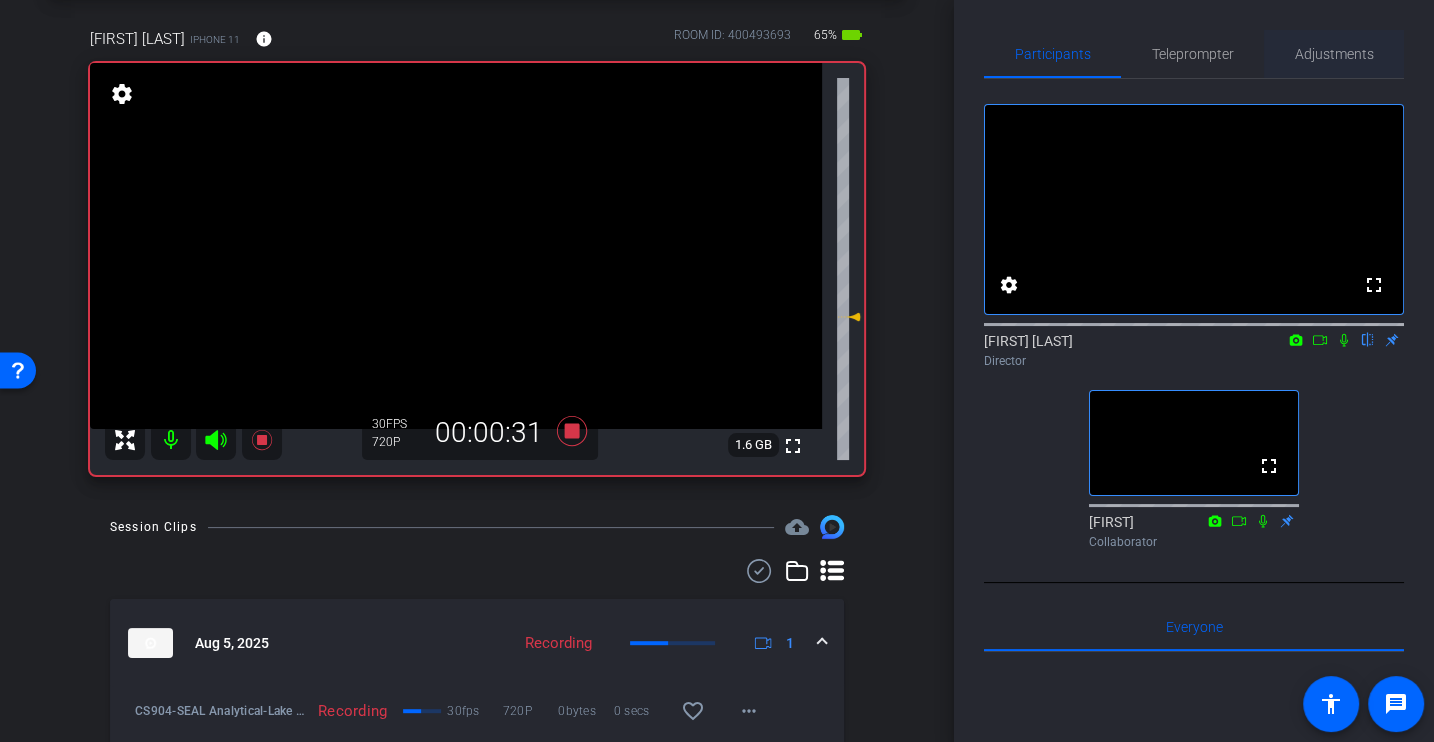 click on "Adjustments" at bounding box center [1334, 54] 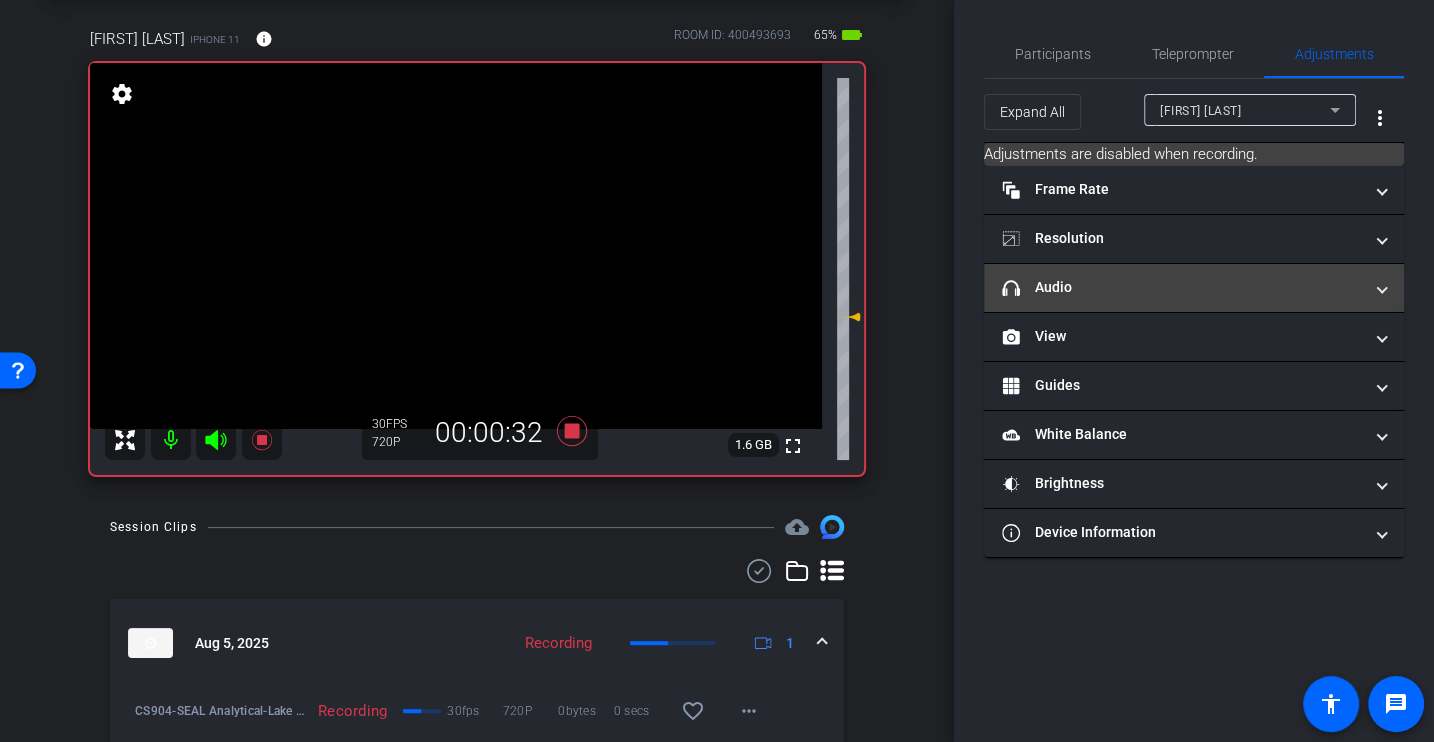 click on "headphone icon
Audio" at bounding box center (1194, 288) 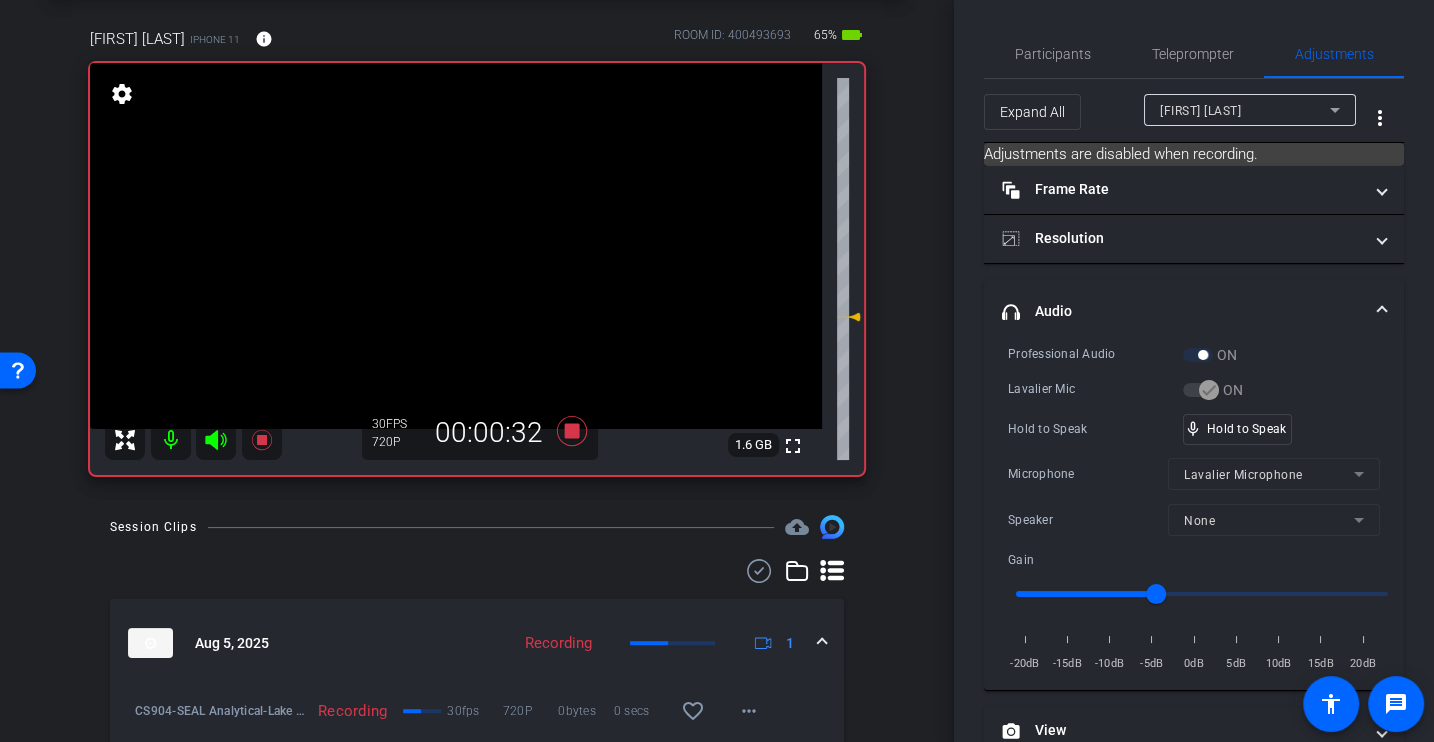 click on "Lavalier Mic" at bounding box center [1095, 389] 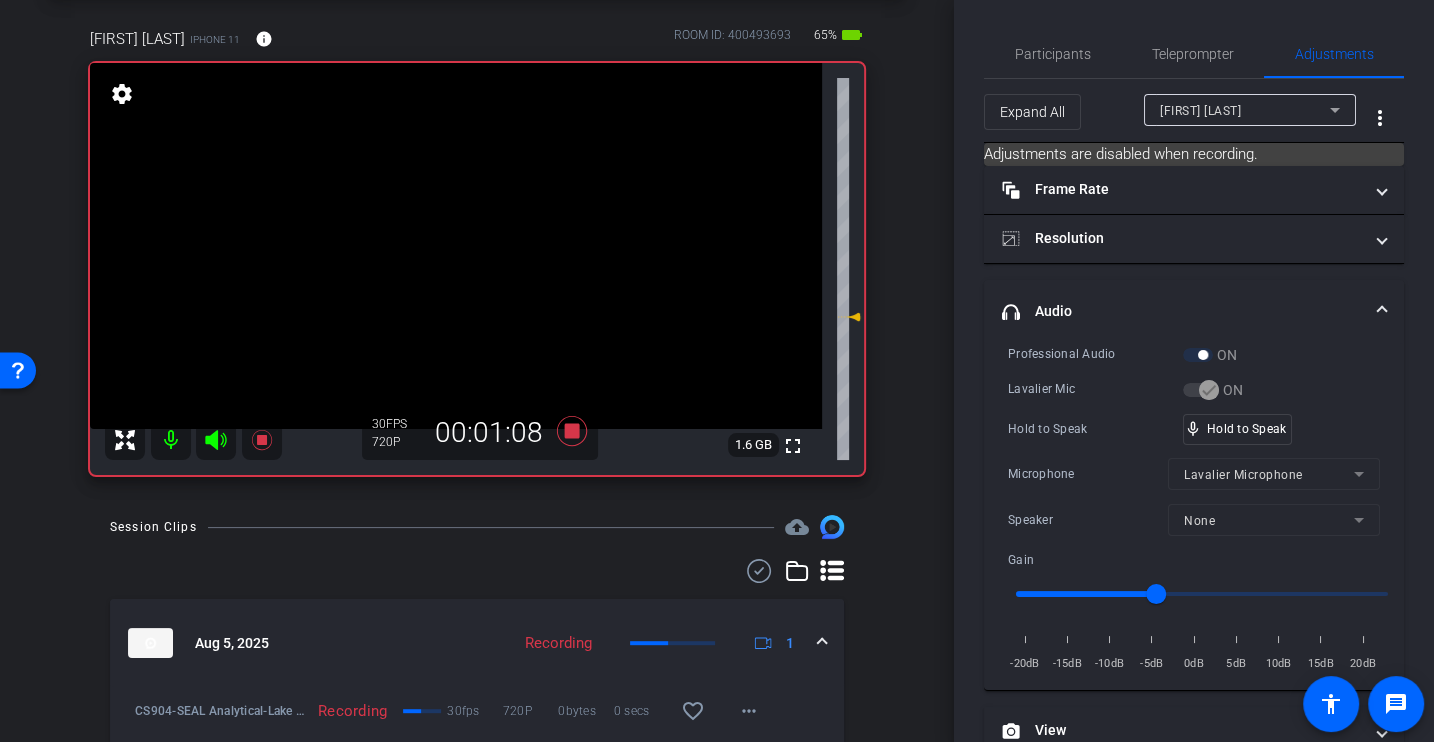 click on "Lavalier Mic" at bounding box center [1095, 389] 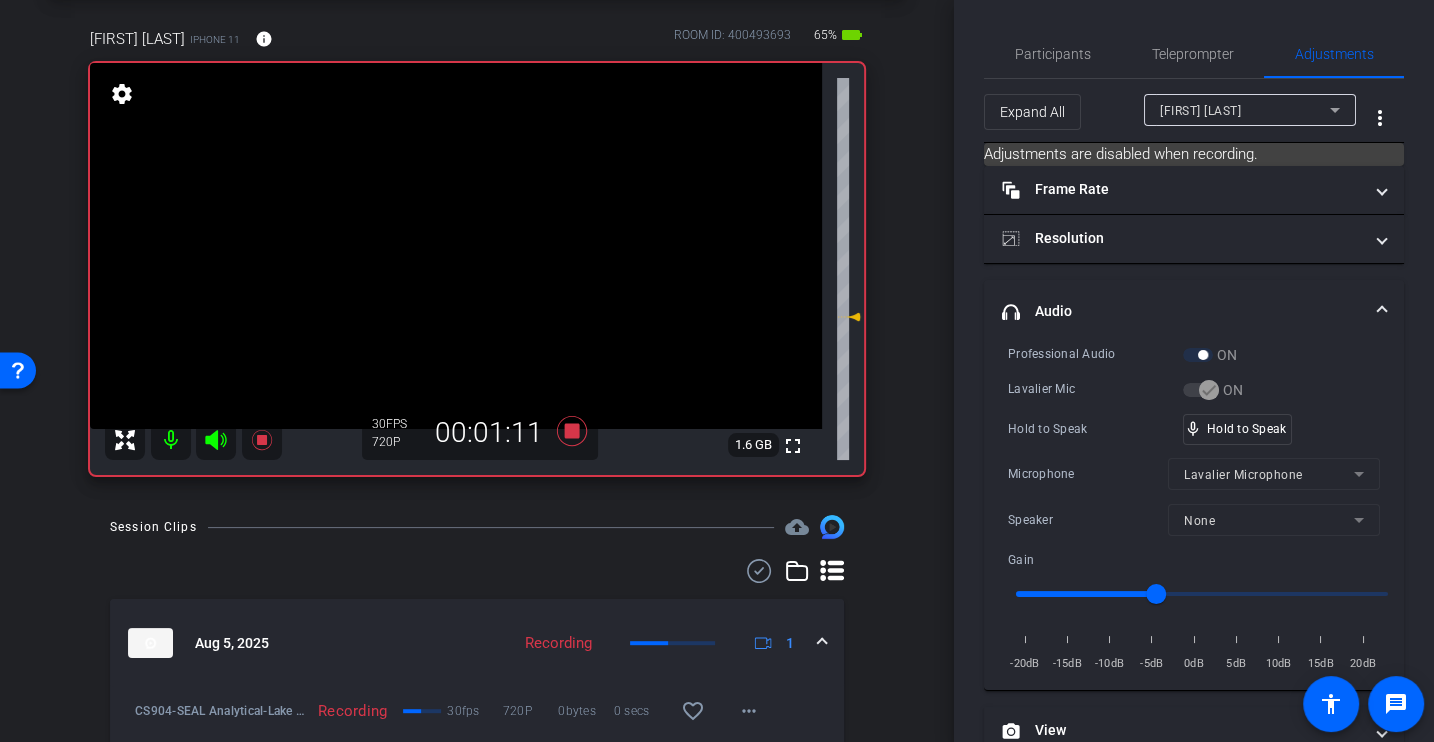 click on "Lavalier Mic" at bounding box center (1095, 389) 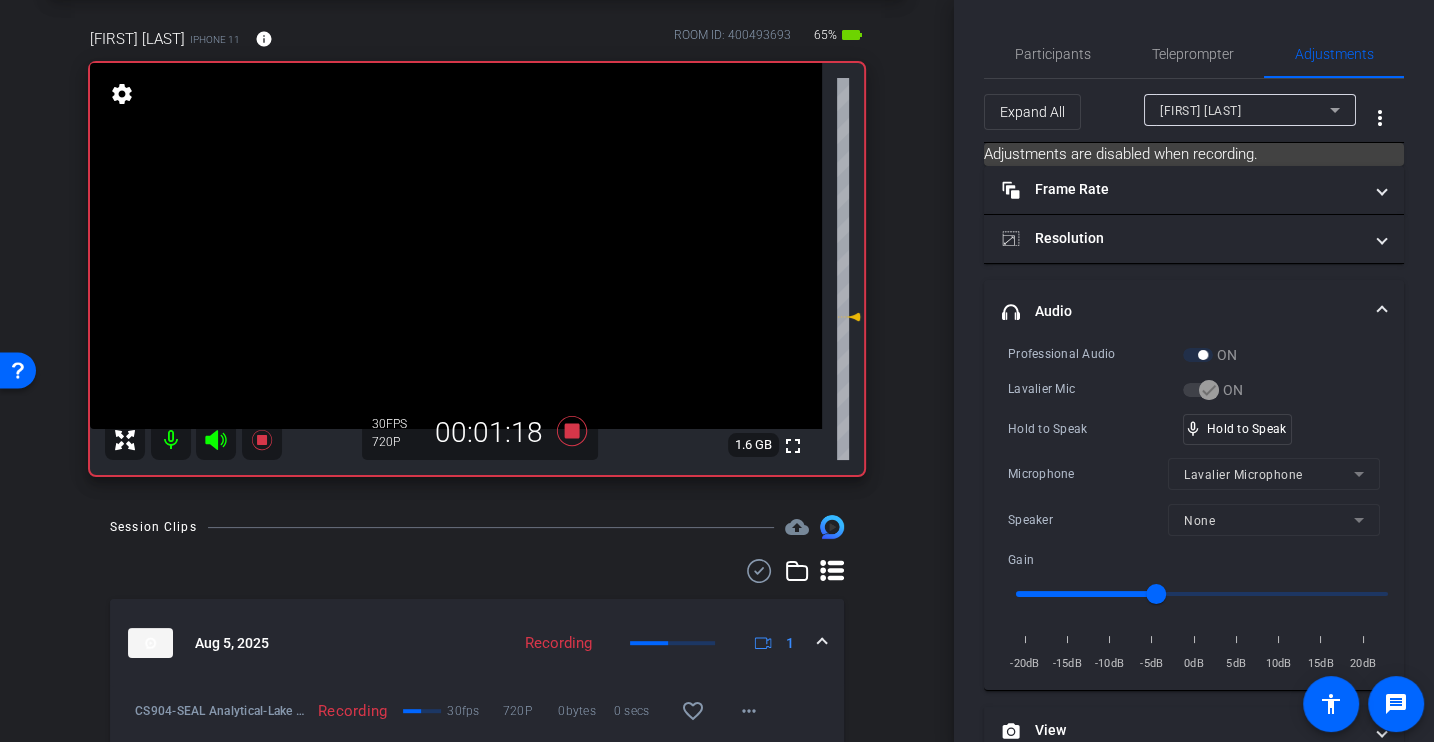 click on "Lavalier Mic" at bounding box center [1095, 389] 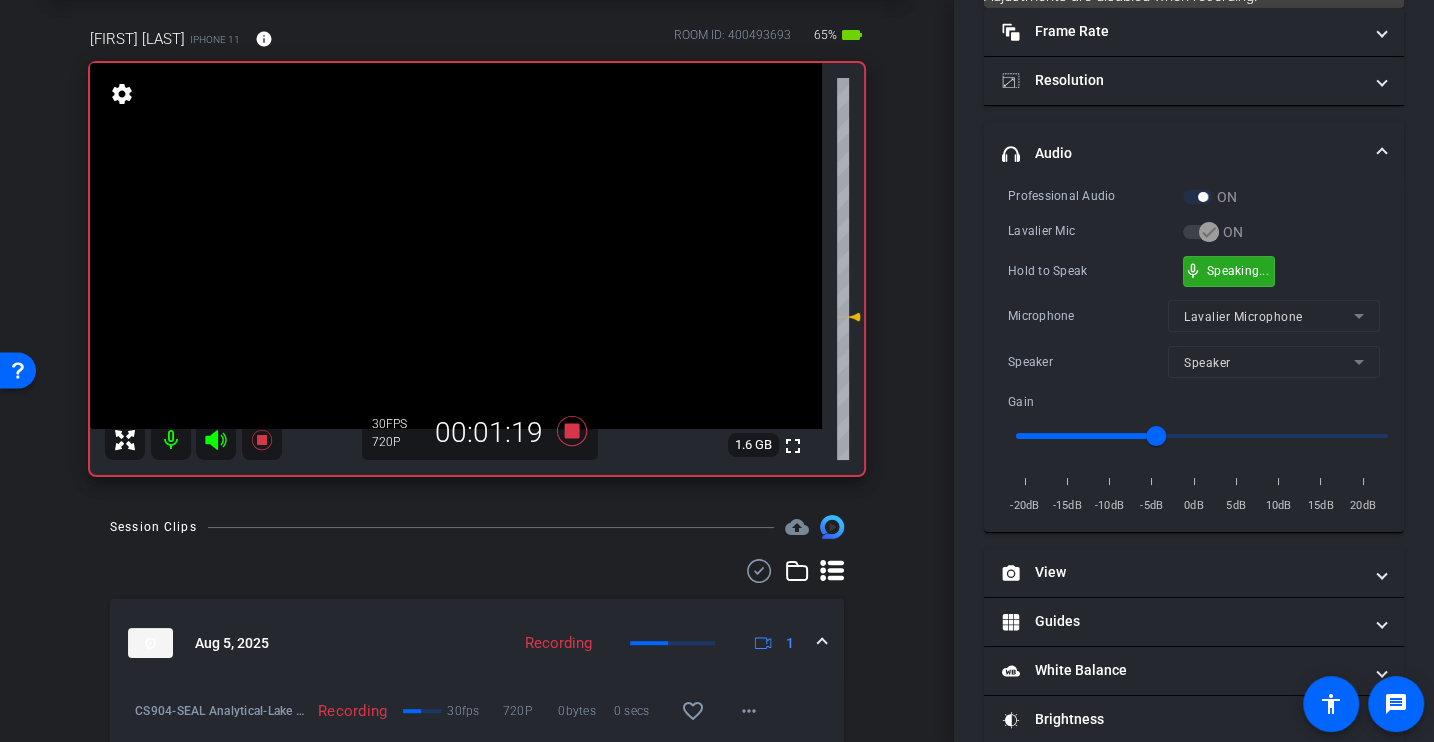 scroll, scrollTop: 234, scrollLeft: 0, axis: vertical 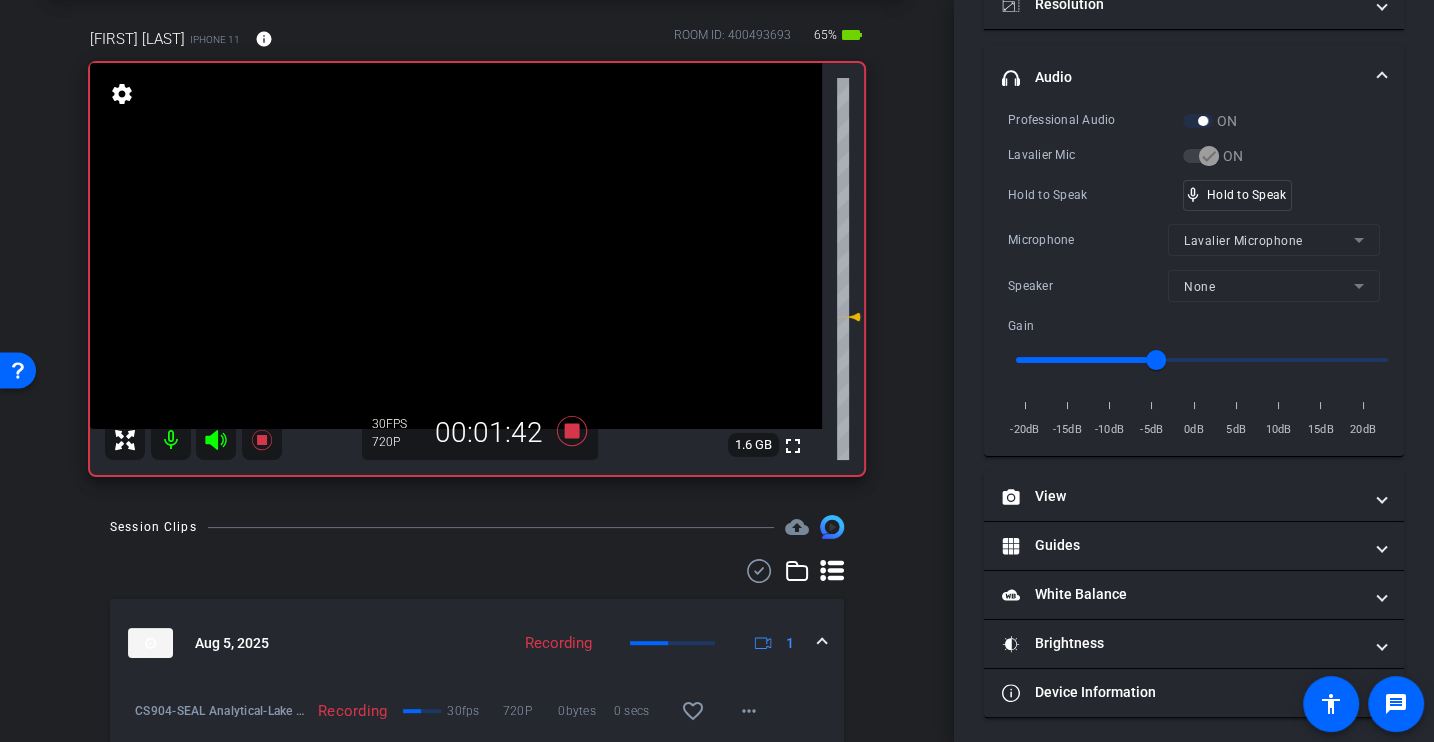 click on "Microphone" at bounding box center [1088, 240] 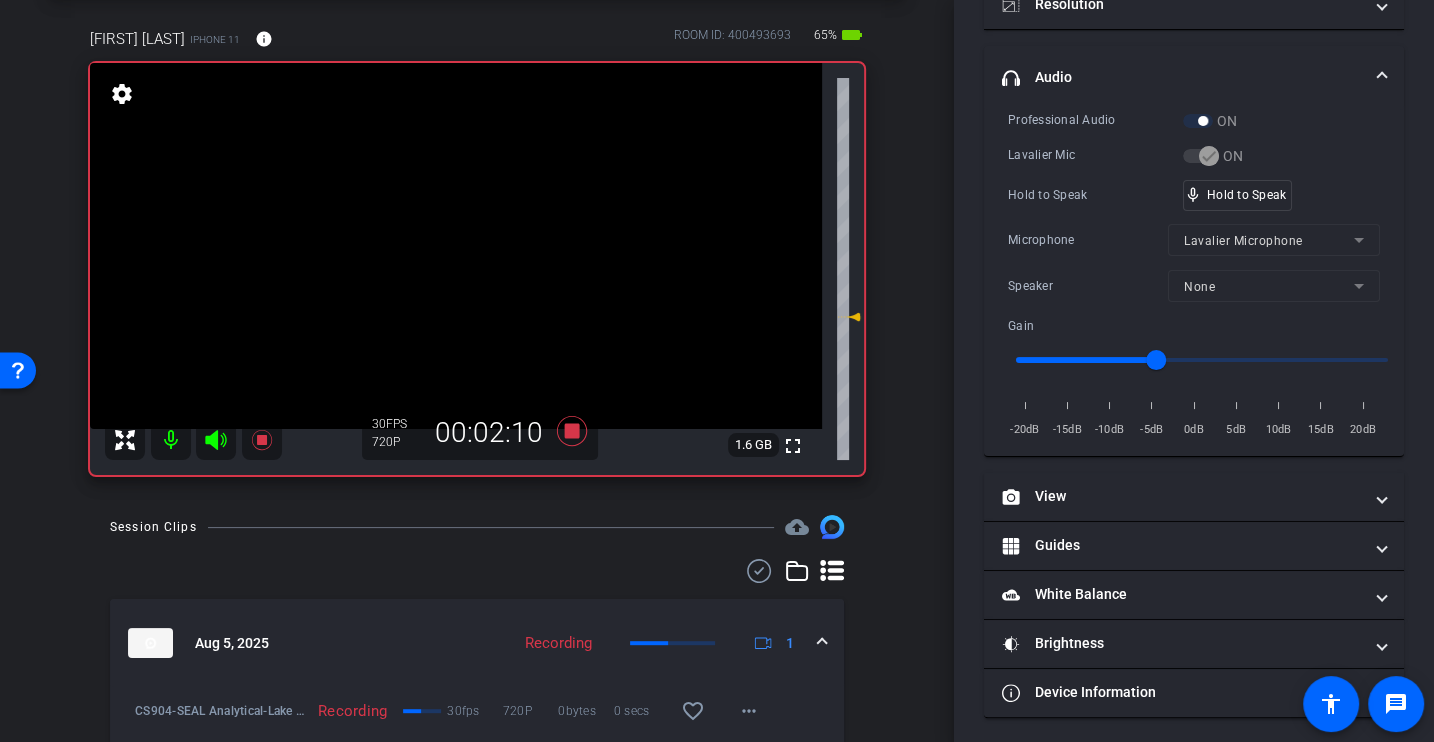 click on "Microphone" at bounding box center (1088, 240) 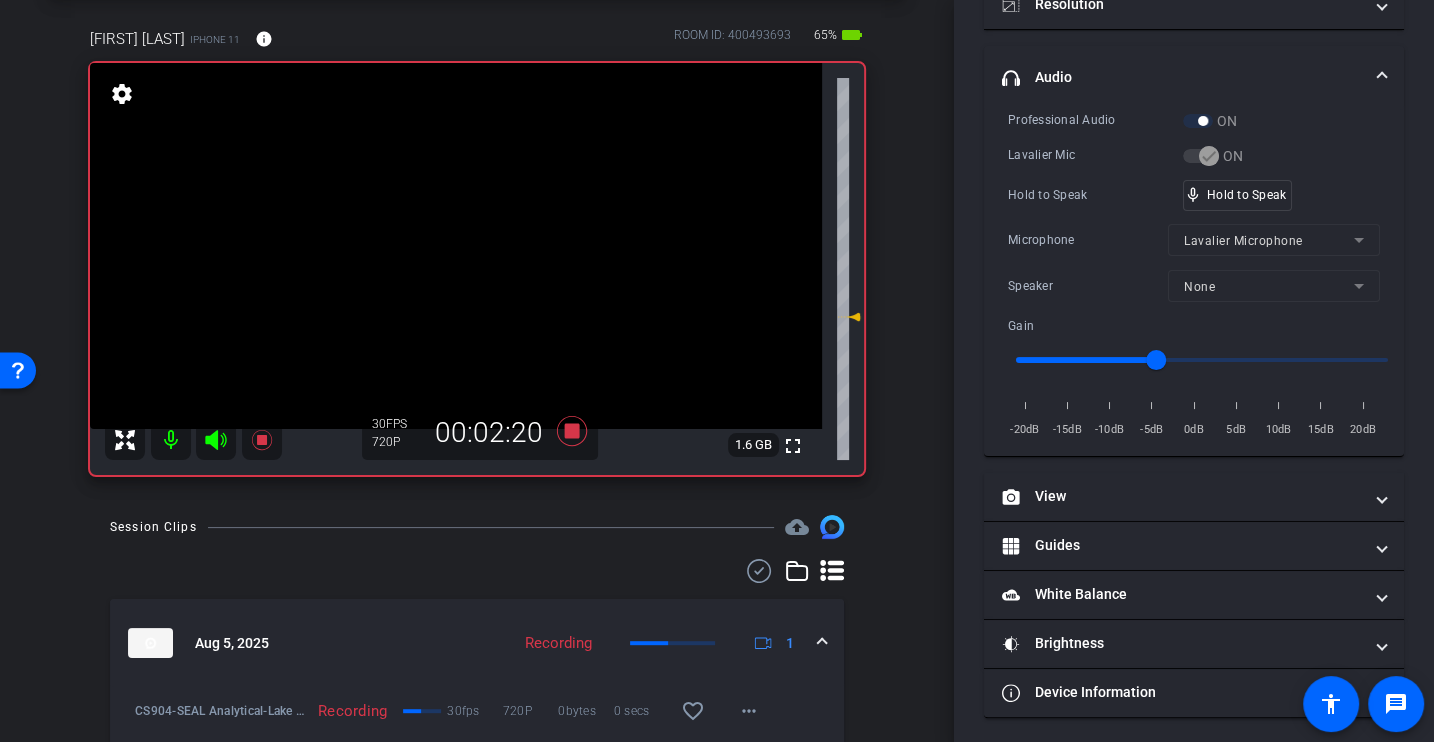 click on "Hold to Speak  mic_none Hold to Speak" at bounding box center [1194, 195] 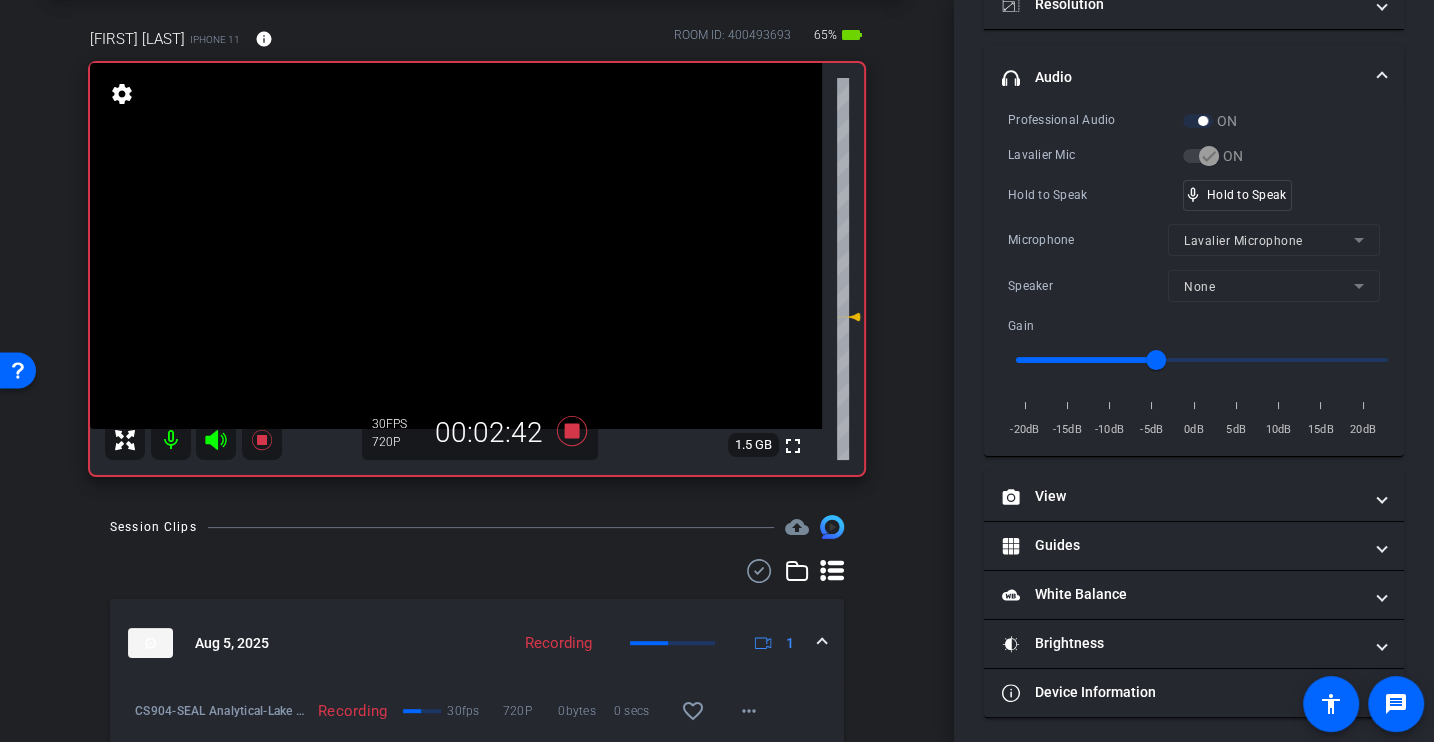 click on "Microphone" at bounding box center [1088, 240] 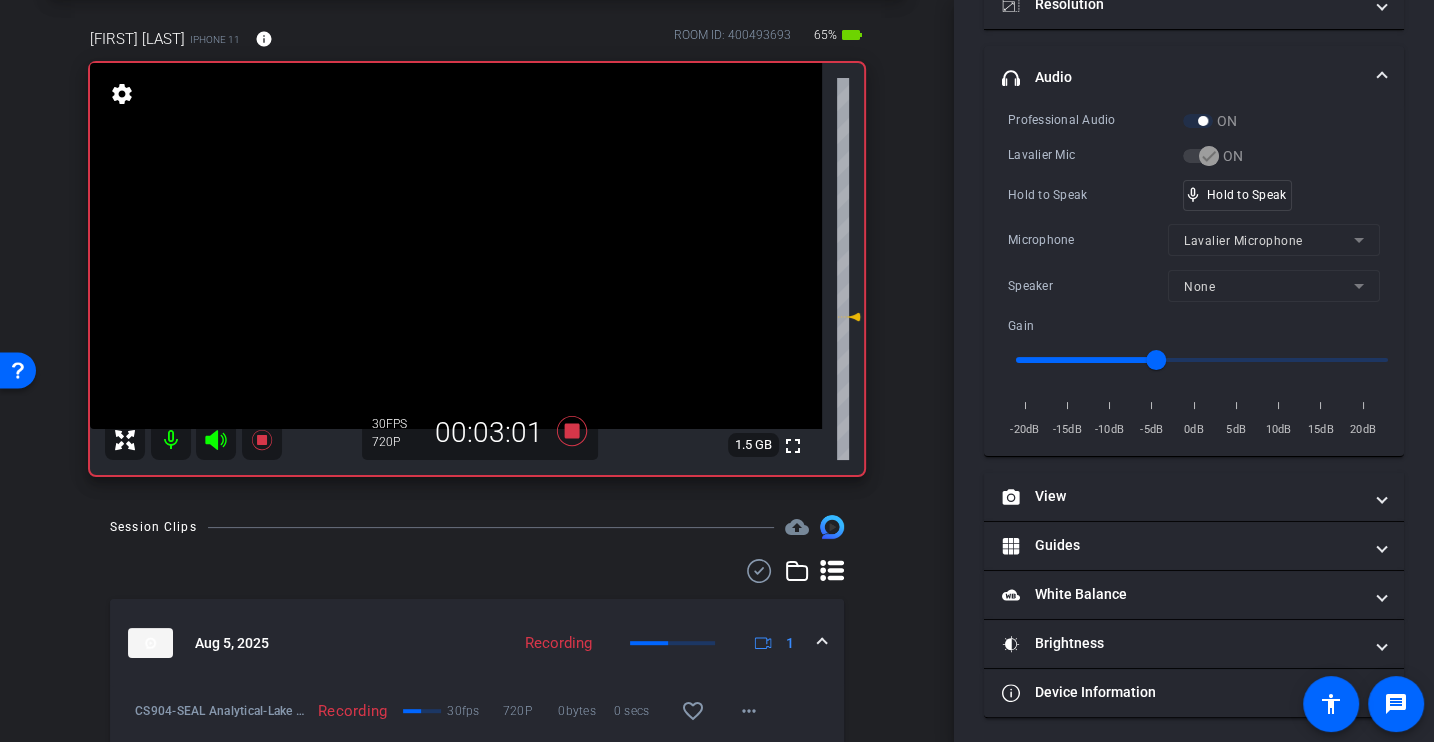 click on "Microphone" at bounding box center (1088, 240) 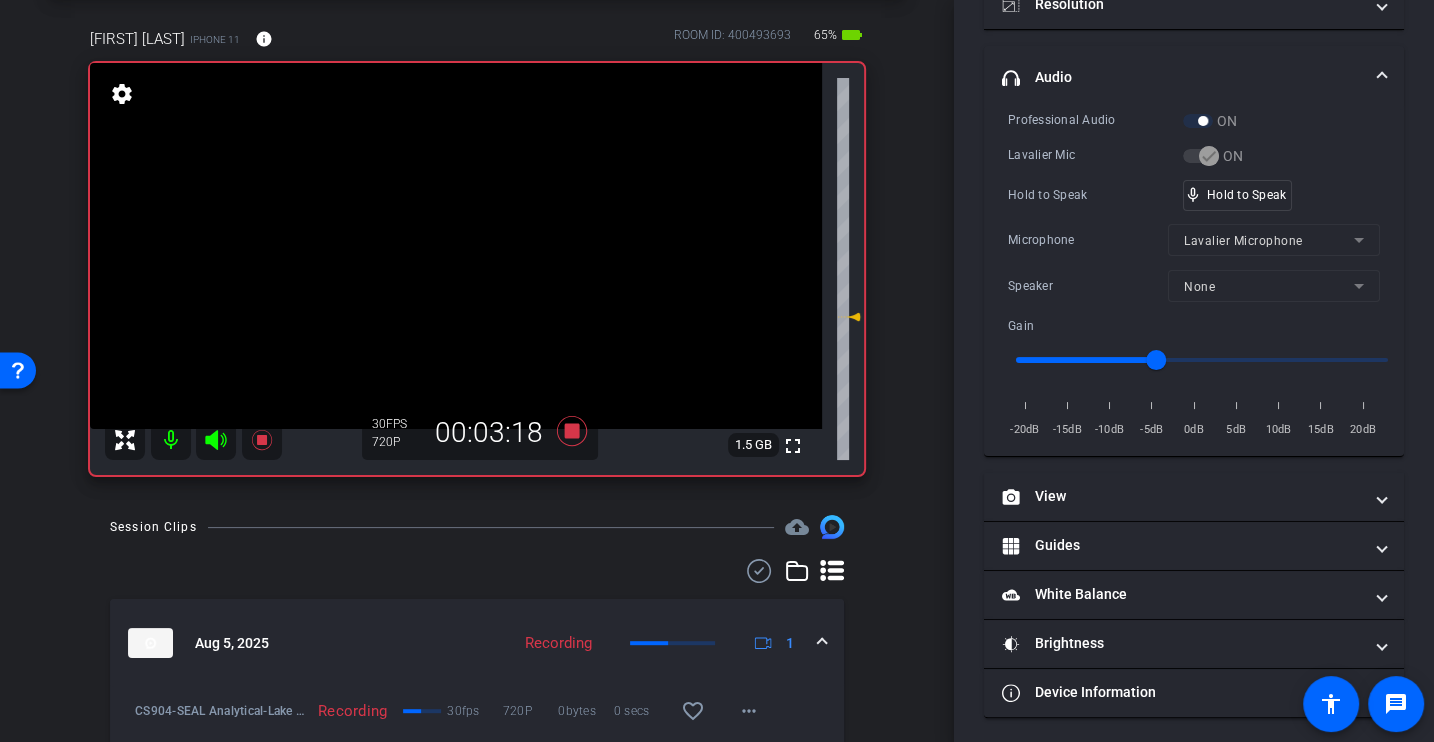 click on "Hold to Speak" at bounding box center (1095, 195) 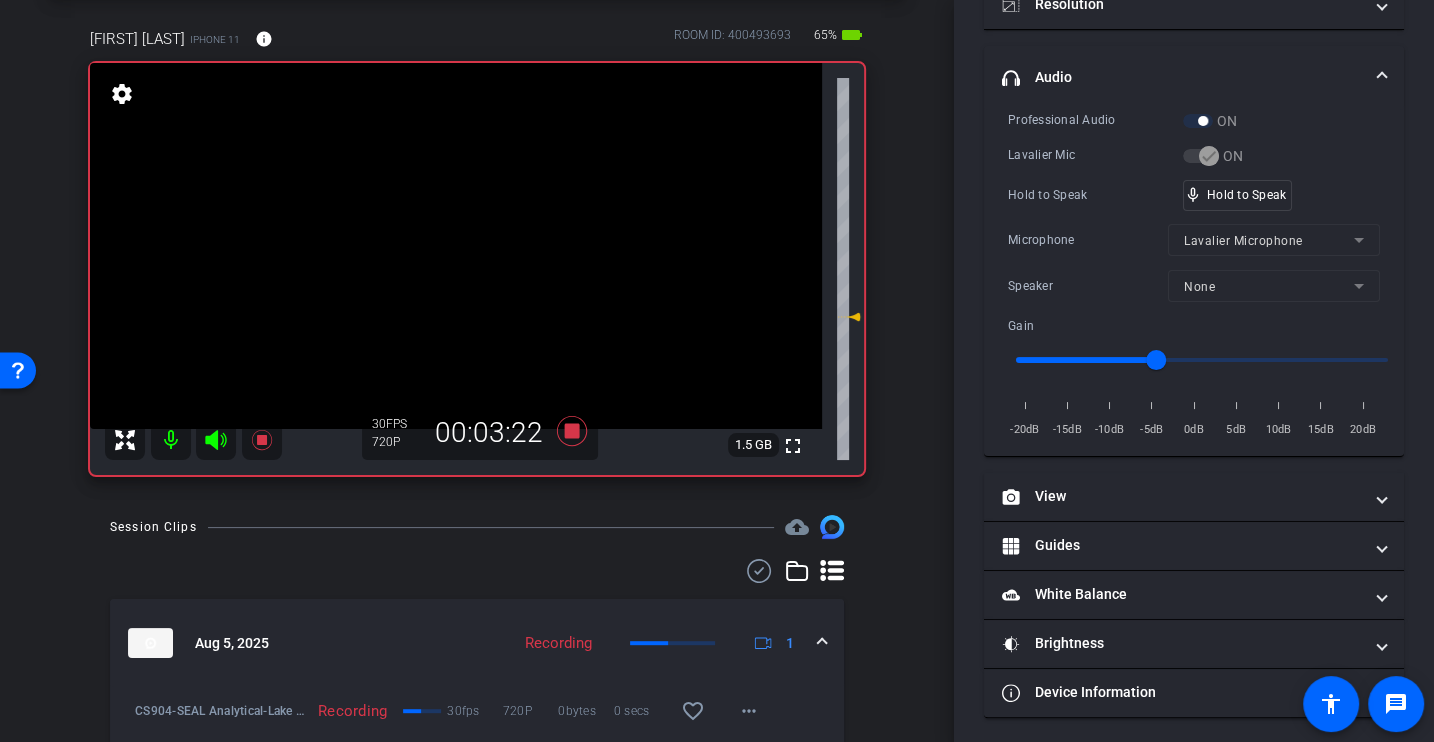 click on "Hold to Speak" at bounding box center (1095, 195) 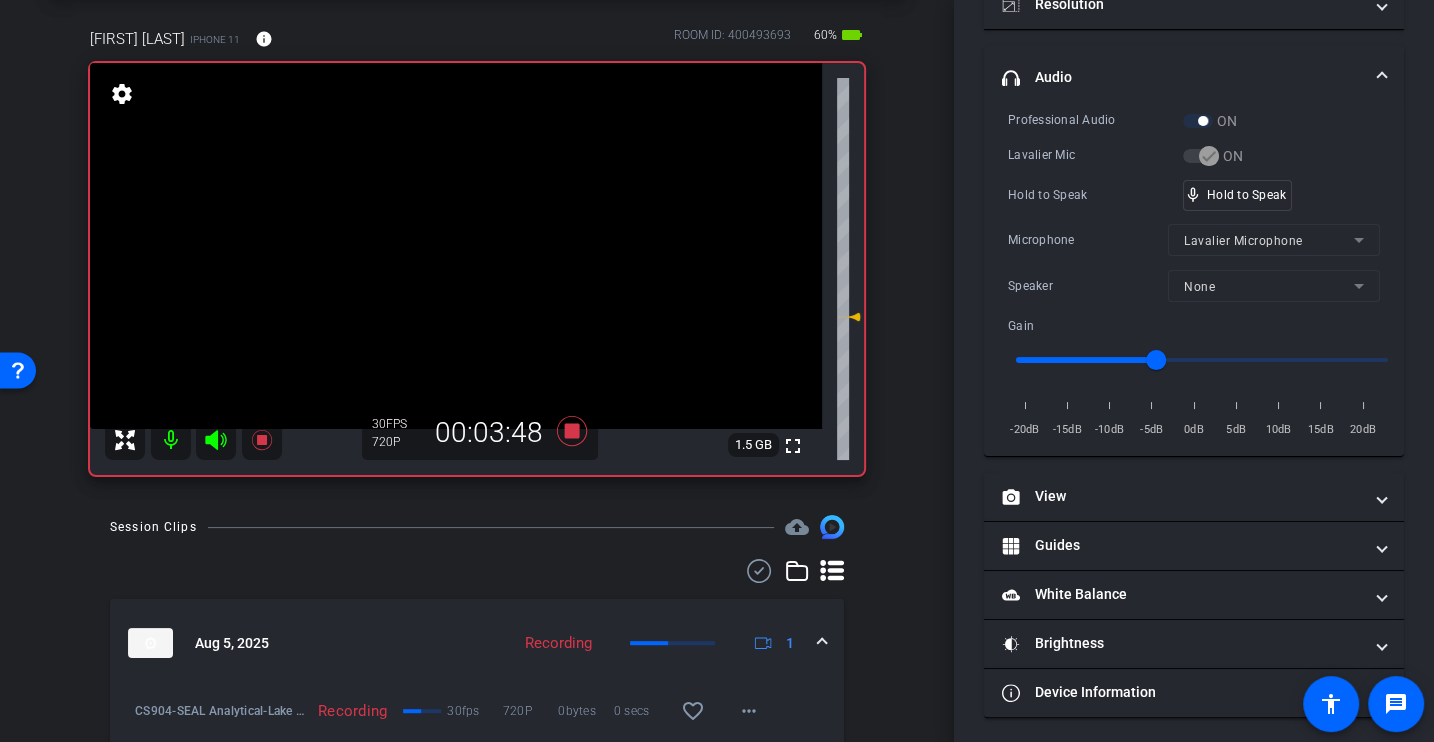 click on "Microphone Lavalier Microphone" at bounding box center (1194, 240) 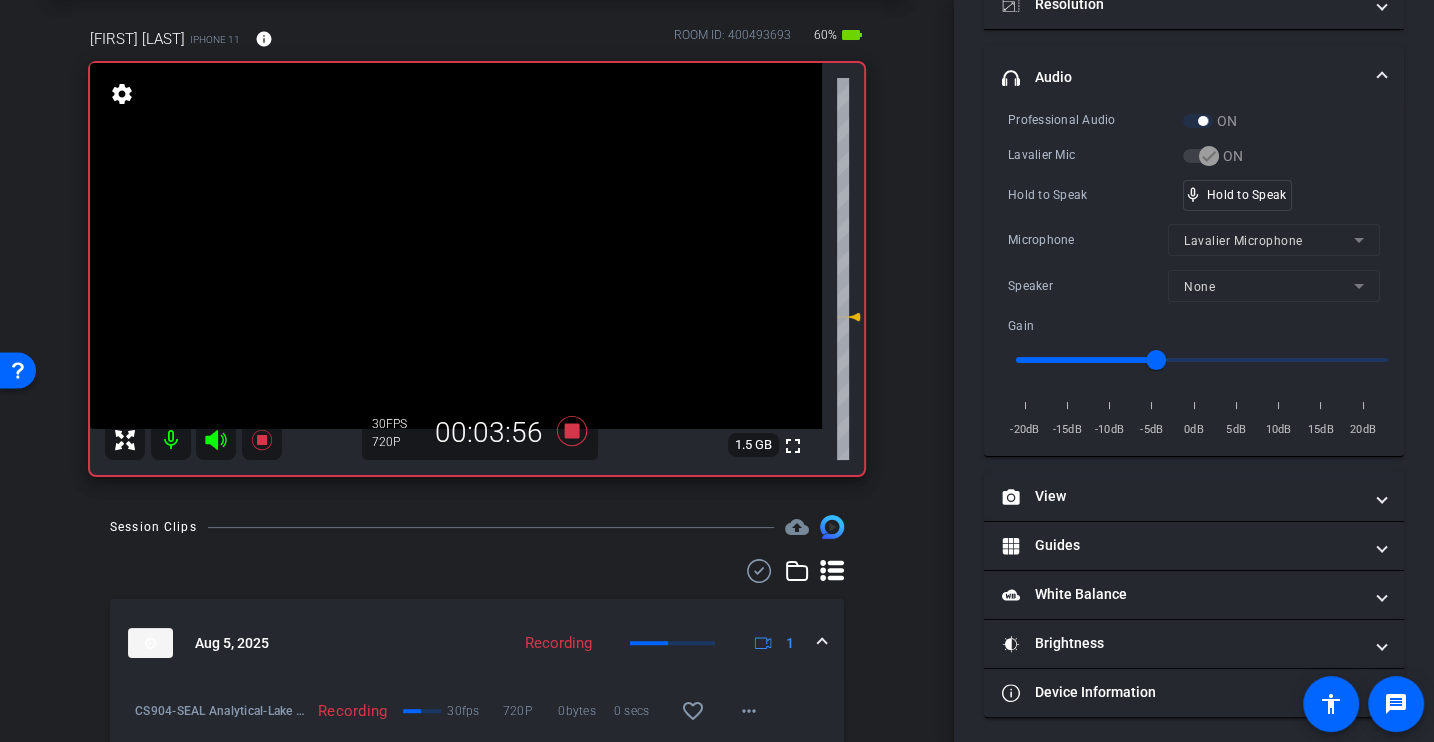 click on "Hold to Speak  mic_none Hold to Speak" at bounding box center (1194, 195) 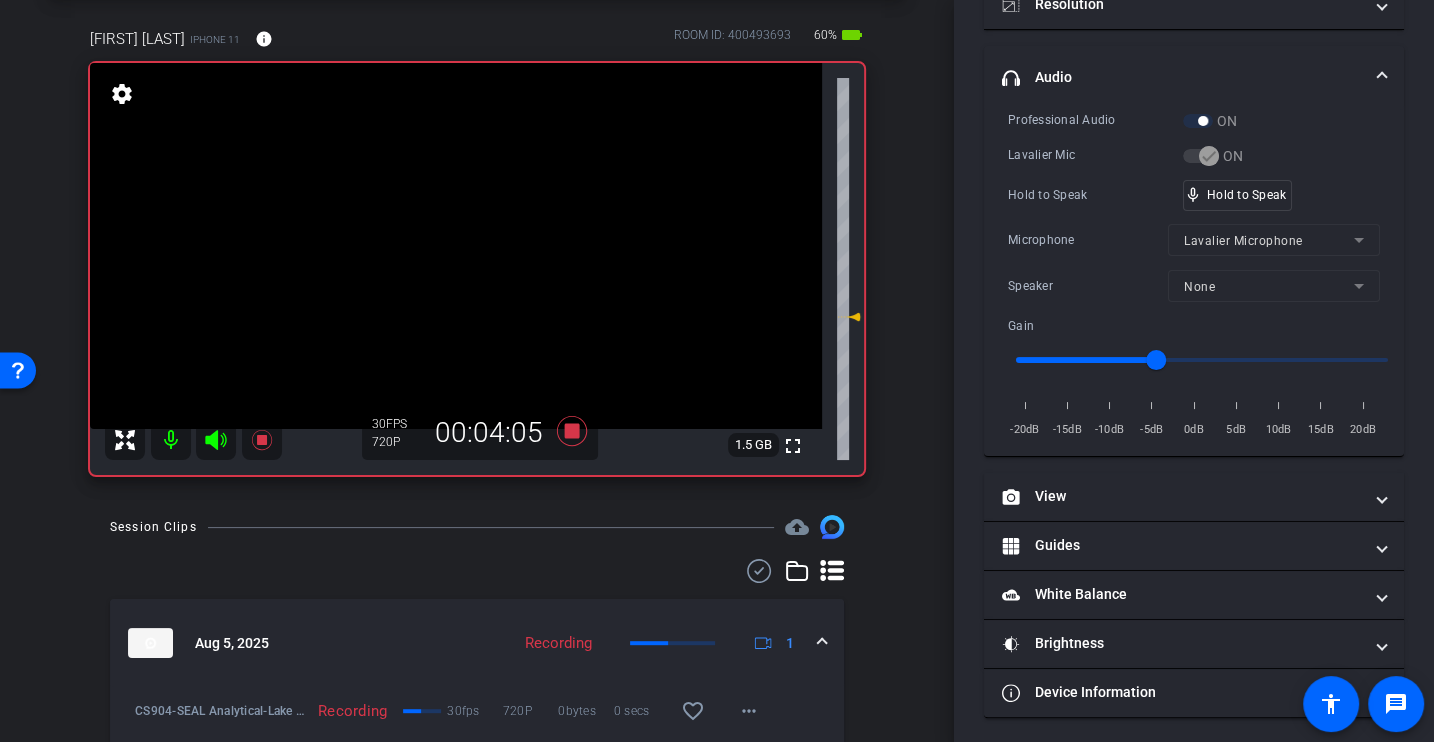 click on "Professional Audio  ON  Lavalier Mic  ON  Hold to Speak  mic_none Hold to Speak Microphone Lavalier Microphone Speaker None Gain -20dB -15dB -10dB -5dB 0dB 5dB 10dB 15dB 20dB" at bounding box center (1194, 275) 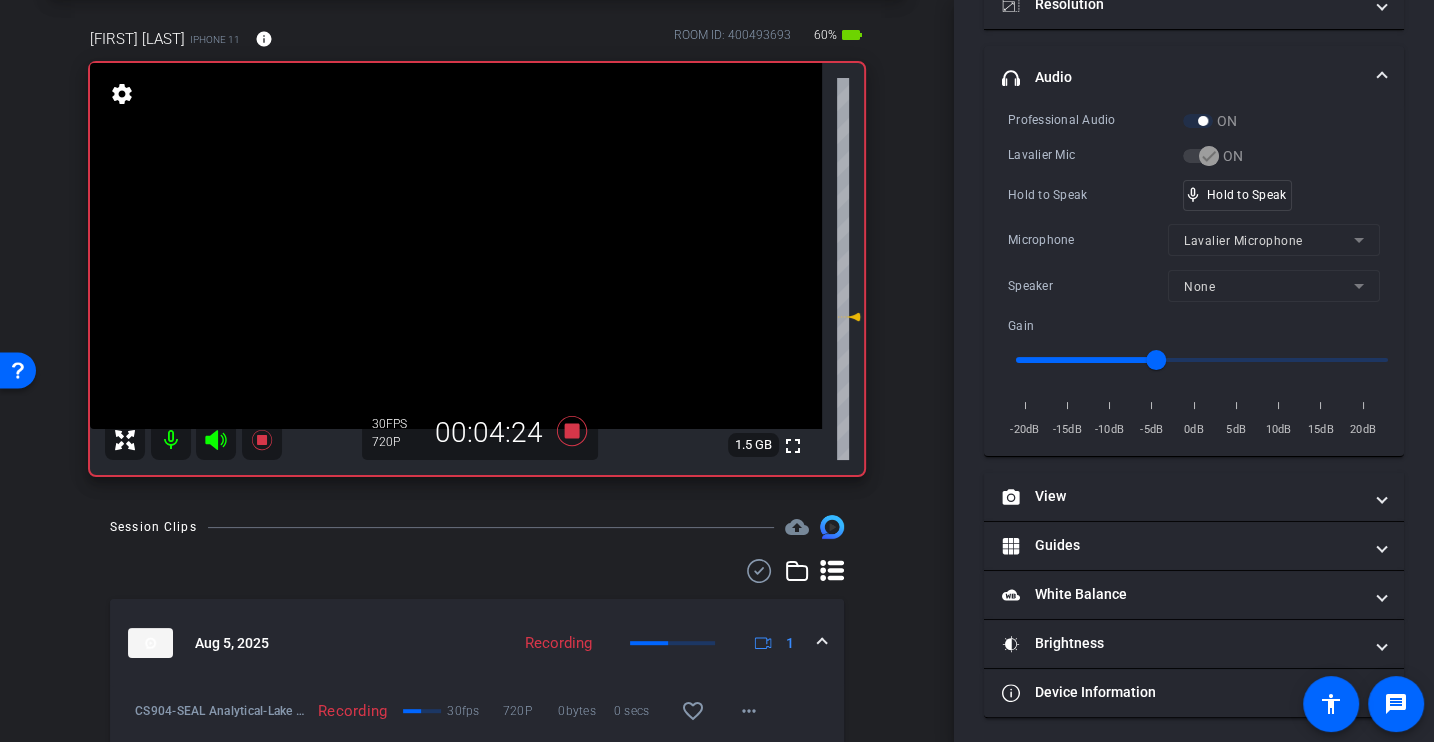 click on "Microphone" at bounding box center (1088, 240) 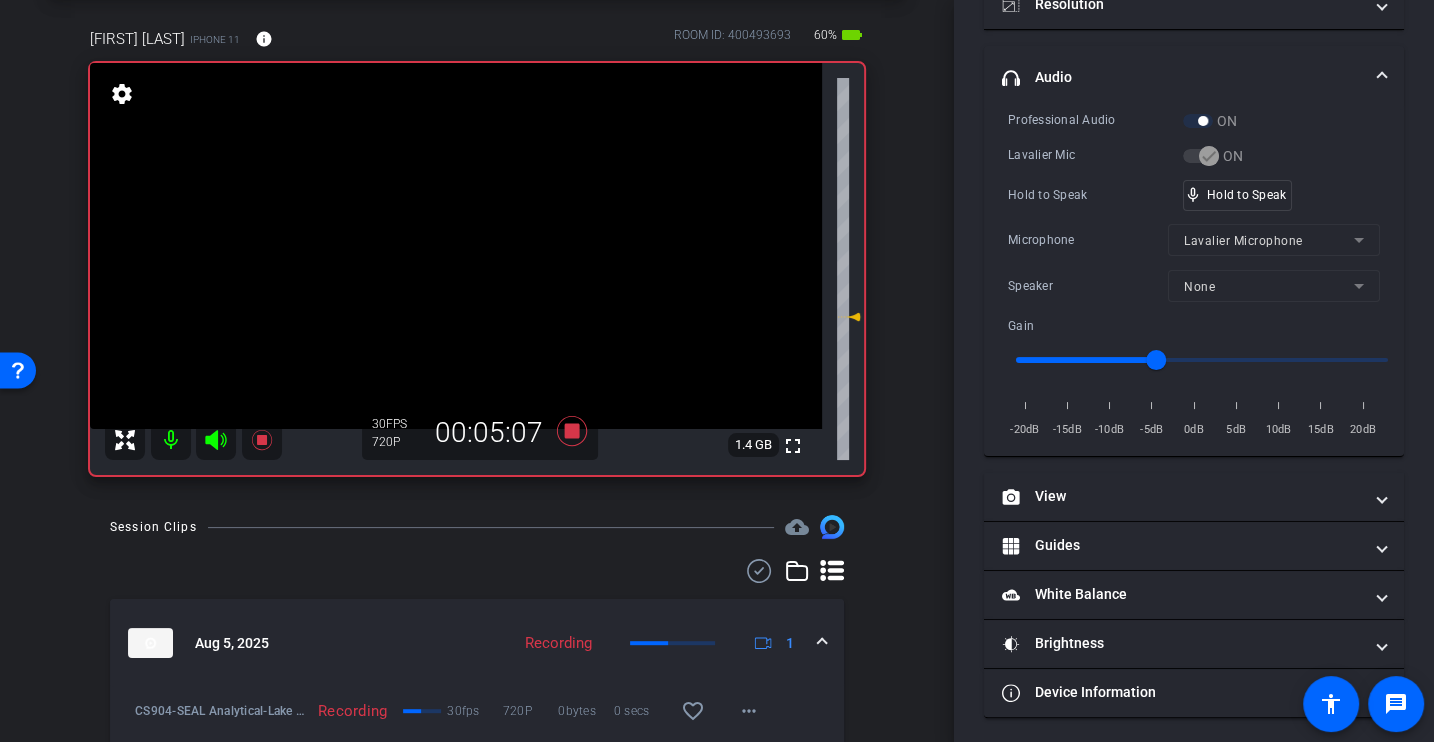 click on "Hold to Speak" at bounding box center (1095, 195) 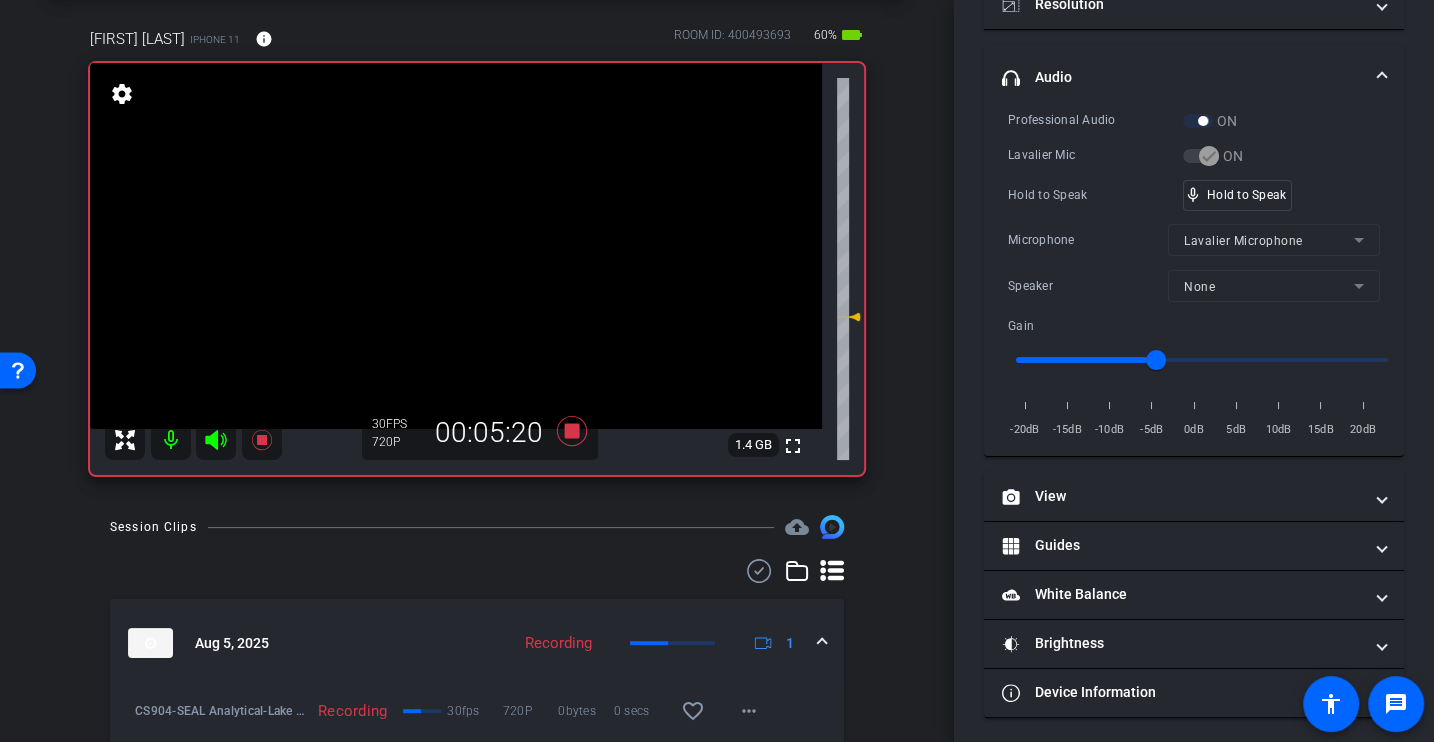 click on "Hold to Speak" at bounding box center (1095, 195) 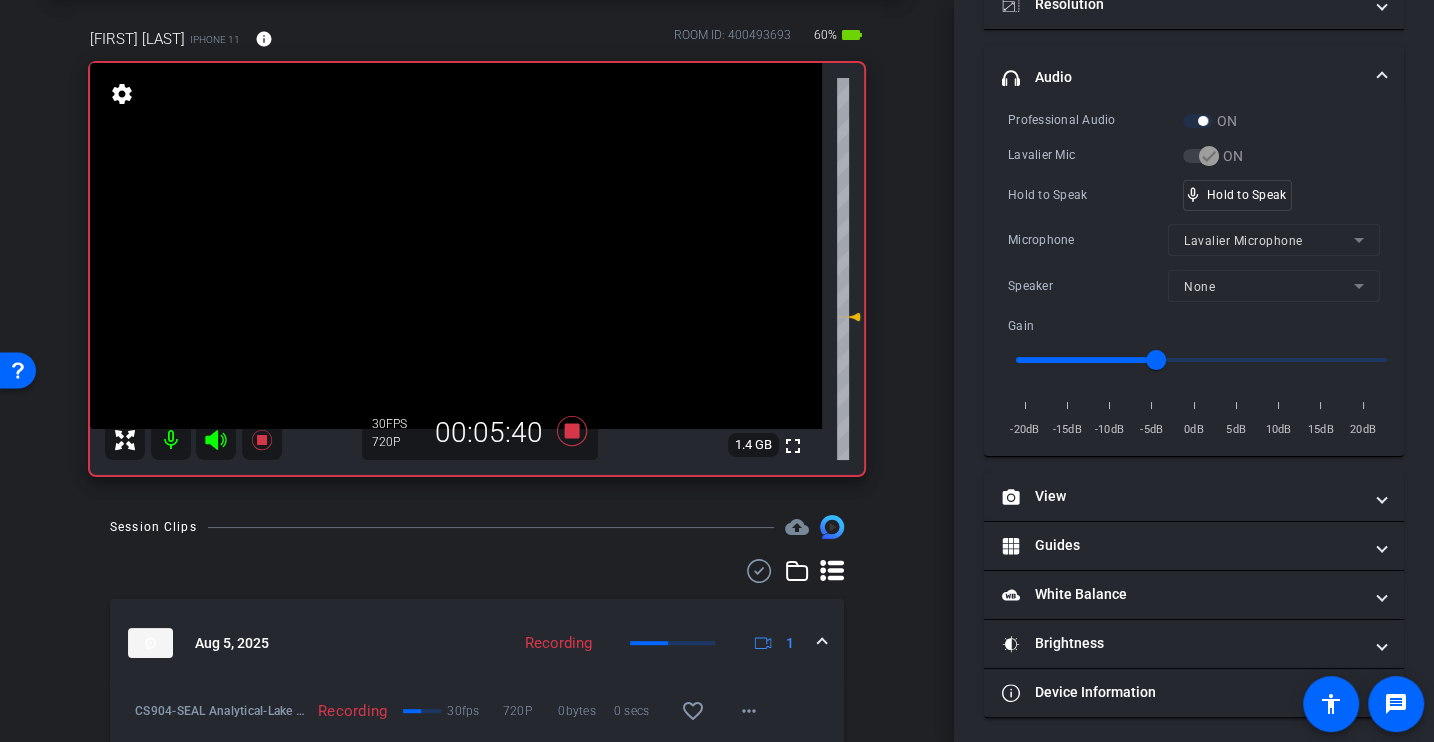 click on "Professional Audio  ON  Lavalier Mic  ON  Hold to Speak  mic_none Hold to Speak Microphone Lavalier Microphone Speaker None Gain -20dB -15dB -10dB -5dB 0dB 5dB 10dB 15dB 20dB" at bounding box center (1194, 275) 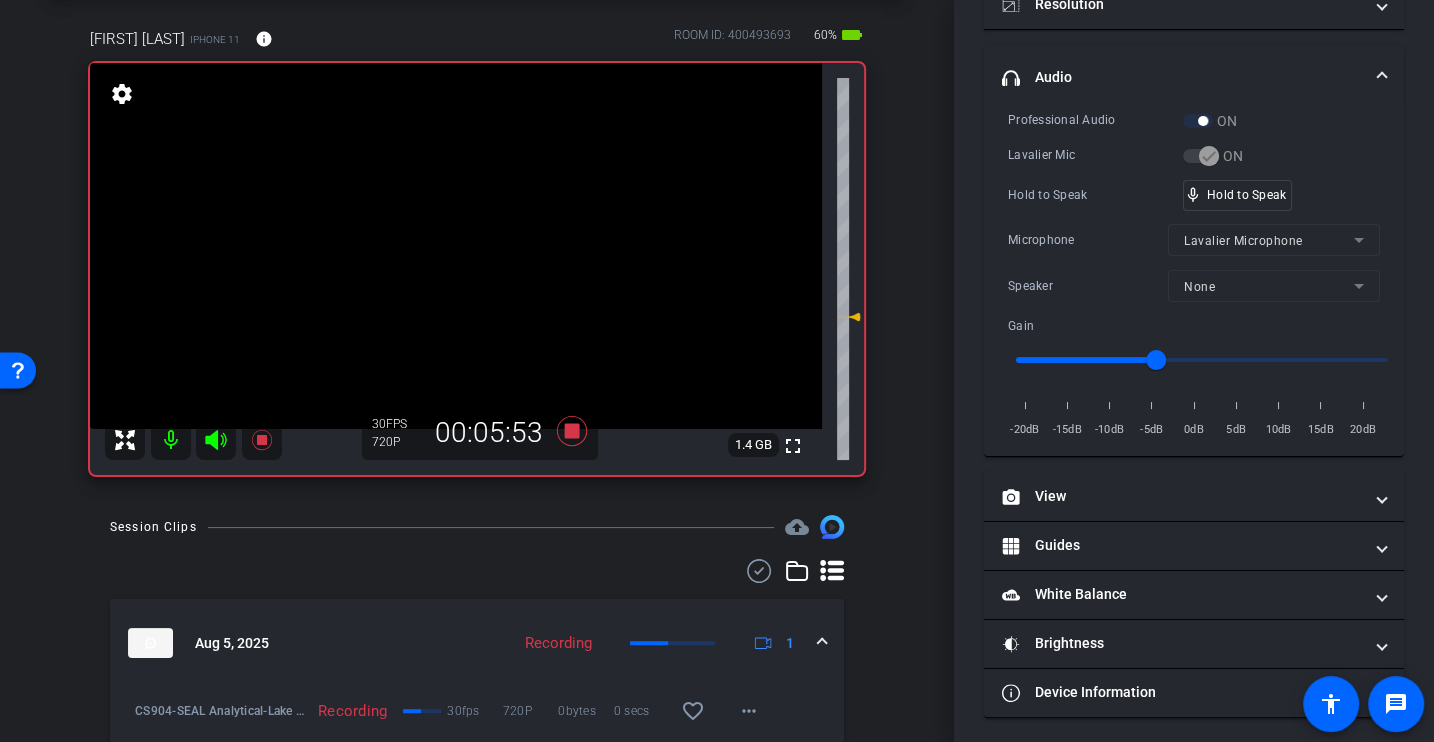 click on "Professional Audio  ON  Lavalier Mic  ON  Hold to Speak  mic_none Hold to Speak Microphone Lavalier Microphone Speaker None Gain -20dB -15dB -10dB -5dB 0dB 5dB 10dB 15dB 20dB" at bounding box center [1194, 275] 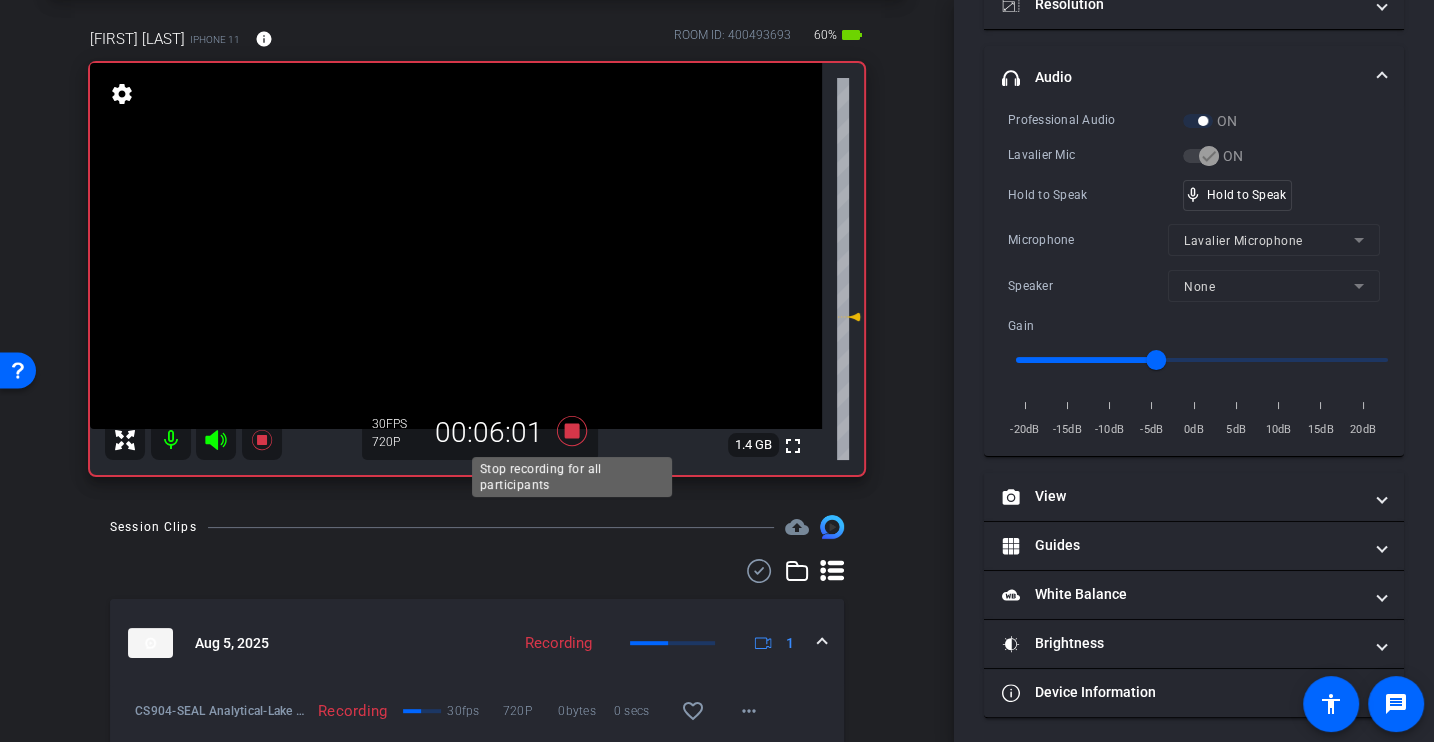 click 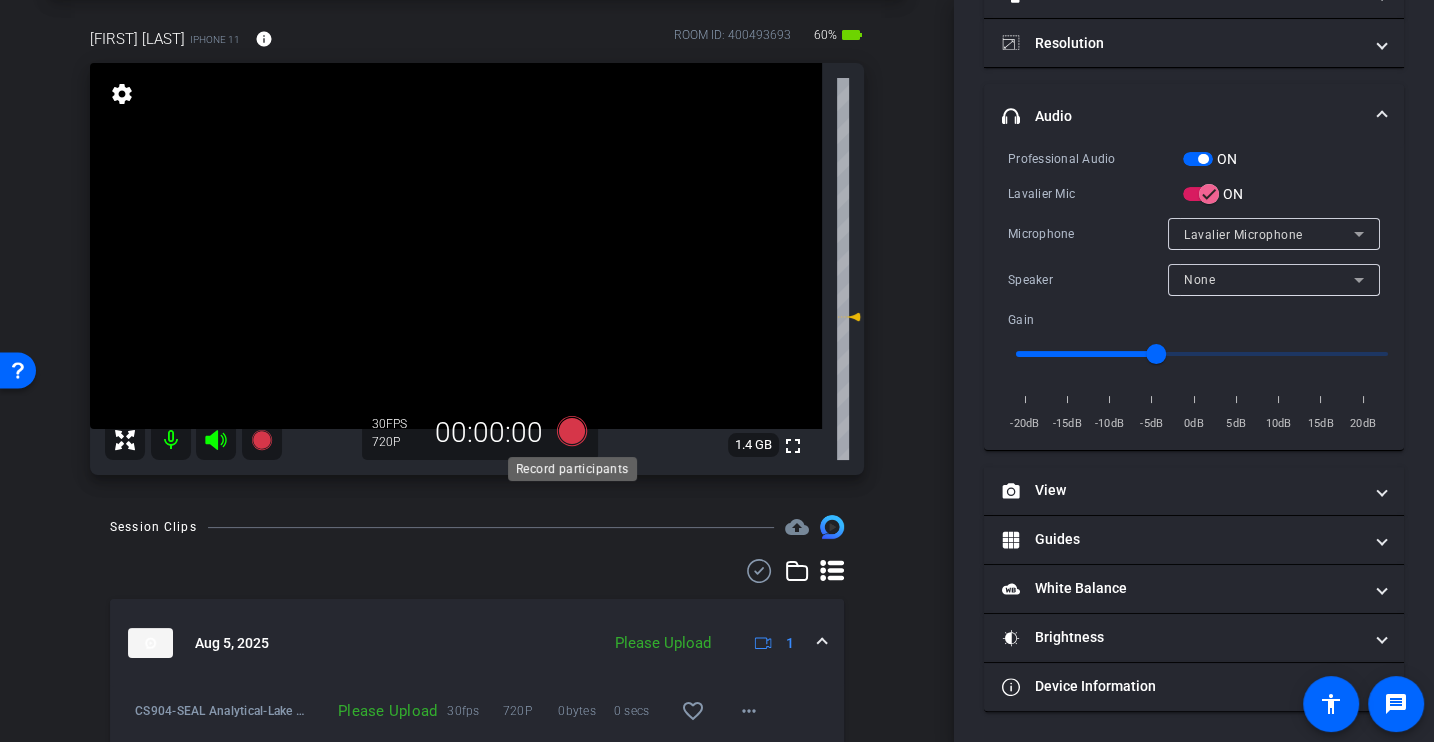 scroll, scrollTop: 168, scrollLeft: 0, axis: vertical 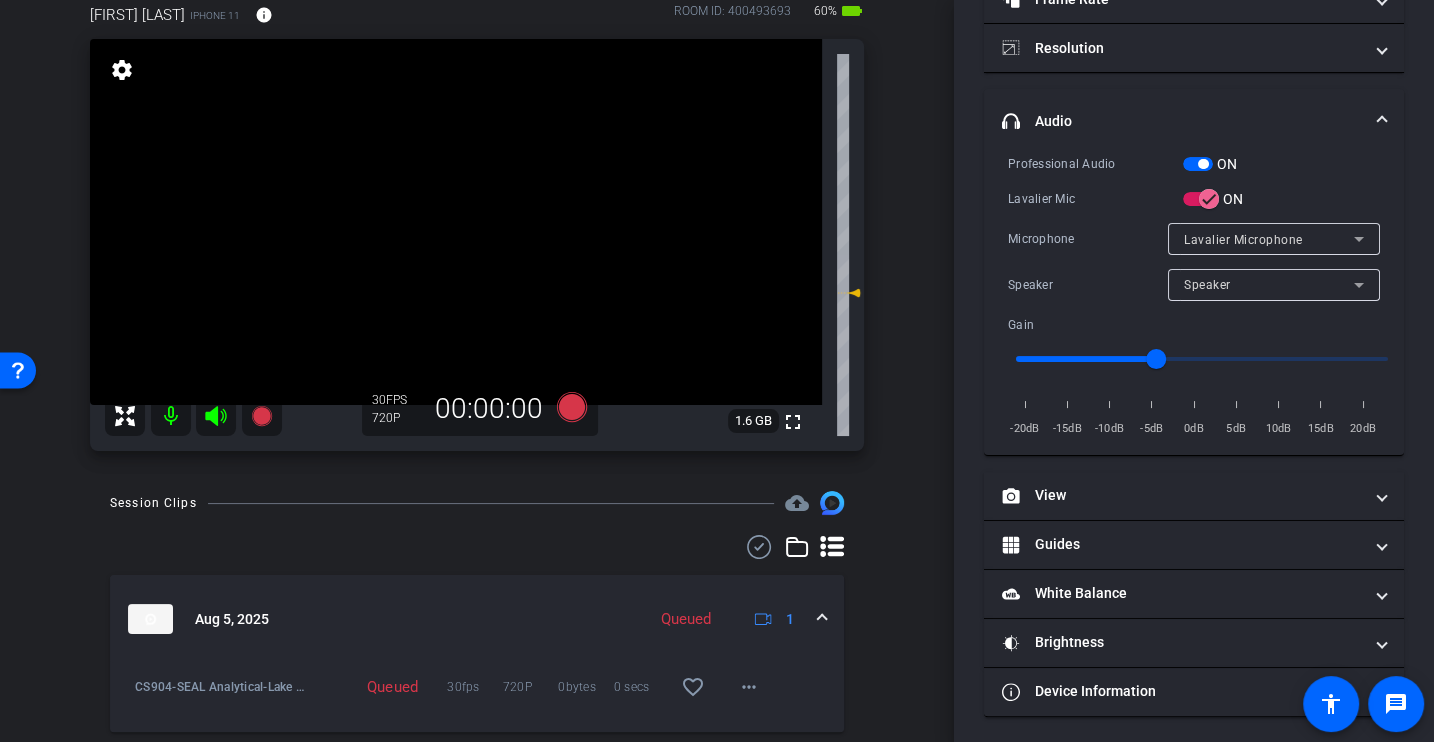 click on "Professional Audio  ON  Lavalier Mic  ON  Microphone Lavalier Microphone Speaker Speaker Gain -20dB -15dB -10dB -5dB 0dB 5dB 10dB 15dB 20dB" at bounding box center (1194, 296) 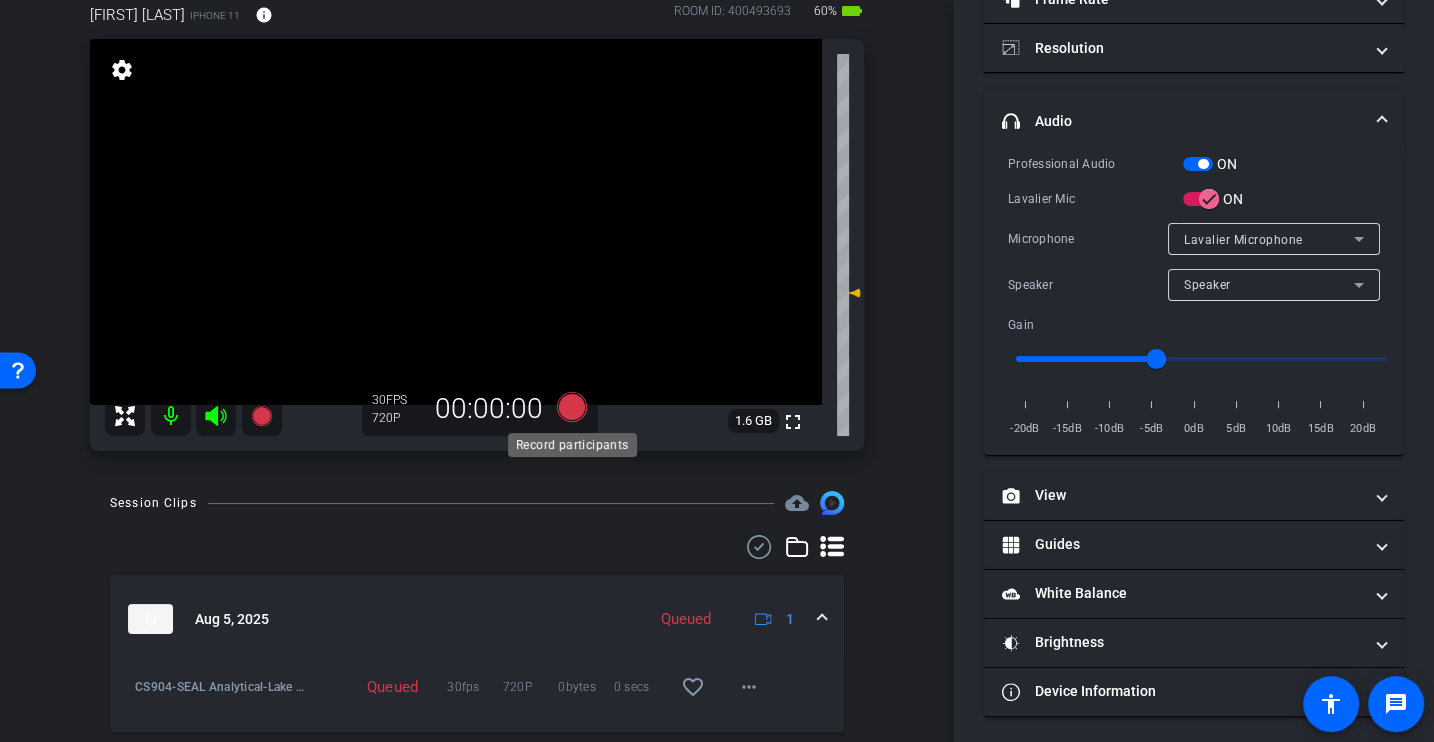 click 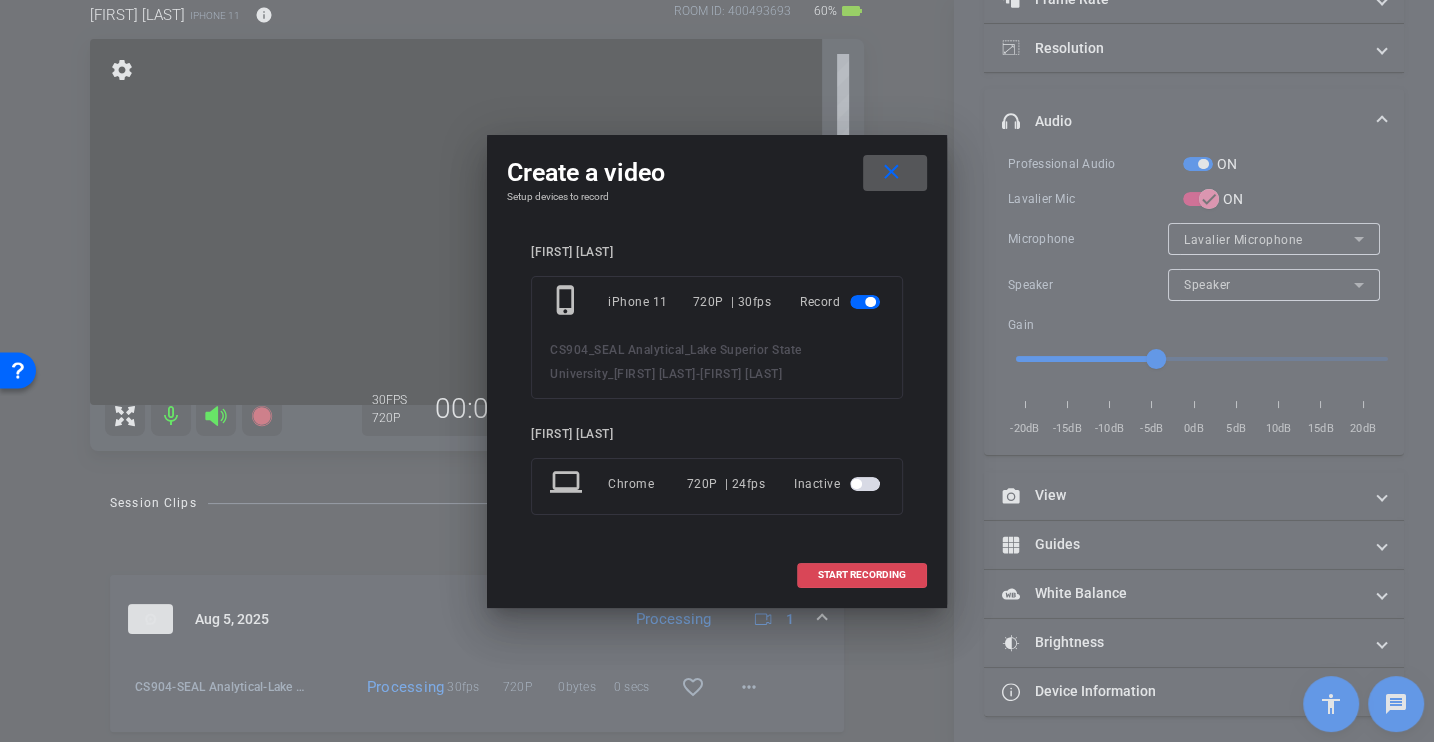 click at bounding box center (862, 575) 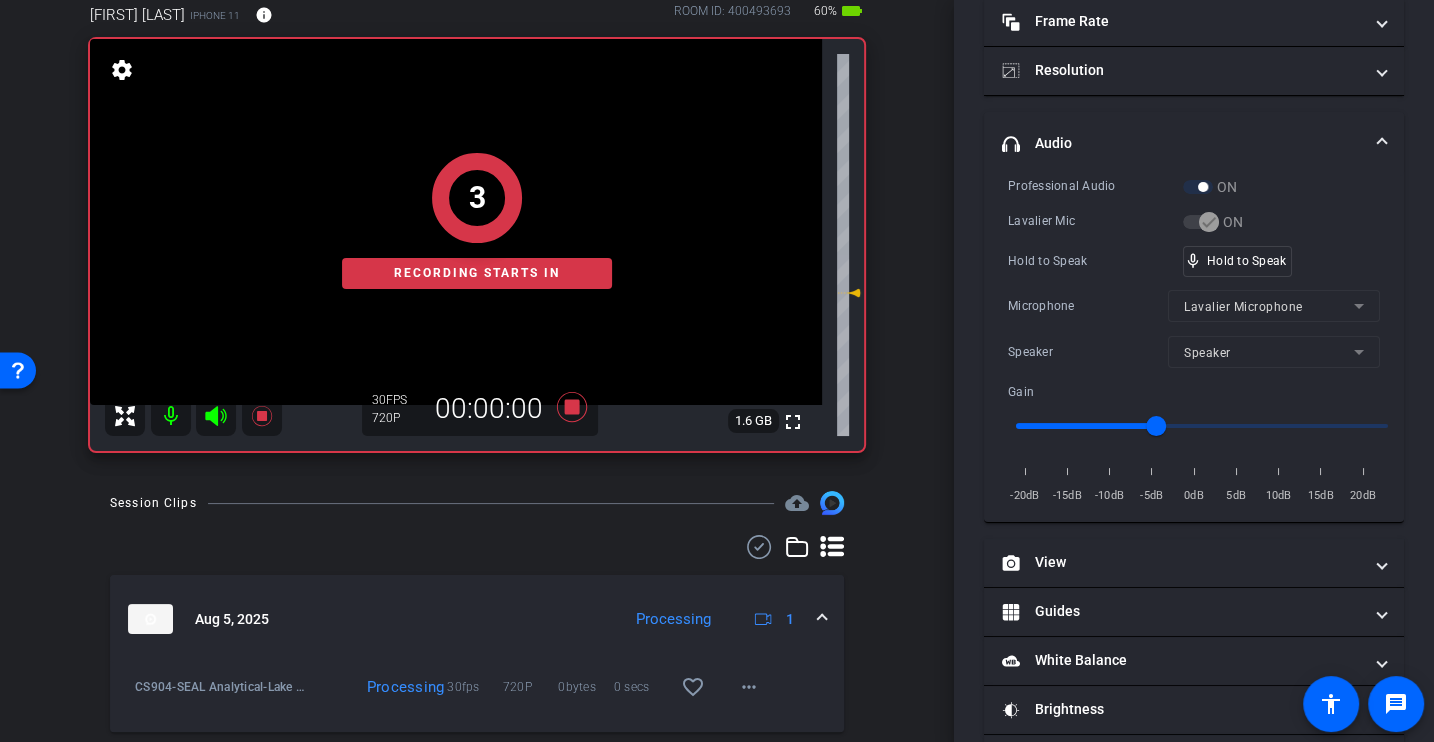scroll, scrollTop: 234, scrollLeft: 0, axis: vertical 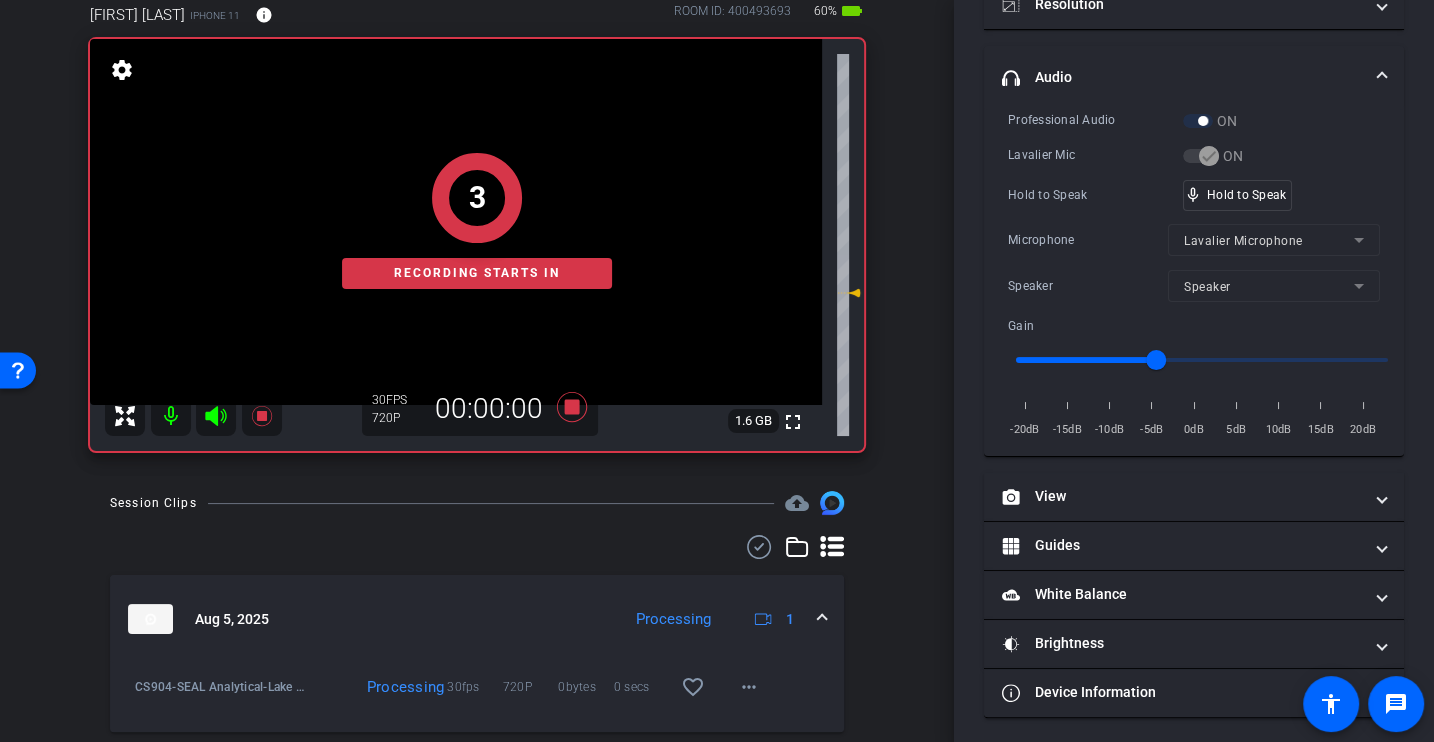 click on "Hold to Speak" at bounding box center [1095, 195] 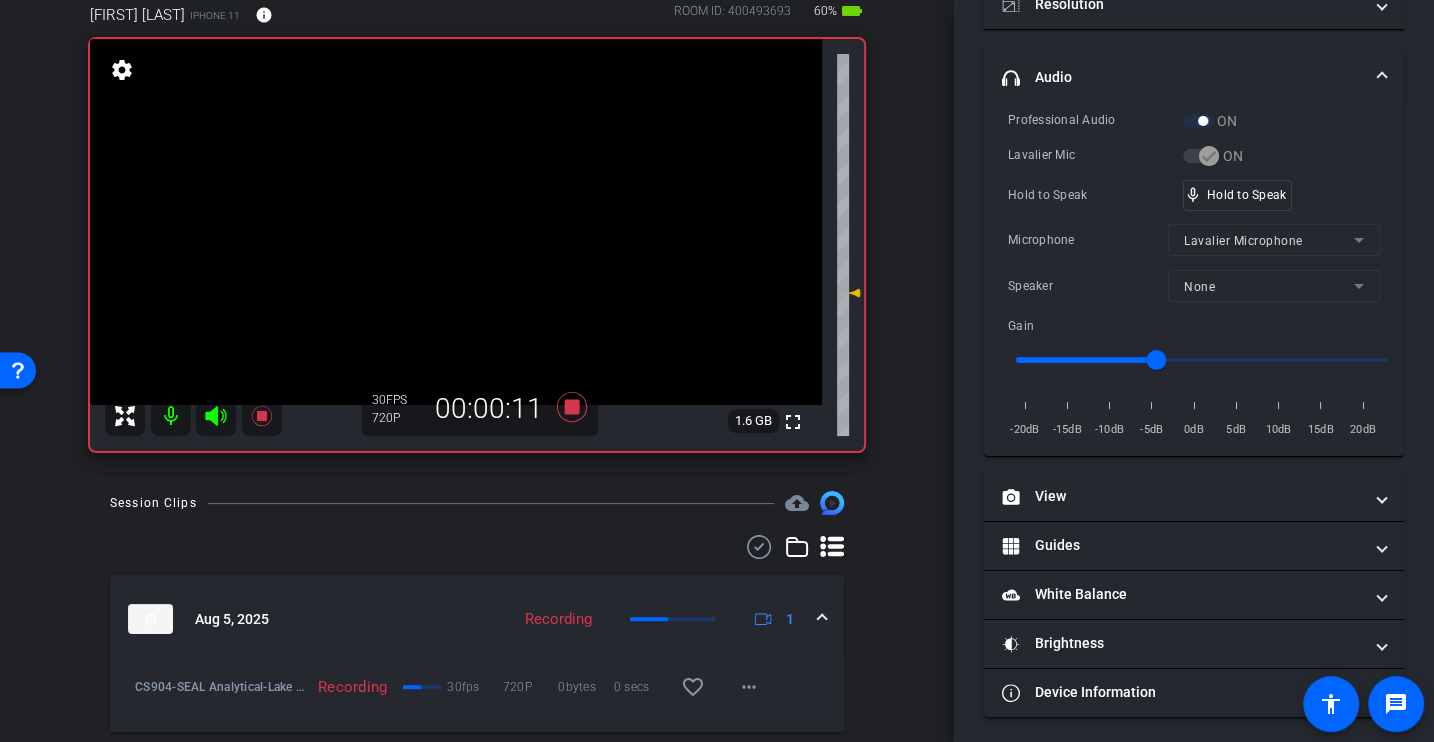 click on "Hold to Speak" at bounding box center (1095, 195) 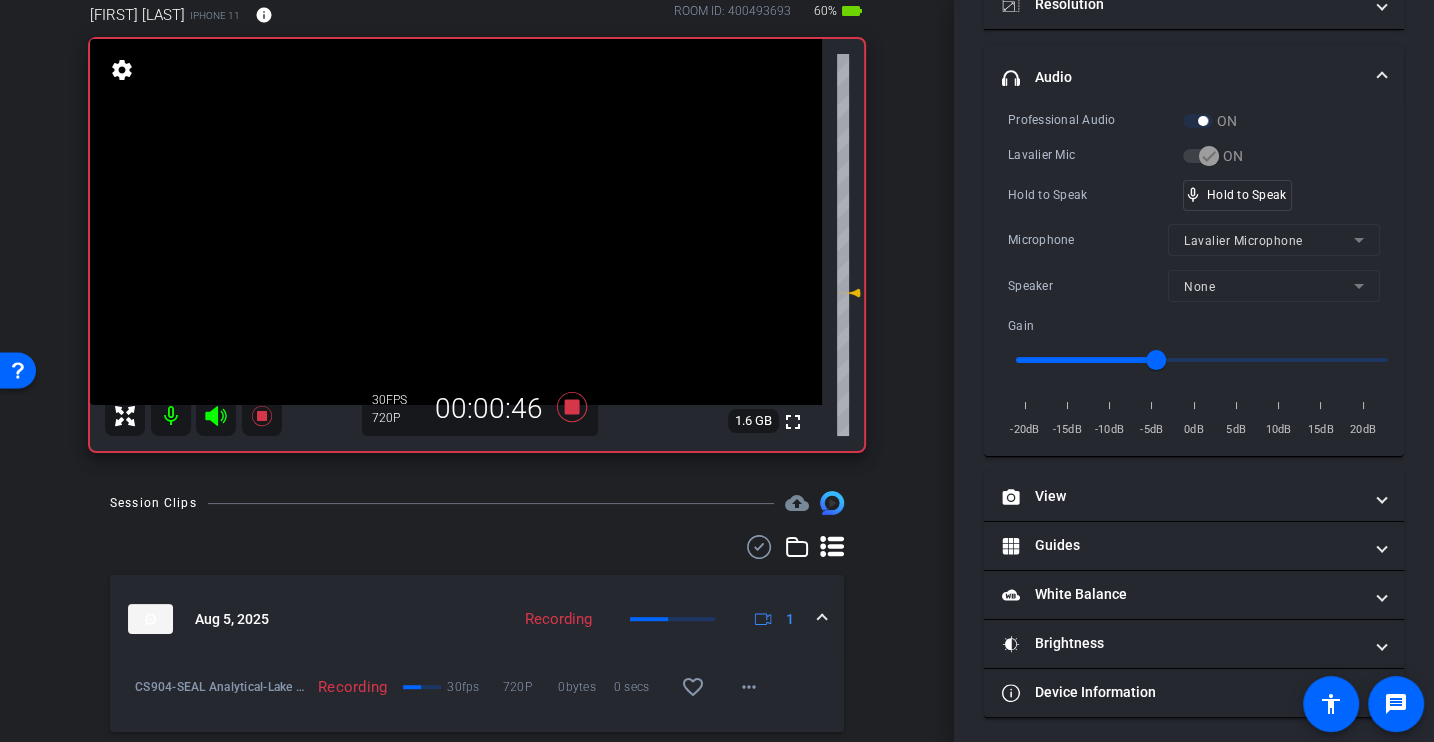 click on "Hold to Speak" at bounding box center (1095, 195) 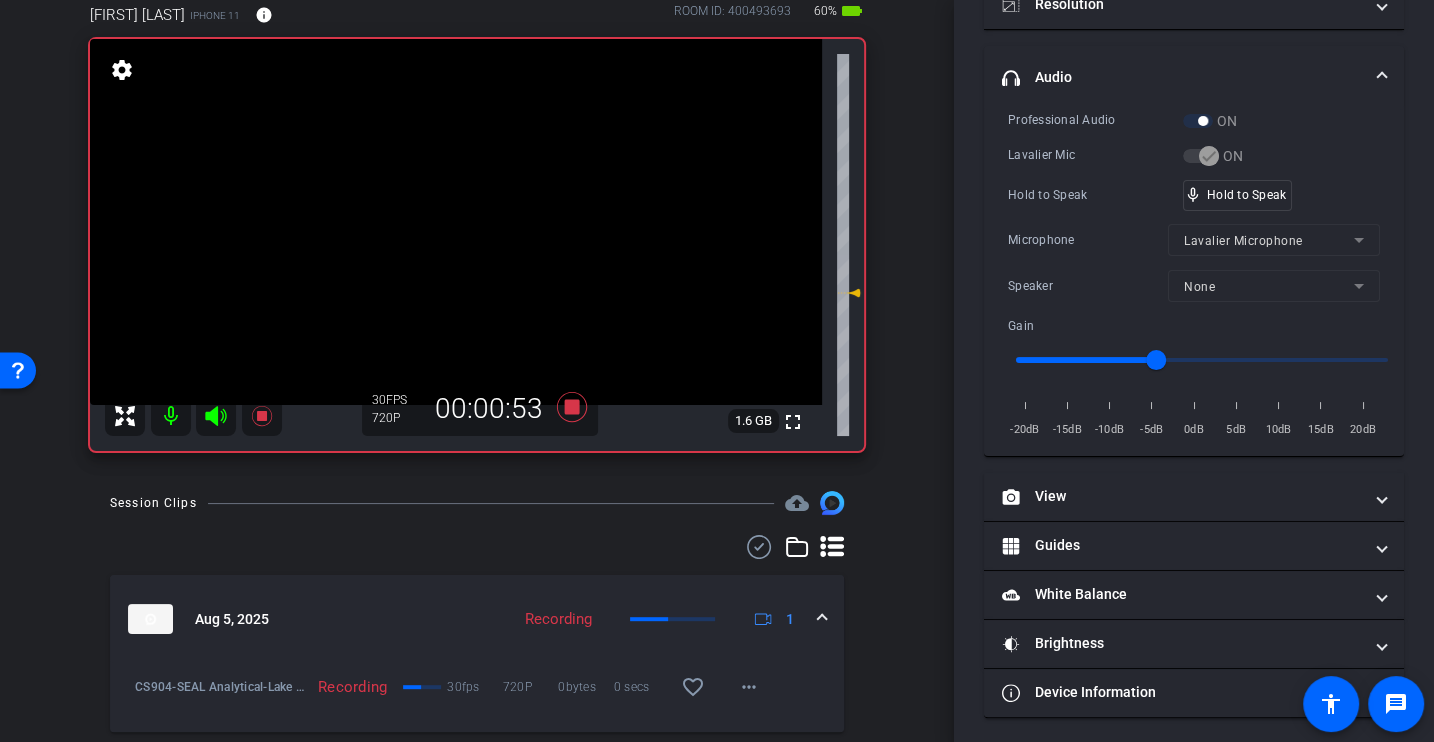 click on "Professional Audio  ON  Lavalier Mic  ON  Hold to Speak  mic_none Hold to Speak Microphone Lavalier Microphone Speaker None Gain -20dB -15dB -10dB -5dB 0dB 5dB 10dB 15dB 20dB" at bounding box center (1194, 275) 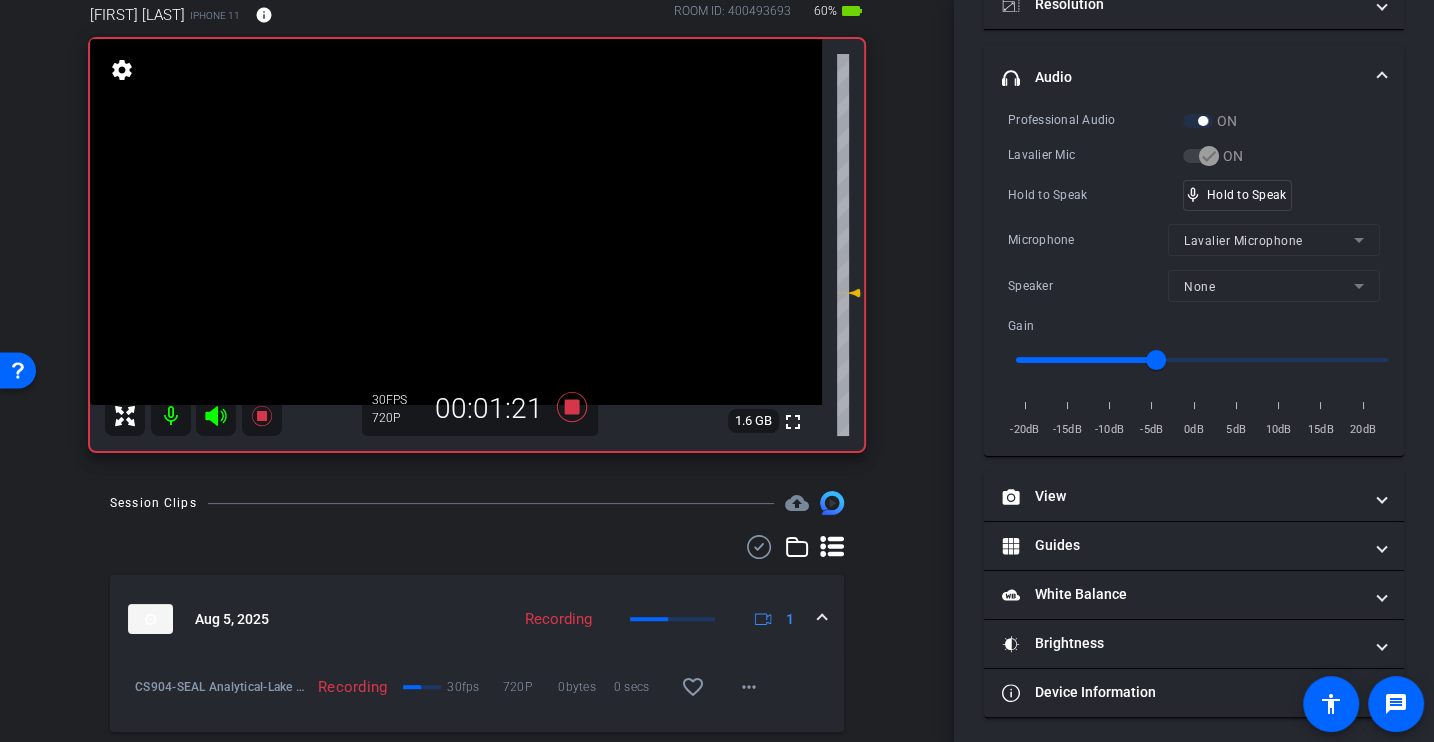 click on "Professional Audio  ON  Lavalier Mic  ON  Hold to Speak  mic_none Hold to Speak Microphone Lavalier Microphone Speaker None Gain -20dB -15dB -10dB -5dB 0dB 5dB 10dB 15dB 20dB" at bounding box center (1194, 275) 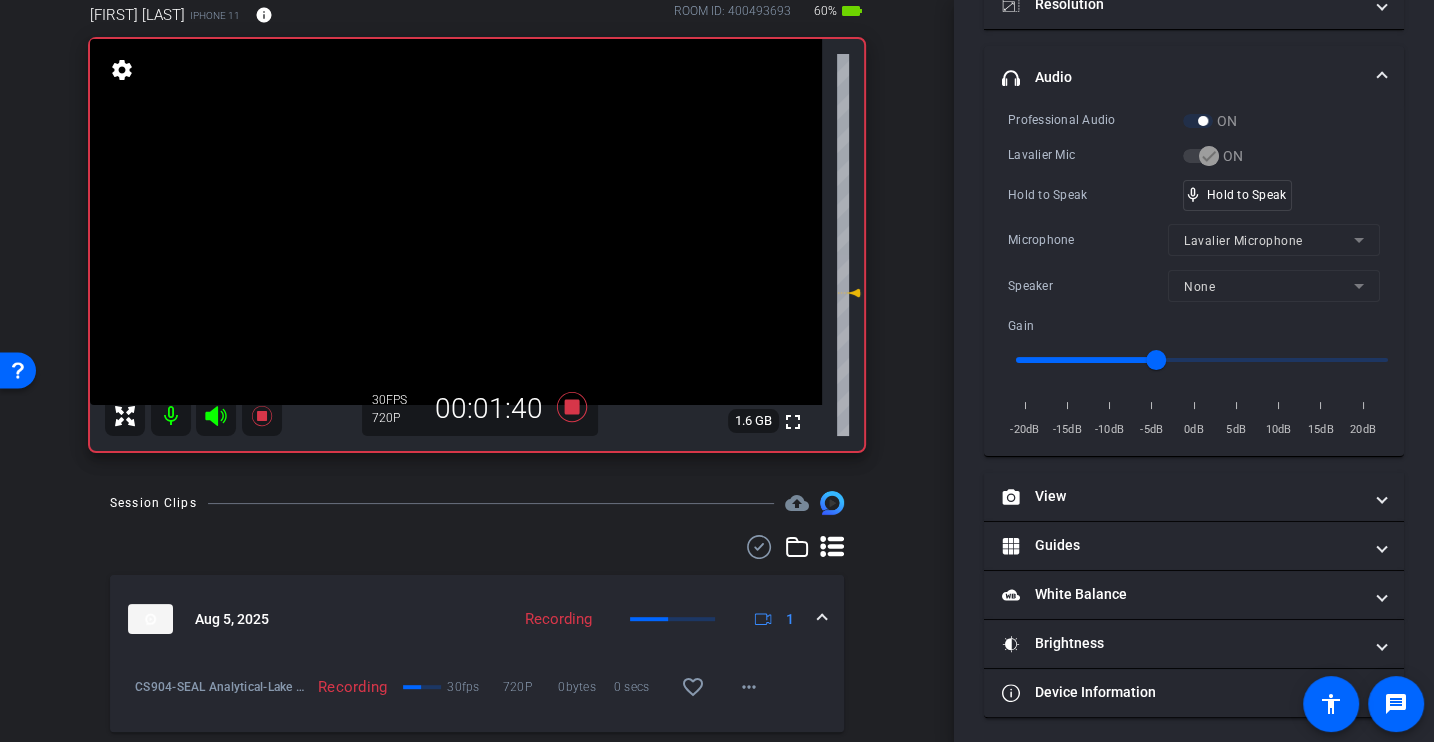 click on "Professional Audio  ON  Lavalier Mic  ON  Hold to Speak  mic_none Hold to Speak Microphone Lavalier Microphone Speaker None Gain -20dB -15dB -10dB -5dB 0dB 5dB 10dB 15dB 20dB" at bounding box center (1194, 275) 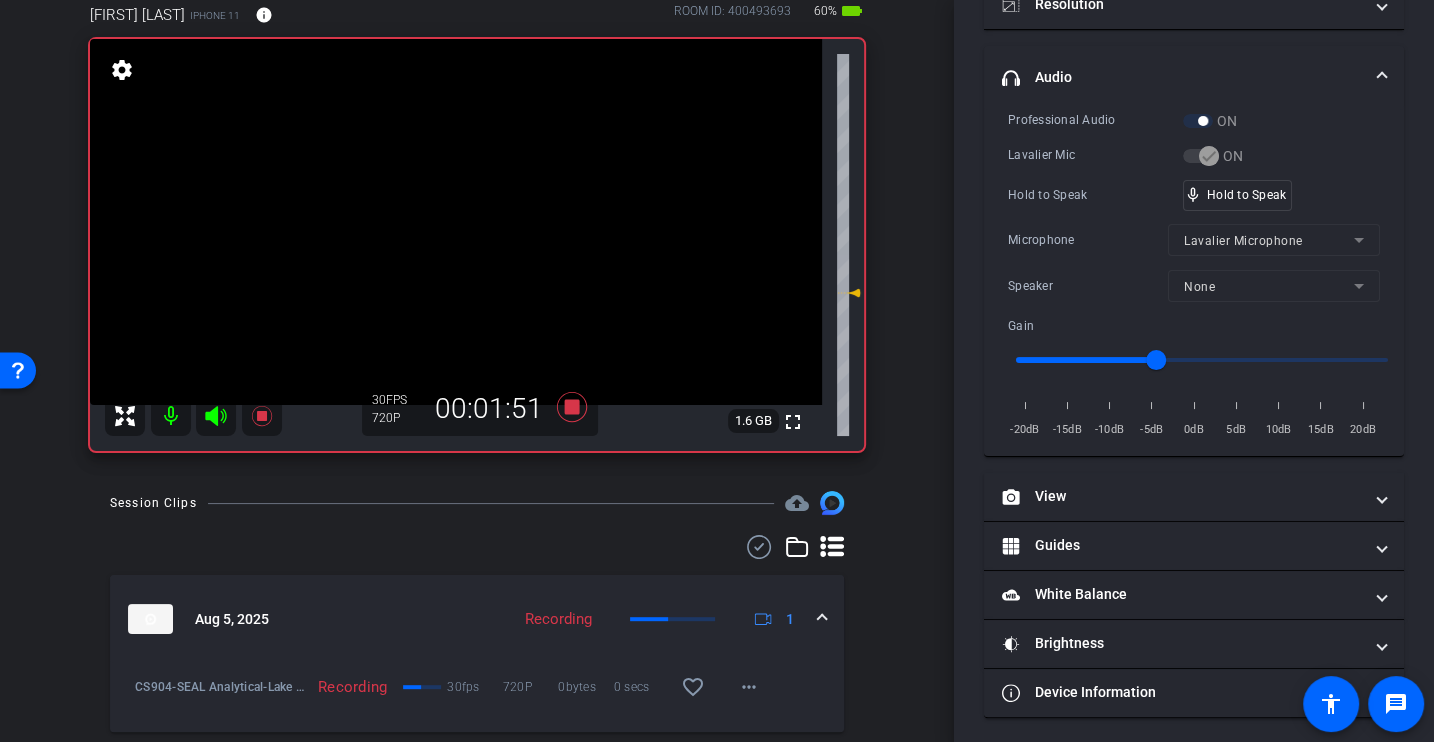 click on "Professional Audio  ON  Lavalier Mic  ON  Hold to Speak  mic_none Hold to Speak Microphone Lavalier Microphone Speaker None Gain -20dB -15dB -10dB -5dB 0dB 5dB 10dB 15dB 20dB" at bounding box center (1194, 275) 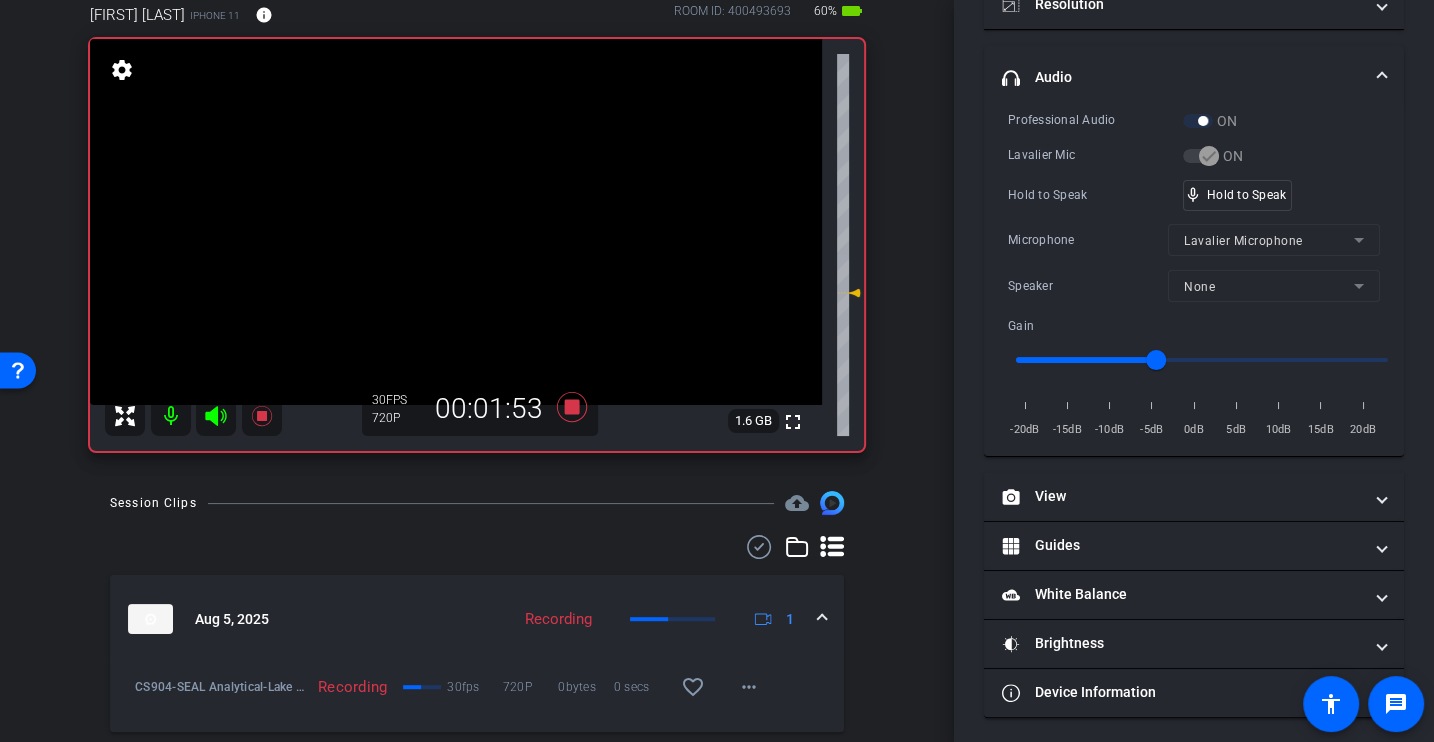 click on "Professional Audio  ON  Lavalier Mic  ON  Hold to Speak  mic_none Hold to Speak Microphone Lavalier Microphone Speaker None Gain -20dB -15dB -10dB -5dB 0dB 5dB 10dB 15dB 20dB" at bounding box center [1194, 275] 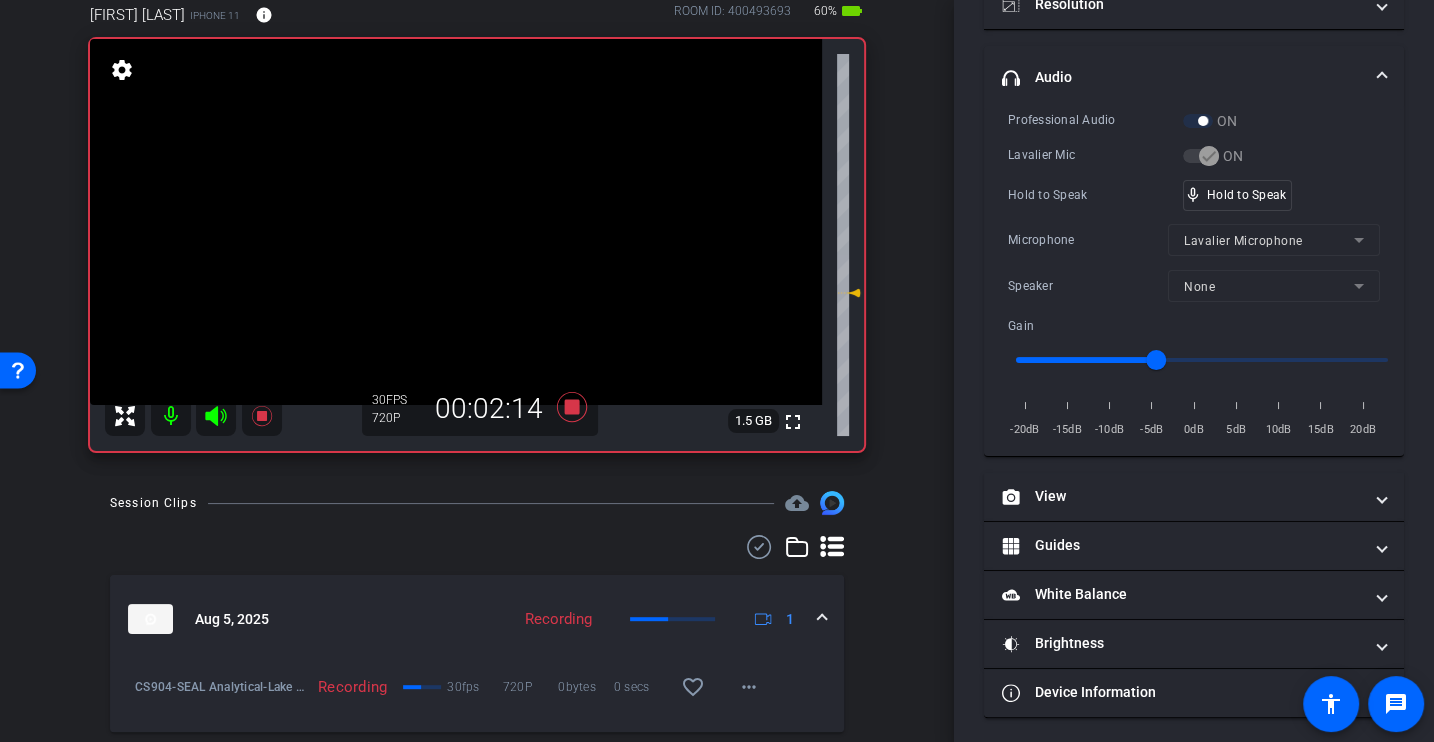 click on "Hold to Speak" at bounding box center [1095, 195] 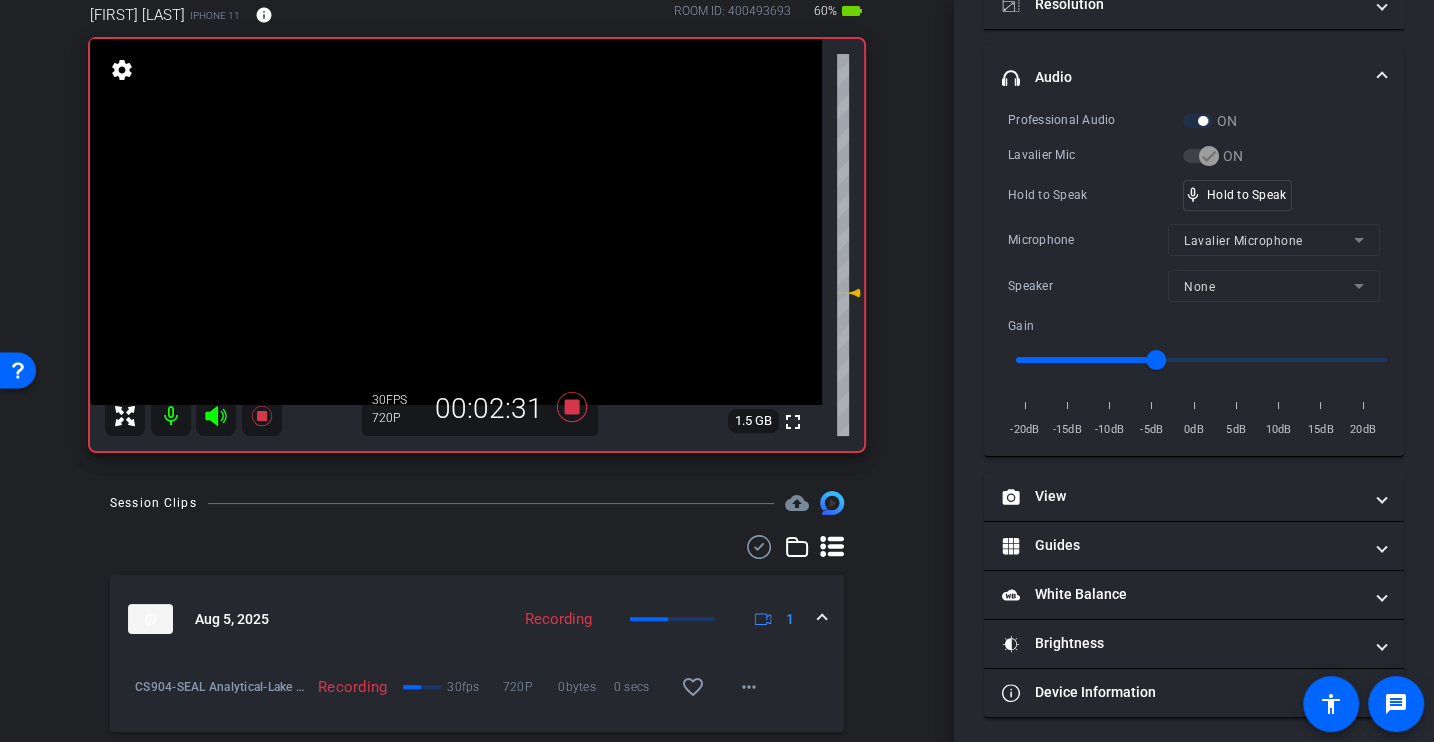 click on "Professional Audio  ON  Lavalier Mic  ON  Hold to Speak  mic_none Hold to Speak Microphone Lavalier Microphone Speaker None Gain -20dB -15dB -10dB -5dB 0dB 5dB 10dB 15dB 20dB" at bounding box center [1194, 275] 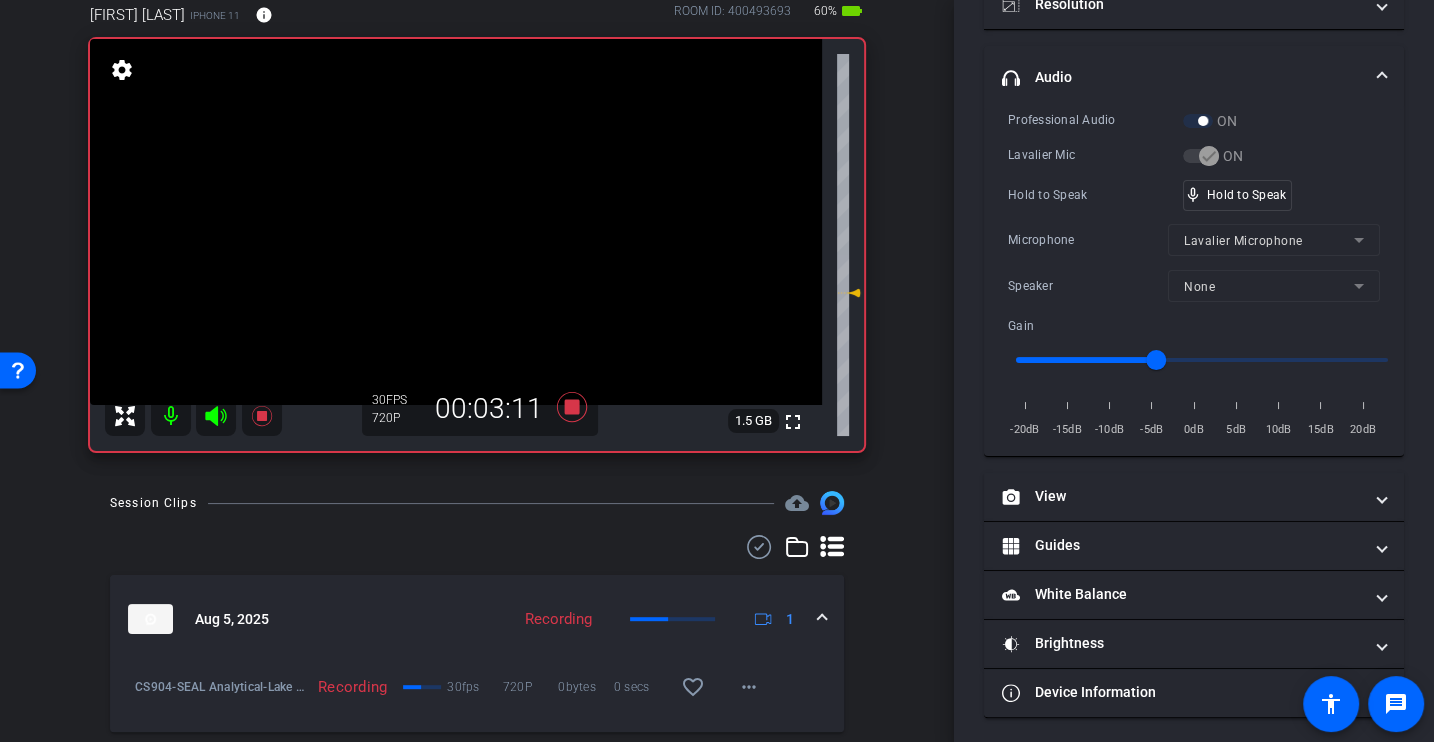 click on "Hold to Speak  mic_none Hold to Speak" at bounding box center [1194, 195] 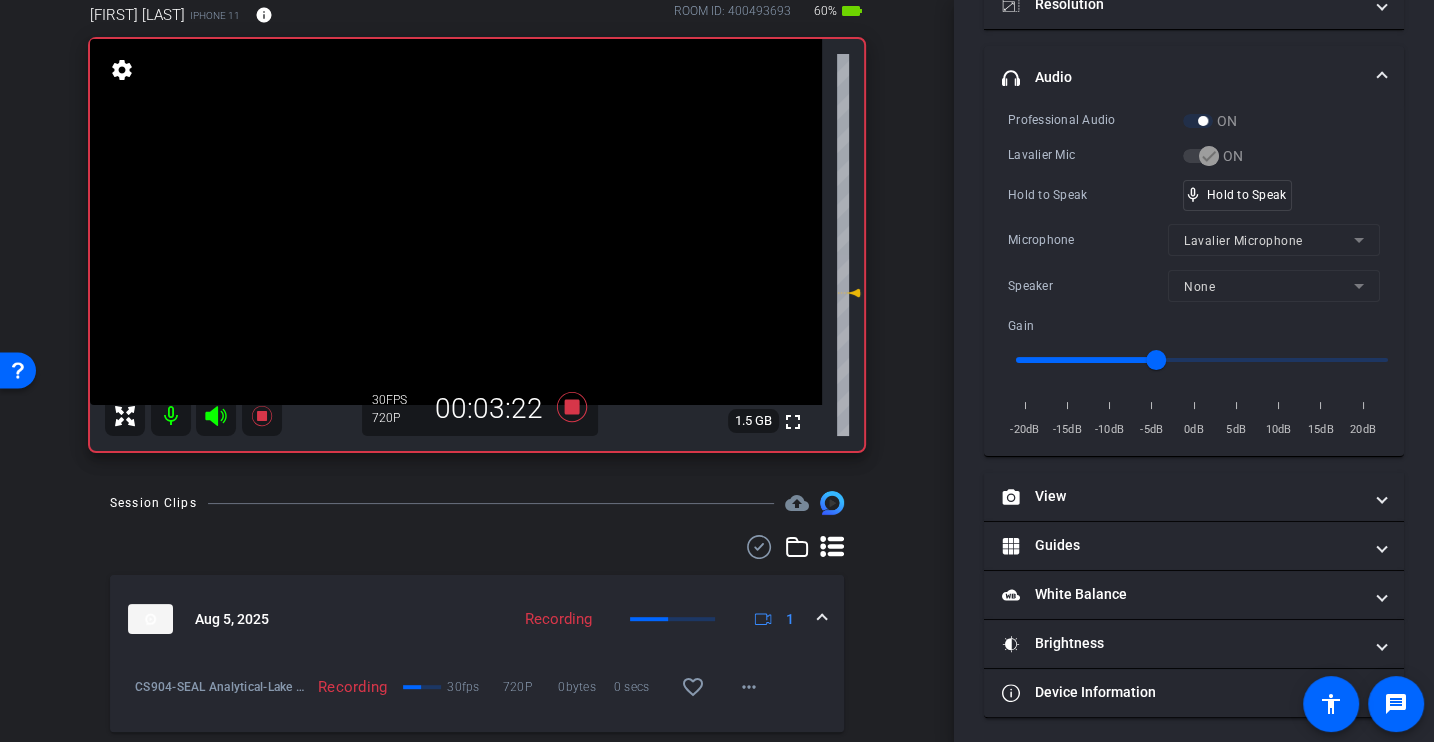 click on "Professional Audio  ON  Lavalier Mic  ON  Hold to Speak  mic_none Hold to Speak Microphone Lavalier Microphone Speaker None Gain -20dB -15dB -10dB -5dB 0dB 5dB 10dB 15dB 20dB" at bounding box center [1194, 275] 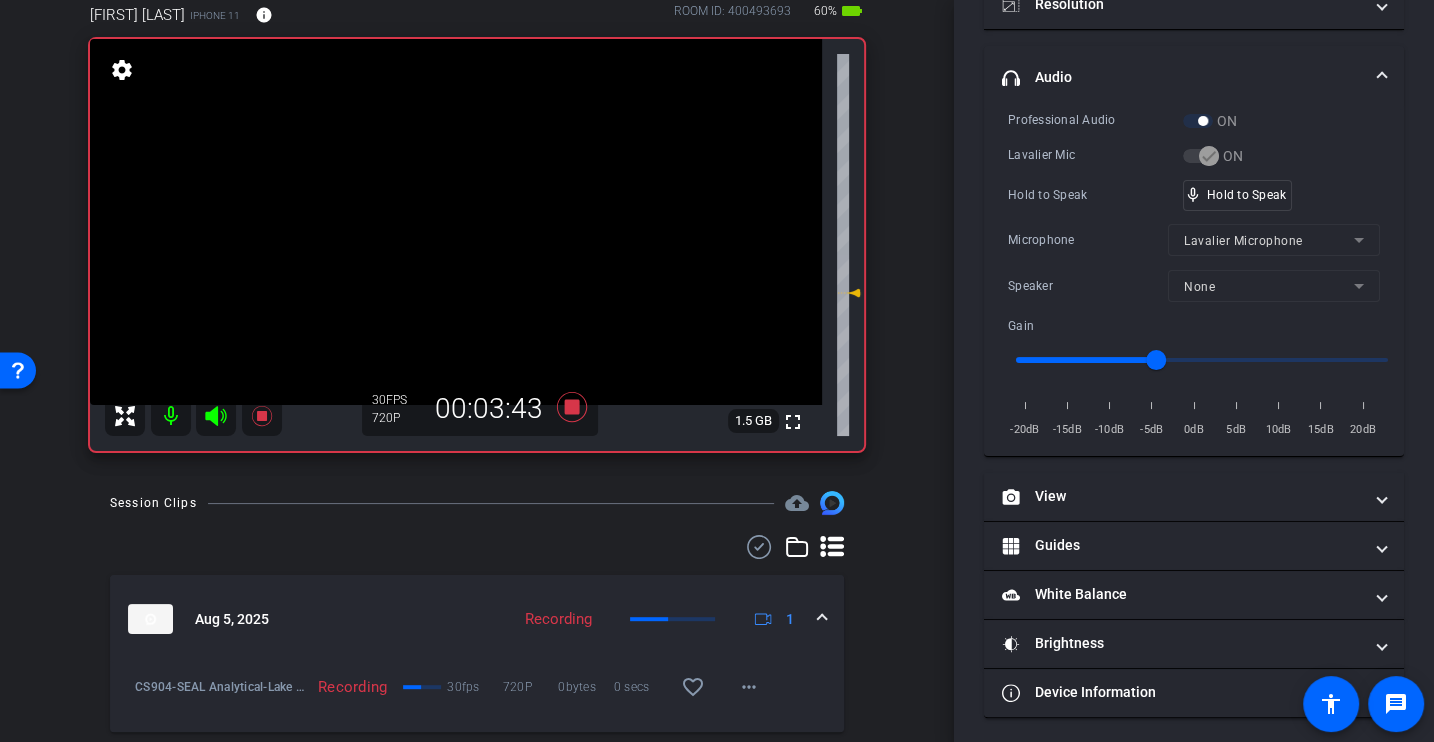 click on "Professional Audio  ON  Lavalier Mic  ON  Hold to Speak  mic_none Hold to Speak Microphone Lavalier Microphone Speaker None Gain -20dB -15dB -10dB -5dB 0dB 5dB 10dB 15dB 20dB" at bounding box center [1194, 275] 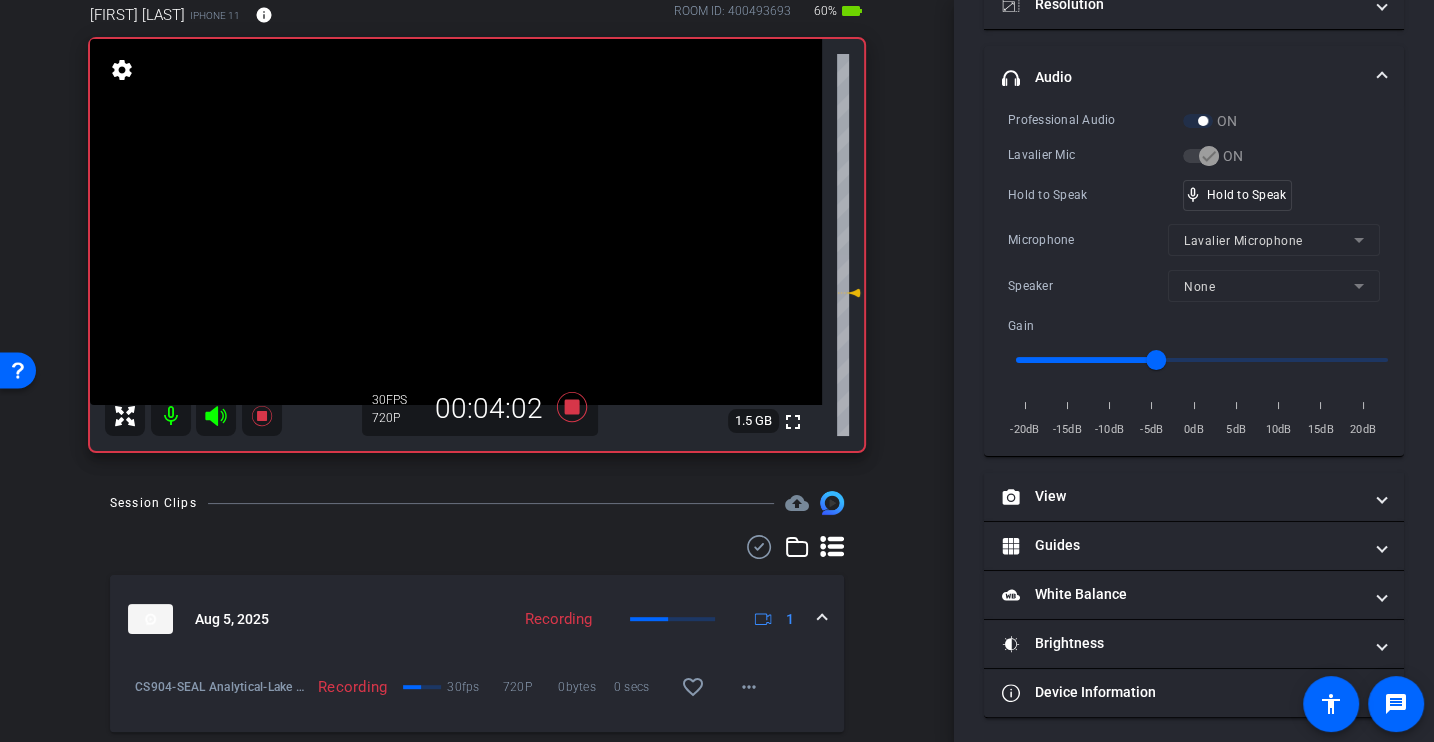 click on "Hold to Speak" at bounding box center (1095, 195) 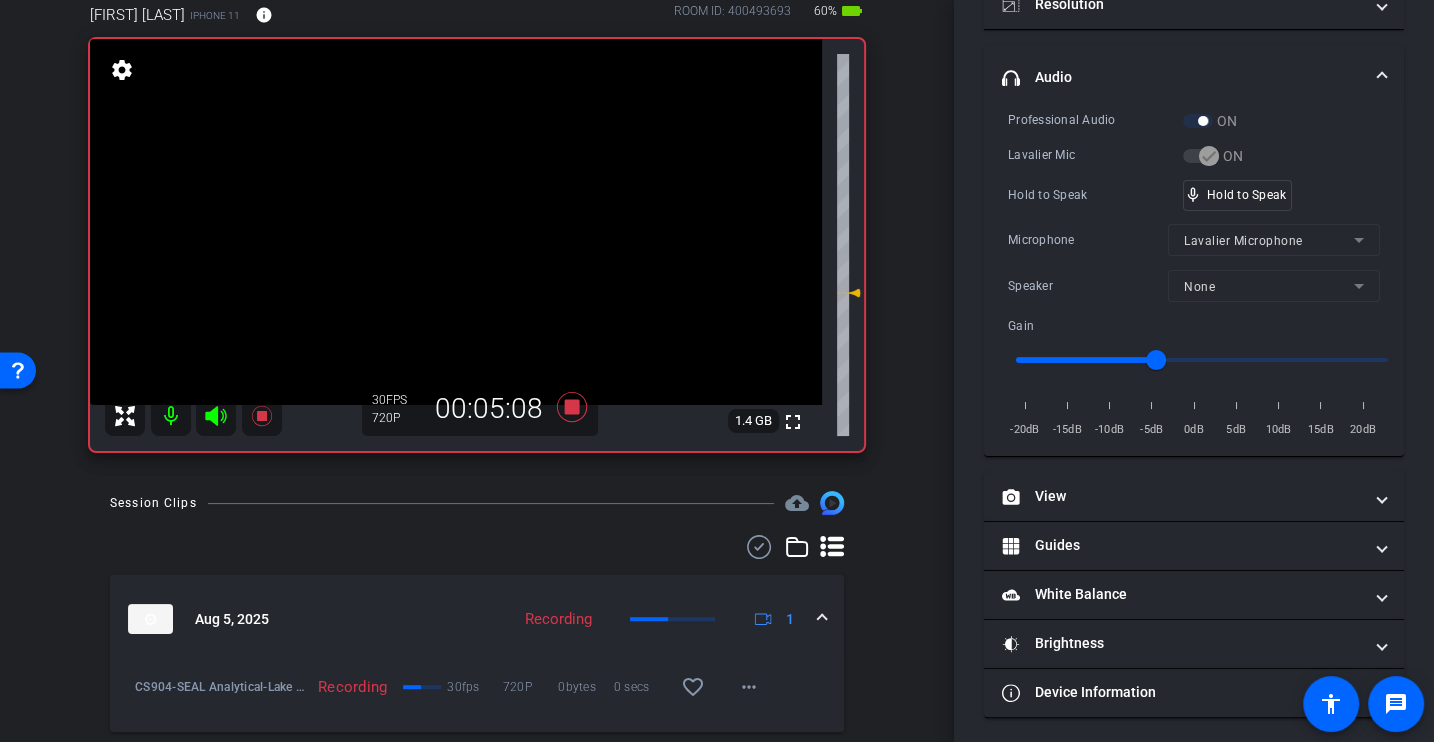 click on "Hold to Speak" at bounding box center [1095, 195] 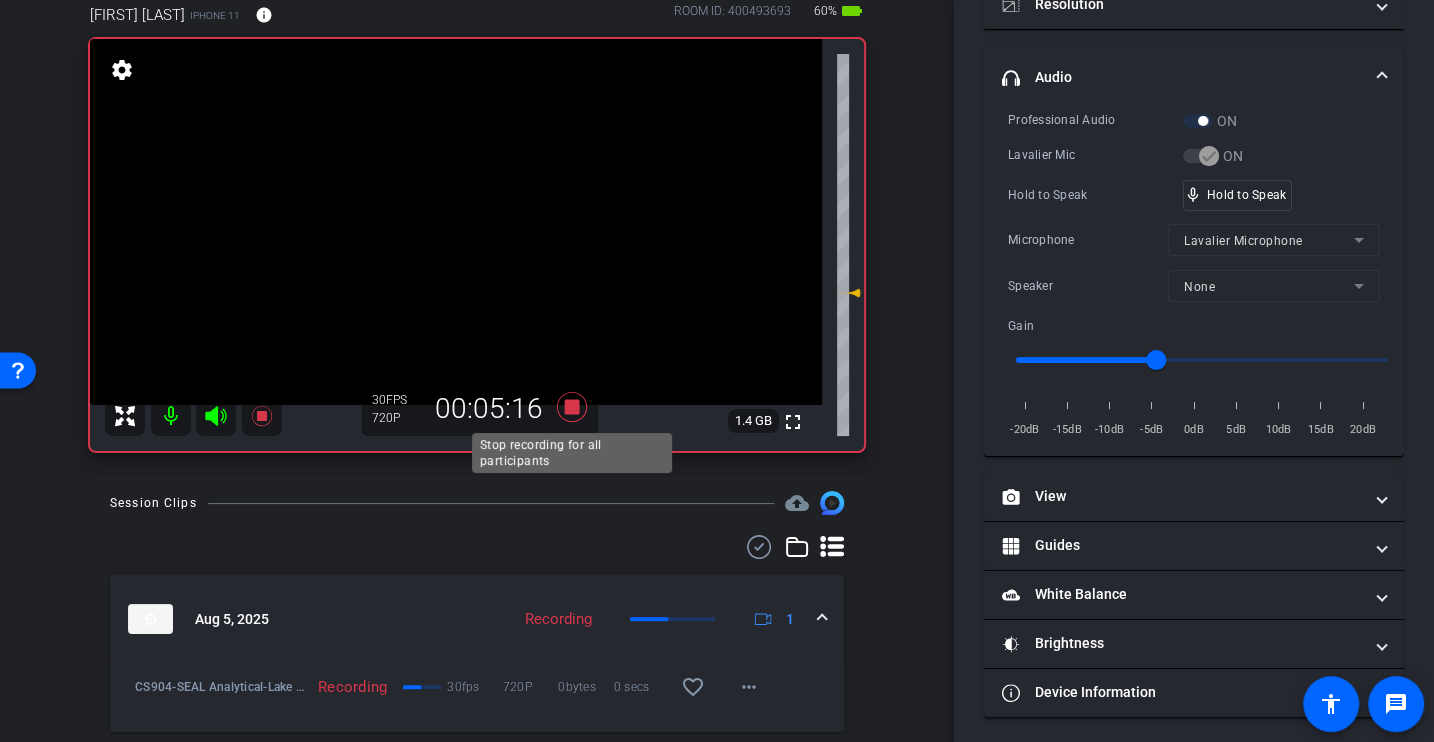 click 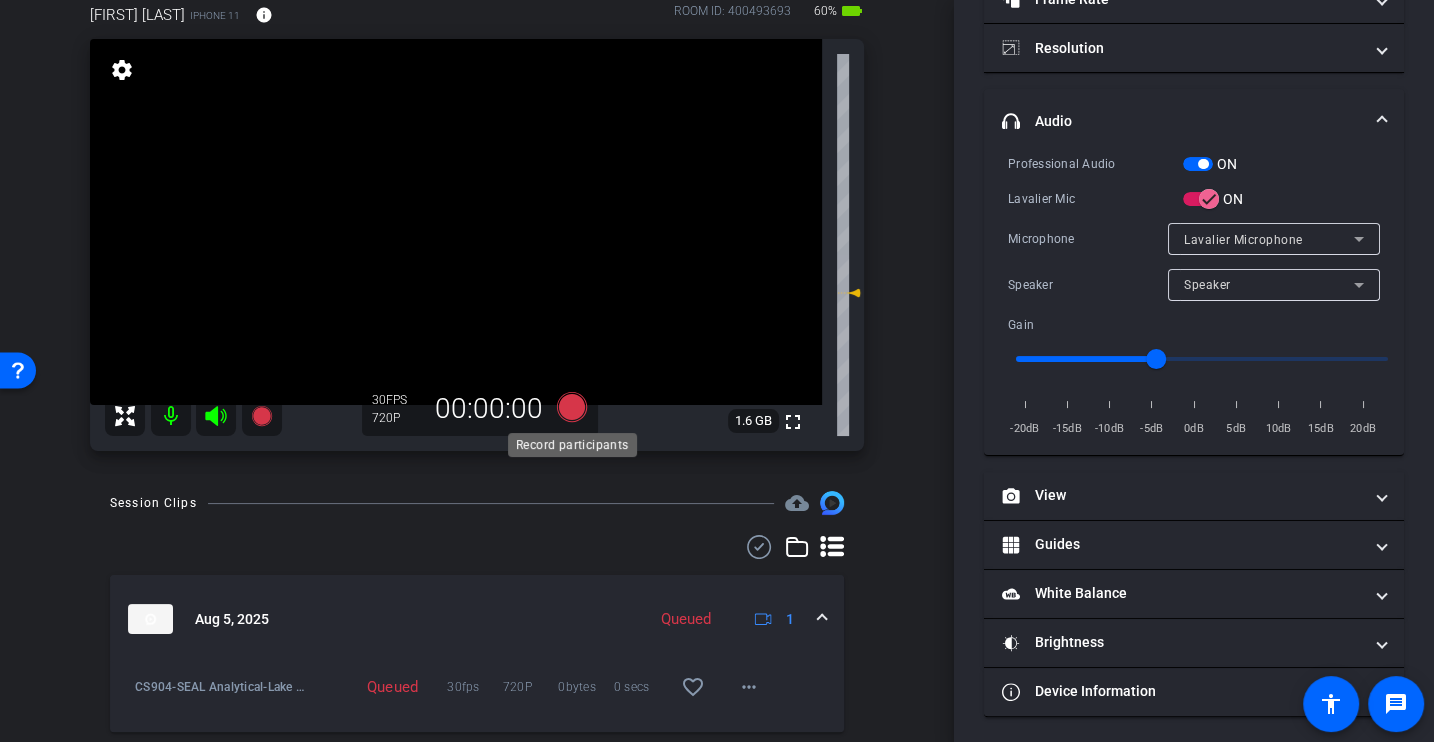 click 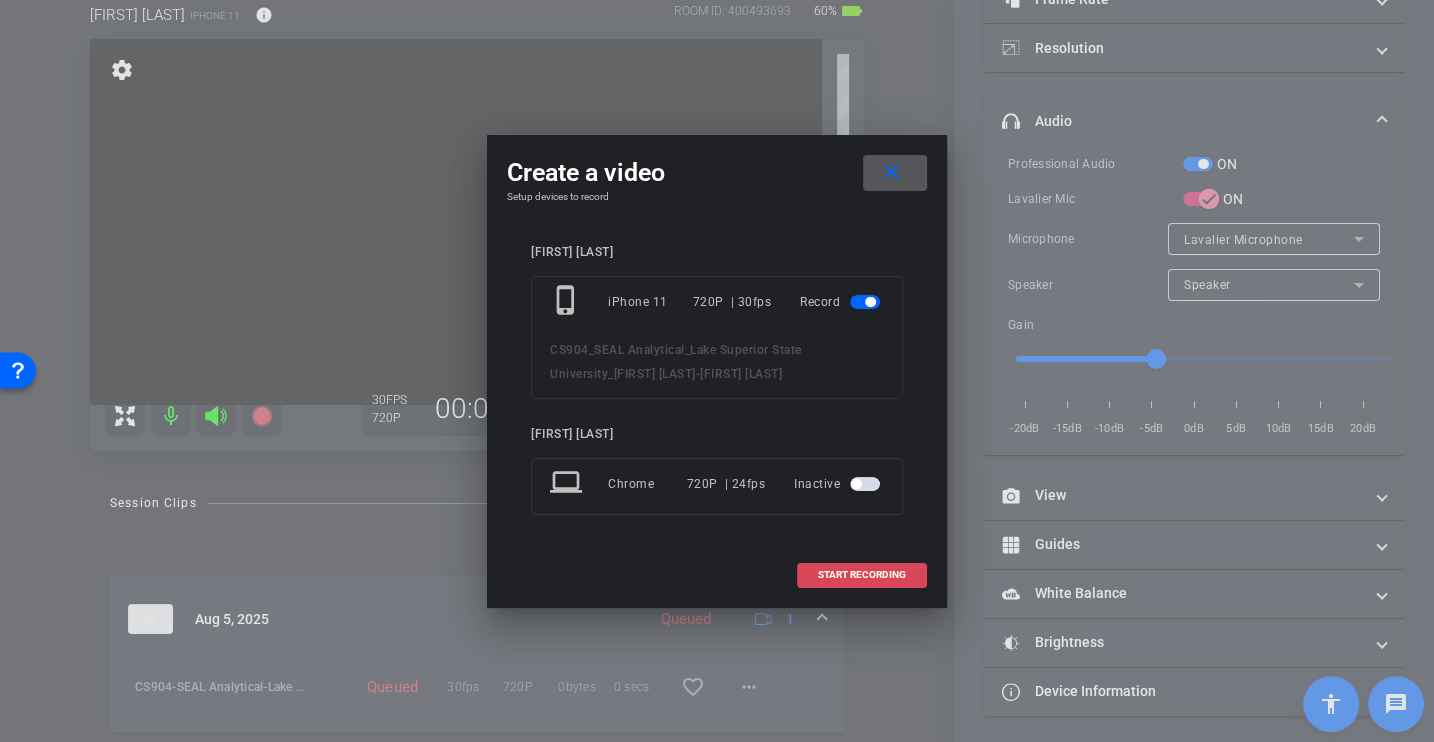 click on "START RECORDING" at bounding box center (862, 575) 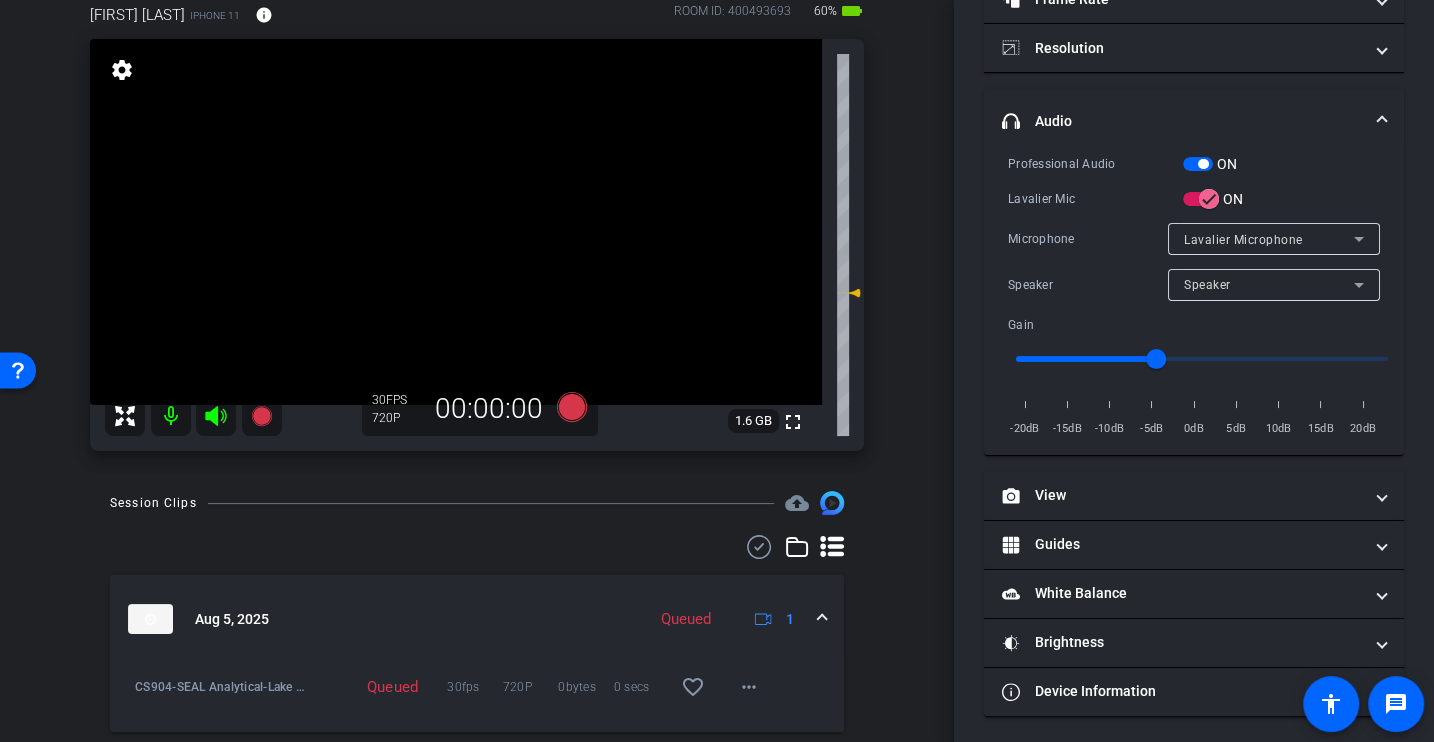 scroll, scrollTop: 234, scrollLeft: 0, axis: vertical 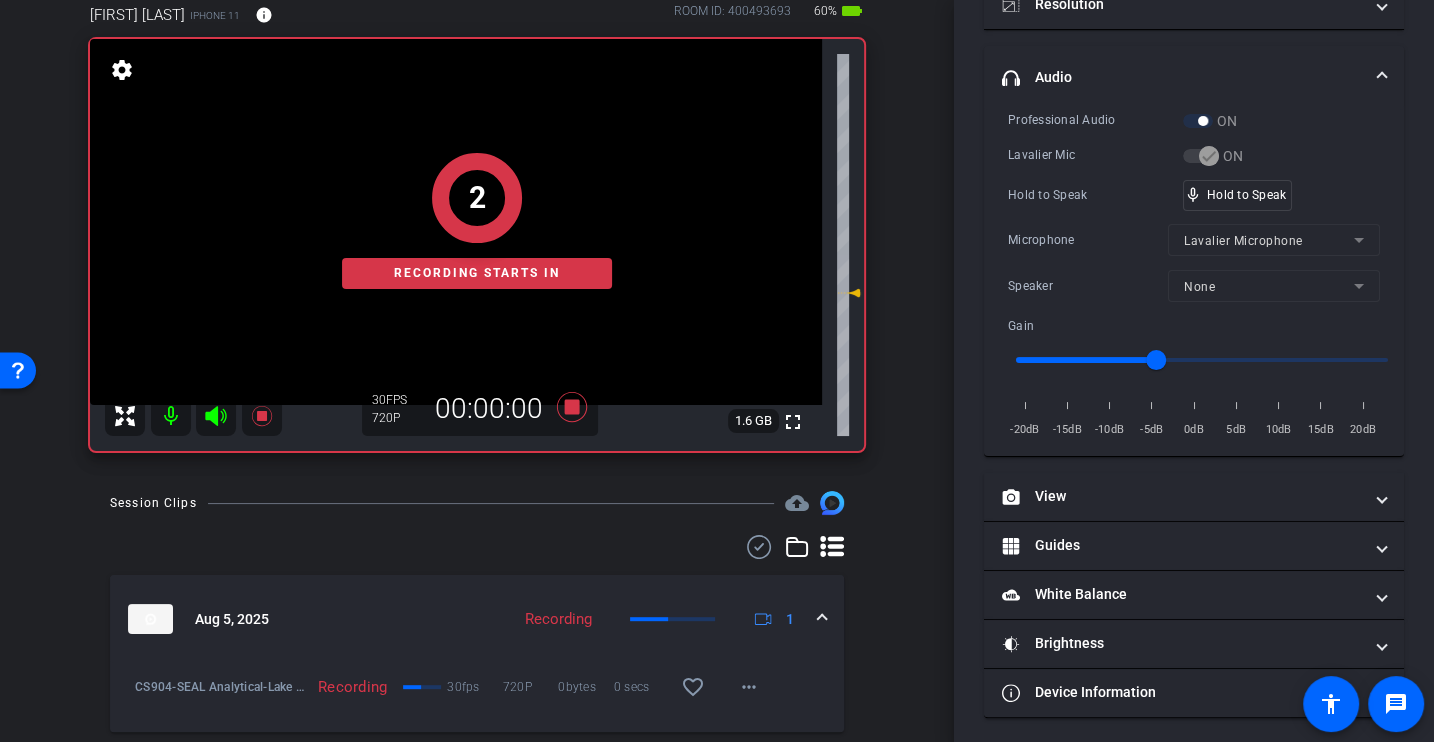 click on "Hold to Speak" at bounding box center [1095, 195] 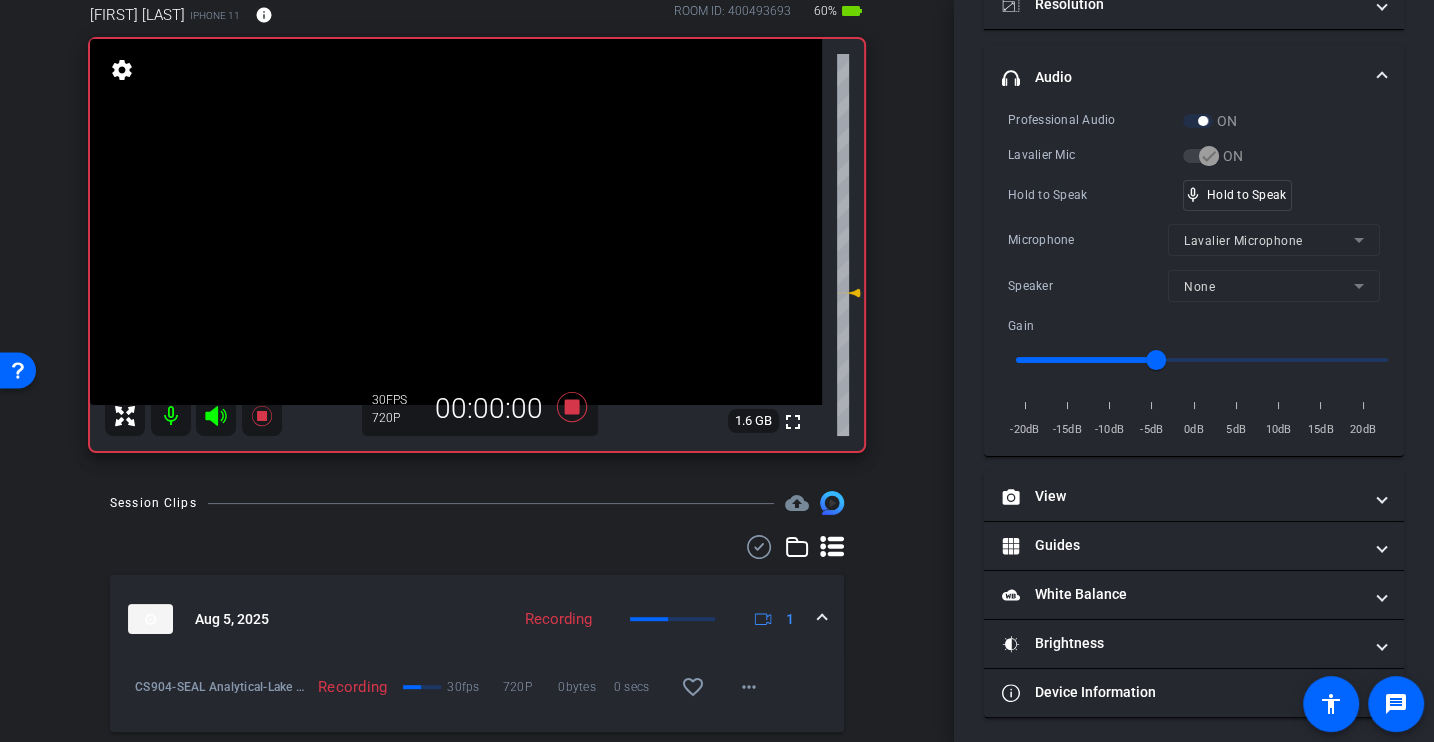 click on "Hold to Speak" at bounding box center [1095, 195] 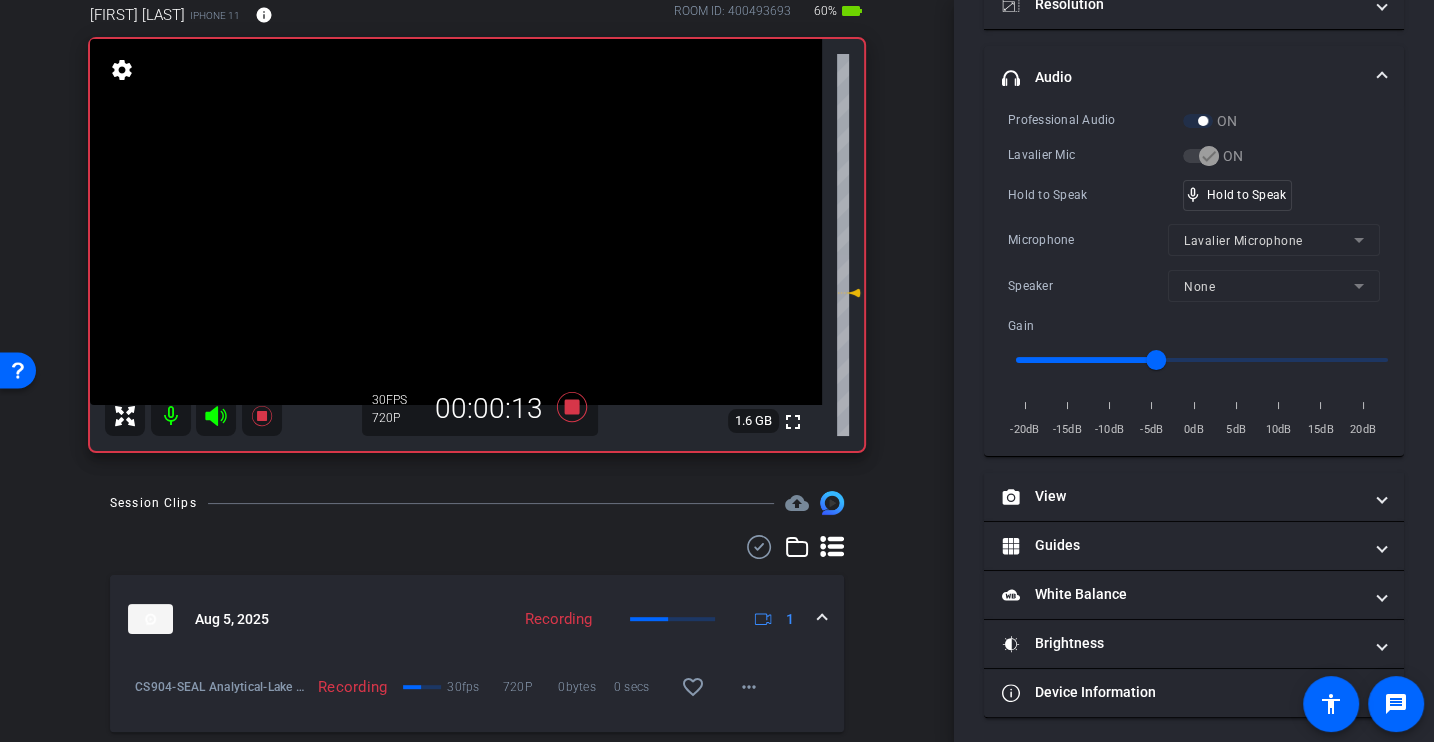 click on "Professional Audio  ON  Lavalier Mic  ON  Hold to Speak  mic_none Hold to Speak Microphone Lavalier Microphone Speaker None Gain -20dB -15dB -10dB -5dB 0dB 5dB 10dB 15dB 20dB" at bounding box center (1194, 275) 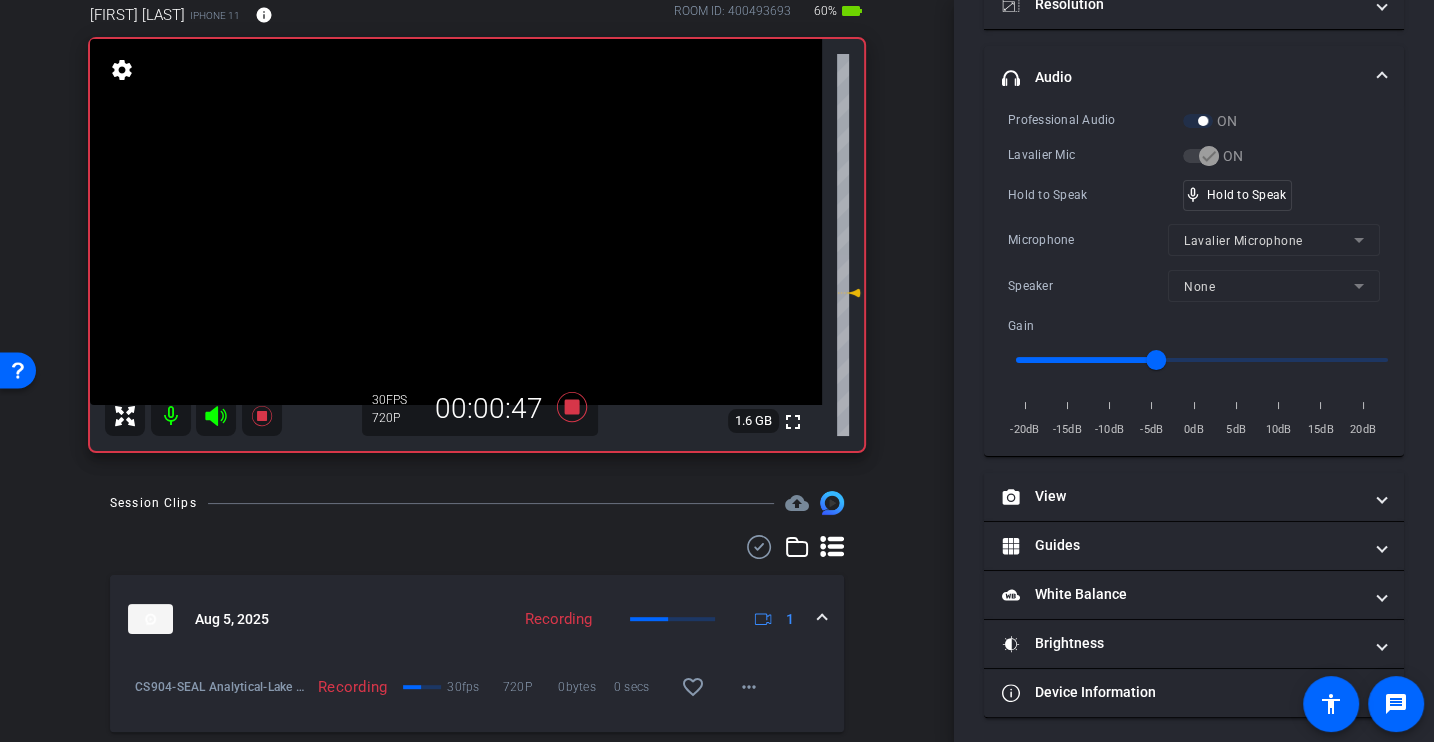 click on "Professional Audio  ON  Lavalier Mic  ON  Hold to Speak  mic_none Hold to Speak Microphone Lavalier Microphone Speaker None Gain -20dB -15dB -10dB -5dB 0dB 5dB 10dB 15dB 20dB" at bounding box center [1194, 275] 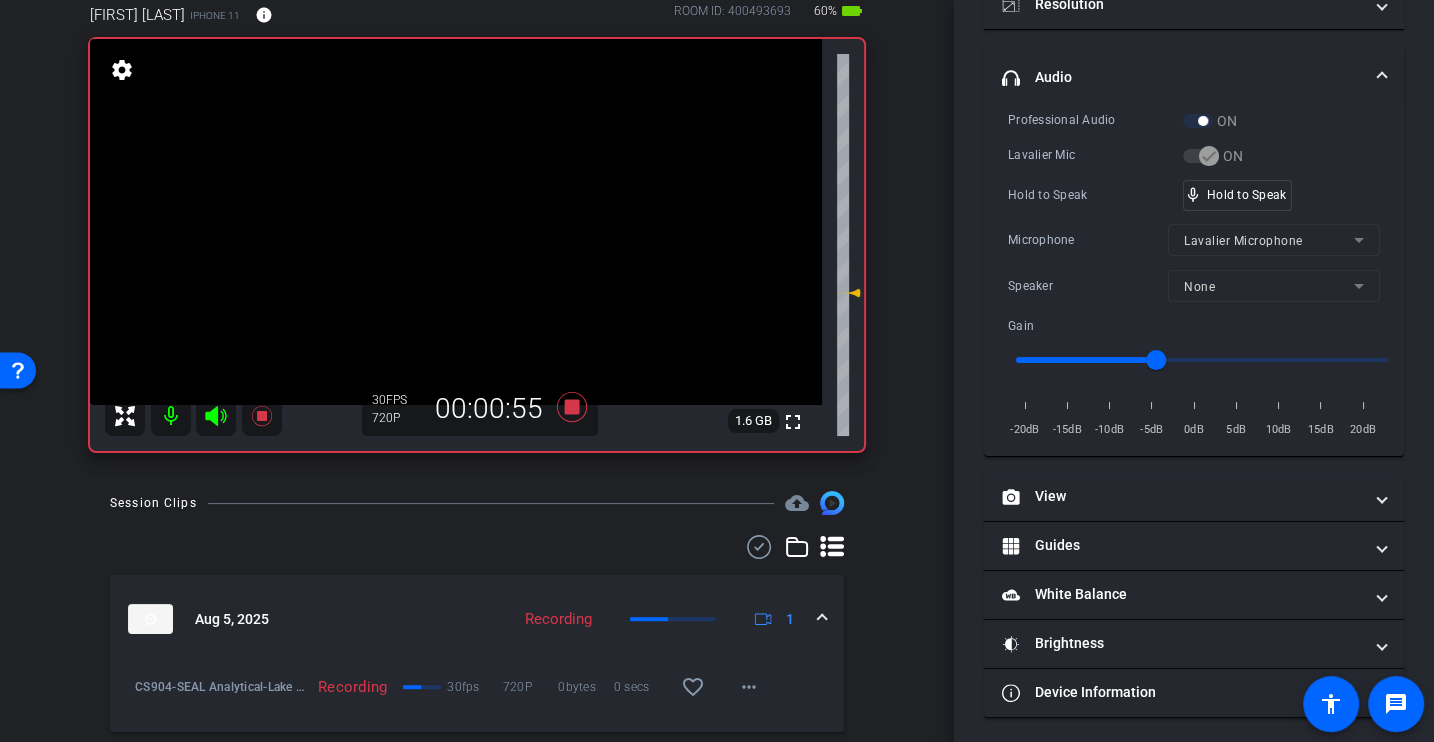 click on "Professional Audio  ON  Lavalier Mic  ON  Hold to Speak  mic_none Hold to Speak Microphone Lavalier Microphone Speaker None Gain -20dB -15dB -10dB -5dB 0dB 5dB 10dB 15dB 20dB" at bounding box center (1194, 275) 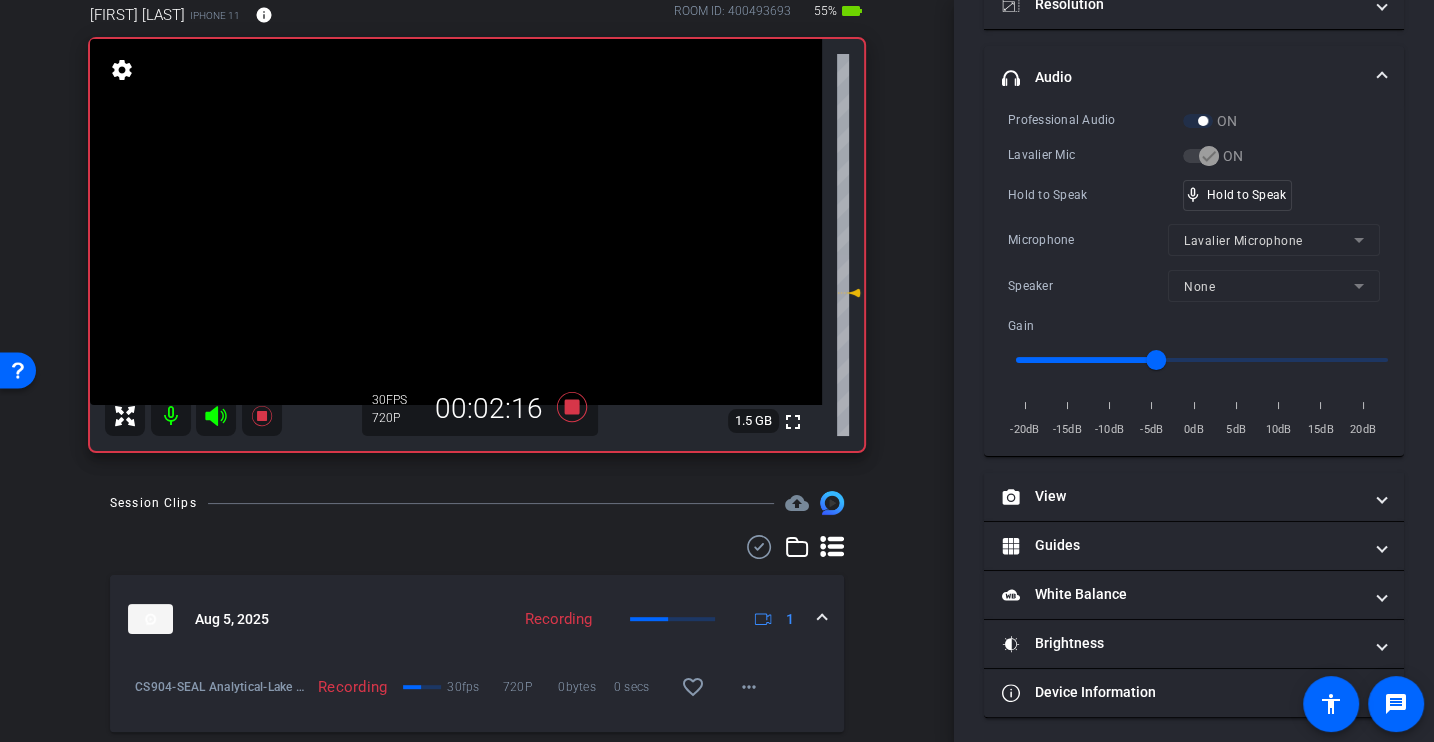 click on "Professional Audio  ON  Lavalier Mic  ON  Hold to Speak  mic_none Hold to Speak Microphone Lavalier Microphone Speaker None Gain -20dB -15dB -10dB -5dB 0dB 5dB 10dB 15dB 20dB" at bounding box center (1194, 275) 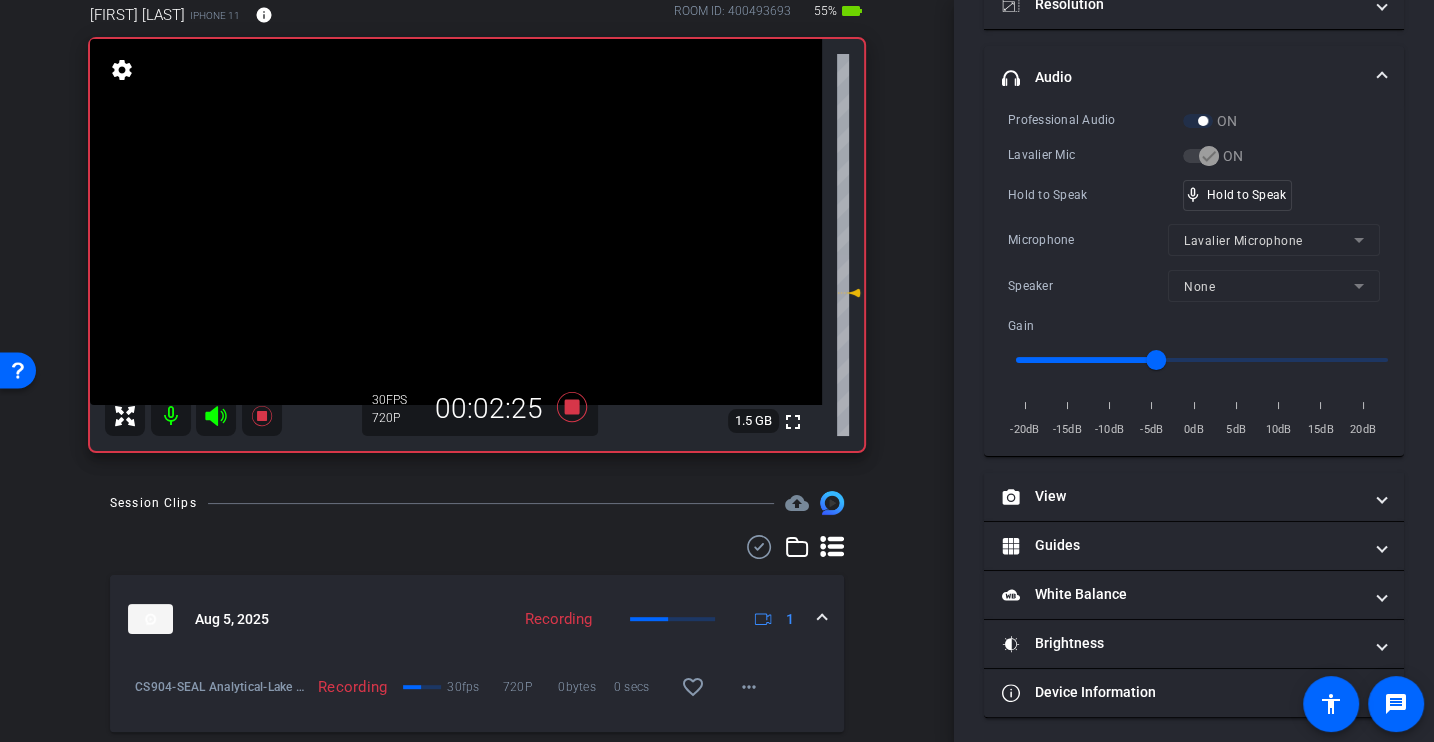 click on "Professional Audio  ON  Lavalier Mic  ON  Hold to Speak  mic_none Hold to Speak Microphone Lavalier Microphone Speaker None Gain -20dB -15dB -10dB -5dB 0dB 5dB 10dB 15dB 20dB" at bounding box center [1194, 275] 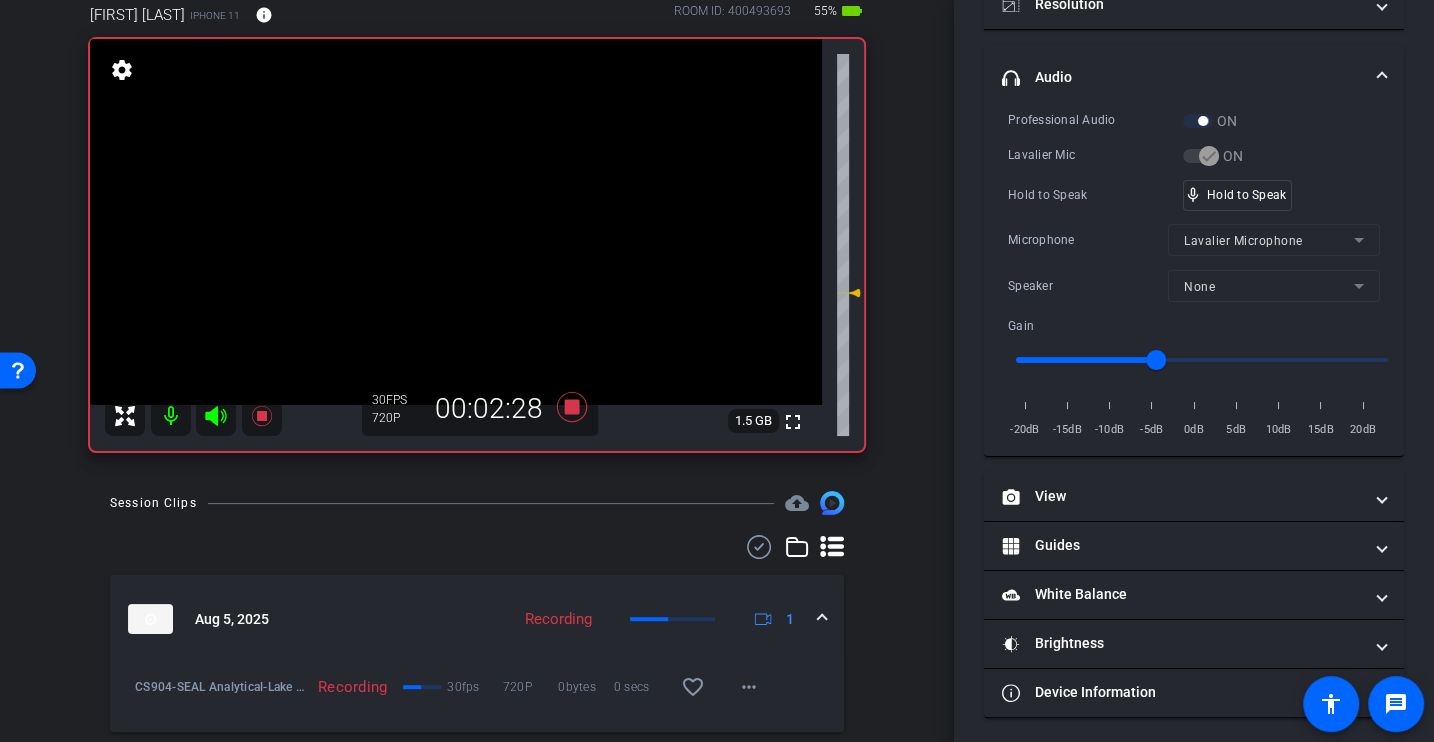 click on "Microphone" at bounding box center [1088, 240] 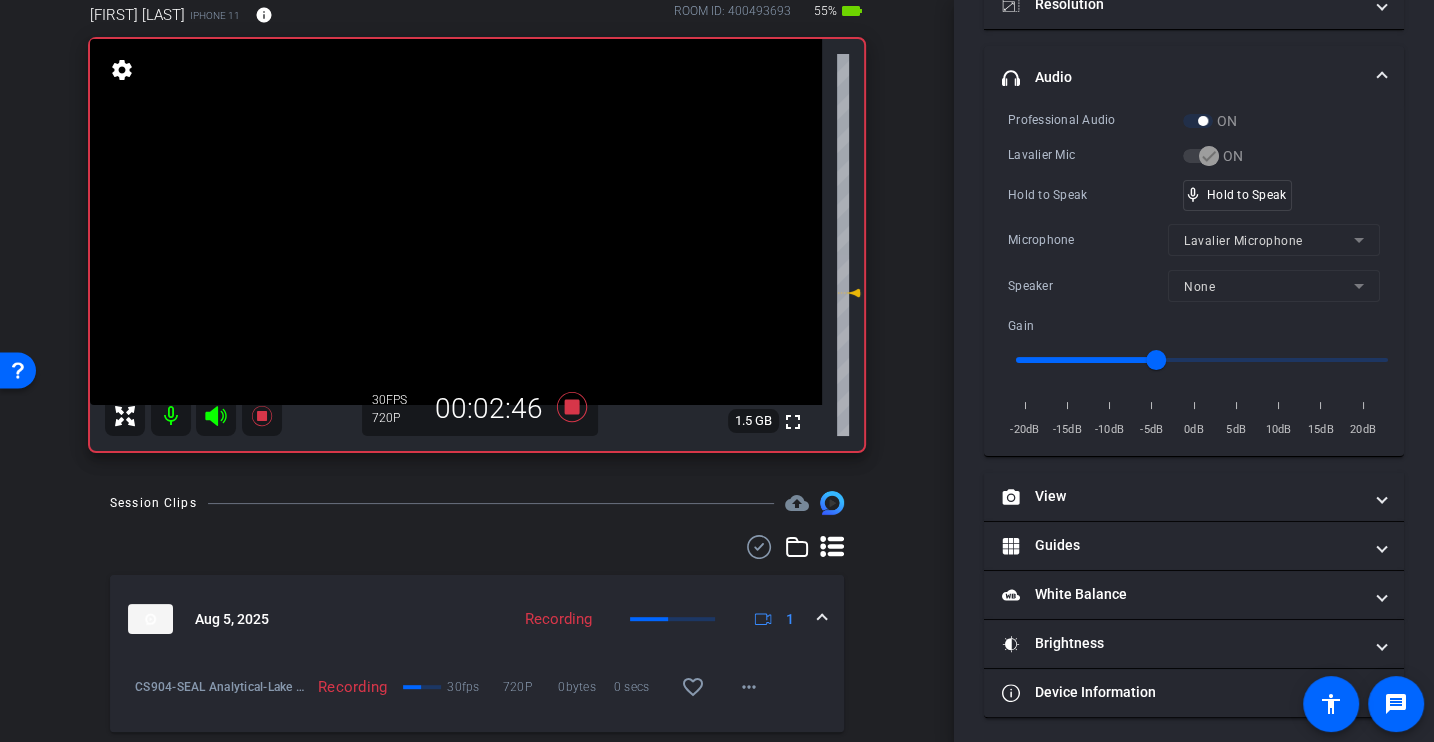 click on "Hold to Speak" at bounding box center (1095, 195) 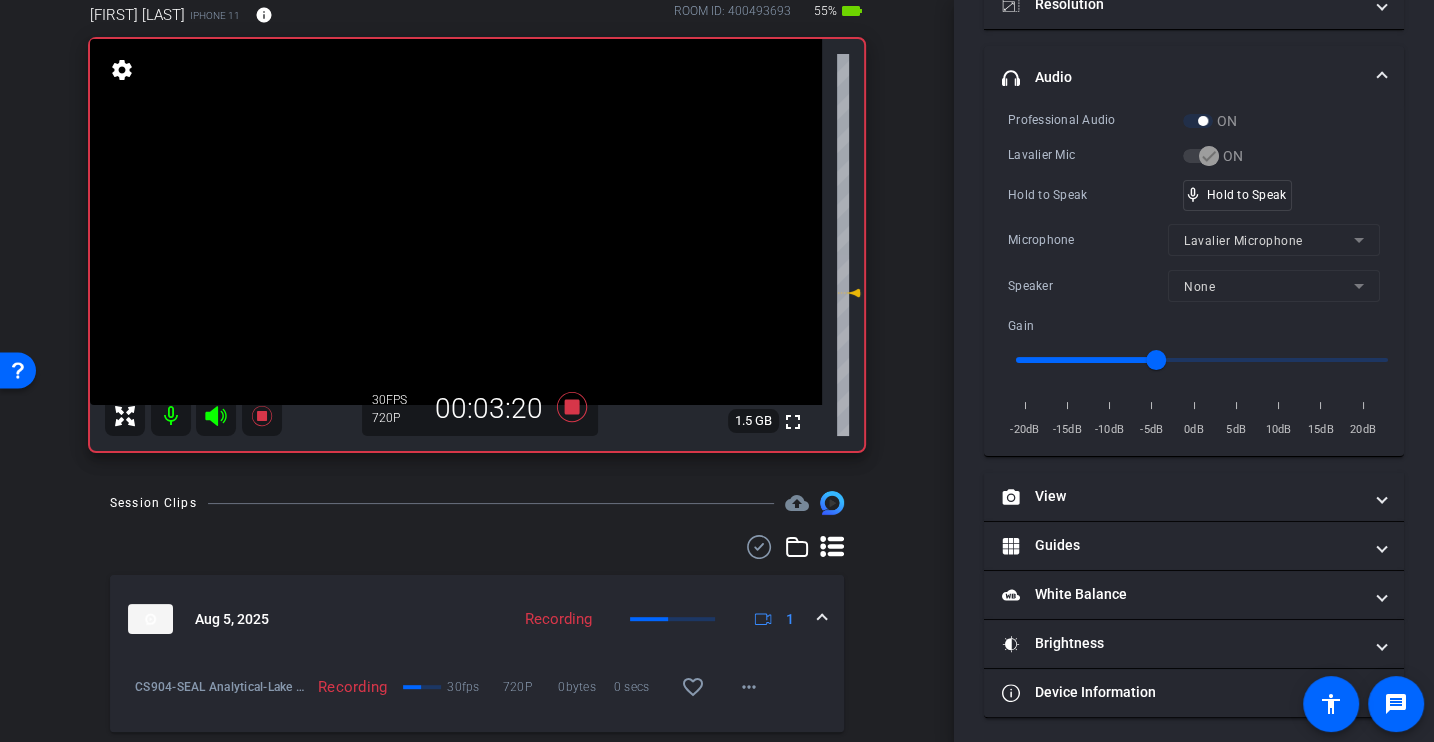 click on "Hold to Speak" at bounding box center (1095, 195) 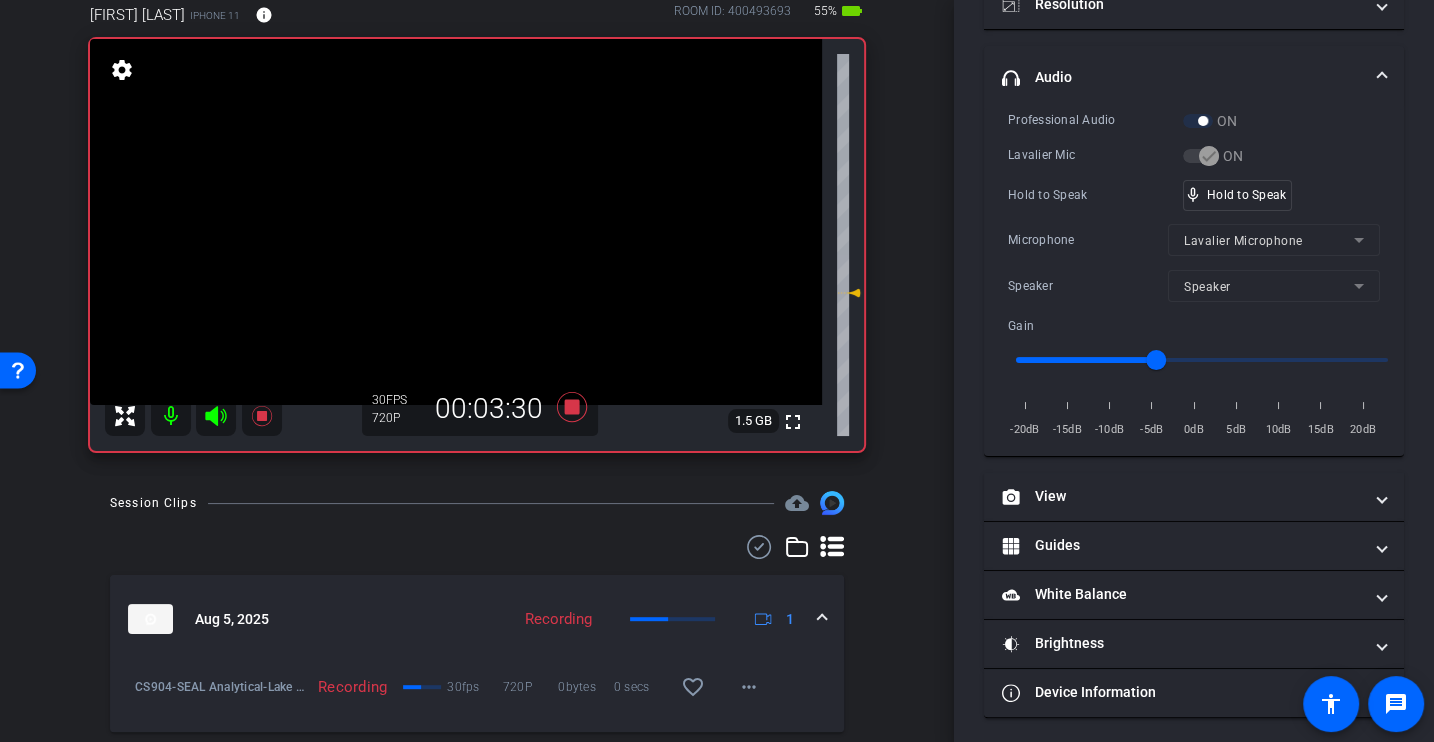 click on "Hold to Speak" at bounding box center [1095, 195] 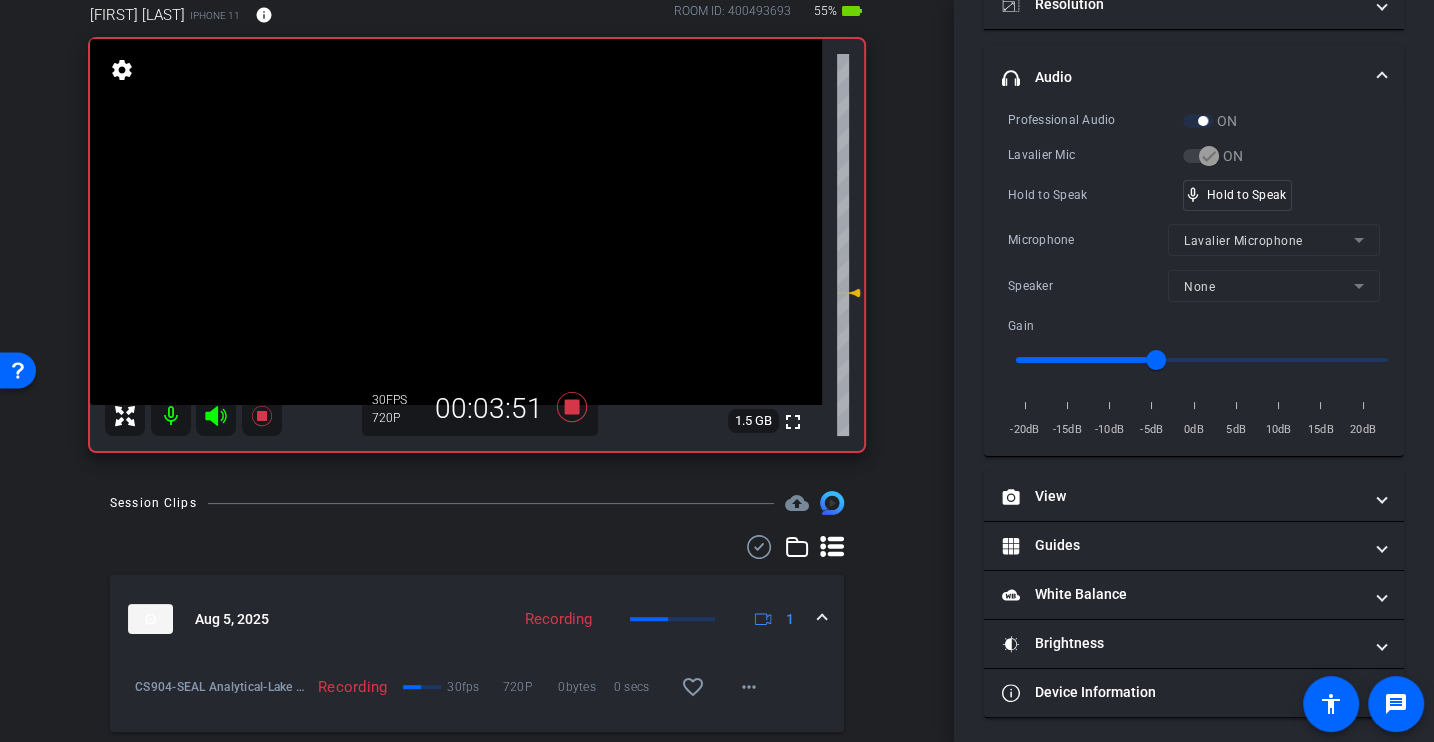 click on "Professional Audio" at bounding box center (1095, 120) 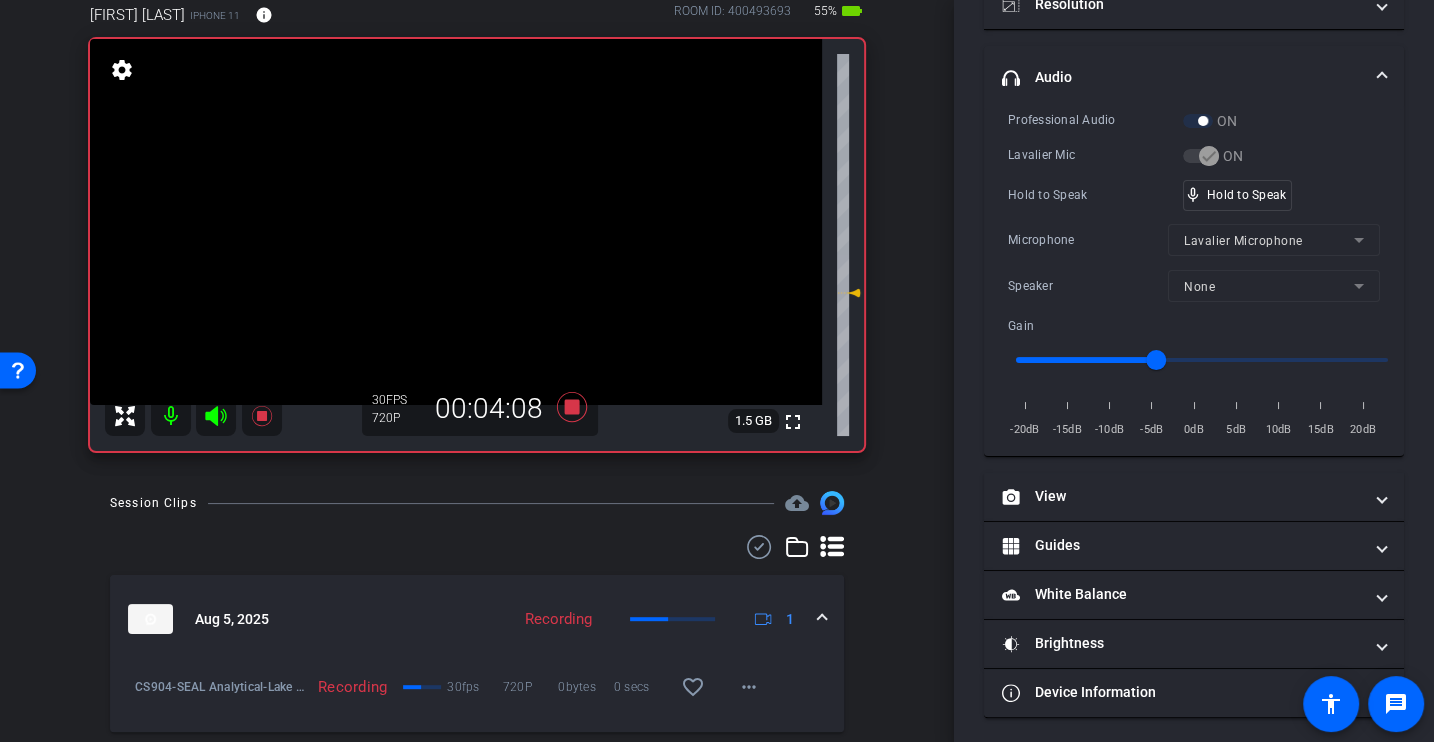 click on "Hold to Speak  mic_none Hold to Speak" at bounding box center [1194, 195] 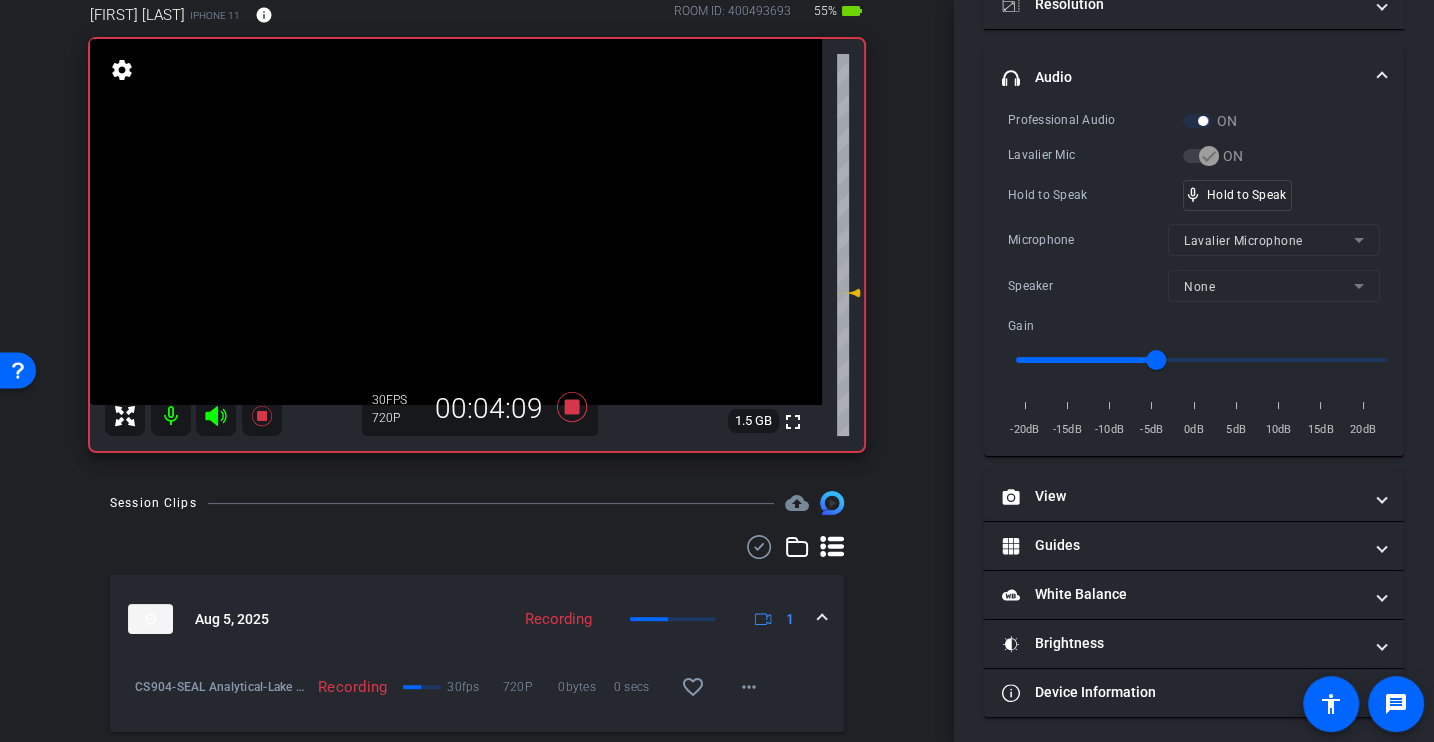 click on "Hold to Speak  mic_none Hold to Speak" at bounding box center (1194, 195) 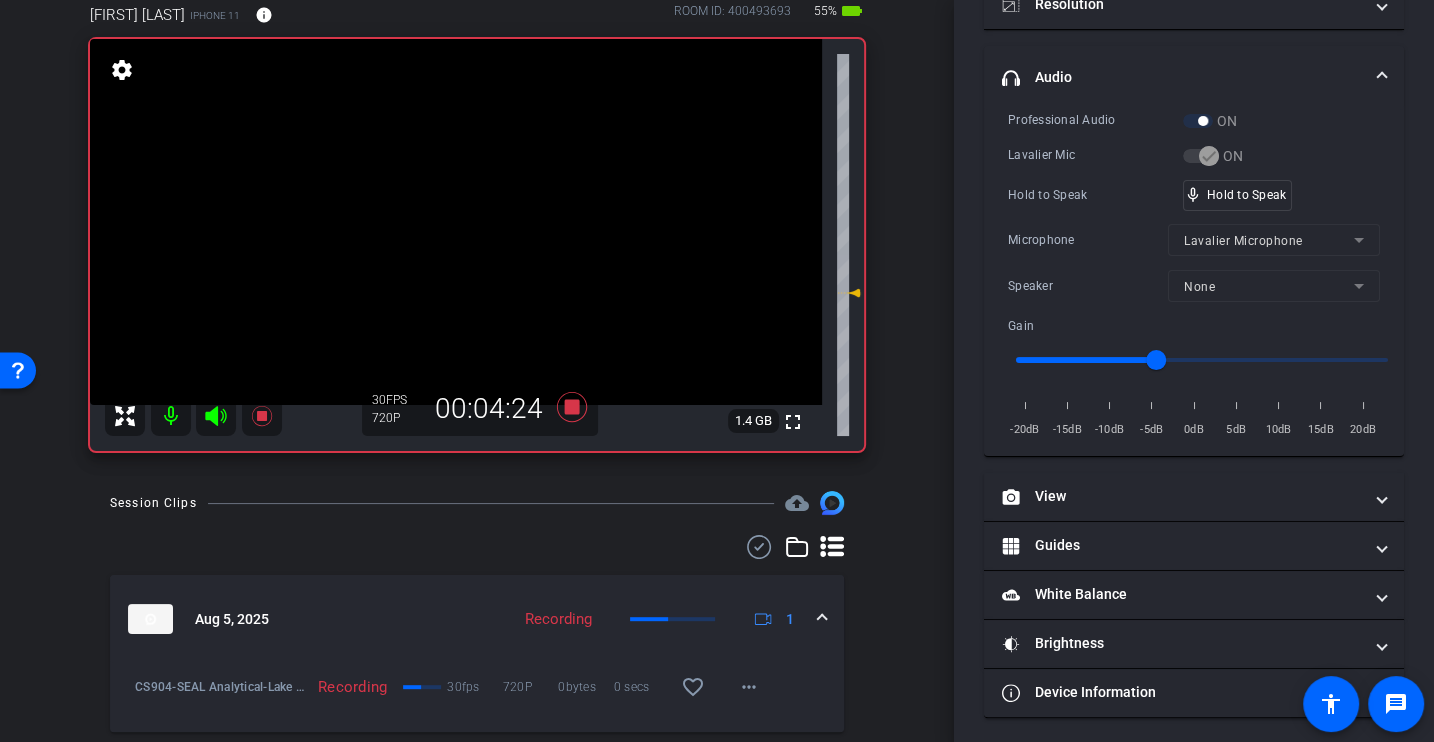 click on "Hold to Speak  mic_none Hold to Speak" at bounding box center [1194, 195] 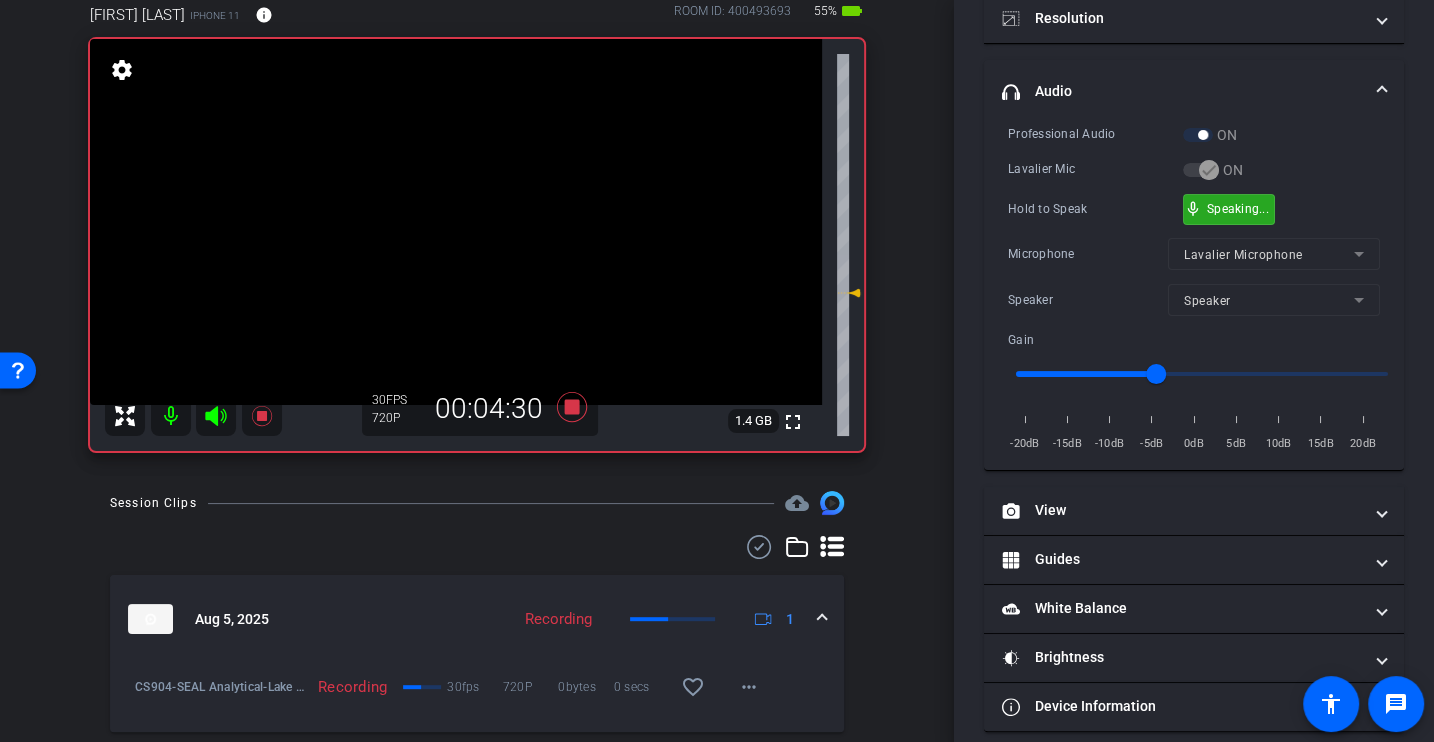 scroll, scrollTop: 234, scrollLeft: 0, axis: vertical 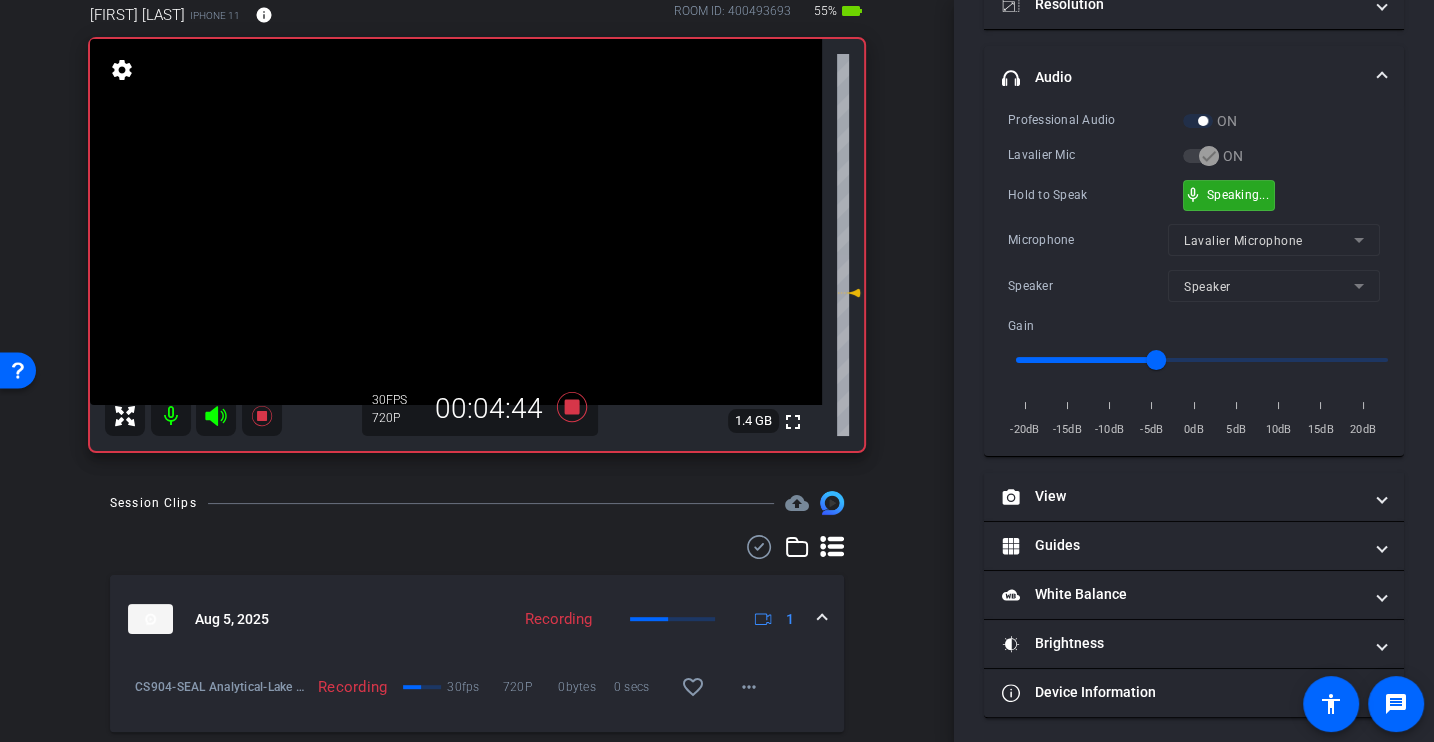 click on "Hold to Speak" at bounding box center (1095, 195) 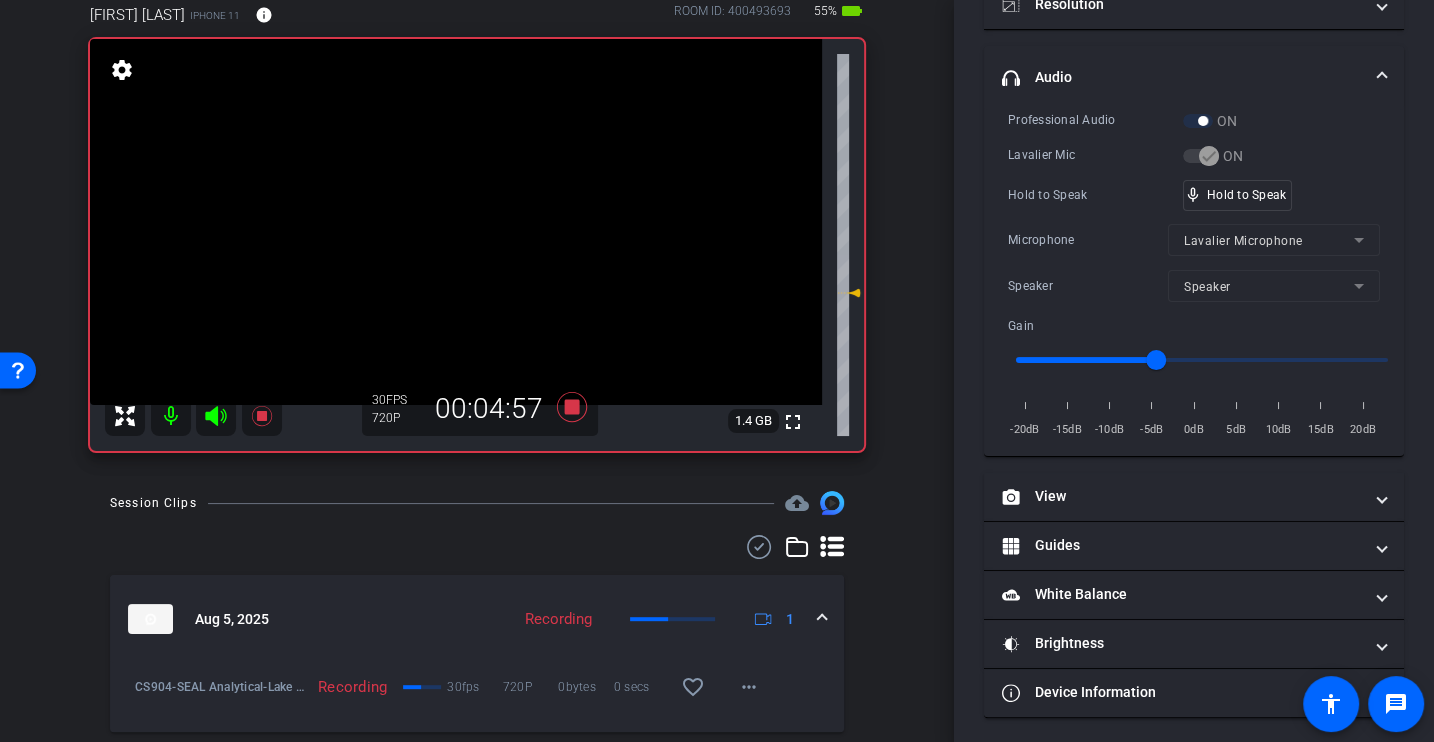 click on "Hold to Speak" at bounding box center [1095, 195] 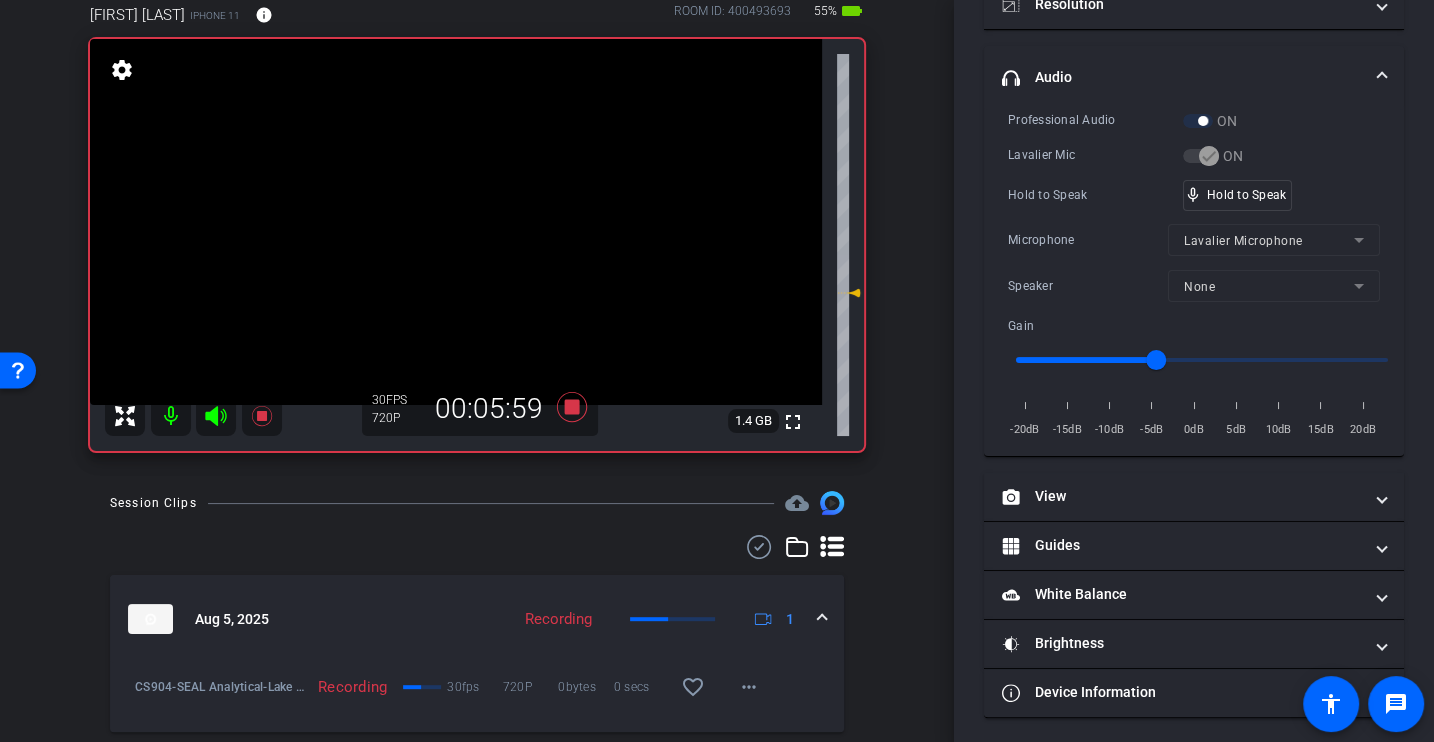 scroll, scrollTop: 0, scrollLeft: 0, axis: both 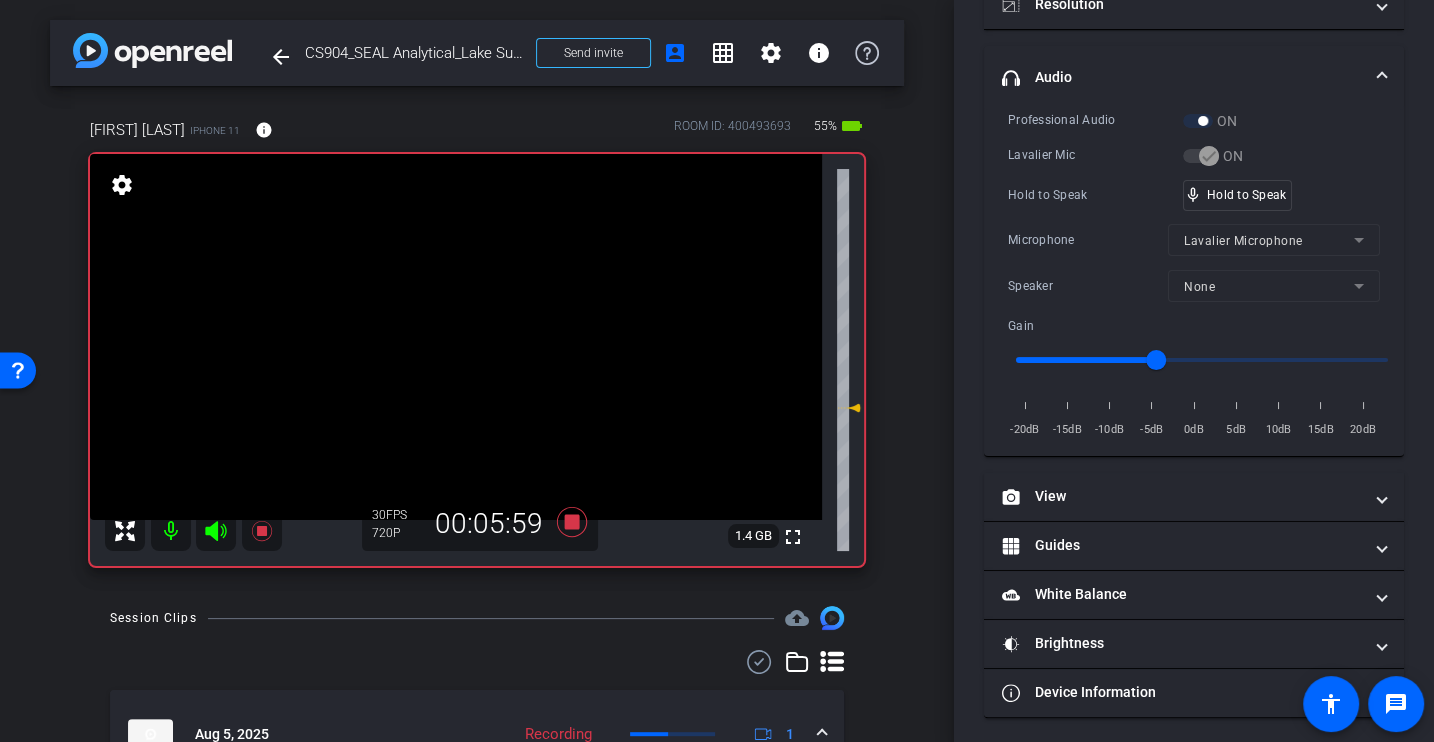 click on "Microphone" at bounding box center [1088, 240] 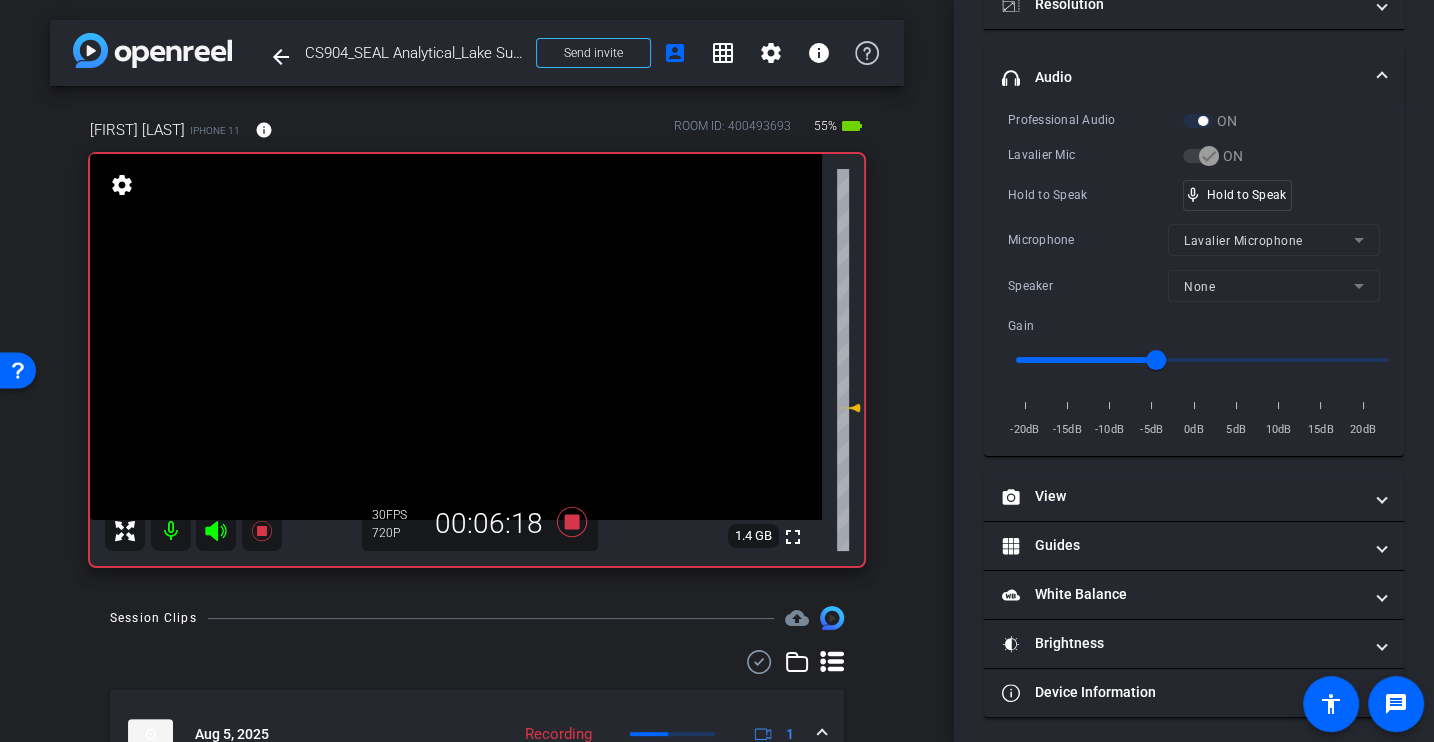 click on "Professional Audio  ON  Lavalier Mic  ON  Hold to Speak  mic_none Hold to Speak Microphone Lavalier Microphone Speaker None Gain -20dB -15dB -10dB -5dB 0dB 5dB 10dB 15dB 20dB" at bounding box center (1194, 275) 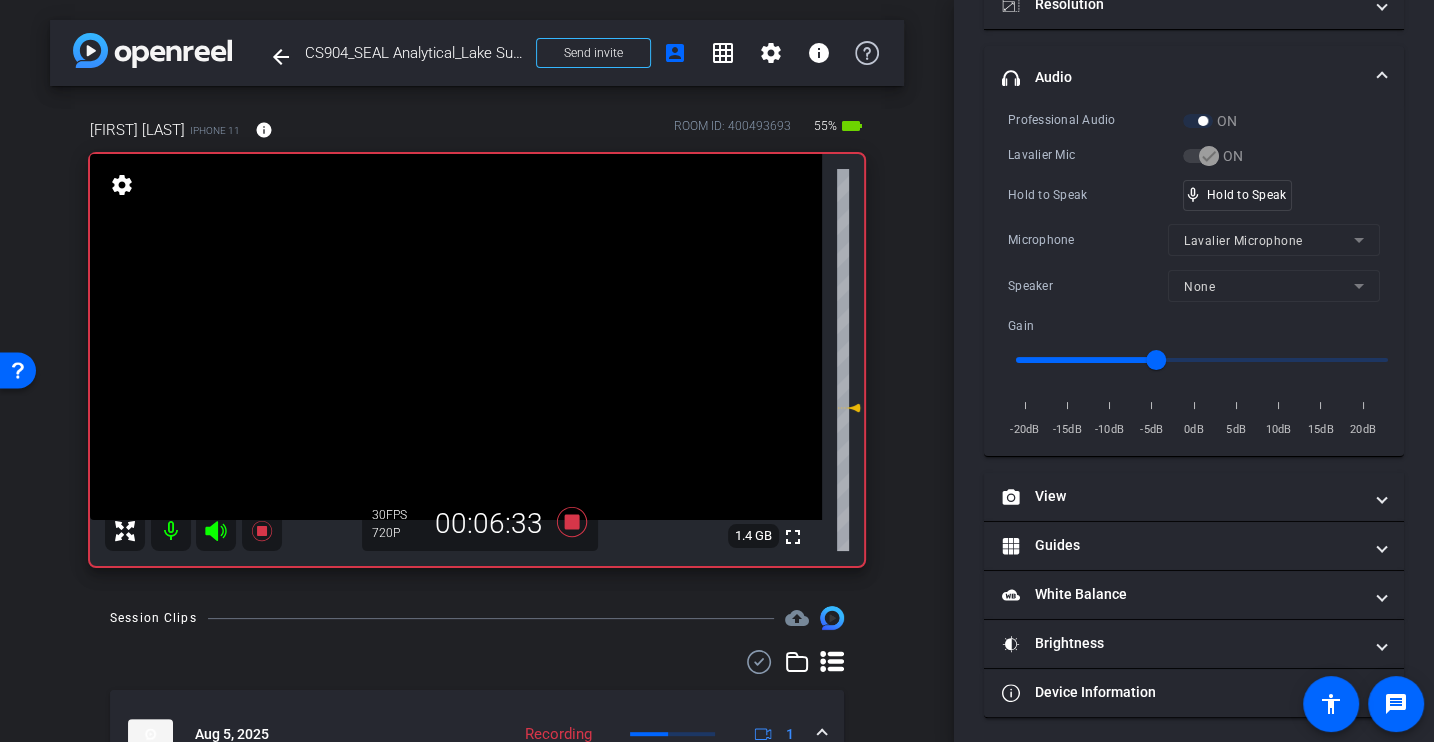 click on "Lavalier Mic" at bounding box center [1095, 155] 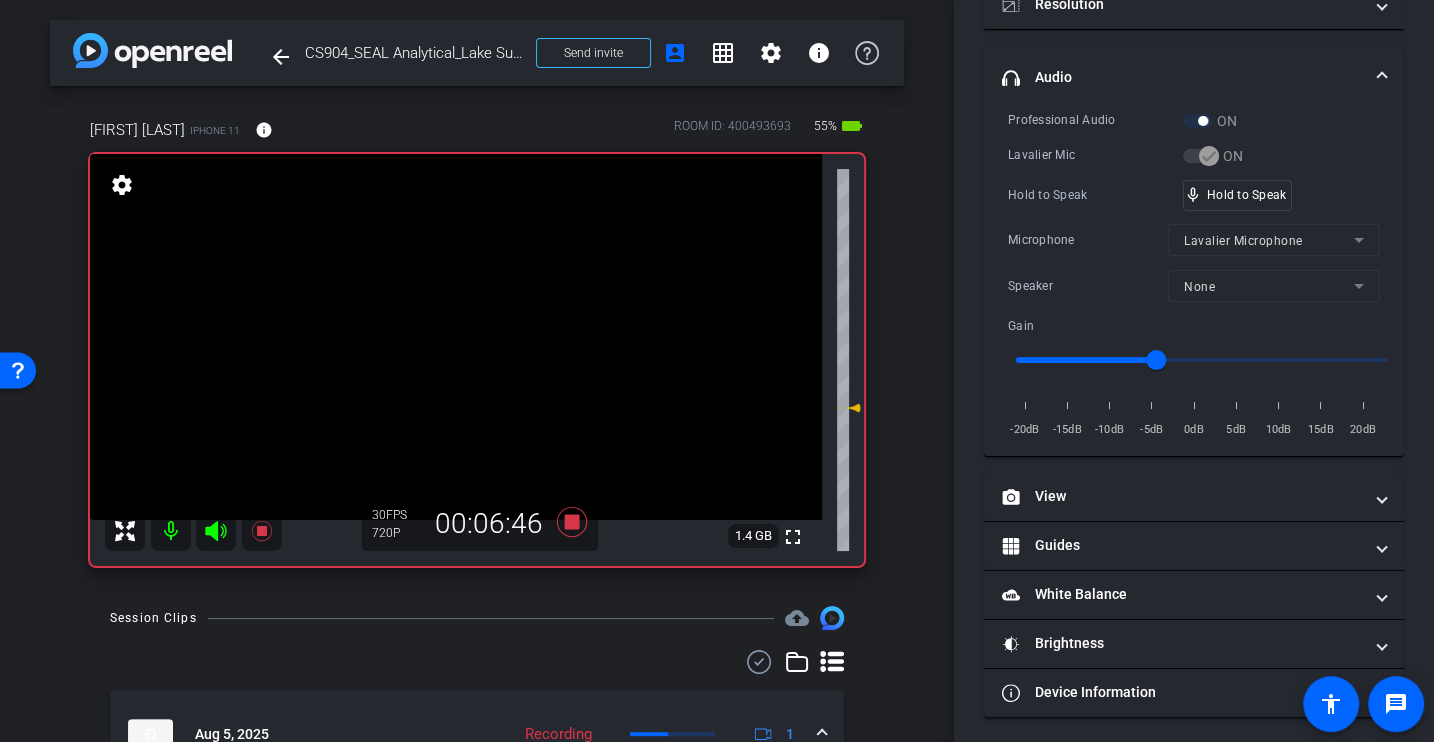 scroll, scrollTop: 0, scrollLeft: 0, axis: both 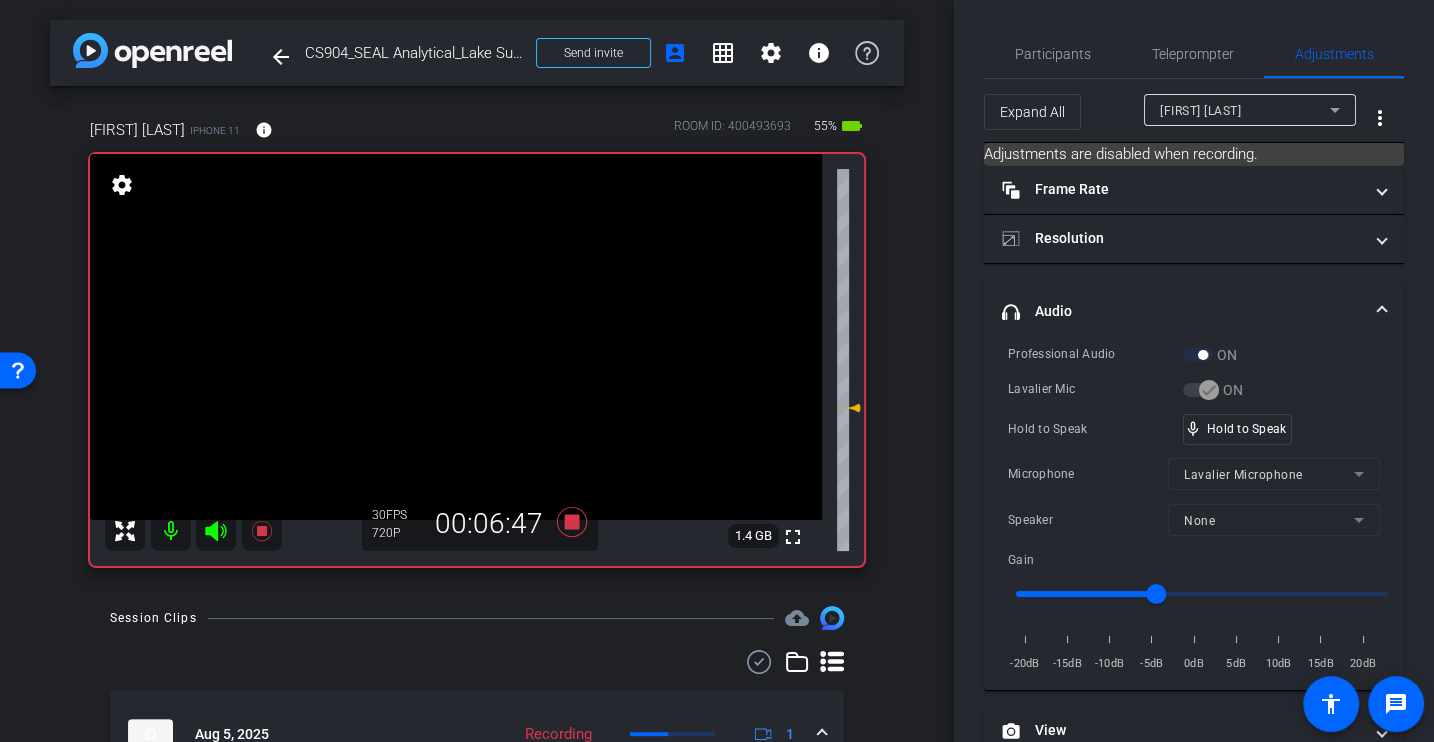 click on "Professional Audio  ON  Lavalier Mic  ON  Hold to Speak  mic_none Hold to Speak Microphone Lavalier Microphone Speaker None Gain -20dB -15dB -10dB -5dB 0dB 5dB 10dB 15dB 20dB" at bounding box center [1194, 509] 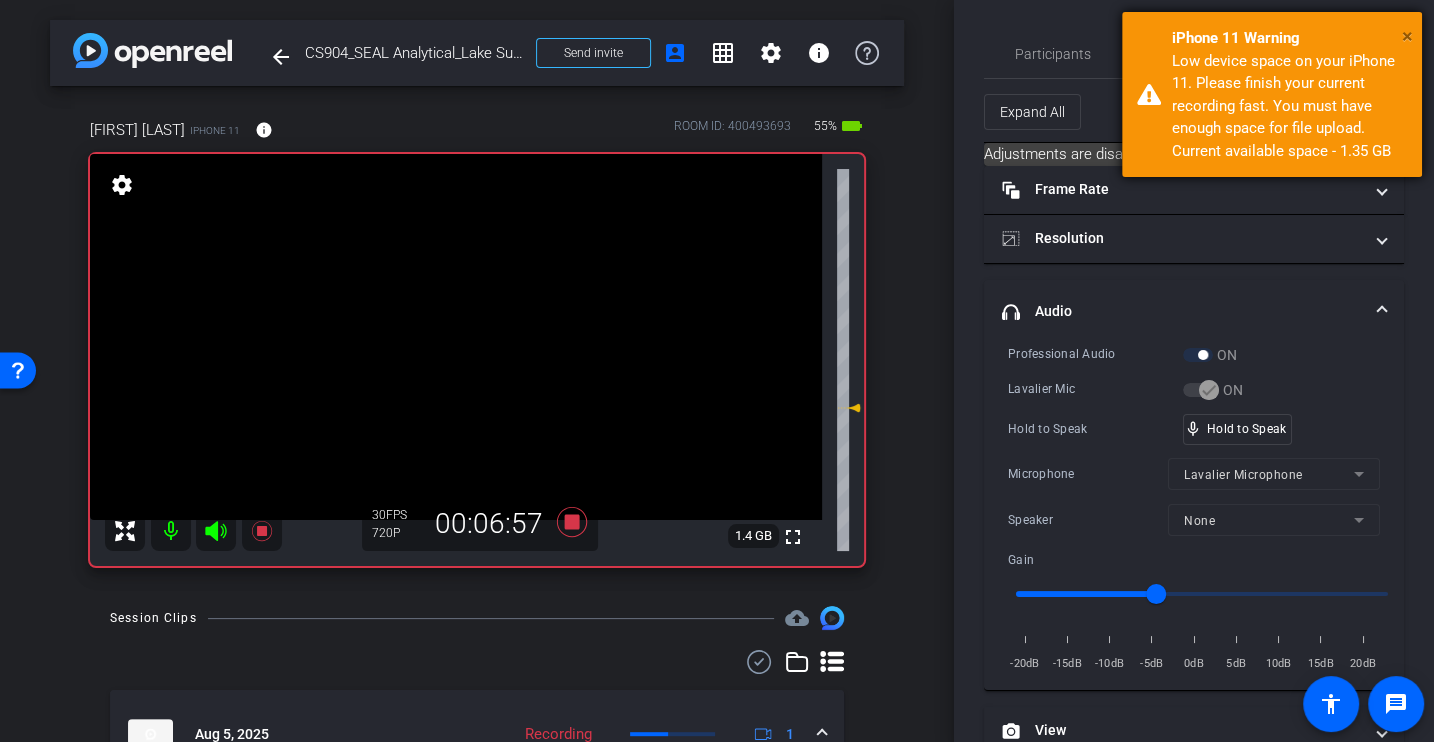 click on "×" at bounding box center (1407, 36) 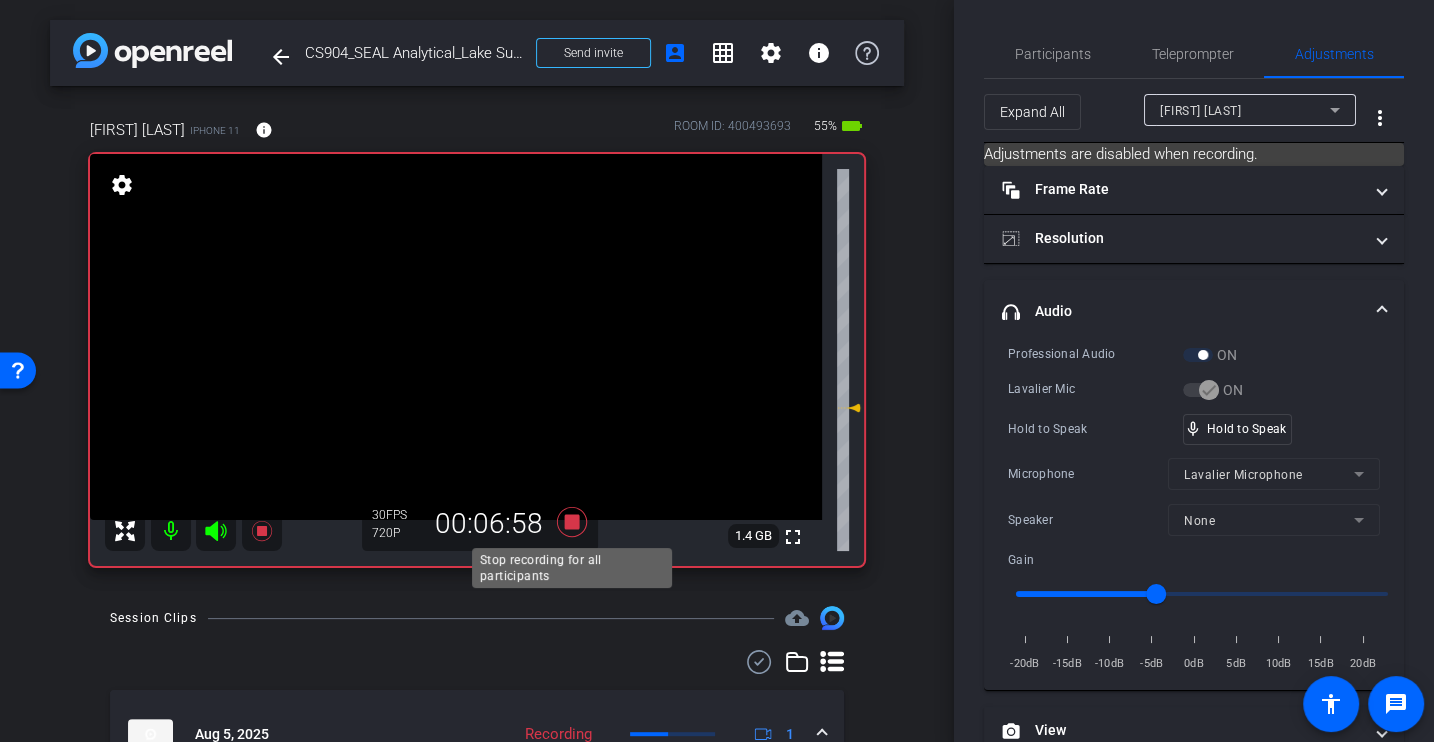 click 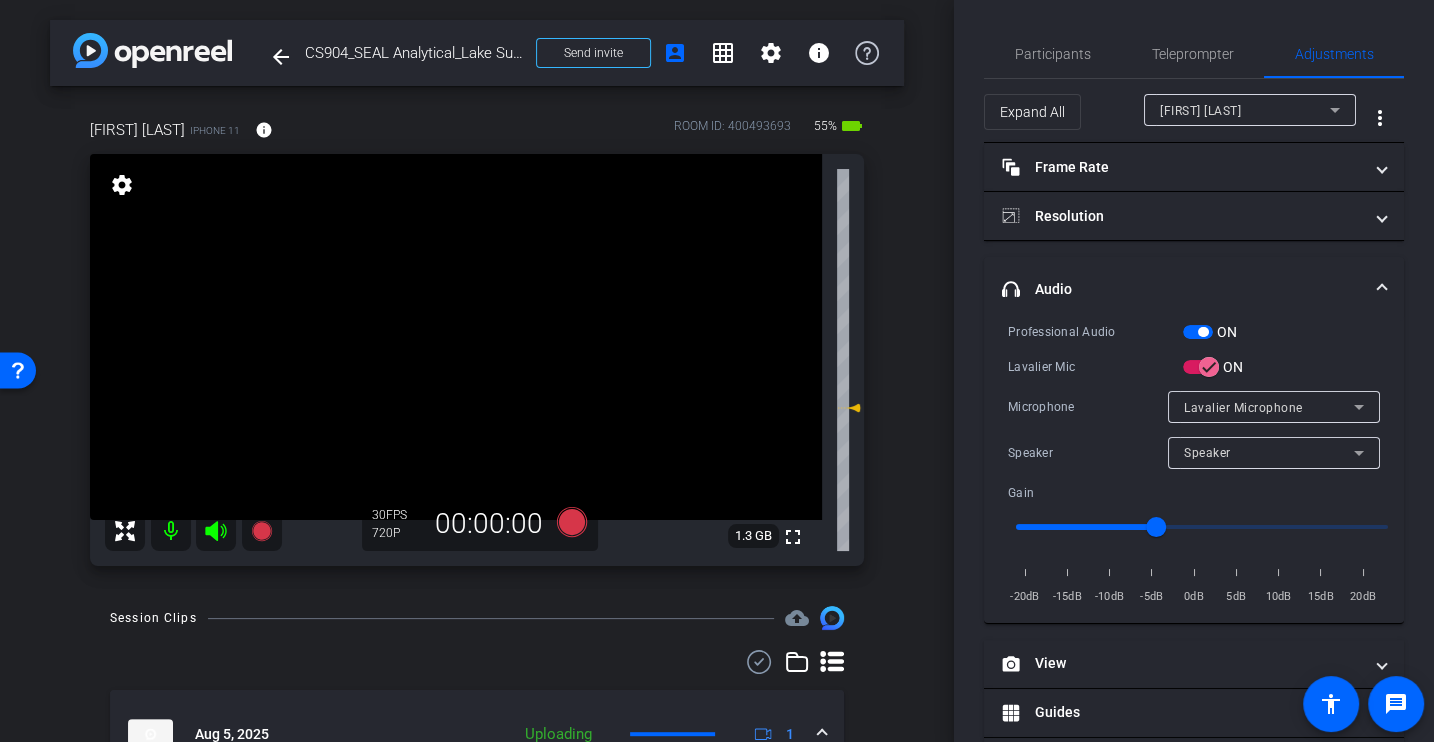 click on "Professional Audio  ON  Lavalier Mic  ON  Microphone Lavalier Microphone Speaker Speaker Gain -20dB -15dB -10dB -5dB 0dB 5dB 10dB 15dB 20dB" at bounding box center [1194, 464] 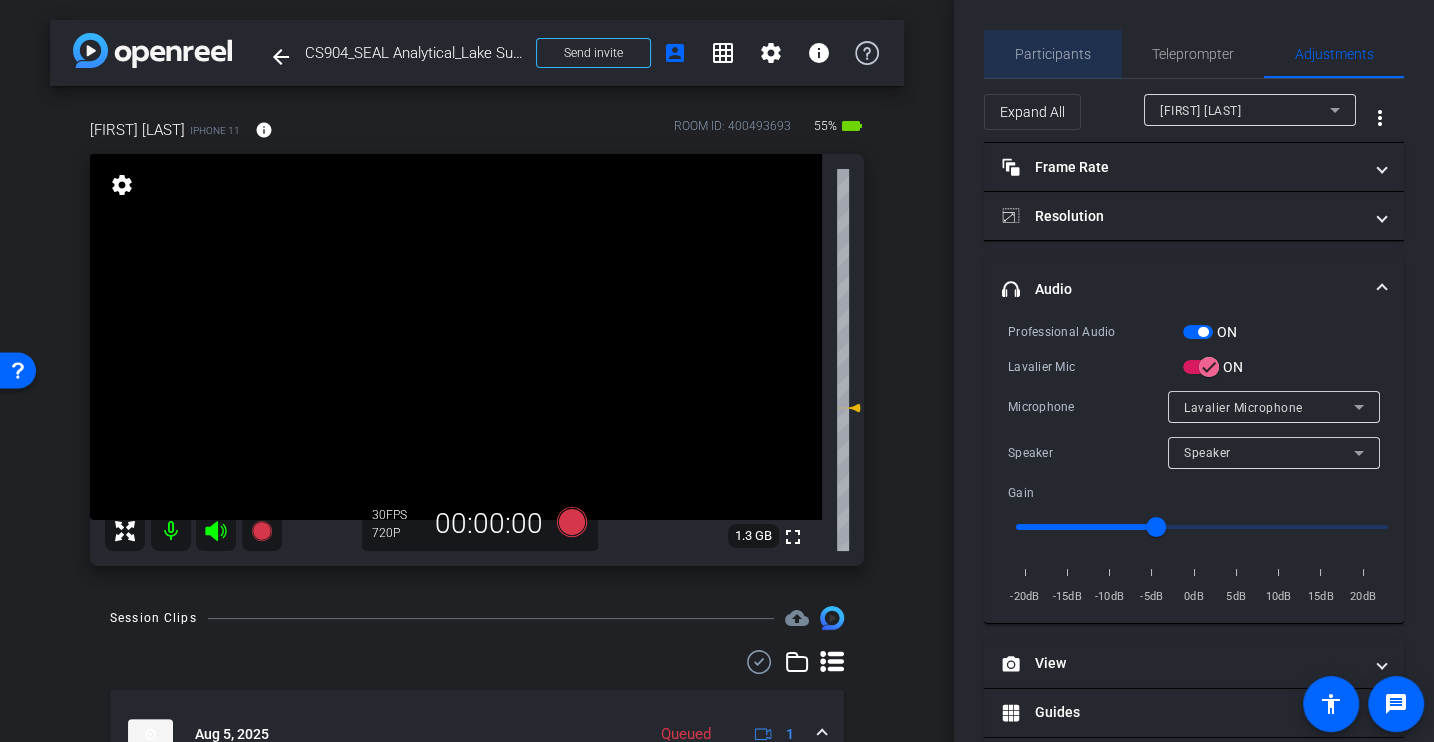 click on "Participants" at bounding box center (1053, 54) 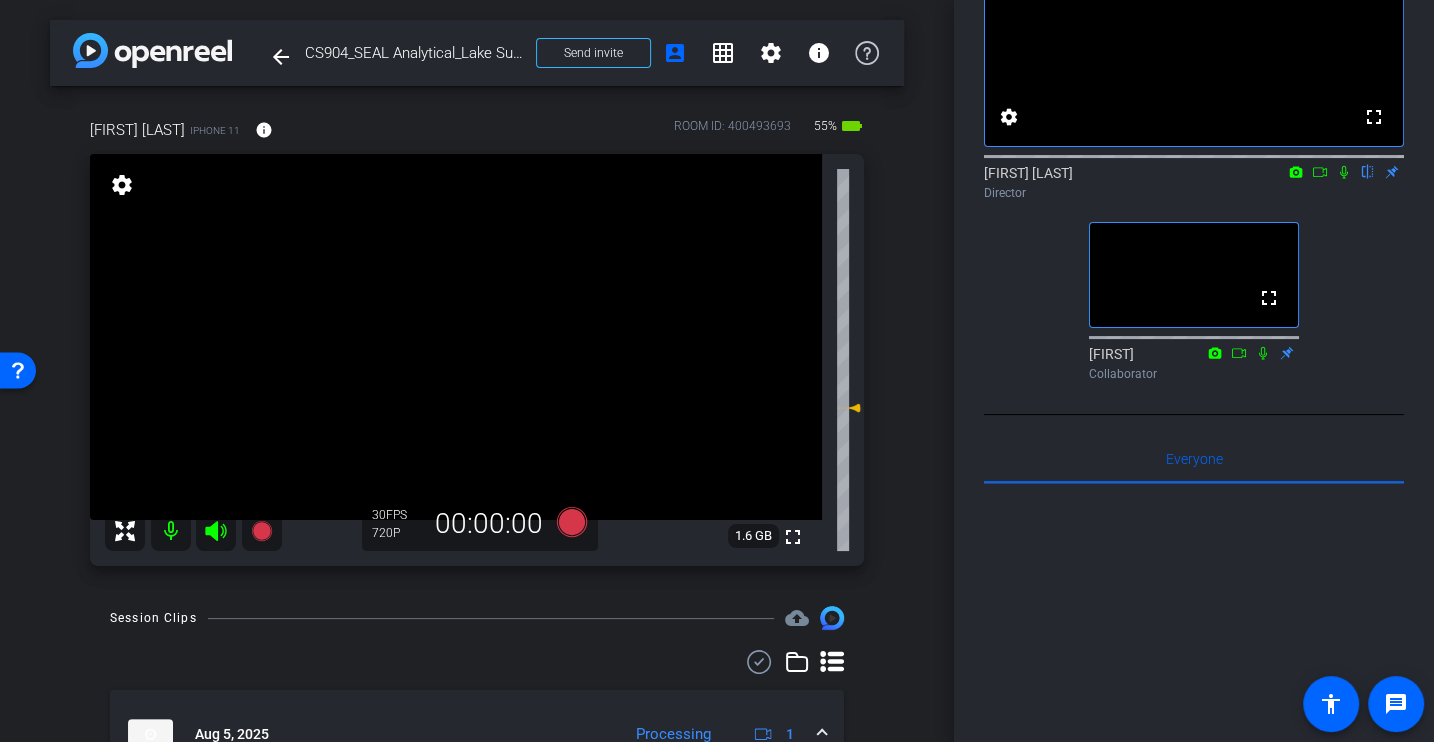 scroll, scrollTop: 0, scrollLeft: 0, axis: both 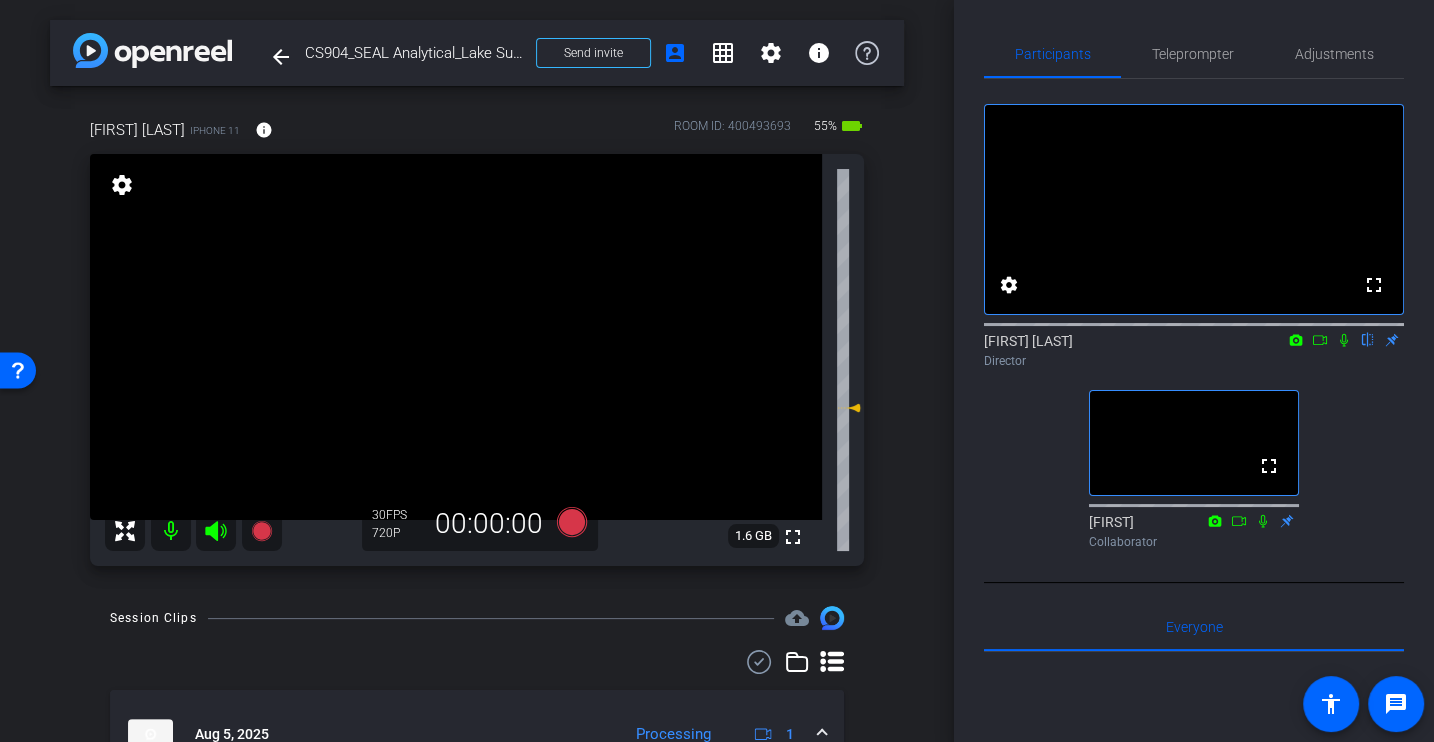 click on "arrow_back  CS904_SEAL Analytical_Lake Superior State University_Benjamin Southwell   Back to project   Send invite  account_box grid_on settings info
Benjamin Southwell iPhone 11 info ROOM ID: 400493693 55% battery_std fullscreen settings  1.6 GB
30 FPS  720P   00:00:00
Session Clips   cloud_upload
Aug 5, 2025" at bounding box center (477, 371) 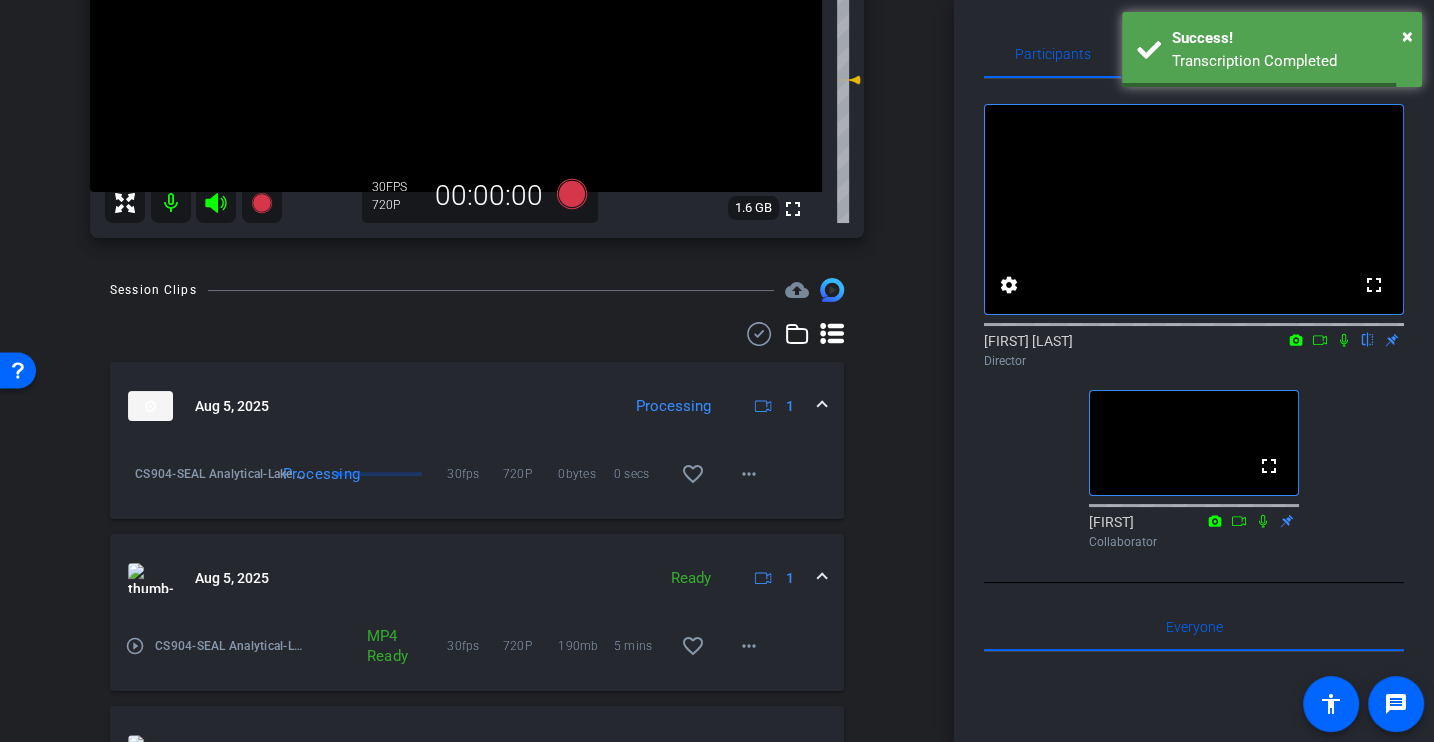 scroll, scrollTop: 0, scrollLeft: 0, axis: both 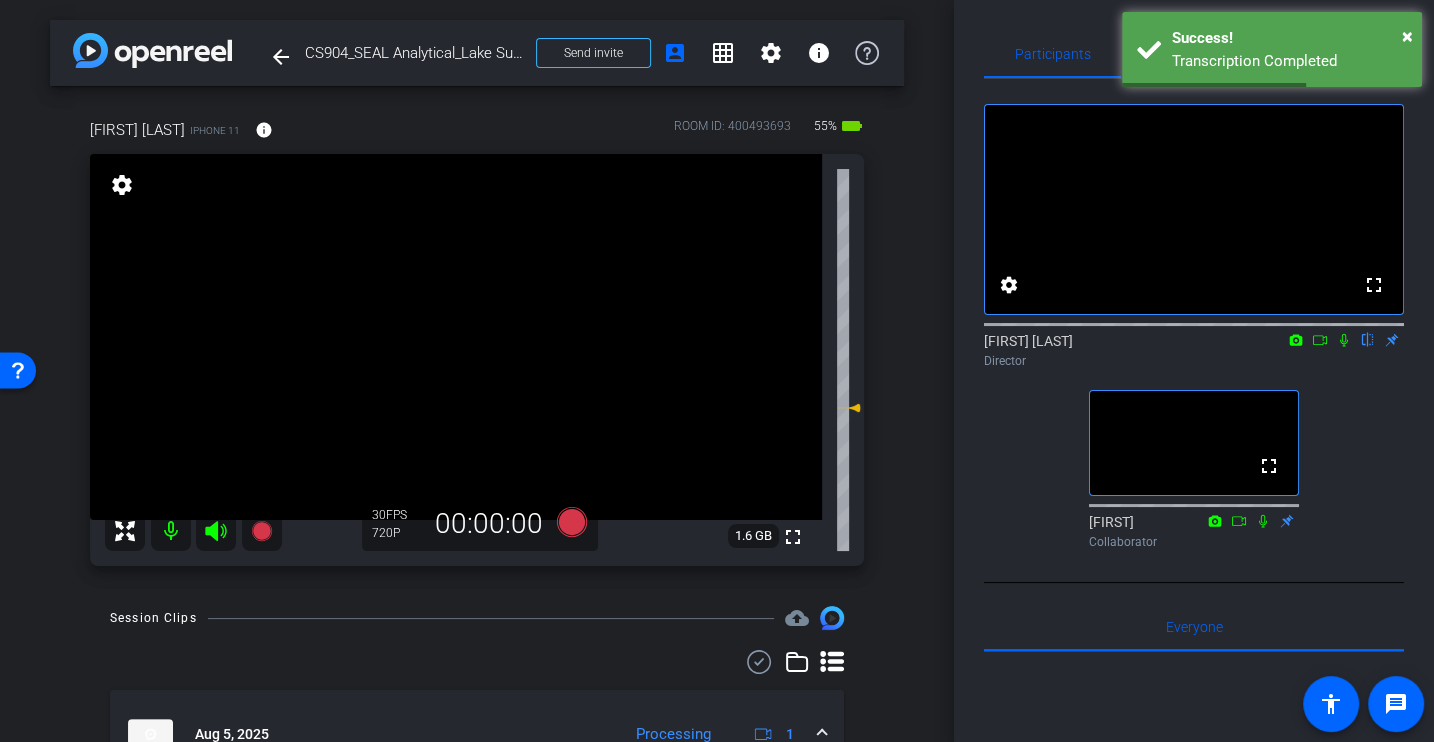 click on "arrow_back  CS904_SEAL Analytical_Lake Superior State University_Benjamin Southwell   Back to project   Send invite  account_box grid_on settings info
Benjamin Southwell iPhone 11 info ROOM ID: 400493693 55% battery_std fullscreen settings  1.6 GB
30 FPS  720P   00:00:00
Session Clips   cloud_upload
Aug 5, 2025" at bounding box center (477, 371) 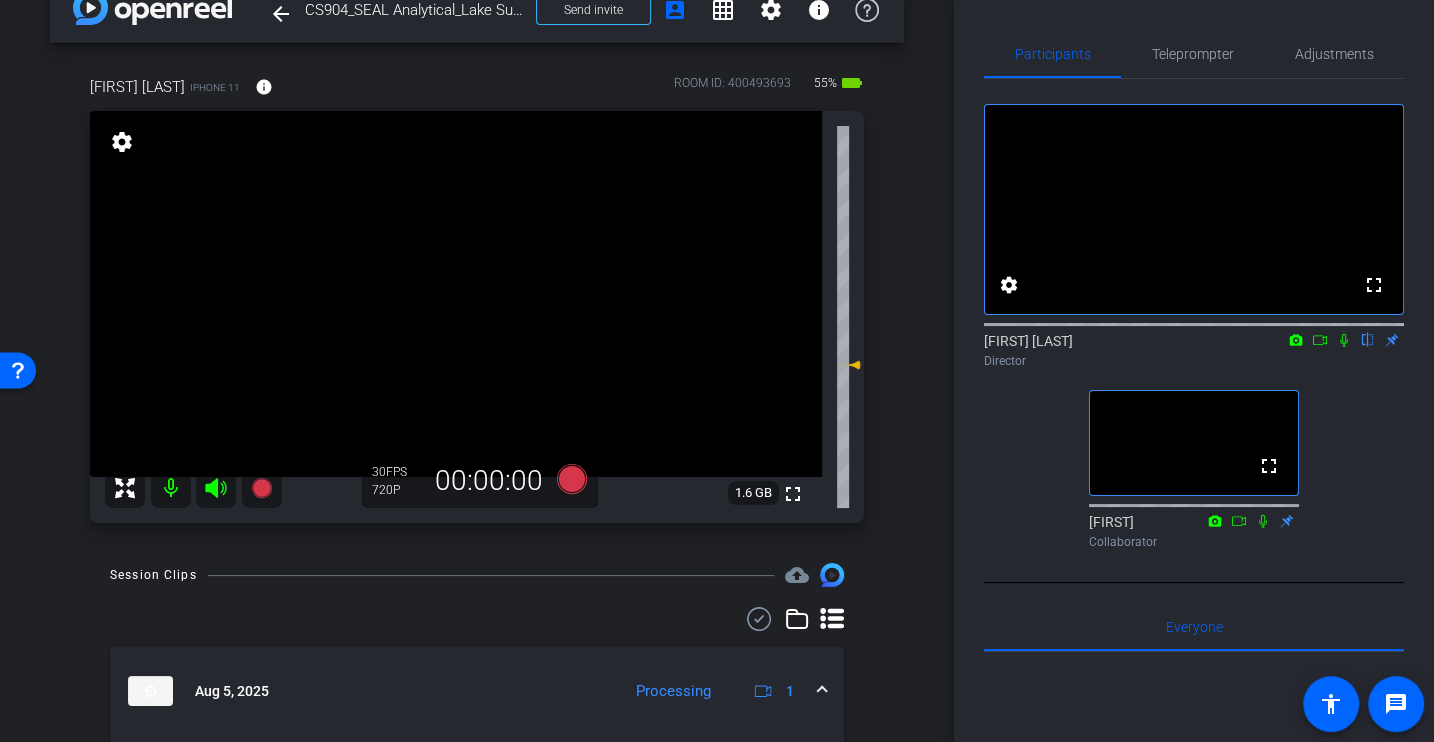 scroll, scrollTop: 0, scrollLeft: 0, axis: both 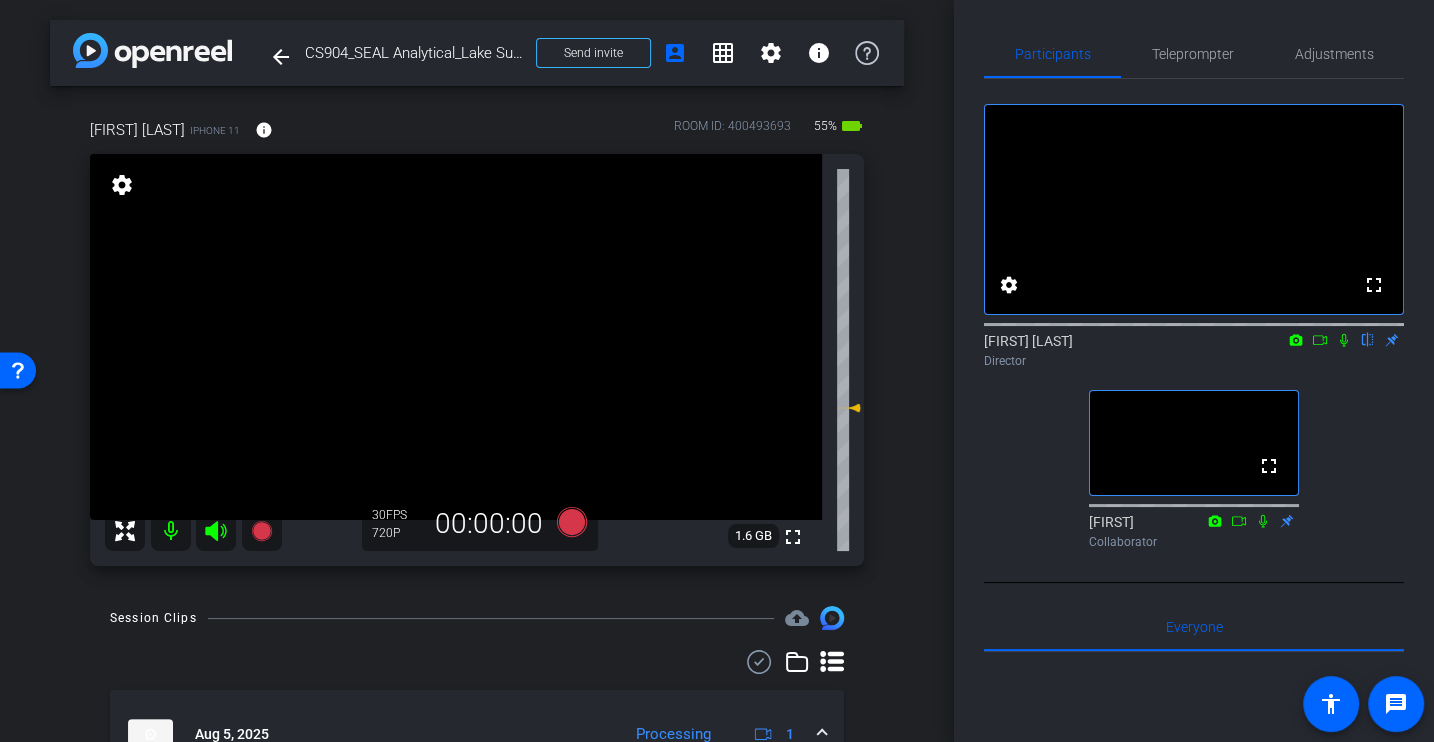 click on "fullscreen settings  Alex Ferguson
flip
Director  fullscreen  Johann
Collaborator" 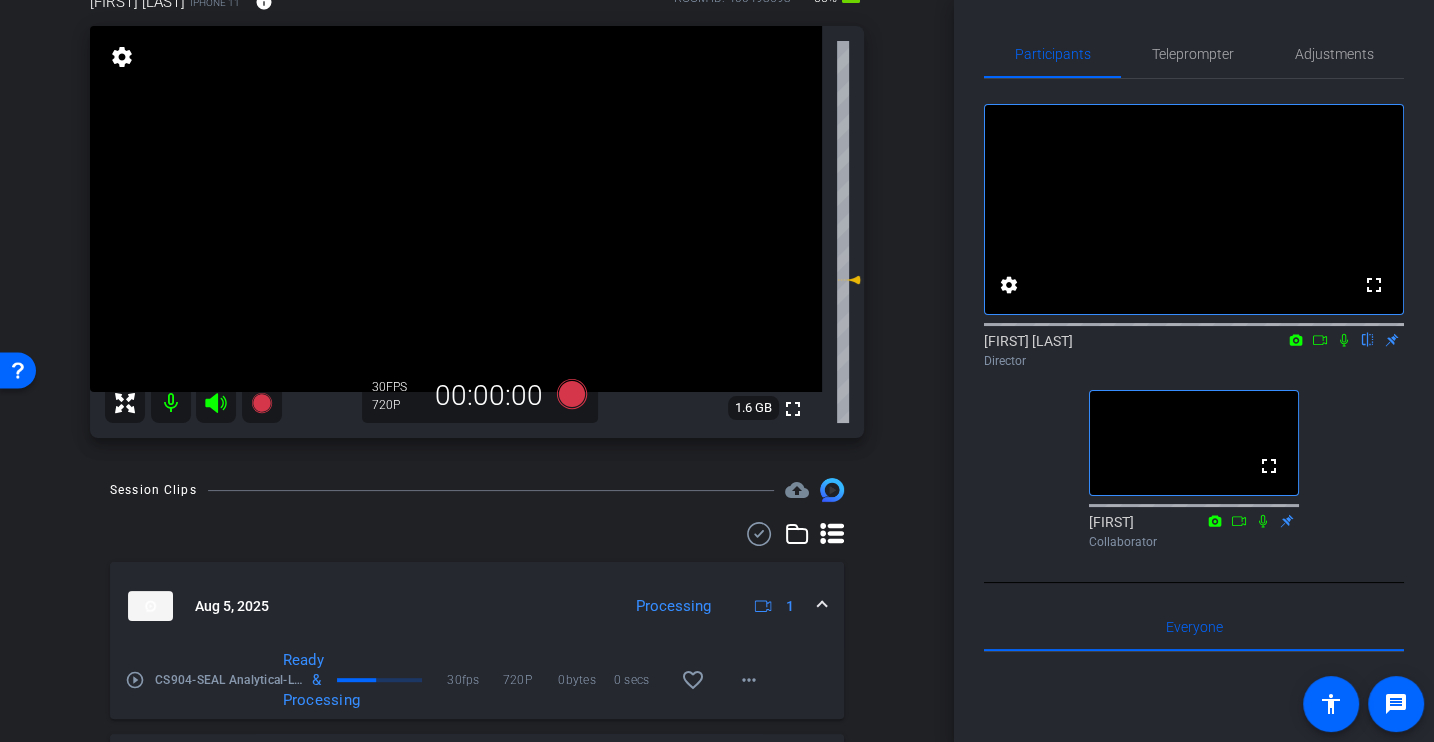 scroll, scrollTop: 0, scrollLeft: 0, axis: both 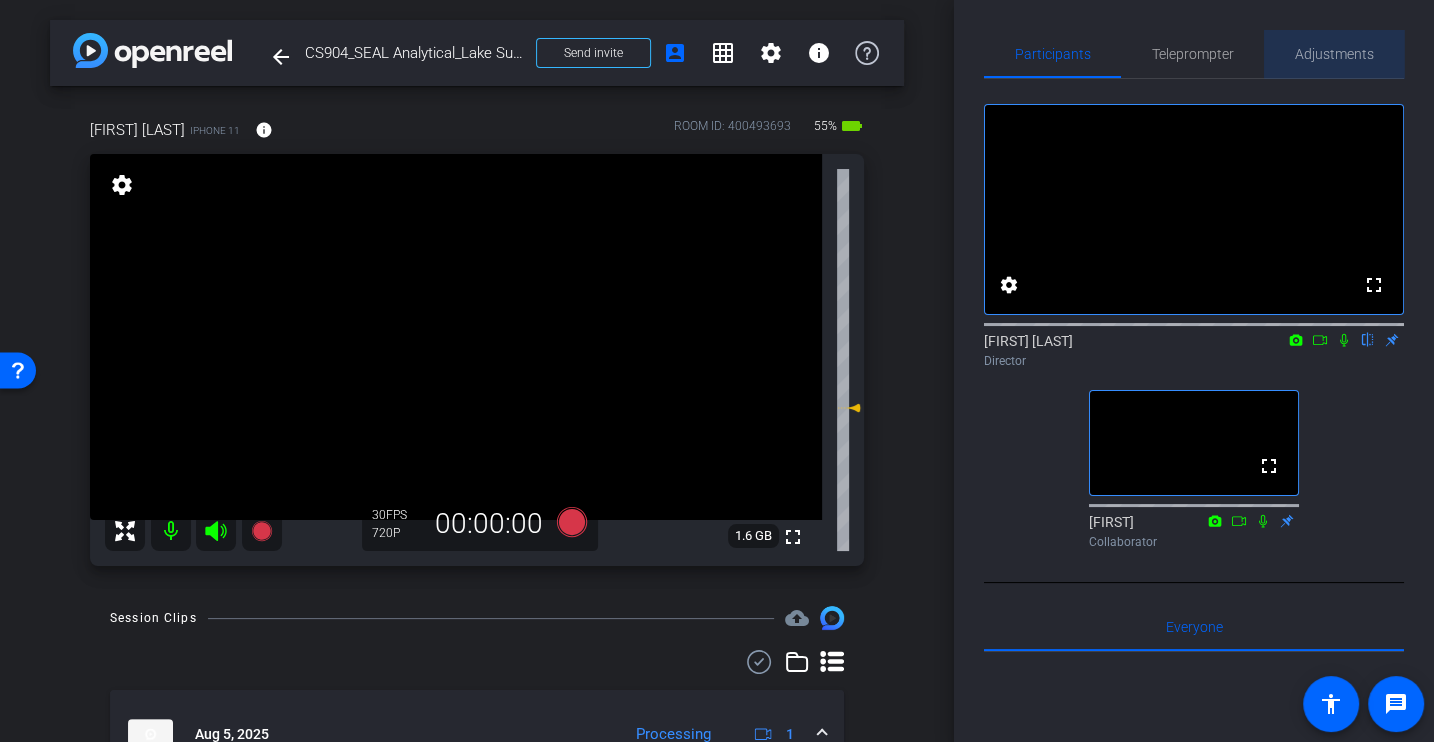 click on "Adjustments" at bounding box center [1334, 54] 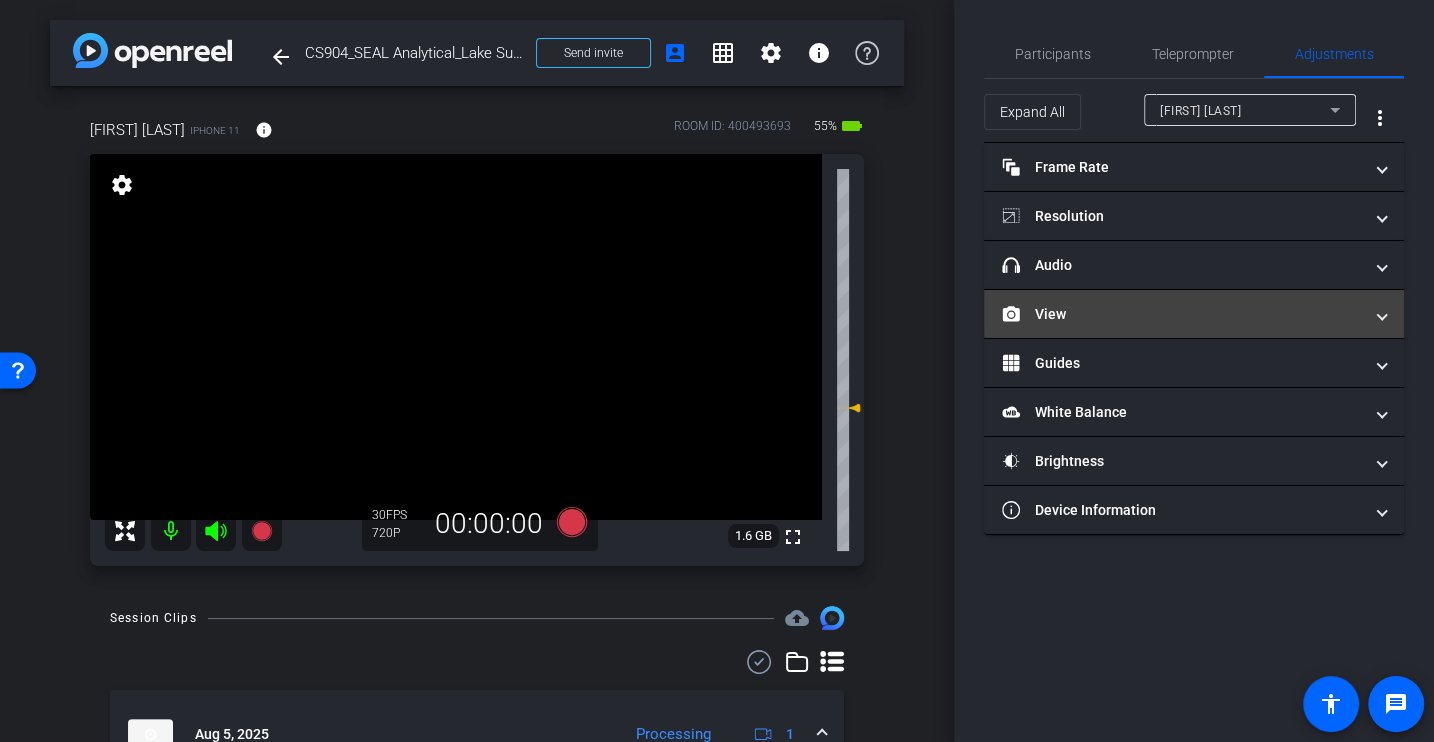 click on "View" at bounding box center (1194, 314) 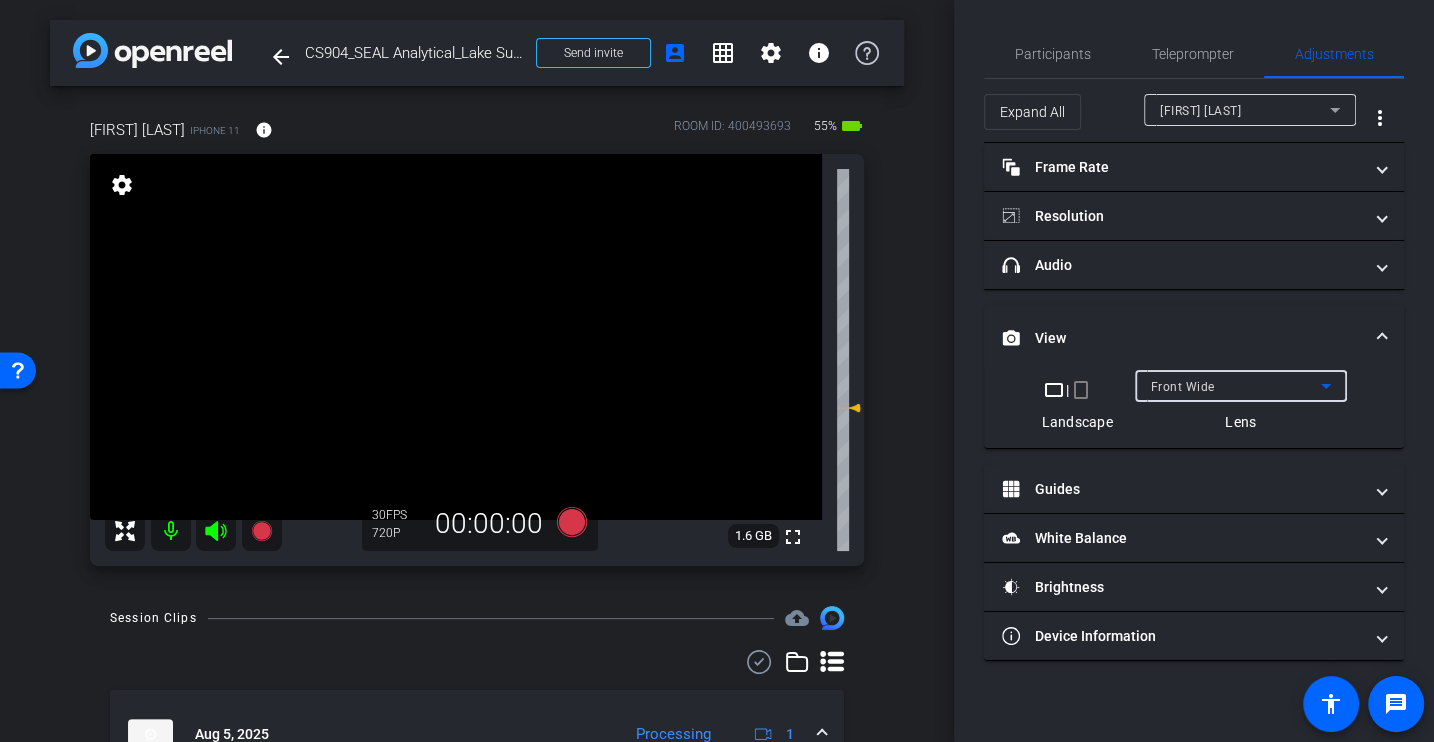 click on "Front Wide" at bounding box center [1236, 386] 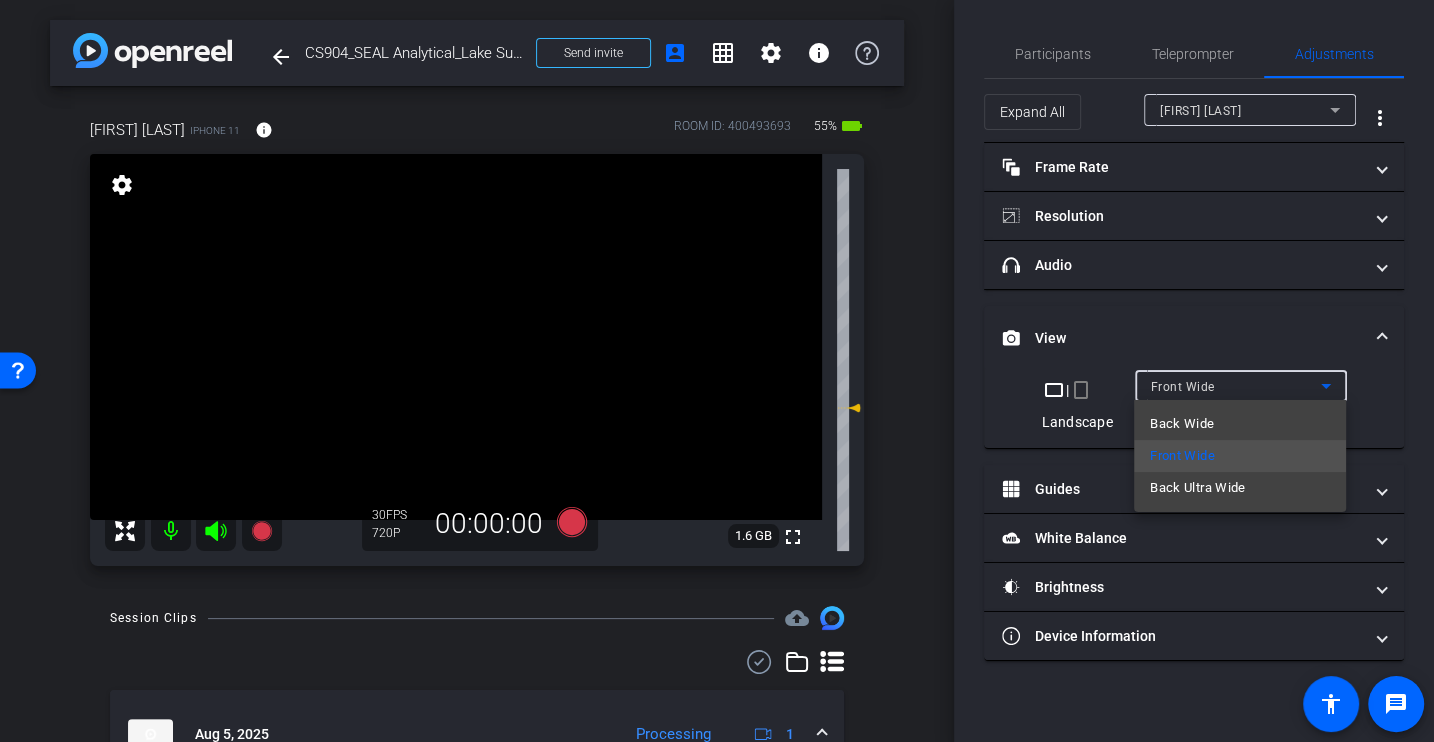 click at bounding box center [717, 371] 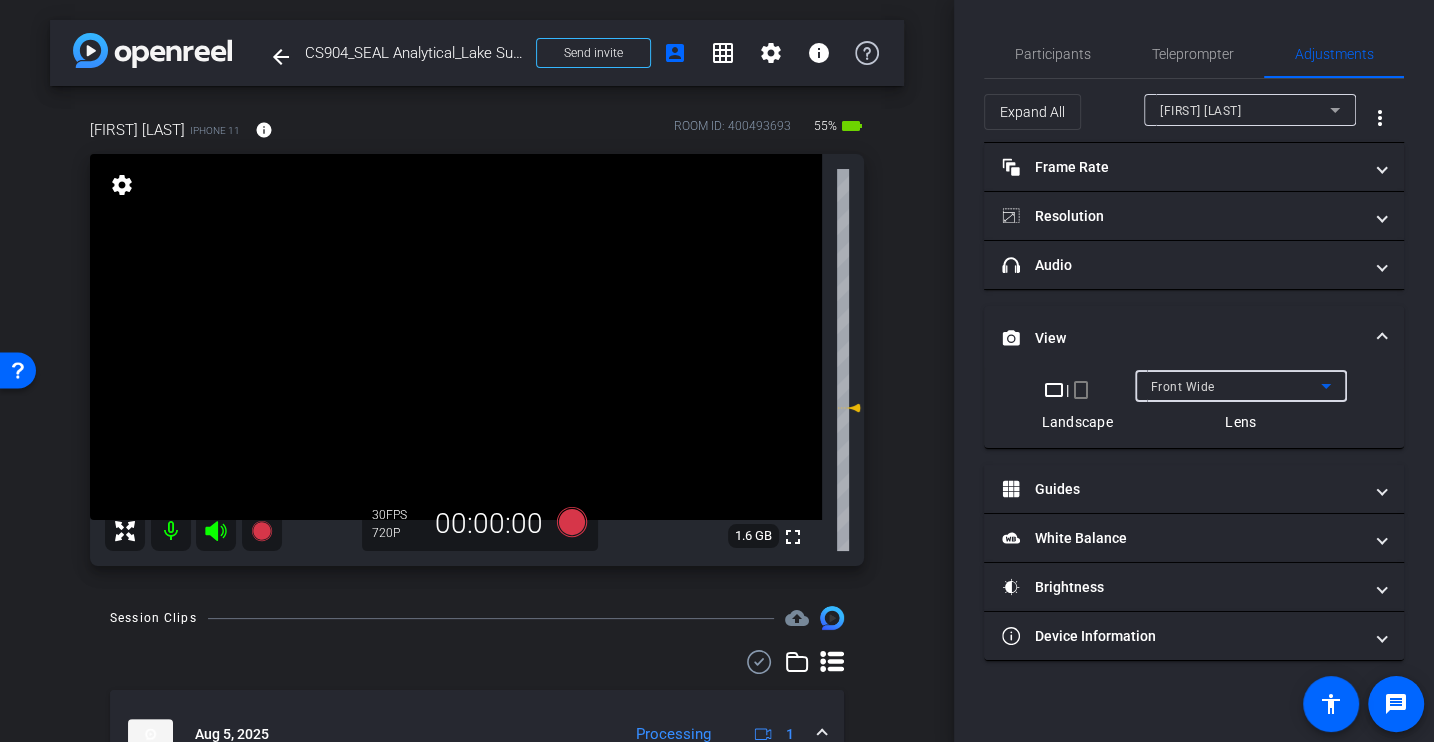 click on "Front Wide" at bounding box center (1183, 387) 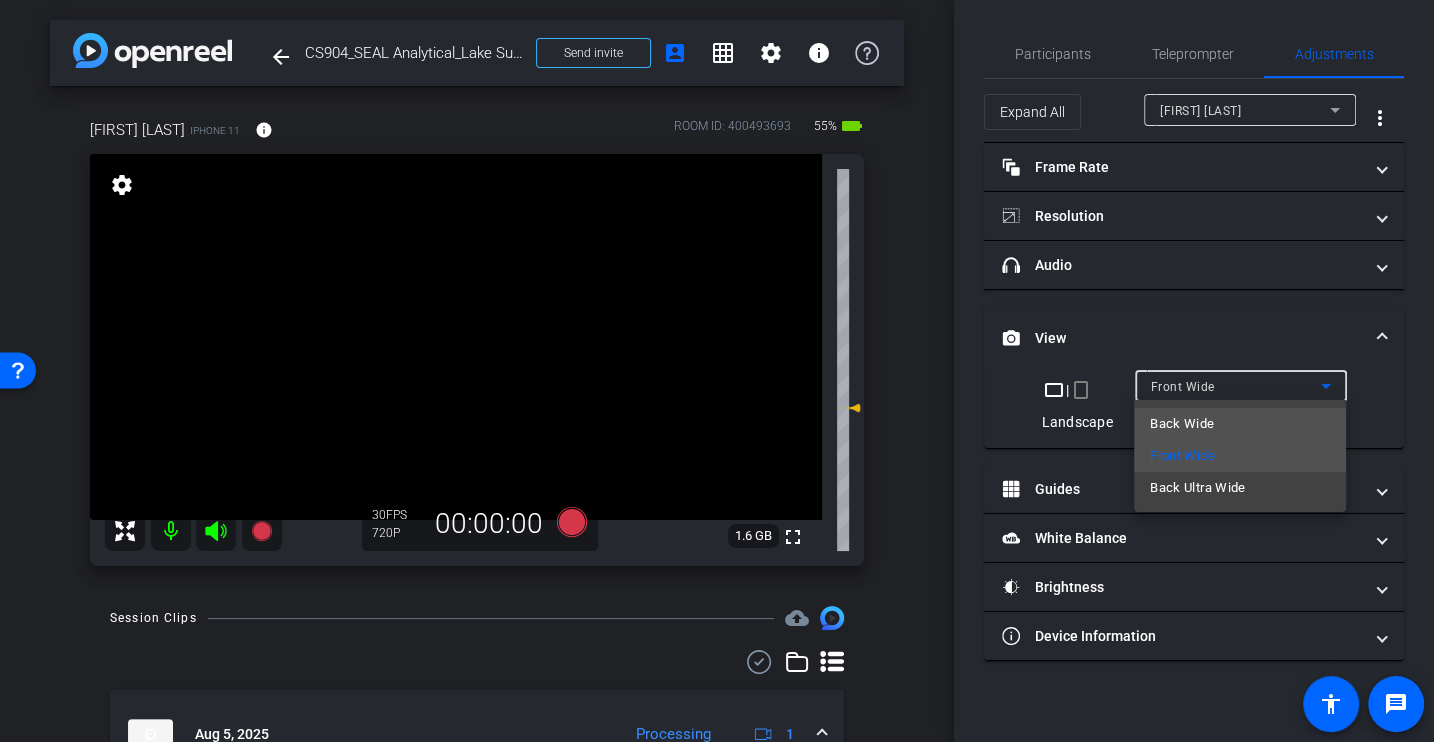 click on "Back Wide" at bounding box center (1182, 424) 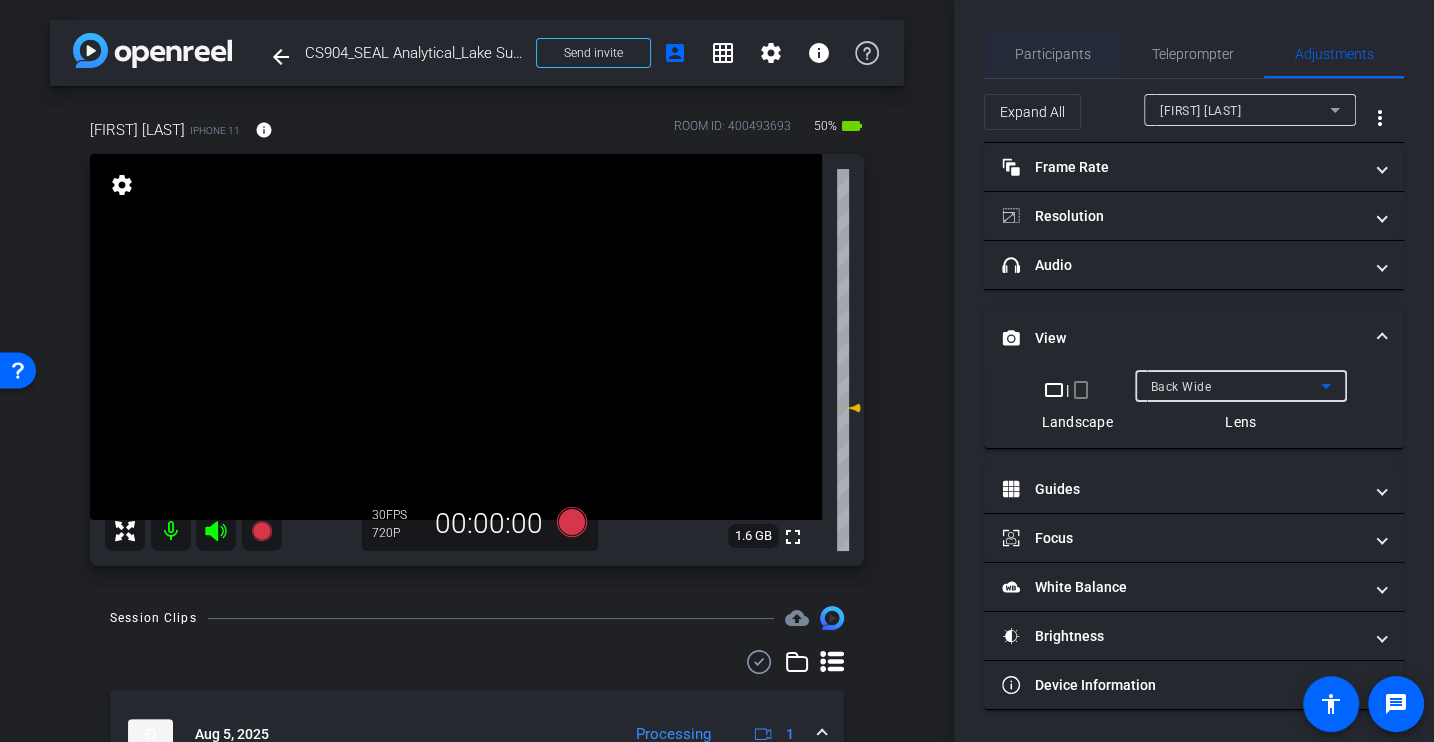 click on "Participants" at bounding box center [1053, 54] 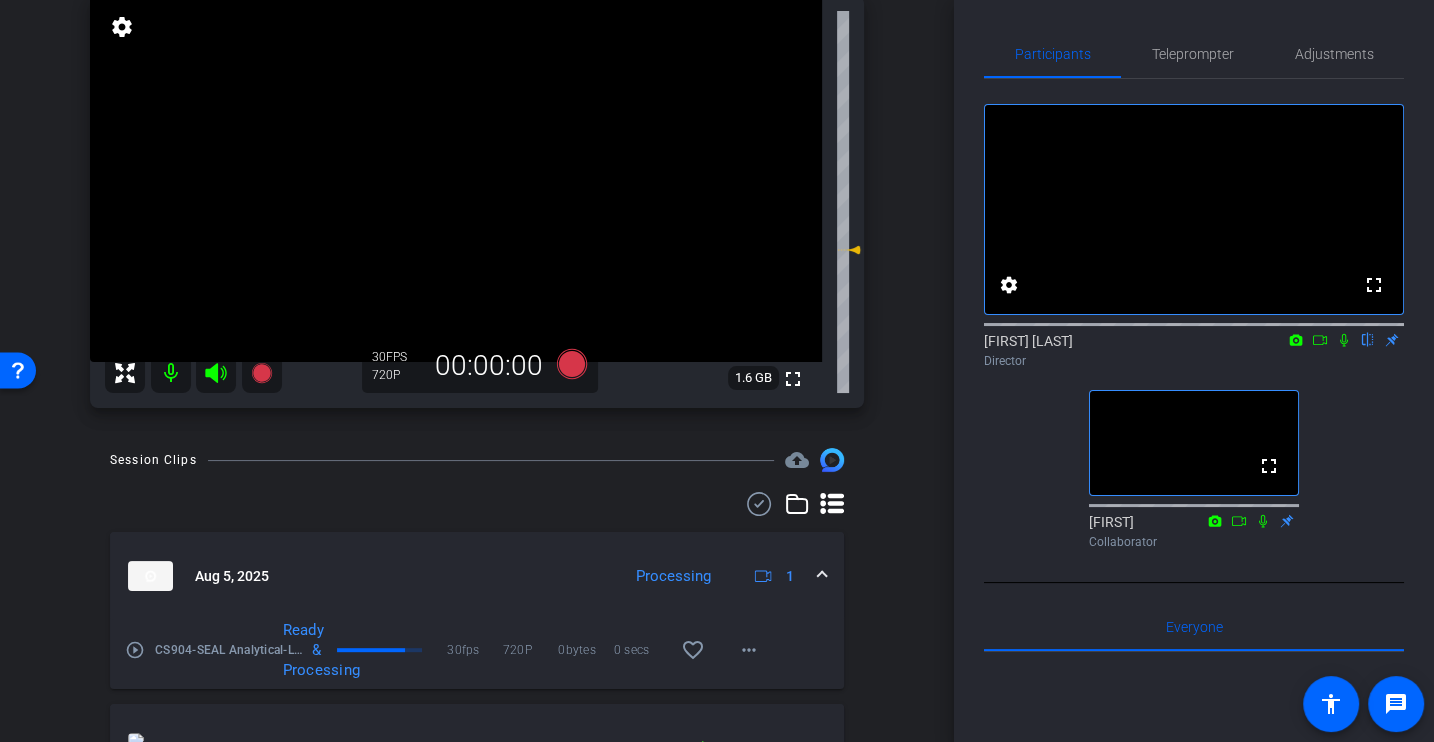 scroll, scrollTop: 0, scrollLeft: 0, axis: both 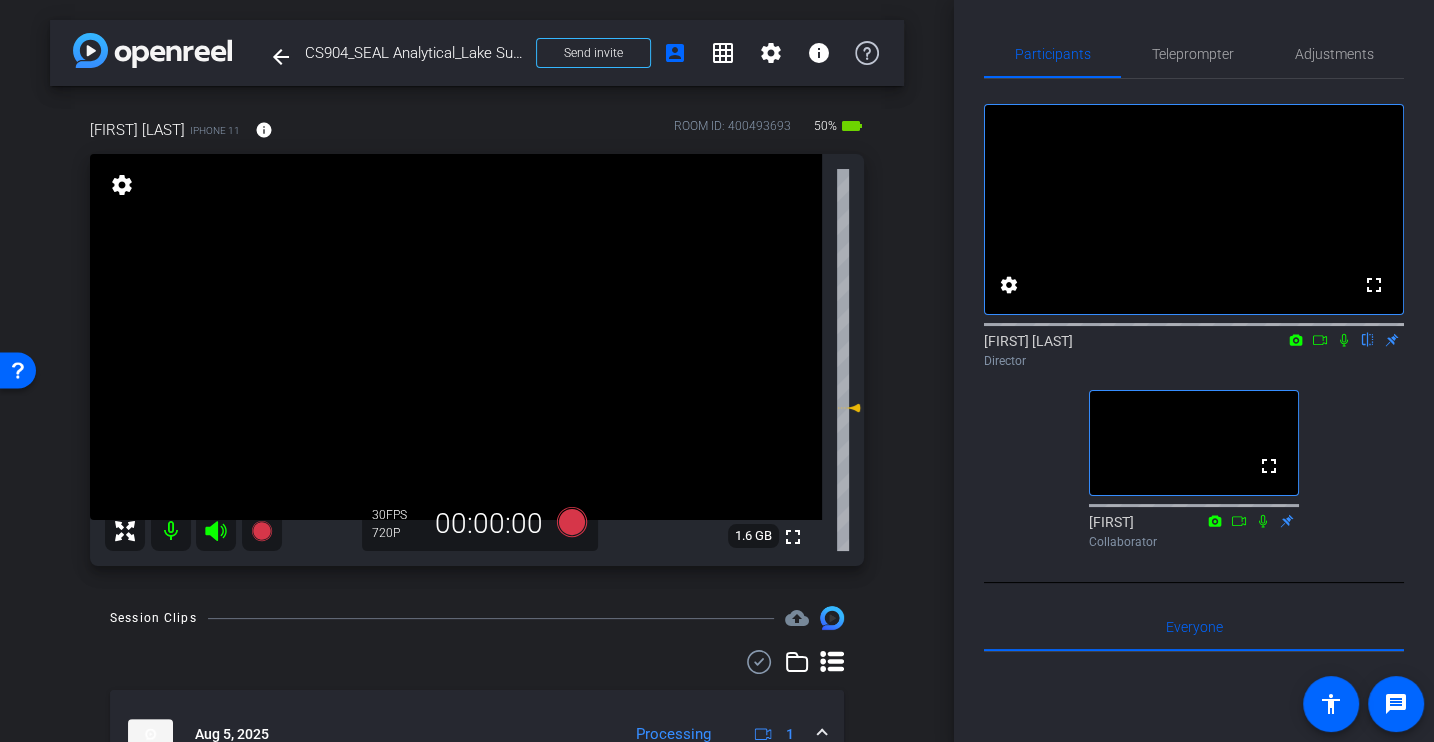 click on "Benjamin Southwell iPhone 11 info ROOM ID: 400493693 50% battery_std fullscreen settings  1.6 GB
30 FPS  720P   00:00:00" at bounding box center [477, 336] 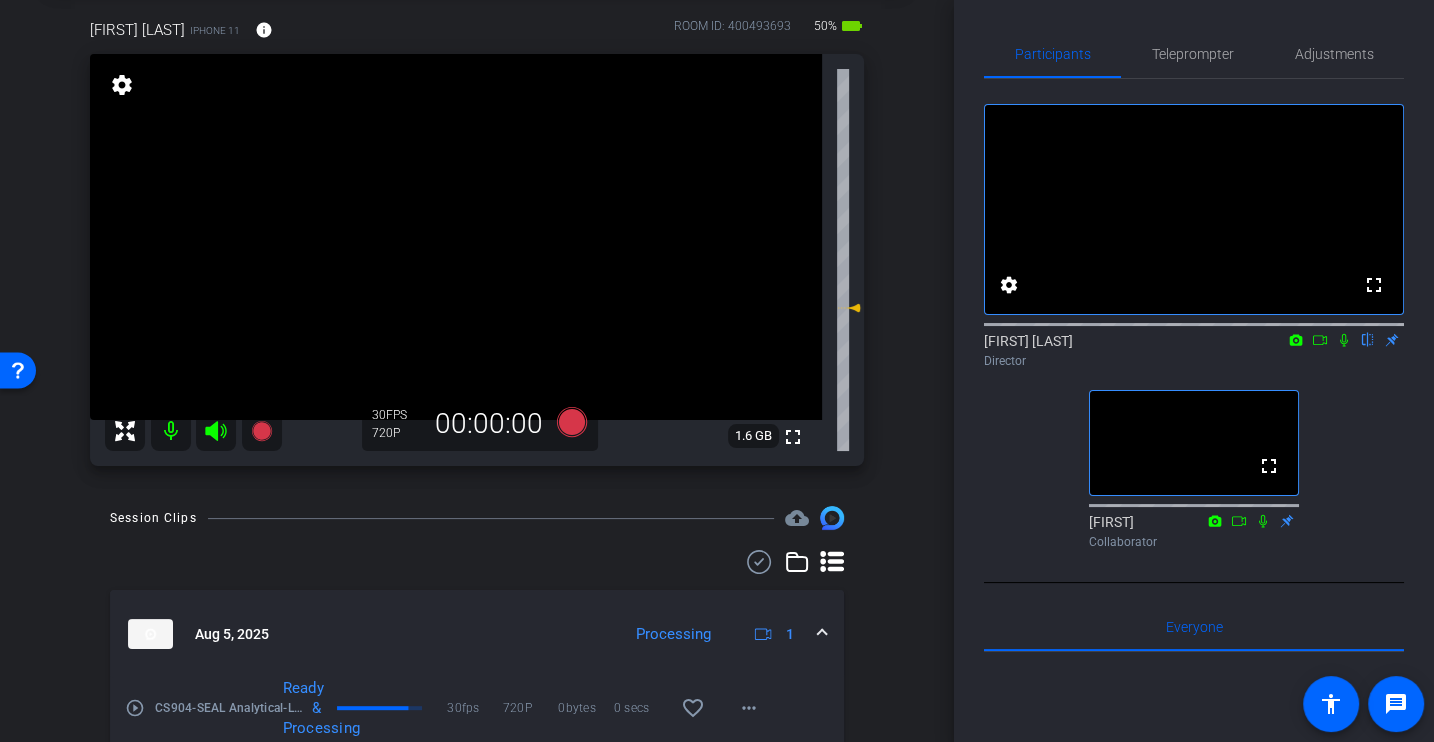 scroll, scrollTop: 103, scrollLeft: 0, axis: vertical 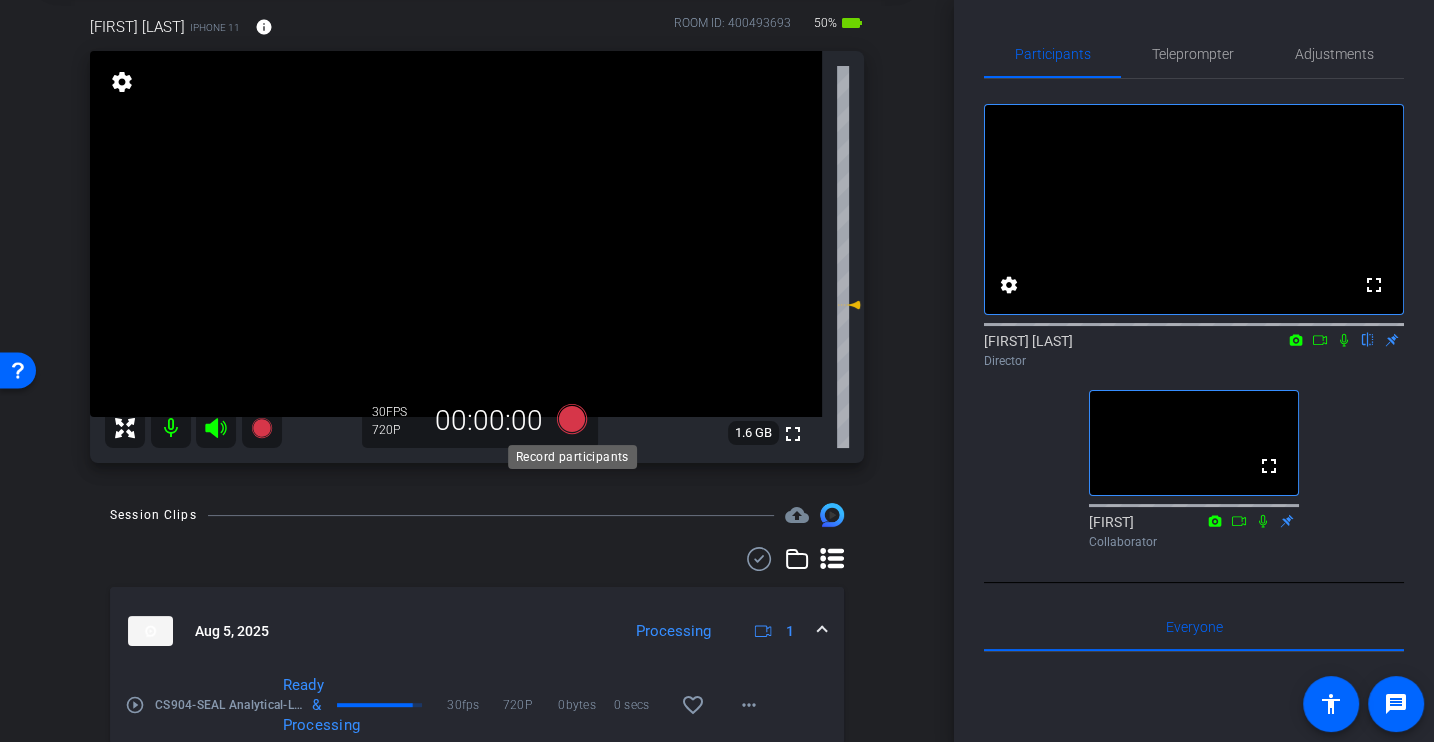 click 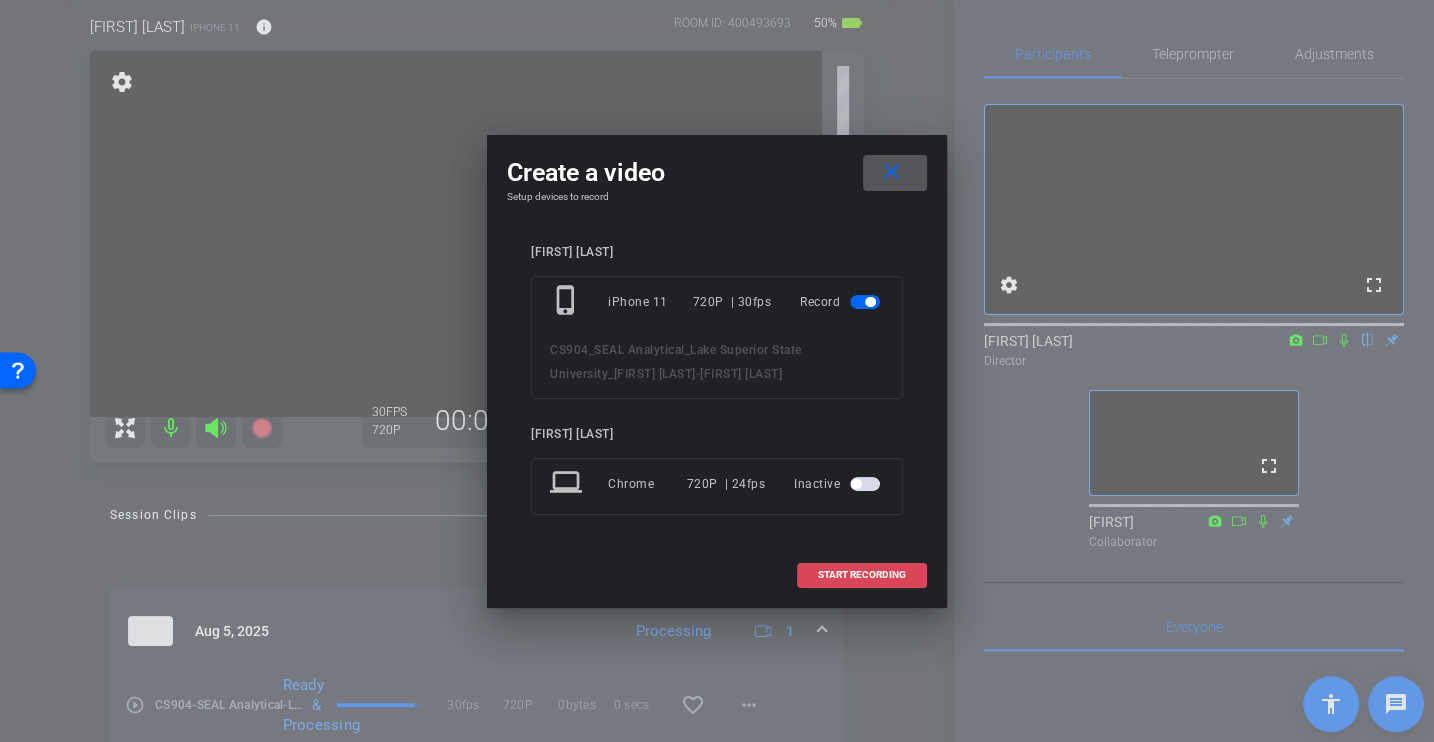 click on "START RECORDING" at bounding box center (862, 575) 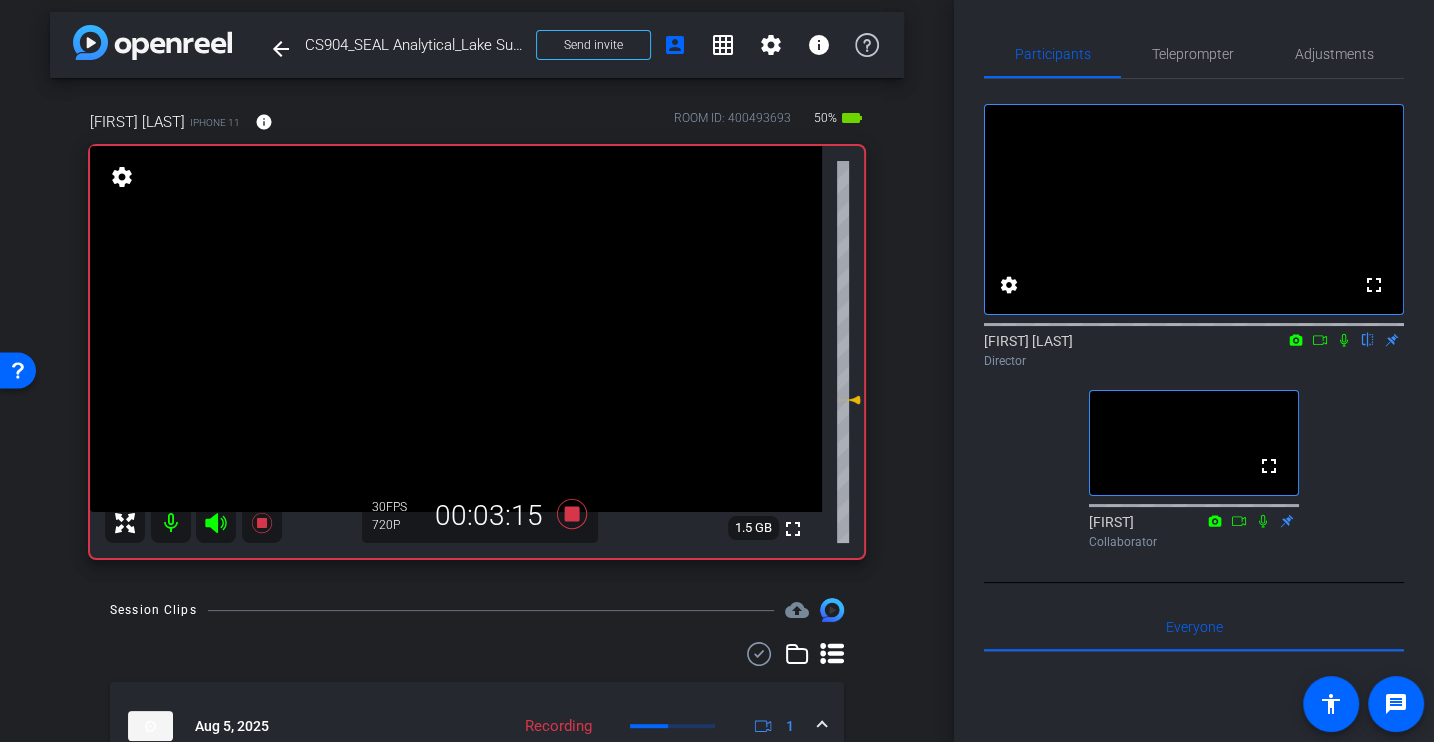 scroll, scrollTop: 3, scrollLeft: 0, axis: vertical 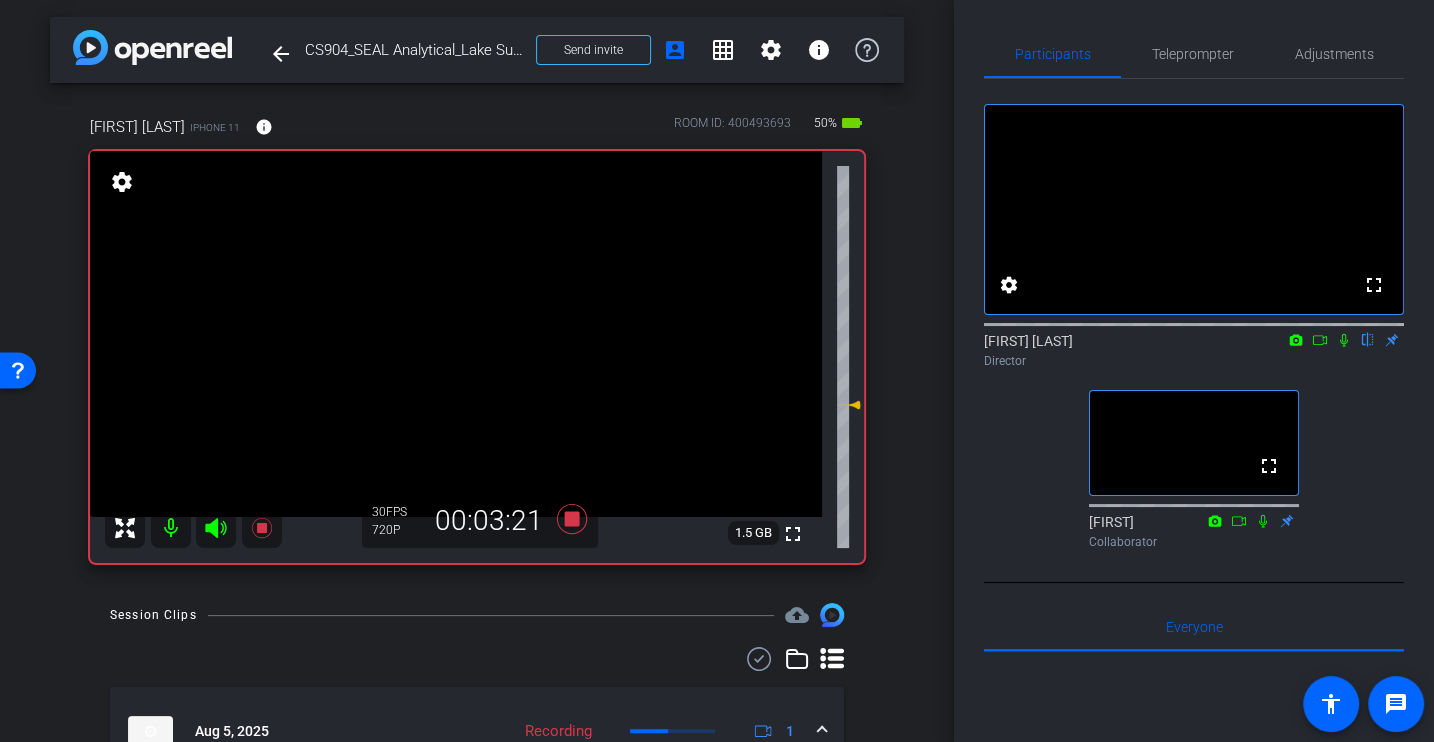 click on "Participants Teleprompter Adjustments fullscreen settings  Alex Ferguson
flip
Director  fullscreen  Johann
Collaborator   Everyone  0 Mark all read To: Everyone Mark all read Select Source Teleprompter Speed 3X (130 words/minute) Font Size 30px Screen Setup Teleprompter Top Background White - text in black  Script  0 Words
Create new script               Play        Play from this location               Play Selected        Play and display the selected text only Bold Italic Enter script here...
Play" 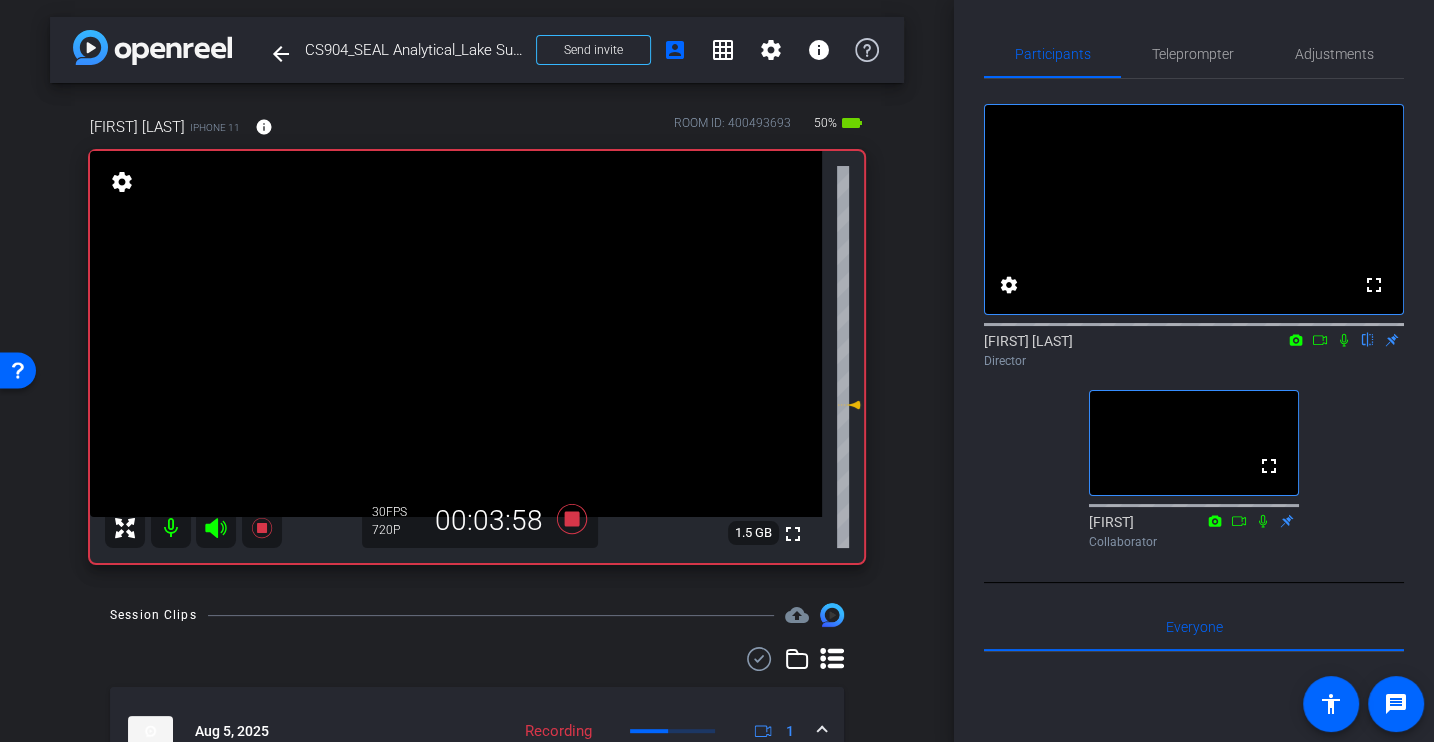 click on "arrow_back  CS904_SEAL Analytical_Lake Superior State University_Benjamin Southwell   Back to project   Send invite  account_box grid_on settings info
Benjamin Southwell iPhone 11 info ROOM ID: 400493693 50% battery_std fullscreen settings  1.5 GB
30 FPS  720P   00:03:58
Session Clips   cloud_upload
Aug 5, 2025  Recording
1 CS904-SEAL Analytical-Lake Superior State University-Benjamin Southwell-Benjamin Southwell-2025-08-05-10-20-25-833-0  Recording 30fps 720P 0bytes 0 secs more_horiz" at bounding box center [477, 368] 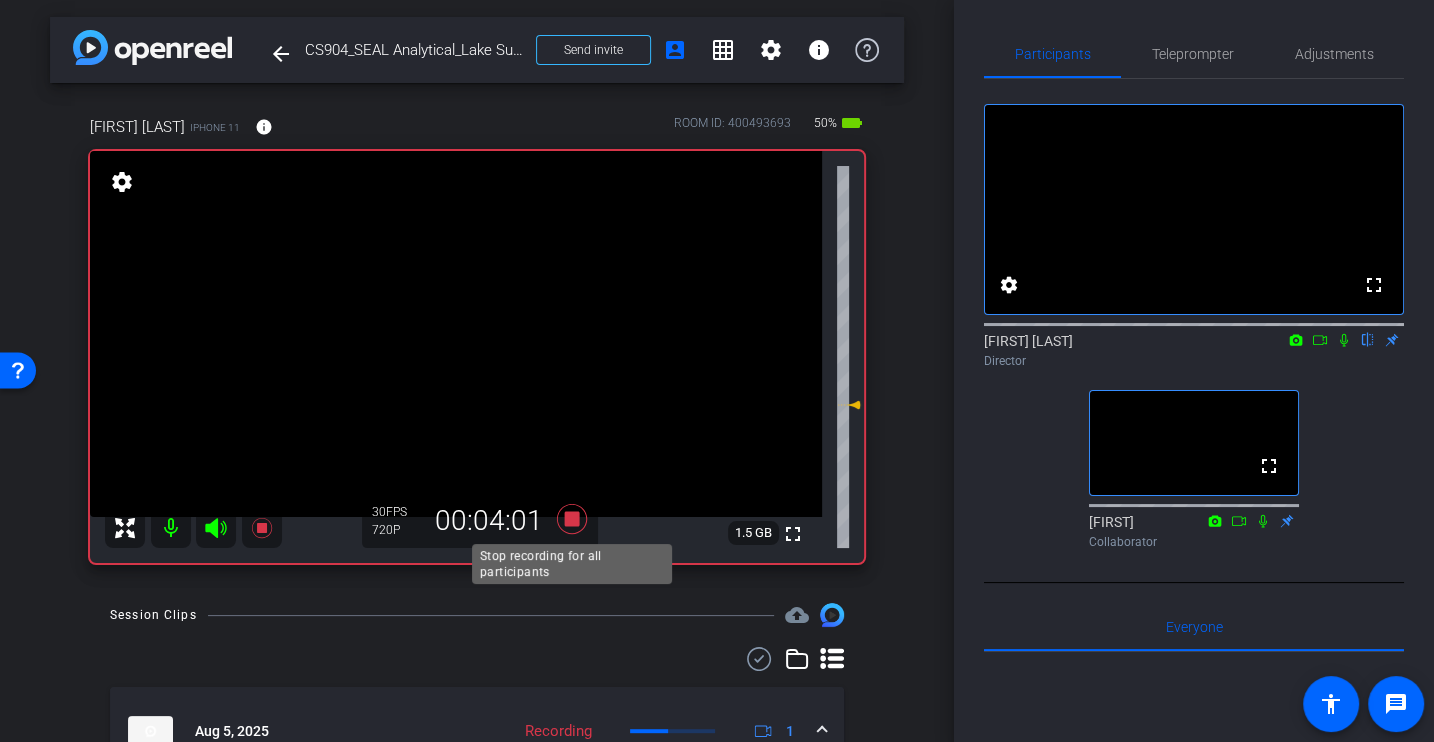 click 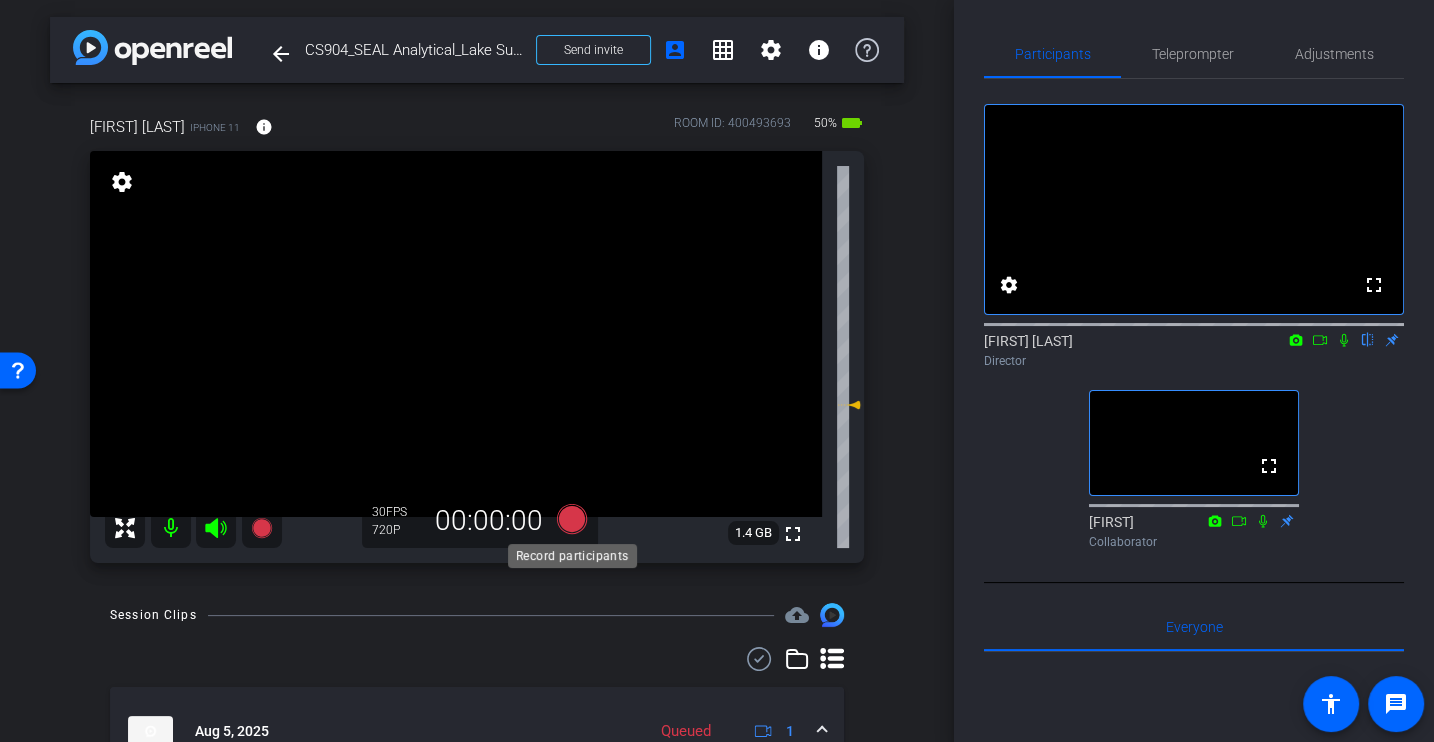 click 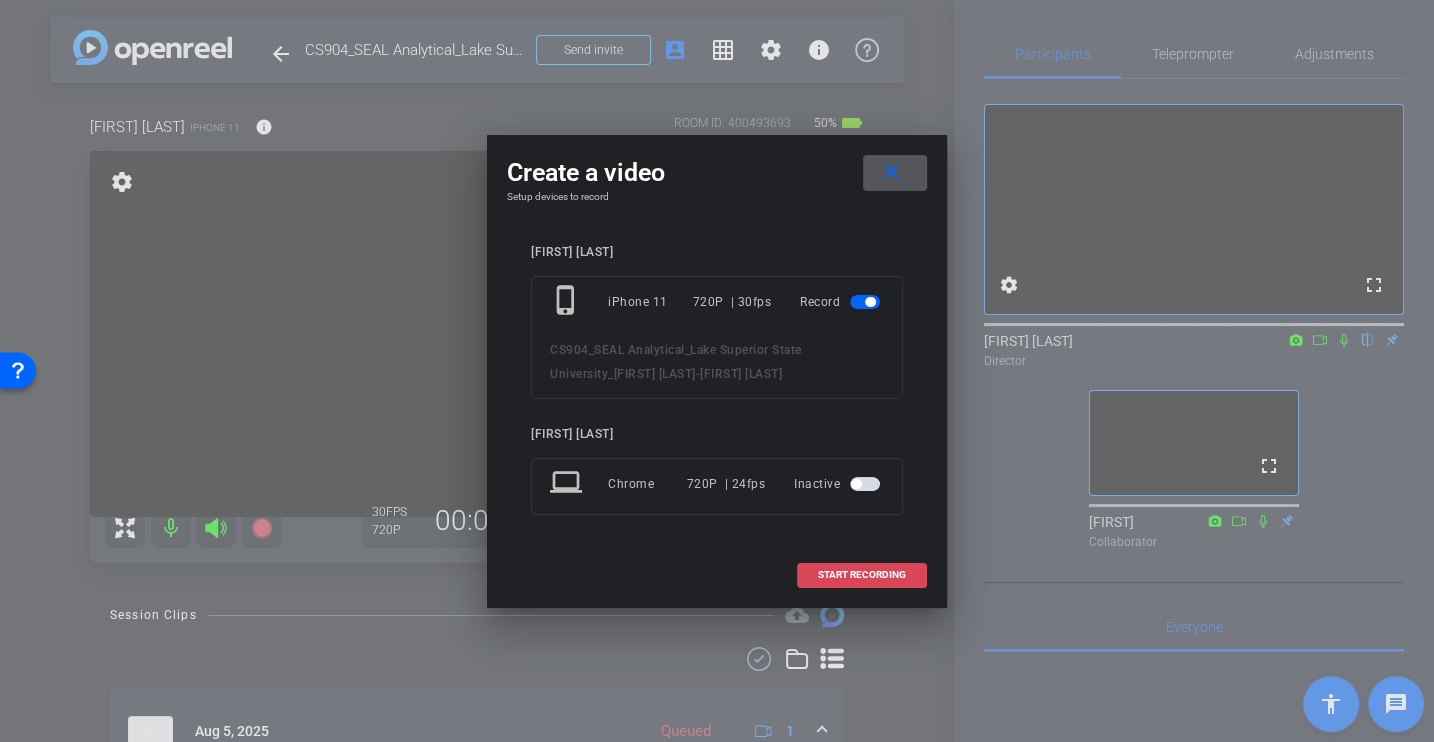 click on "START RECORDING" at bounding box center (862, 575) 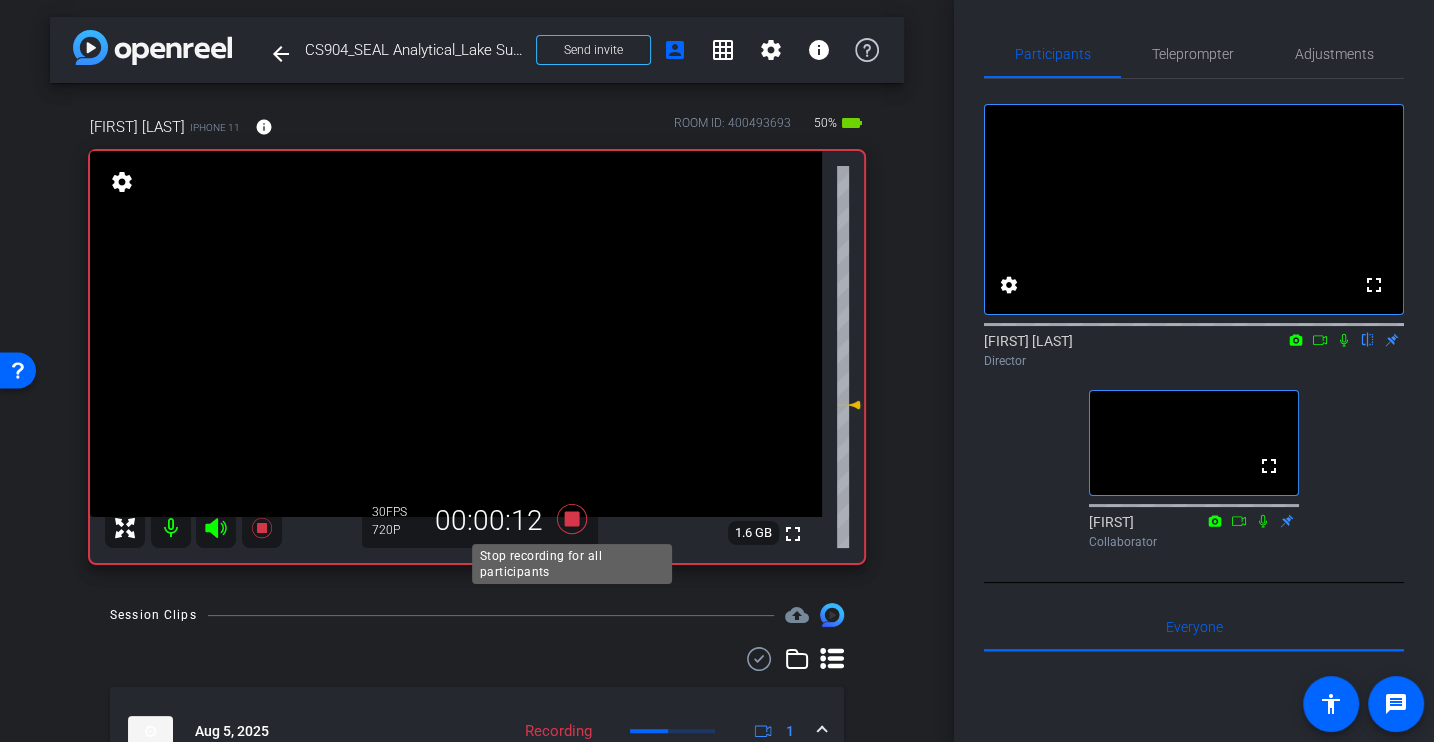 click 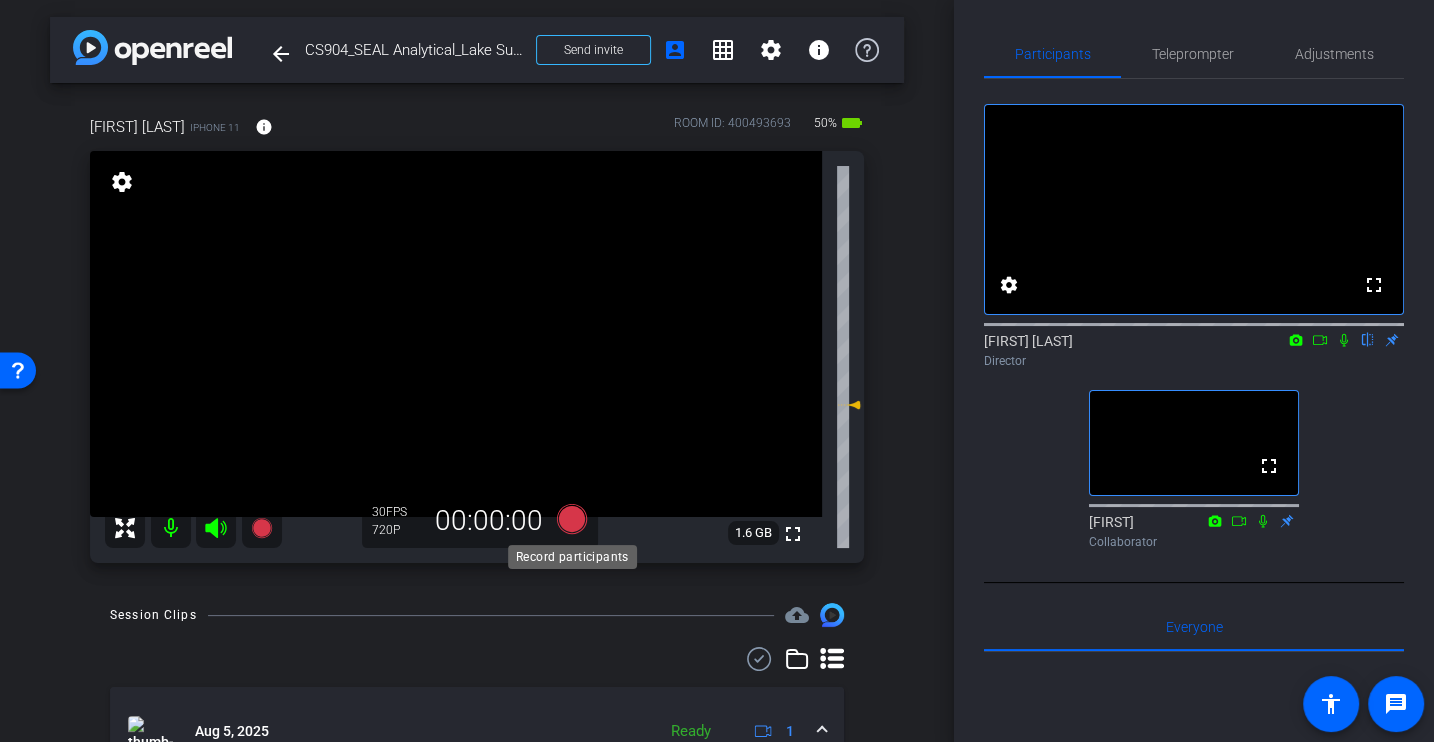 click 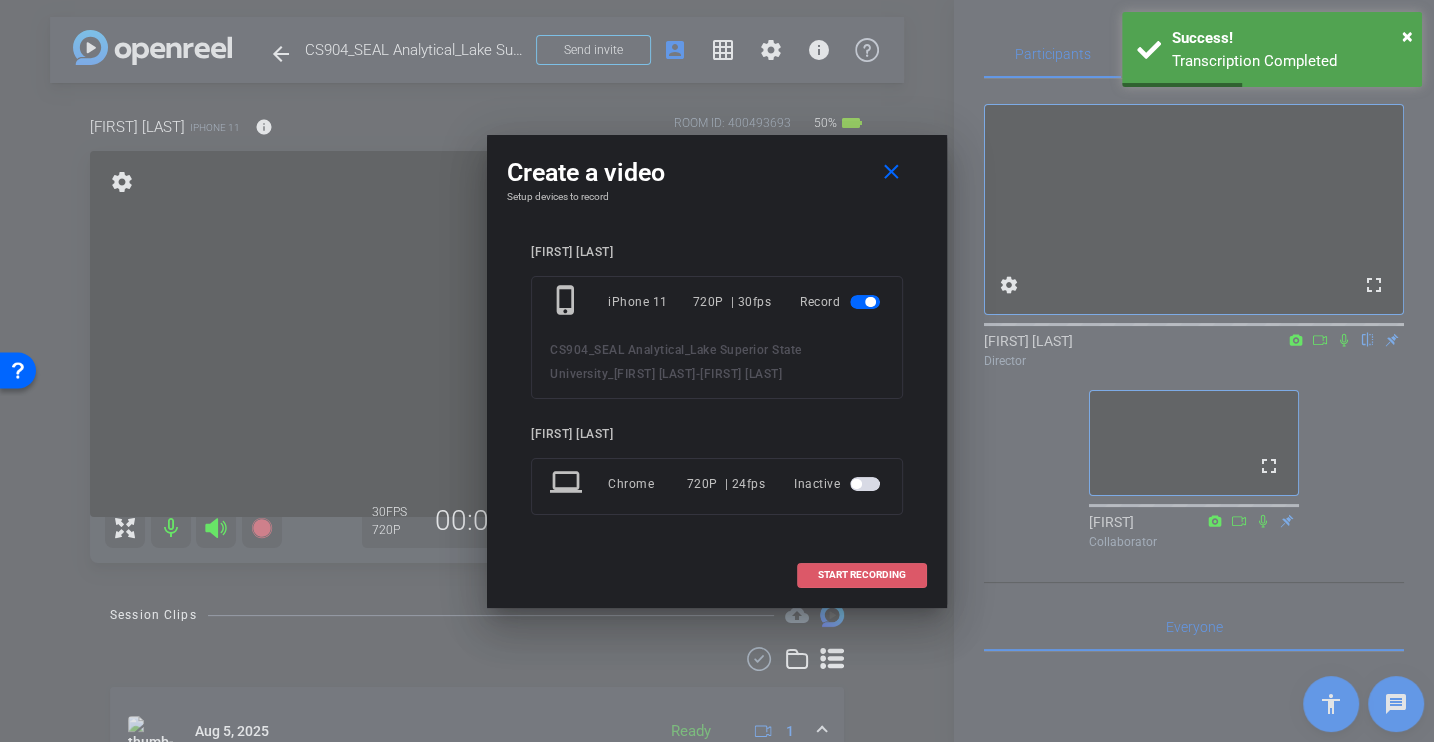 click at bounding box center (862, 575) 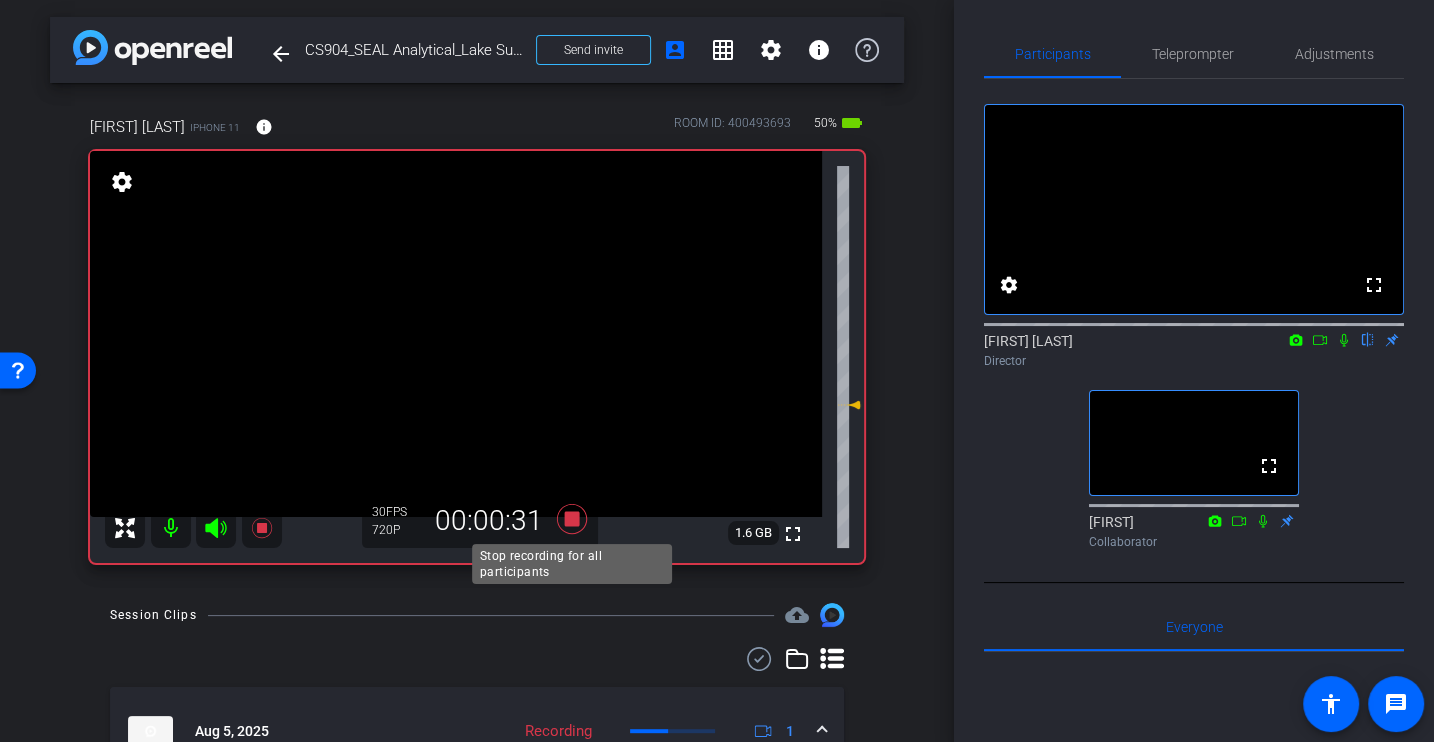 click 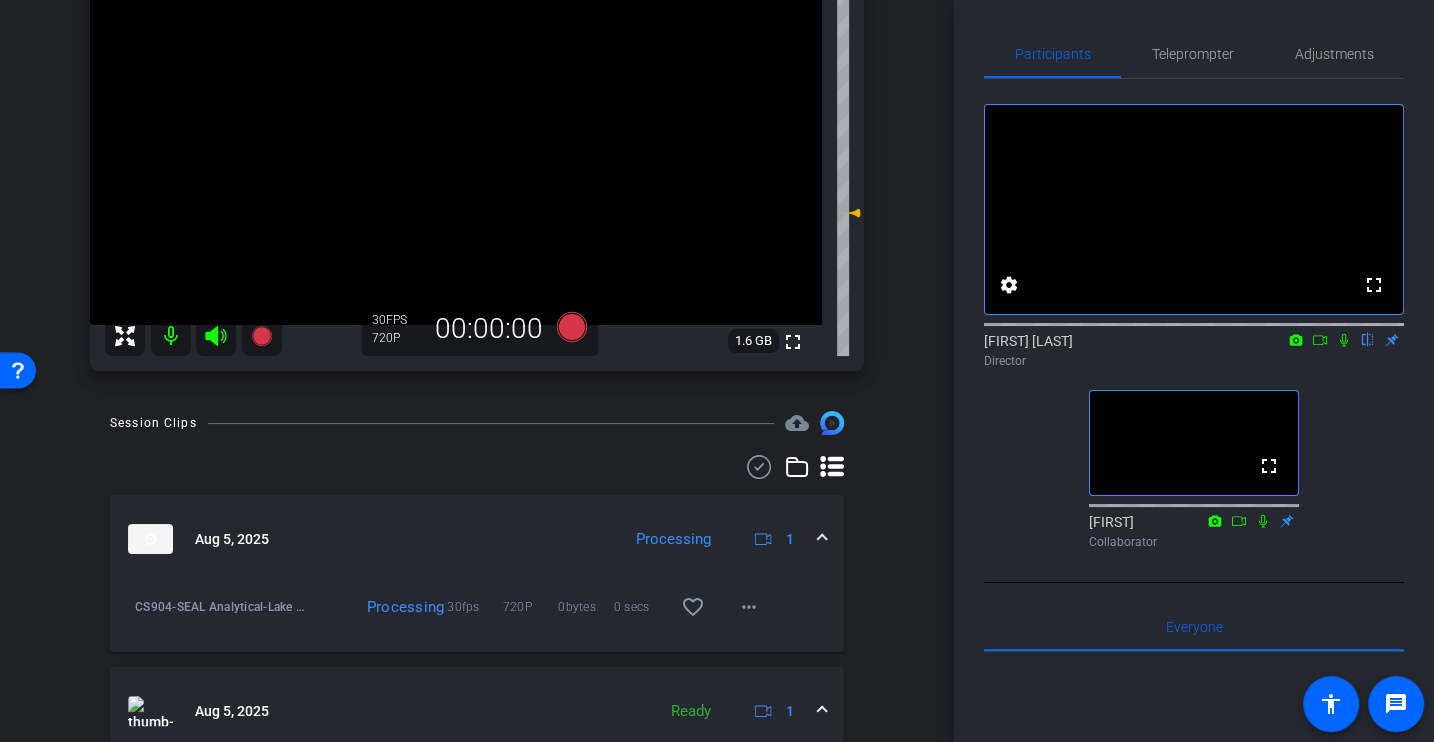 scroll, scrollTop: 0, scrollLeft: 0, axis: both 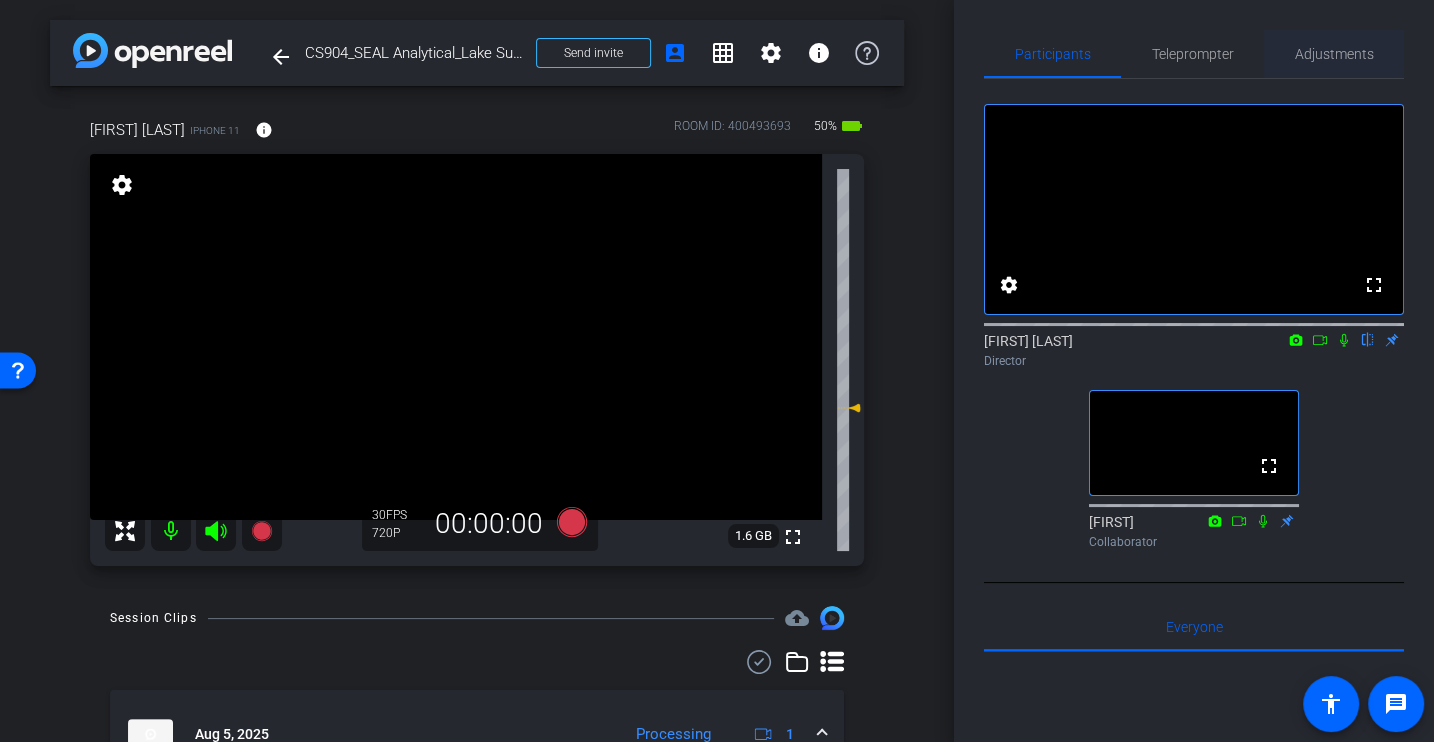 click on "Adjustments" at bounding box center [1334, 54] 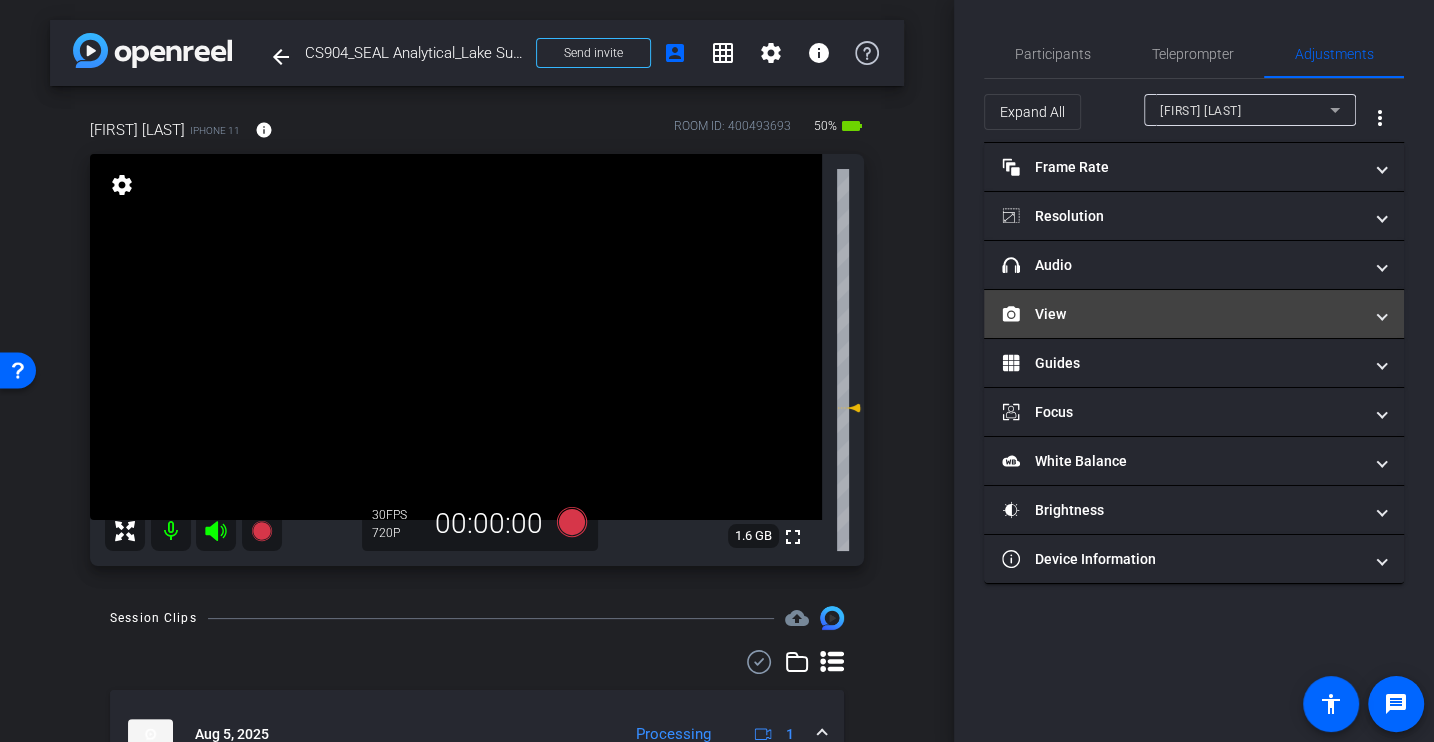 click on "View" at bounding box center [1194, 314] 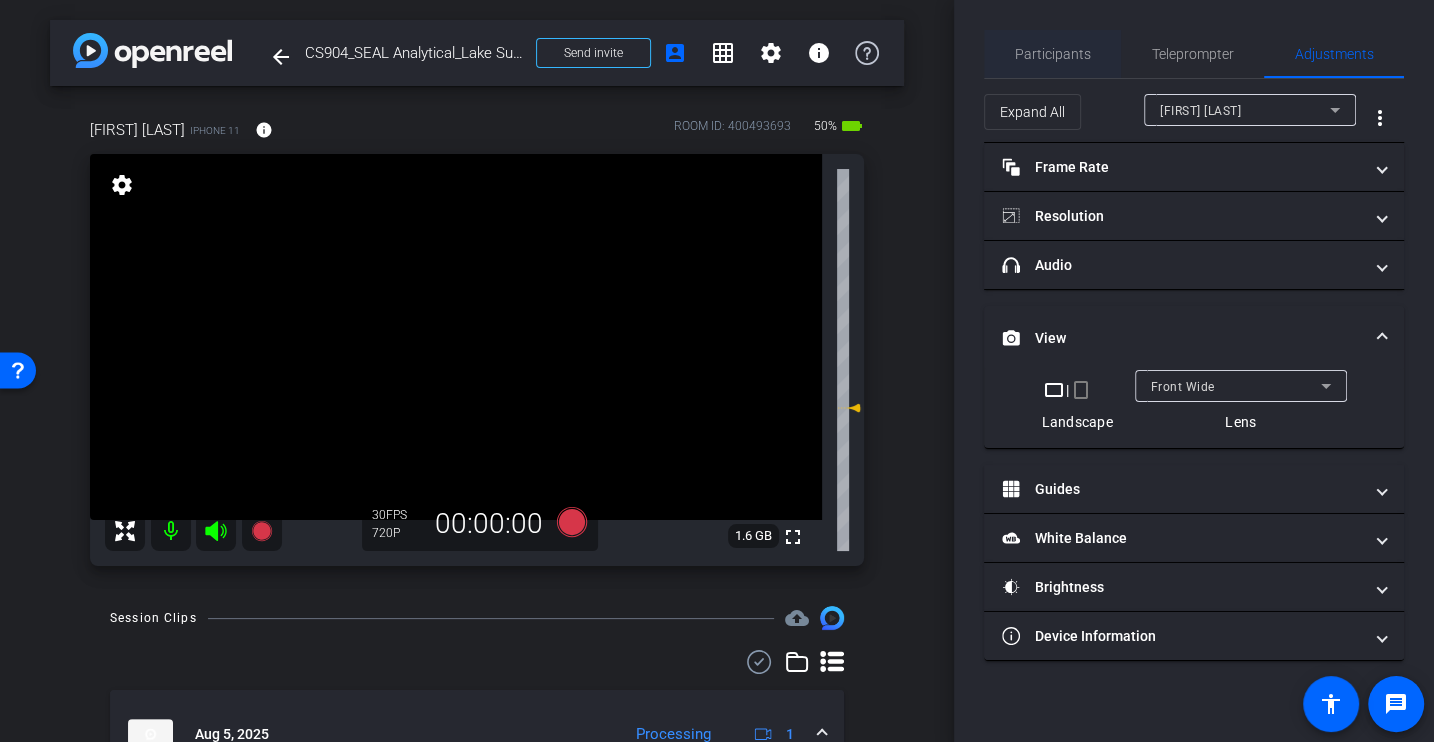 click on "Participants" at bounding box center [1053, 54] 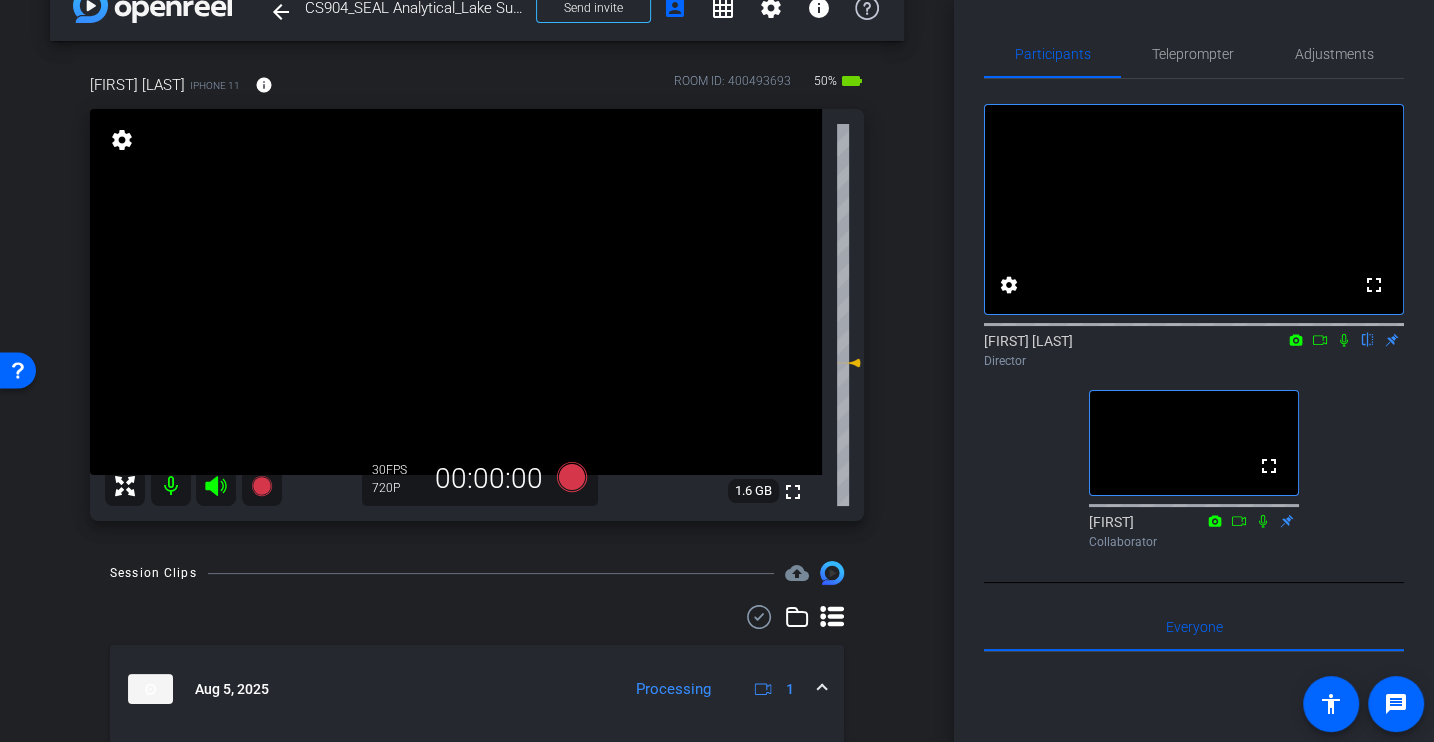 scroll, scrollTop: 0, scrollLeft: 0, axis: both 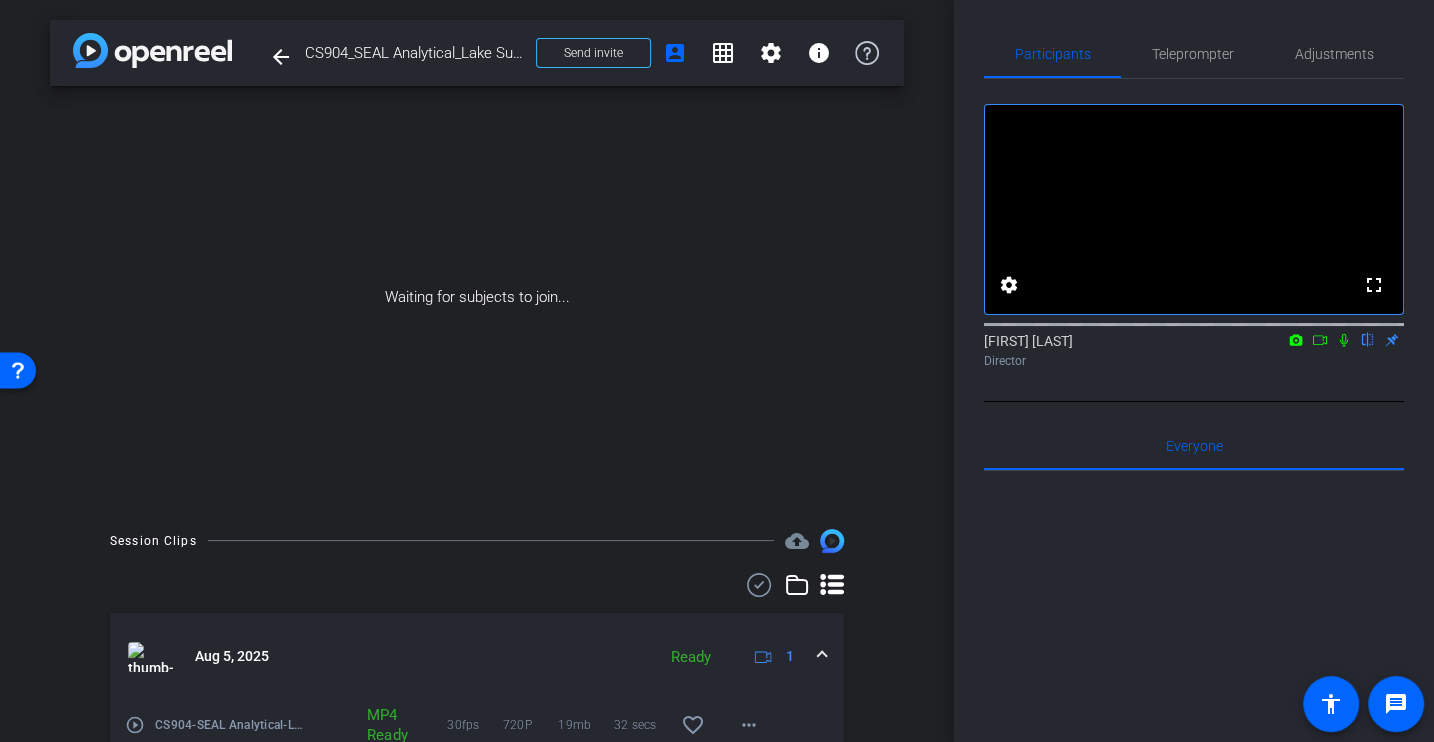 click 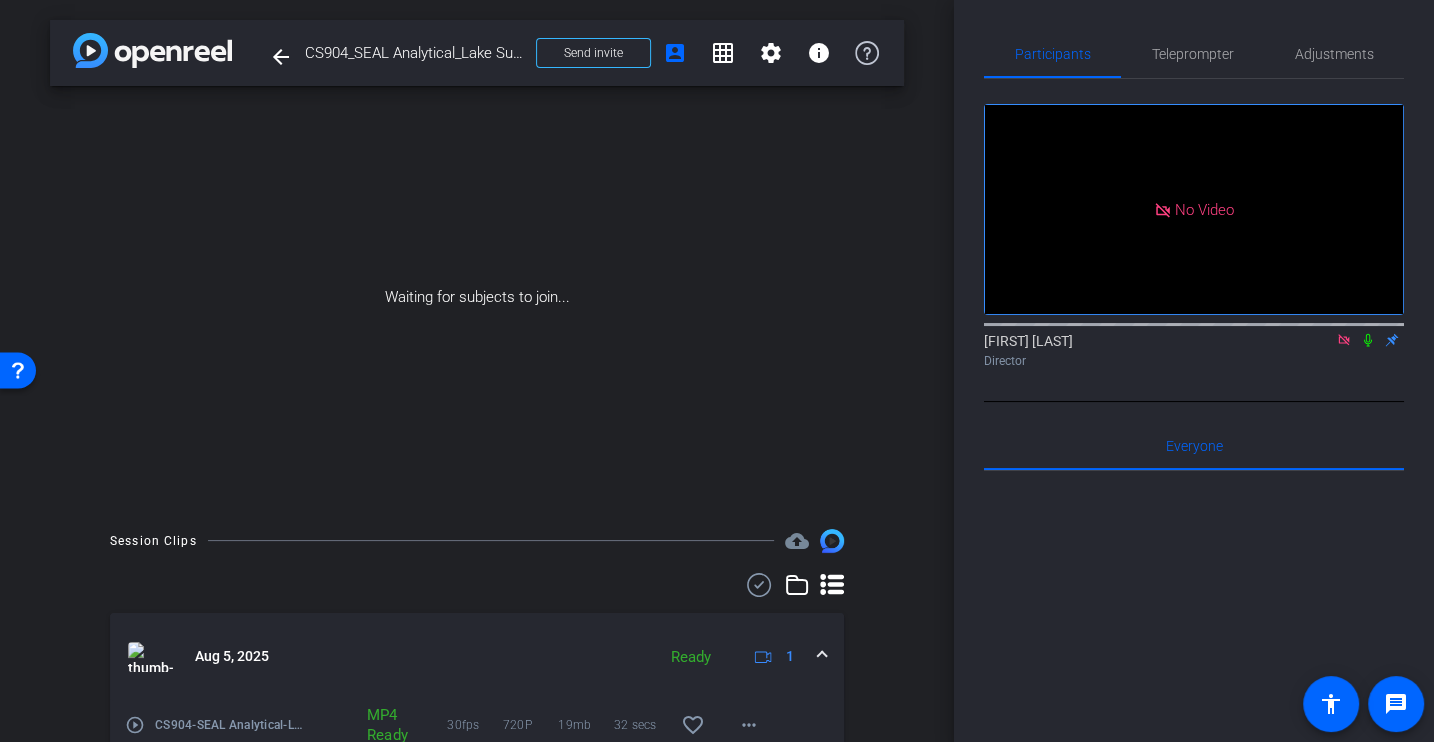 click 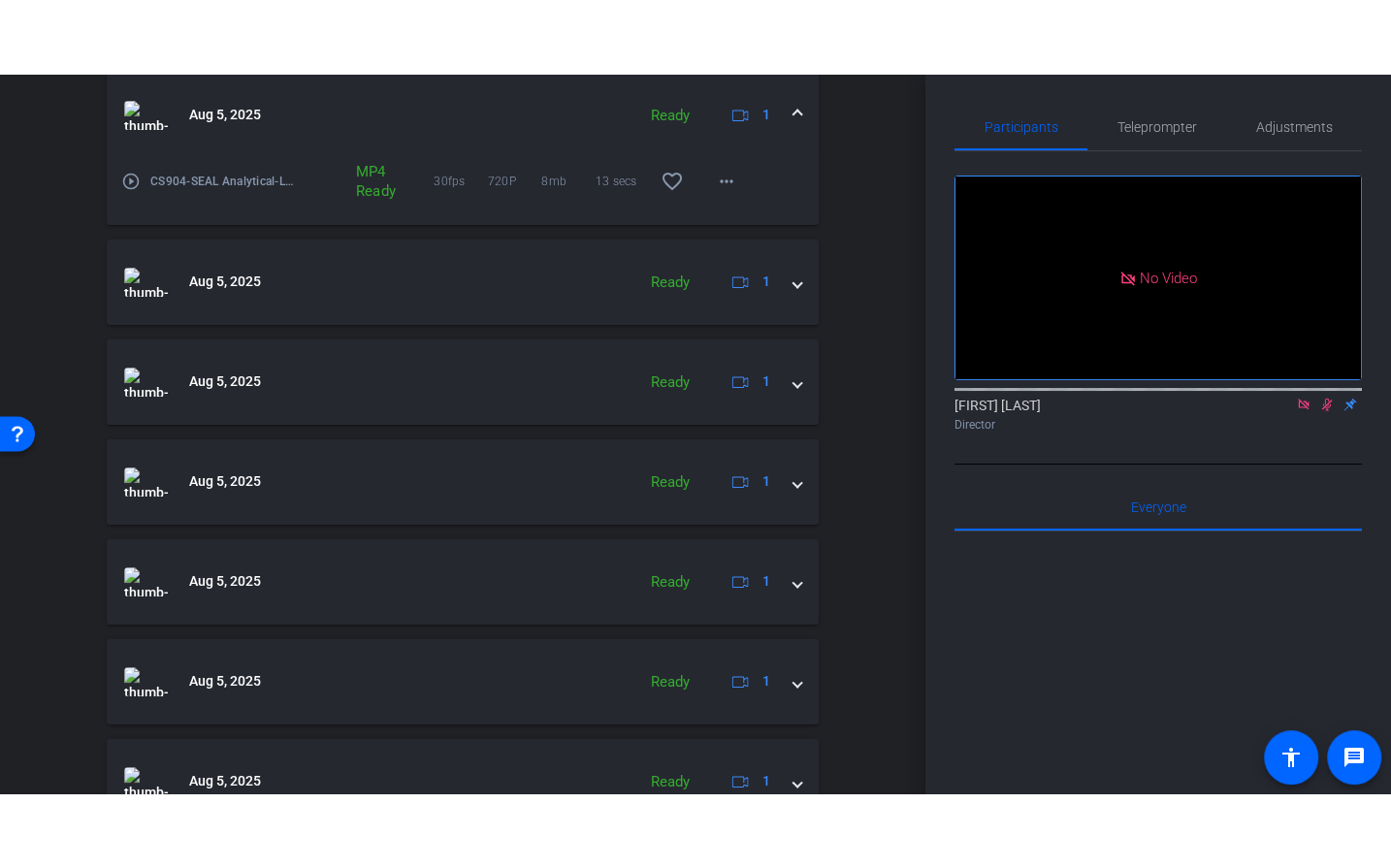scroll, scrollTop: 961, scrollLeft: 0, axis: vertical 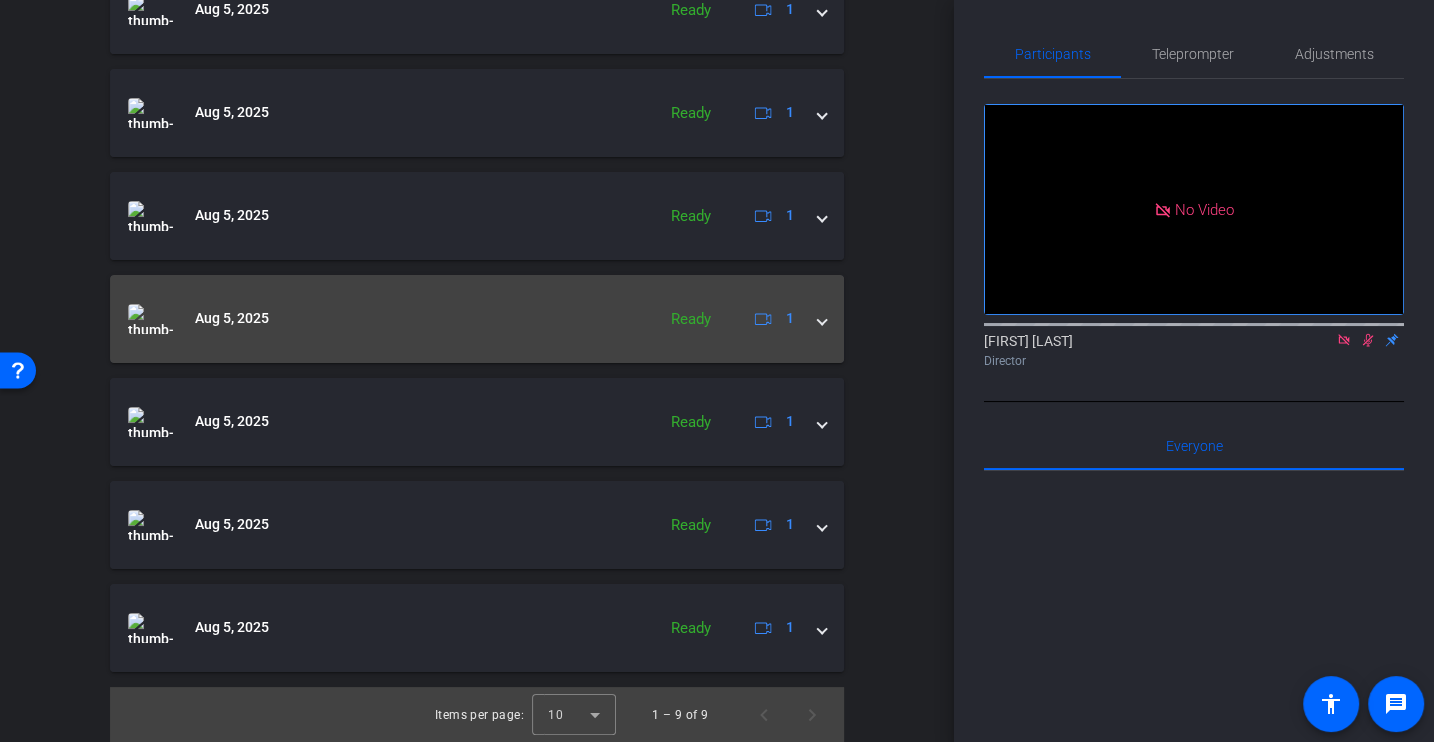 click at bounding box center [822, 318] 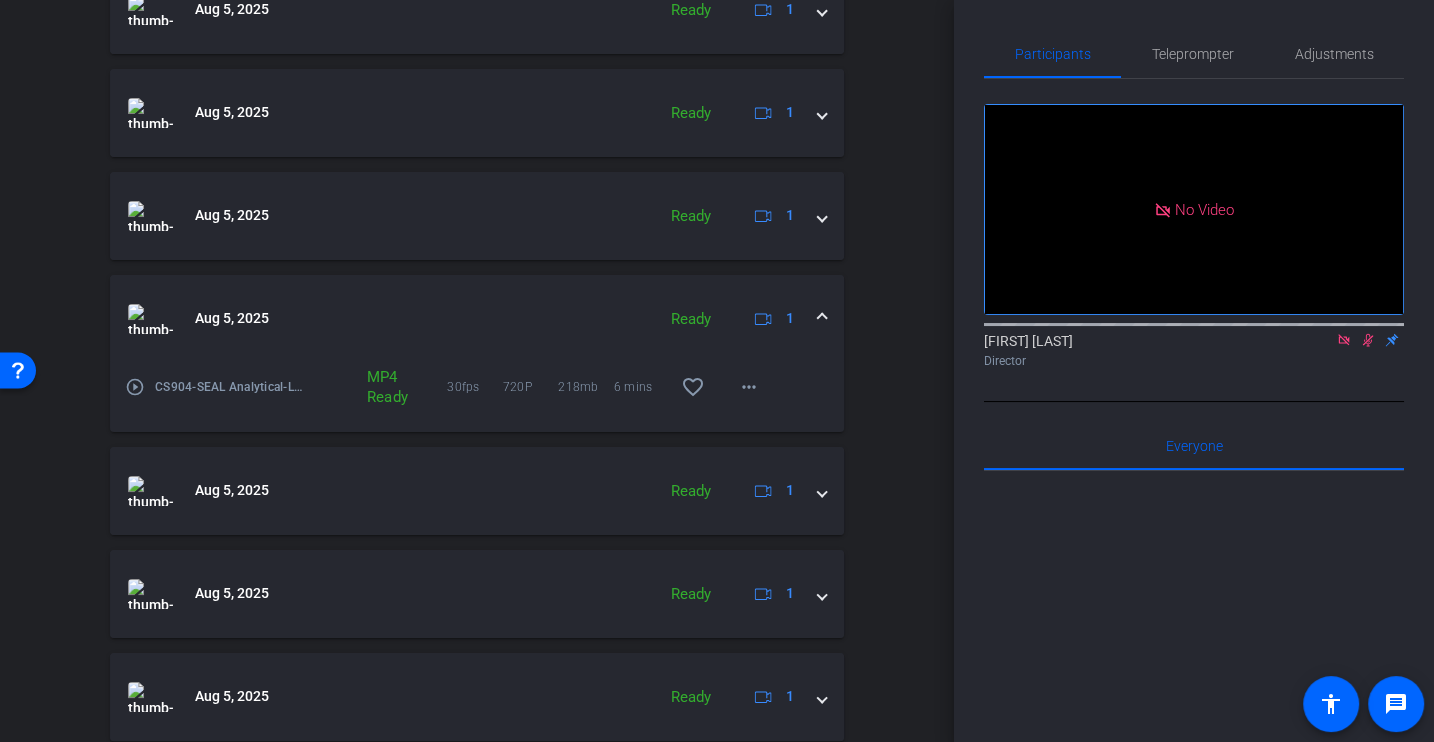 click on "play_circle_outline" at bounding box center (135, 387) 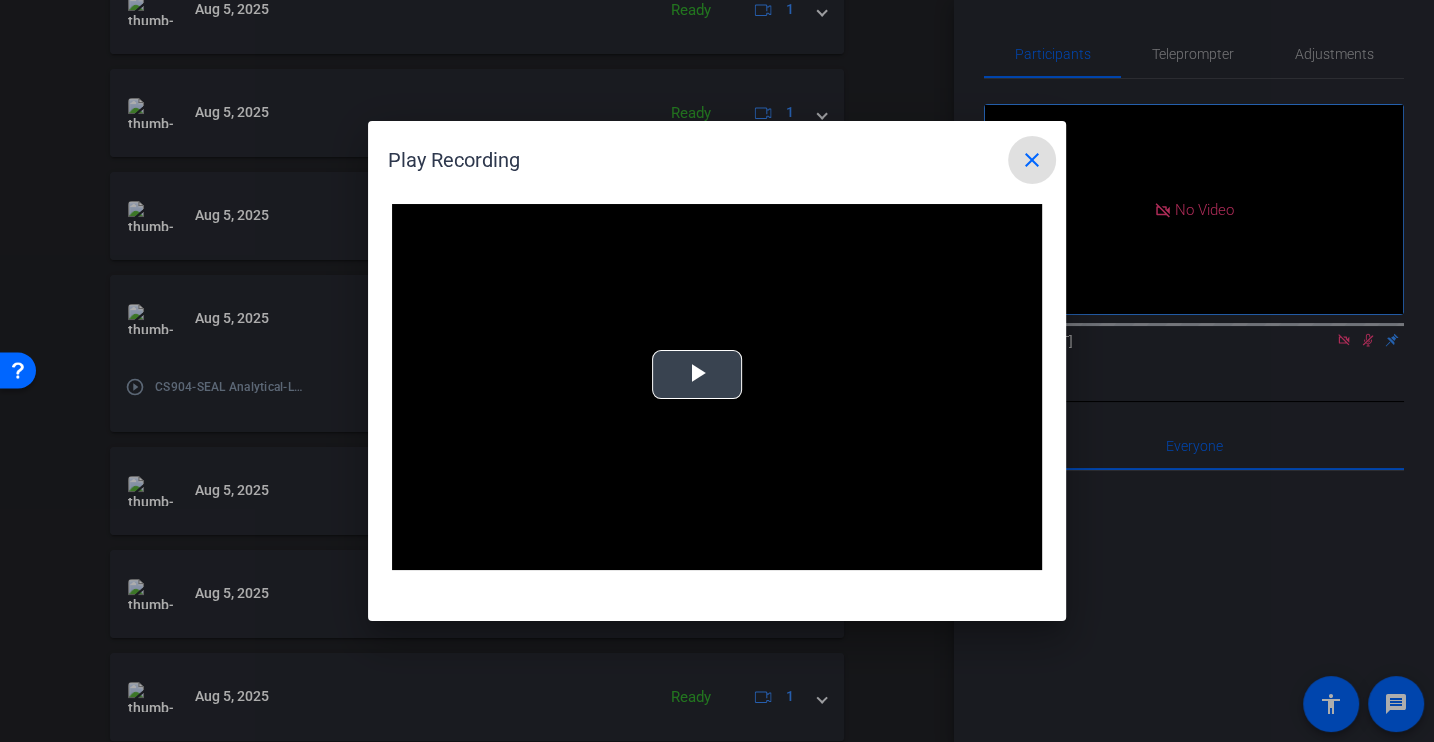 click at bounding box center (717, 387) 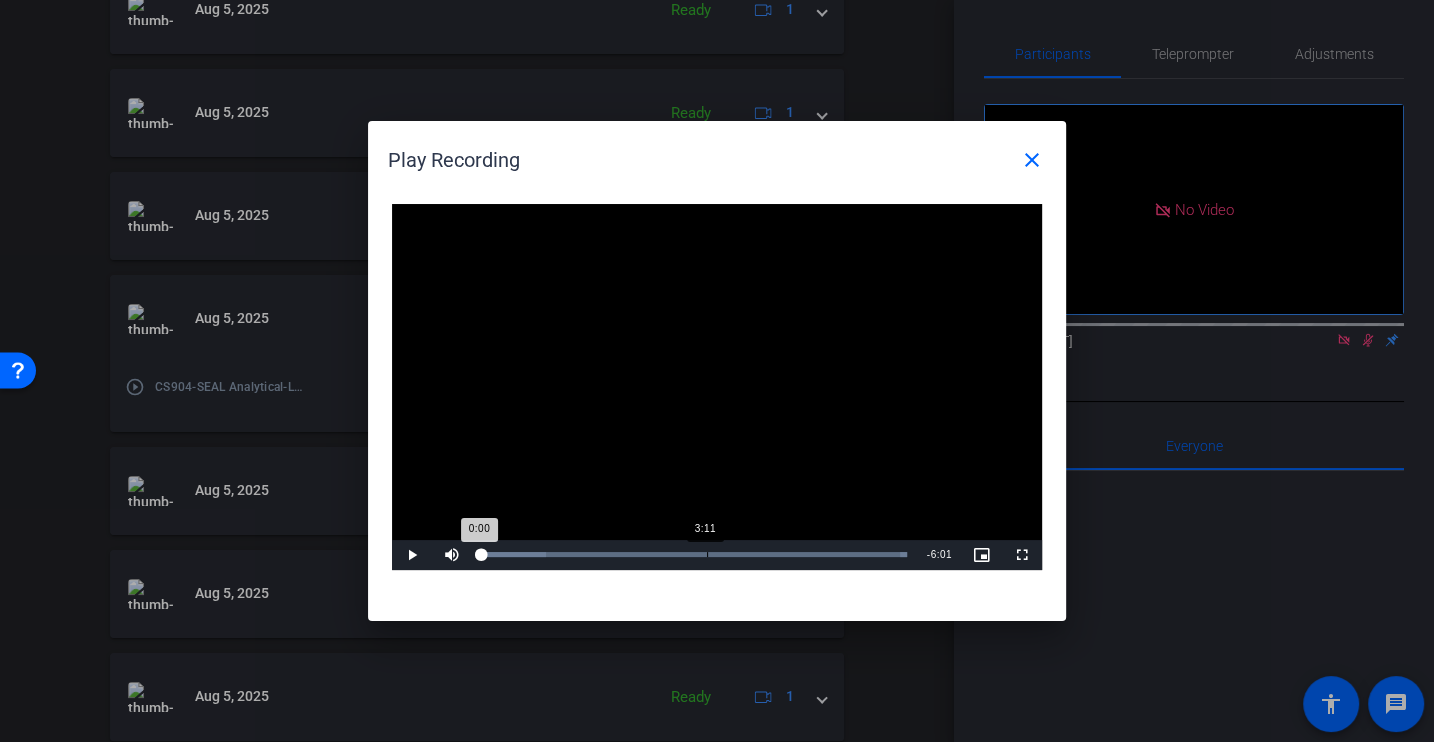 click on "Loaded :  100.00% 3:11 0:00" at bounding box center (694, 555) 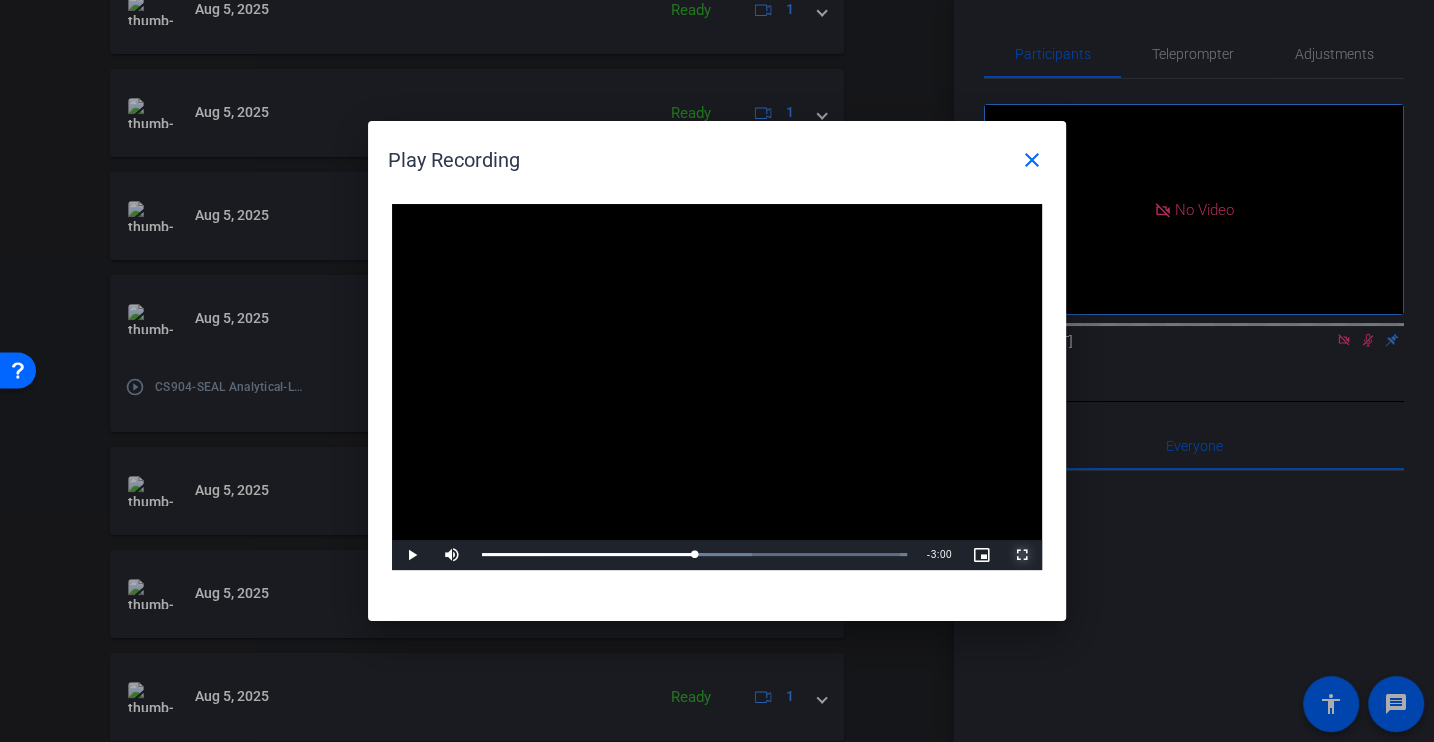 click at bounding box center (1022, 555) 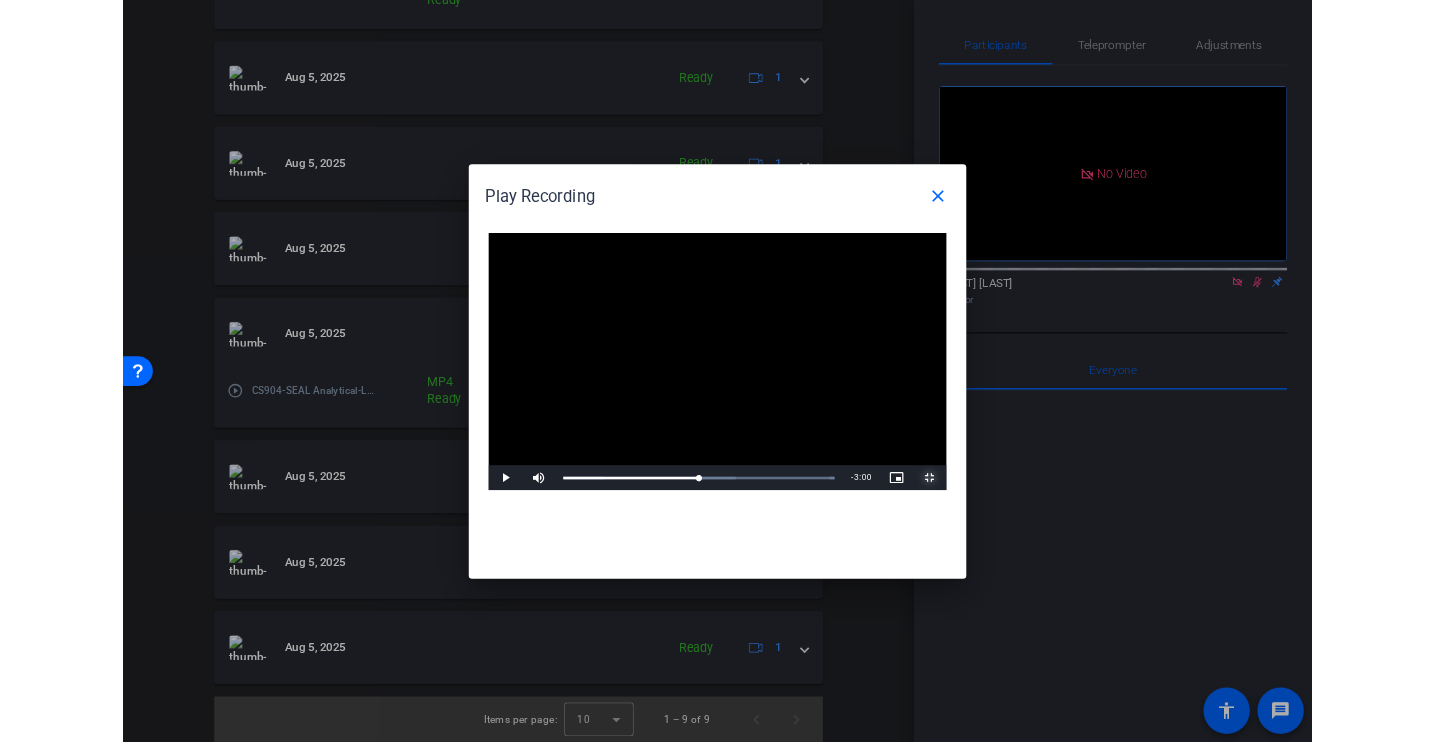 scroll, scrollTop: 991, scrollLeft: 0, axis: vertical 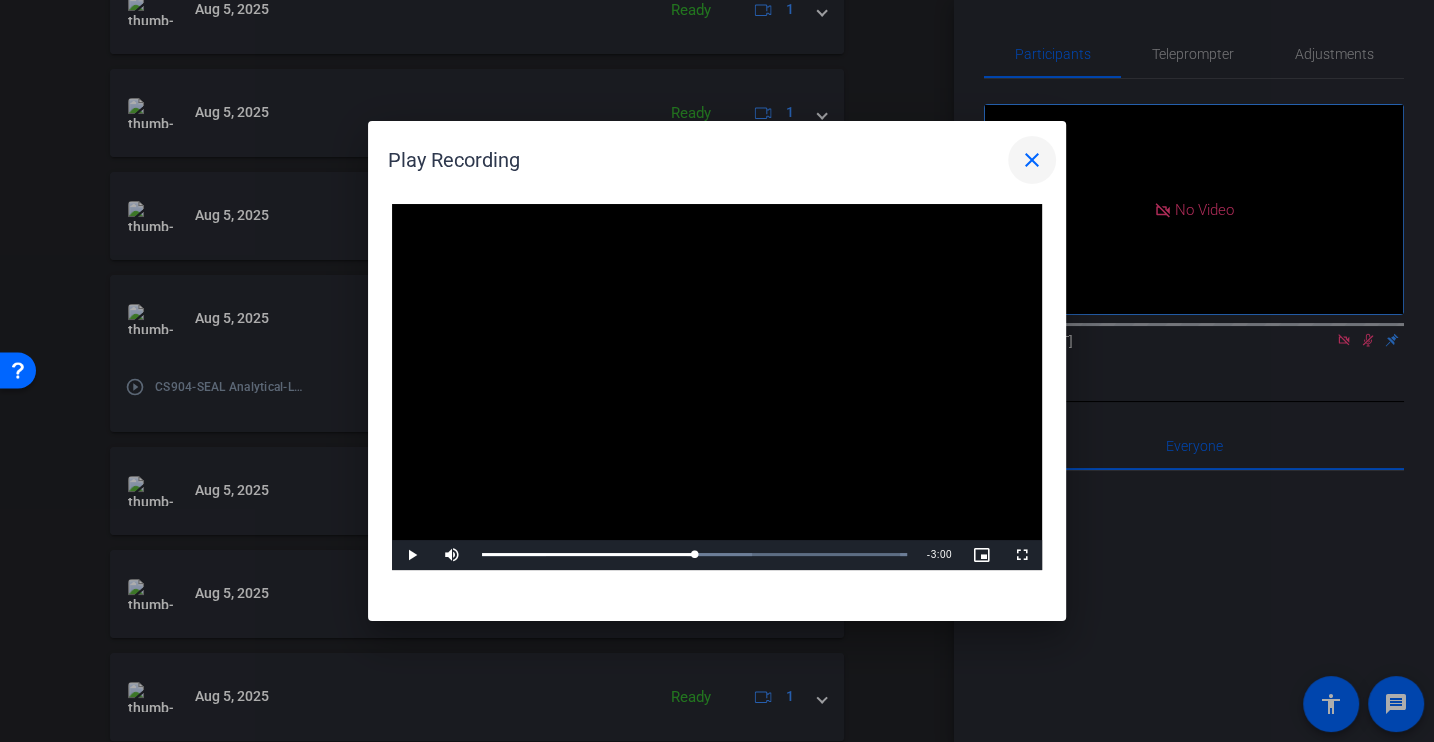 click on "close" at bounding box center (1032, 160) 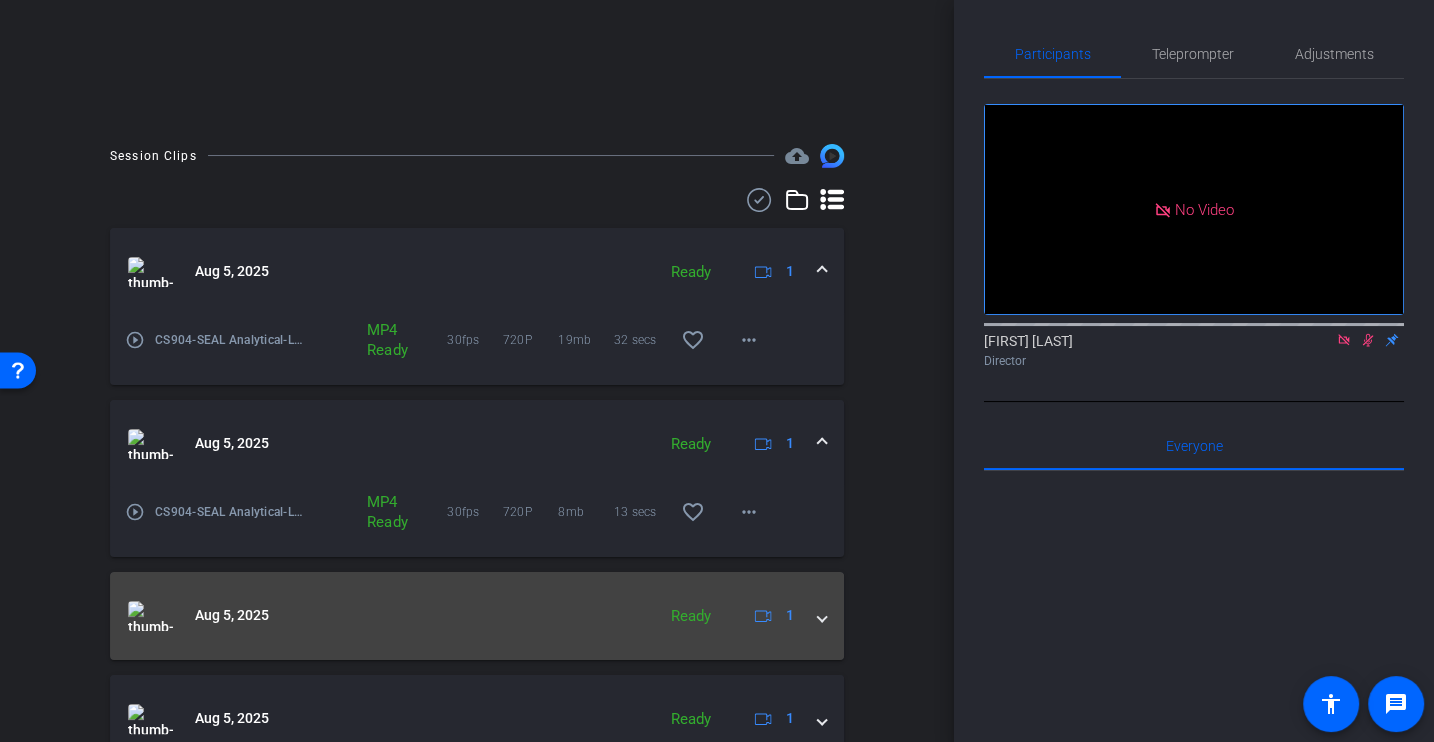 scroll, scrollTop: 0, scrollLeft: 0, axis: both 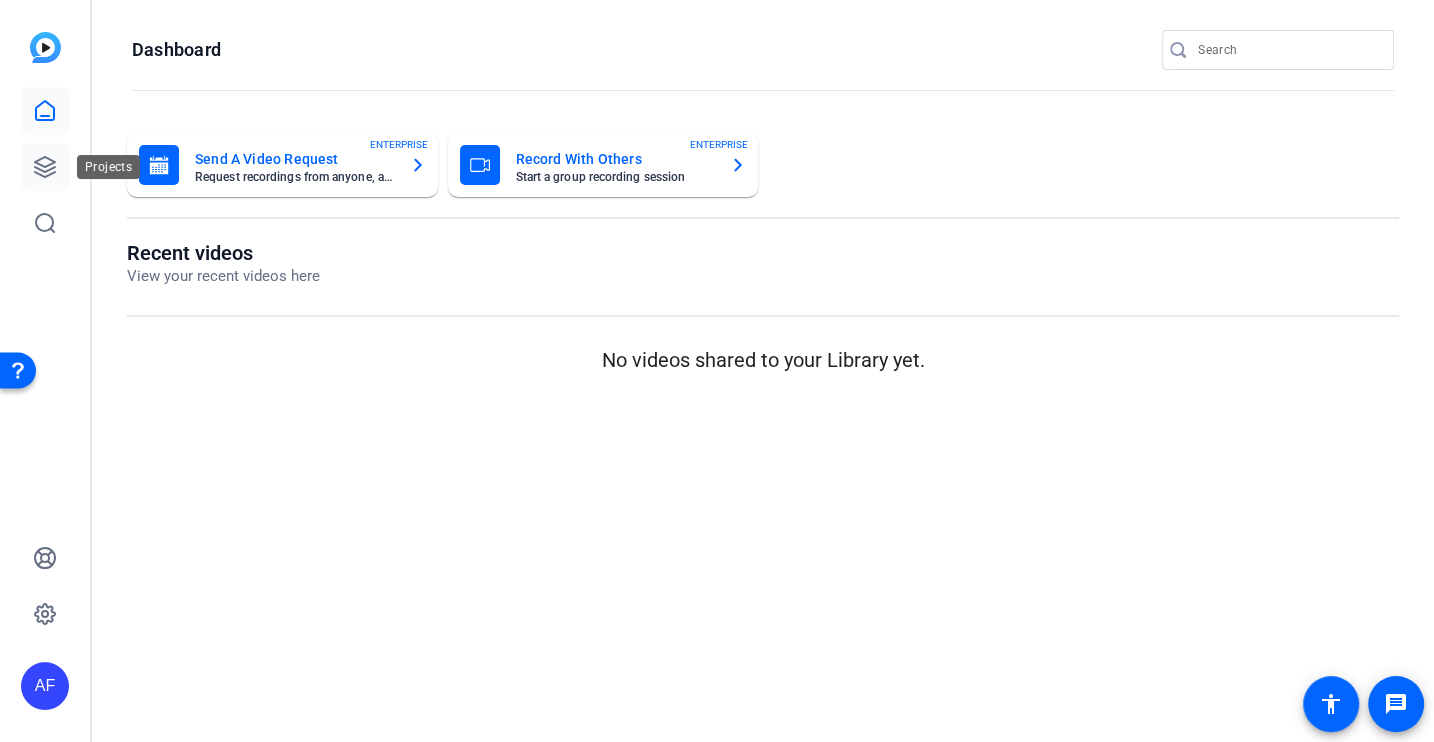 click 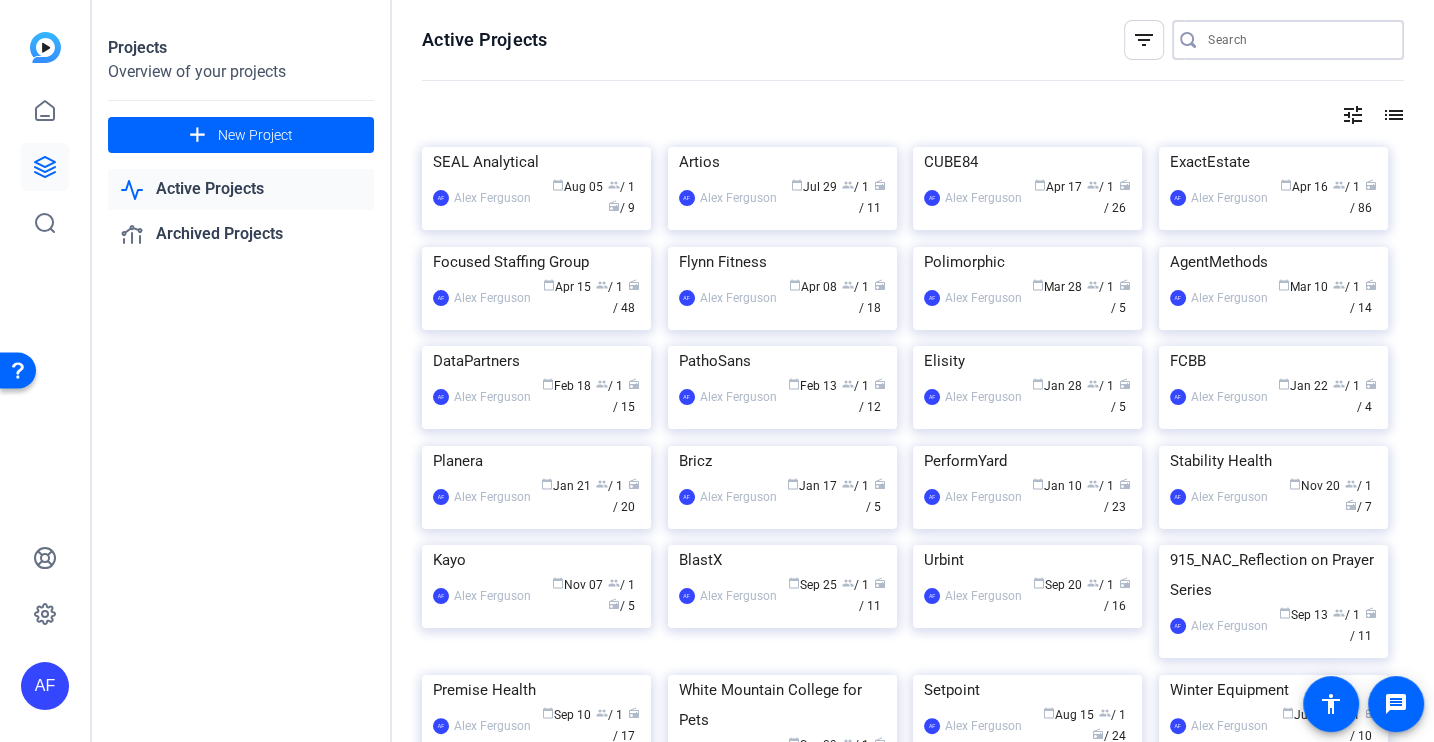 click at bounding box center (1298, 40) 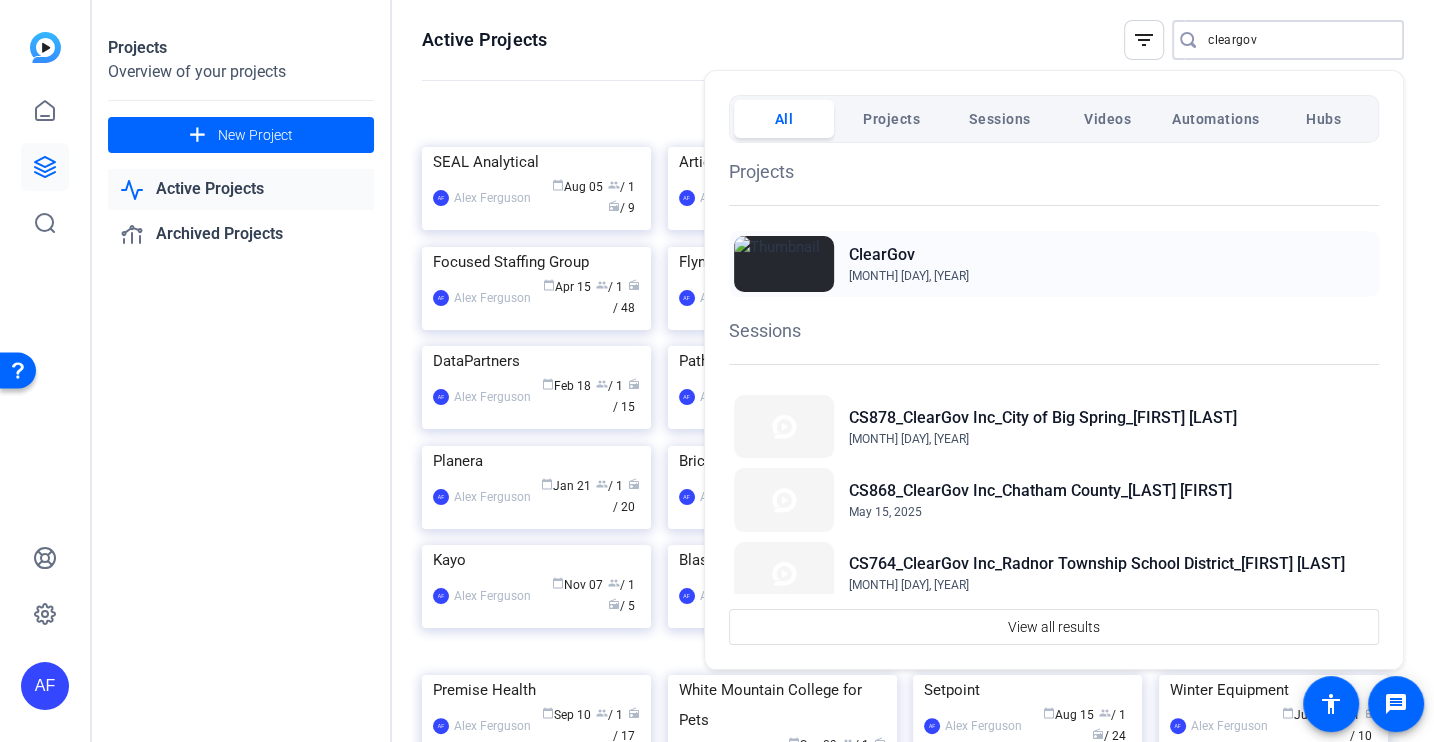 type on "cleargov" 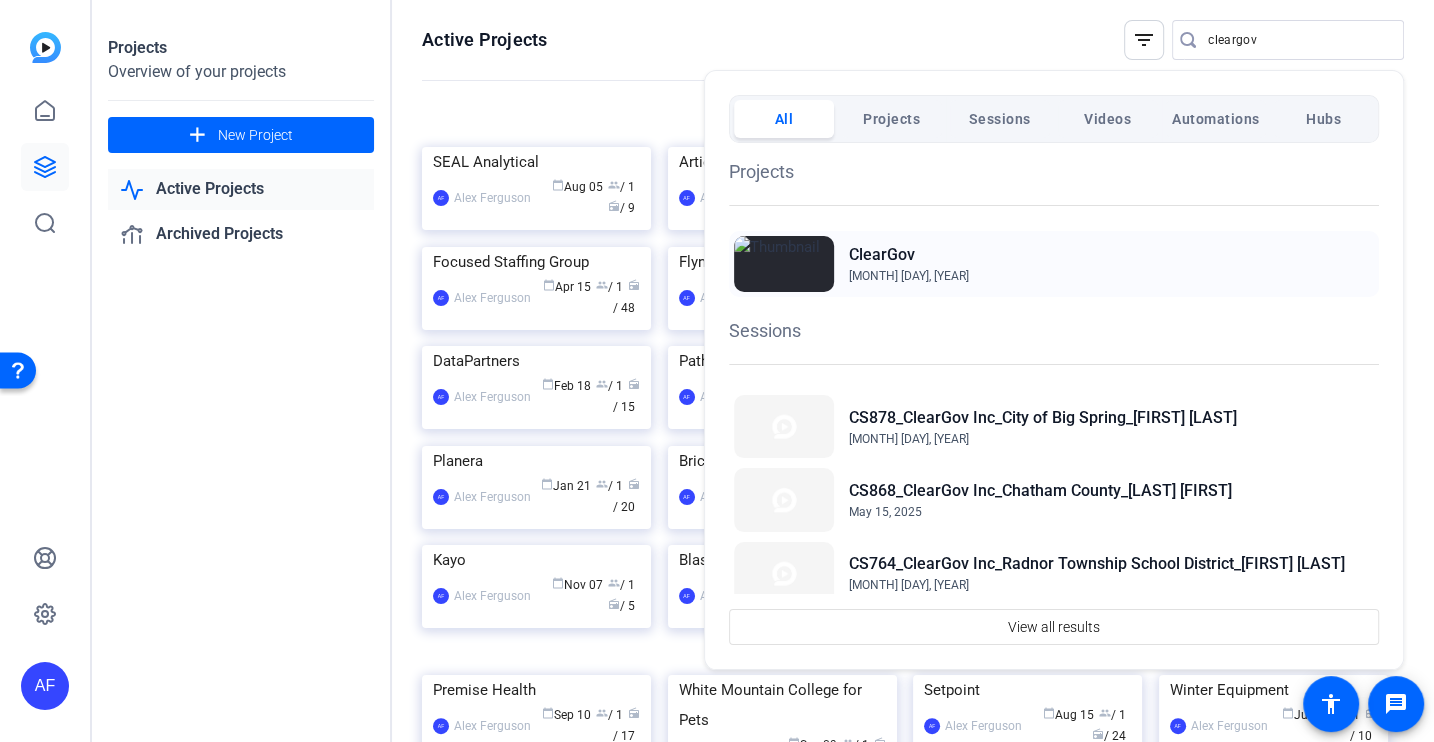 click on "ClearGov" at bounding box center (909, 255) 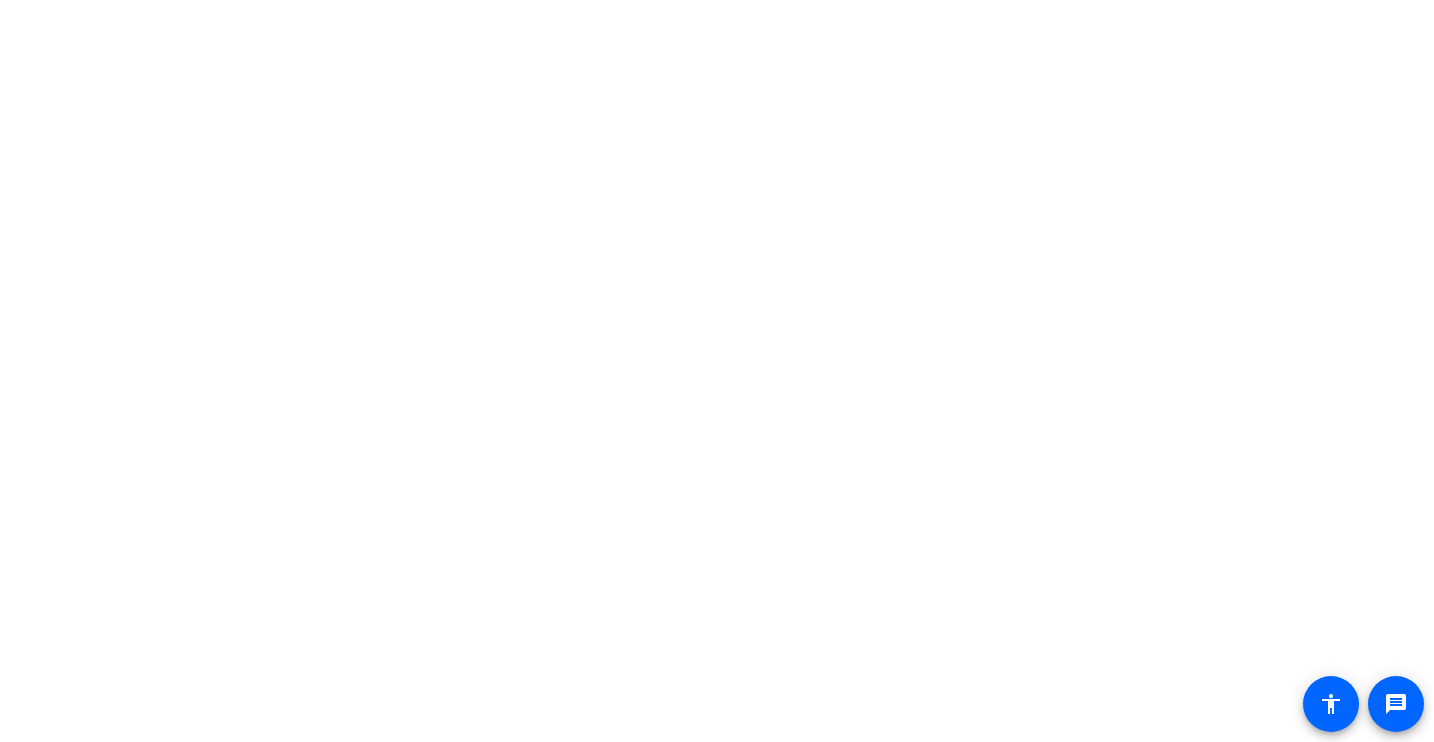 scroll, scrollTop: 0, scrollLeft: 0, axis: both 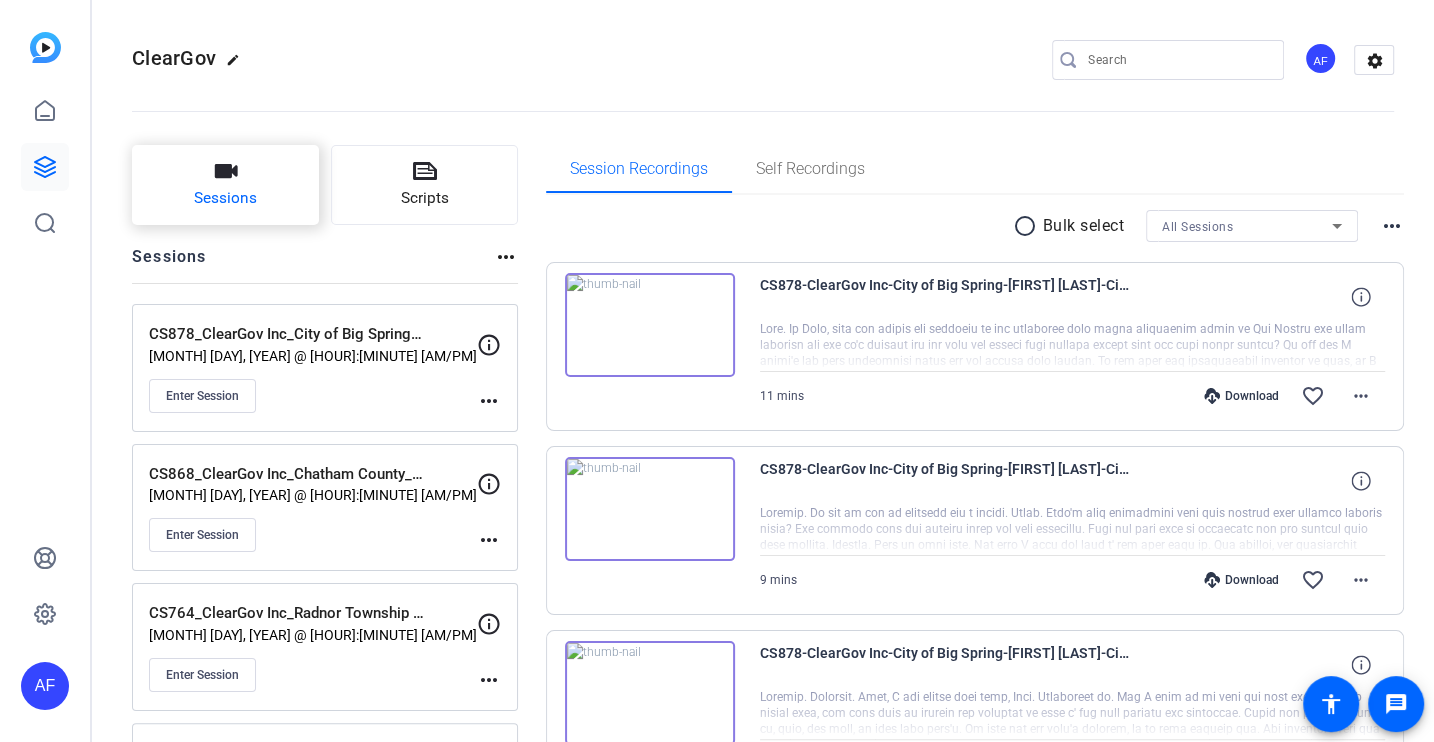 click on "Sessions" 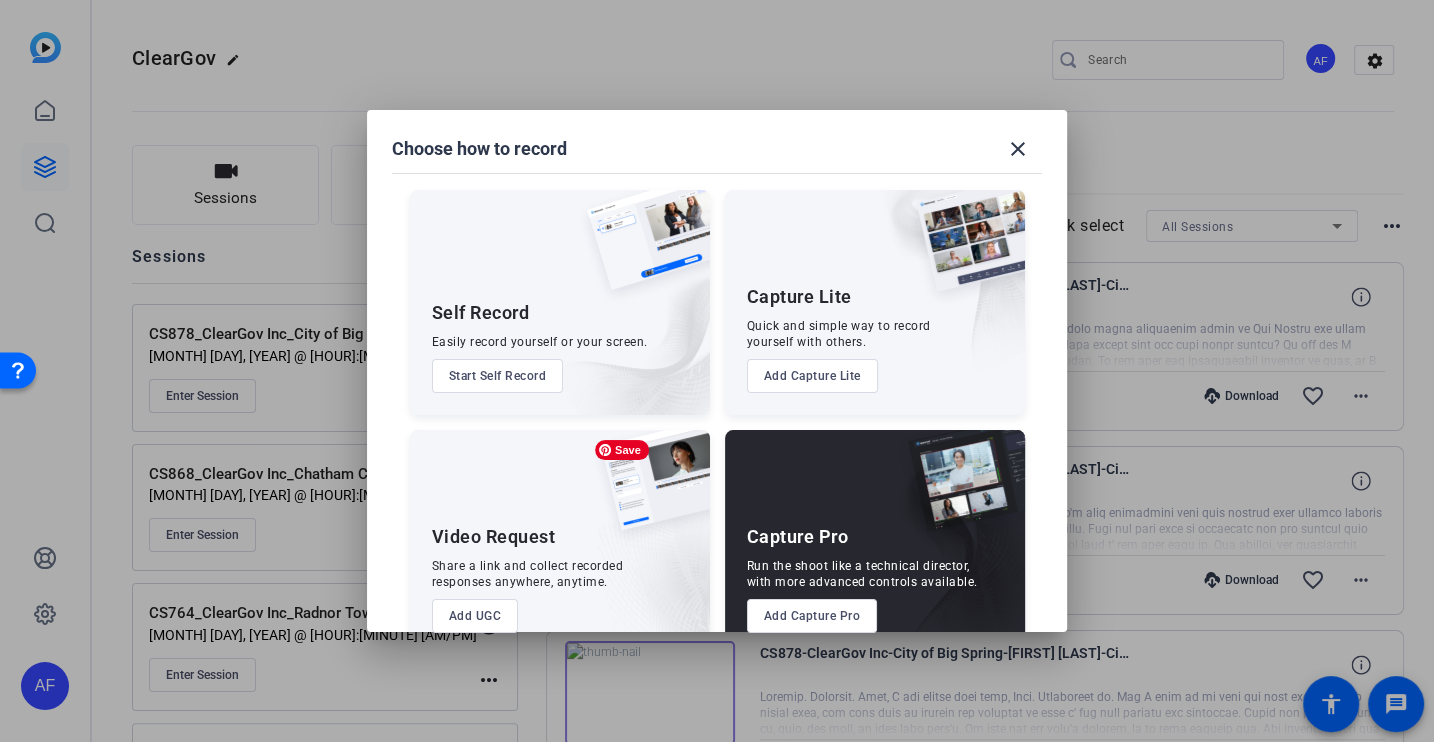 scroll, scrollTop: 42, scrollLeft: 0, axis: vertical 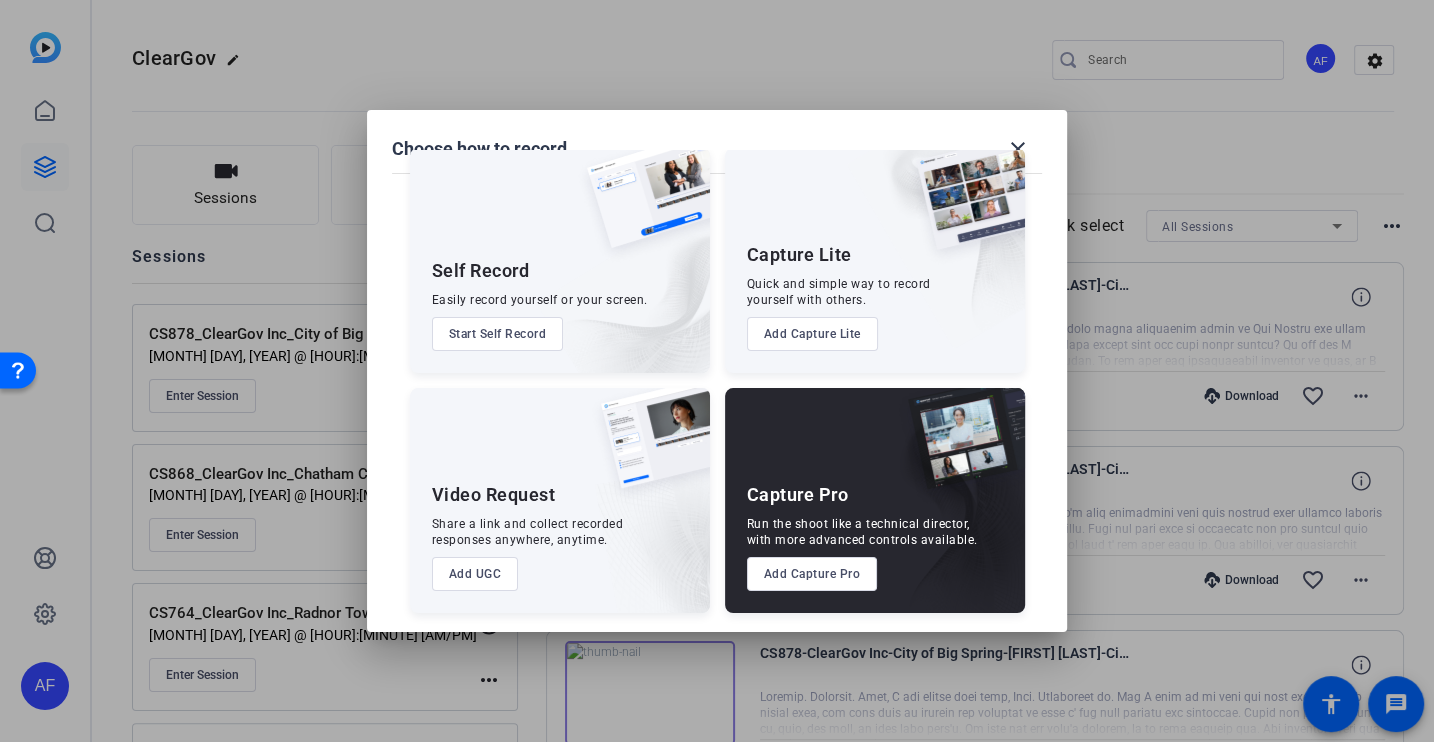 click on "Add Capture Pro" at bounding box center [812, 574] 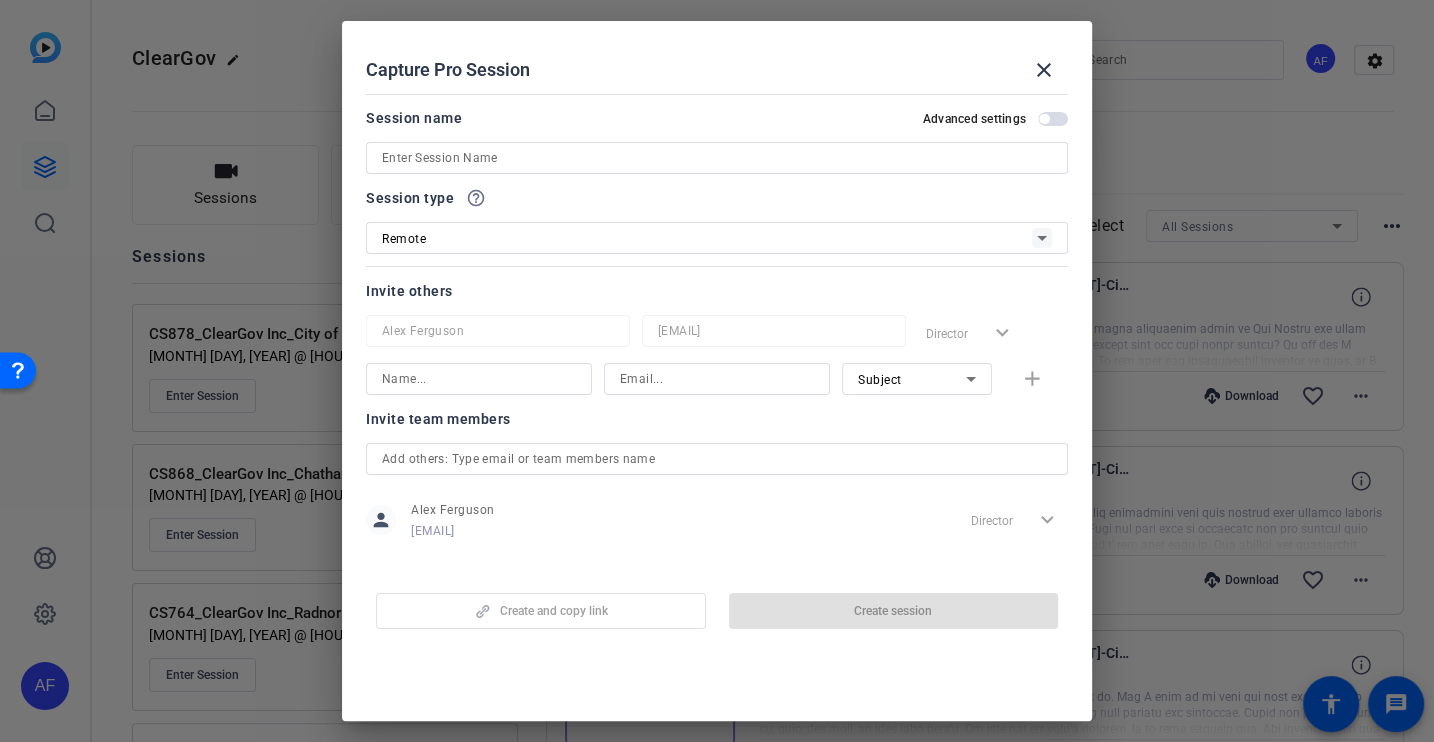 click on "Session name Advanced settings" at bounding box center [717, 140] 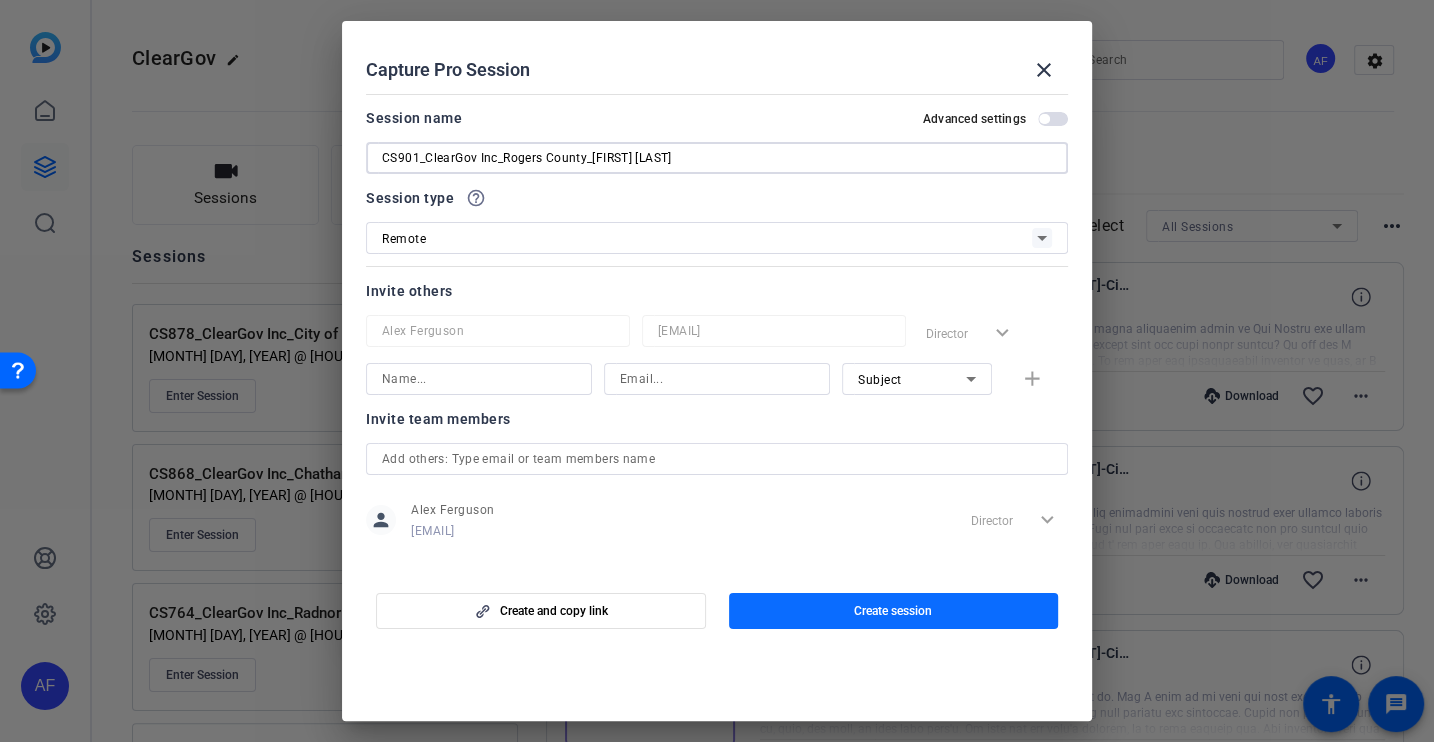 type on "CS901_ClearGov Inc_Rogers County_[FIRST] [LAST]" 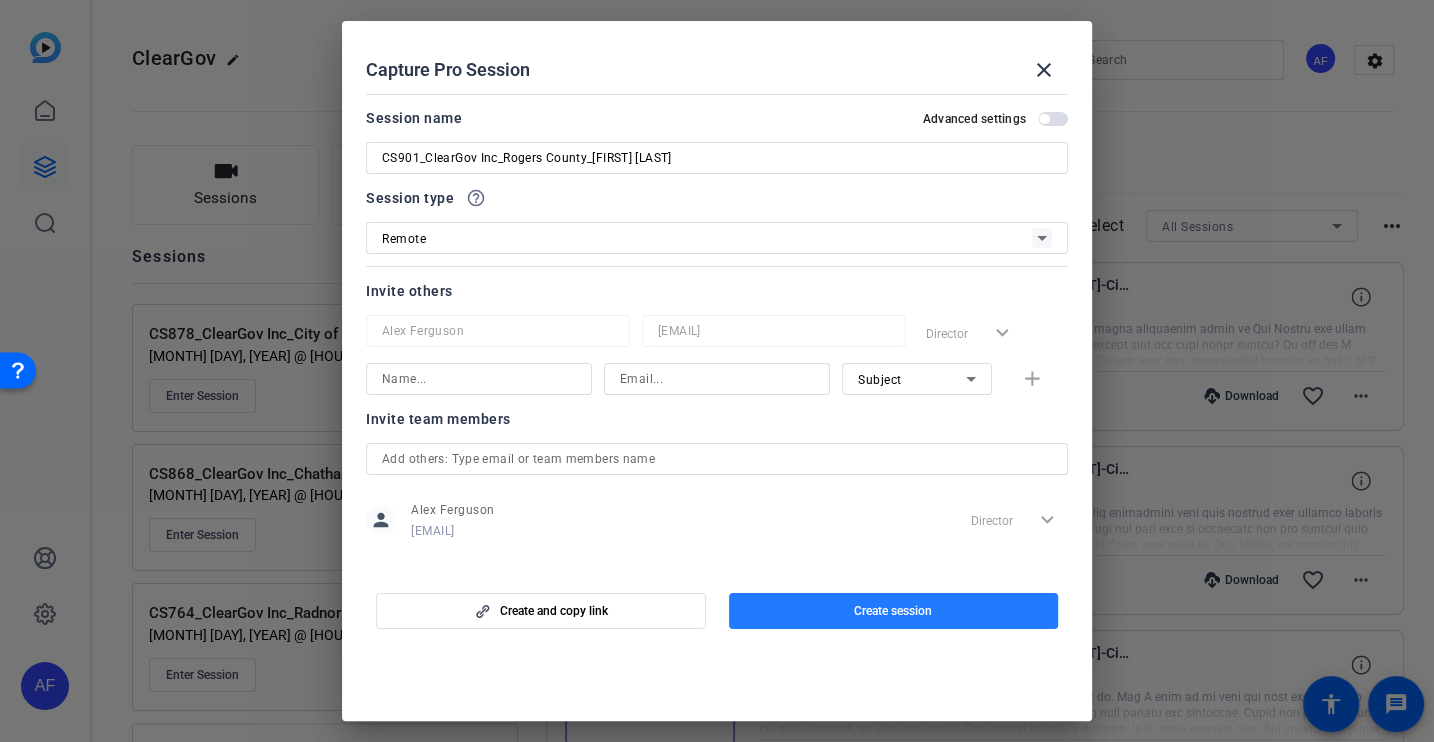 click 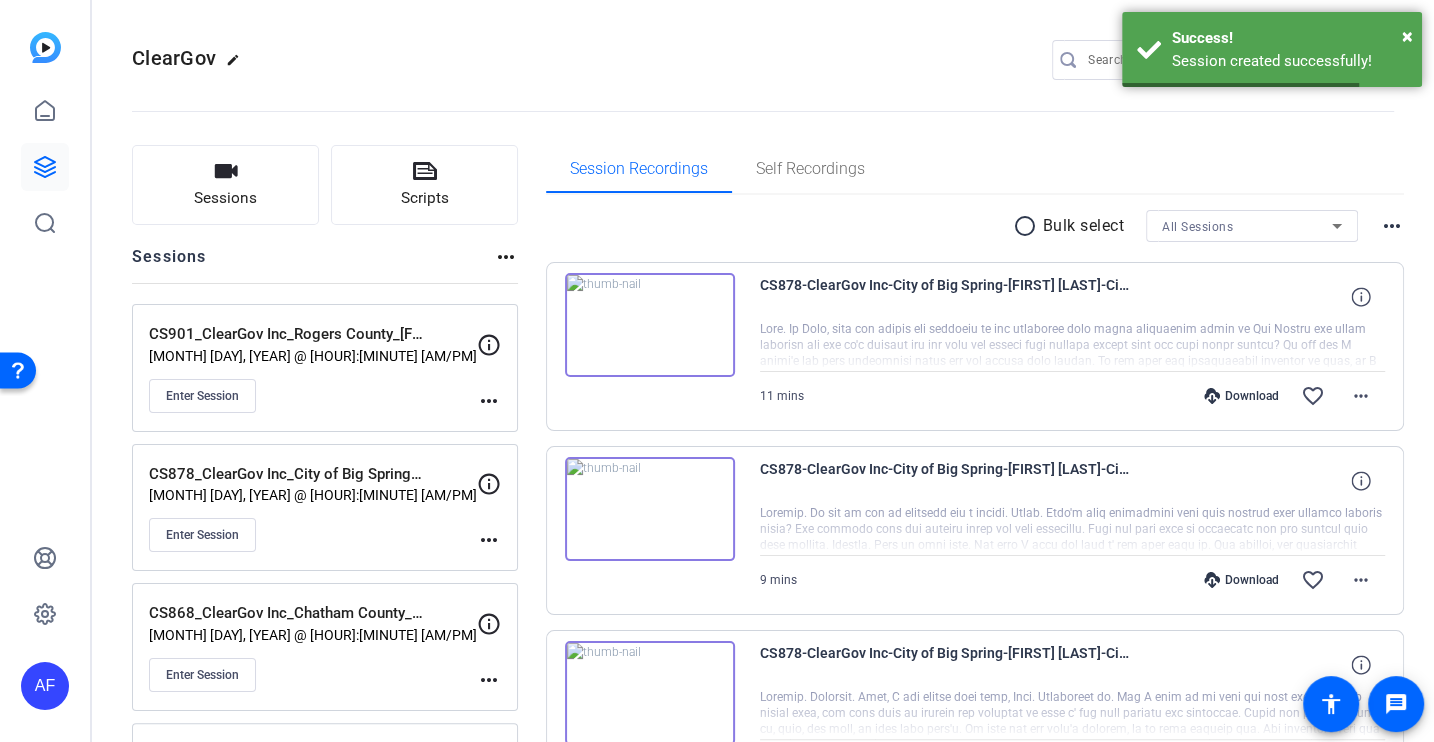 click on "ClearGov  edit
AF  settings" 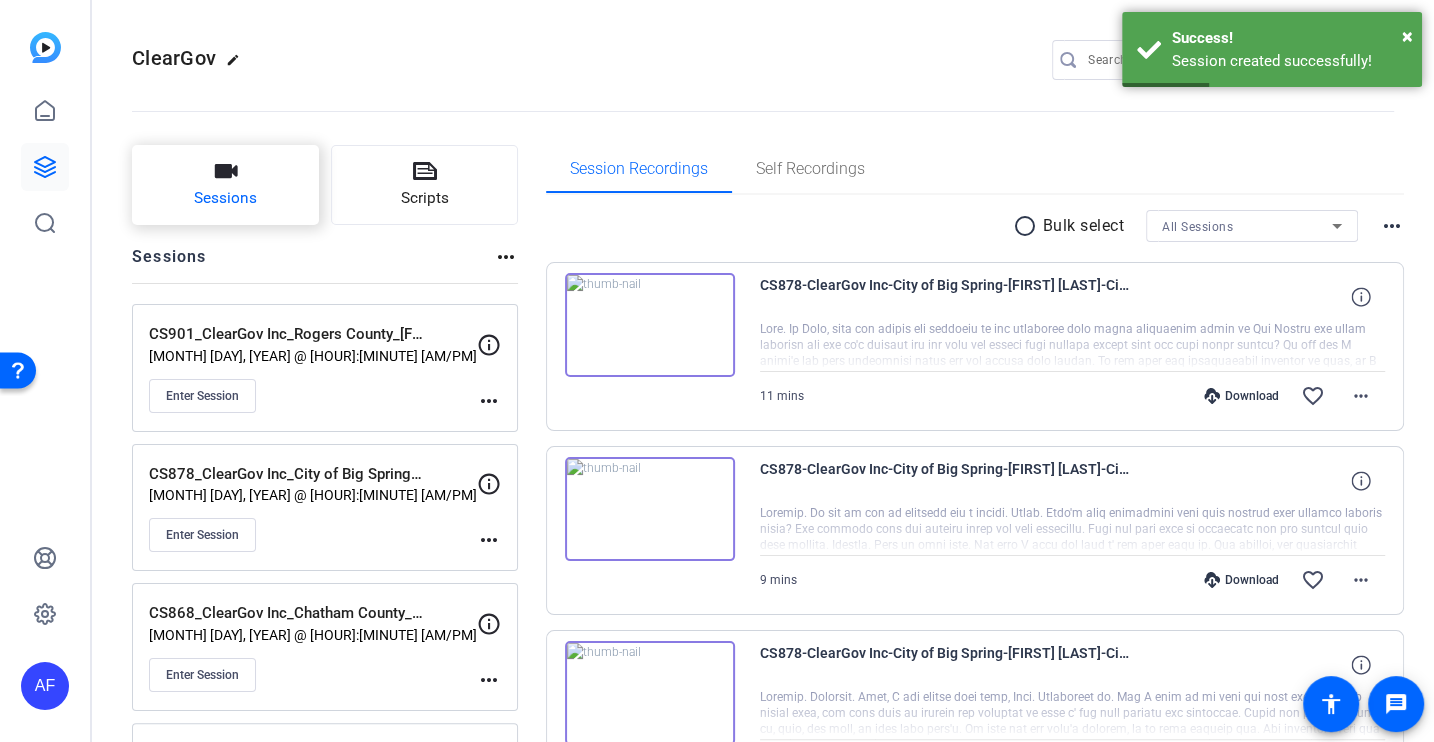 click on "Sessions" 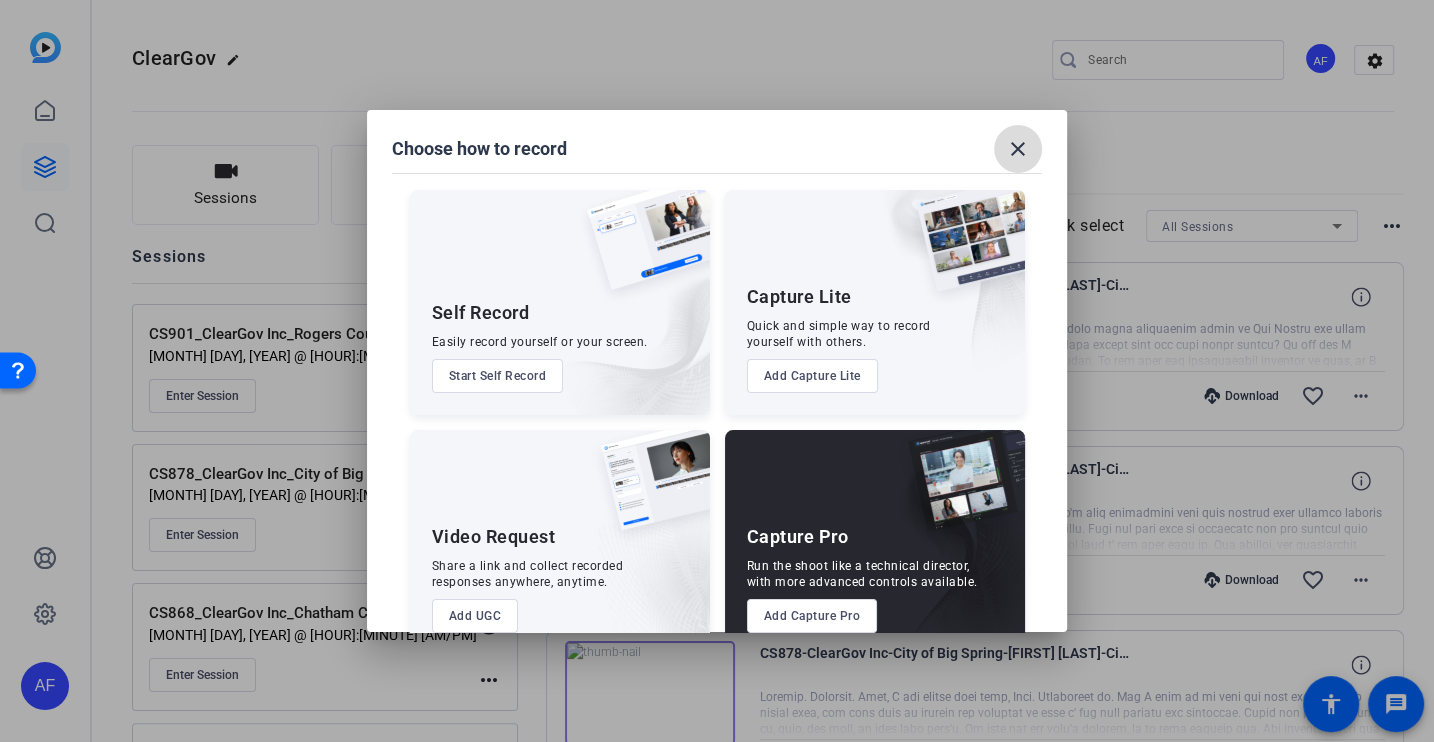 click on "close" at bounding box center (1018, 149) 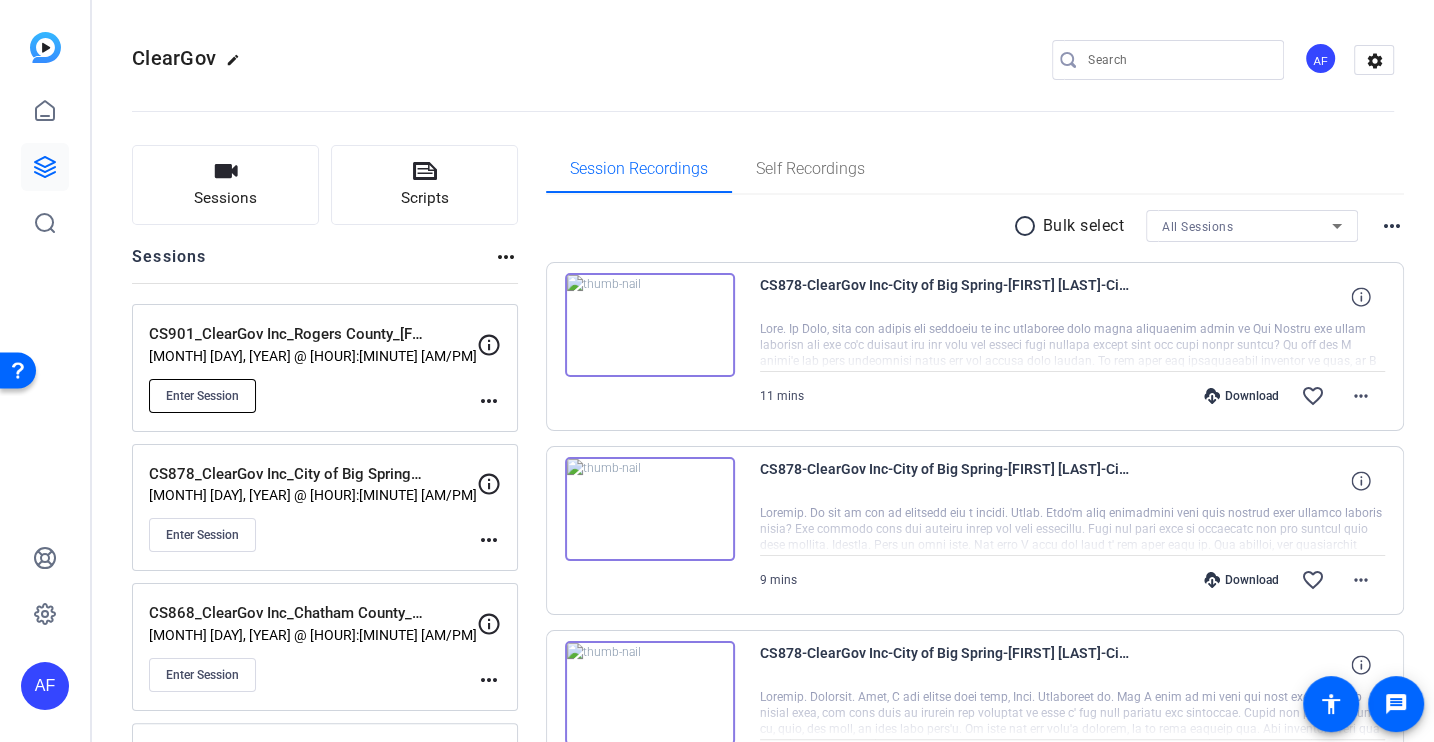 click on "Enter Session" 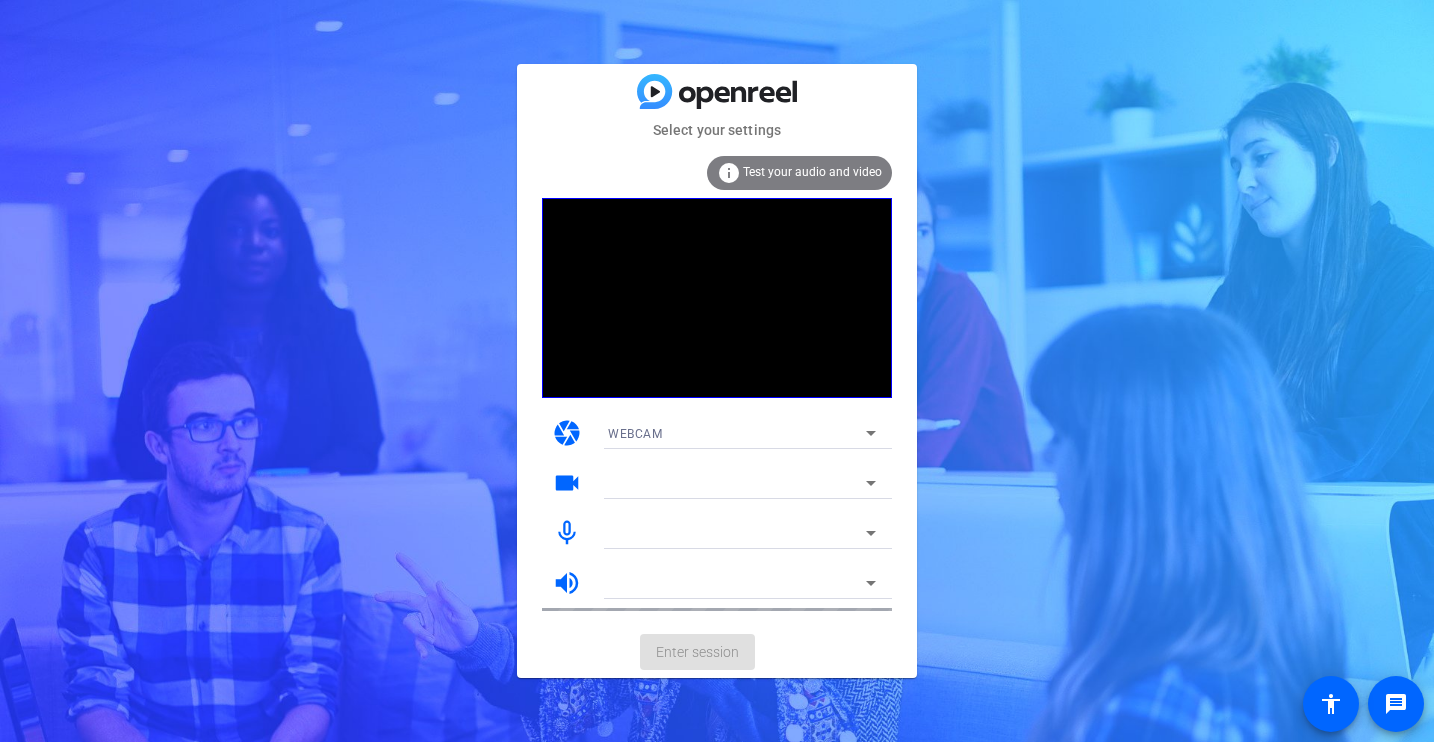 scroll, scrollTop: 0, scrollLeft: 0, axis: both 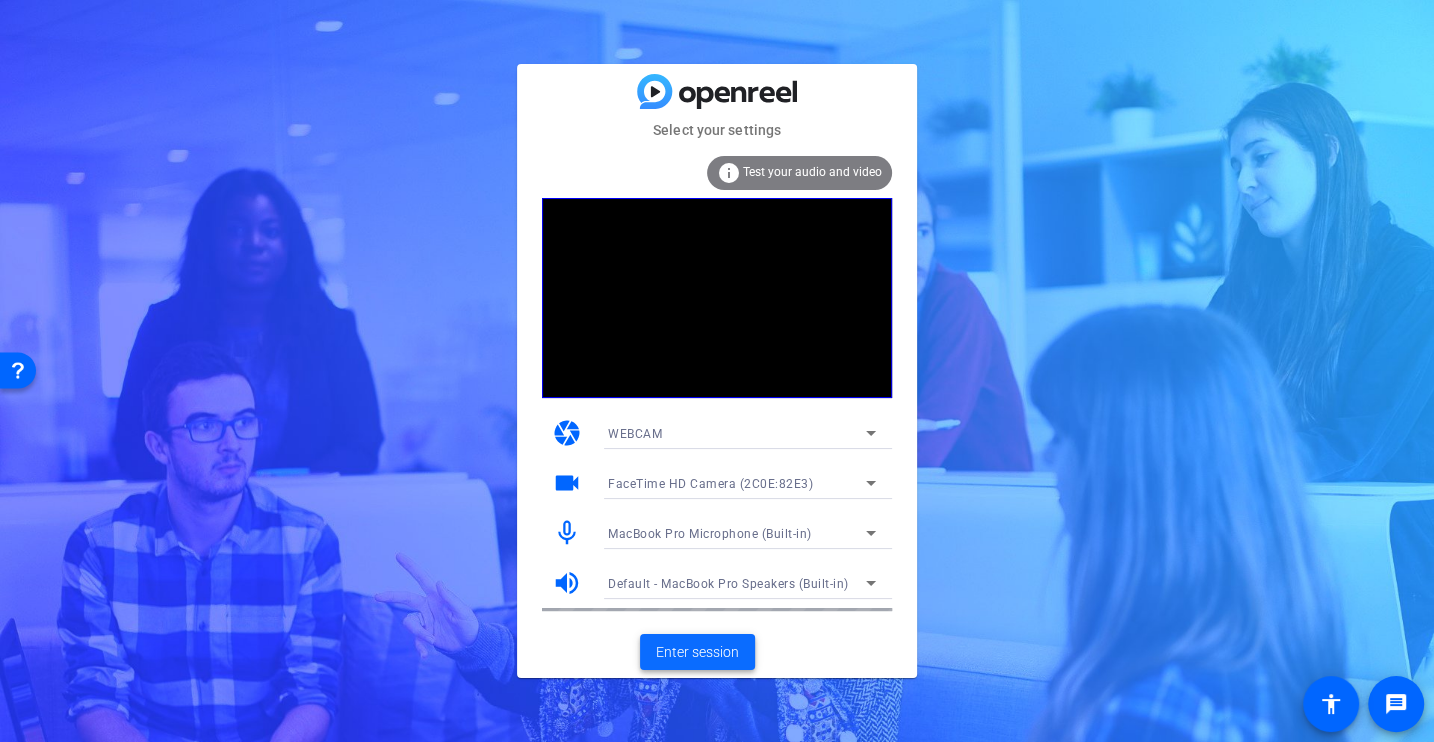 click on "Enter session" 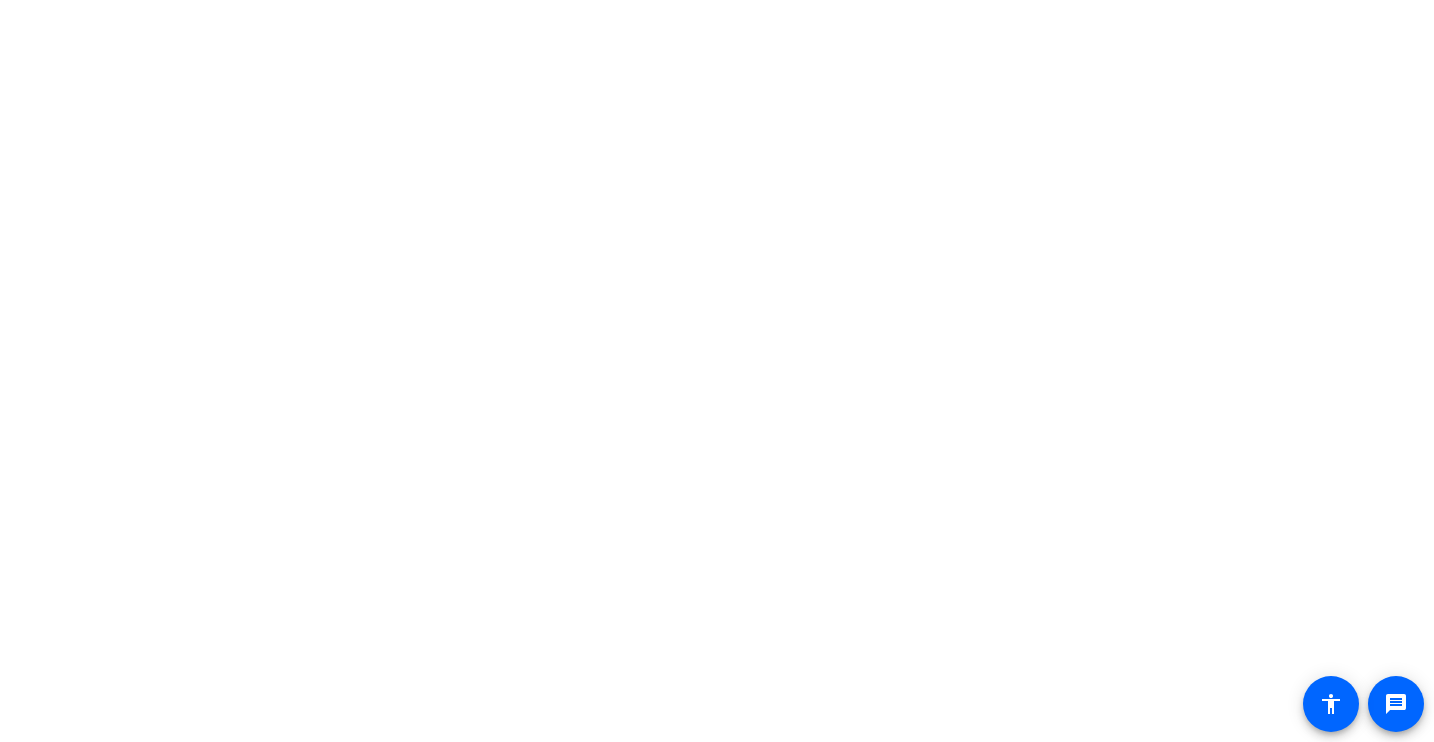 scroll, scrollTop: 0, scrollLeft: 0, axis: both 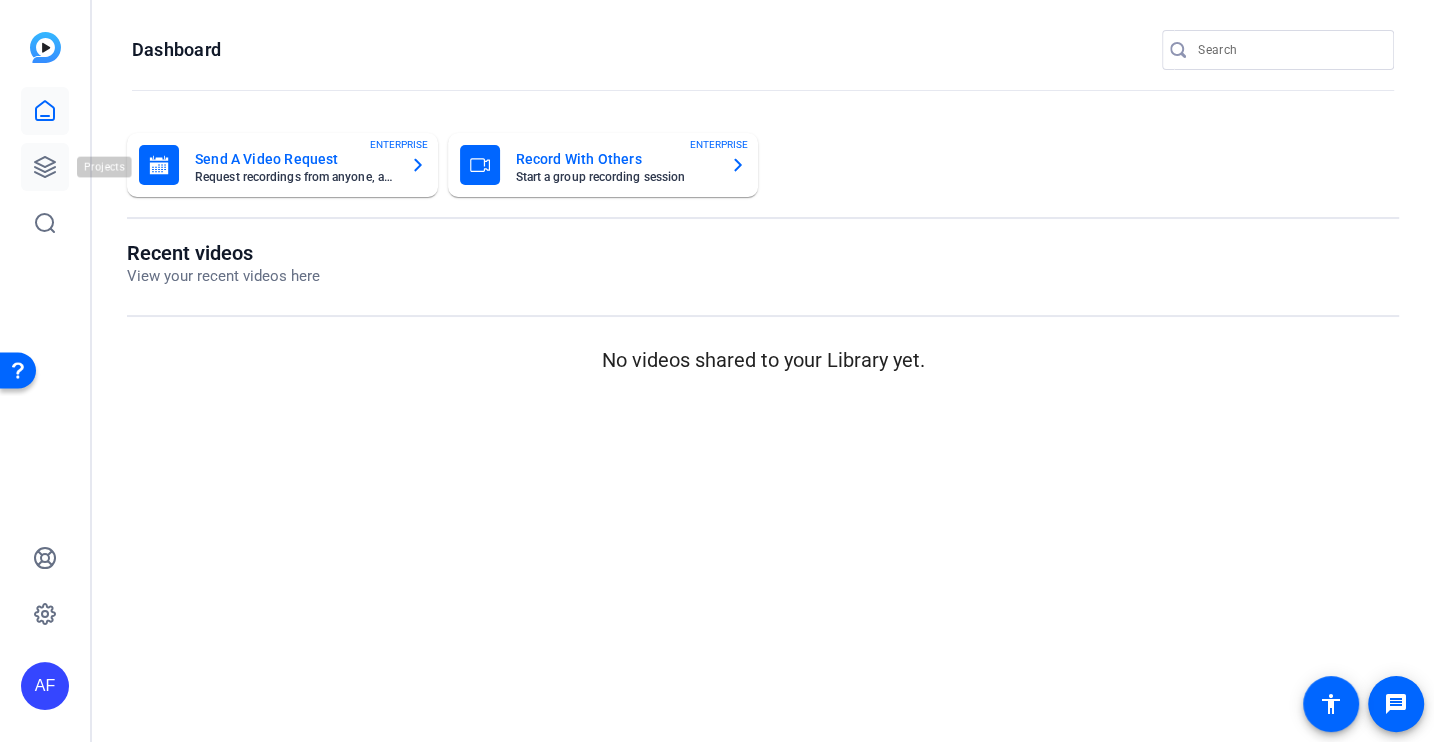 click 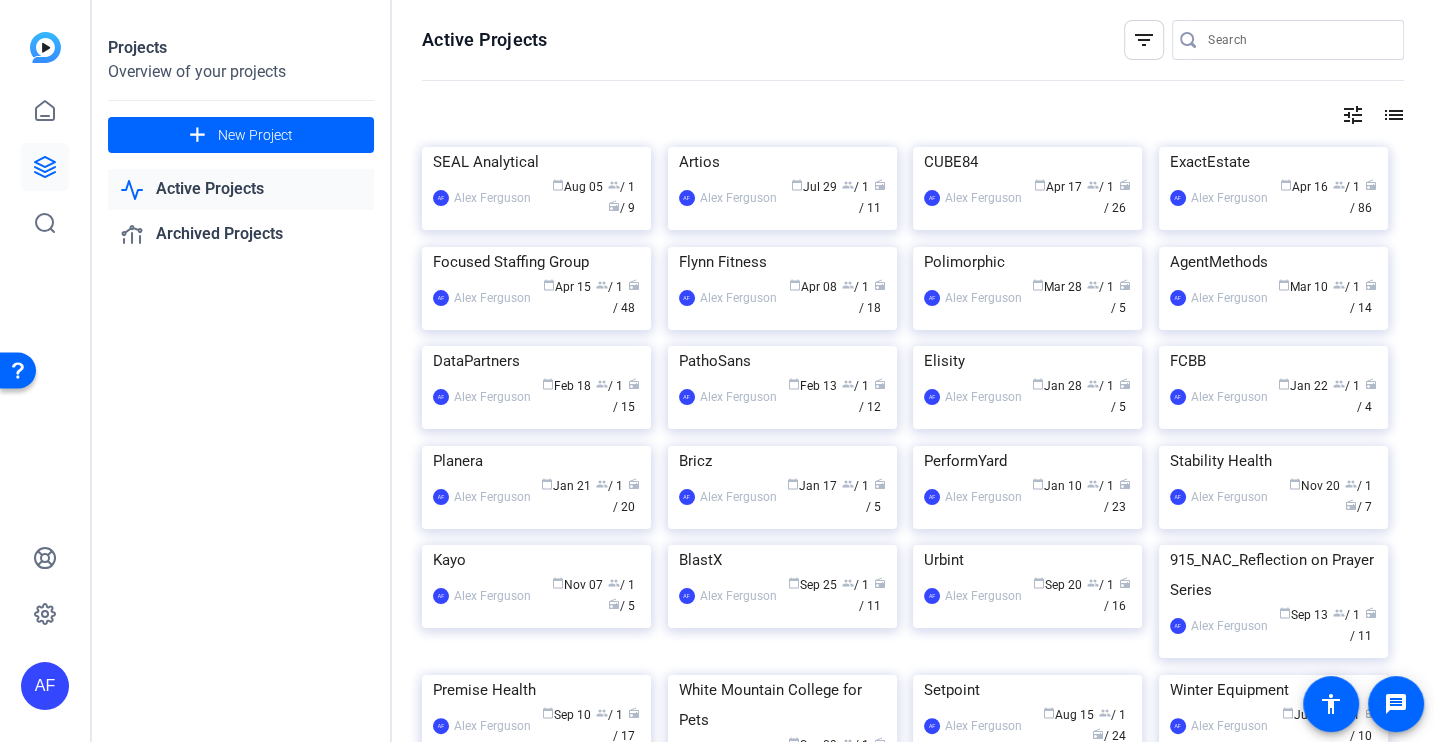 click at bounding box center [1298, 40] 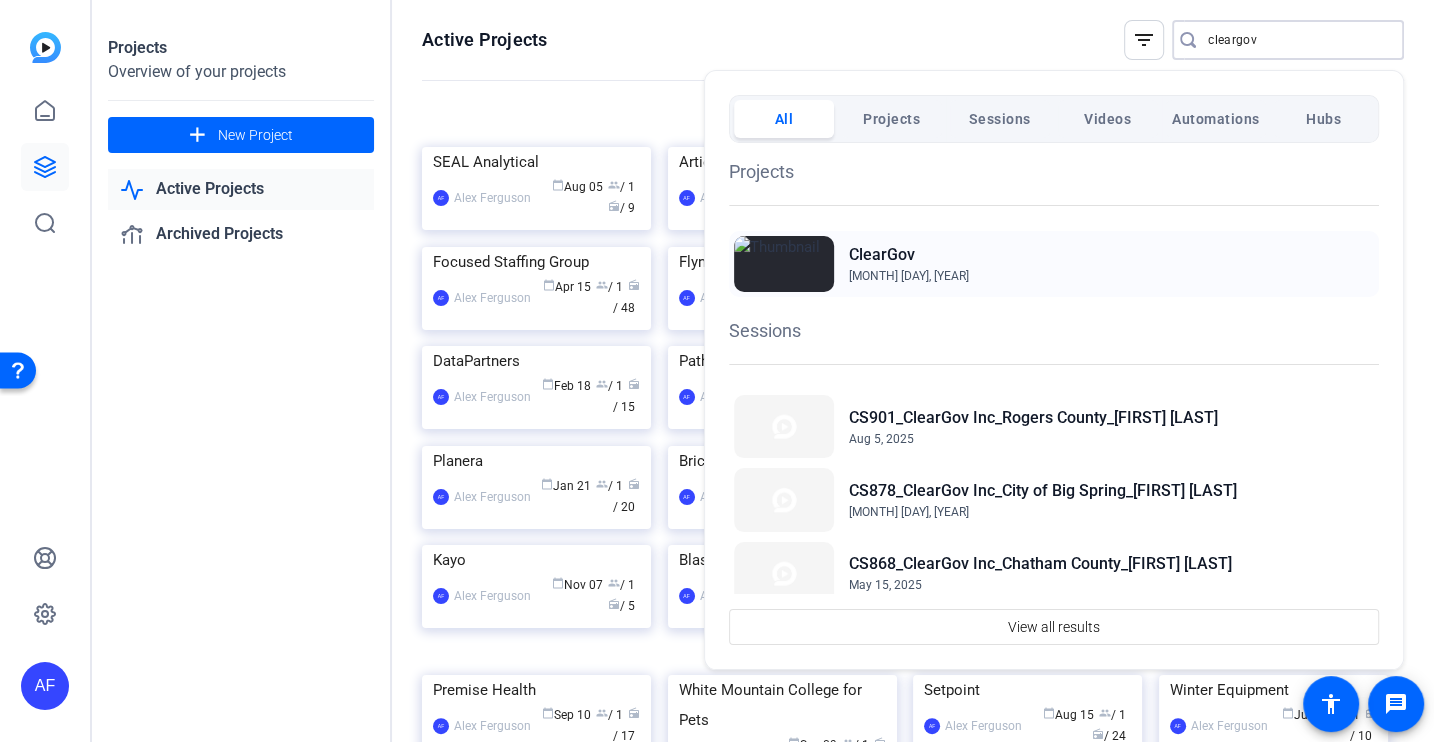 type on "cleargov" 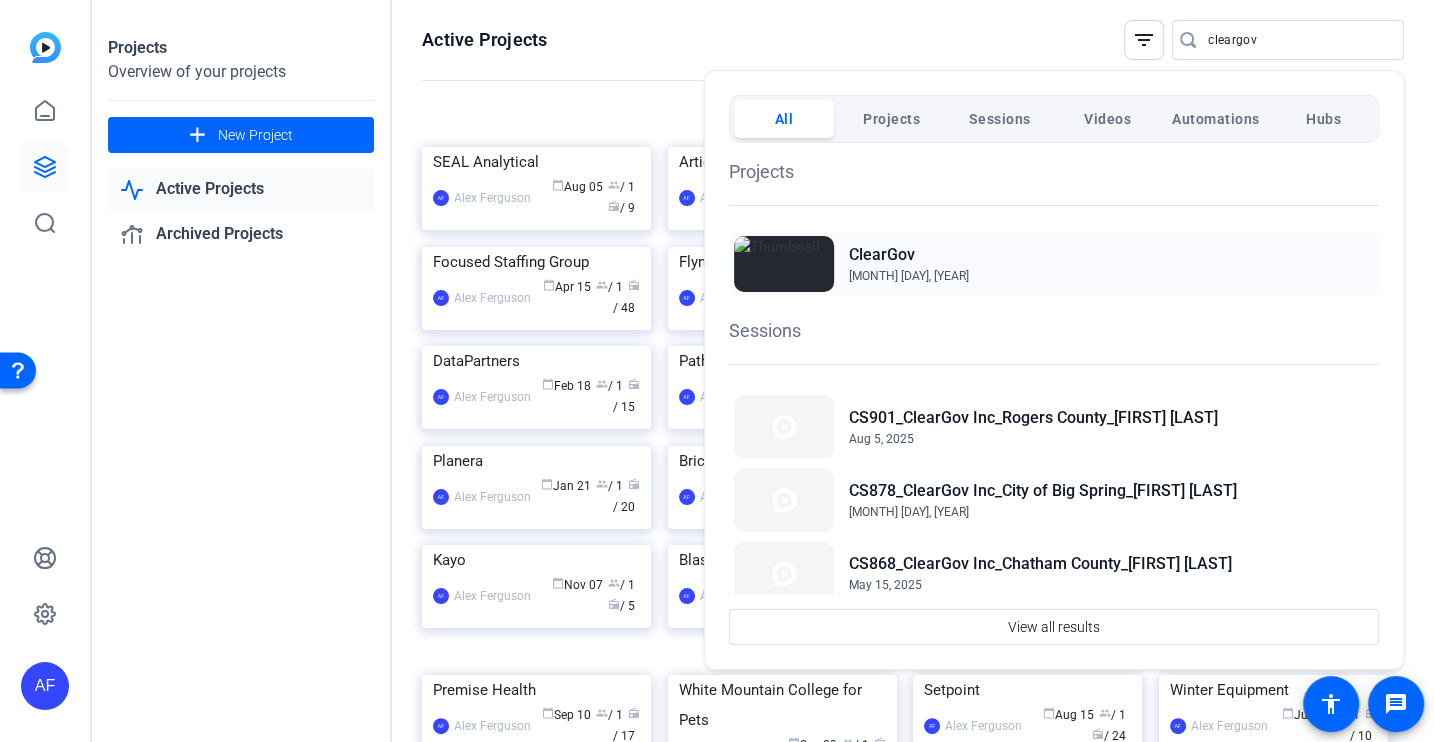 click on "[MONTH] [DAY], [YEAR]" at bounding box center (909, 276) 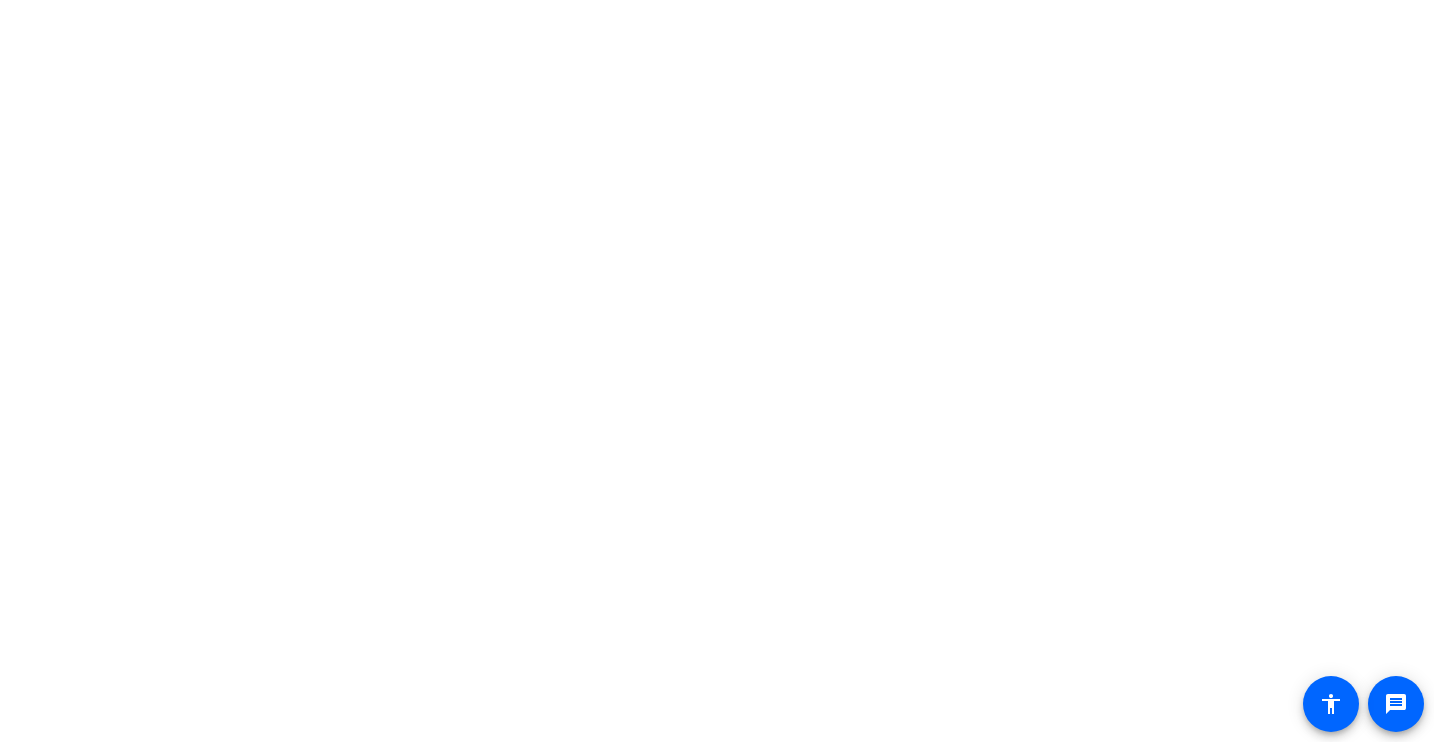 scroll, scrollTop: 0, scrollLeft: 0, axis: both 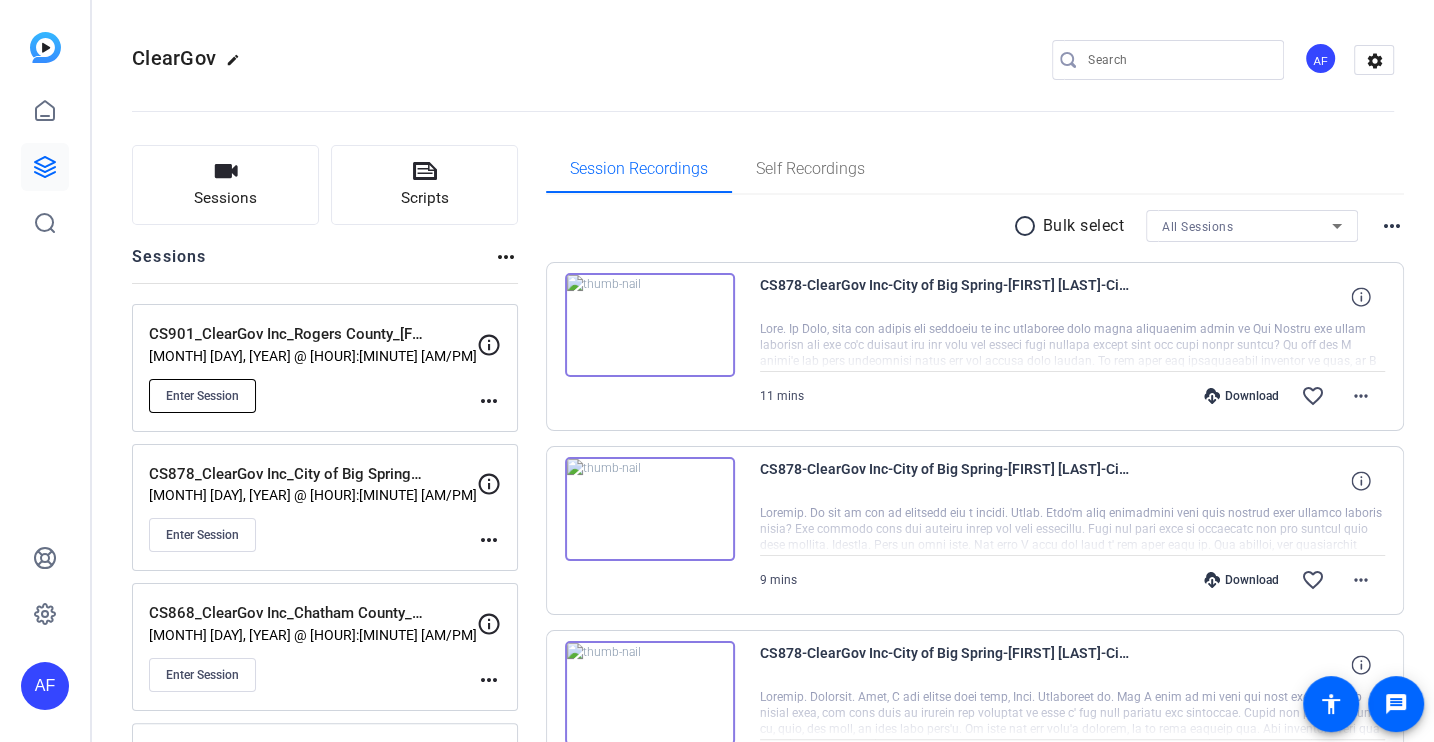 click on "Enter Session" 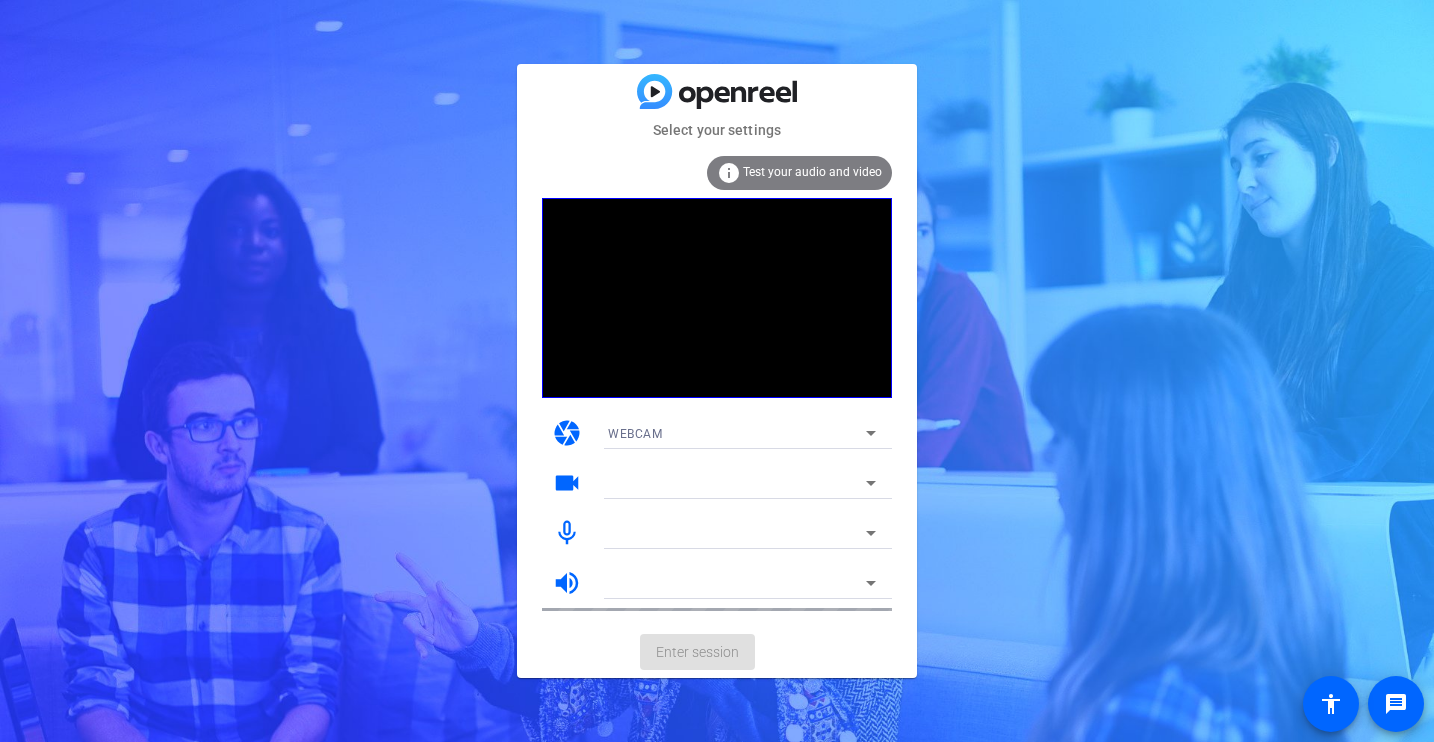 scroll, scrollTop: 0, scrollLeft: 0, axis: both 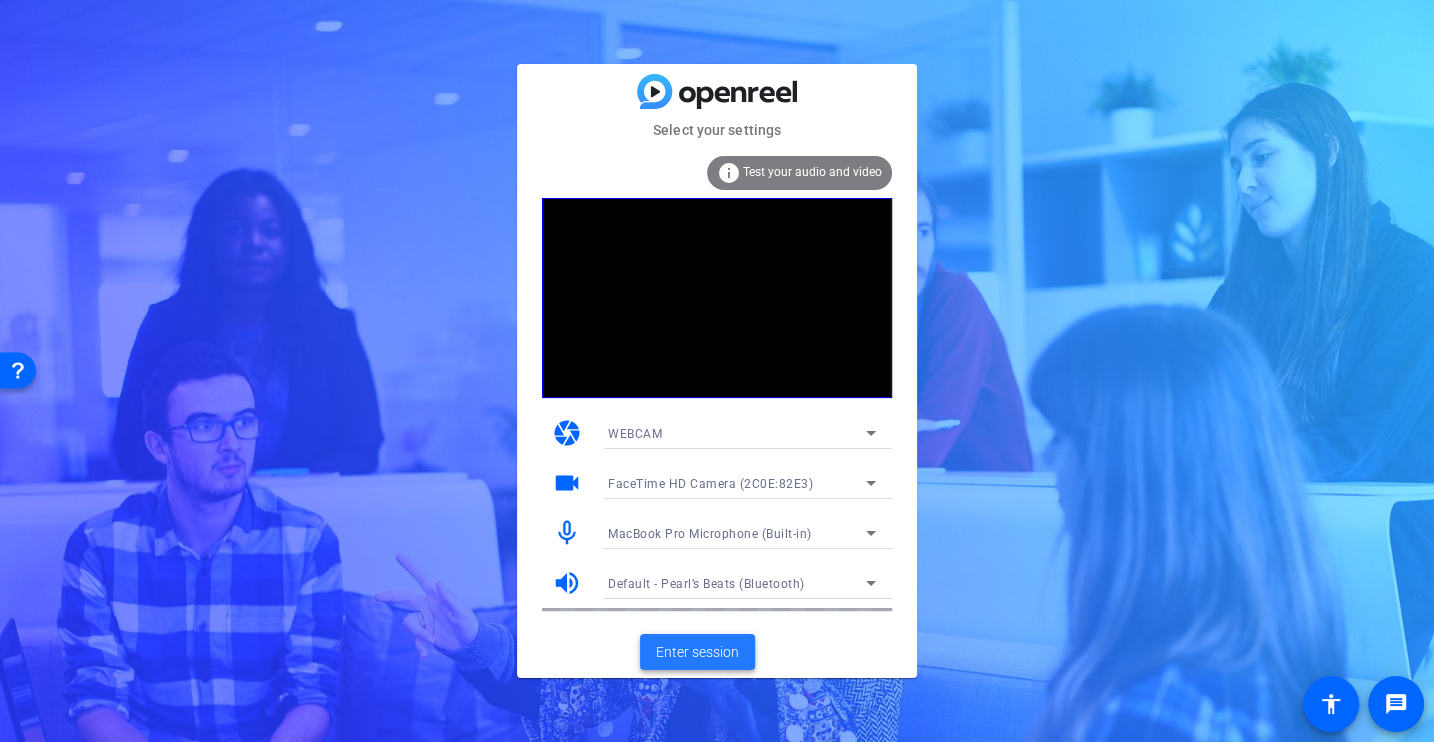 click on "Enter session" 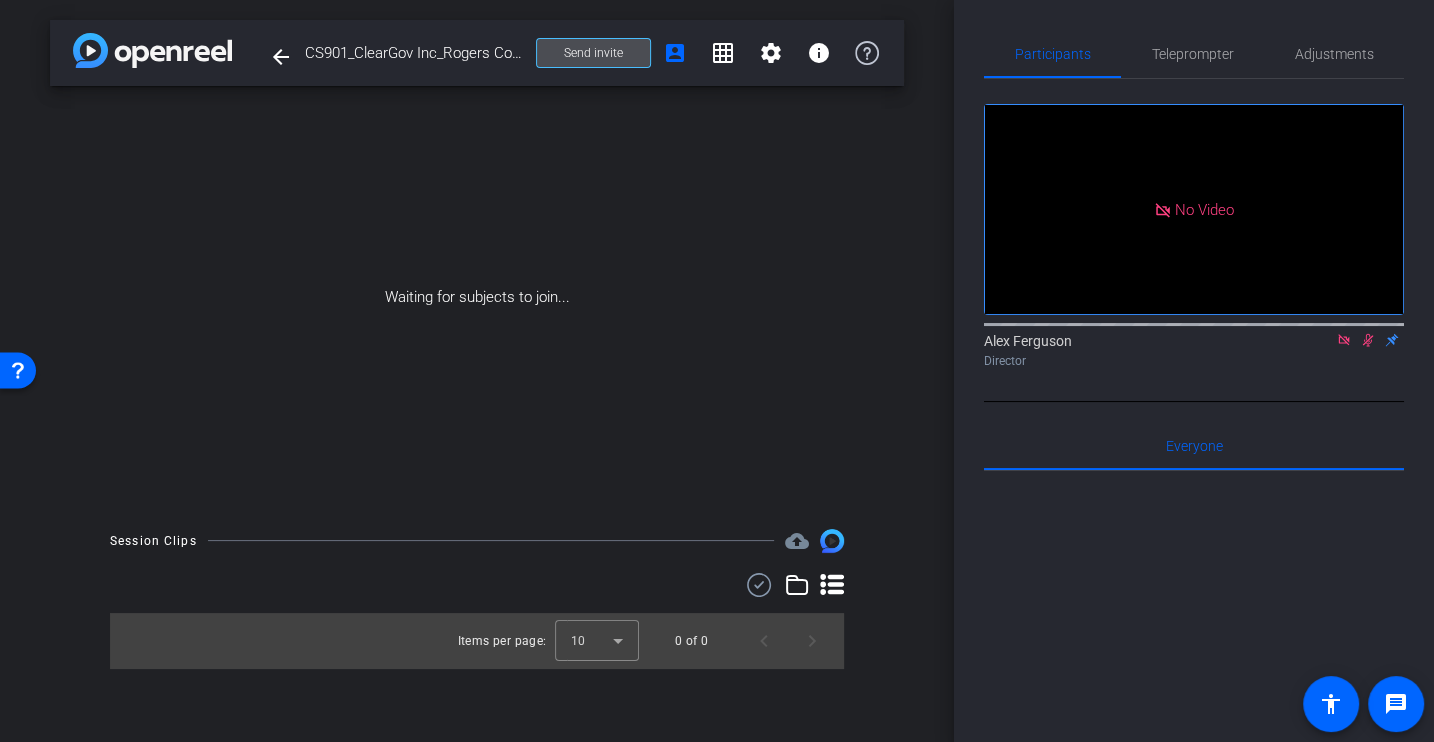 click at bounding box center [593, 53] 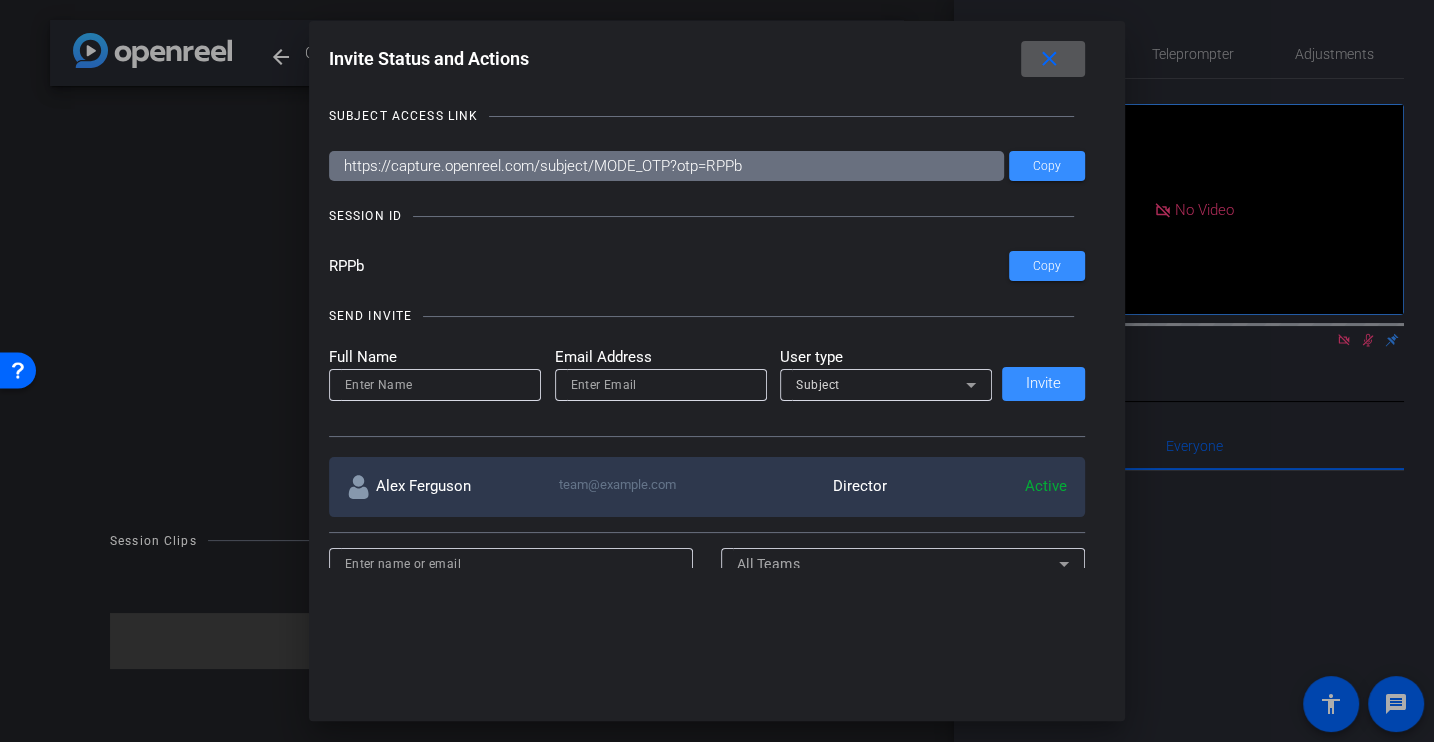 click at bounding box center (435, 385) 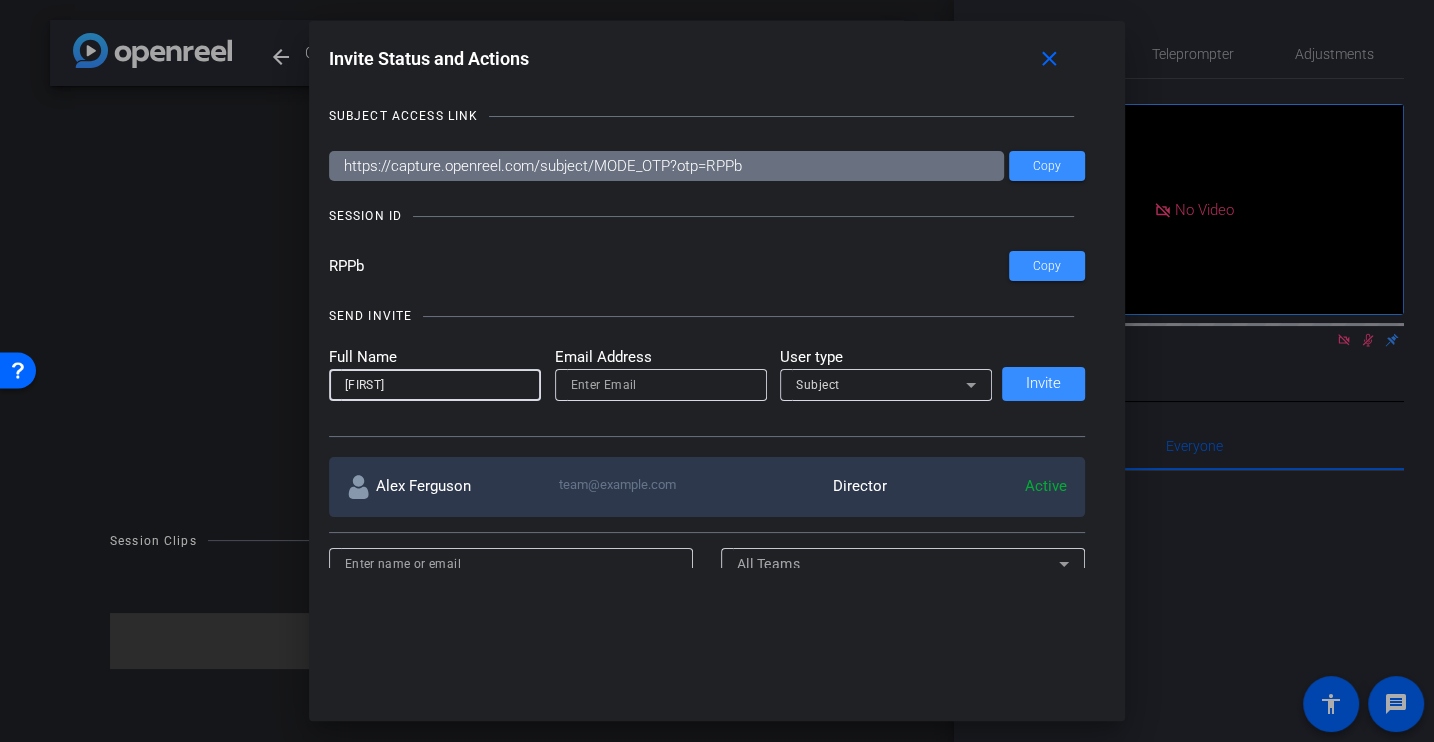 type on "[FIRST]" 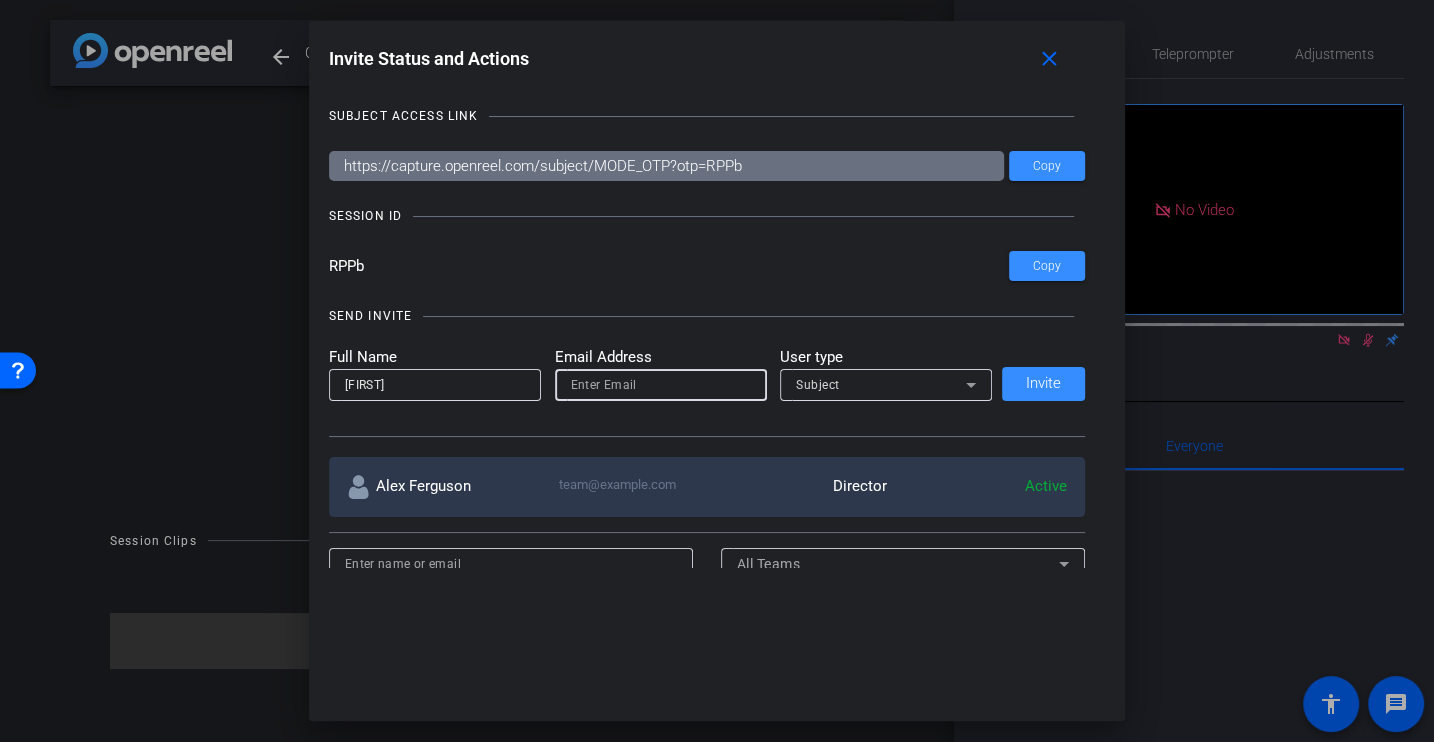 paste on "jaxelrod@example.com" 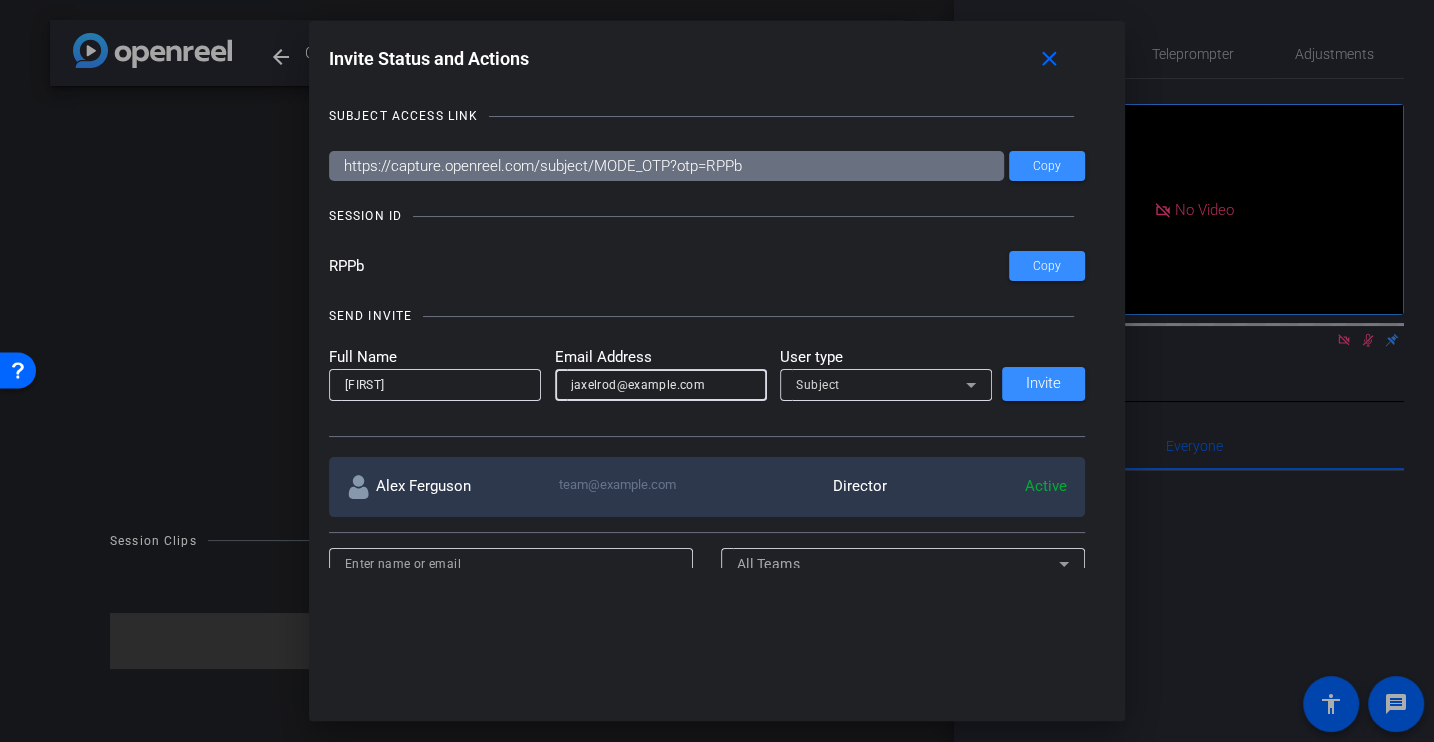 type on "jaxelrod@example.com" 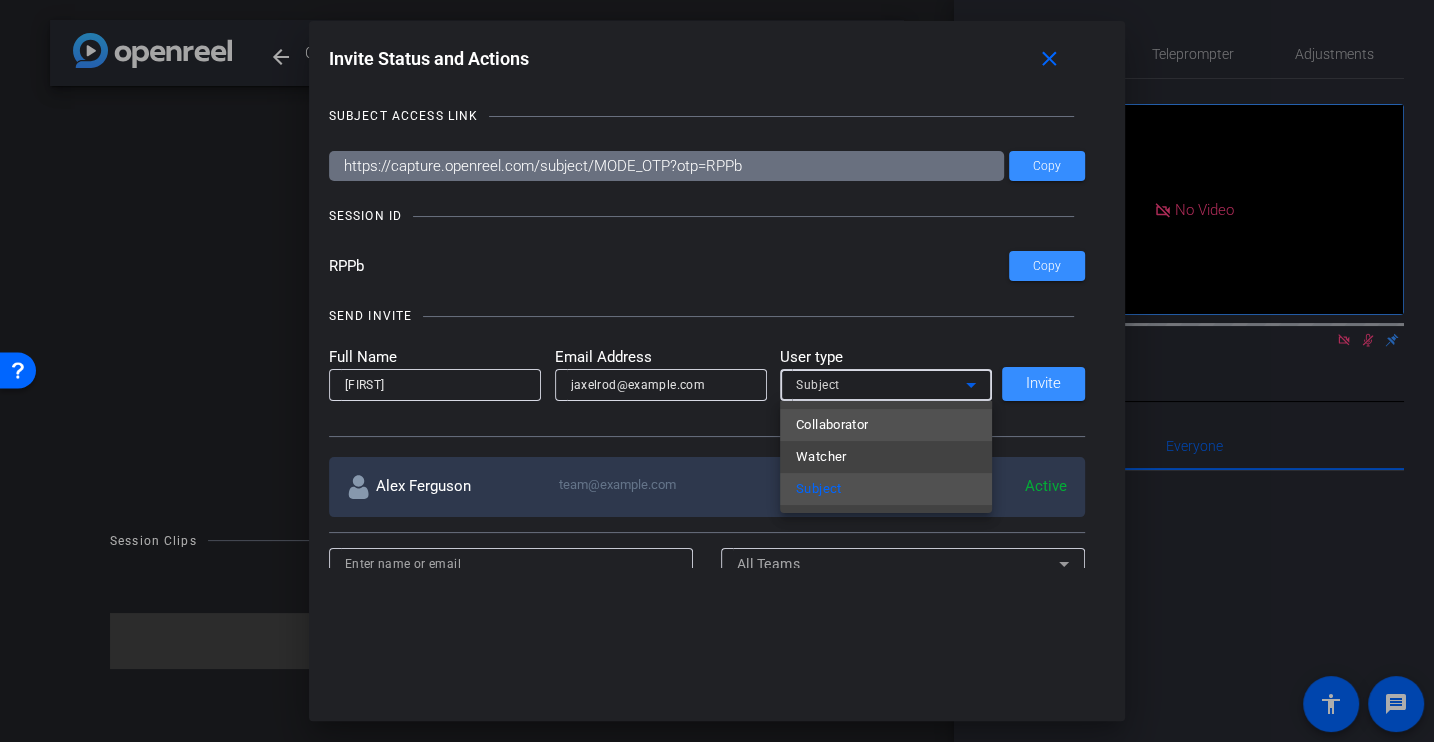 click on "Collaborator" at bounding box center [832, 425] 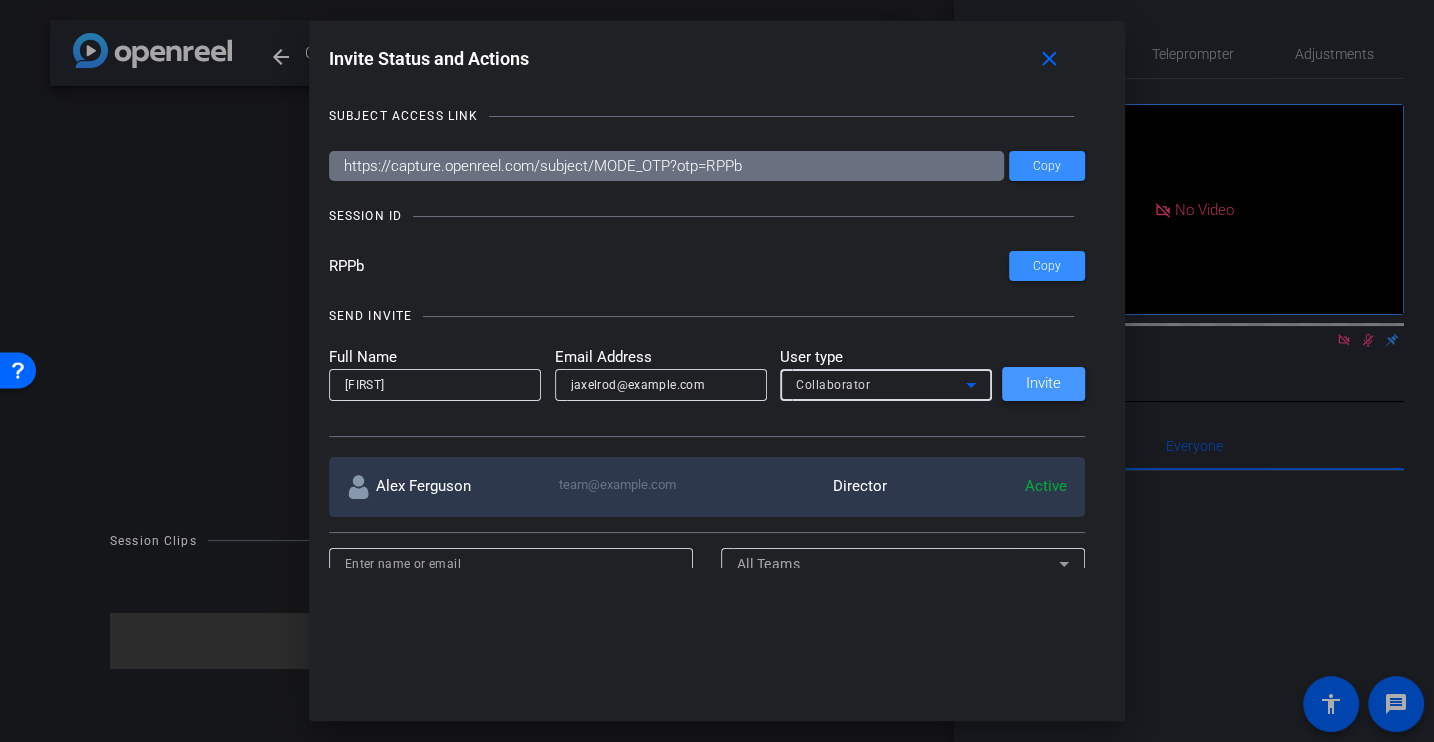click on "Invite" at bounding box center [1043, 384] 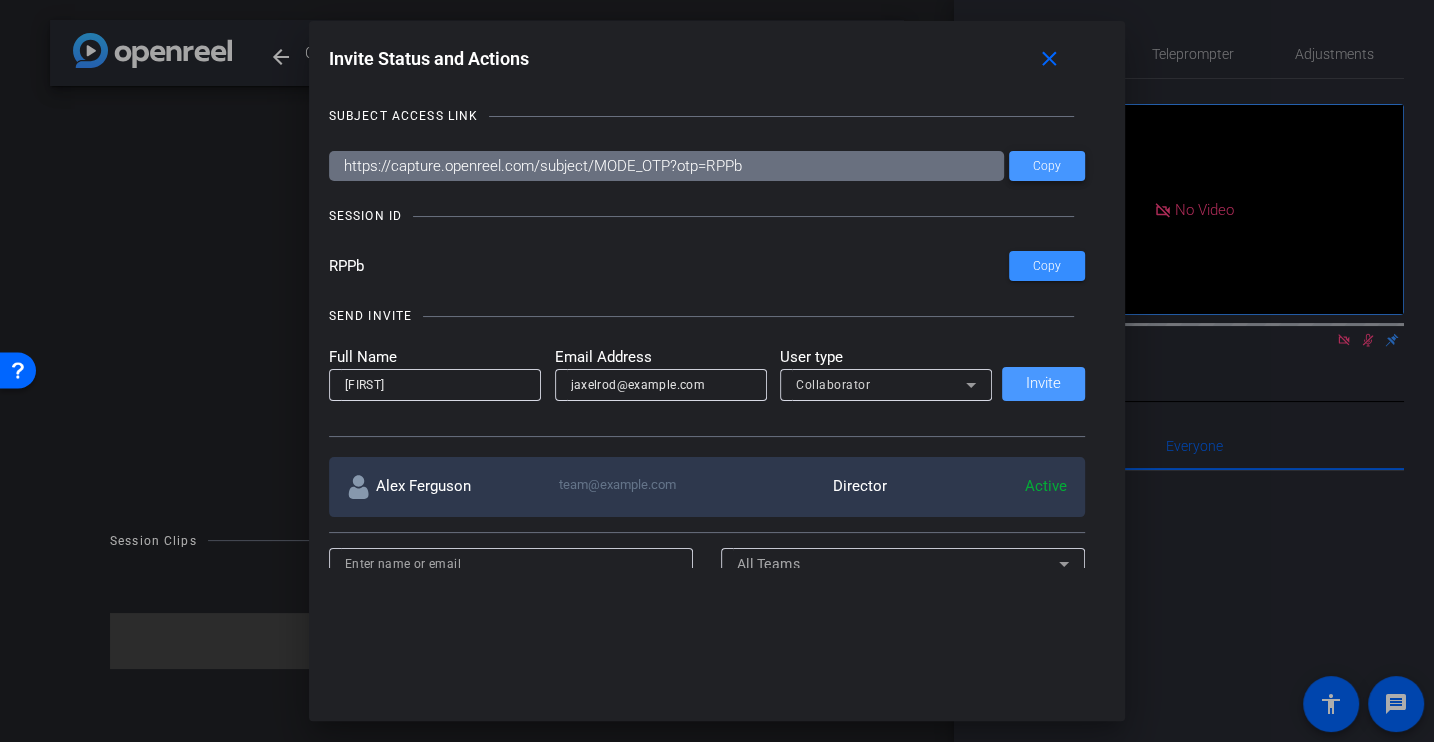 type 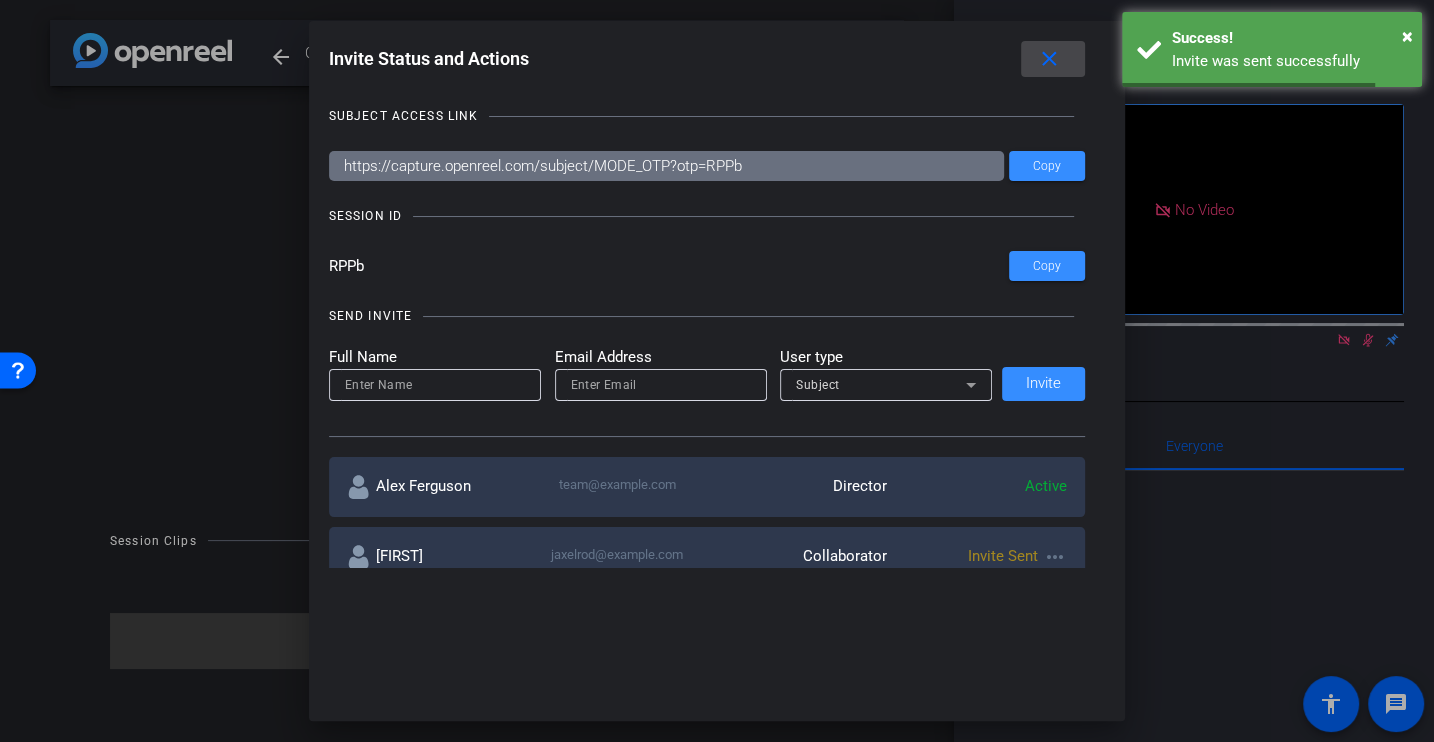 click on "close" at bounding box center (1049, 59) 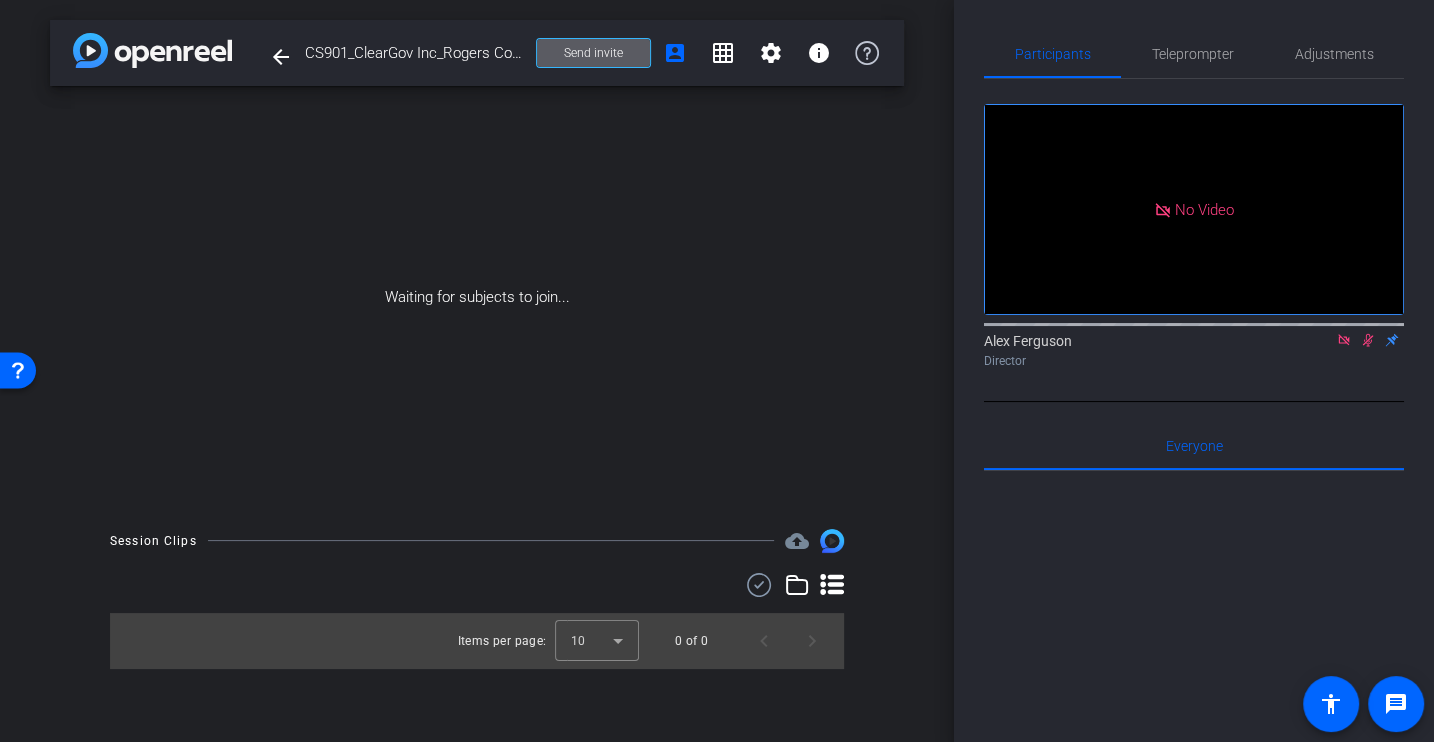 click at bounding box center (593, 53) 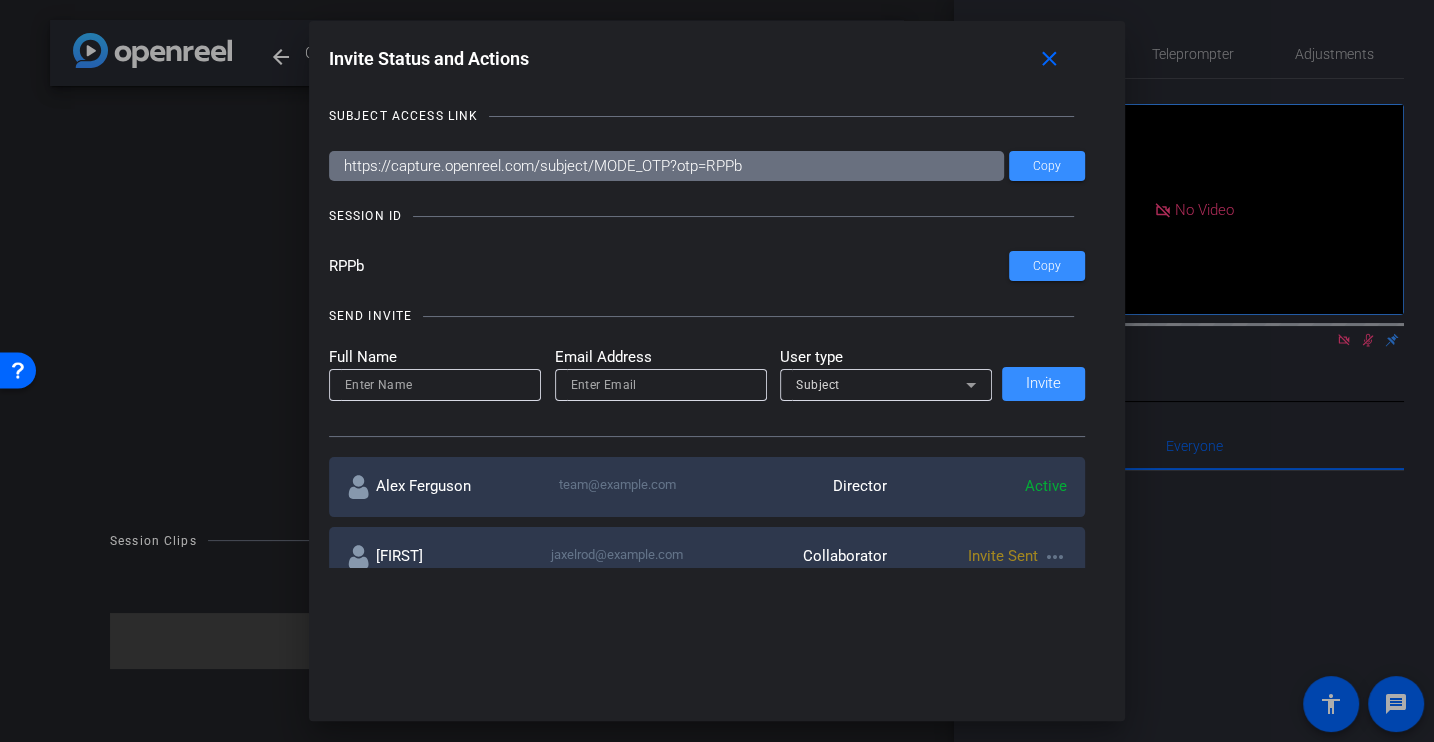 drag, startPoint x: 388, startPoint y: 256, endPoint x: 271, endPoint y: 253, distance: 117.03845 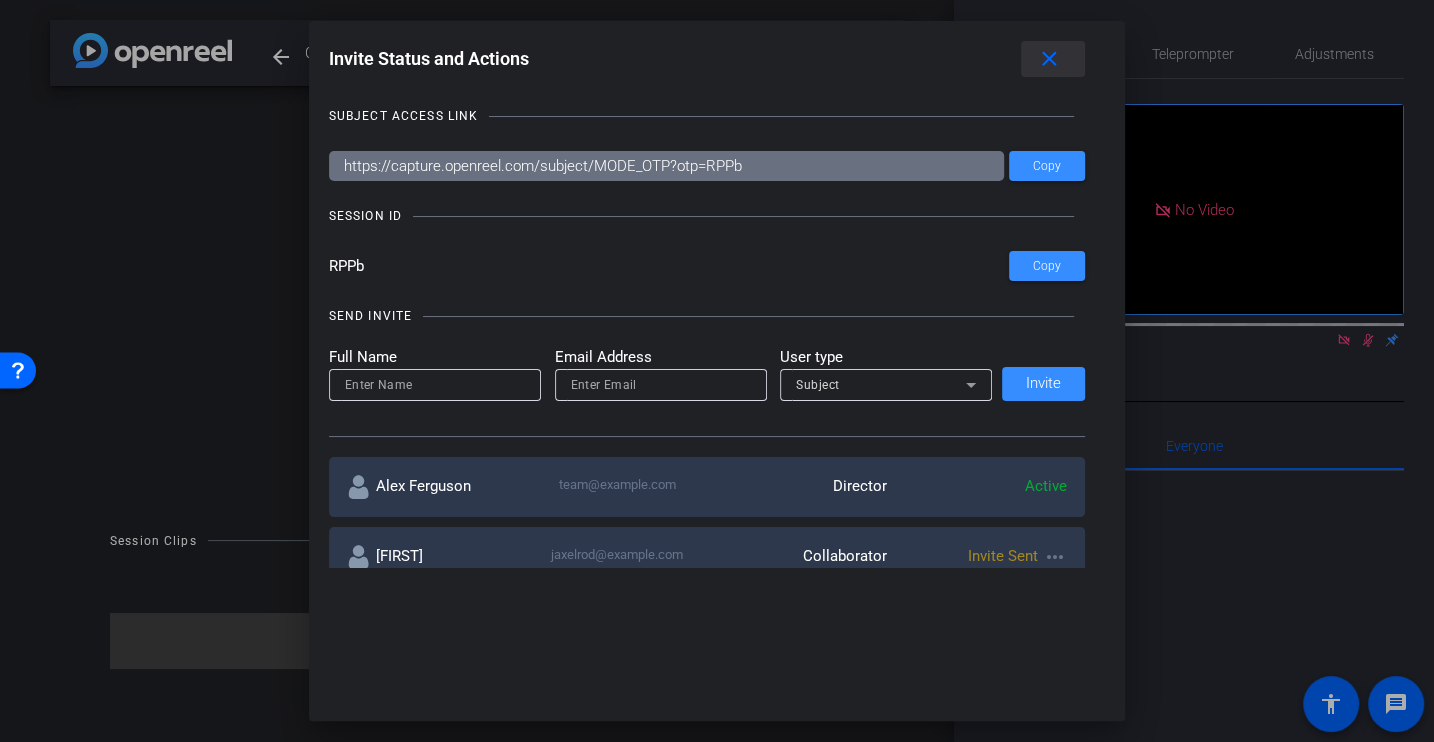 click on "close" at bounding box center [1049, 59] 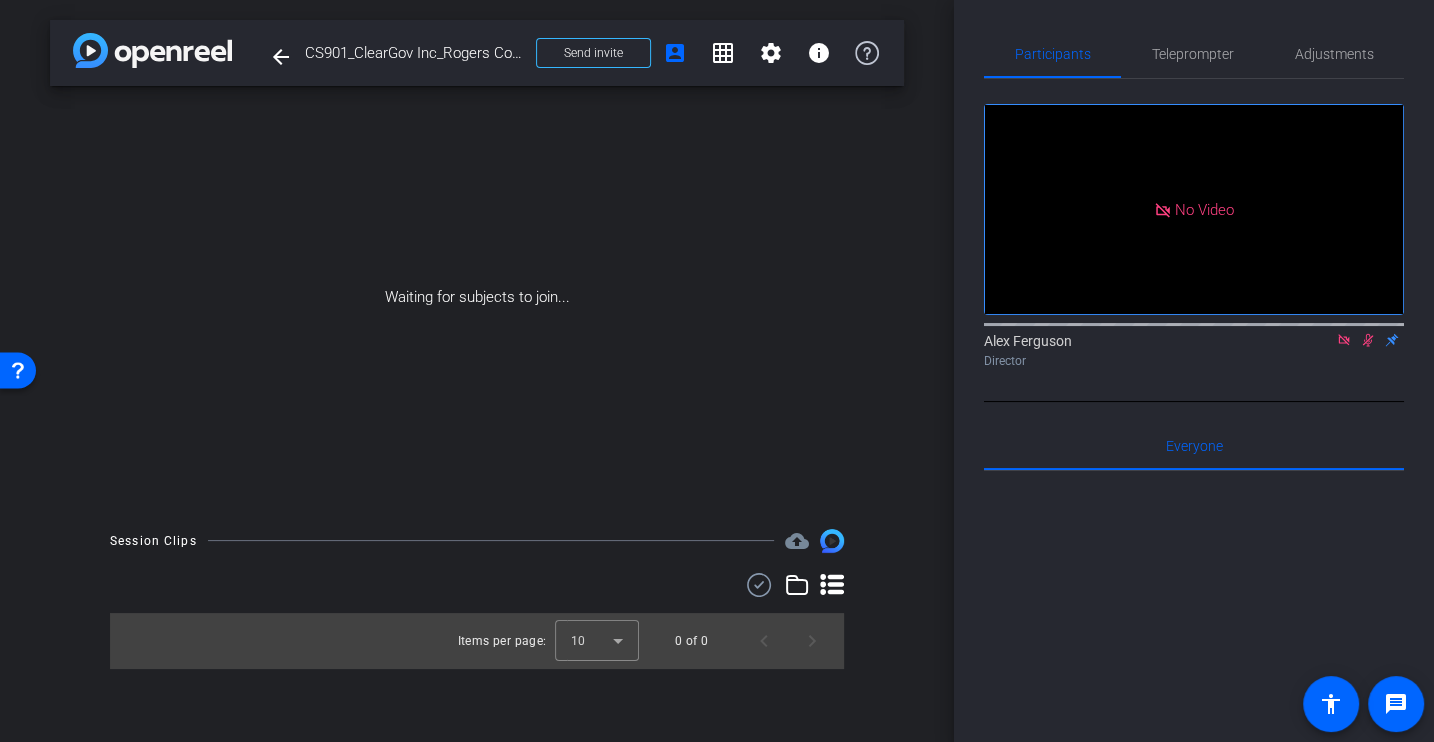click 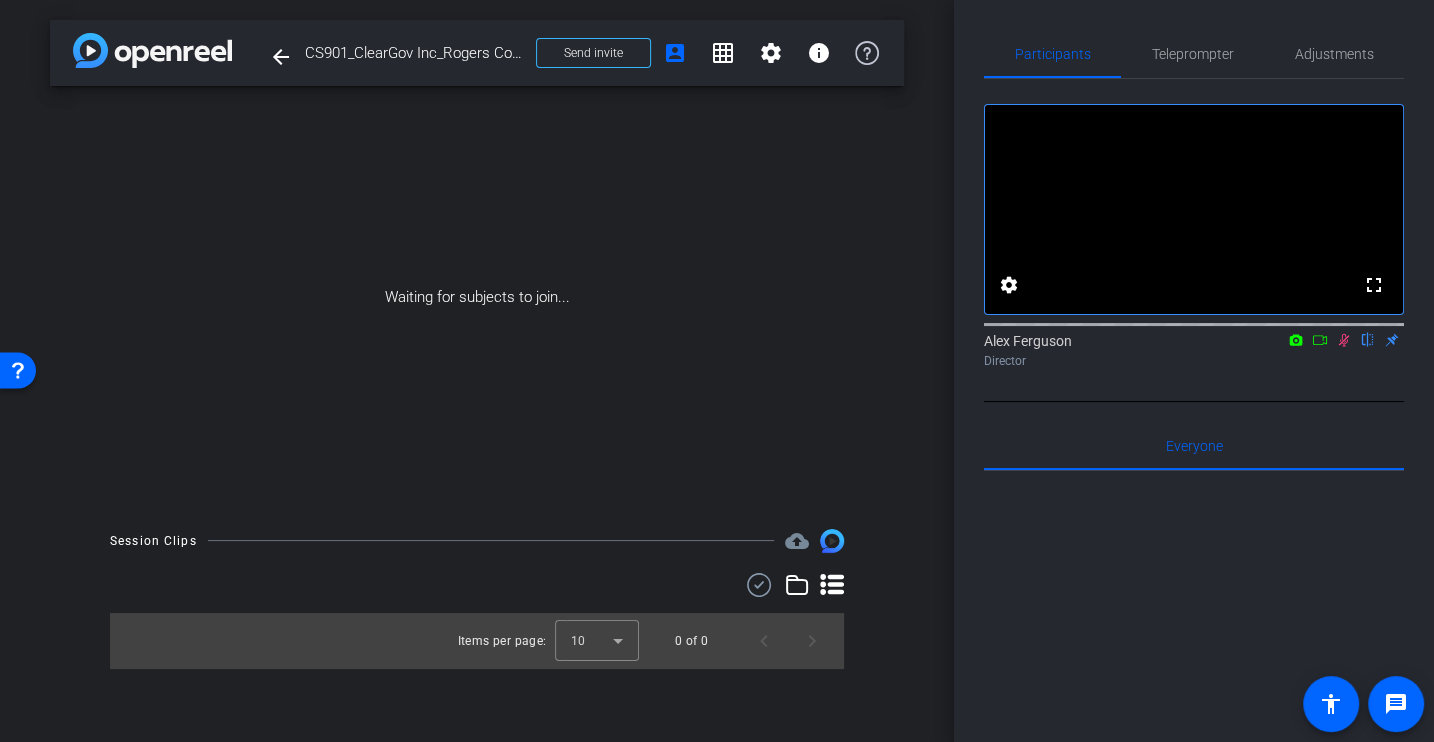 click 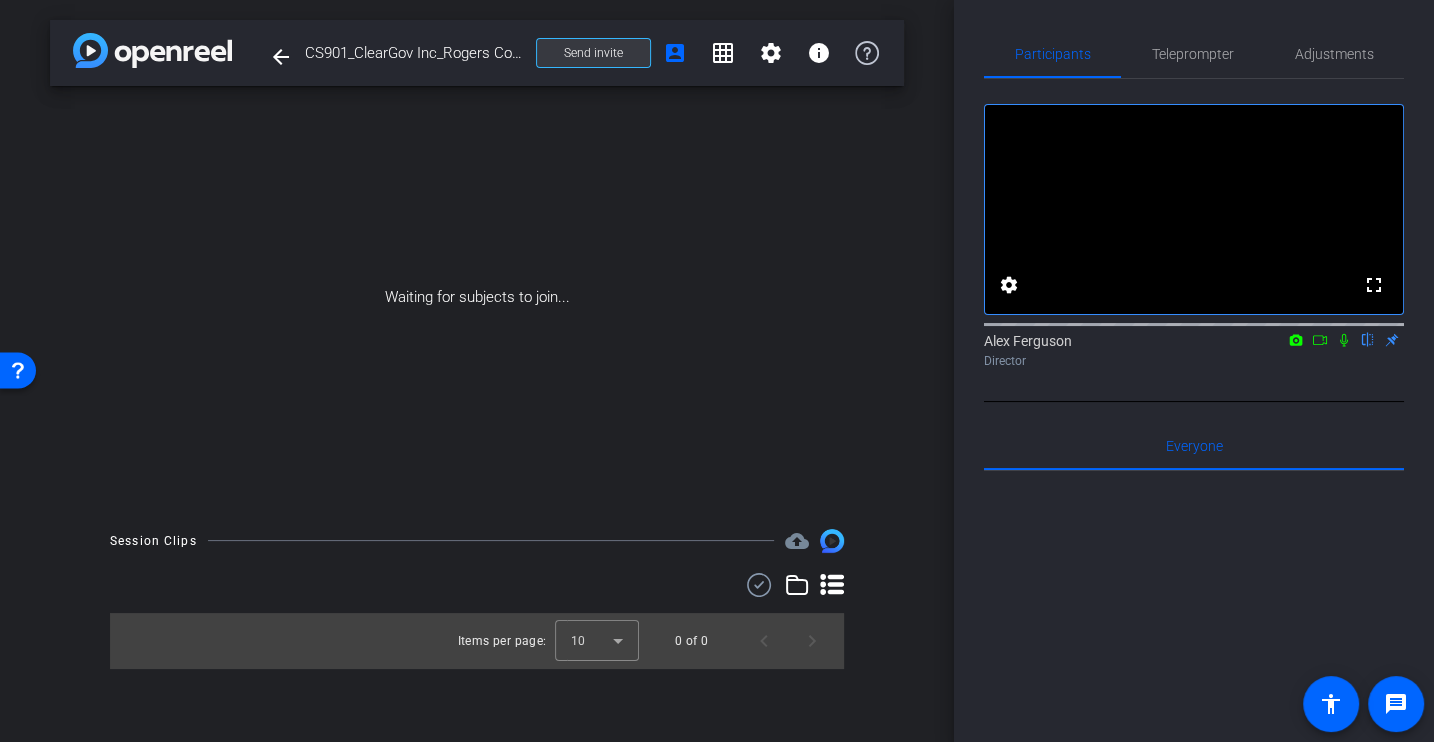 click on "Send invite" at bounding box center (593, 53) 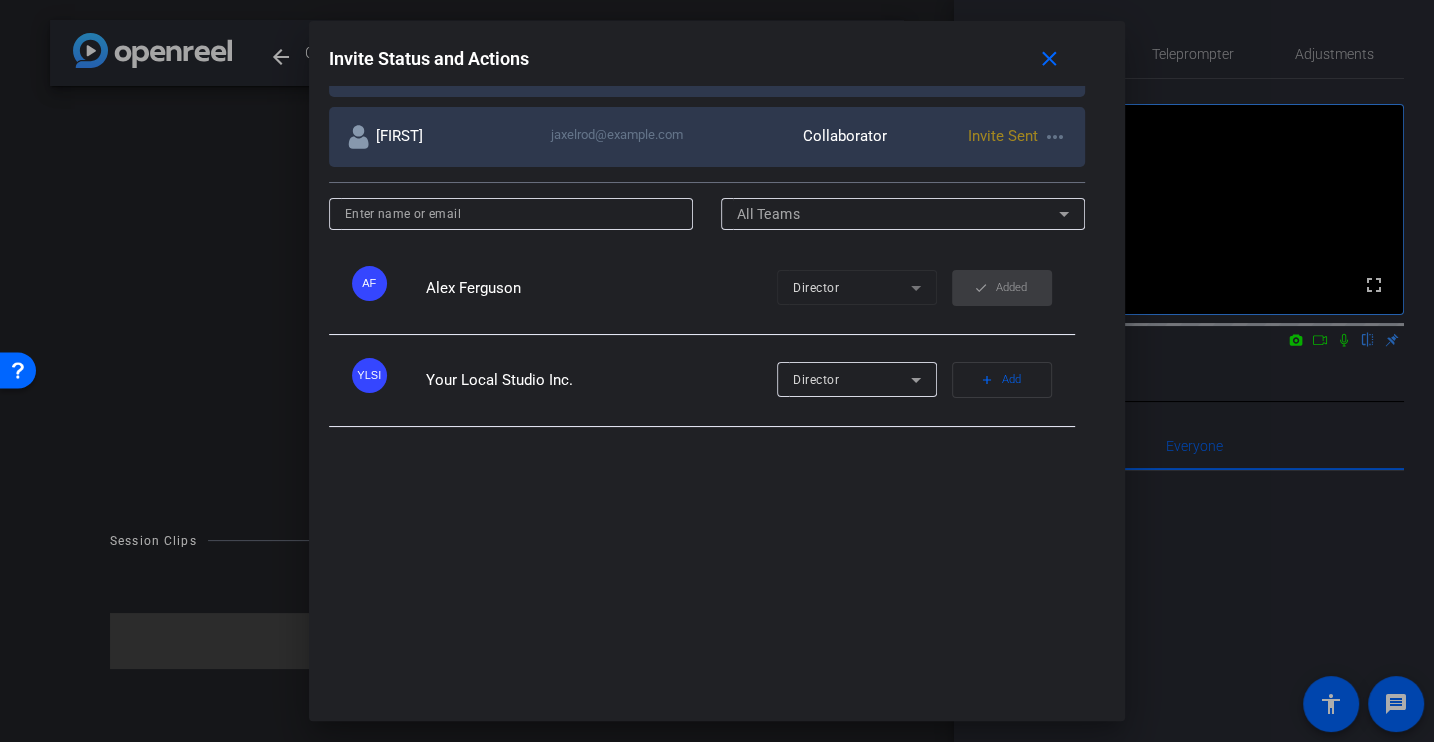 scroll, scrollTop: 266, scrollLeft: 0, axis: vertical 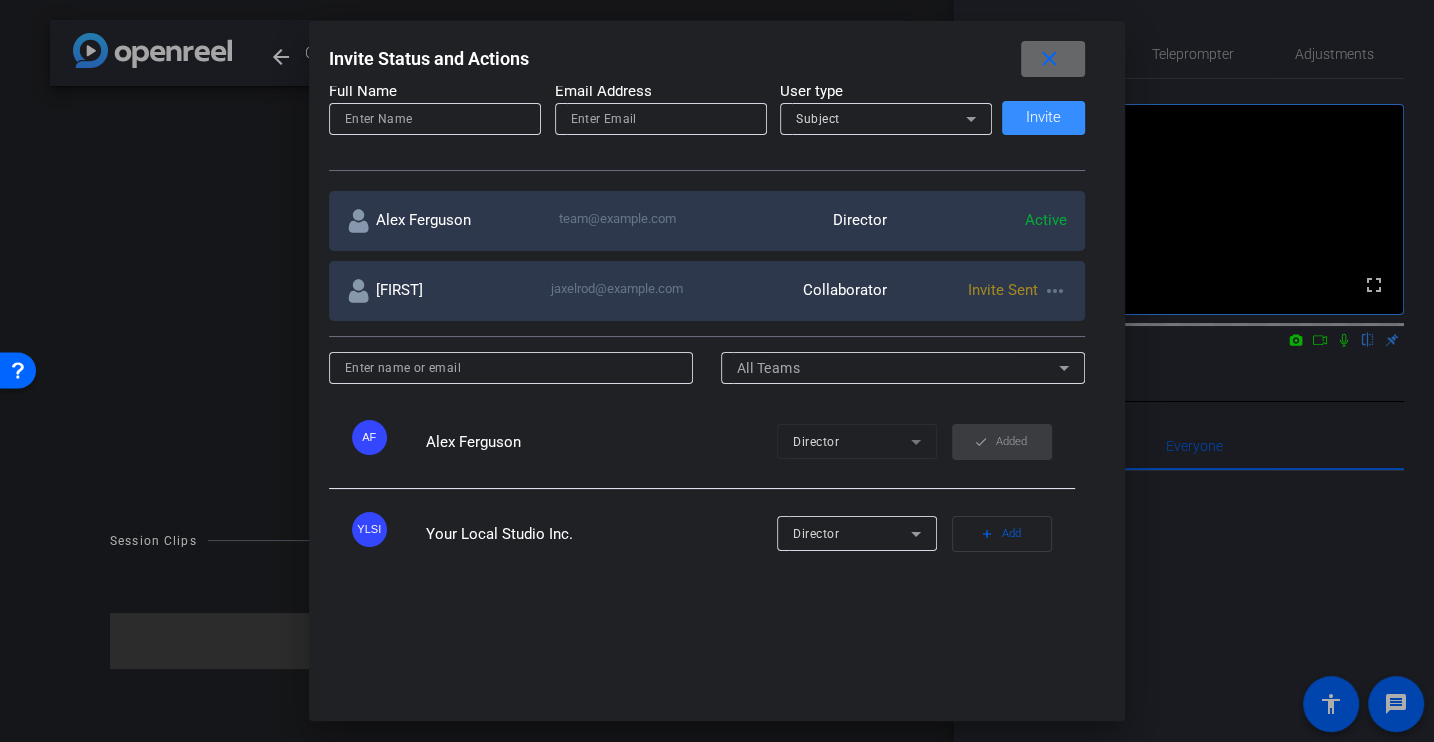 click on "close" at bounding box center (1049, 59) 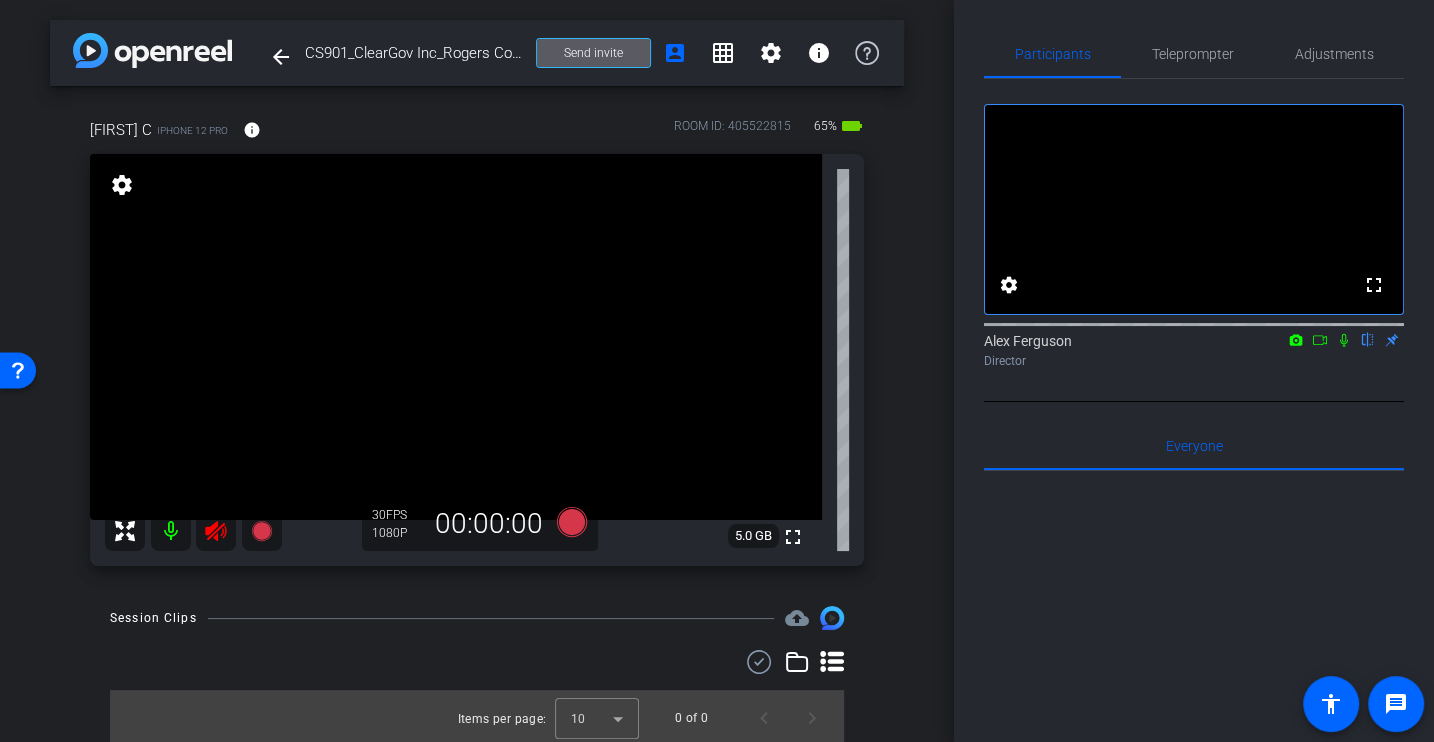 click 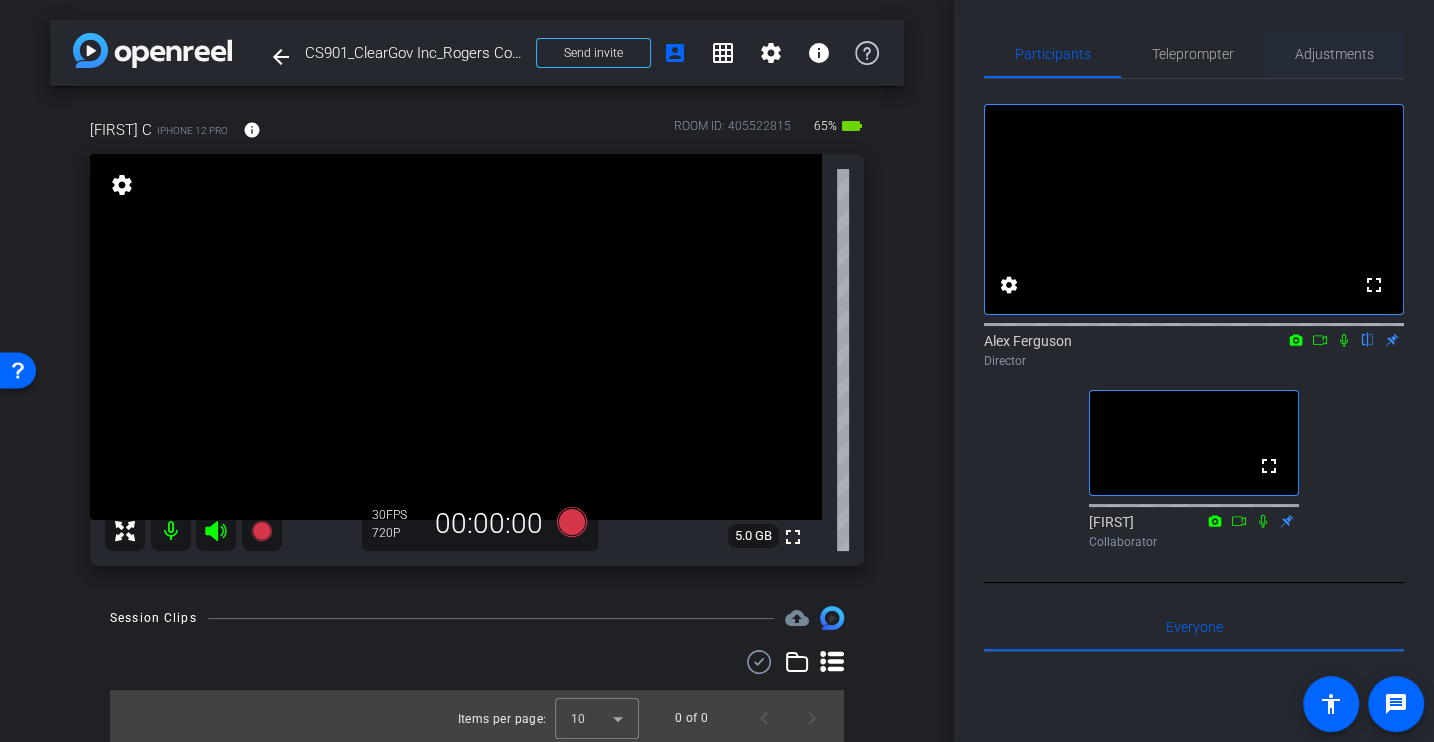 click on "Adjustments" at bounding box center [1334, 54] 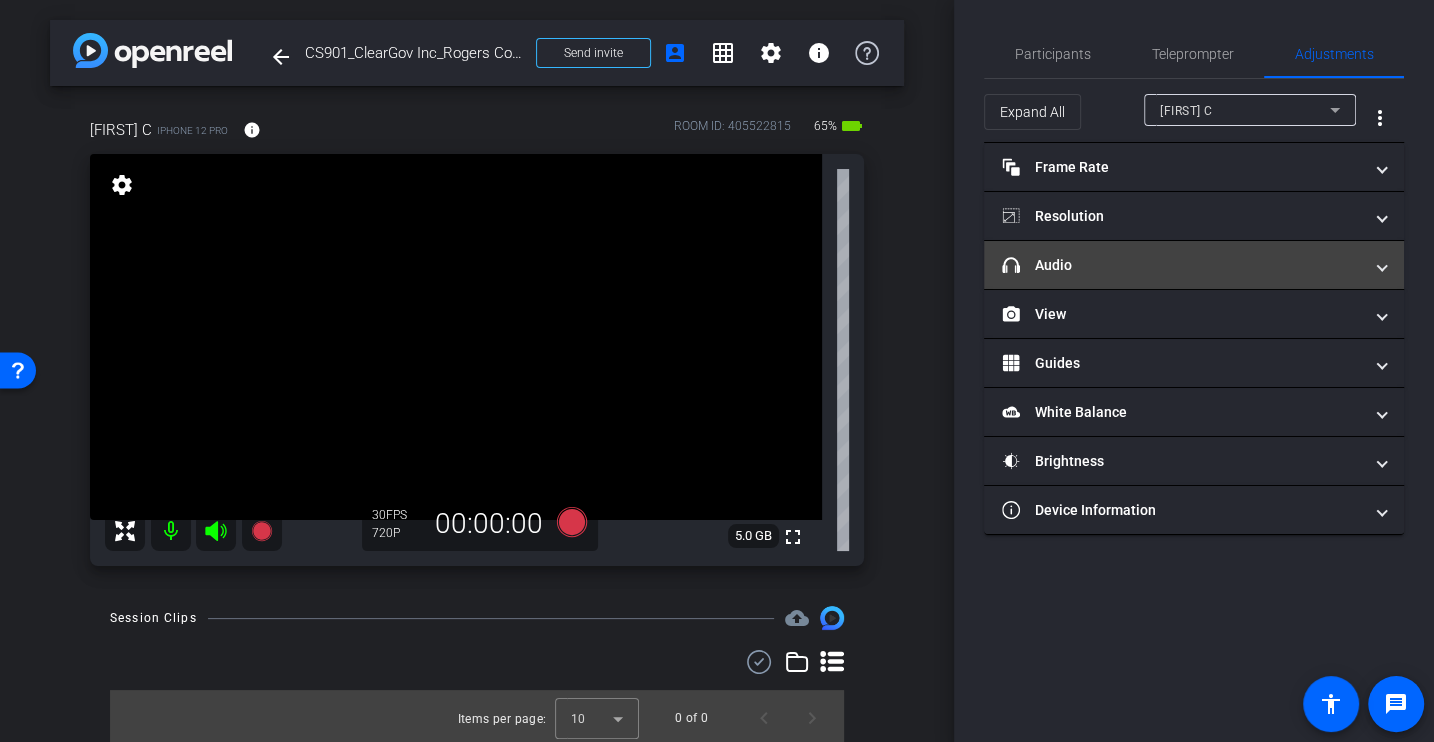 click on "headphone icon
Audio" at bounding box center (1194, 265) 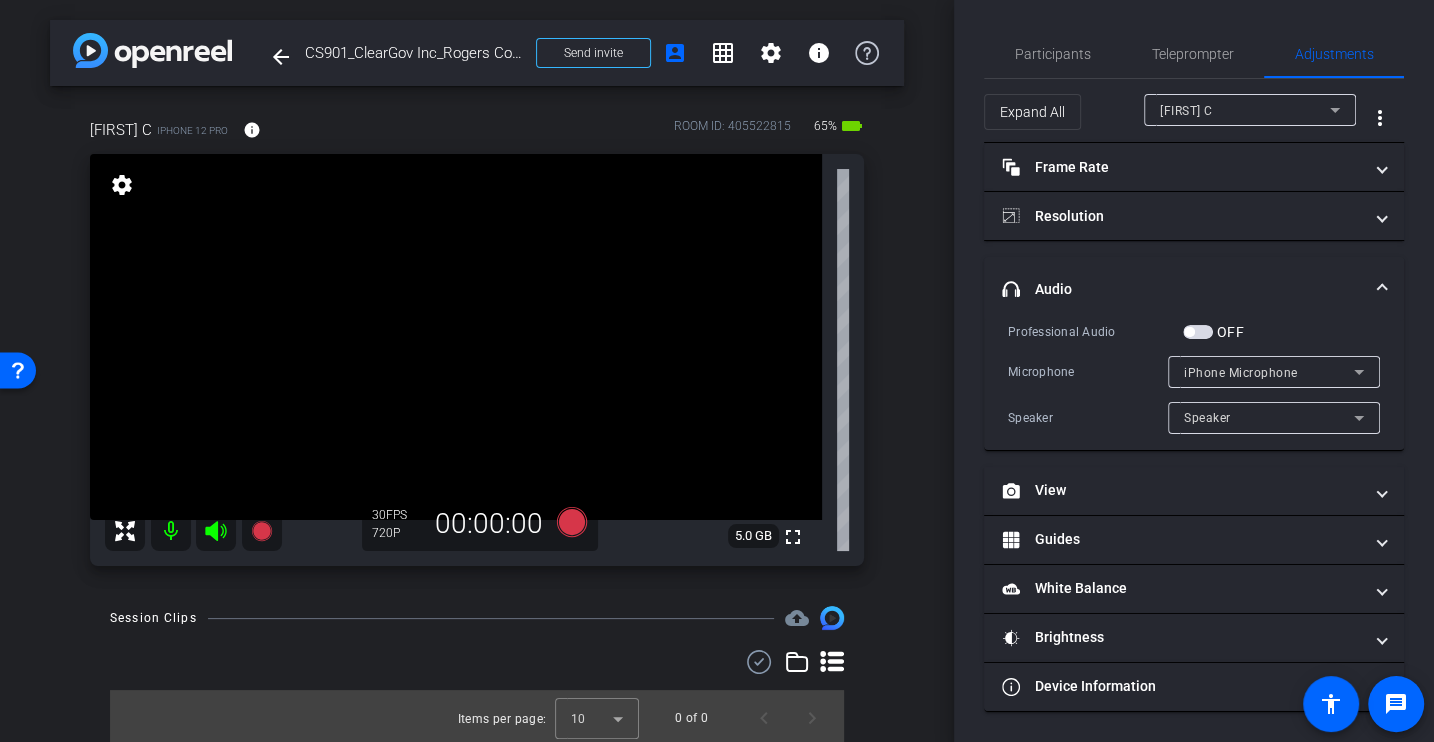 click on "Microphone iPhone Microphone" at bounding box center (1194, 372) 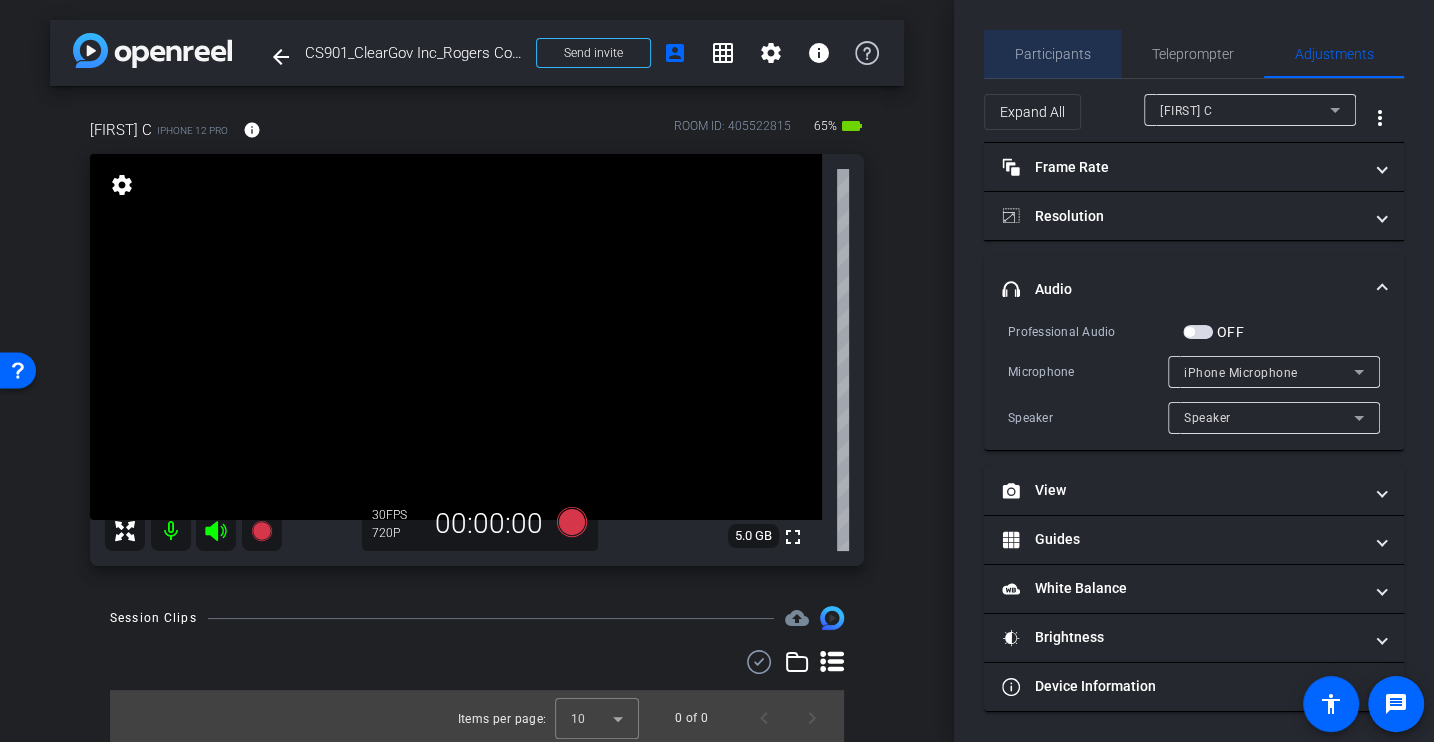 click on "Participants" at bounding box center [1053, 54] 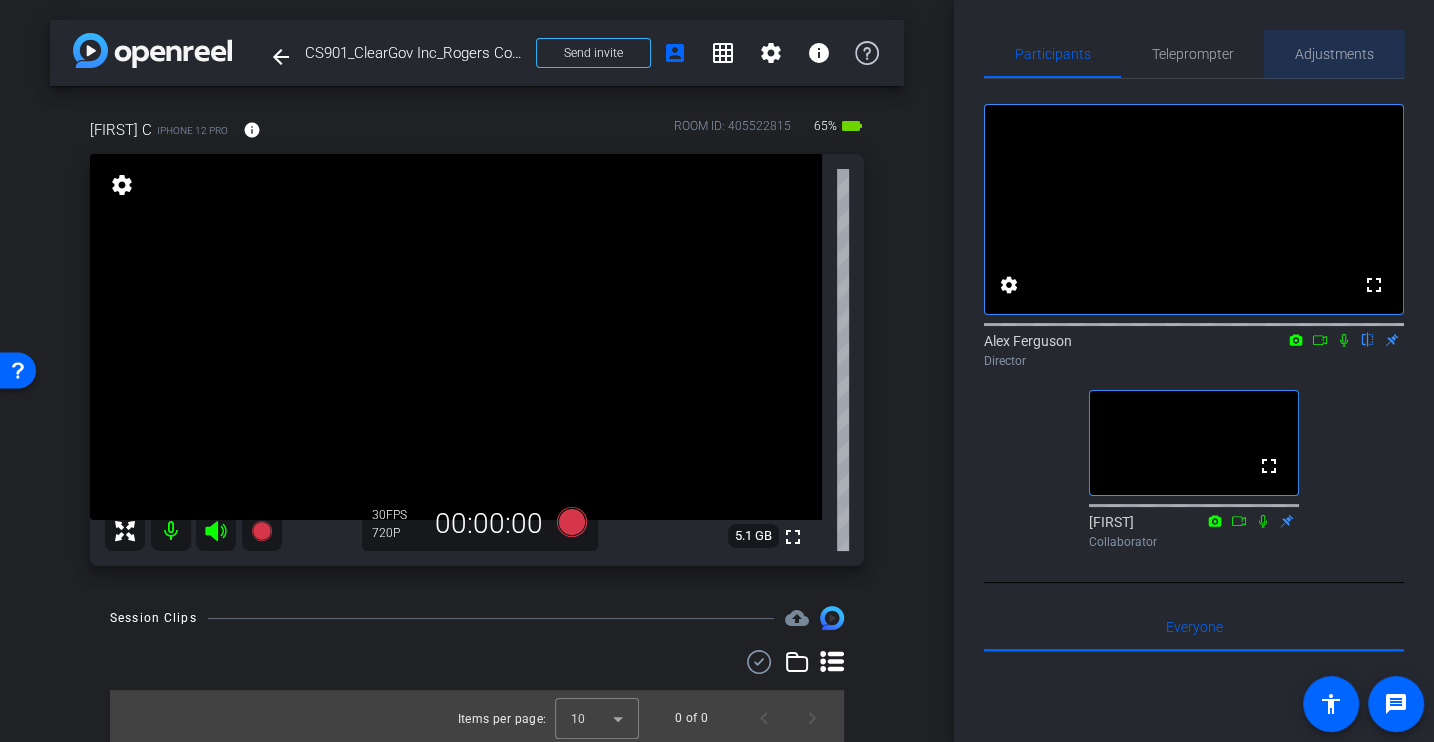 click on "Adjustments" at bounding box center [1334, 54] 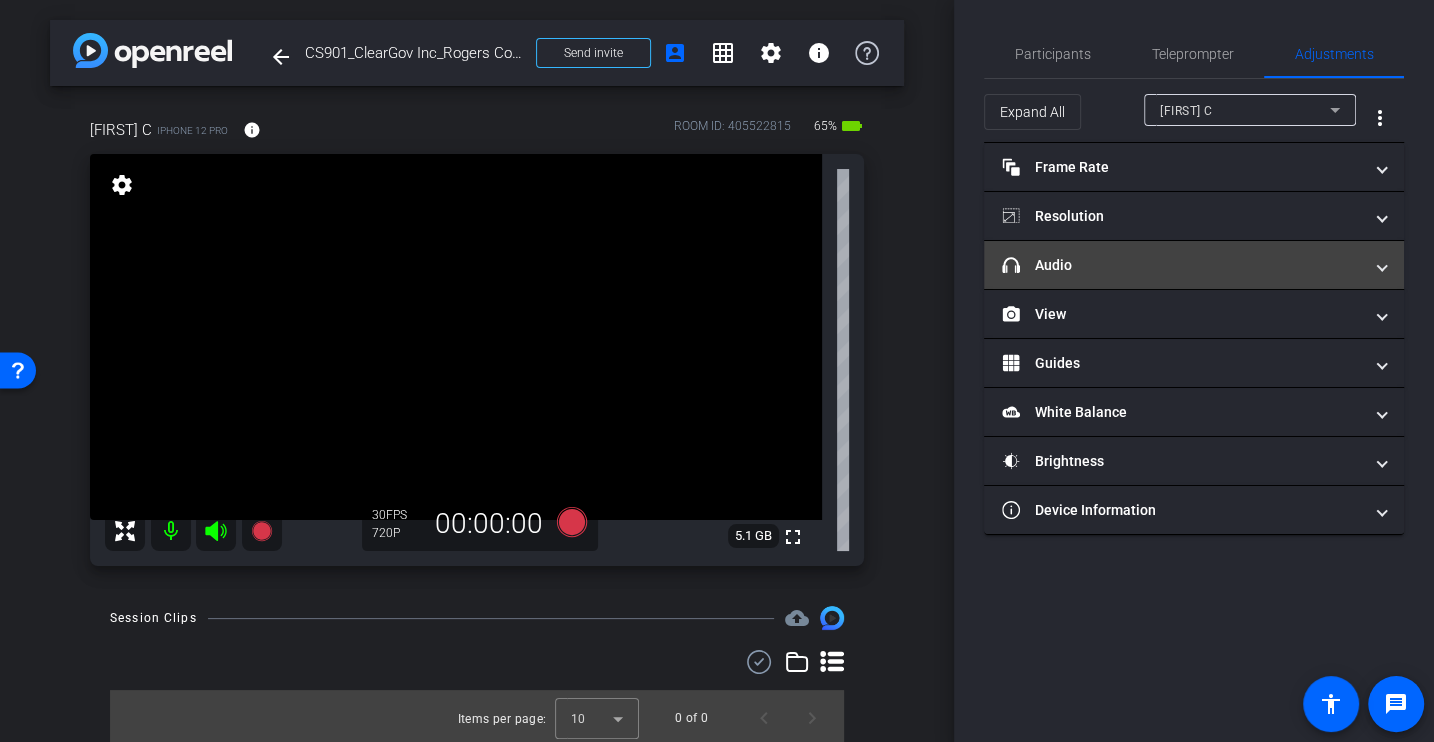 click on "headphone icon
Audio" at bounding box center (1182, 265) 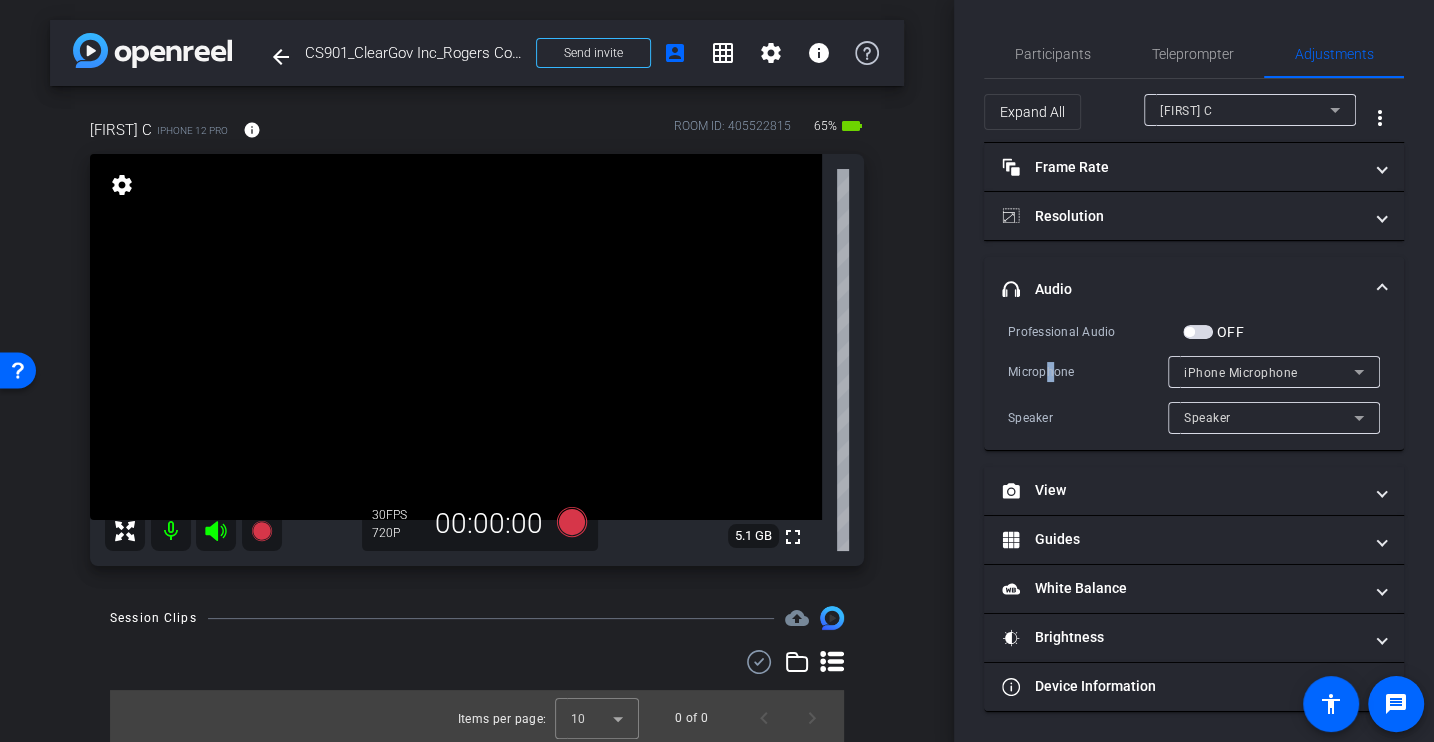 click on "Microphone" at bounding box center (1088, 372) 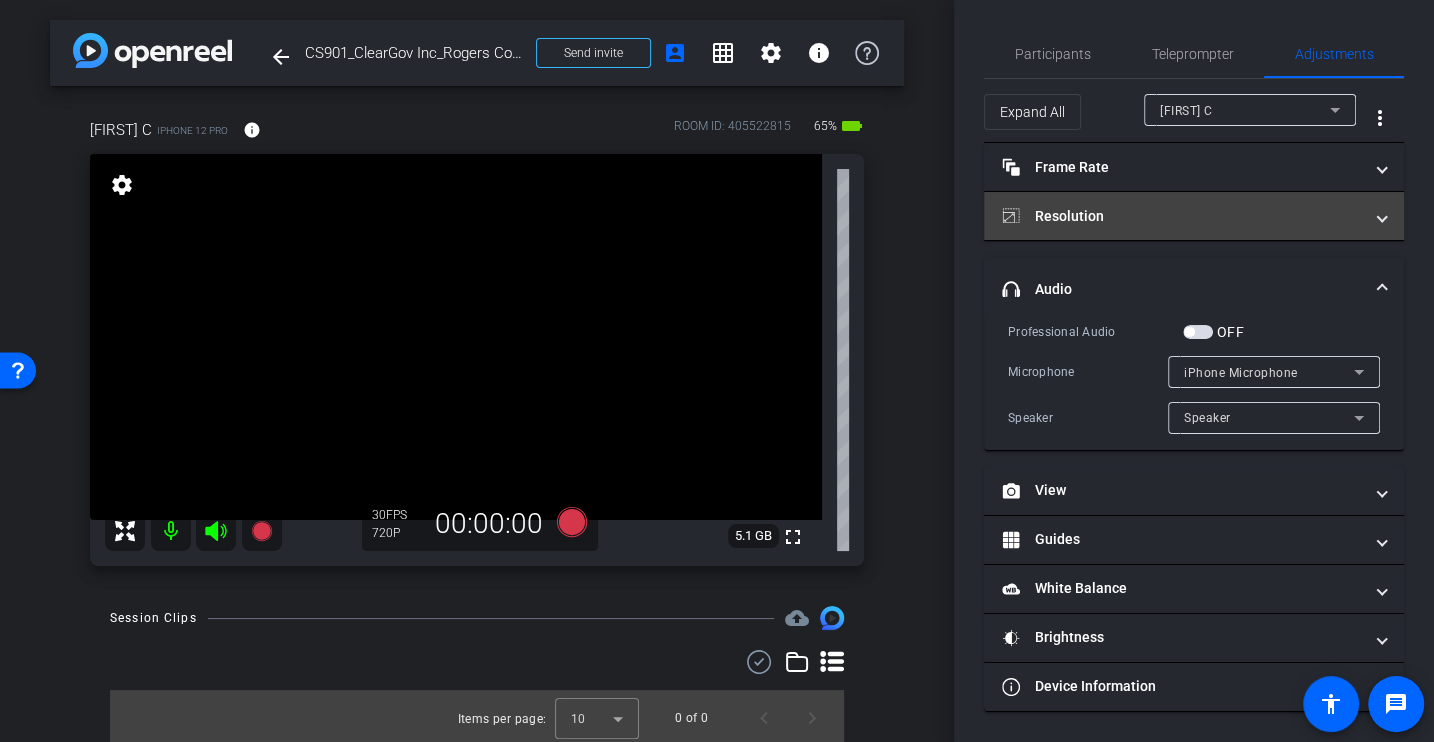 click on "Resolution" at bounding box center [1182, 216] 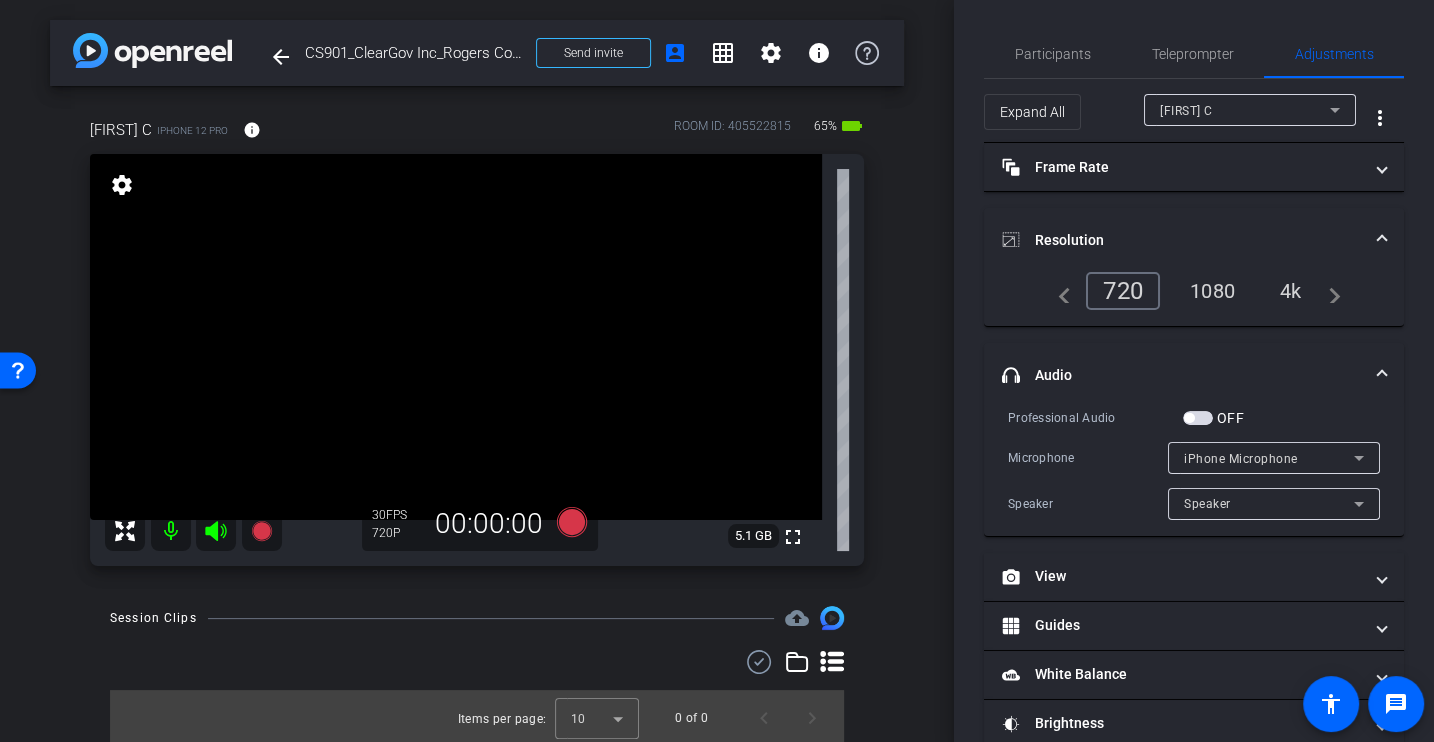 click on "1080" at bounding box center (1212, 291) 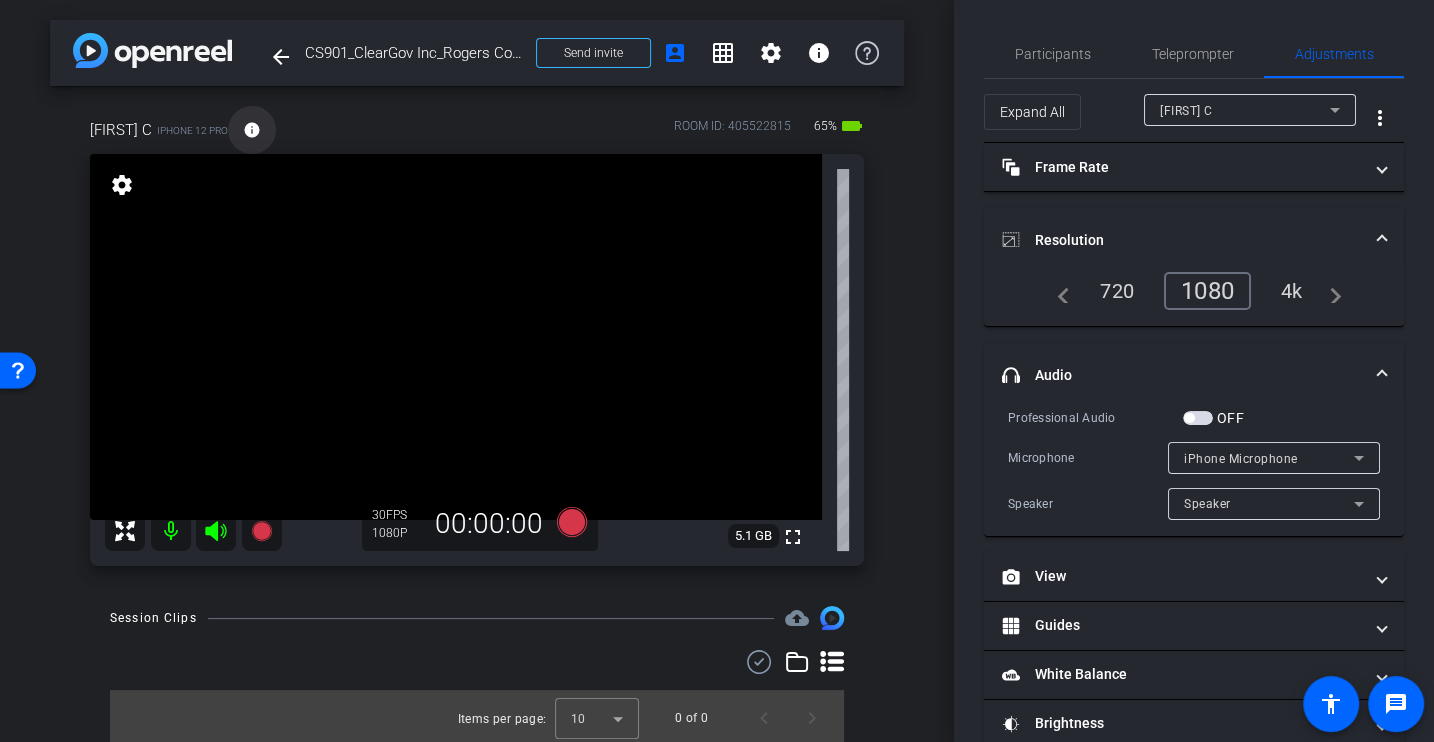 click on "info" at bounding box center (252, 130) 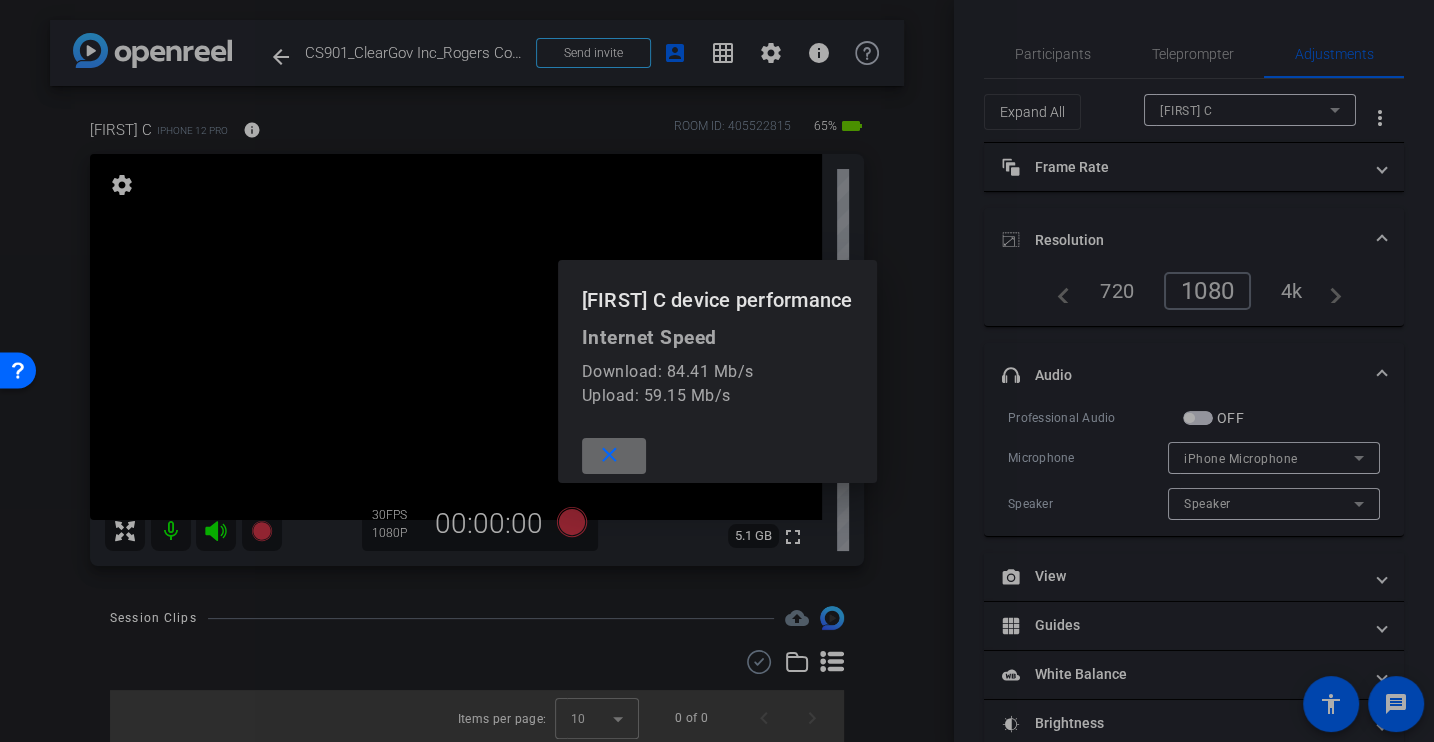 click at bounding box center [614, 456] 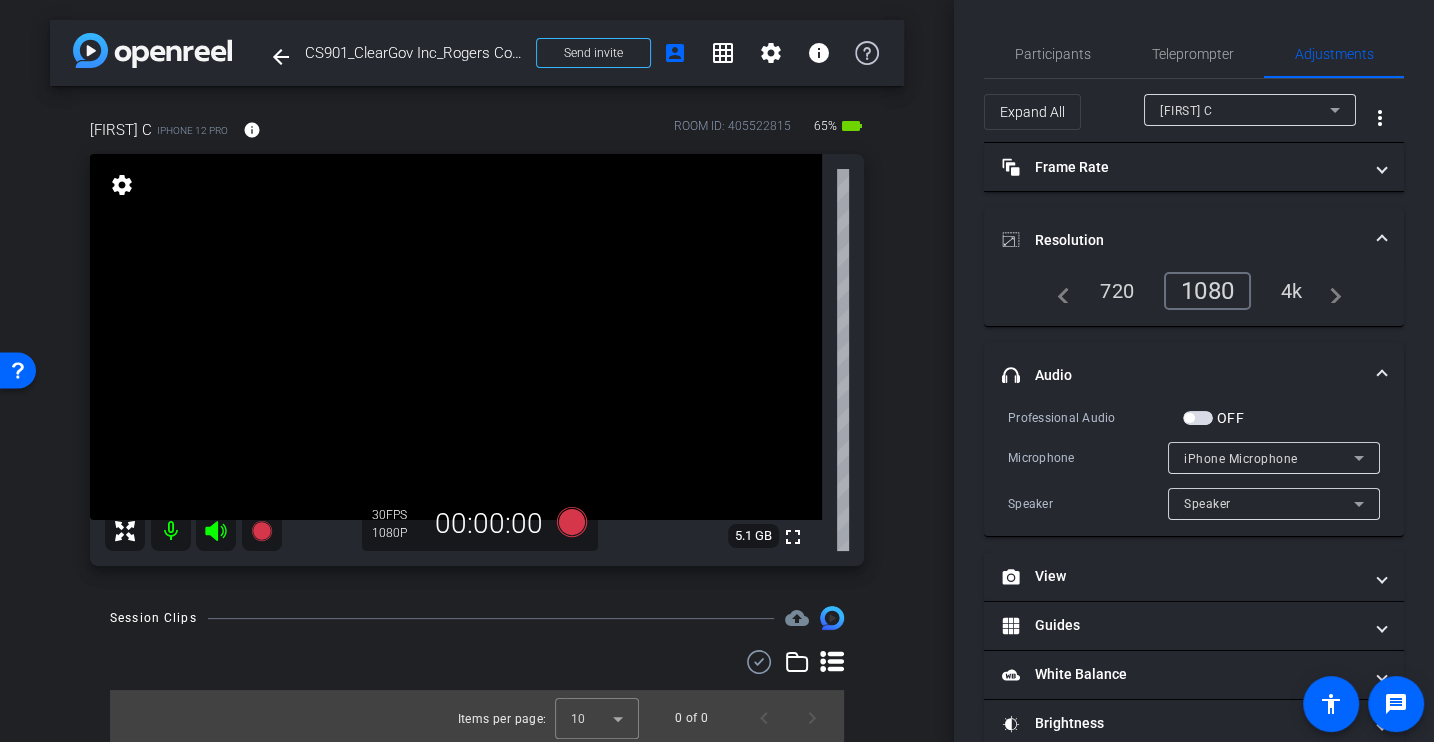 click on "4k" at bounding box center (1292, 291) 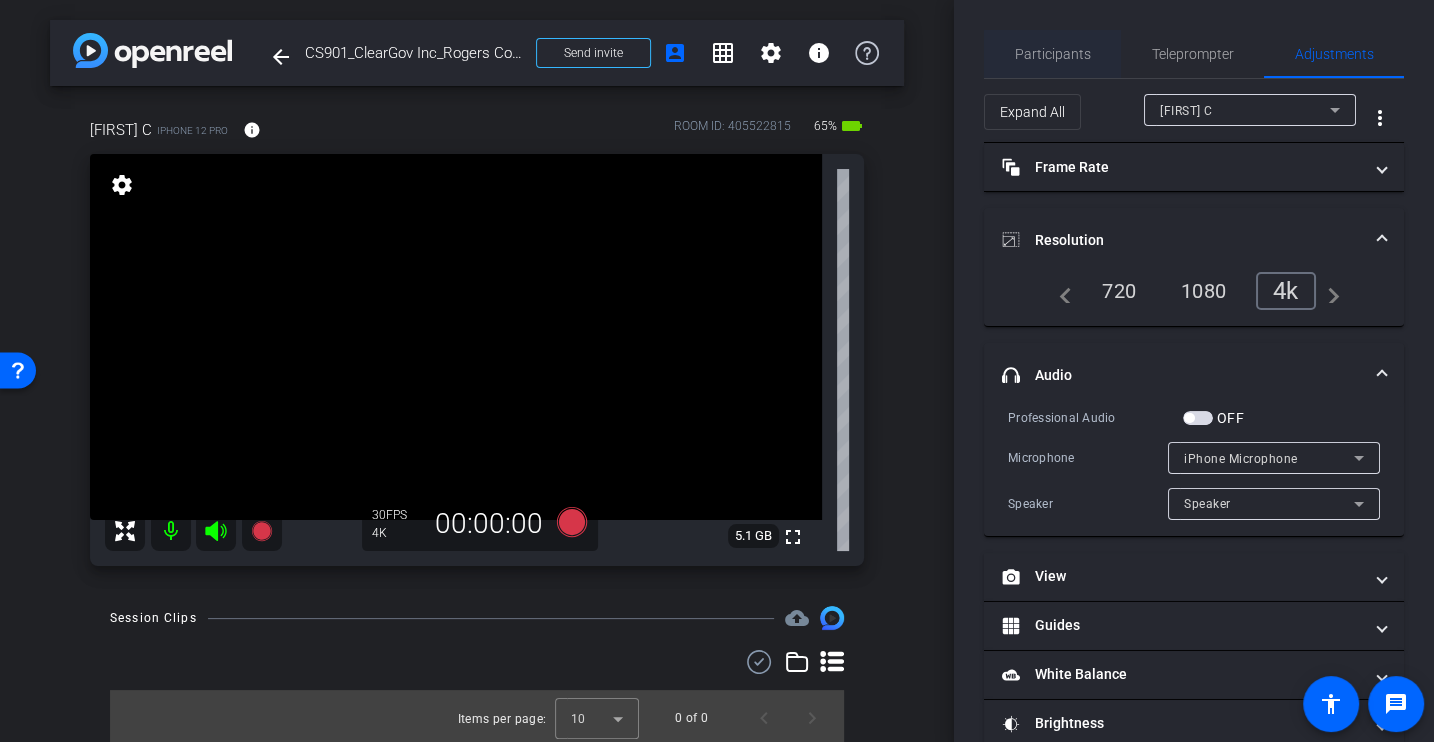 click on "Participants" at bounding box center (1053, 54) 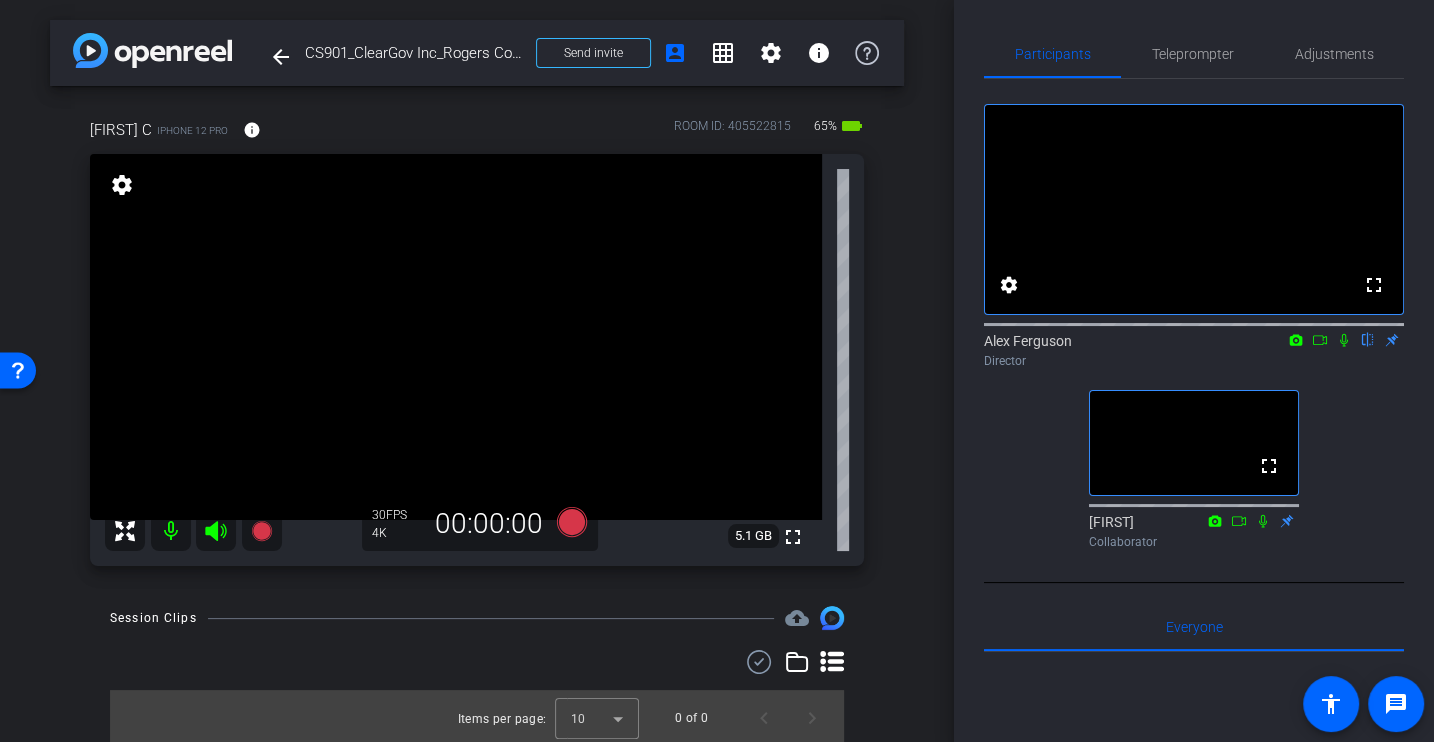 click on "Participants Teleprompter Adjustments fullscreen settings  Alex Ferguson
flip
Director  fullscreen  Jason
Collaborator   Everyone  0 Mark all read To: Everyone Mark all read Select Source Teleprompter Speed 3X (130 words/minute) Font Size 30px Screen Setup Teleprompter Top Background White - text in black  Script  0 Words
Create new script               Play        Play from this location               Play Selected        Play and display the selected text only Bold Italic Enter script here...
Play" 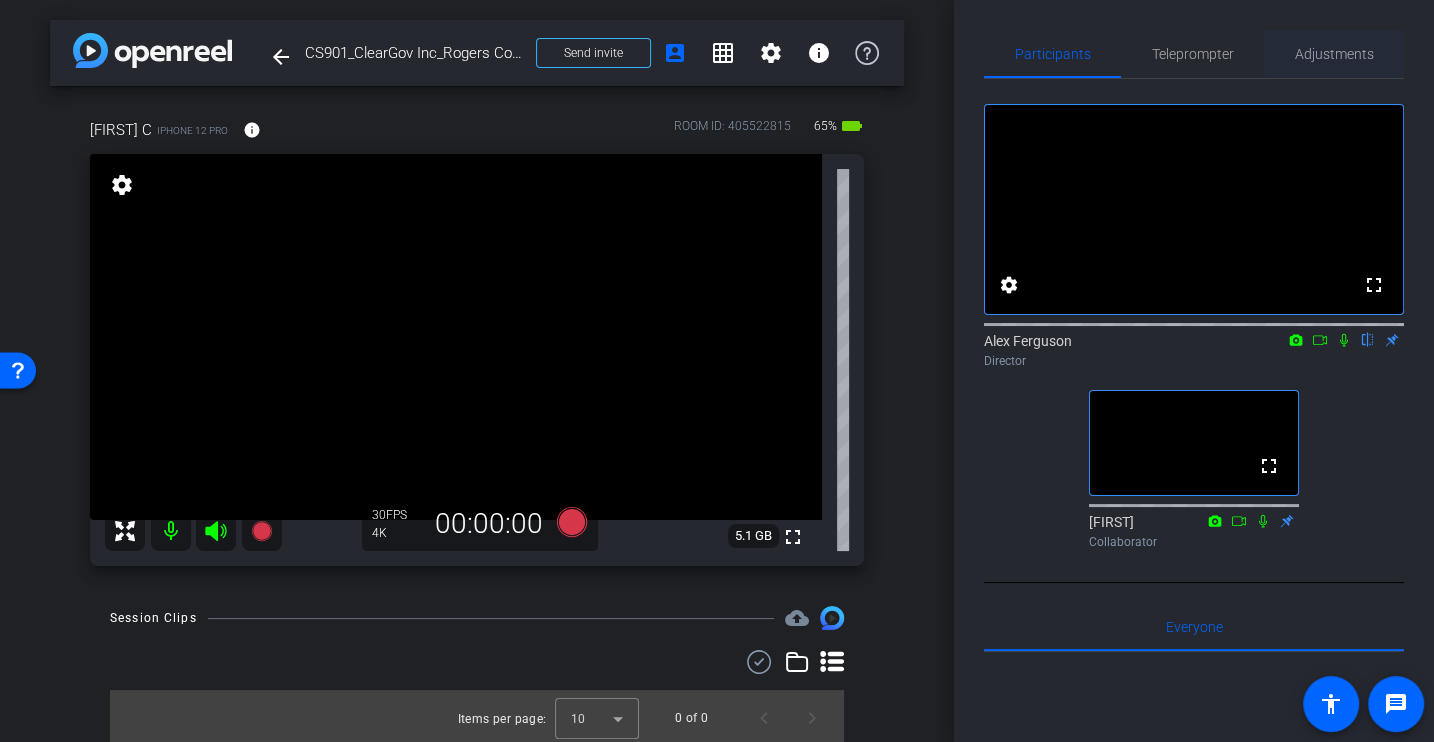 click on "Adjustments" at bounding box center [1334, 54] 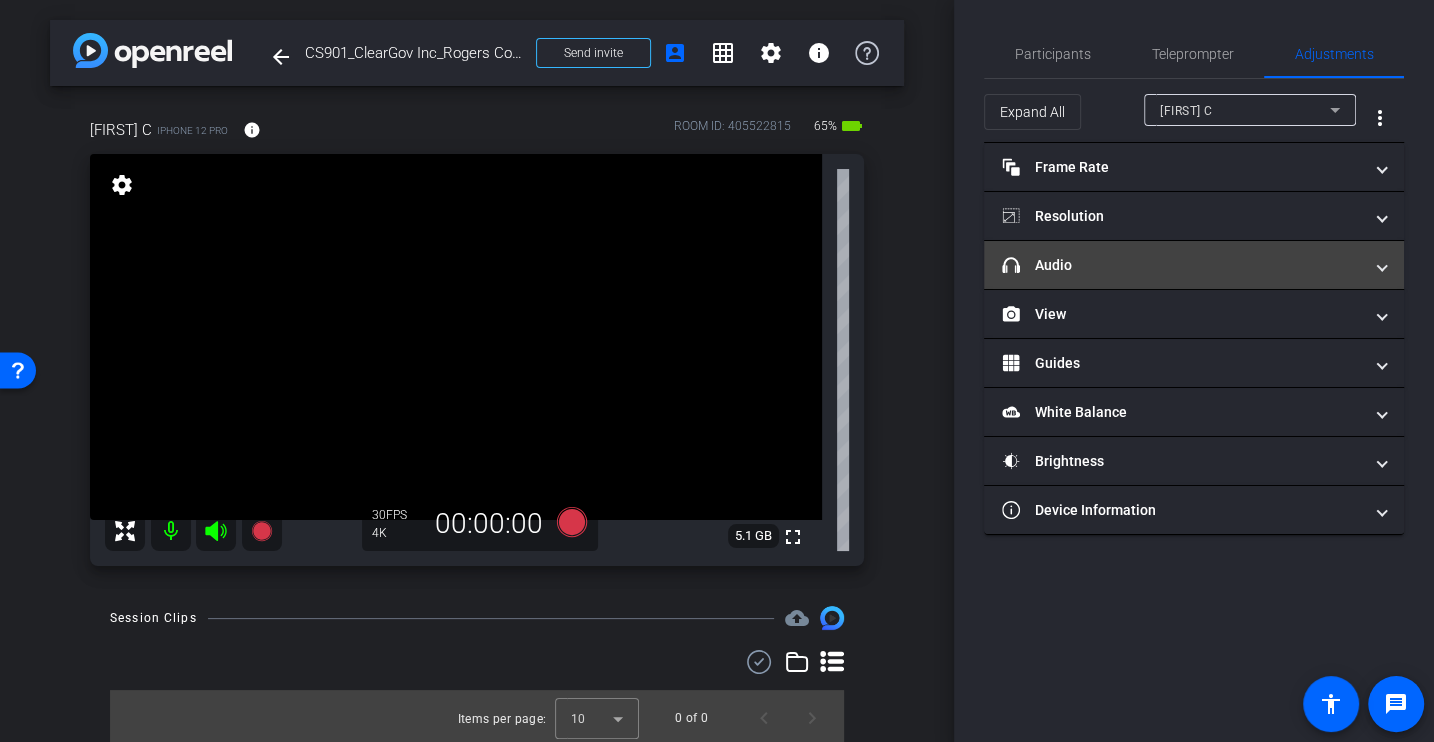 click on "headphone icon
Audio" at bounding box center (1194, 265) 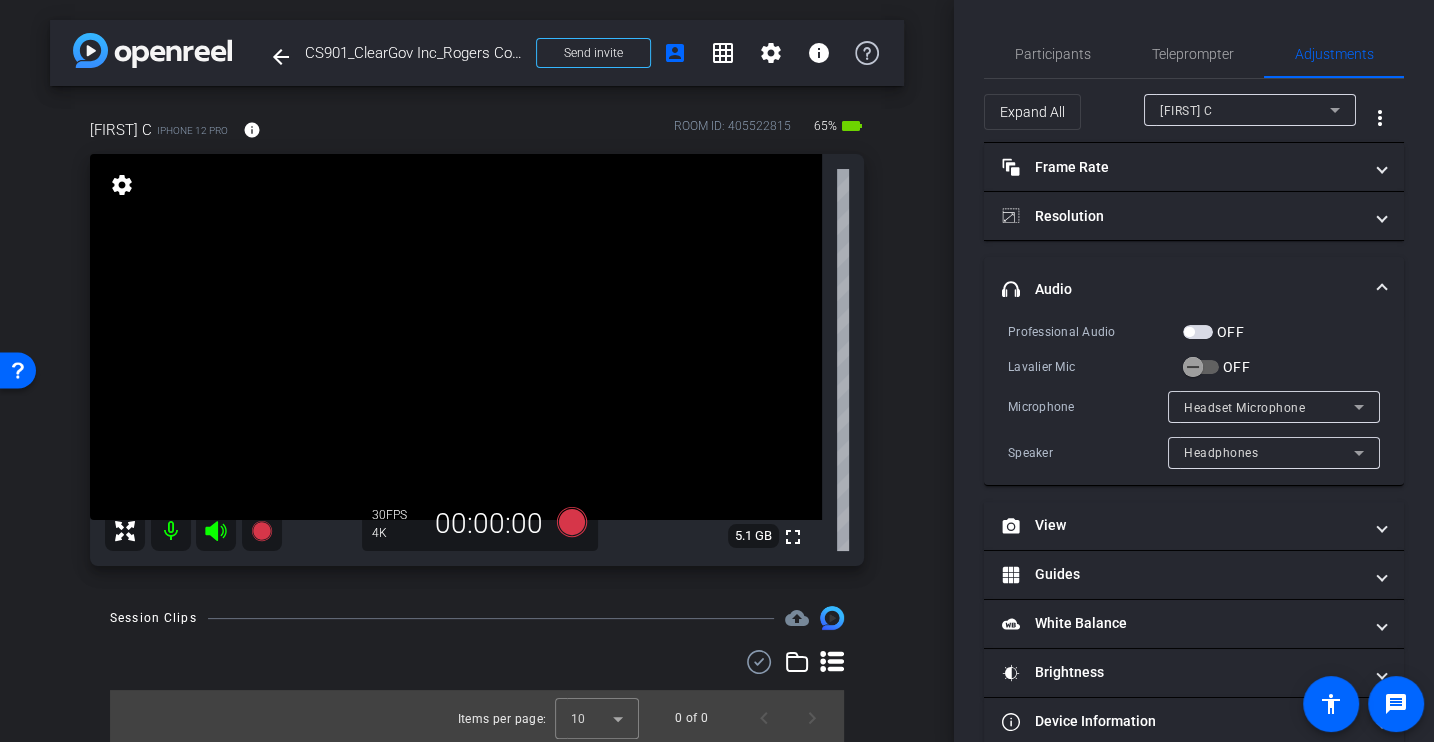 click on "Professional Audio  OFF  Lavalier Mic  OFF  Microphone Headset Microphone Speaker Headphones" at bounding box center (1194, 395) 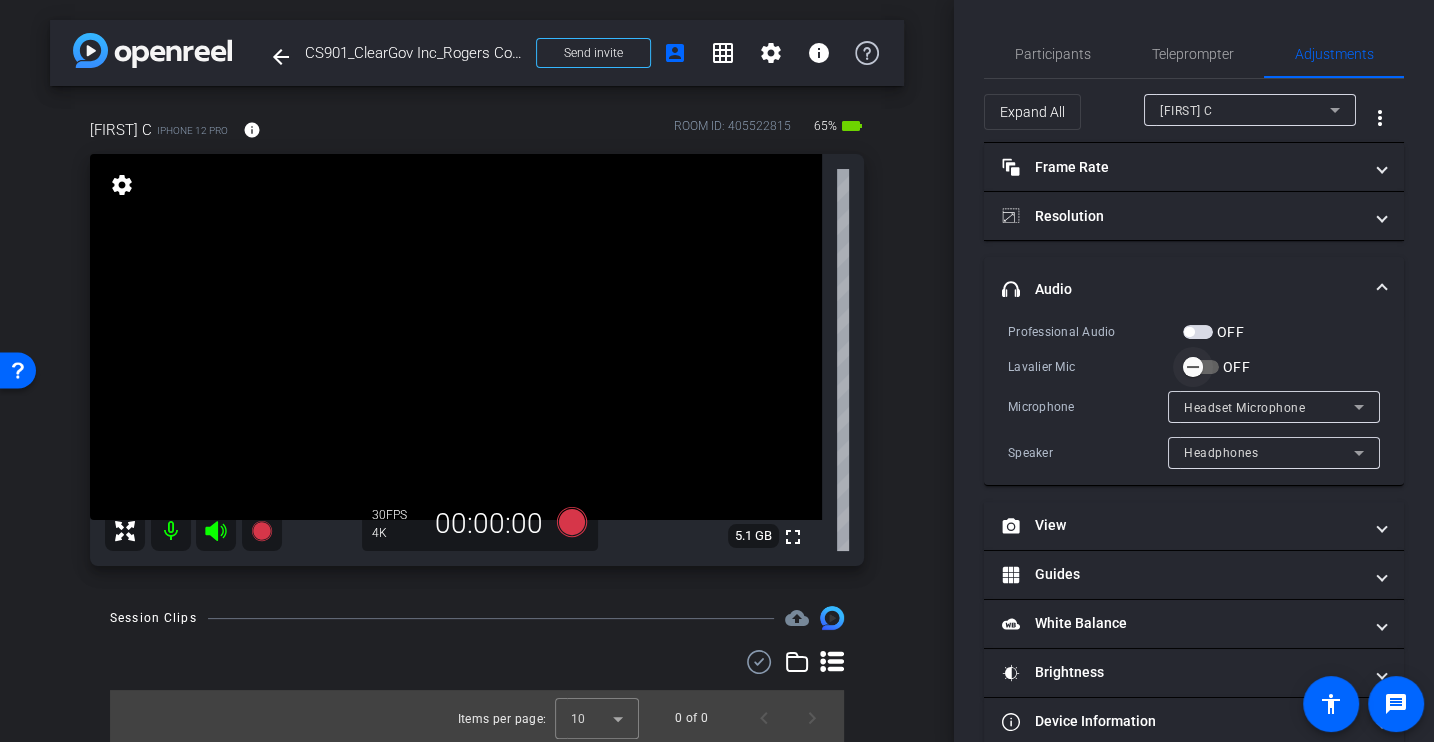 click 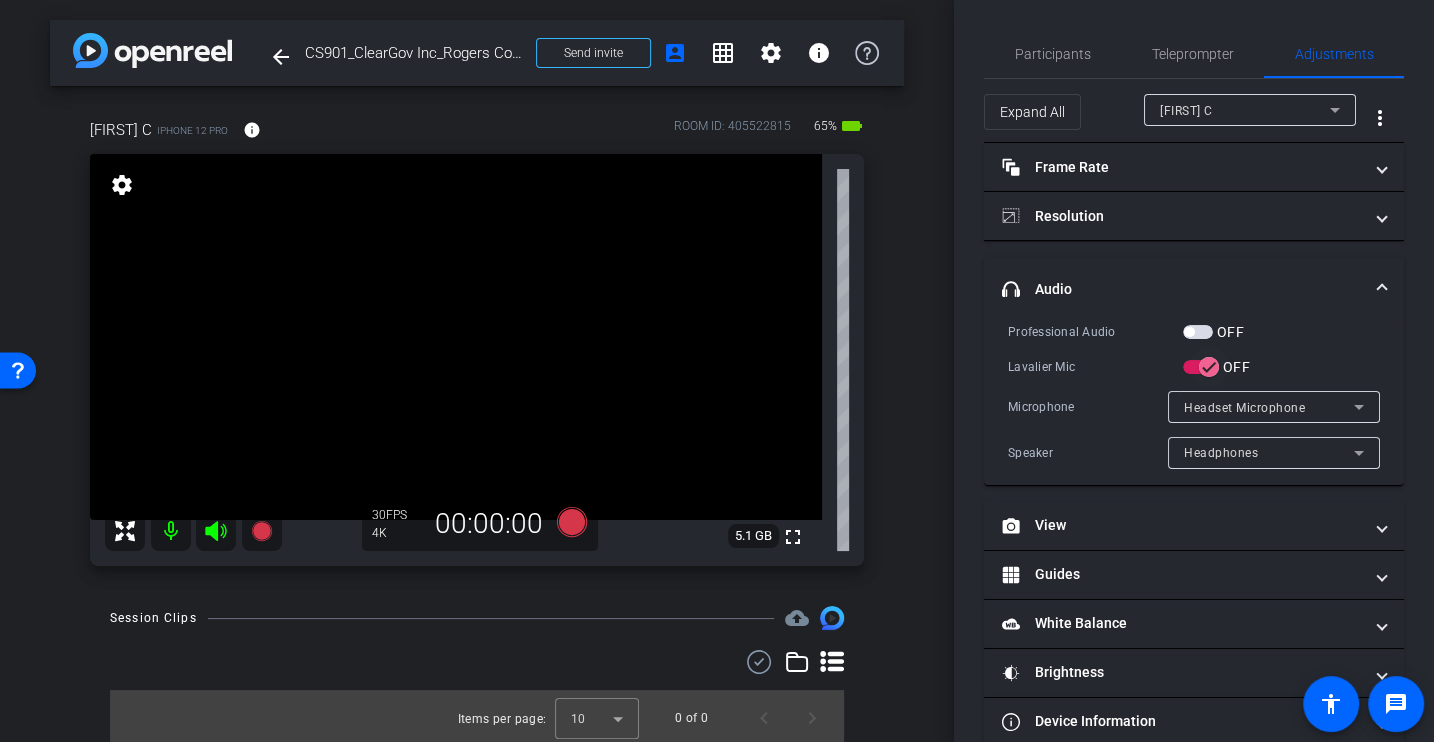 click on "Microphone Headset Microphone" at bounding box center (1194, 407) 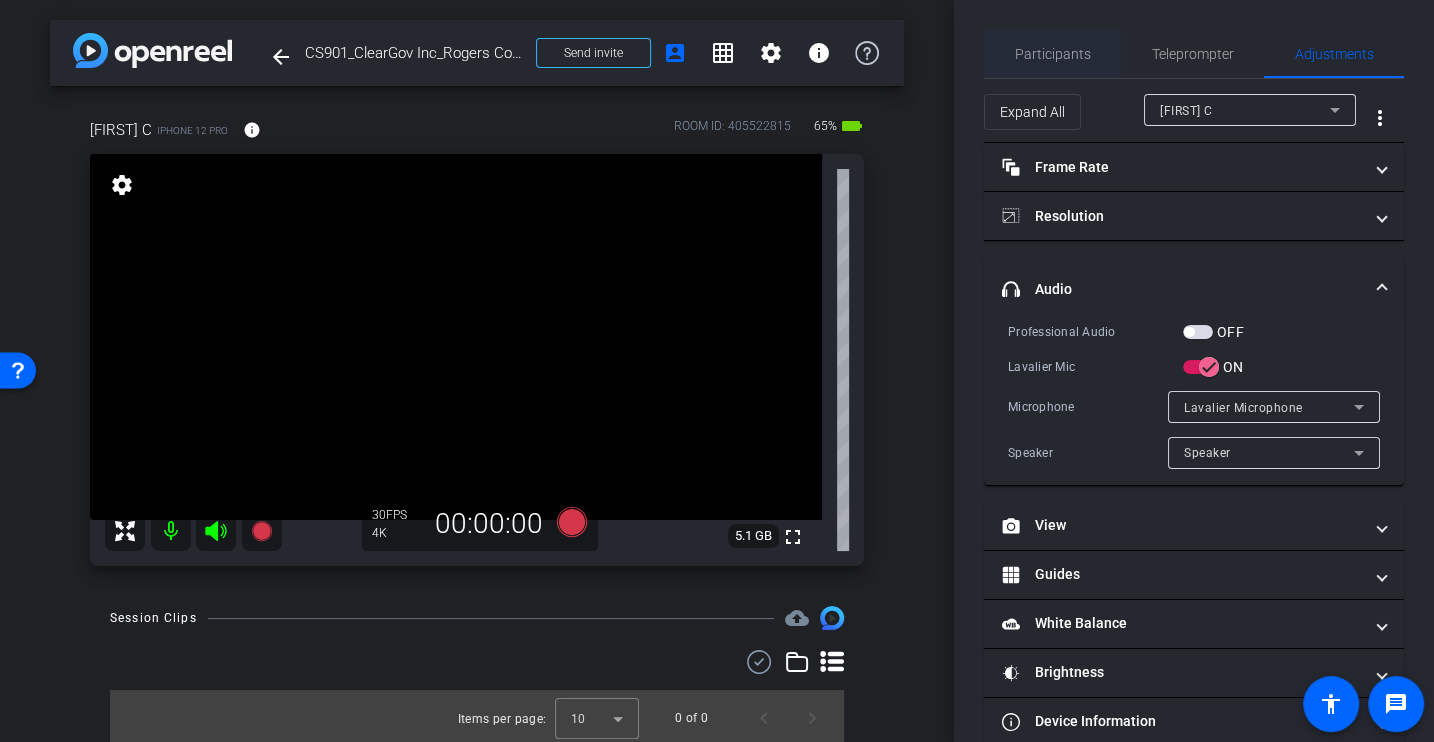 click on "Participants" at bounding box center (1053, 54) 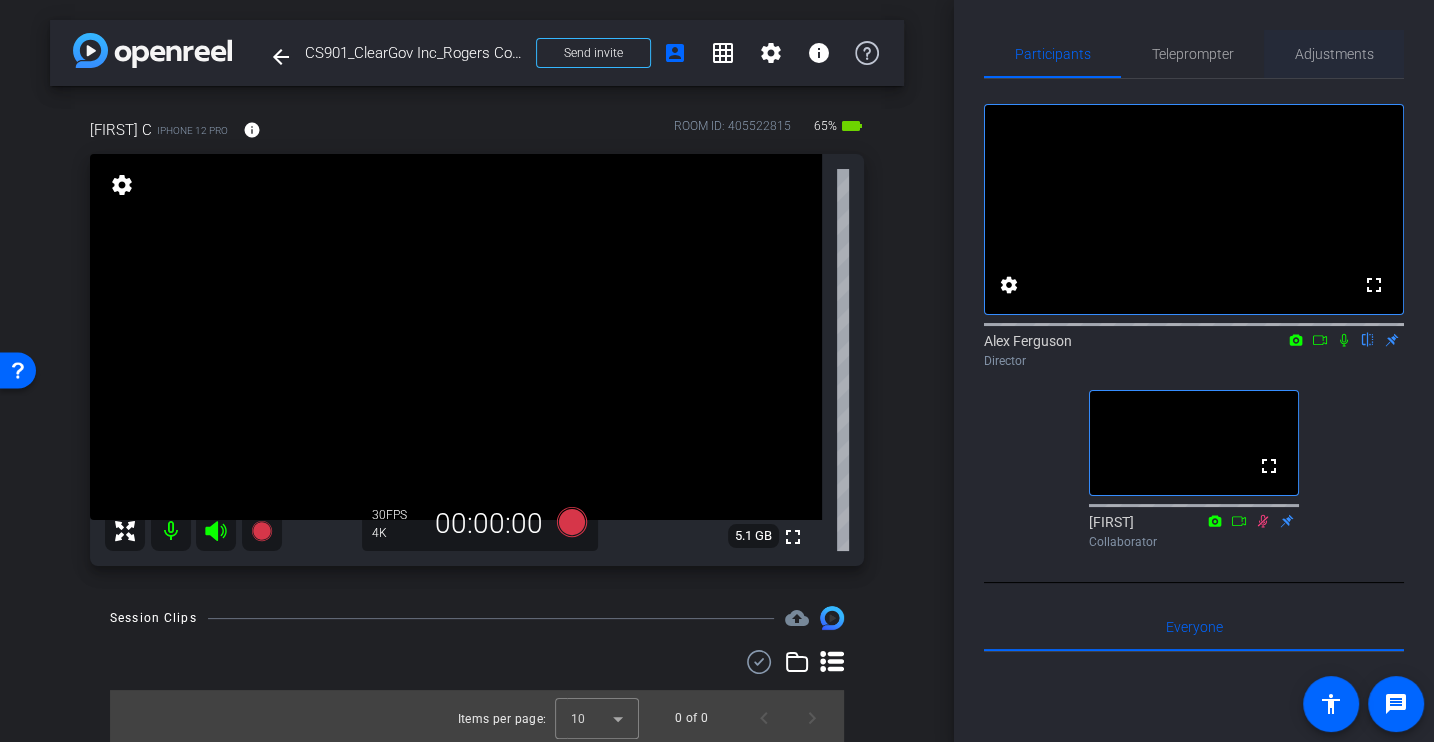 click on "Adjustments" at bounding box center [1334, 54] 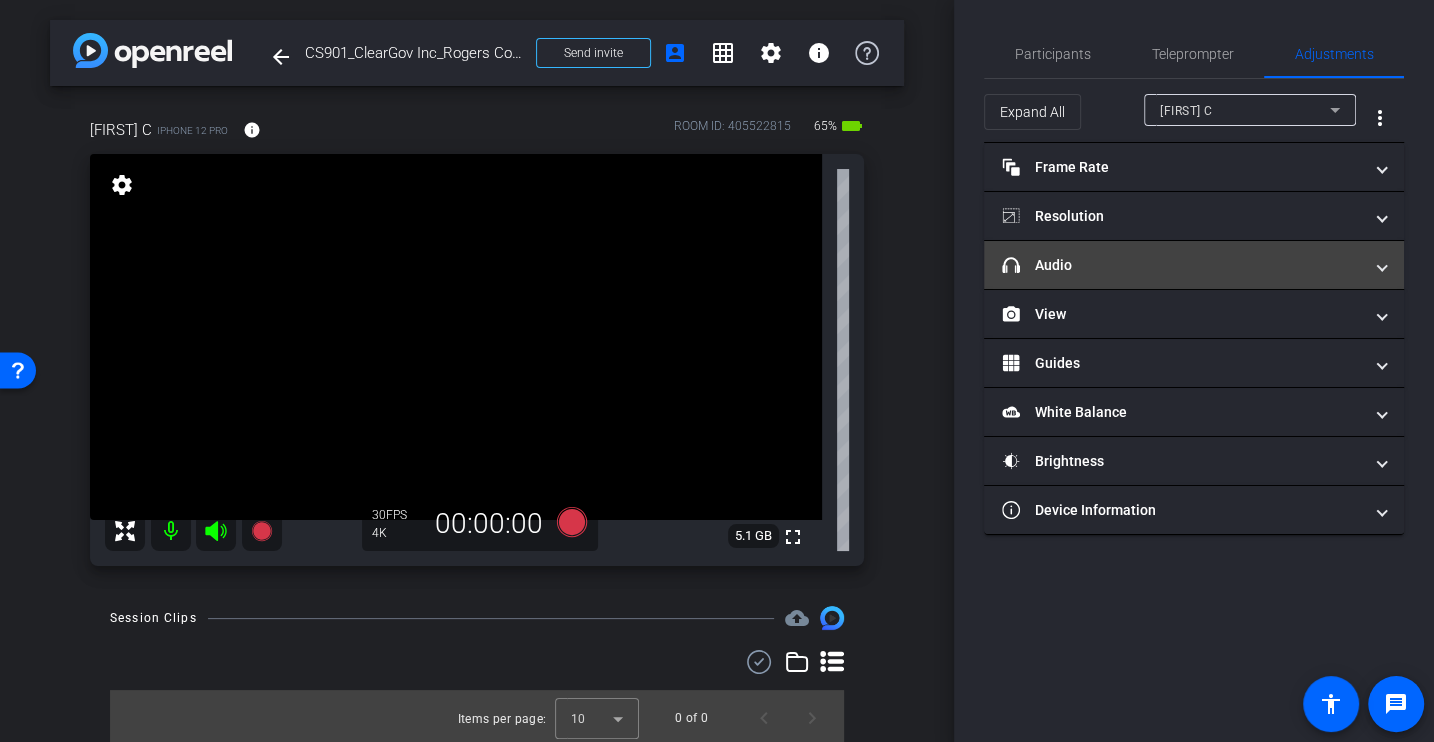 click on "headphone icon
Audio" at bounding box center (1182, 265) 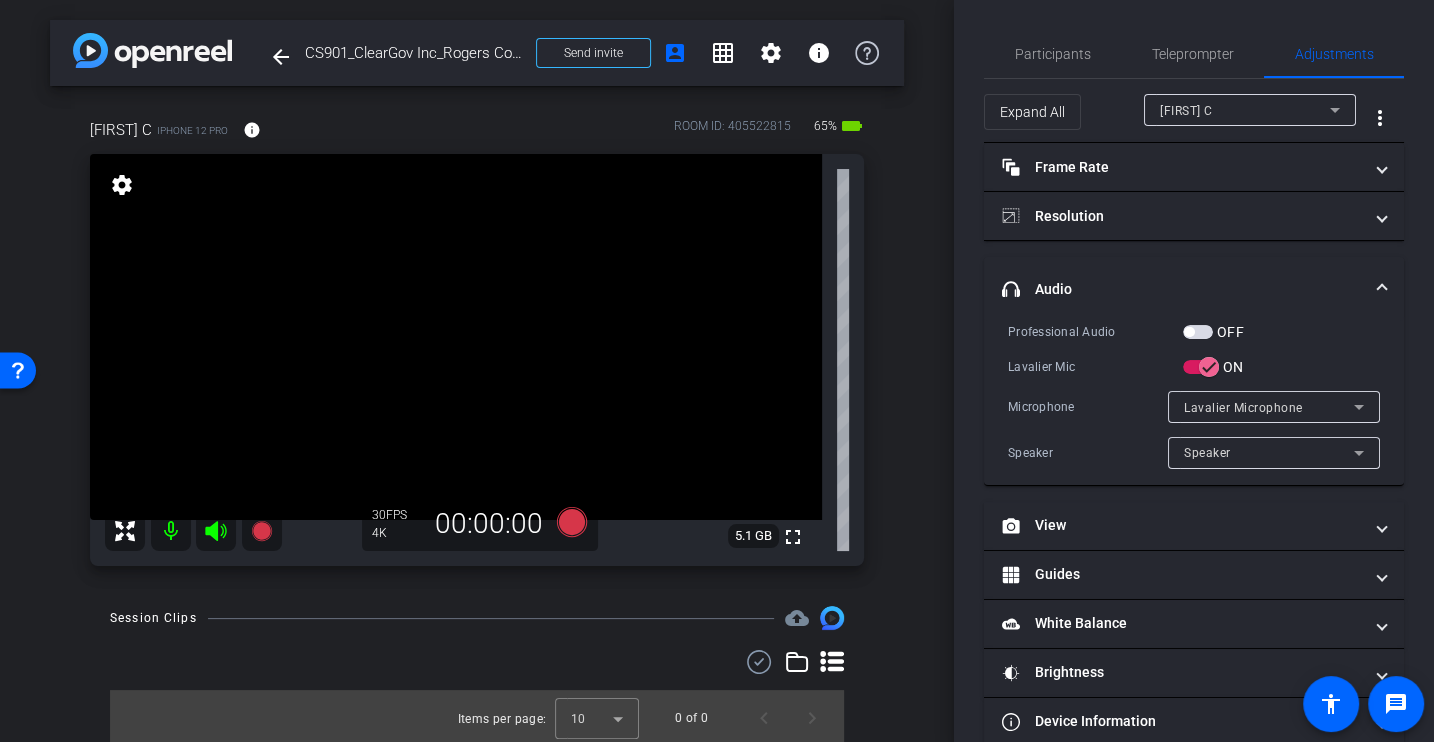 click on "Microphone Lavalier Microphone" at bounding box center (1194, 407) 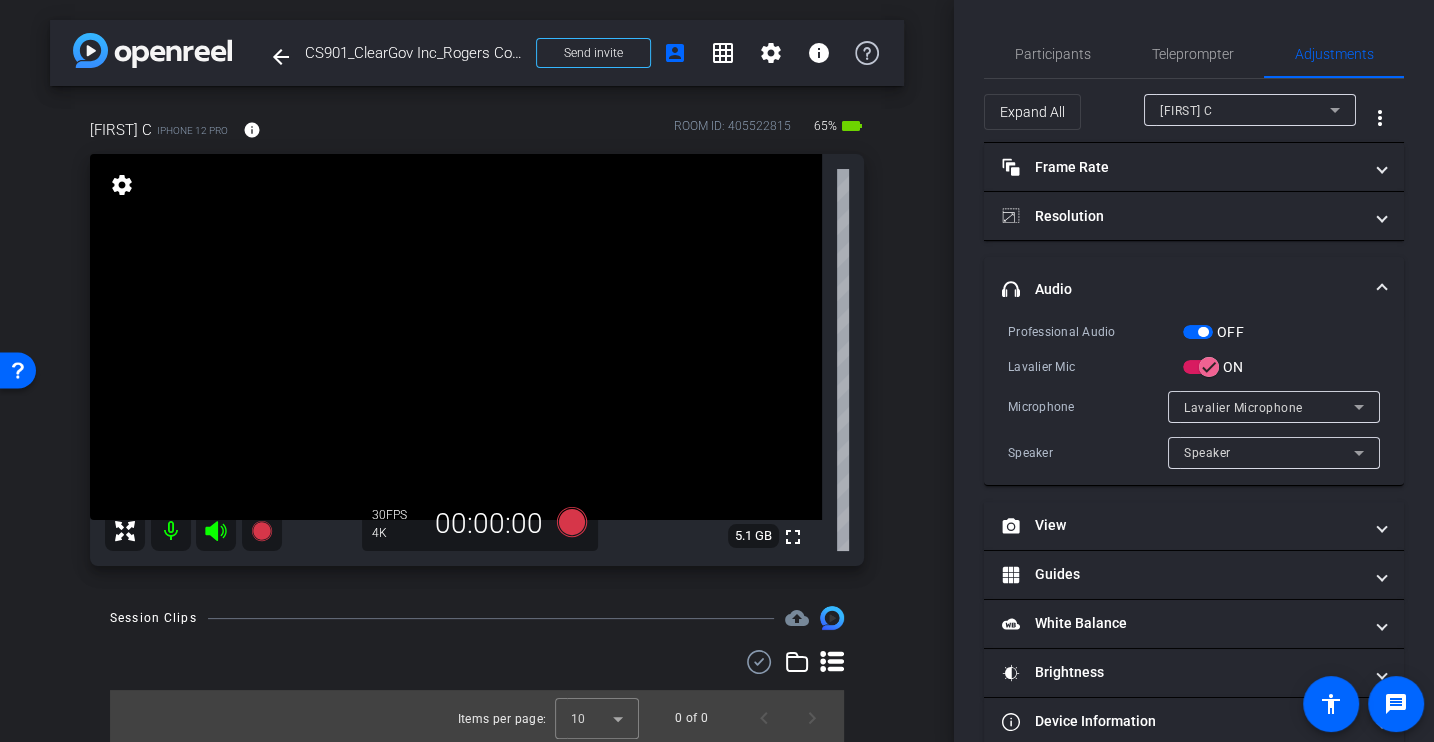 click on "Professional Audio  OFF  Lavalier Mic  ON  Microphone Lavalier Microphone Speaker Speaker" at bounding box center (1194, 395) 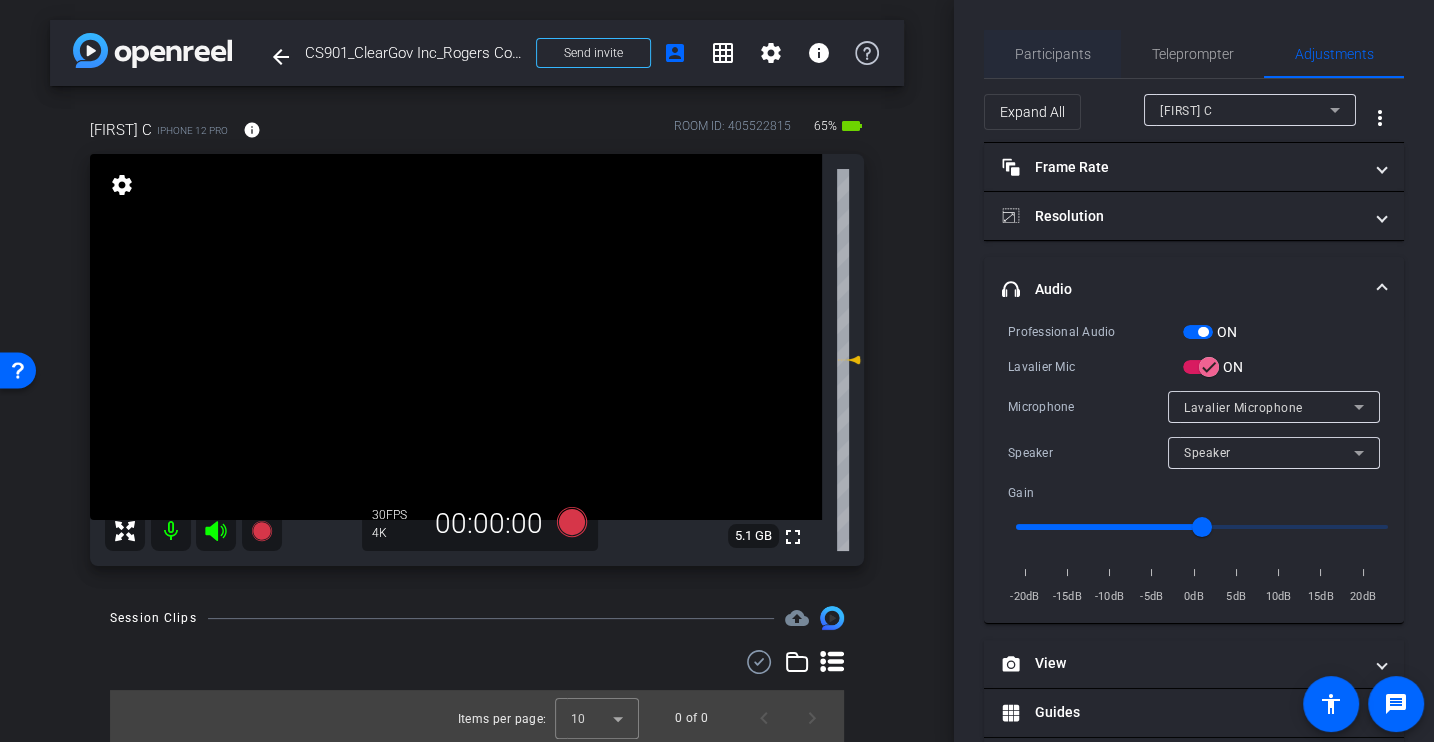 click on "Participants" at bounding box center [1053, 54] 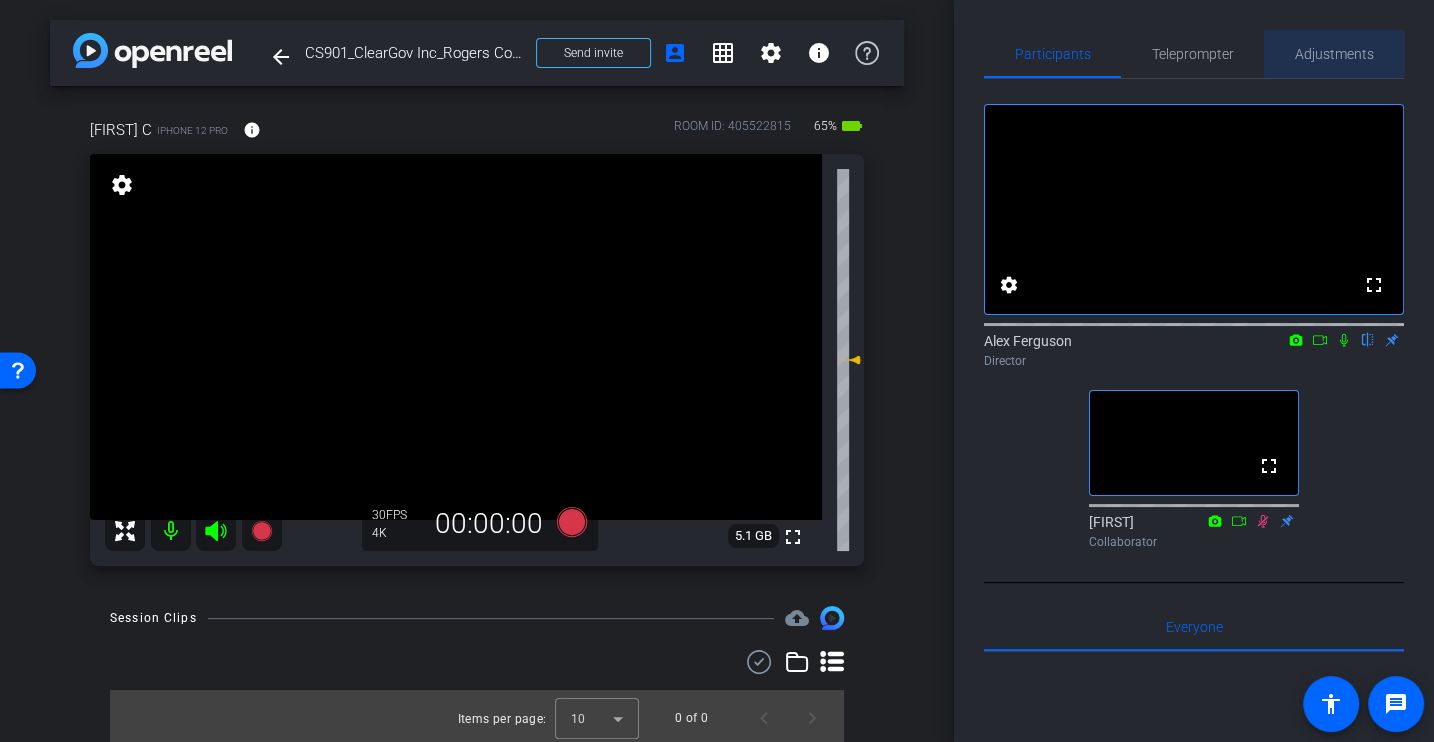 click on "Adjustments" at bounding box center (1334, 54) 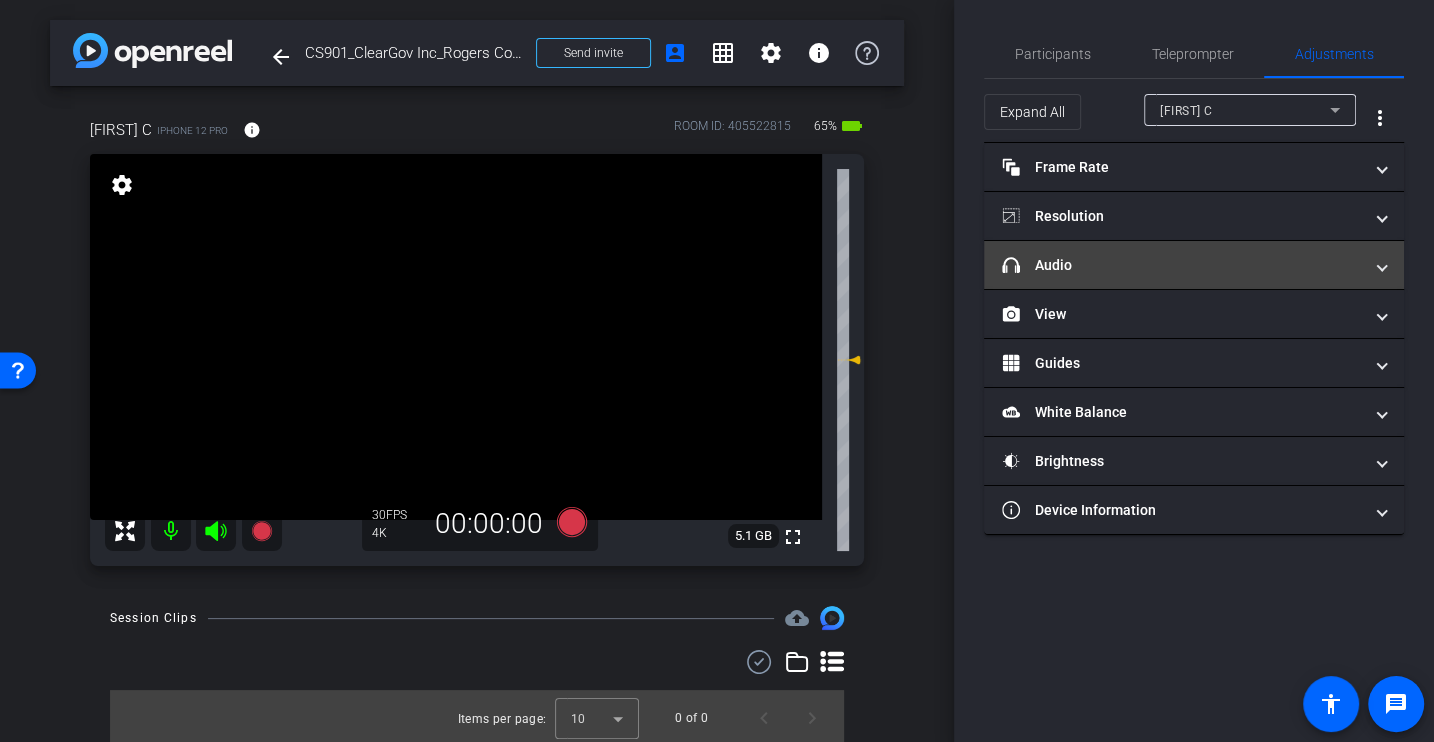 click on "headphone icon
Audio" at bounding box center [1182, 265] 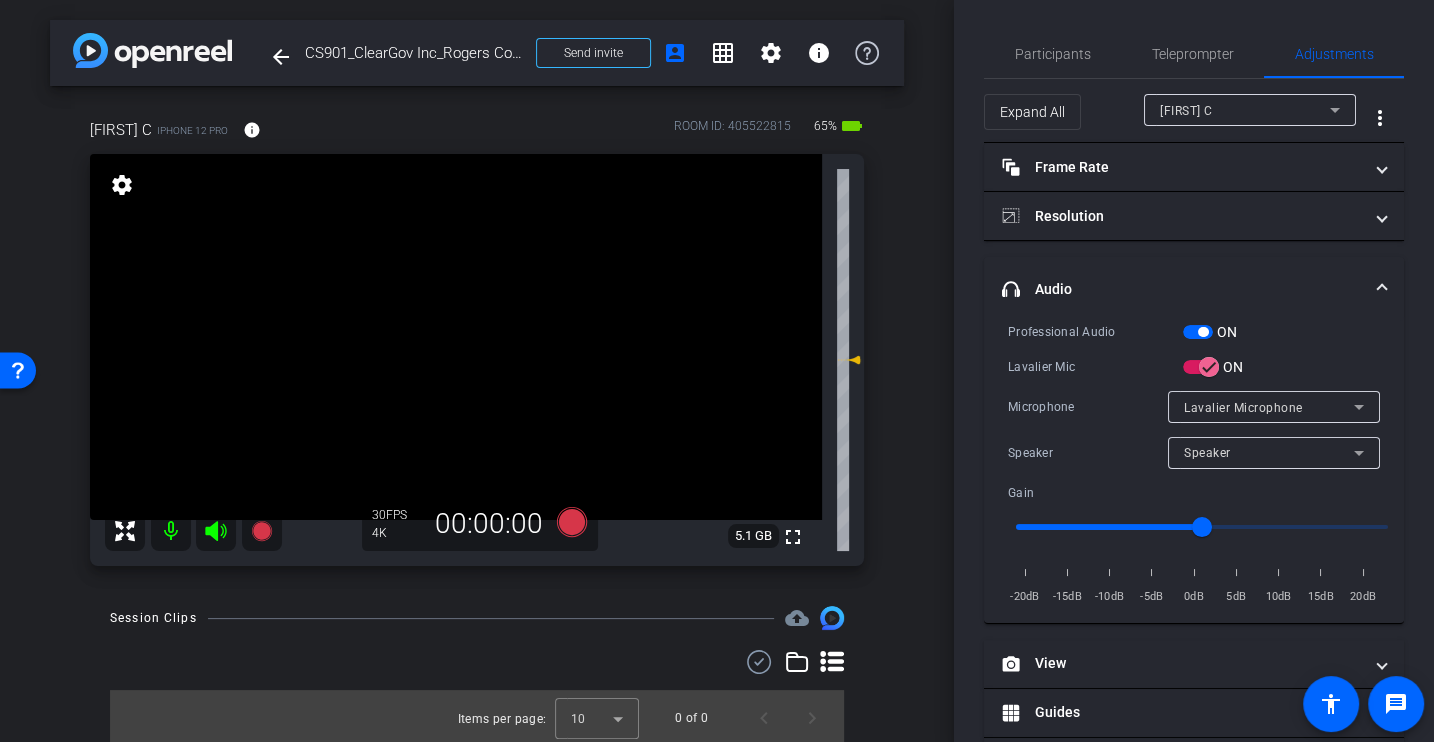click on "Microphone" at bounding box center (1088, 407) 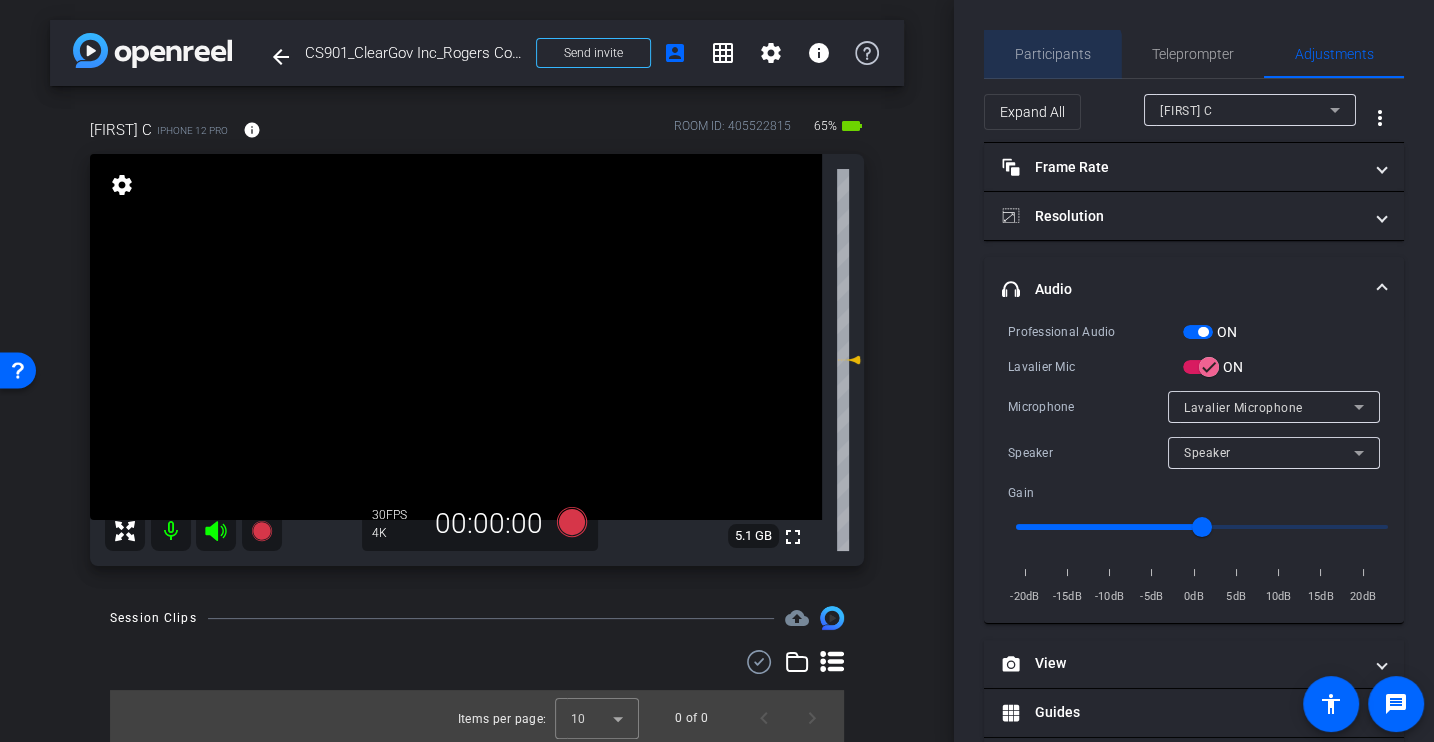 click on "Participants" at bounding box center (1053, 54) 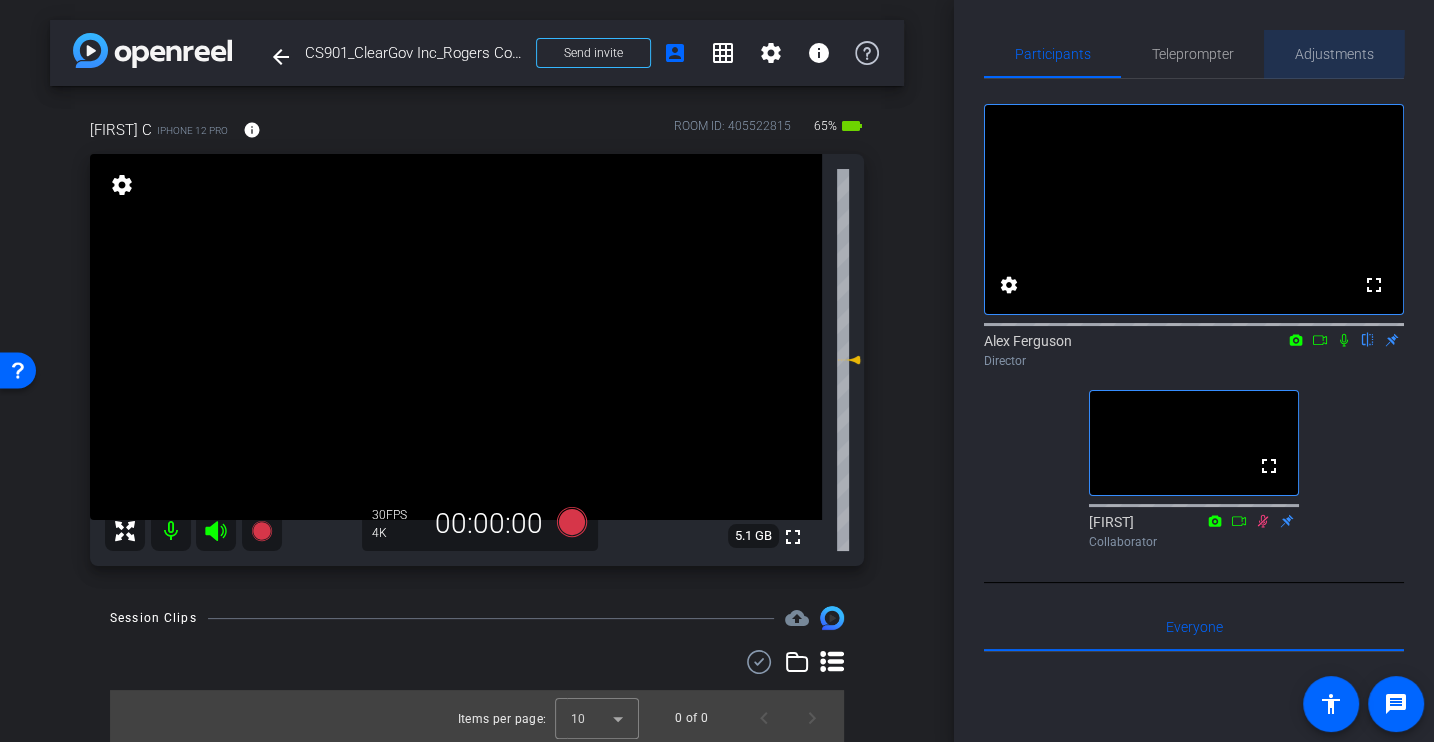 click on "Adjustments" at bounding box center (1334, 54) 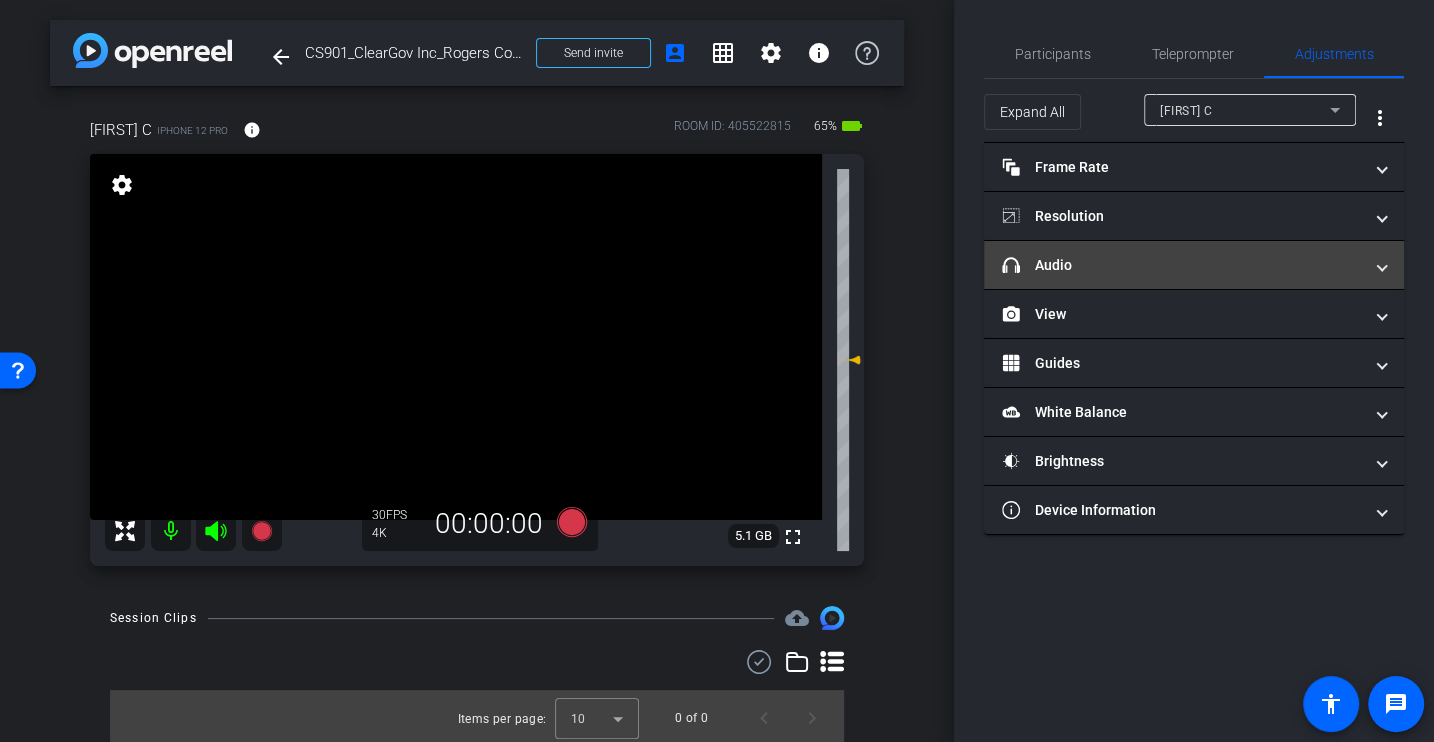 click on "headphone icon
Audio" at bounding box center (1182, 265) 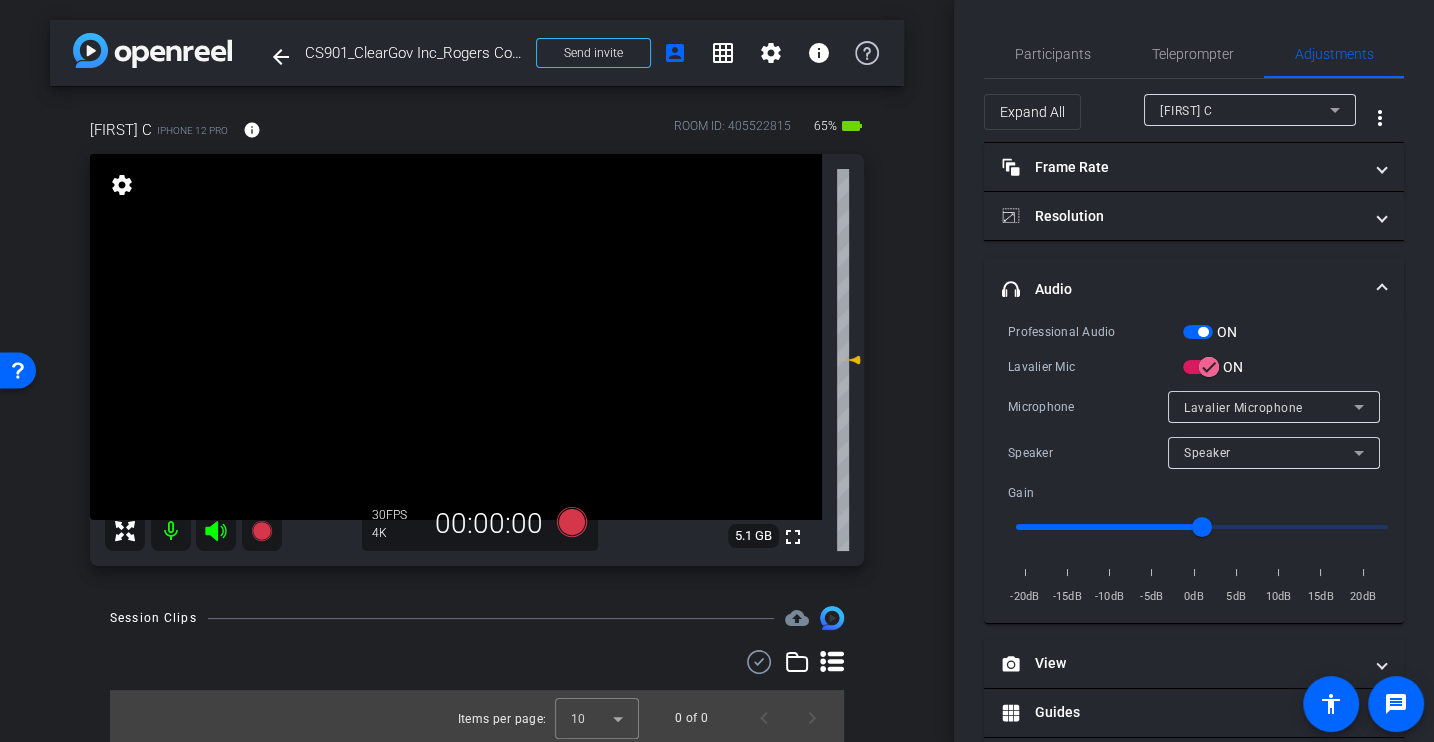 click on "Lavalier Mic" at bounding box center (1095, 367) 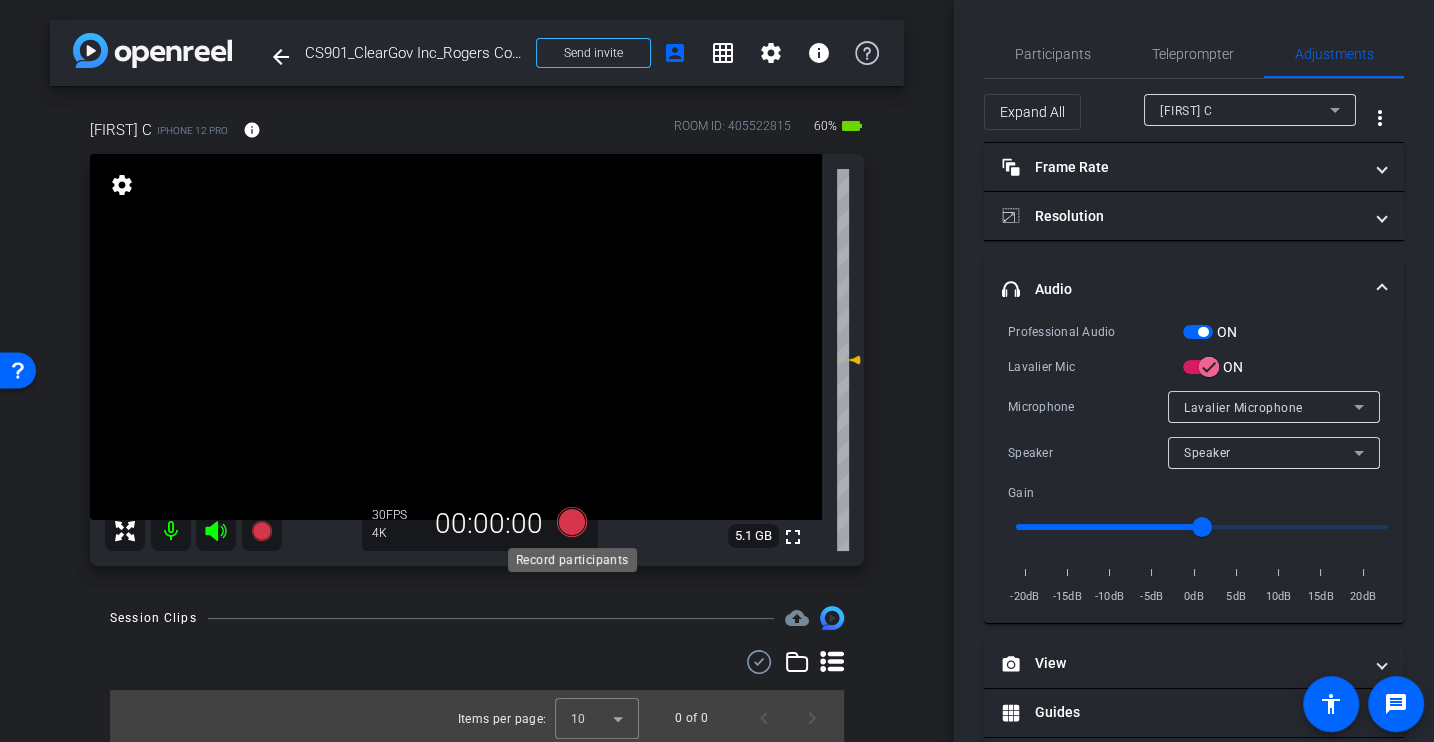click 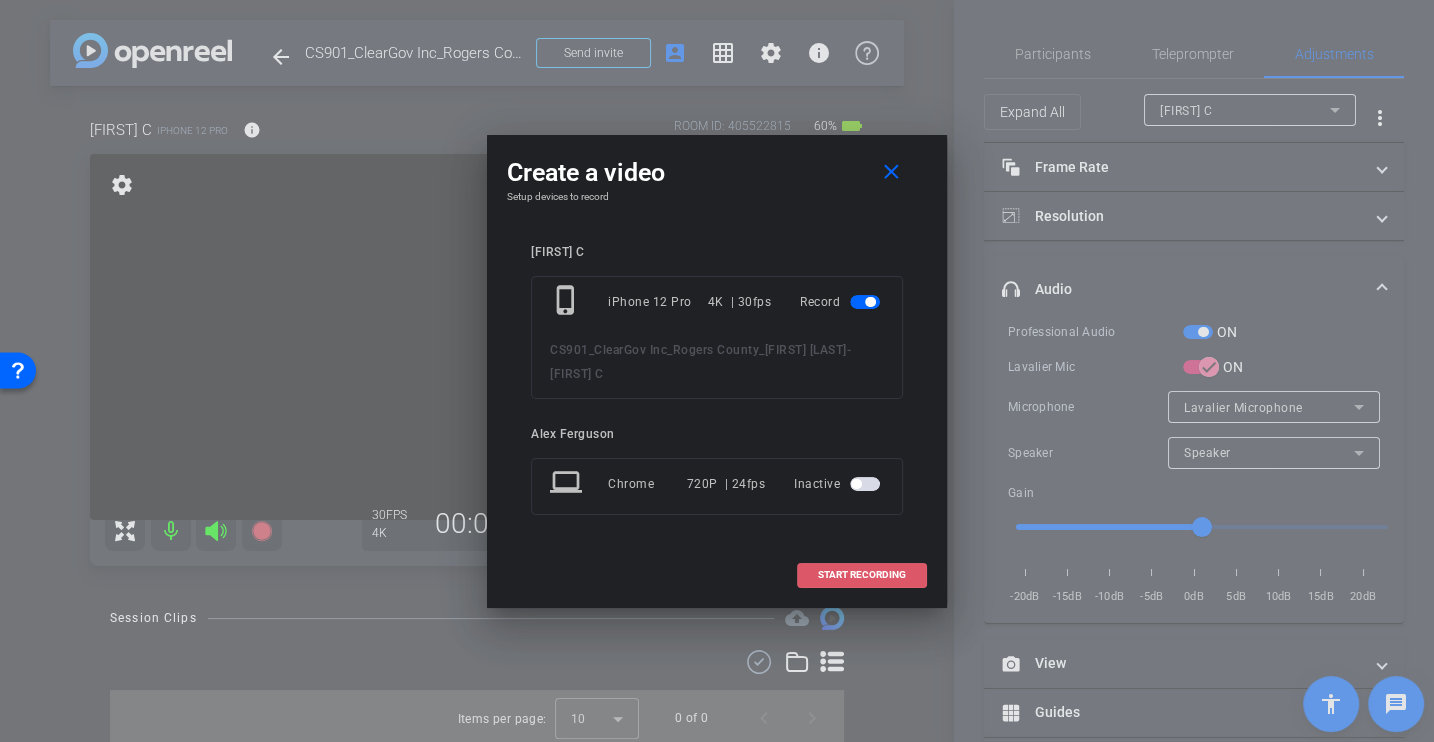 click on "START RECORDING" at bounding box center (862, 575) 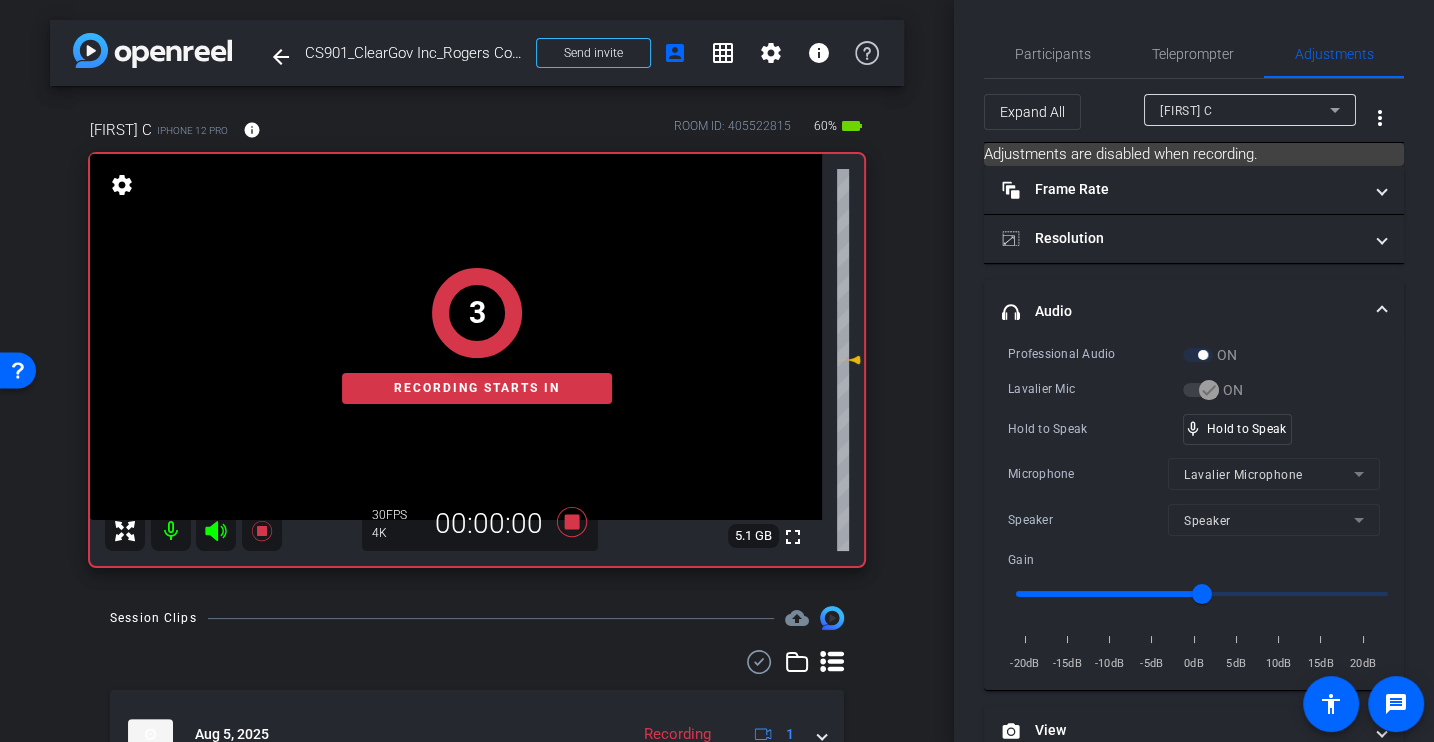 click on "Lavalier Mic" at bounding box center (1095, 389) 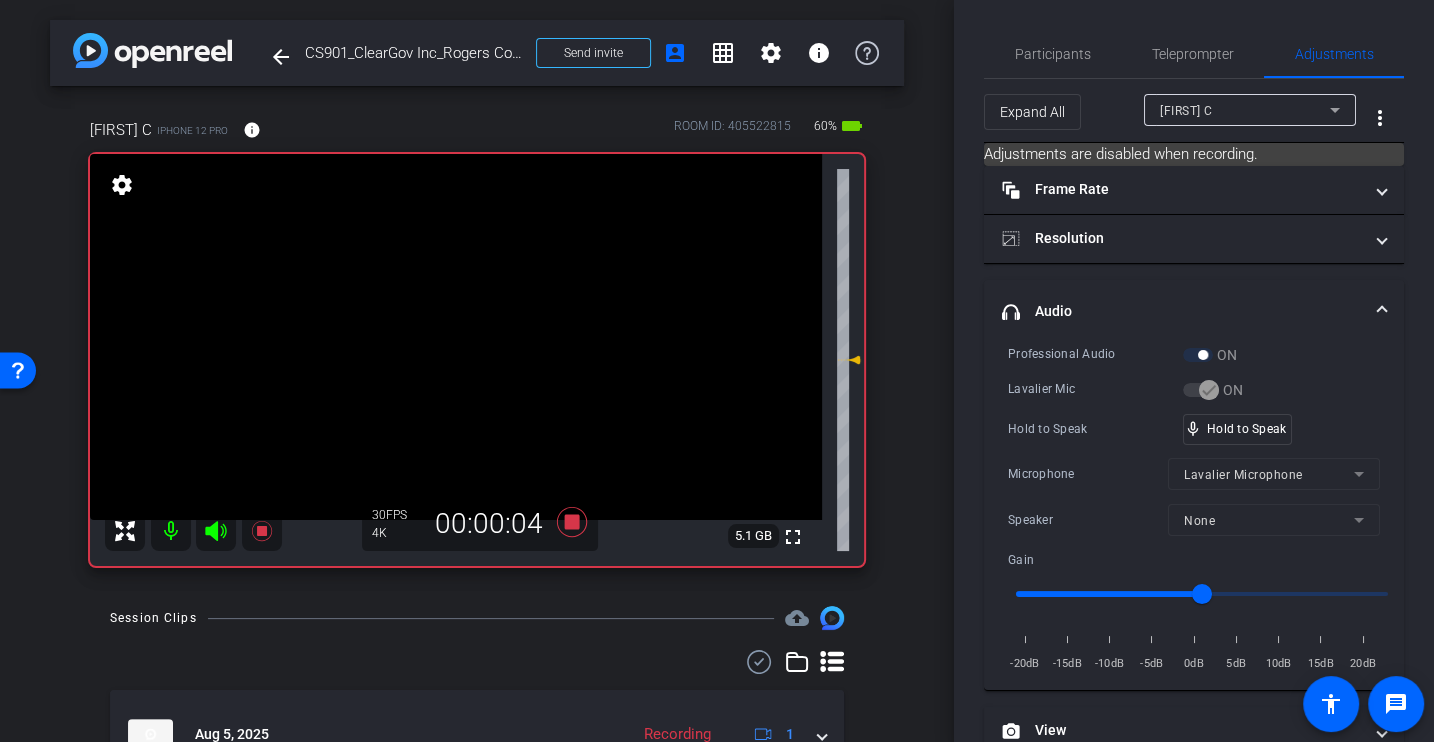 click on "Hold to Speak" at bounding box center (1095, 429) 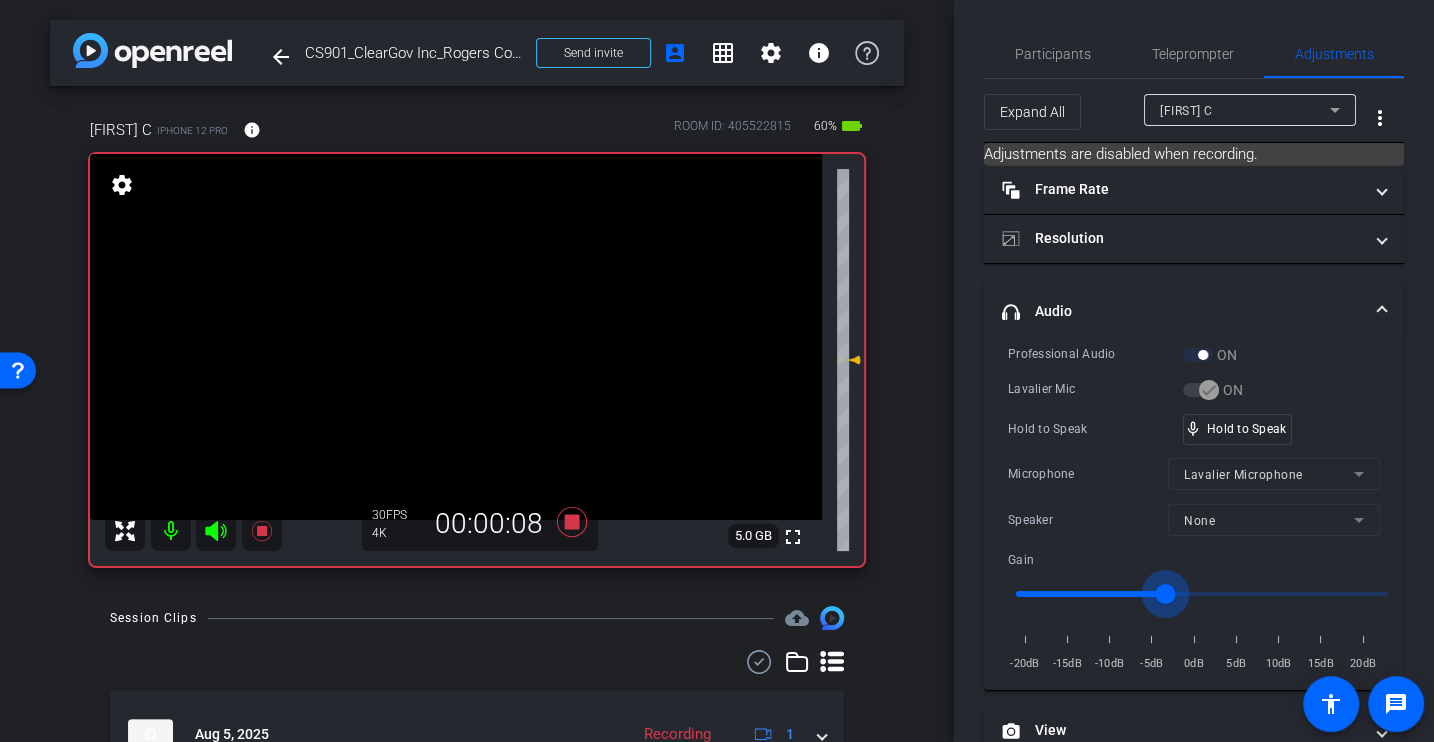 drag, startPoint x: 1190, startPoint y: 586, endPoint x: 1160, endPoint y: 586, distance: 30 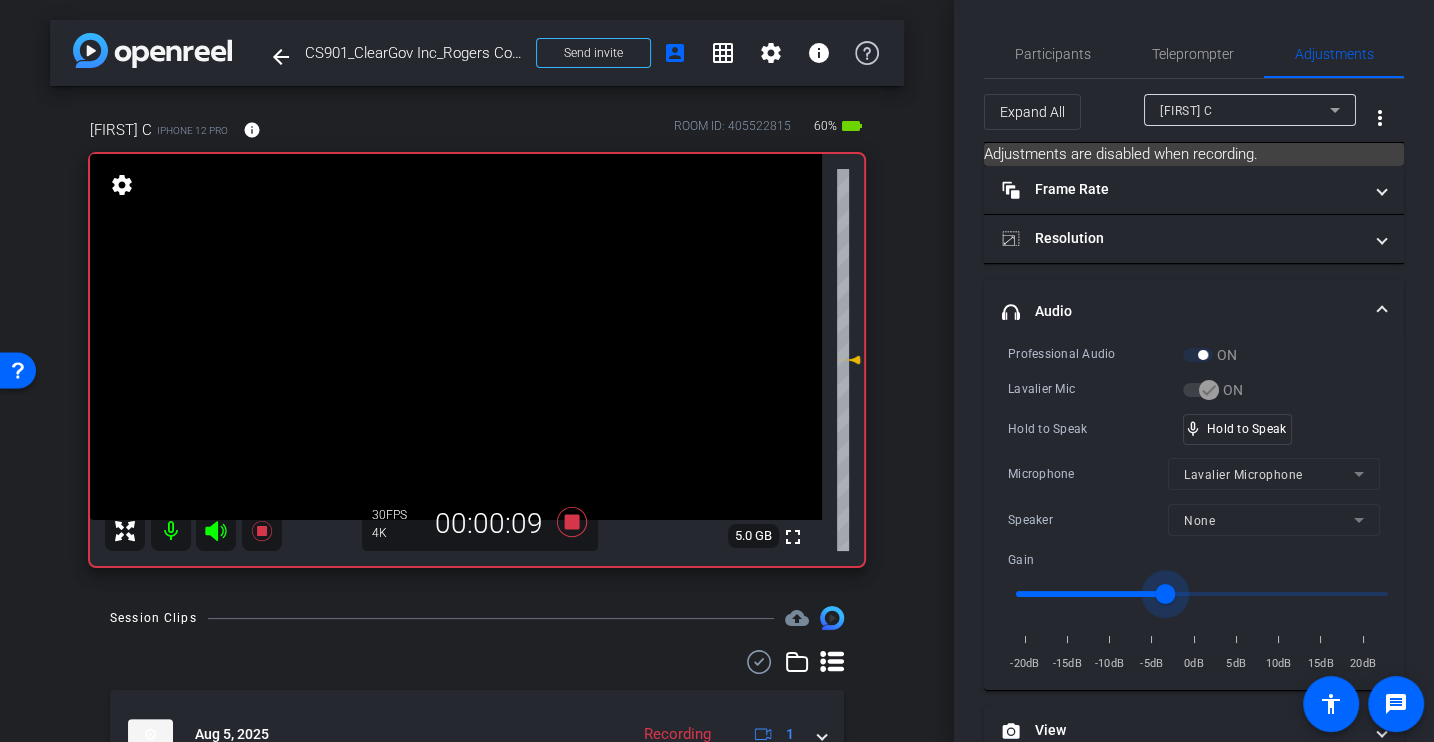 type on "-3" 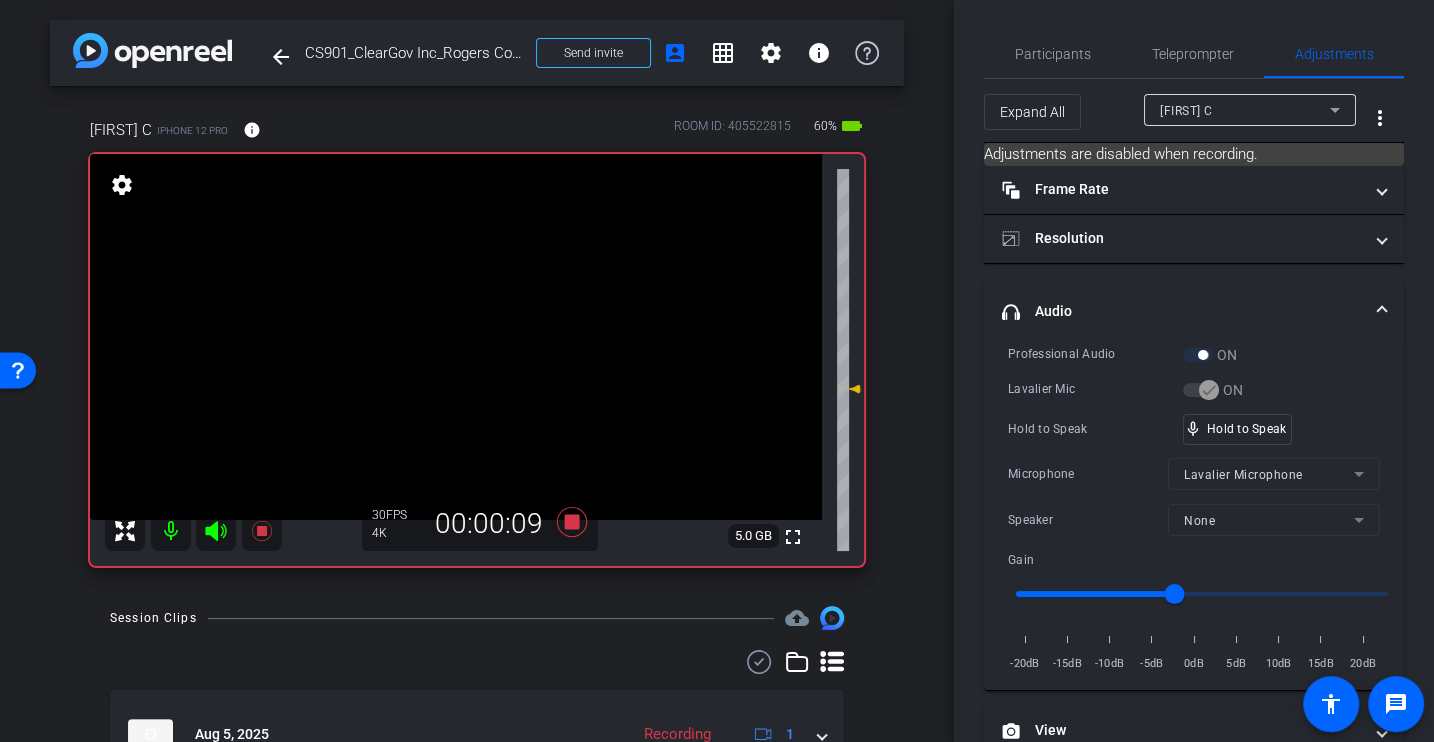 click on "Professional Audio  ON  Lavalier Mic  ON  Hold to Speak  mic_none Hold to Speak Microphone Lavalier Microphone Speaker None Gain -20dB -15dB -10dB -5dB 0dB 5dB 10dB 15dB 20dB" at bounding box center (1194, 509) 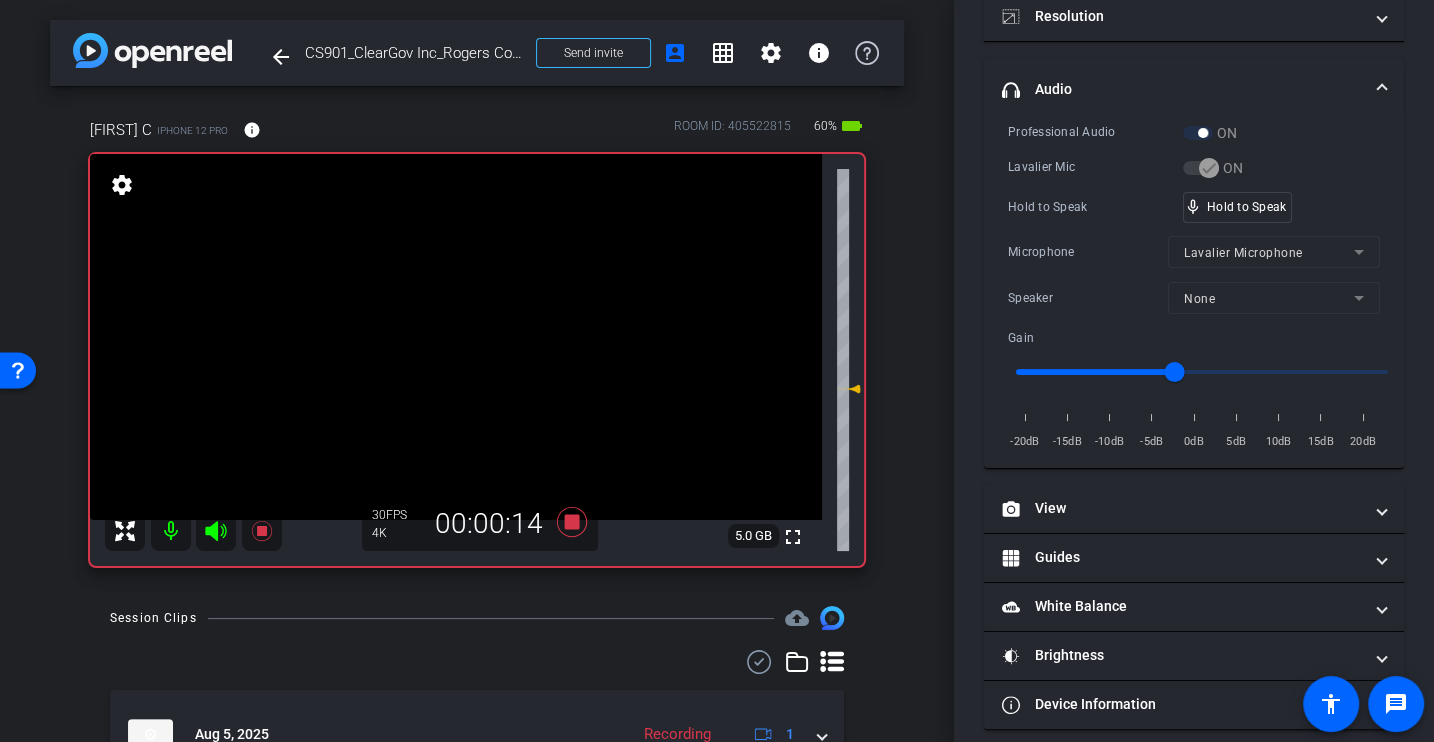 scroll, scrollTop: 0, scrollLeft: 0, axis: both 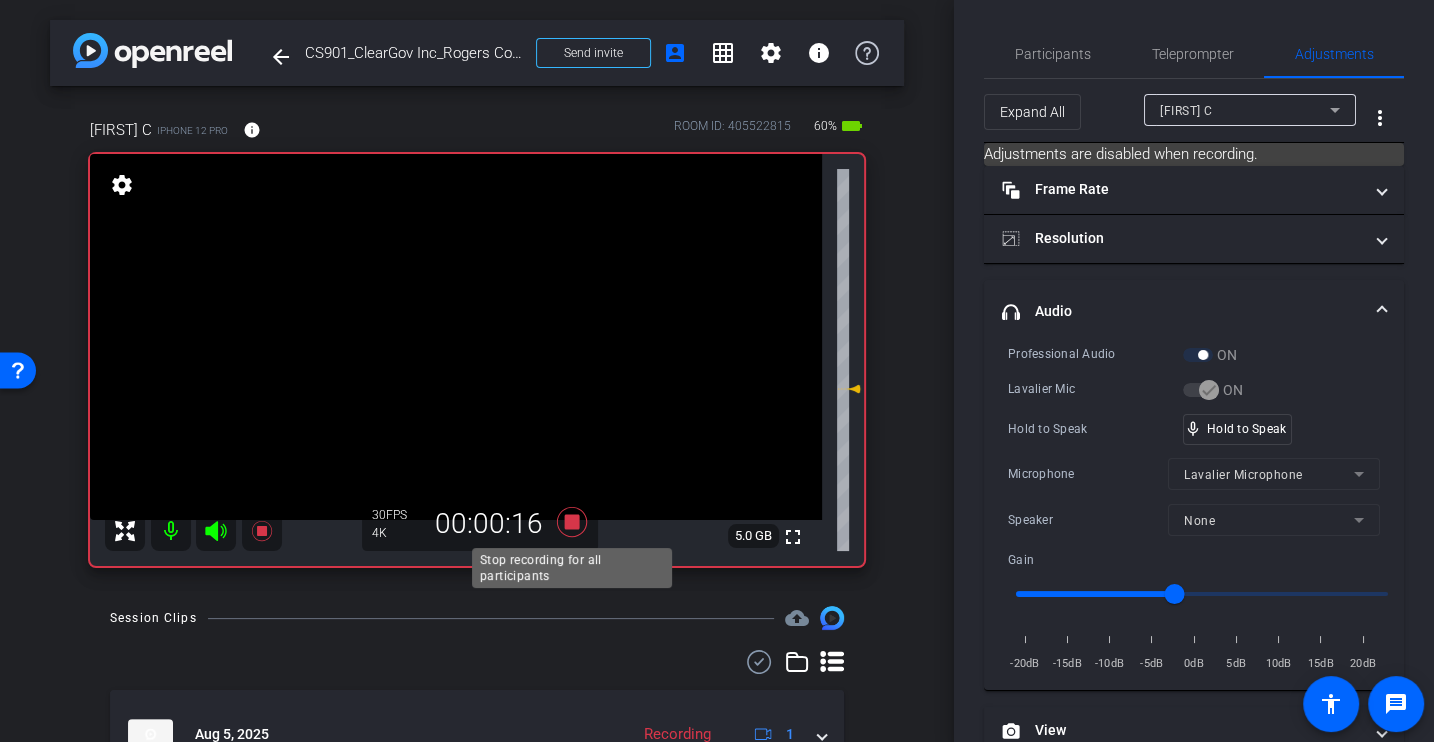 click 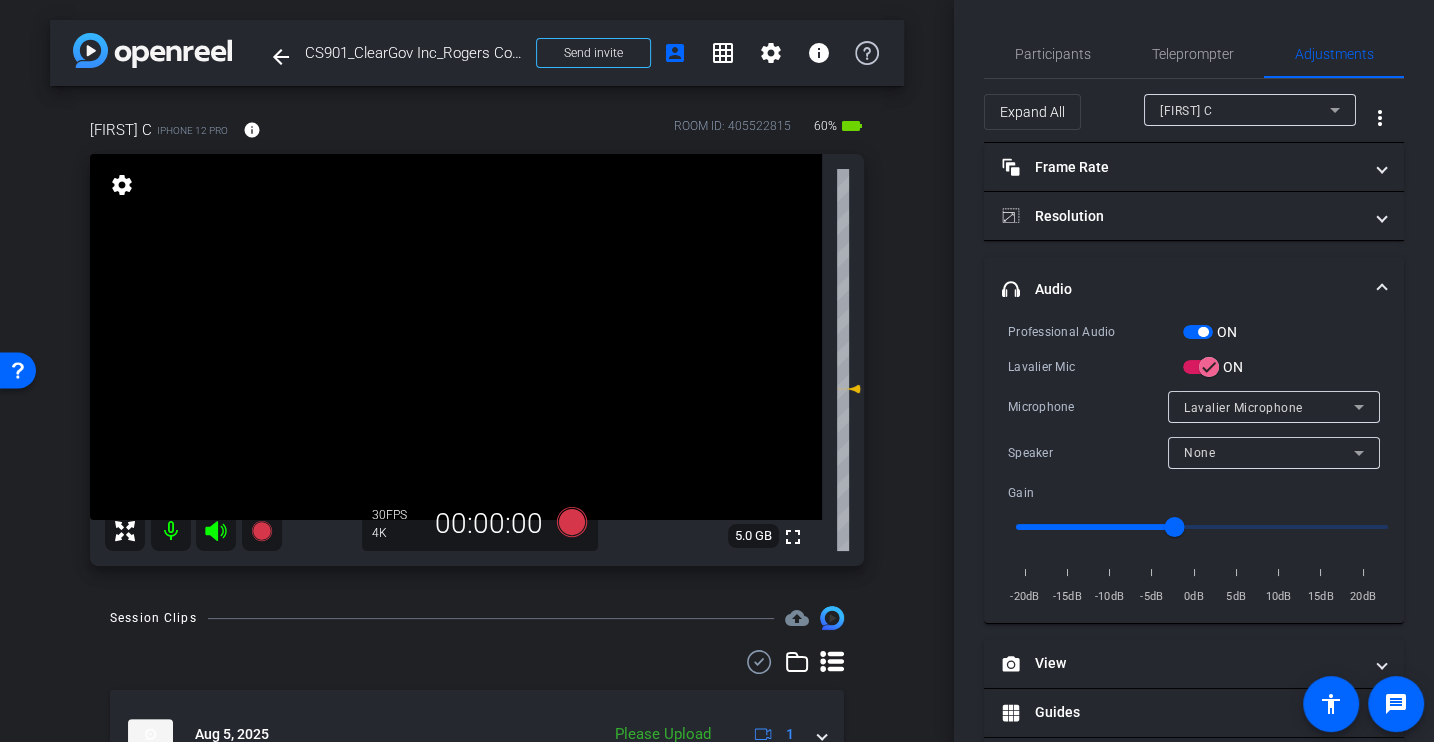 scroll, scrollTop: 106, scrollLeft: 0, axis: vertical 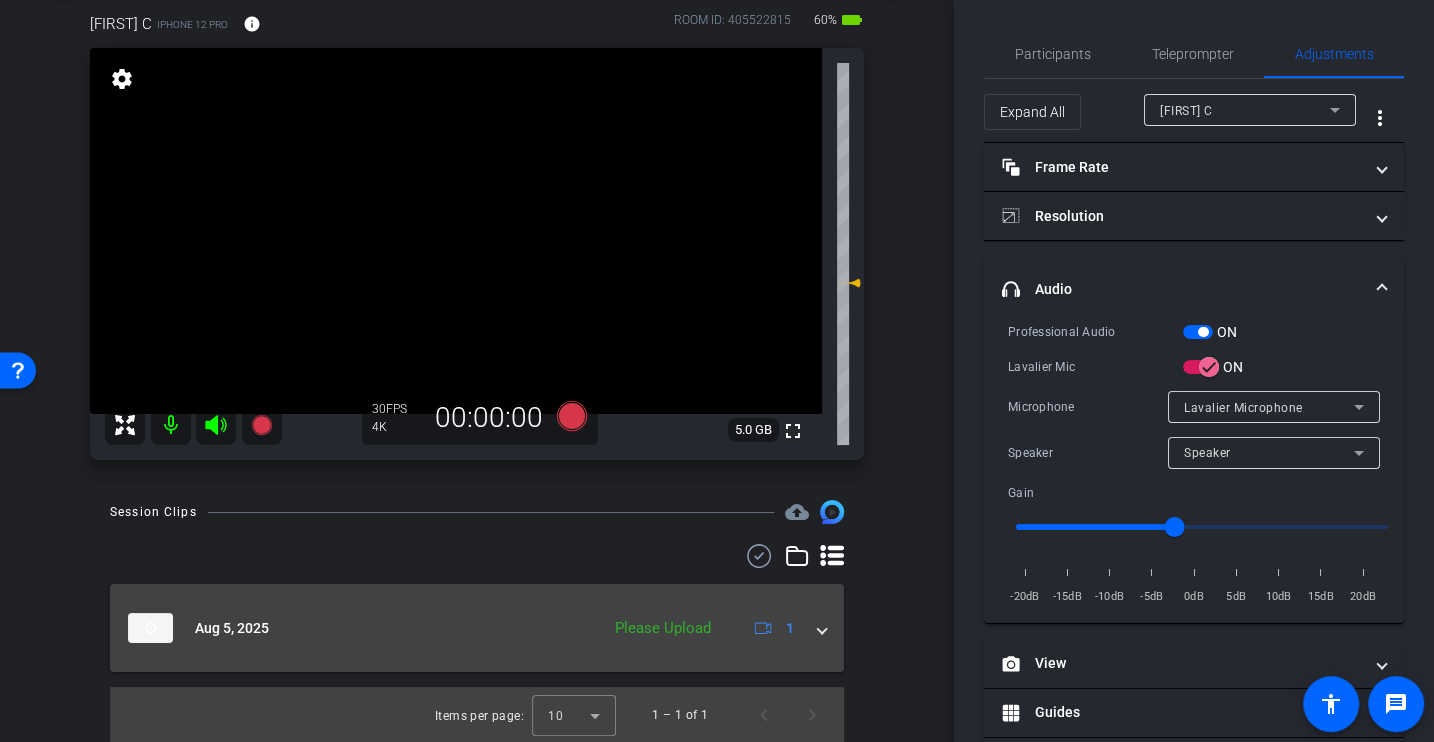 click on "Aug 5, 2025  Please Upload
1" at bounding box center [473, 628] 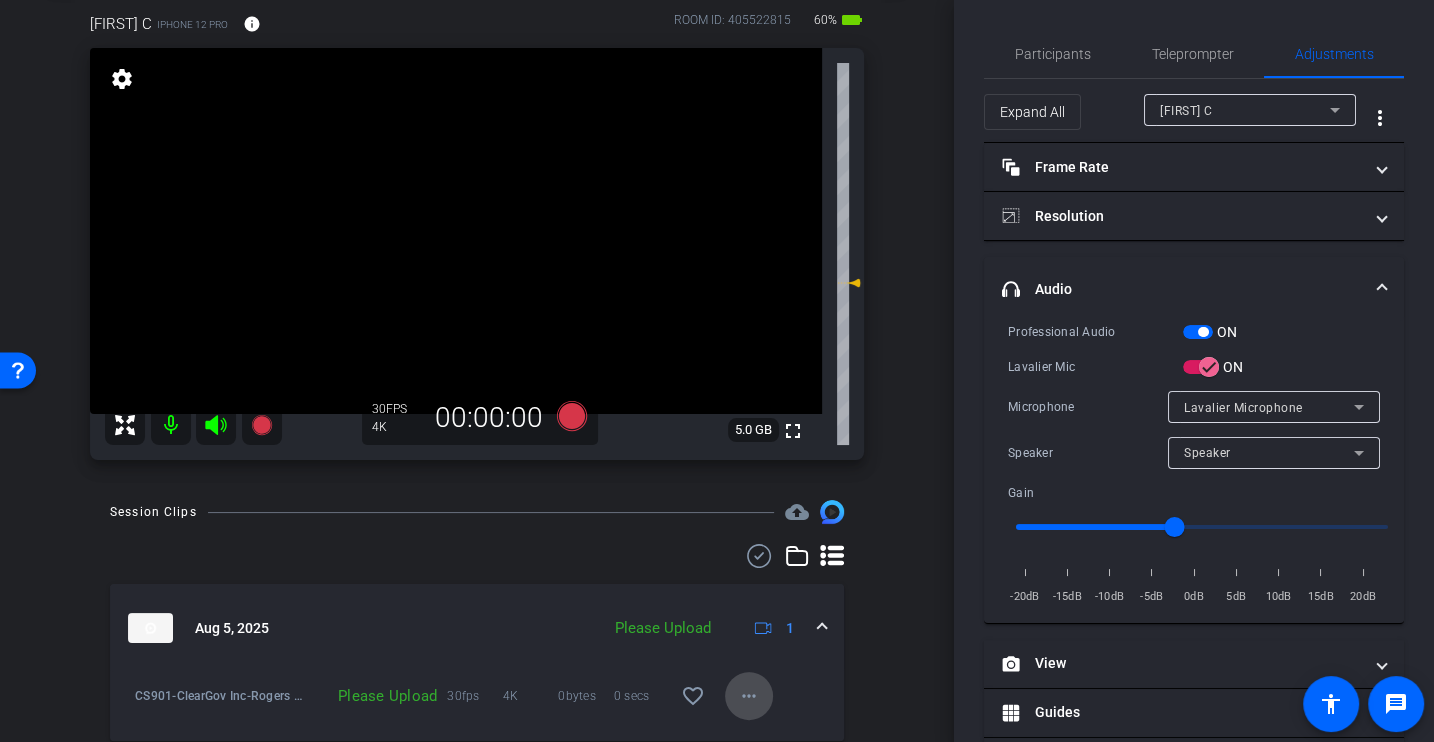 click on "more_horiz" at bounding box center (749, 696) 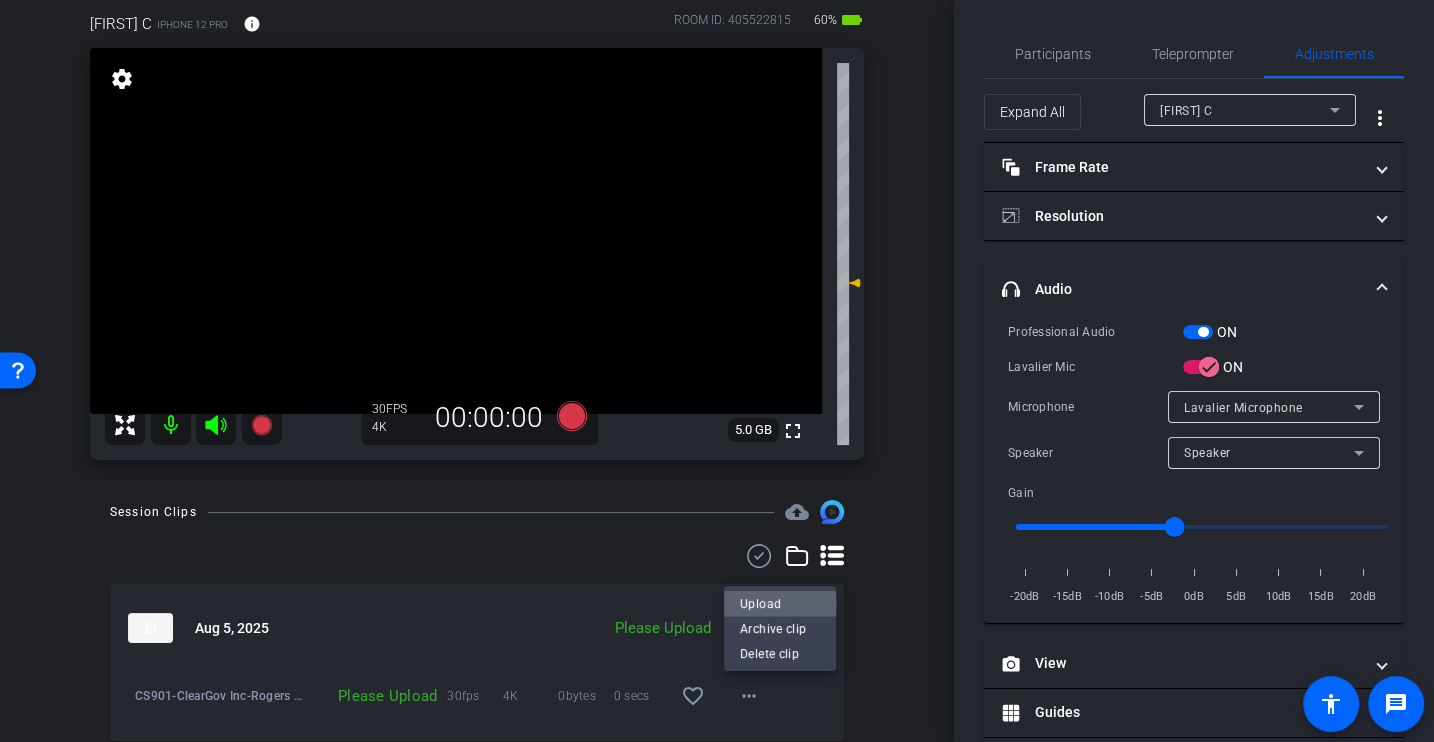 click on "Upload" at bounding box center (780, 604) 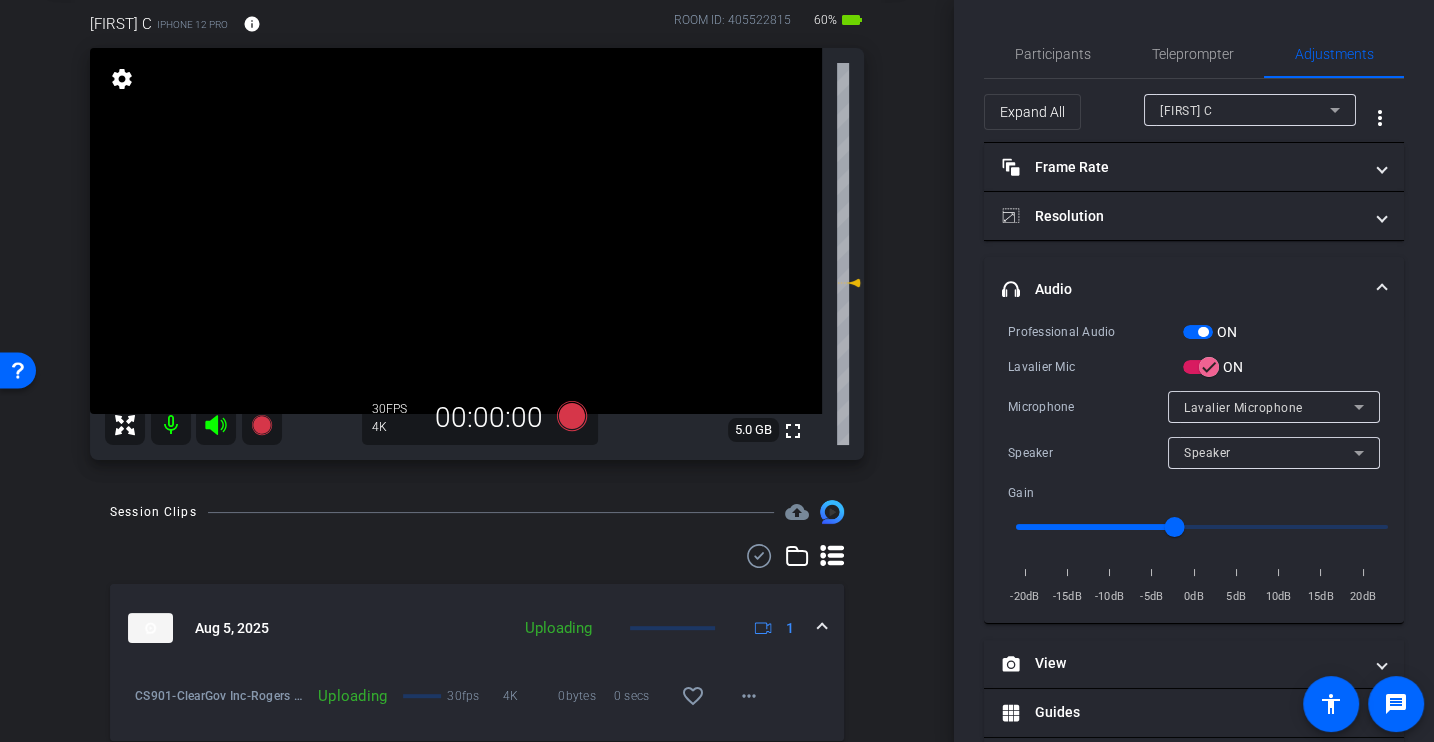 scroll, scrollTop: 0, scrollLeft: 0, axis: both 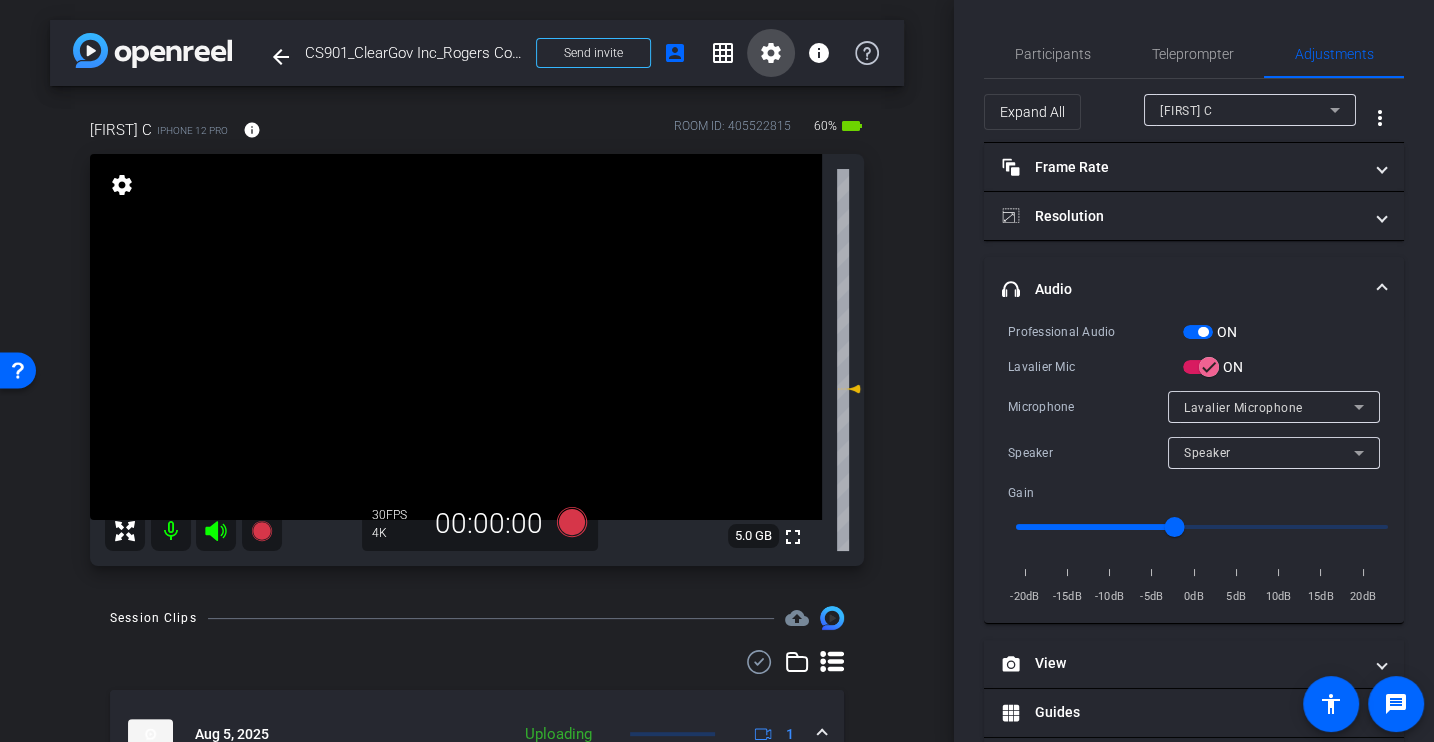 click on "settings" at bounding box center (771, 53) 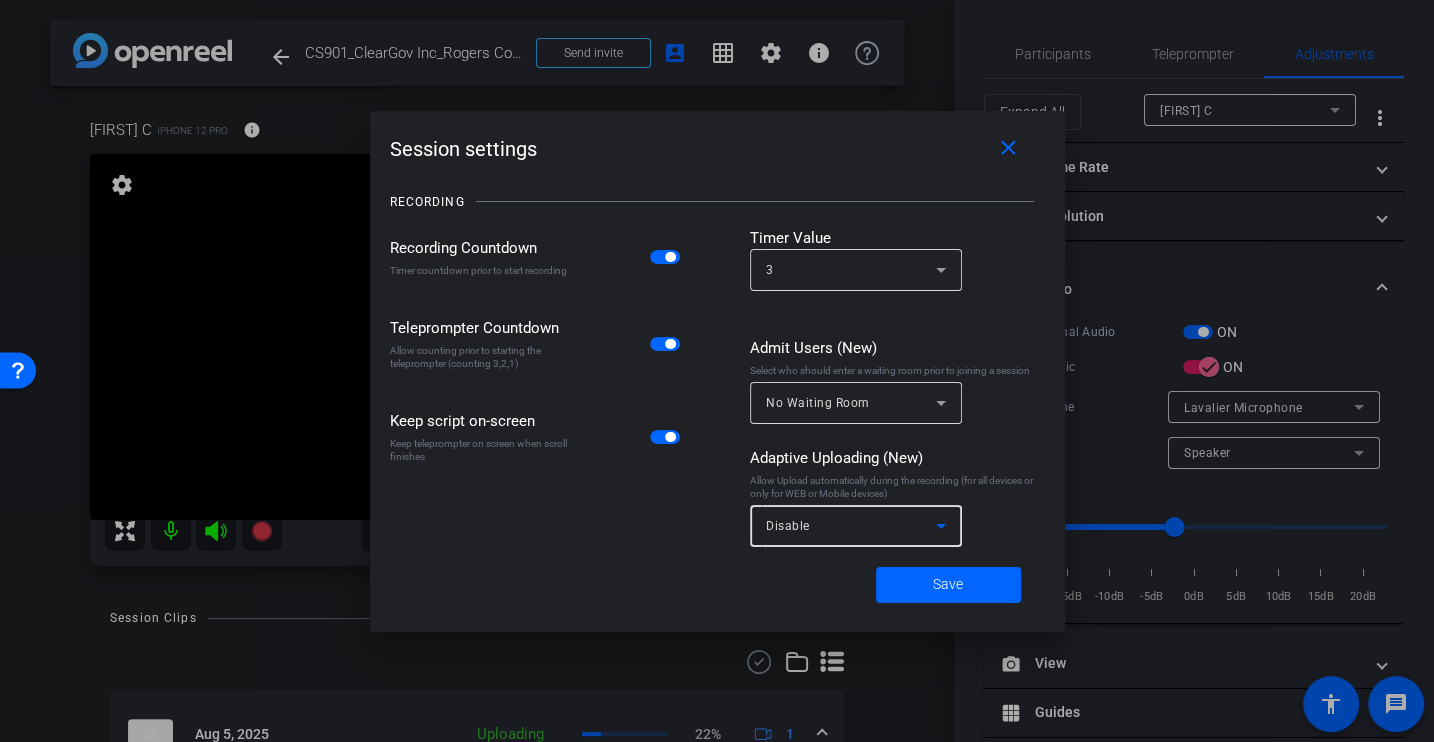 click on "Disable" at bounding box center (851, 525) 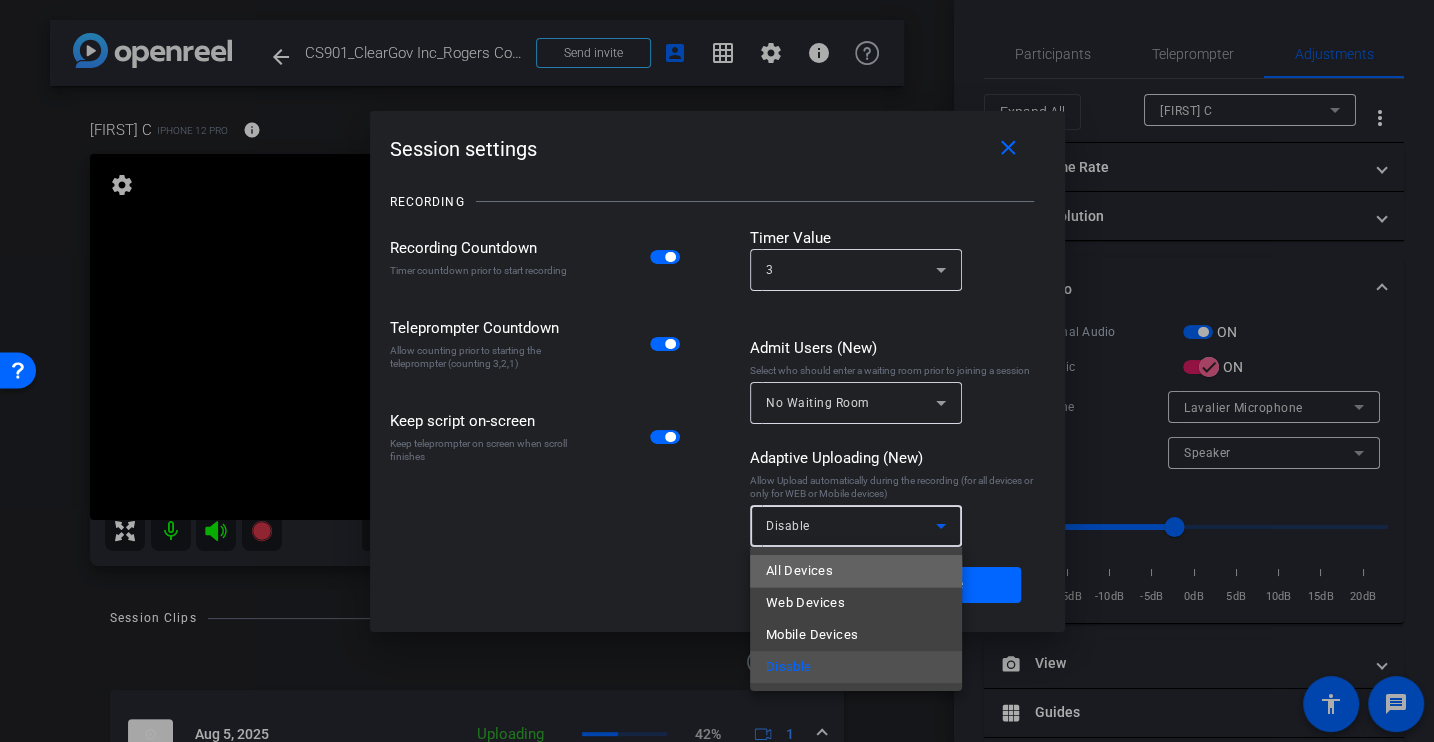 click on "All Devices" at bounding box center (799, 571) 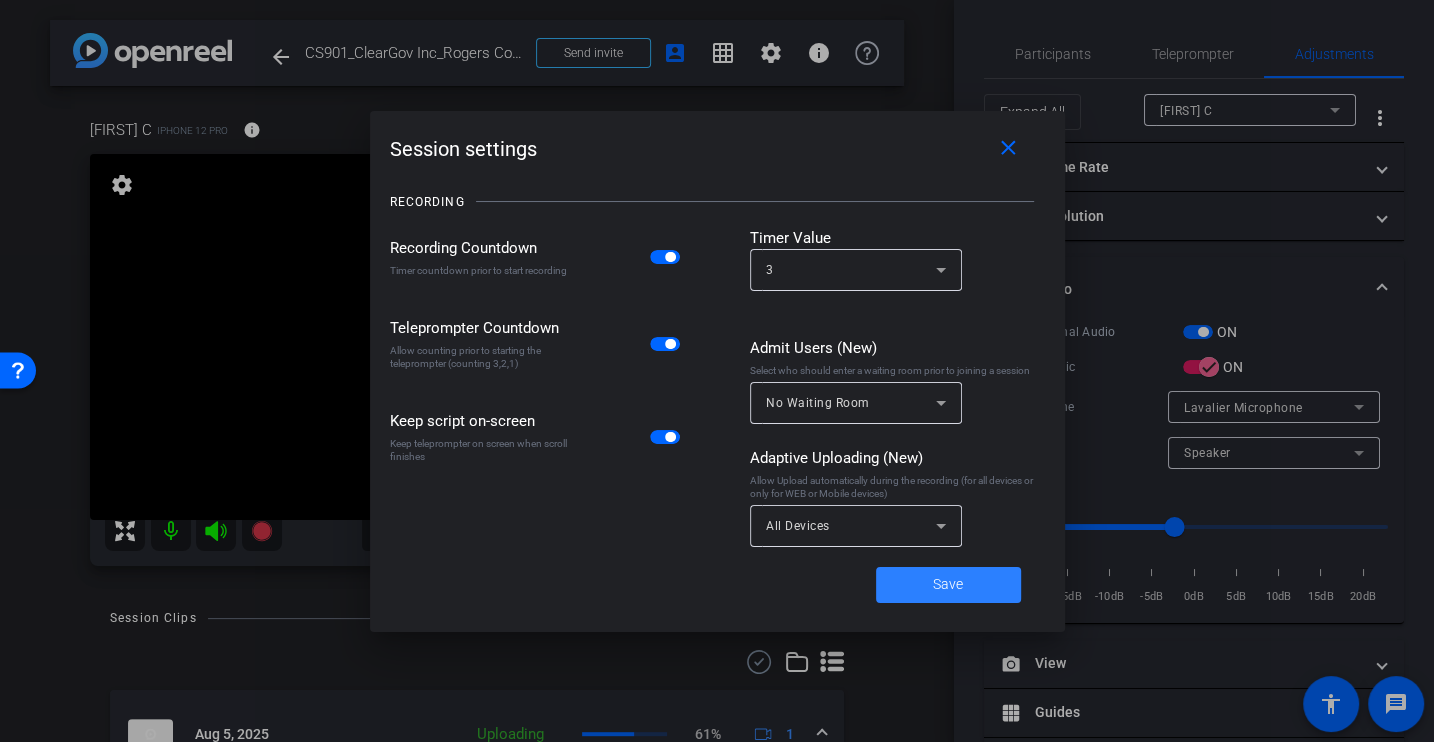 click on "Save" at bounding box center [948, 584] 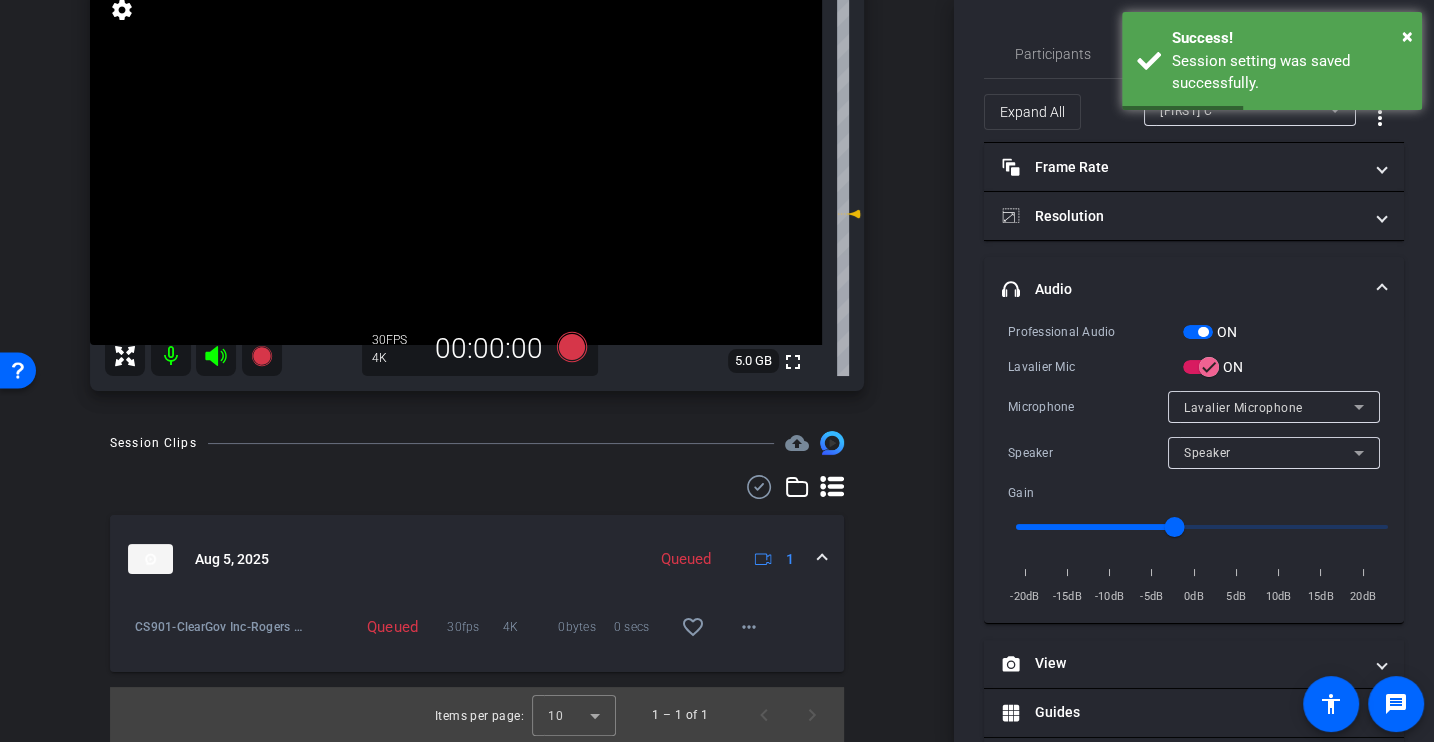 scroll, scrollTop: 0, scrollLeft: 0, axis: both 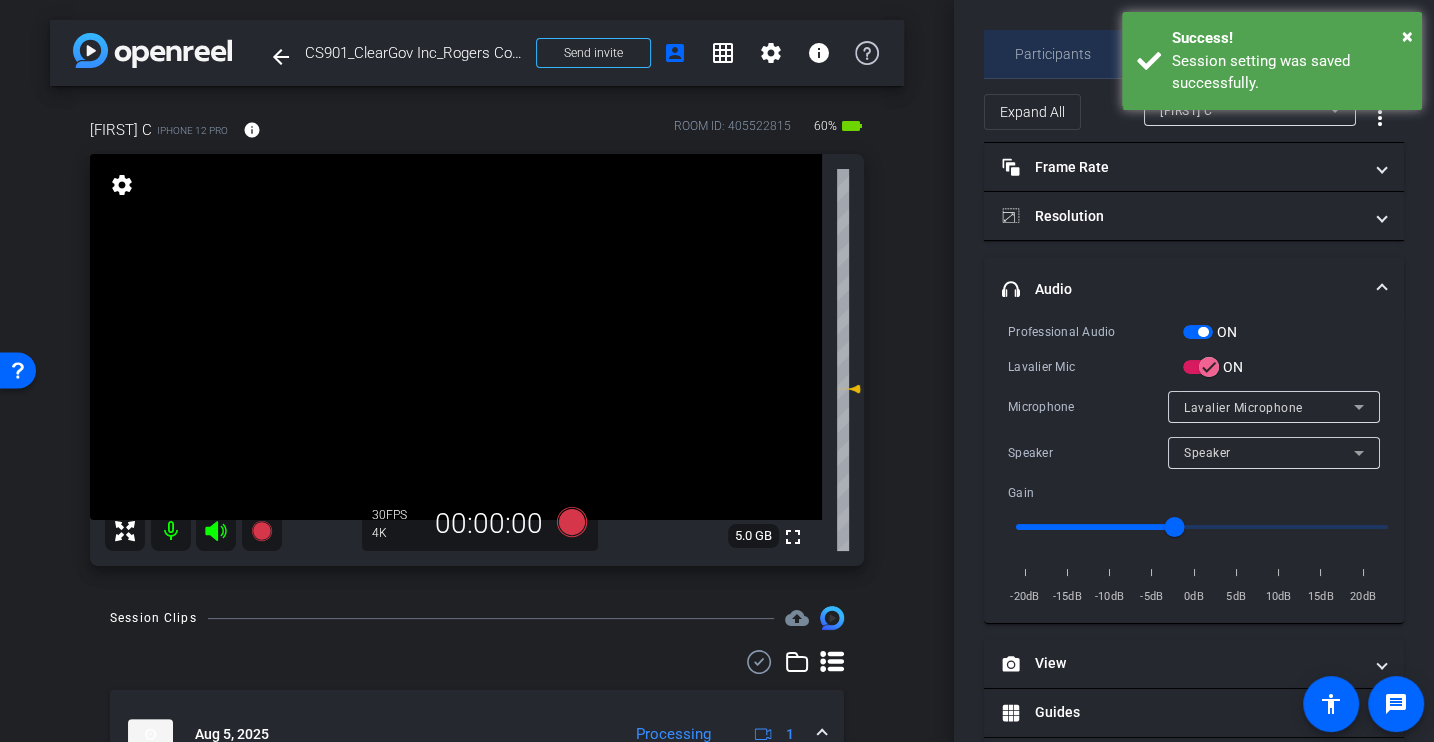 click on "Participants" at bounding box center (1053, 54) 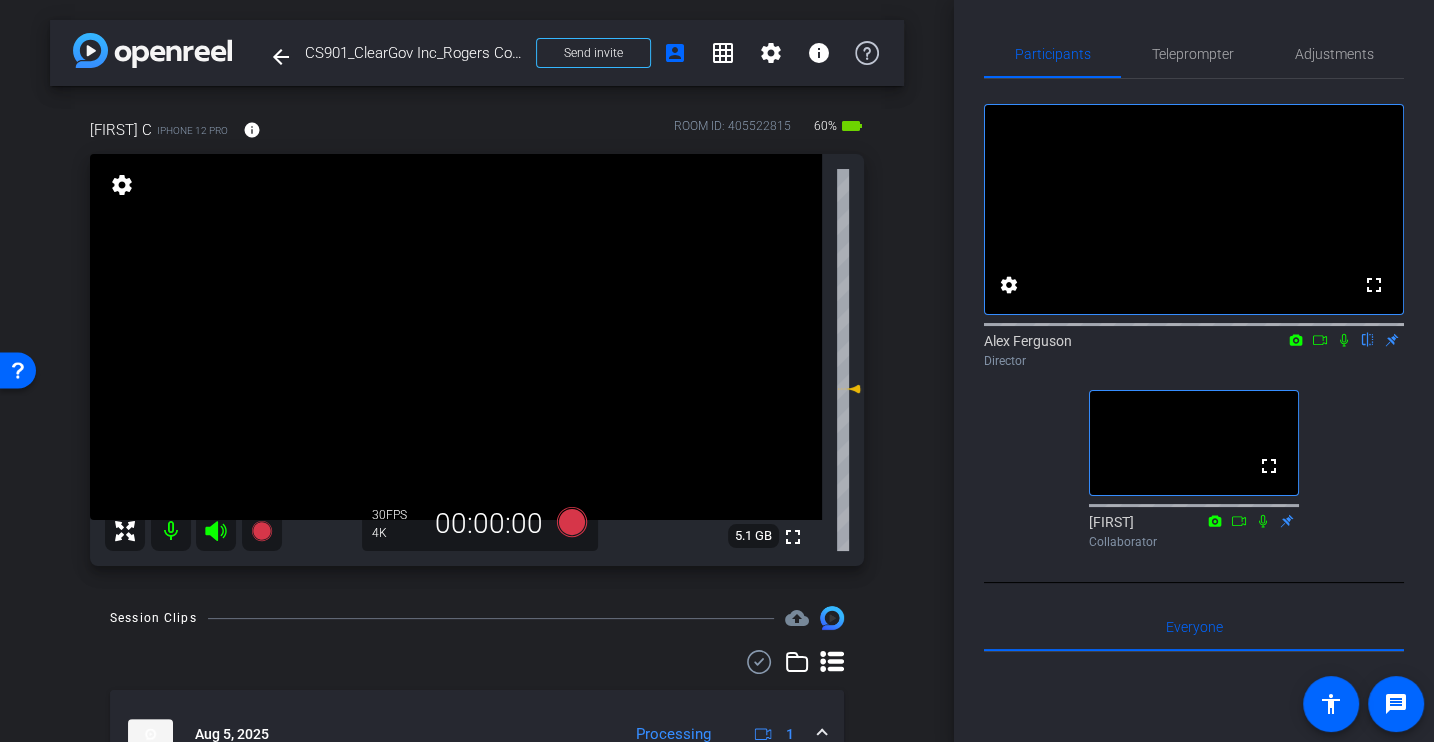 scroll, scrollTop: 175, scrollLeft: 0, axis: vertical 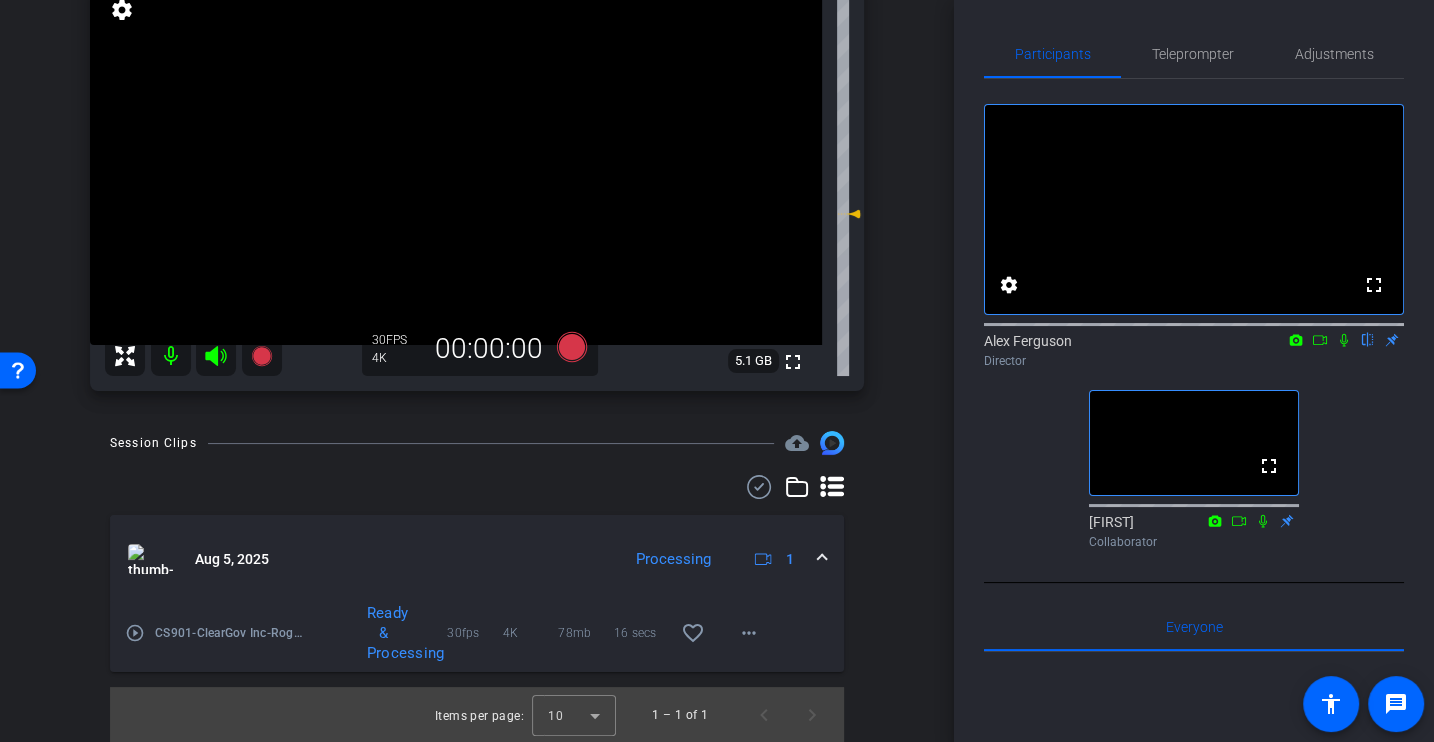 click on "play_circle_outline" at bounding box center (135, 633) 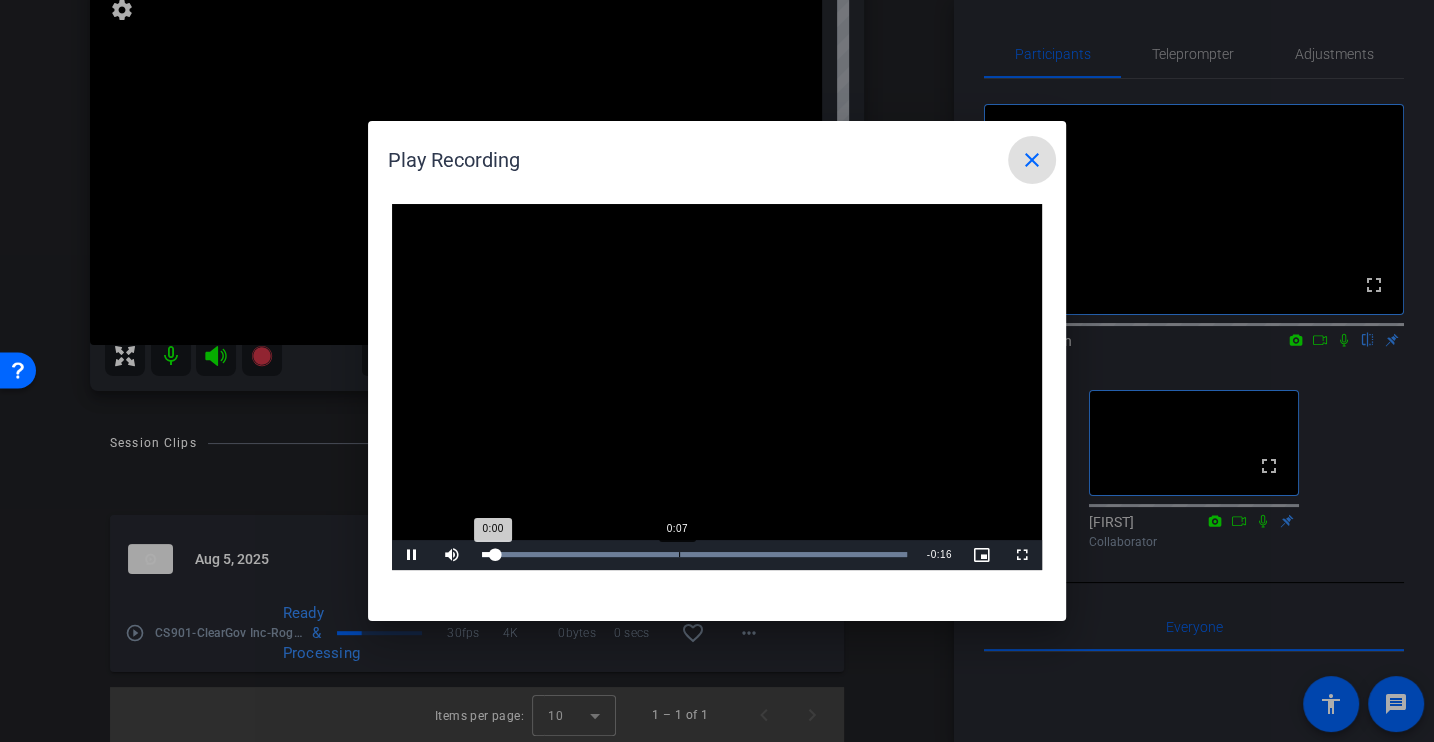 click on "Loaded :  100.00% 0:07 0:00" at bounding box center (694, 554) 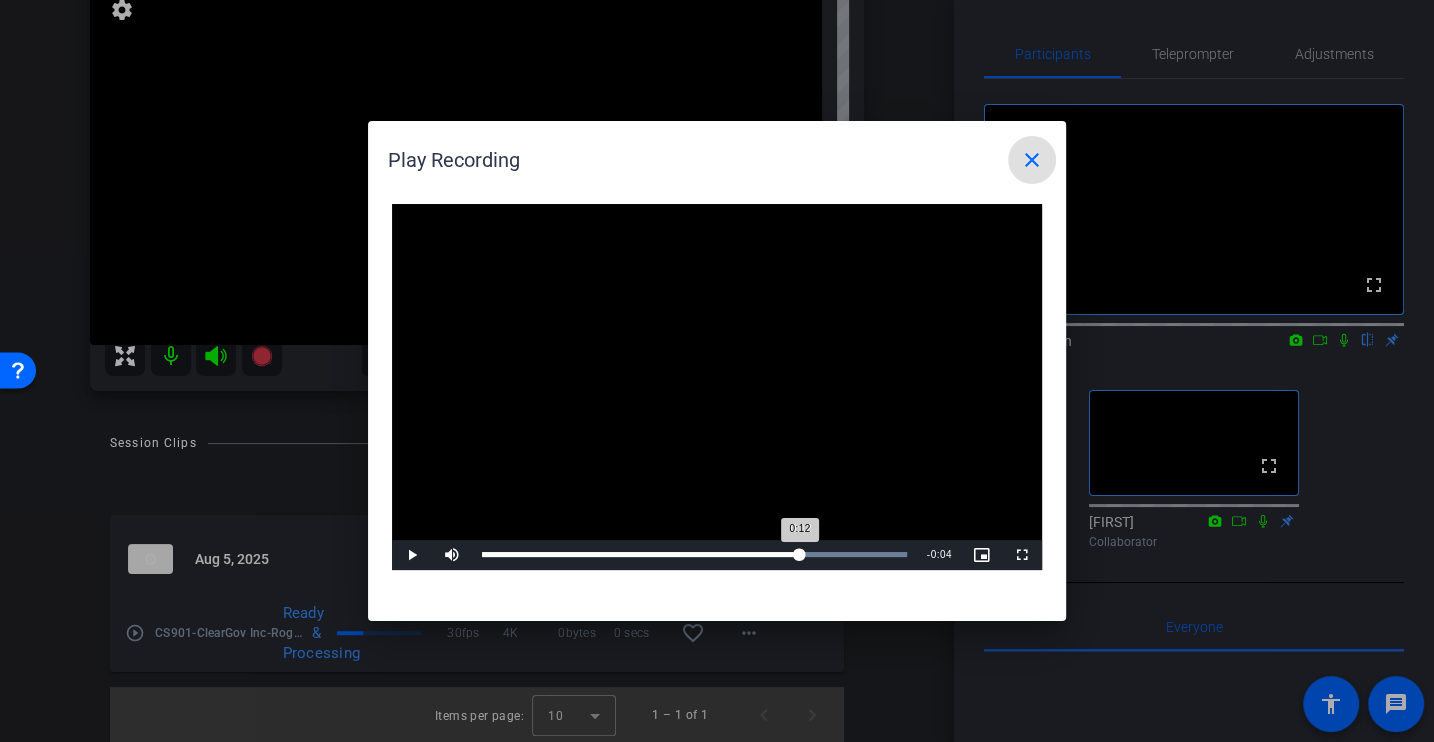 click on "Loaded :  100.00% 0:12 0:12" at bounding box center [694, 554] 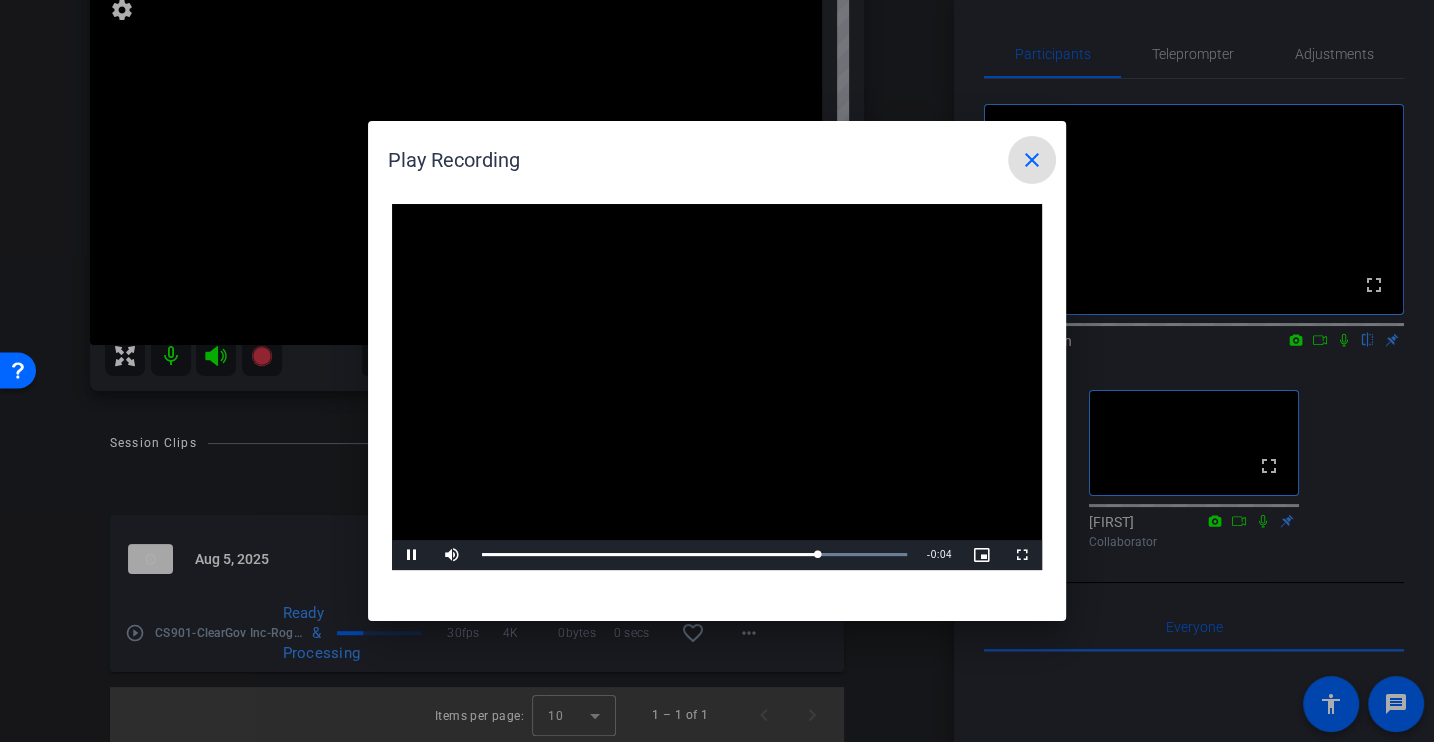 click on "close" at bounding box center [1032, 160] 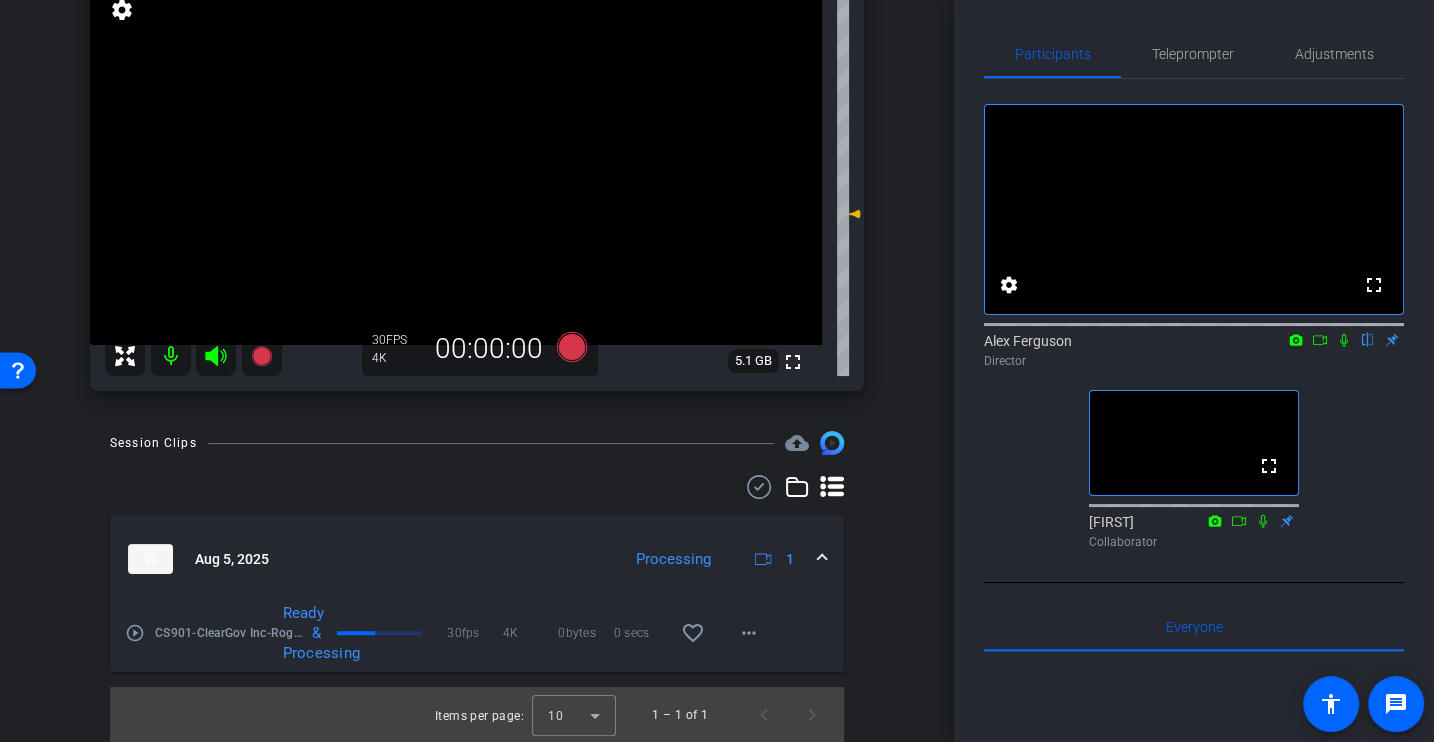 scroll, scrollTop: 0, scrollLeft: 0, axis: both 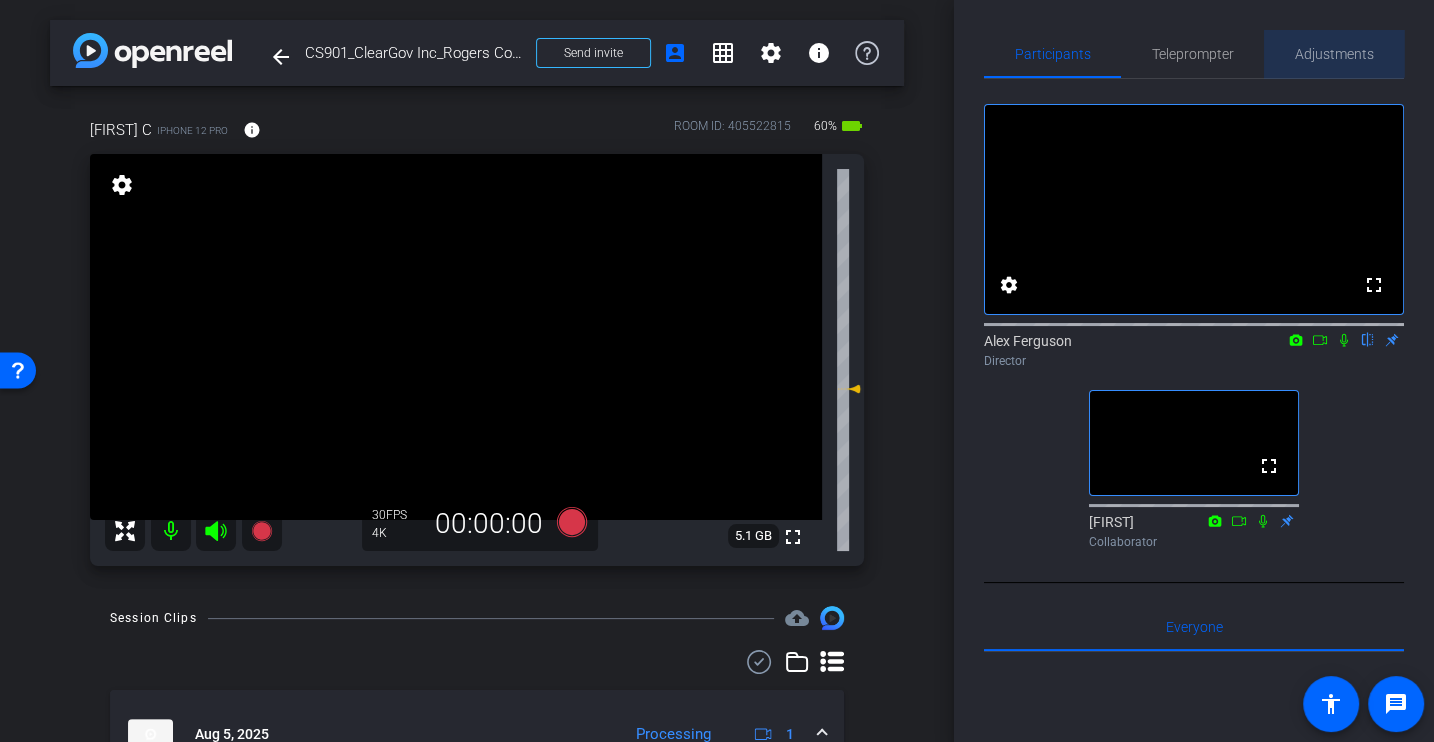 click on "Adjustments" at bounding box center (1334, 54) 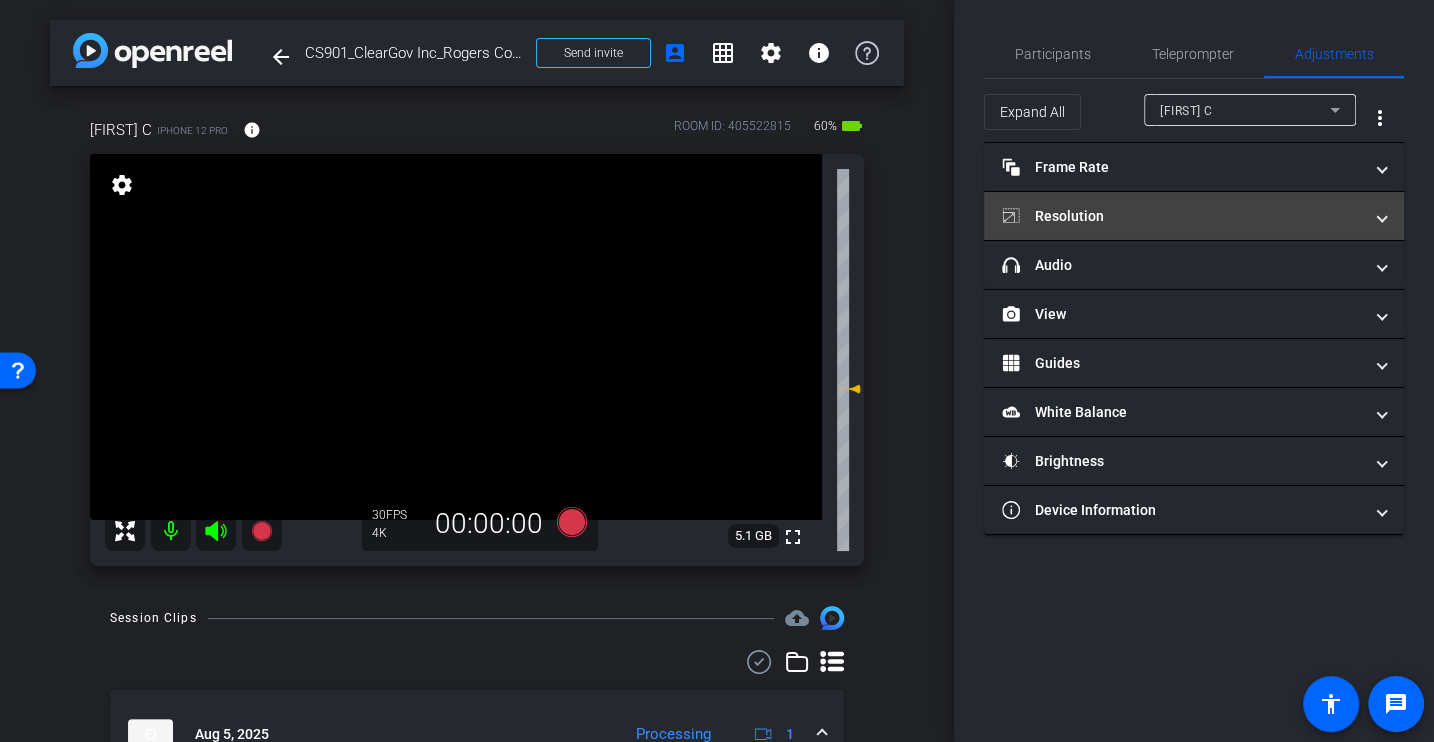 click on "Resolution" at bounding box center [1194, 216] 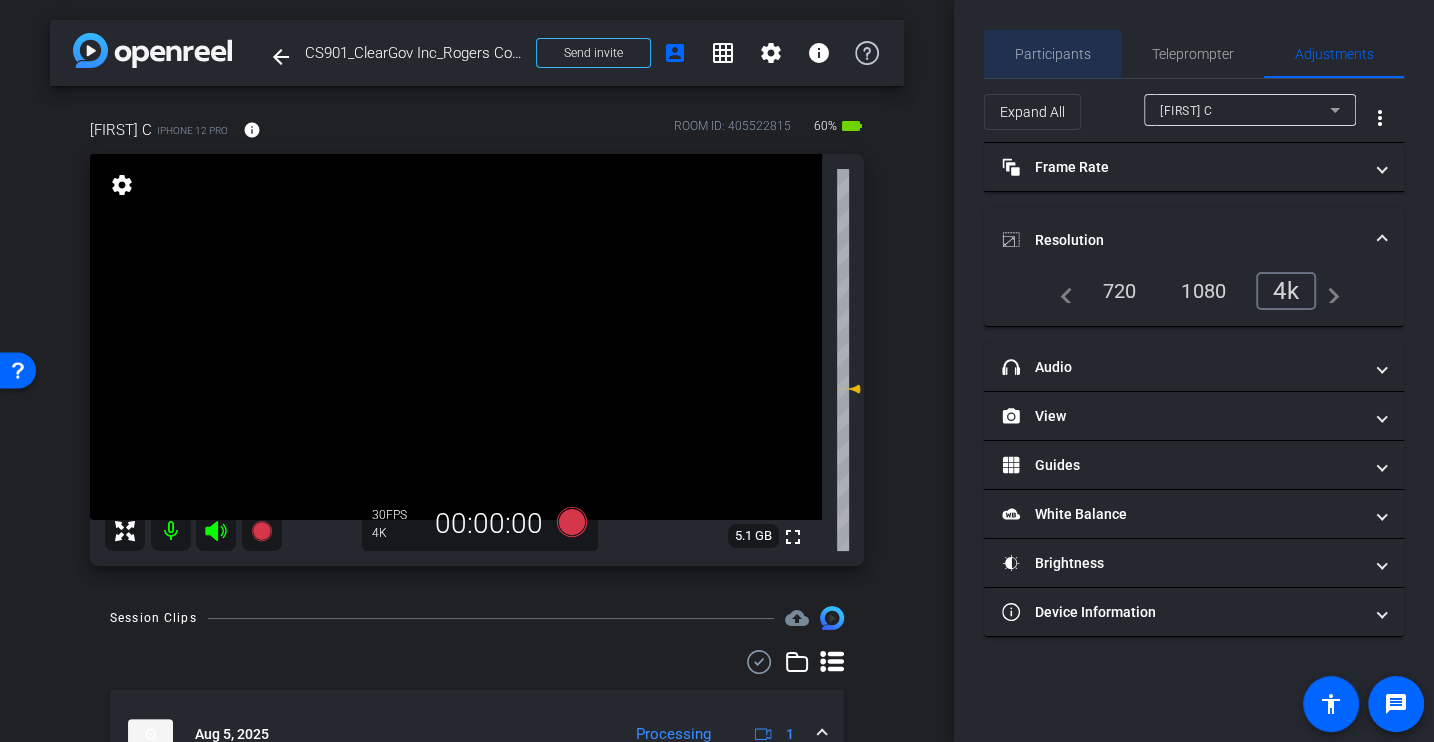 click on "Participants" at bounding box center (1053, 54) 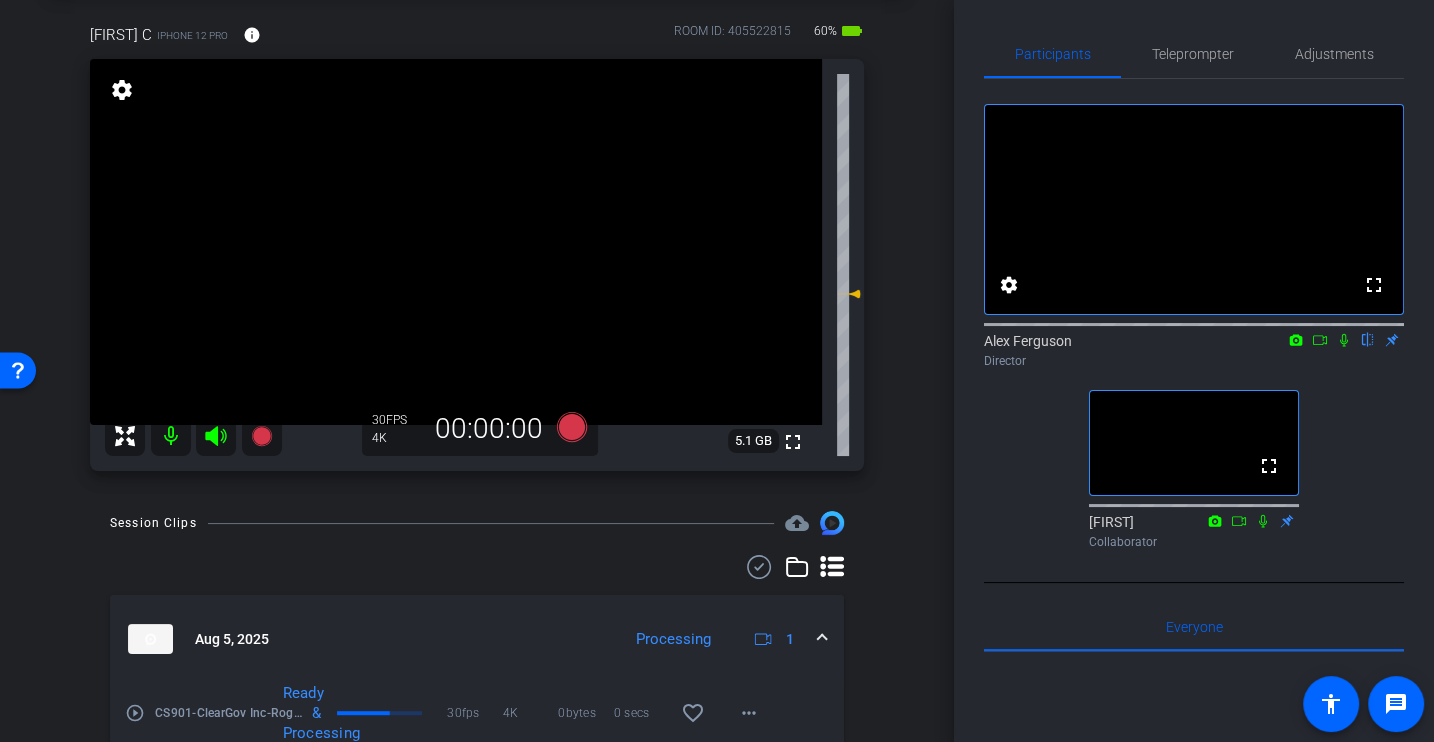 scroll, scrollTop: 0, scrollLeft: 0, axis: both 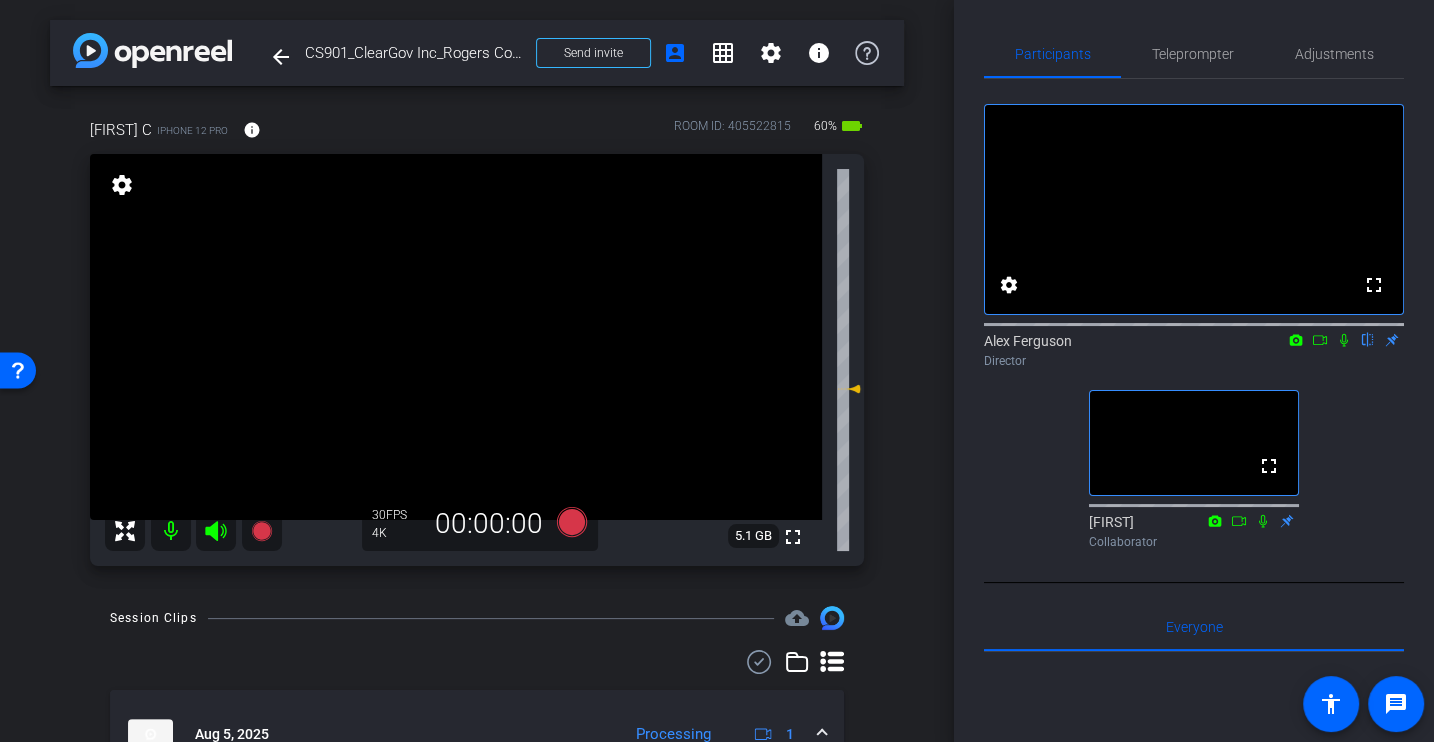 click on "fullscreen settings  Alex Ferguson
flip
Director  fullscreen  Jason
Collaborator" 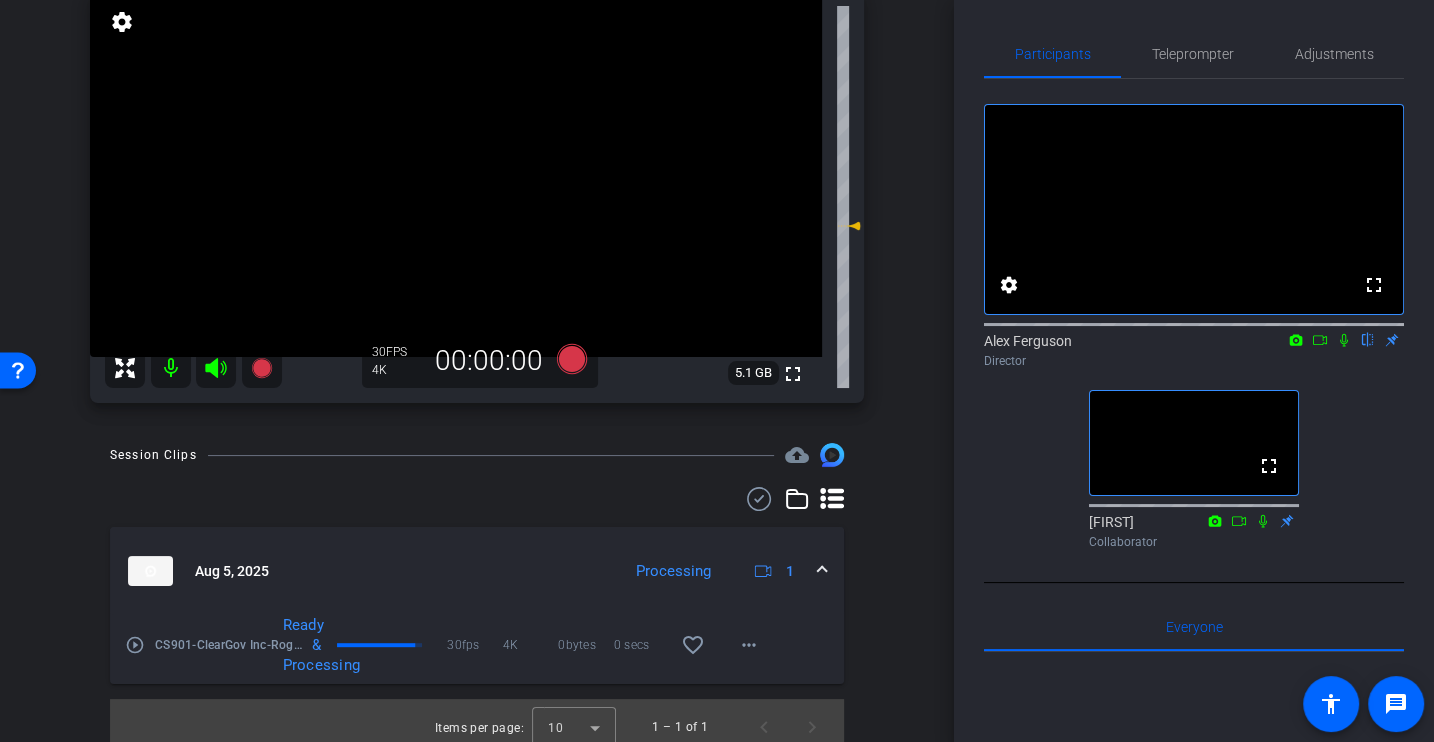 scroll, scrollTop: 0, scrollLeft: 0, axis: both 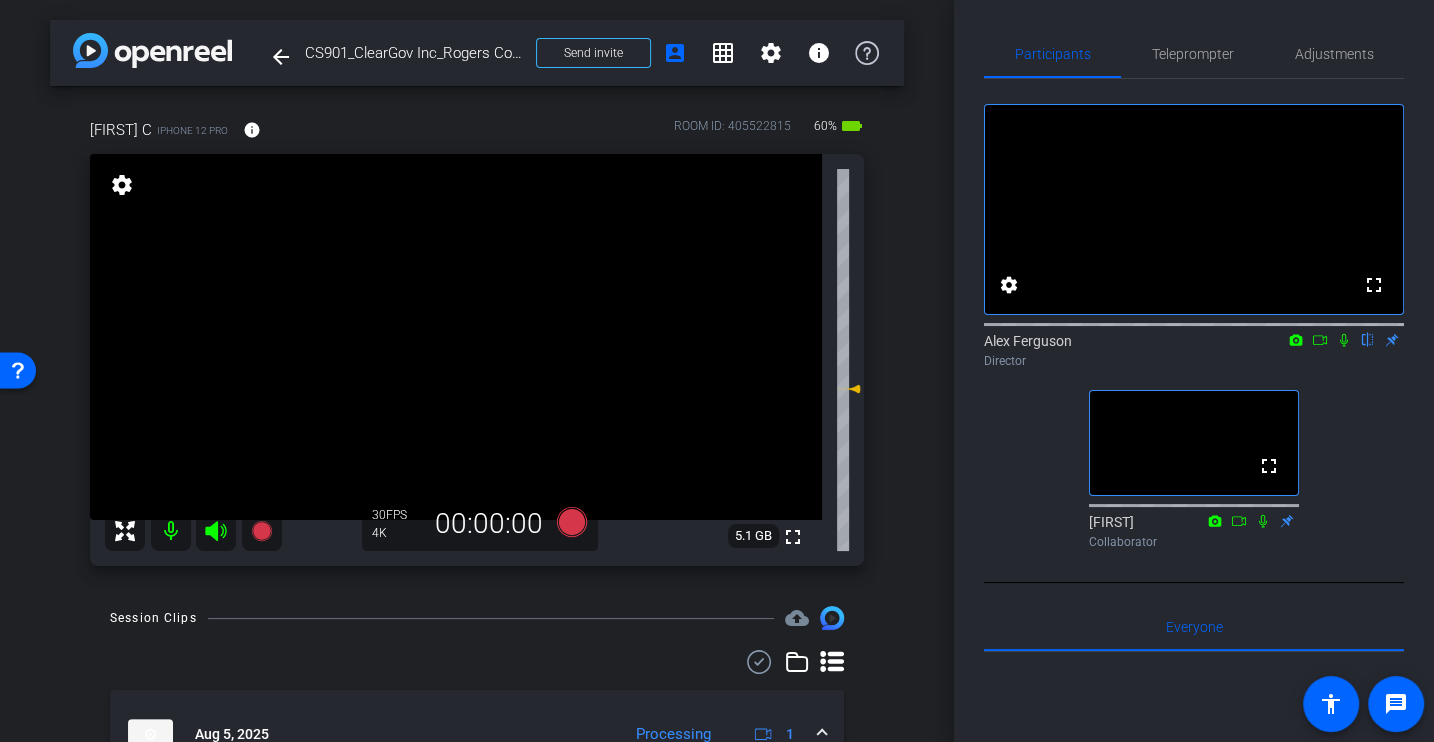 click on "fullscreen settings  Alex Ferguson
flip
Director  fullscreen  Jason
Collaborator" 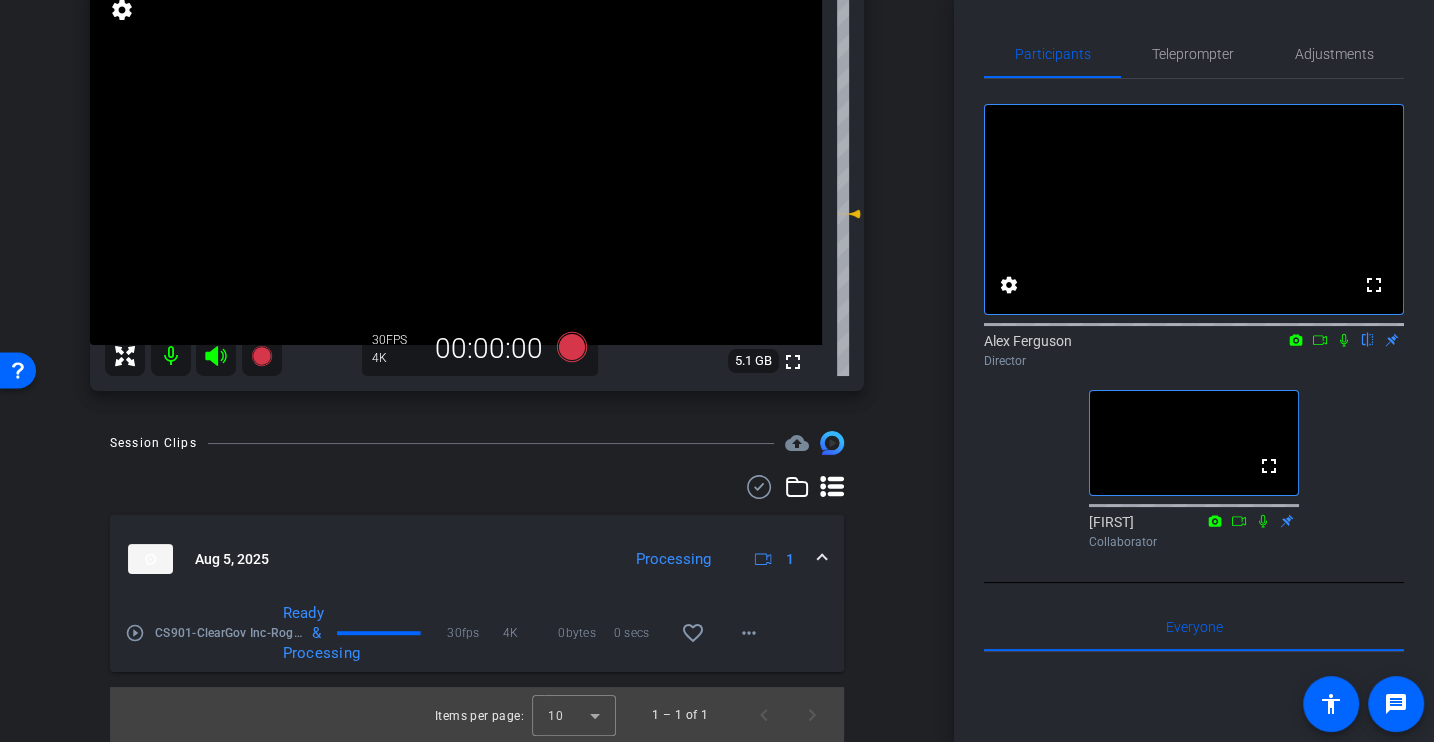 scroll, scrollTop: 0, scrollLeft: 0, axis: both 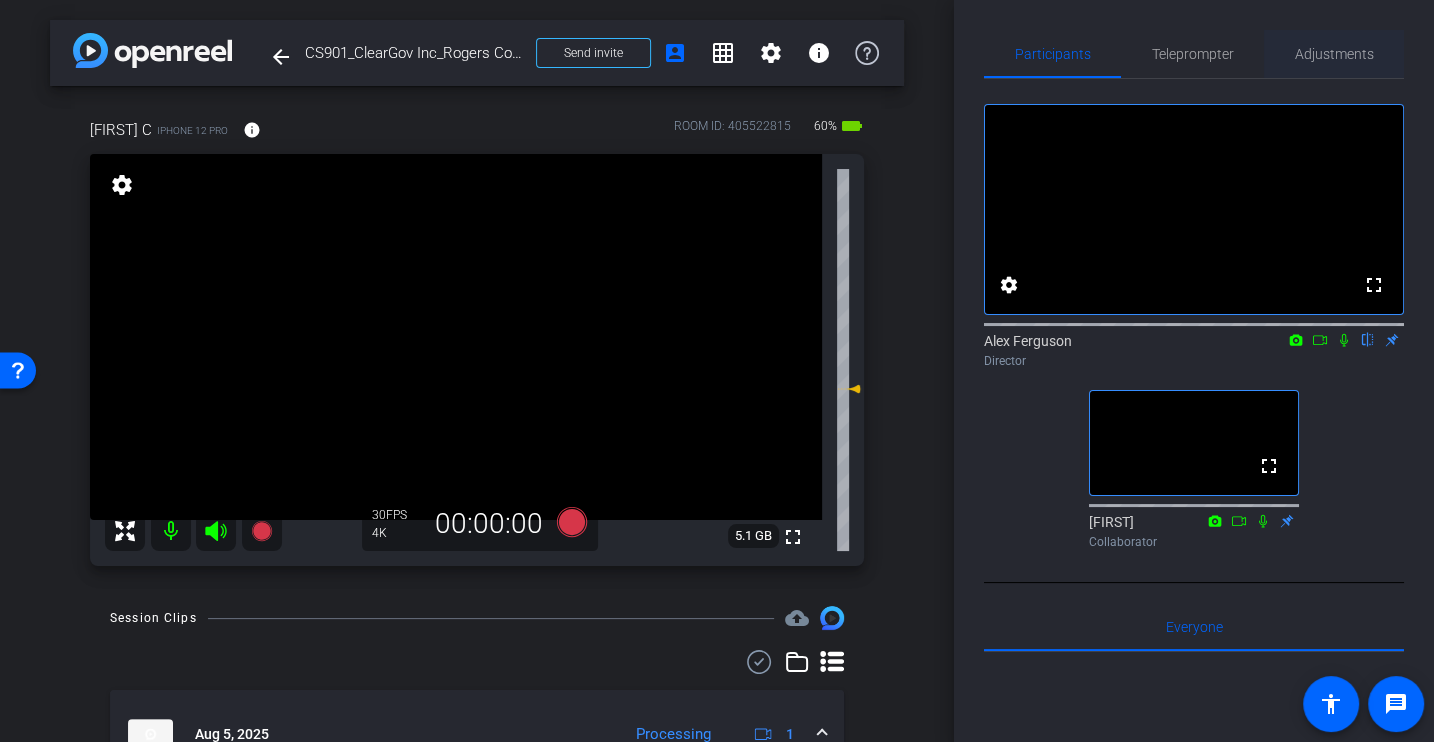click on "Adjustments" at bounding box center (1334, 54) 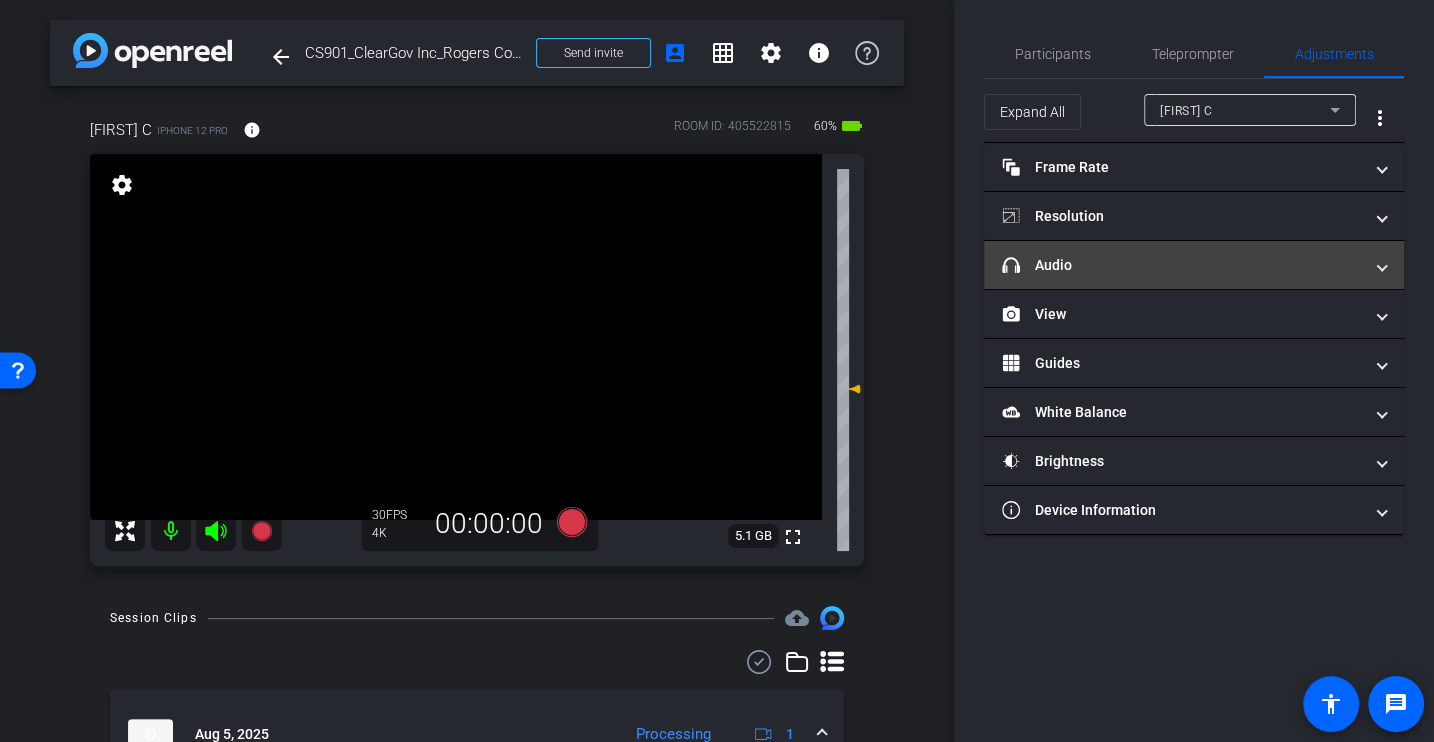click on "headphone icon
Audio" at bounding box center (1182, 265) 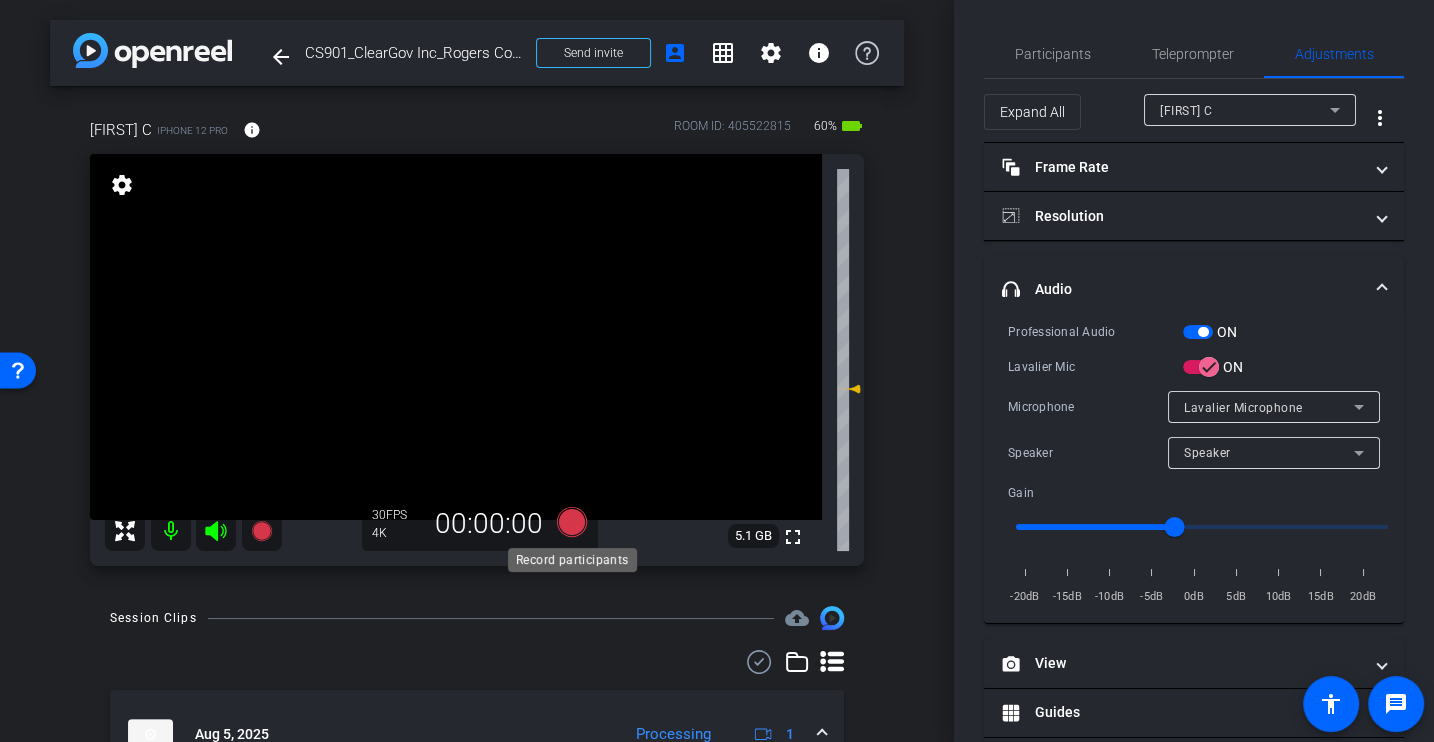 click 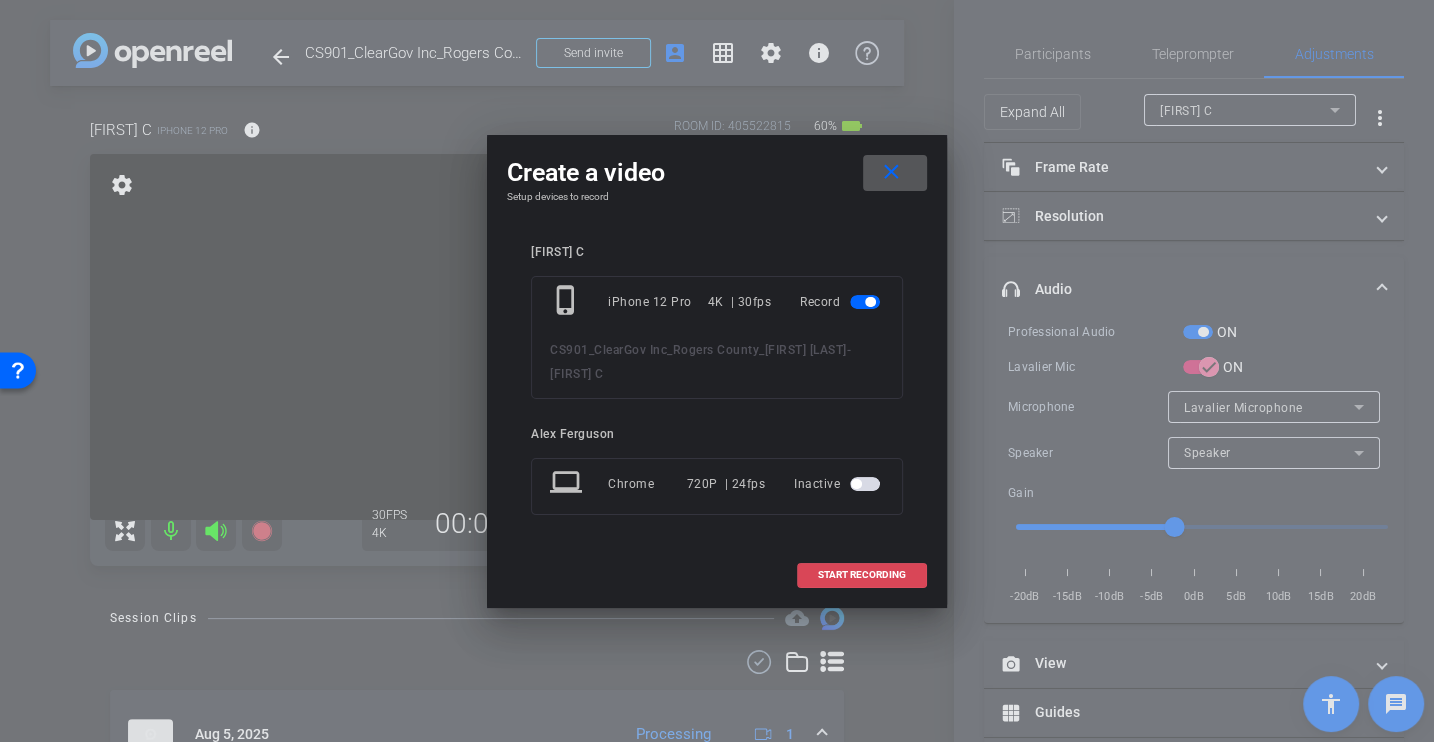 click on "START RECORDING" at bounding box center [862, 575] 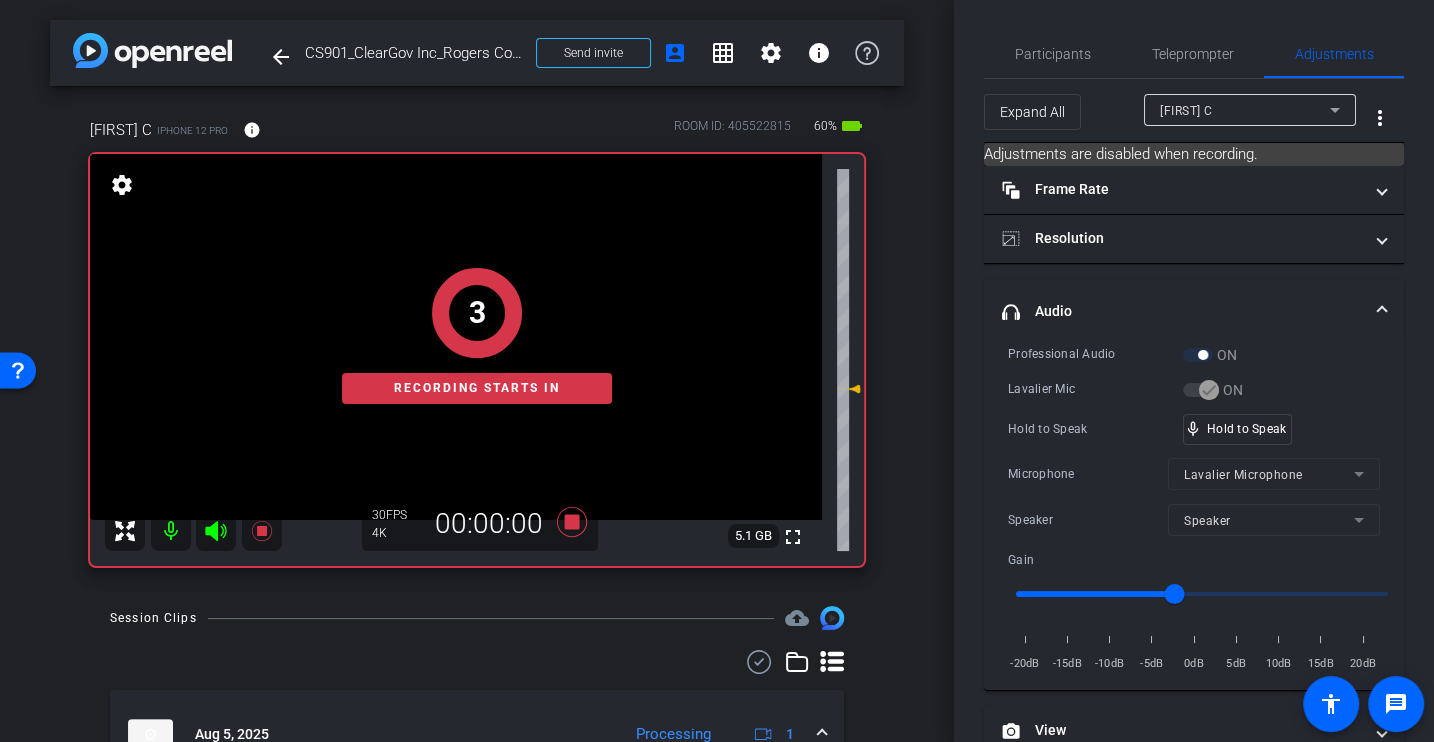 click on "Hold to Speak" at bounding box center (1095, 429) 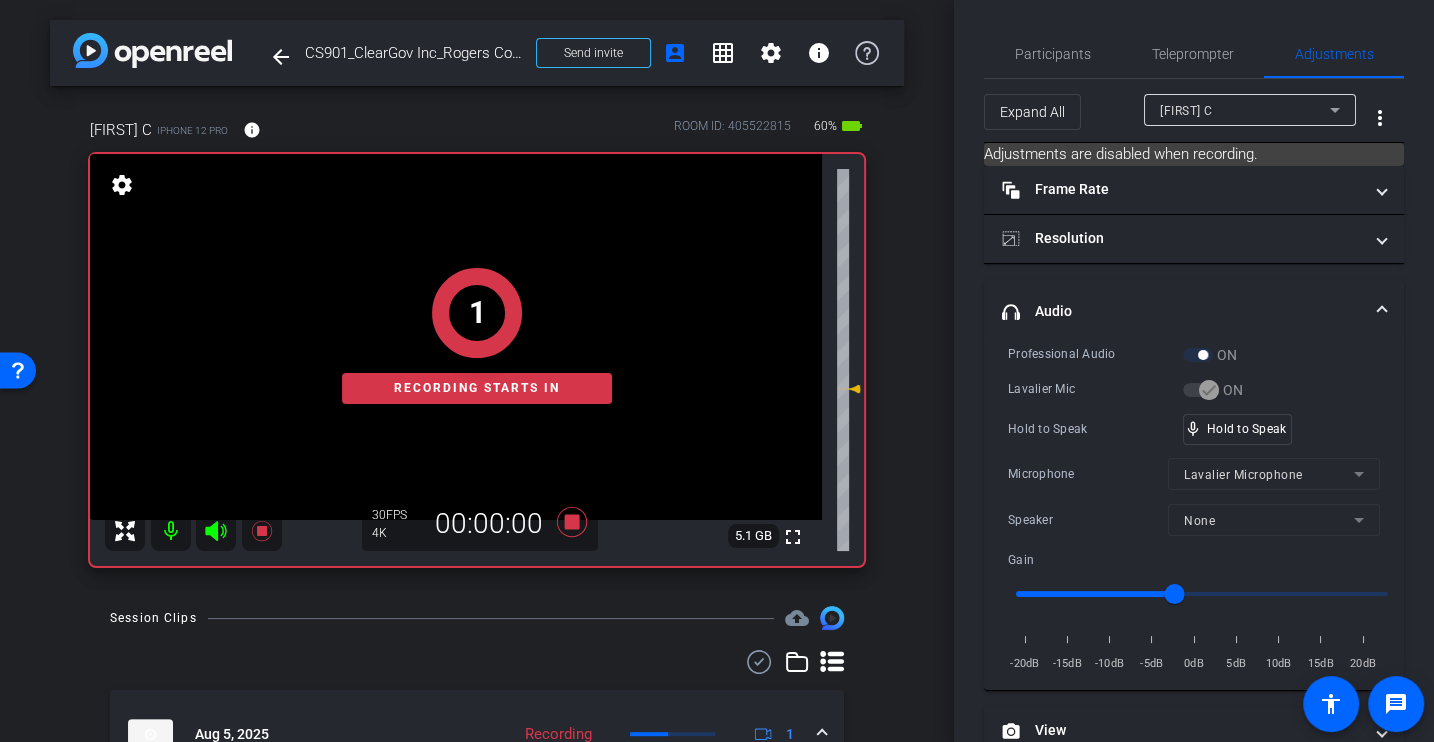 click on "Hold to Speak" at bounding box center (1095, 429) 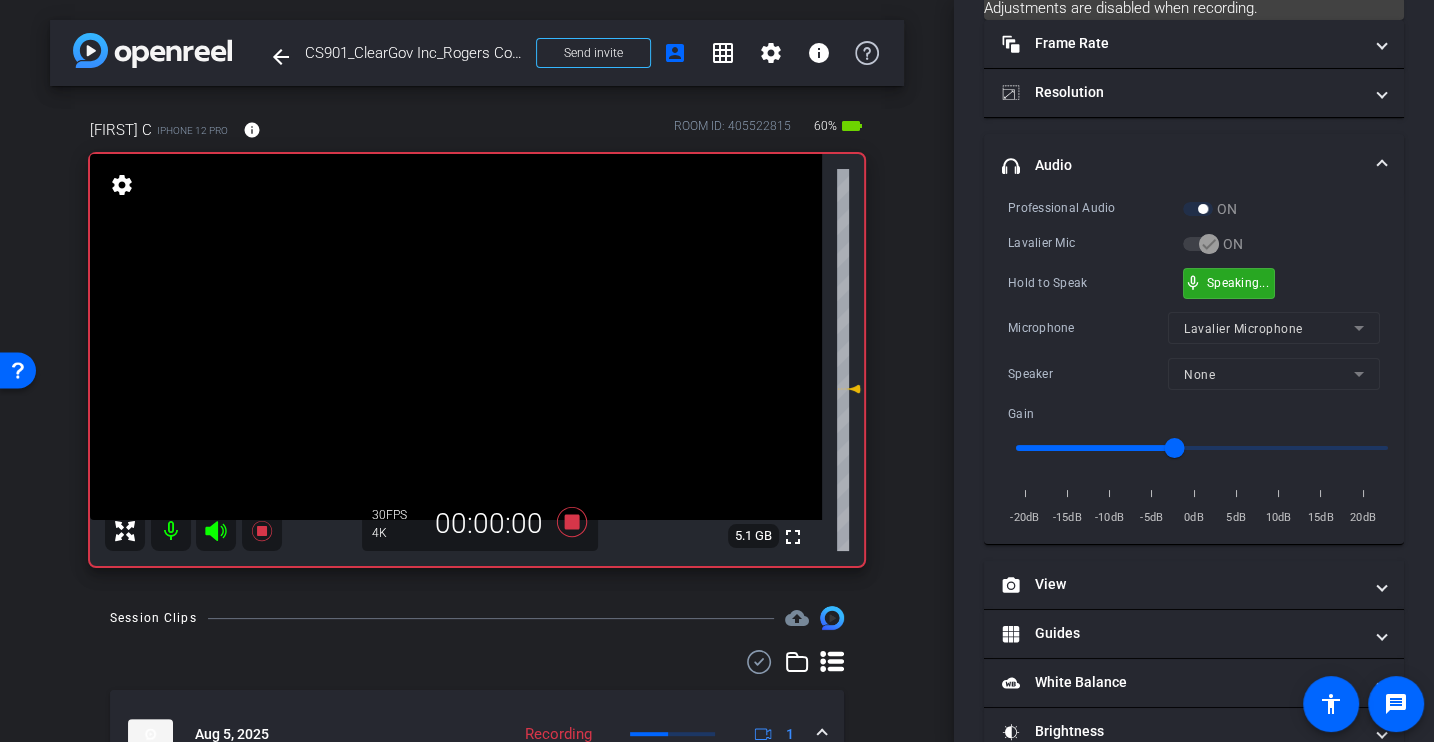 scroll, scrollTop: 234, scrollLeft: 0, axis: vertical 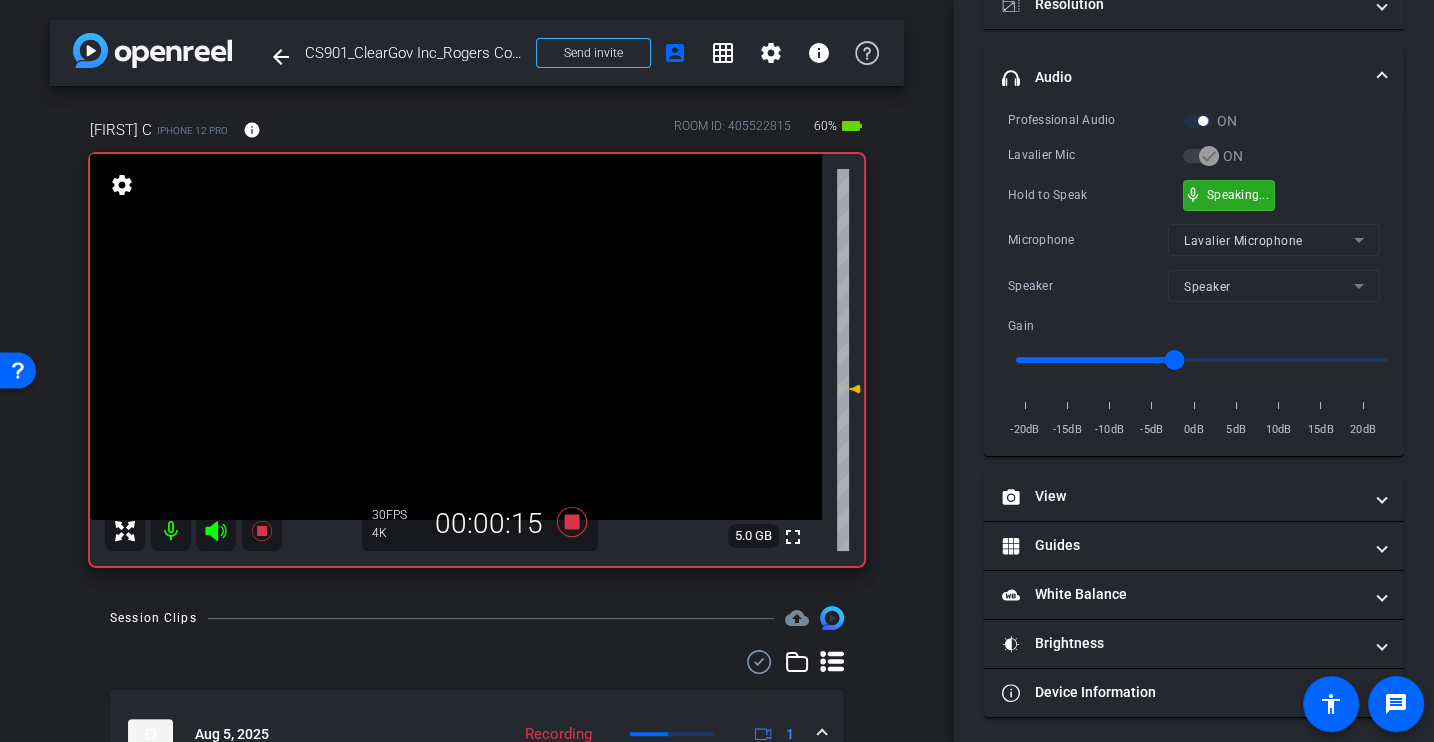 click on "Hold to Speak" at bounding box center (1095, 195) 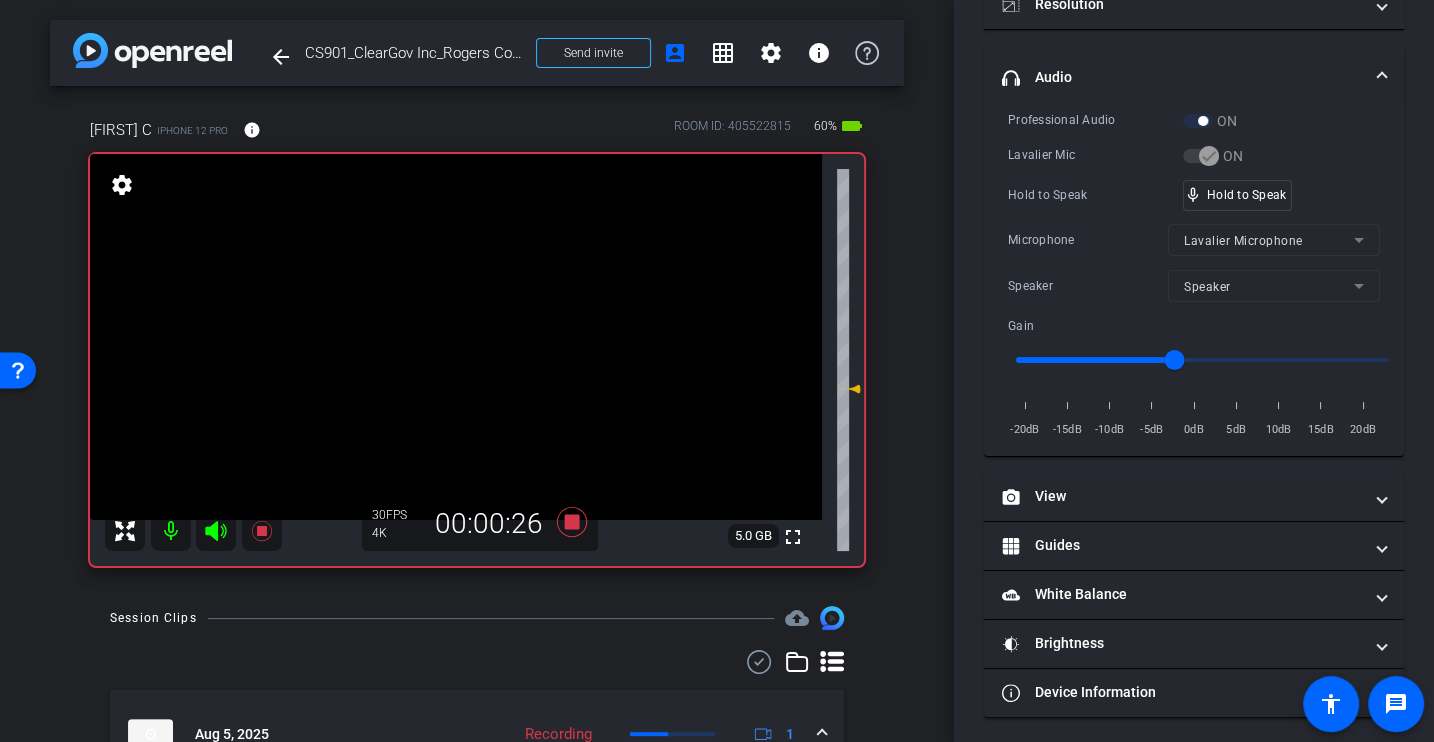 click on "Hold to Speak  mic_none Hold to Speak" at bounding box center (1194, 195) 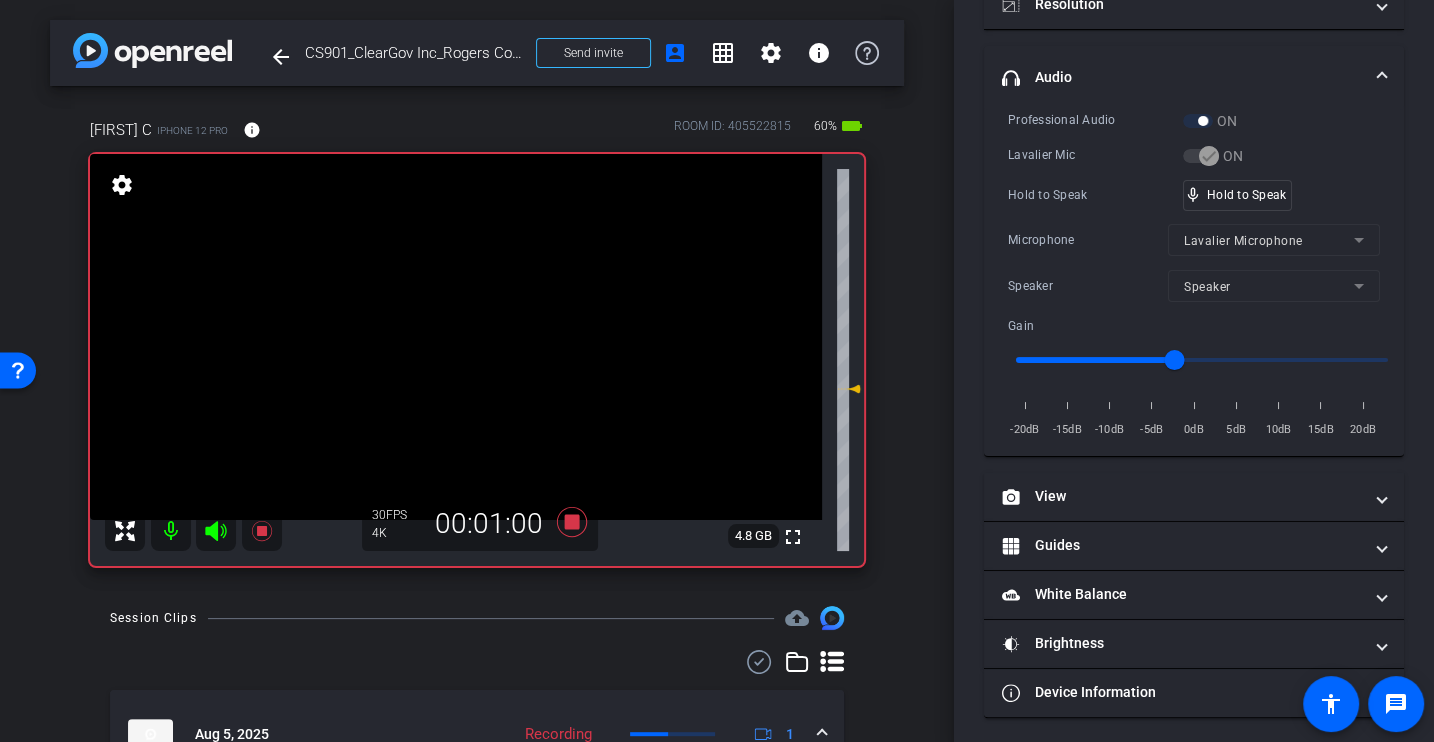 click on "Microphone Lavalier Microphone" at bounding box center (1194, 240) 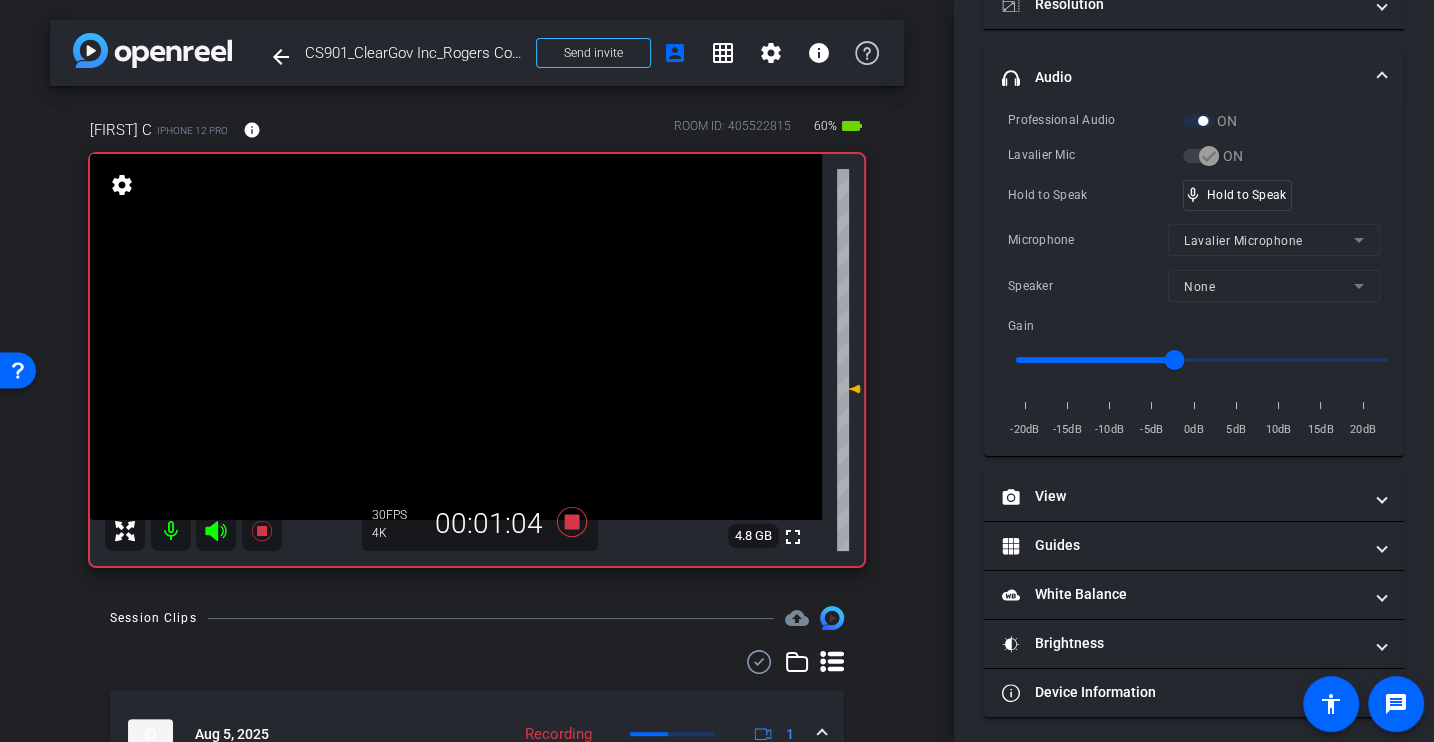 click on "Microphone Lavalier Microphone" at bounding box center (1194, 240) 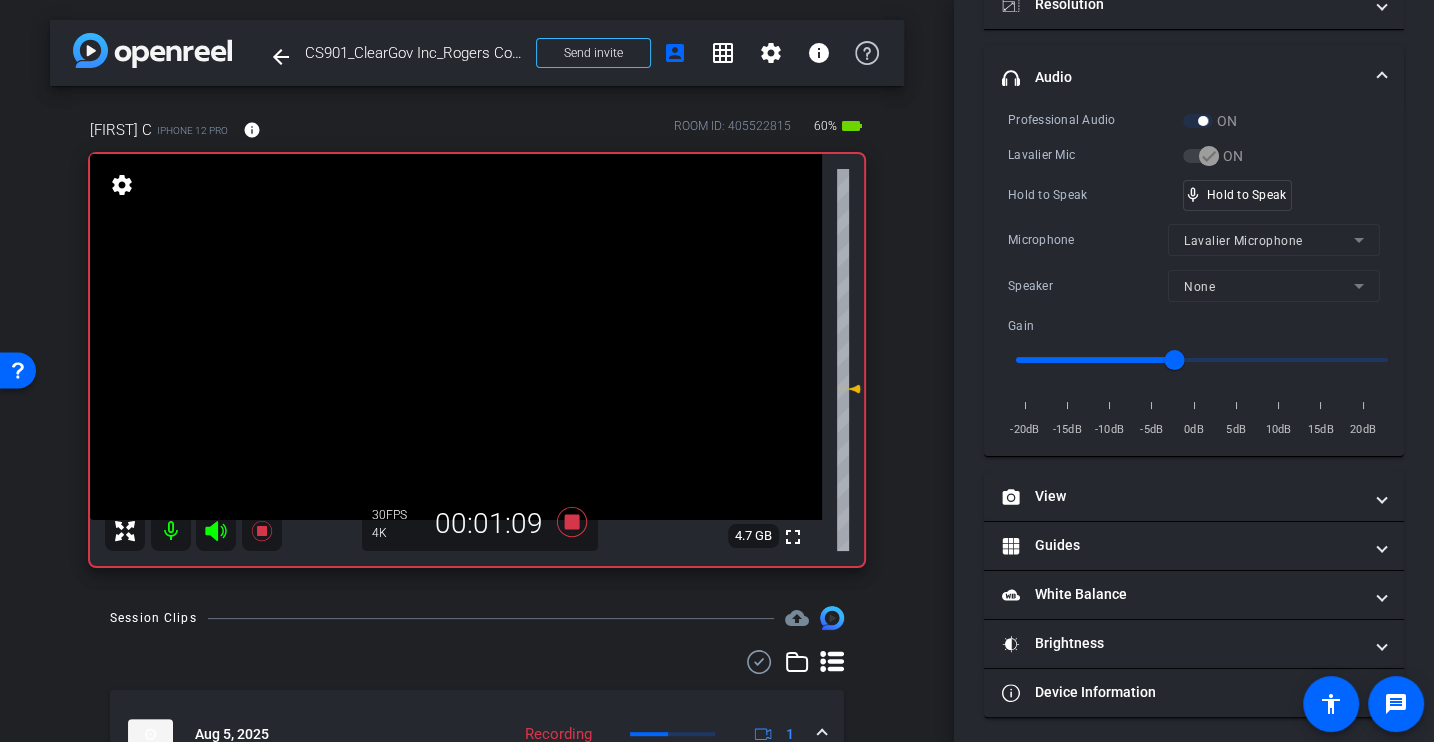 click on "Microphone Lavalier Microphone" at bounding box center (1194, 240) 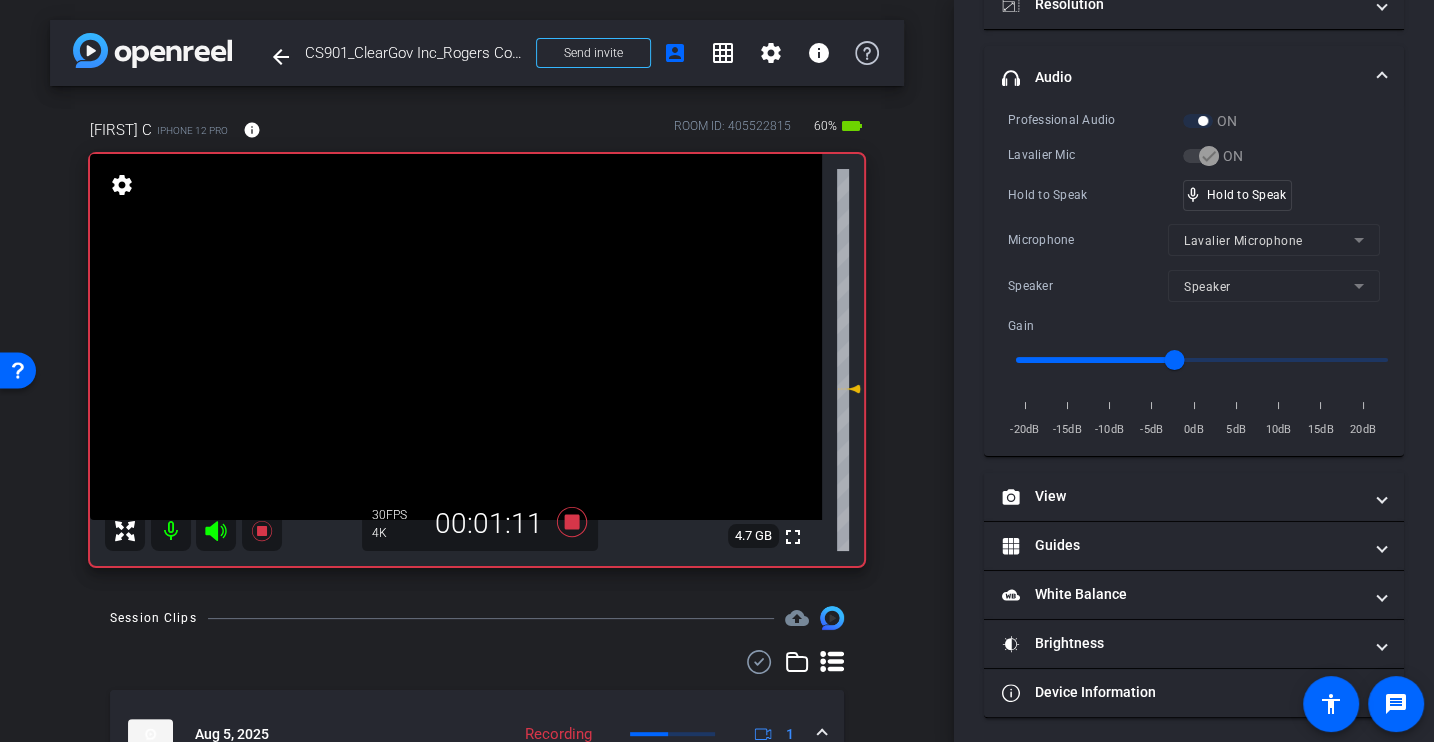 click on "Microphone Lavalier Microphone" at bounding box center (1194, 240) 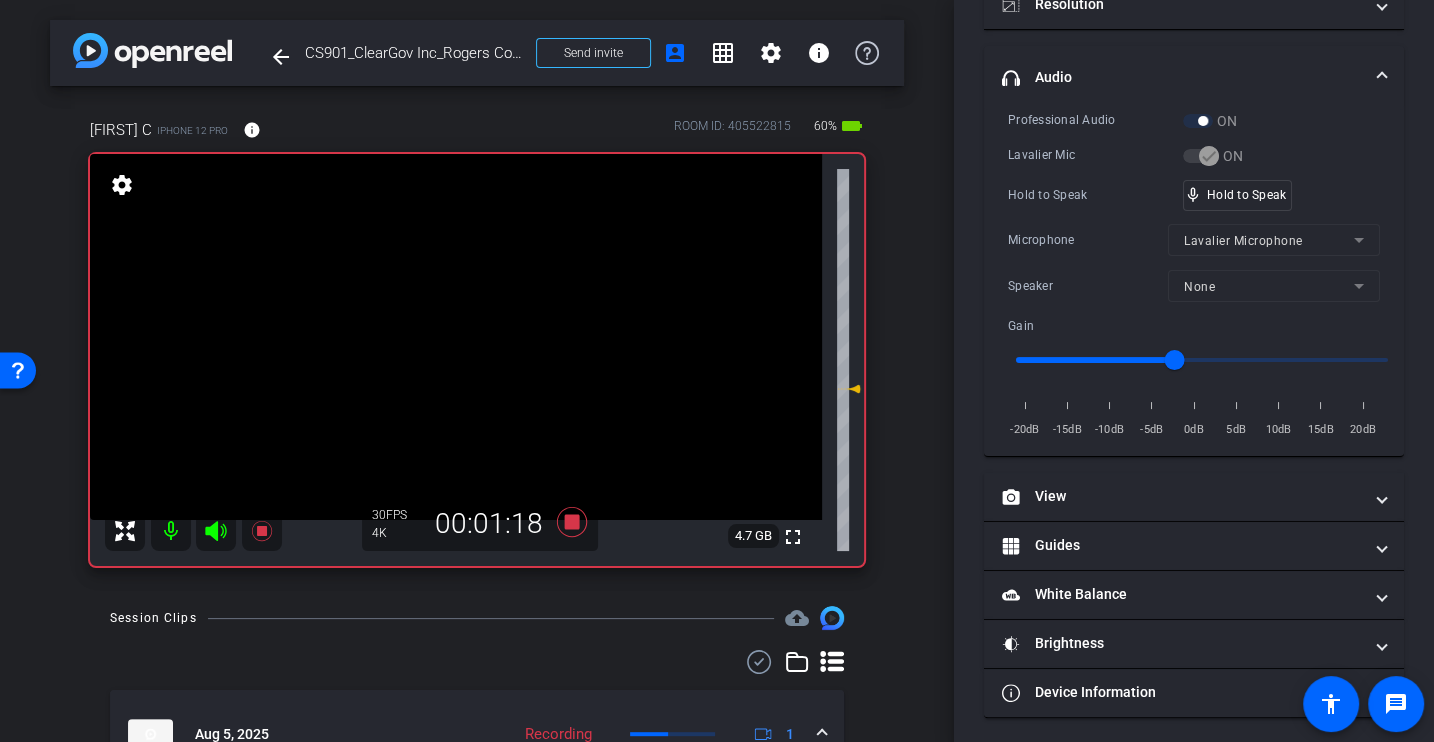 click on "Microphone Lavalier Microphone" at bounding box center (1194, 240) 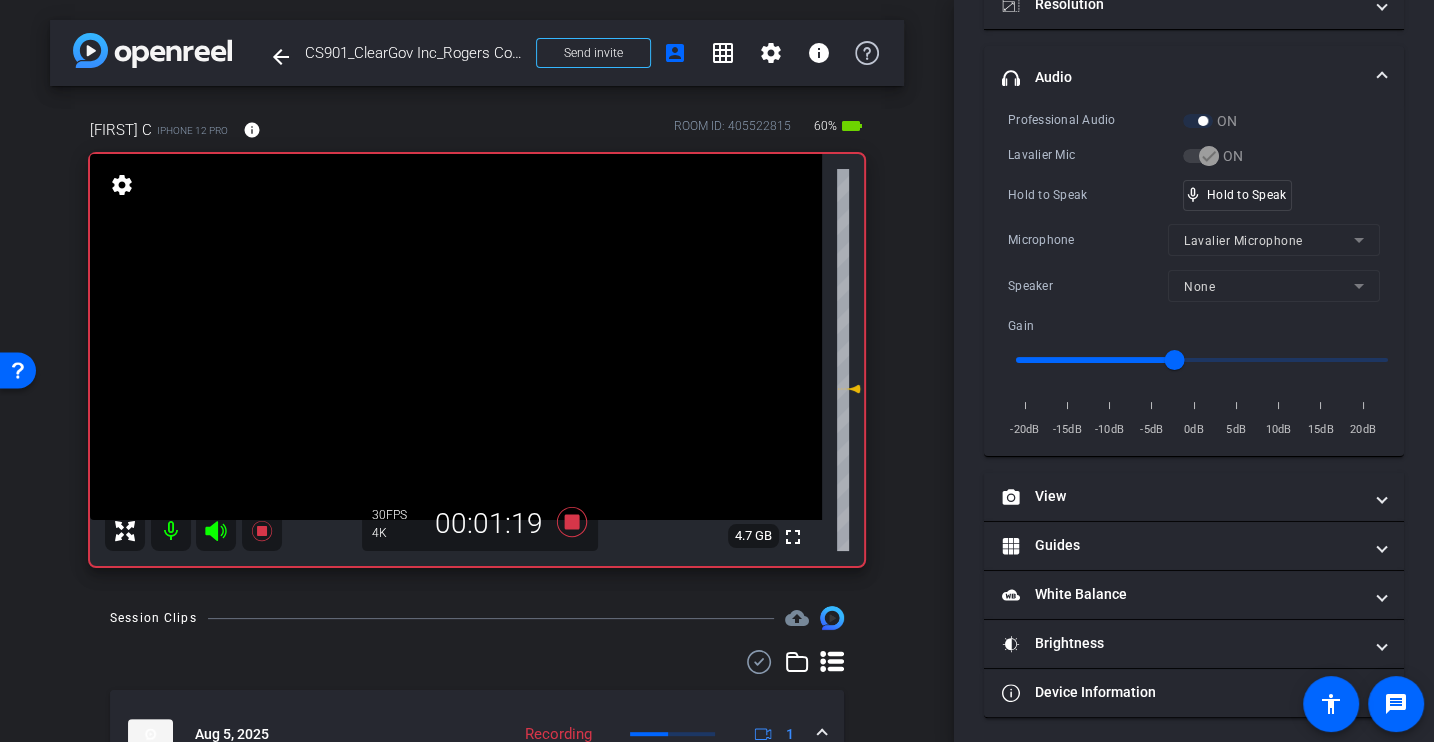 click on "Microphone Lavalier Microphone" at bounding box center (1194, 240) 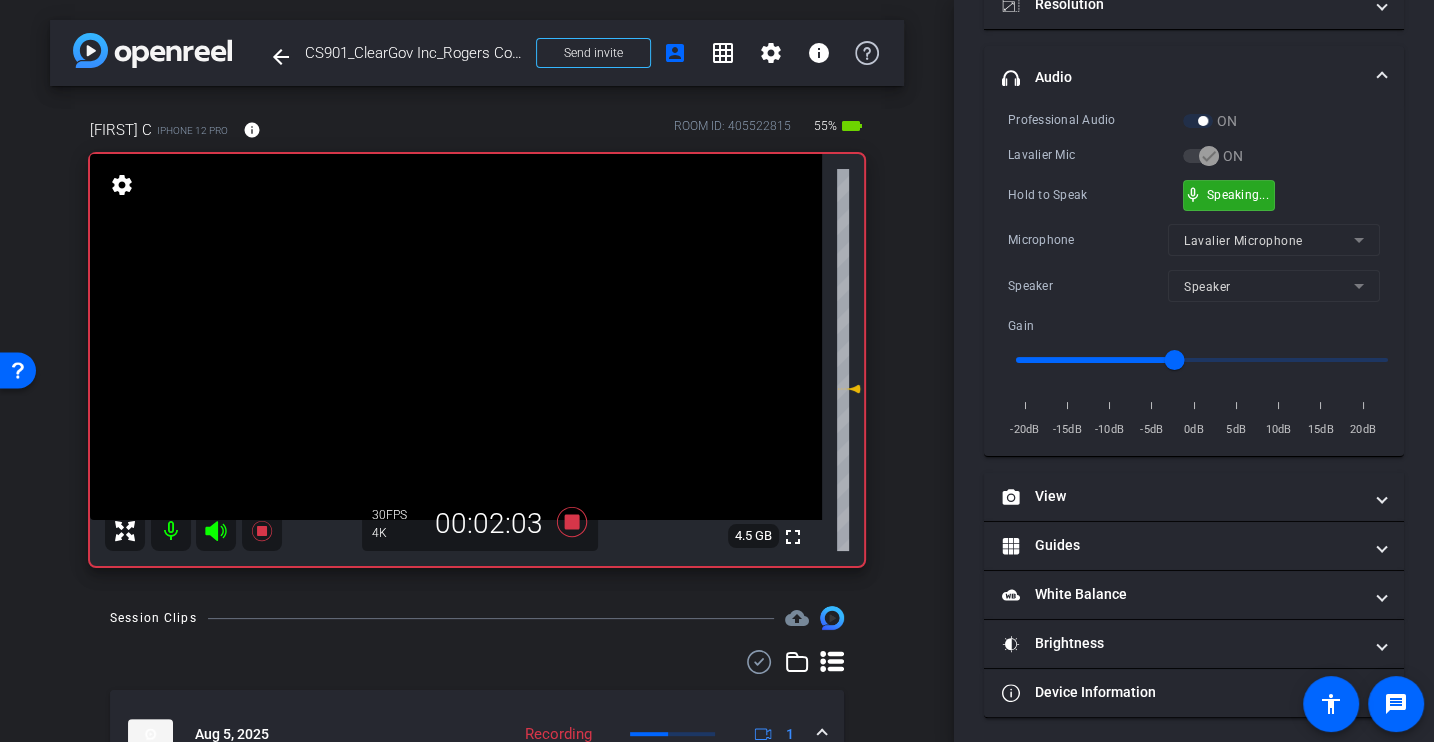 click on "Professional Audio  ON  Lavalier Mic  ON  Hold to Speak  mic_none Speaking... Microphone Lavalier Microphone Speaker Speaker Gain -20dB -15dB -10dB -5dB 0dB 5dB 10dB 15dB 20dB" at bounding box center (1194, 275) 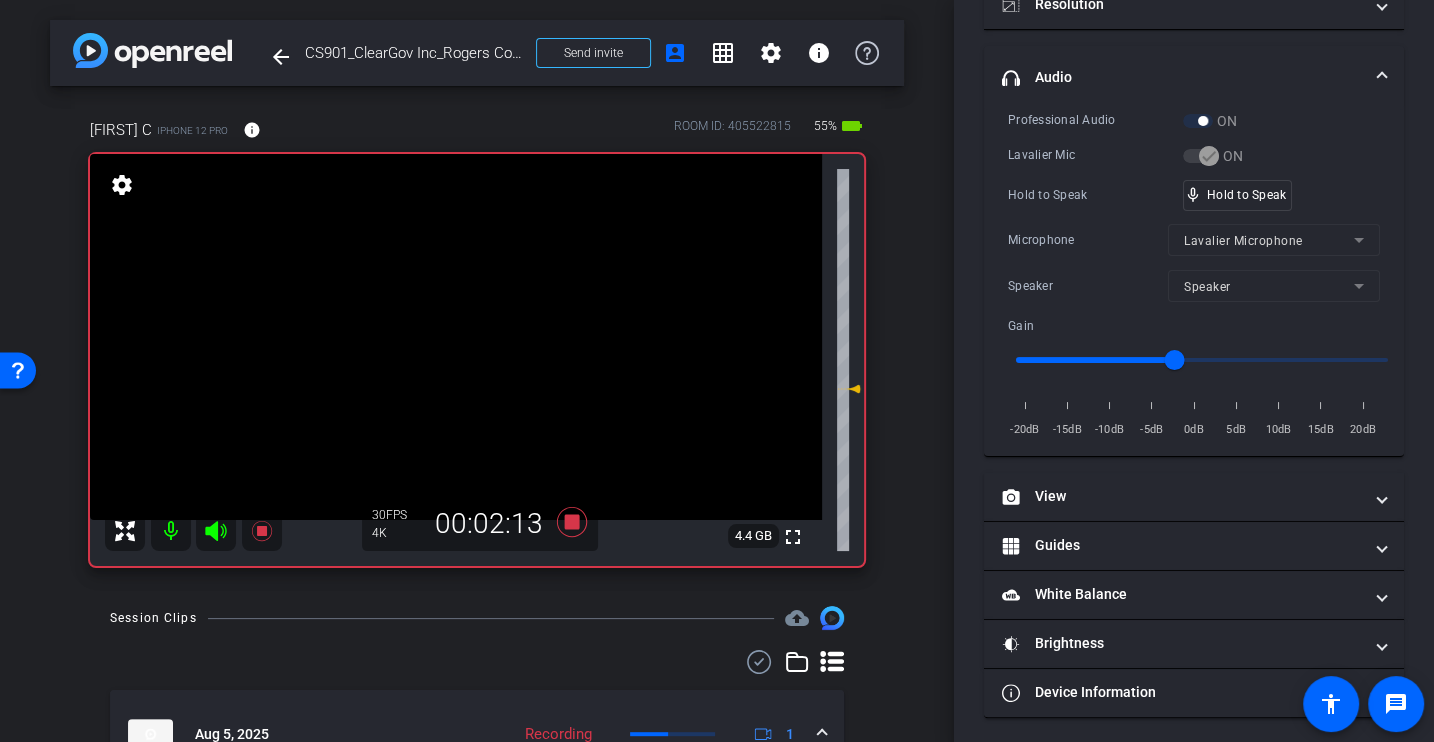 click on "Speaker Speaker" at bounding box center [1194, 286] 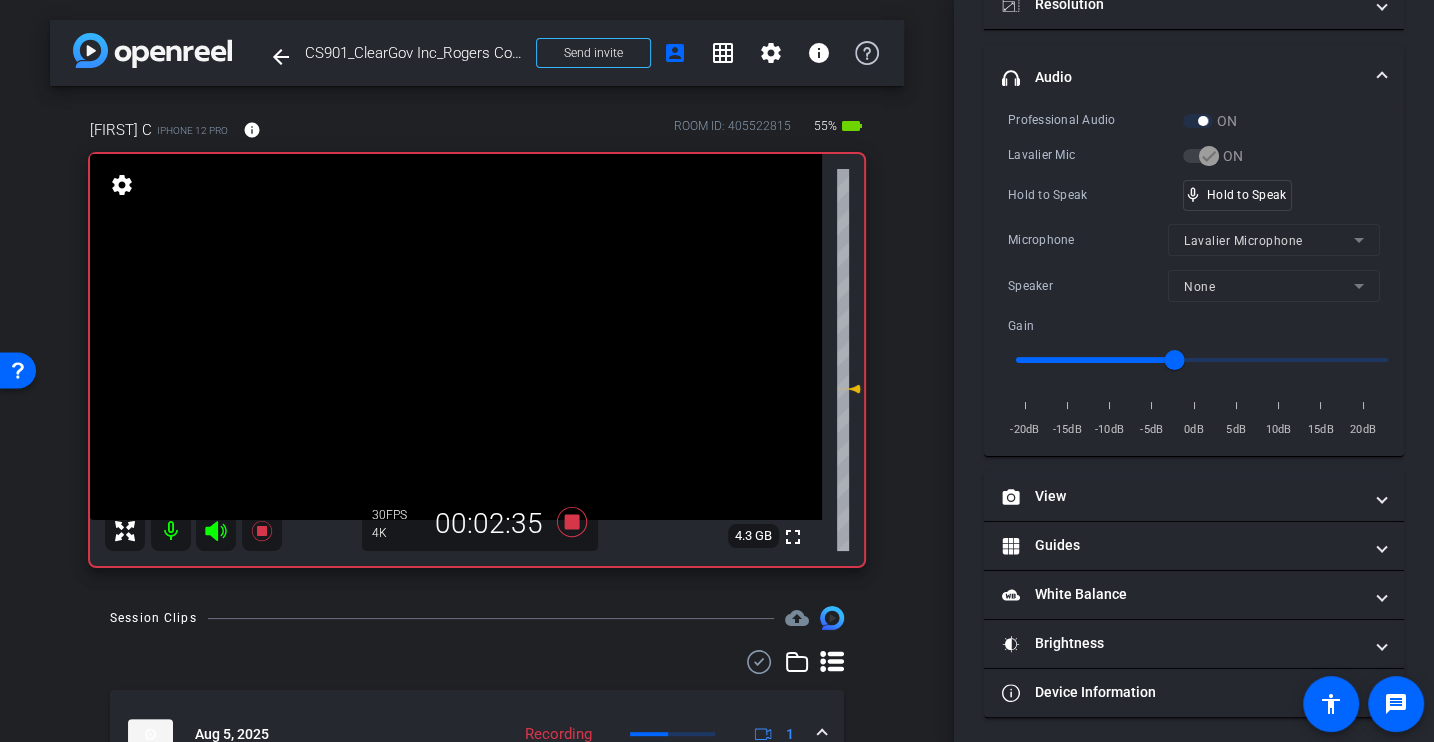 click on "Professional Audio  ON  Lavalier Mic  ON  Hold to Speak  mic_none Hold to Speak Microphone Lavalier Microphone Speaker None Gain -20dB -15dB -10dB -5dB 0dB 5dB 10dB 15dB 20dB" at bounding box center [1194, 275] 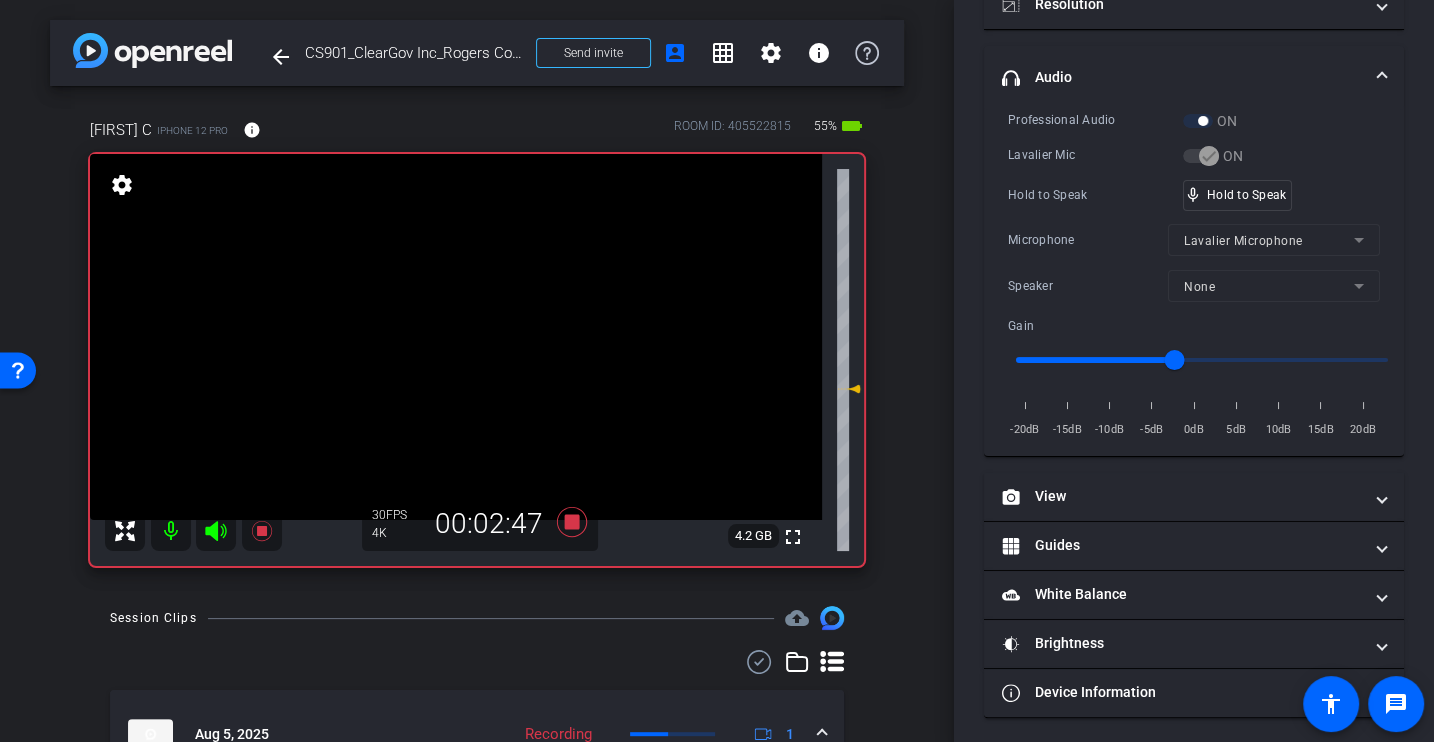 click on "Professional Audio  ON  Lavalier Mic  ON  Hold to Speak  mic_none Hold to Speak Microphone Lavalier Microphone Speaker None Gain -20dB -15dB -10dB -5dB 0dB 5dB 10dB 15dB 20dB" at bounding box center [1194, 275] 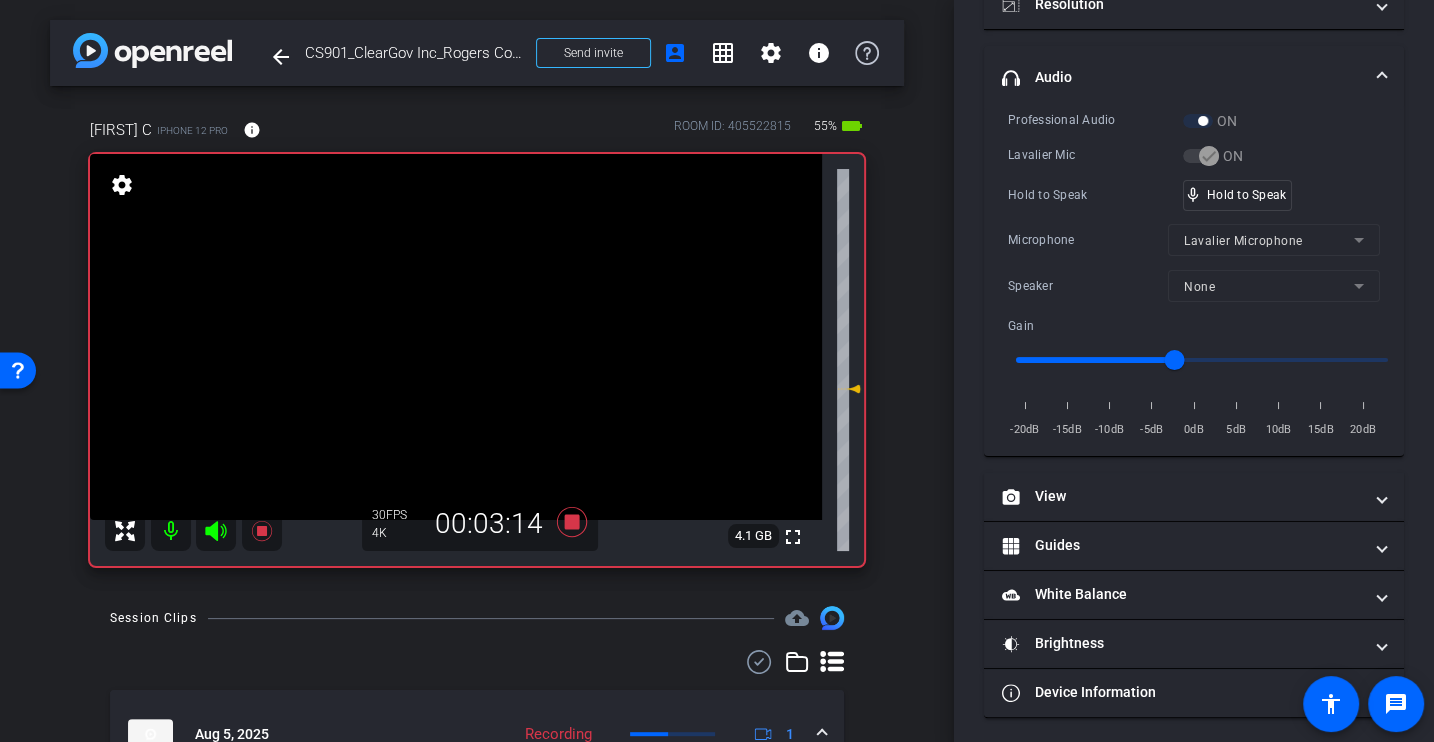 click on "Professional Audio  ON  Lavalier Mic  ON  Hold to Speak  mic_none Hold to Speak Microphone Lavalier Microphone Speaker None Gain -20dB -15dB -10dB -5dB 0dB 5dB 10dB 15dB 20dB" at bounding box center (1194, 275) 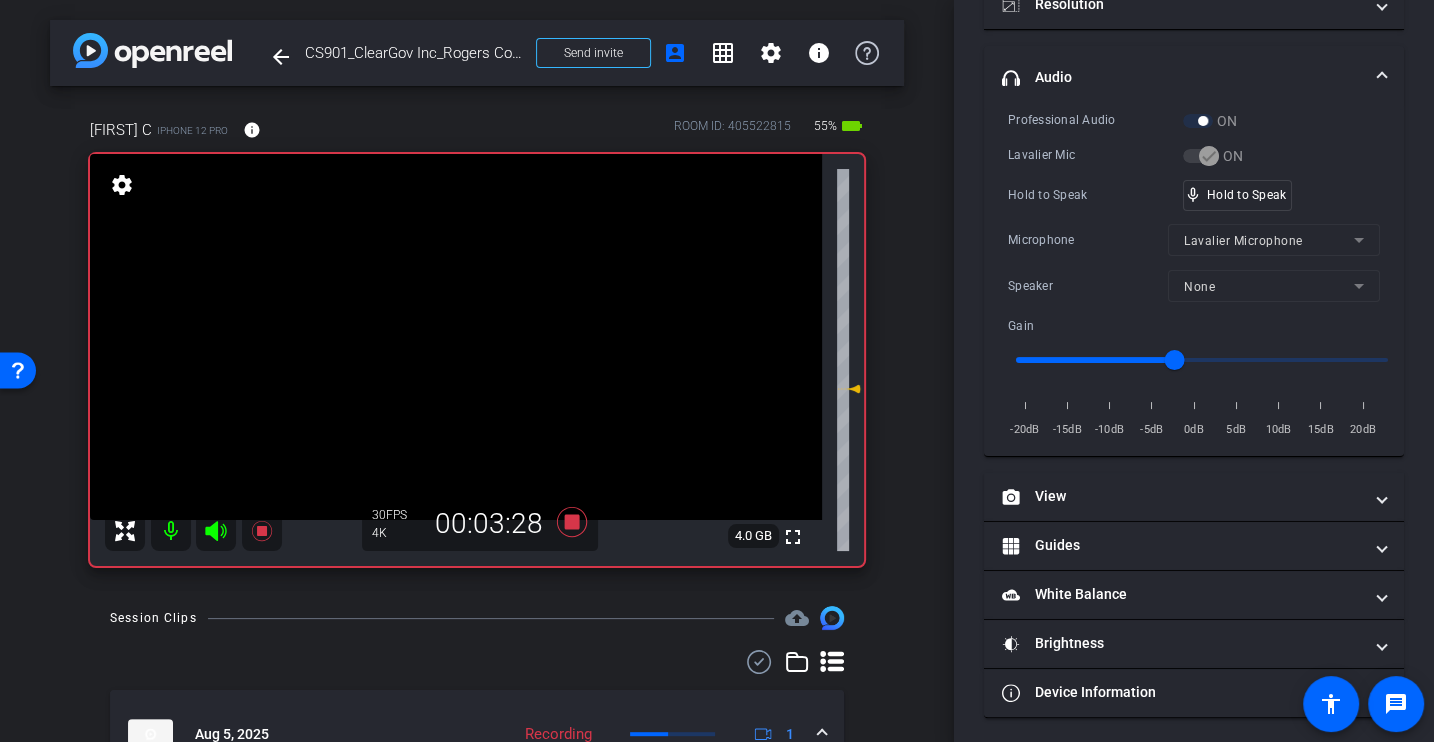 click on "Professional Audio  ON  Lavalier Mic  ON  Hold to Speak  mic_none Hold to Speak Microphone Lavalier Microphone Speaker None Gain -20dB -15dB -10dB -5dB 0dB 5dB 10dB 15dB 20dB" at bounding box center (1194, 275) 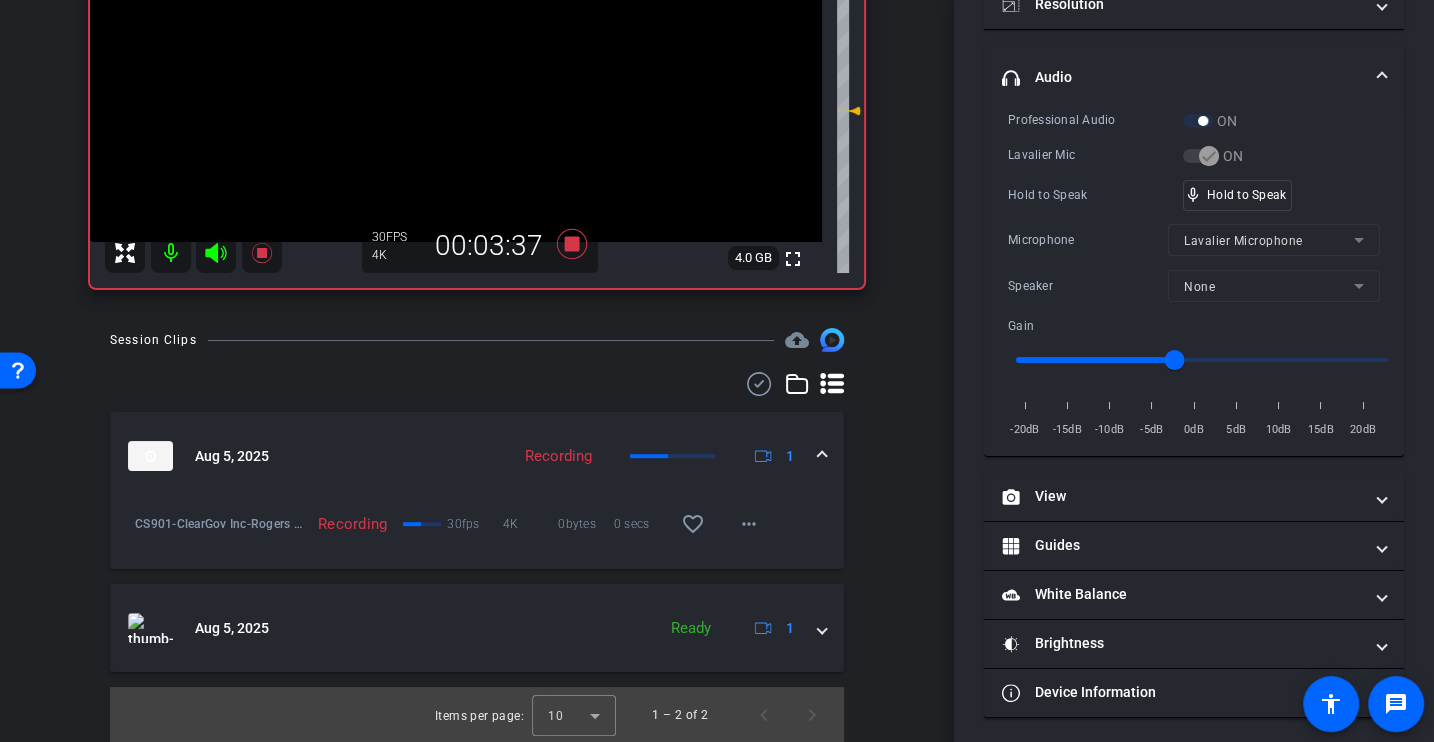 scroll, scrollTop: 0, scrollLeft: 0, axis: both 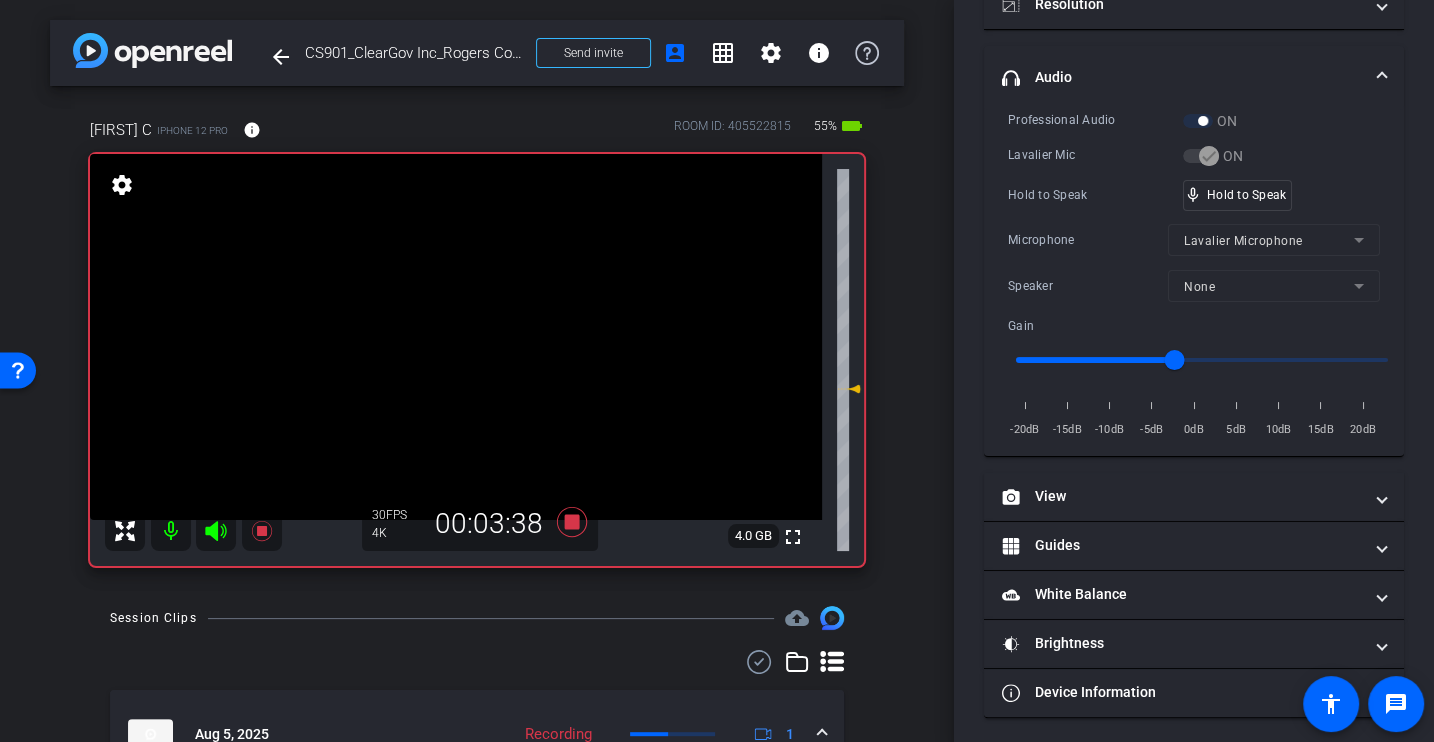 click on "Hold to Speak  mic_none Hold to Speak" at bounding box center (1194, 195) 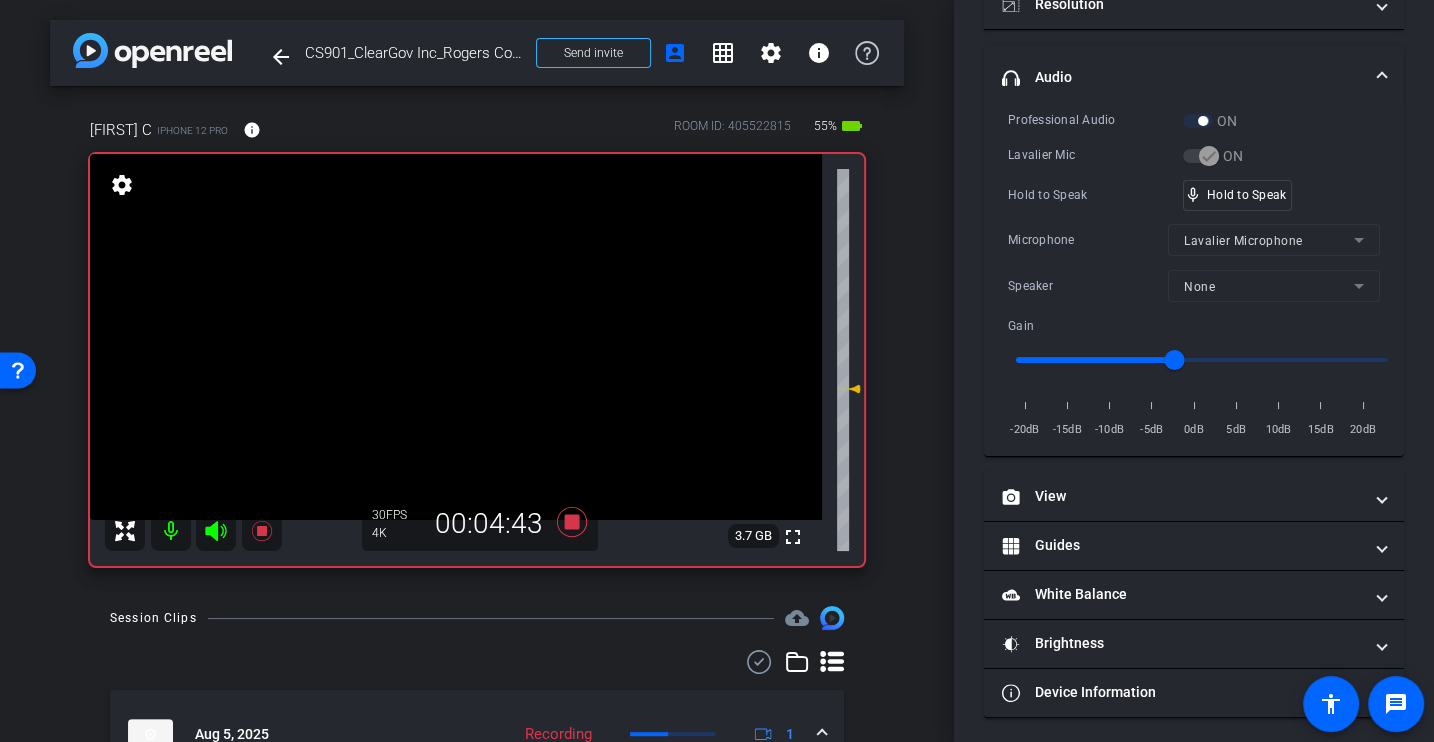 click on "Hold to Speak" at bounding box center (1095, 195) 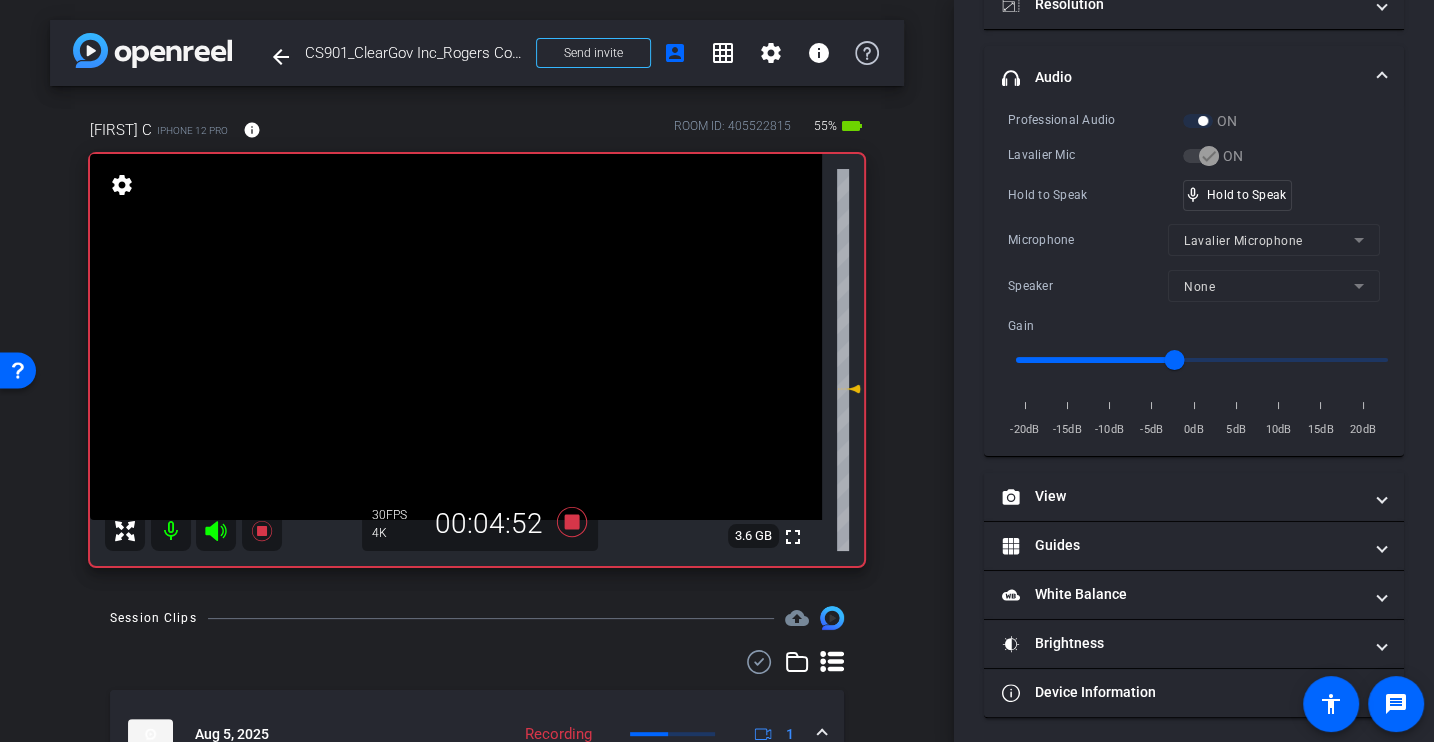 click on "Professional Audio  ON  Lavalier Mic  ON  Hold to Speak  mic_none Hold to Speak Microphone Lavalier Microphone Speaker None Gain -20dB -15dB -10dB -5dB 0dB 5dB 10dB 15dB 20dB" at bounding box center [1194, 275] 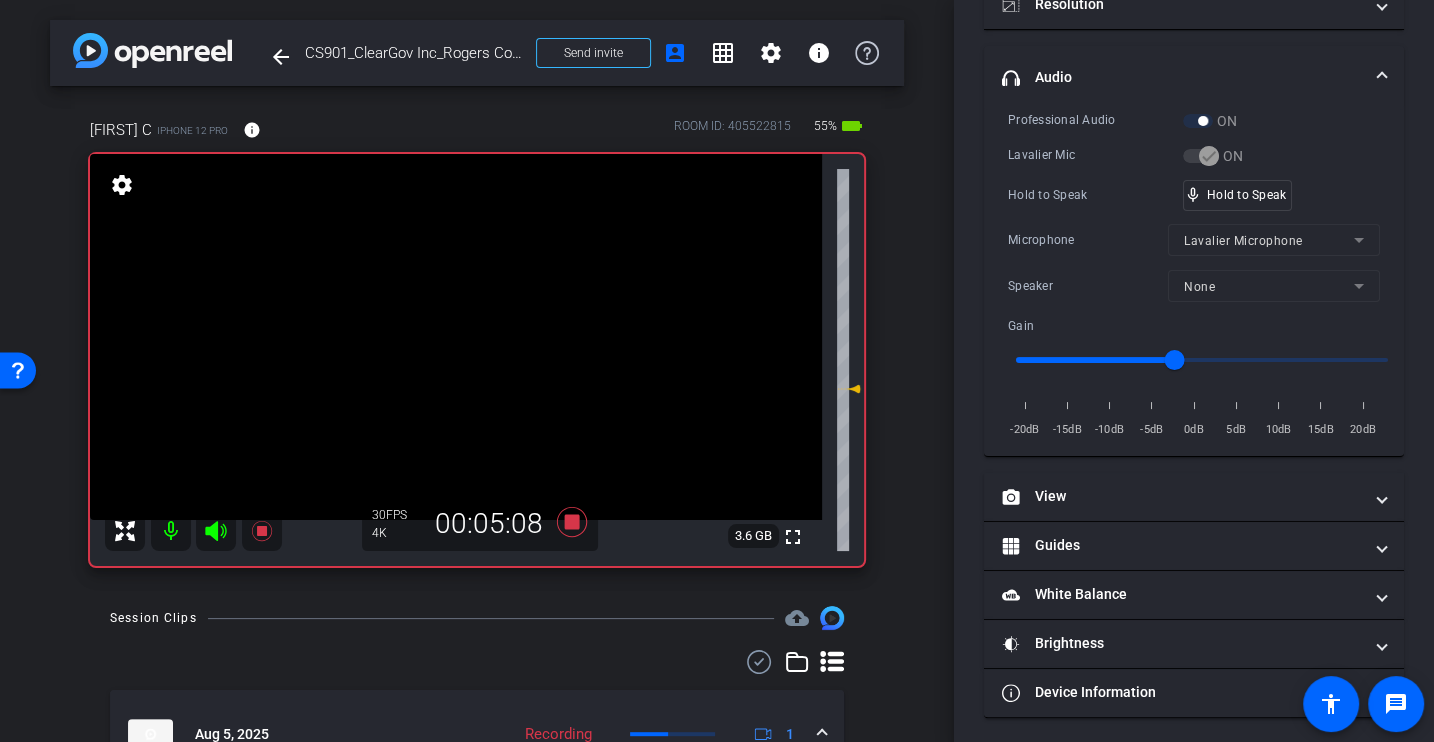 click on "Professional Audio  ON  Lavalier Mic  ON  Hold to Speak  mic_none Hold to Speak Microphone Lavalier Microphone Speaker None Gain -20dB -15dB -10dB -5dB 0dB 5dB 10dB 15dB 20dB" at bounding box center (1194, 275) 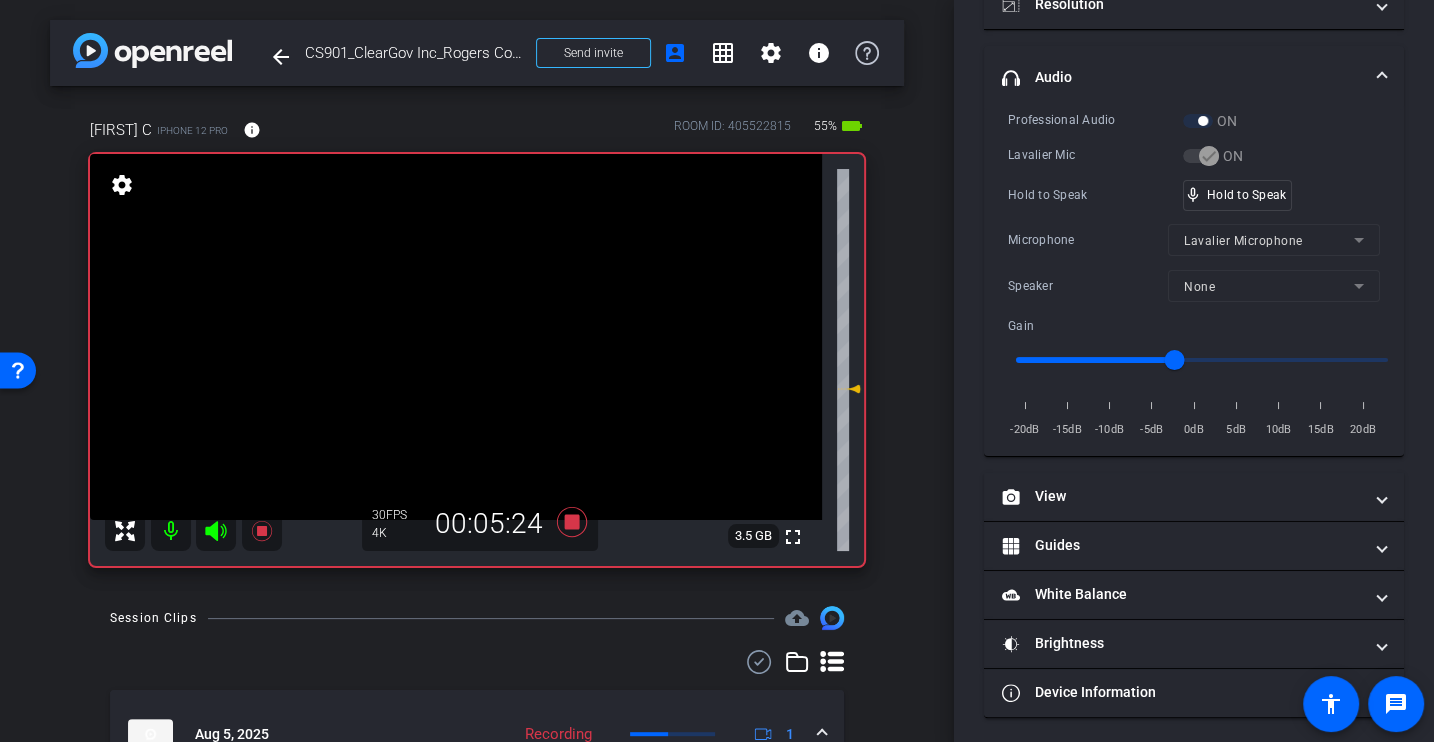 click on "Professional Audio  ON  Lavalier Mic  ON  Hold to Speak  mic_none Hold to Speak Microphone Lavalier Microphone Speaker None Gain -20dB -15dB -10dB -5dB 0dB 5dB 10dB 15dB 20dB" at bounding box center (1194, 275) 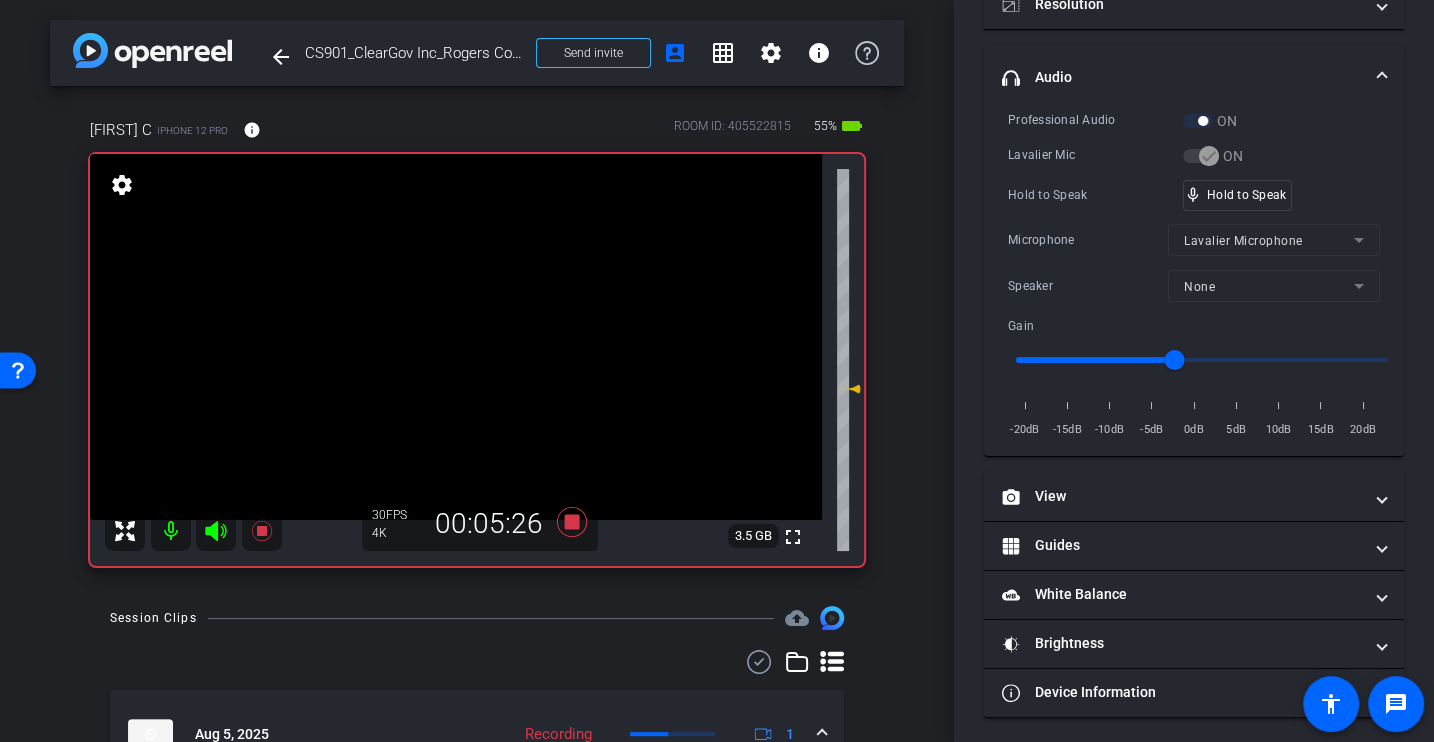 click on "Professional Audio  ON  Lavalier Mic  ON  Hold to Speak  mic_none Hold to Speak Microphone Lavalier Microphone Speaker None Gain -20dB -15dB -10dB -5dB 0dB 5dB 10dB 15dB 20dB" at bounding box center [1194, 275] 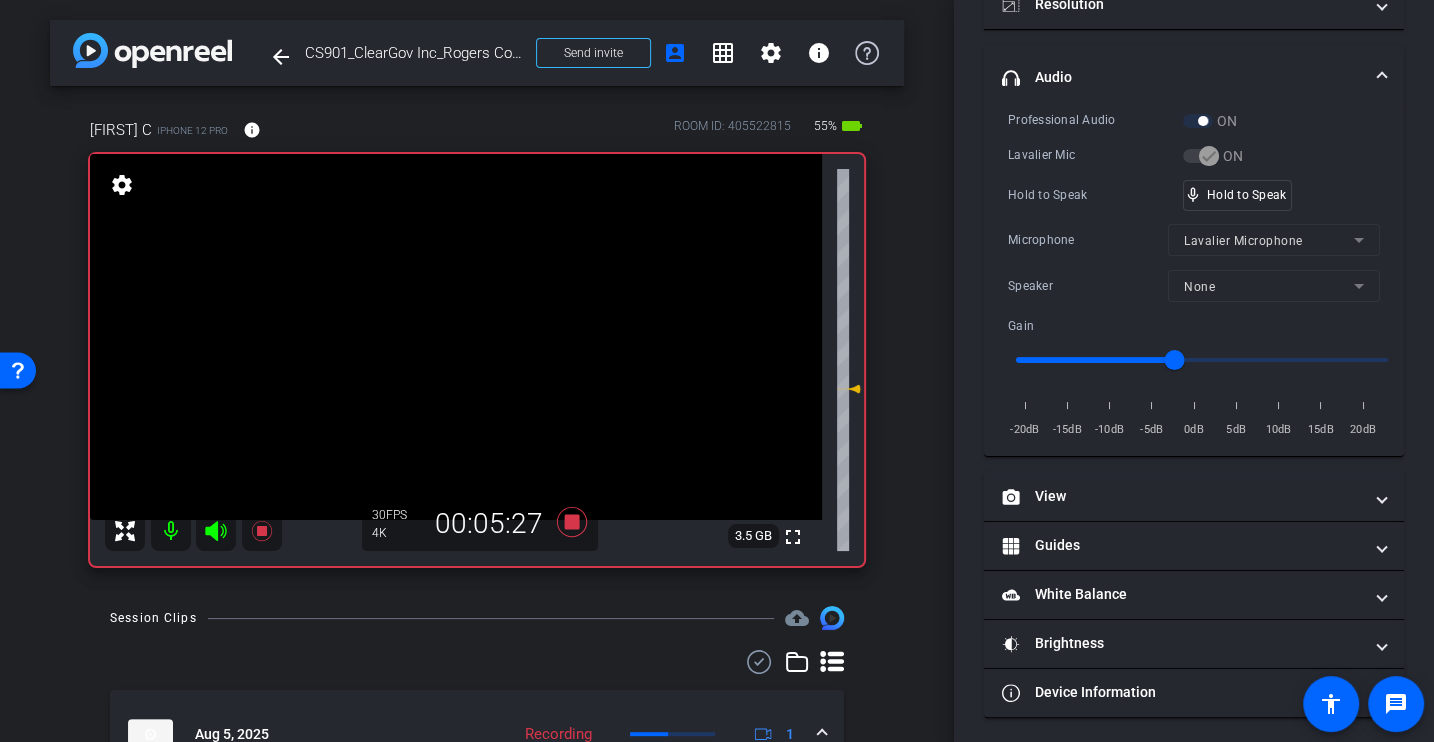 click on "Professional Audio  ON  Lavalier Mic  ON  Hold to Speak  mic_none Hold to Speak Microphone Lavalier Microphone Speaker None Gain -20dB -15dB -10dB -5dB 0dB 5dB 10dB 15dB 20dB" at bounding box center [1194, 275] 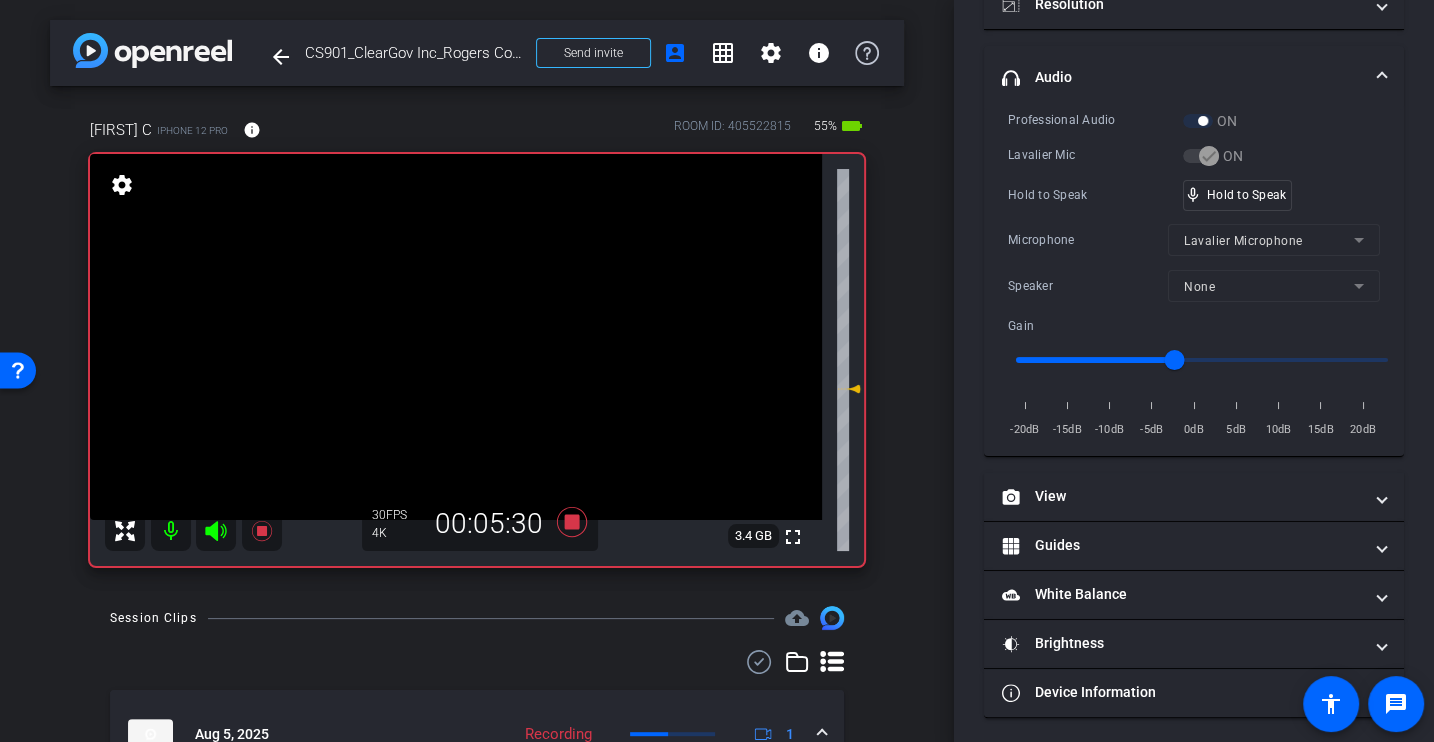 click on "Professional Audio  ON  Lavalier Mic  ON  Hold to Speak  mic_none Hold to Speak Microphone Lavalier Microphone Speaker None Gain -20dB -15dB -10dB -5dB 0dB 5dB 10dB 15dB 20dB" at bounding box center [1194, 275] 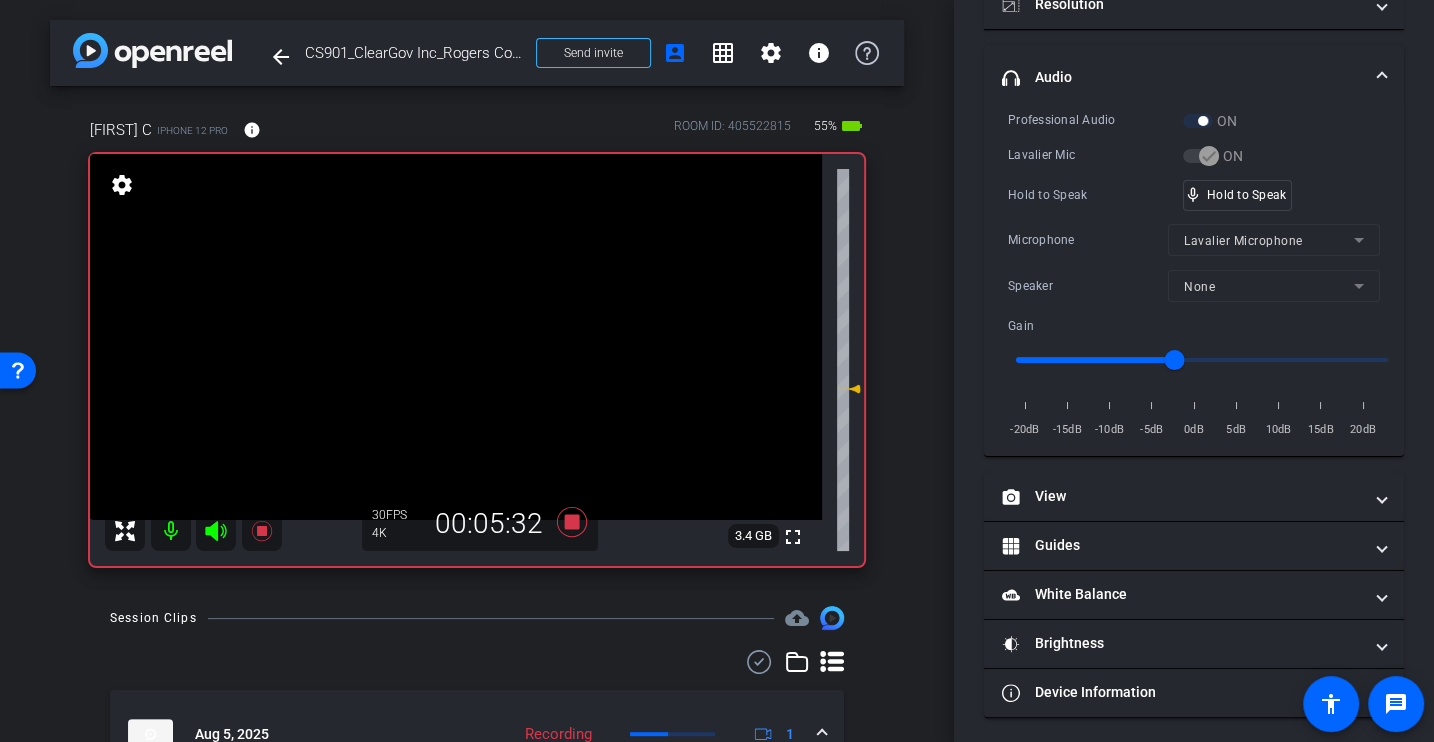 click on "Professional Audio  ON  Lavalier Mic  ON  Hold to Speak  mic_none Hold to Speak Microphone Lavalier Microphone Speaker None Gain -20dB -15dB -10dB -5dB 0dB 5dB 10dB 15dB 20dB" at bounding box center [1194, 275] 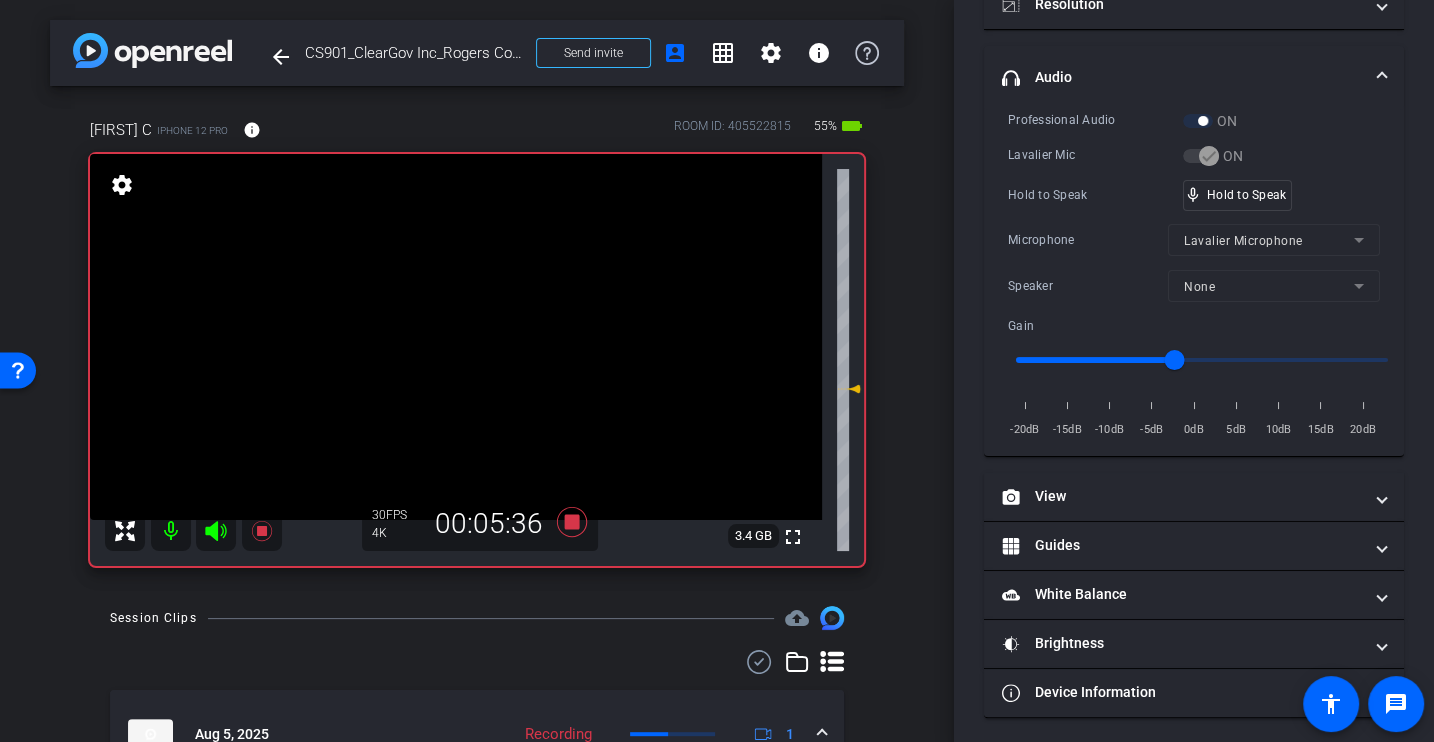click on "Professional Audio  ON  Lavalier Mic  ON  Hold to Speak  mic_none Hold to Speak Microphone Lavalier Microphone Speaker None Gain -20dB -15dB -10dB -5dB 0dB 5dB 10dB 15dB 20dB" at bounding box center (1194, 275) 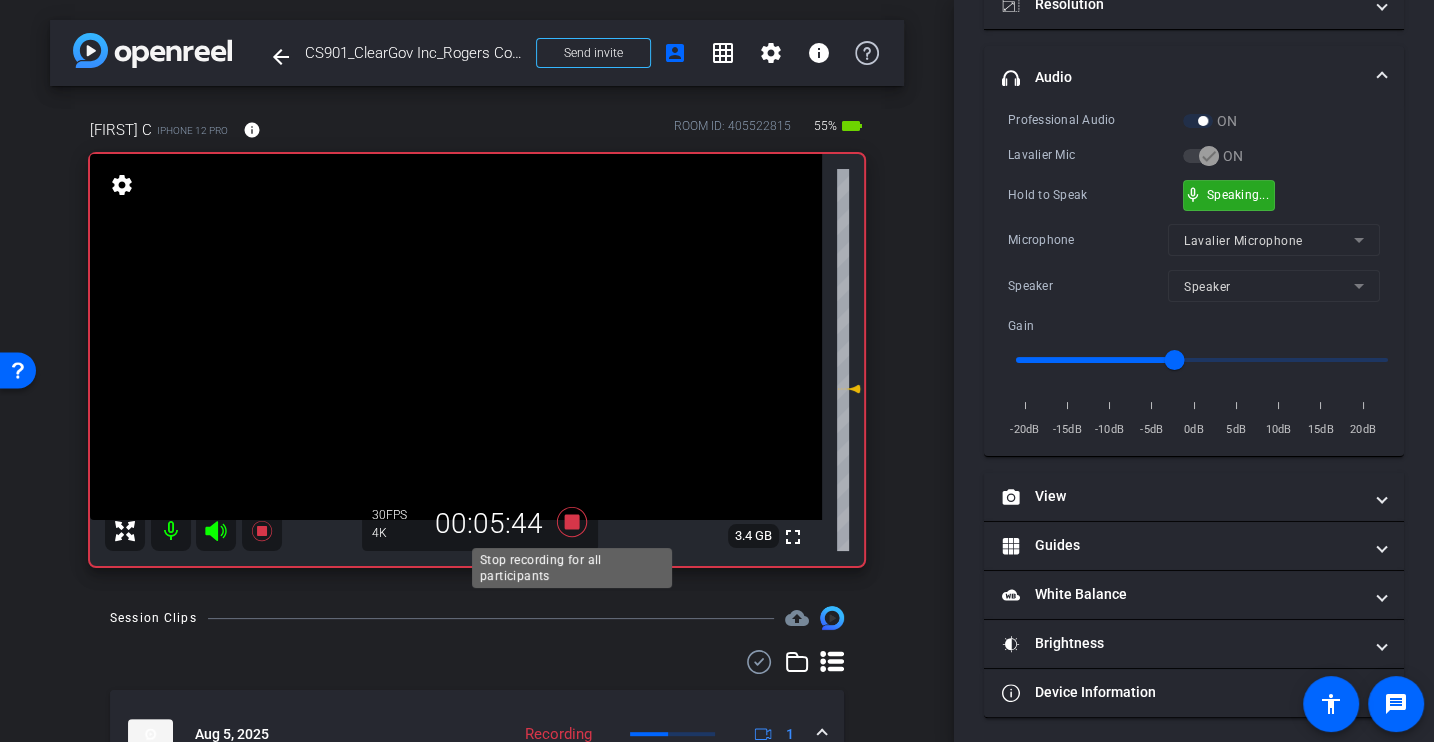click 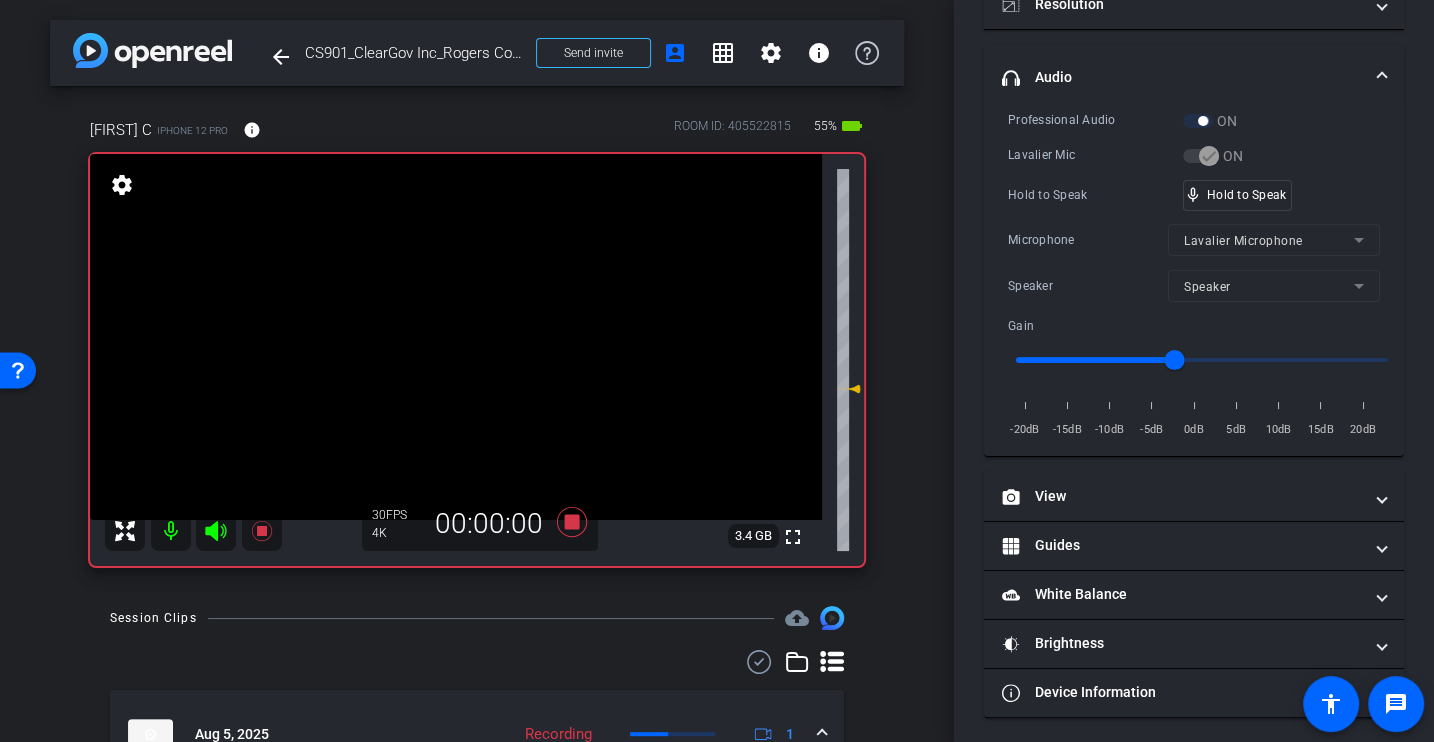 scroll, scrollTop: 168, scrollLeft: 0, axis: vertical 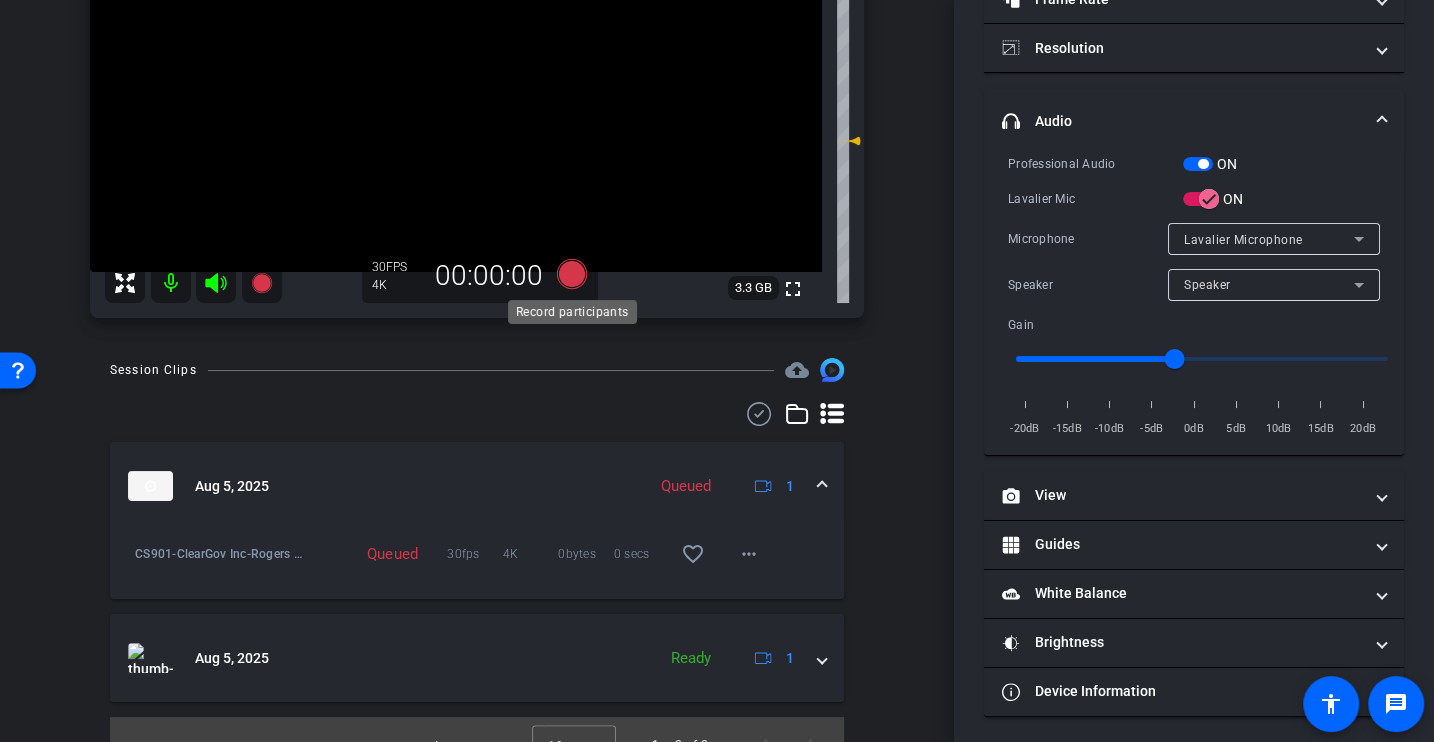 click 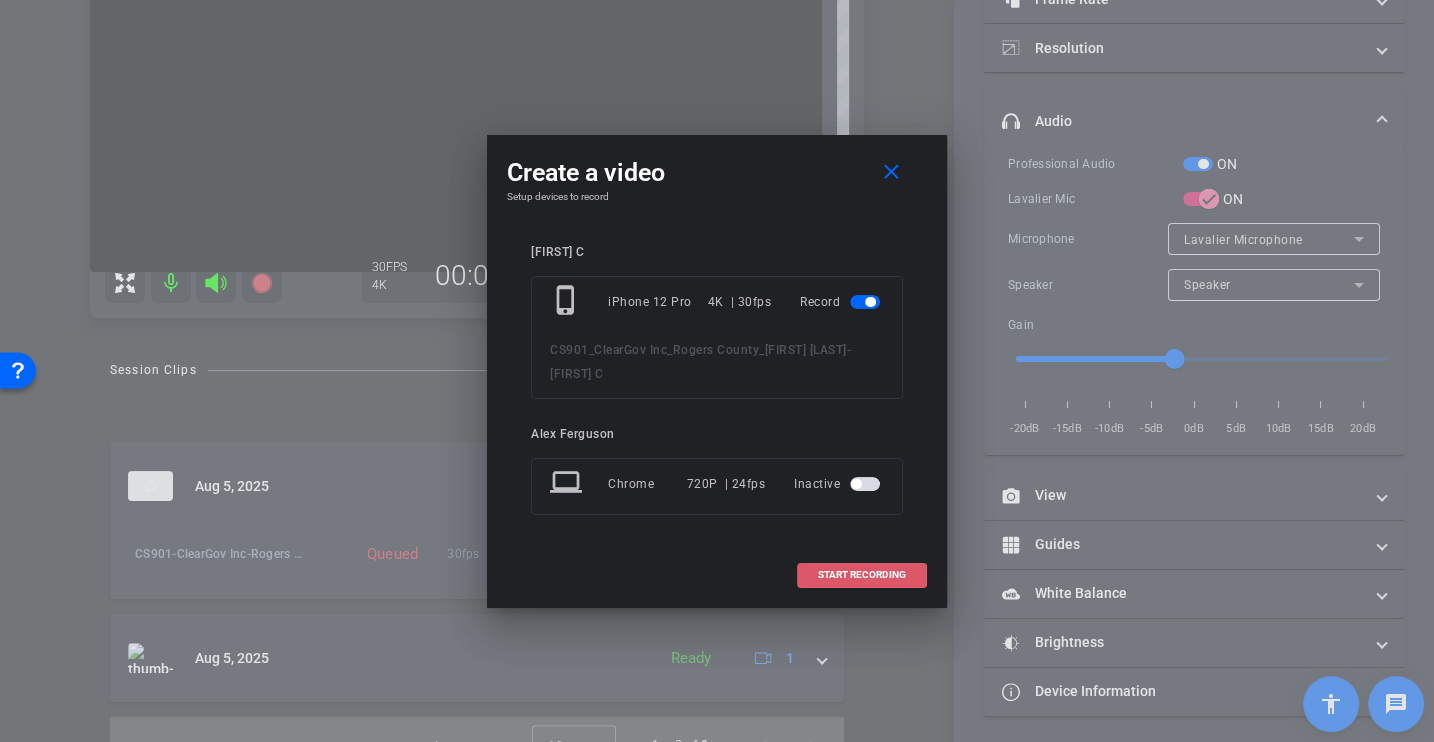 click on "START RECORDING" at bounding box center [862, 575] 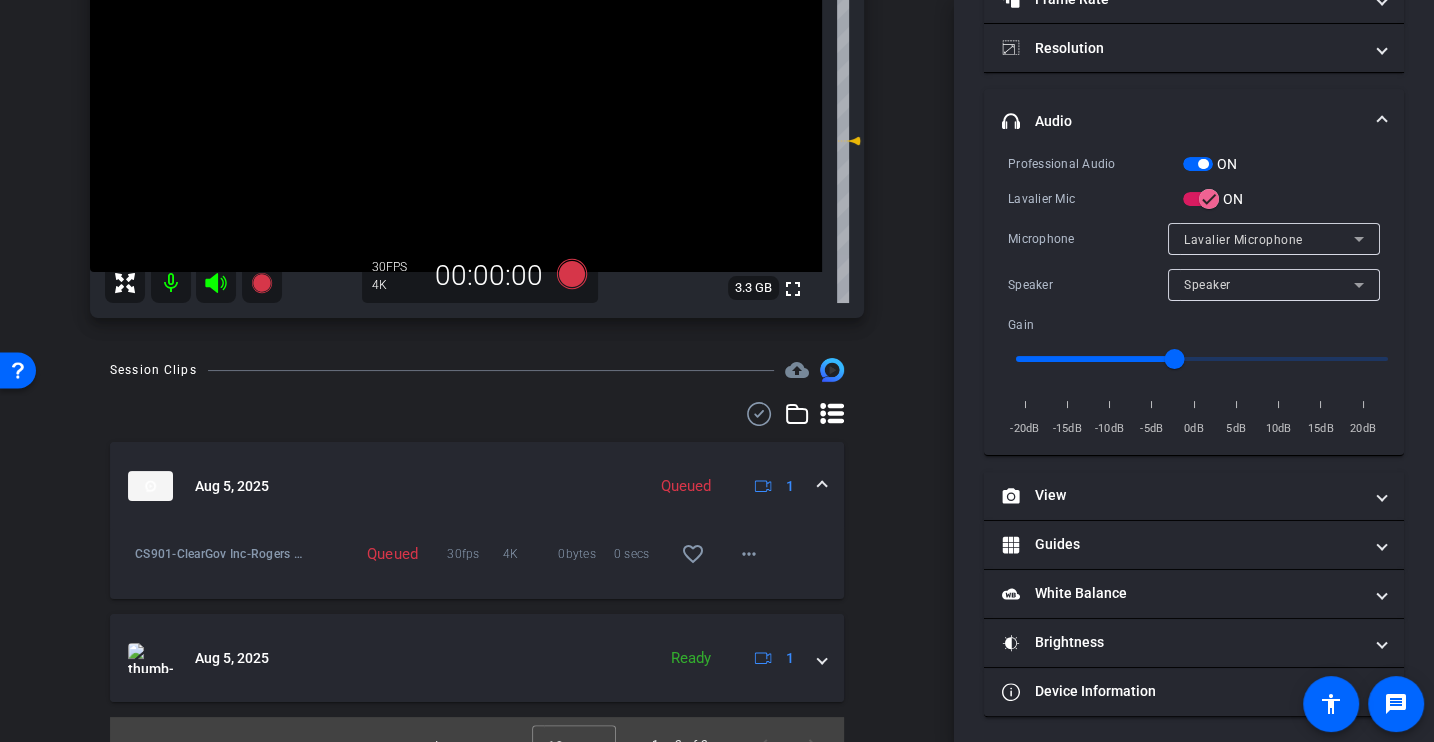 scroll, scrollTop: 234, scrollLeft: 0, axis: vertical 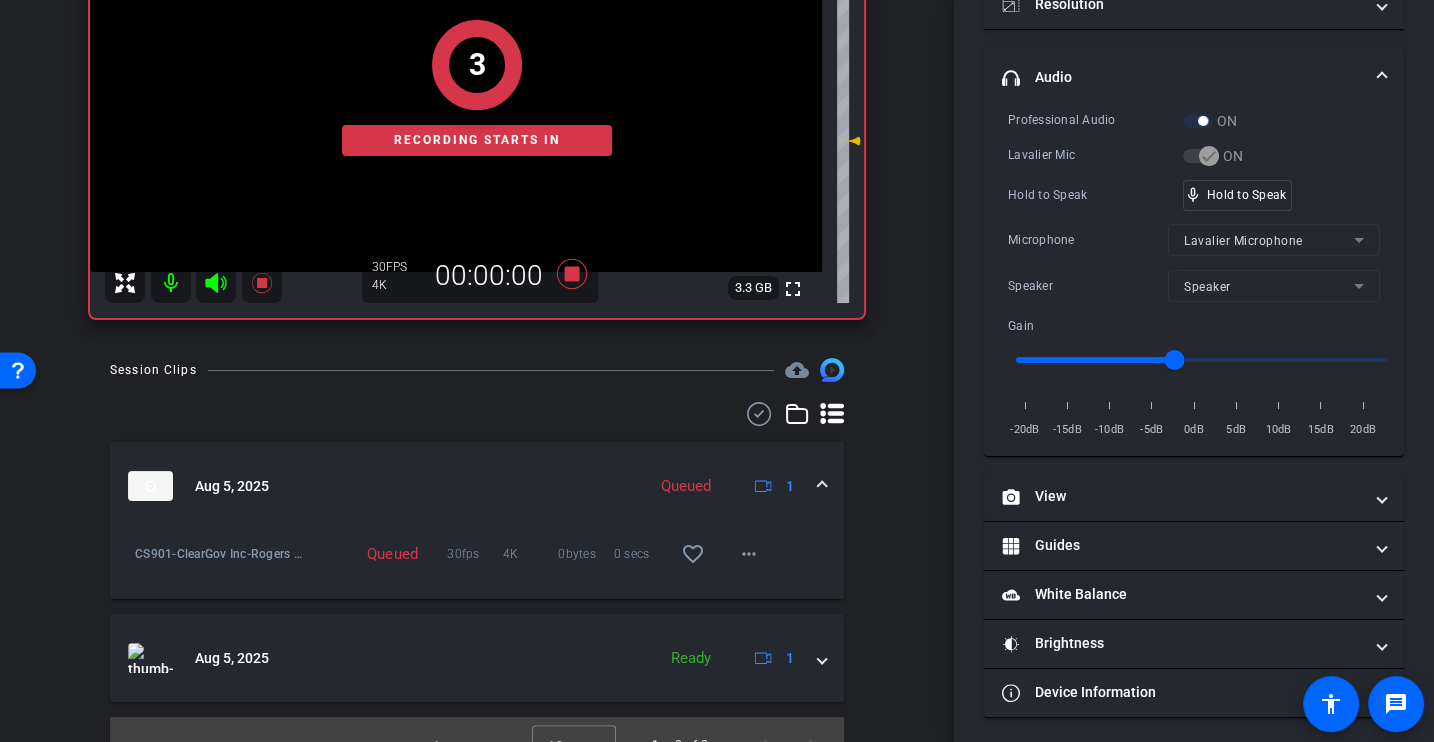click on "Professional Audio  ON  Lavalier Mic  ON  Hold to Speak  mic_none Hold to Speak Microphone Lavalier Microphone Speaker Speaker Gain -20dB -15dB -10dB -5dB 0dB 5dB 10dB 15dB 20dB" at bounding box center [1194, 275] 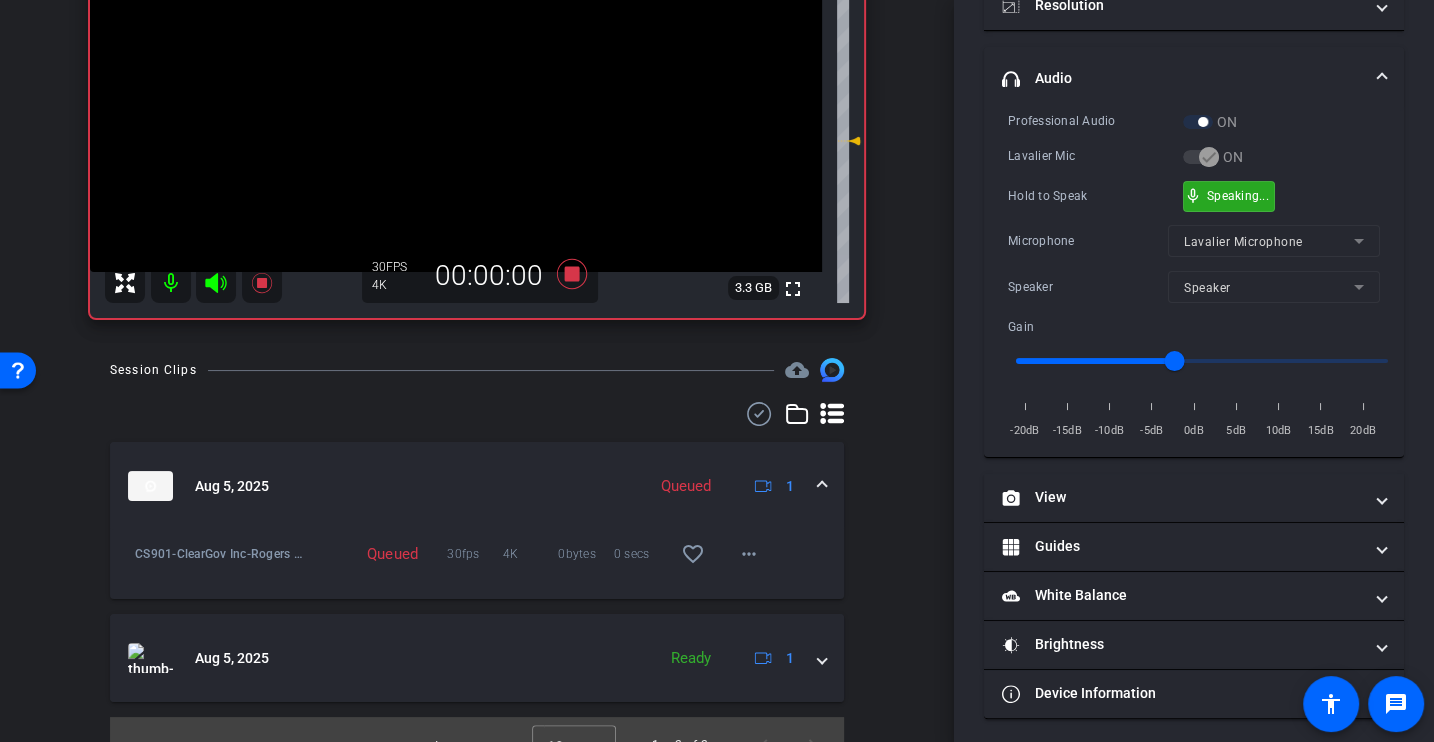 scroll, scrollTop: 234, scrollLeft: 0, axis: vertical 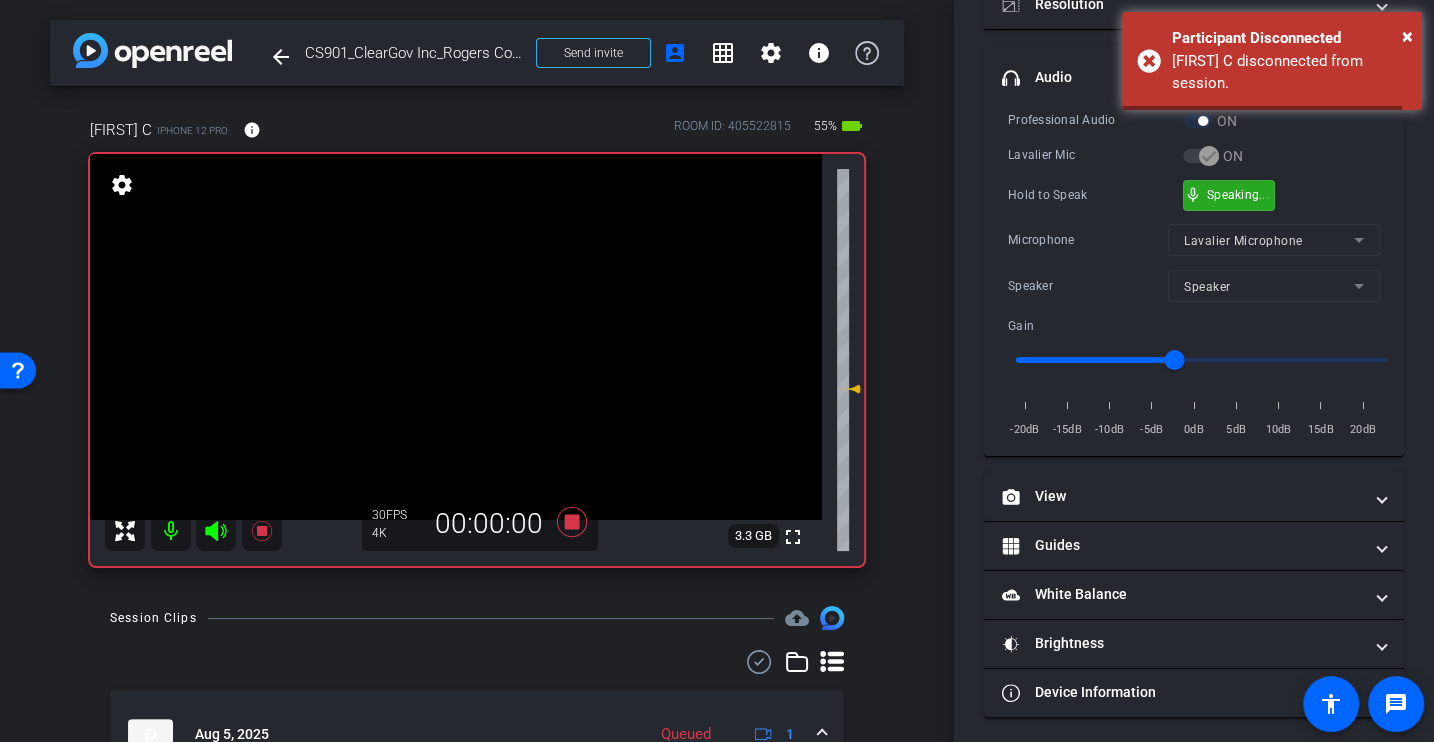click on "Hold to Speak  mic_none Speaking..." at bounding box center [1194, 195] 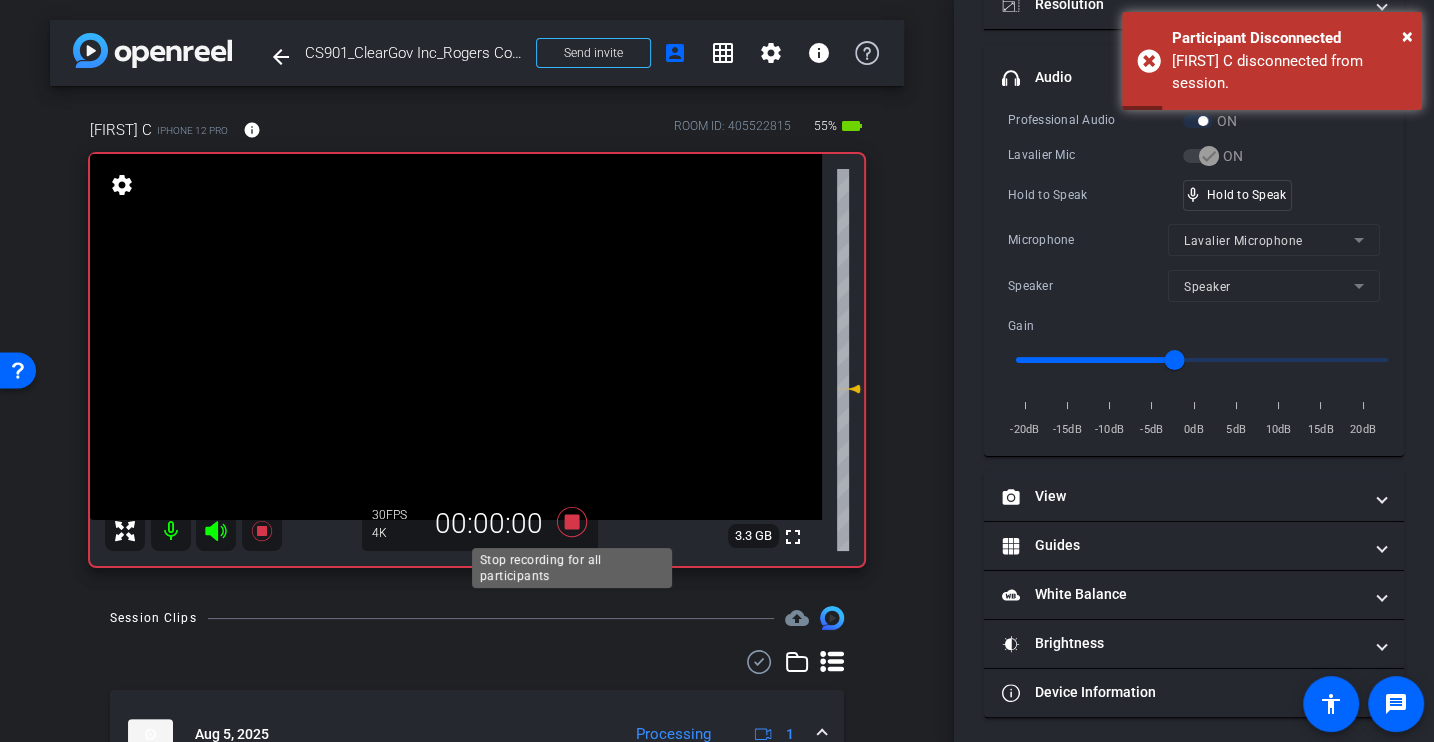 click 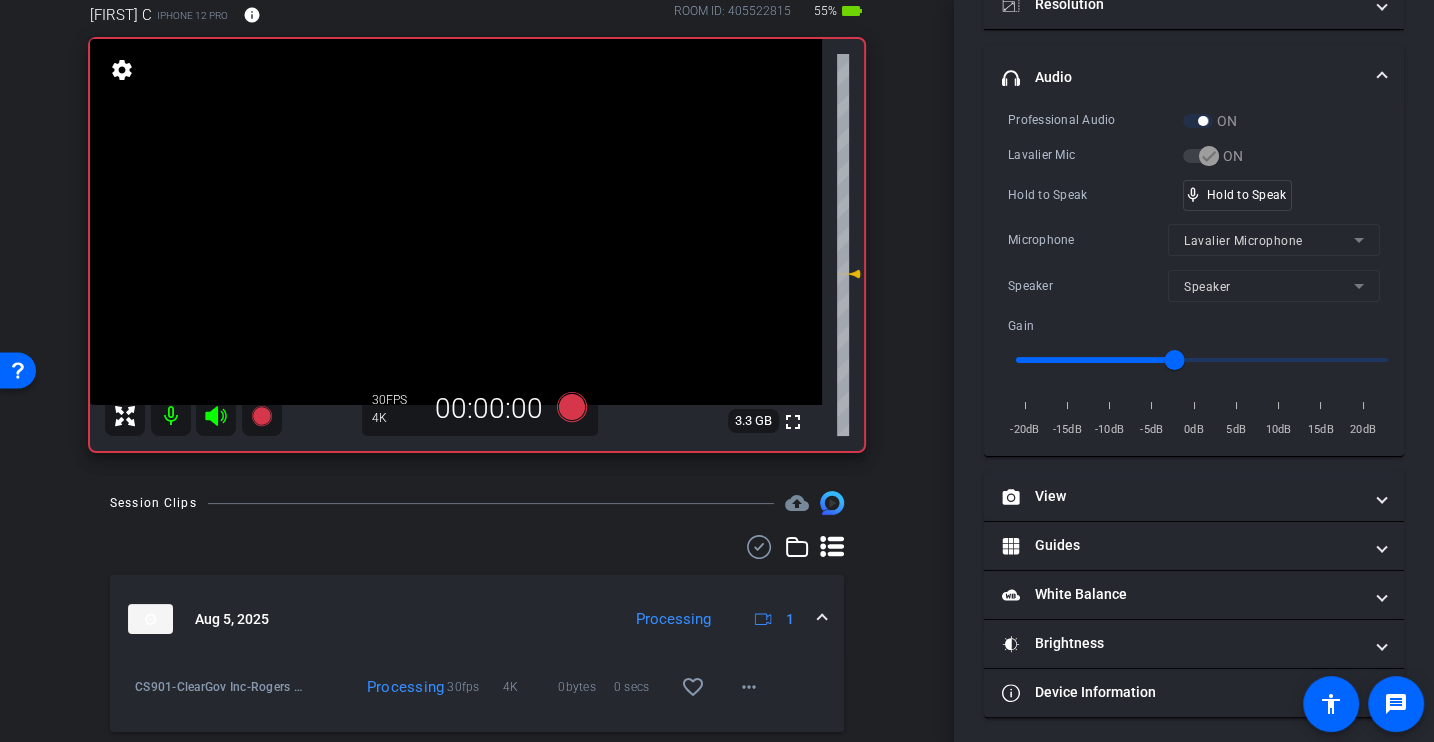 scroll, scrollTop: 0, scrollLeft: 0, axis: both 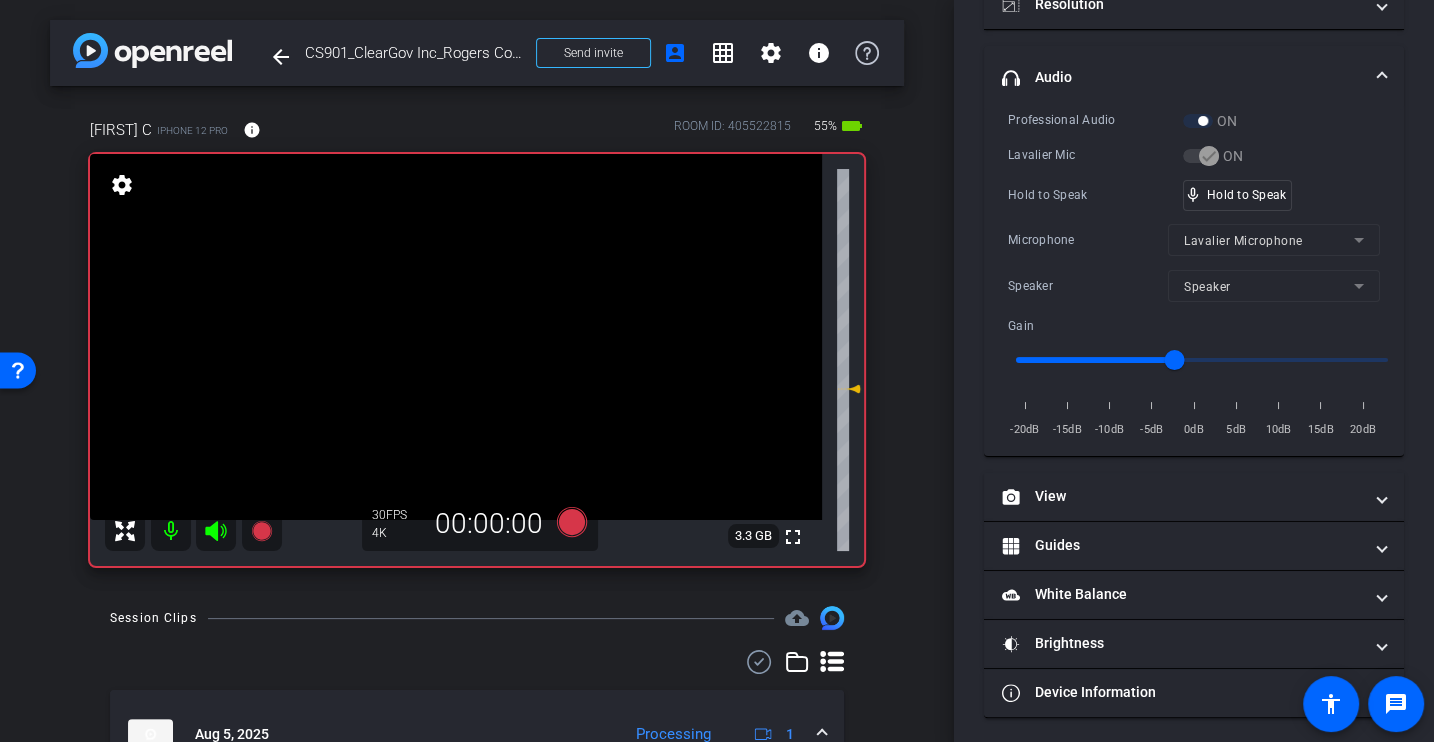click on "Hold to Speak" at bounding box center [1095, 195] 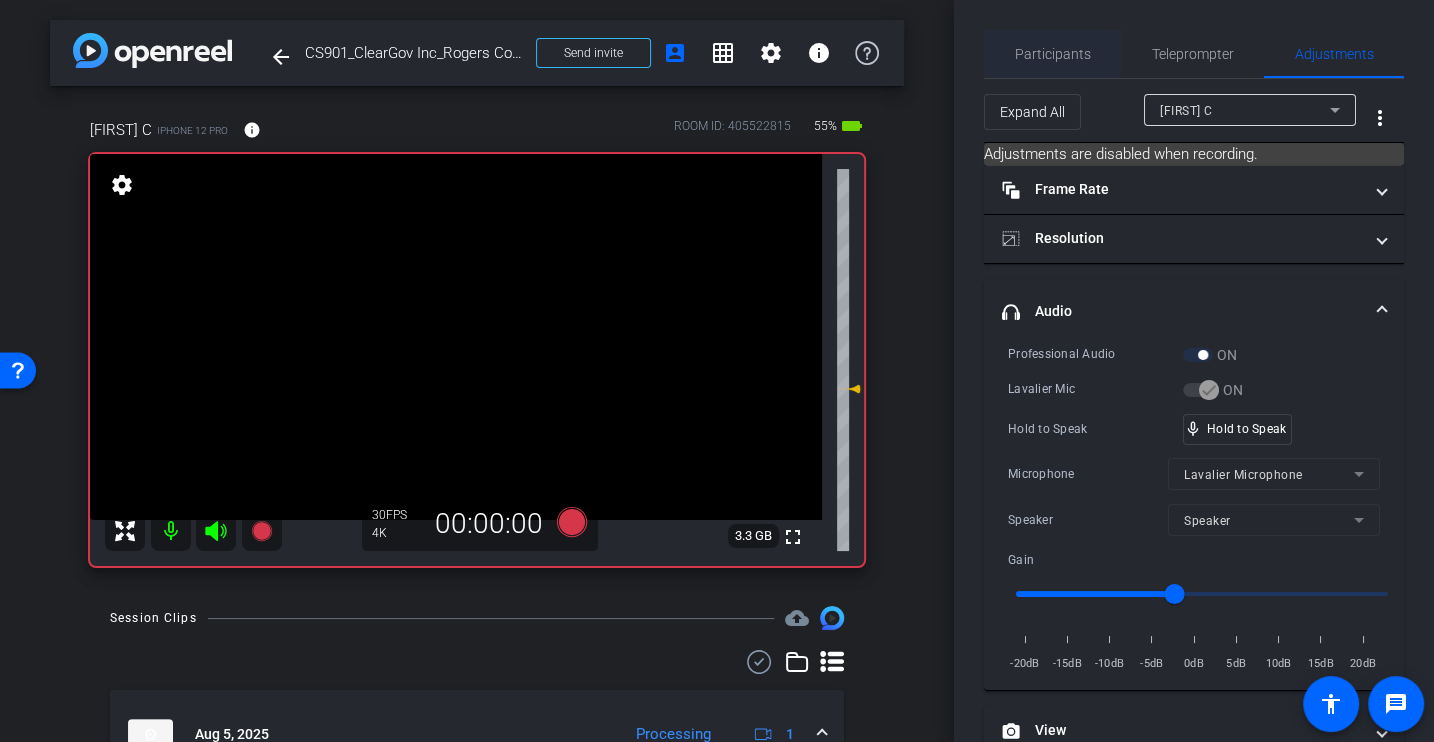 click on "Participants" at bounding box center [1053, 54] 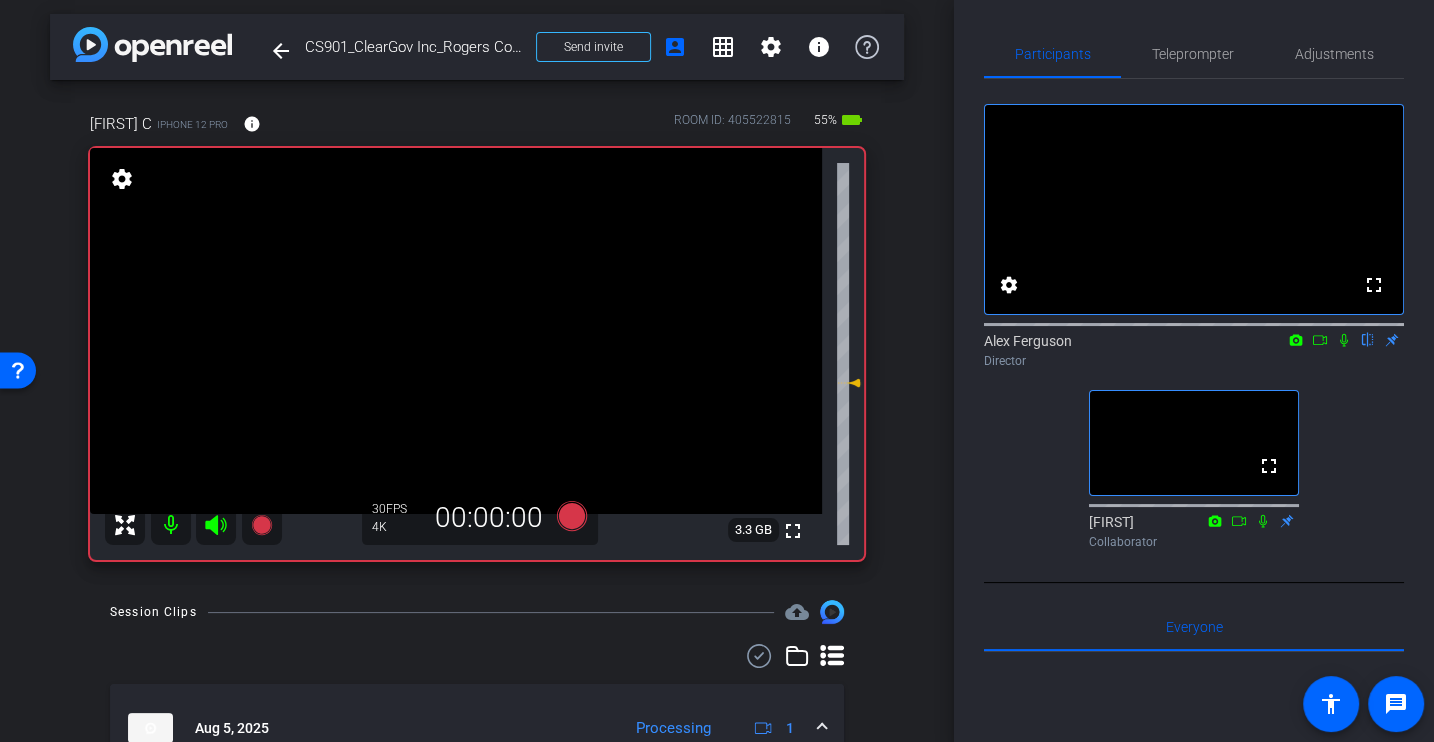 scroll, scrollTop: 0, scrollLeft: 0, axis: both 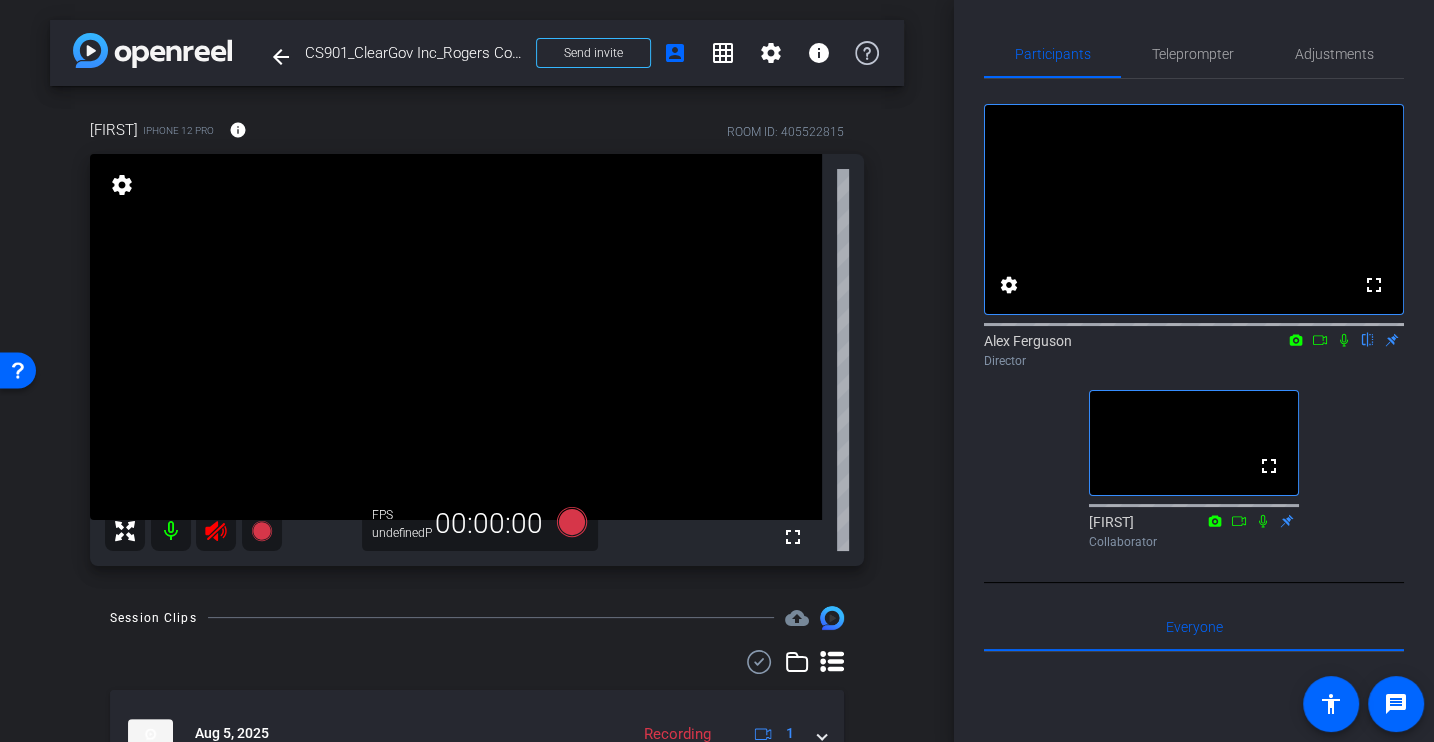 click 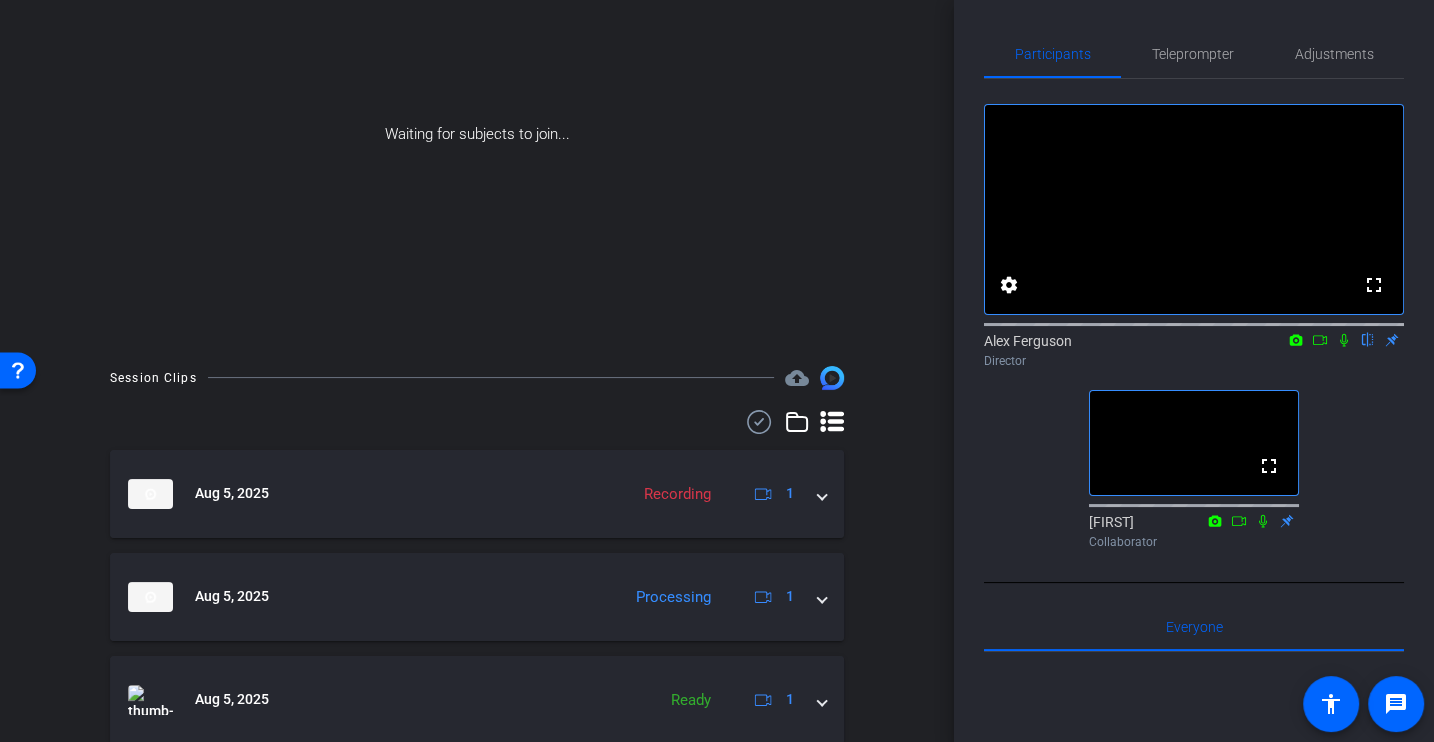 scroll, scrollTop: 0, scrollLeft: 0, axis: both 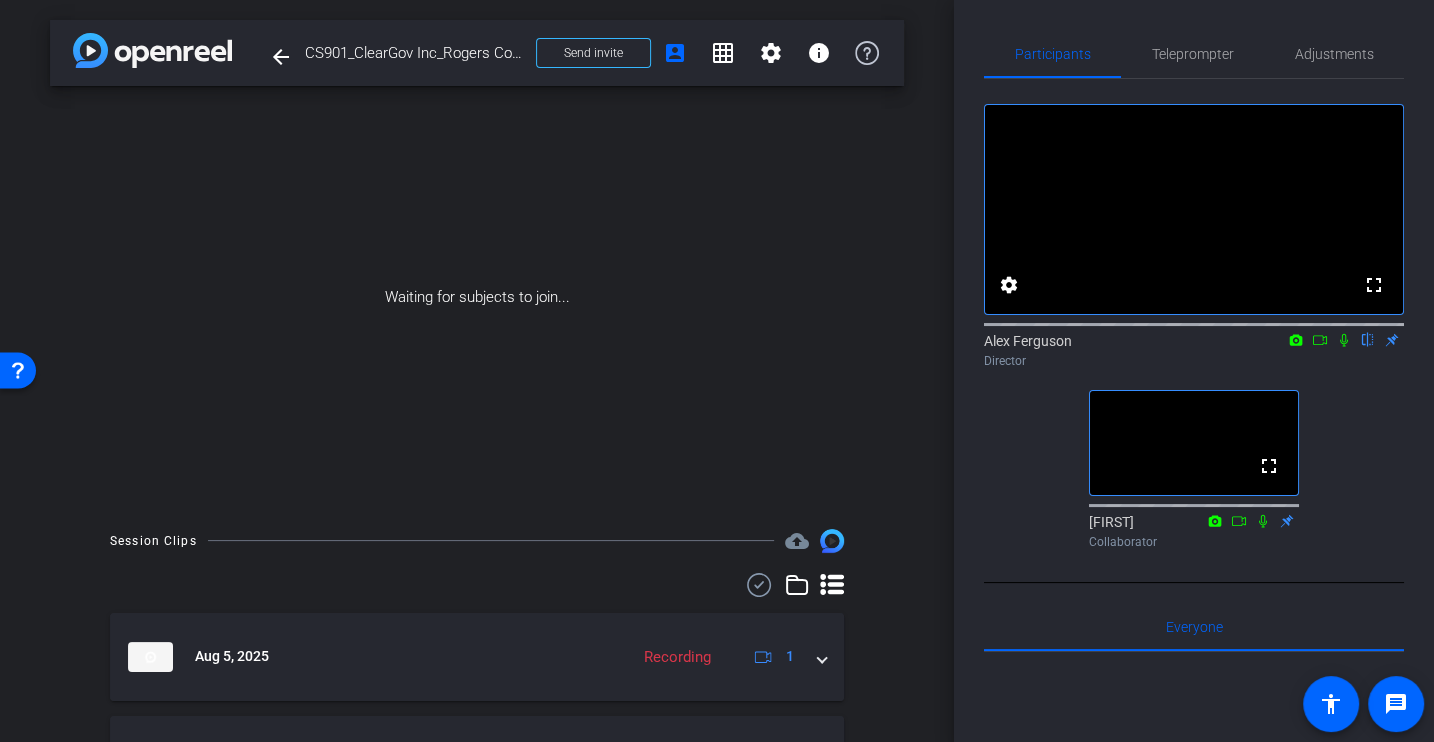 click on "arrow_back  CS901_ClearGov Inc_Rogers County_[LAST]   Back to project   Send invite  account_box grid_on settings info
Waiting for subjects to join...  Session Clips   cloud_upload
[MONTH] [DAY], [YEAR]  Recording
1   [MONTH] [DAY], [YEAR]   Processing
1   [MONTH] [DAY], [YEAR]   Ready
1  Items per page:  10  1 – 3 of 3" at bounding box center (477, 371) 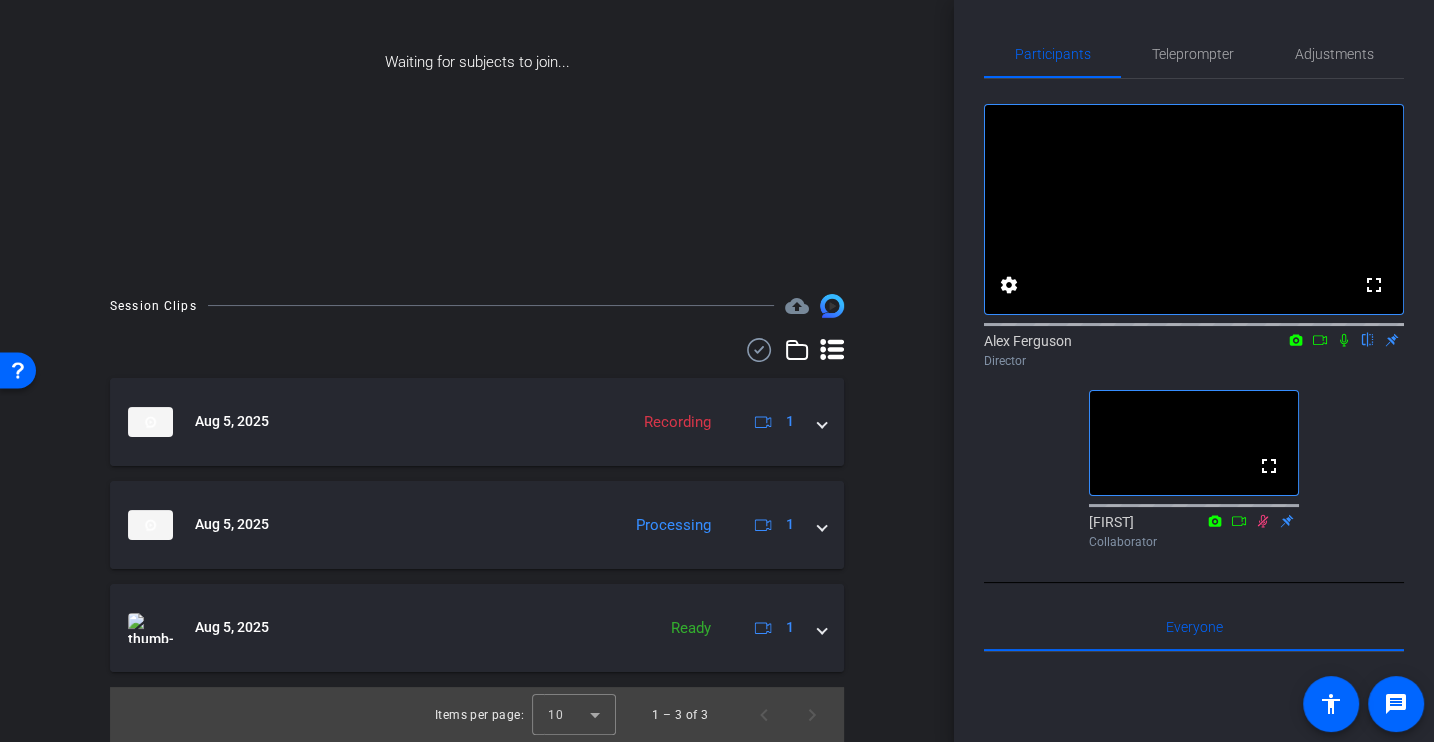 scroll, scrollTop: 0, scrollLeft: 0, axis: both 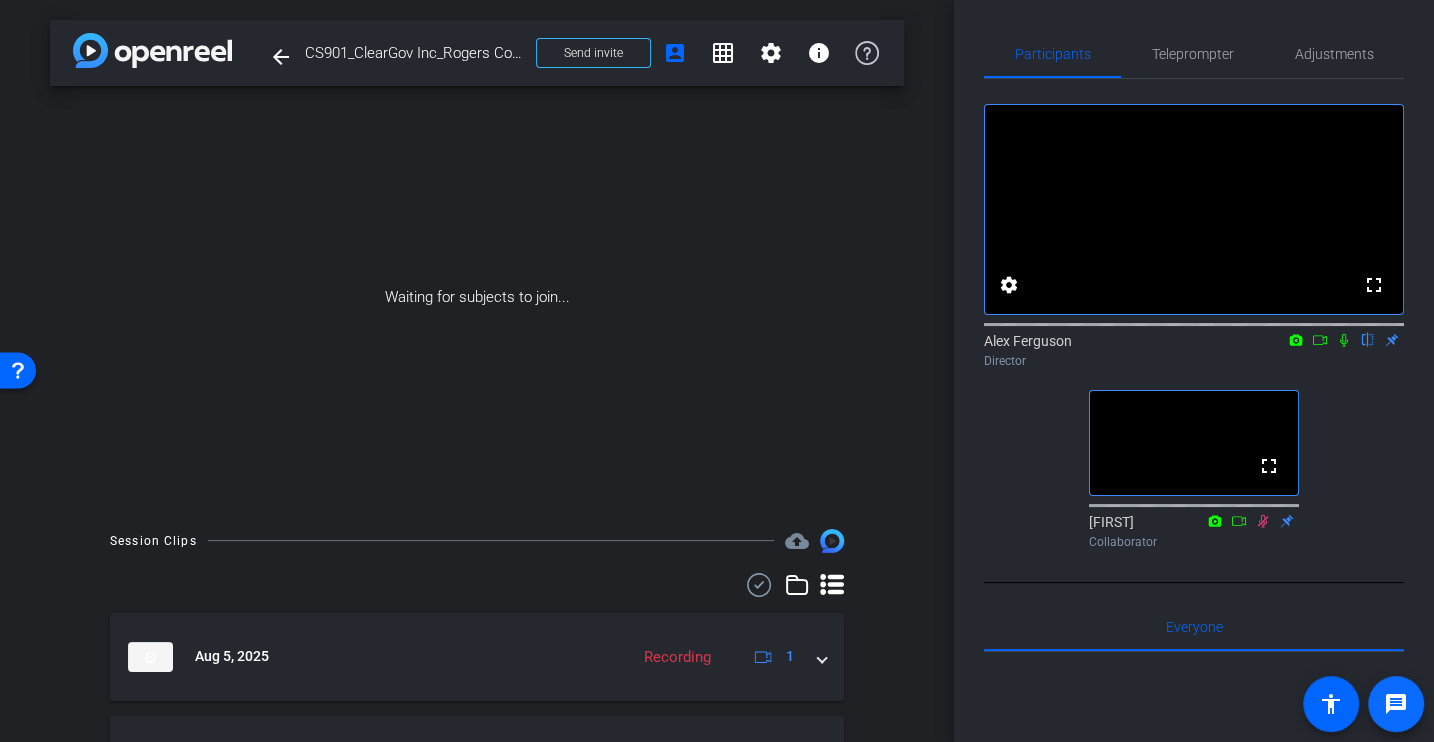click on "message" 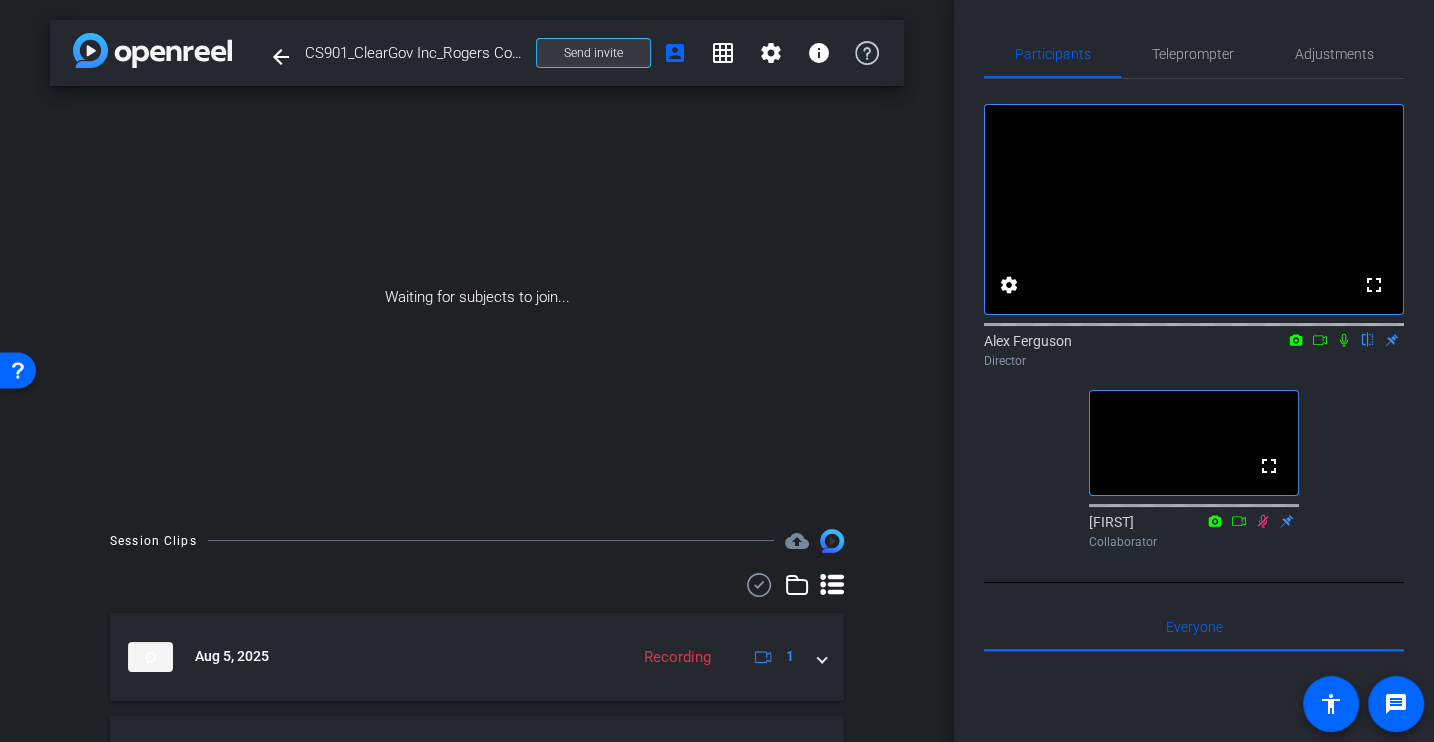 click on "Send invite" at bounding box center [593, 53] 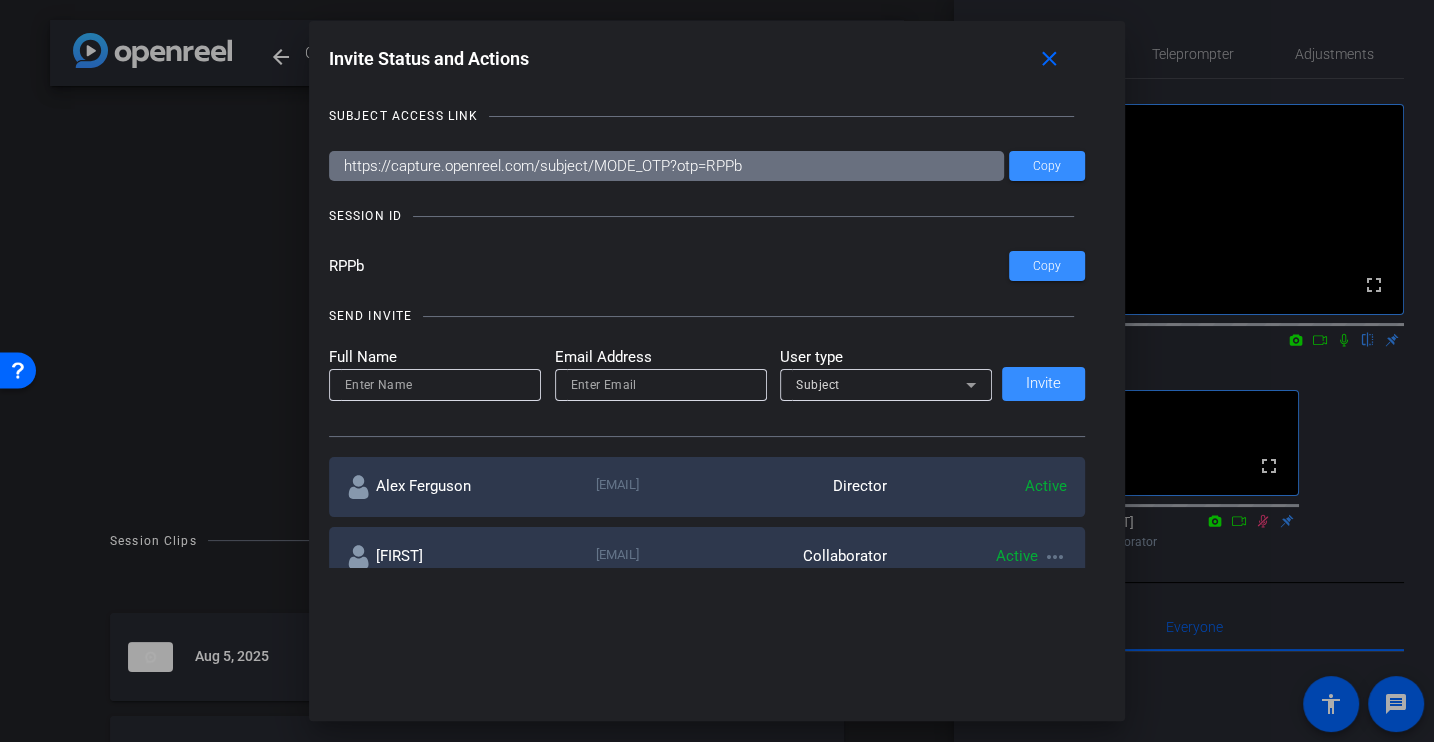 drag, startPoint x: 413, startPoint y: 268, endPoint x: 273, endPoint y: 266, distance: 140.01428 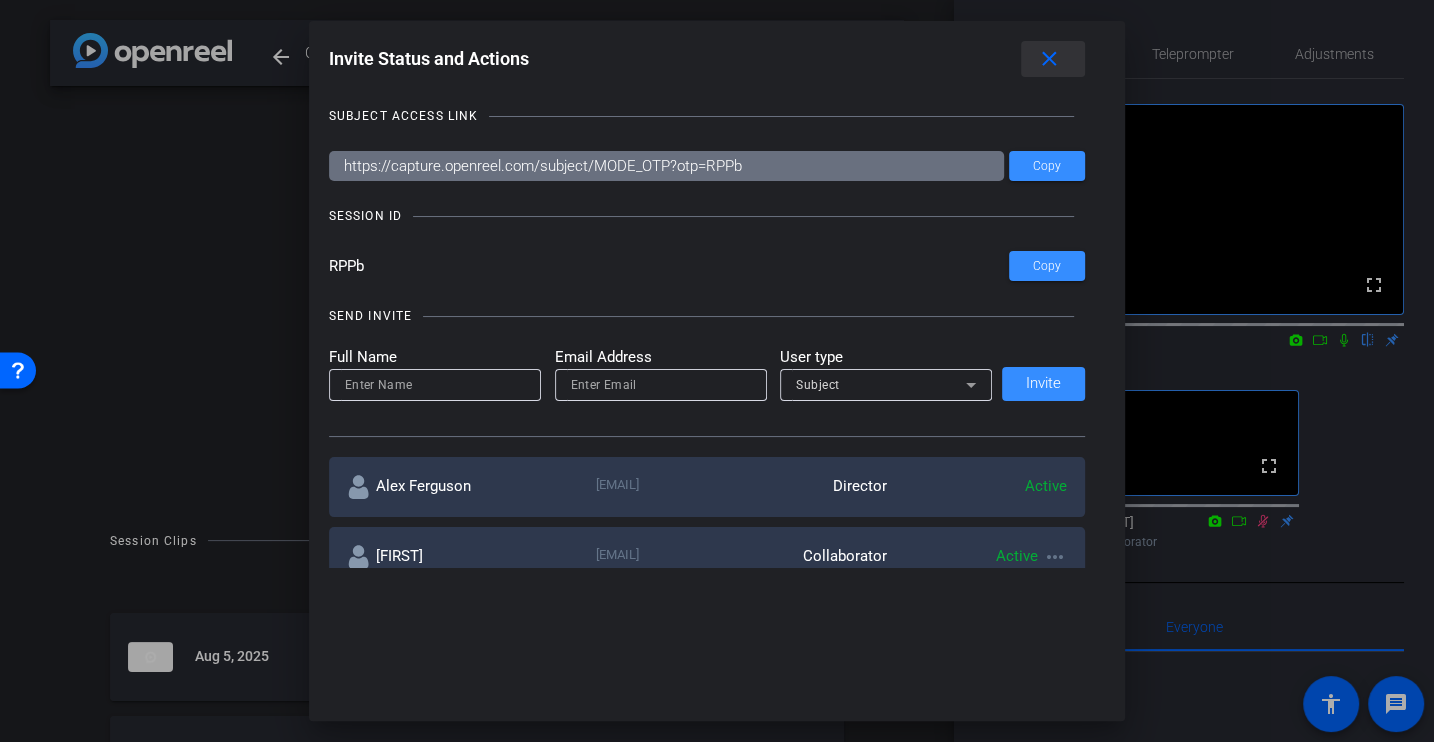 click at bounding box center (1053, 59) 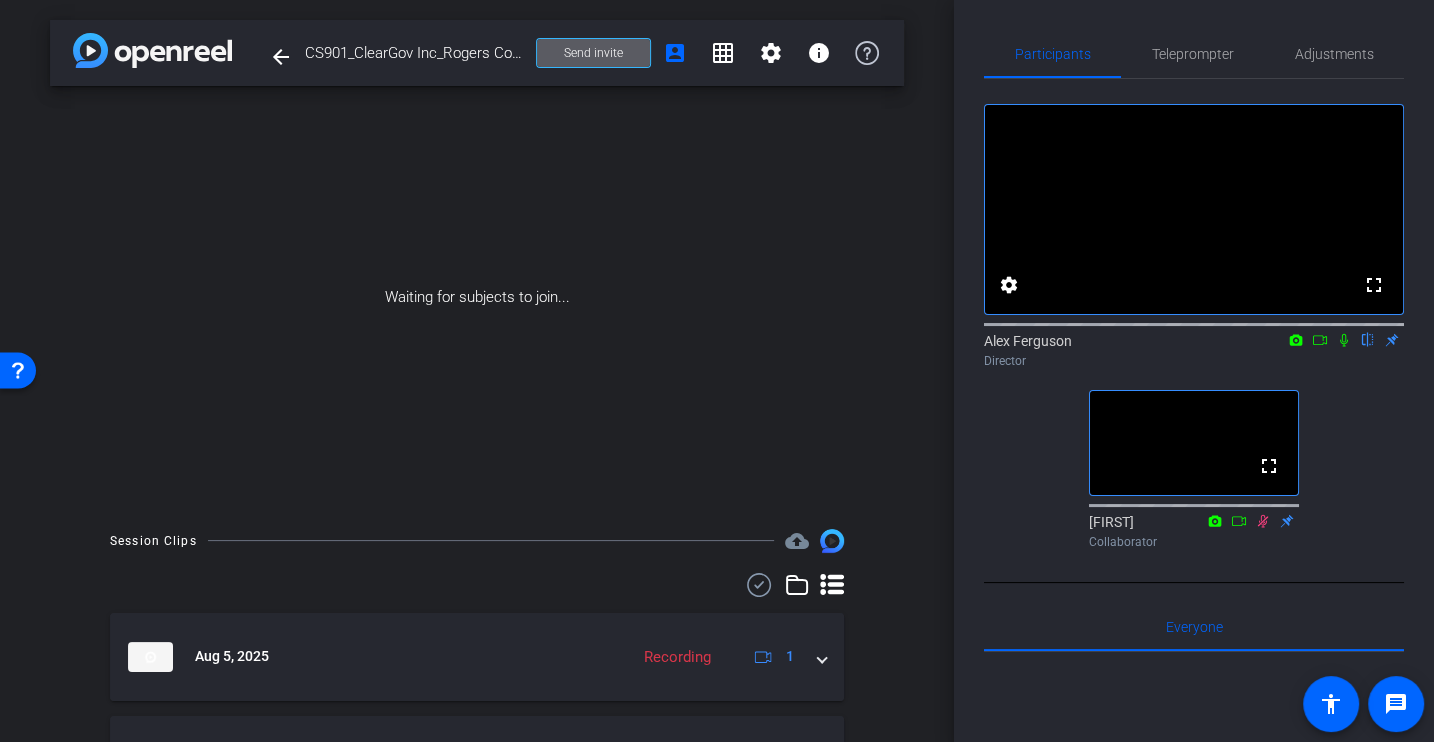 click on "Waiting for subjects to join..." at bounding box center (477, 297) 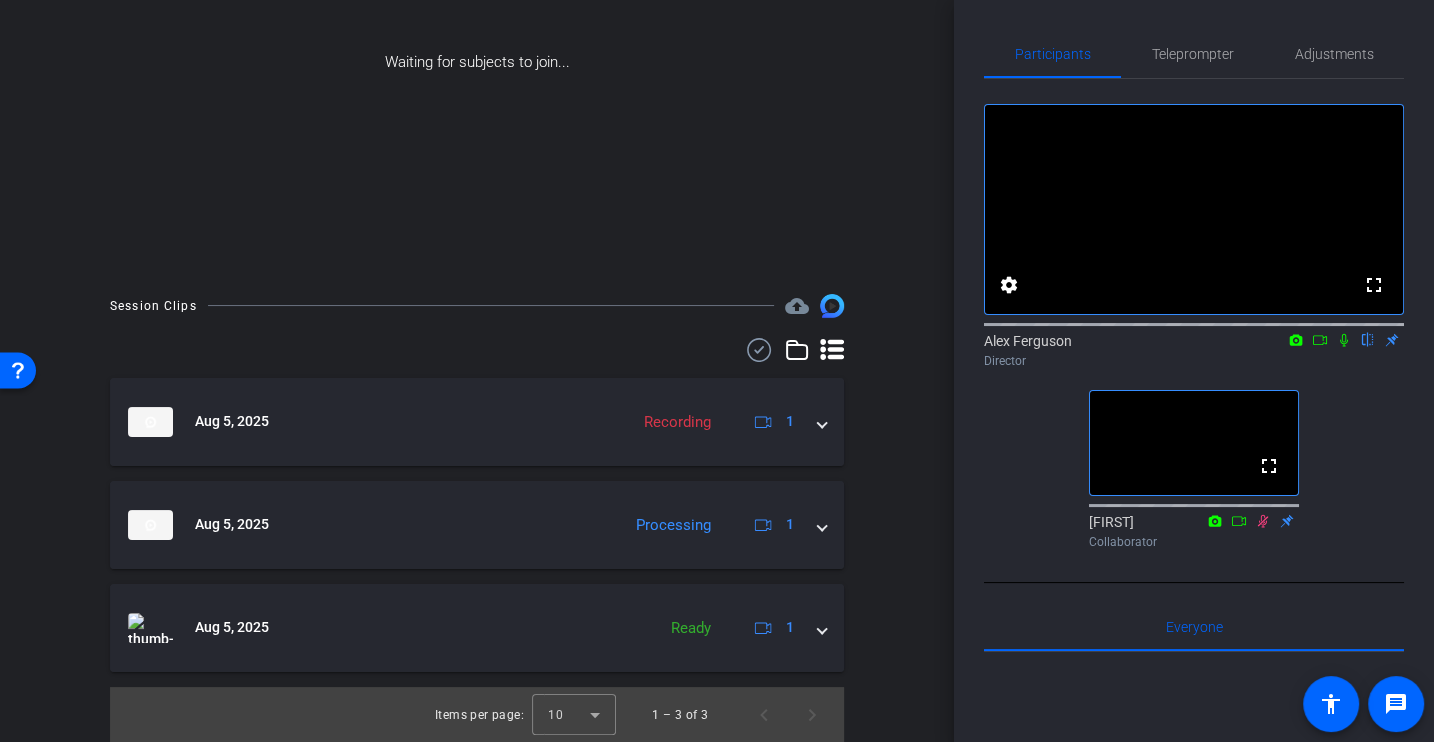 scroll, scrollTop: 0, scrollLeft: 0, axis: both 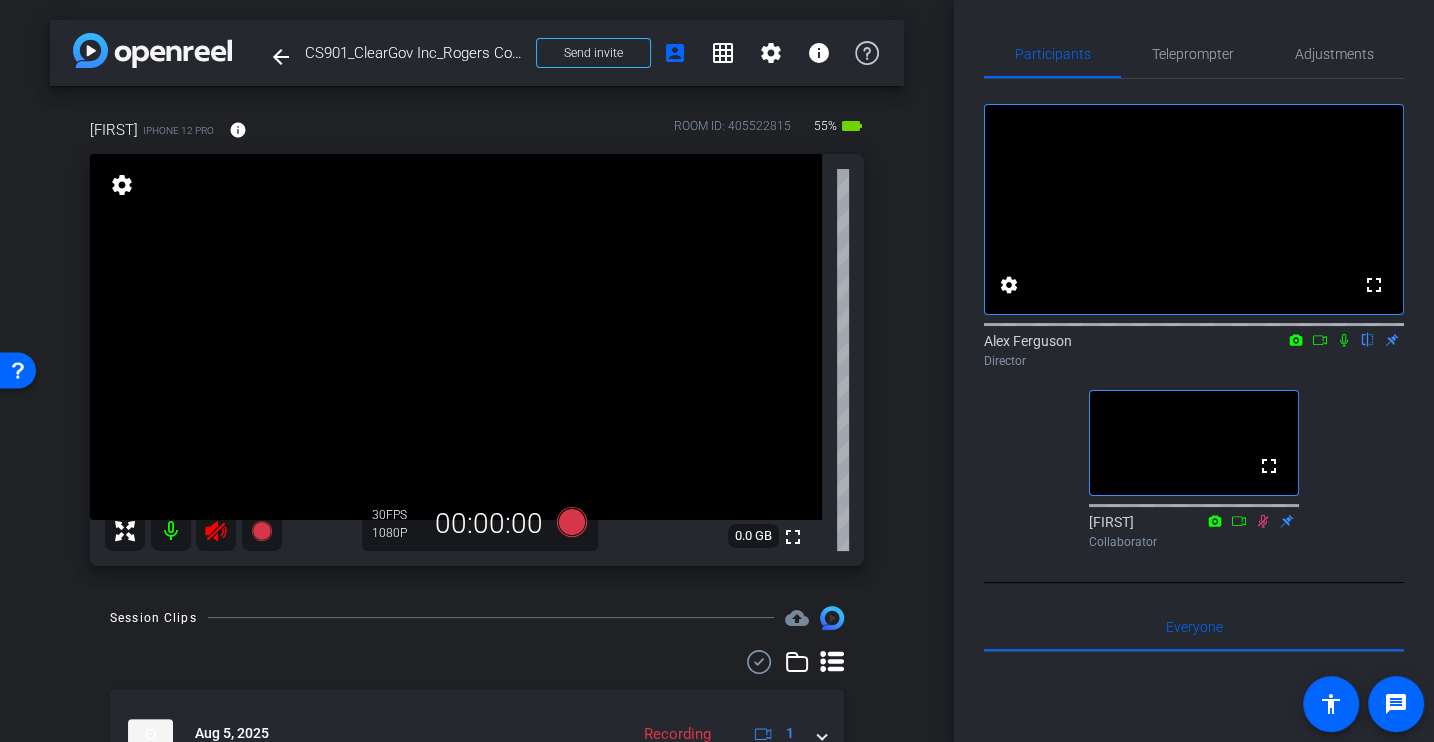 click 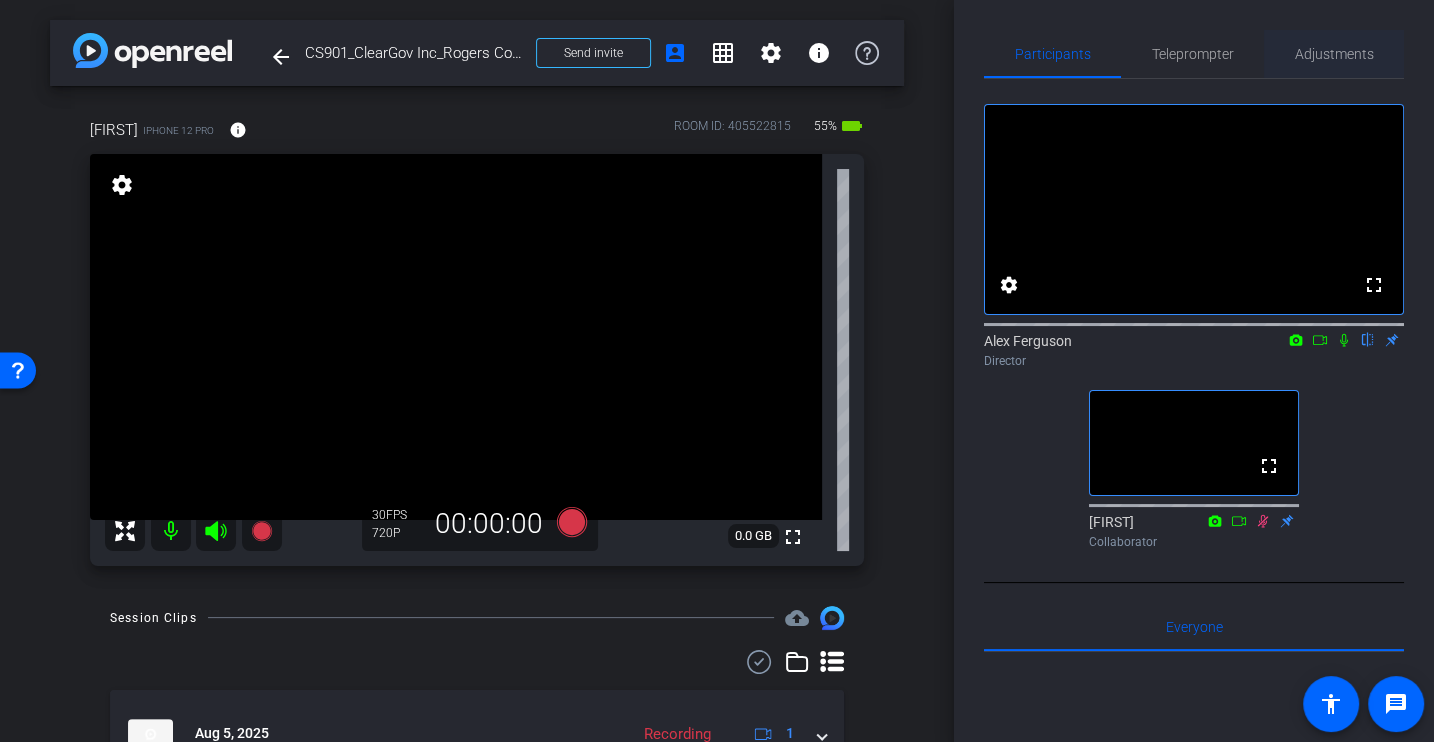 click on "Adjustments" at bounding box center (1334, 54) 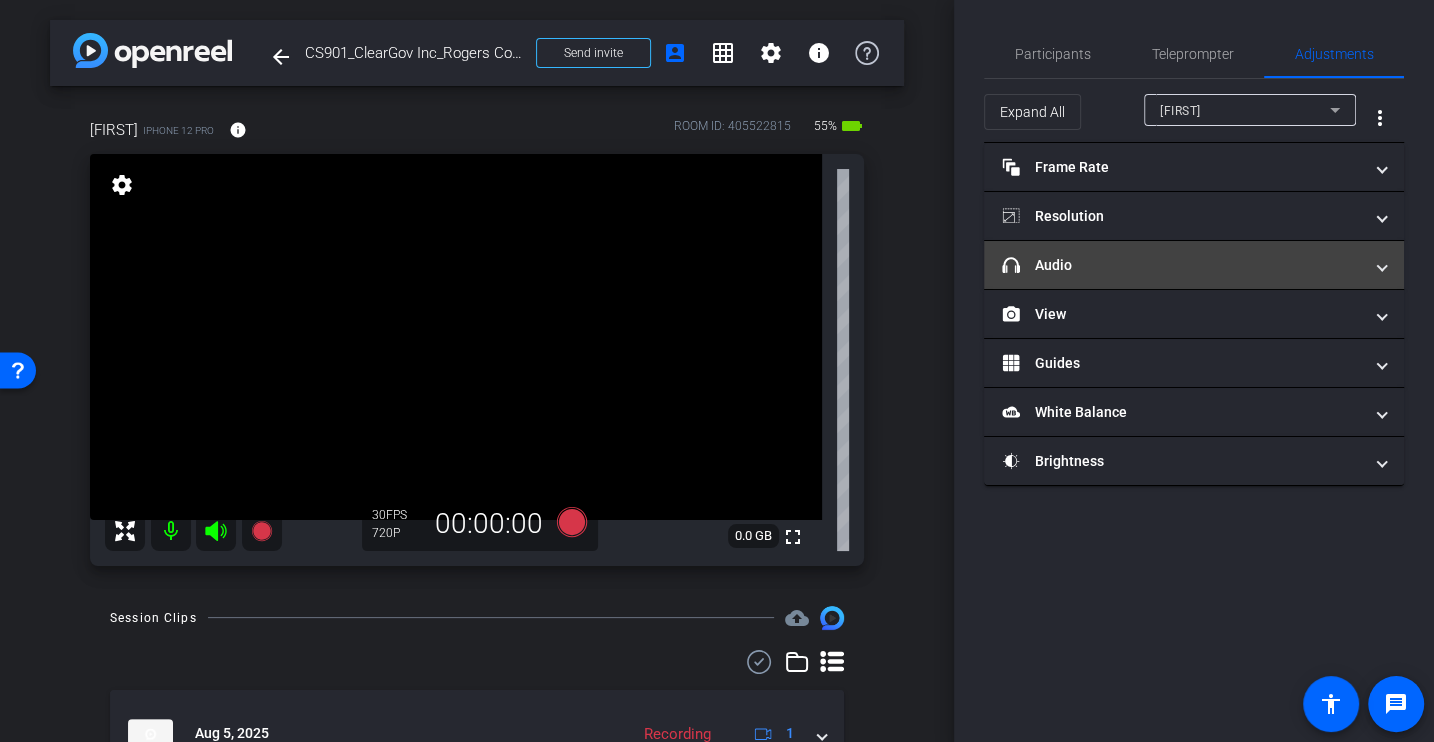 click on "headphone icon
Audio" at bounding box center [1194, 265] 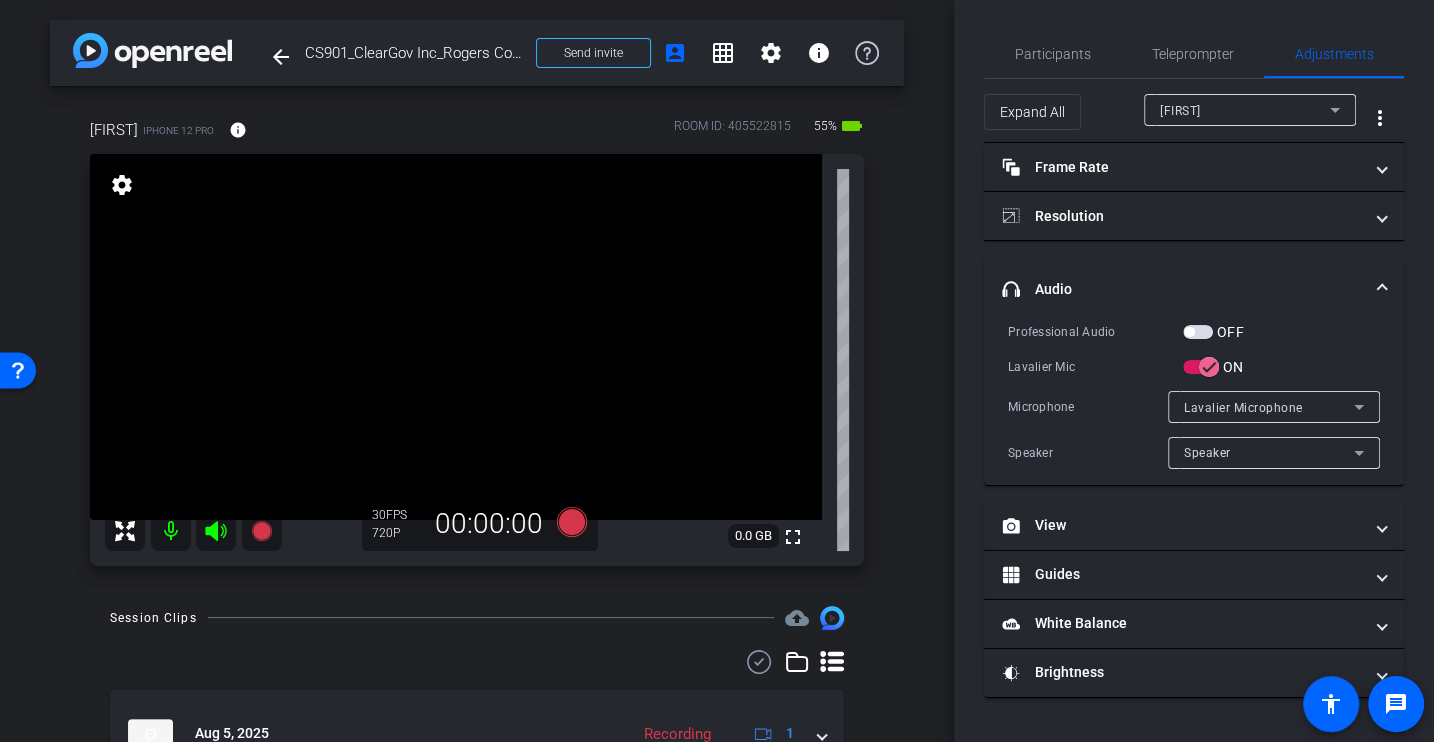 click on "Professional Audio  OFF  Lavalier Mic  ON  Microphone Lavalier Microphone Speaker Speaker" at bounding box center [1194, 395] 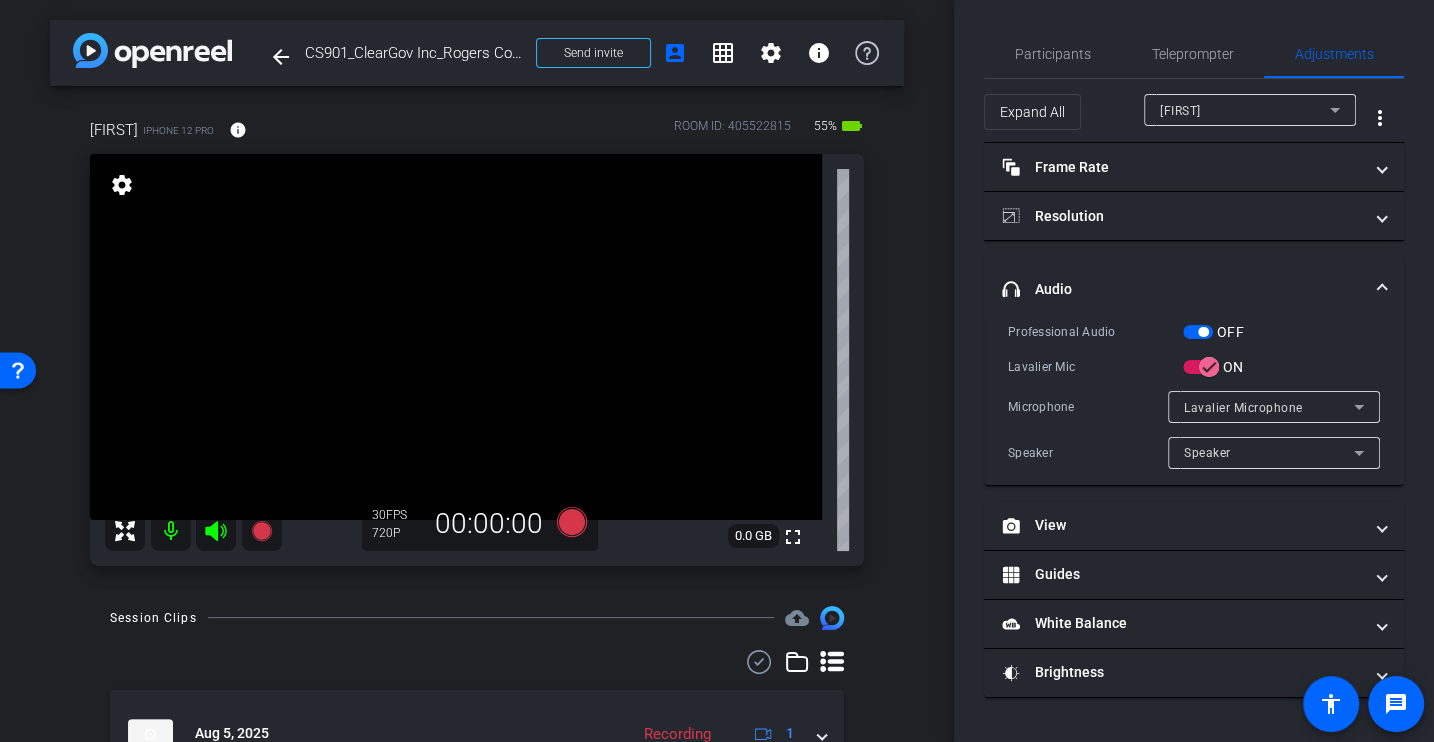 click on "Professional Audio  OFF  Lavalier Mic  ON  Microphone Lavalier Microphone Speaker Speaker" at bounding box center (1194, 395) 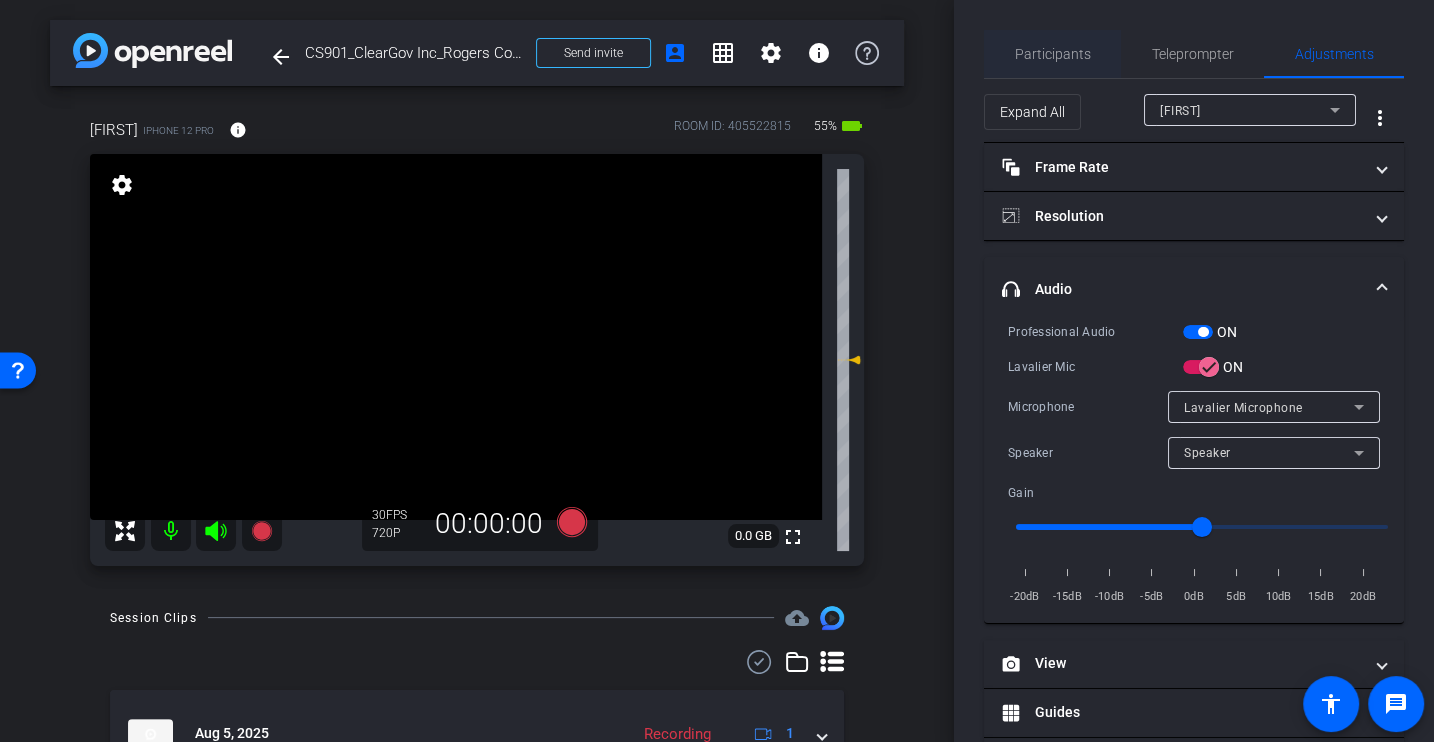 click on "Participants" at bounding box center (1053, 54) 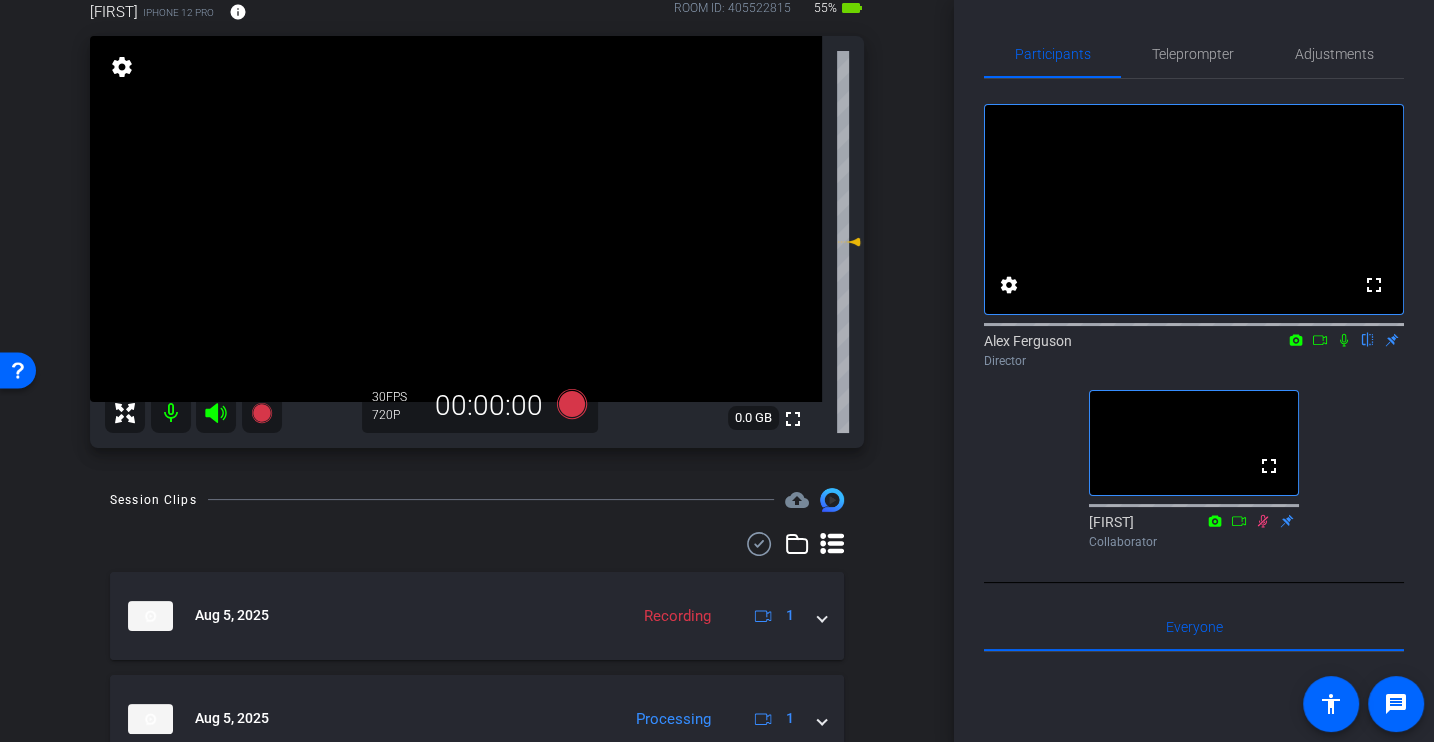 scroll, scrollTop: 0, scrollLeft: 0, axis: both 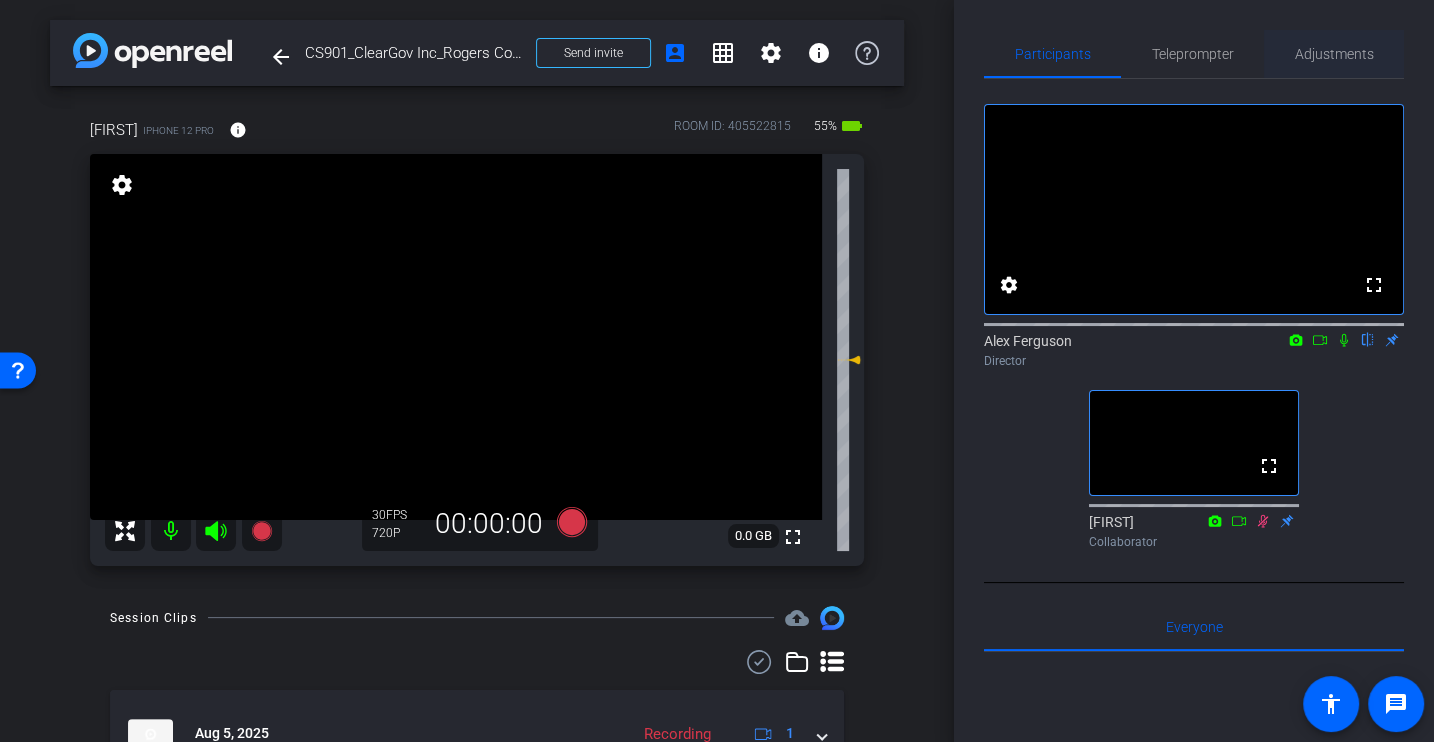 click on "Adjustments" at bounding box center (1334, 54) 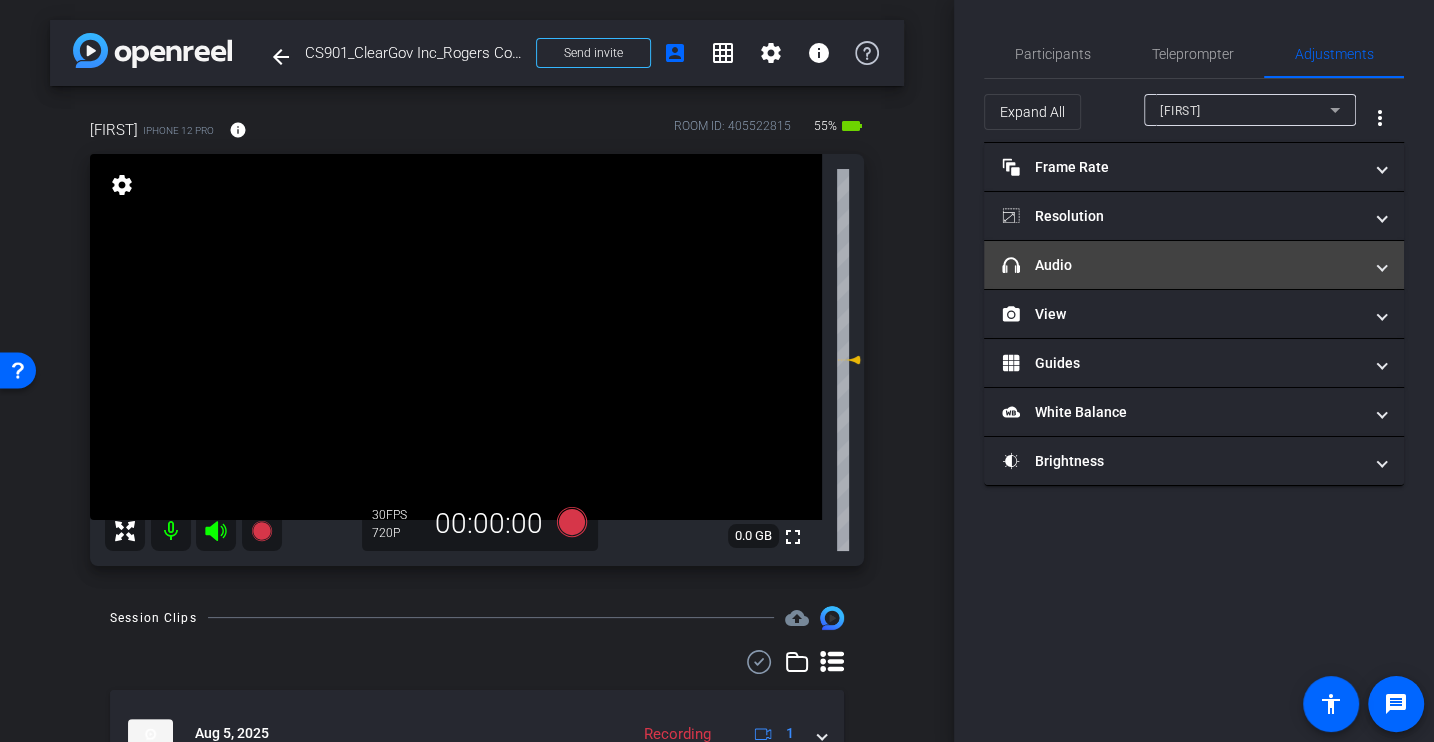 click on "headphone icon
Audio" at bounding box center [1182, 265] 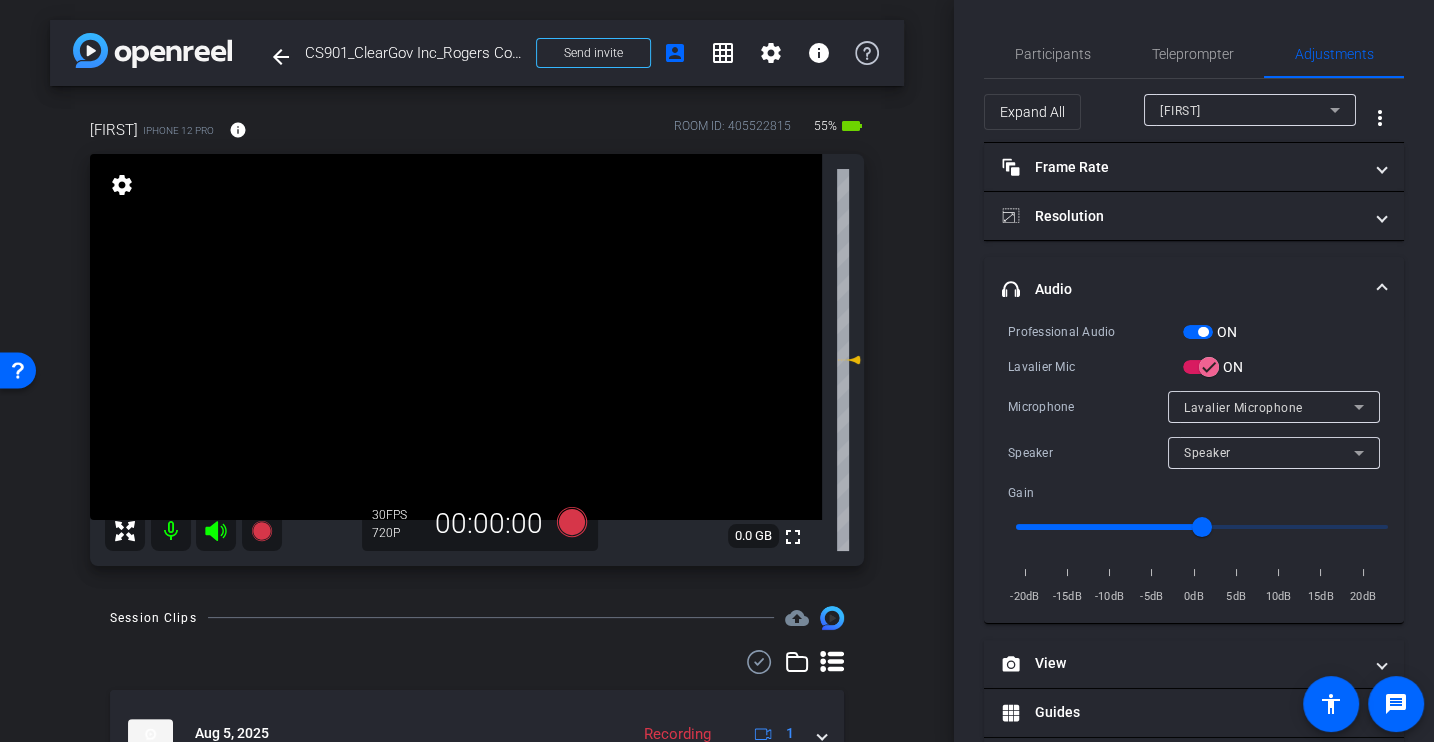 click on "Lavalier Mic" at bounding box center [1095, 367] 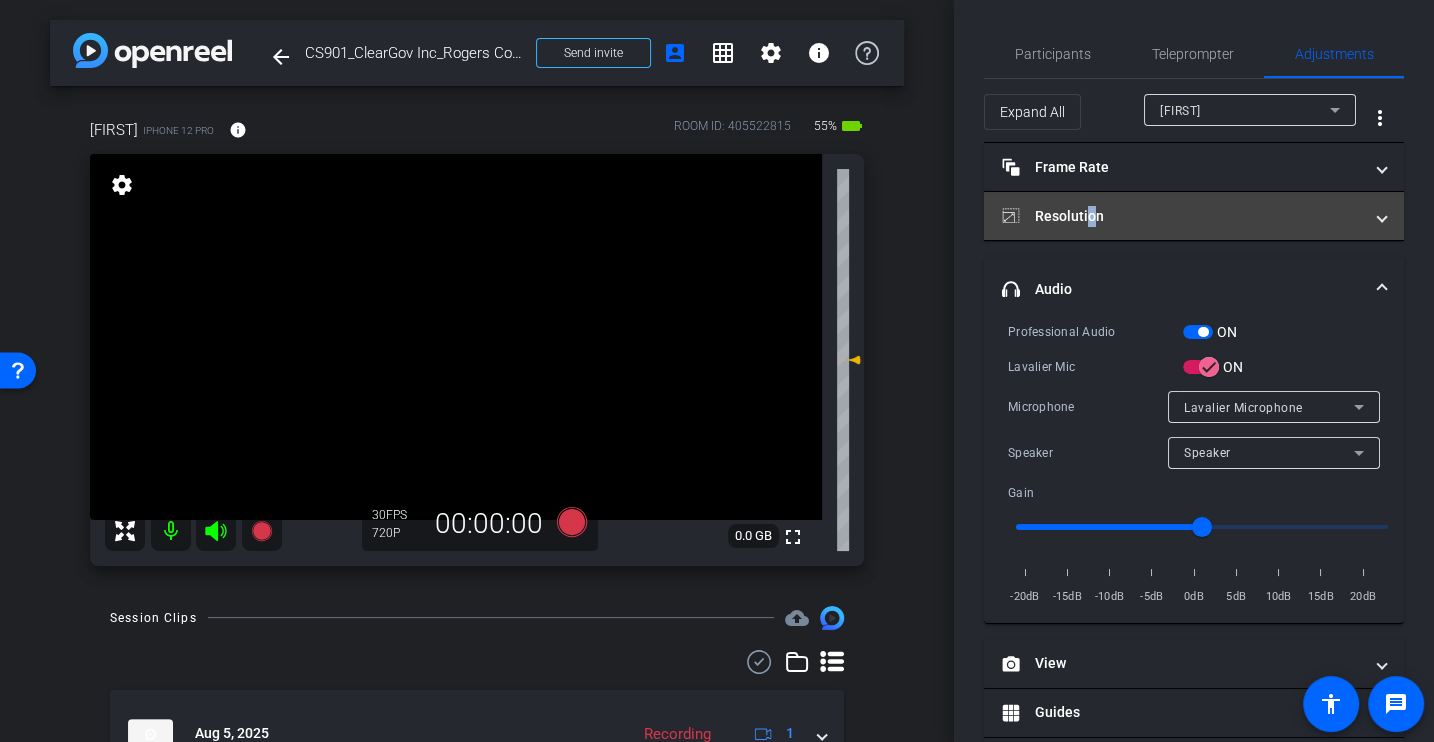 click on "Resolution" at bounding box center [1182, 216] 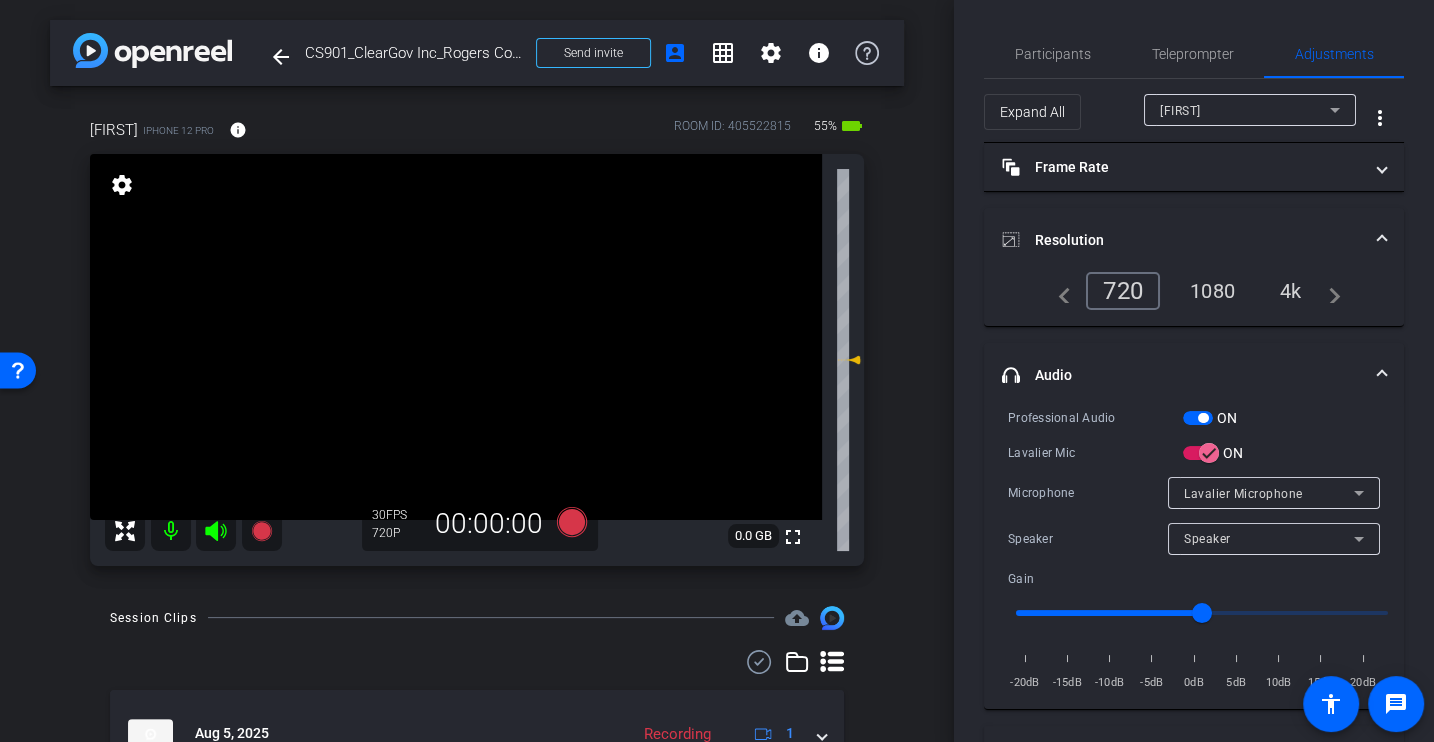 click on "1080" at bounding box center [1212, 291] 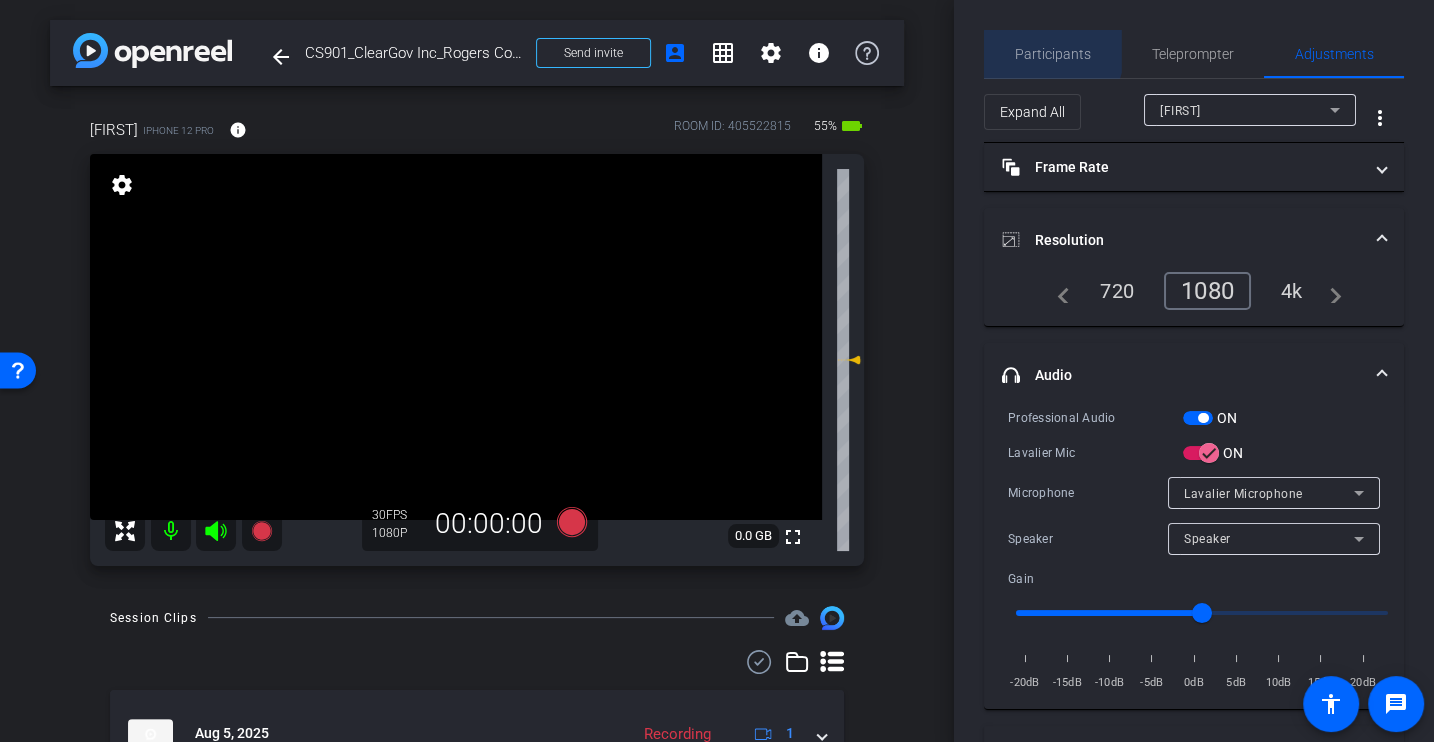 click on "Participants" at bounding box center [1053, 54] 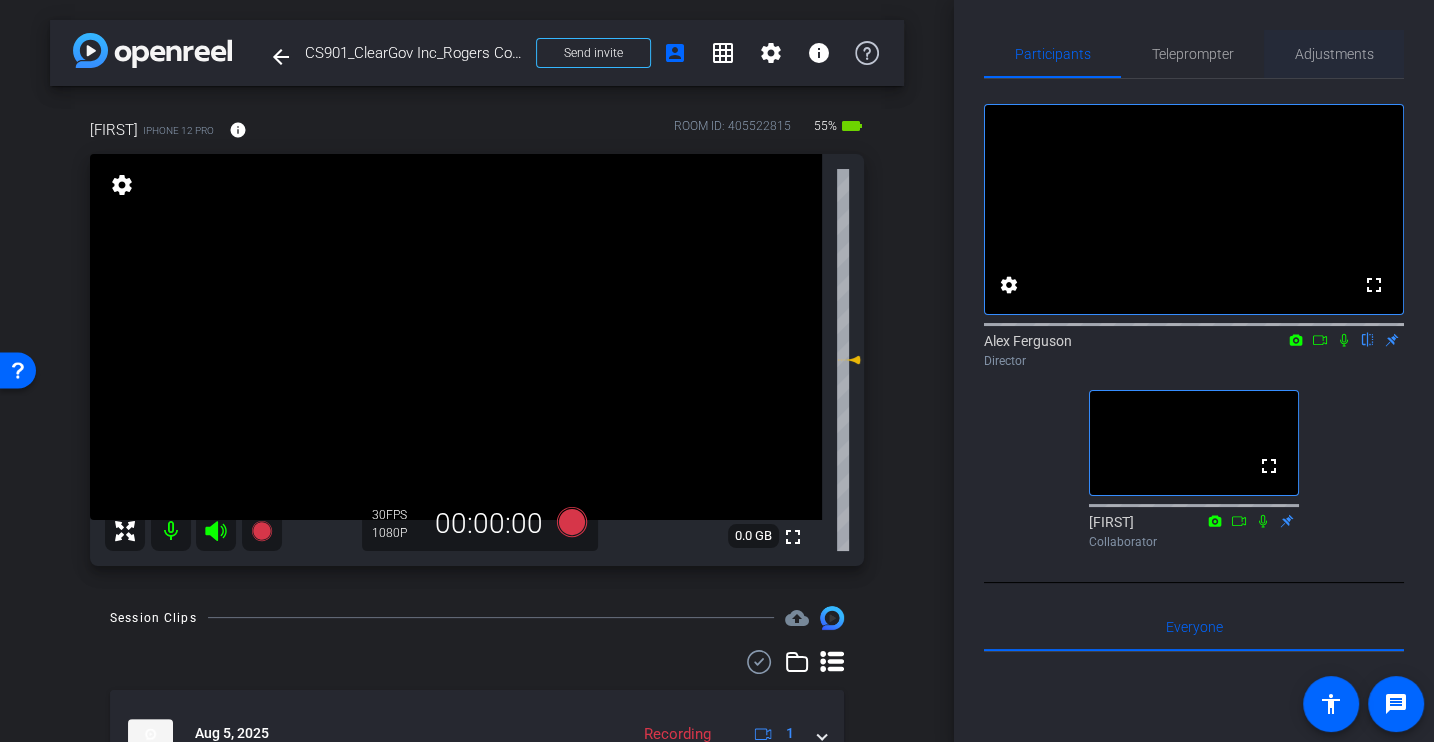 click on "Adjustments" at bounding box center (1334, 54) 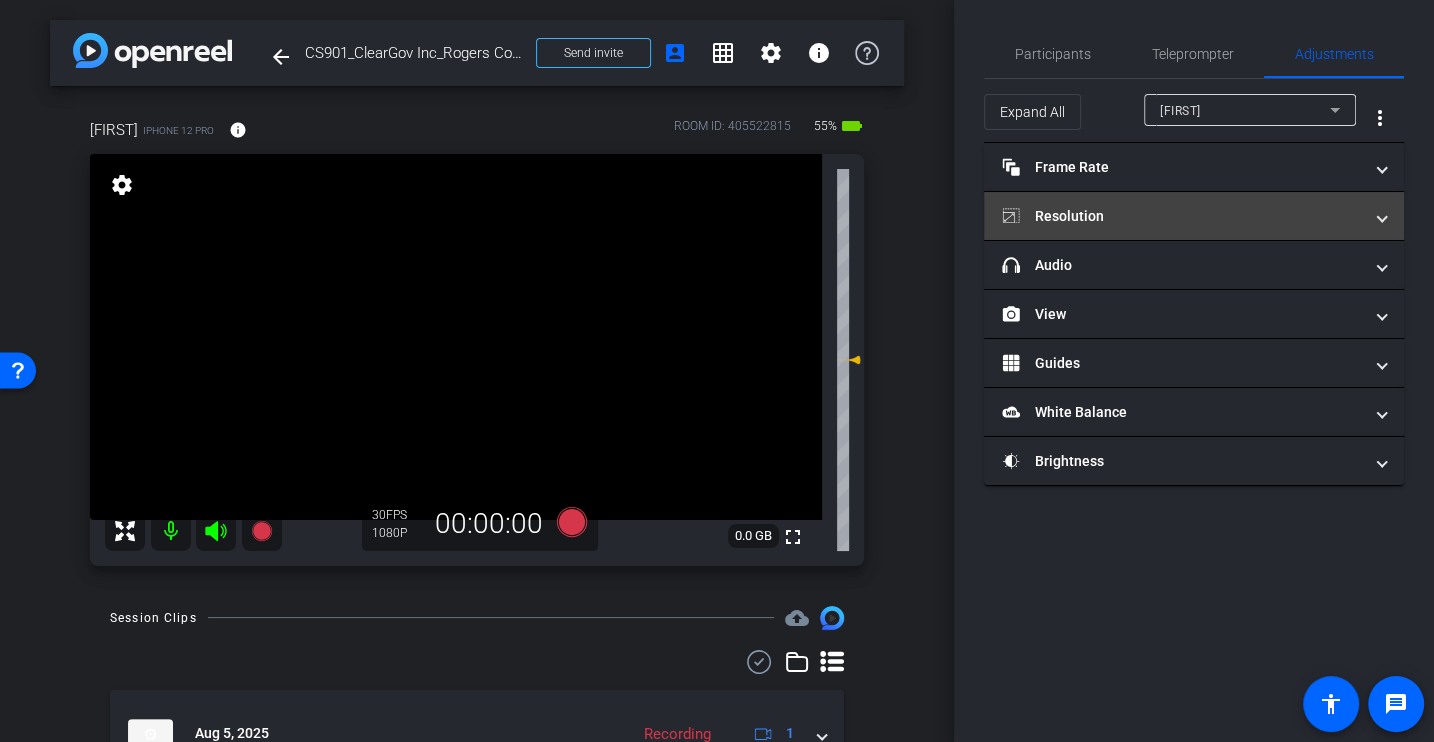 click on "Resolution" at bounding box center (1194, 216) 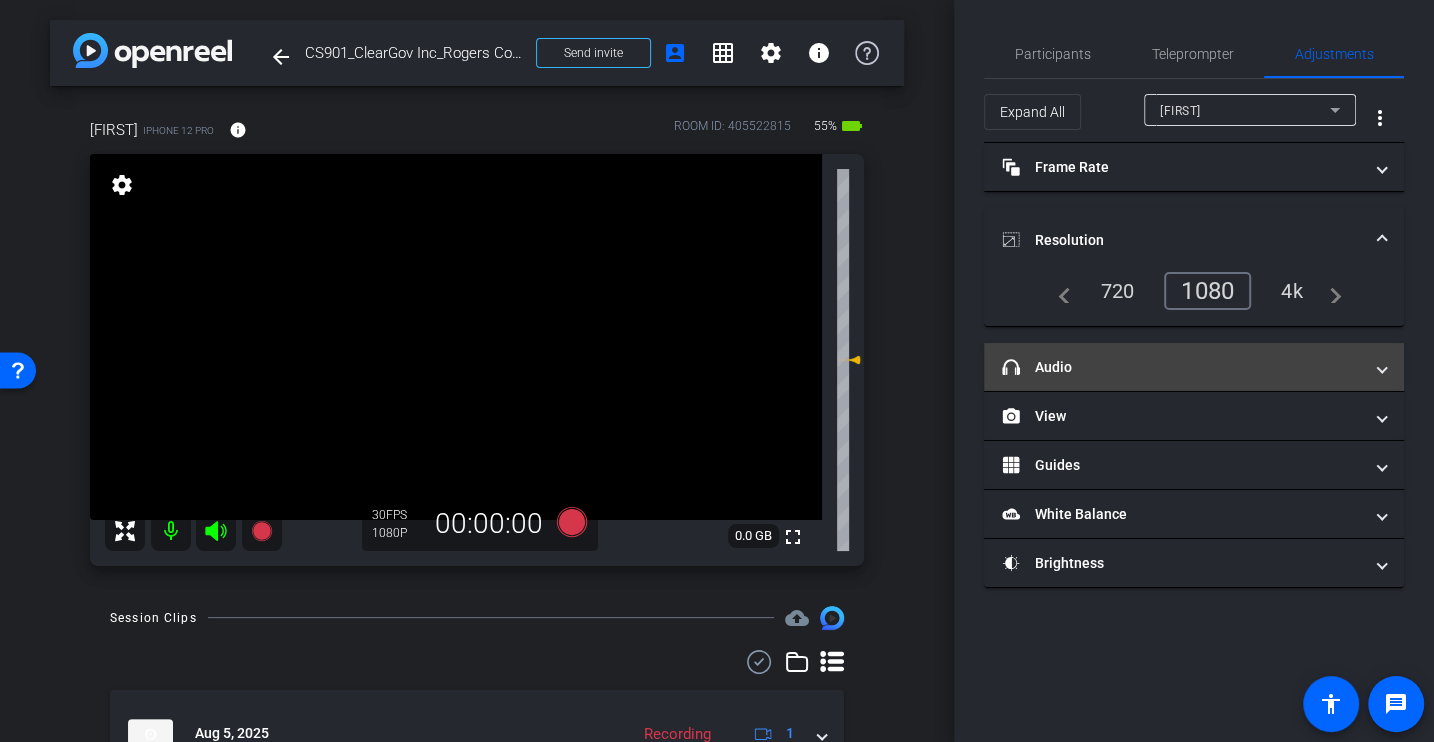 click on "headphone icon
Audio" at bounding box center (1182, 367) 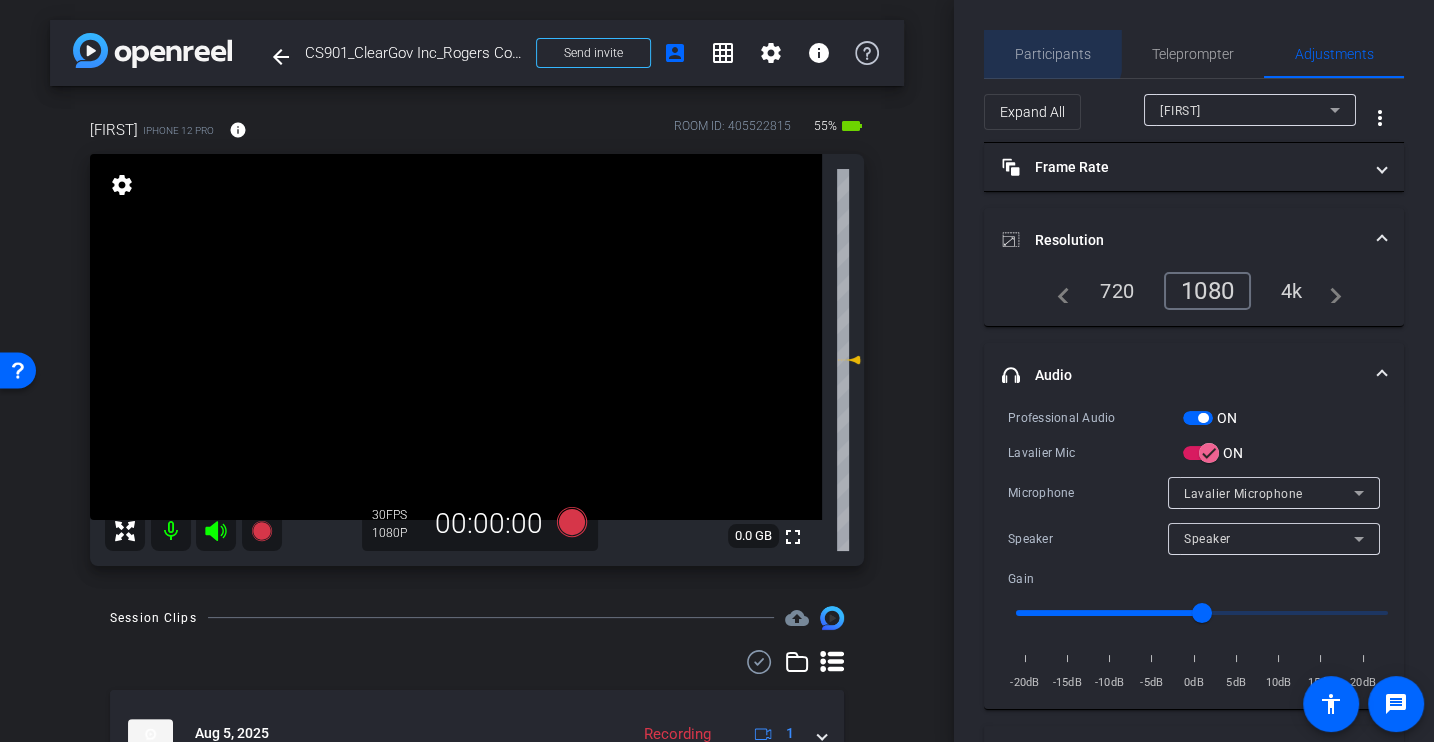 click on "Participants" at bounding box center (1053, 54) 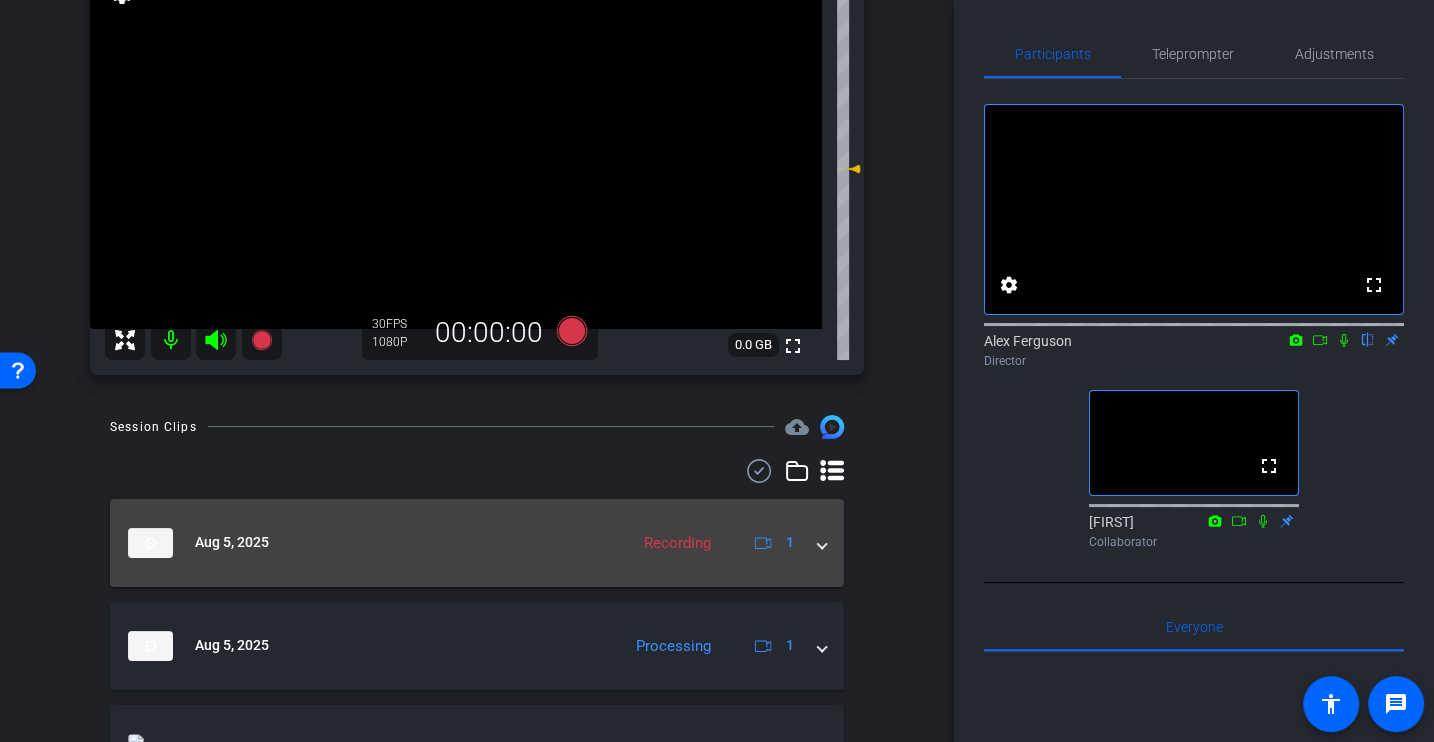 scroll, scrollTop: 0, scrollLeft: 0, axis: both 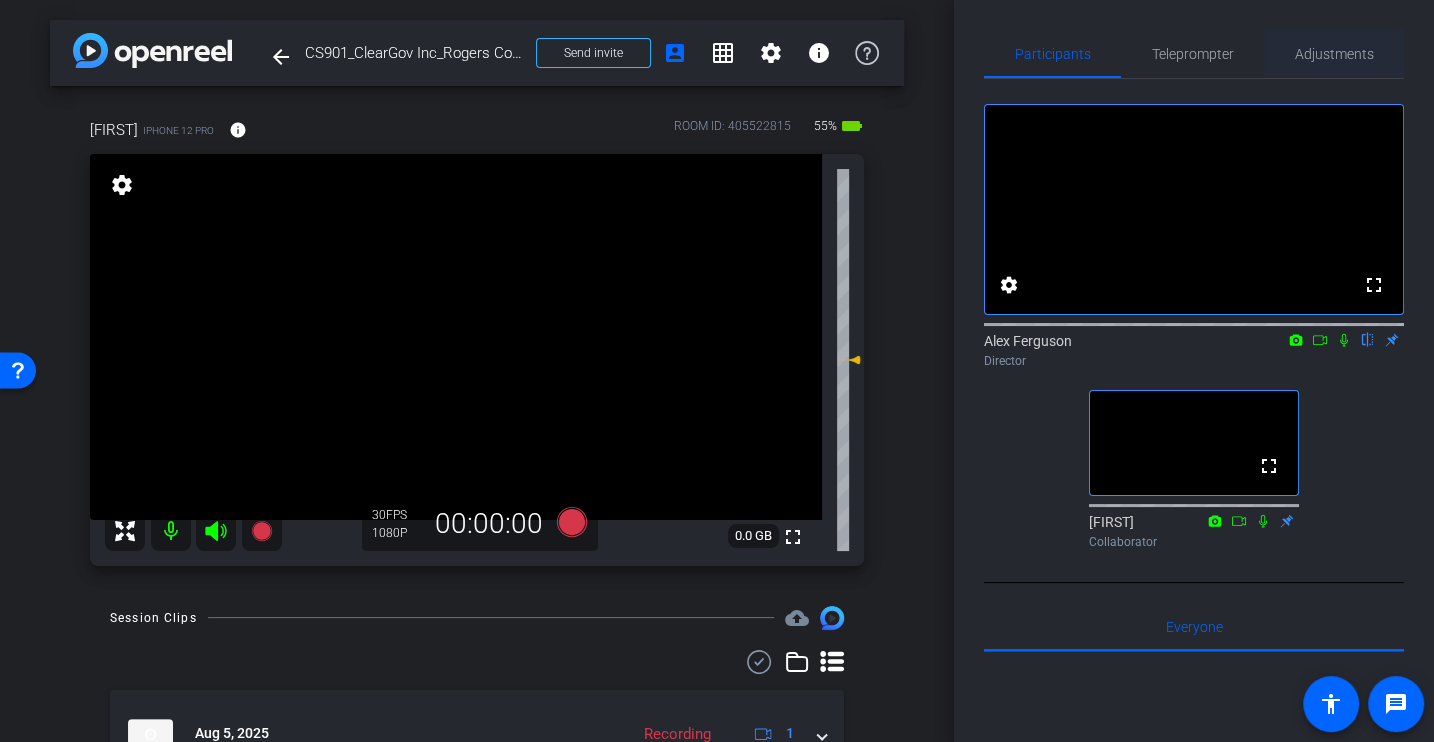 click on "Adjustments" at bounding box center [1334, 54] 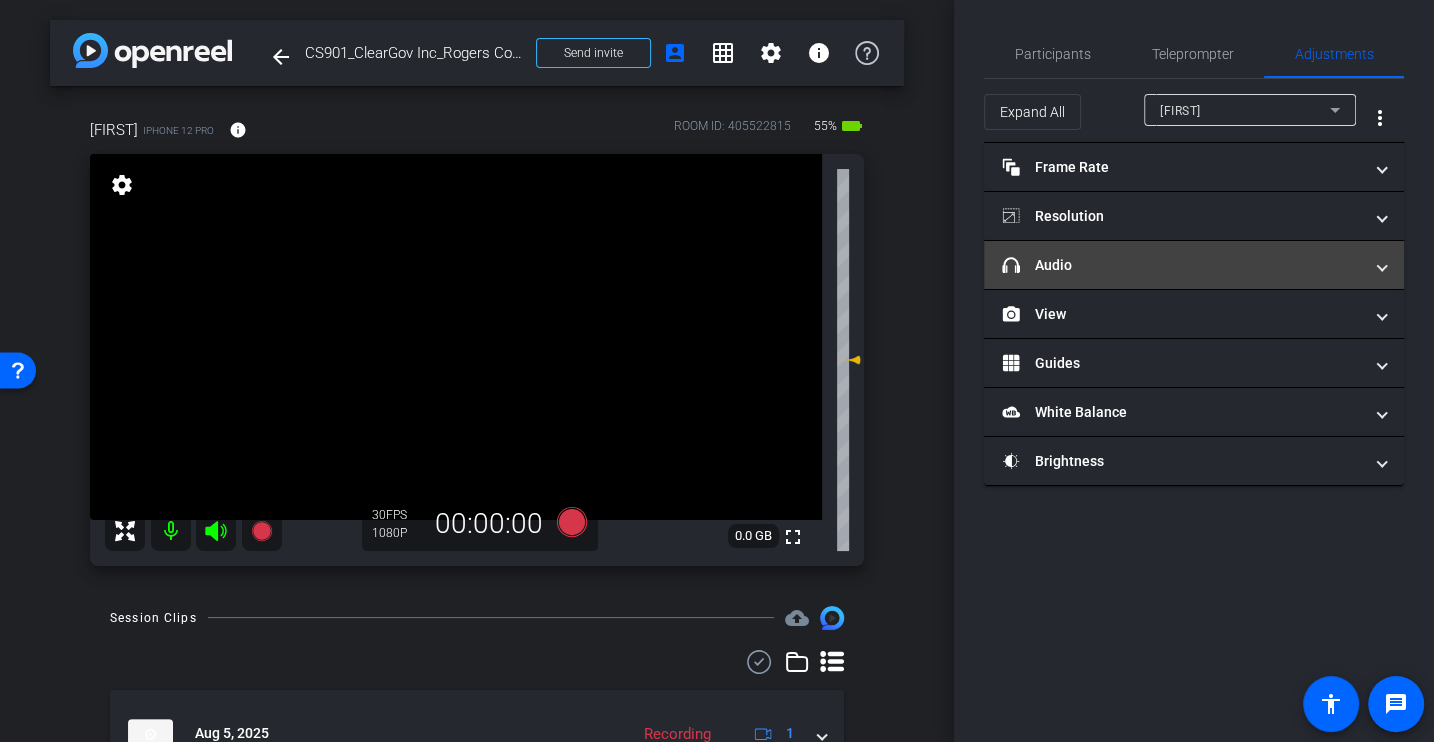 click on "headphone icon
Audio" at bounding box center (1182, 265) 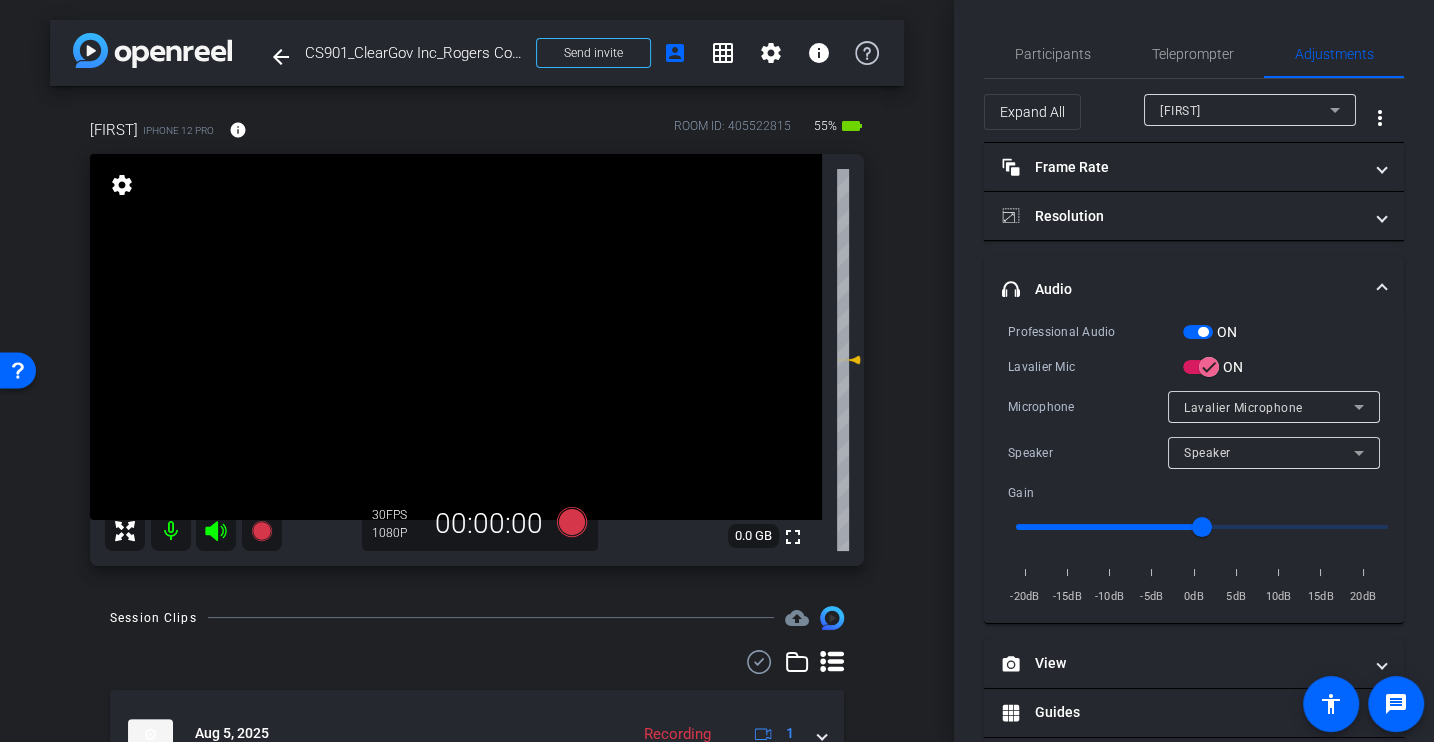 click on "Microphone Lavalier Microphone" at bounding box center [1194, 407] 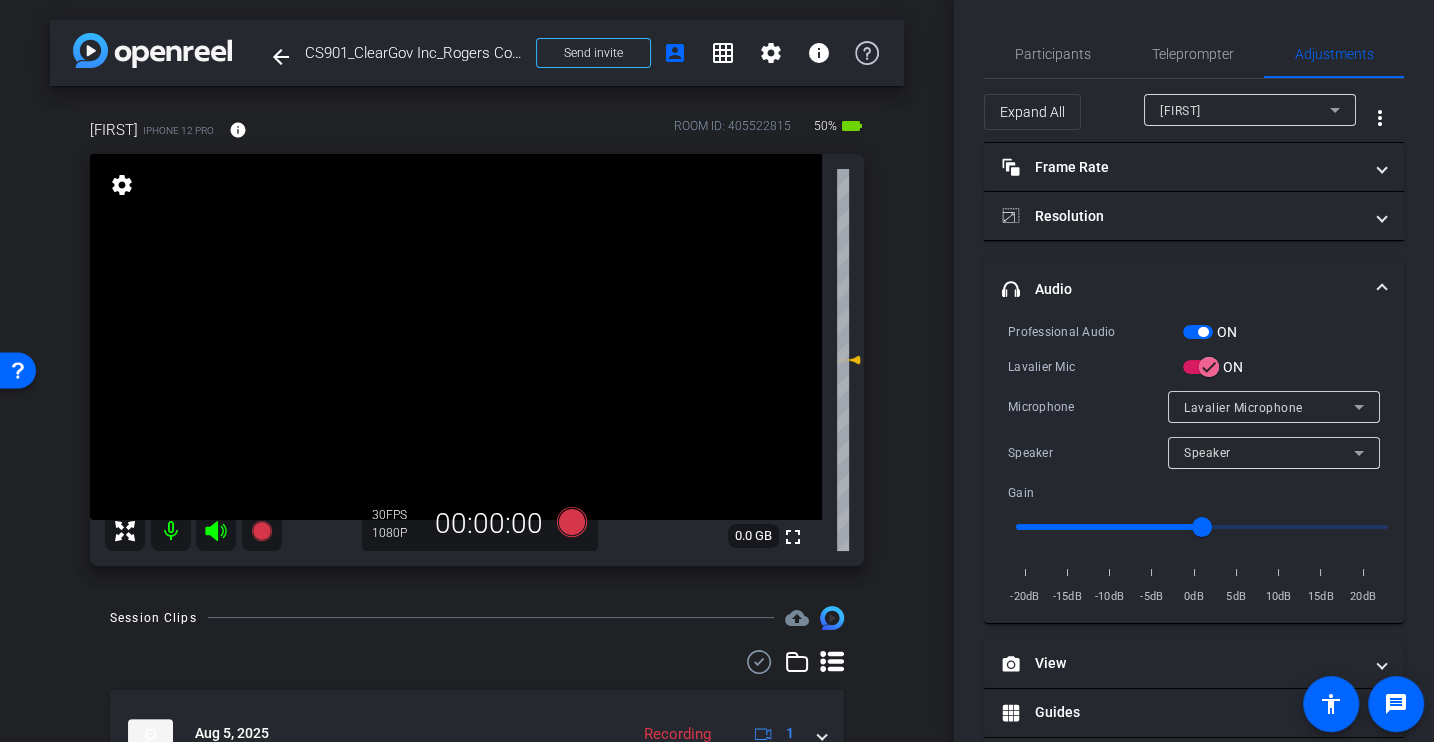 click on "Professional Audio  ON  Lavalier Mic  ON  Microphone Lavalier Microphone Speaker Speaker Gain -20dB -15dB -10dB -5dB 0dB 5dB 10dB 15dB 20dB" at bounding box center (1194, 464) 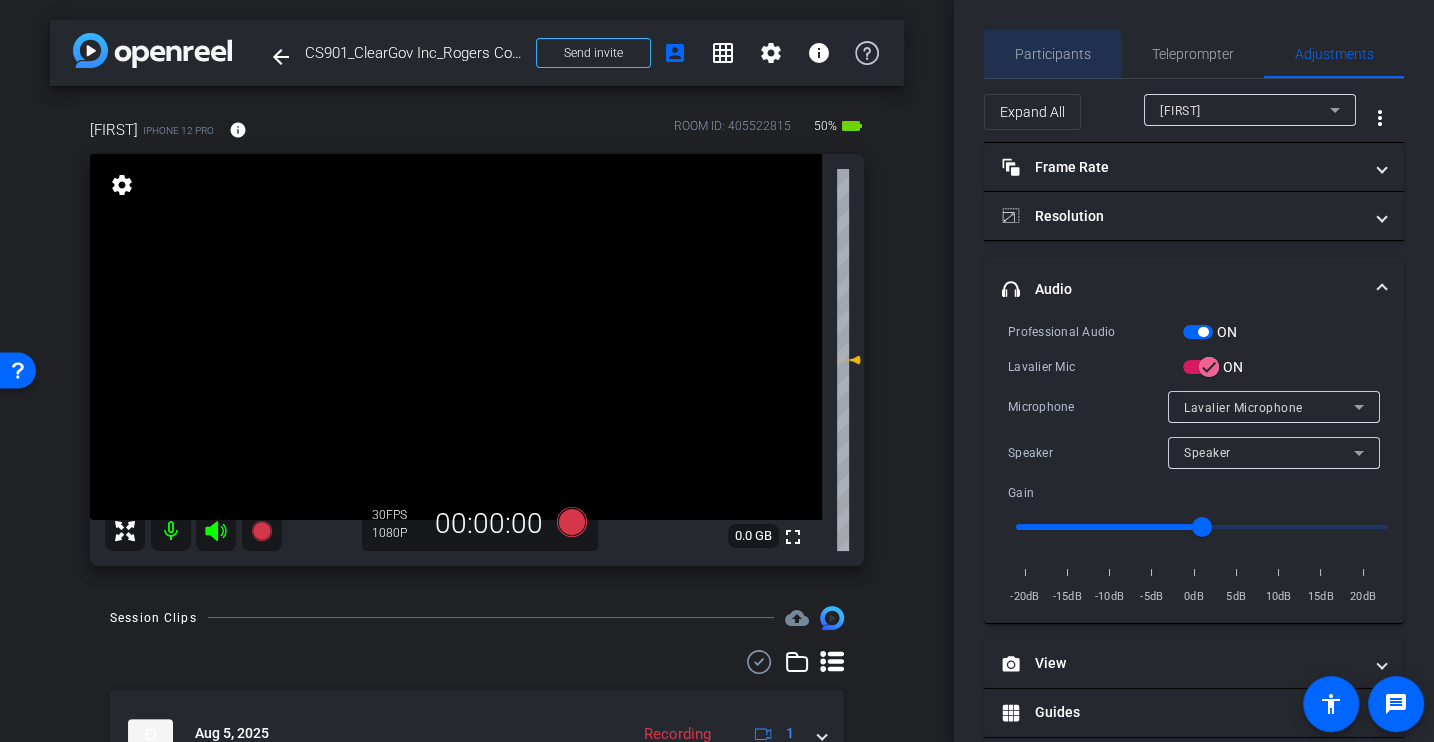 click on "Participants" at bounding box center [1053, 54] 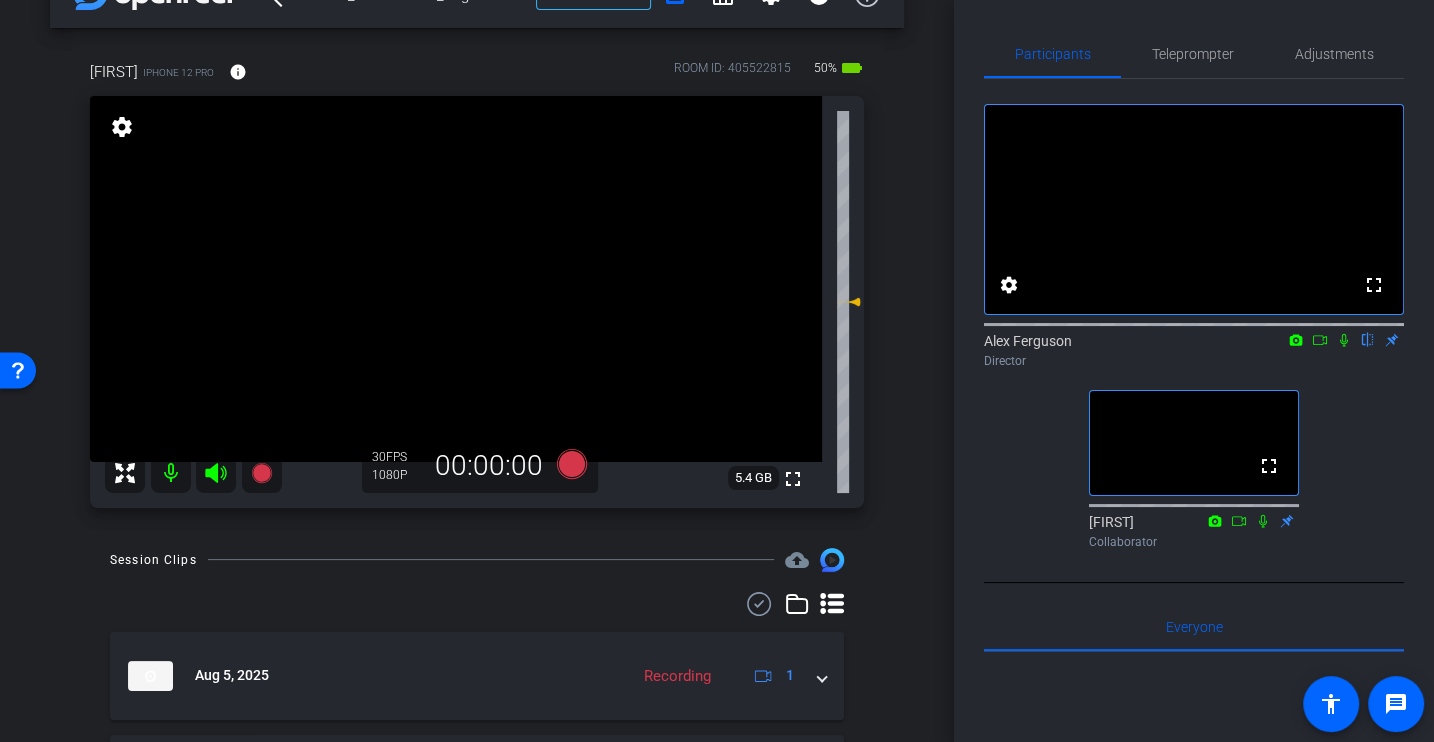 scroll, scrollTop: 0, scrollLeft: 0, axis: both 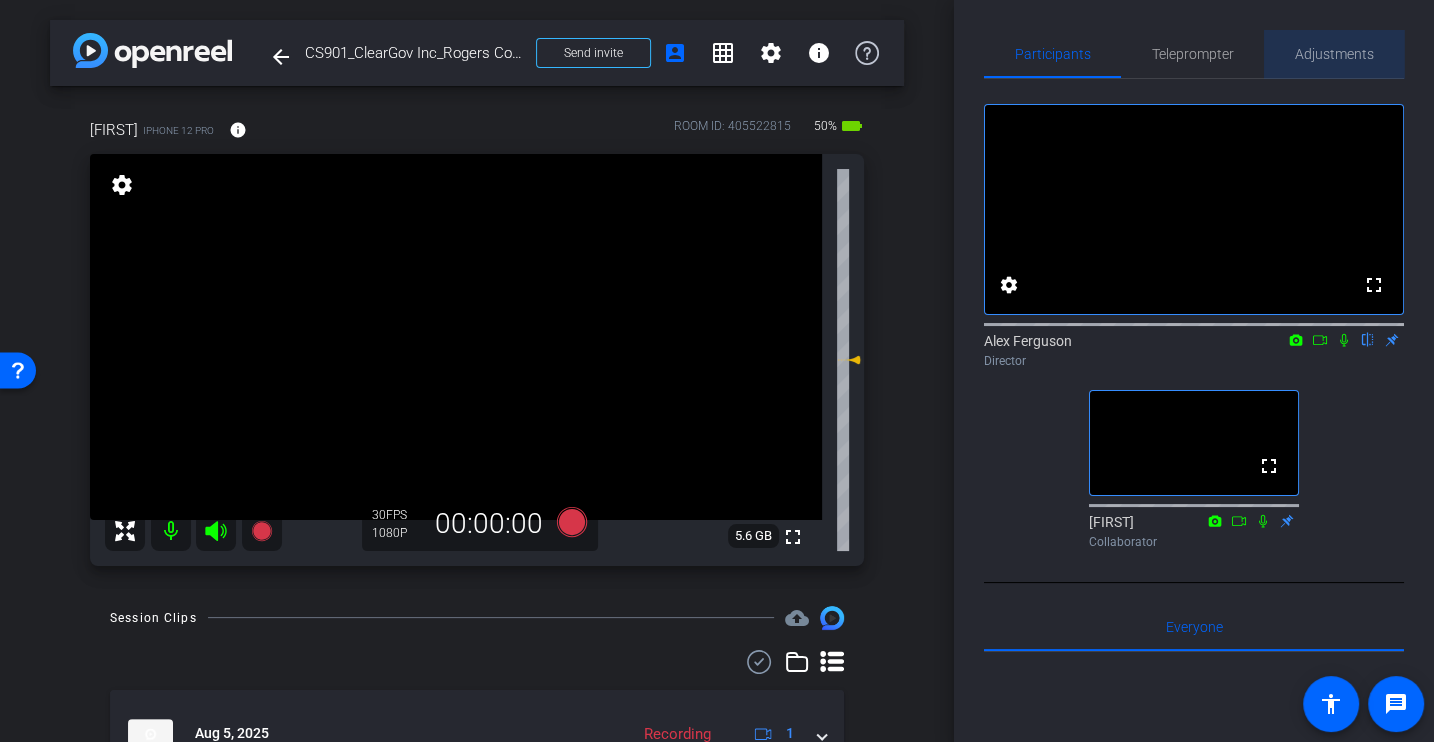click on "Adjustments" at bounding box center [1334, 54] 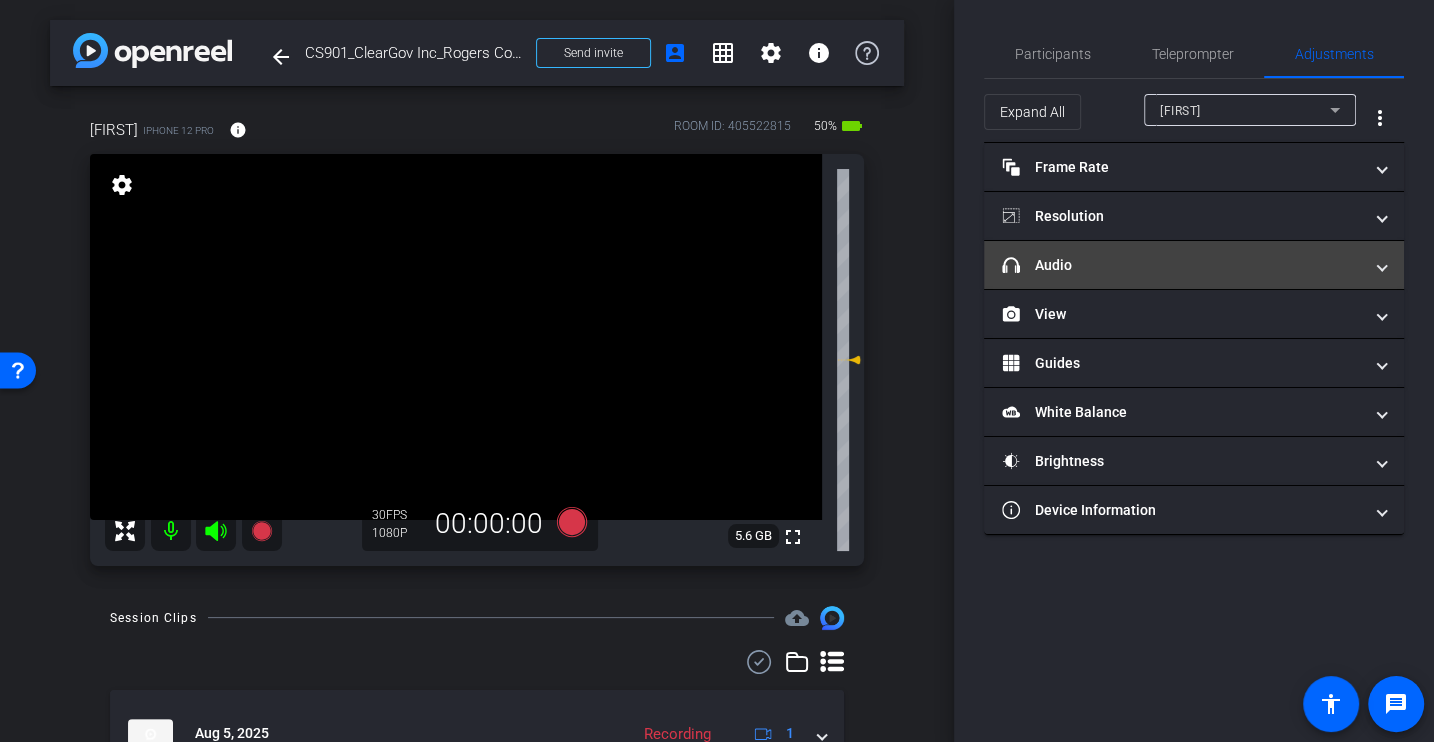 click on "headphone icon
Audio" at bounding box center (1182, 265) 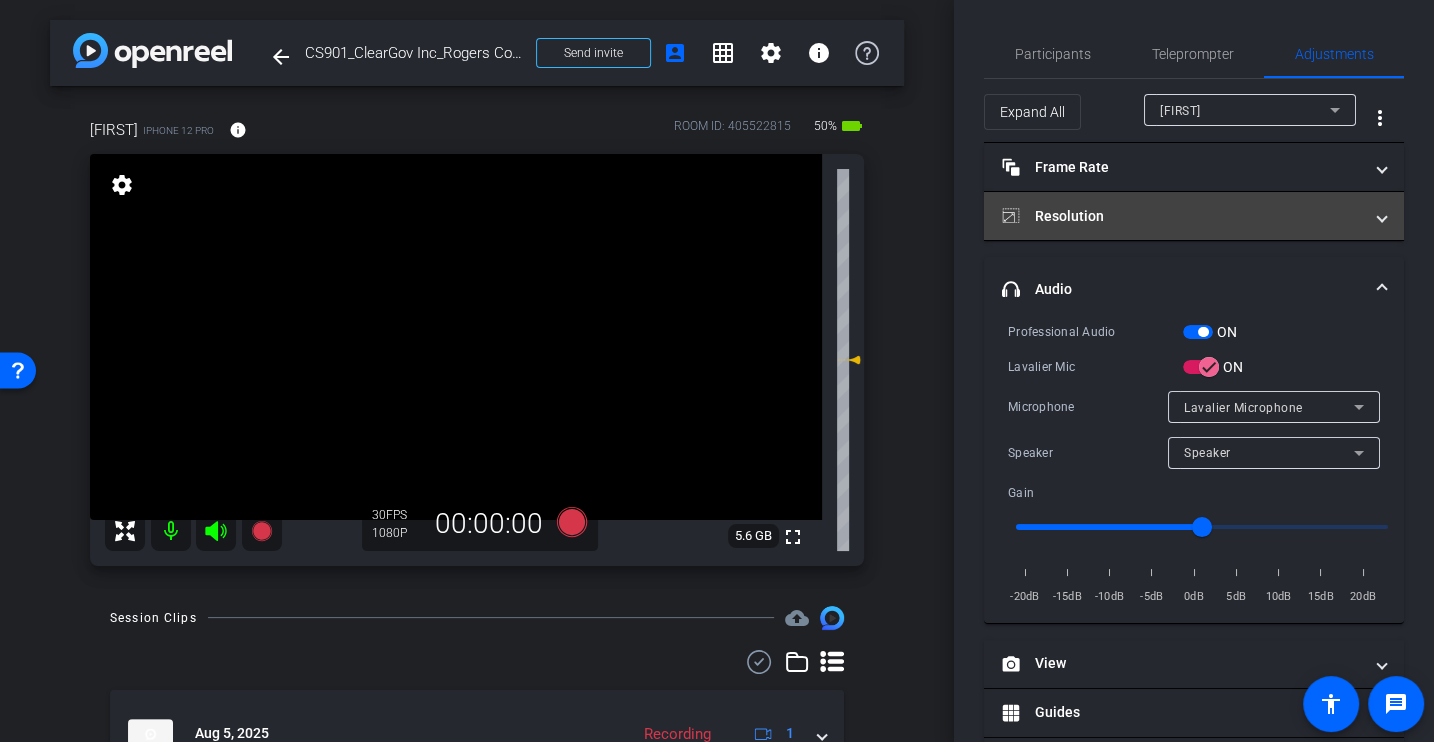 click on "Resolution" at bounding box center [1194, 216] 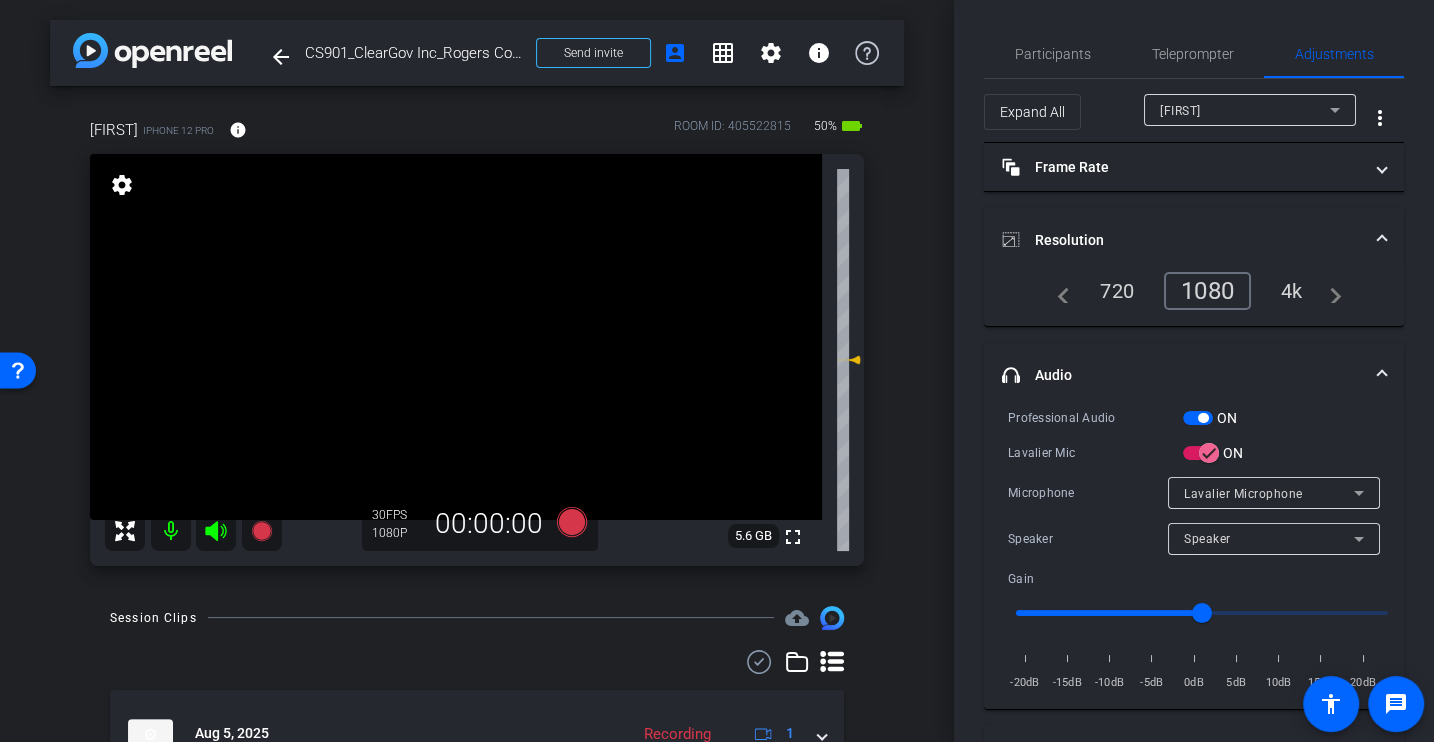 scroll, scrollTop: 253, scrollLeft: 0, axis: vertical 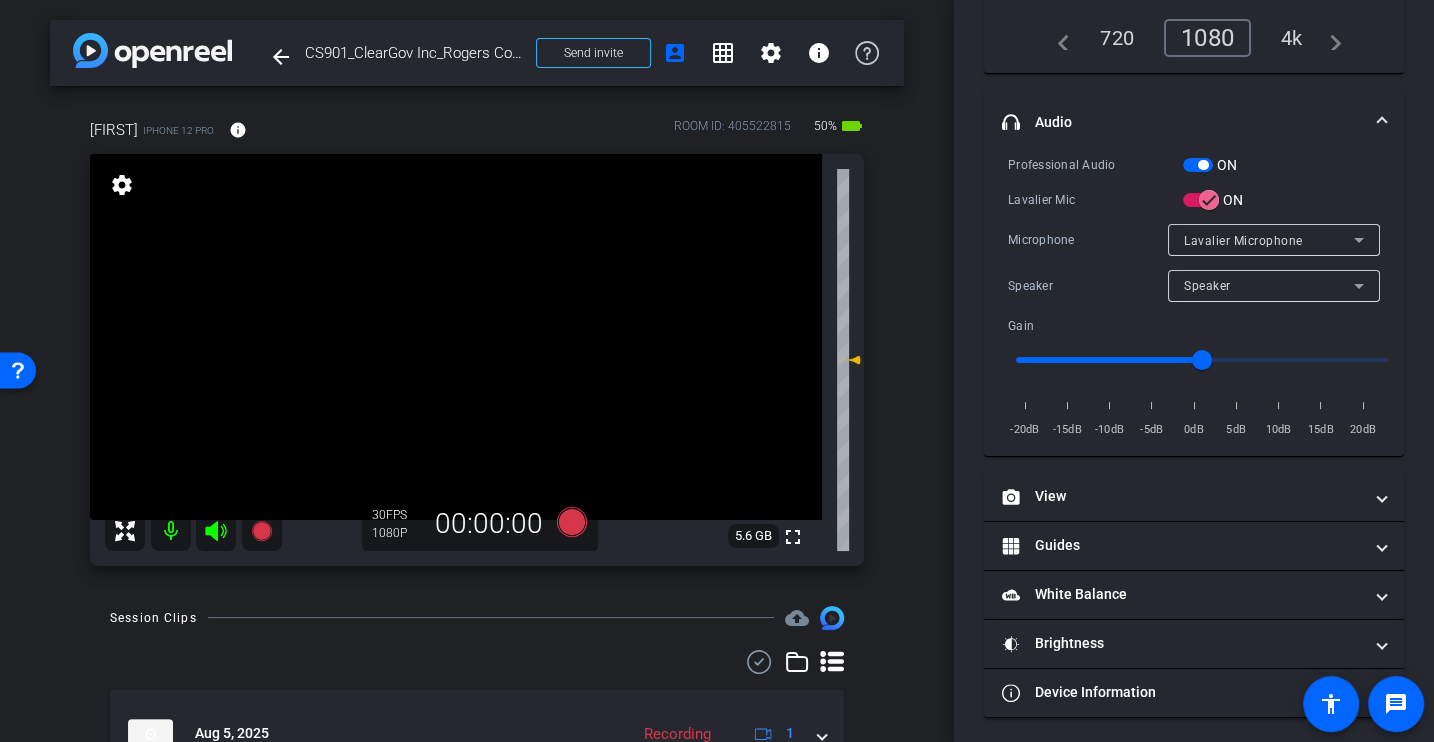 click on "Session Clips   cloud_upload
Aug 5, 2025  Recording
1   Aug 5, 2025   Processing
1   Aug 5, 2025   Ready
1  Items per page:  10  1 – 3 of 3" at bounding box center [477, 830] 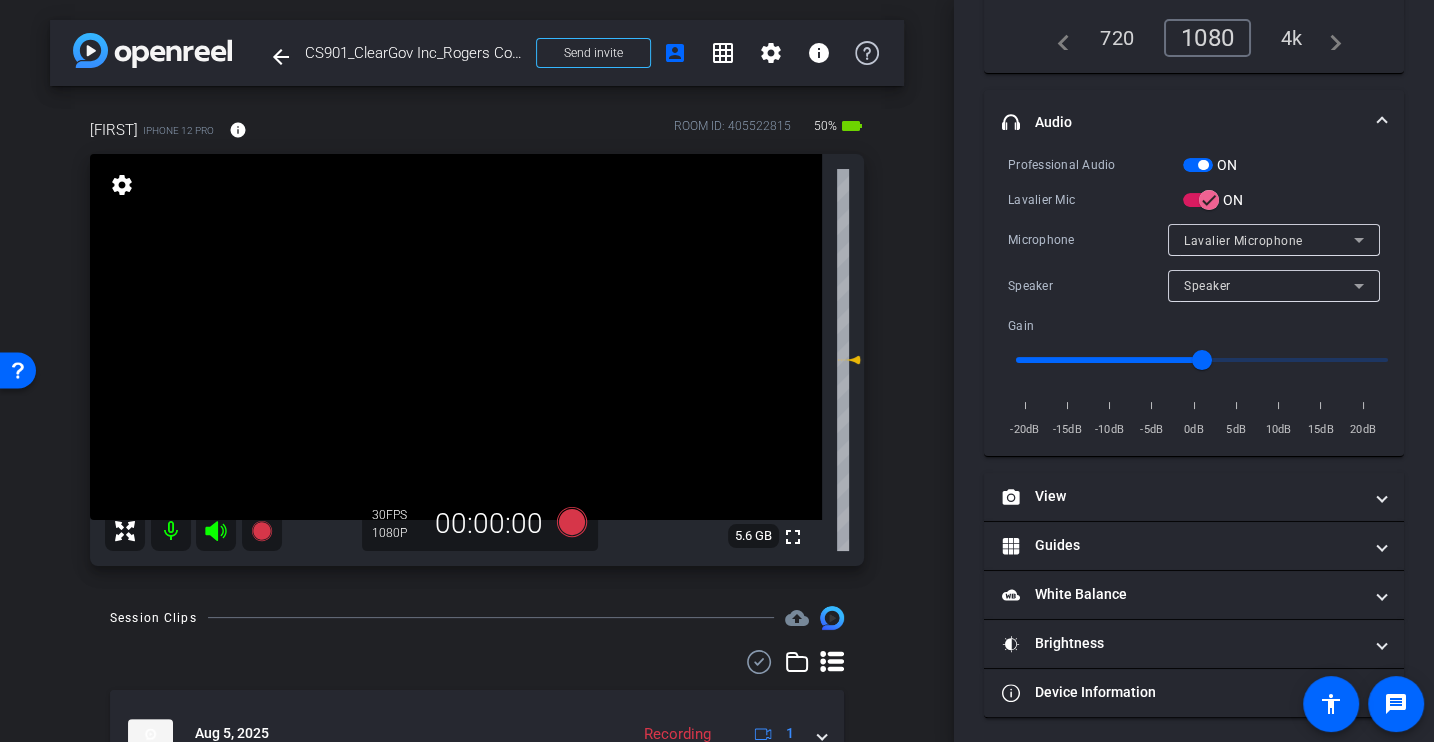 scroll, scrollTop: 0, scrollLeft: 0, axis: both 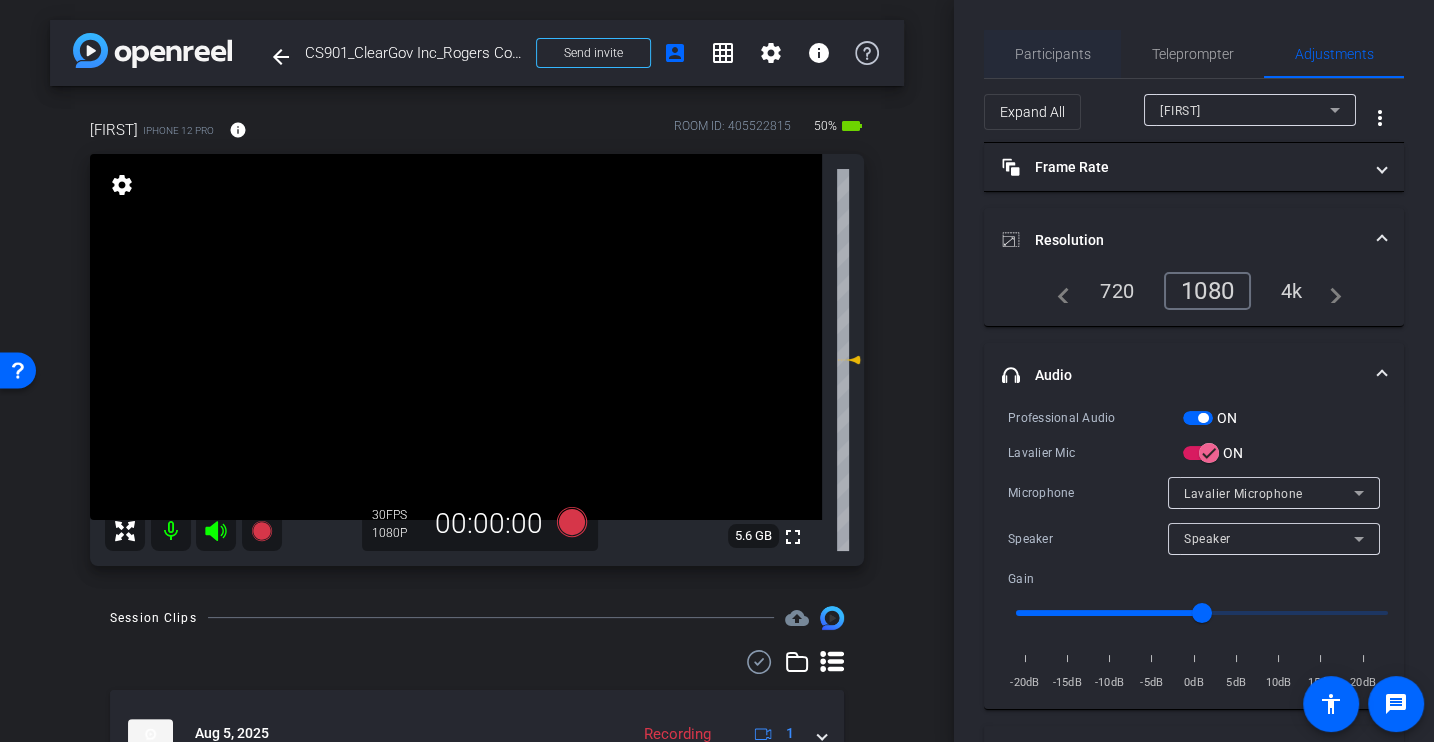 click on "Participants" at bounding box center [1053, 54] 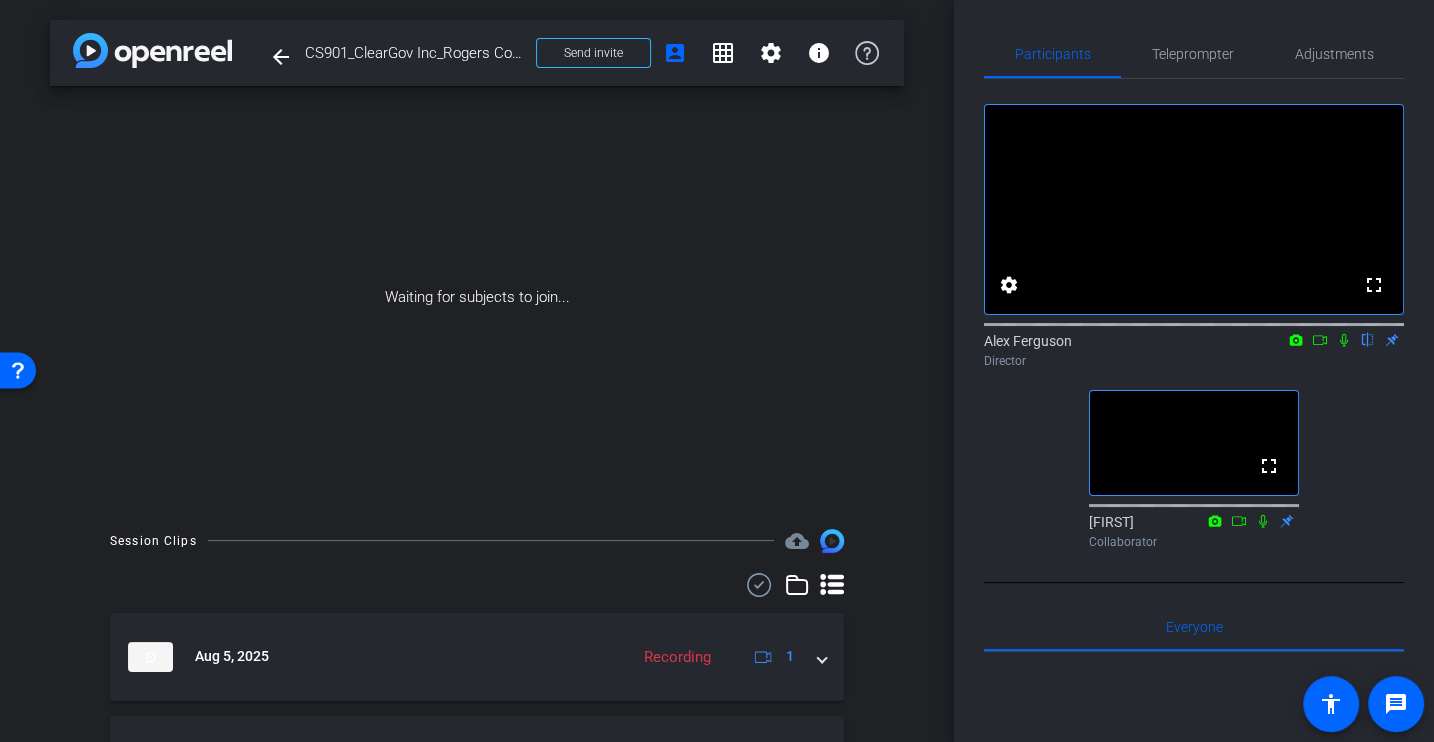 scroll, scrollTop: 235, scrollLeft: 0, axis: vertical 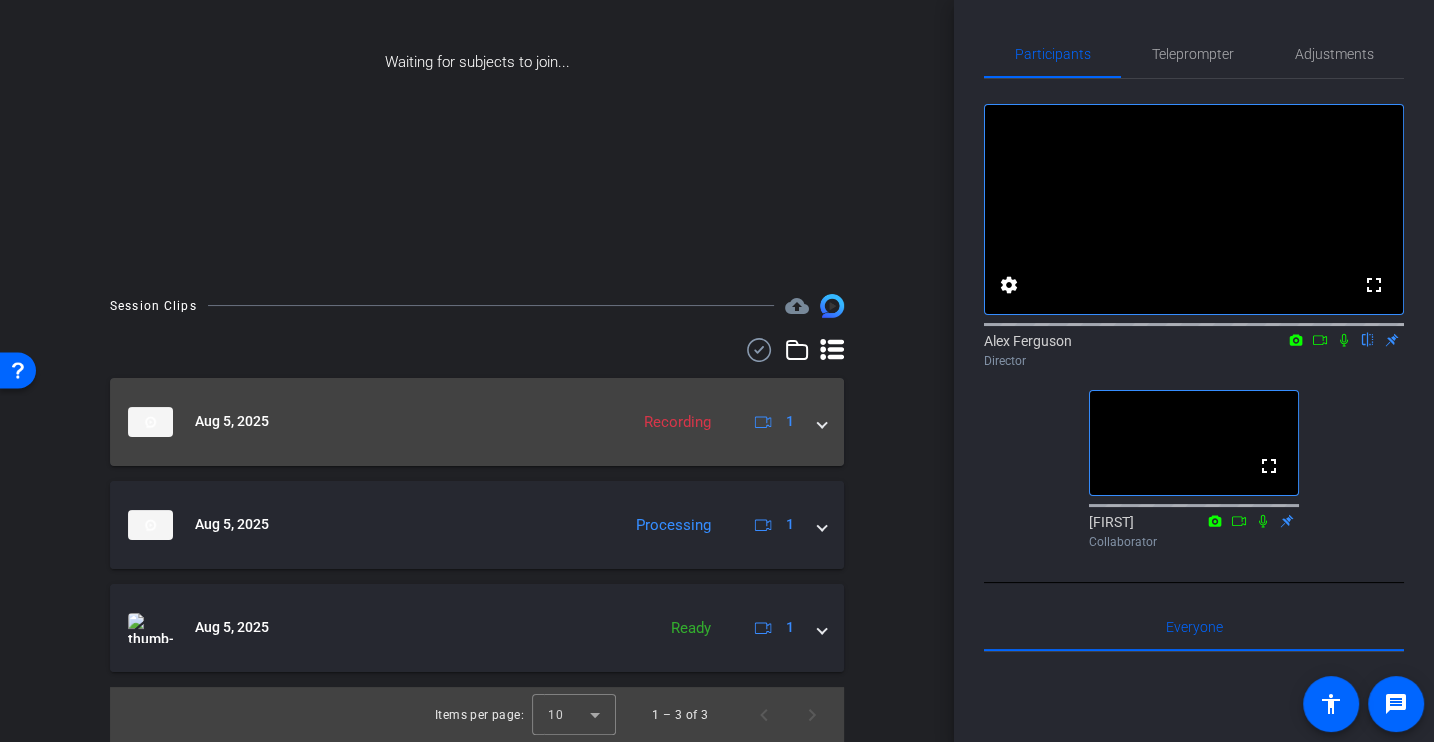 click at bounding box center [822, 421] 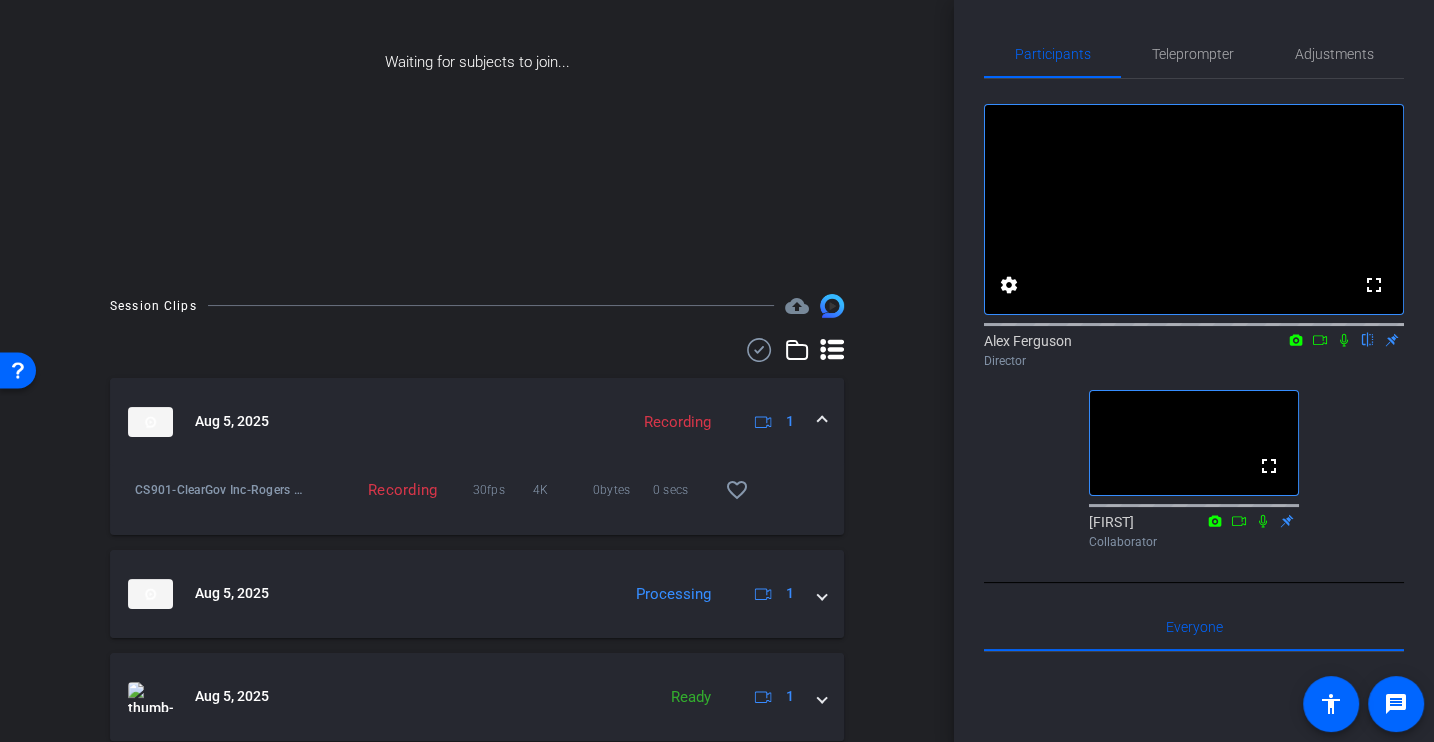scroll, scrollTop: 0, scrollLeft: 0, axis: both 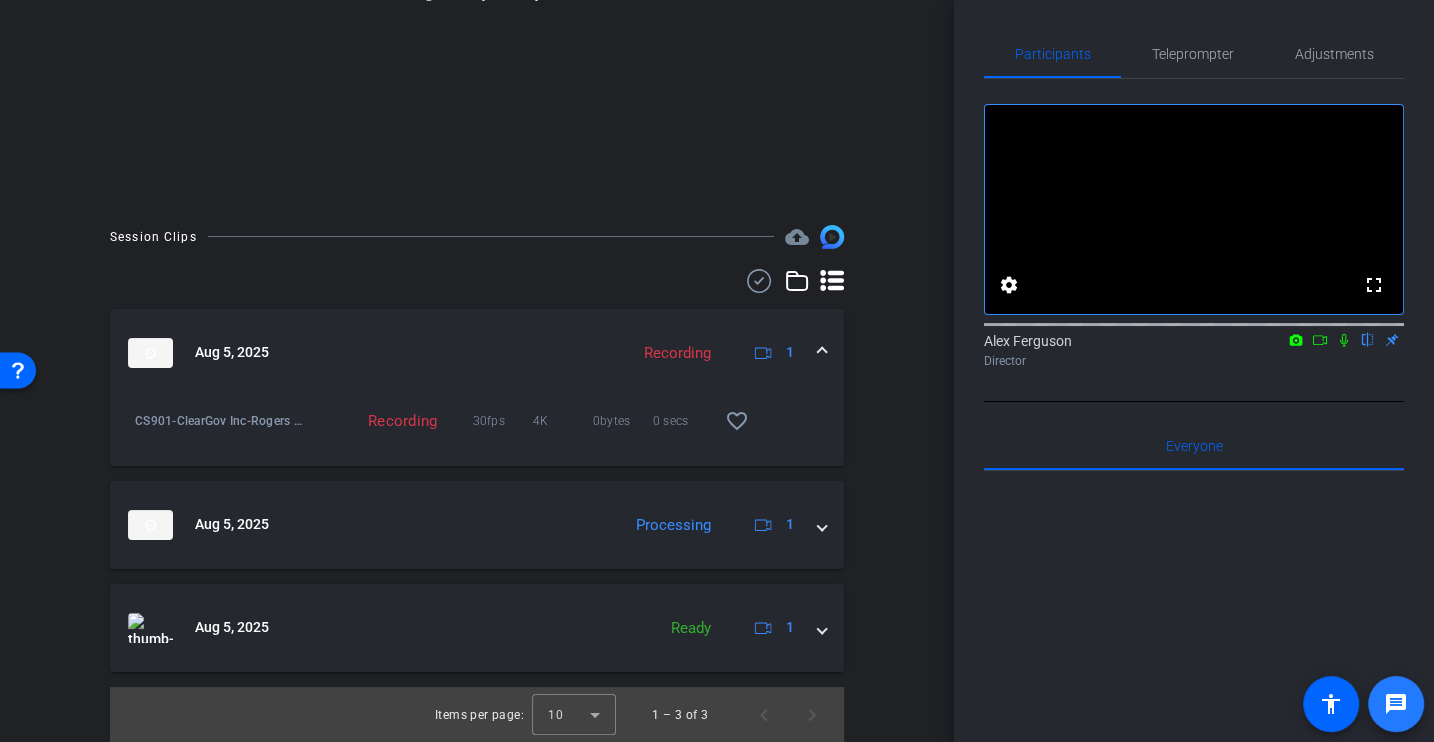 click on "message" 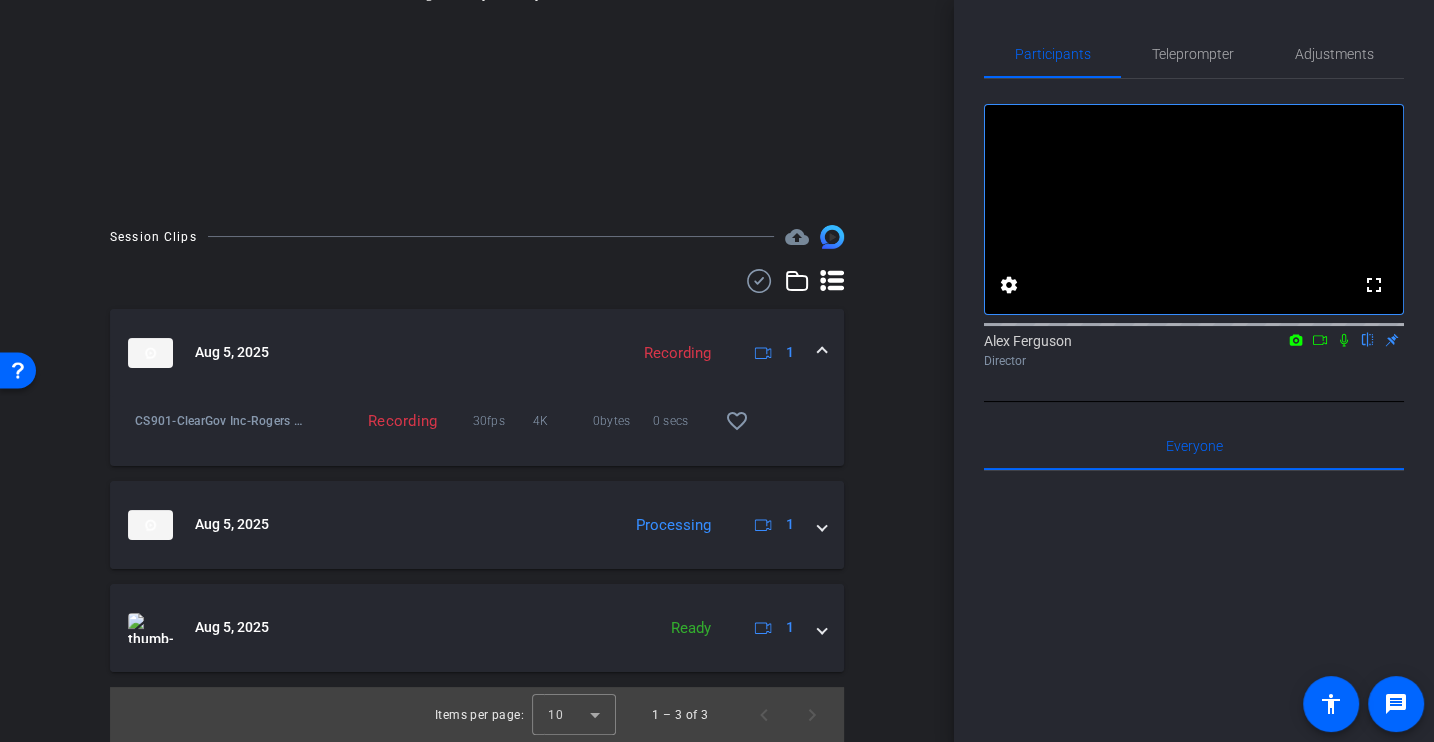 scroll, scrollTop: 0, scrollLeft: 0, axis: both 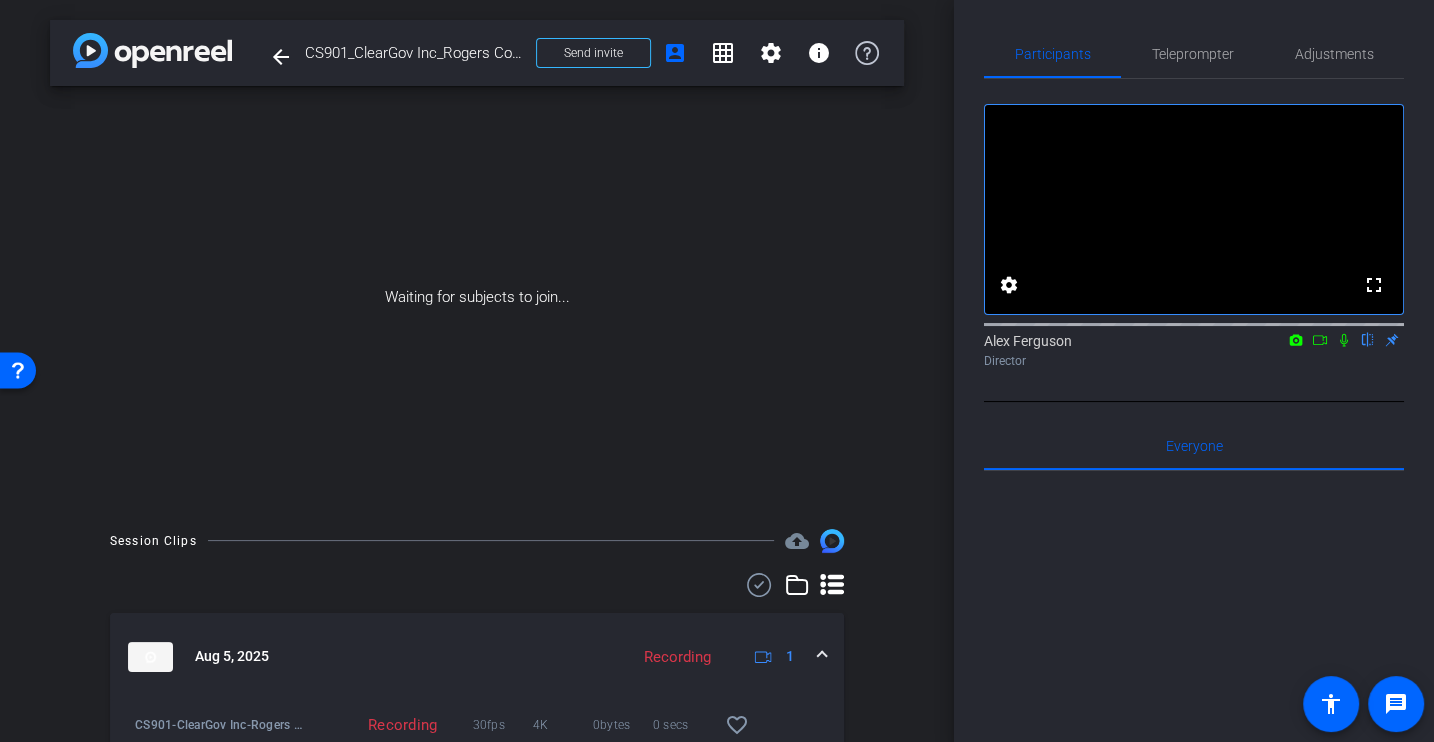click on "Waiting for subjects to join..." at bounding box center (477, 297) 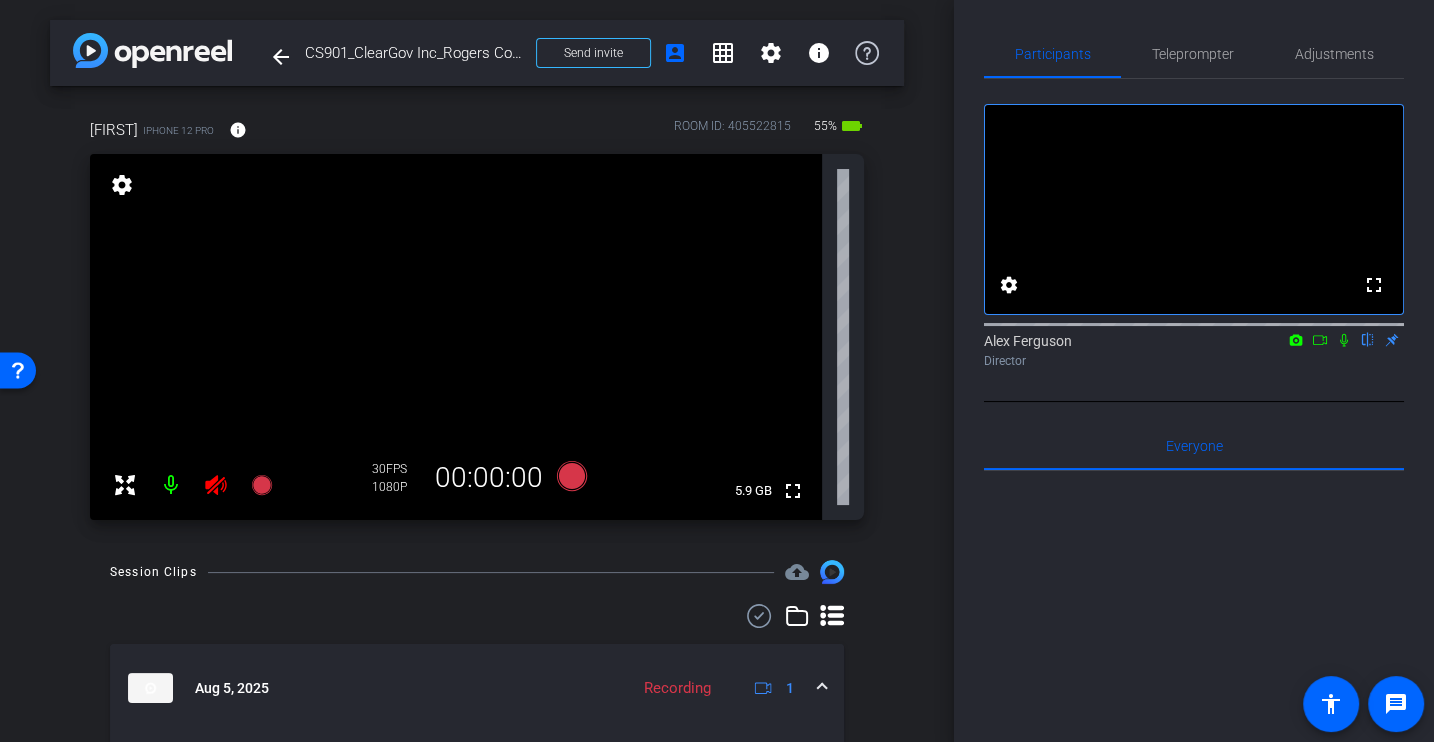 click on "Participants Teleprompter Adjustments fullscreen settings  Alex Ferguson
flip
Director   Everyone  0 Mark all read To: Everyone Mark all read Select Source Teleprompter Speed 3X (130 words/minute) Font Size 30px Screen Setup Teleprompter Top Background White - text in black  Script  0 Words
Create new script               Play        Play from this location               Play Selected        Play and display the selected text only Bold Italic Enter script here...
Play
Restart" 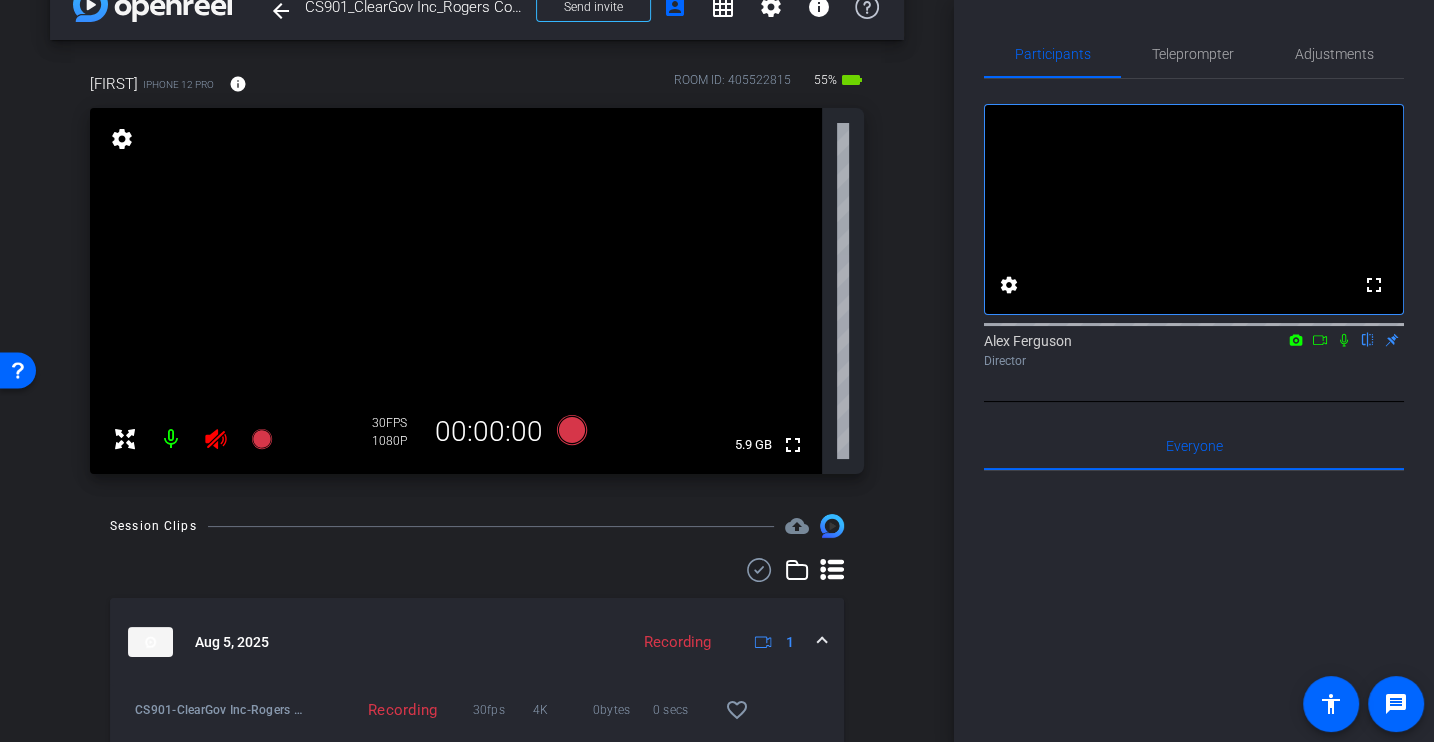 scroll, scrollTop: 0, scrollLeft: 0, axis: both 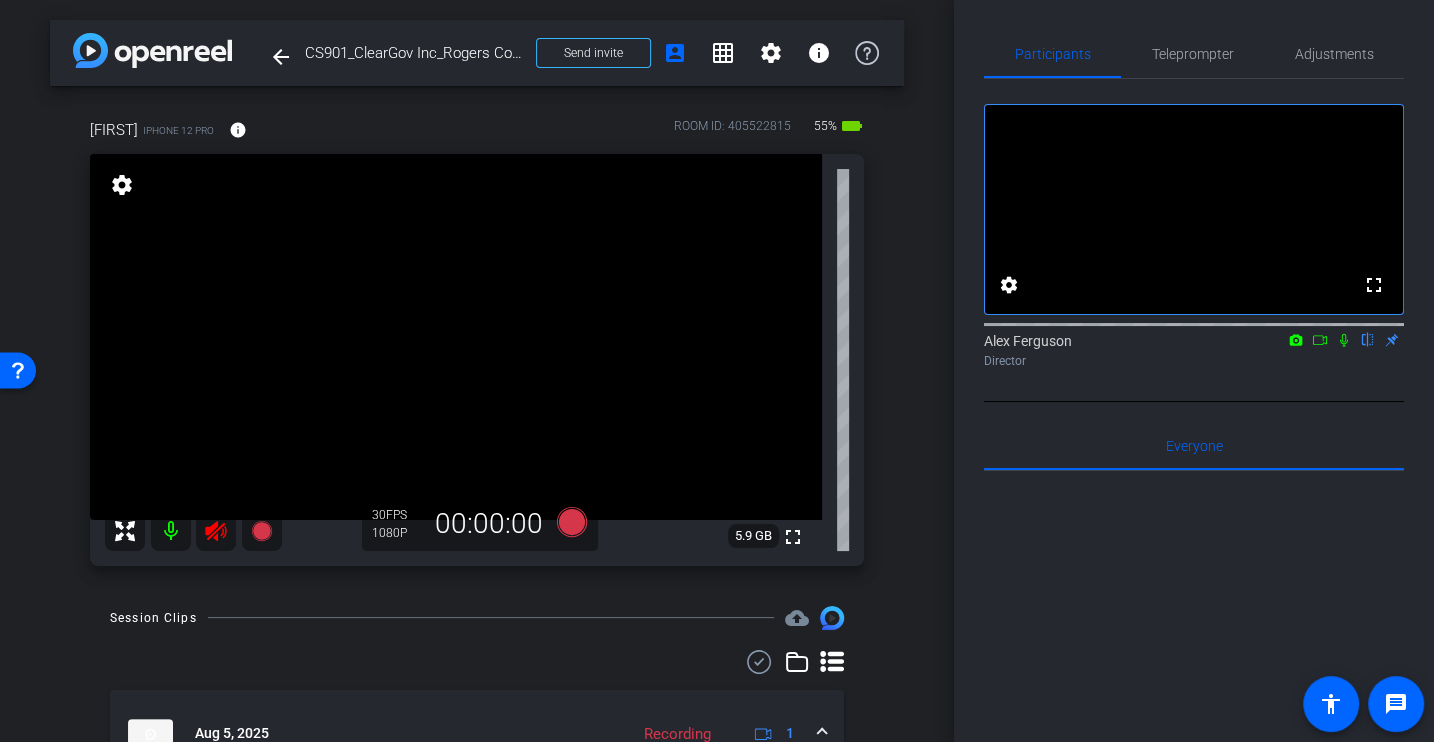 click 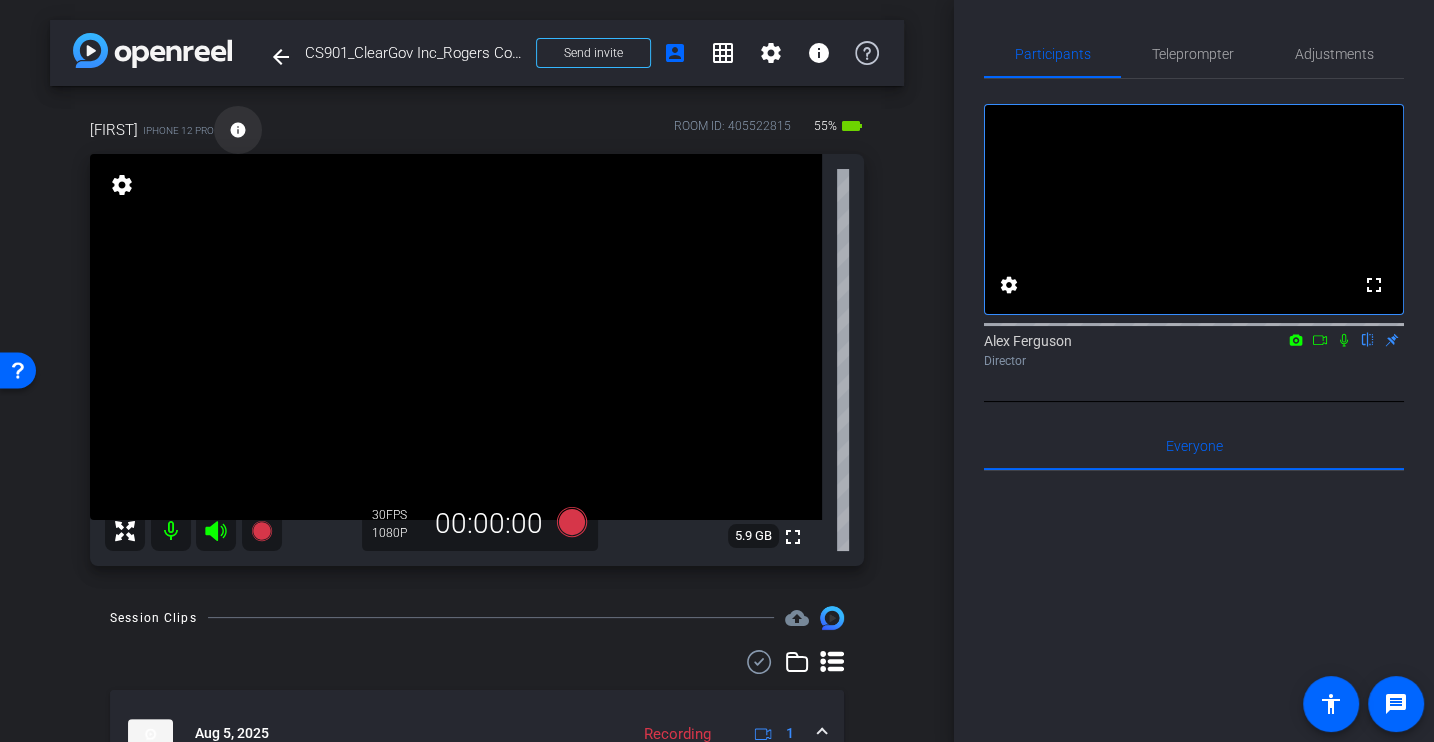 click on "info" at bounding box center (238, 130) 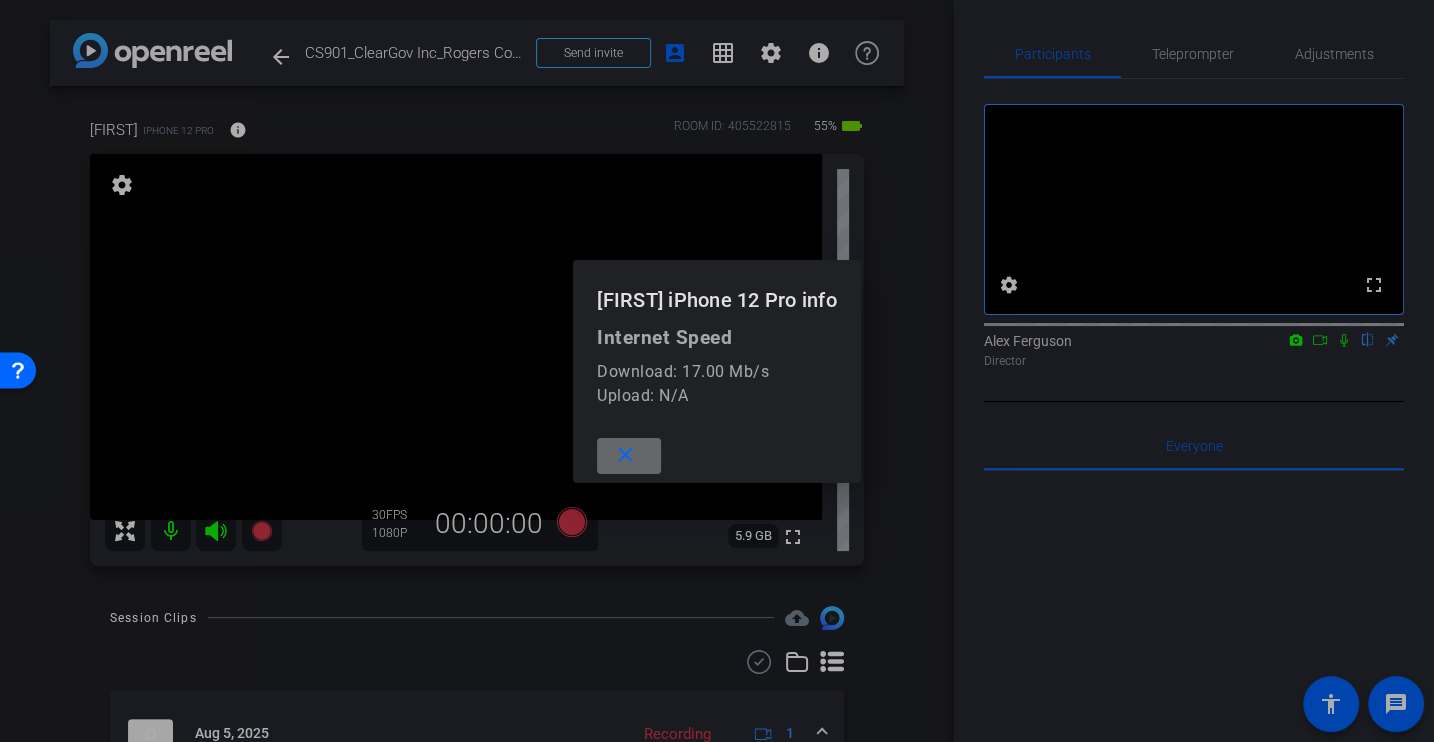 drag, startPoint x: 623, startPoint y: 458, endPoint x: 1254, endPoint y: 526, distance: 634.65344 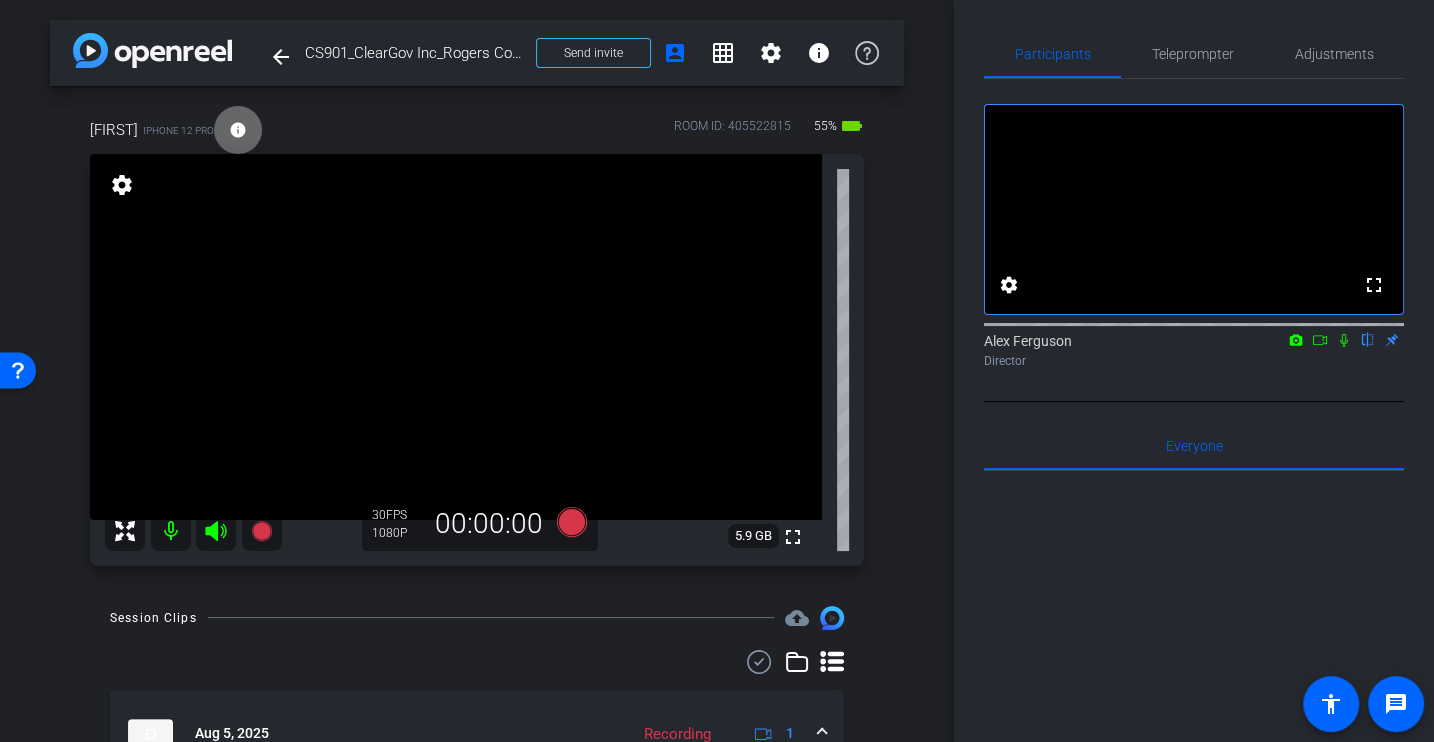 click on "info" at bounding box center [238, 130] 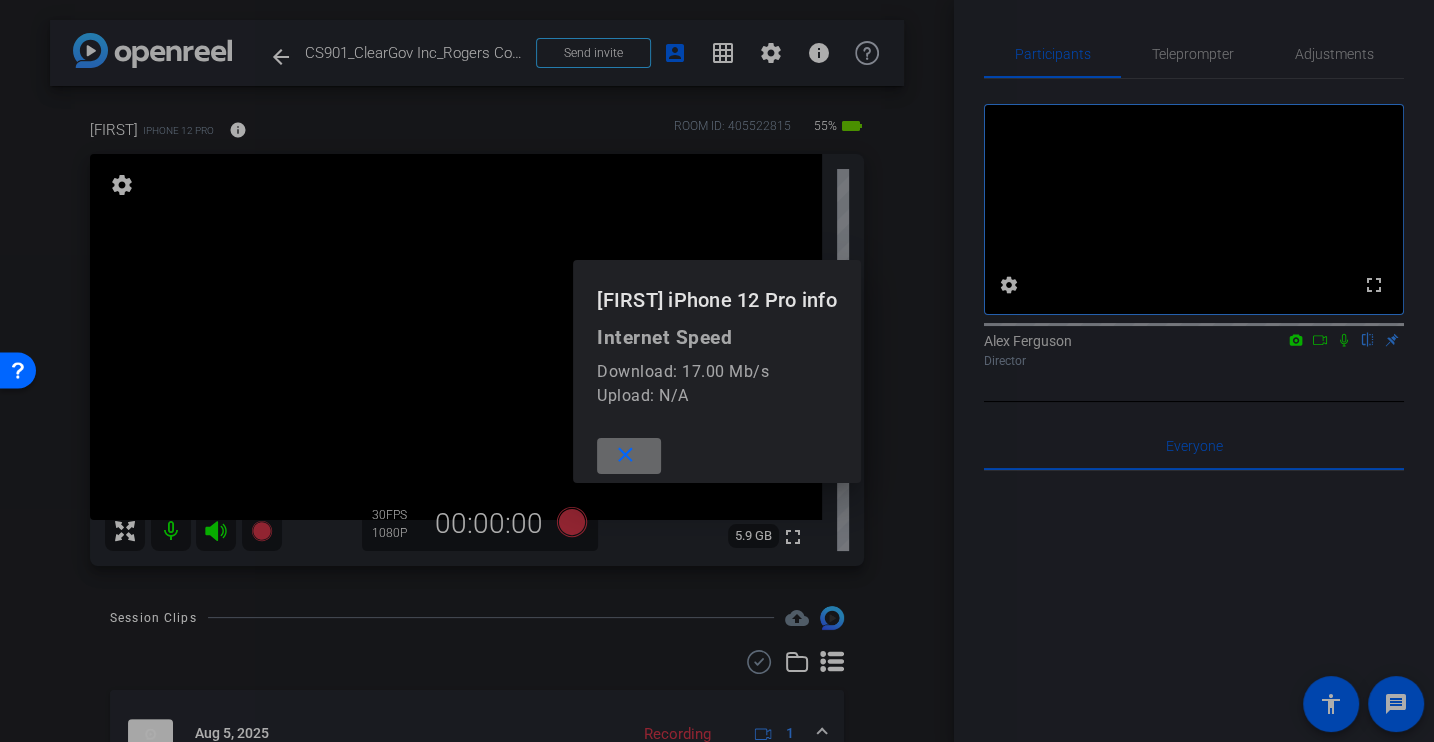 click on "close" at bounding box center [625, 455] 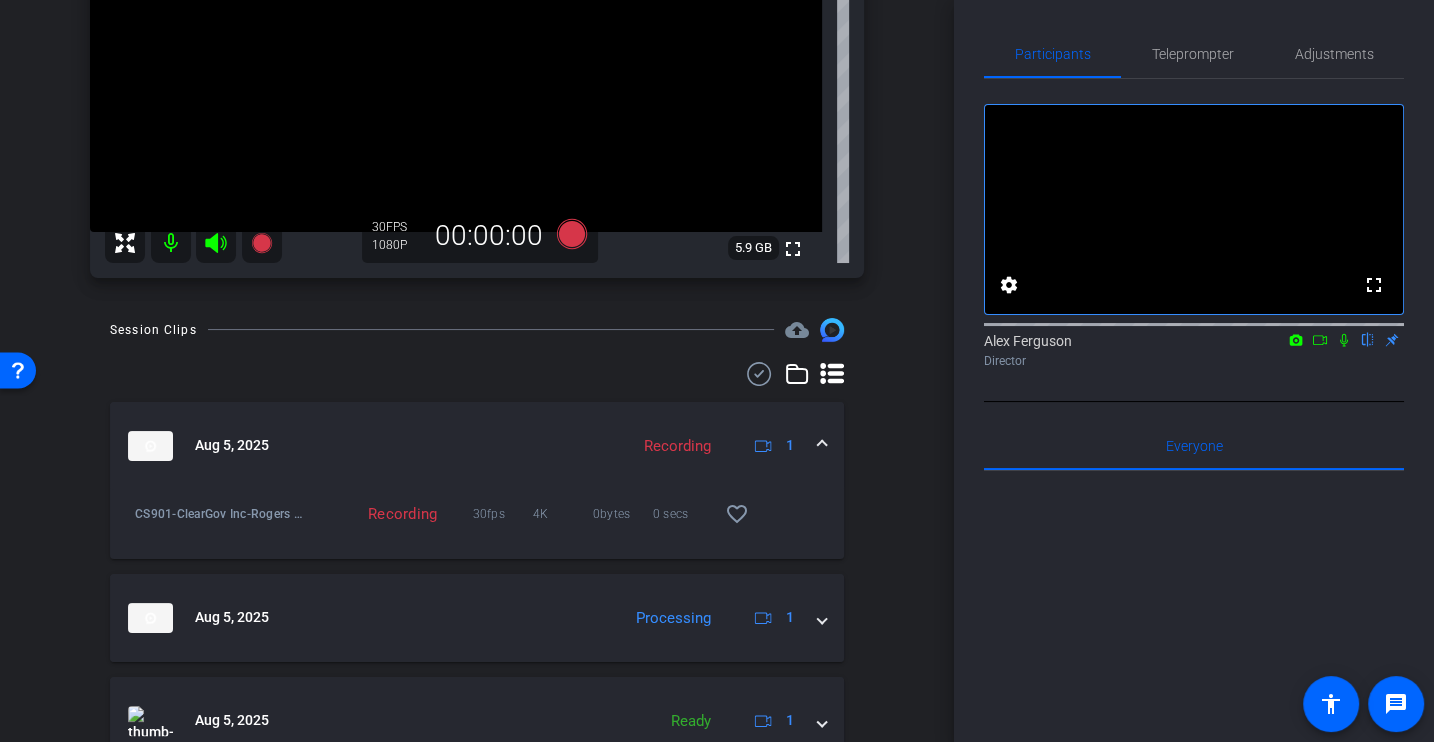 scroll, scrollTop: 0, scrollLeft: 0, axis: both 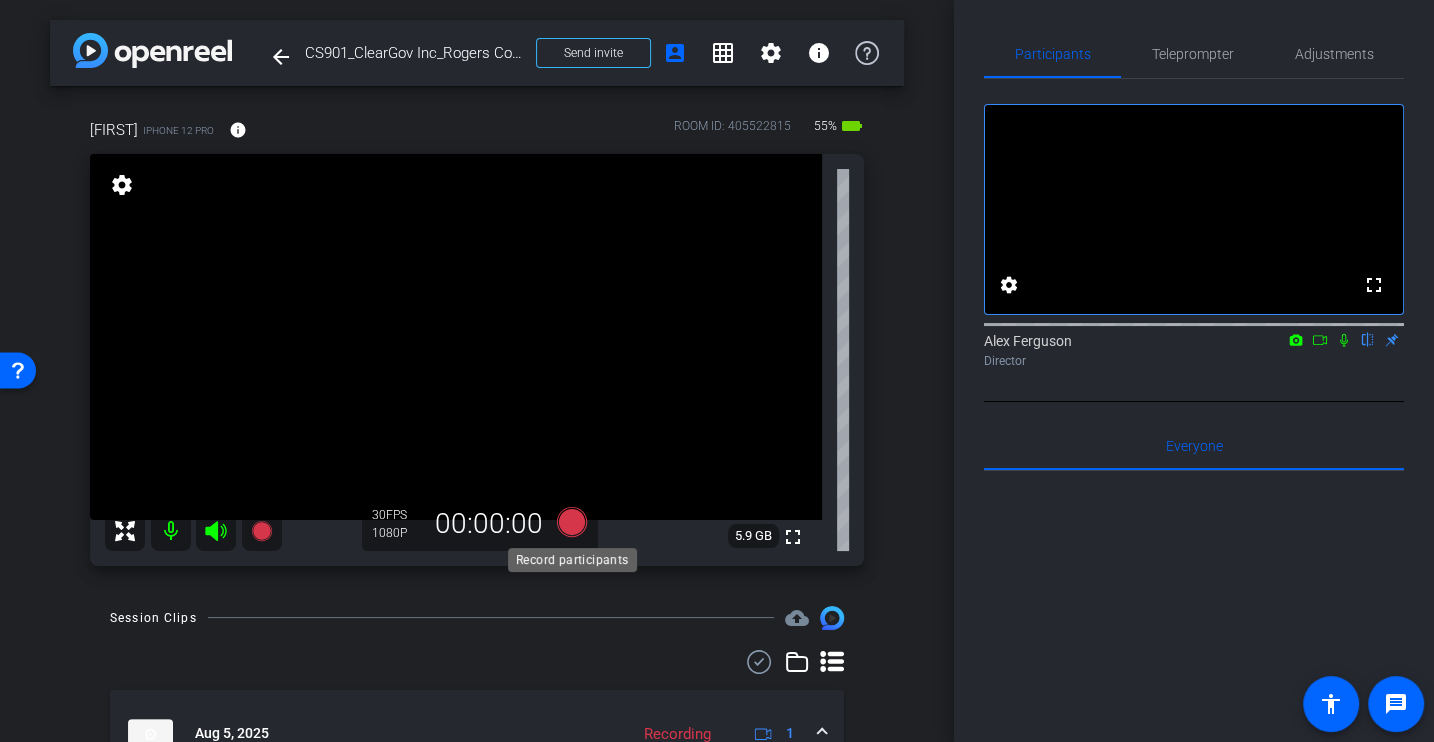 click 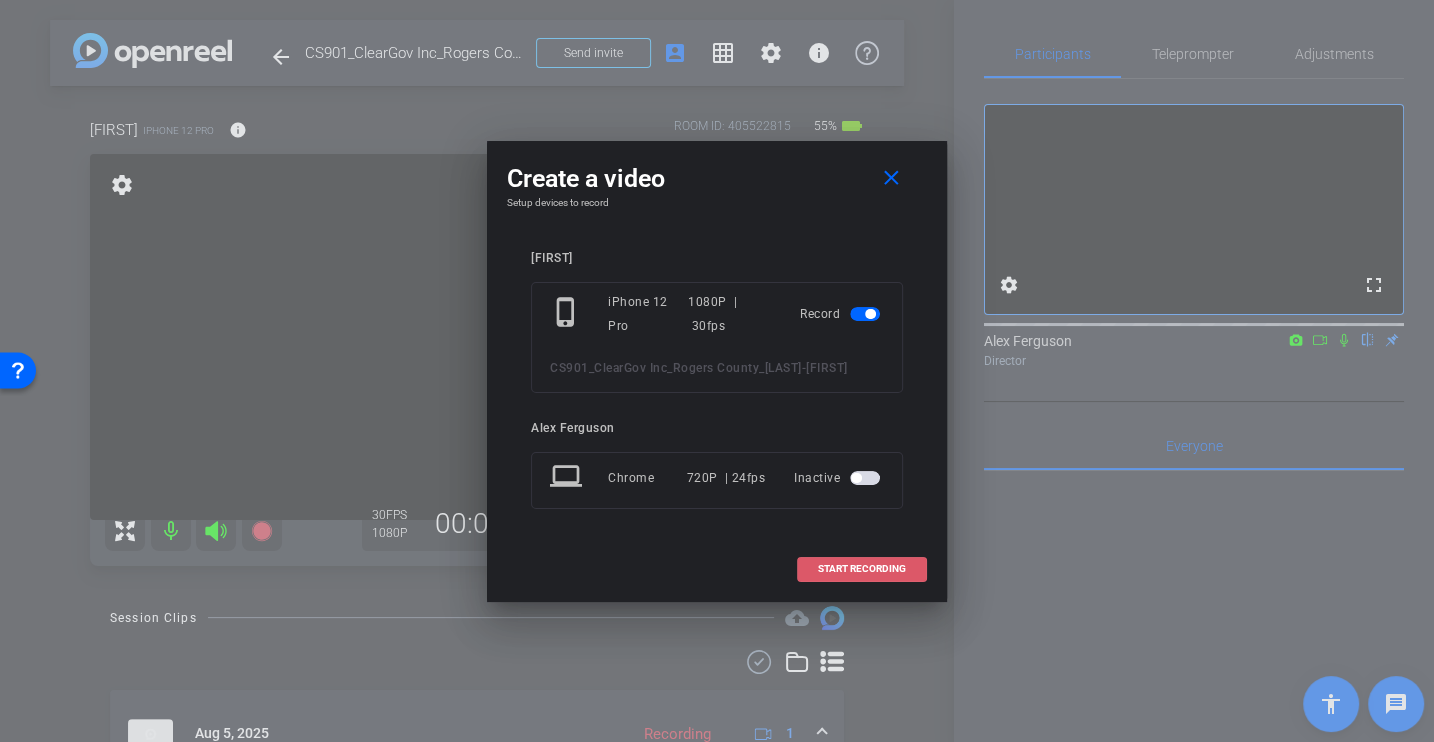 click at bounding box center [862, 569] 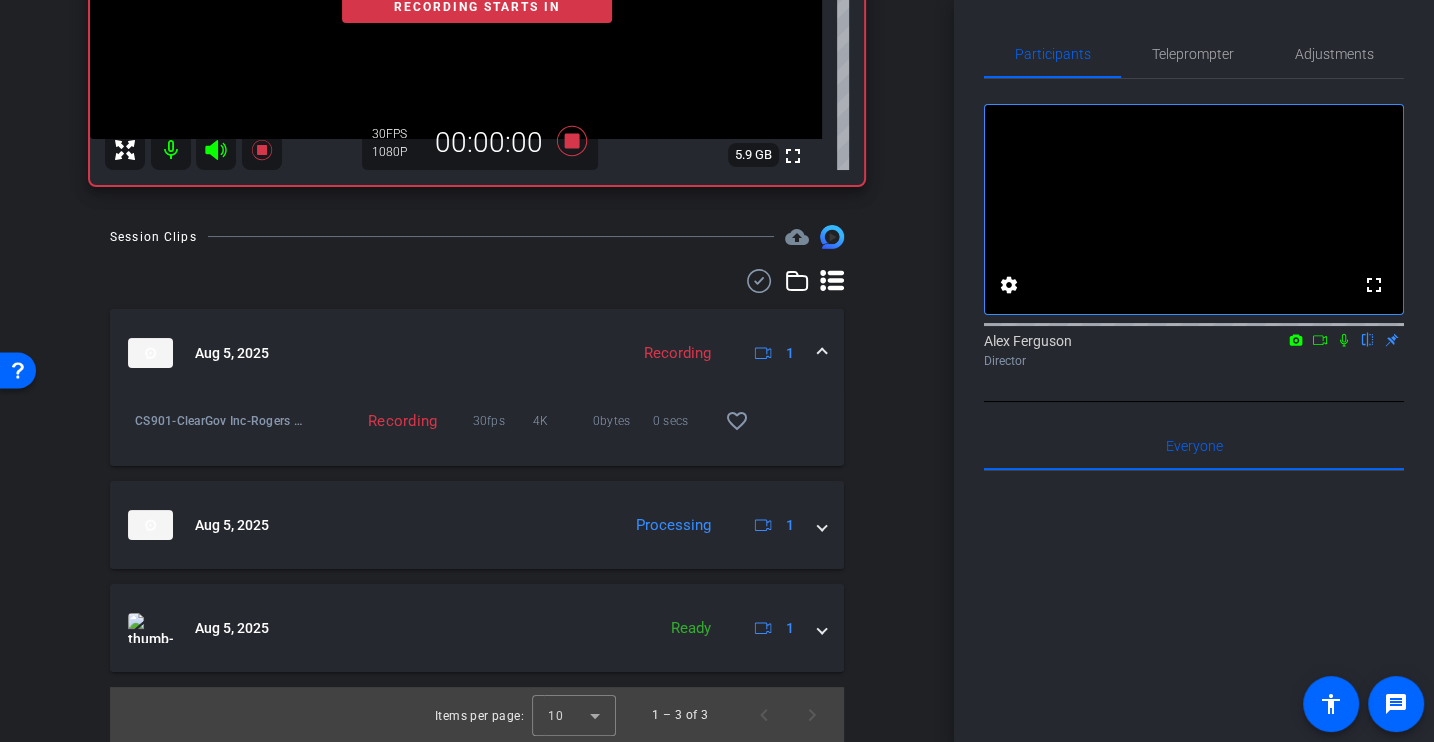 scroll, scrollTop: 0, scrollLeft: 0, axis: both 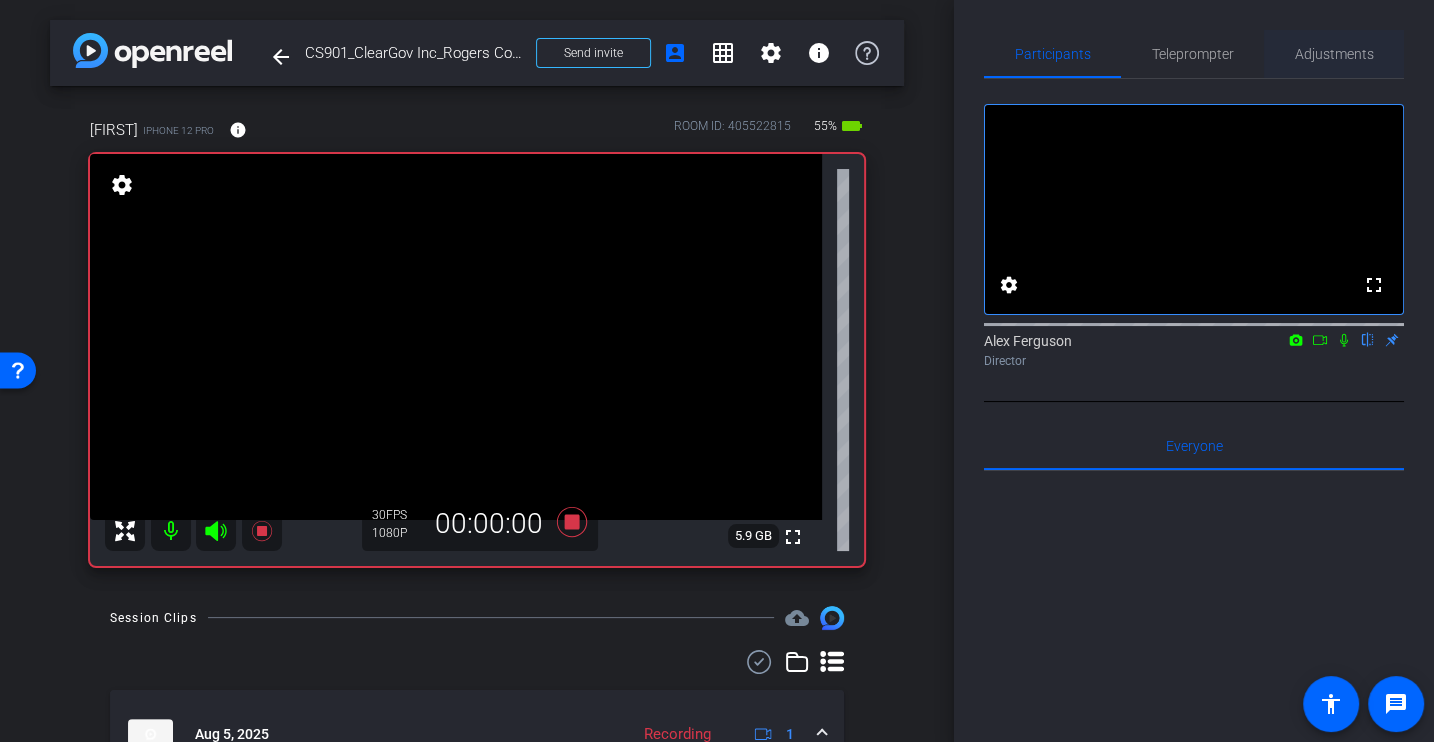 click on "Adjustments" at bounding box center (1334, 54) 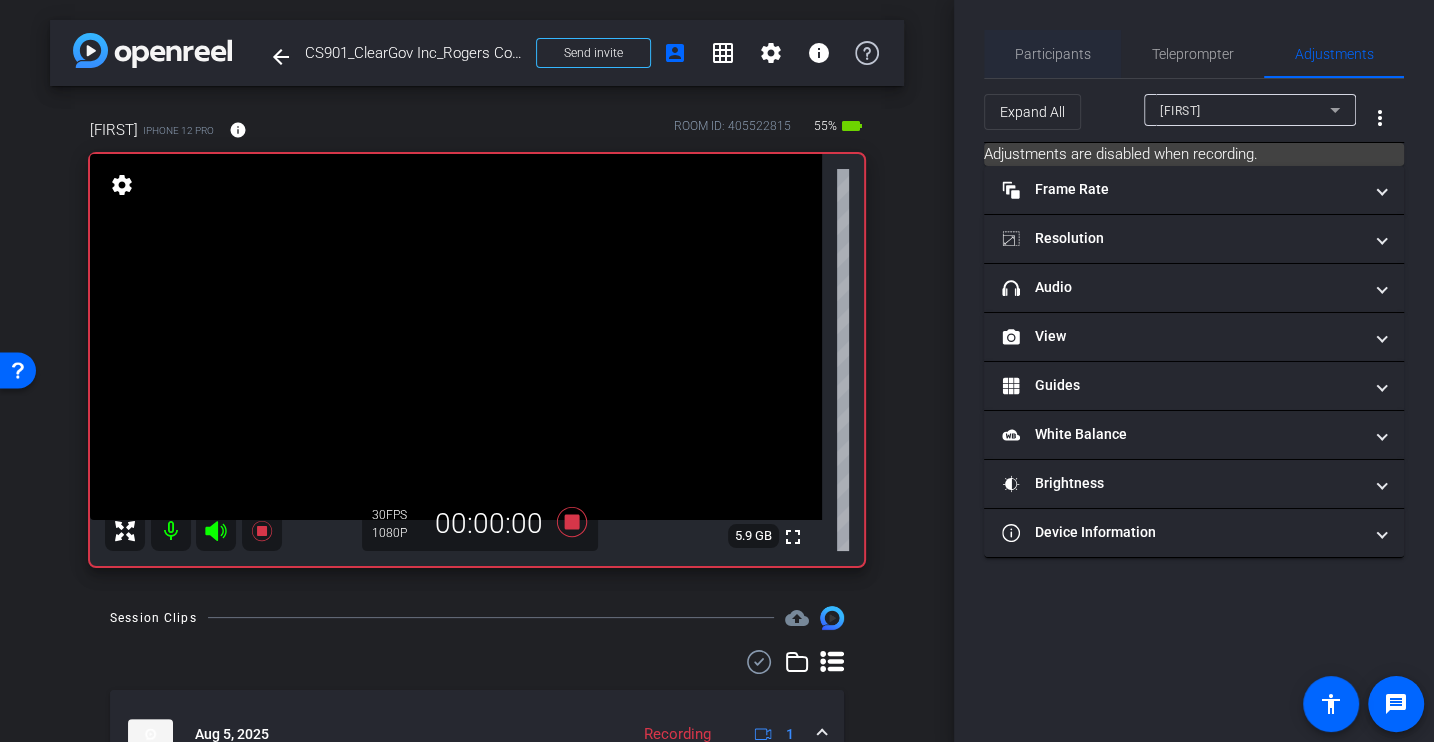 click on "Participants" at bounding box center [1053, 54] 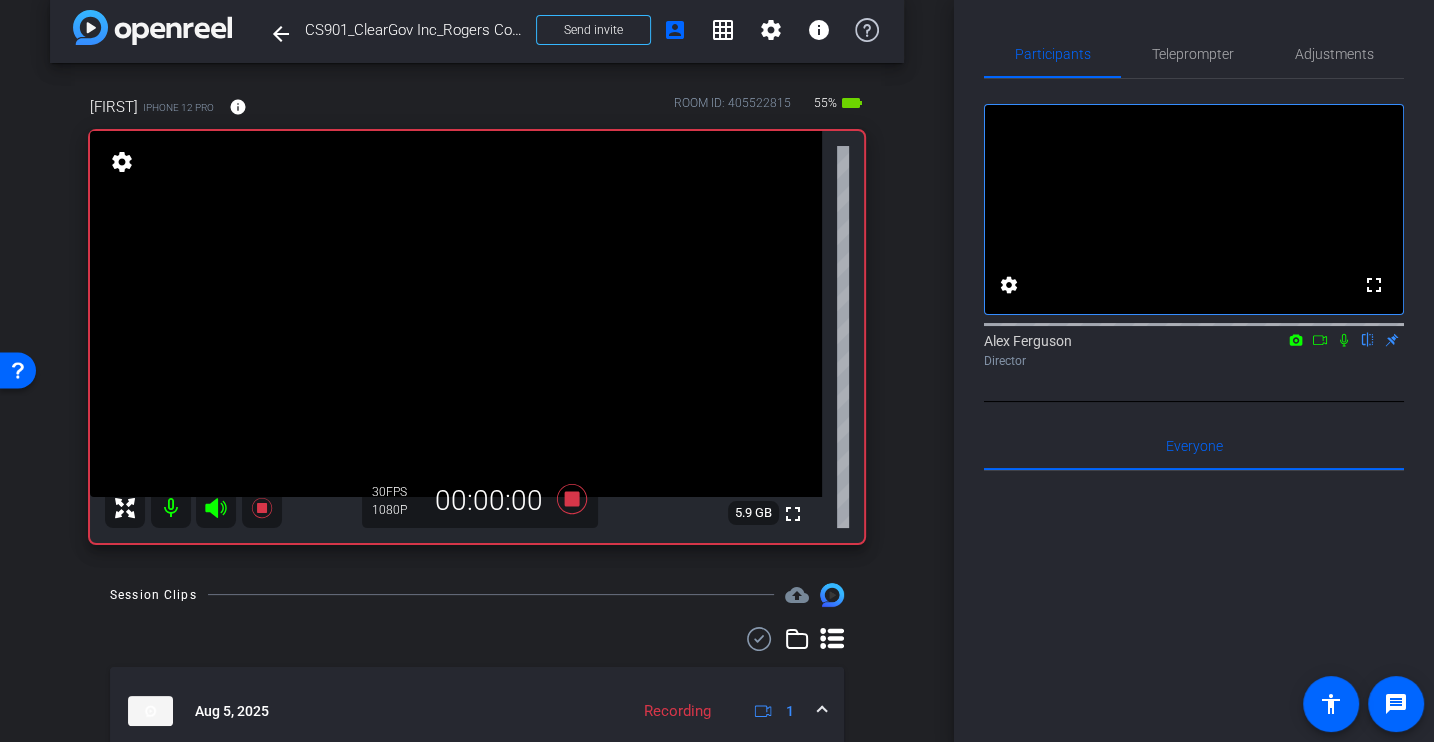 scroll, scrollTop: 0, scrollLeft: 0, axis: both 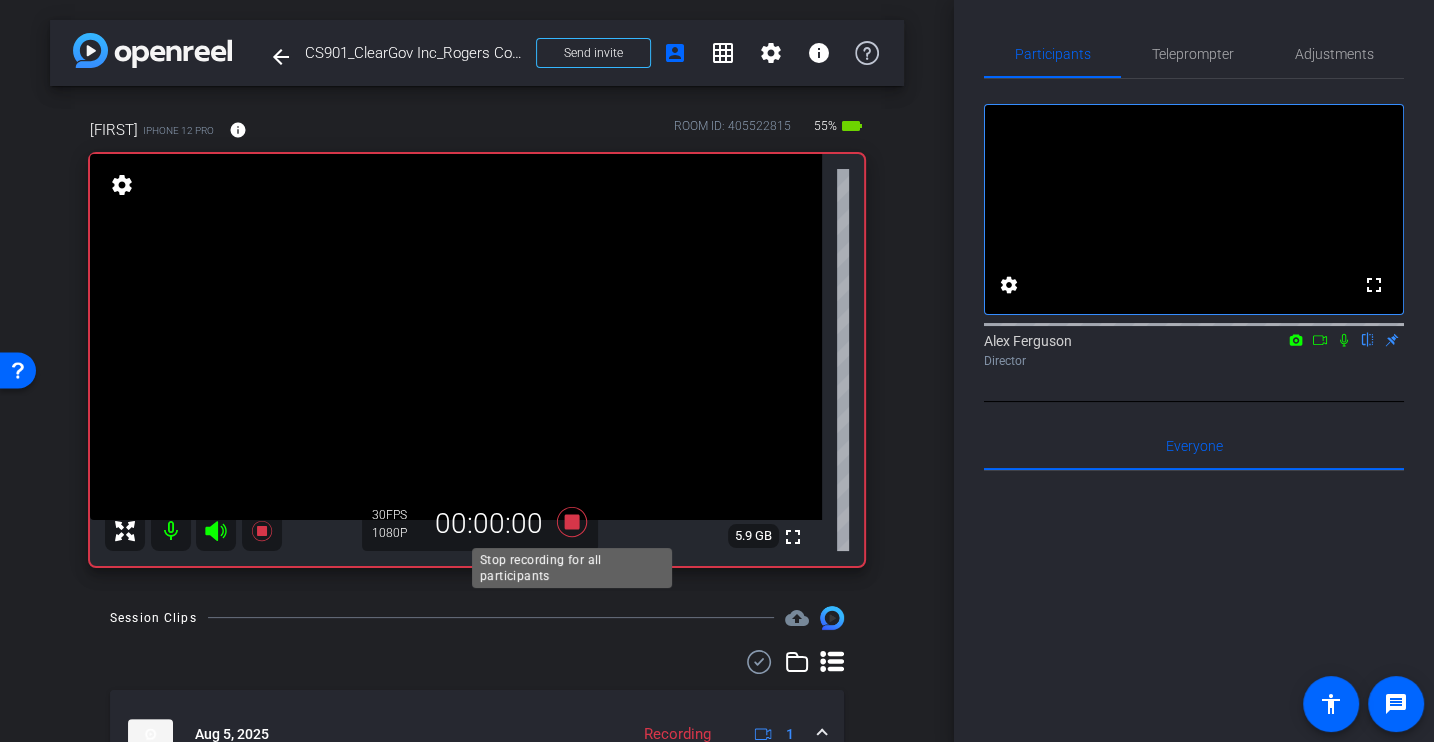click 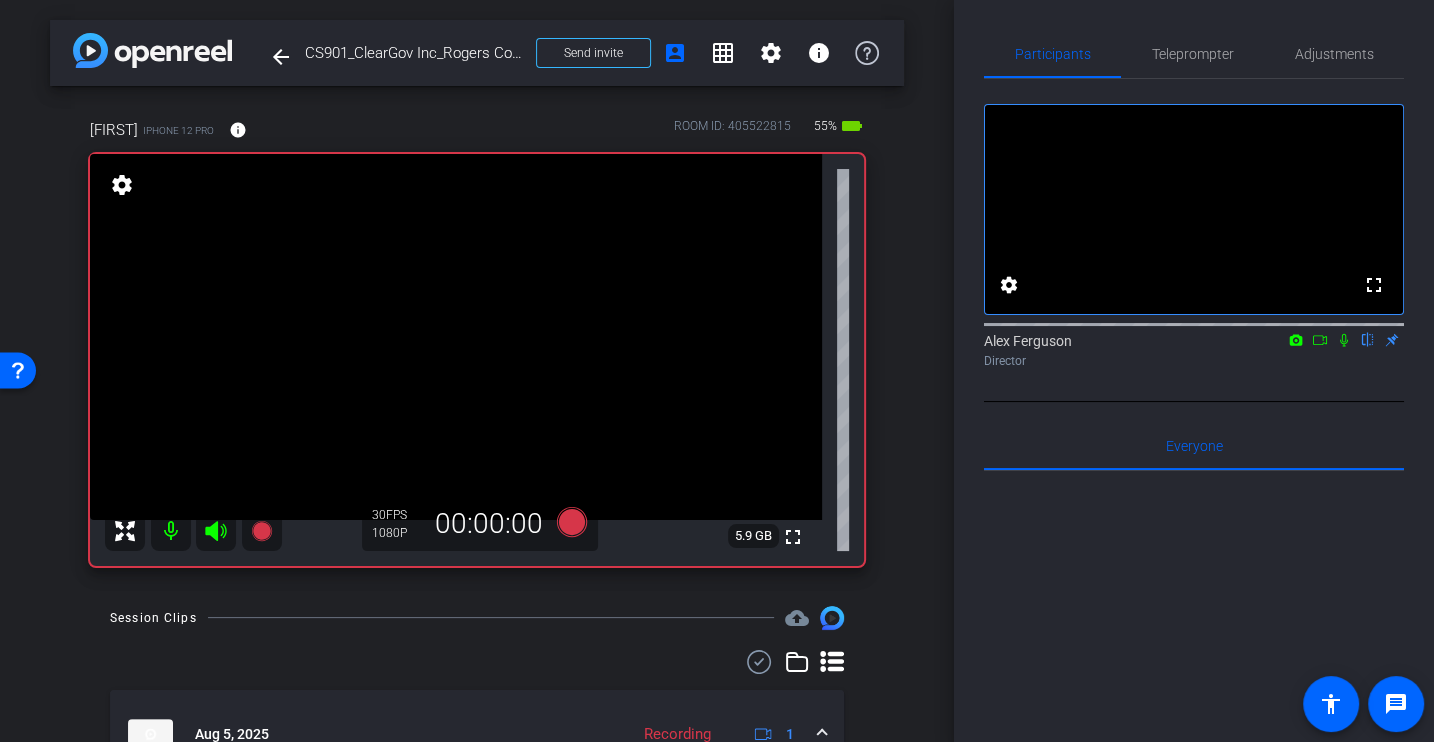 click on "Jason C1 iPhone 12 Pro info ROOM ID: 405522815 55% battery_std fullscreen settings  5.9 GB
30 FPS  1080P   00:00:00" at bounding box center [477, 336] 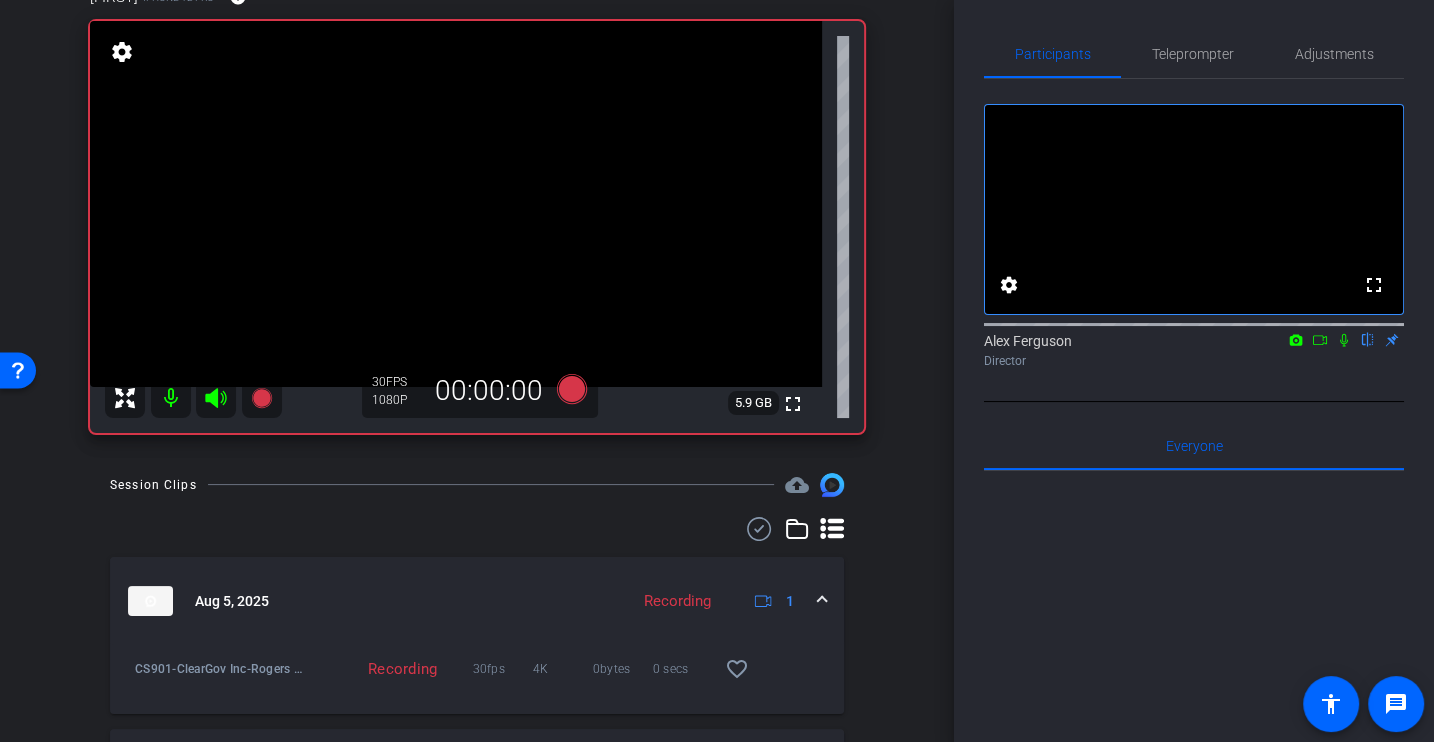 scroll, scrollTop: 0, scrollLeft: 0, axis: both 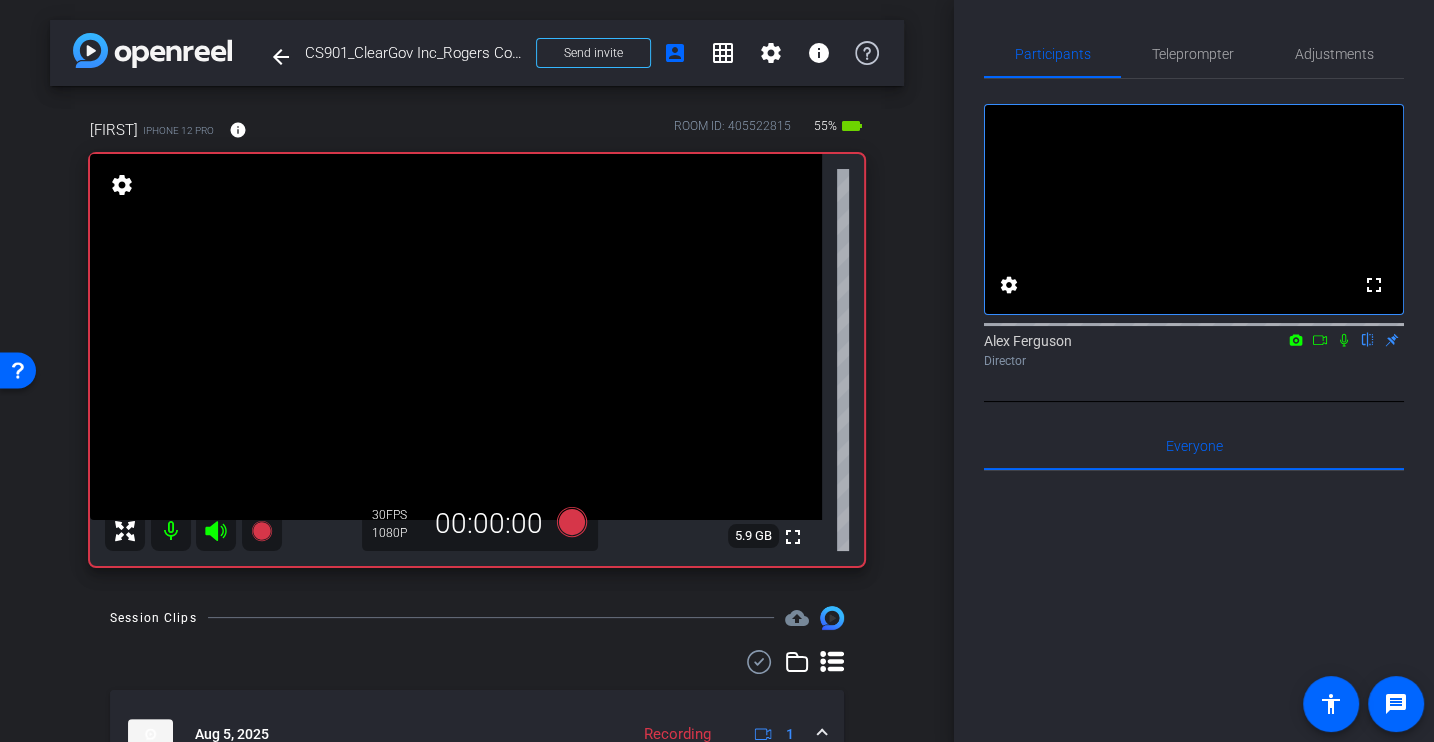 click on "arrow_back  CS901_ClearGov Inc_Rogers County_Jason Carini   Back to project   Send invite  account_box grid_on settings info
Jason C1 iPhone 12 Pro info ROOM ID: 405522815 55% battery_std fullscreen settings  5.9 GB
30 FPS  1080P   00:00:00
Session Clips   cloud_upload
Aug 5, 2025  Recording
1 CS901-ClearGov Inc-Rogers County-Jason Carini-Jason C-2025-08-05-11-24-13-400-0  30fps" at bounding box center [477, 371] 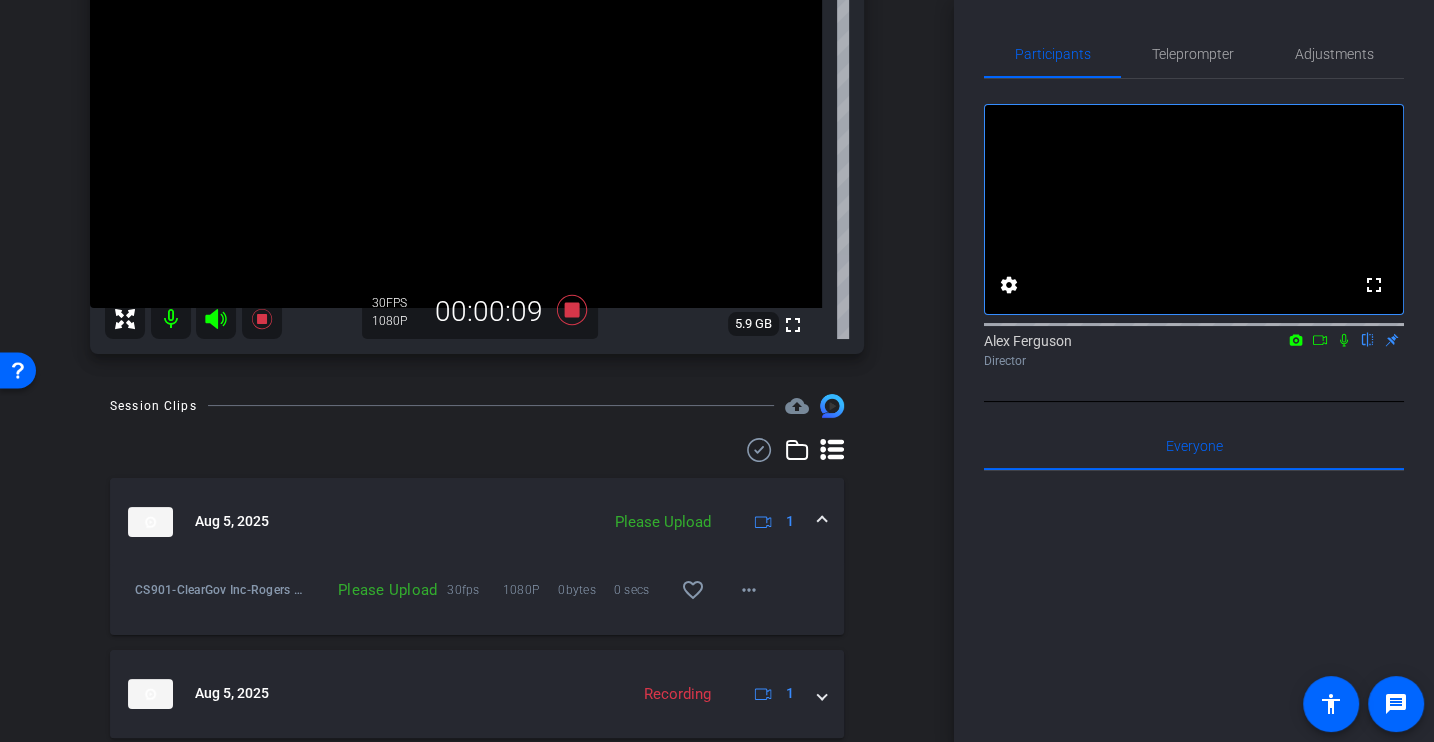 scroll, scrollTop: 201, scrollLeft: 0, axis: vertical 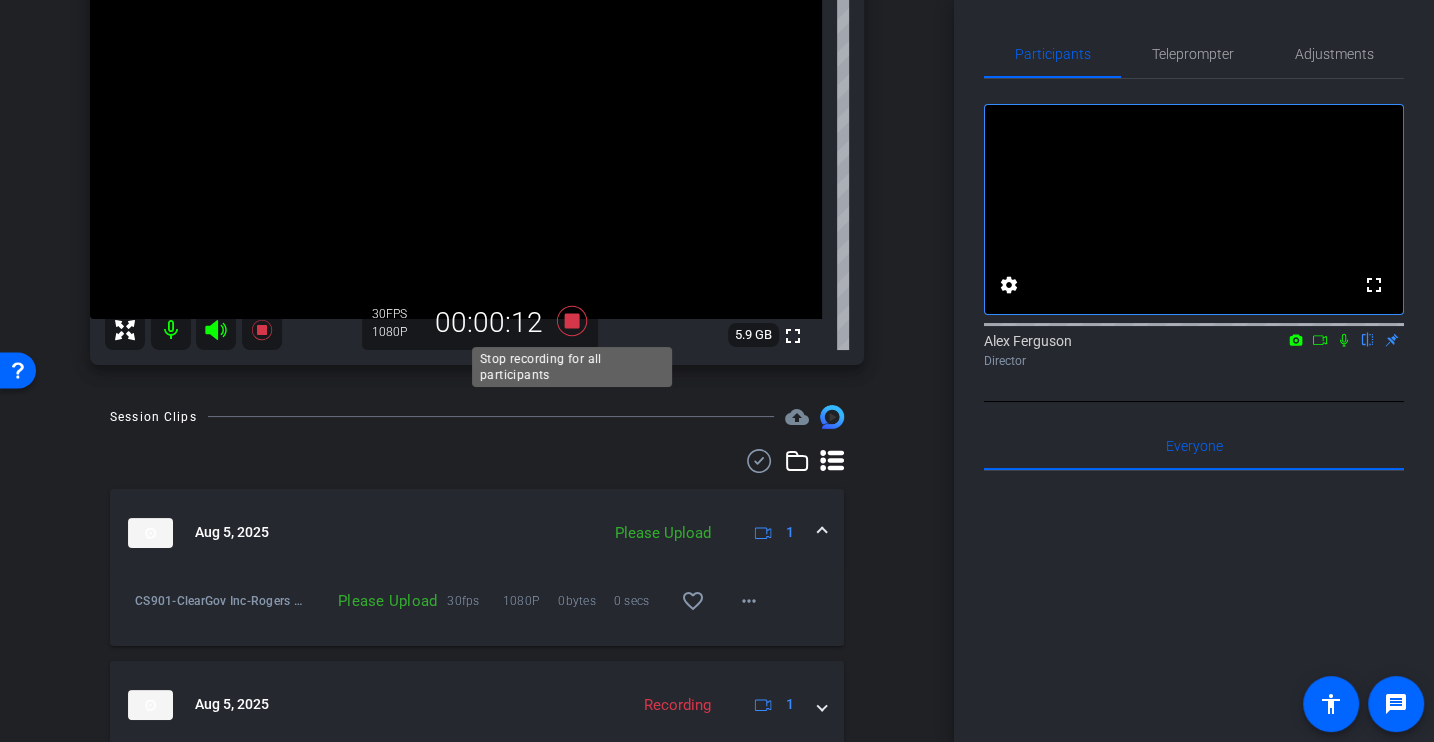 click 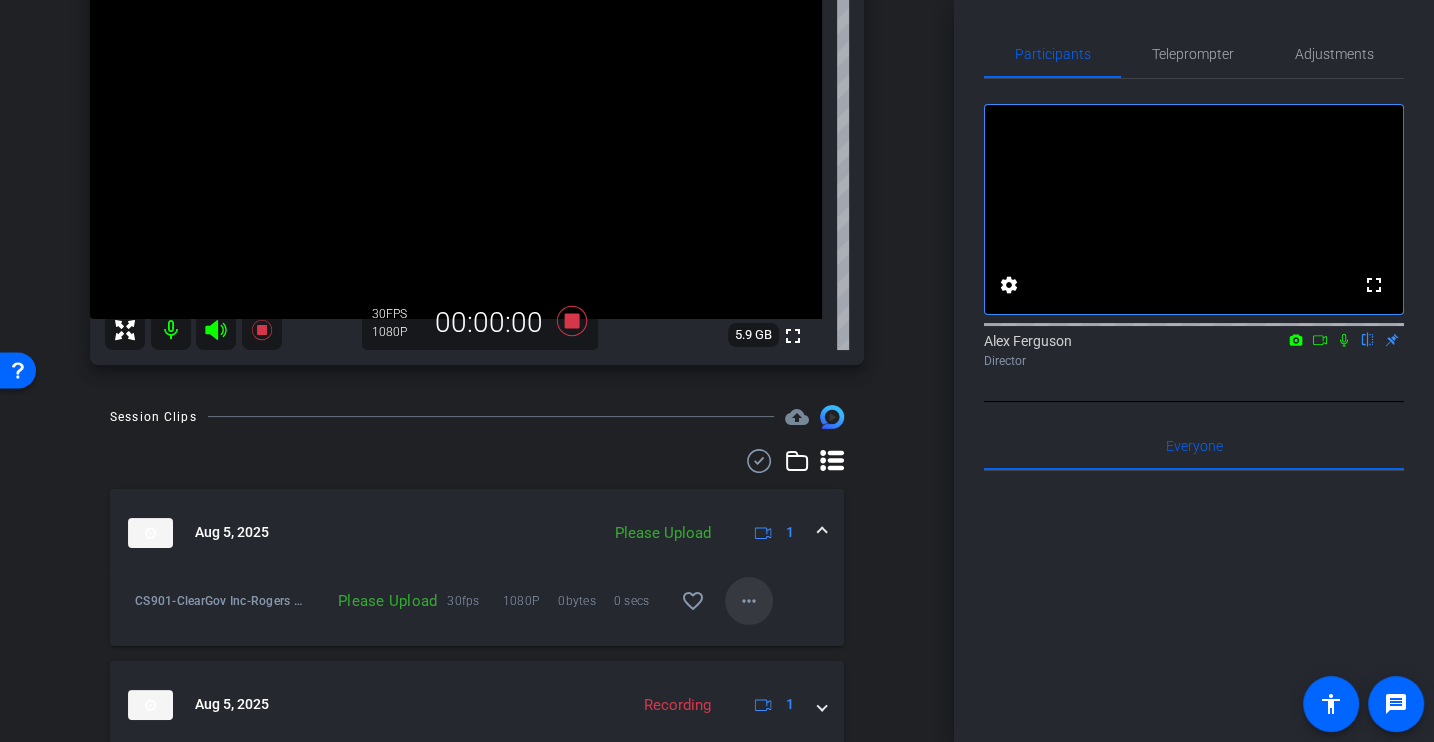 click on "more_horiz" at bounding box center (749, 601) 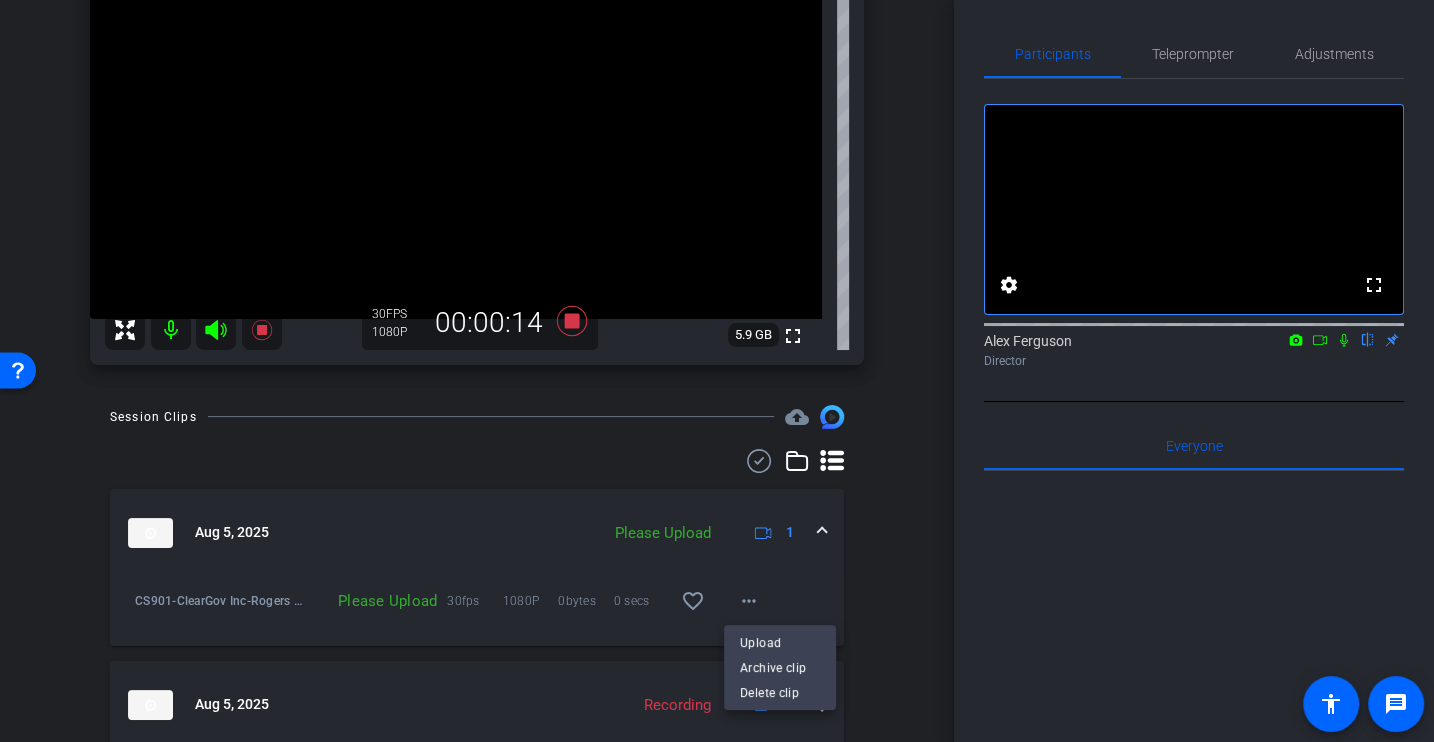 click at bounding box center (717, 371) 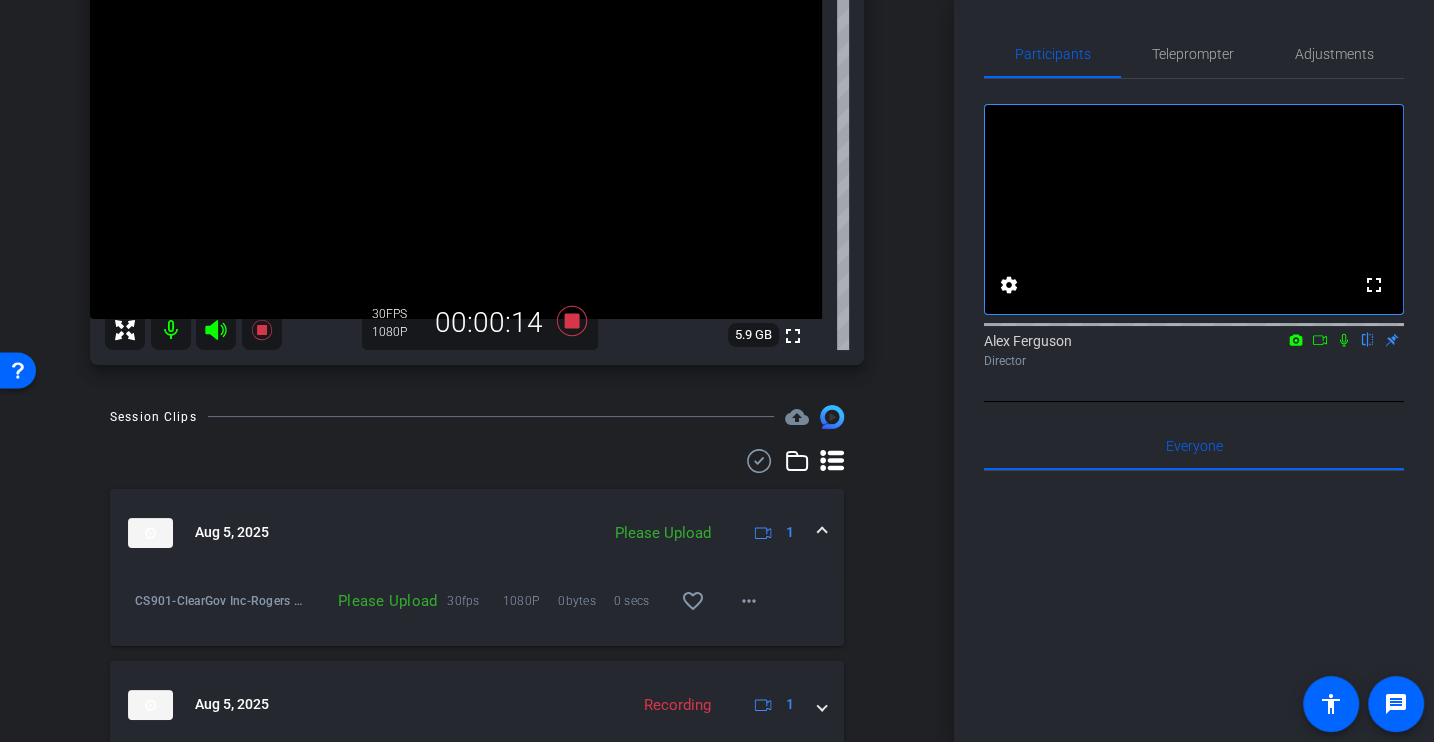 scroll, scrollTop: 0, scrollLeft: 0, axis: both 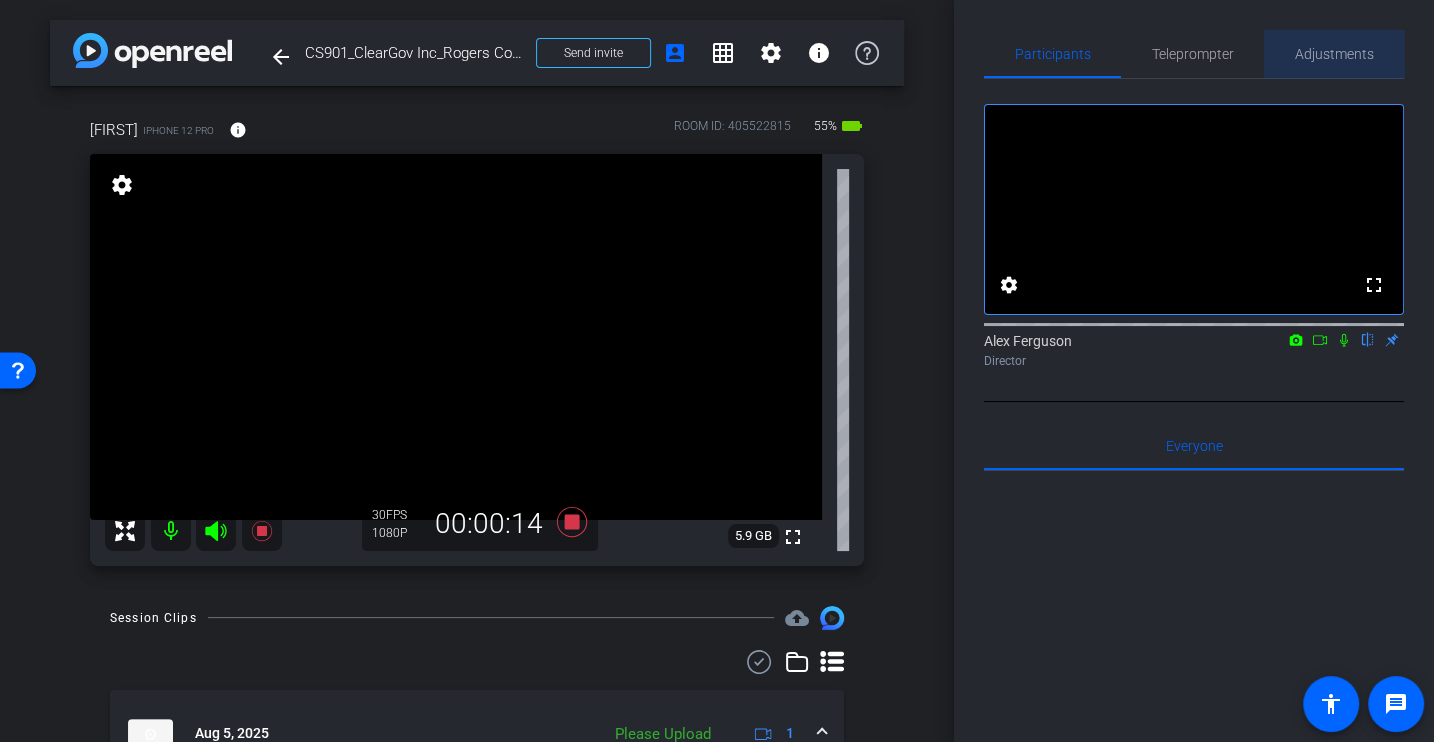 click on "Adjustments" at bounding box center [1334, 54] 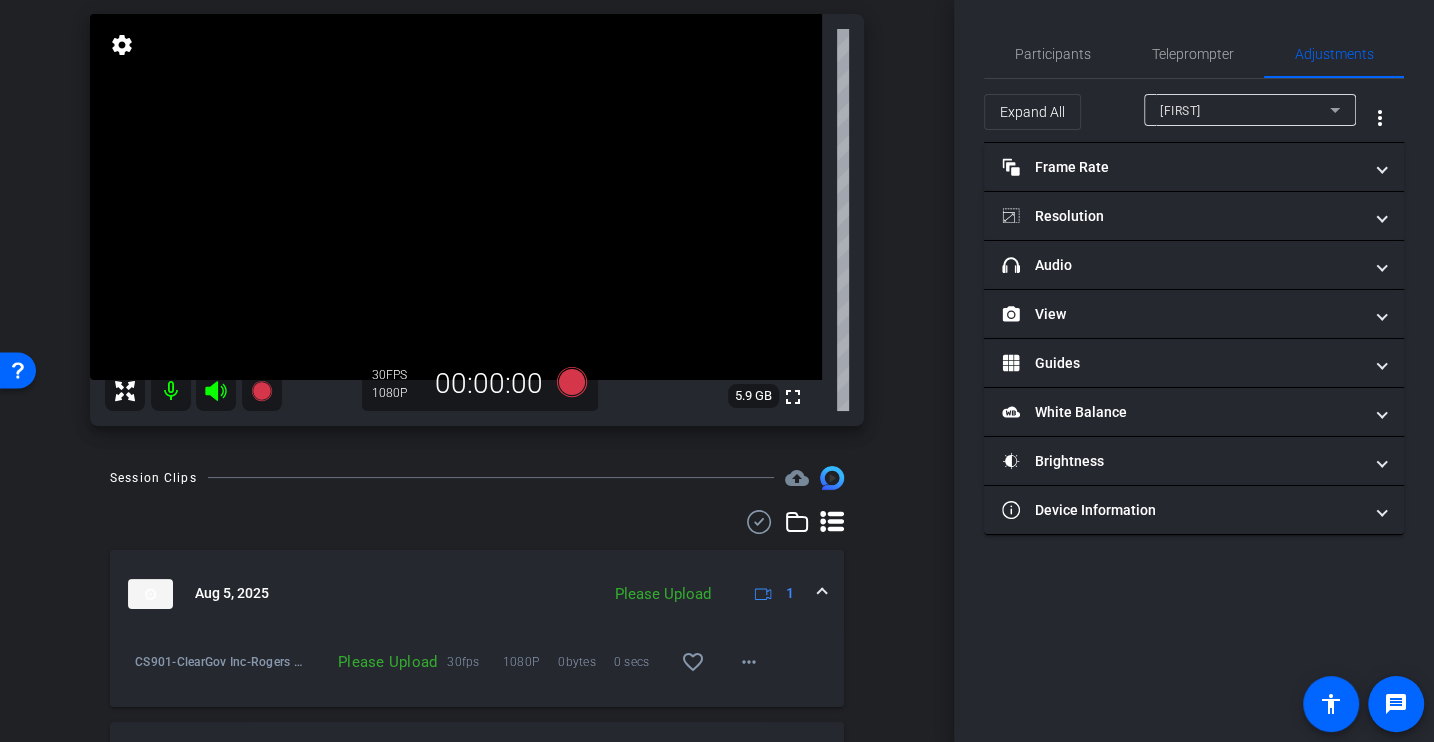 scroll, scrollTop: 138, scrollLeft: 0, axis: vertical 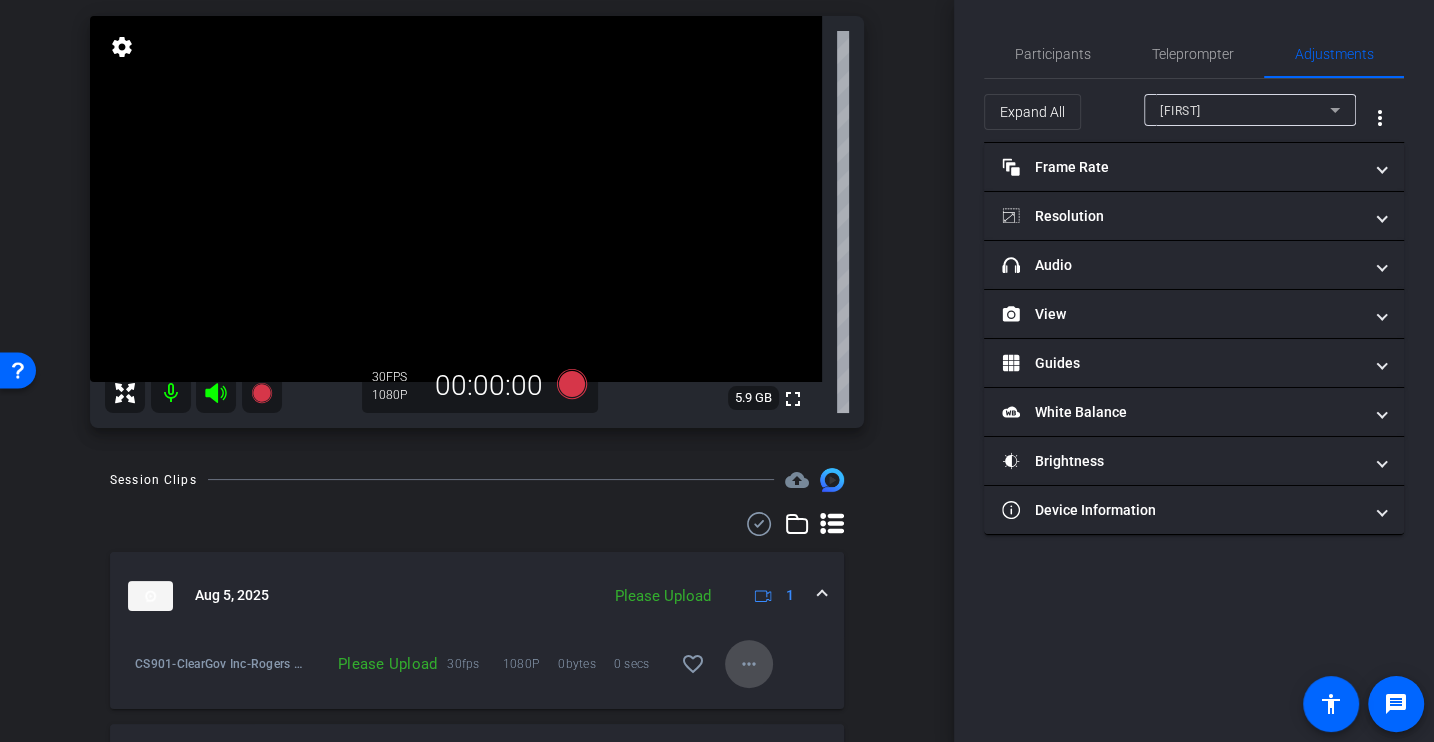 click on "more_horiz" at bounding box center [749, 664] 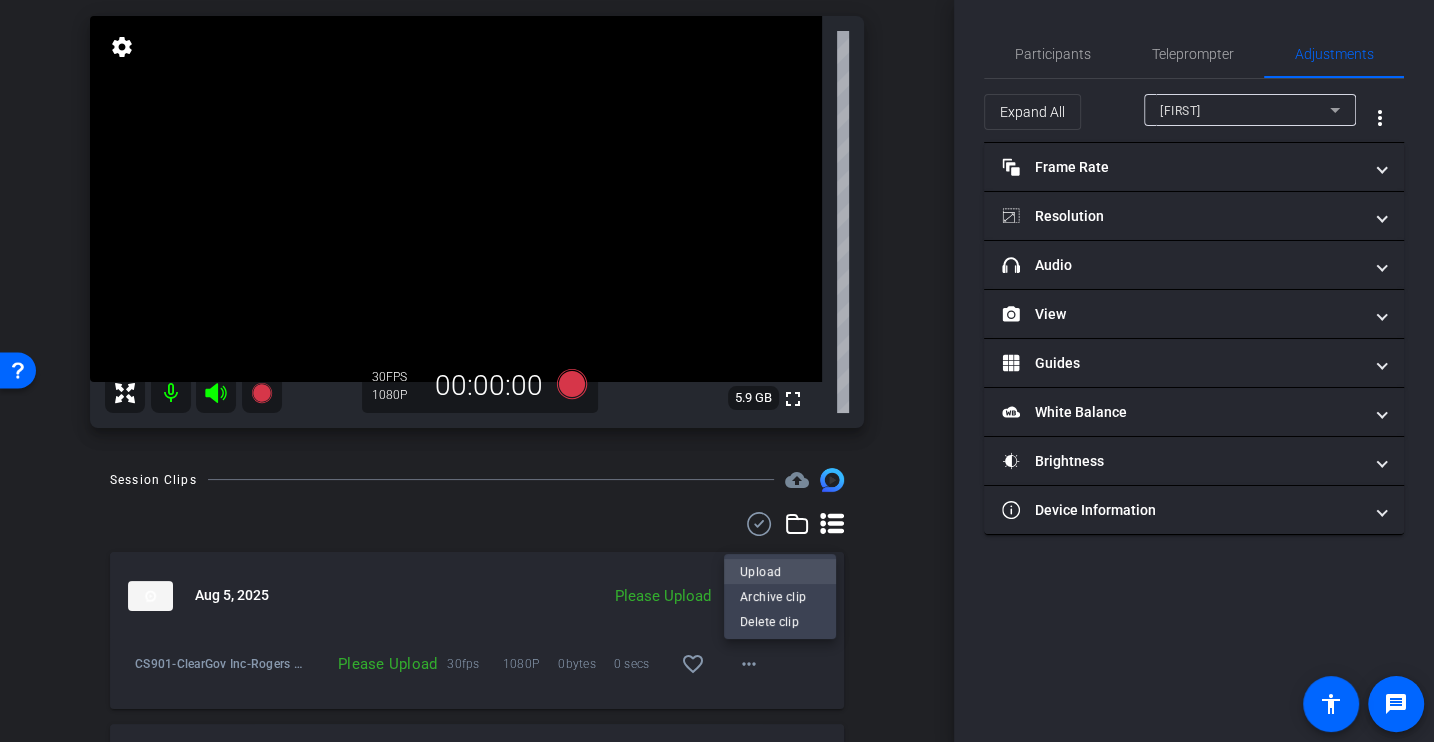 click on "Upload" at bounding box center [780, 572] 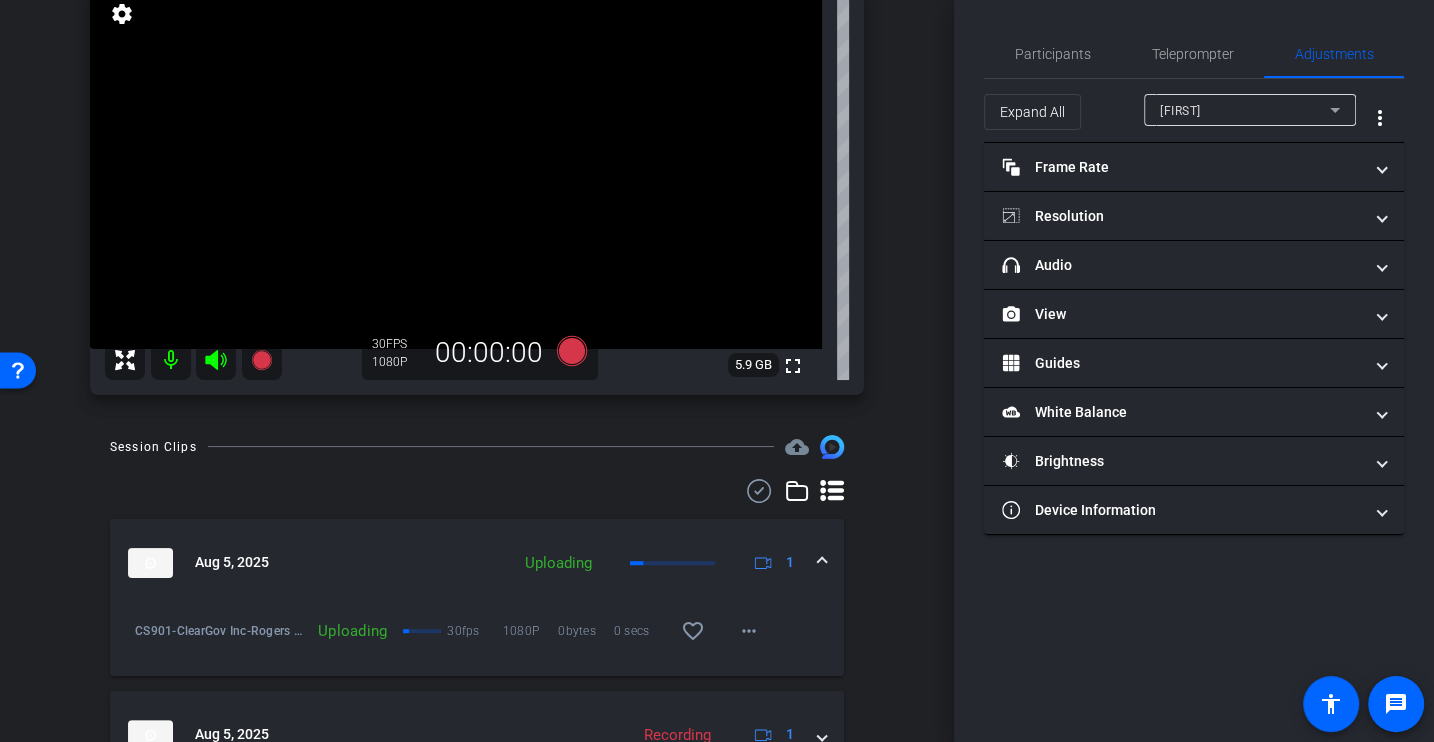 scroll, scrollTop: 168, scrollLeft: 0, axis: vertical 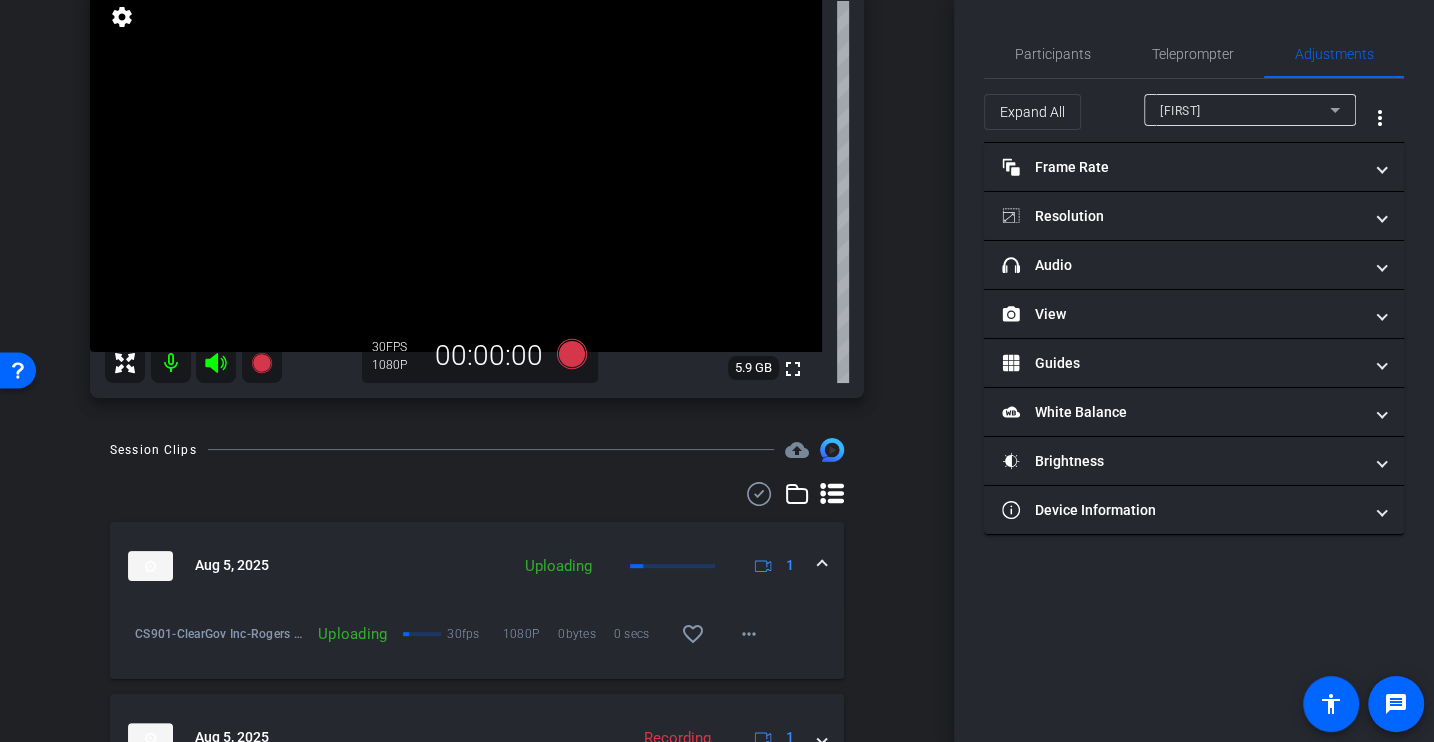 click 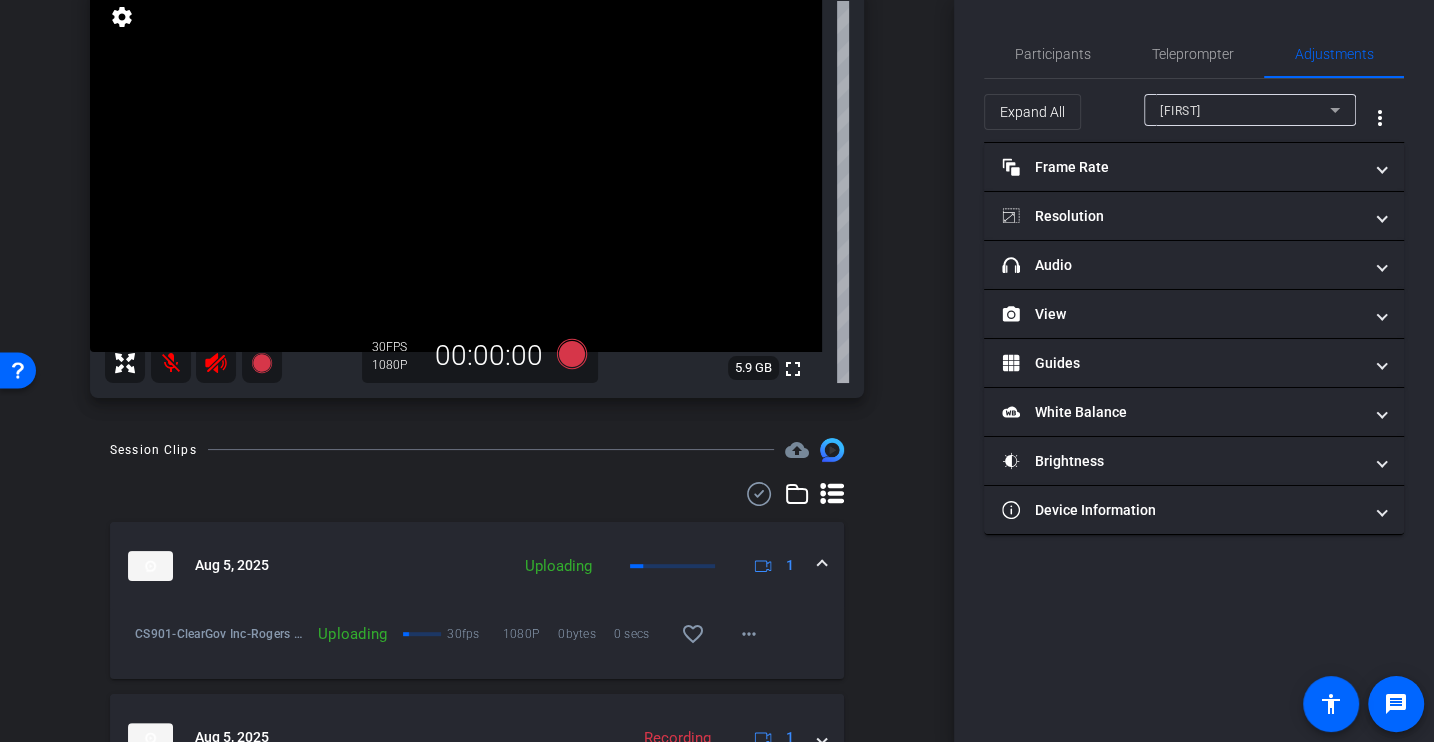 scroll, scrollTop: 0, scrollLeft: 0, axis: both 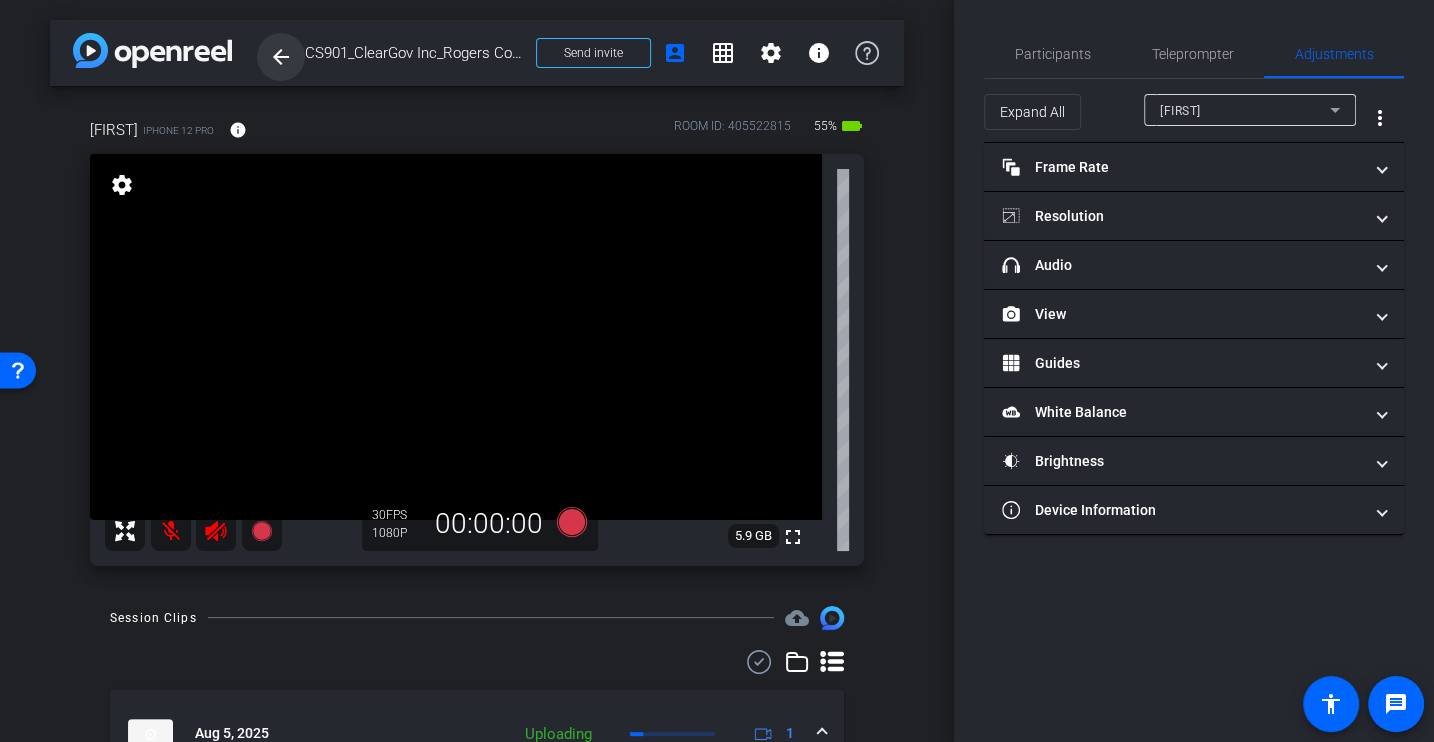 click on "arrow_back" at bounding box center [281, 57] 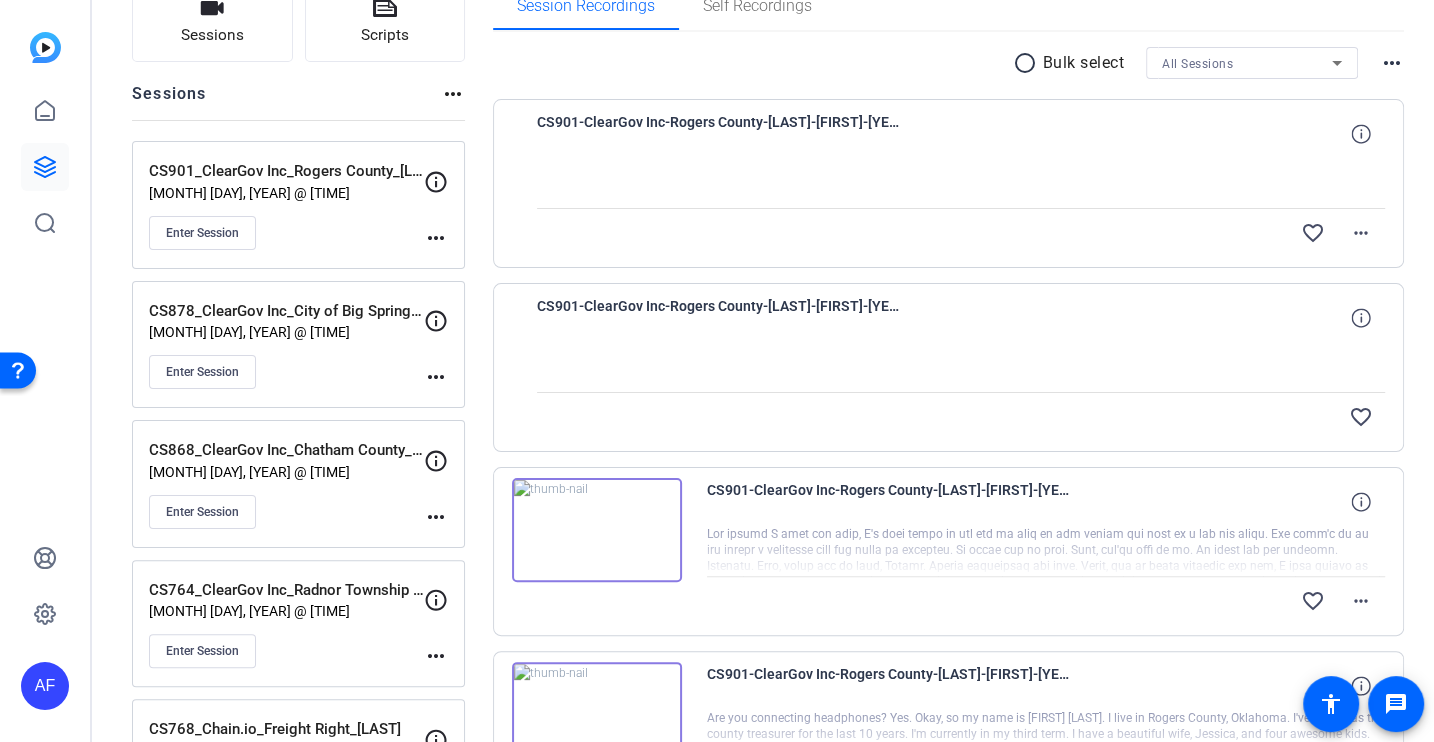 scroll, scrollTop: 0, scrollLeft: 0, axis: both 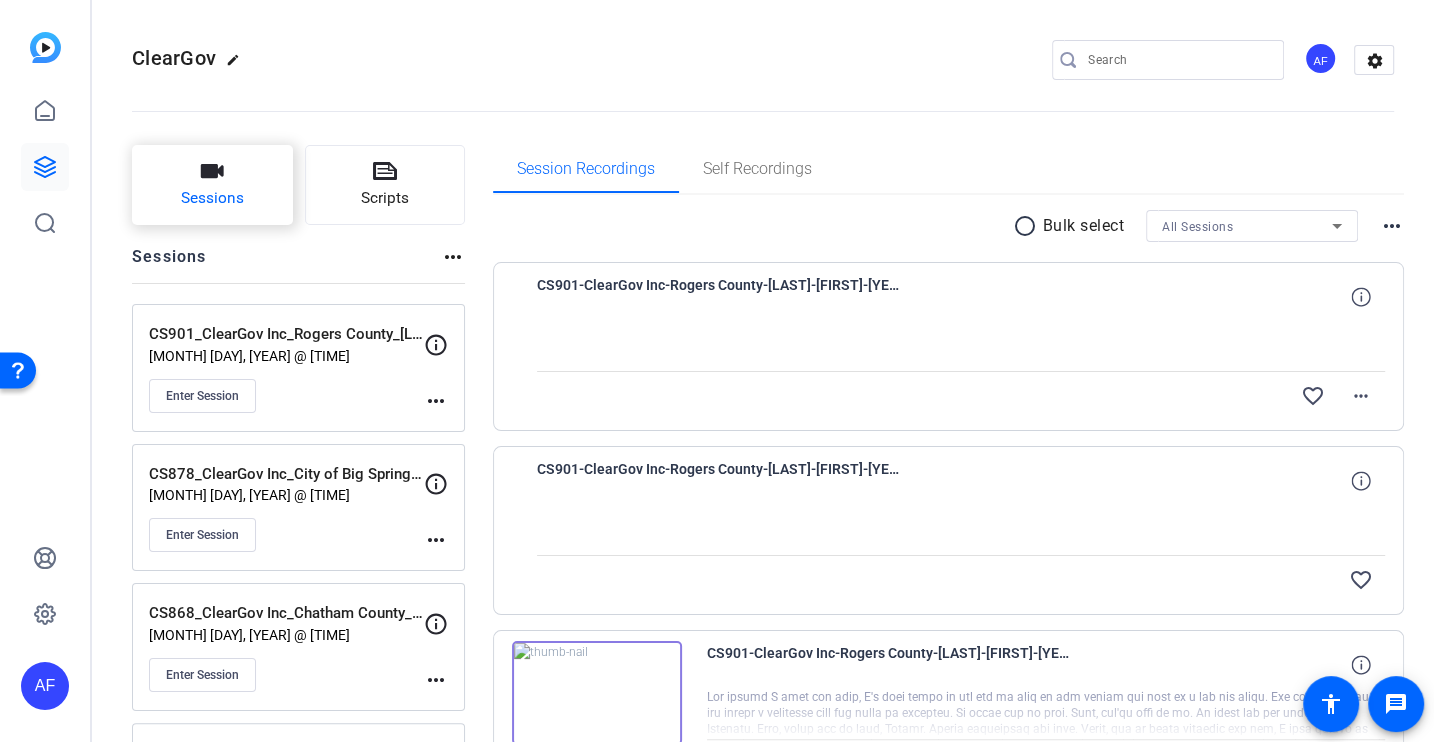 click on "Sessions" 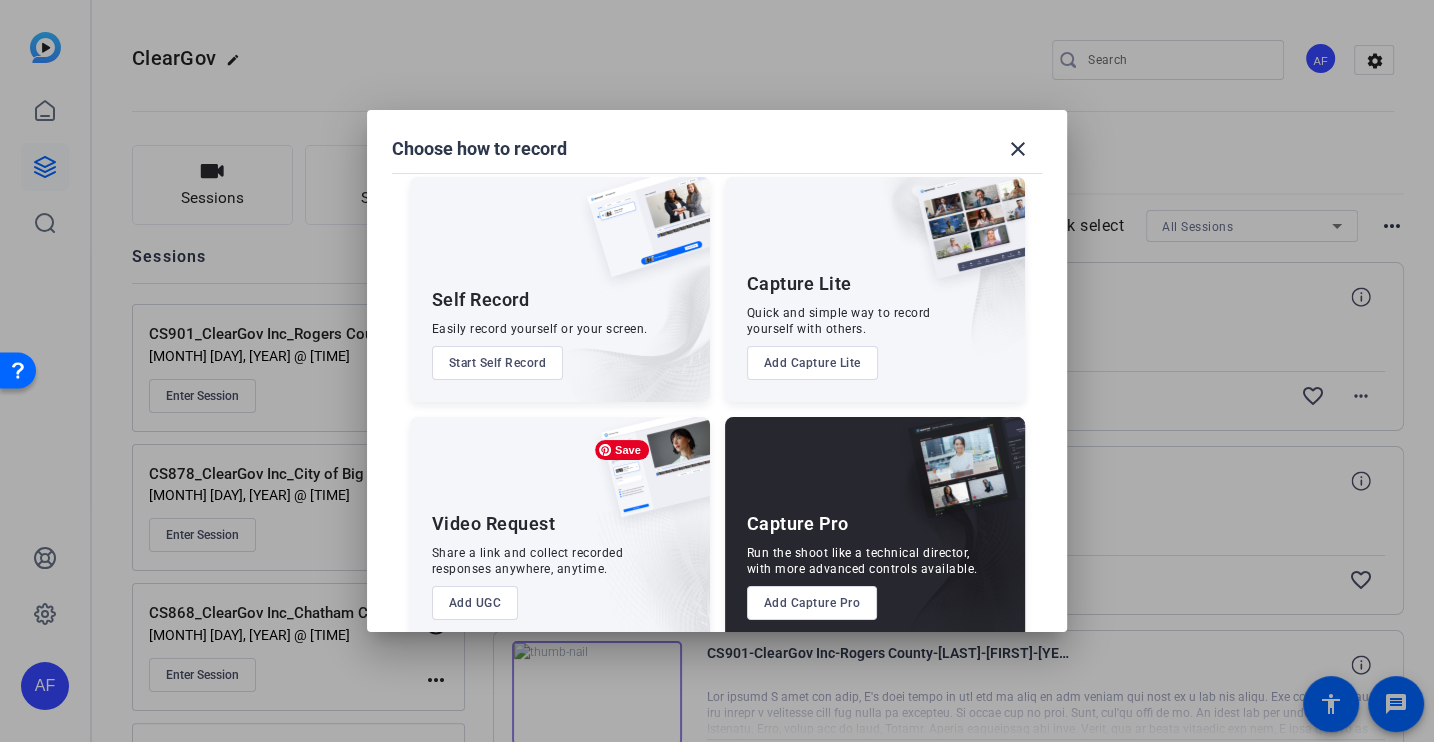 scroll, scrollTop: 10, scrollLeft: 0, axis: vertical 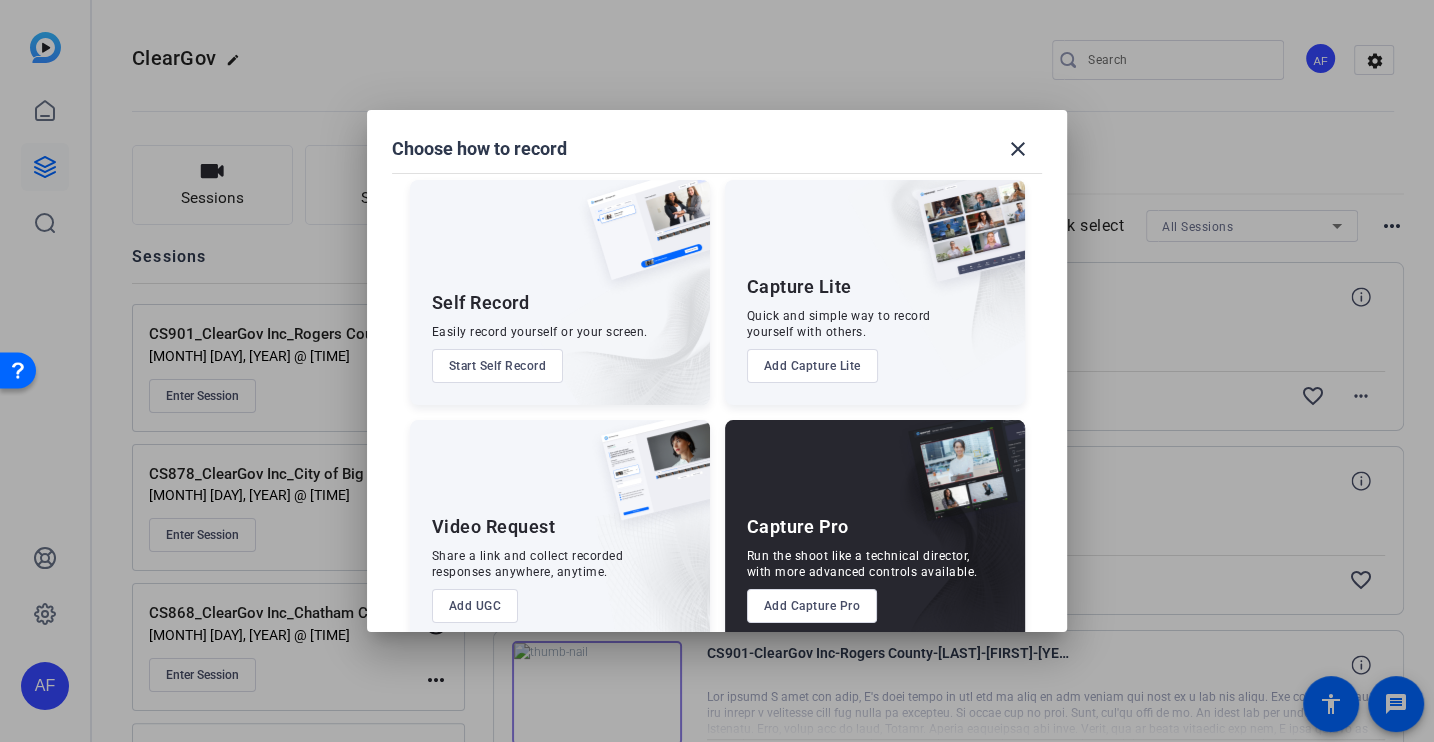 click on "Add Capture Lite" at bounding box center (812, 366) 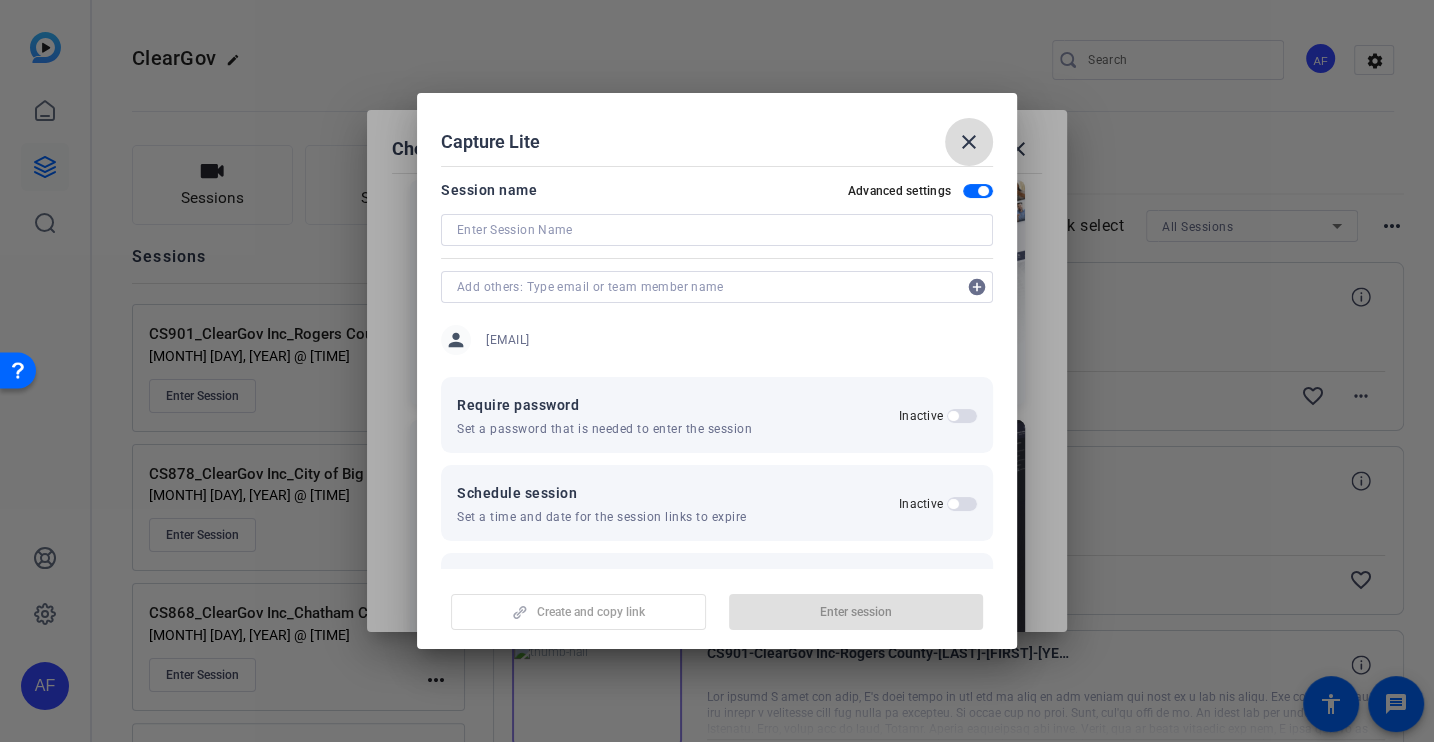 click on "close" at bounding box center [969, 142] 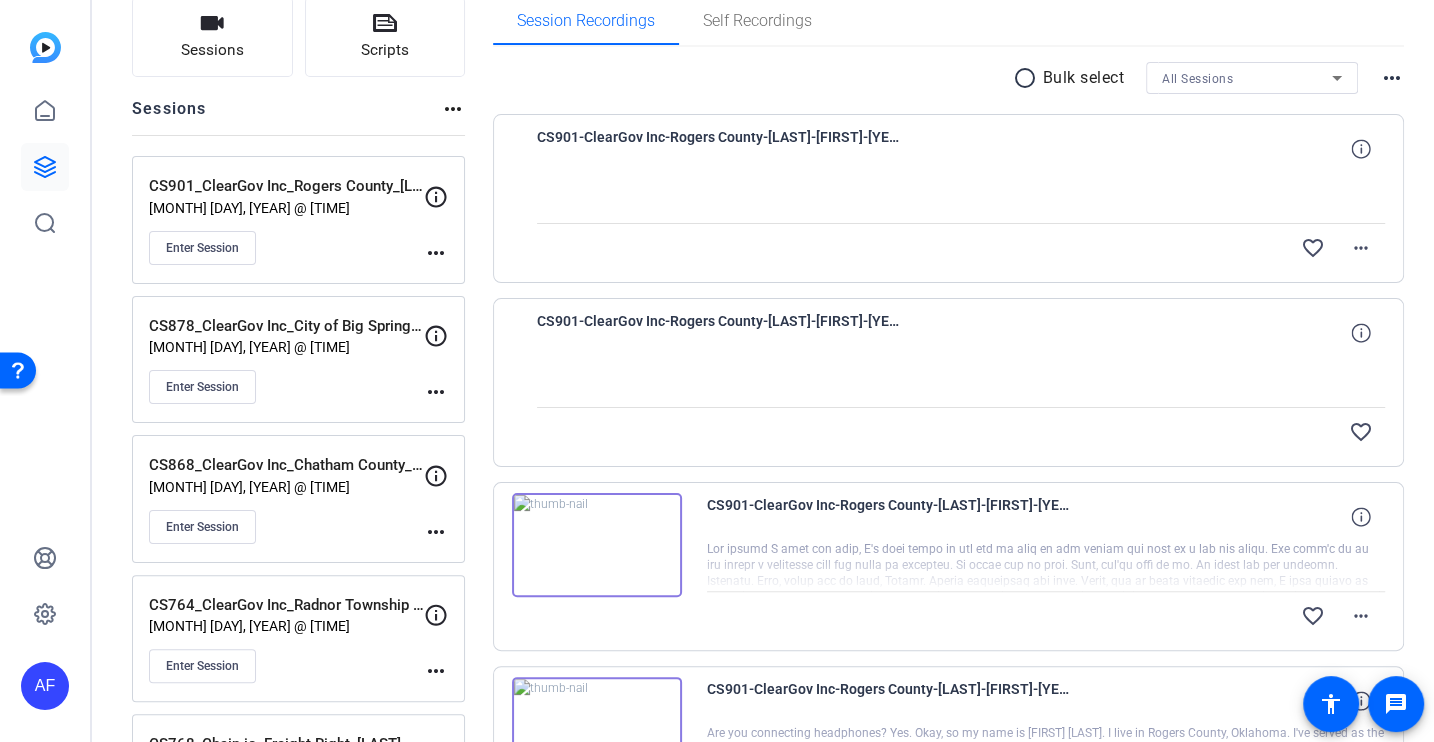 scroll, scrollTop: 143, scrollLeft: 0, axis: vertical 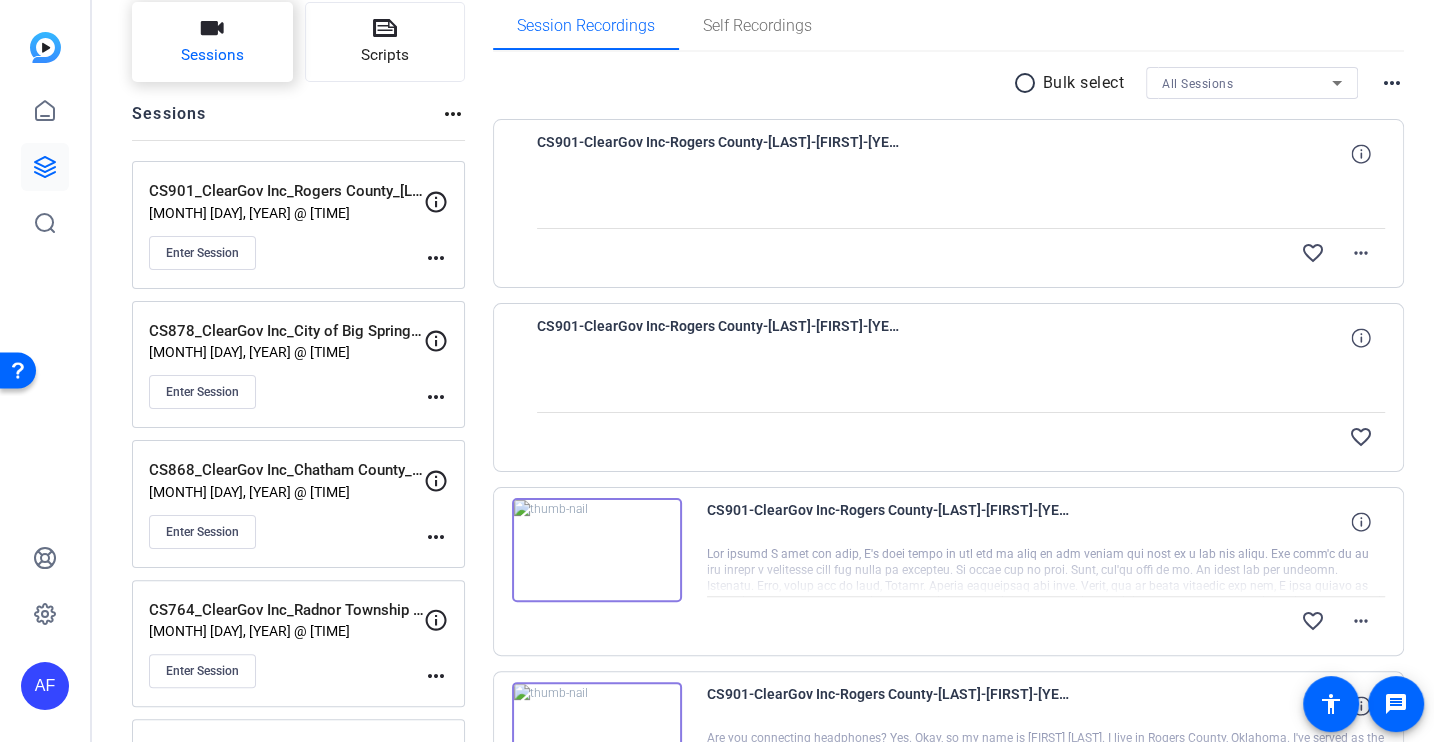 click on "Sessions" 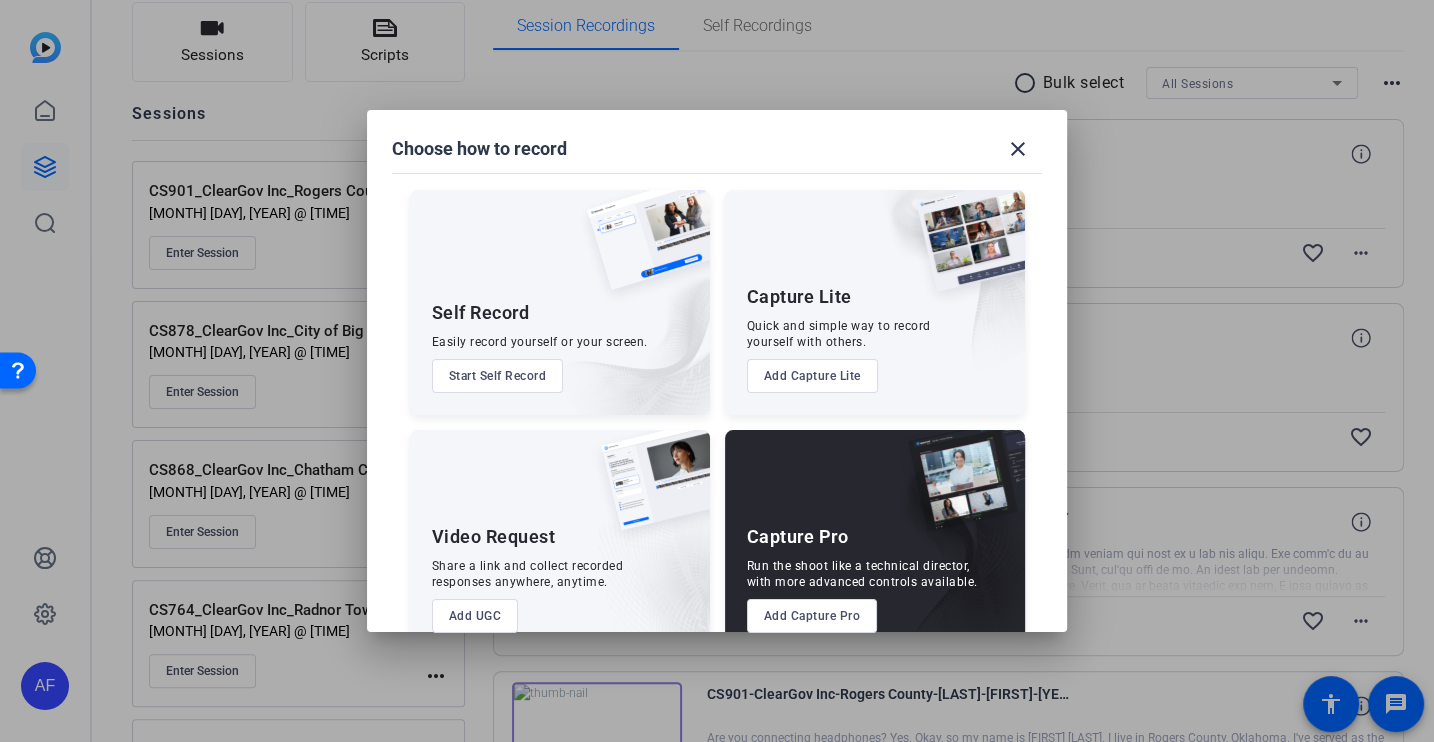 scroll, scrollTop: 42, scrollLeft: 0, axis: vertical 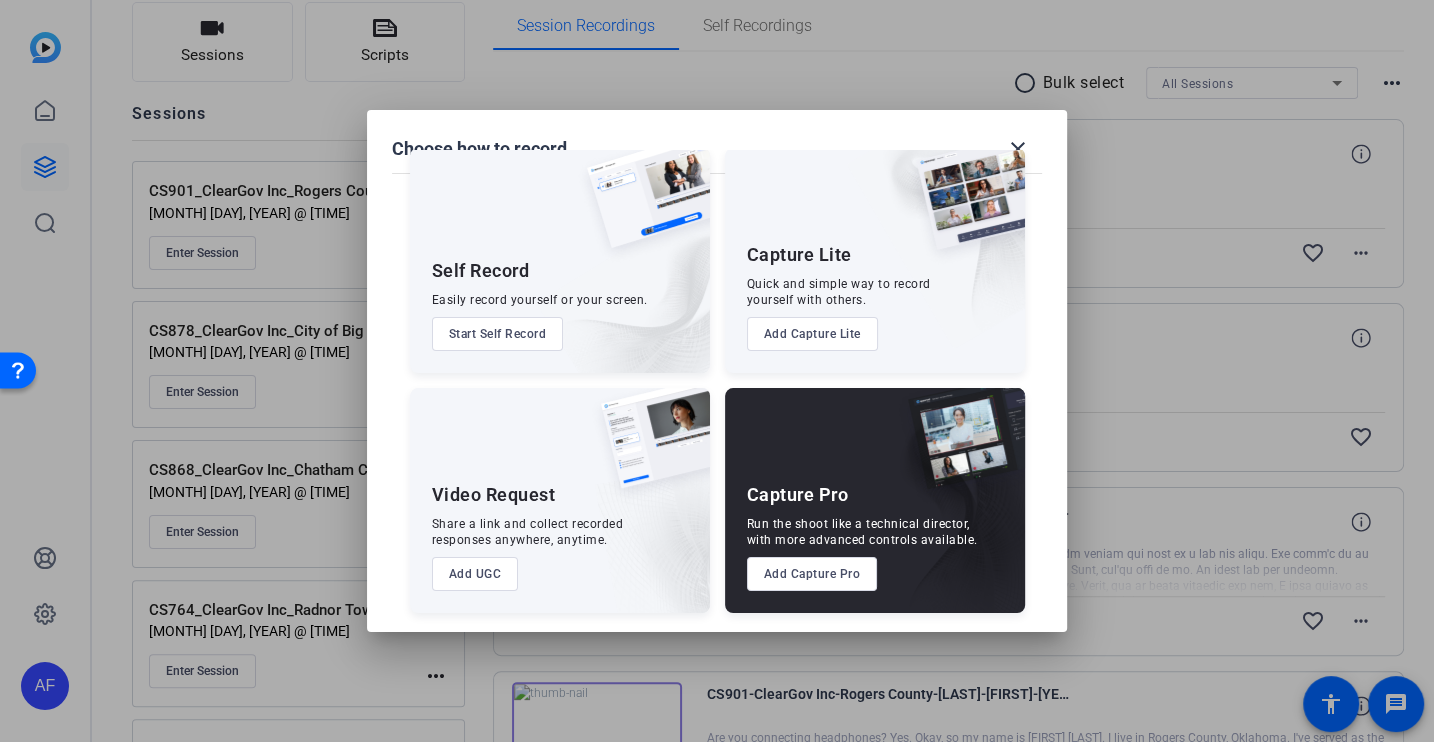 click on "Add Capture Pro" at bounding box center (812, 574) 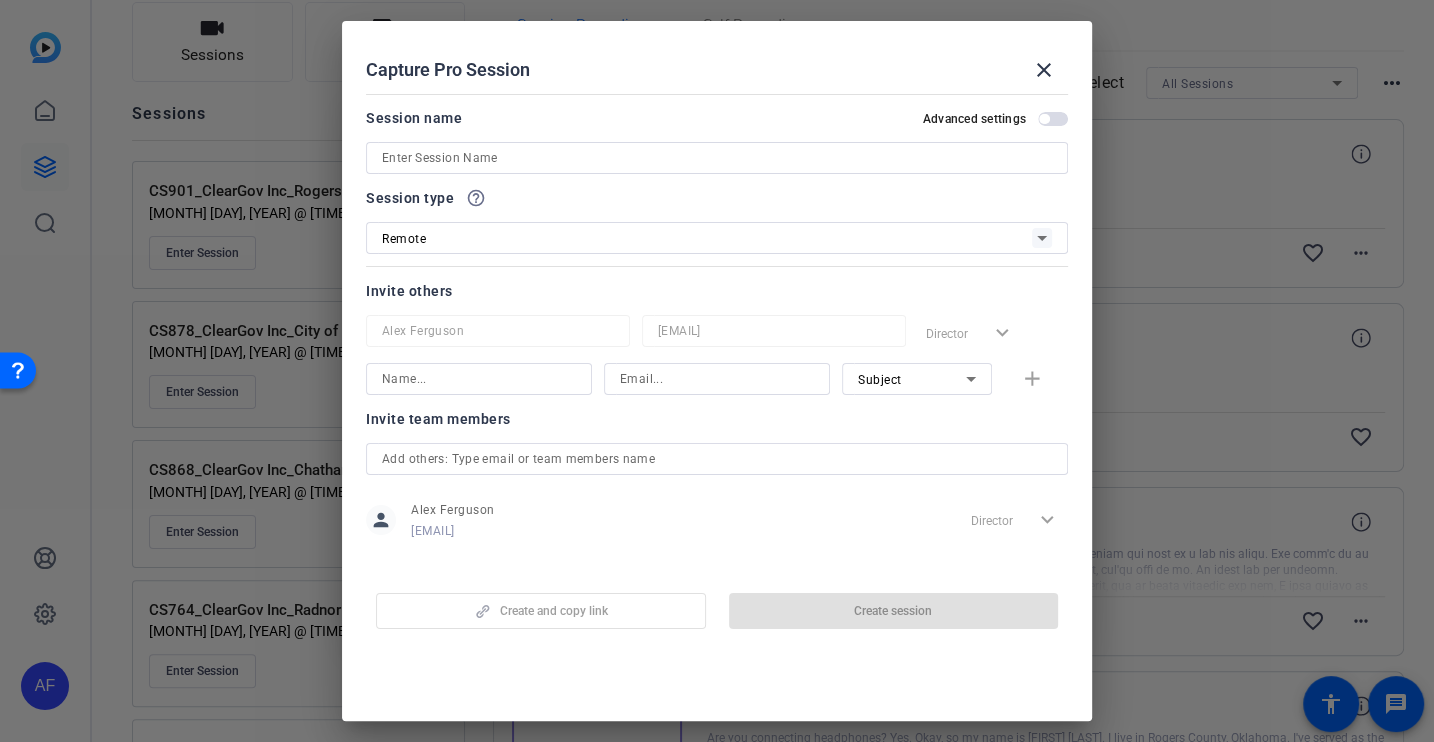 click at bounding box center [717, 265] 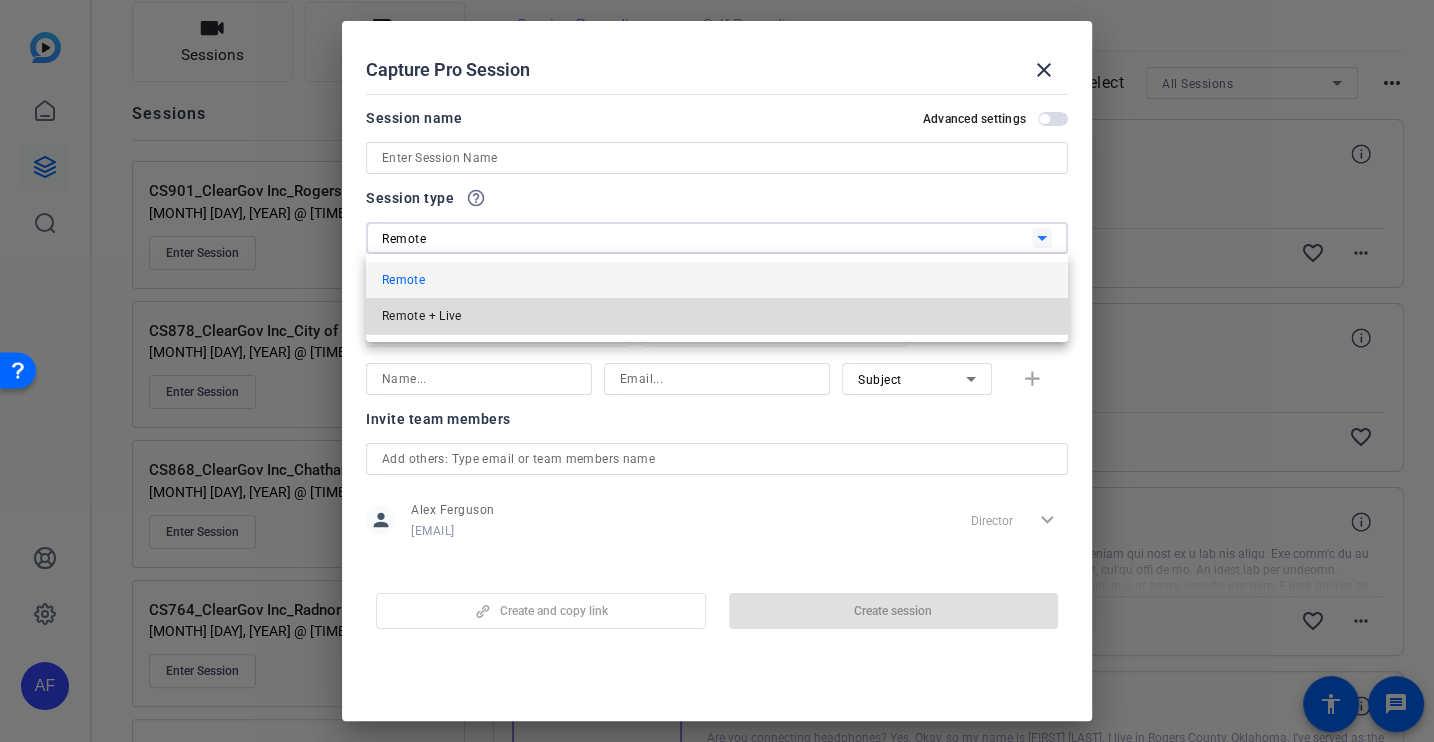 click on "Remote + Live" at bounding box center (717, 316) 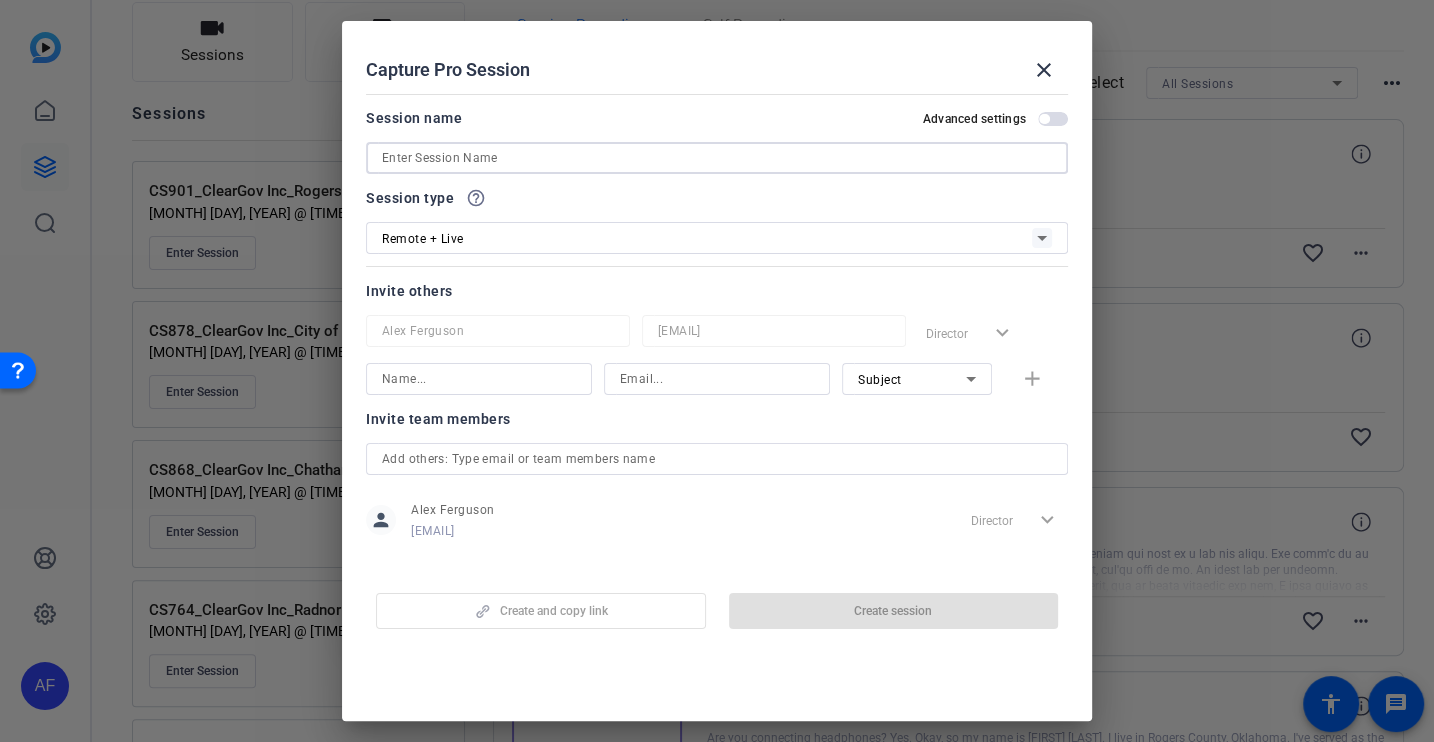 click at bounding box center (717, 158) 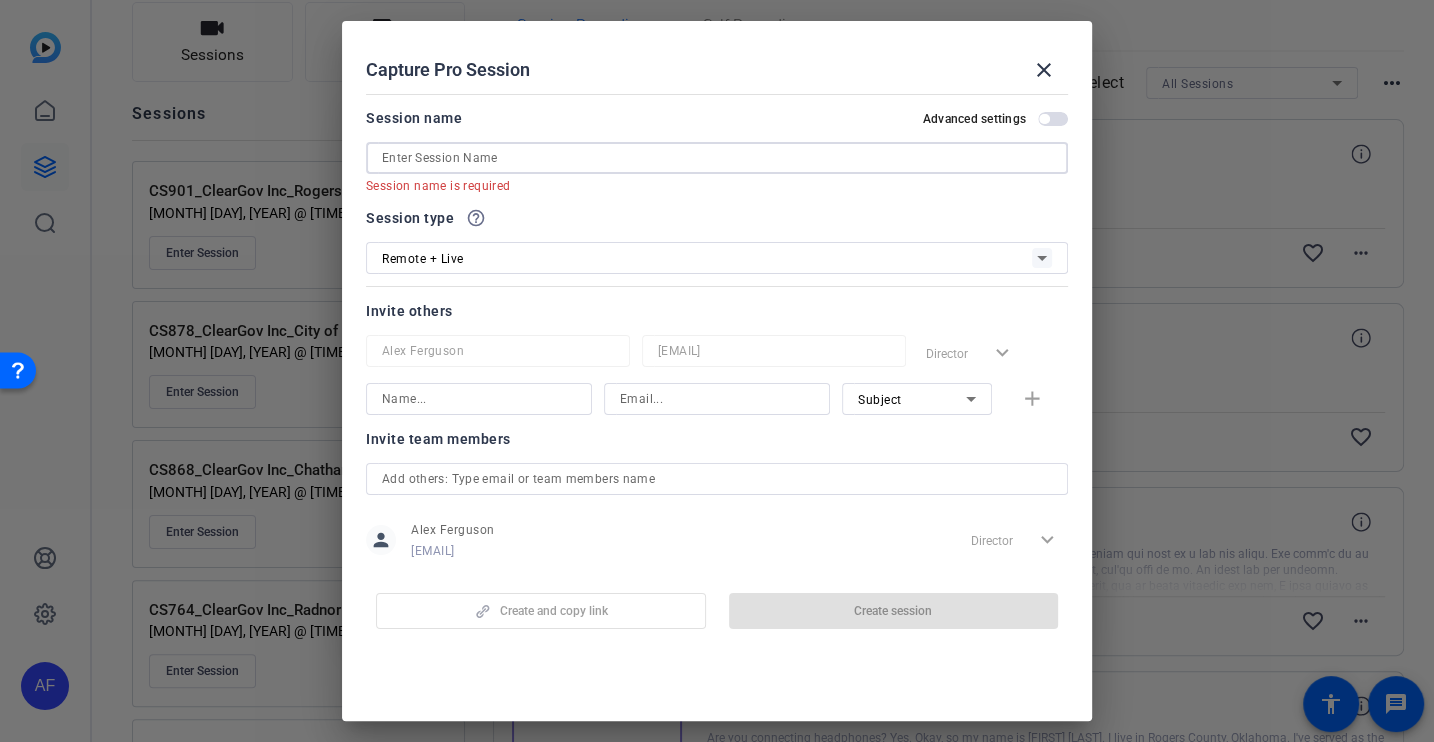 paste on "CS901_ClearGov Inc_Rogers County_Jason Carini" 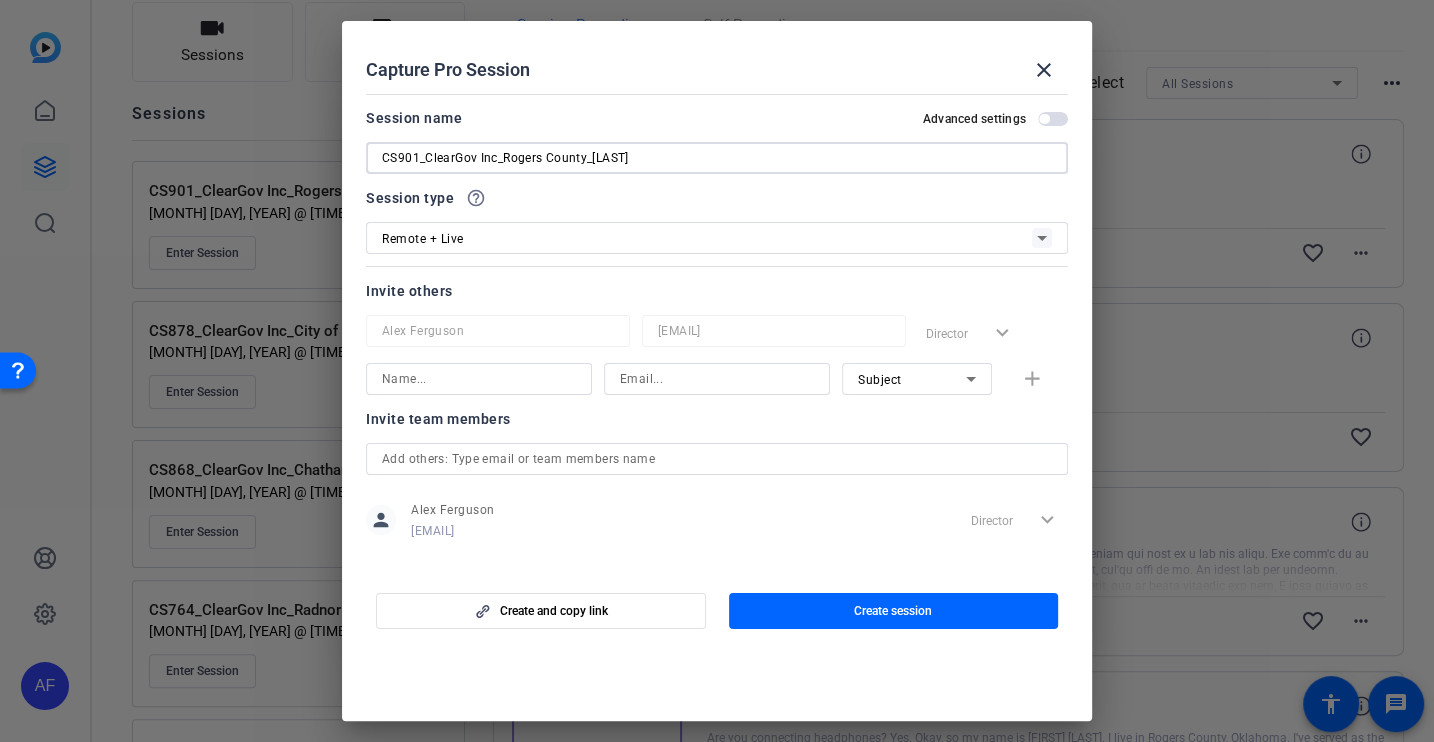 type on "CS901_ClearGov Inc_Rogers County_Jason Carini" 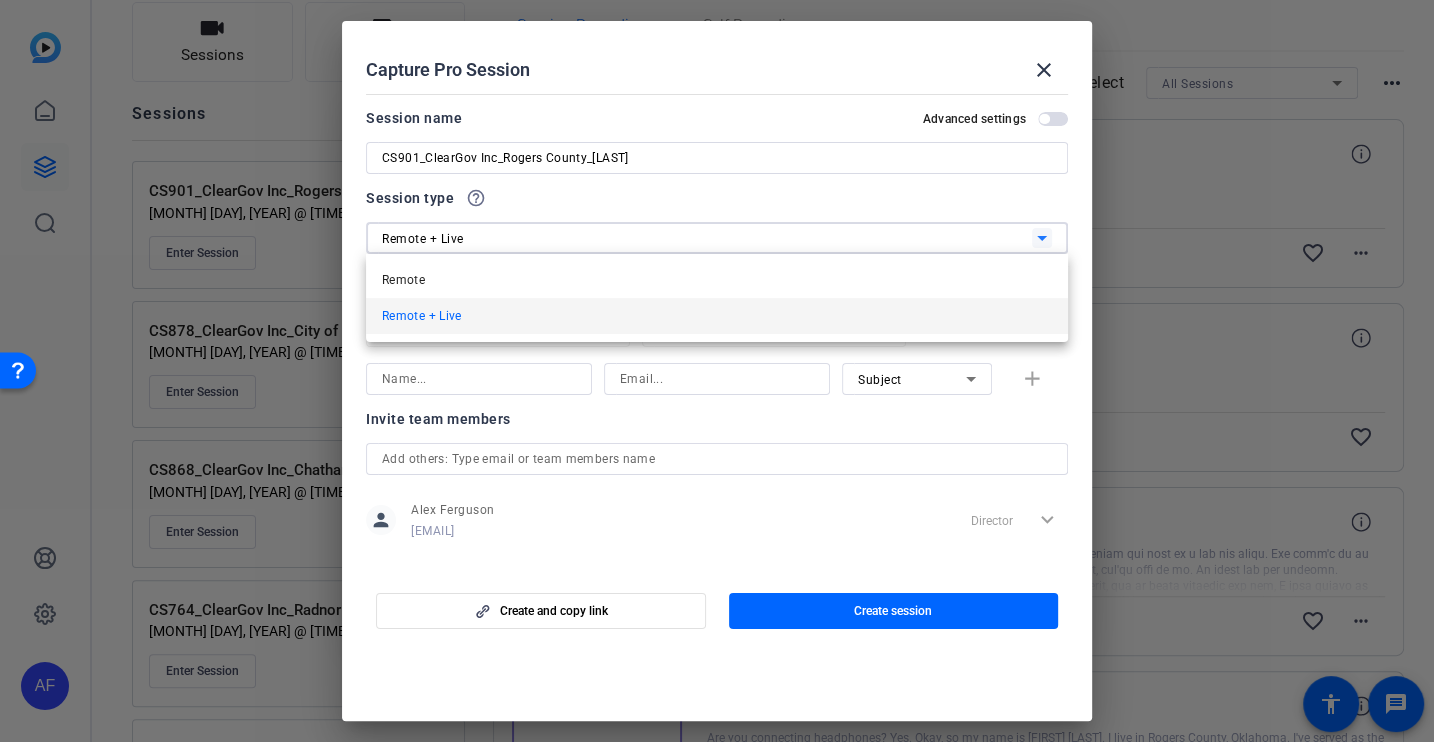 click on "Remote + Live" at bounding box center (422, 316) 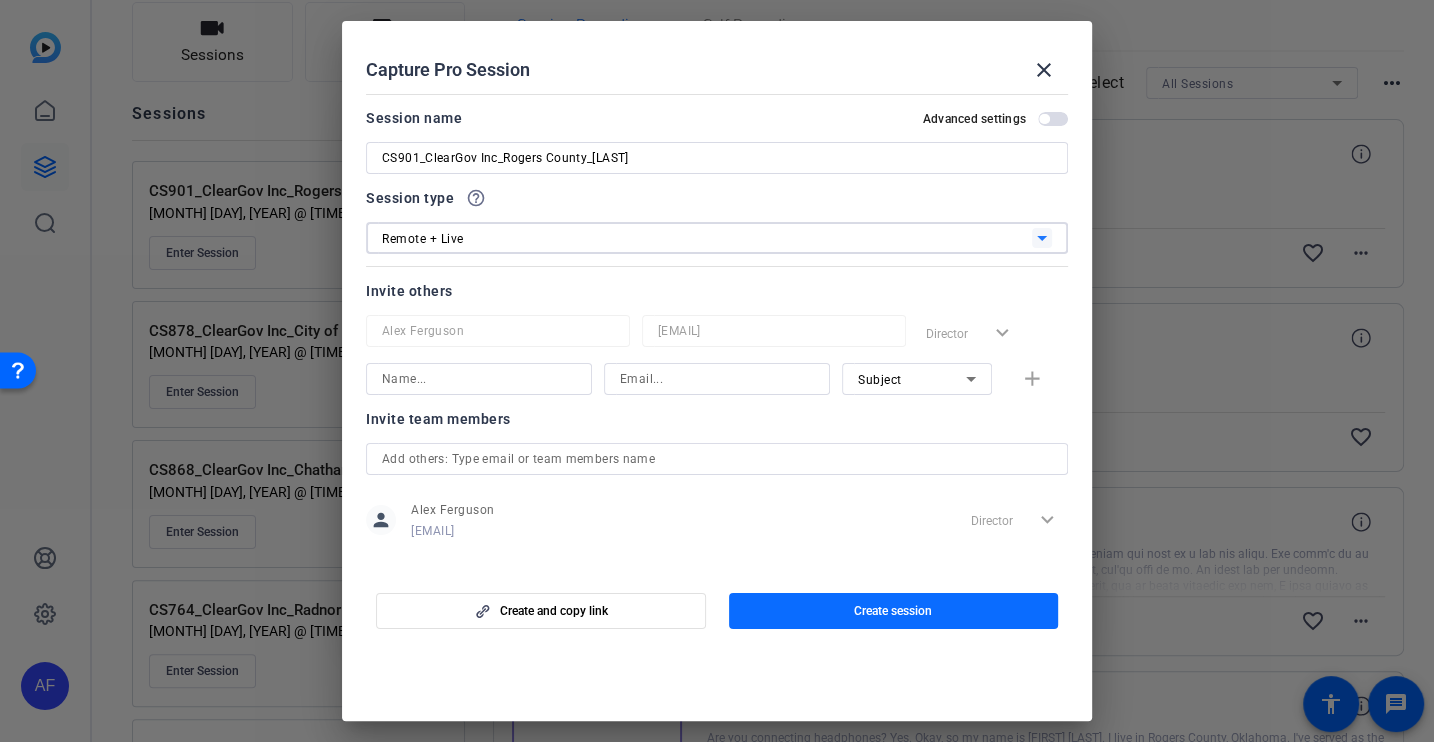click 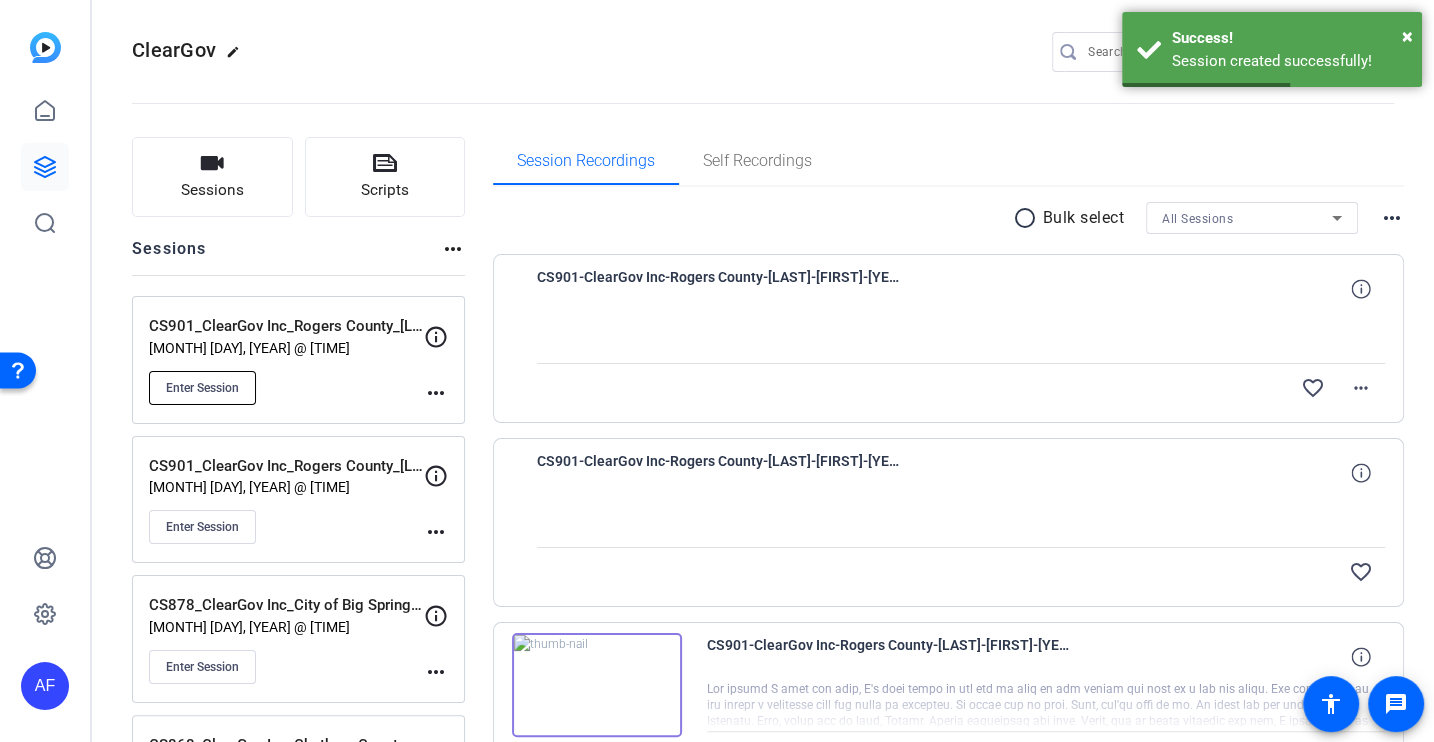 scroll, scrollTop: 6, scrollLeft: 0, axis: vertical 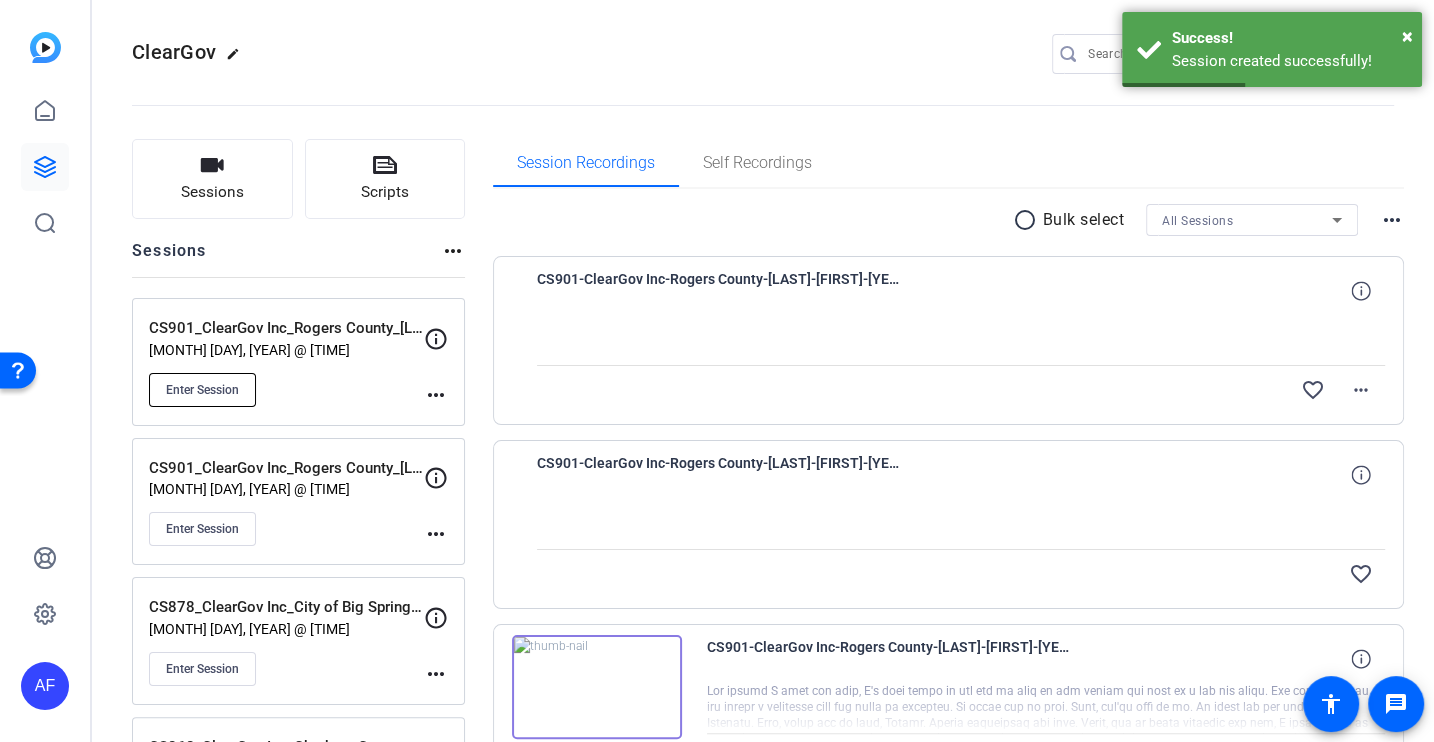 click on "Enter Session" 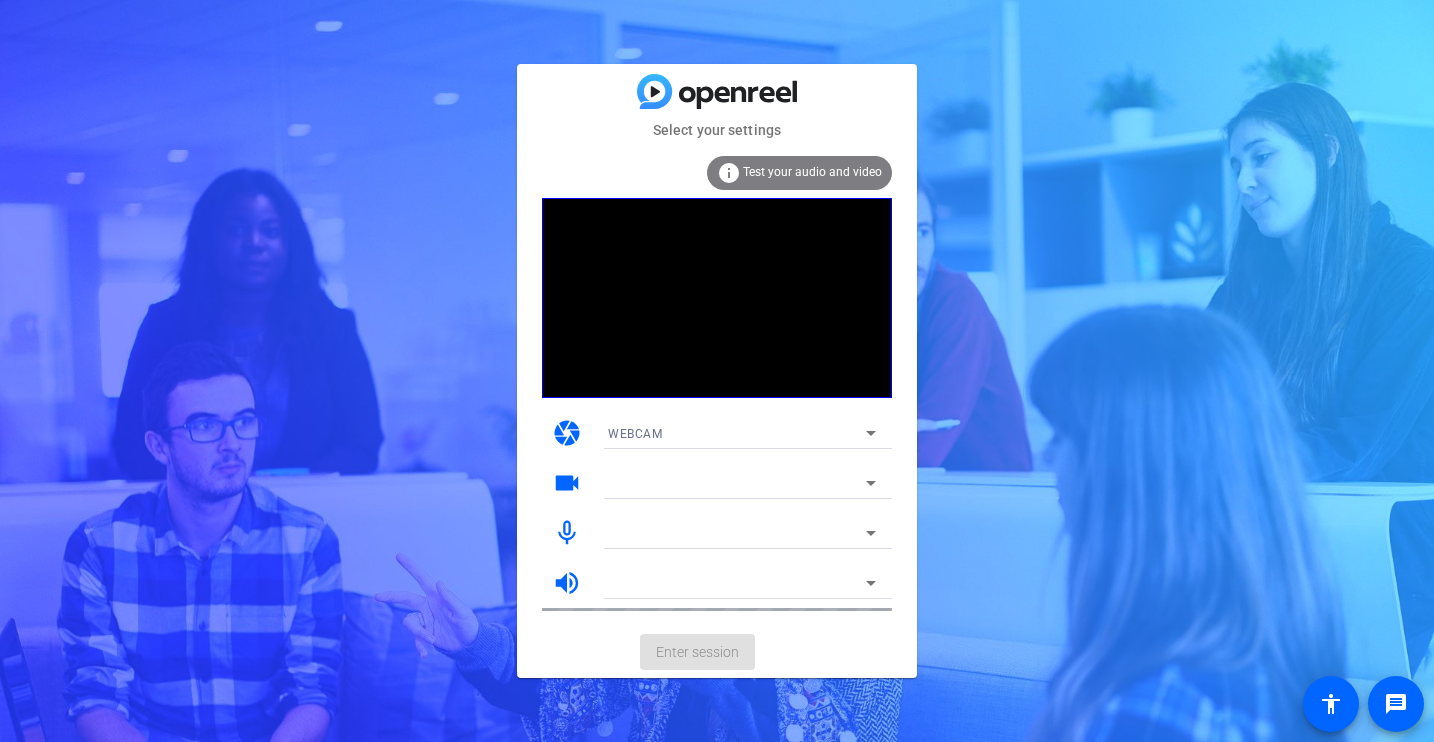 scroll, scrollTop: 0, scrollLeft: 0, axis: both 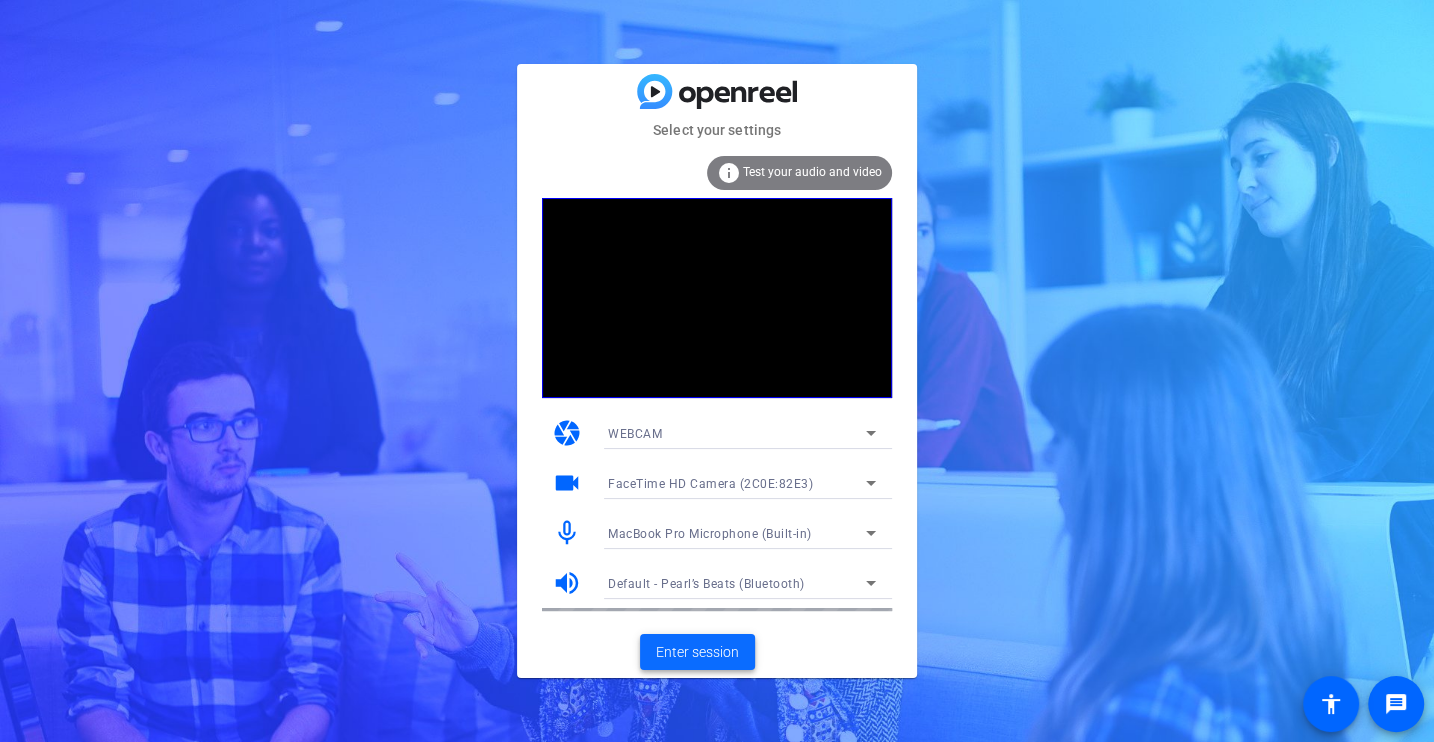 click on "Enter session" 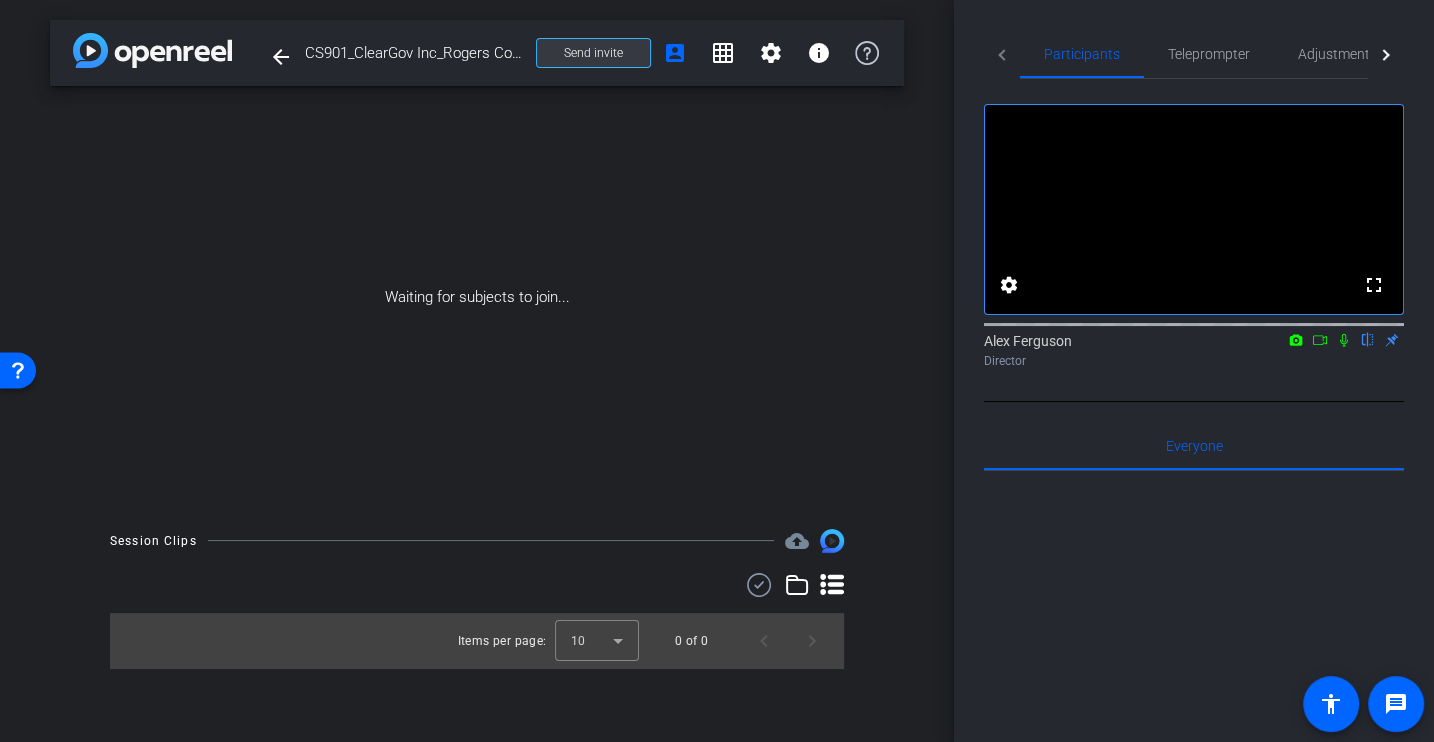 click on "Send invite" at bounding box center (593, 53) 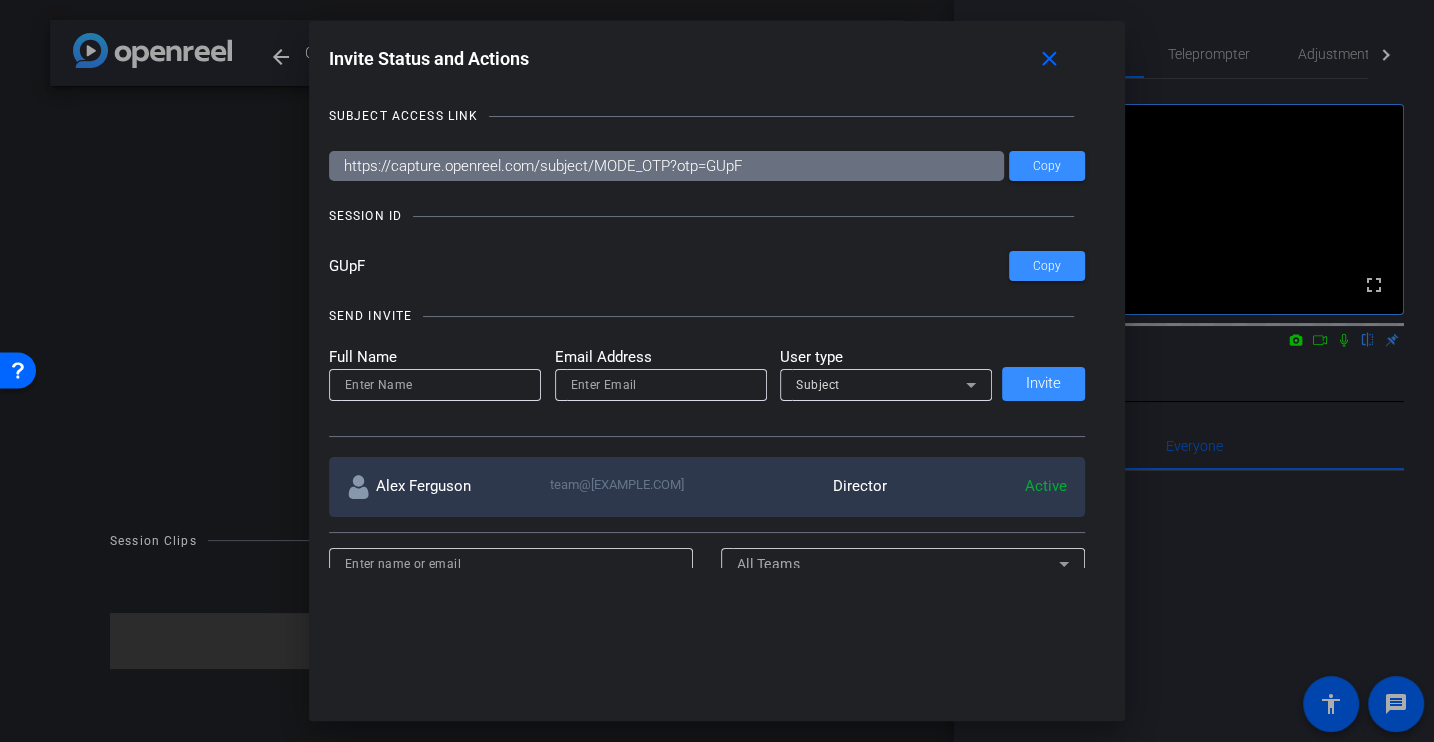 drag, startPoint x: 385, startPoint y: 264, endPoint x: 325, endPoint y: 258, distance: 60.299255 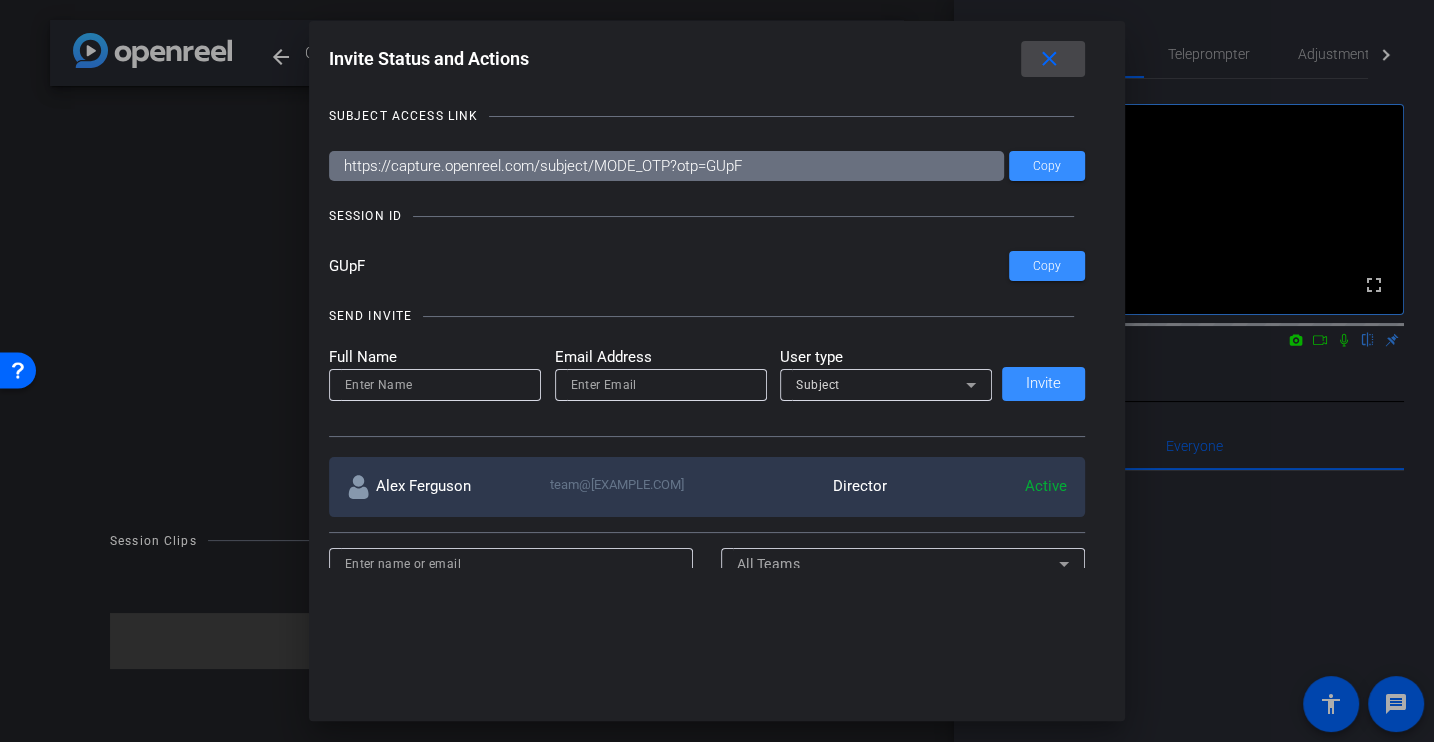click at bounding box center (1053, 59) 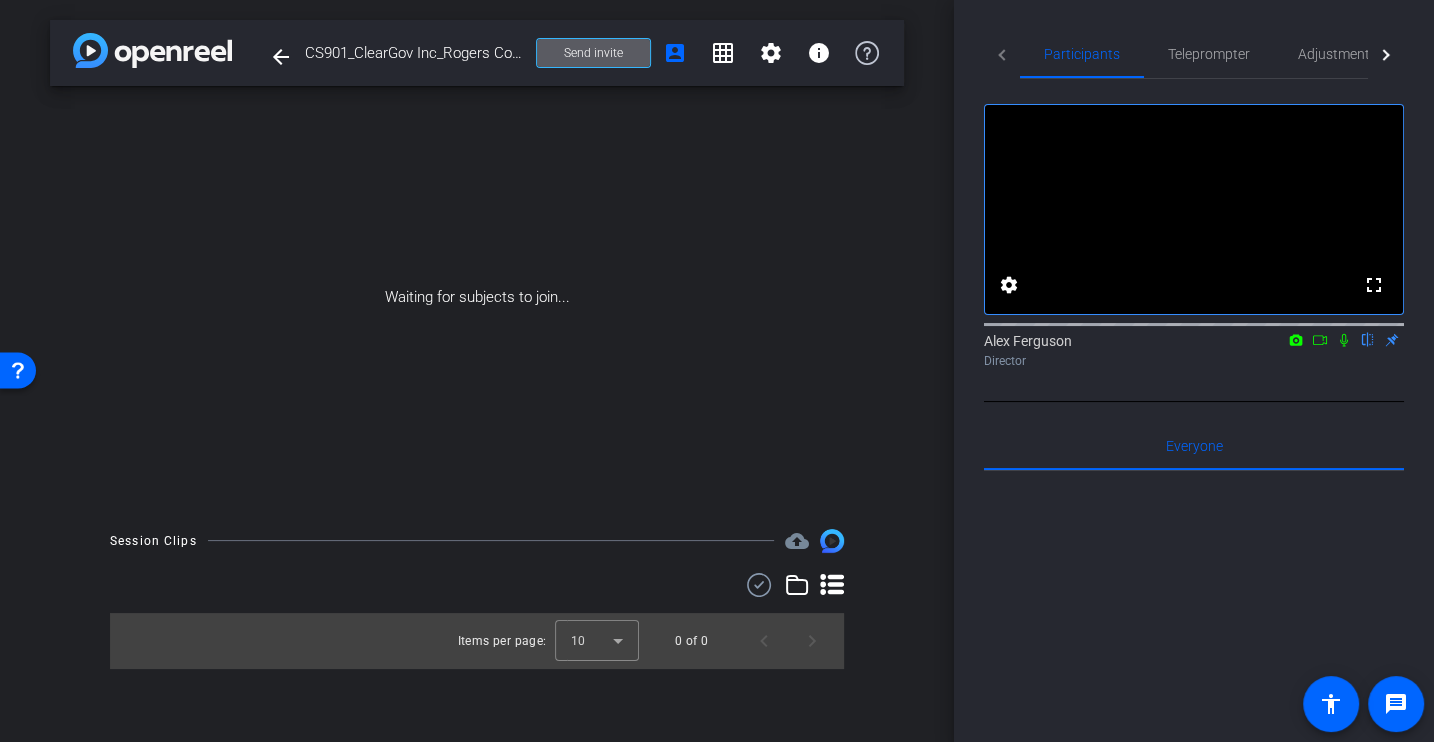 click on "Waiting for subjects to join..." at bounding box center [477, 297] 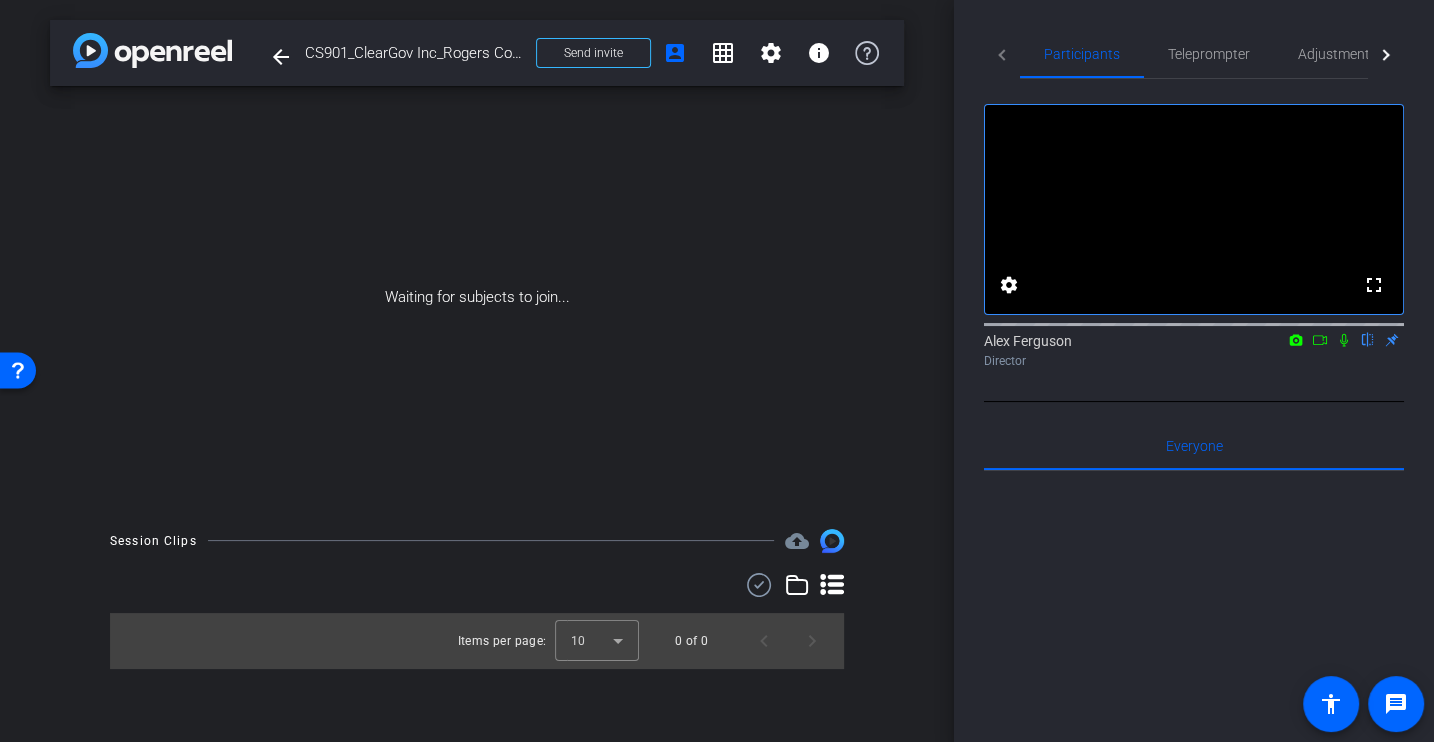 click 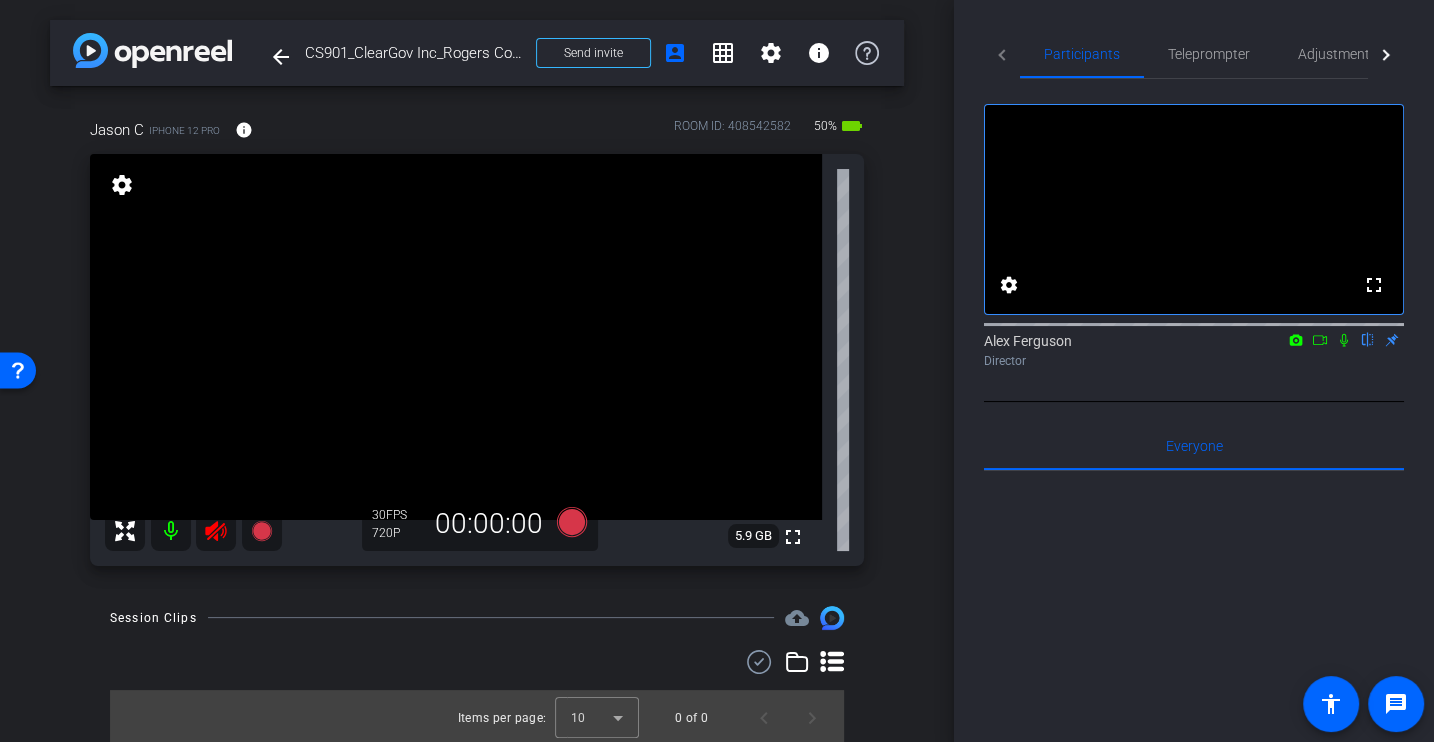 click 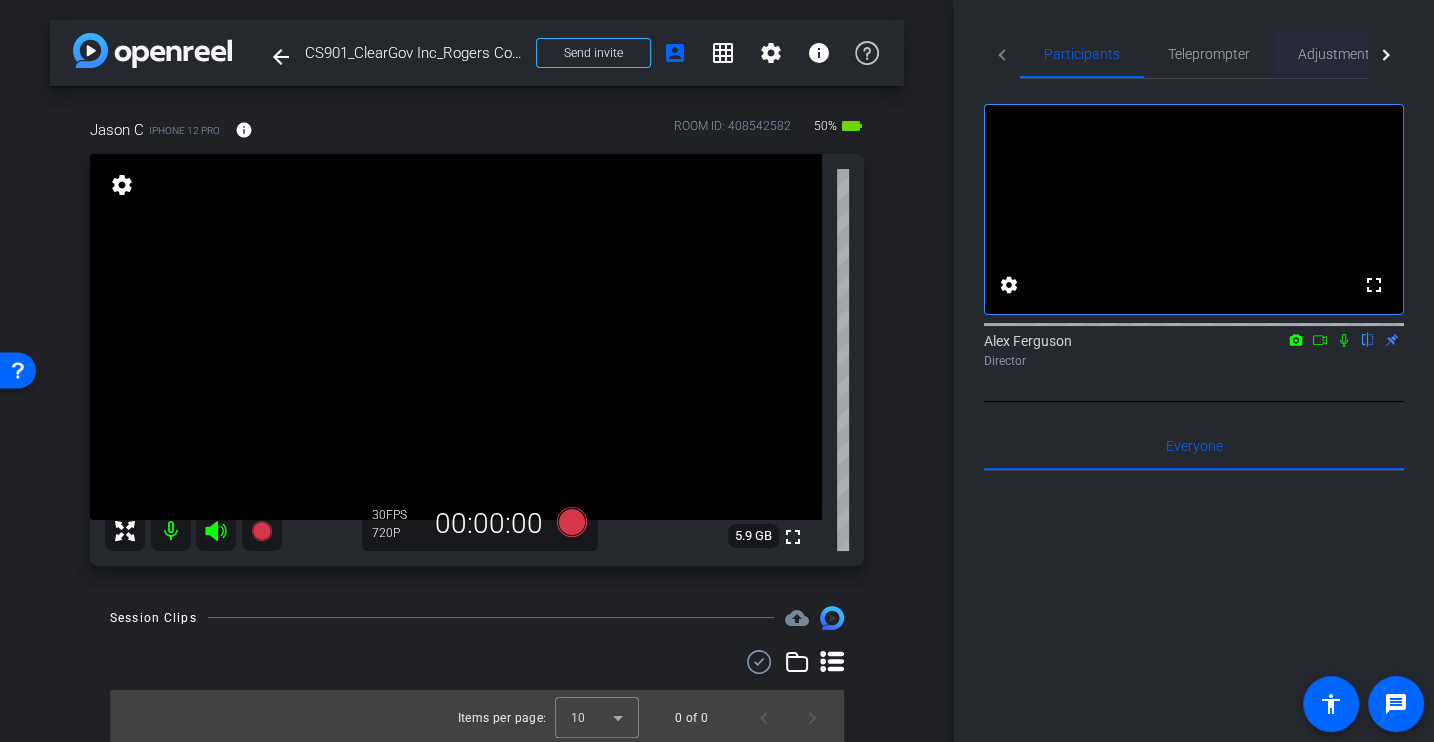 click on "Adjustments" at bounding box center [1337, 54] 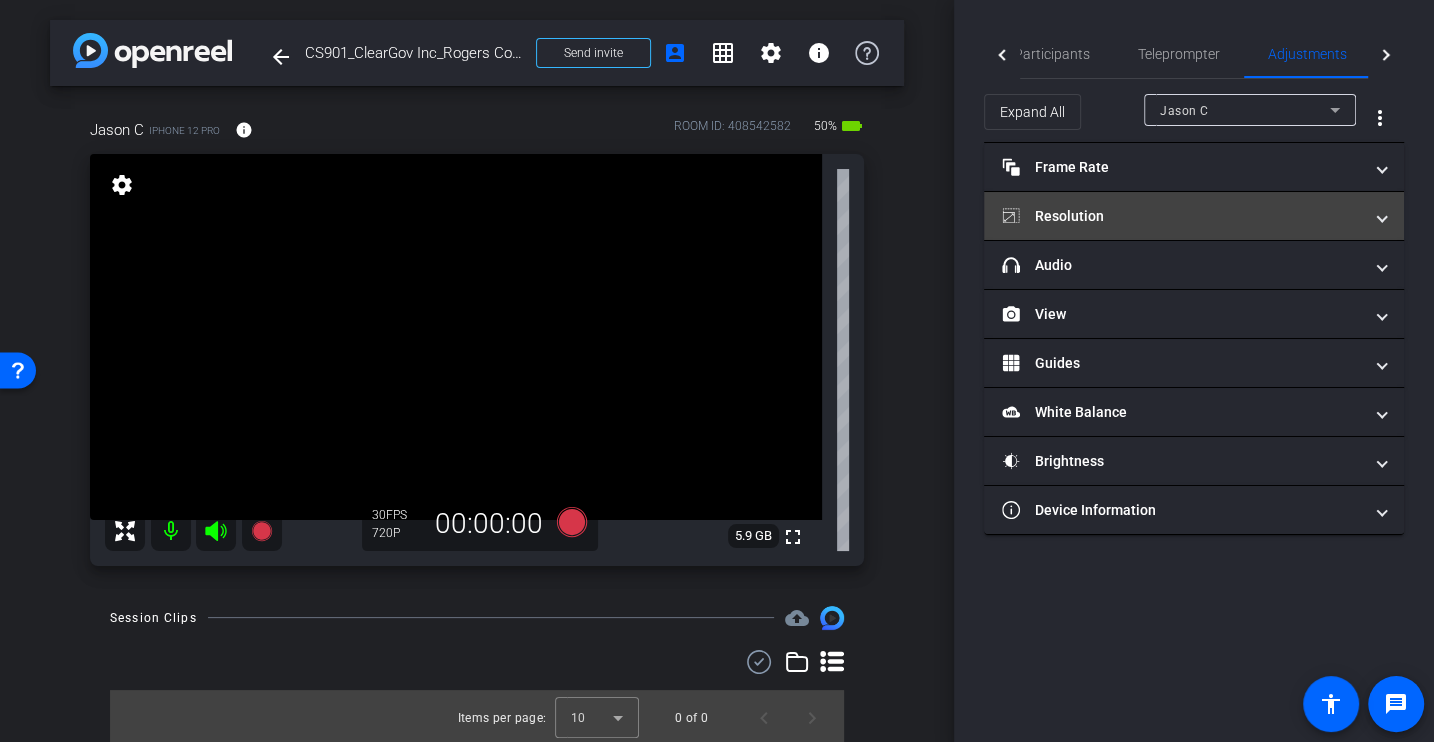 click on "Resolution" at bounding box center (1182, 216) 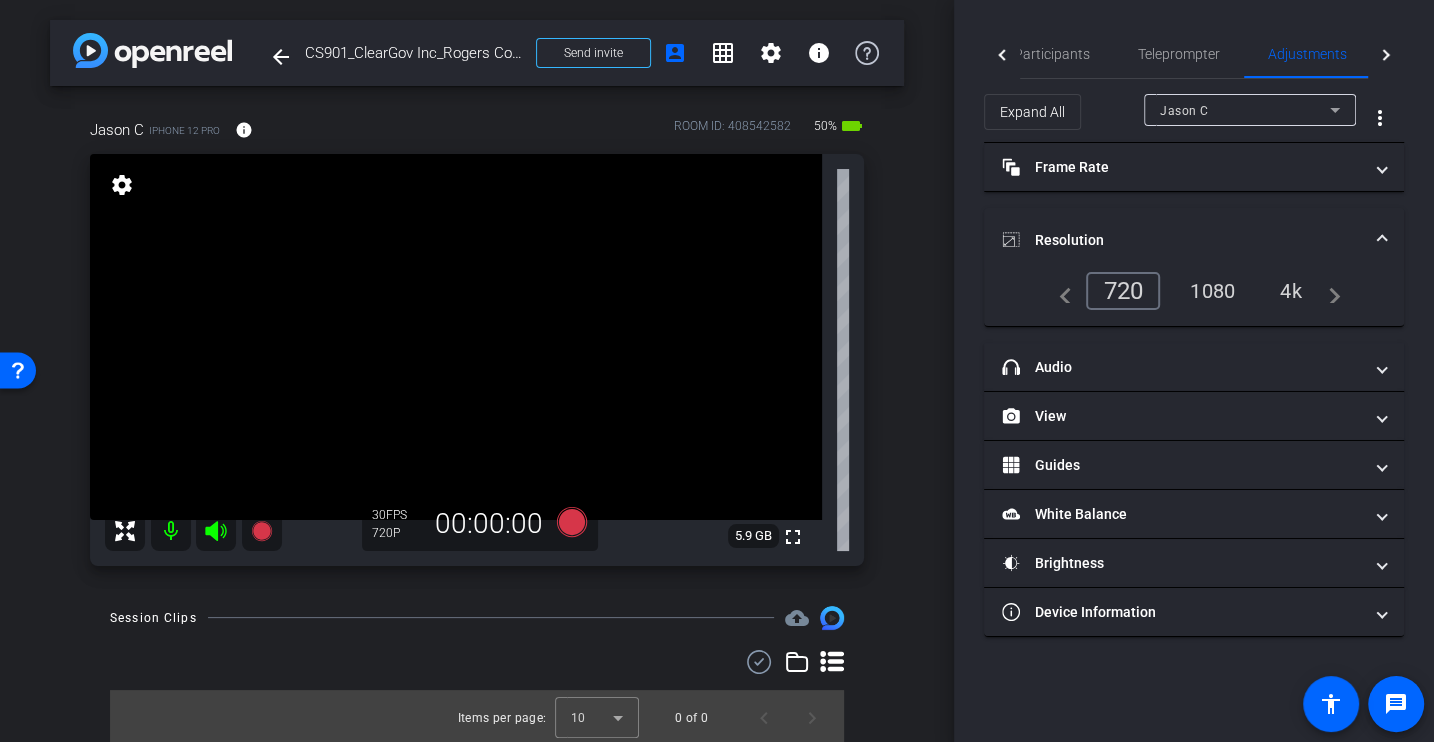 click on "1080" at bounding box center (1212, 291) 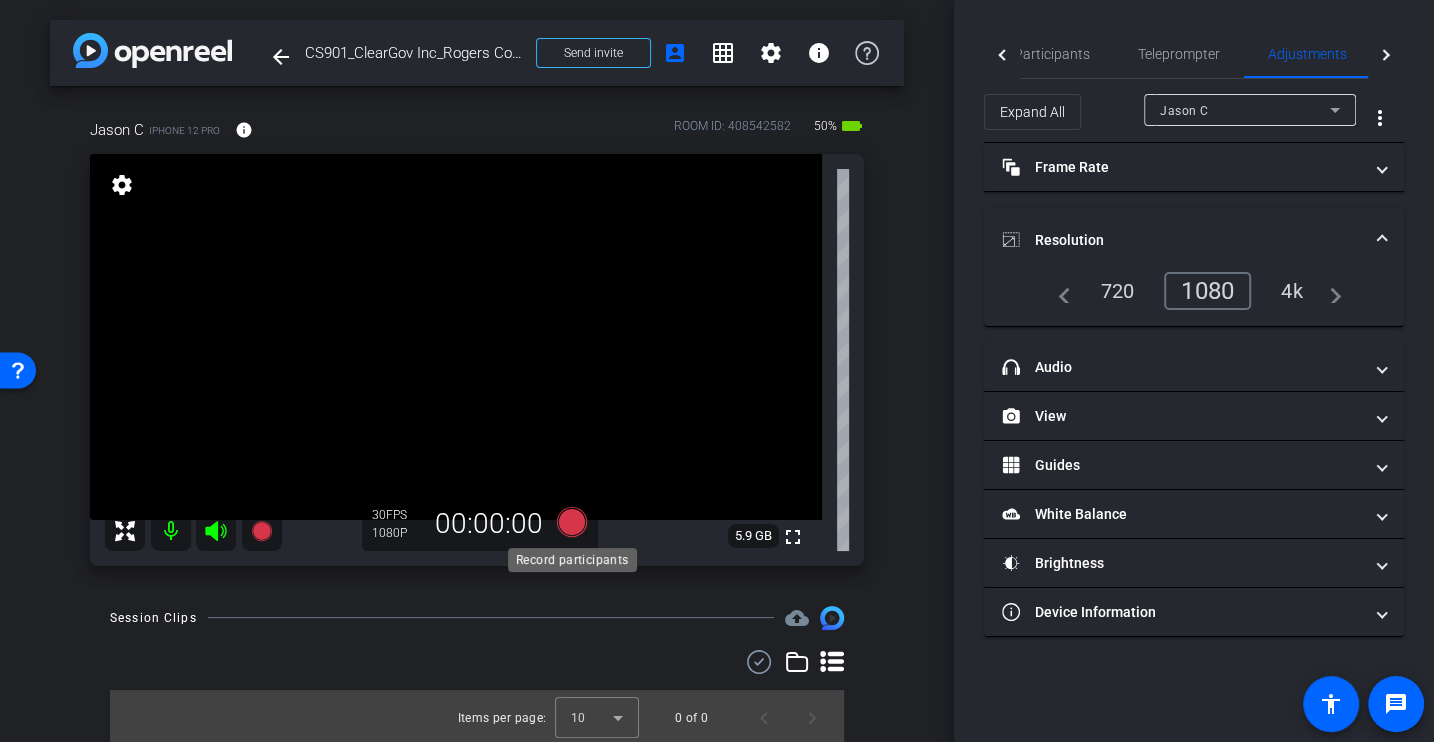 click 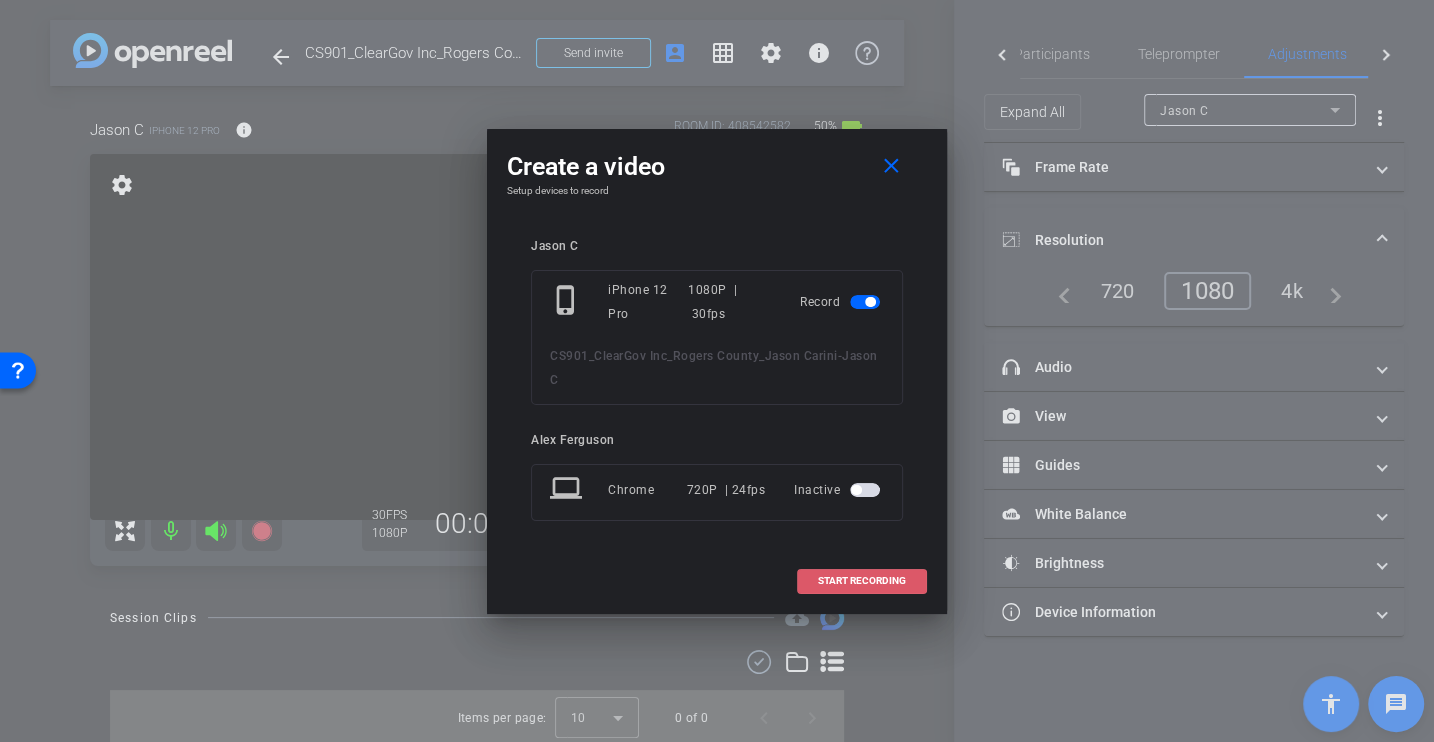 click on "START RECORDING" at bounding box center [862, 581] 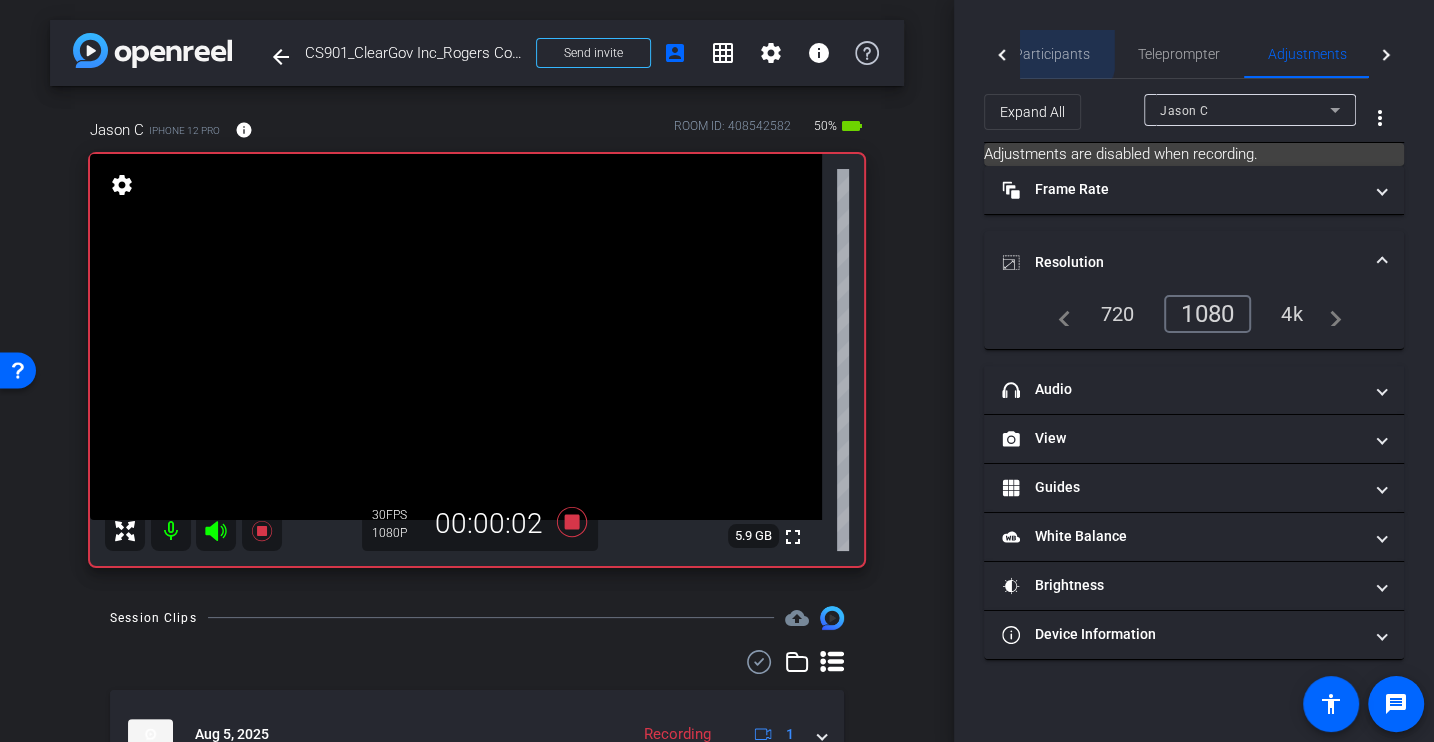 click on "Participants" at bounding box center [1052, 54] 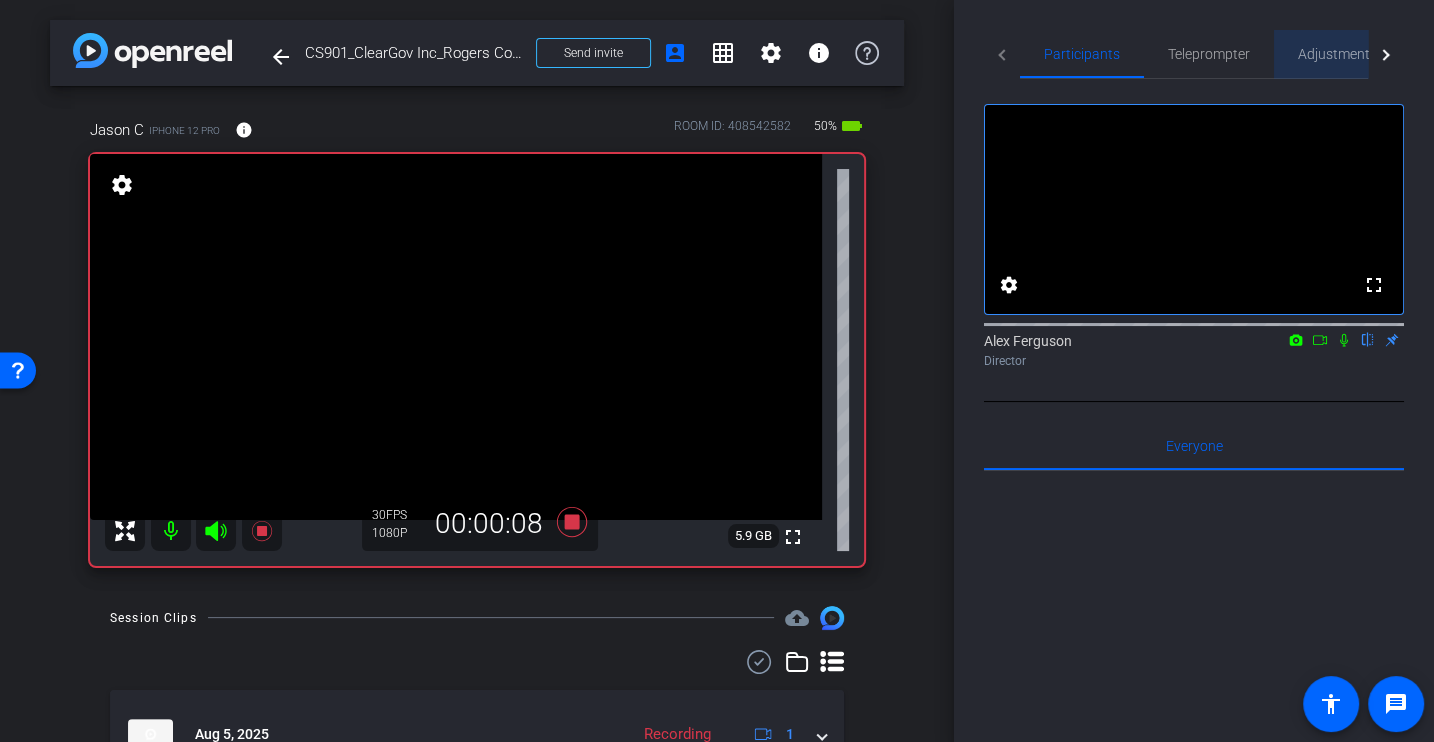 click on "Adjustments" at bounding box center [1337, 54] 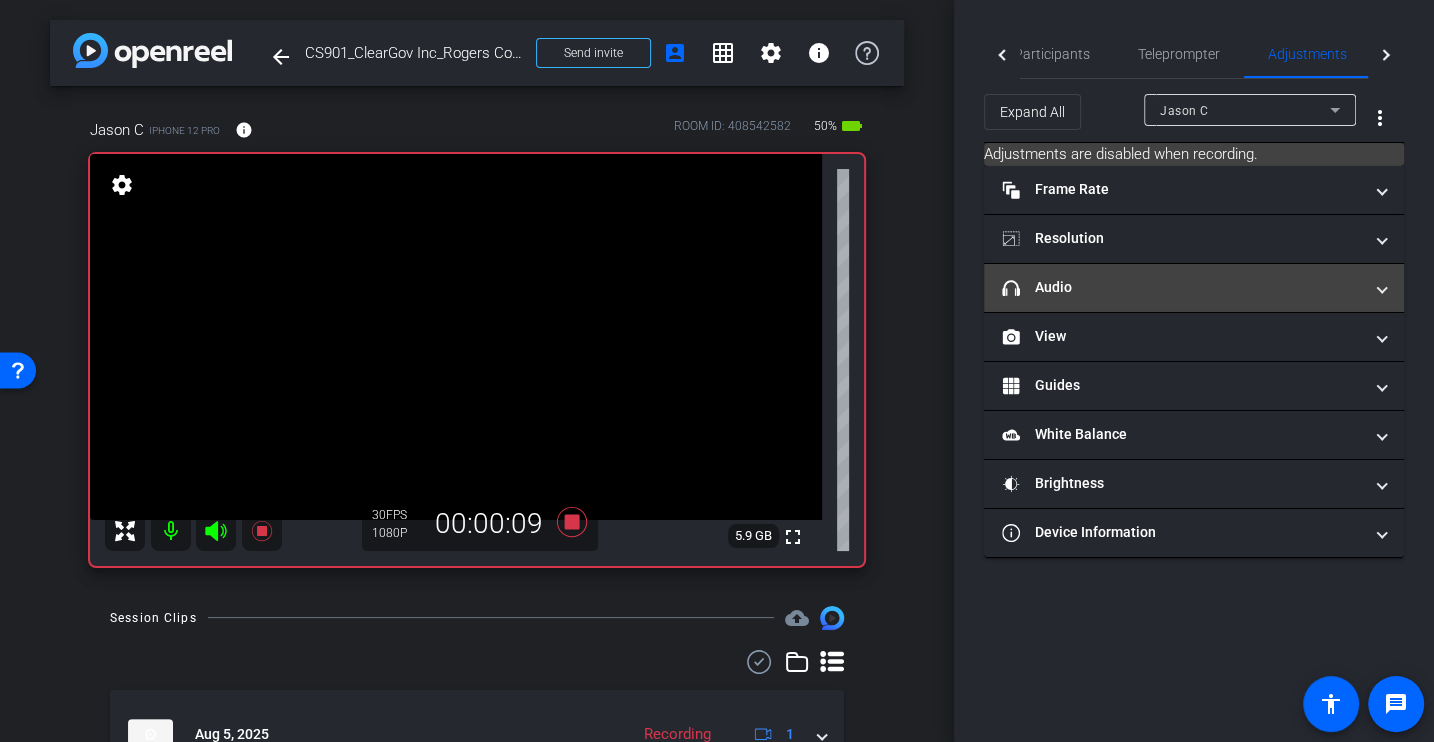 click on "headphone icon
Audio" at bounding box center (1182, 287) 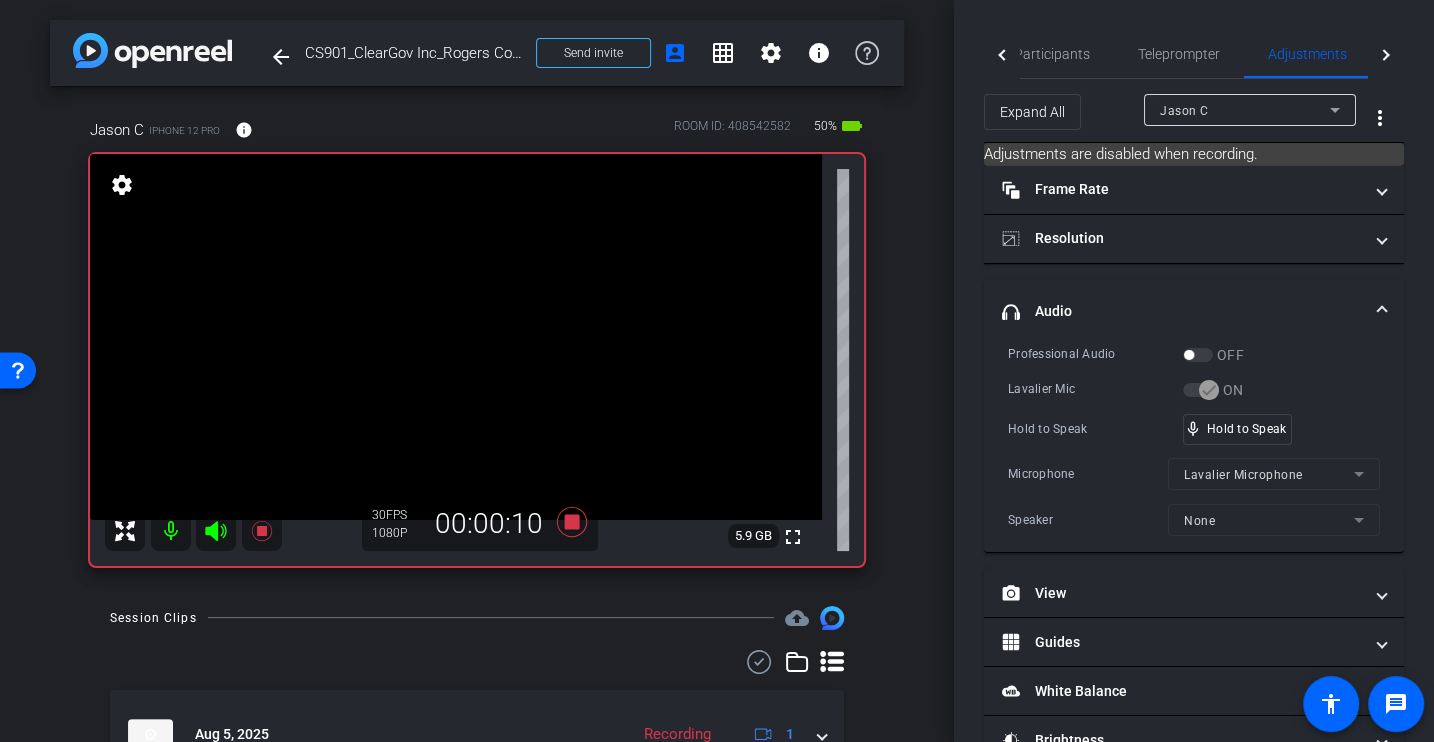 click on "Professional Audio  OFF  Lavalier Mic  ON  Hold to Speak  mic_none Hold to Speak Microphone Lavalier Microphone Speaker None" at bounding box center [1194, 440] 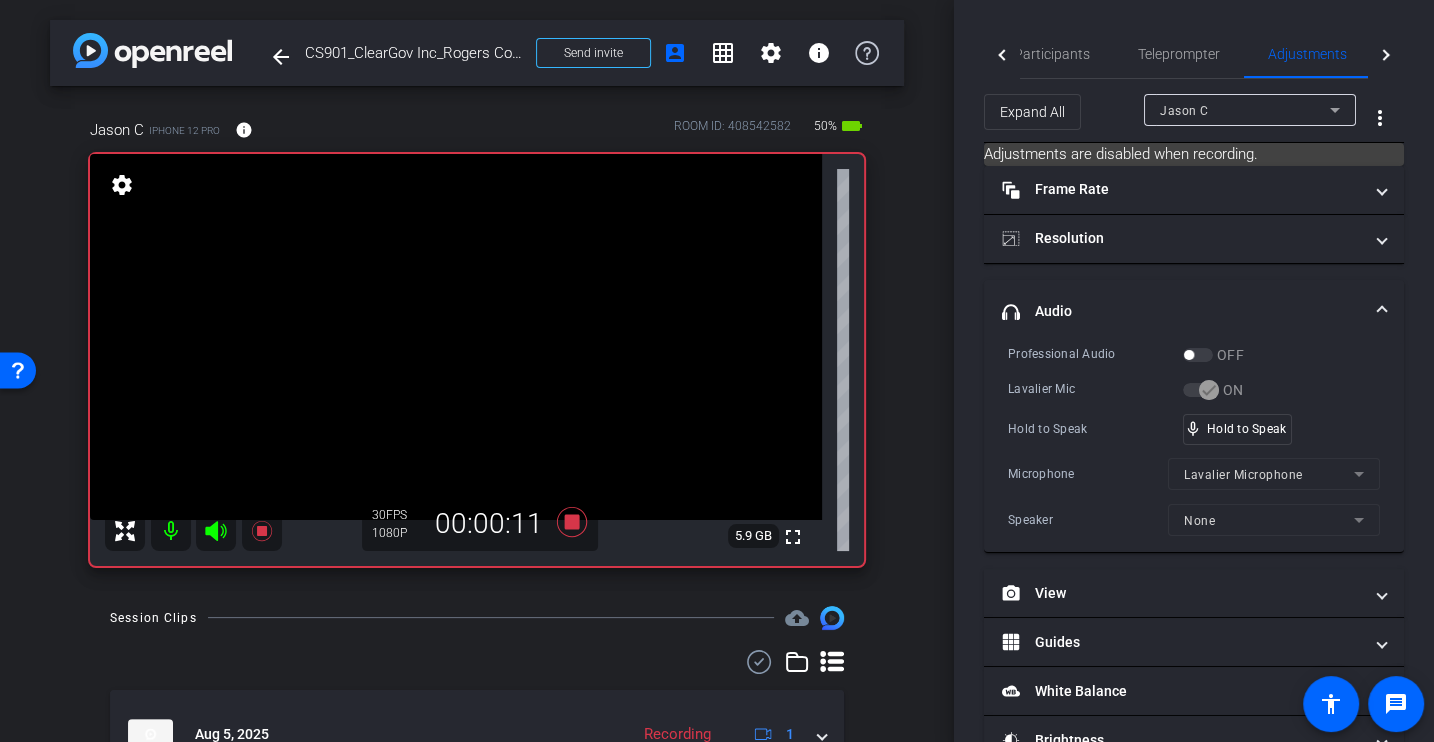 click on "Professional Audio  OFF  Lavalier Mic  ON  Hold to Speak  mic_none Hold to Speak Microphone Lavalier Microphone Speaker None" at bounding box center [1194, 440] 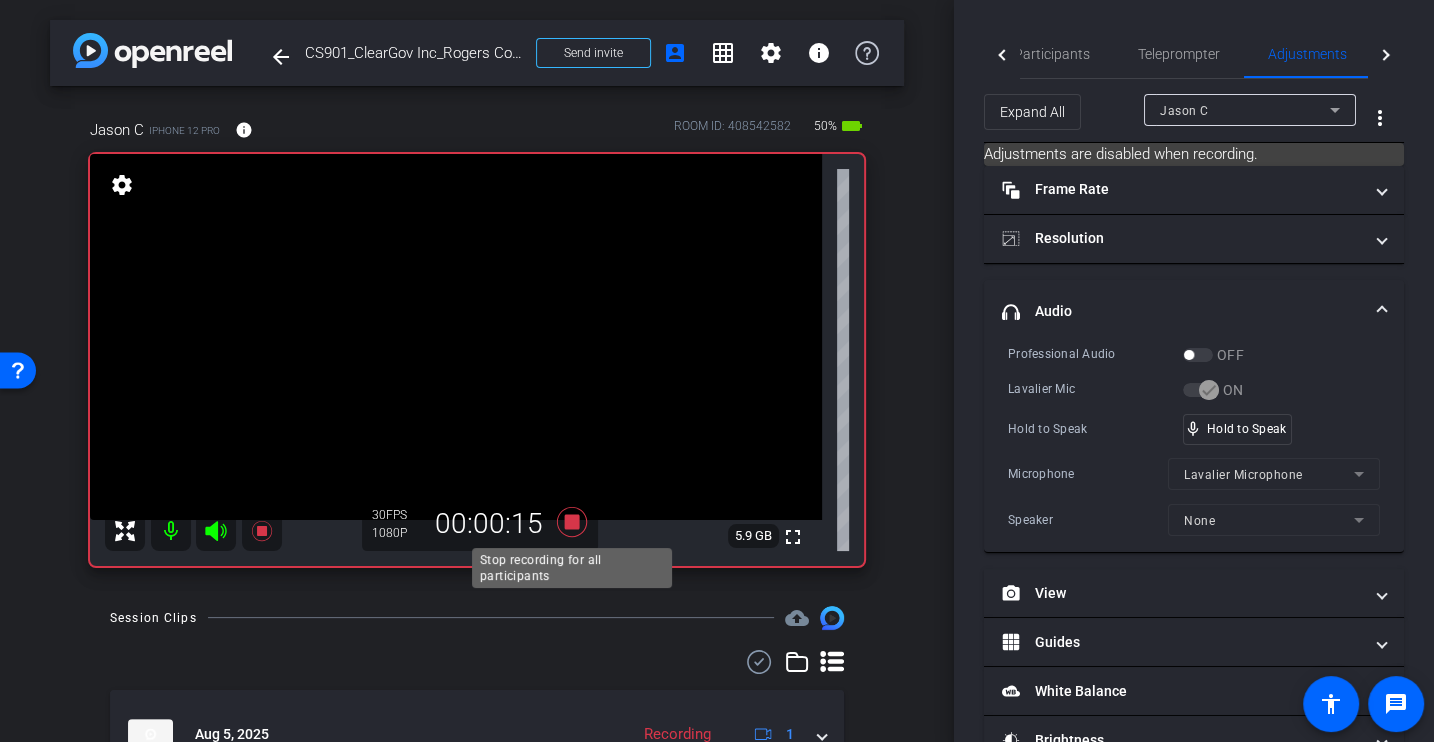 click 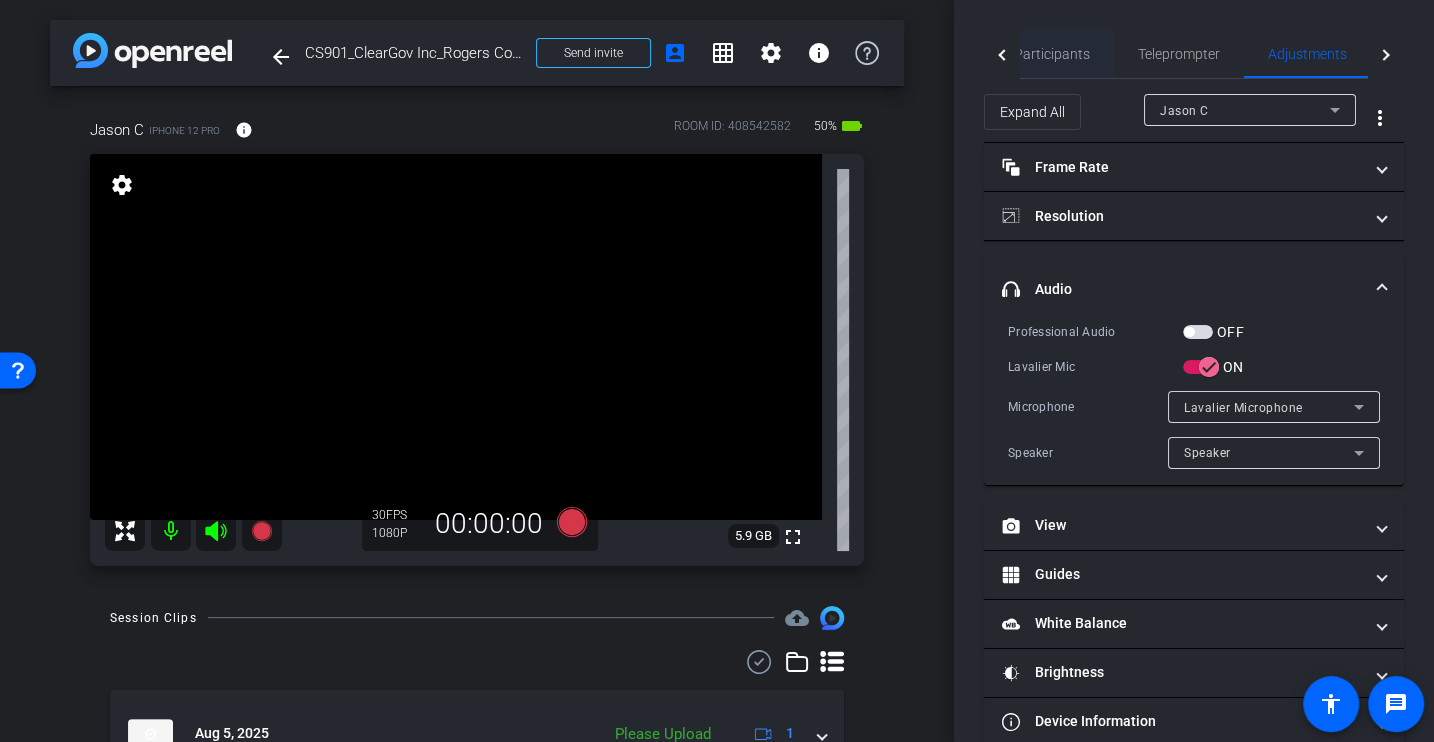 click on "Participants" at bounding box center (1052, 54) 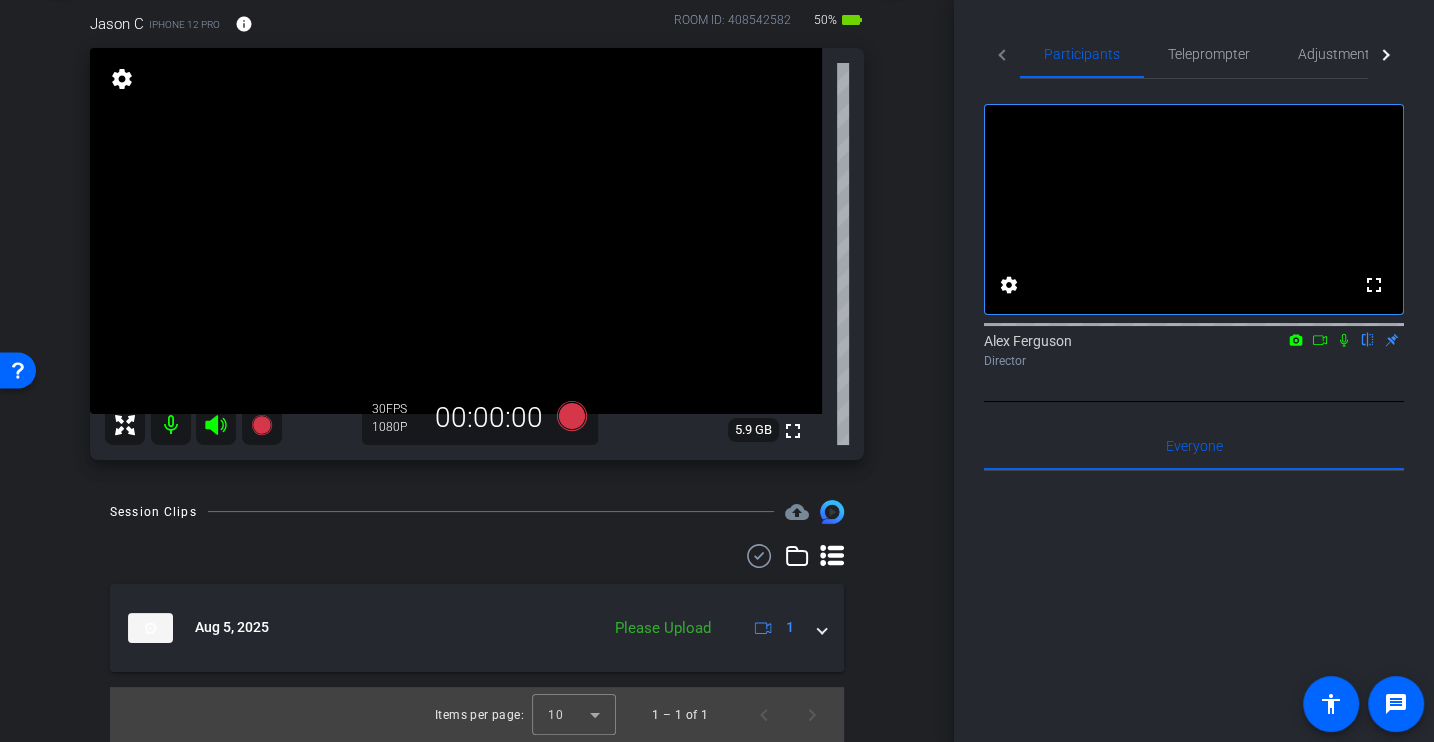 scroll, scrollTop: 105, scrollLeft: 0, axis: vertical 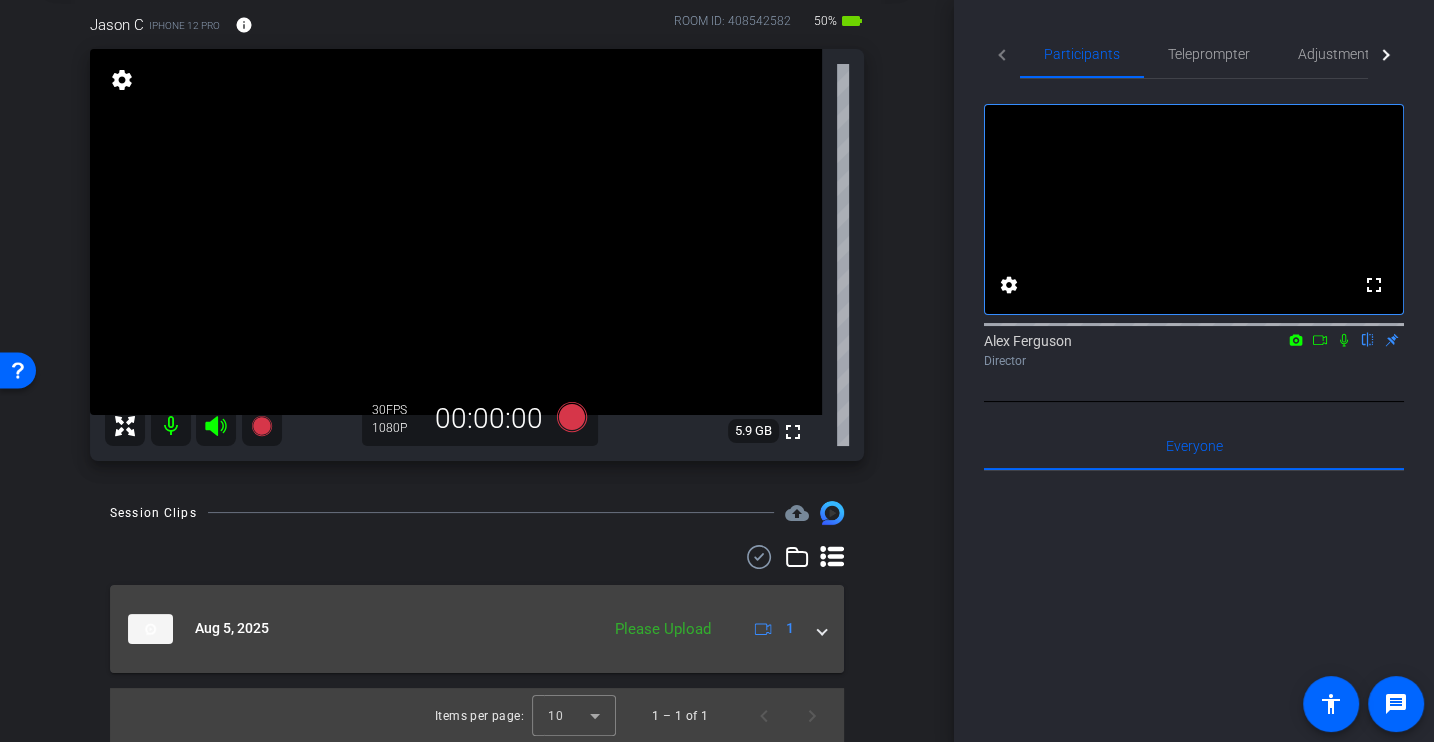 click on "Aug 5, 2025  Please Upload
1" at bounding box center (477, 629) 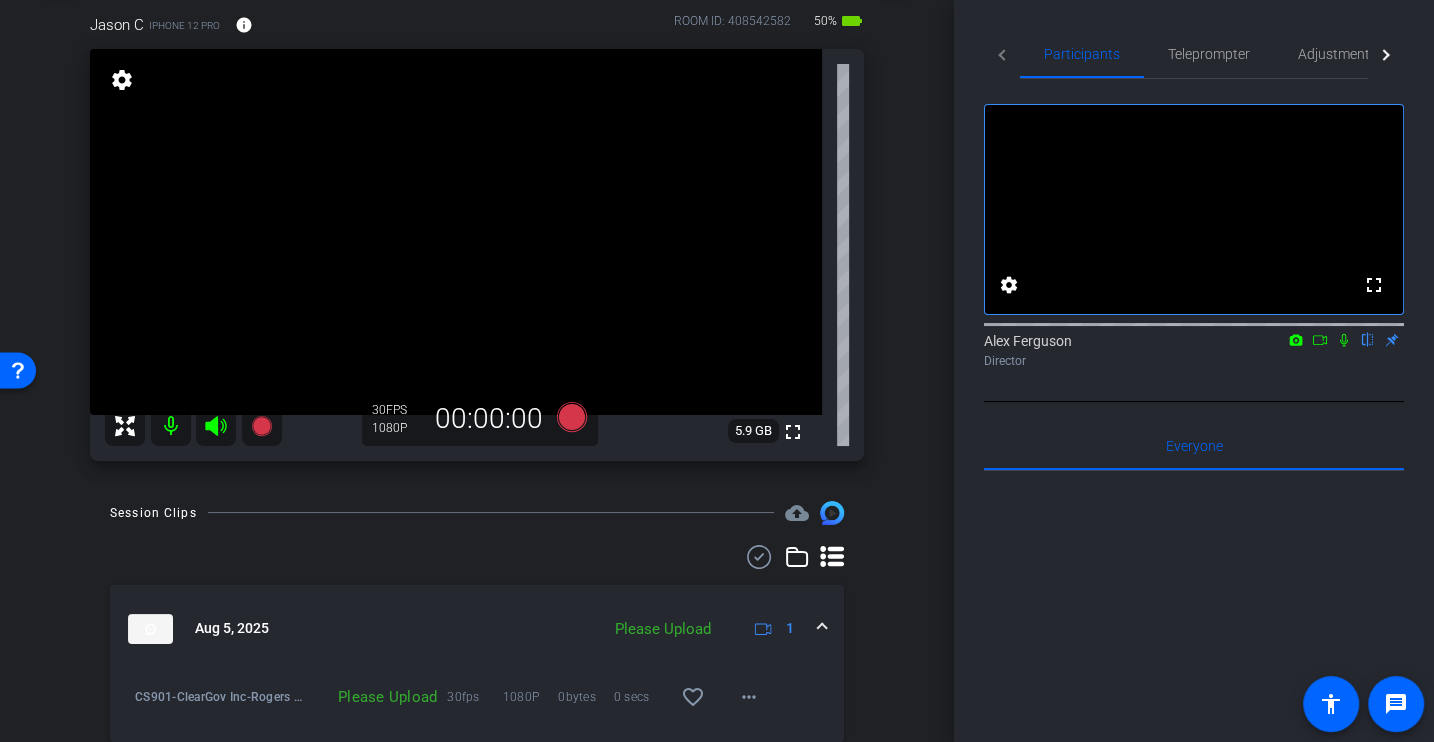 scroll, scrollTop: 175, scrollLeft: 0, axis: vertical 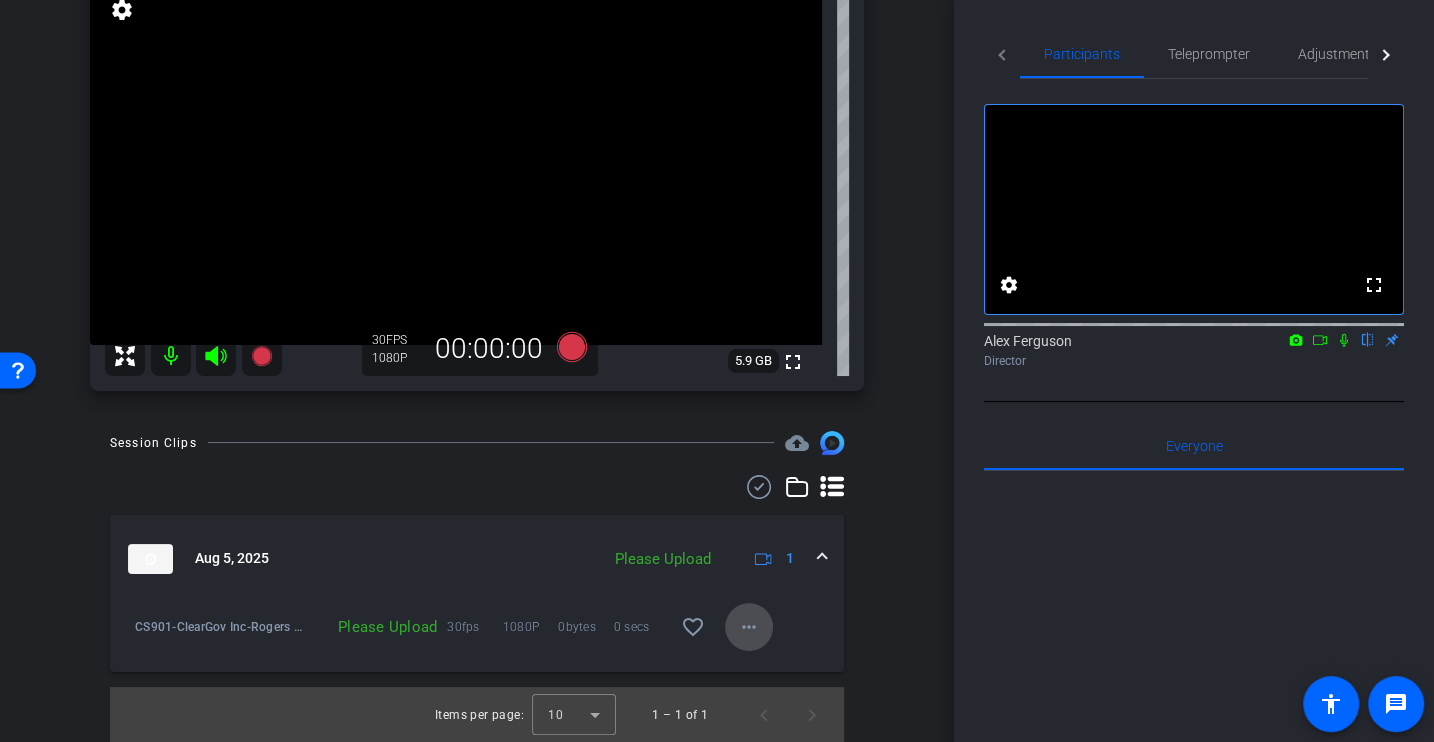 click on "more_horiz" at bounding box center (749, 627) 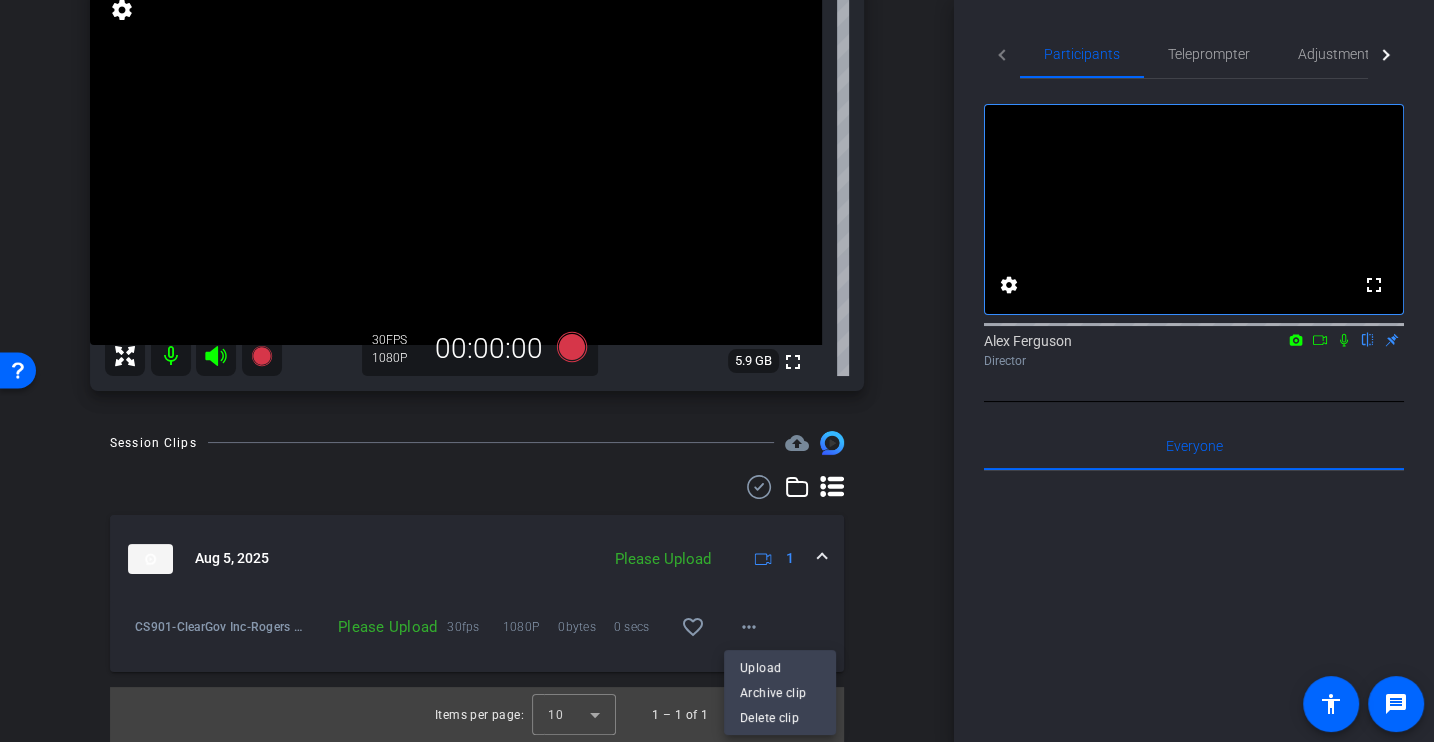 click on "Upload   Archive clip   Delete clip" at bounding box center (780, 692) 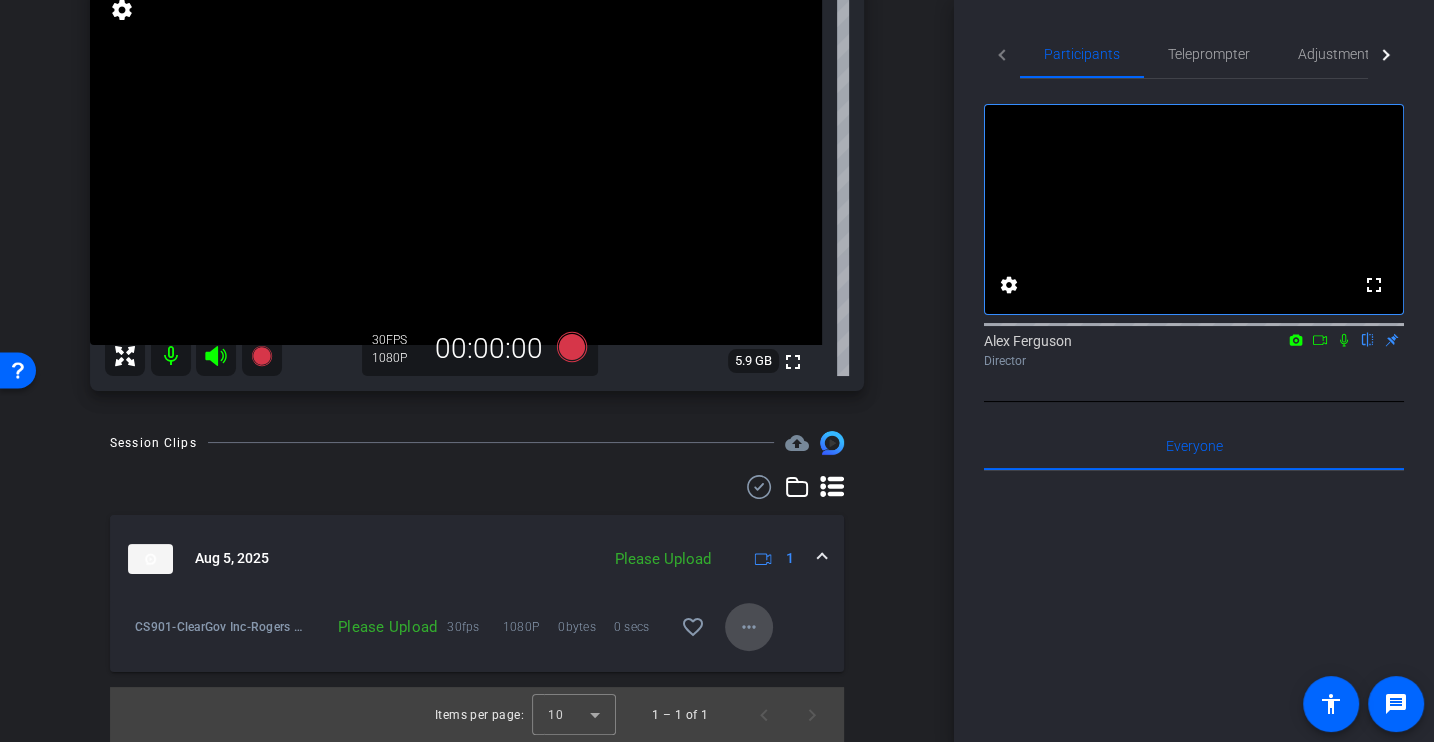 click on "more_horiz" at bounding box center [749, 627] 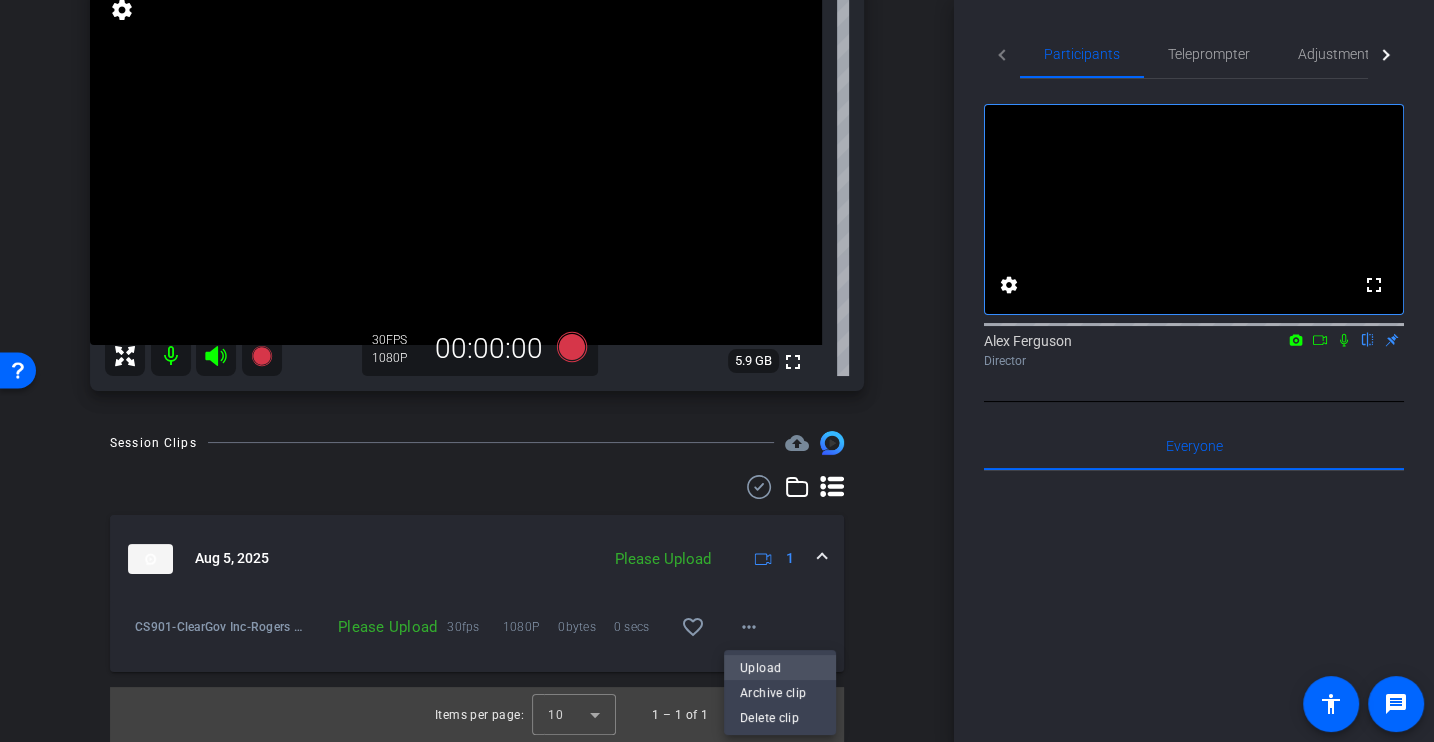 click on "Upload" at bounding box center [780, 668] 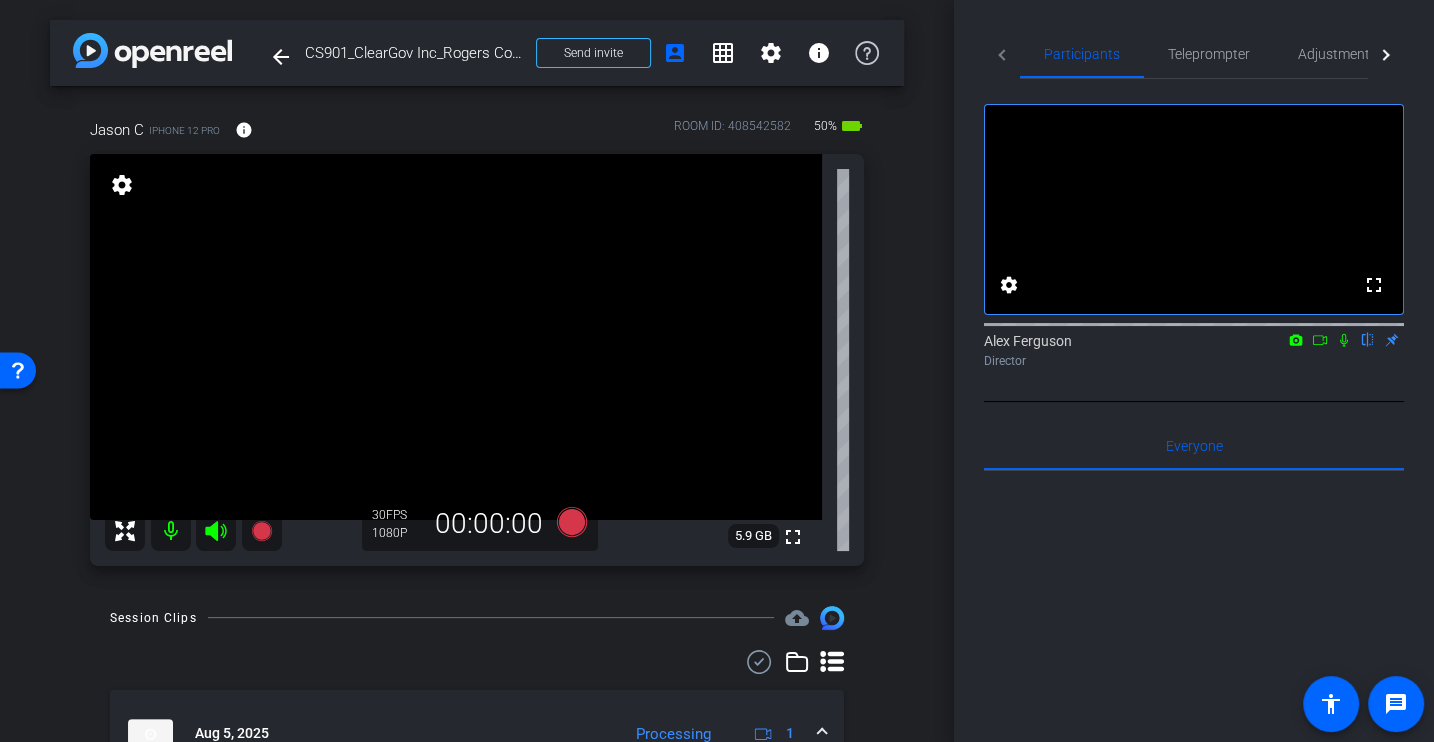 scroll, scrollTop: 175, scrollLeft: 0, axis: vertical 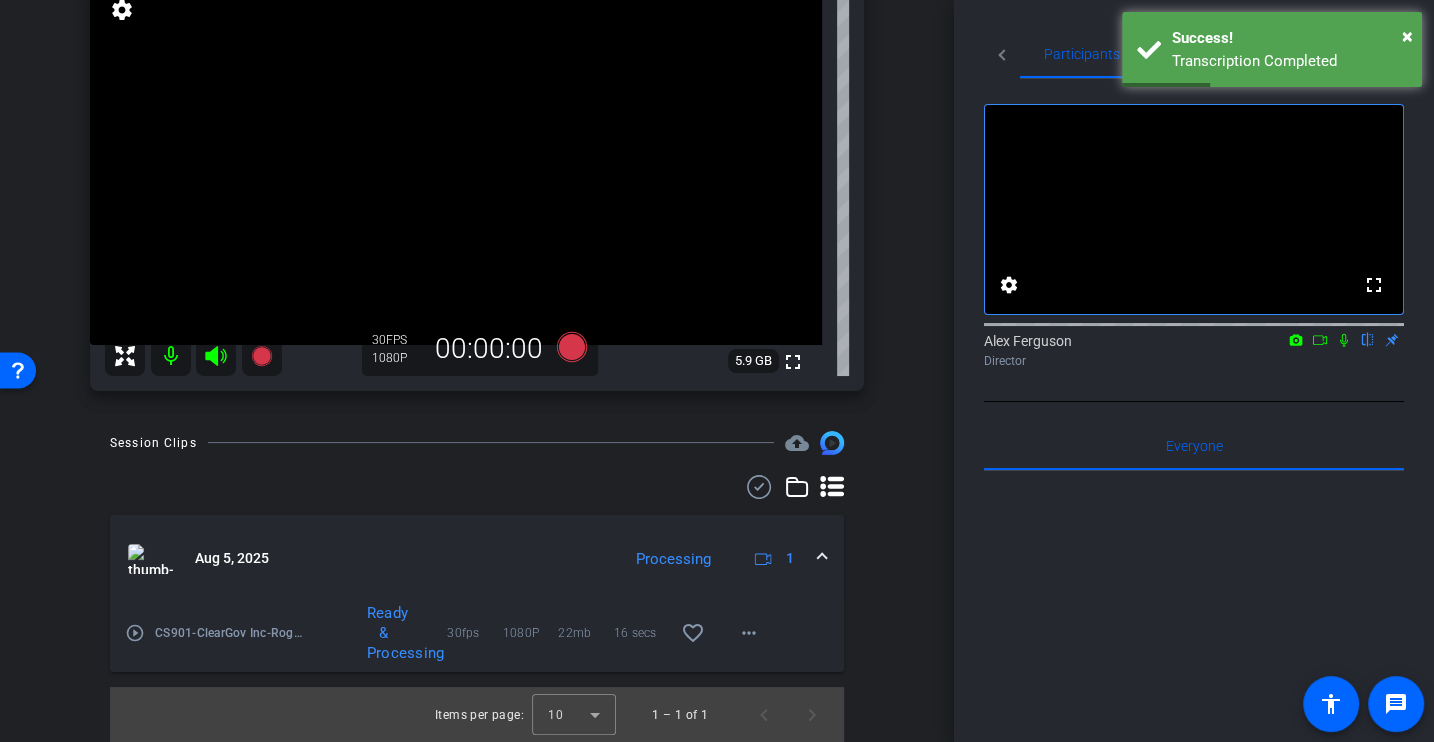 click on "play_circle_outline" at bounding box center (135, 633) 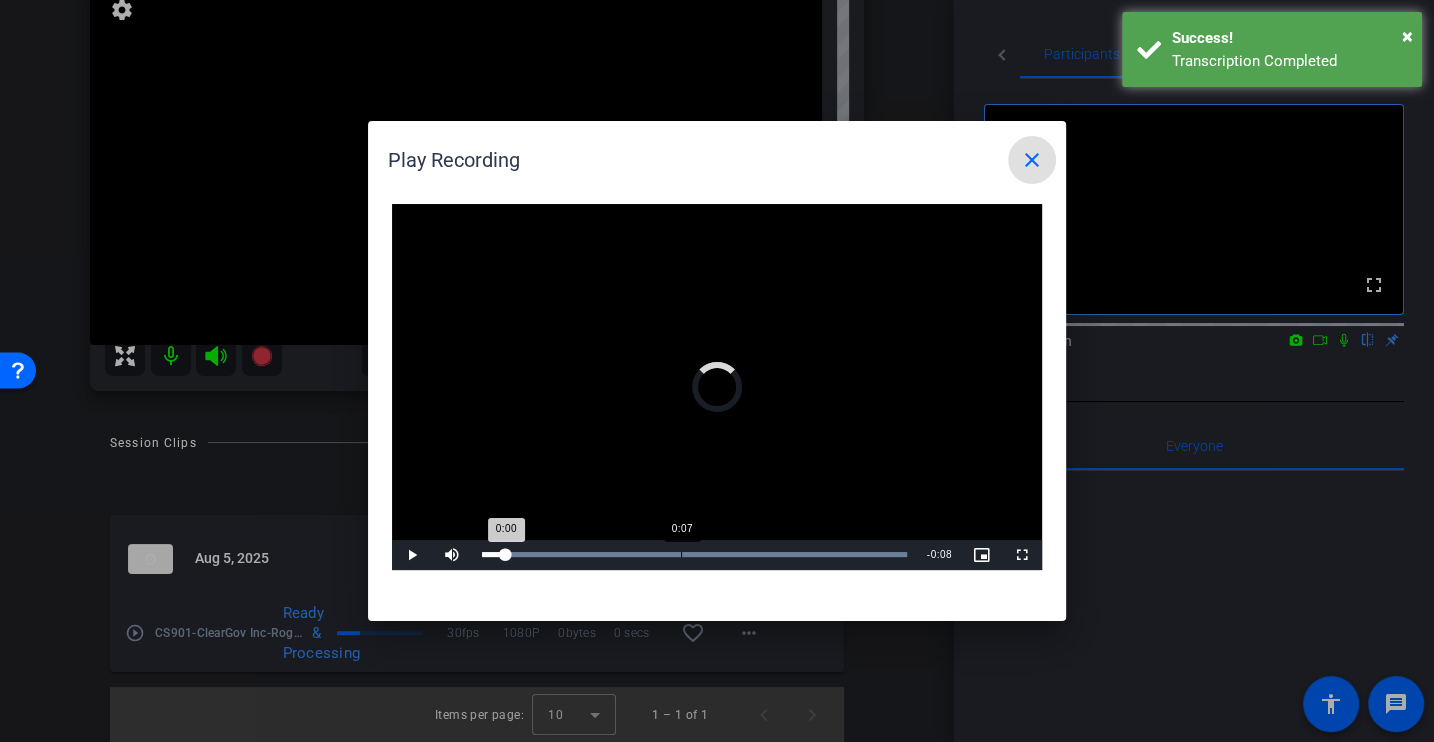 click on "Loaded :  100.00% 0:07 0:00" at bounding box center (694, 554) 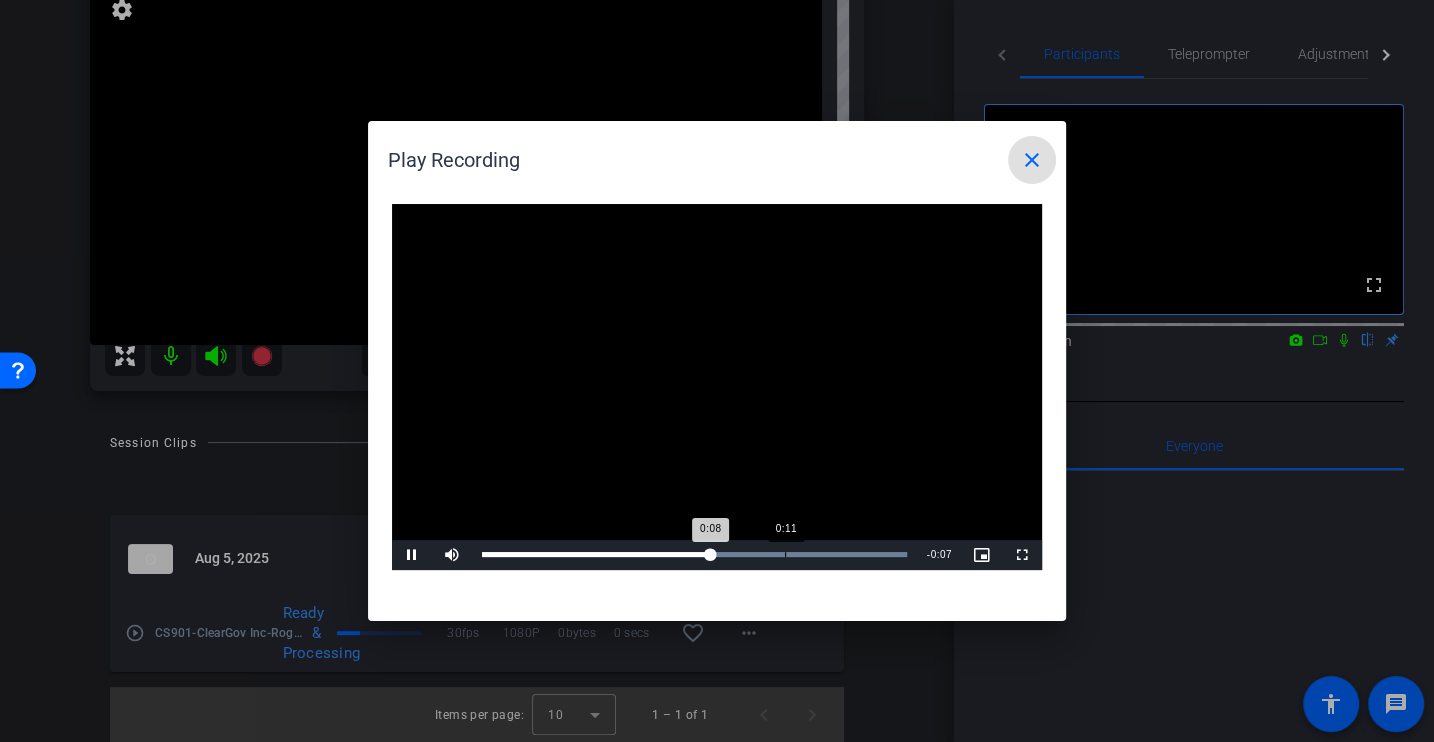 click on "Loaded :  100.00% 0:11 0:08" at bounding box center [694, 554] 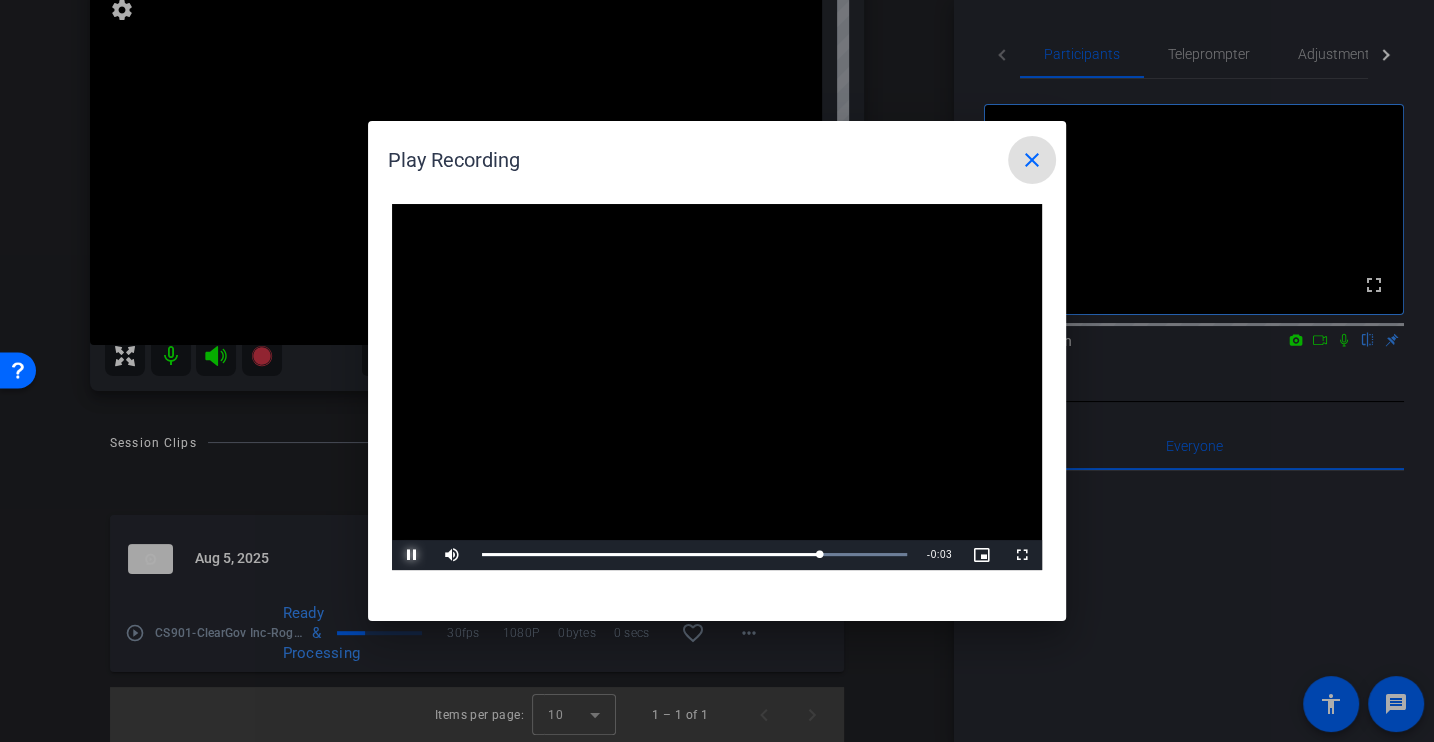 click at bounding box center [412, 555] 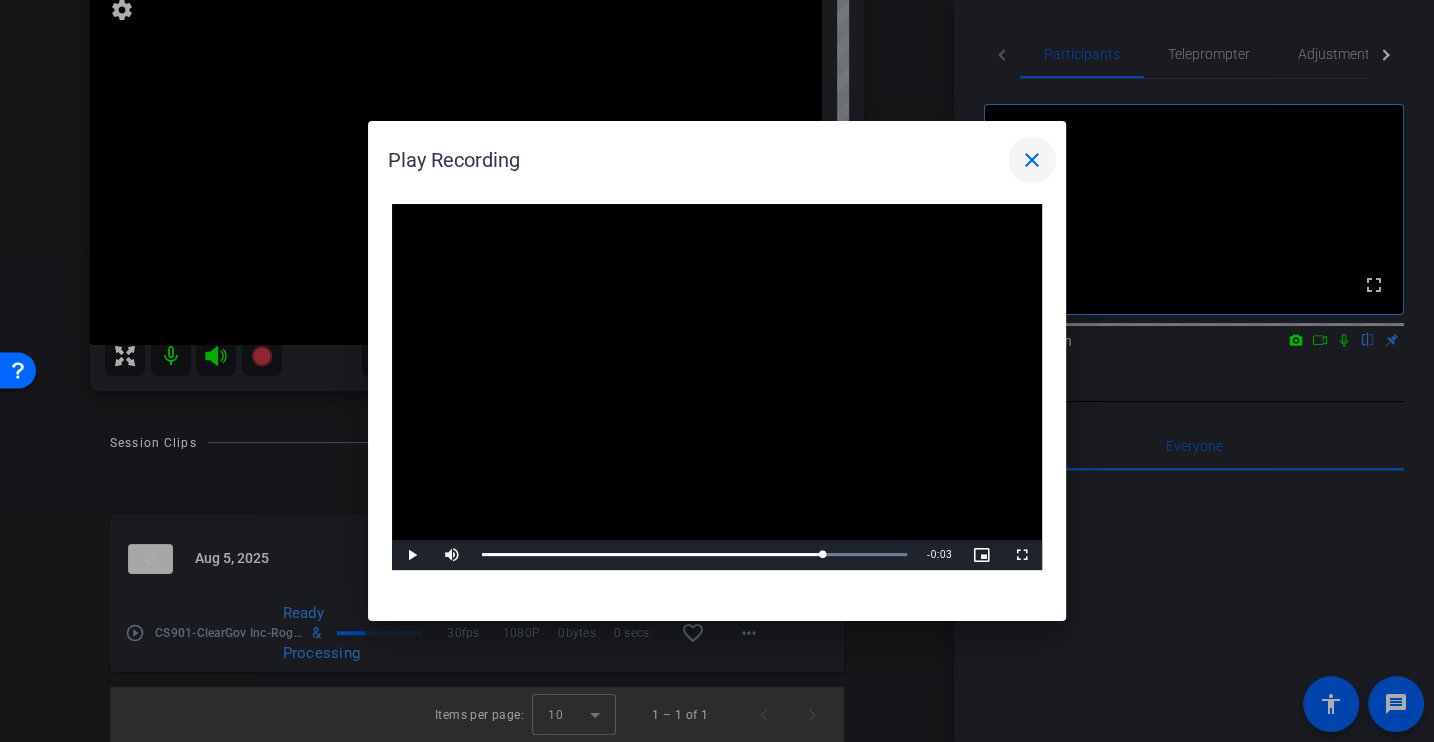click on "close" at bounding box center [1032, 160] 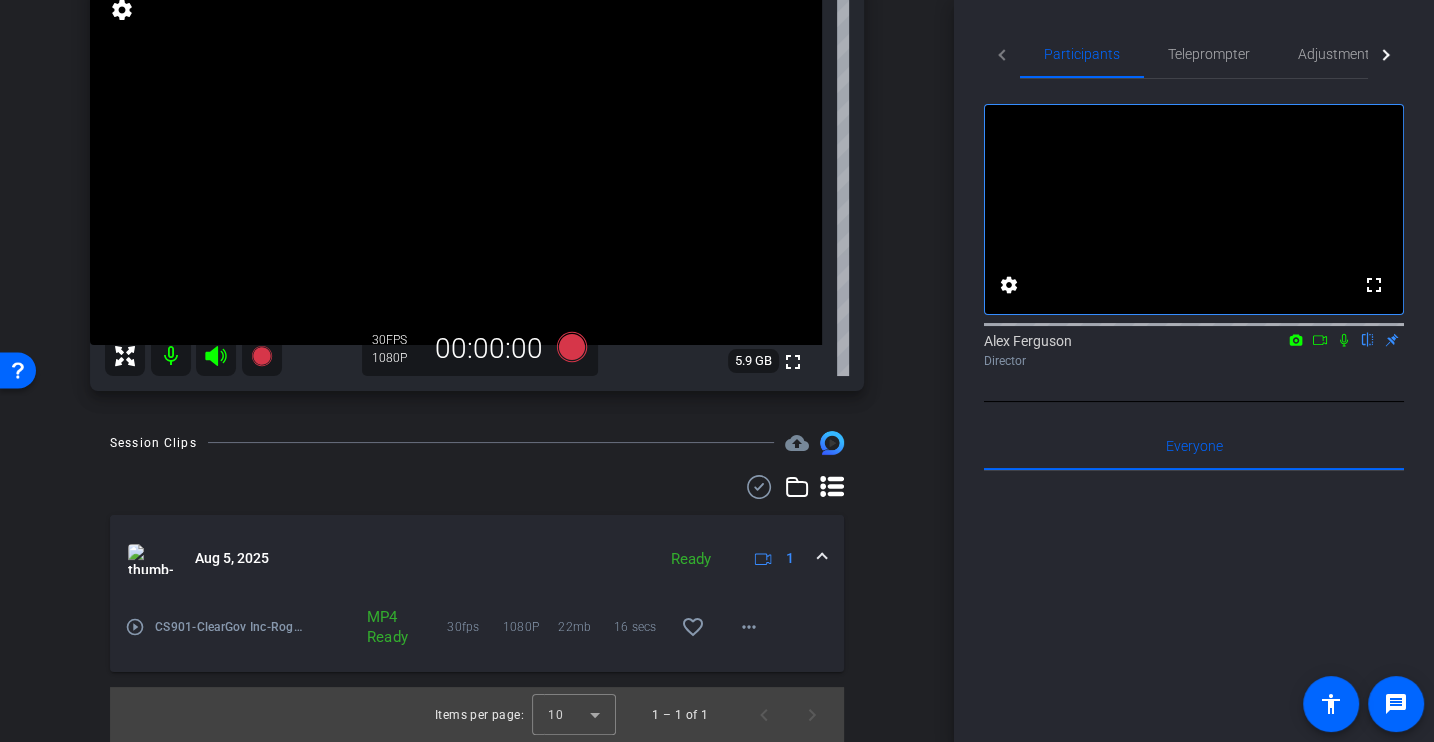 scroll, scrollTop: 0, scrollLeft: 0, axis: both 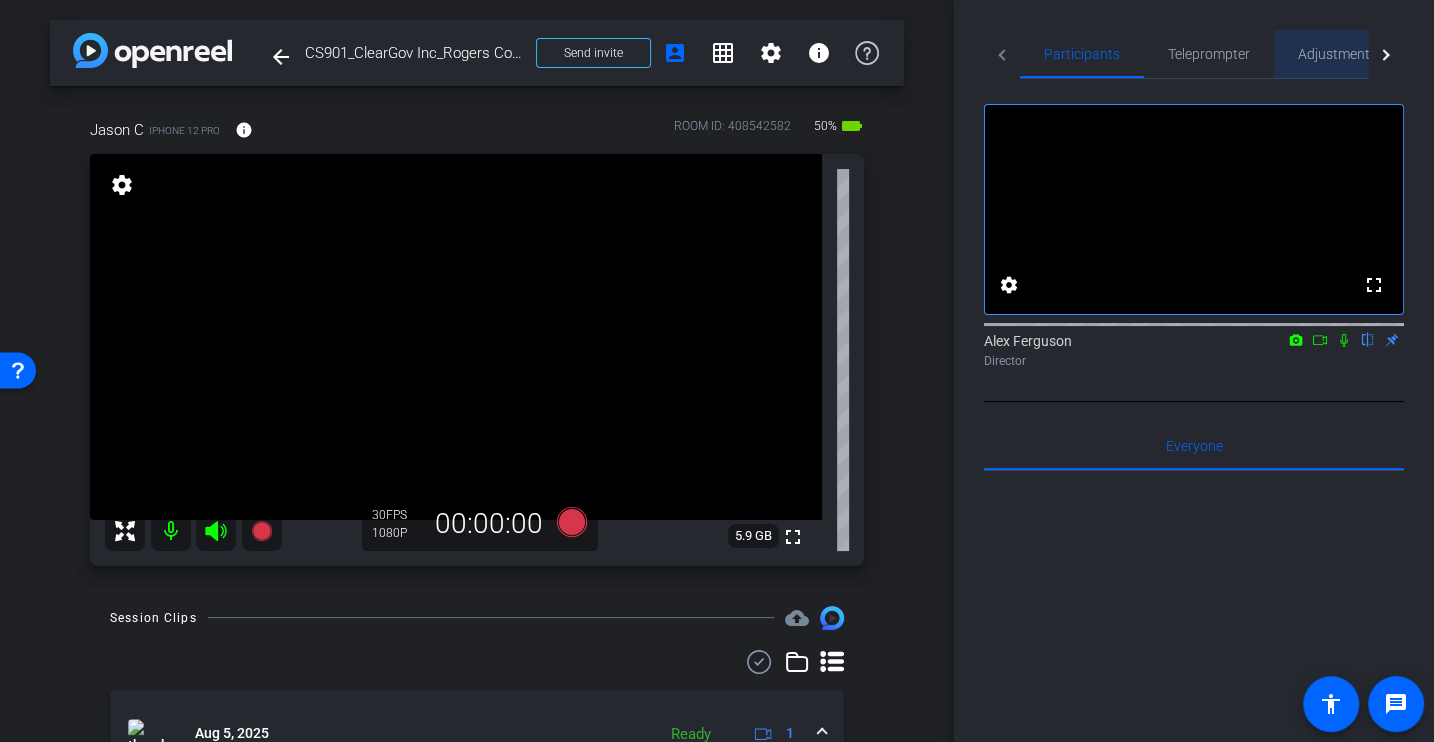 click on "Adjustments" at bounding box center (1337, 54) 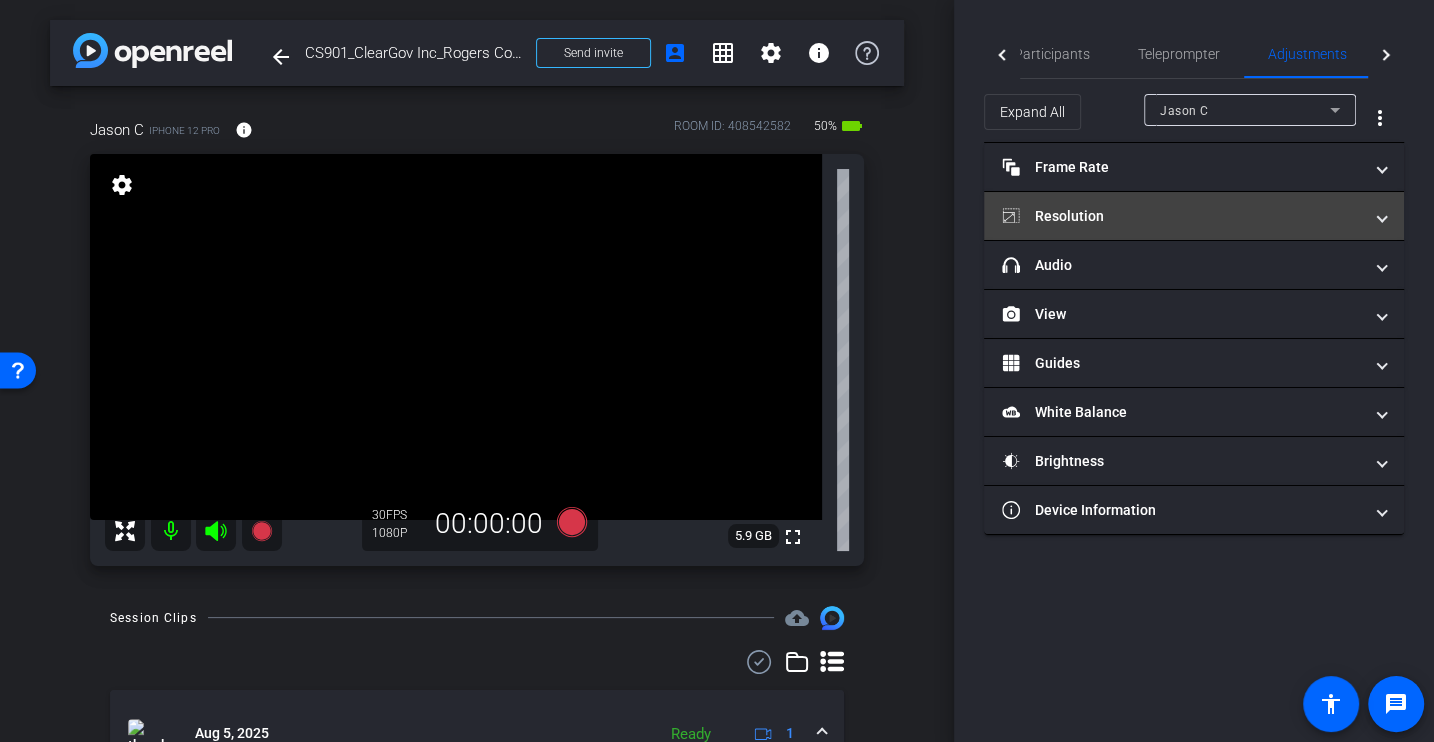 click on "Resolution" at bounding box center [1182, 216] 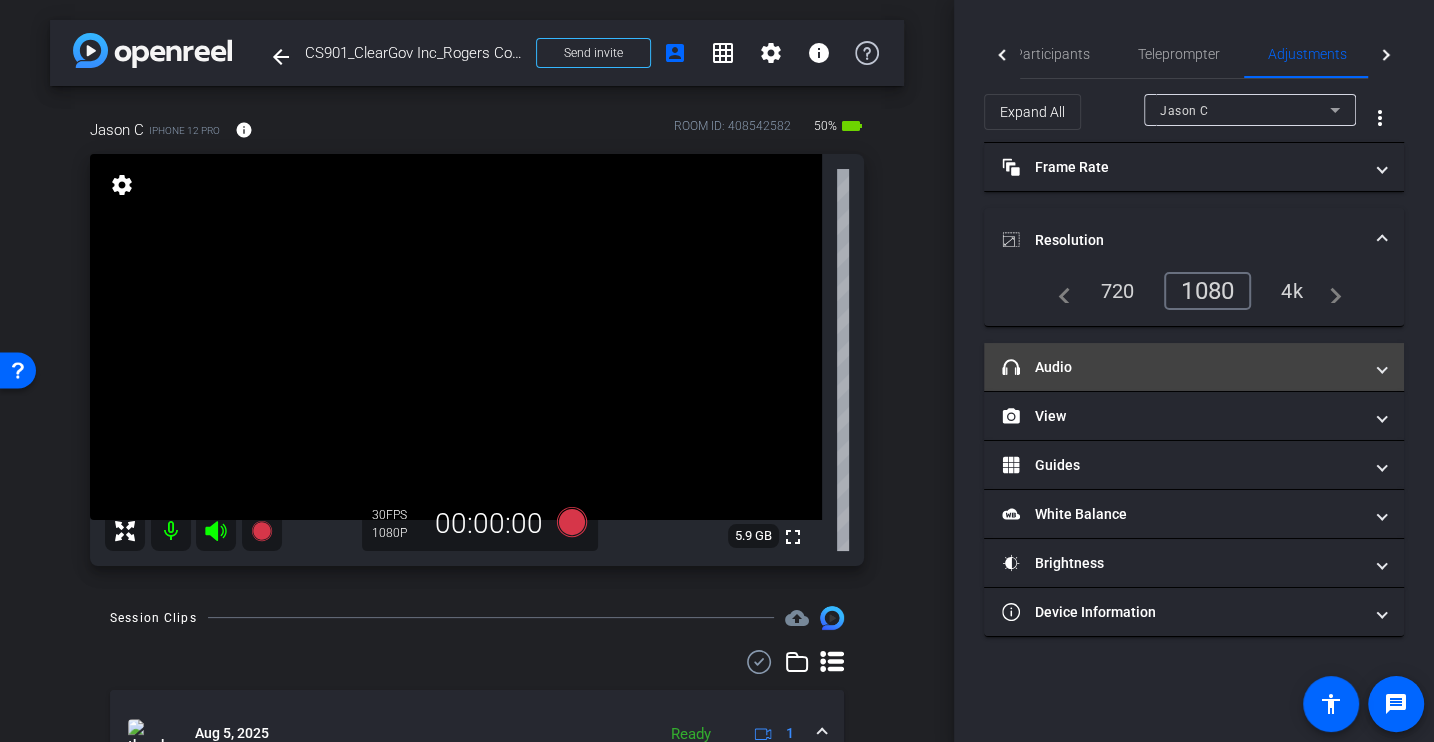 click on "headphone icon
Audio" at bounding box center [1194, 367] 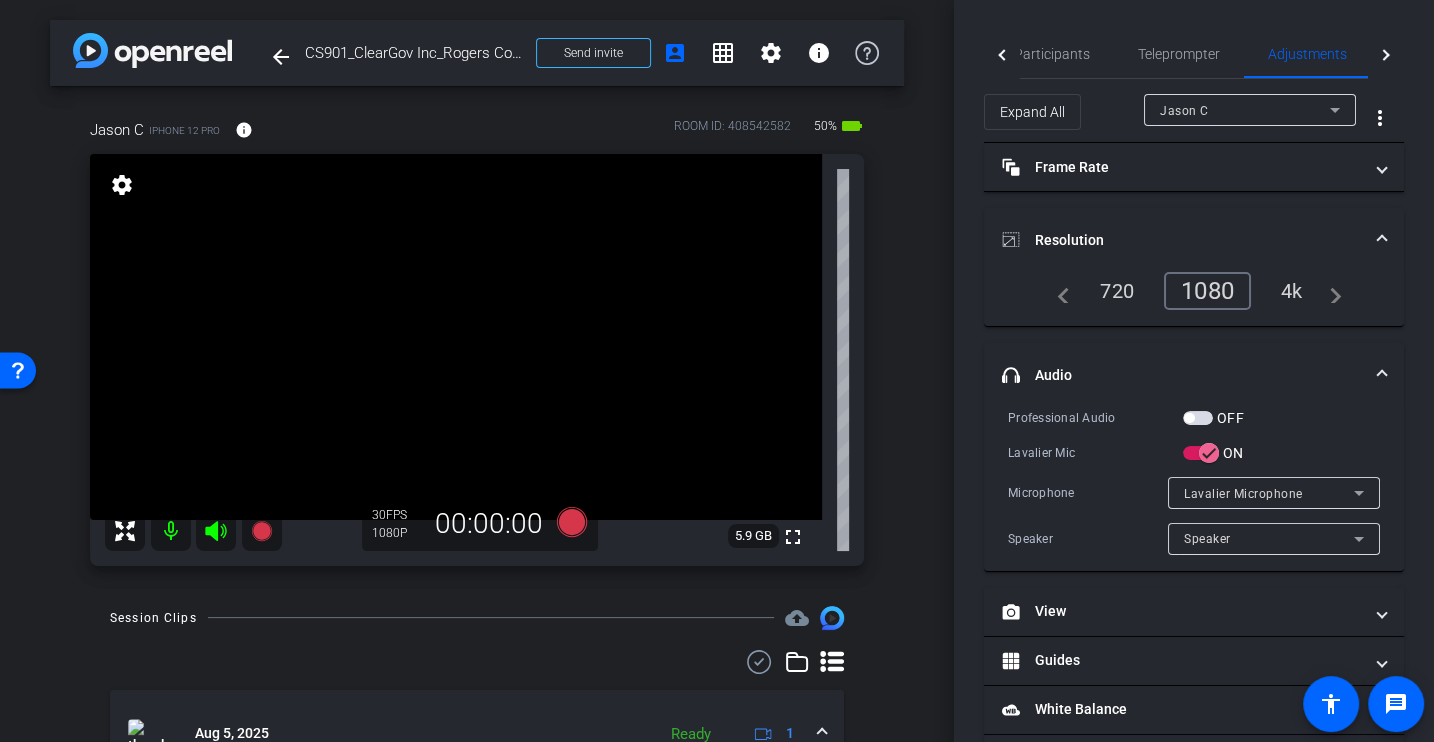 drag, startPoint x: 1202, startPoint y: 420, endPoint x: 1082, endPoint y: 433, distance: 120.70211 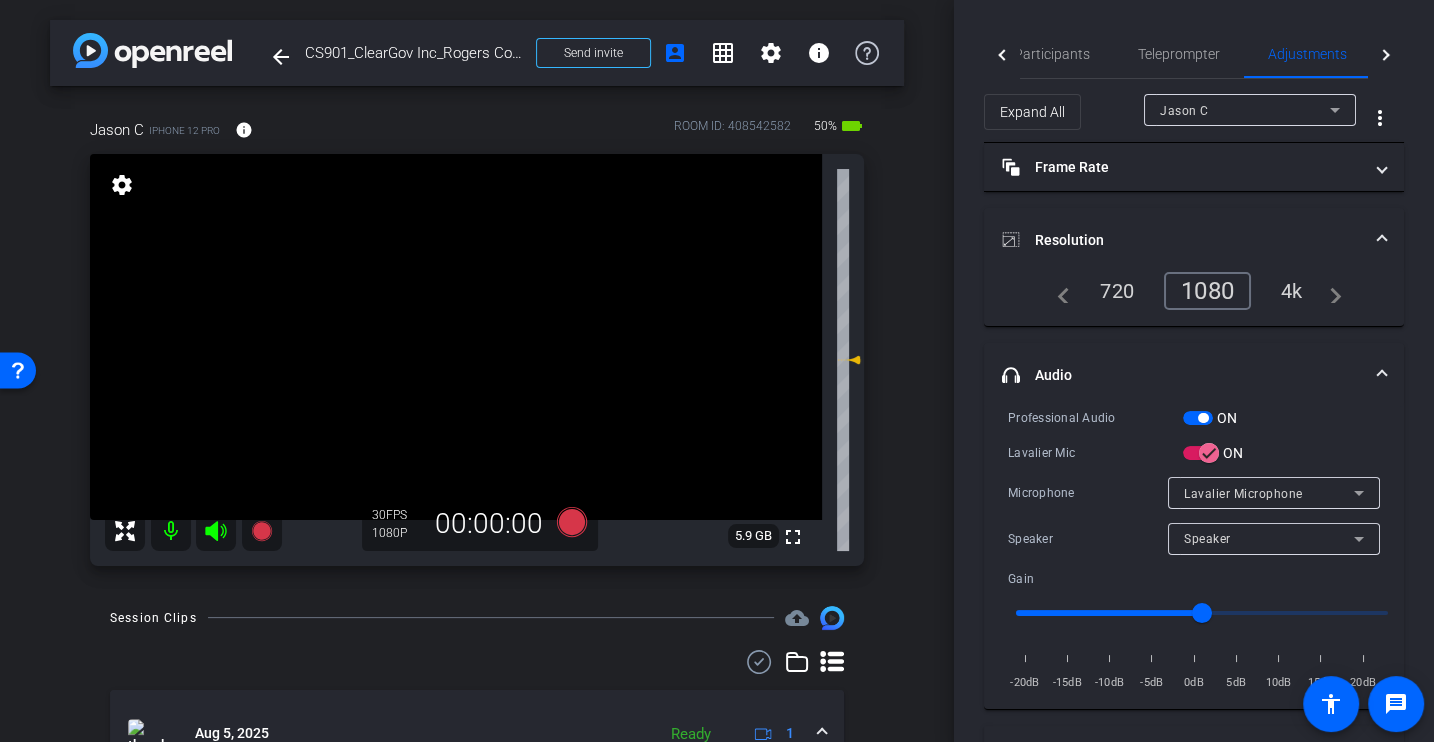scroll, scrollTop: 175, scrollLeft: 0, axis: vertical 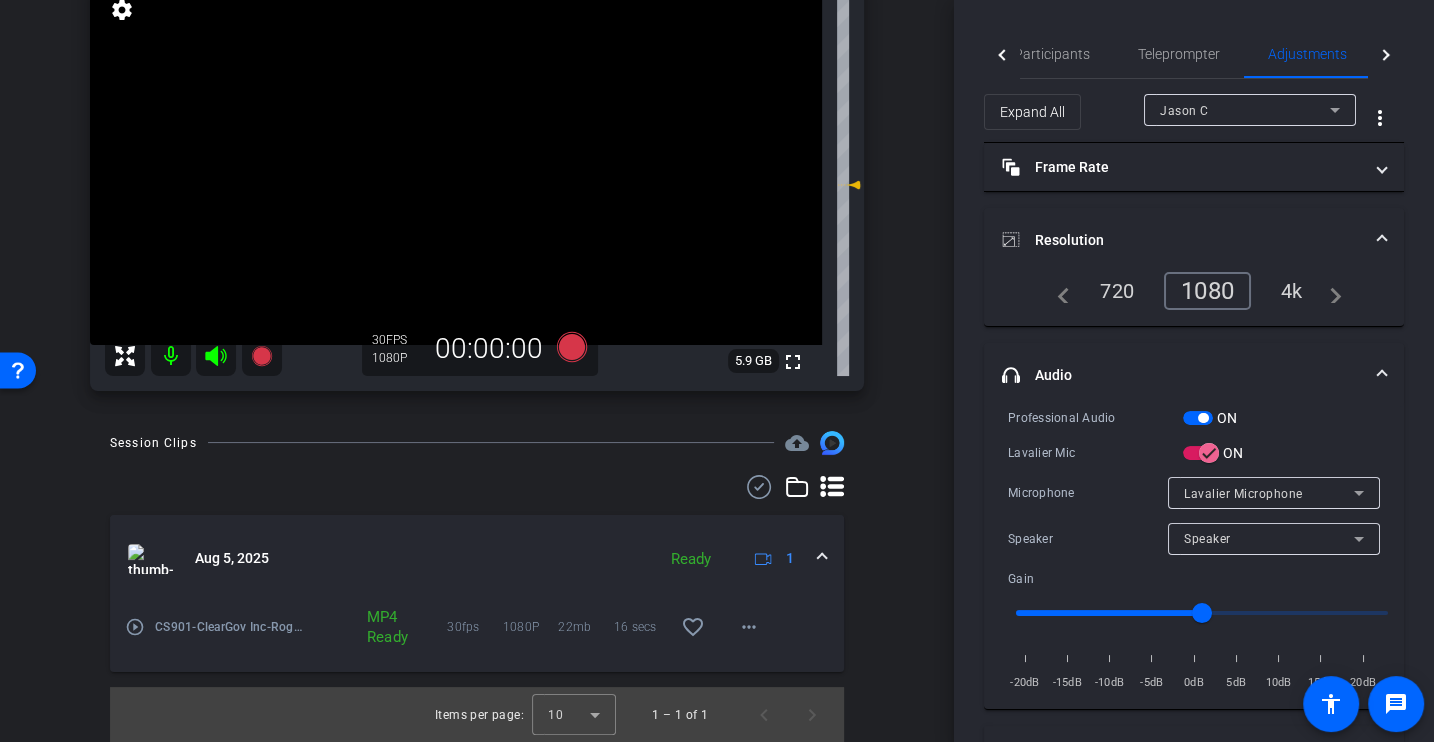 click on "play_circle_outline" at bounding box center (135, 627) 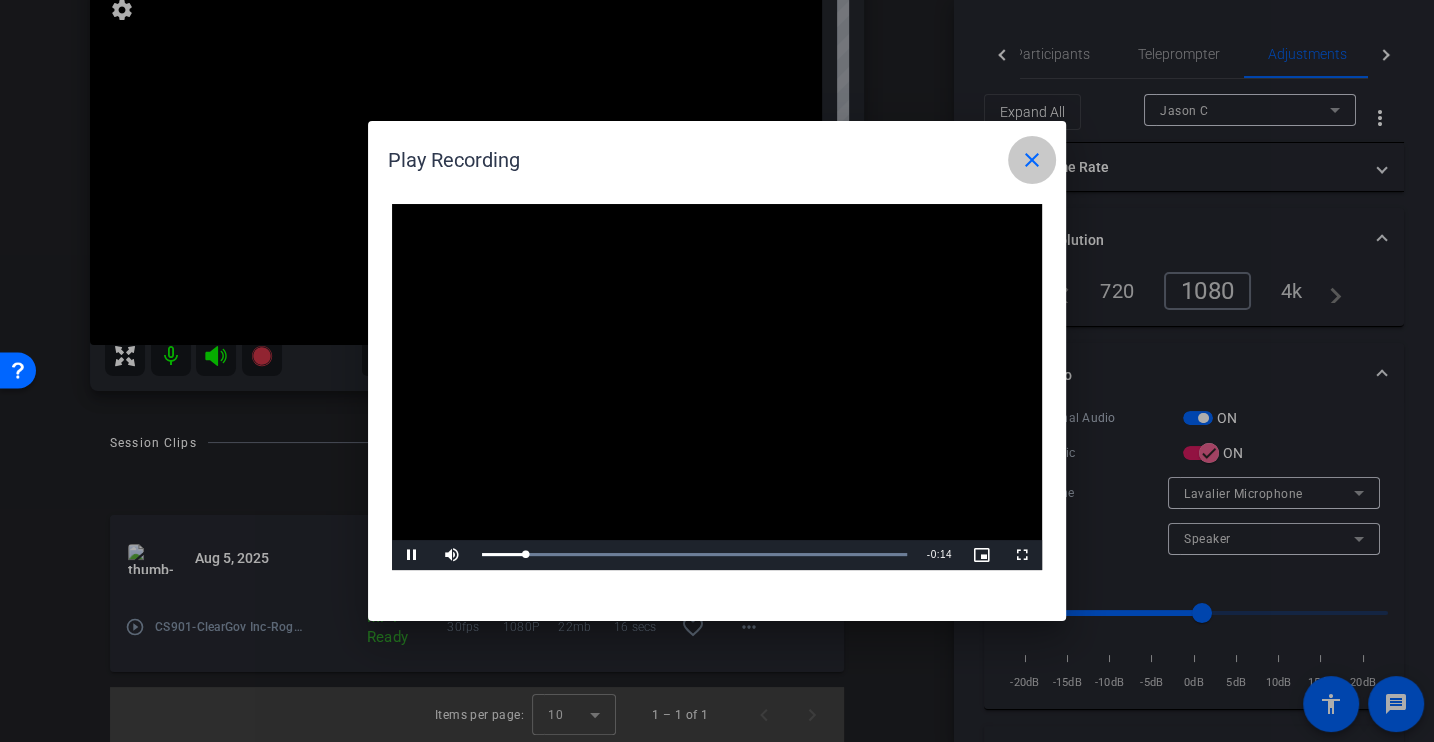 click on "close" at bounding box center [1032, 160] 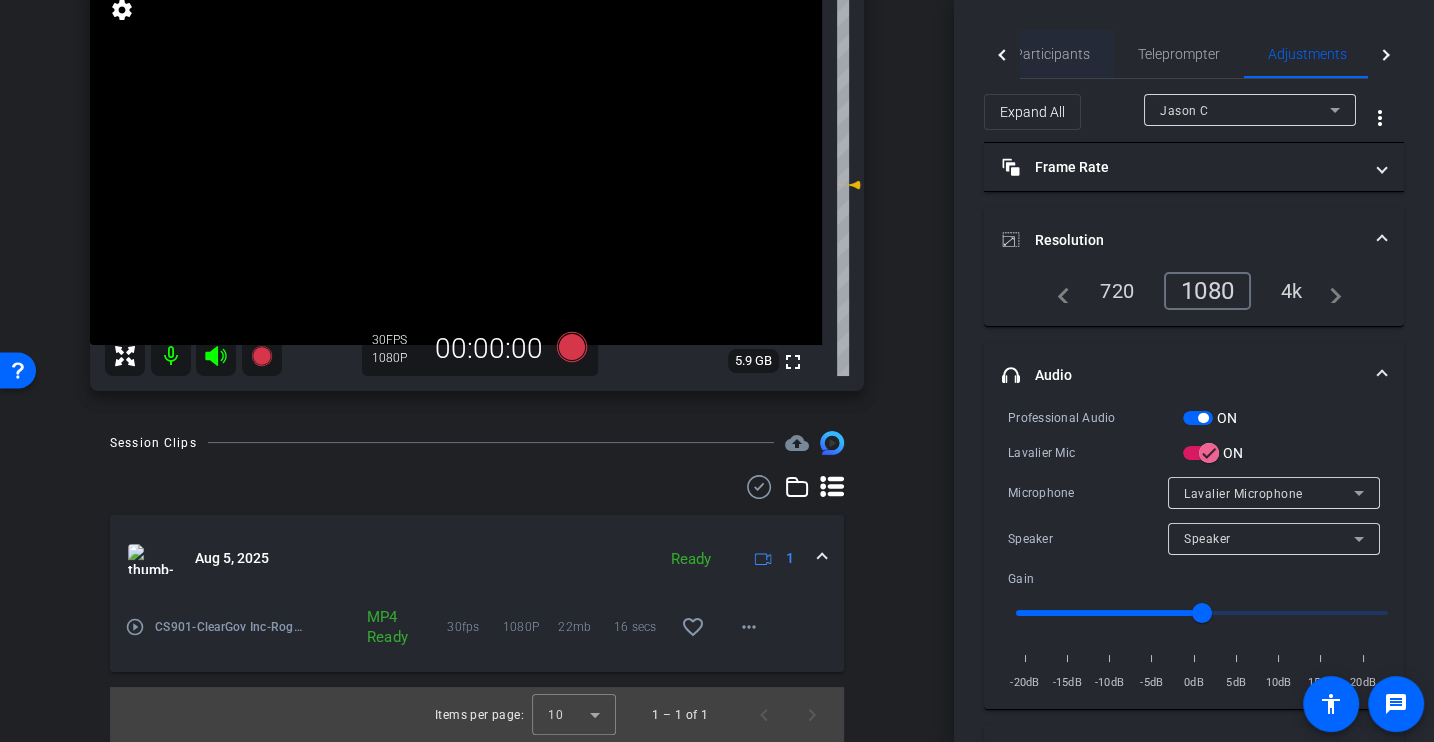 click on "Participants" at bounding box center (1052, 54) 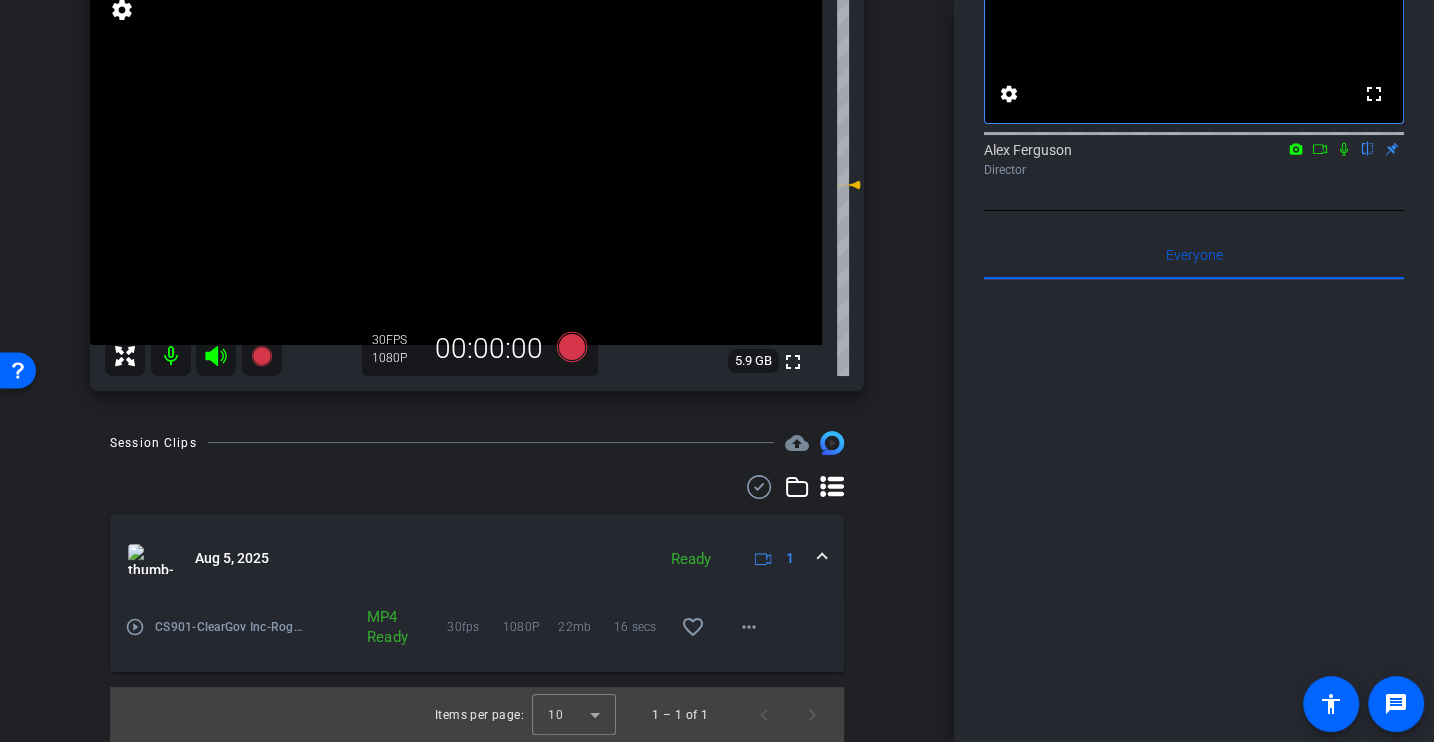 scroll, scrollTop: 0, scrollLeft: 0, axis: both 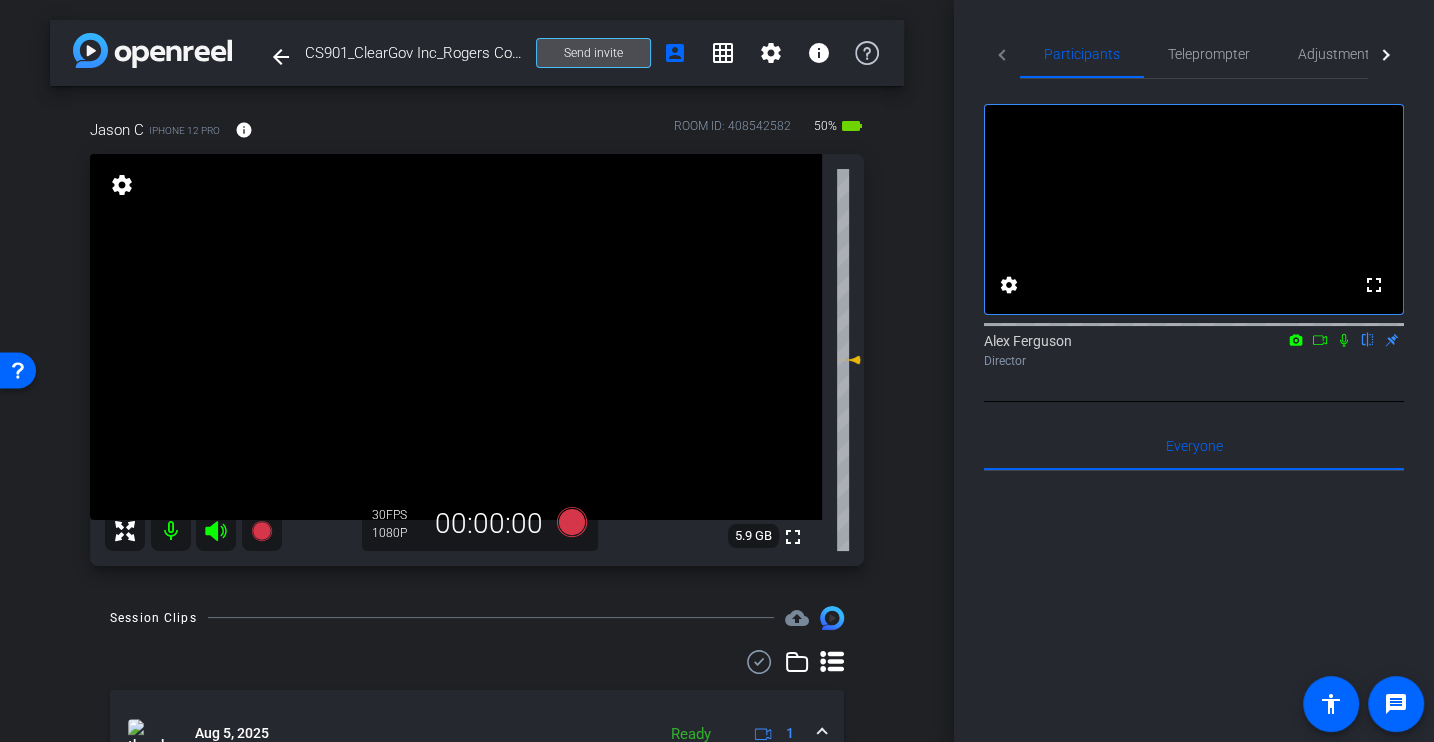 click at bounding box center (593, 53) 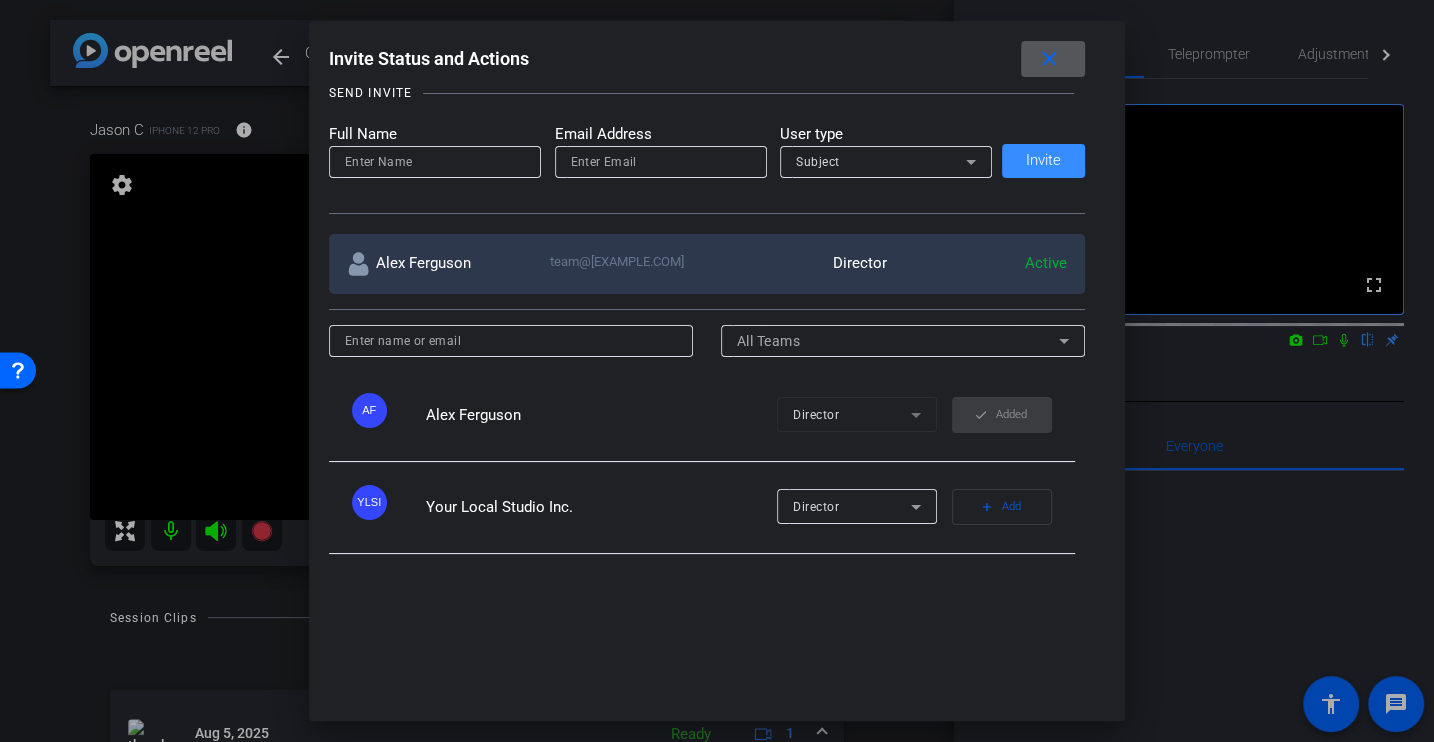 scroll, scrollTop: 157, scrollLeft: 0, axis: vertical 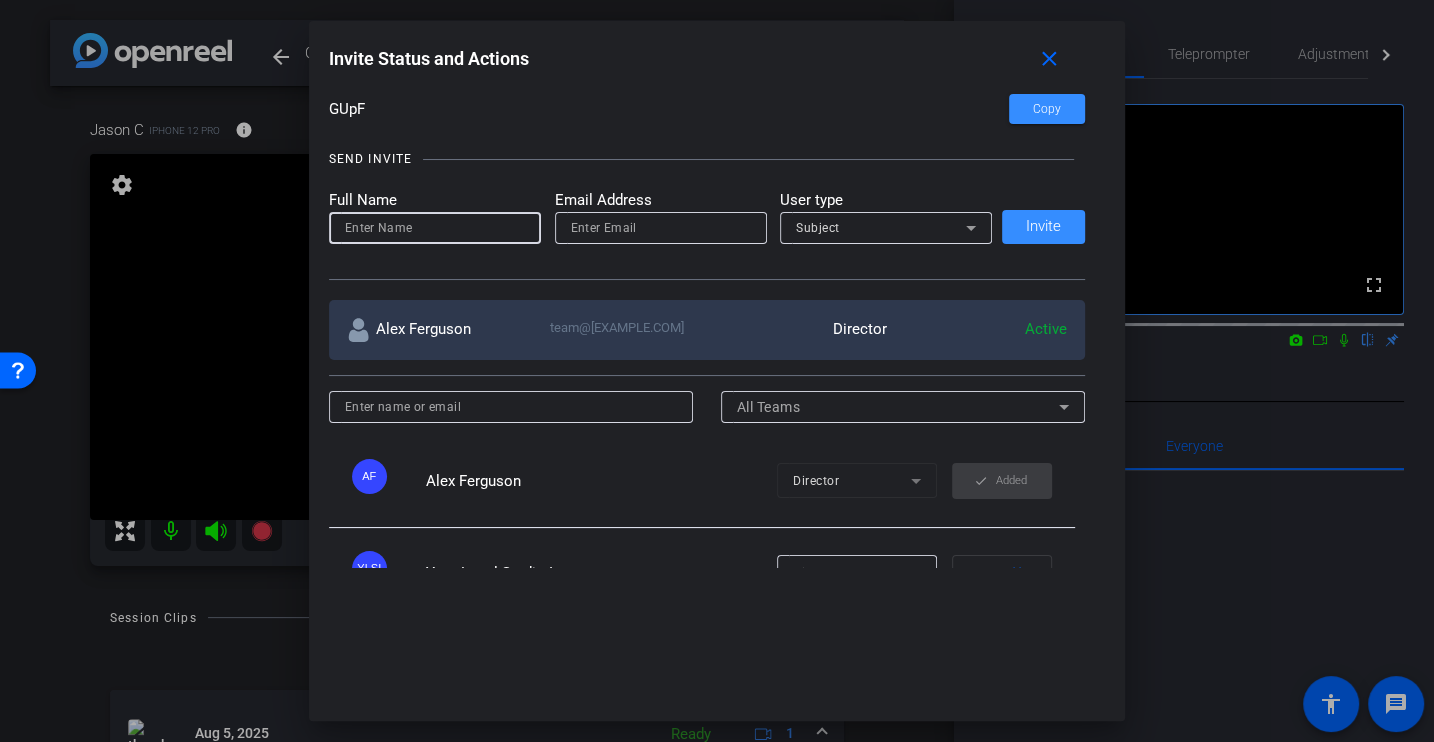 click at bounding box center (435, 228) 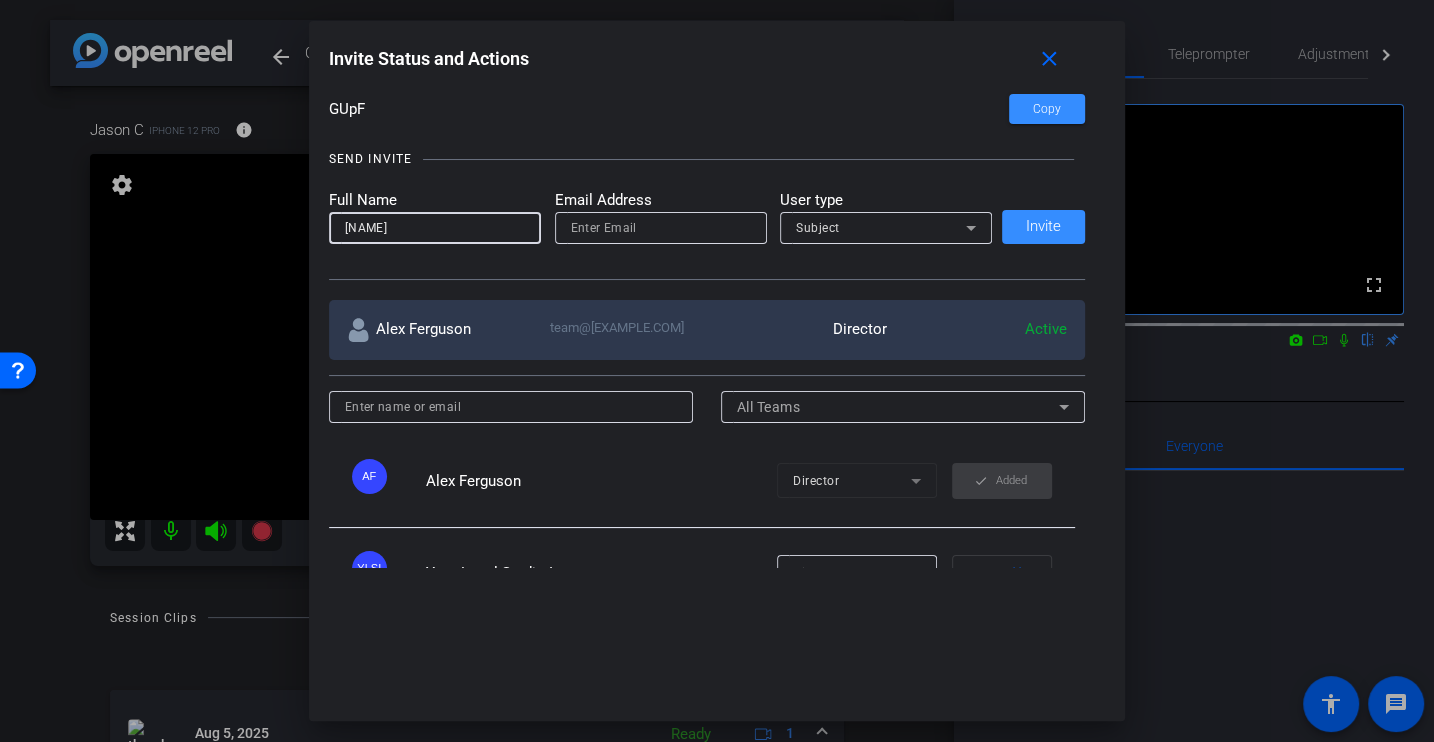 type on "[NAME]" 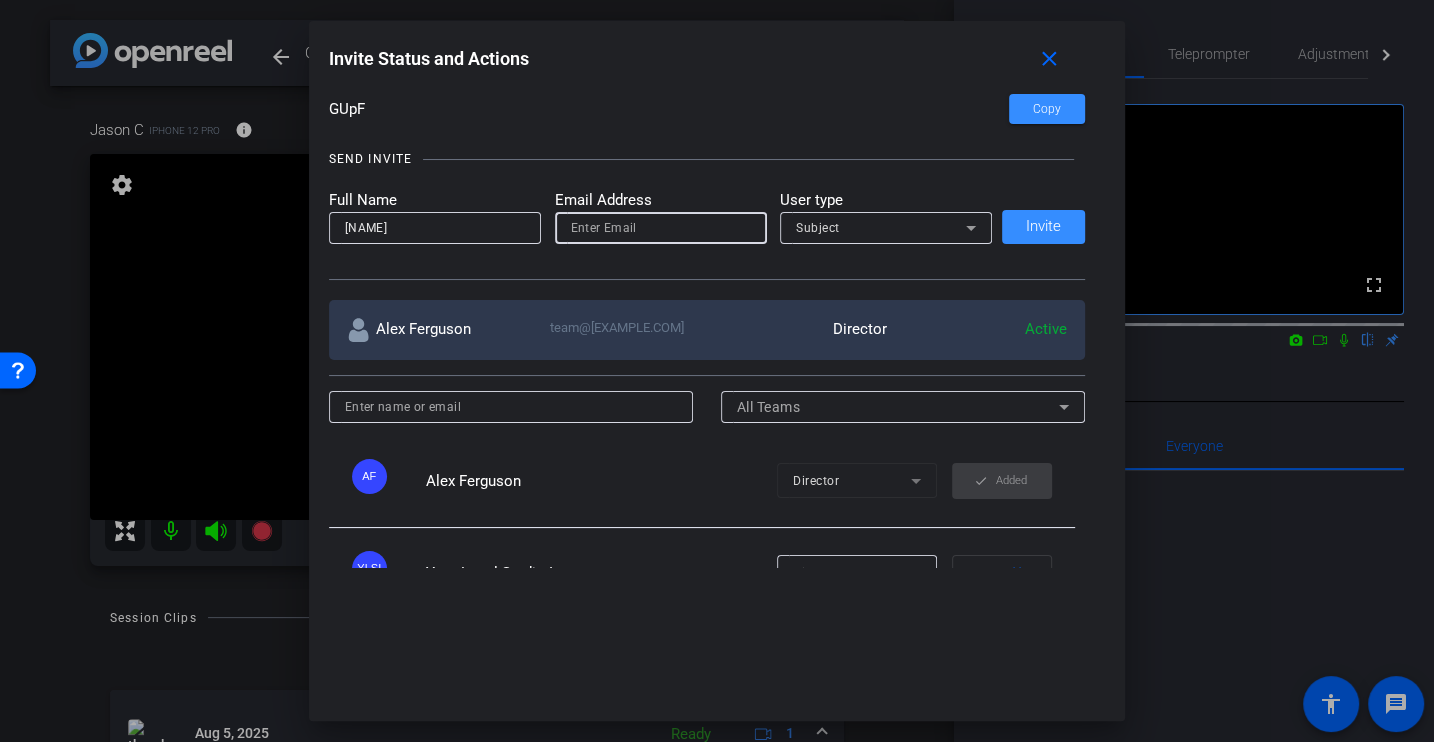 paste on "jaxelrod@[EXAMPLE.COM]" 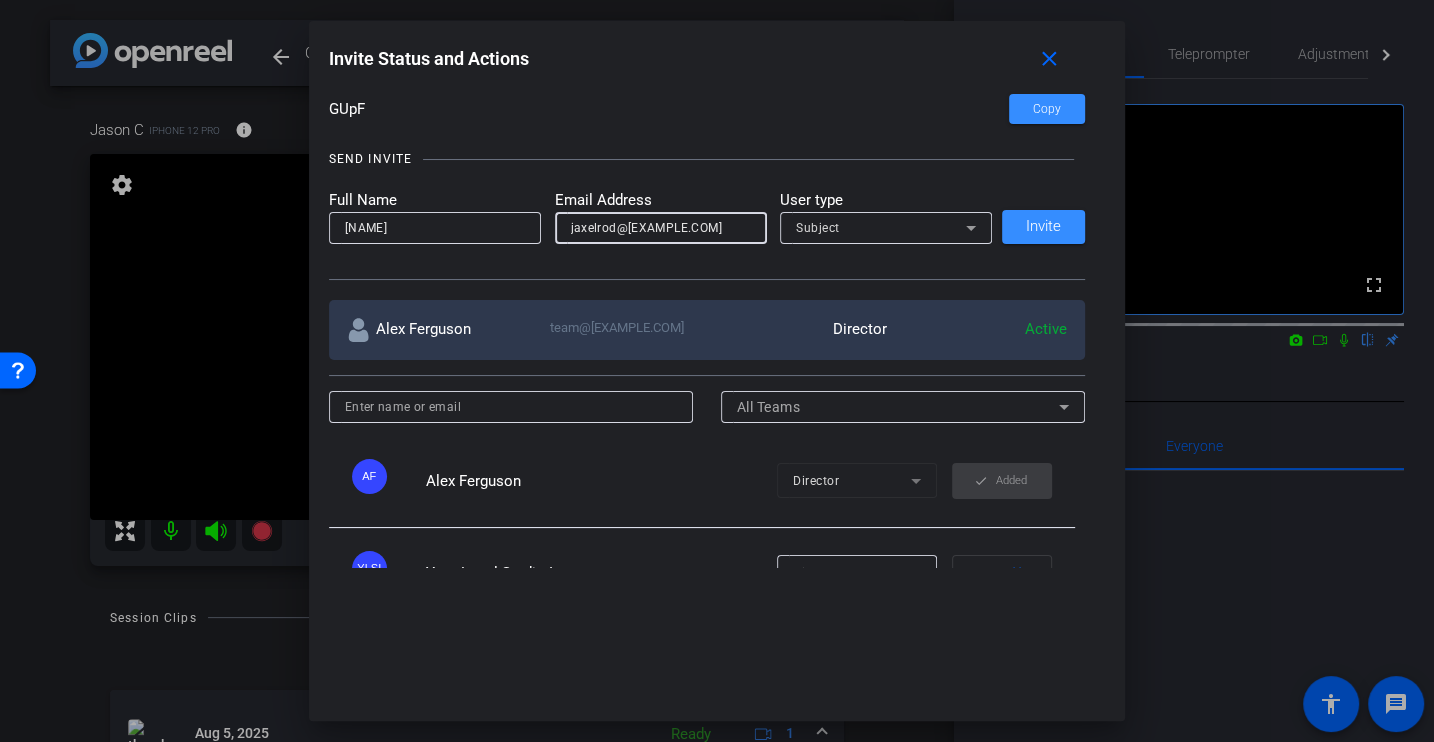 type on "jaxelrod@[EXAMPLE.COM]" 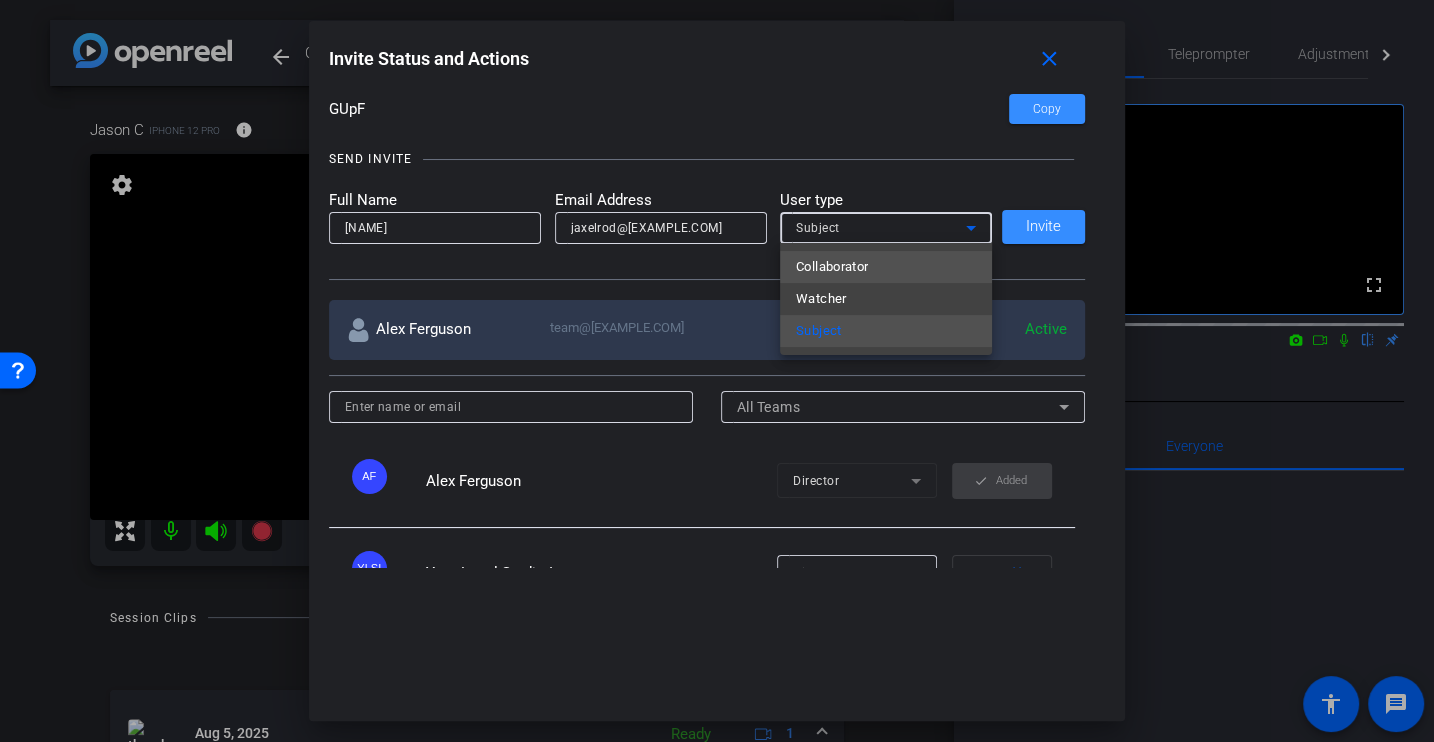 click on "Collaborator" at bounding box center [832, 267] 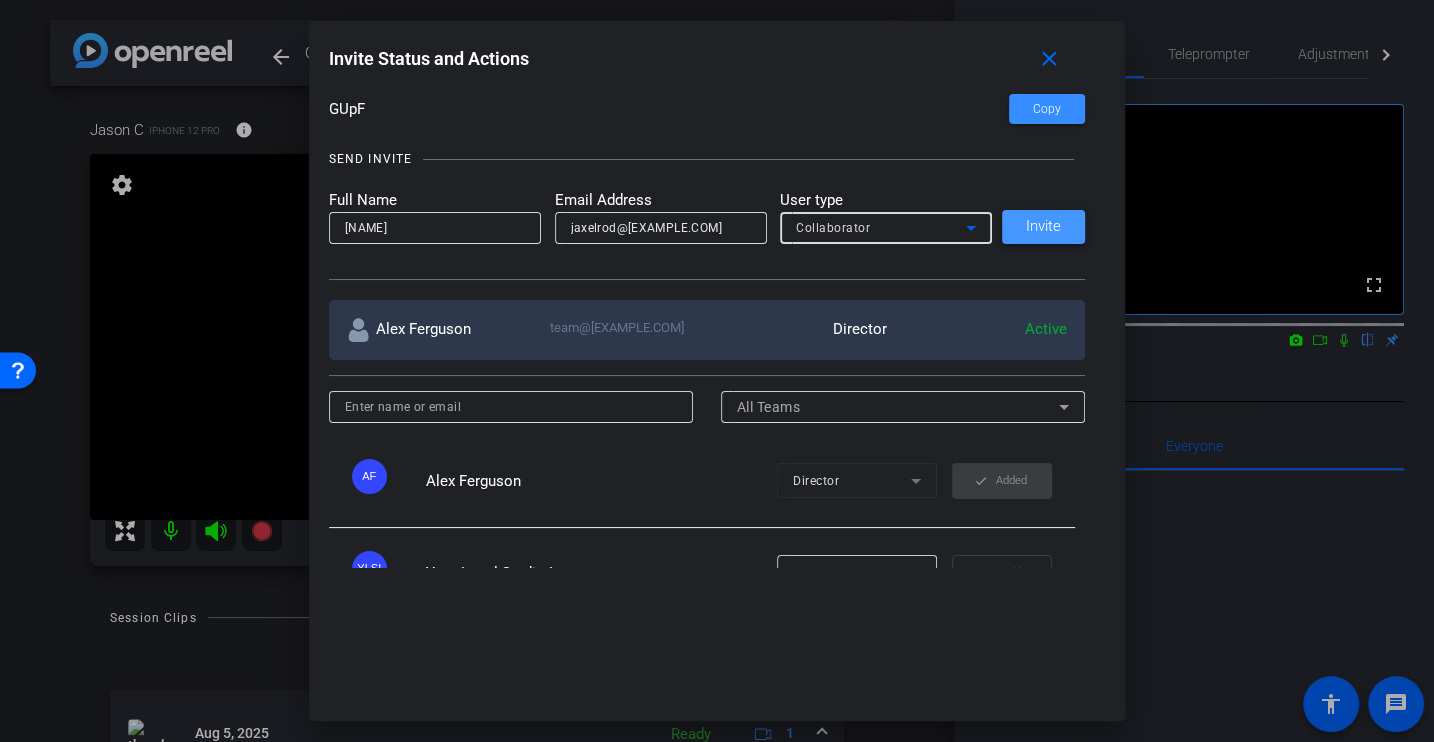 click at bounding box center [1043, 227] 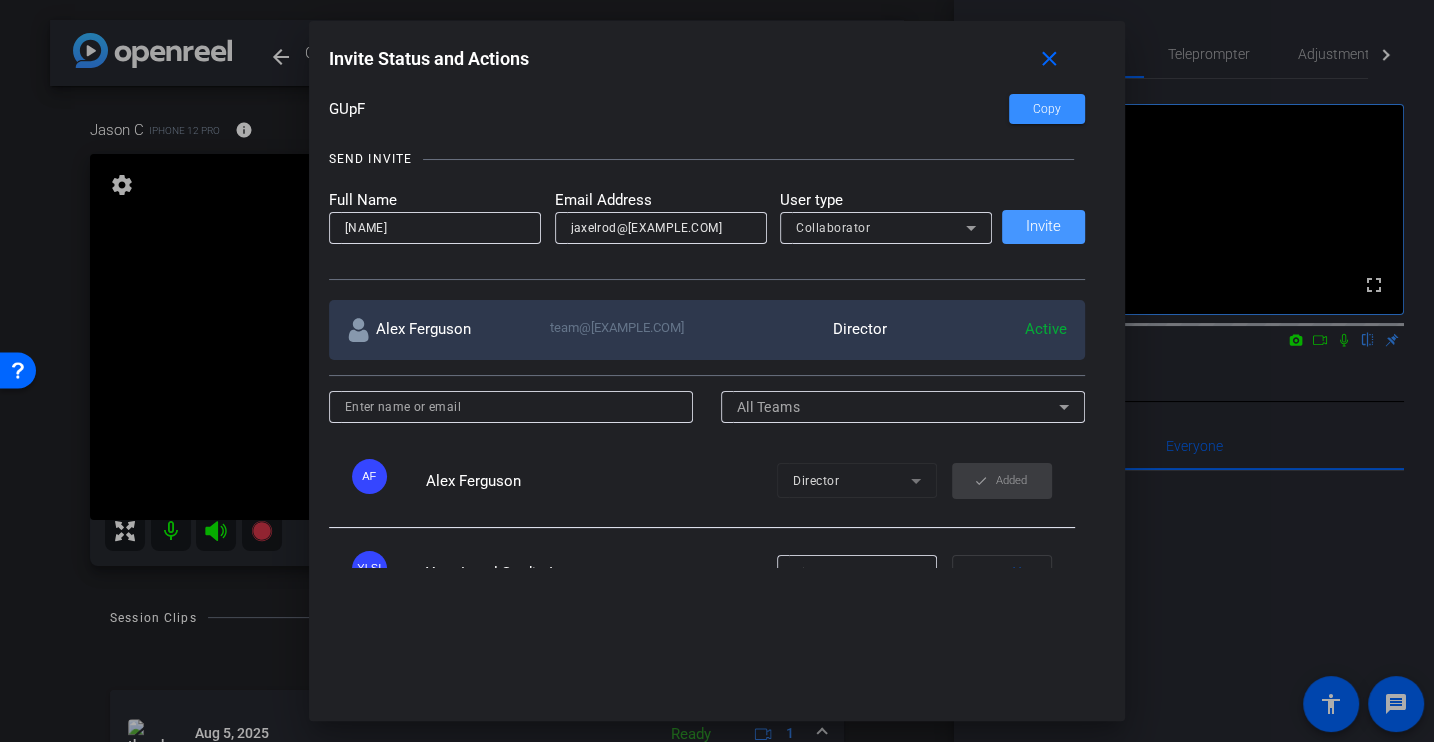 type 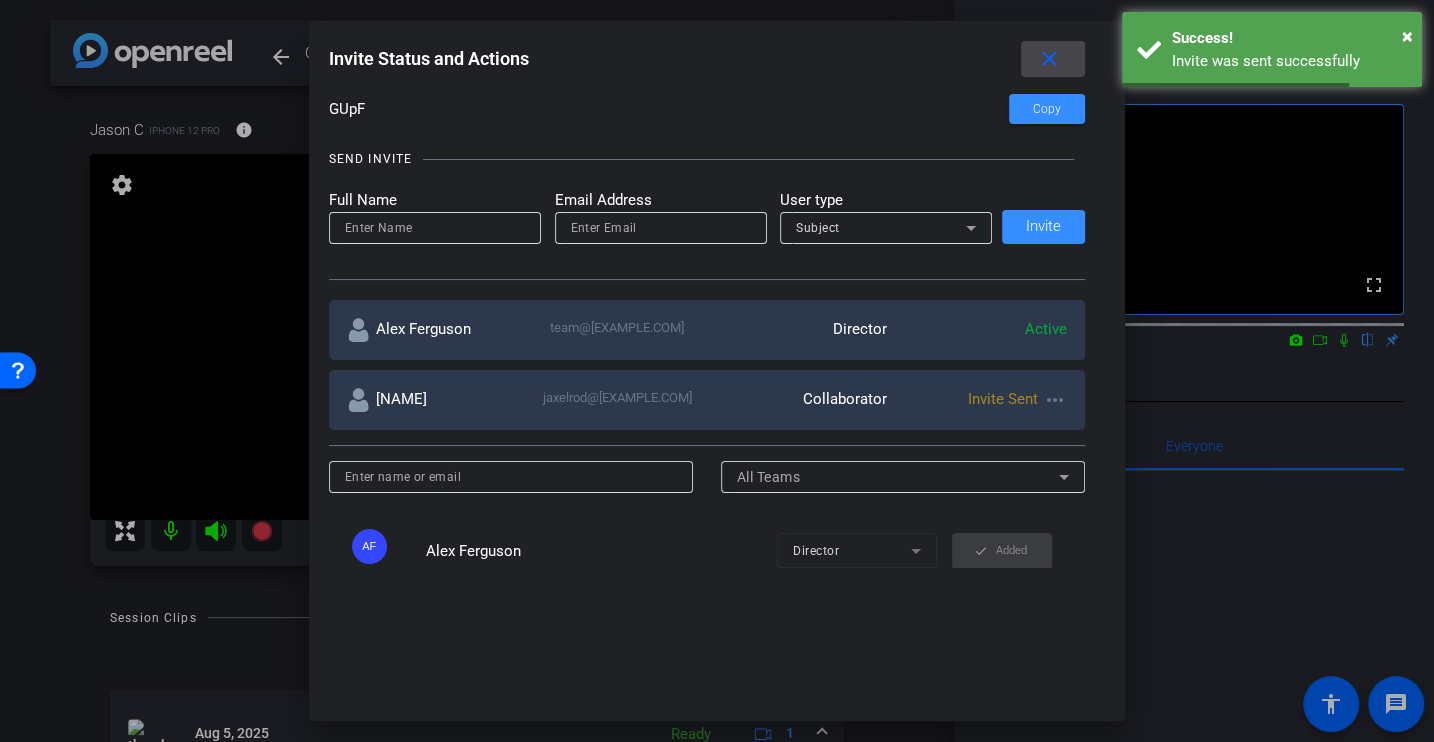 click on "close" at bounding box center (1049, 59) 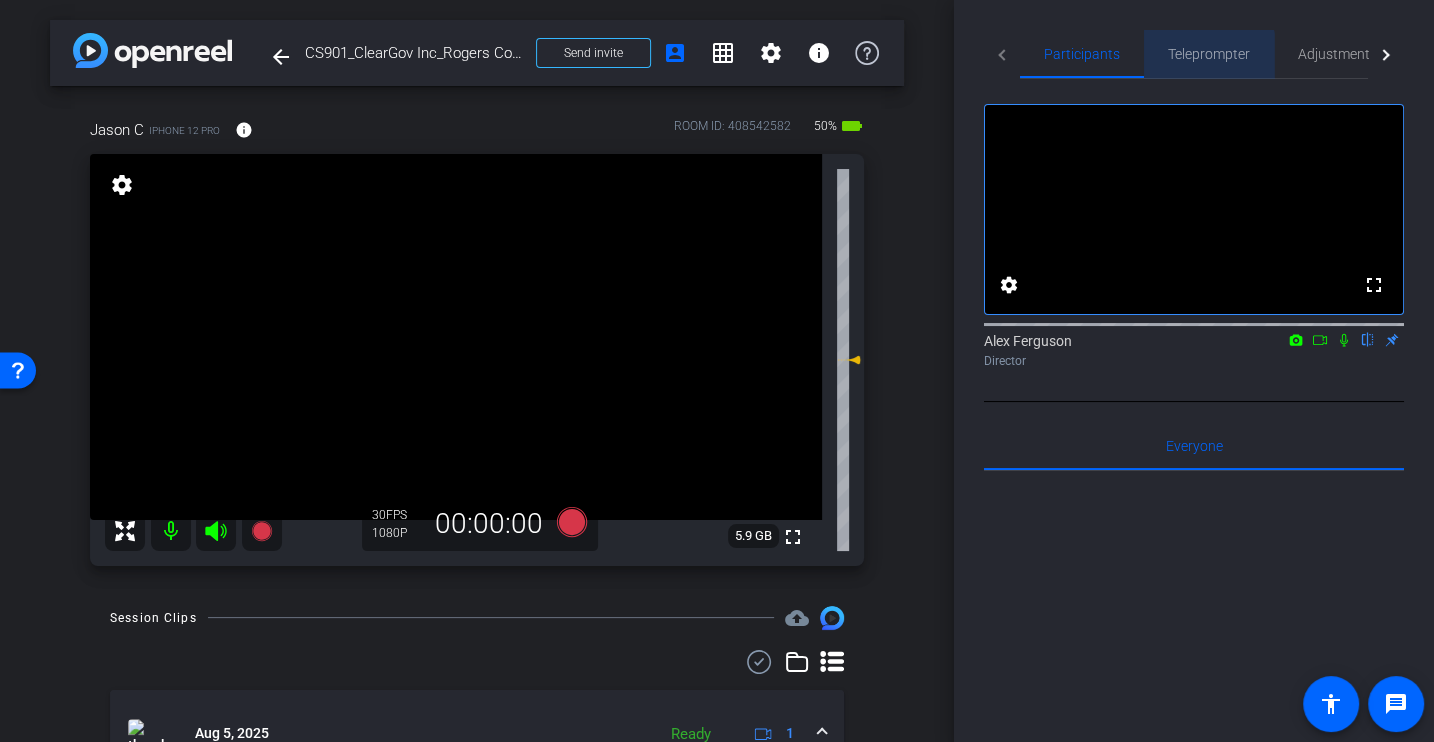 click on "Teleprompter" at bounding box center [1209, 54] 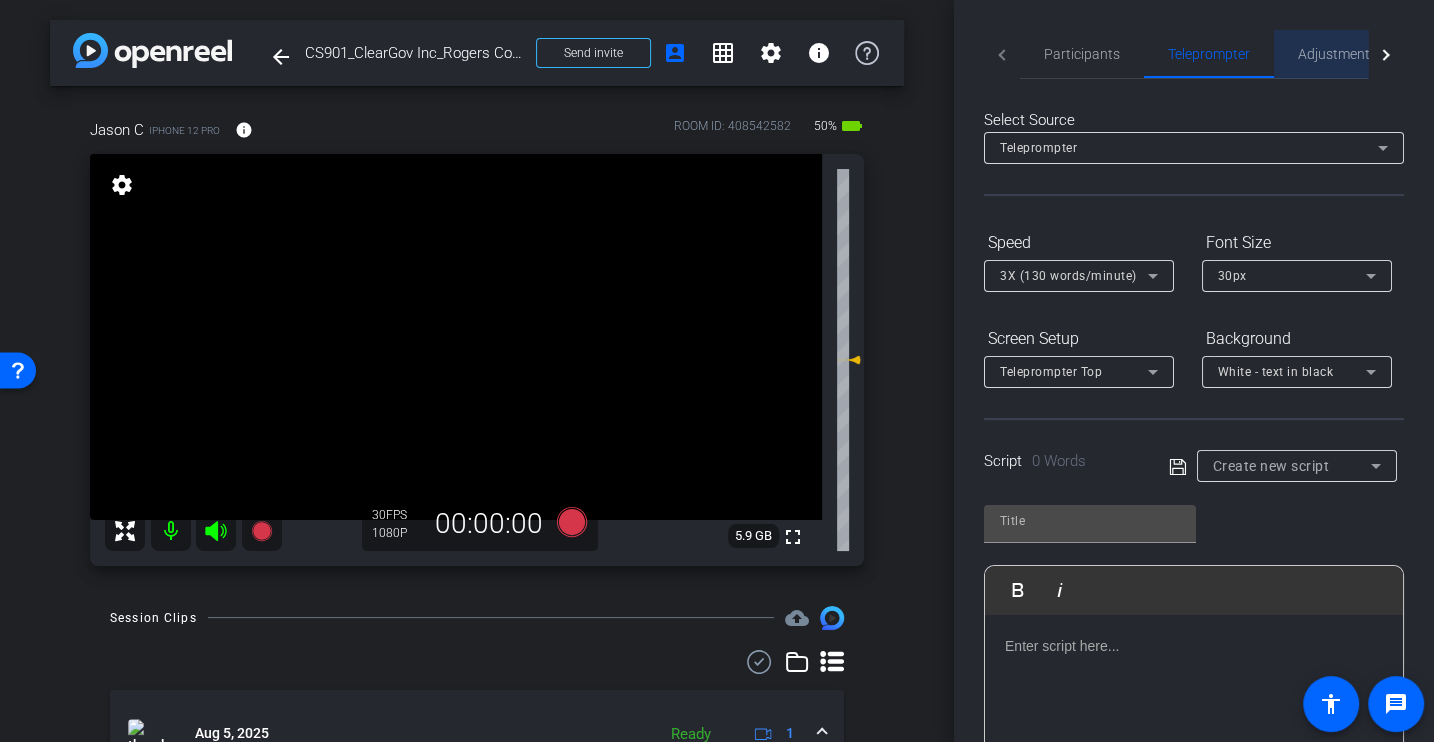 click on "Adjustments" at bounding box center (1337, 54) 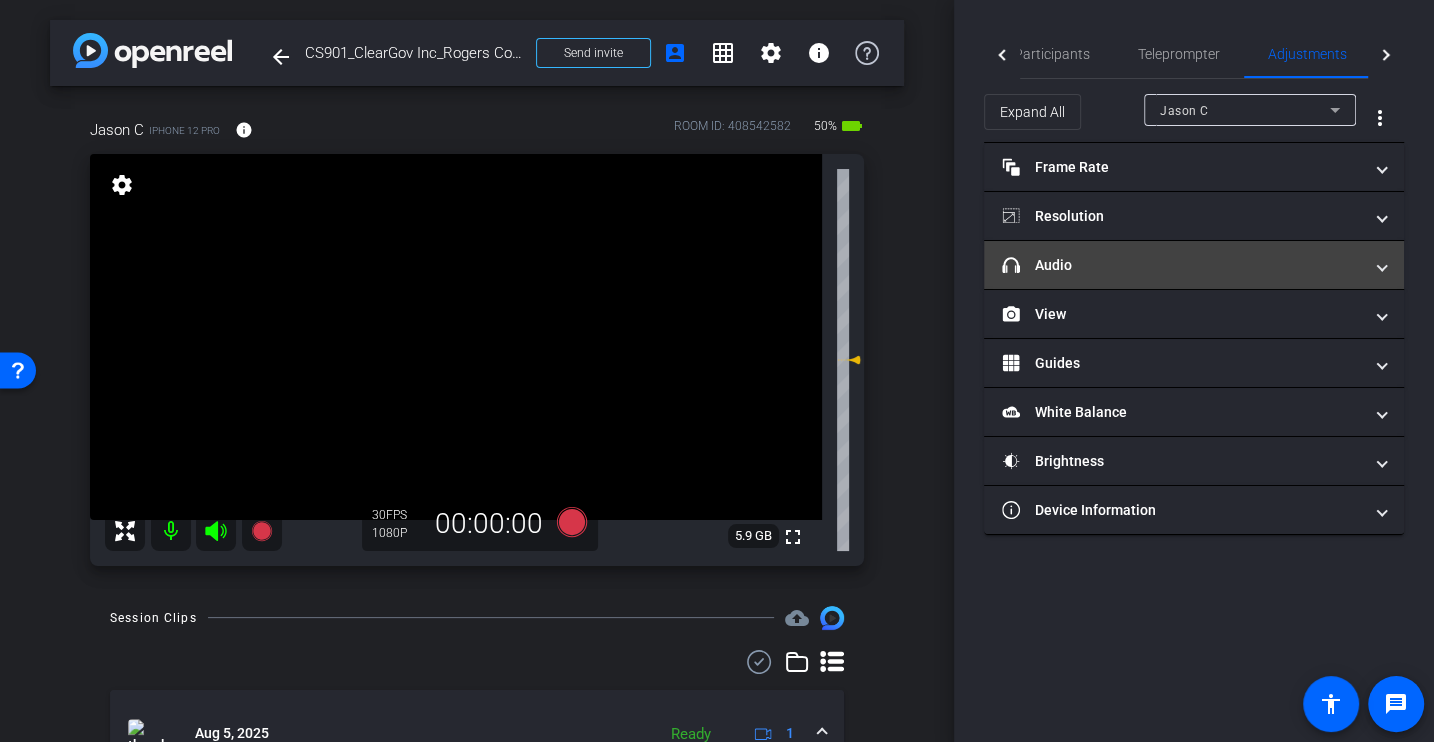 click on "headphone icon
Audio" at bounding box center (1182, 265) 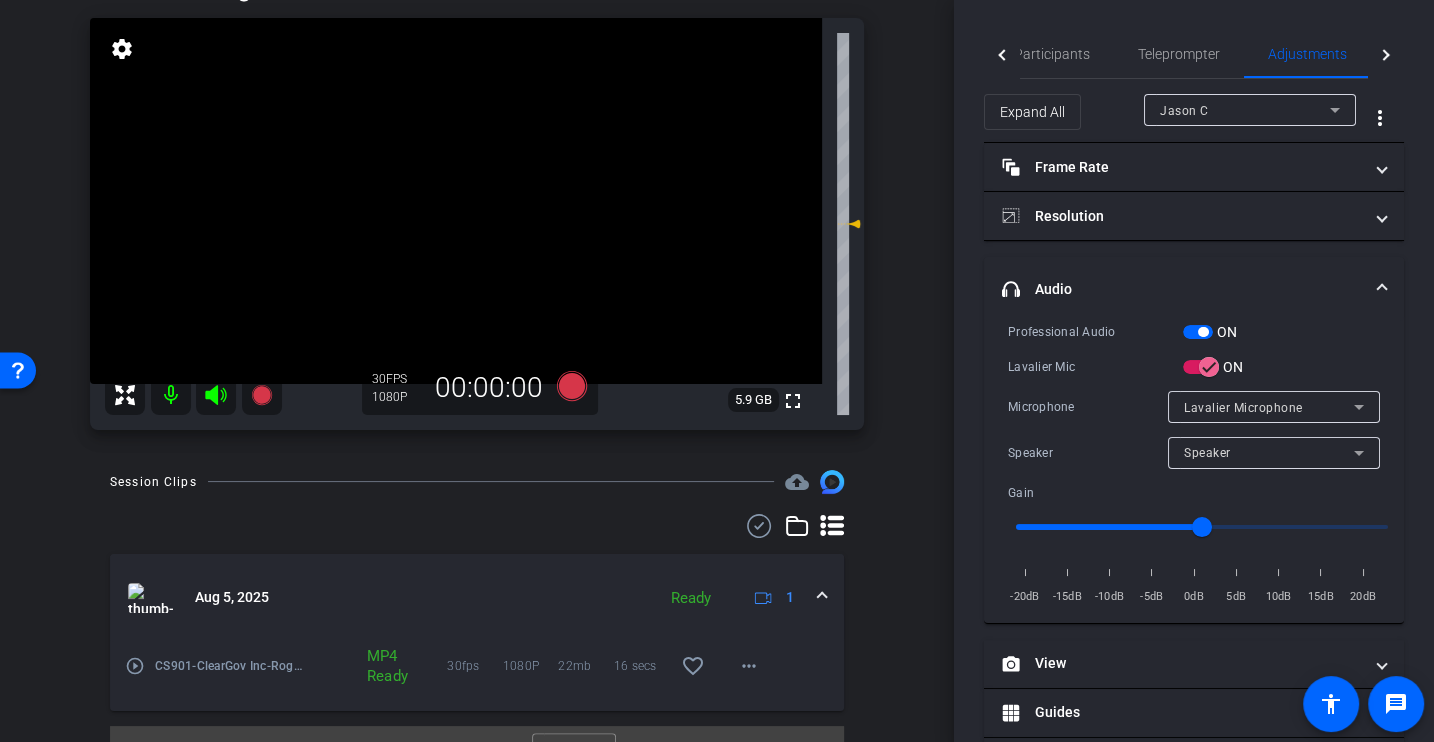 scroll, scrollTop: 175, scrollLeft: 0, axis: vertical 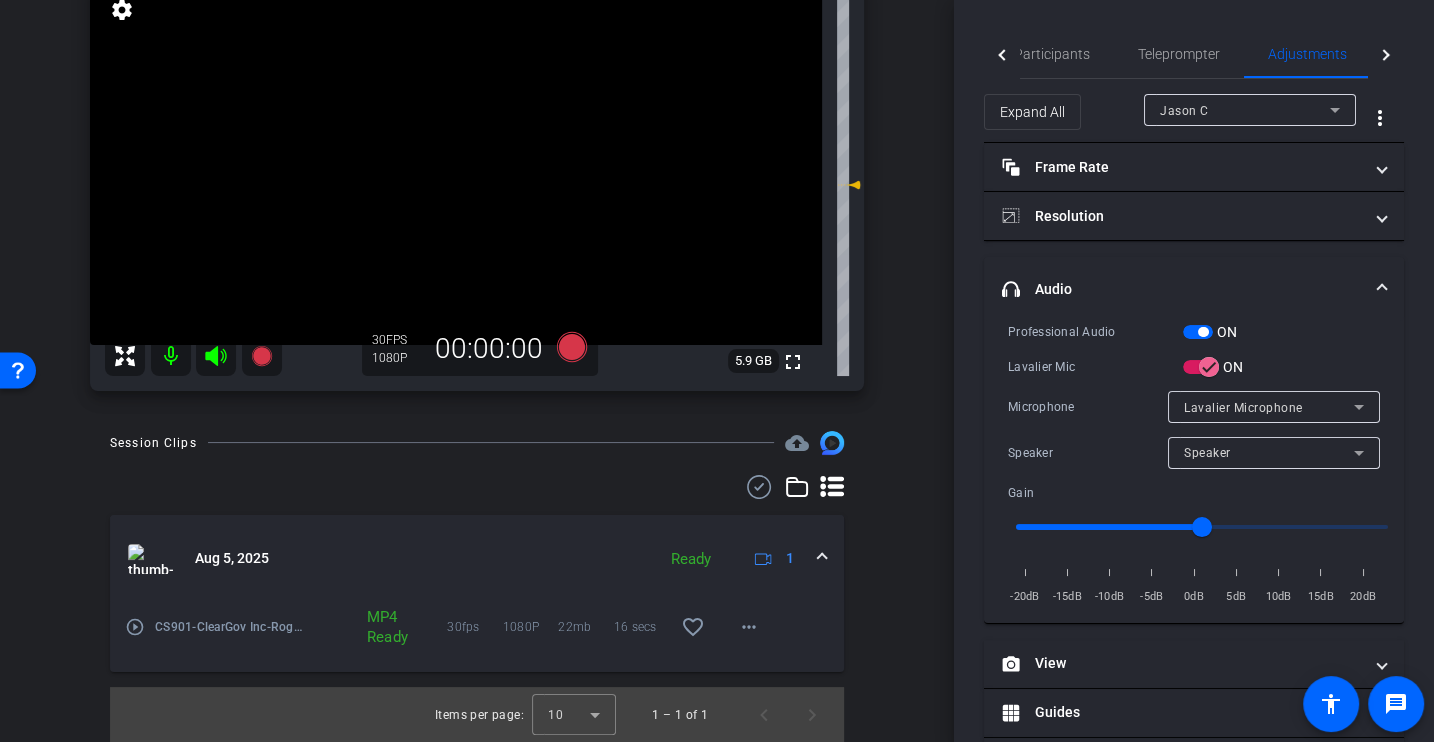 click on "play_circle_outline" at bounding box center (135, 627) 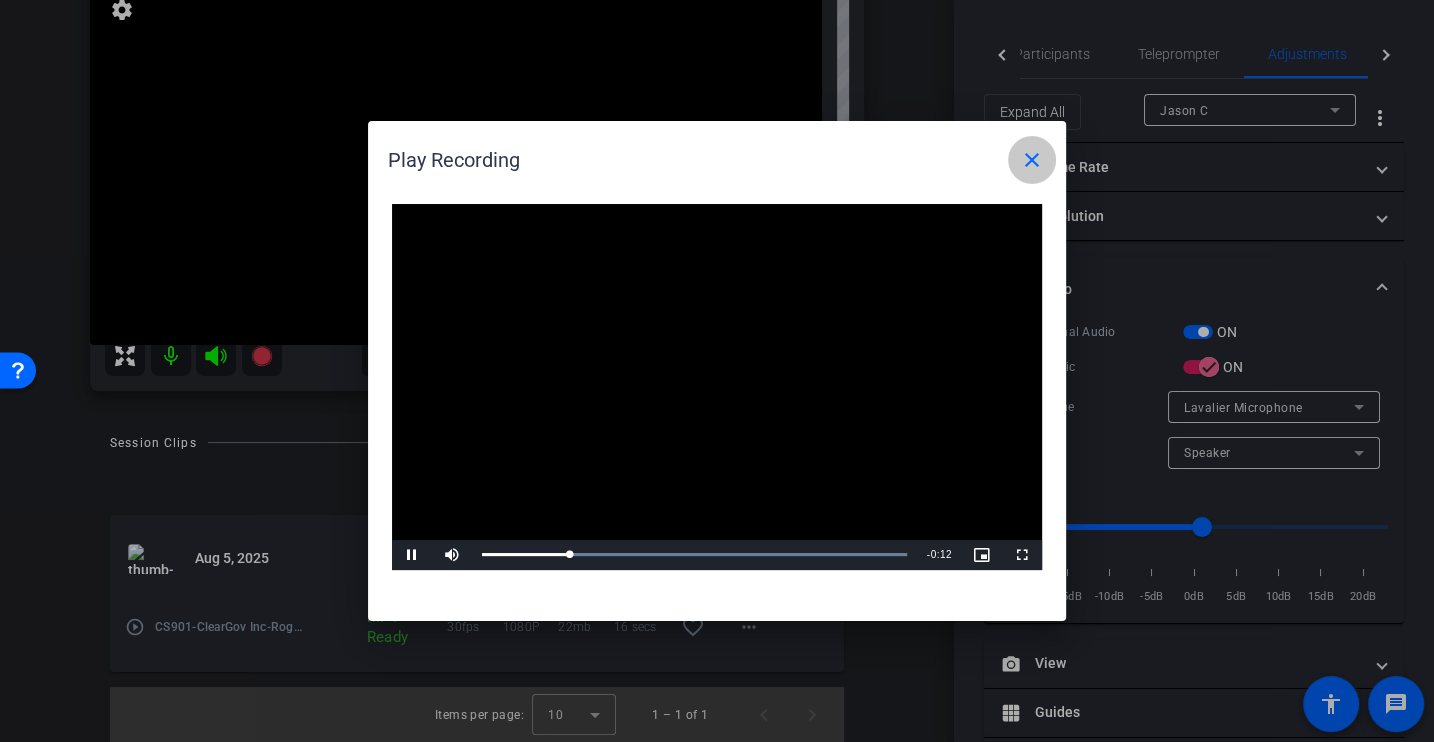 click on "close" at bounding box center (1032, 160) 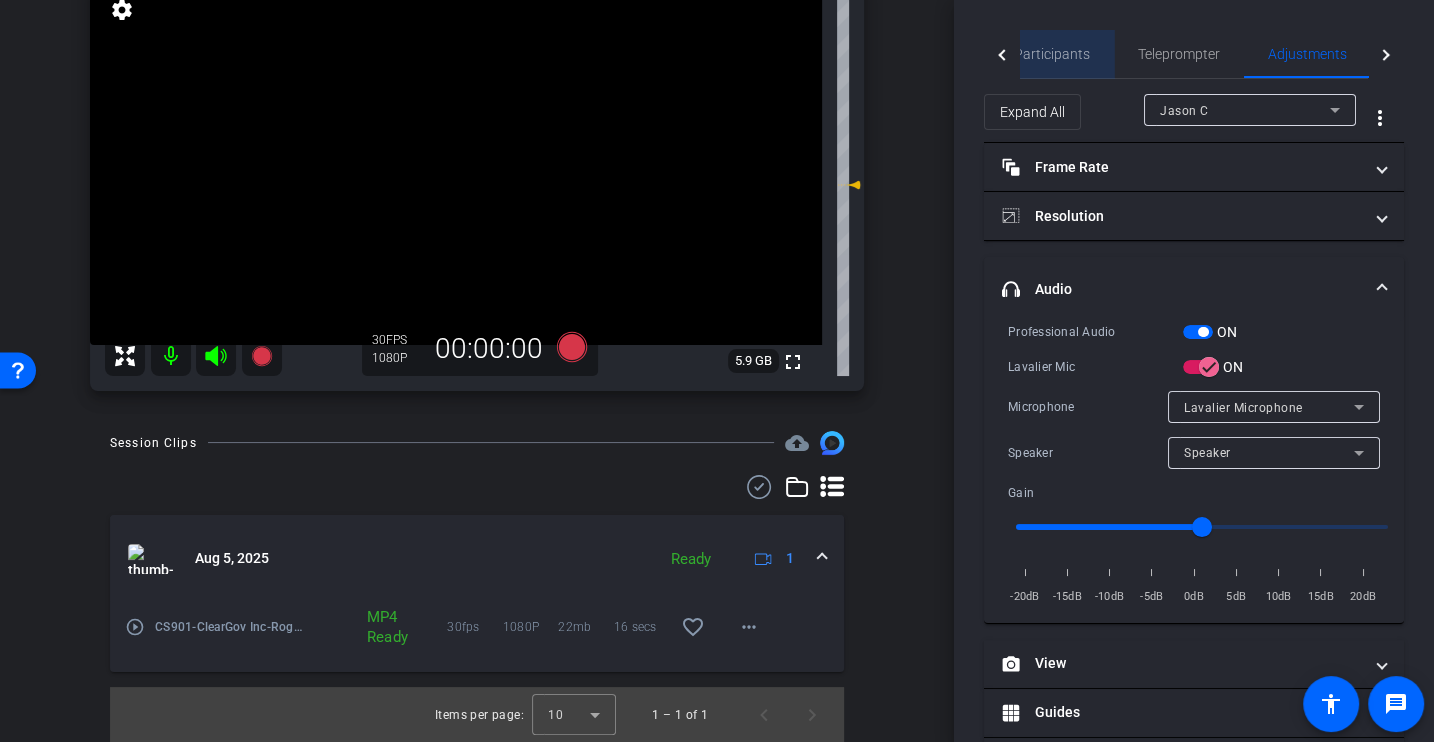 click on "Participants" at bounding box center (1052, 54) 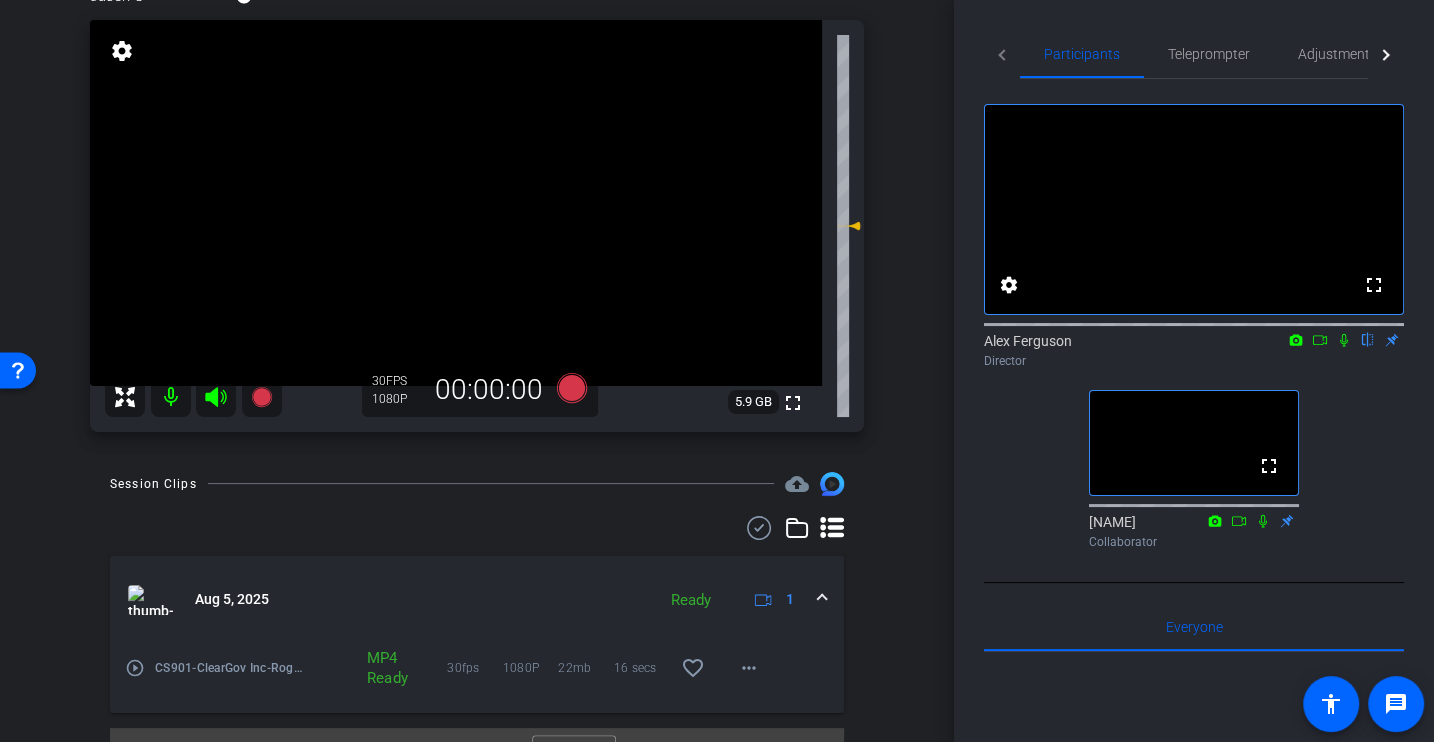 scroll, scrollTop: 0, scrollLeft: 0, axis: both 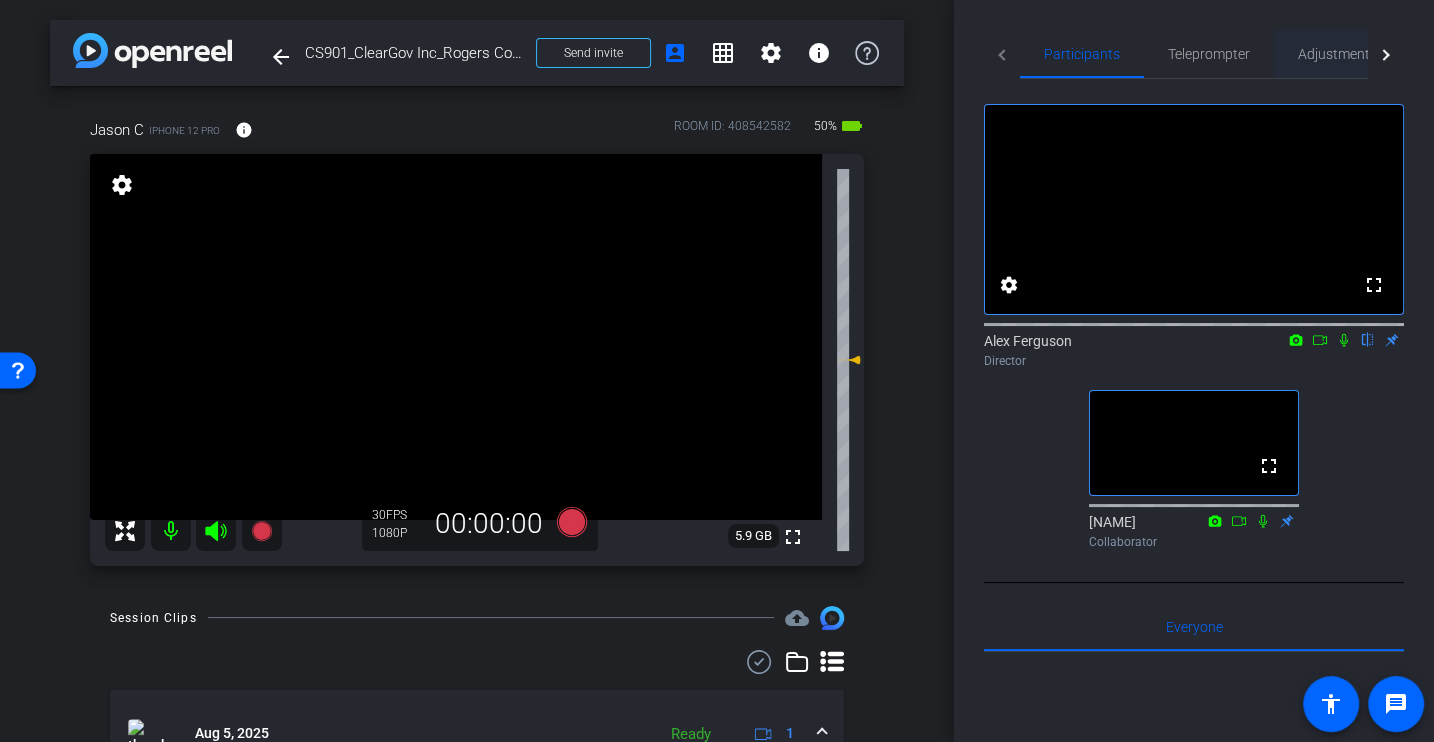 click on "Adjustments" at bounding box center (1337, 54) 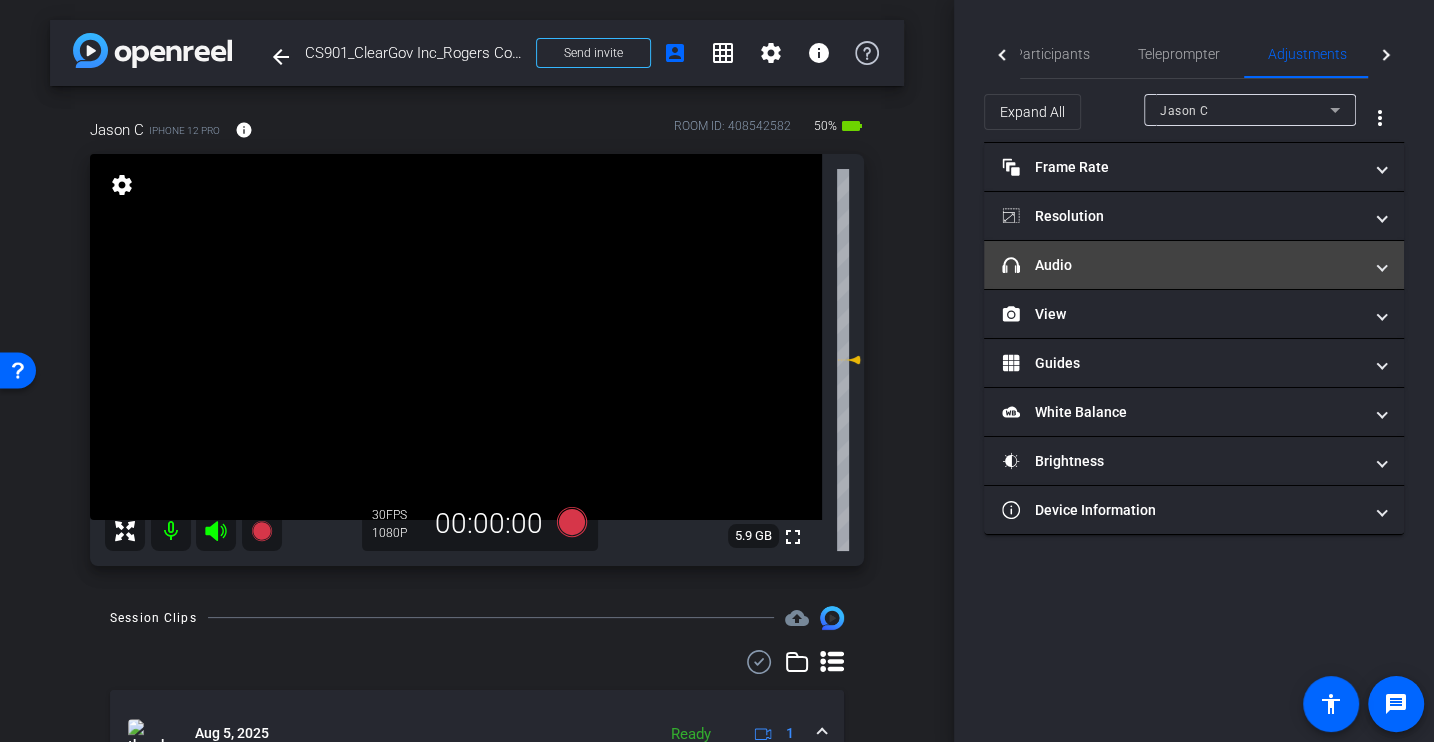 click on "headphone icon
Audio" at bounding box center (1182, 265) 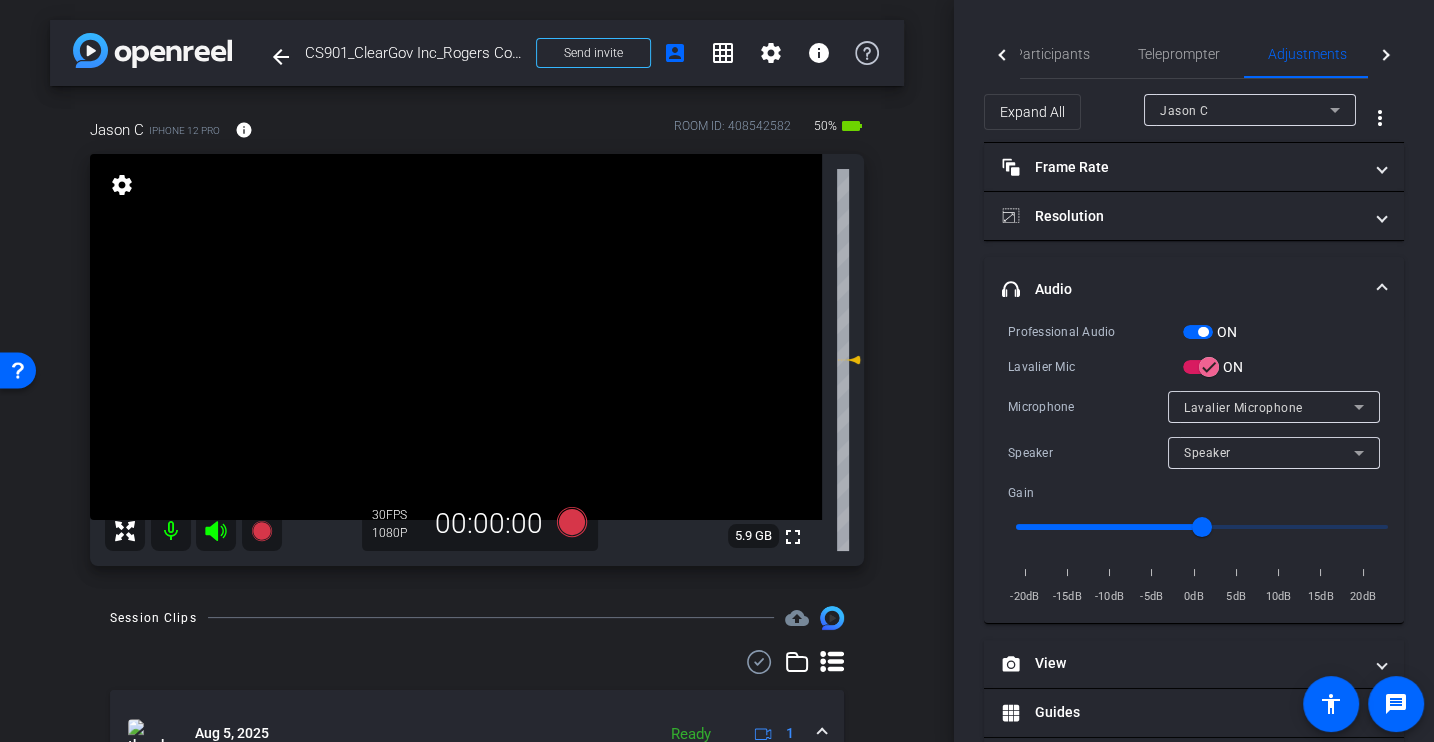 click on "Lavalier Mic" at bounding box center [1095, 367] 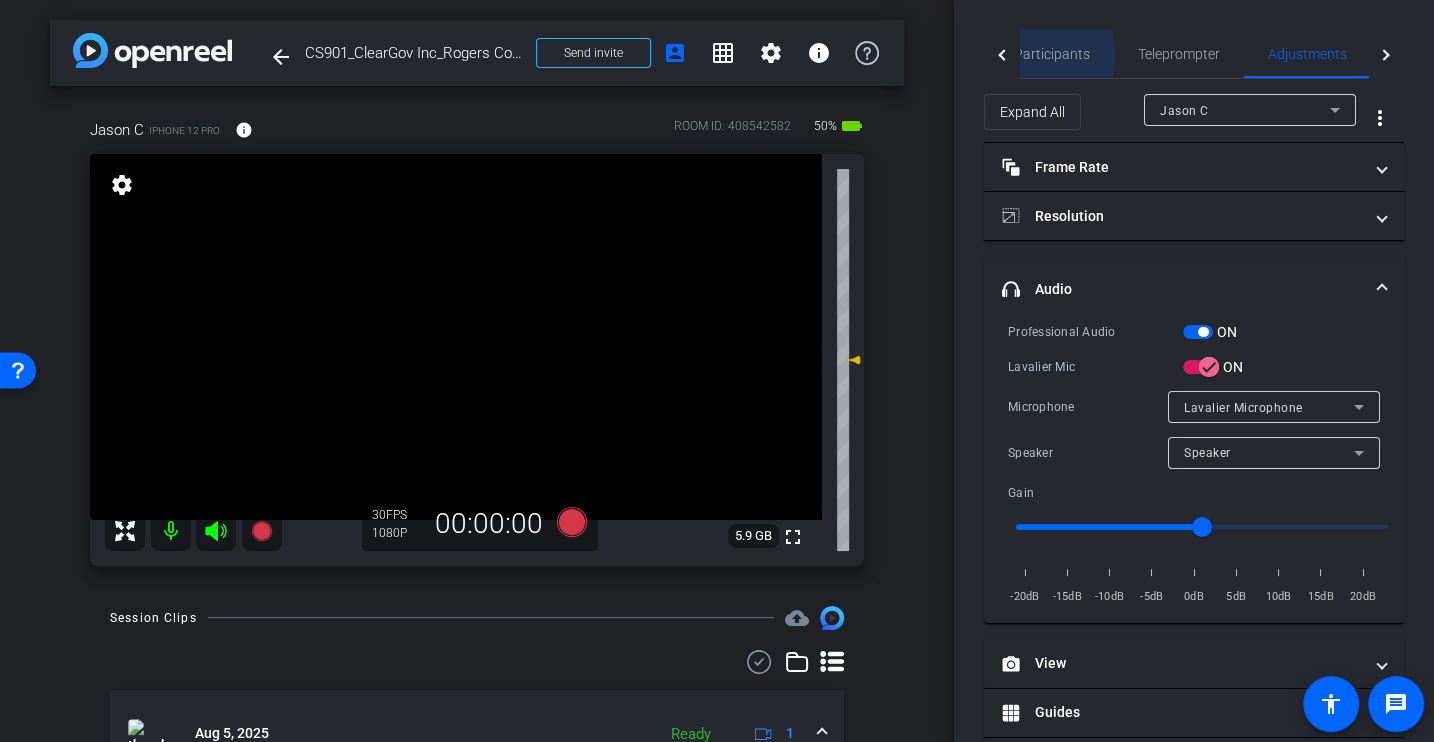click on "Participants" at bounding box center [1052, 54] 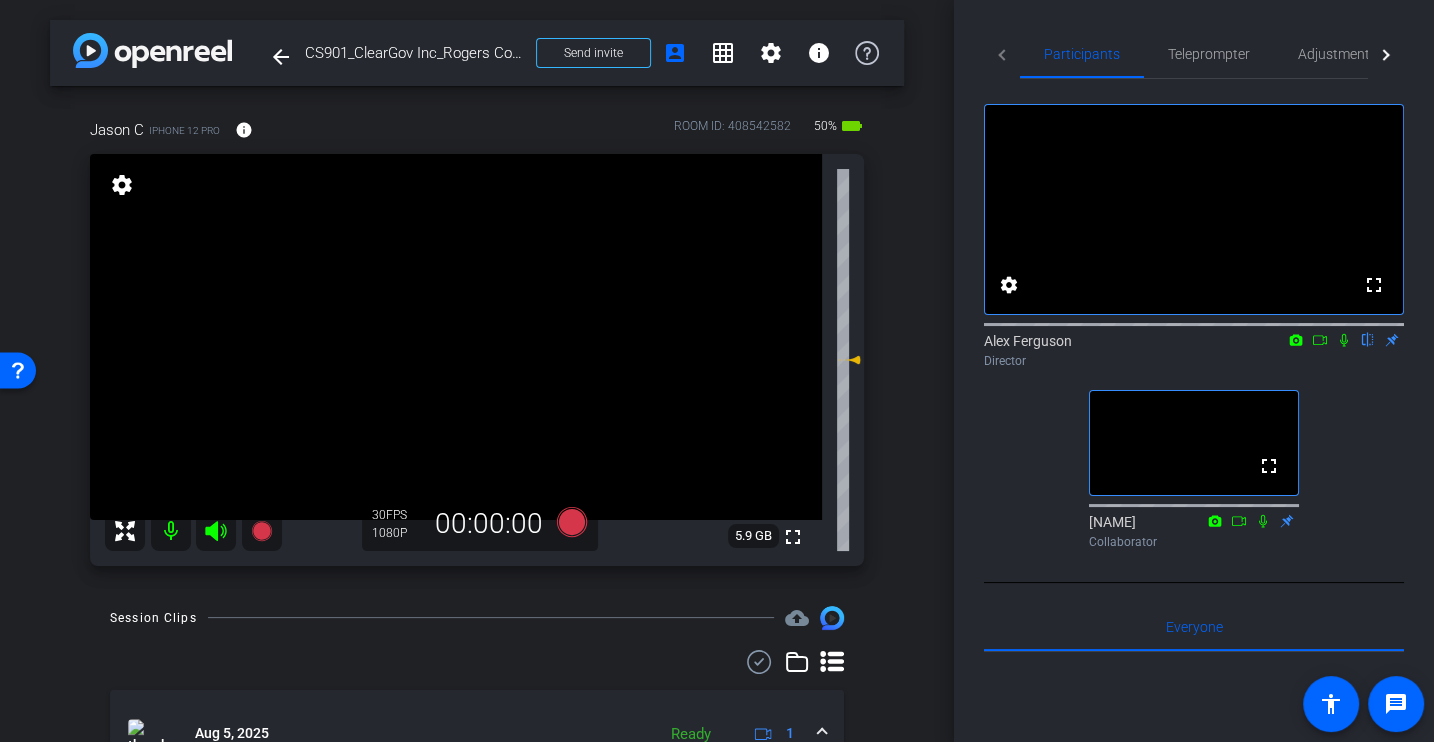 scroll, scrollTop: 175, scrollLeft: 0, axis: vertical 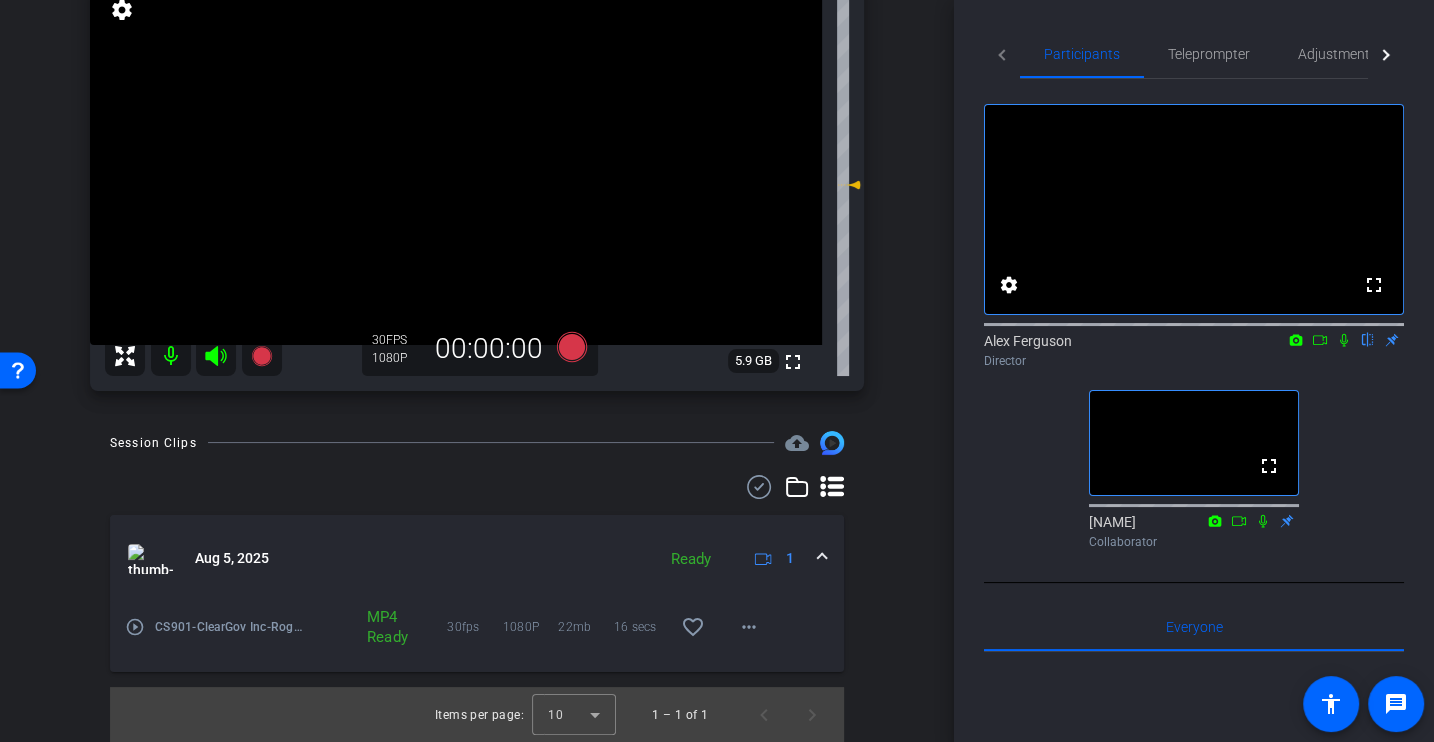 click on "play_circle_outline" at bounding box center [135, 627] 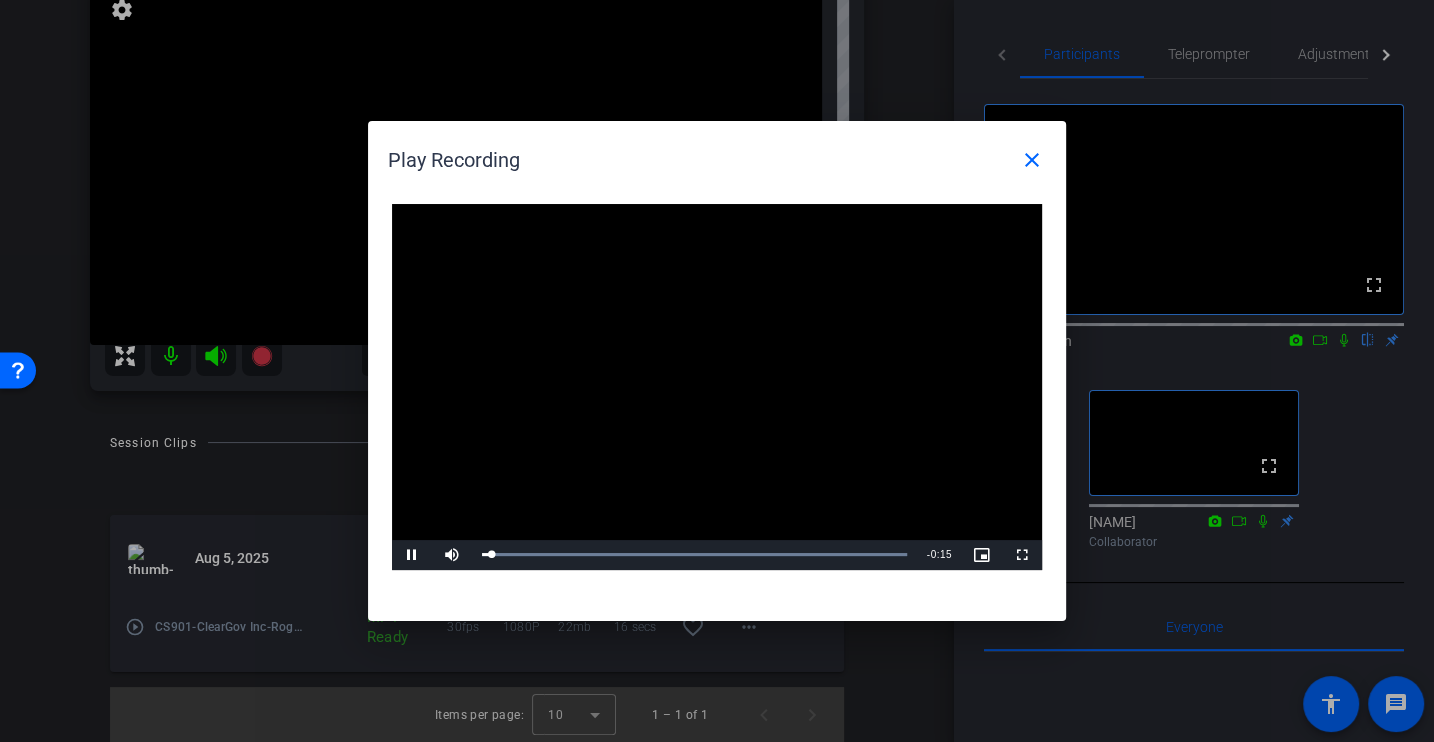 click at bounding box center [717, 387] 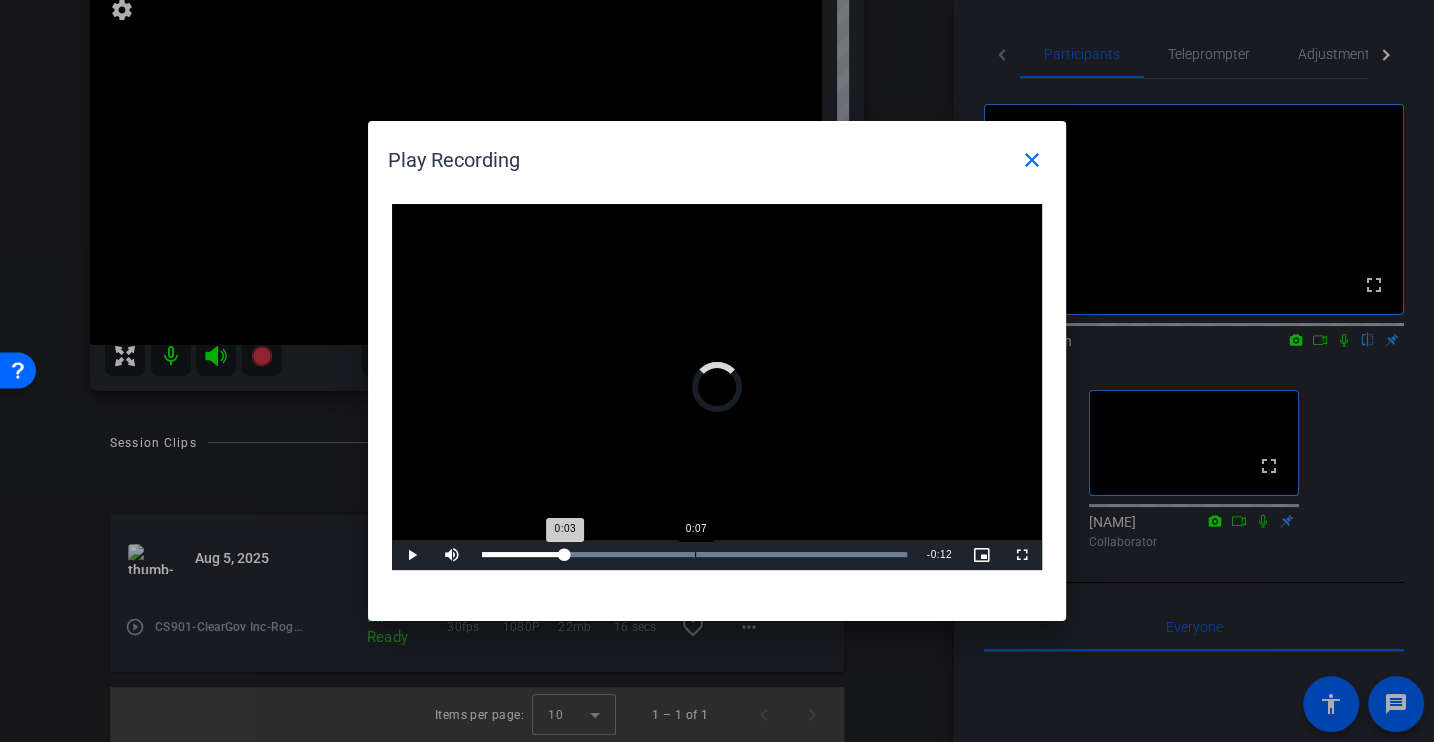 drag, startPoint x: 564, startPoint y: 550, endPoint x: 696, endPoint y: 550, distance: 132 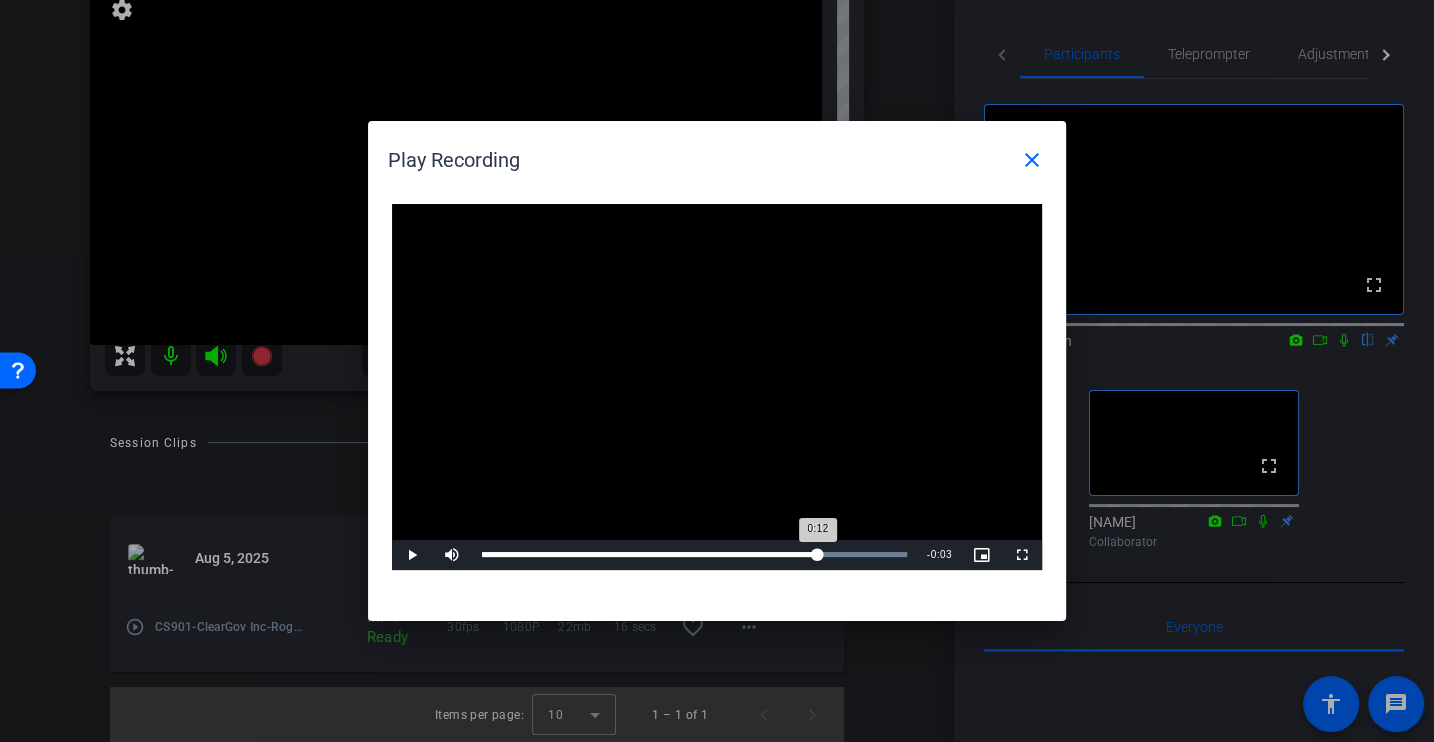 click on "Loaded :  100.00% 0:12 0:12" at bounding box center (694, 555) 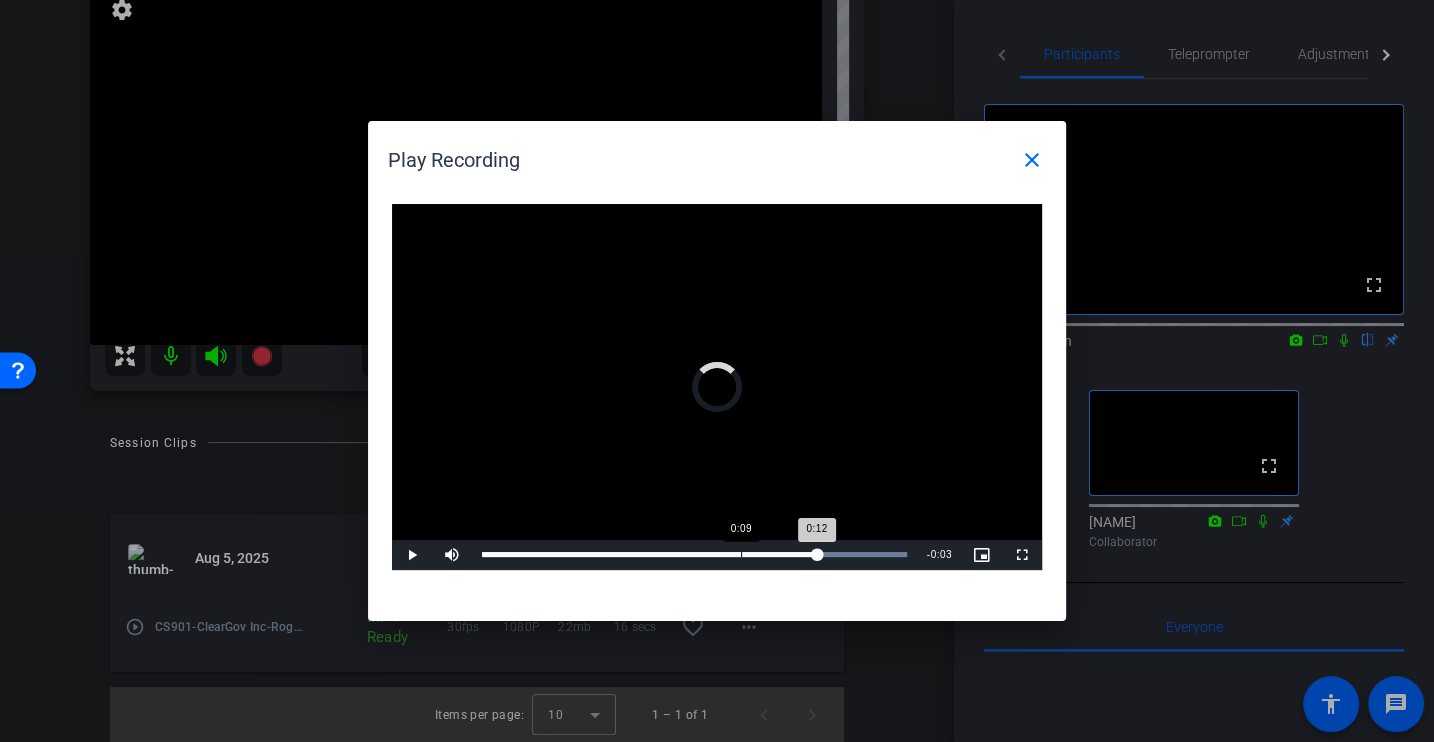 click on "0:12" at bounding box center (650, 554) 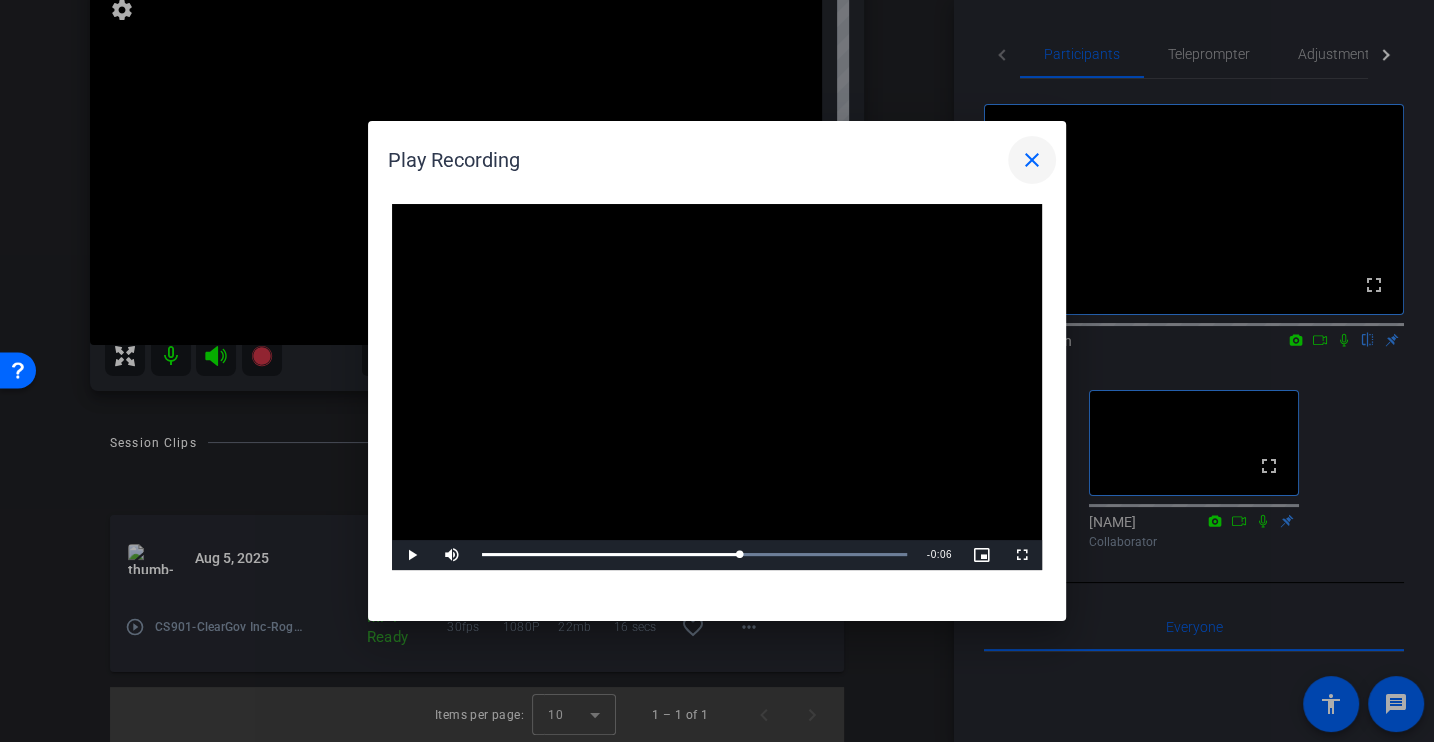 click on "close" at bounding box center (1032, 160) 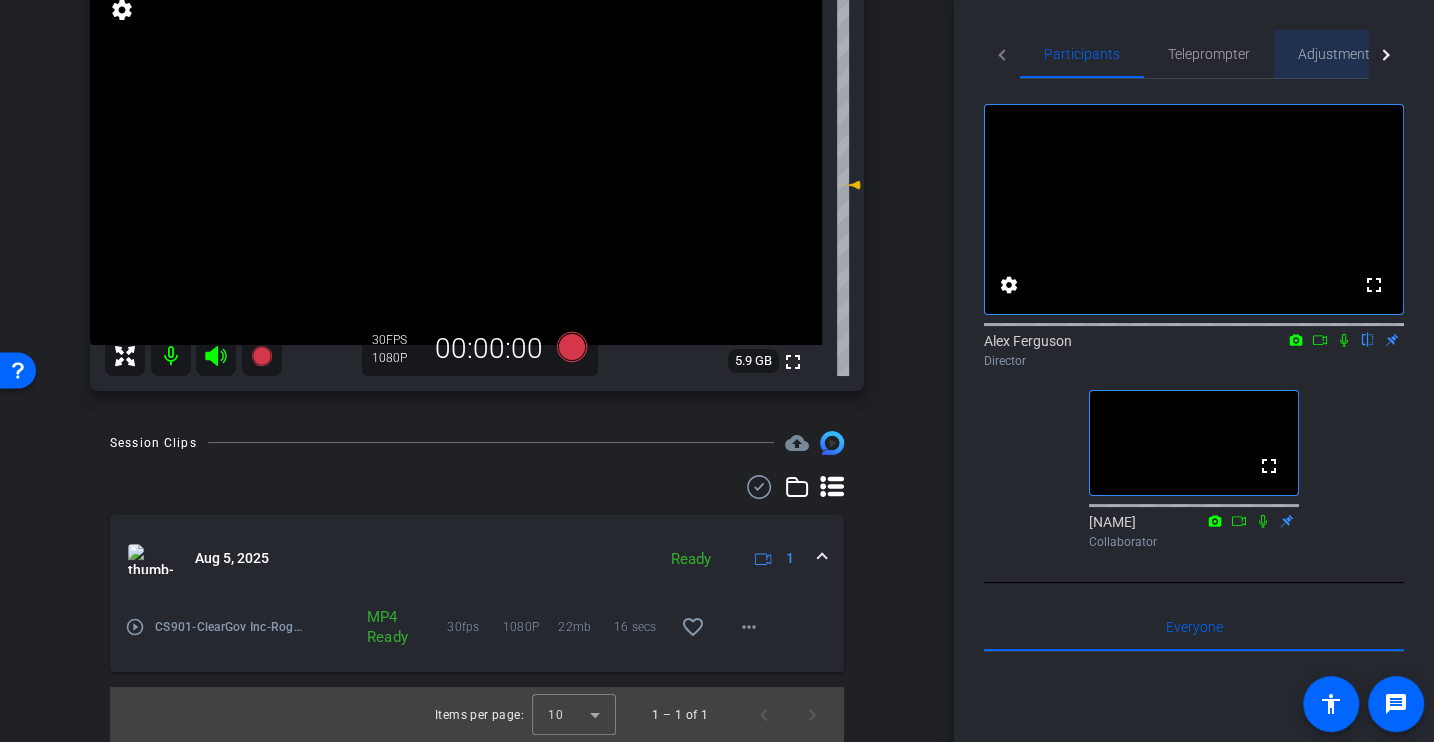 click on "Adjustments" at bounding box center (1337, 54) 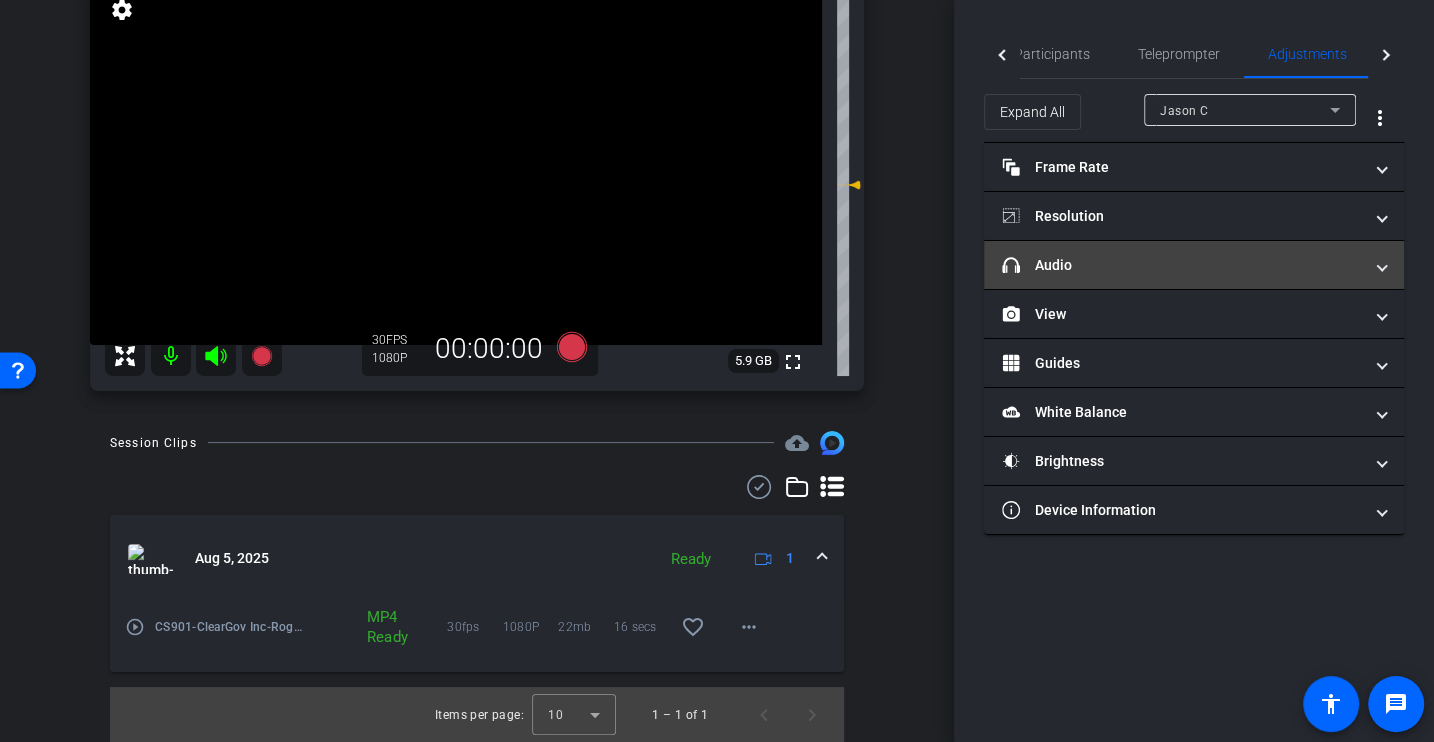 click on "headphone icon
Audio" at bounding box center (1182, 265) 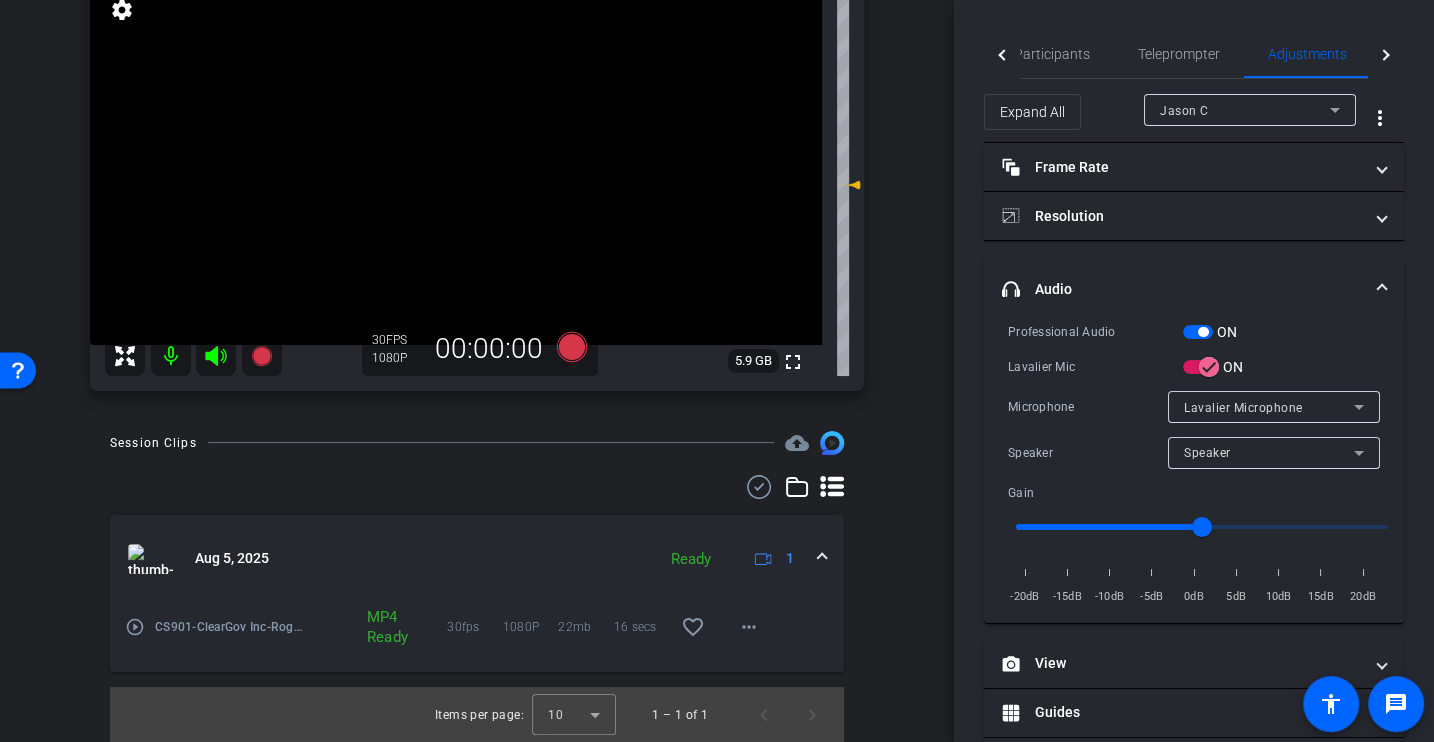 click on "Professional Audio  ON  Lavalier Mic  ON  Microphone Lavalier Microphone Speaker Speaker Gain -20dB -15dB -10dB -5dB 0dB 5dB 10dB 15dB 20dB" at bounding box center [1194, 464] 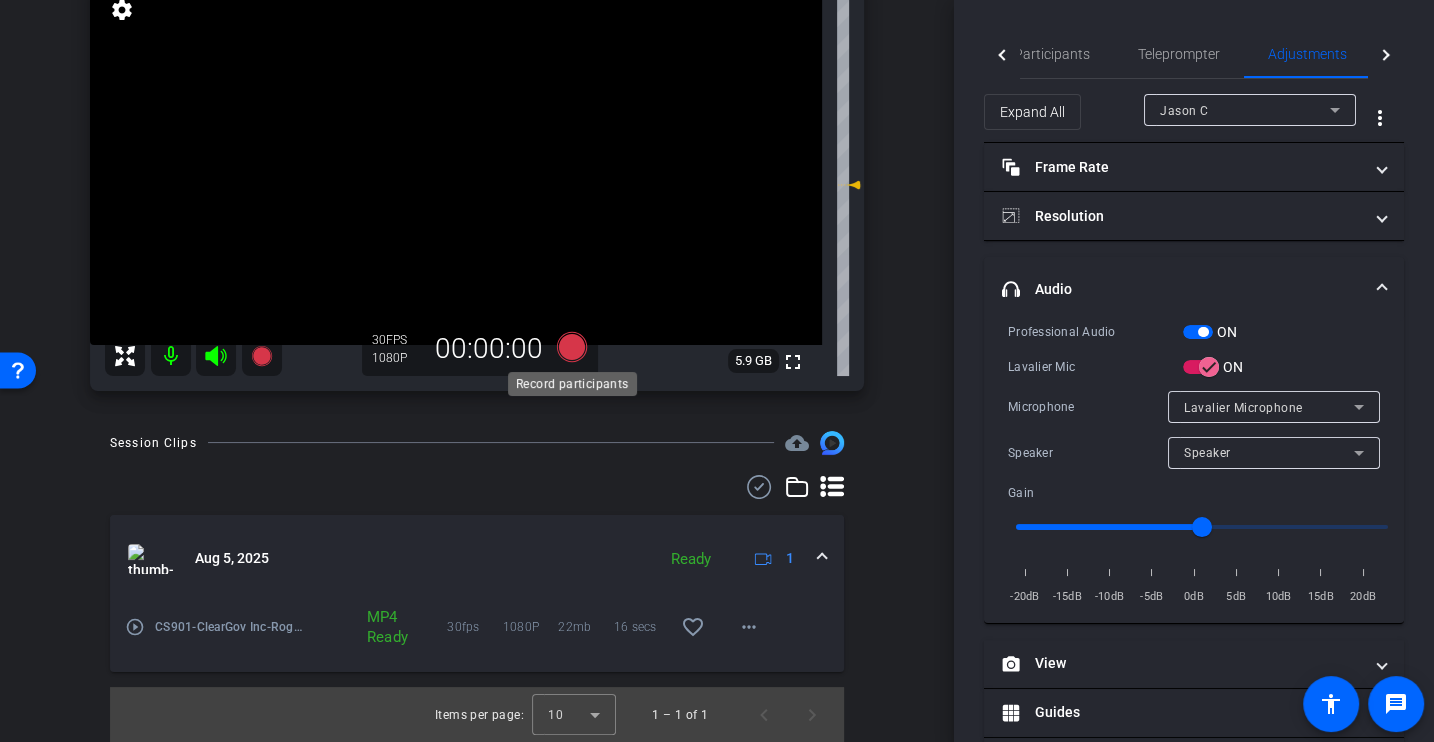 click 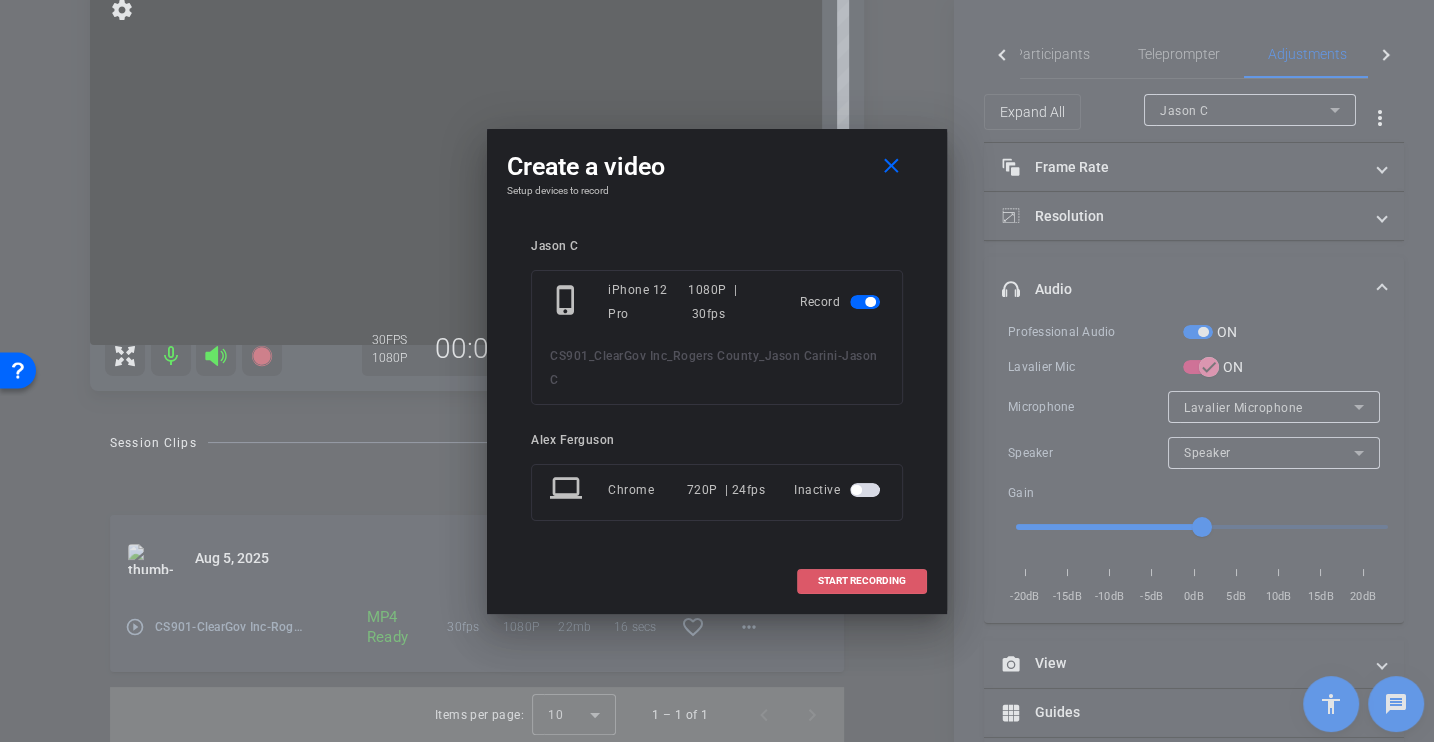 click on "START RECORDING" at bounding box center (862, 581) 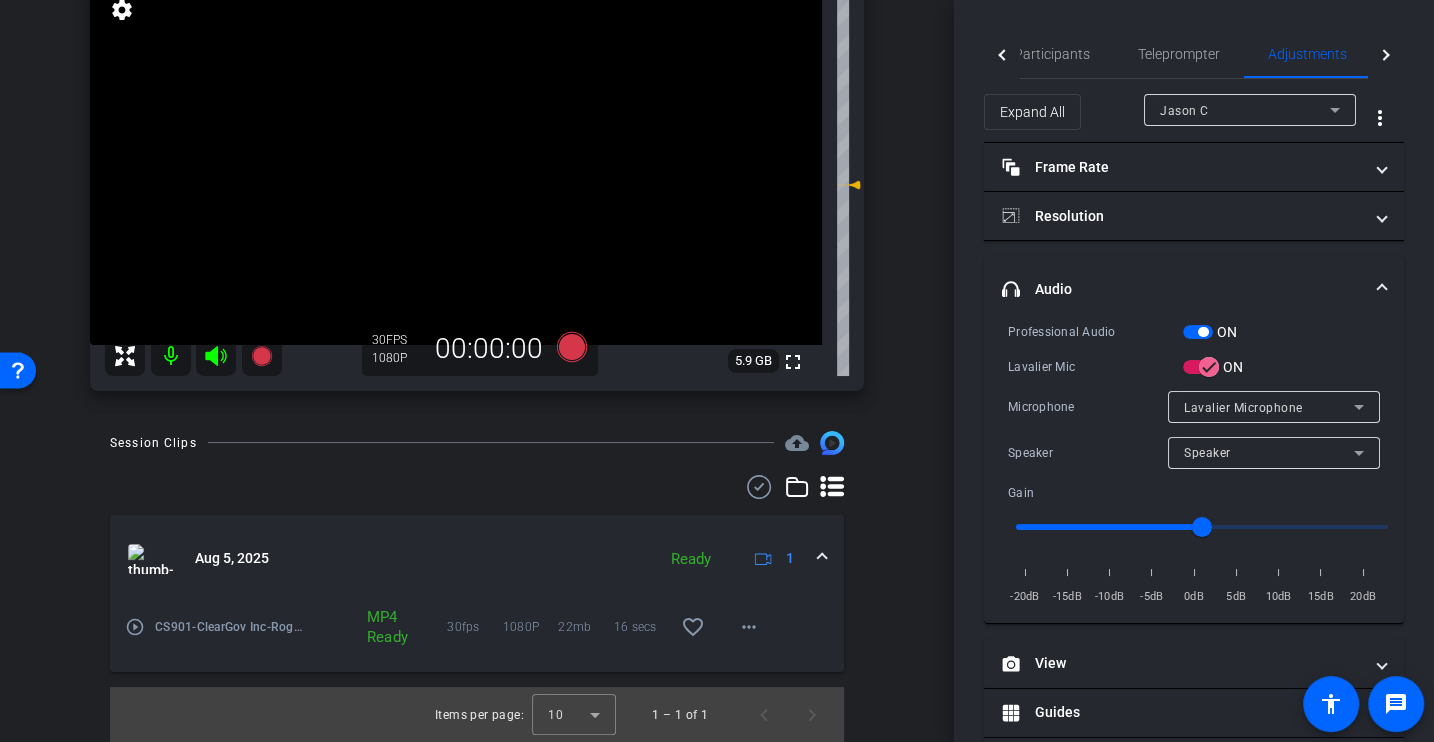 scroll, scrollTop: 175, scrollLeft: 0, axis: vertical 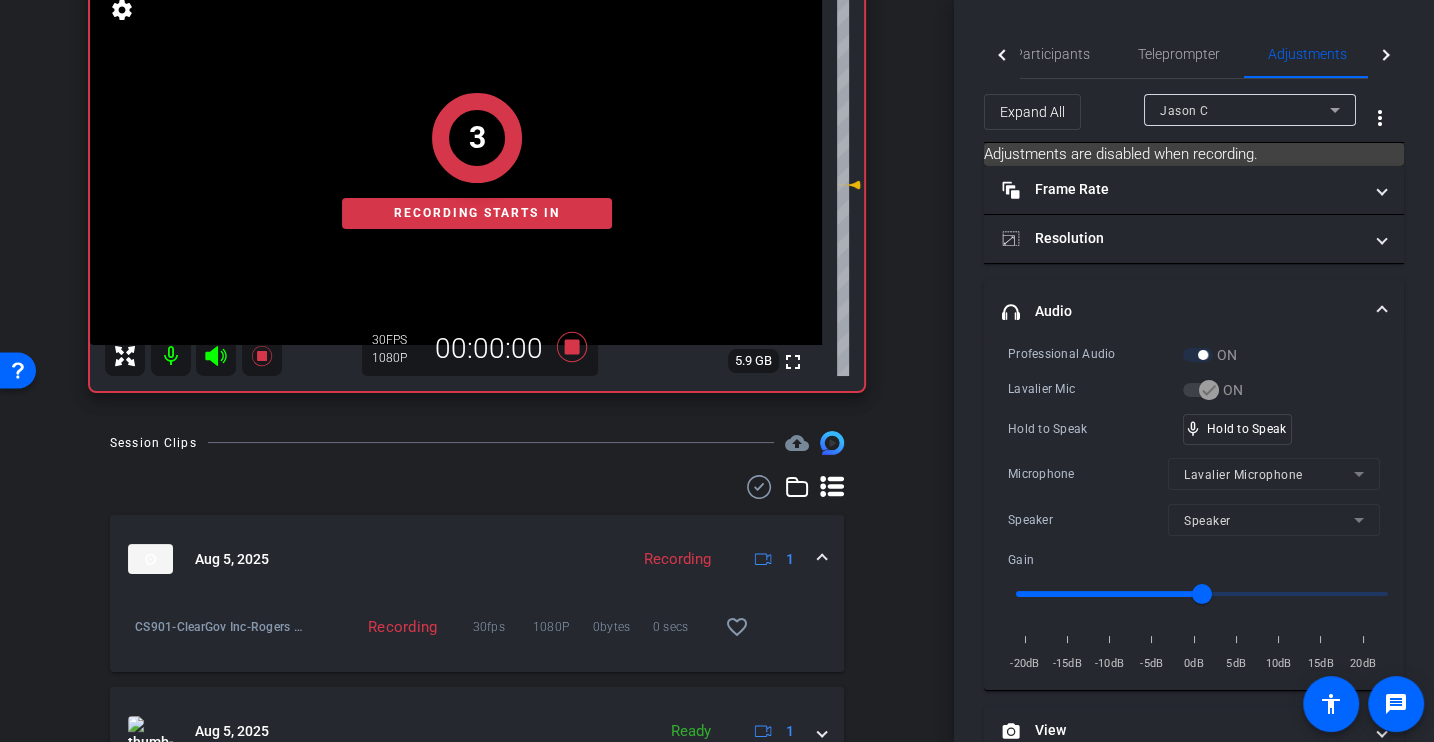 click on "Lavalier Mic" at bounding box center [1095, 389] 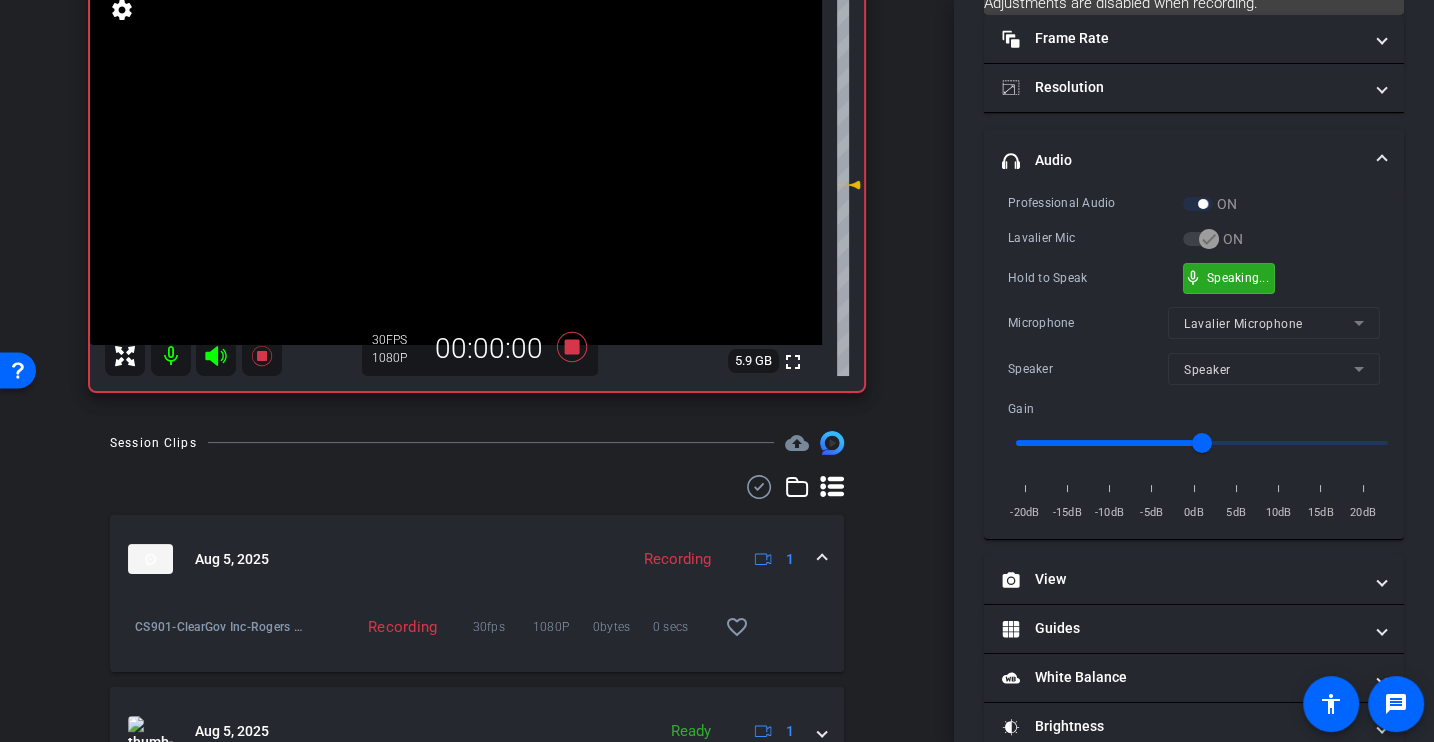 scroll, scrollTop: 234, scrollLeft: 0, axis: vertical 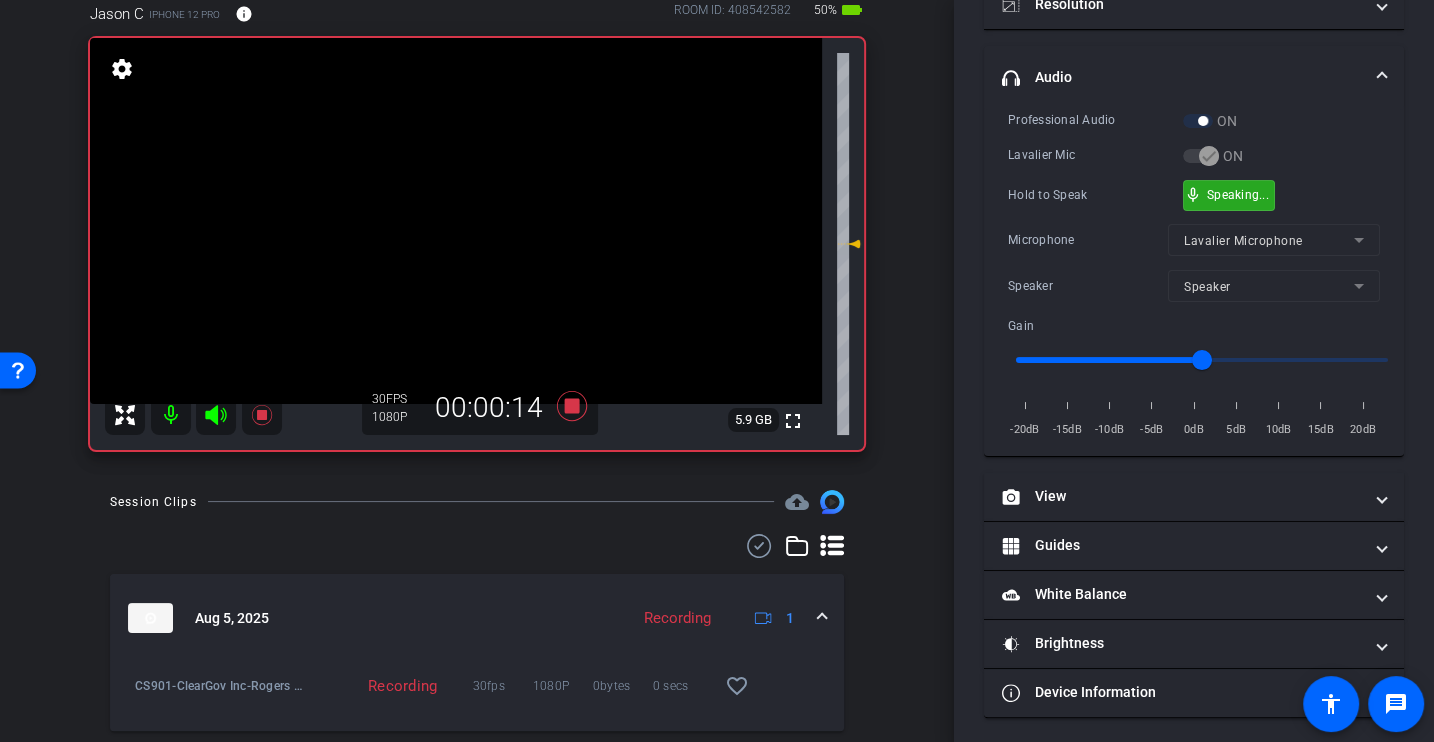 click on "Hold to Speak" at bounding box center [1095, 195] 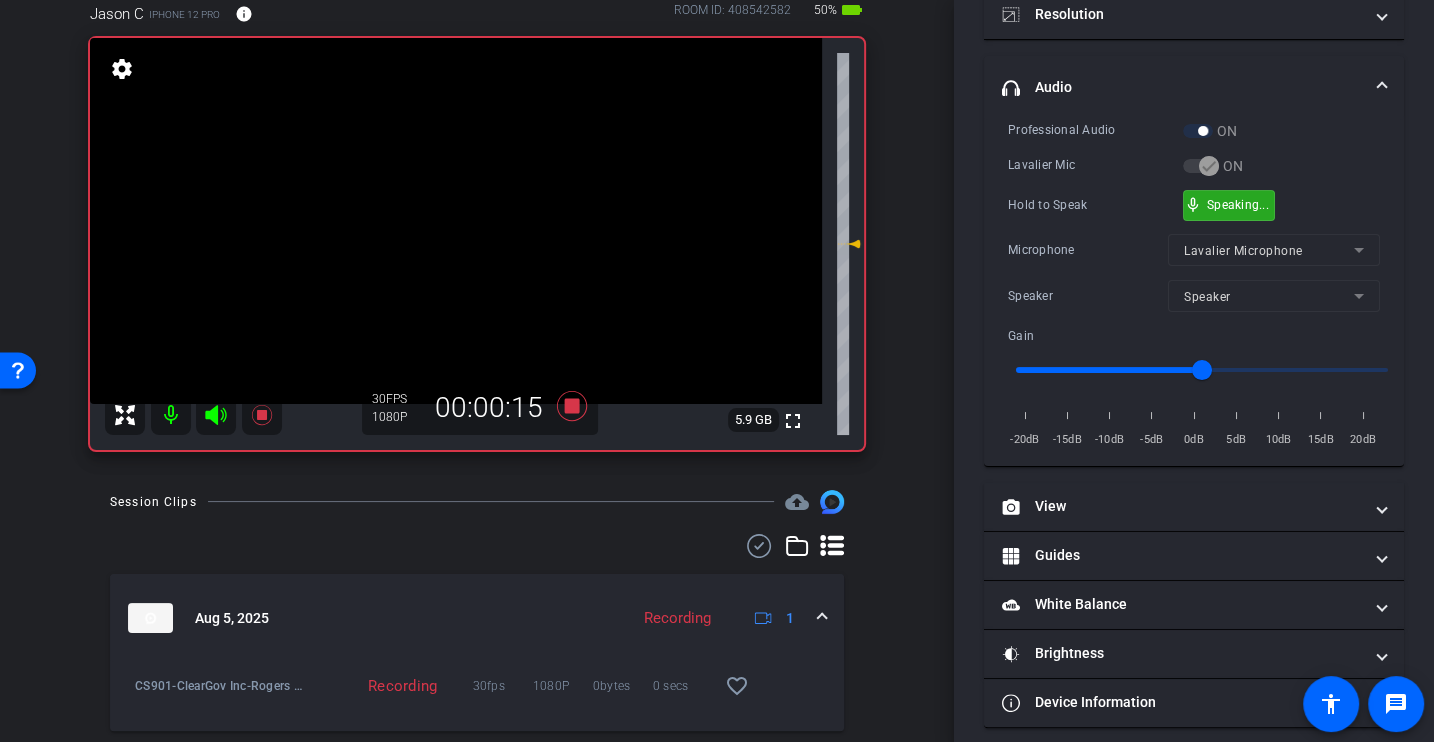 scroll, scrollTop: 234, scrollLeft: 0, axis: vertical 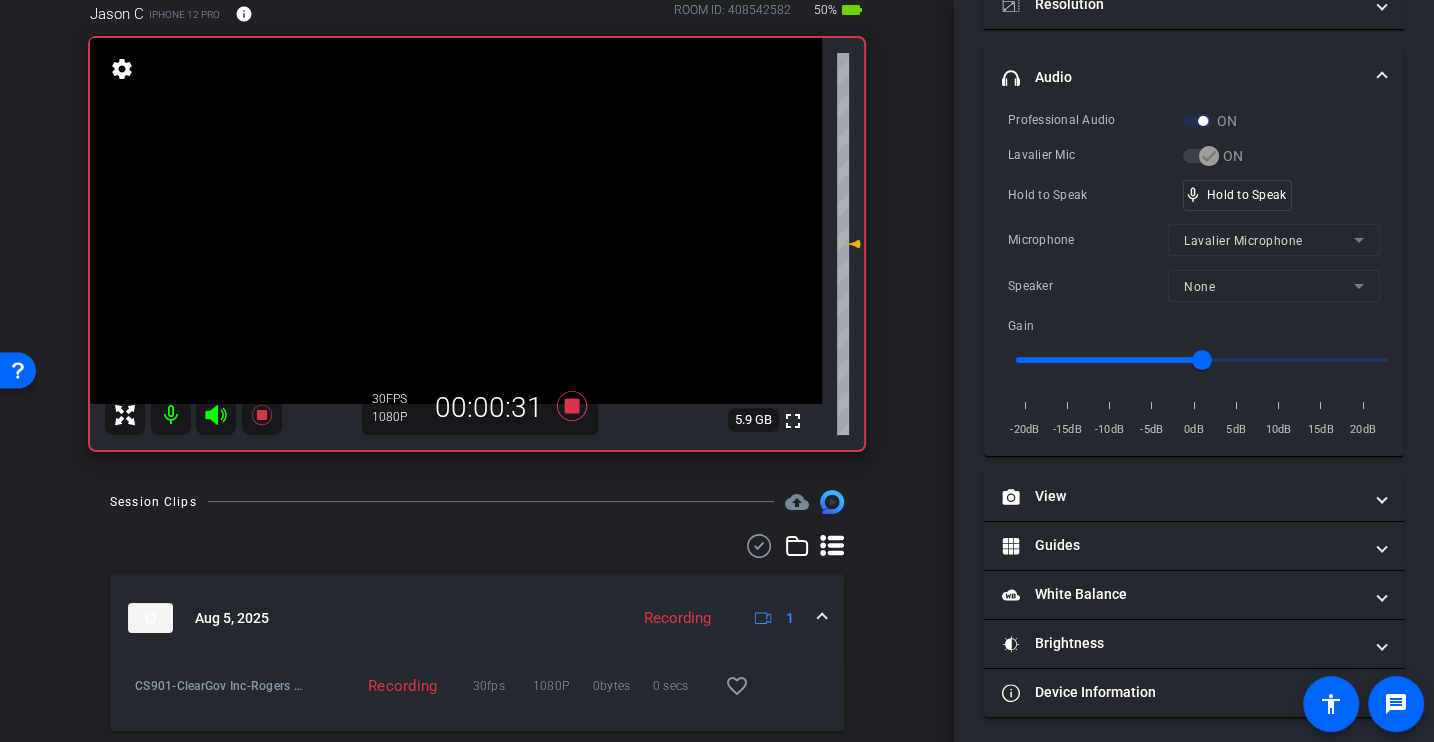 click on "Hold to Speak" at bounding box center [1095, 195] 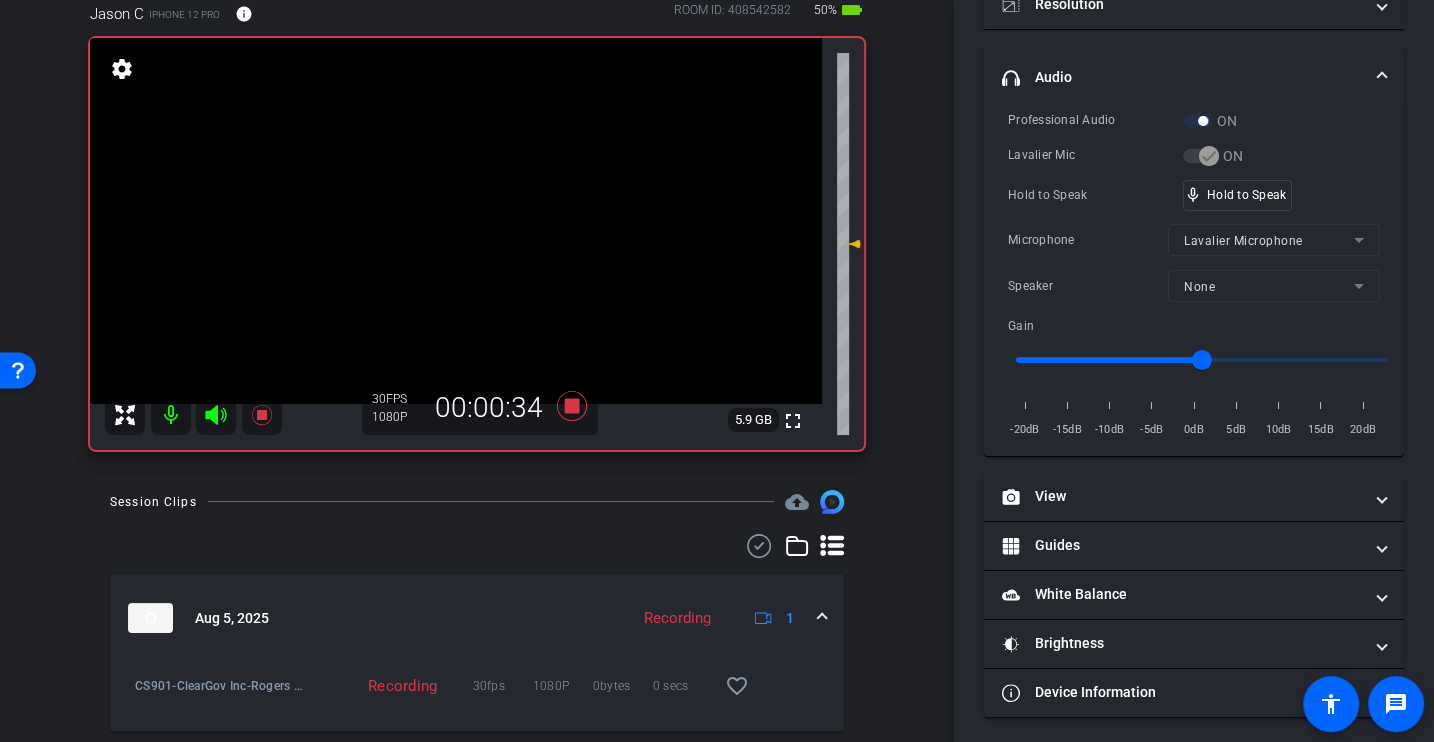 scroll, scrollTop: 0, scrollLeft: 0, axis: both 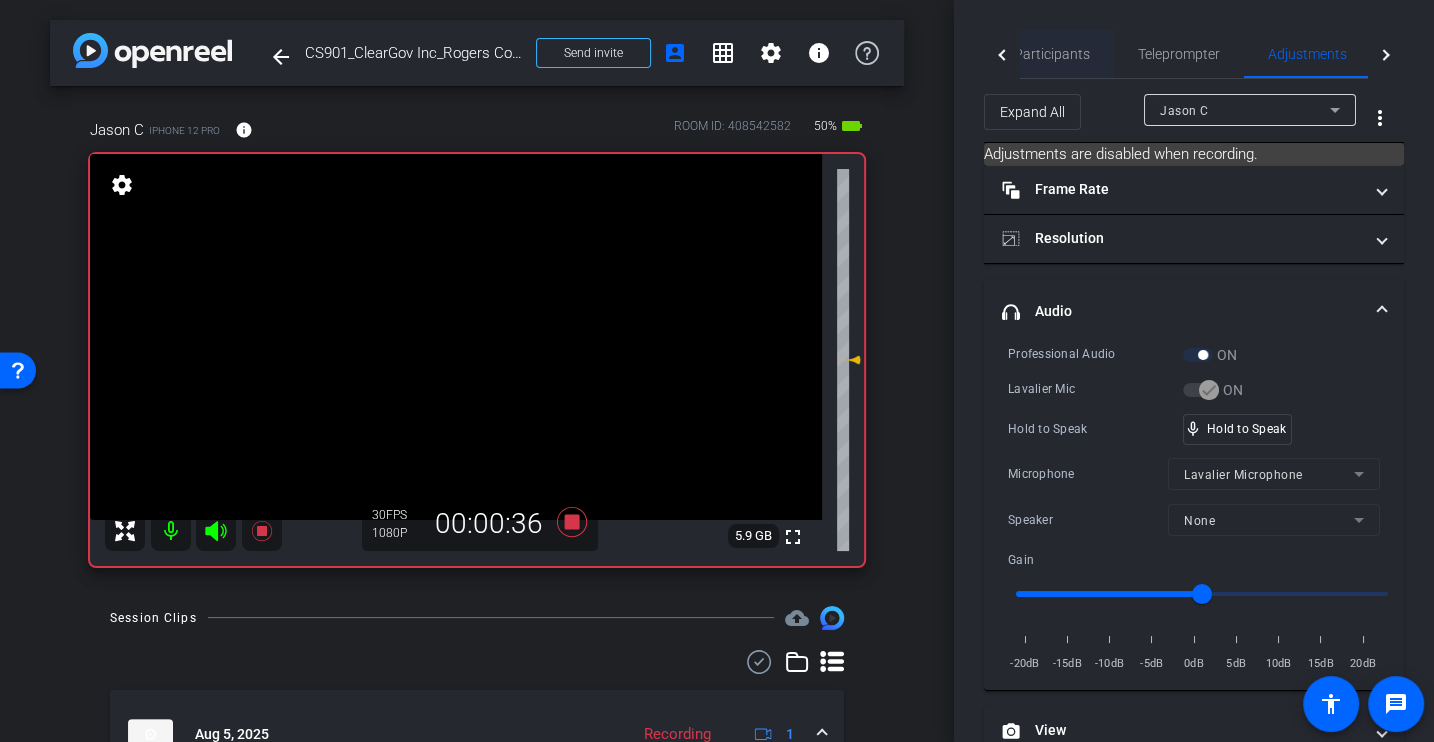 click on "Participants" at bounding box center [1052, 54] 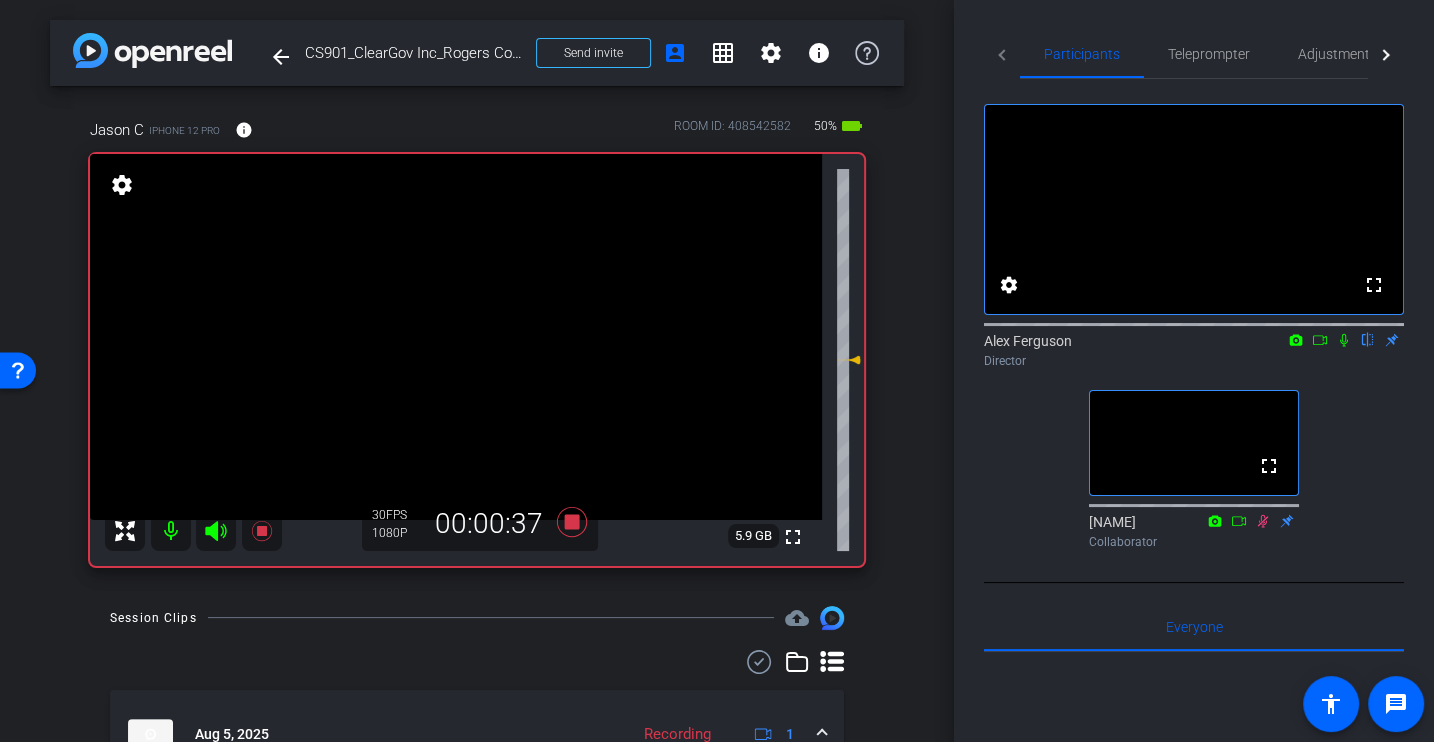 scroll, scrollTop: 278, scrollLeft: 0, axis: vertical 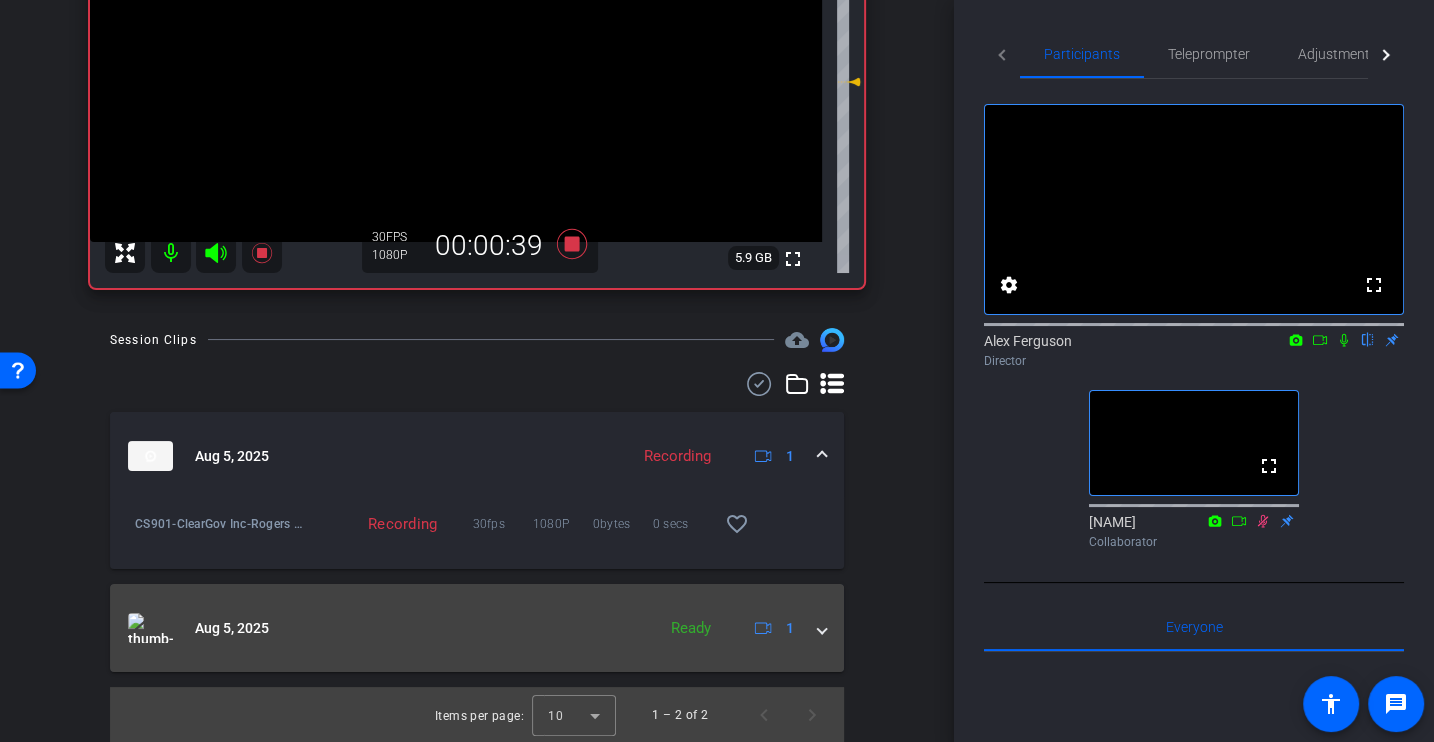 click at bounding box center [822, 628] 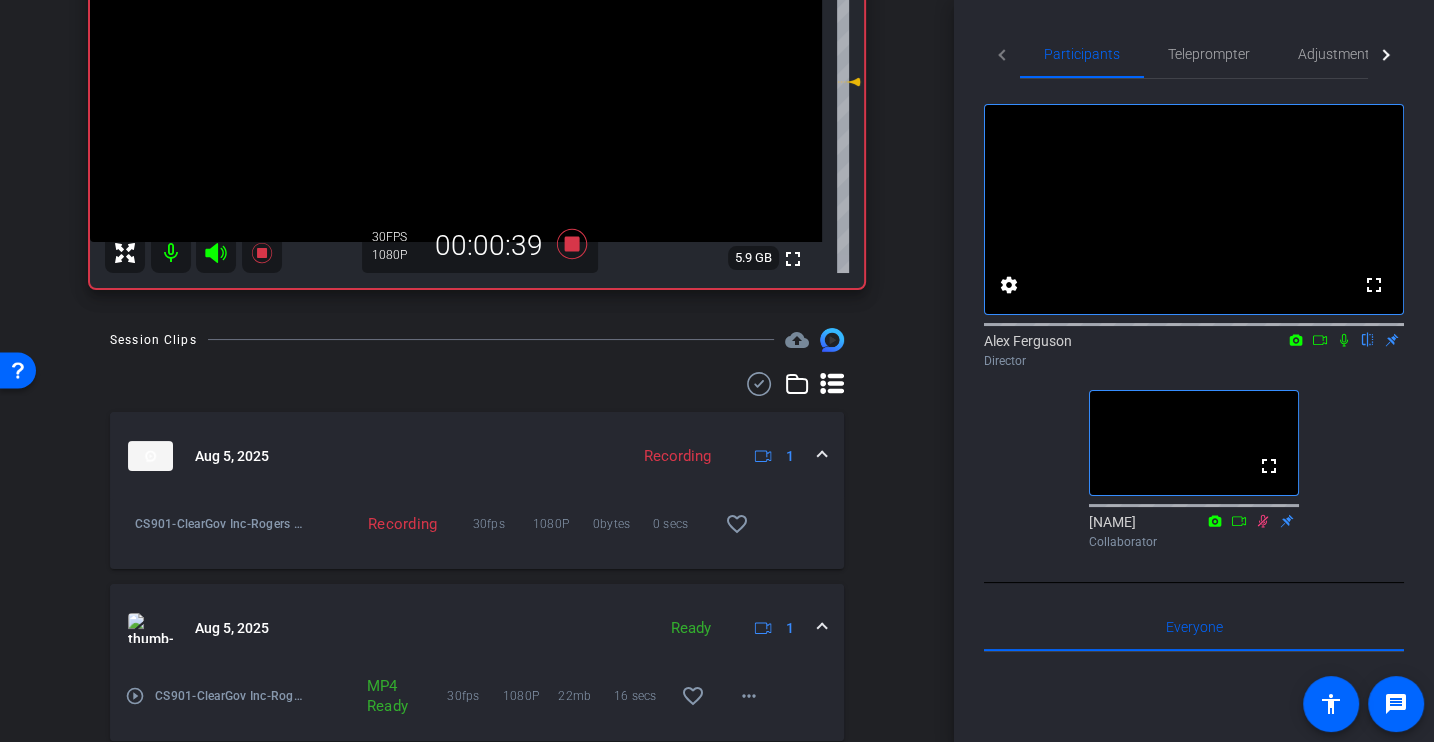 scroll, scrollTop: 347, scrollLeft: 0, axis: vertical 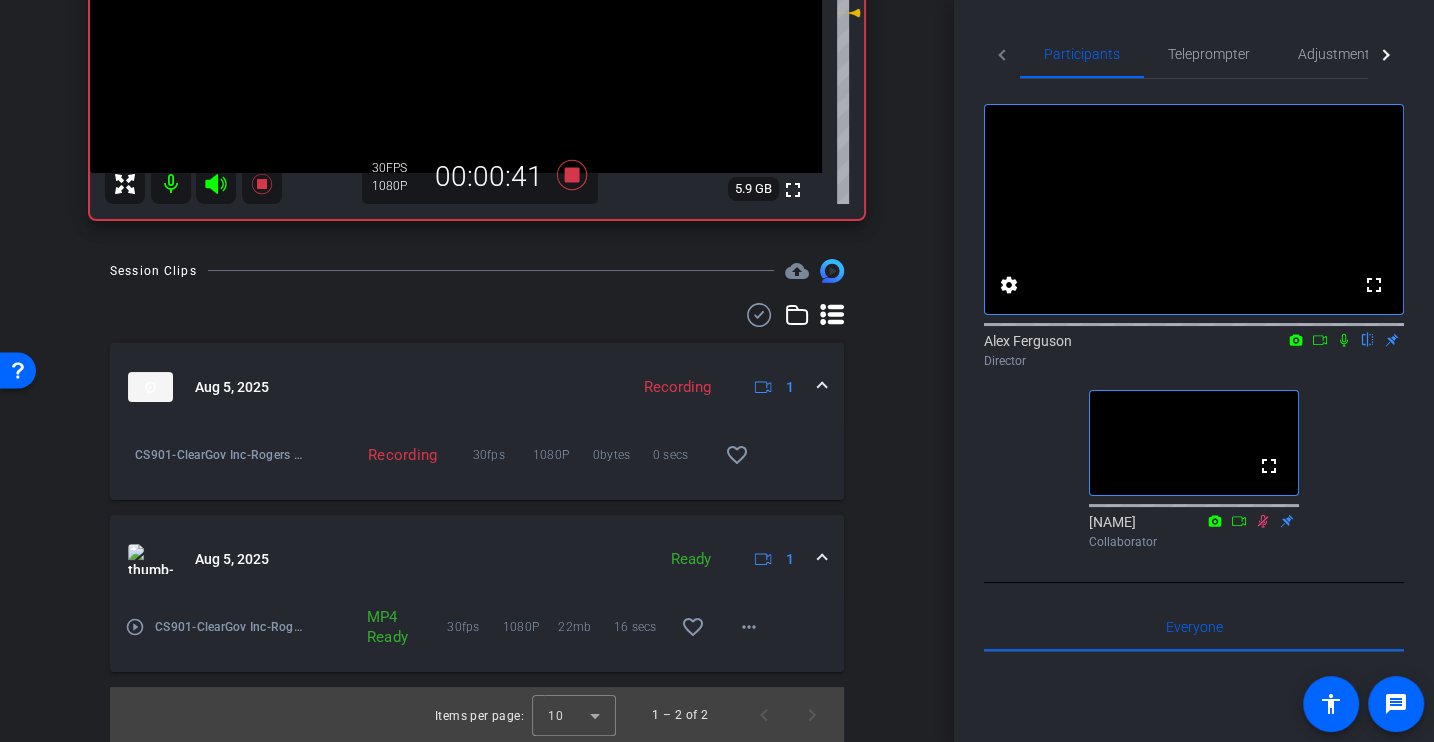click on "play_circle_outline" at bounding box center [135, 627] 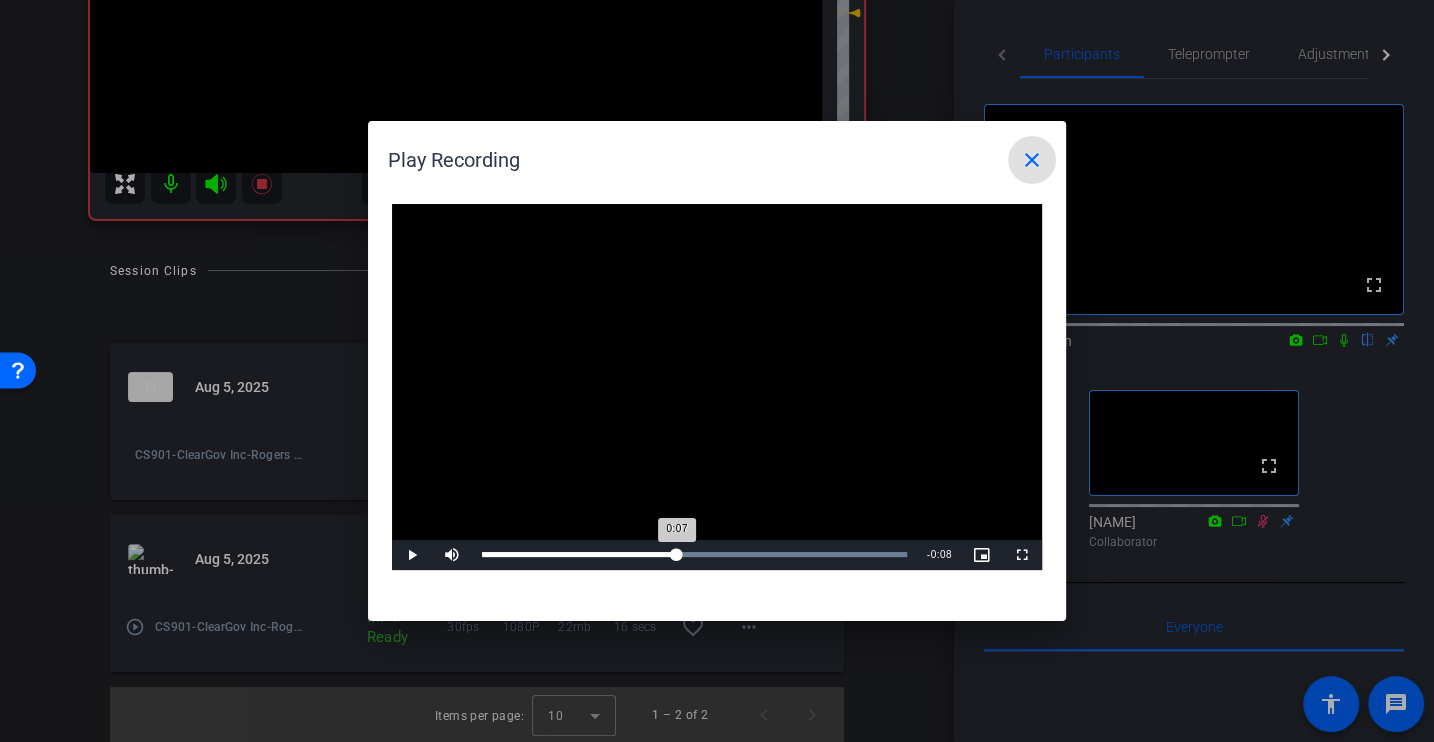 click on "Loaded :  100.00% 0:07 0:07" at bounding box center [694, 555] 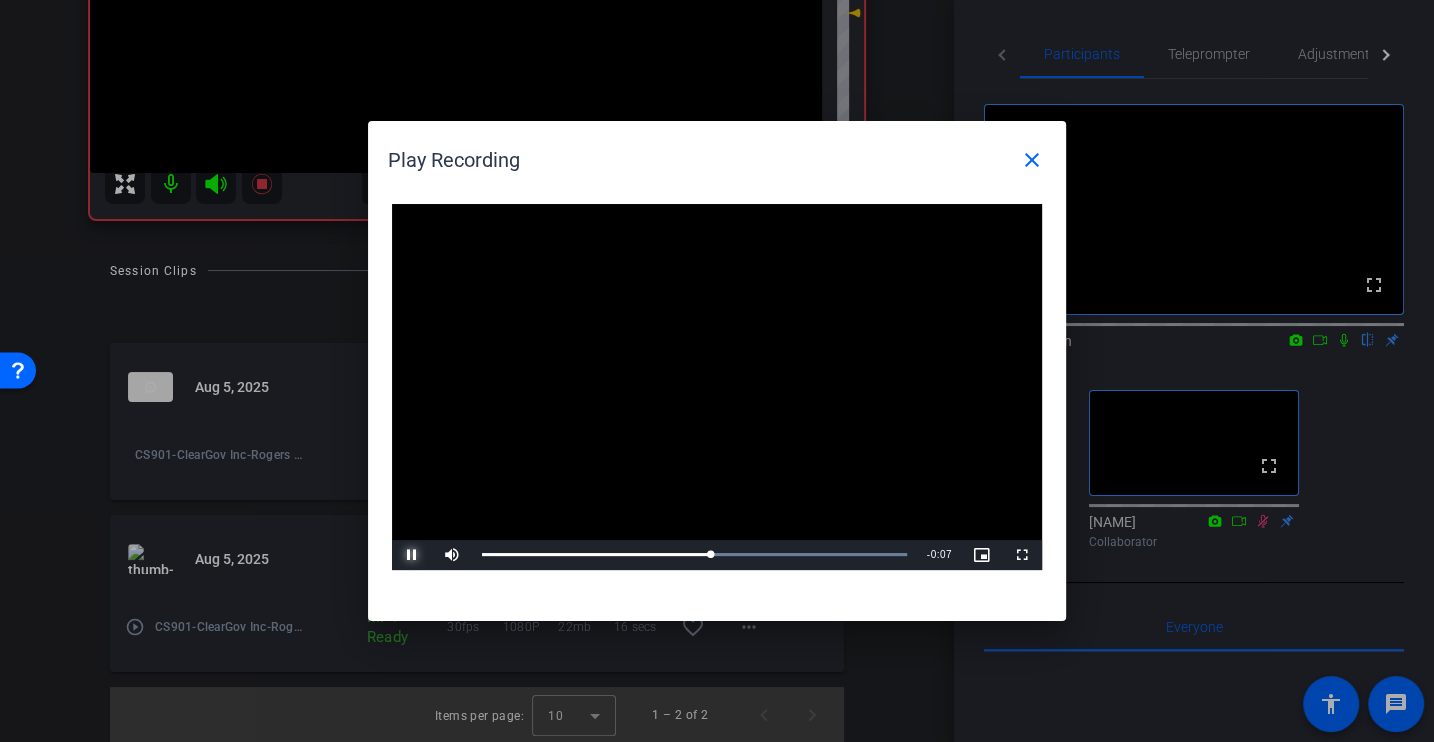 click at bounding box center (412, 555) 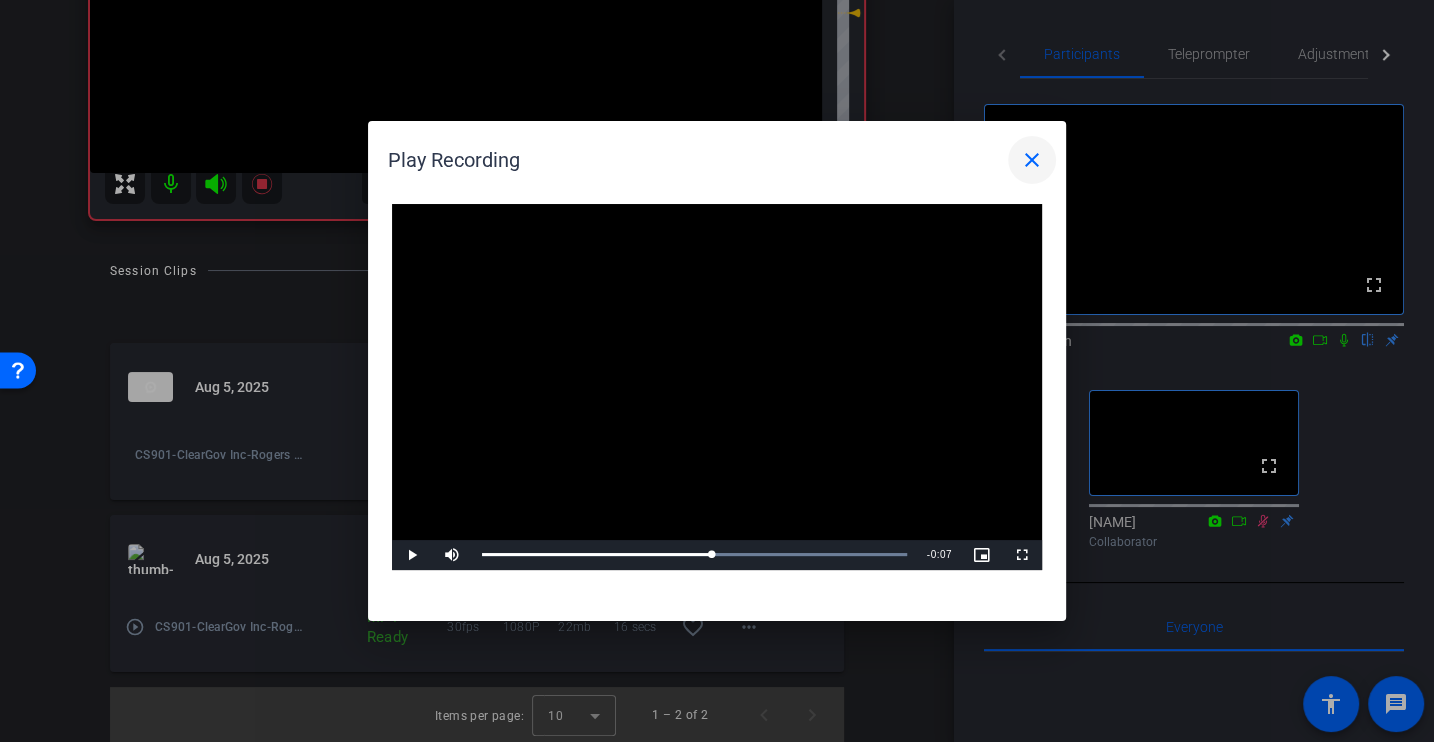 click on "close" at bounding box center [1032, 160] 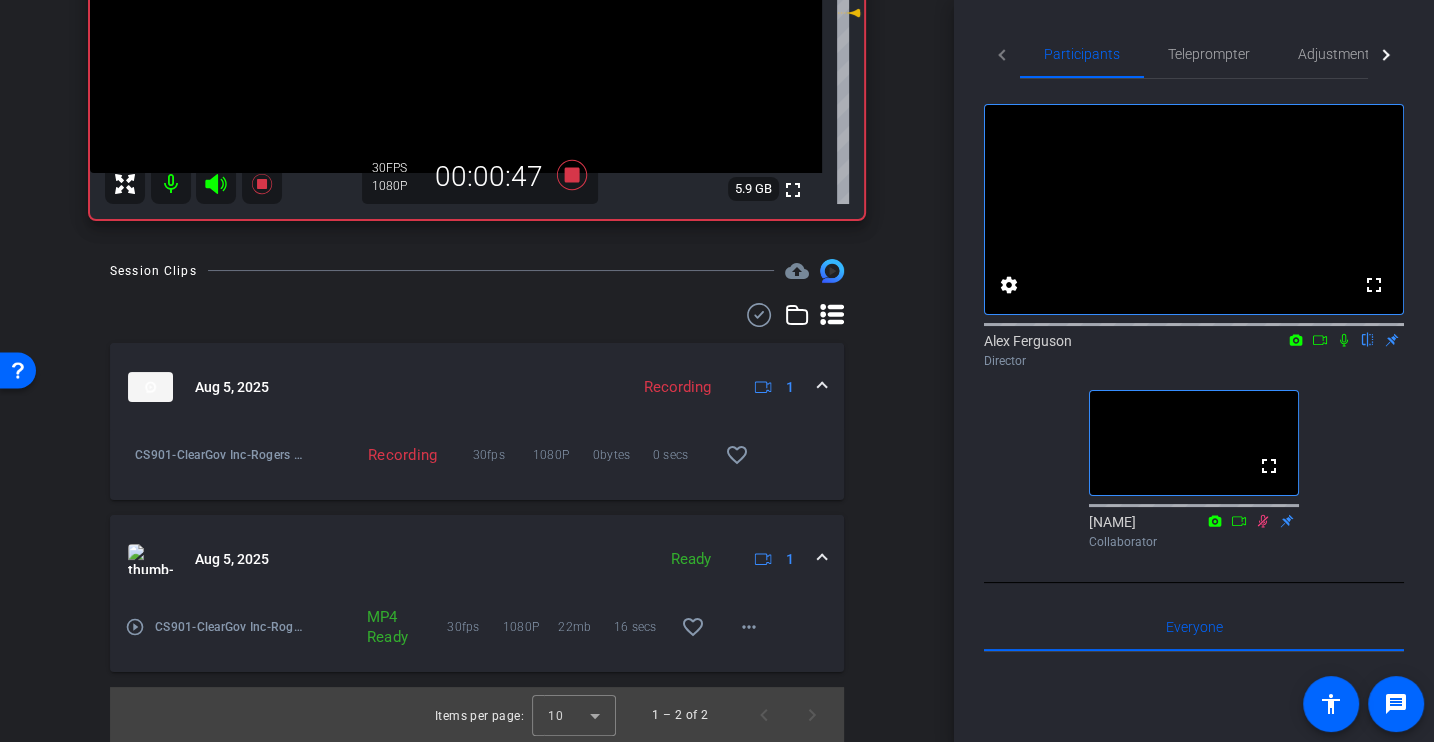 scroll, scrollTop: 0, scrollLeft: 0, axis: both 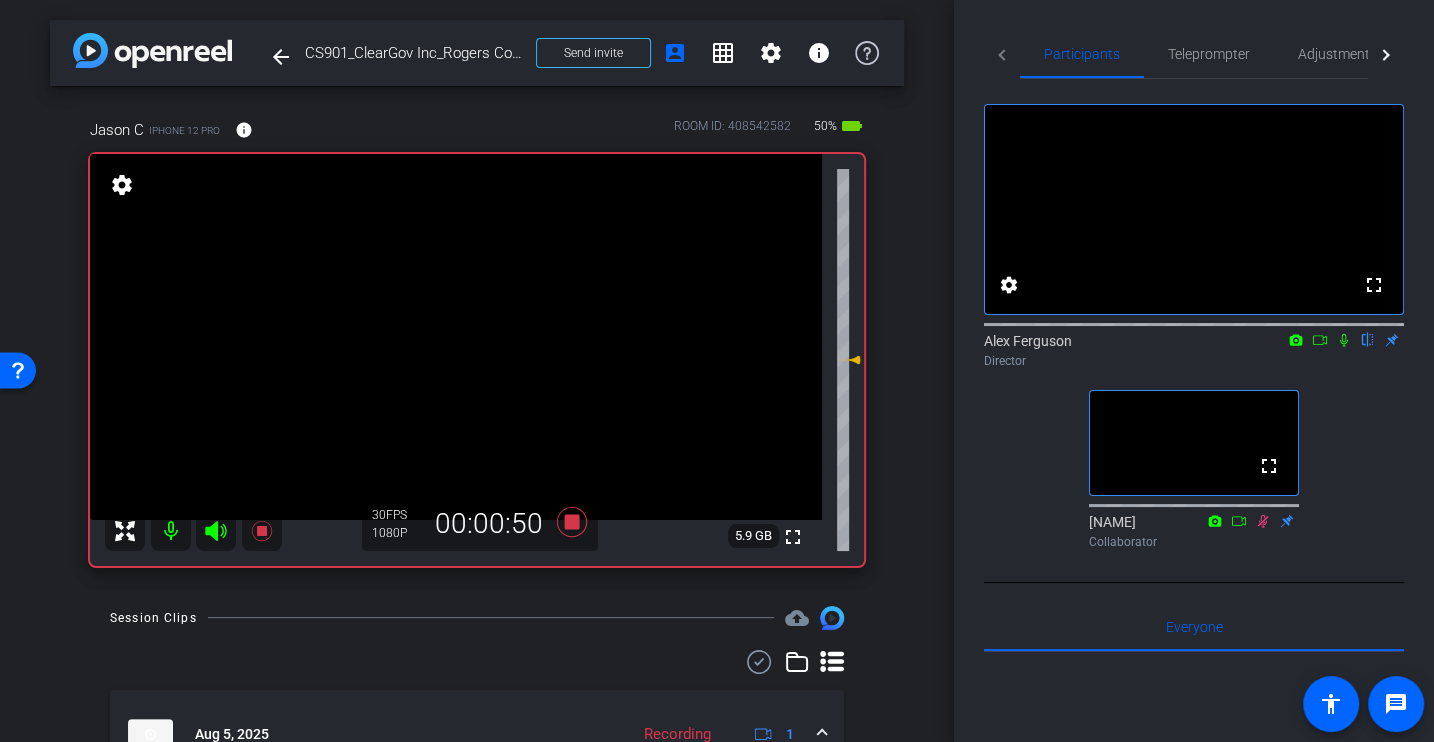 click 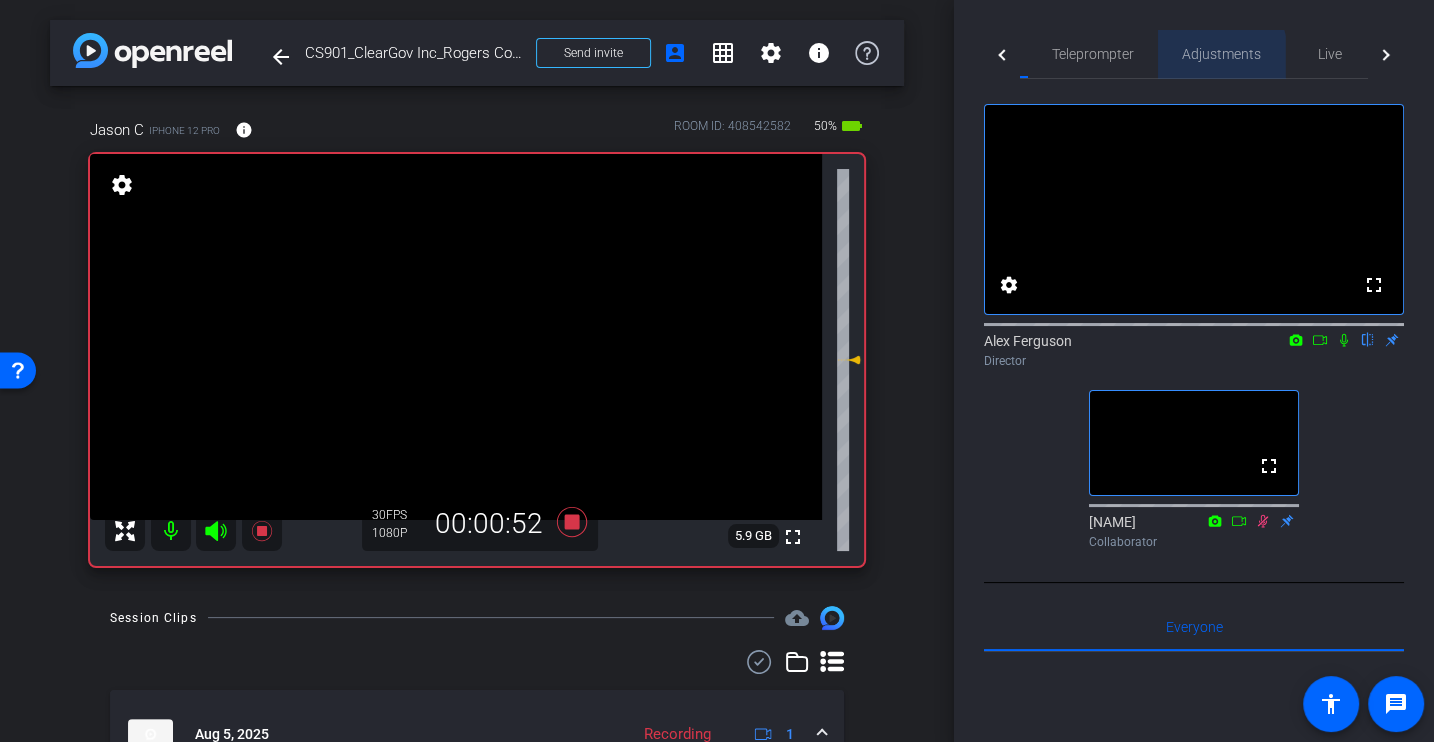 click on "Adjustments" at bounding box center [1221, 54] 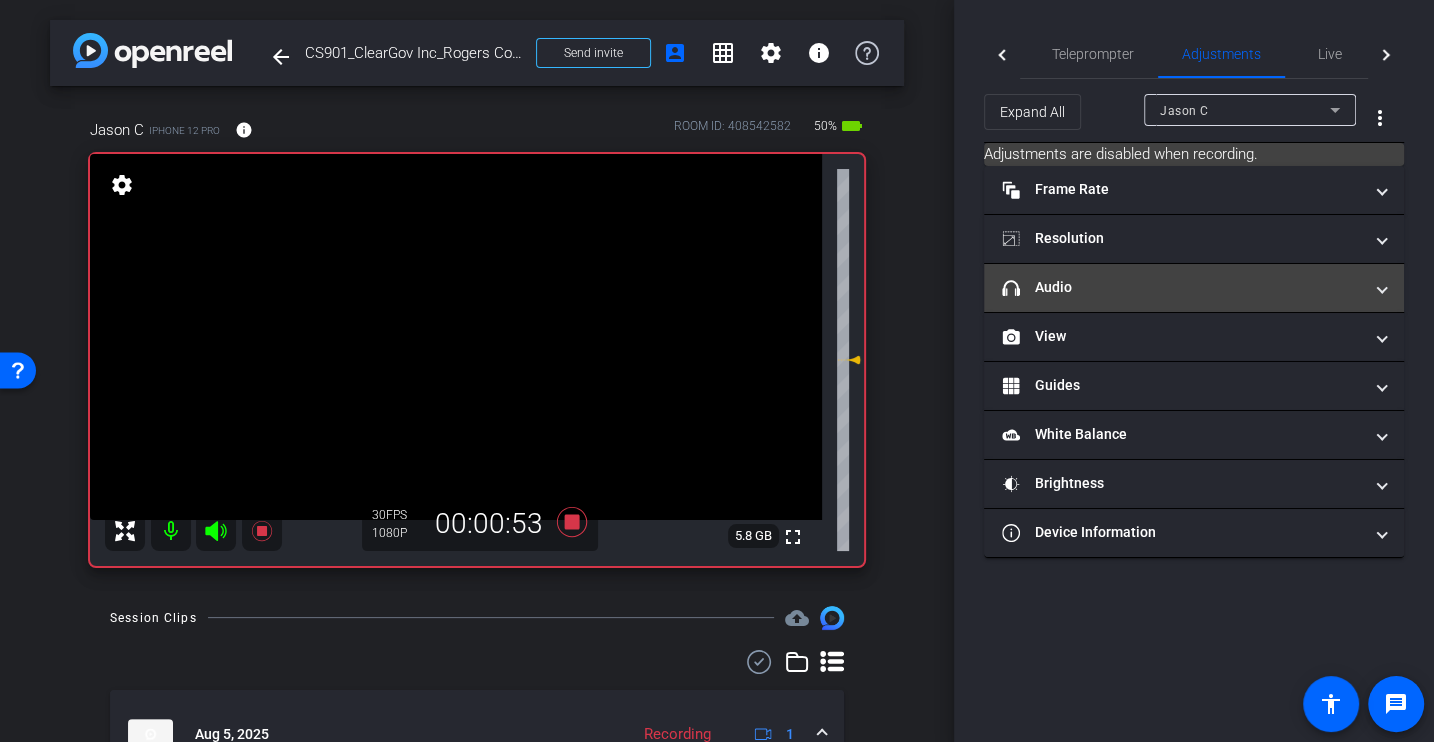 click on "headphone icon
Audio" at bounding box center (1182, 287) 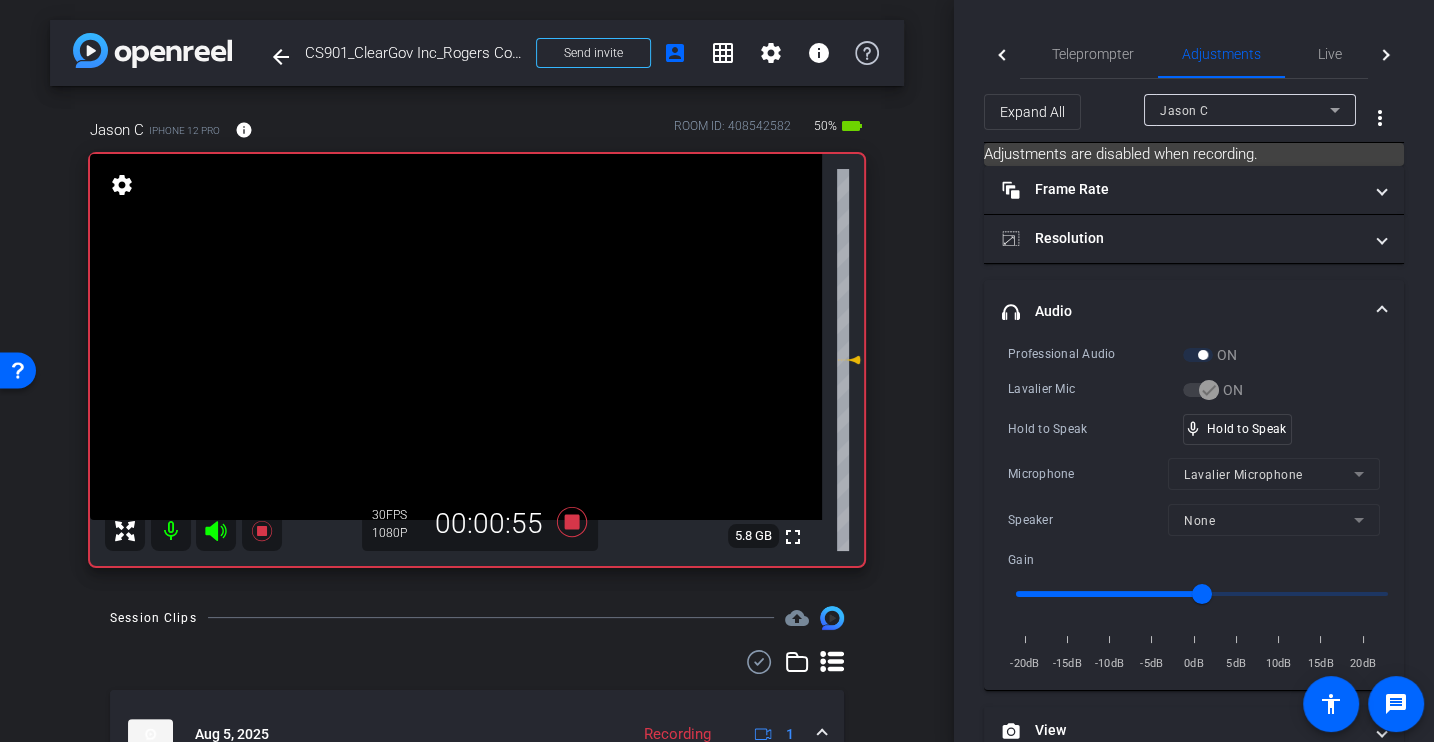 click on "Hold to Speak" at bounding box center (1095, 429) 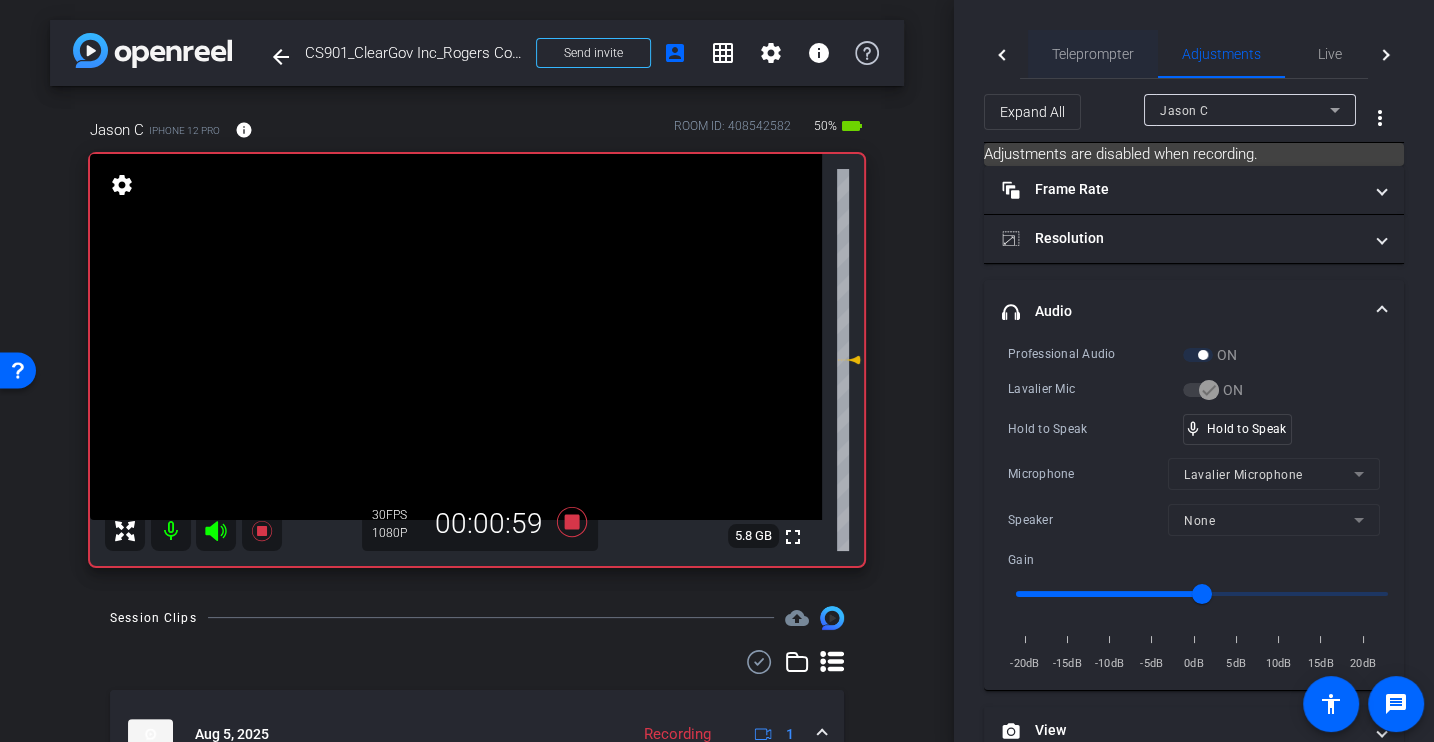 click on "Teleprompter" at bounding box center [1093, 54] 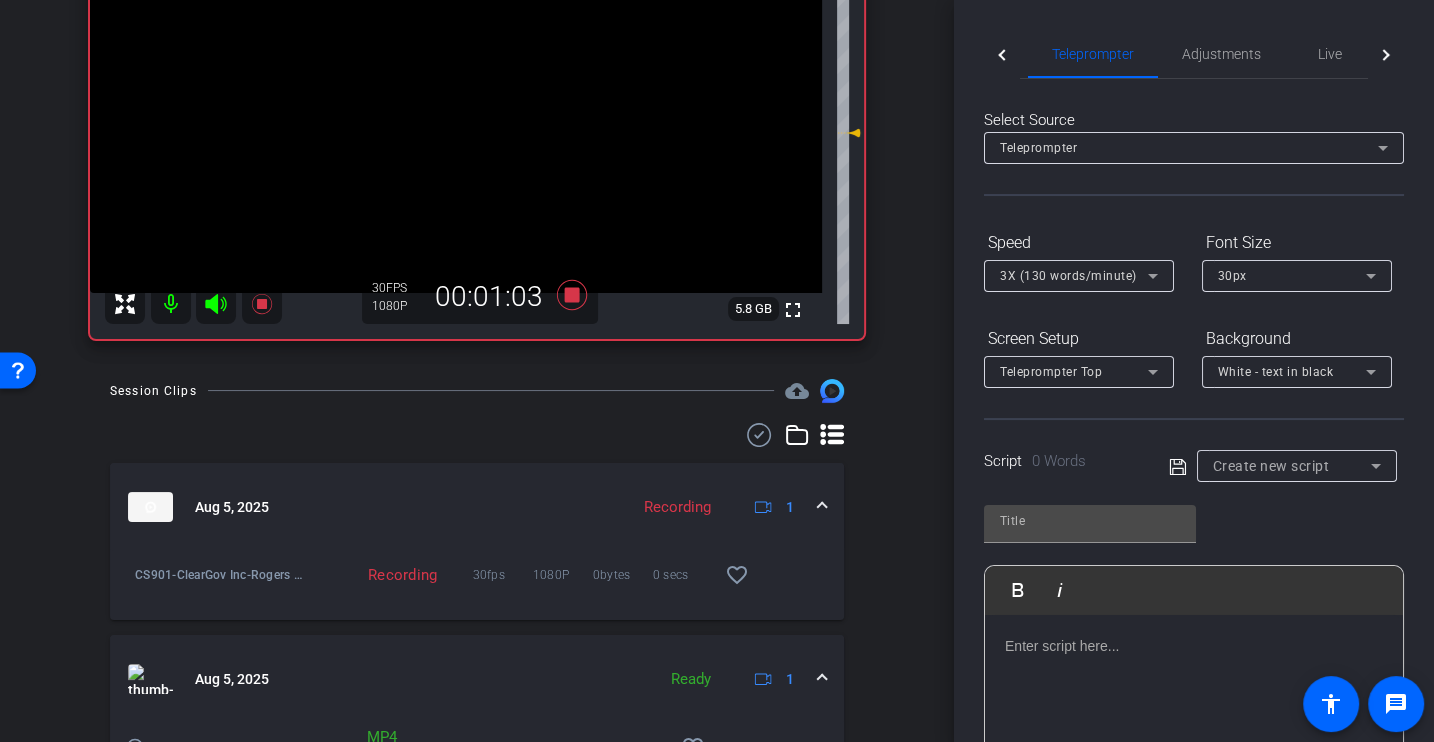 scroll, scrollTop: 0, scrollLeft: 0, axis: both 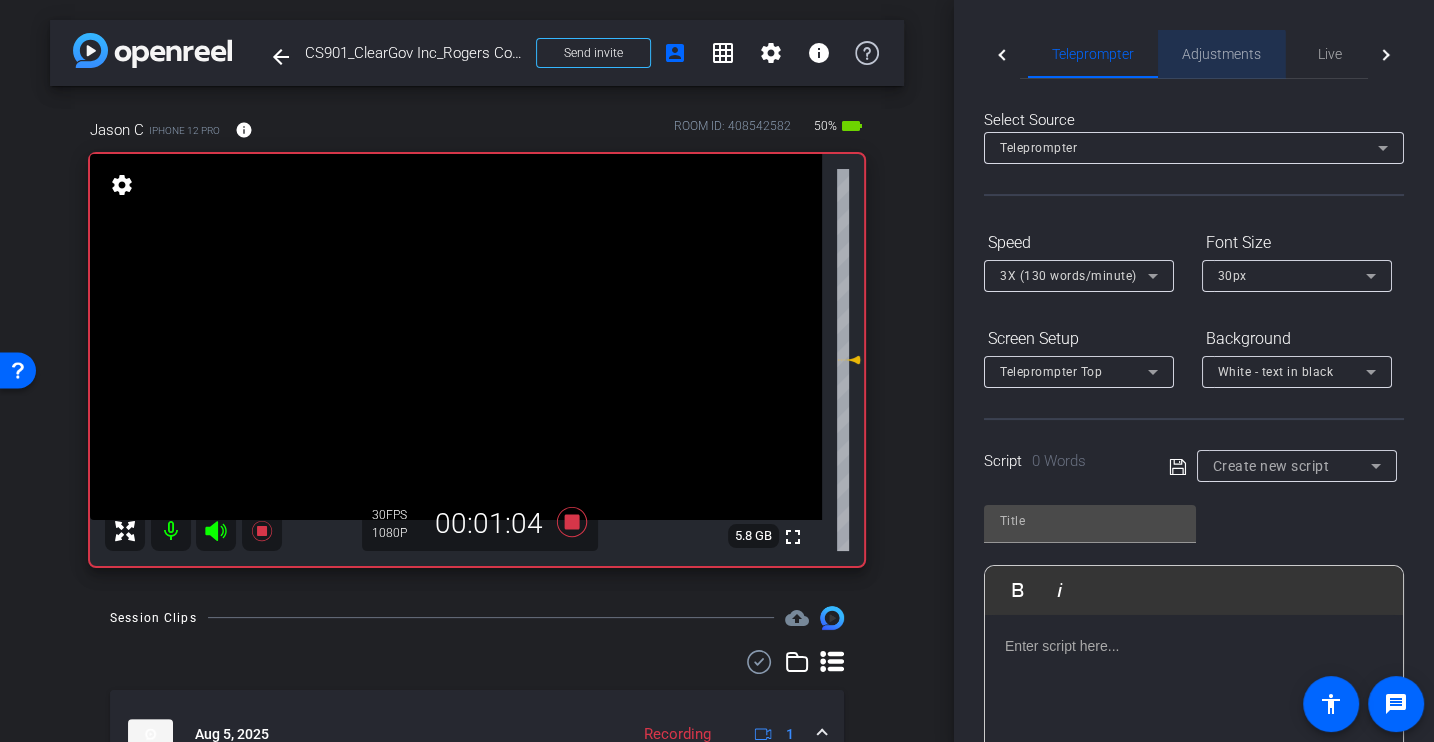 click on "Adjustments" at bounding box center (1221, 54) 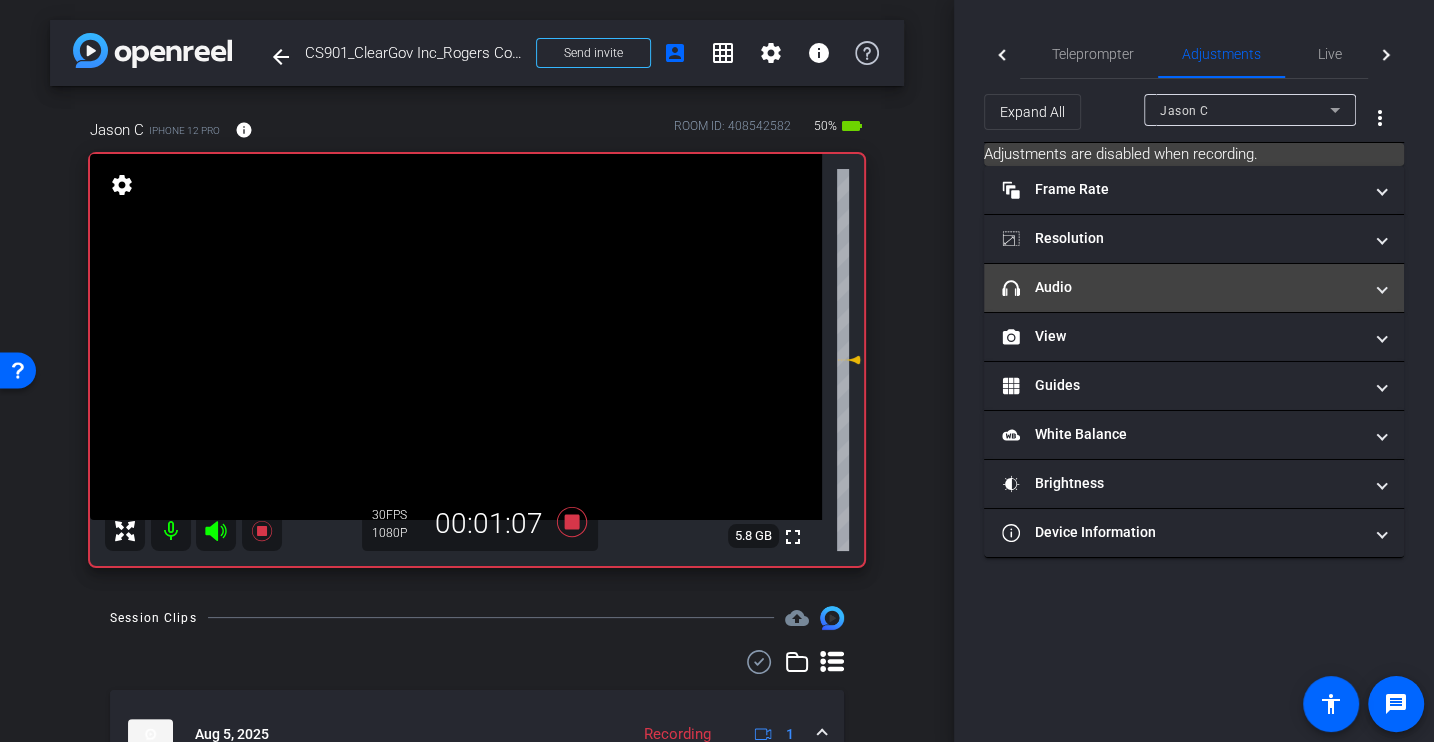 click on "headphone icon
Audio" at bounding box center (1182, 287) 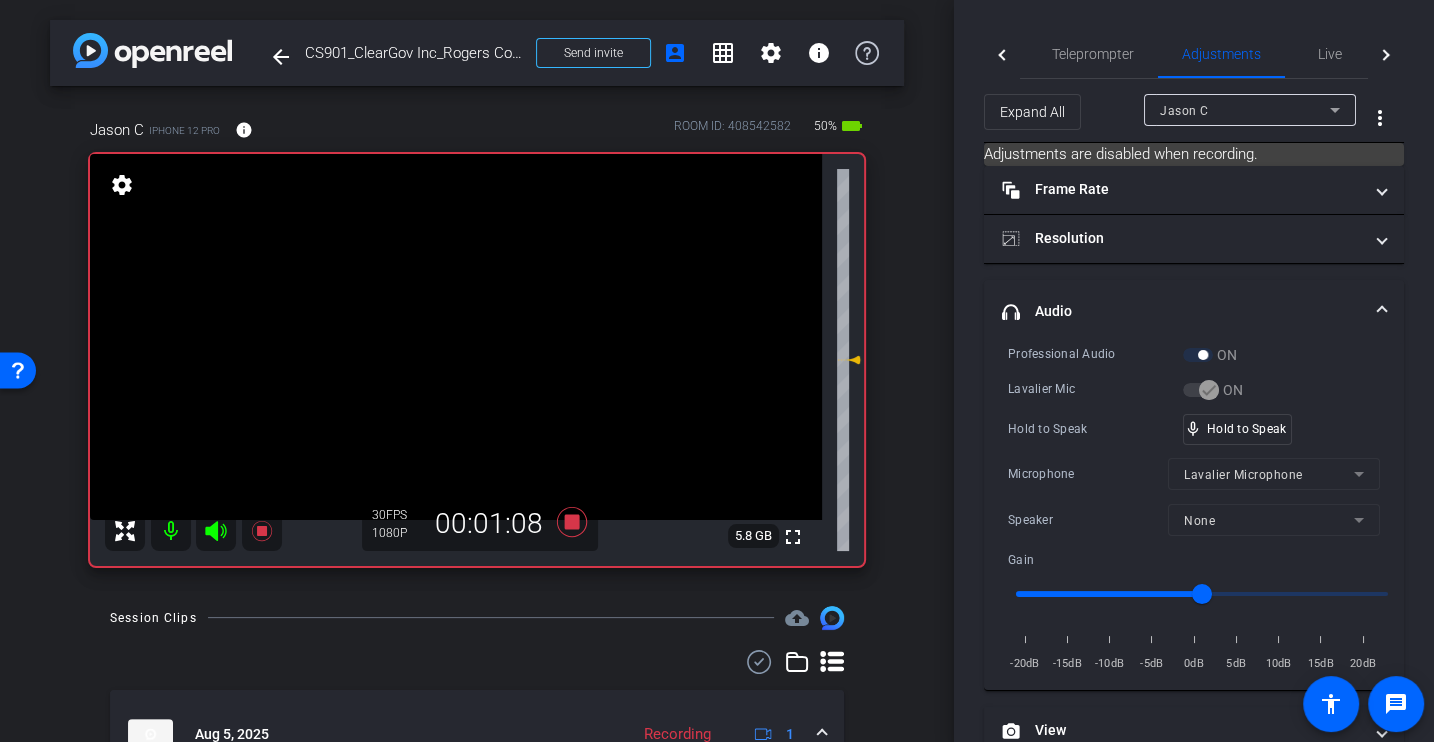 click on "Professional Audio  ON  Lavalier Mic  ON  Hold to Speak  mic_none Hold to Speak Microphone Lavalier Microphone Speaker None Gain -20dB -15dB -10dB -5dB 0dB 5dB 10dB 15dB 20dB" at bounding box center [1194, 509] 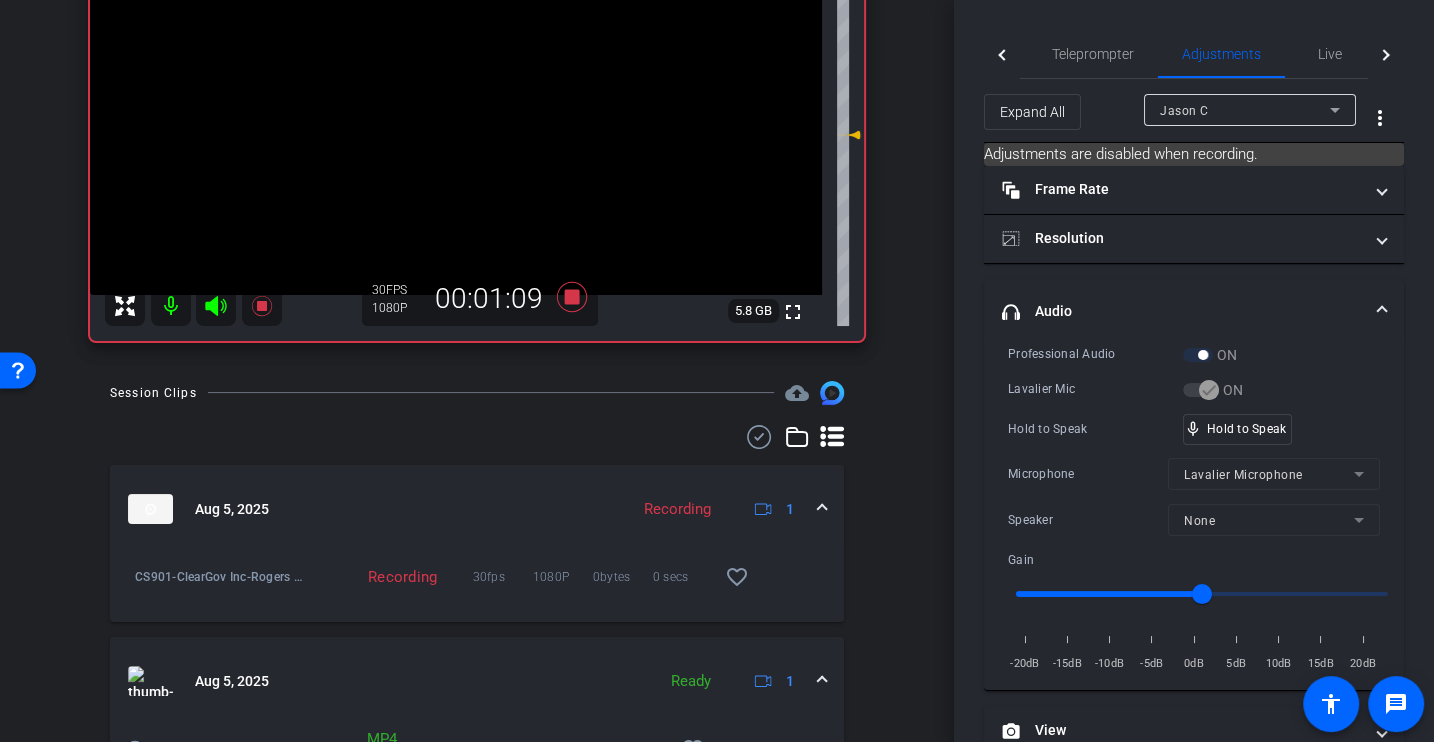 scroll, scrollTop: 0, scrollLeft: 0, axis: both 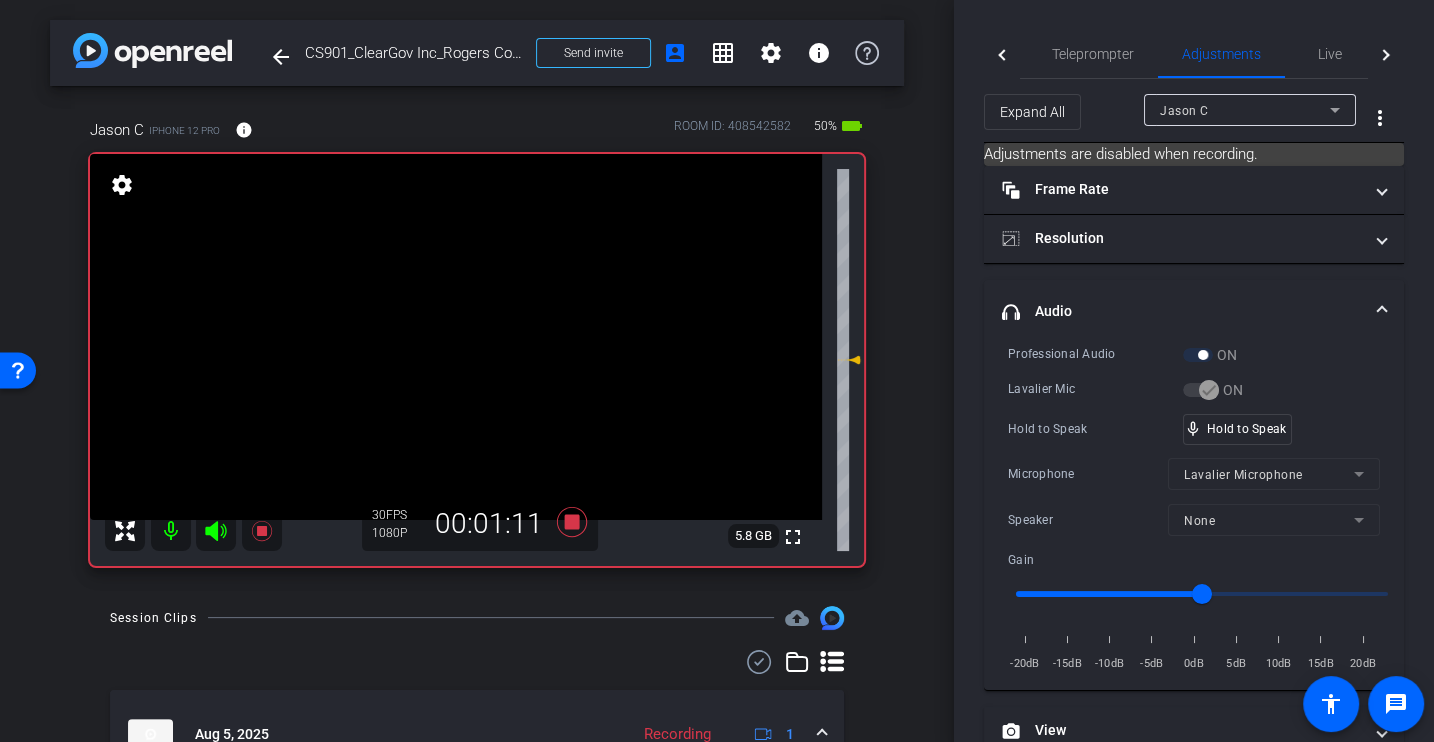 click on "Hold to Speak  mic_none Hold to Speak" at bounding box center [1194, 429] 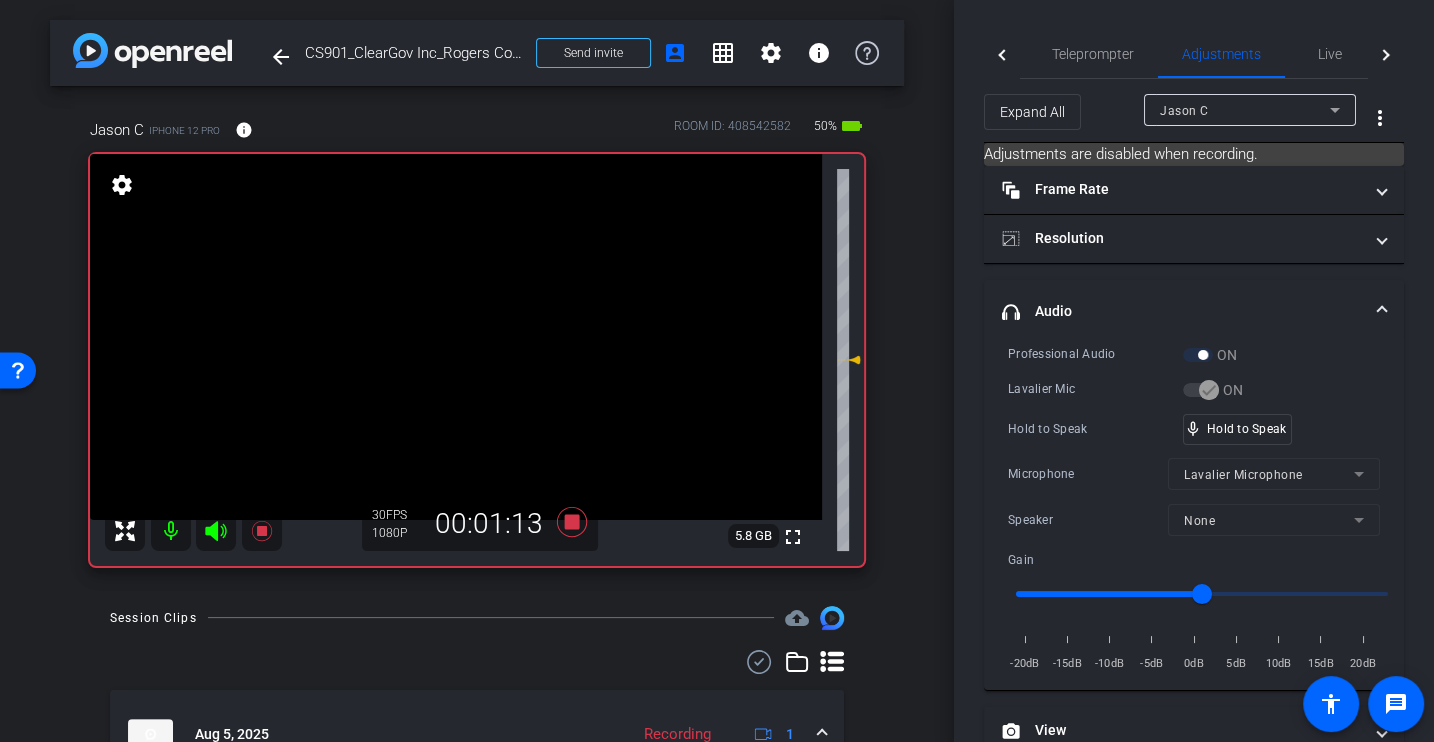 click on "Microphone" at bounding box center [1088, 474] 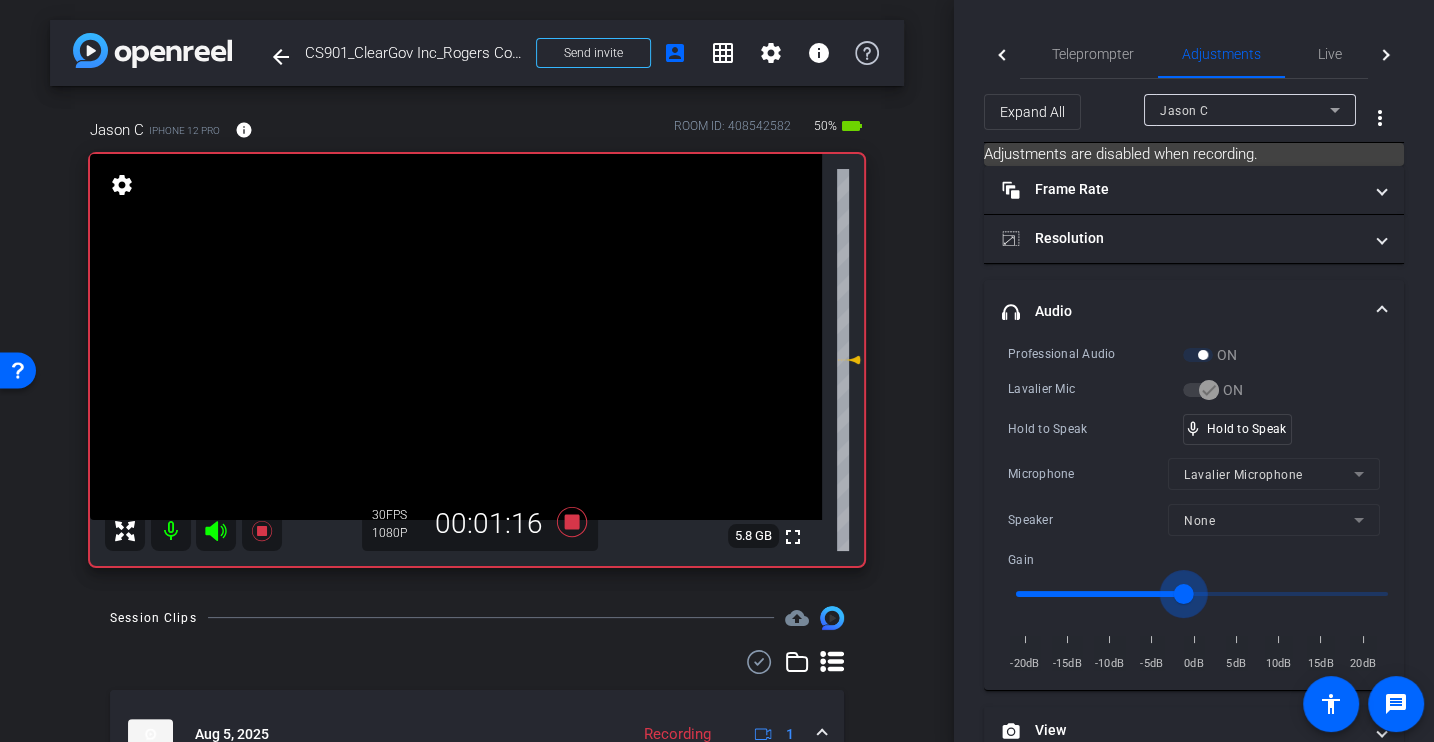 drag, startPoint x: 1195, startPoint y: 591, endPoint x: 1181, endPoint y: 590, distance: 14.035668 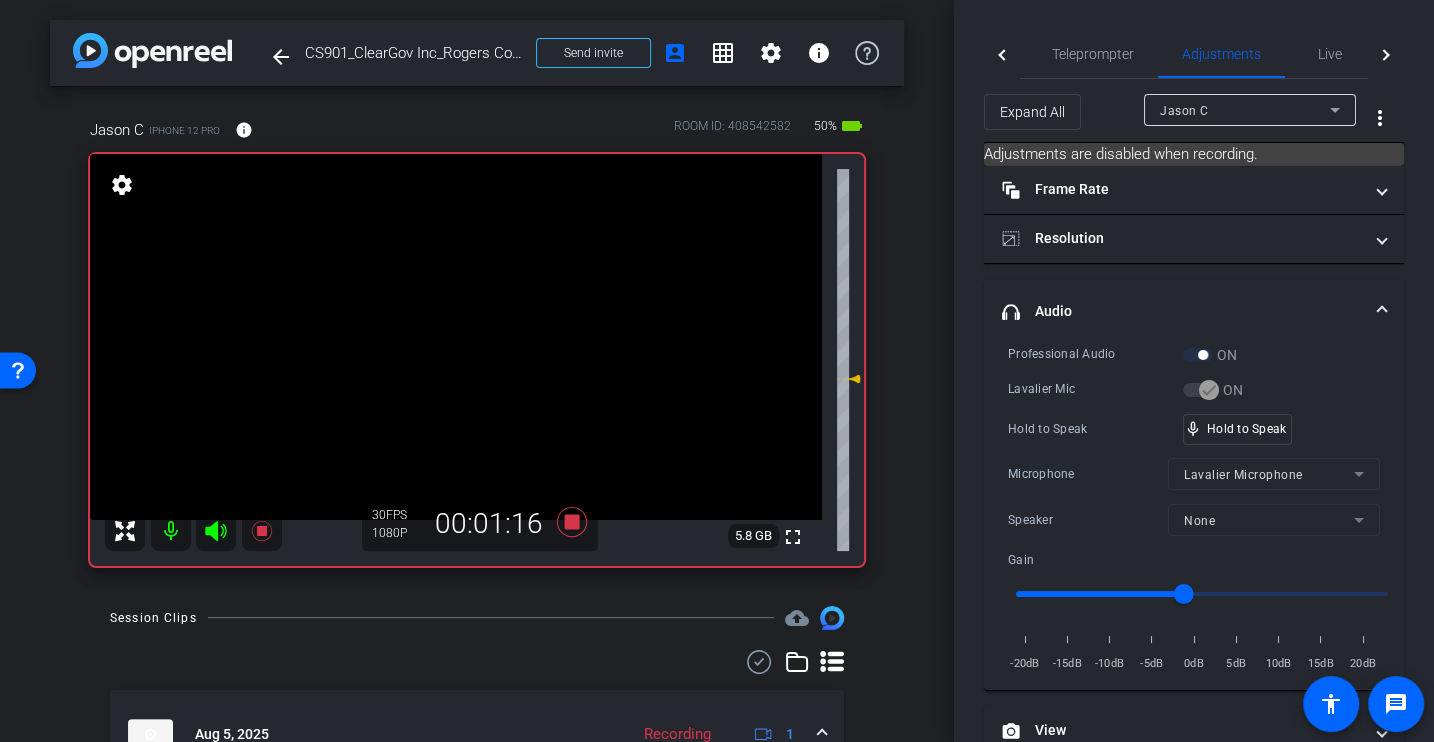 click on "Speaker None" at bounding box center [1194, 520] 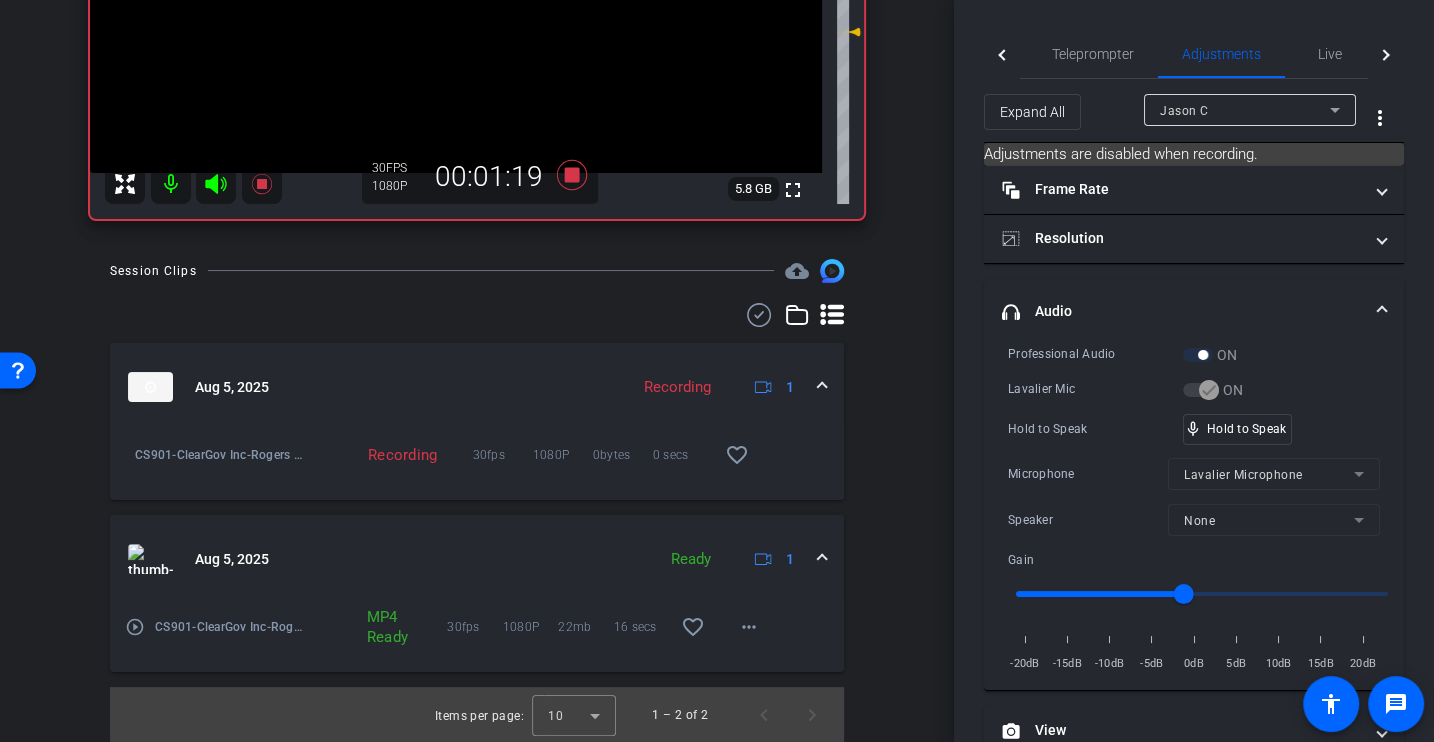 scroll, scrollTop: 0, scrollLeft: 0, axis: both 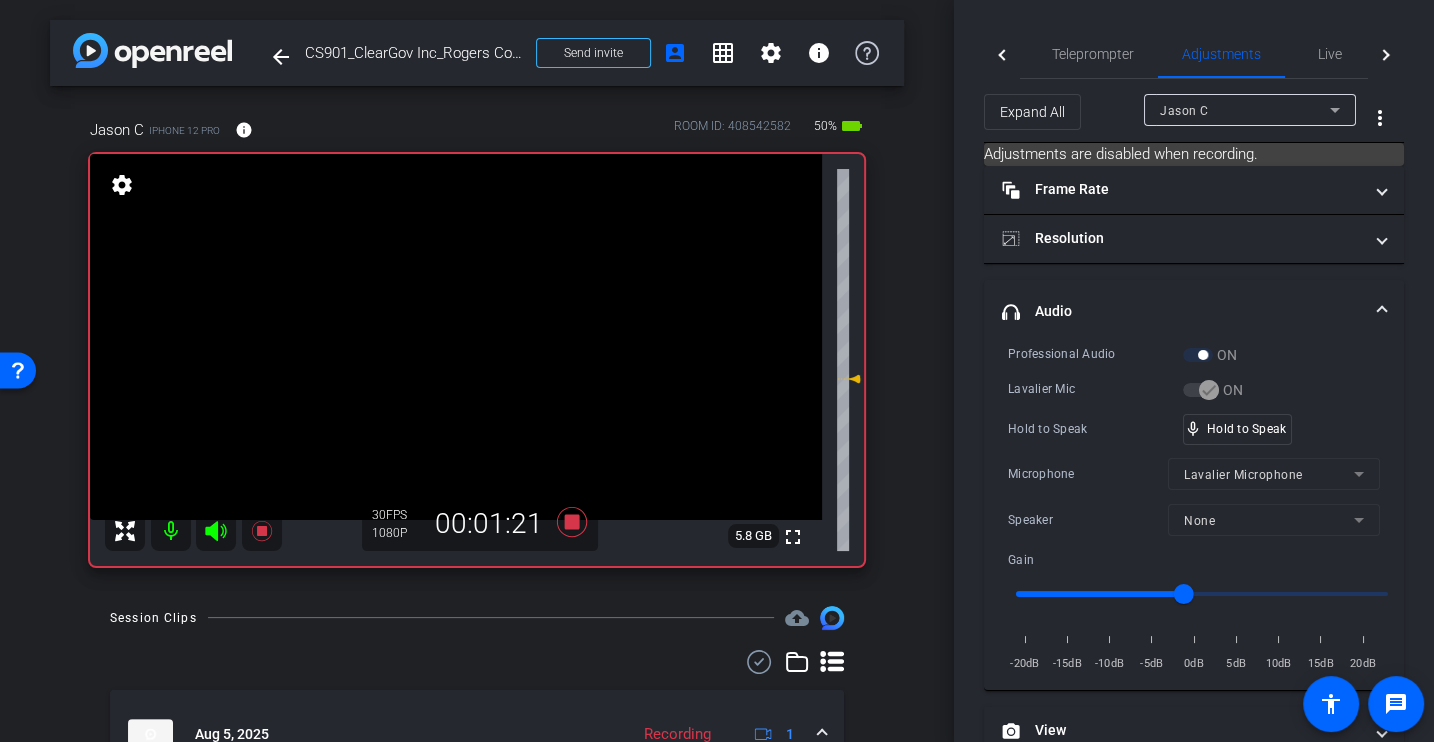 click on "Hold to Speak  mic_none Hold to Speak" at bounding box center (1194, 429) 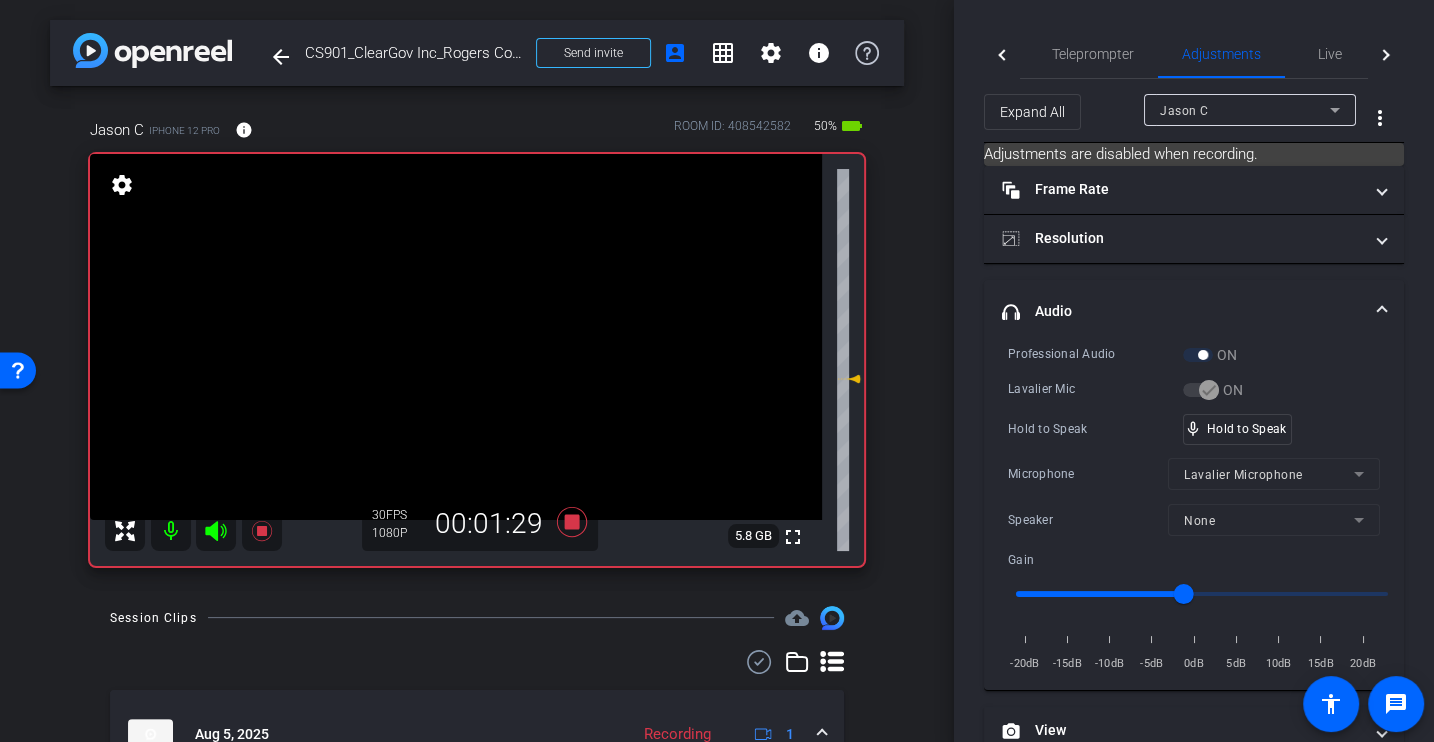 click on "Hold to Speak" at bounding box center (1095, 429) 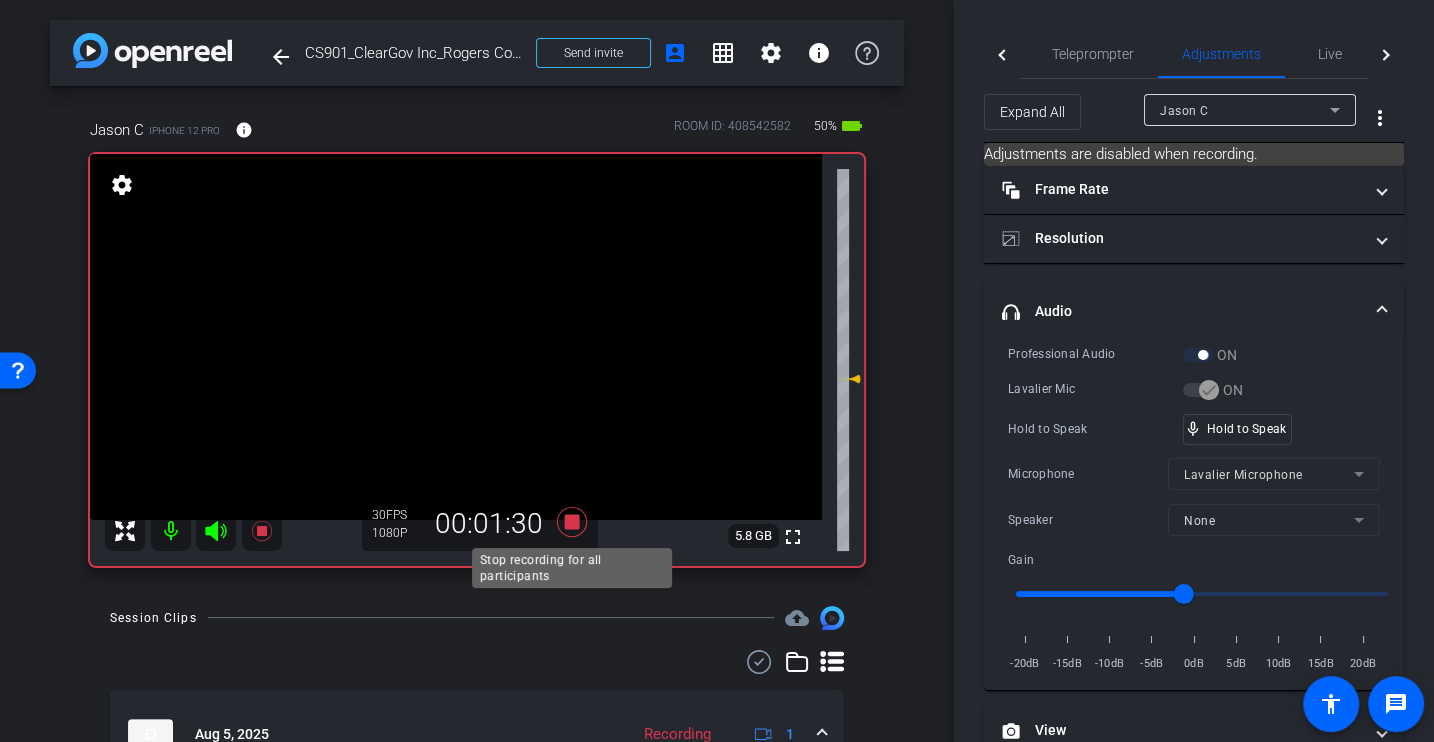 click 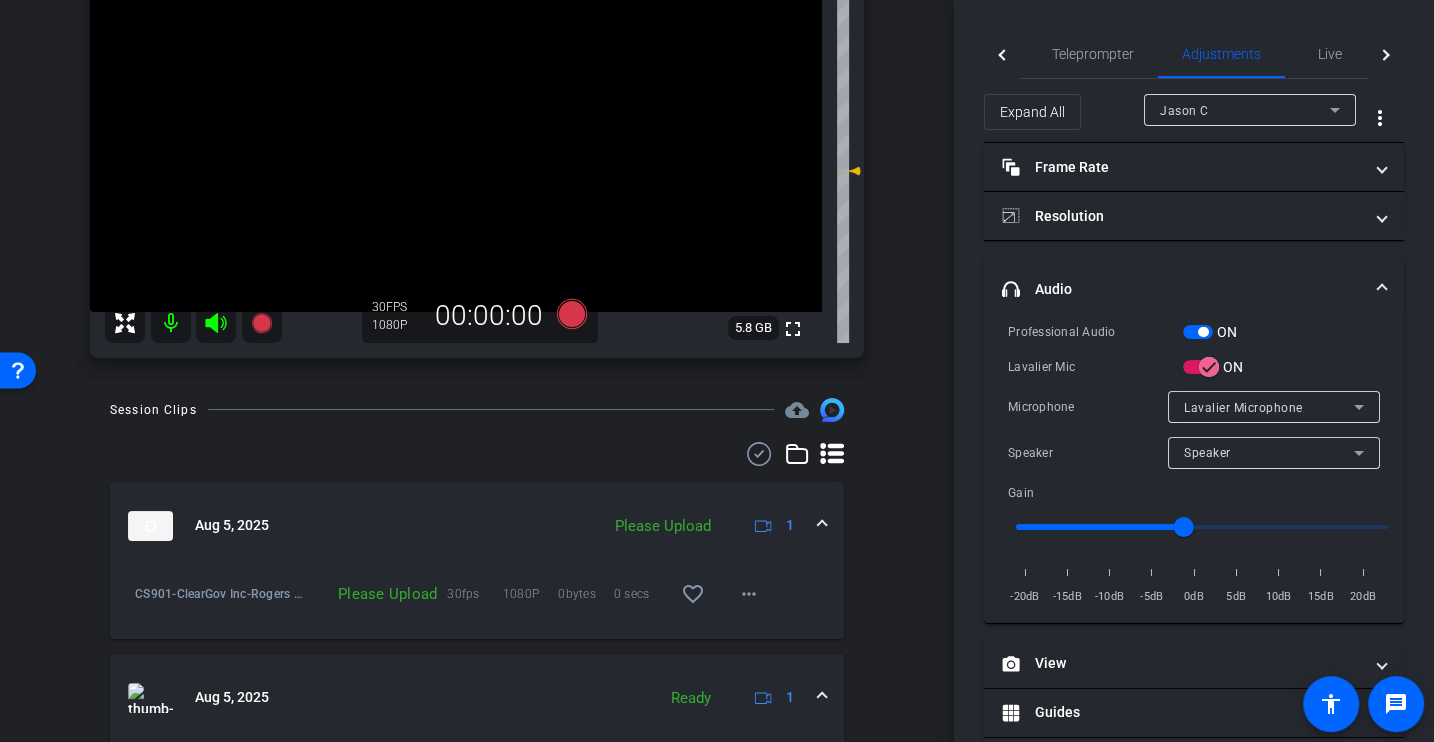 scroll, scrollTop: 231, scrollLeft: 0, axis: vertical 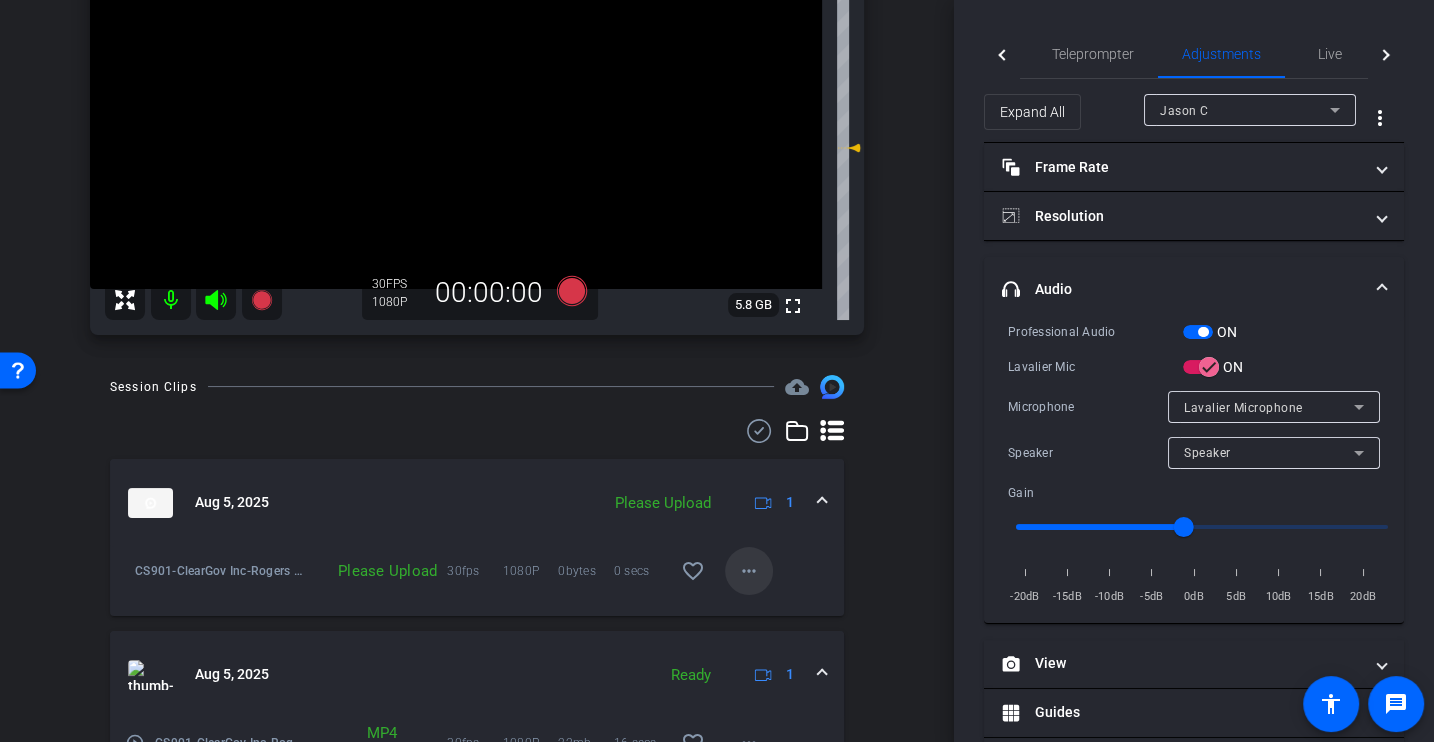 click on "more_horiz" at bounding box center (749, 571) 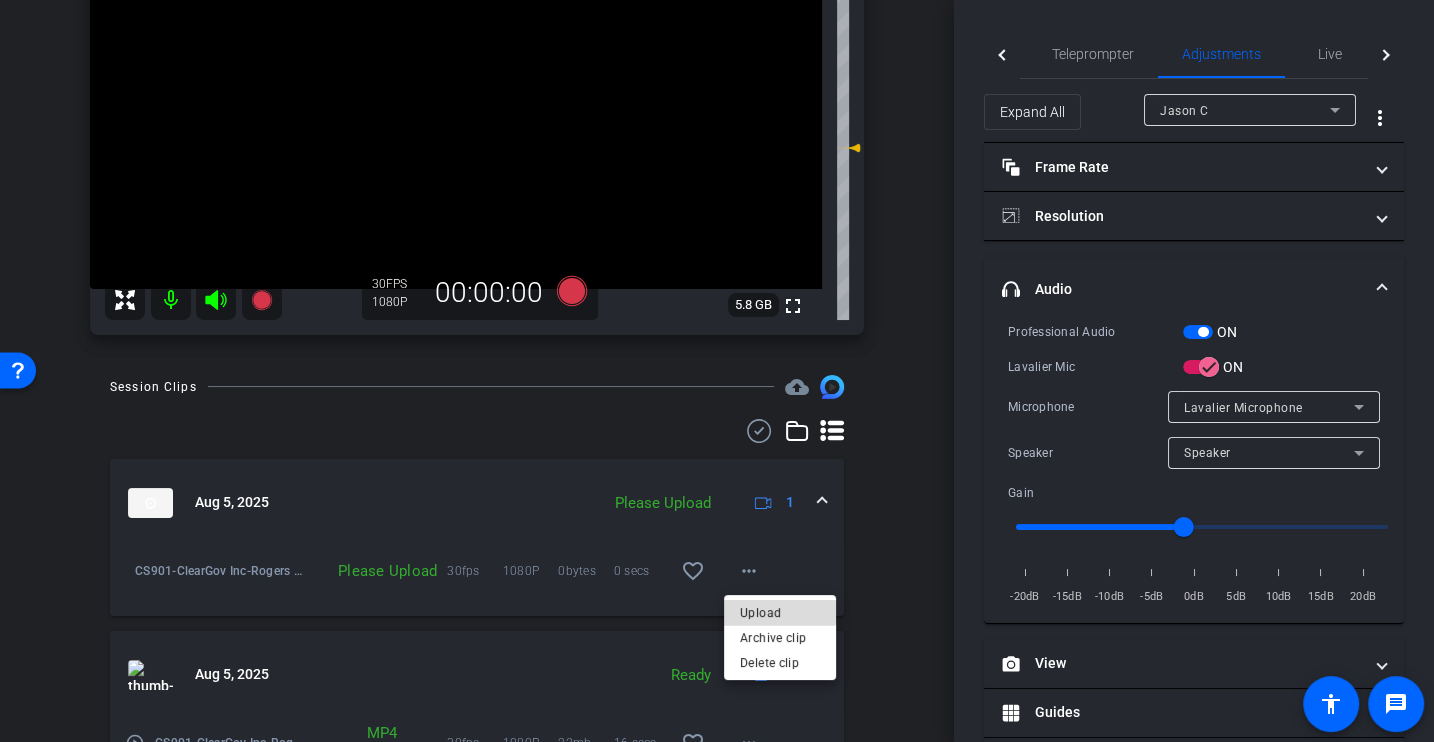 click on "Upload" at bounding box center [780, 612] 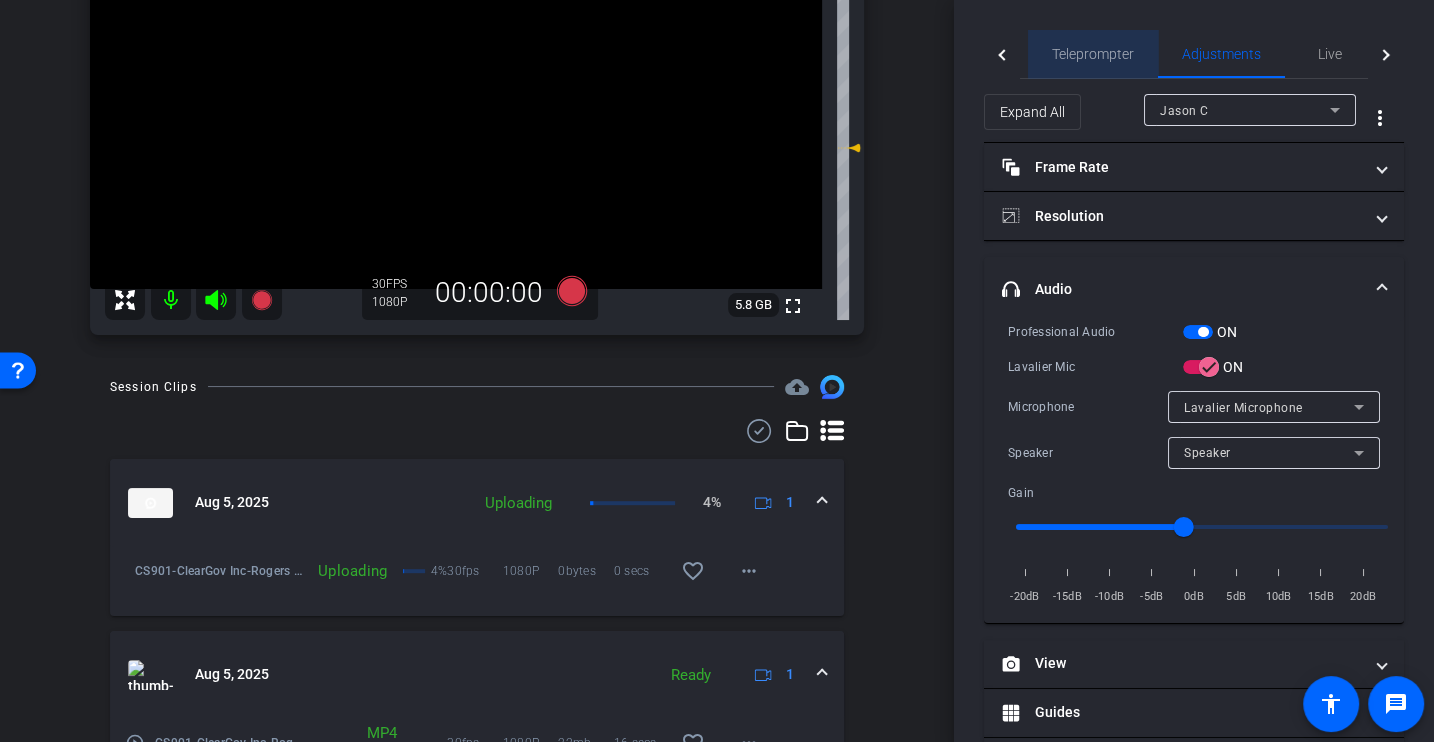 click on "Teleprompter" at bounding box center (1093, 54) 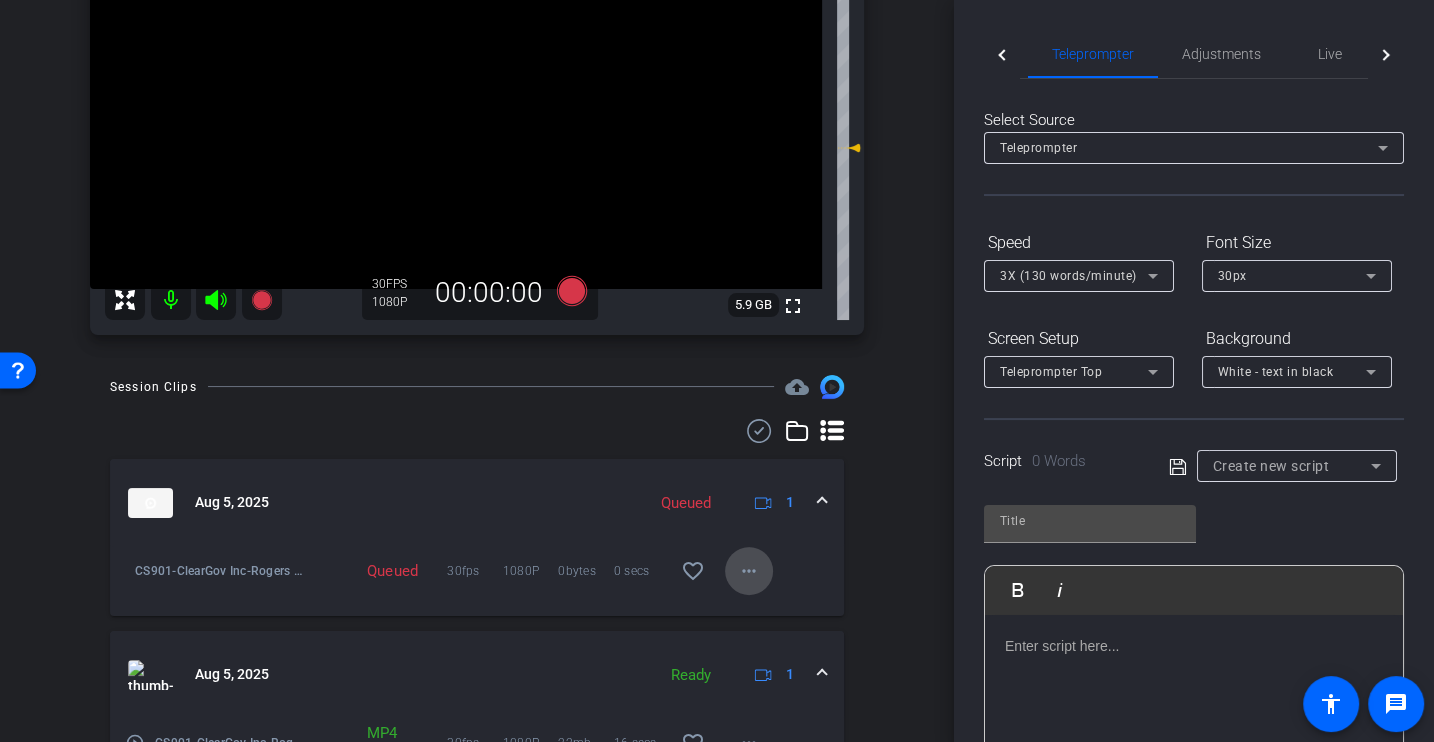 click on "more_horiz" at bounding box center (749, 571) 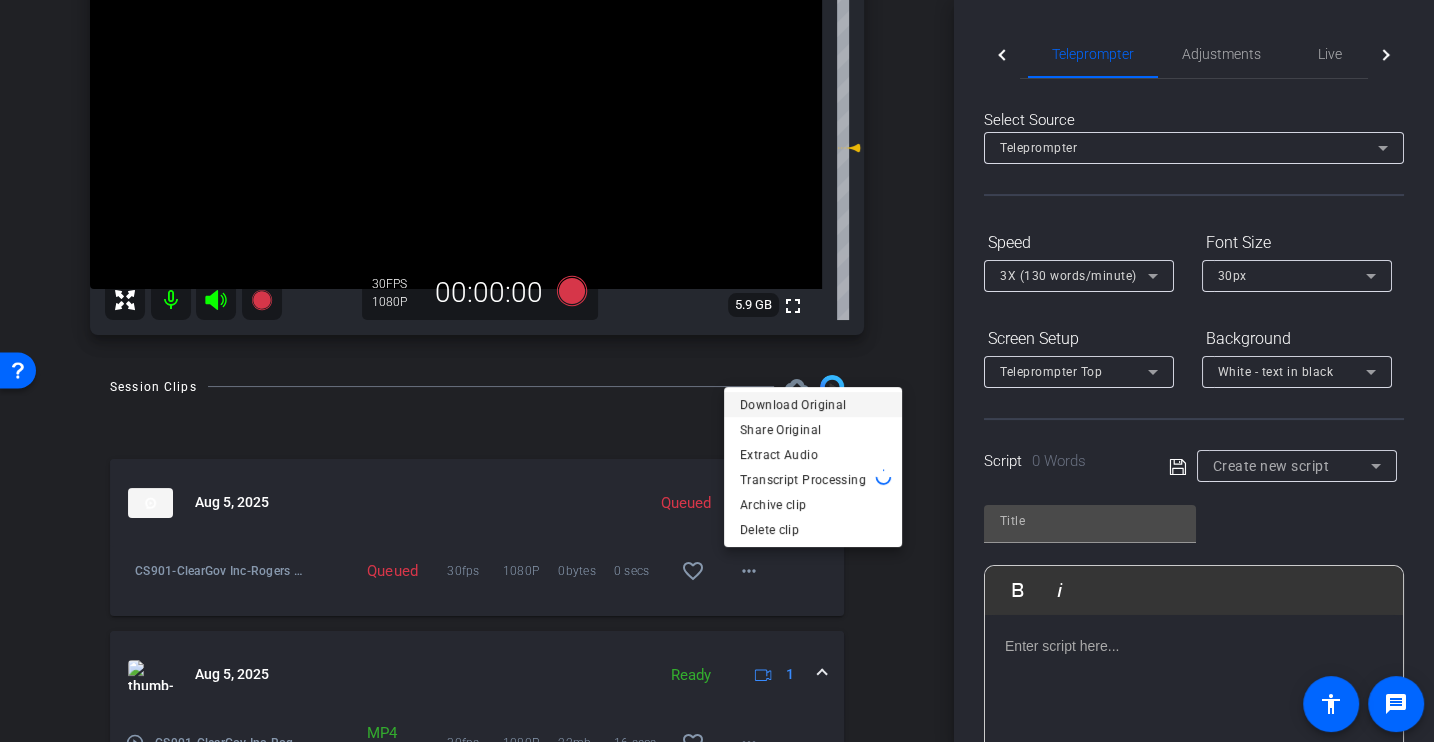 click on "Download Original" at bounding box center [813, 404] 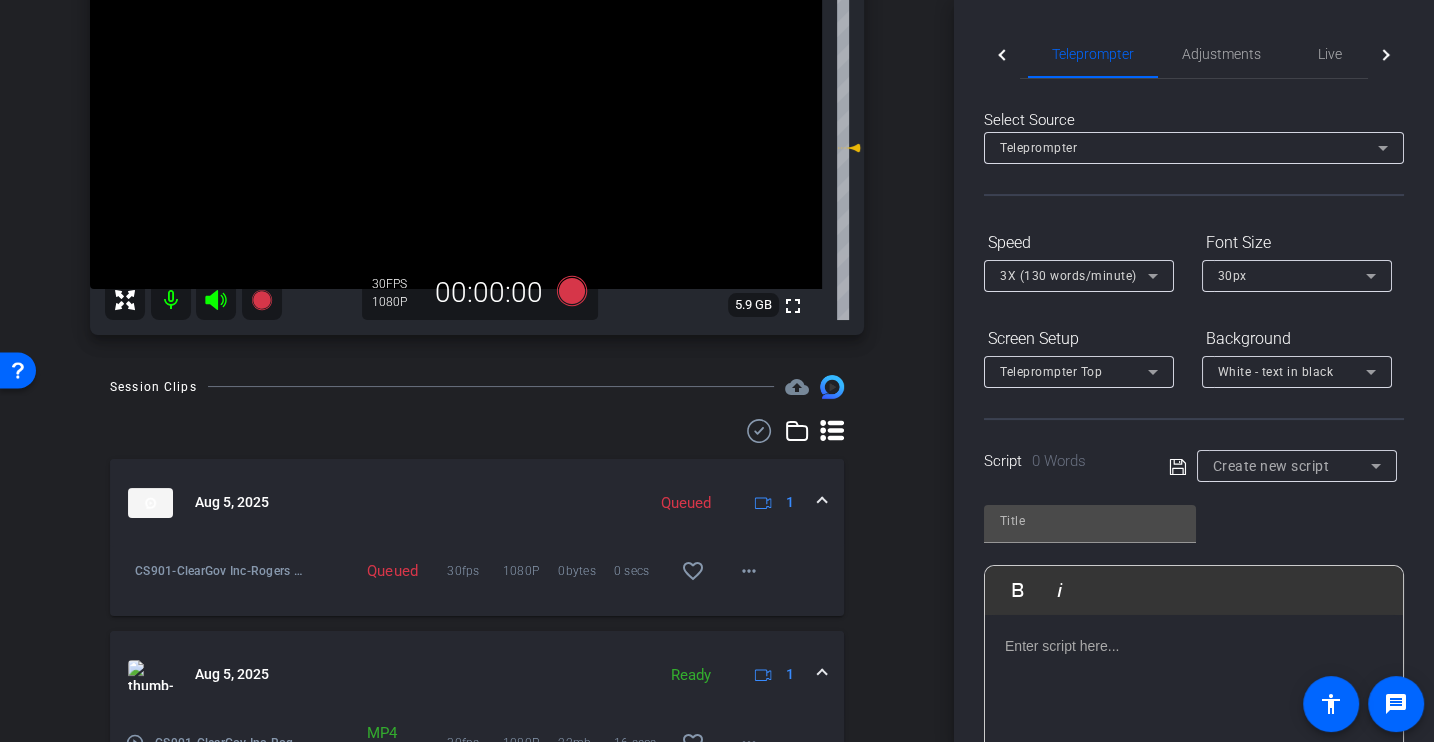 scroll, scrollTop: 0, scrollLeft: 0, axis: both 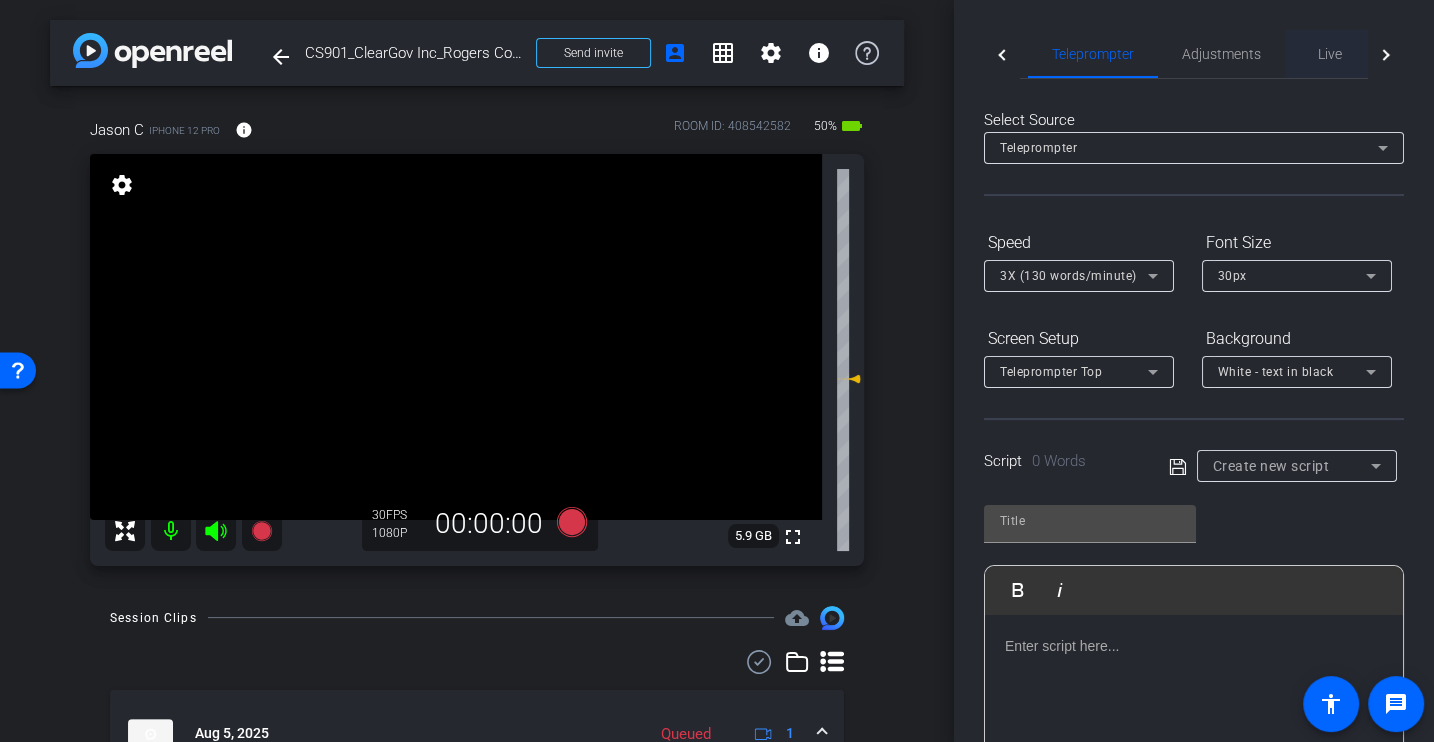 click on "Live" at bounding box center [1330, 54] 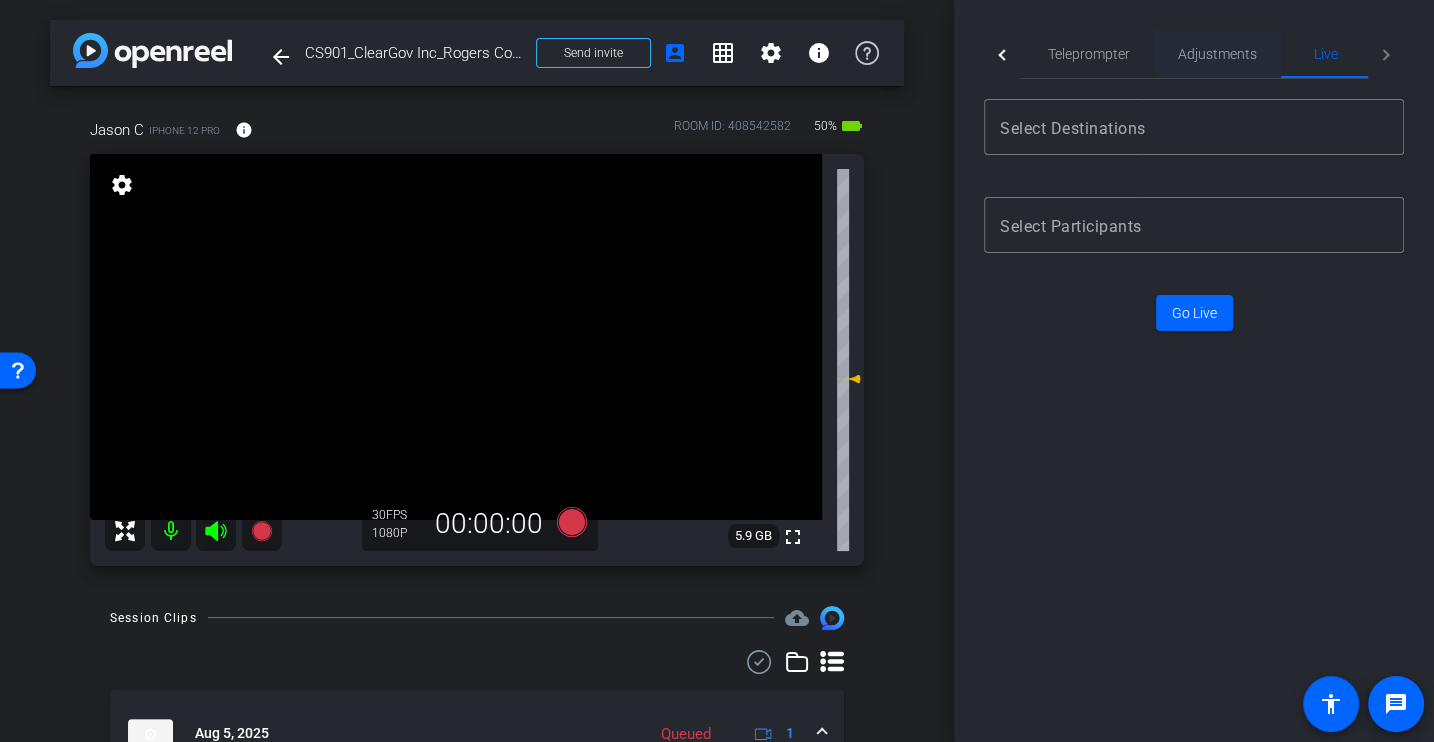 click on "Adjustments" at bounding box center [1217, 54] 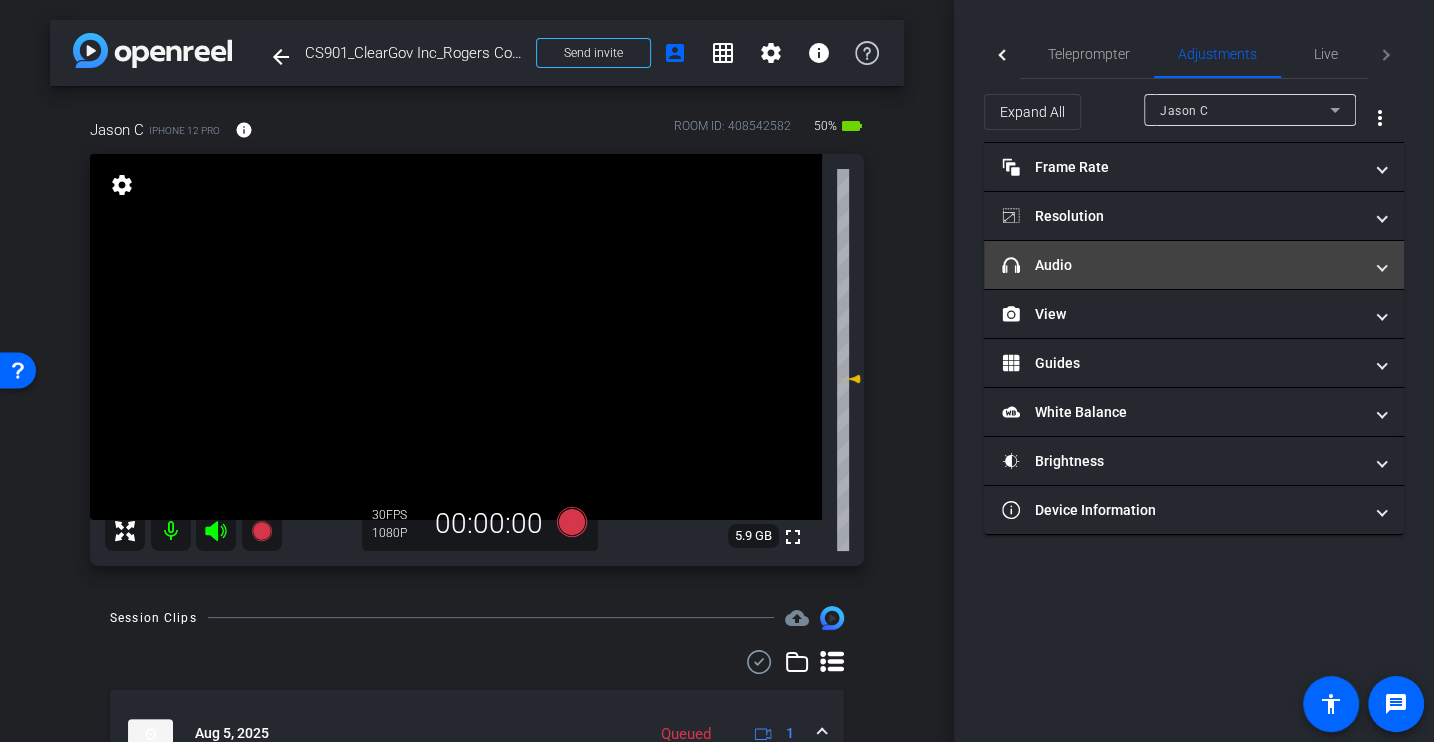 click on "headphone icon
Audio" at bounding box center (1182, 265) 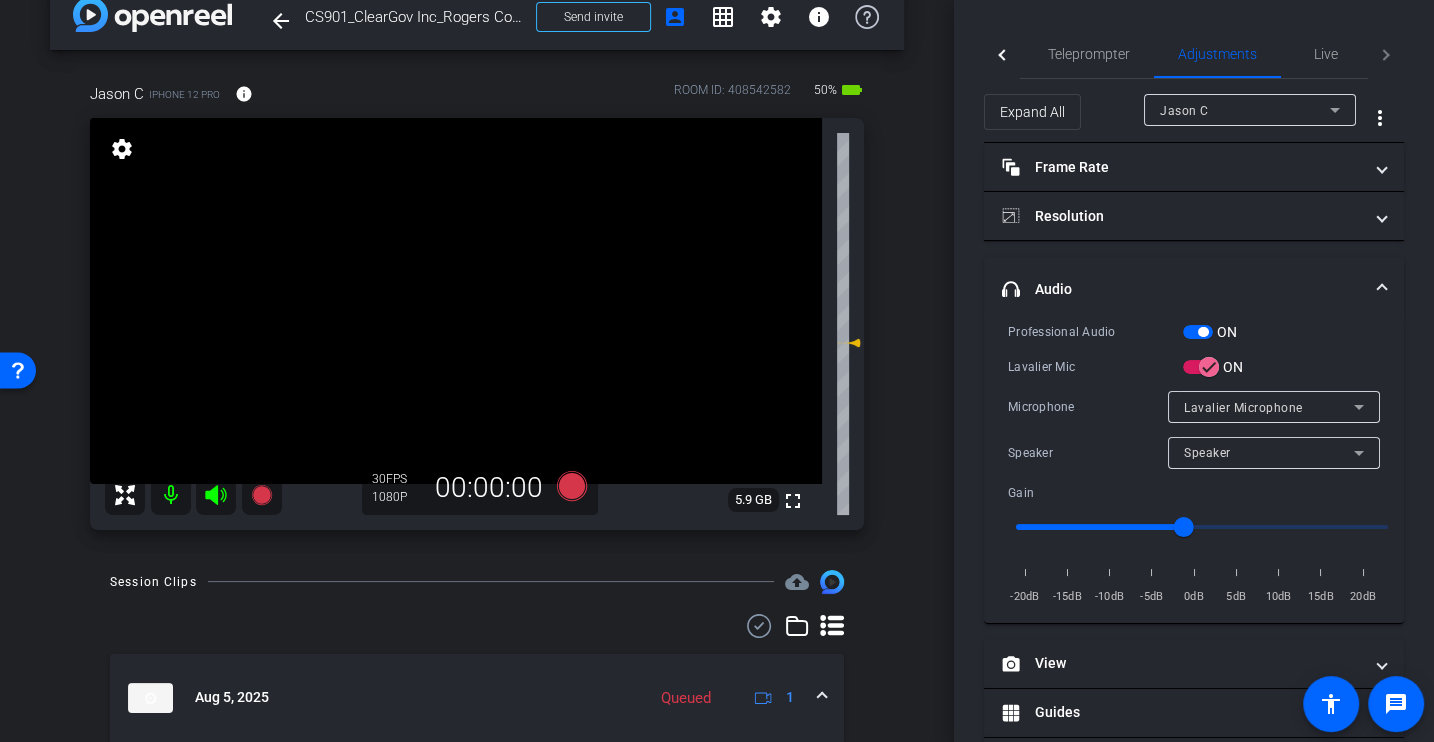 scroll, scrollTop: 32, scrollLeft: 0, axis: vertical 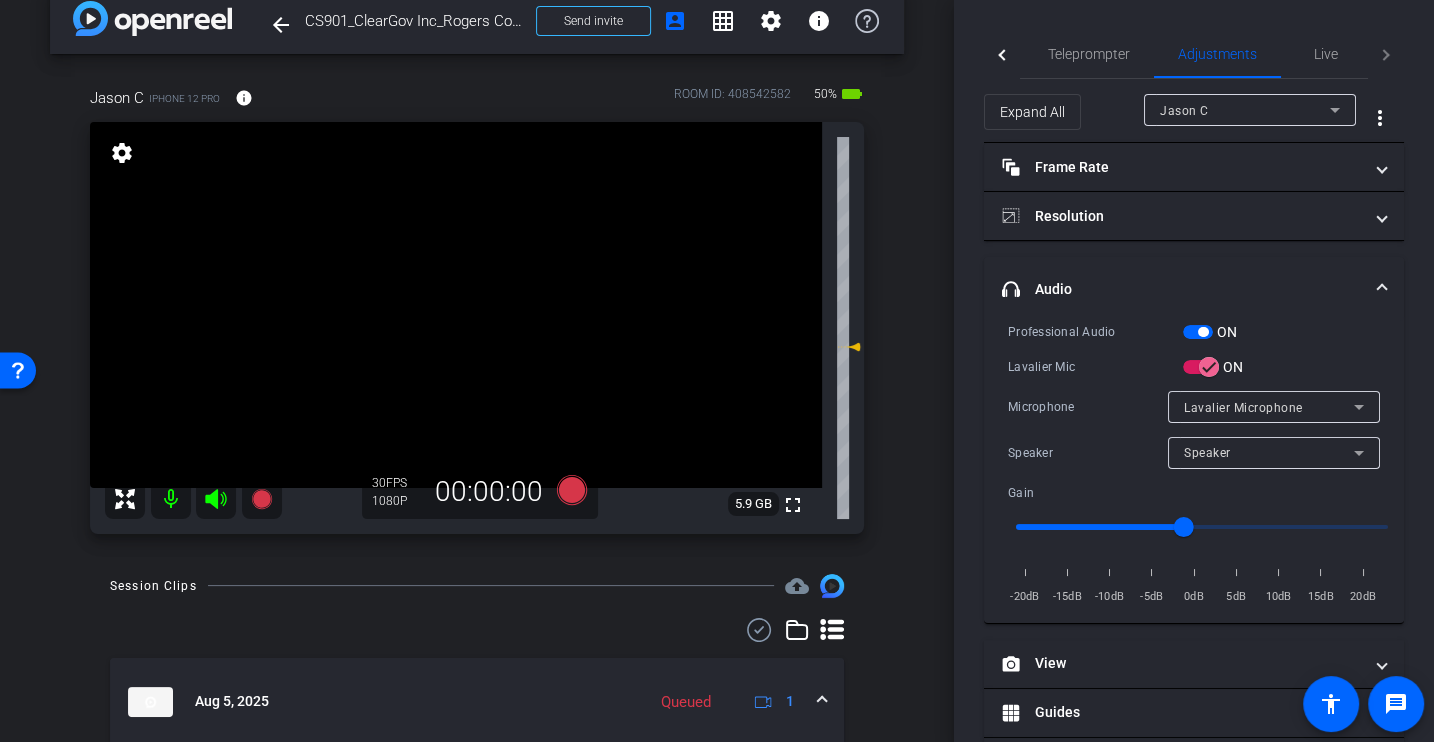 click on "arrow_back  CS901_ClearGov Inc_Rogers County_Jason Carini   Back to project   Send invite  account_box grid_on settings info
Jason C iPhone 12 Pro info ROOM ID: 408542582 50% battery_std fullscreen settings  5.9 GB
30 FPS  1080P   00:00:00
Session Clips   cloud_upload
Aug 5, 2025   Queued" at bounding box center (477, 339) 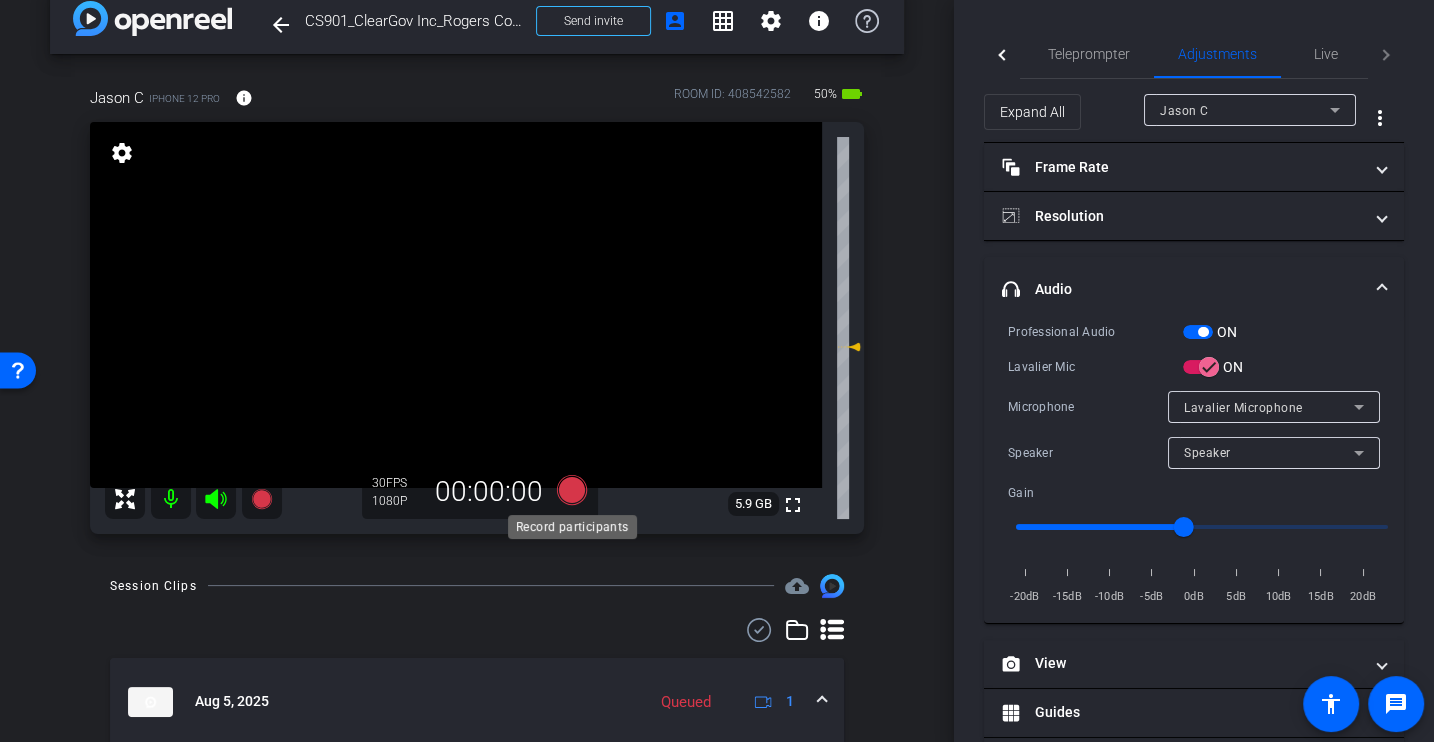 click 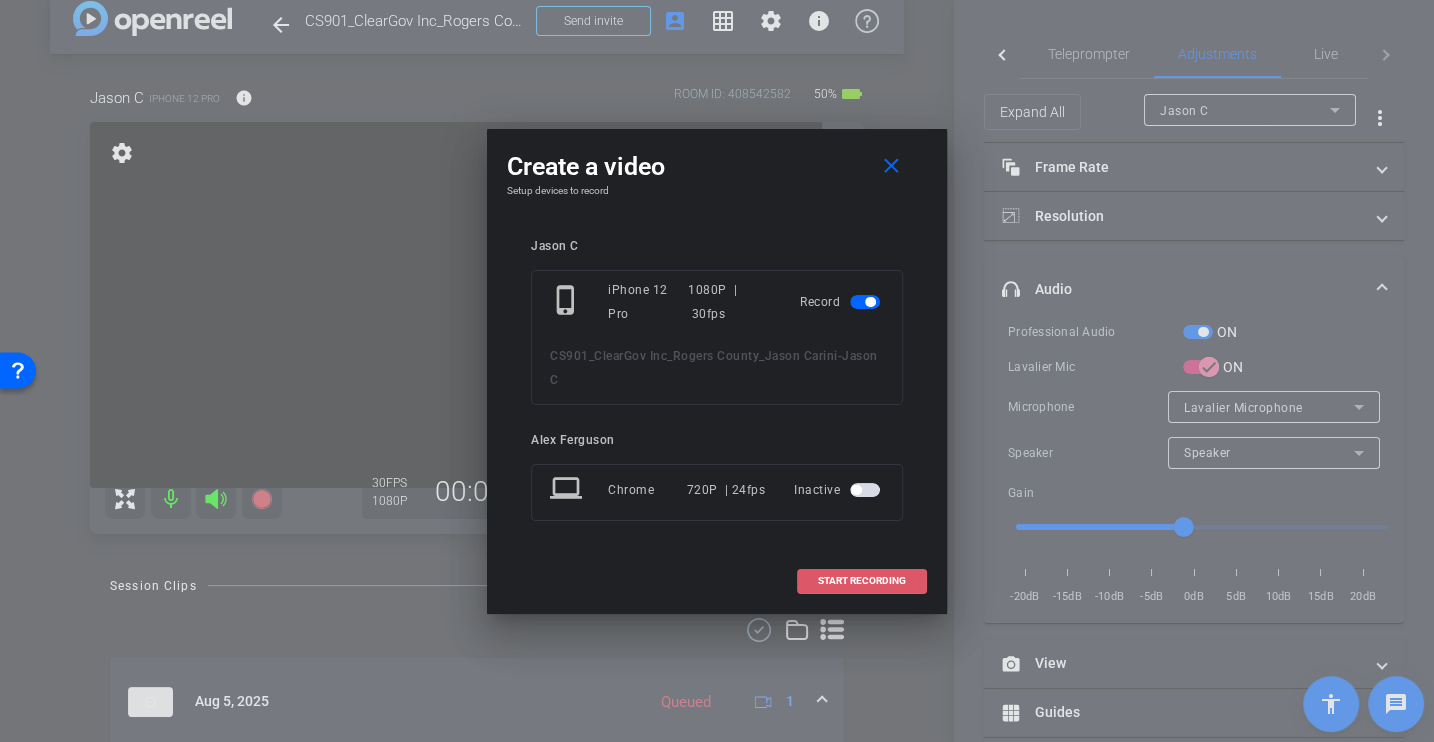 click on "START RECORDING" at bounding box center [862, 581] 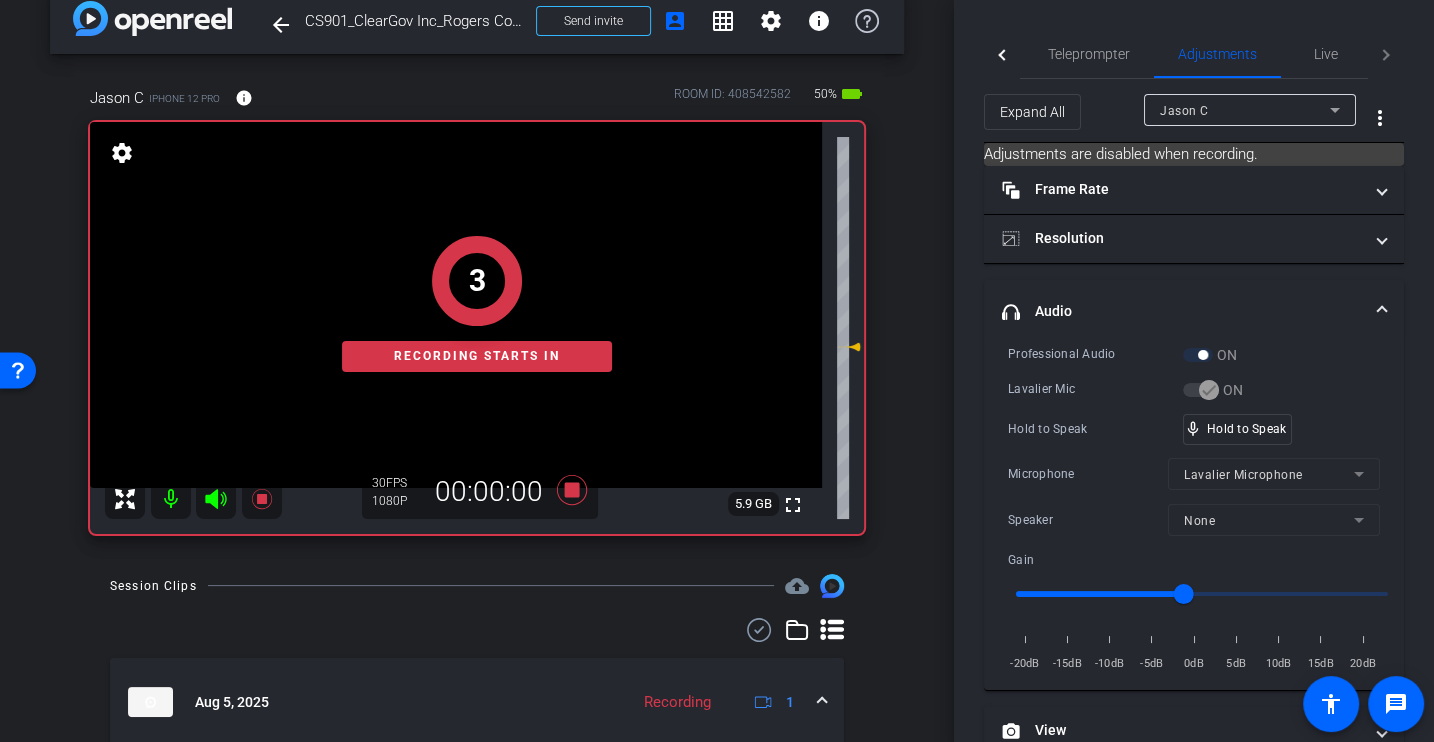 click on "Professional Audio  ON  Lavalier Mic  ON  Hold to Speak  mic_none Hold to Speak Microphone Lavalier Microphone Speaker None Gain -20dB -15dB -10dB -5dB 0dB 5dB 10dB 15dB 20dB" at bounding box center (1194, 509) 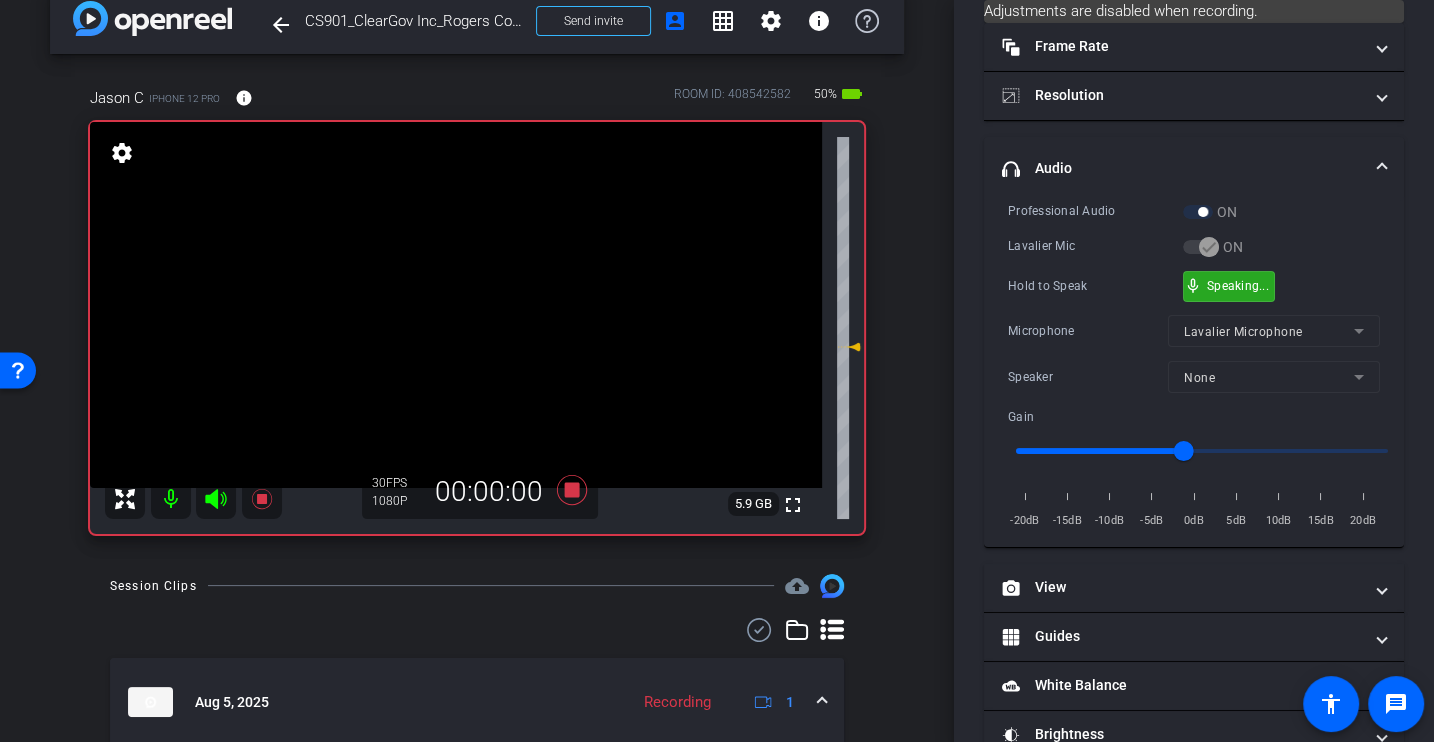 scroll, scrollTop: 234, scrollLeft: 0, axis: vertical 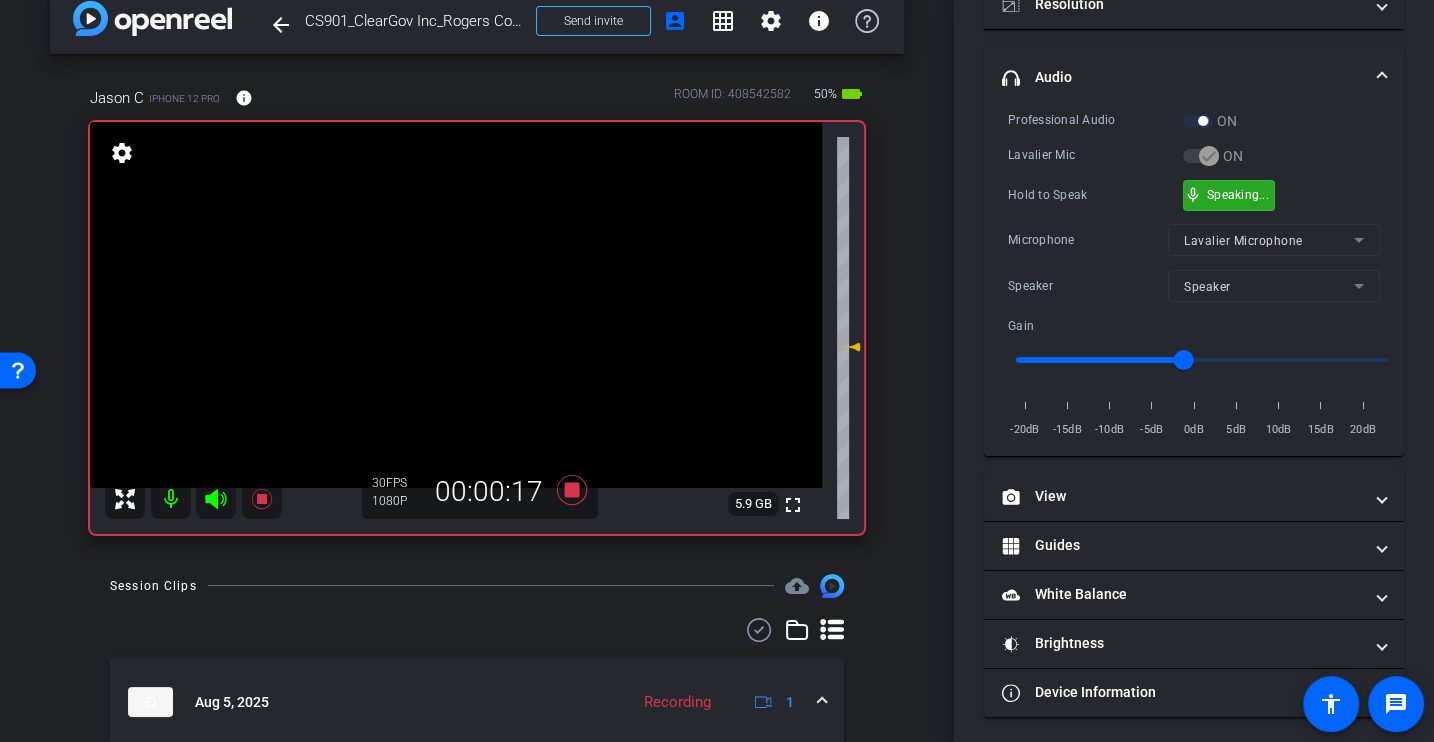 click on "Lavalier Mic" at bounding box center (1095, 155) 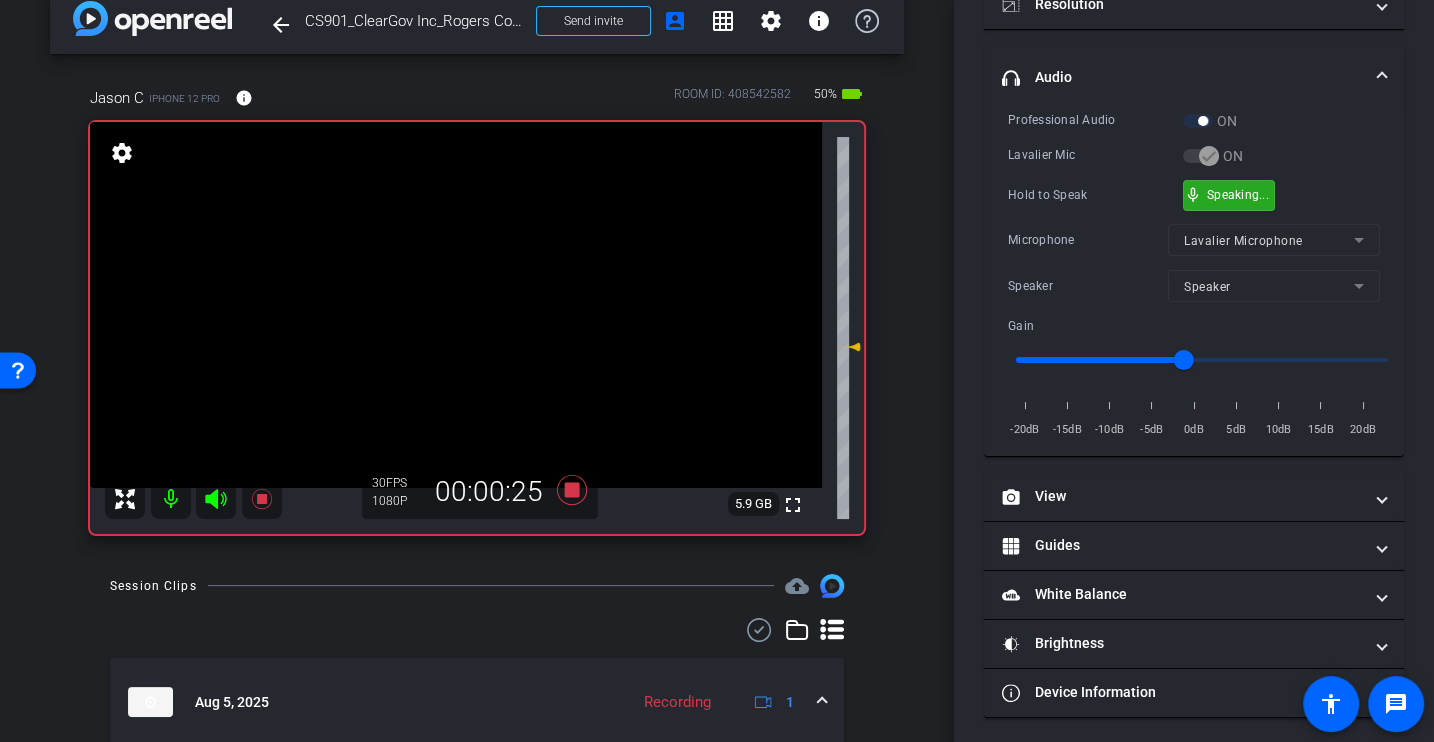 click on "Professional Audio  ON  Lavalier Mic  ON  Hold to Speak  mic_none Speaking... Microphone Lavalier Microphone Speaker Speaker Gain -20dB -15dB -10dB -5dB 0dB 5dB 10dB 15dB 20dB" at bounding box center [1194, 275] 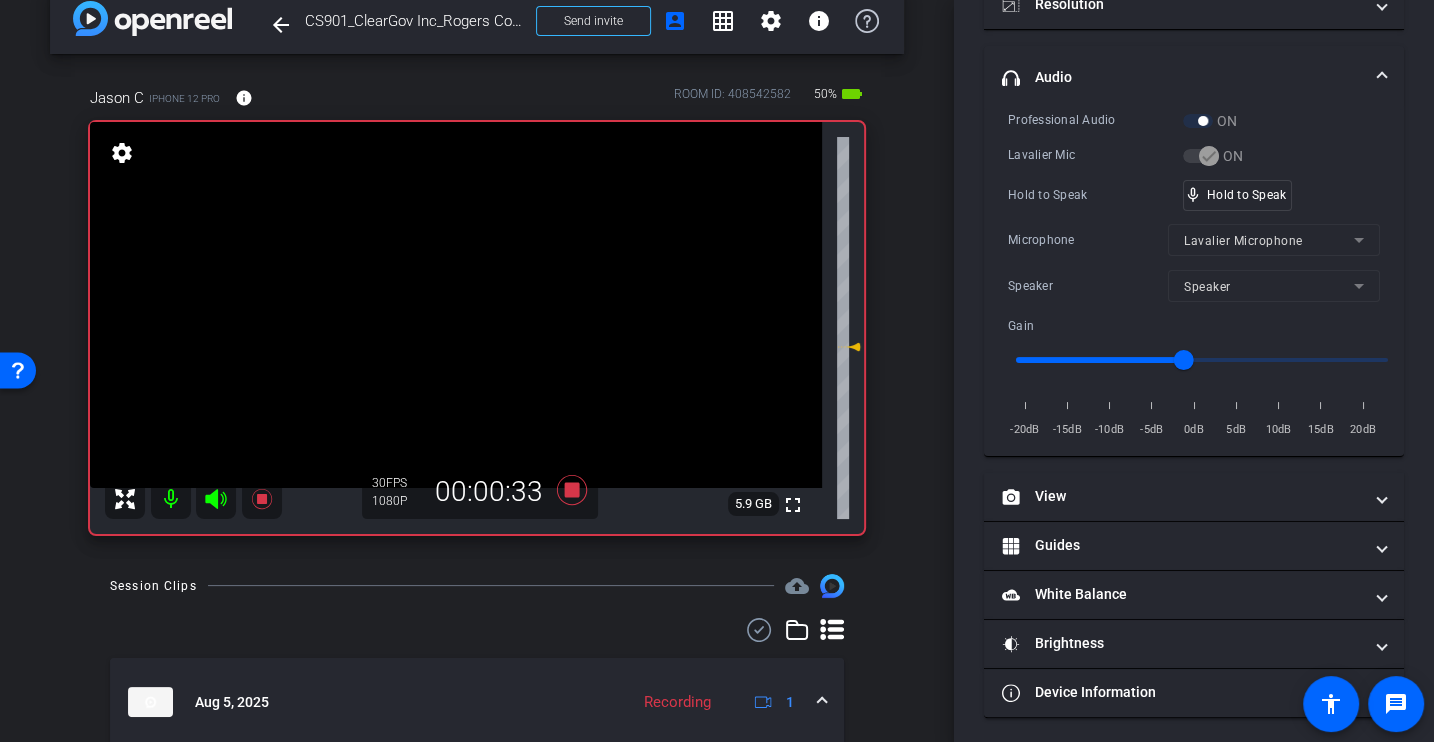 click on "Professional Audio  ON  Lavalier Mic  ON  Hold to Speak  mic_none Hold to Speak Microphone Lavalier Microphone Speaker Speaker Gain -20dB -15dB -10dB -5dB 0dB 5dB 10dB 15dB 20dB" at bounding box center [1194, 275] 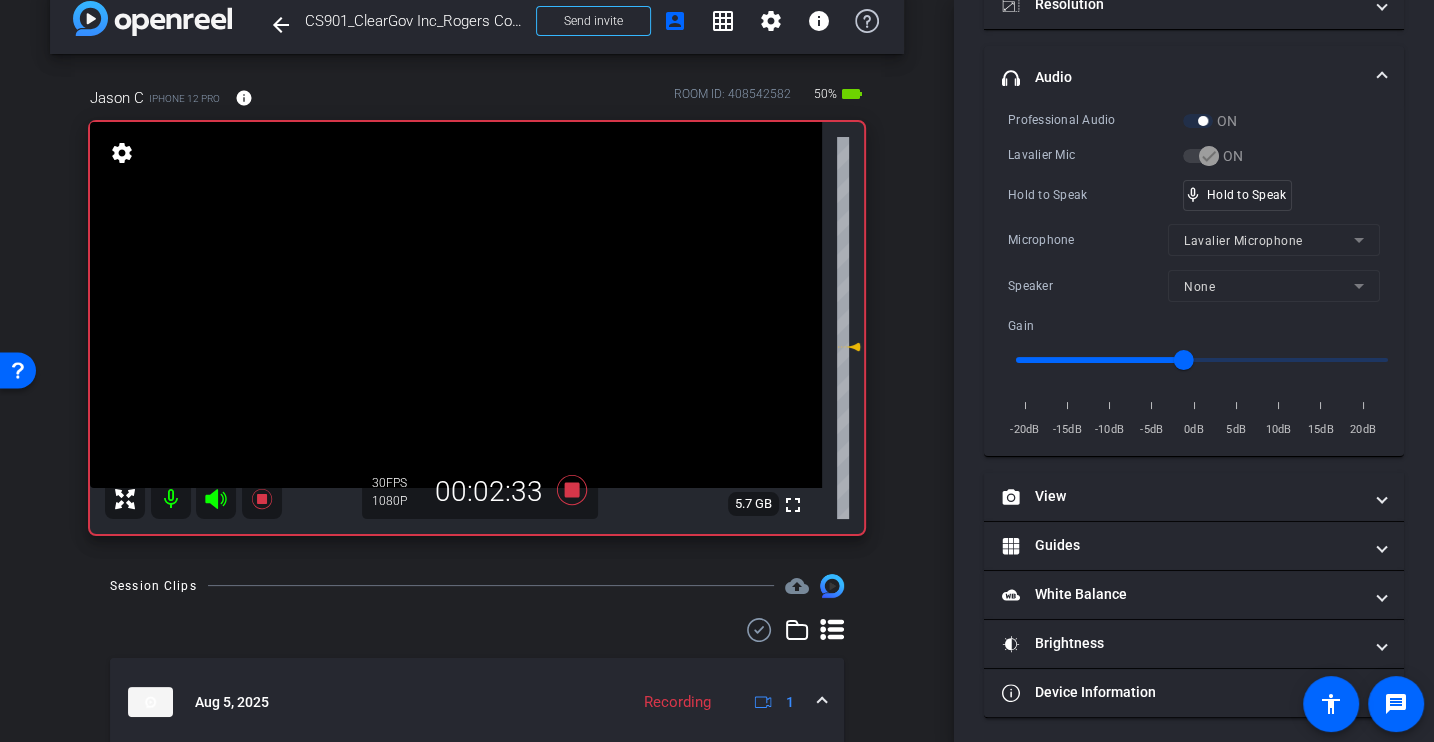 scroll, scrollTop: 0, scrollLeft: 0, axis: both 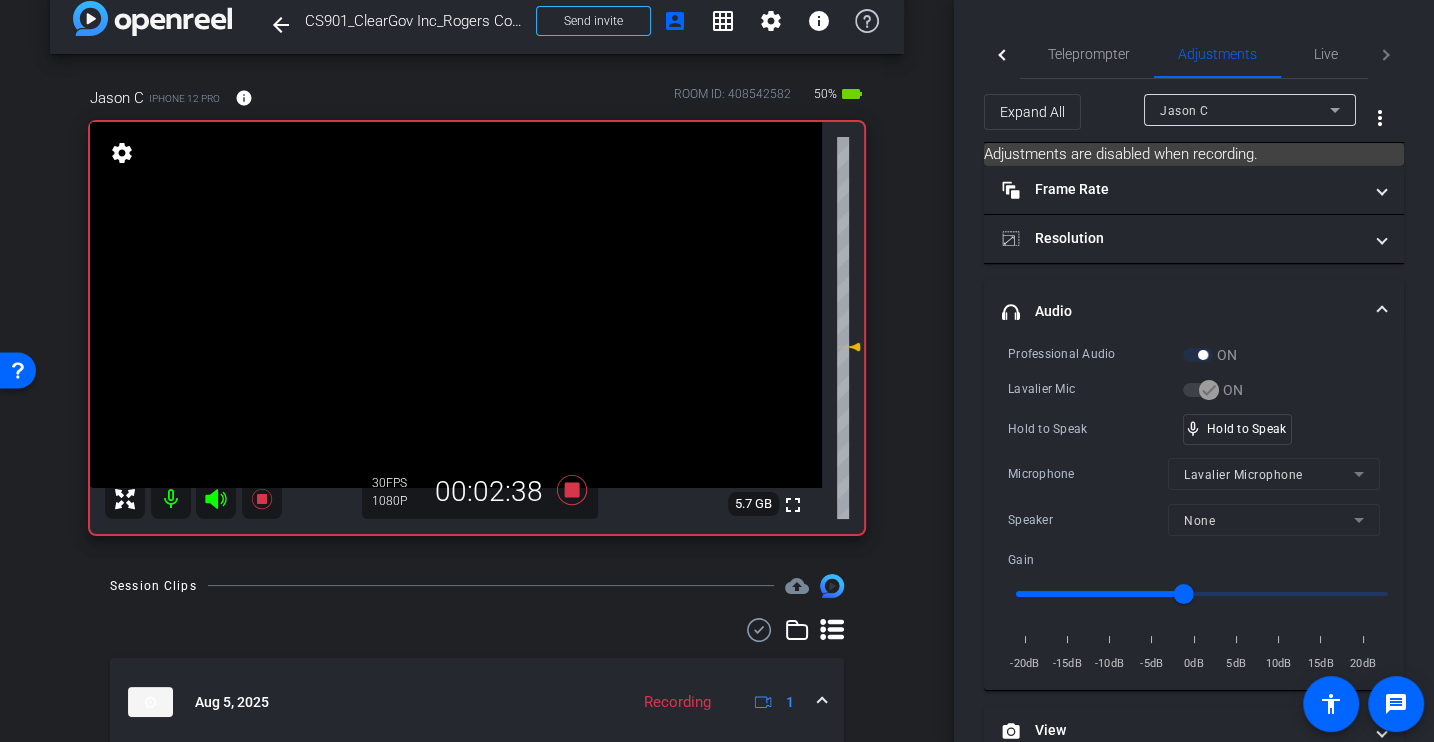 click on "Professional Audio  ON  Lavalier Mic  ON  Hold to Speak  mic_none Hold to Speak Microphone Lavalier Microphone Speaker None Gain -20dB -15dB -10dB -5dB 0dB 5dB 10dB 15dB 20dB" at bounding box center (1194, 509) 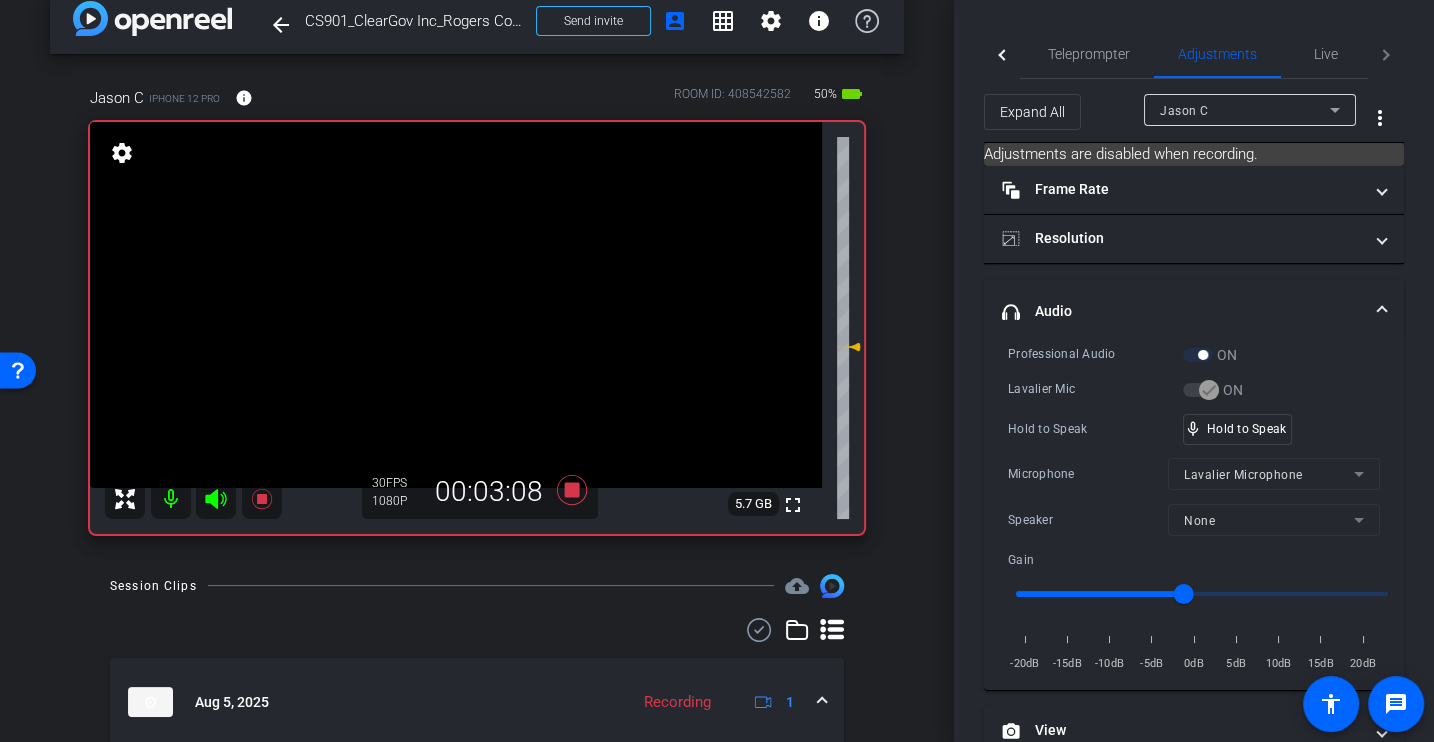 click on "Lavalier Mic" at bounding box center (1095, 389) 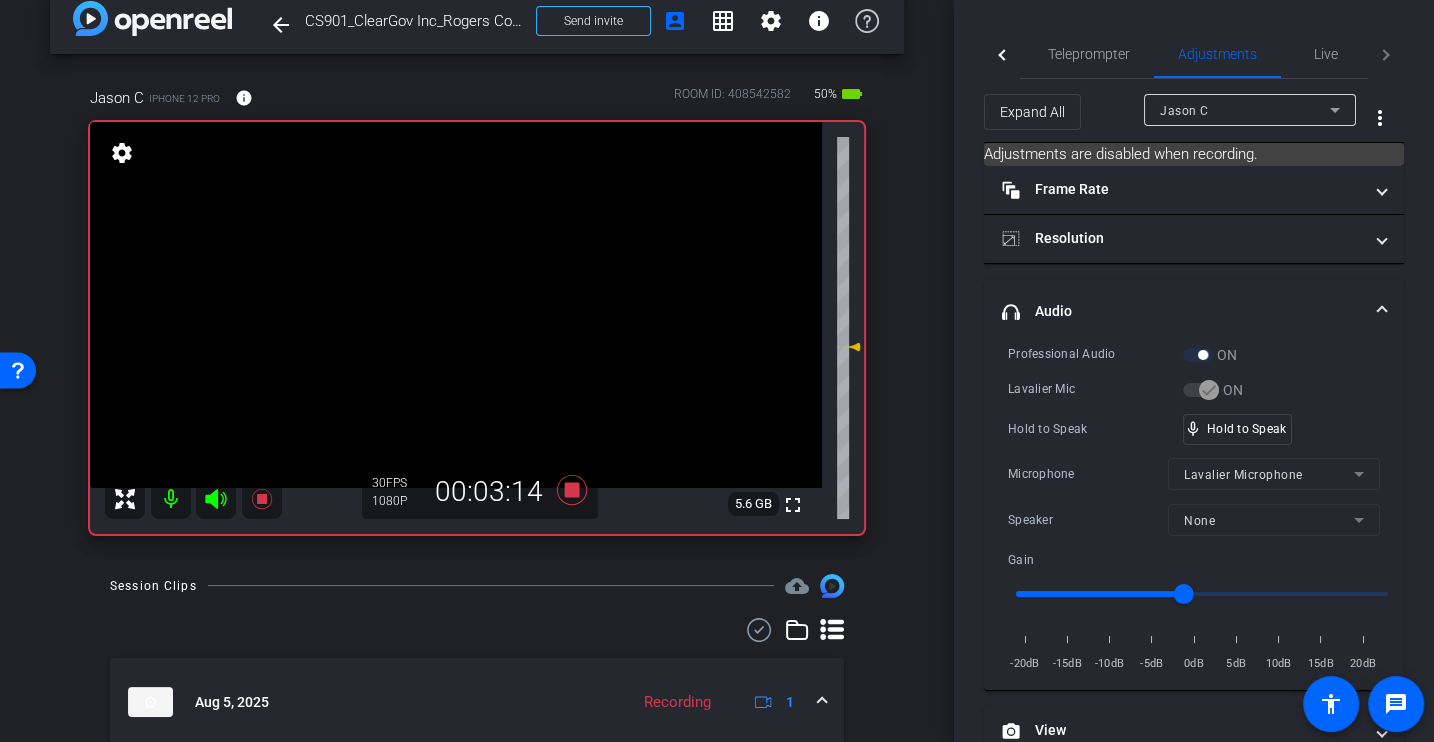 click on "Hold to Speak" at bounding box center (1095, 429) 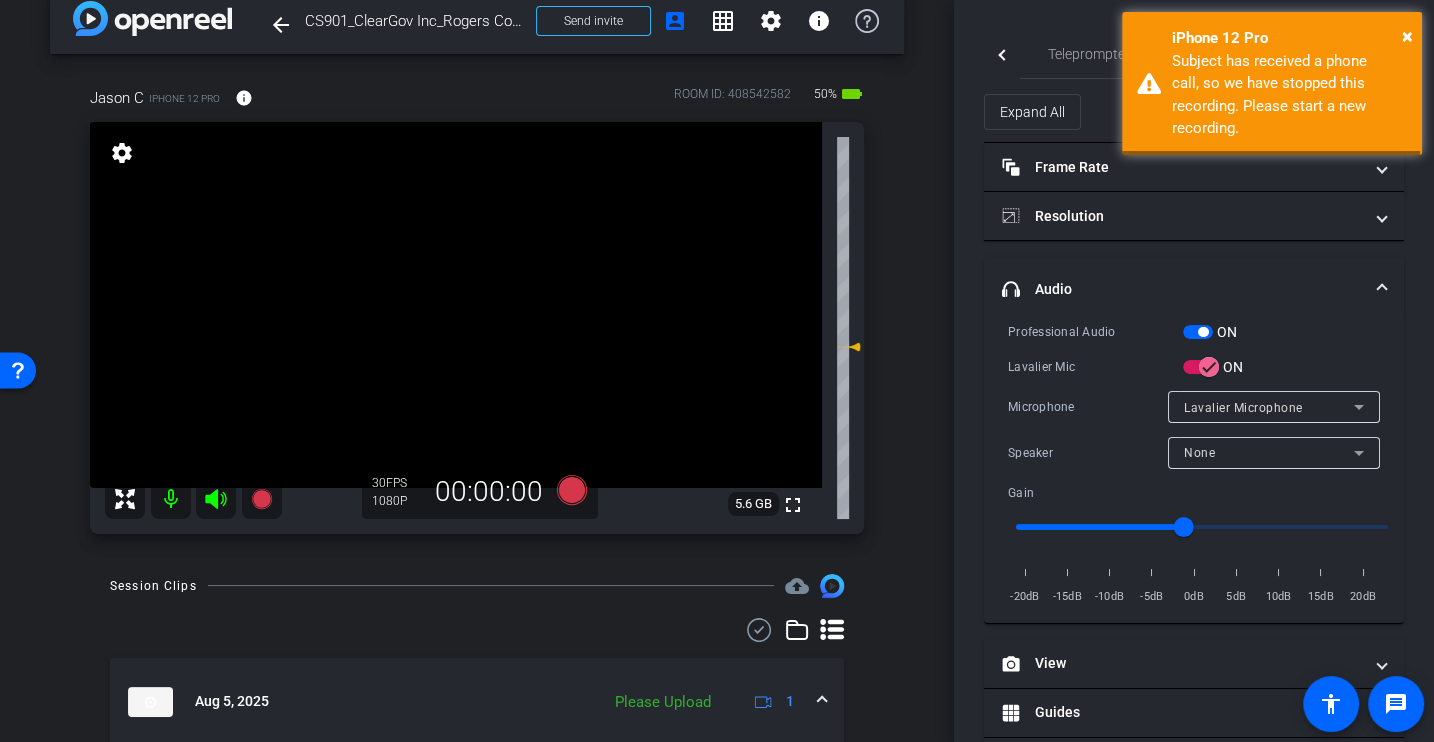click on "Professional Audio  ON  Lavalier Mic  ON  Microphone Lavalier Microphone Speaker None Gain -20dB -15dB -10dB -5dB 0dB 5dB 10dB 15dB 20dB" at bounding box center [1194, 464] 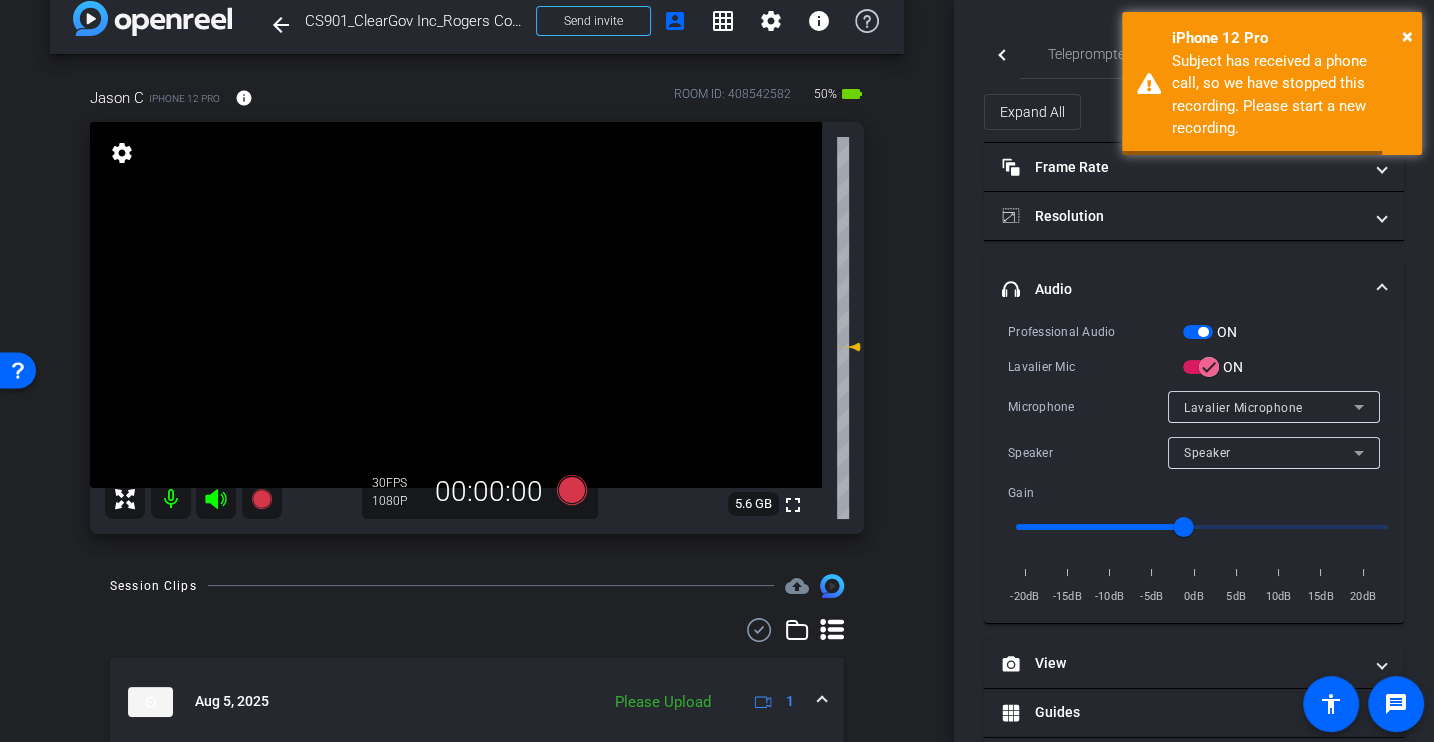 click on "Lavalier Mic" at bounding box center [1095, 367] 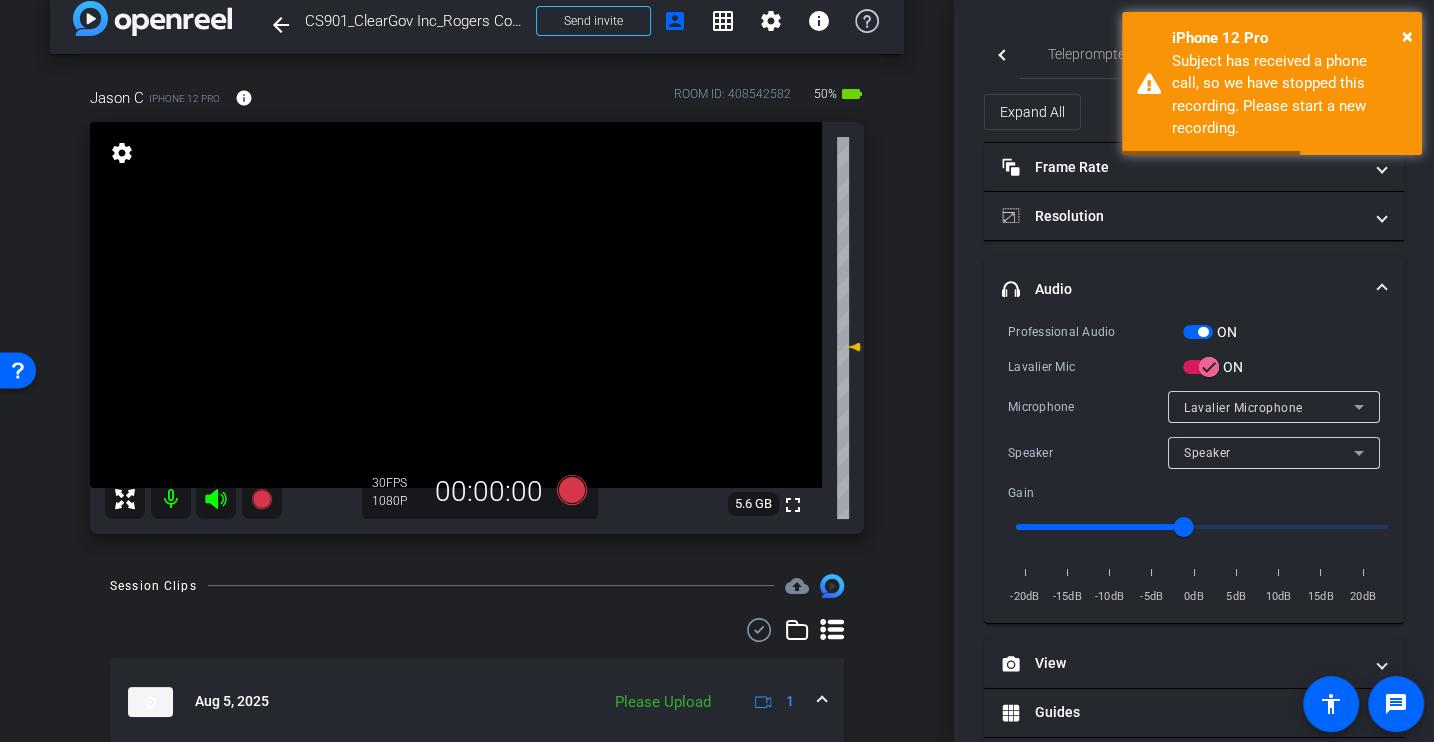 click 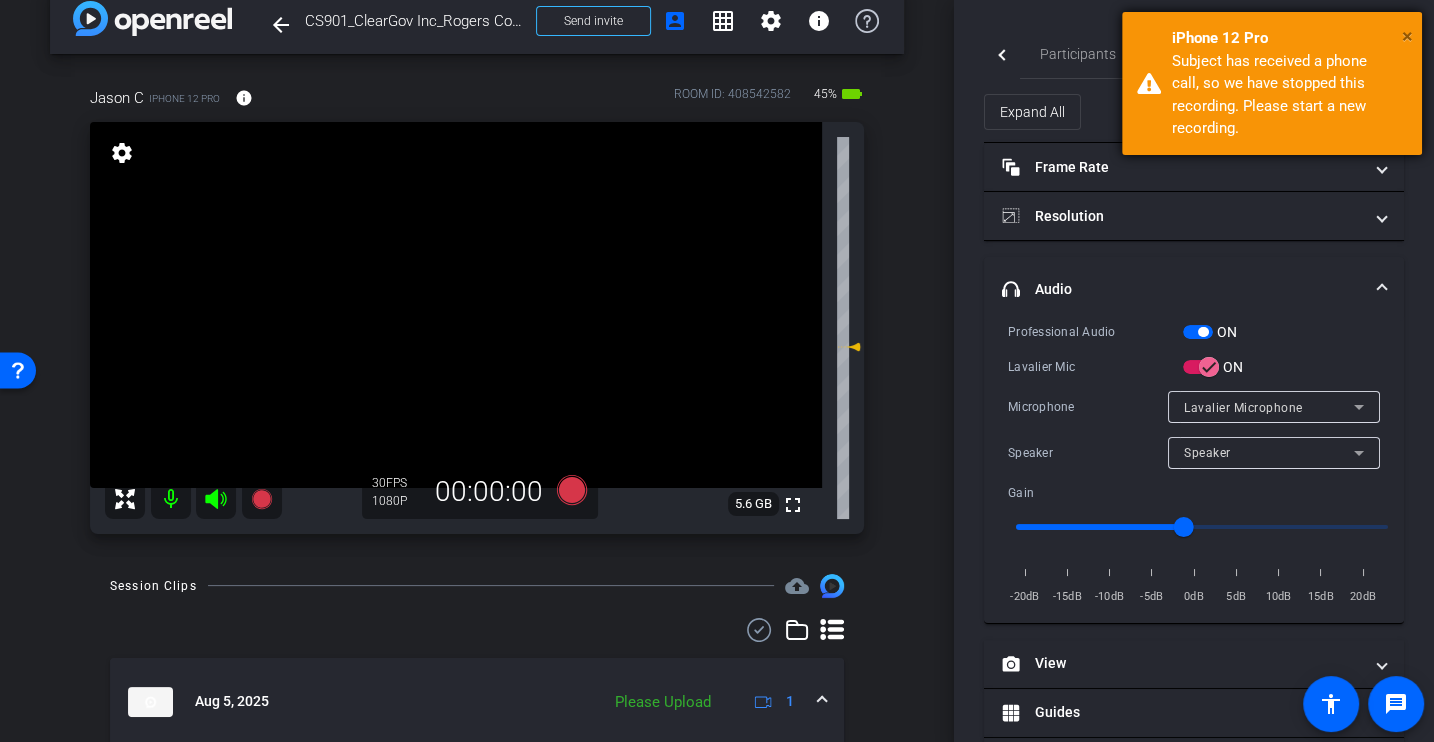 click on "×" at bounding box center (1407, 36) 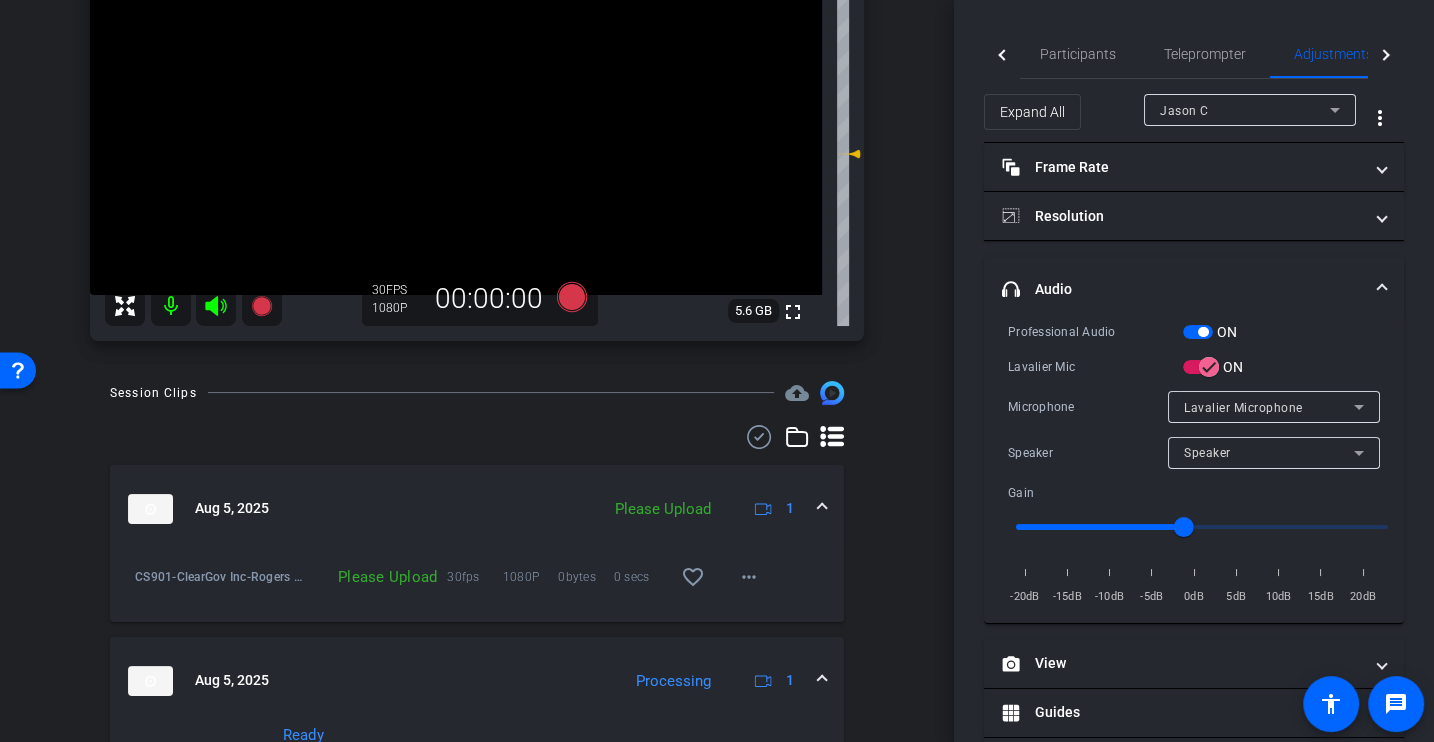 scroll, scrollTop: 223, scrollLeft: 0, axis: vertical 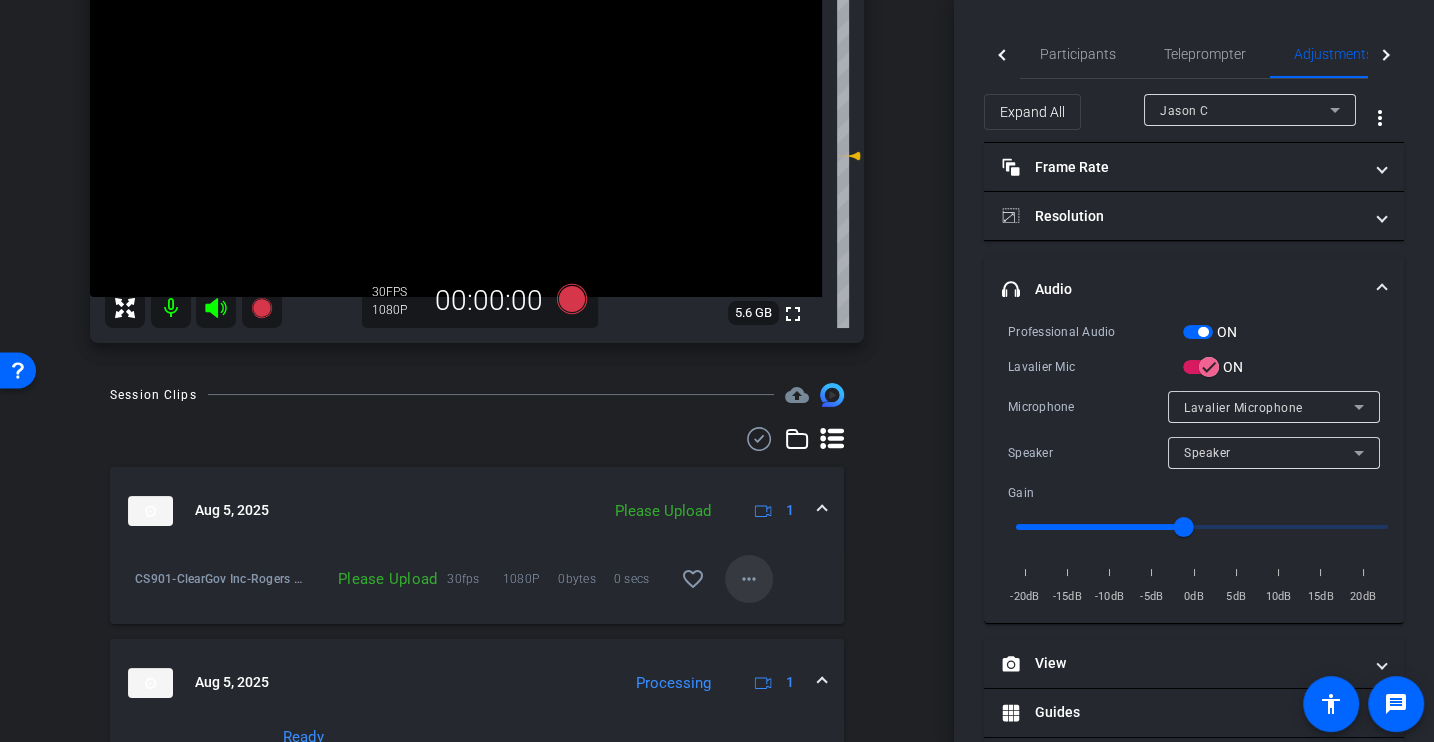 click on "more_horiz" at bounding box center [749, 579] 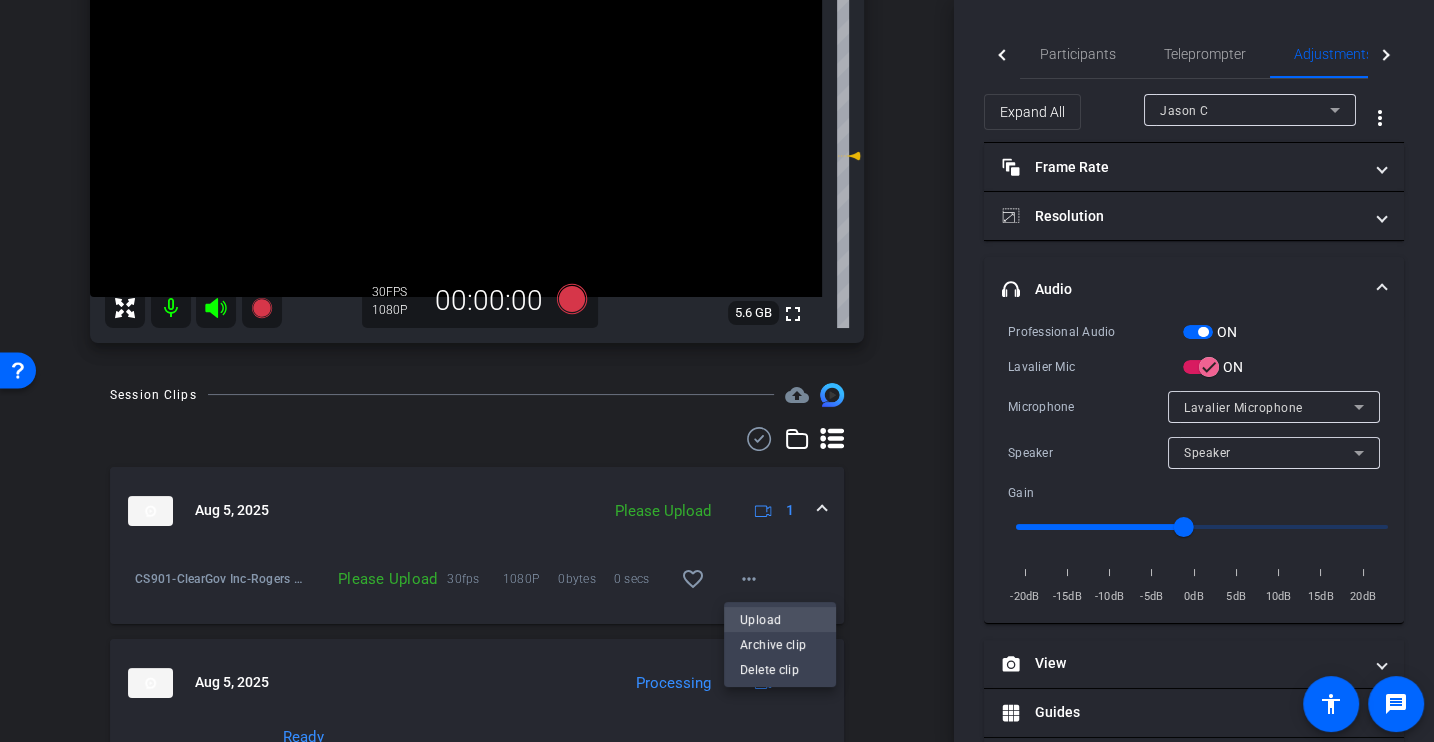 click on "Upload   Archive clip   Delete clip" at bounding box center (717, 371) 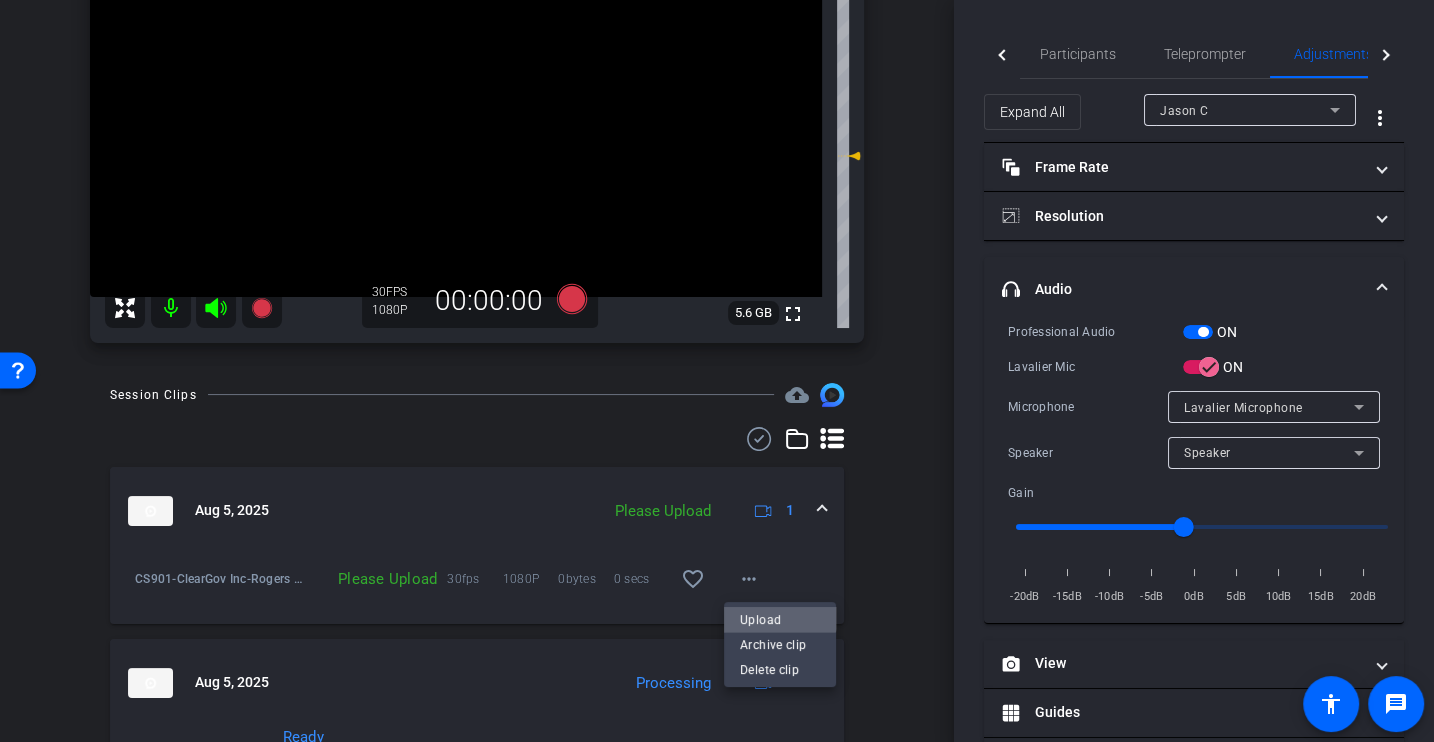 click on "Upload" at bounding box center (780, 620) 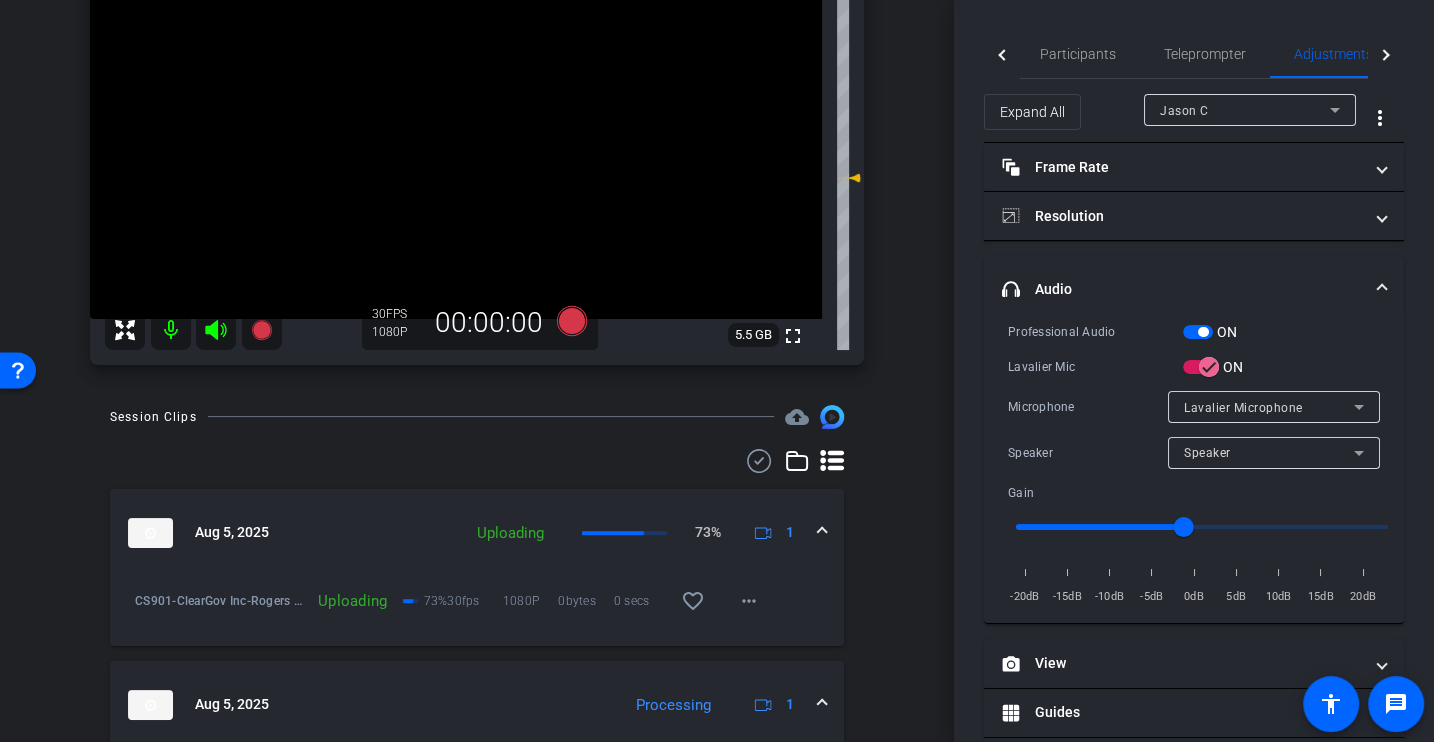 scroll, scrollTop: 0, scrollLeft: 0, axis: both 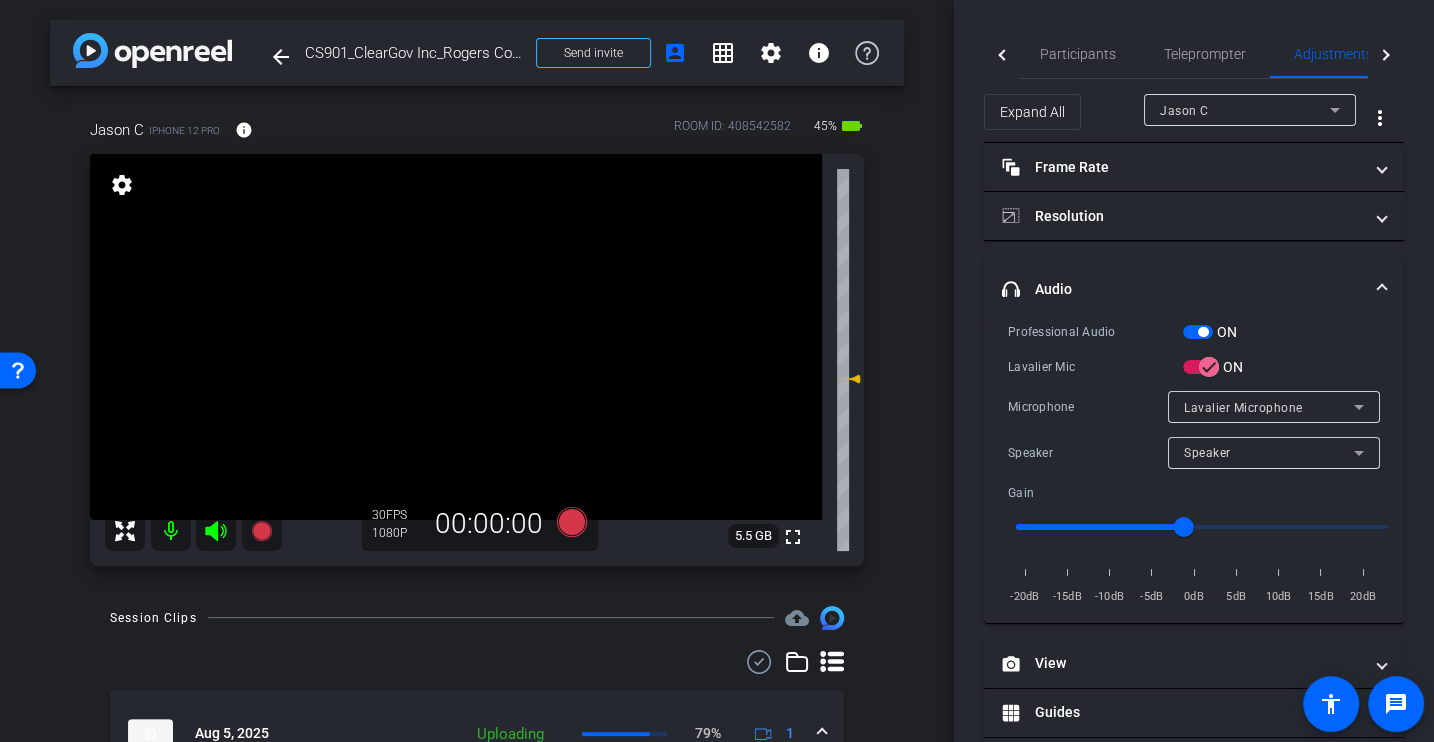 click on "Microphone" at bounding box center [1088, 407] 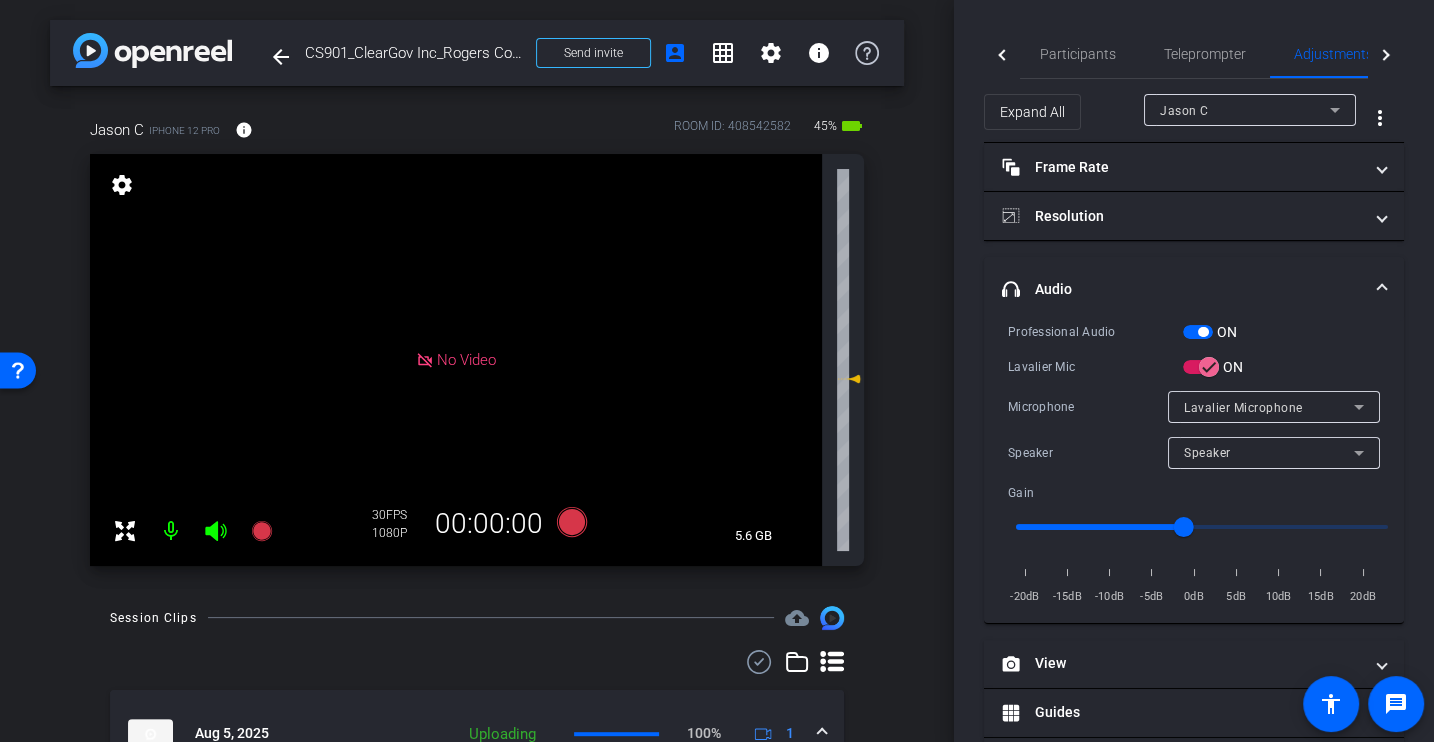 click on "Lavalier Mic" at bounding box center [1095, 367] 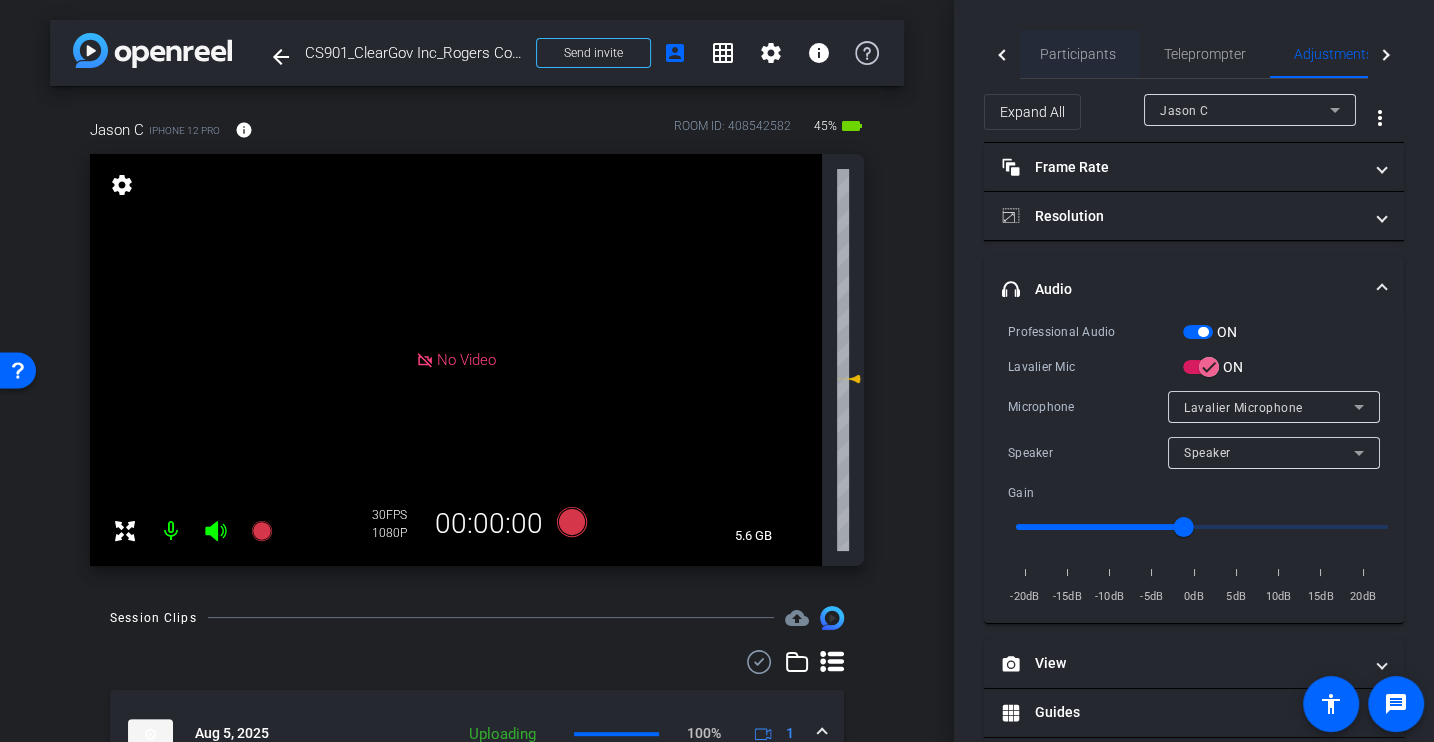 click on "Participants" at bounding box center (1078, 54) 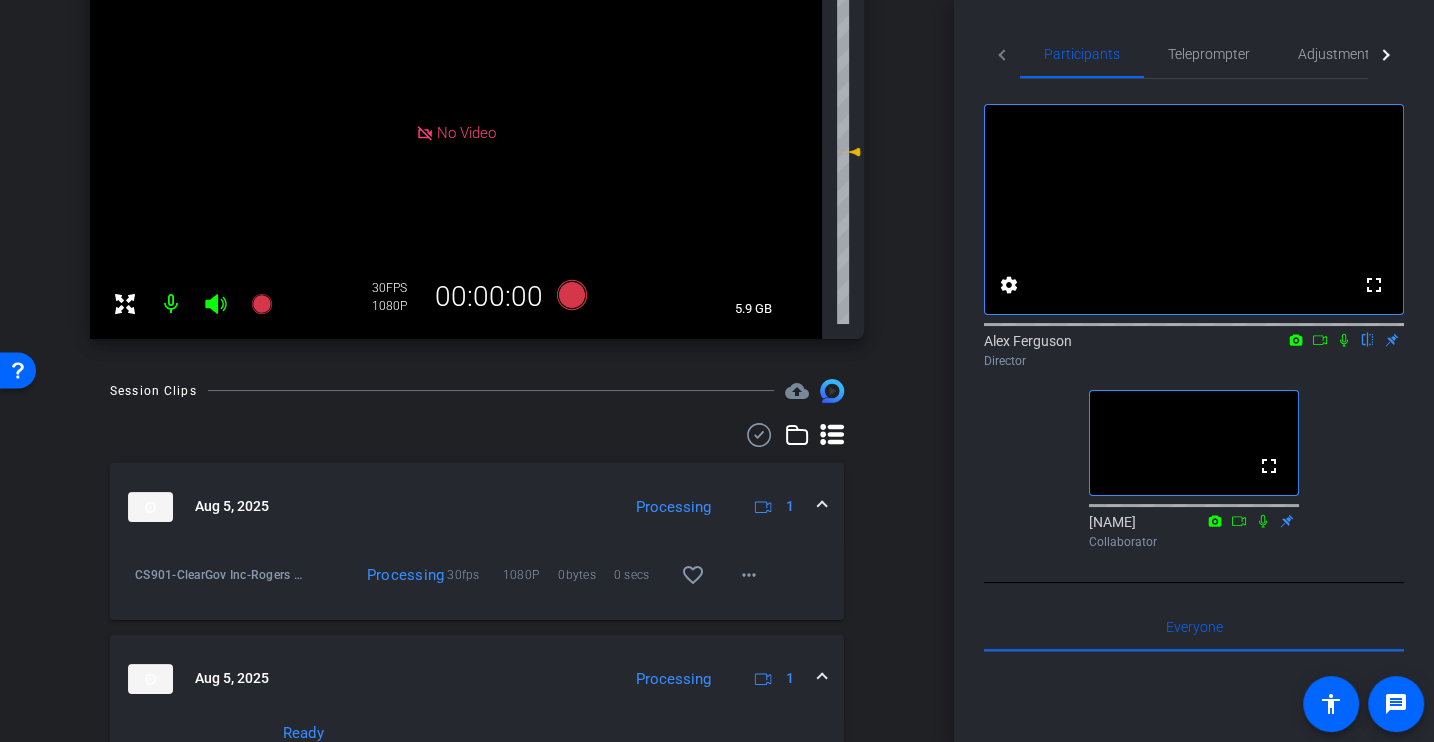 scroll, scrollTop: 0, scrollLeft: 0, axis: both 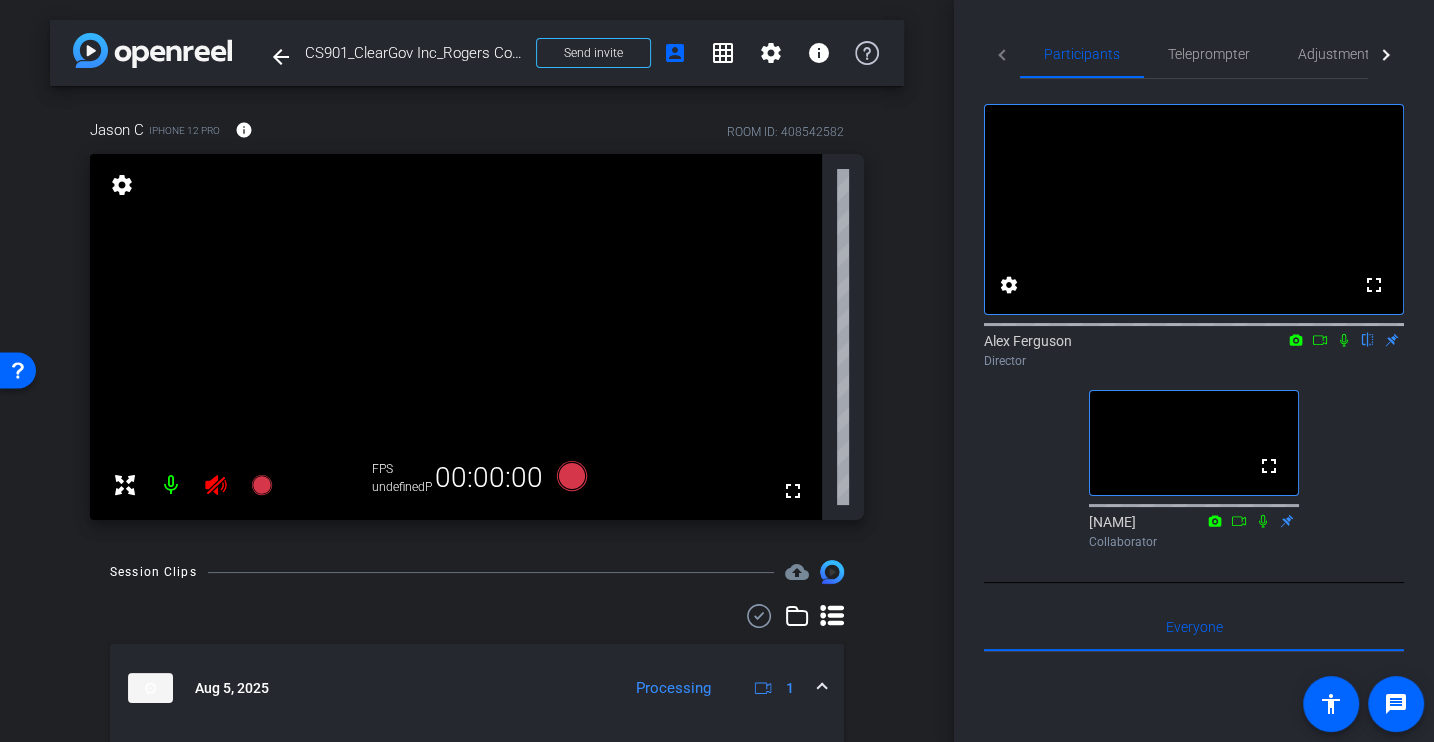 click on "fullscreen settings  Alex Ferguson
flip
Director  fullscreen  Jason
Collaborator" 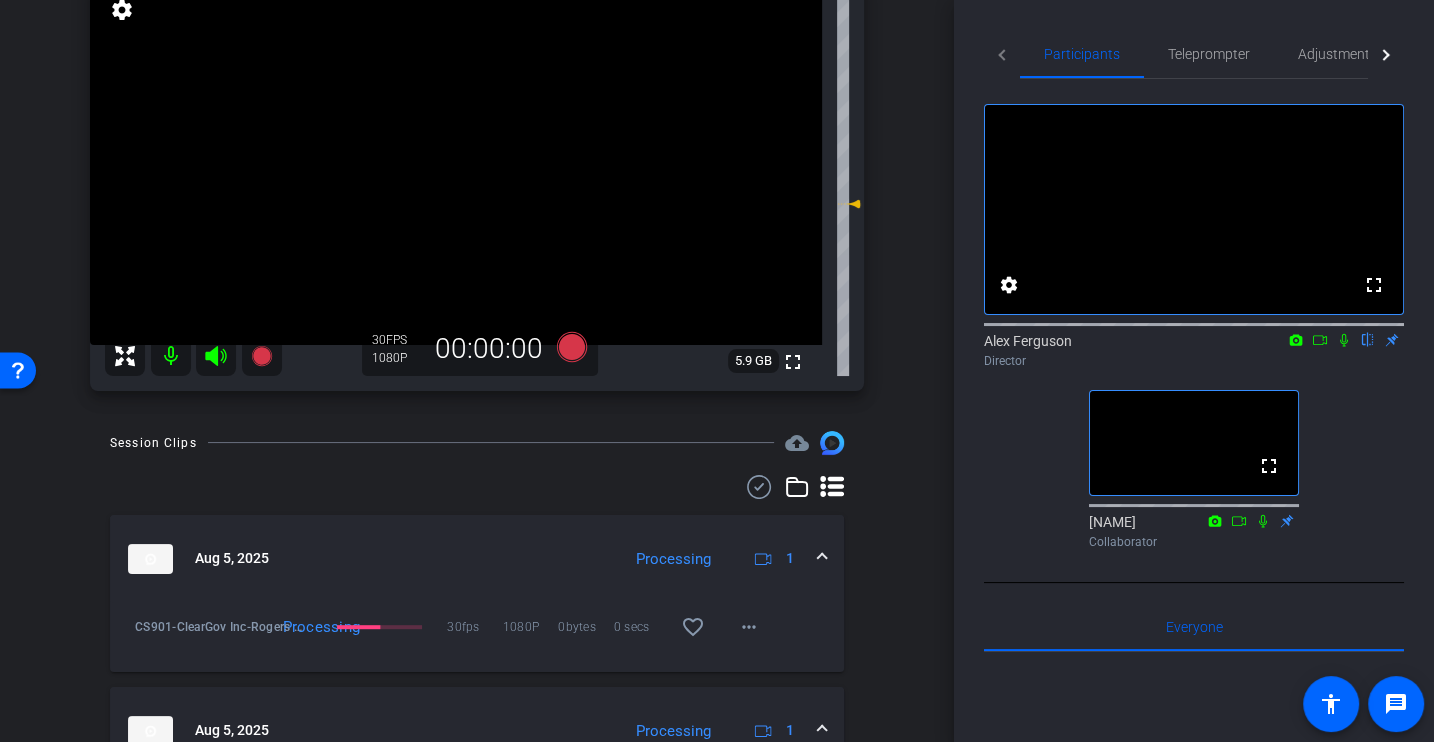 scroll, scrollTop: 0, scrollLeft: 0, axis: both 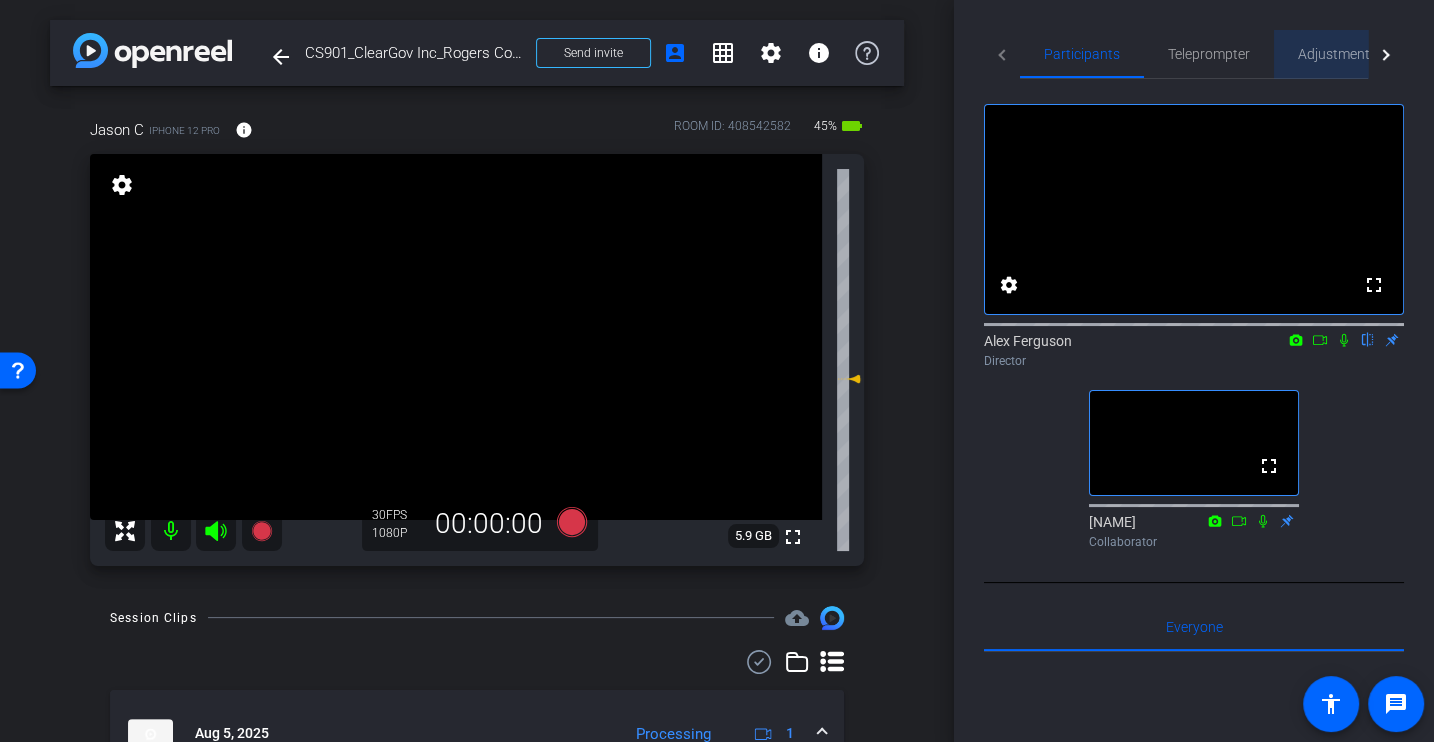 click on "Adjustments" at bounding box center (1337, 54) 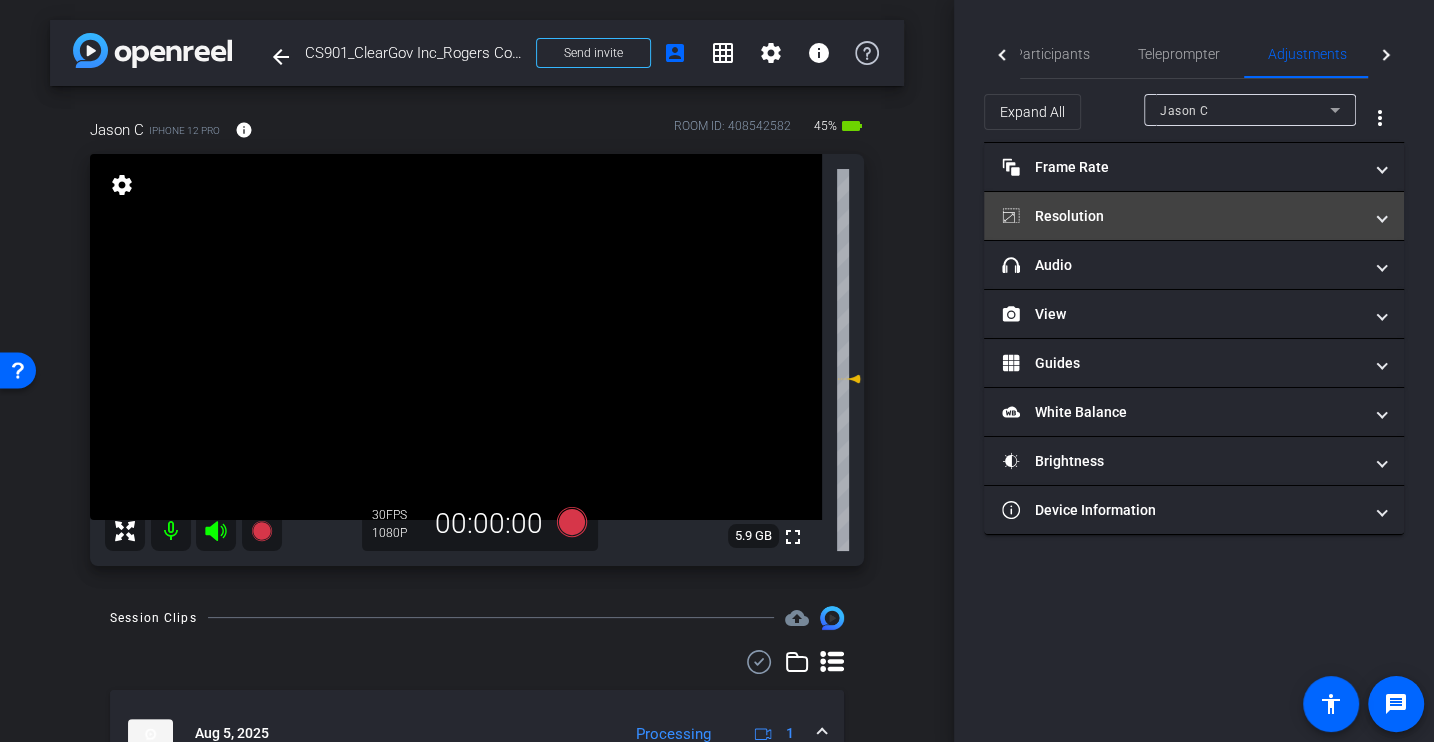 click on "Resolution" at bounding box center (1182, 216) 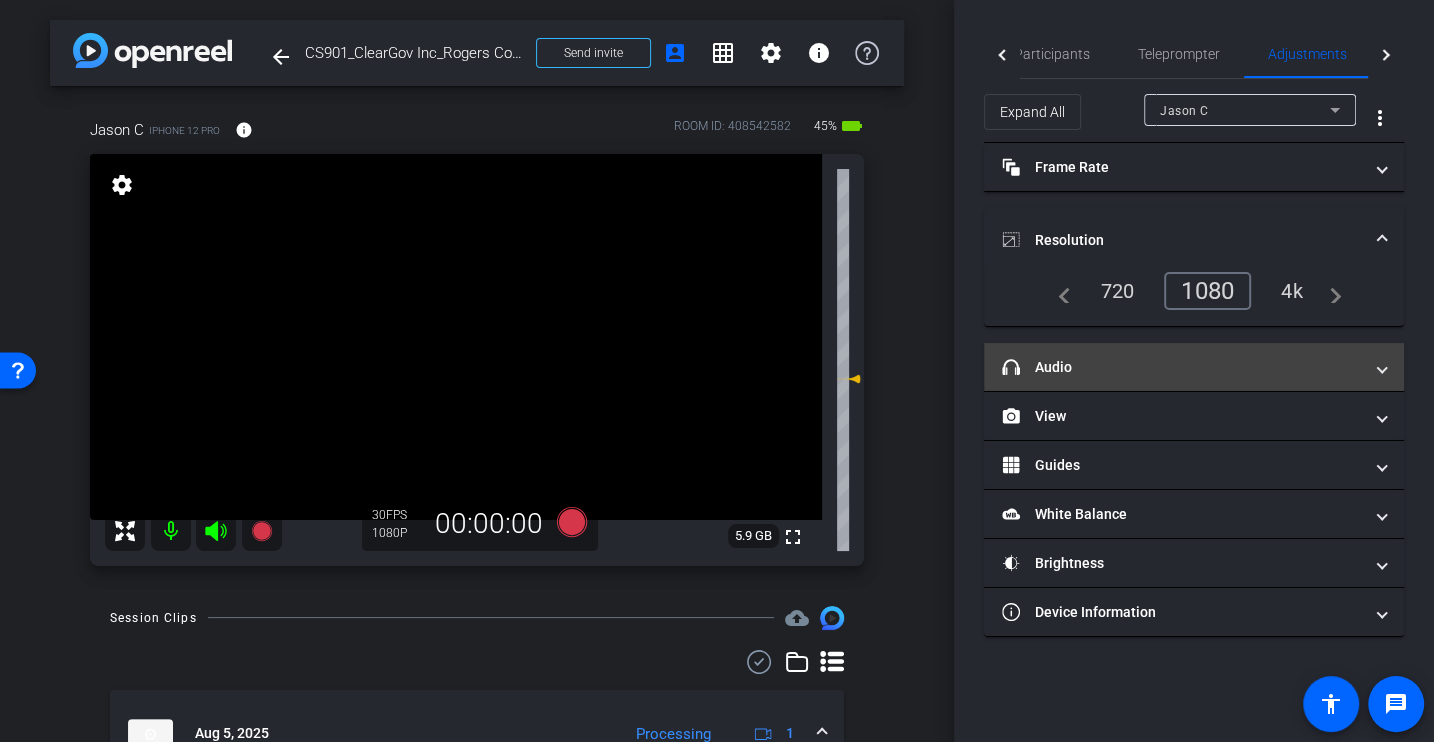 click on "headphone icon
Audio" at bounding box center [1194, 367] 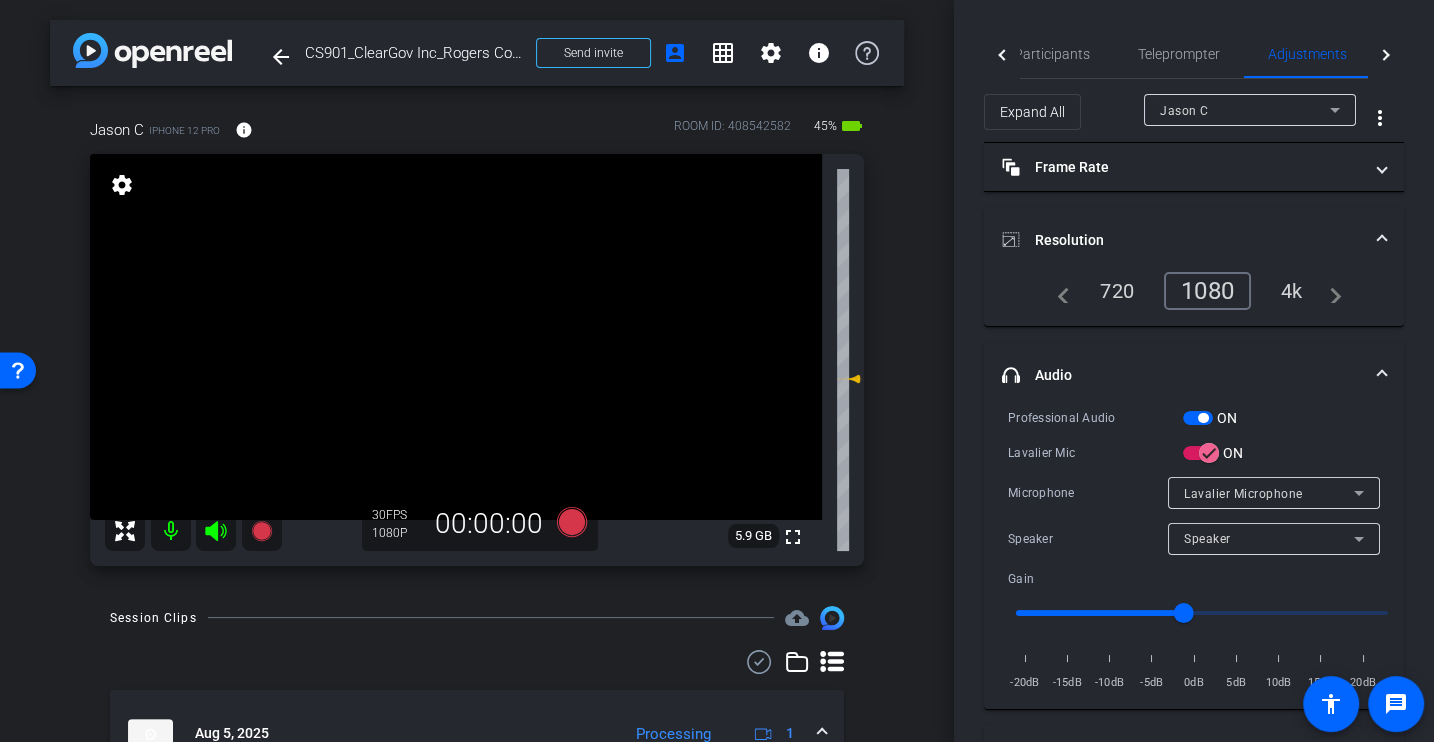 click on "Professional Audio  ON  Lavalier Mic  ON  Microphone Lavalier Microphone Speaker Speaker Gain -20dB -15dB -10dB -5dB 0dB 5dB 10dB 15dB 20dB" at bounding box center (1194, 550) 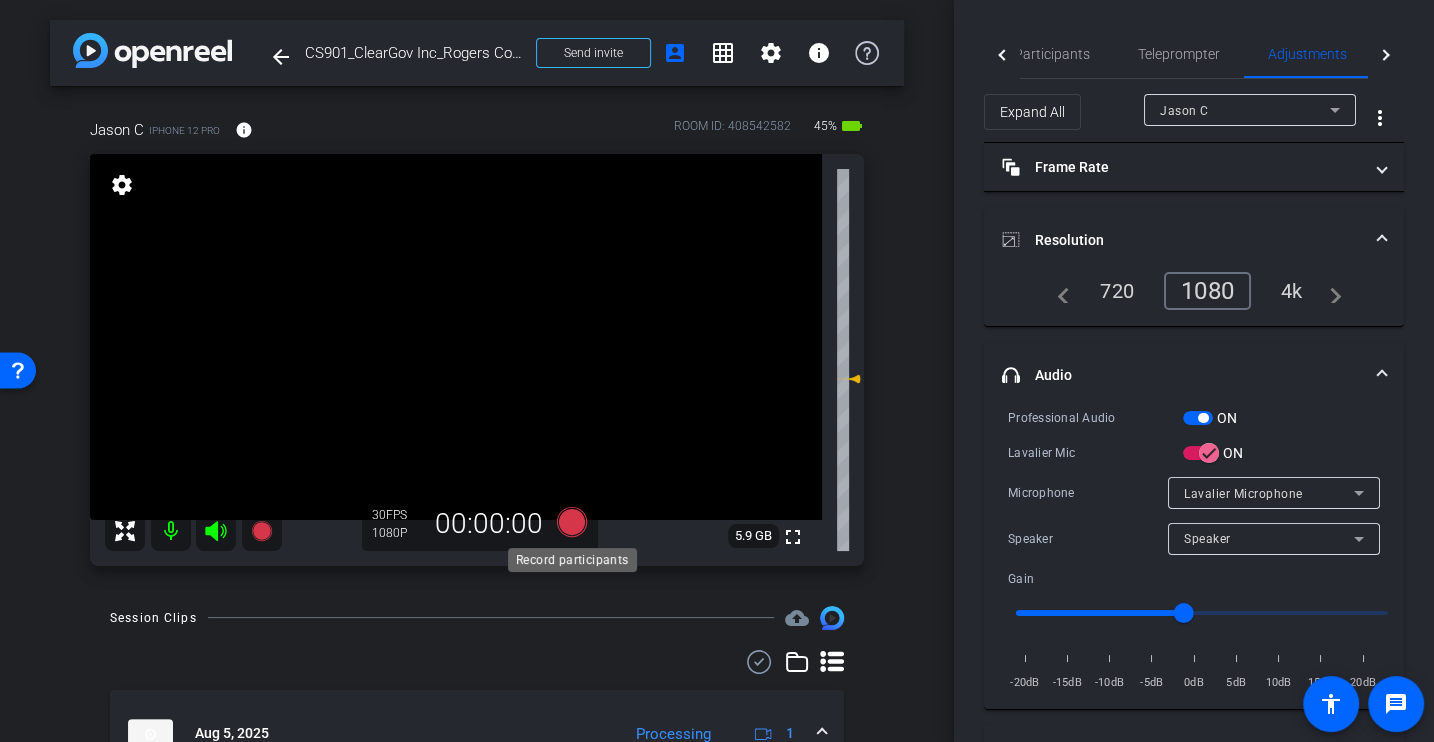 click 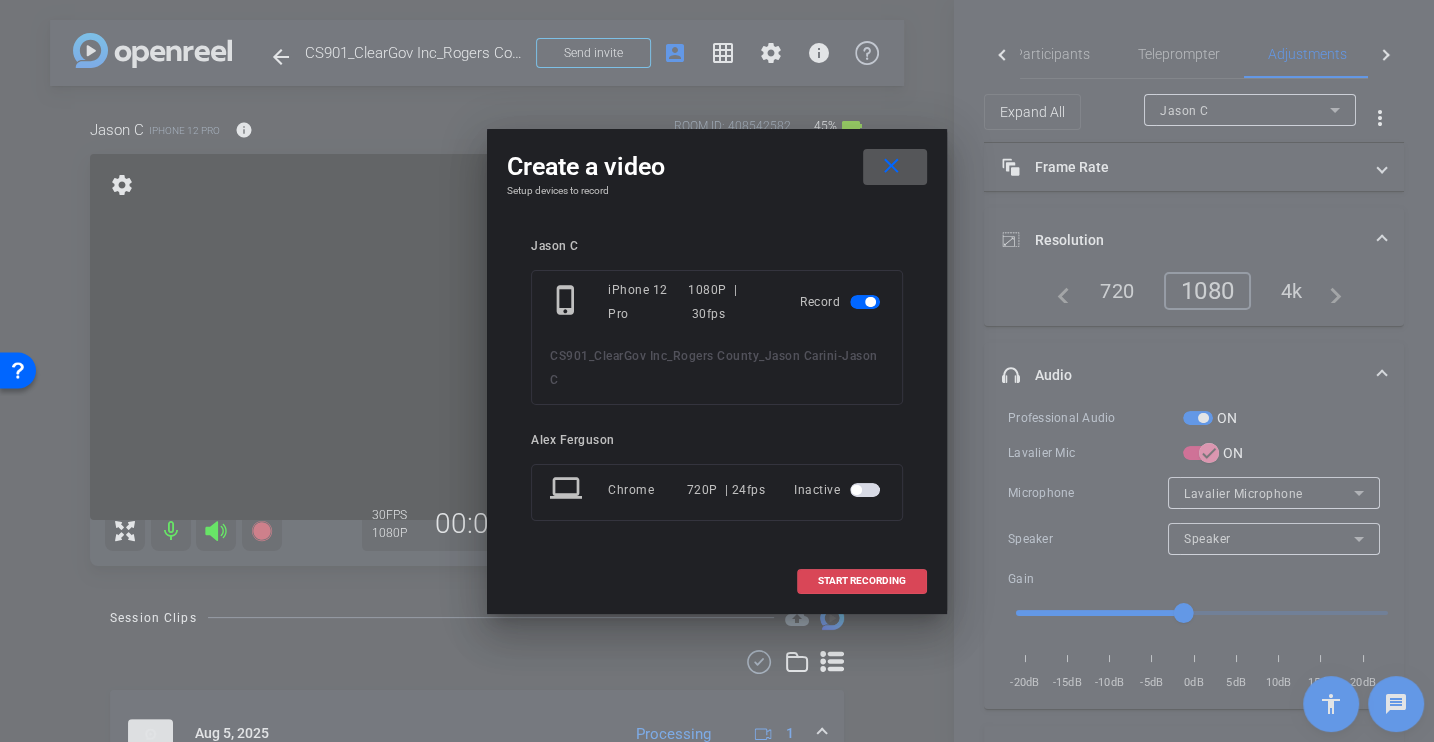 click on "START RECORDING" at bounding box center (862, 581) 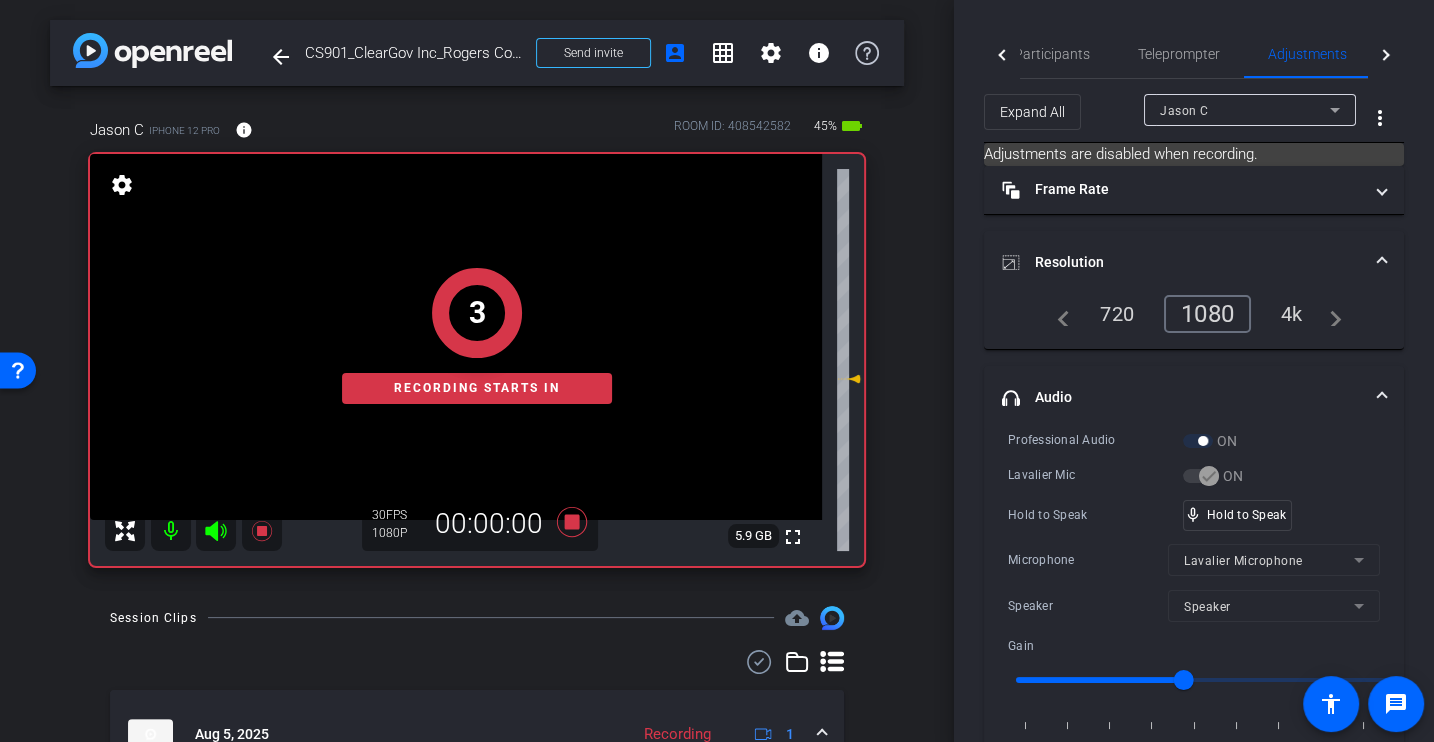click on "Professional Audio  ON  Lavalier Mic  ON  Hold to Speak  mic_none Hold to Speak Microphone Lavalier Microphone Speaker Speaker Gain -20dB -15dB -10dB -5dB 0dB 5dB 10dB 15dB 20dB" at bounding box center (1194, 595) 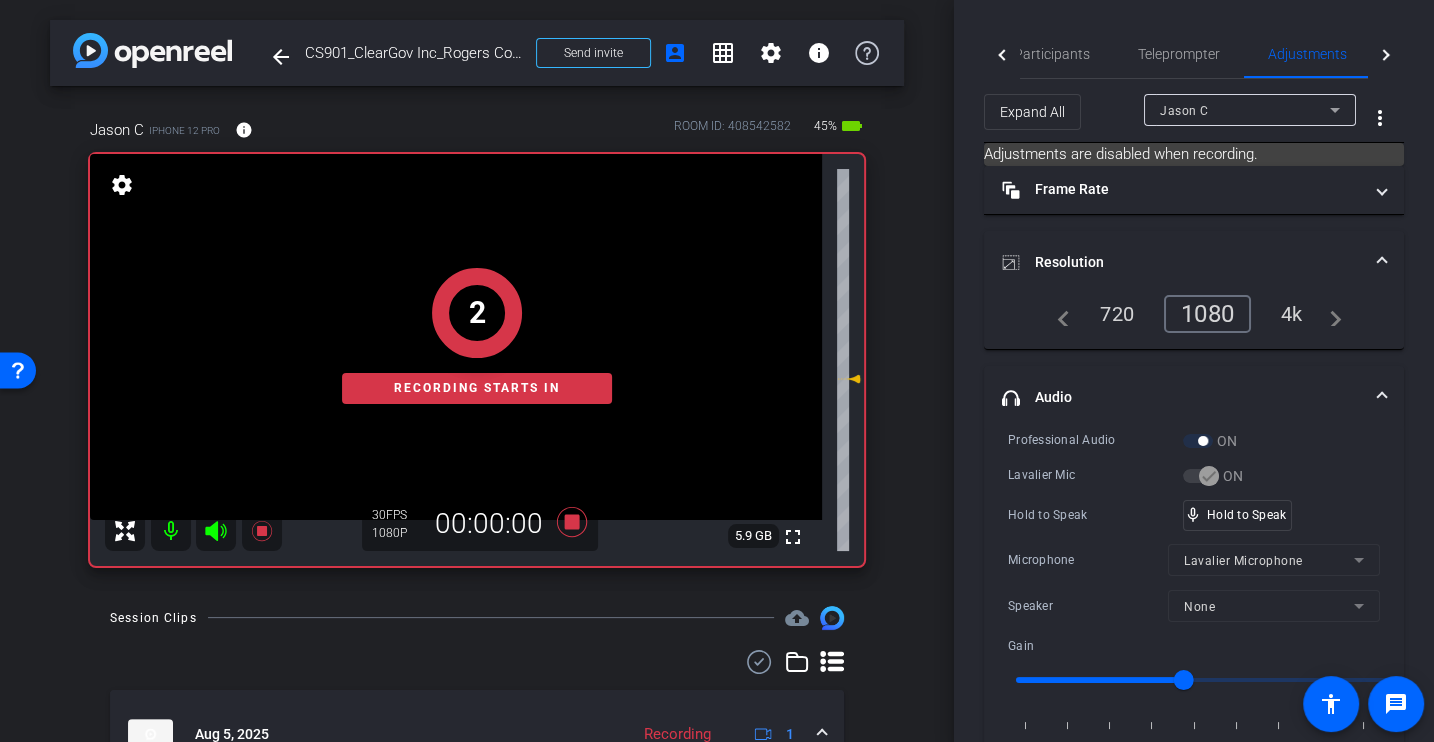 click on "Professional Audio  ON  Lavalier Mic  ON  Hold to Speak  mic_none Hold to Speak Microphone Lavalier Microphone Speaker None Gain -20dB -15dB -10dB -5dB 0dB 5dB 10dB 15dB 20dB" at bounding box center [1194, 595] 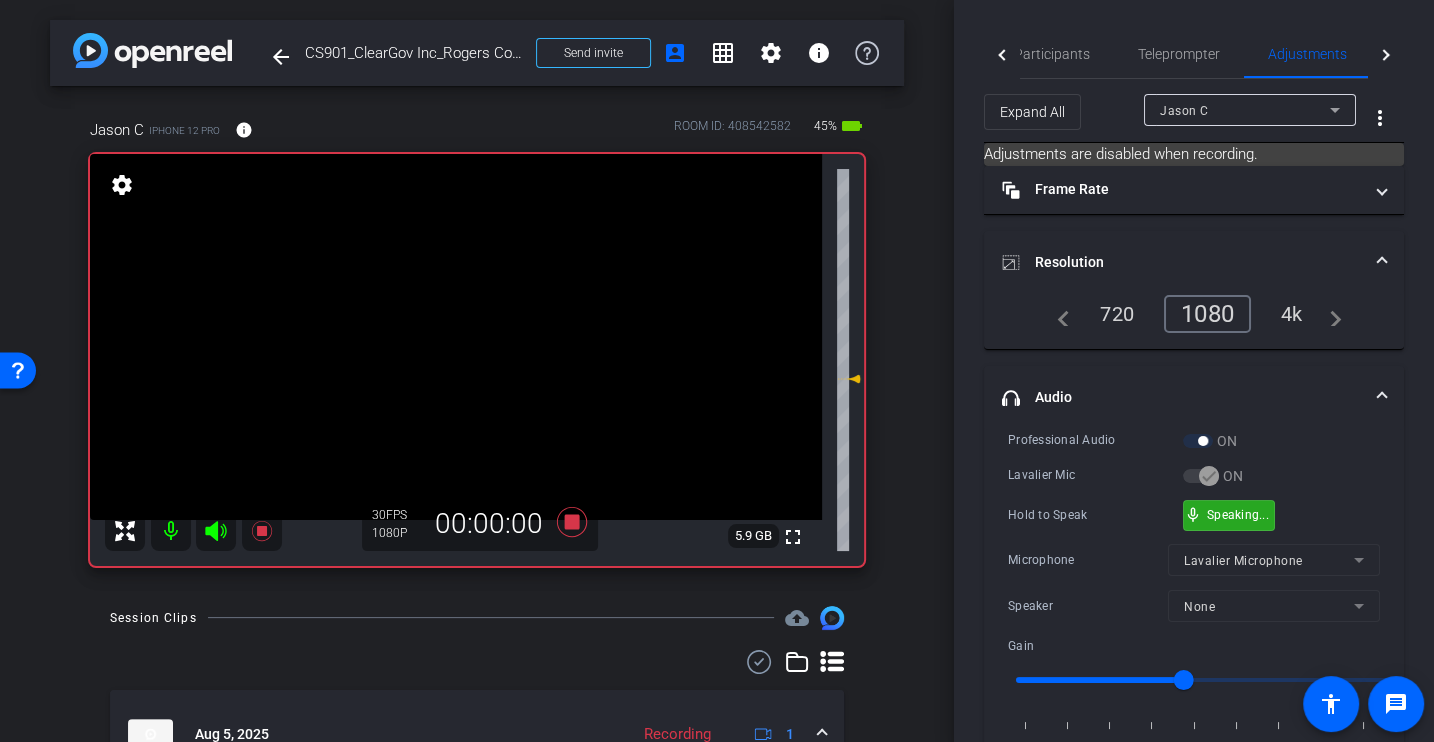 scroll, scrollTop: 320, scrollLeft: 0, axis: vertical 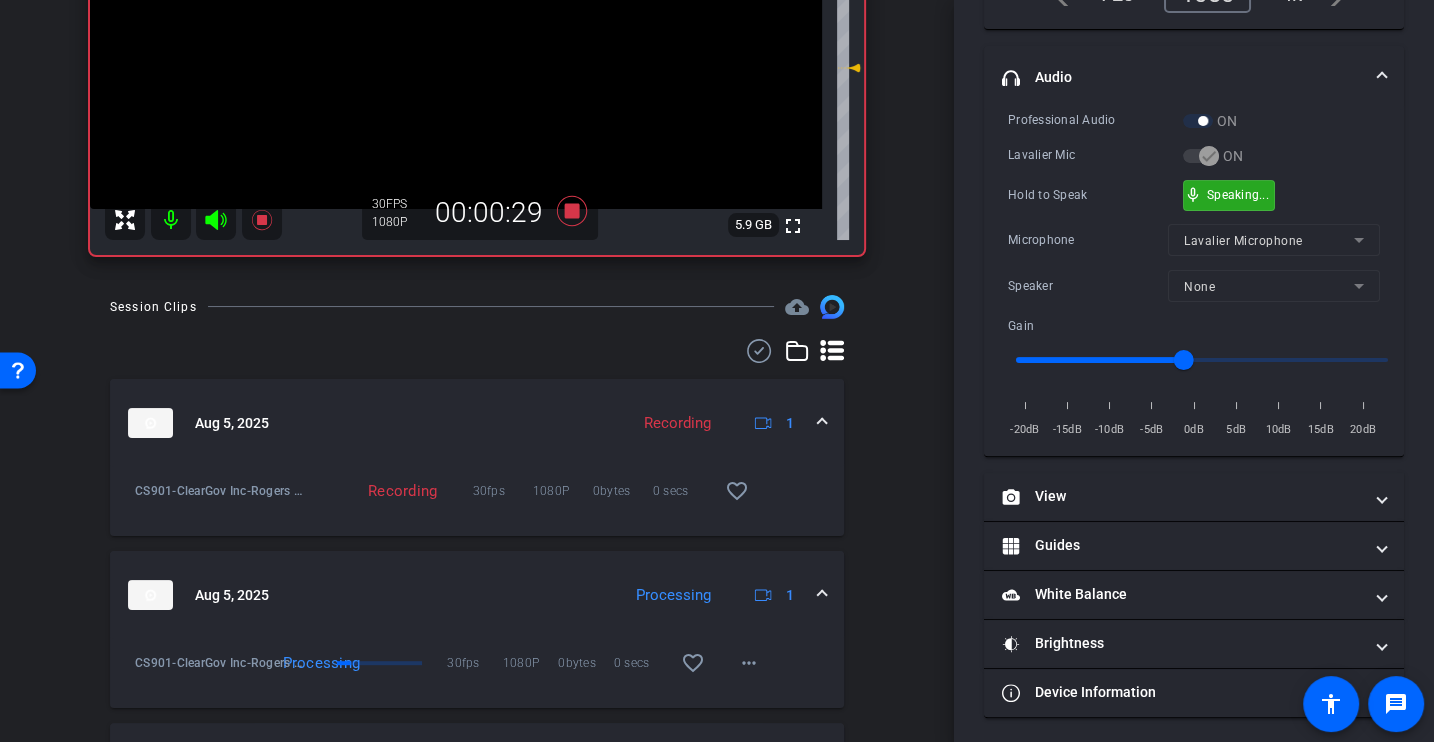 click on "Hold to Speak  mic_none Speaking..." at bounding box center [1194, 195] 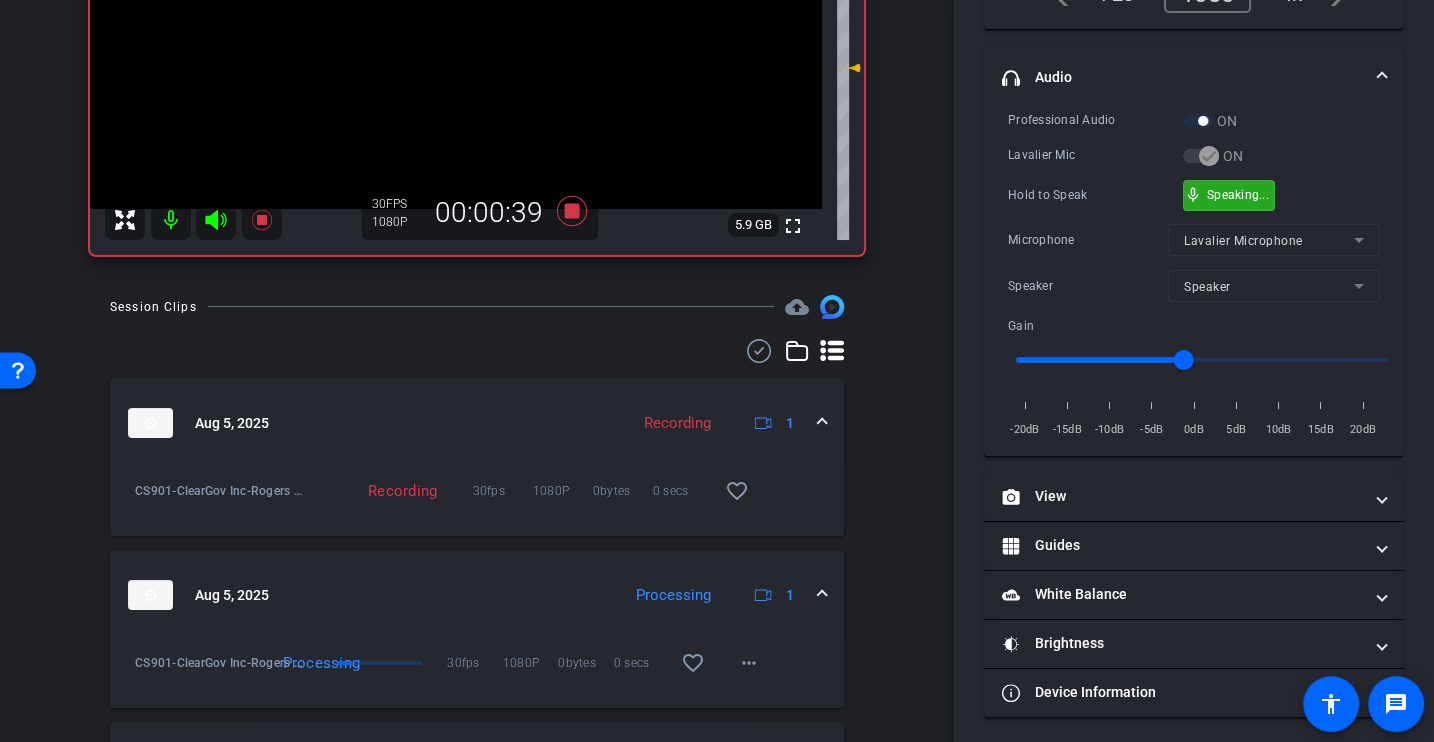 click on "Lavalier Mic" at bounding box center [1095, 155] 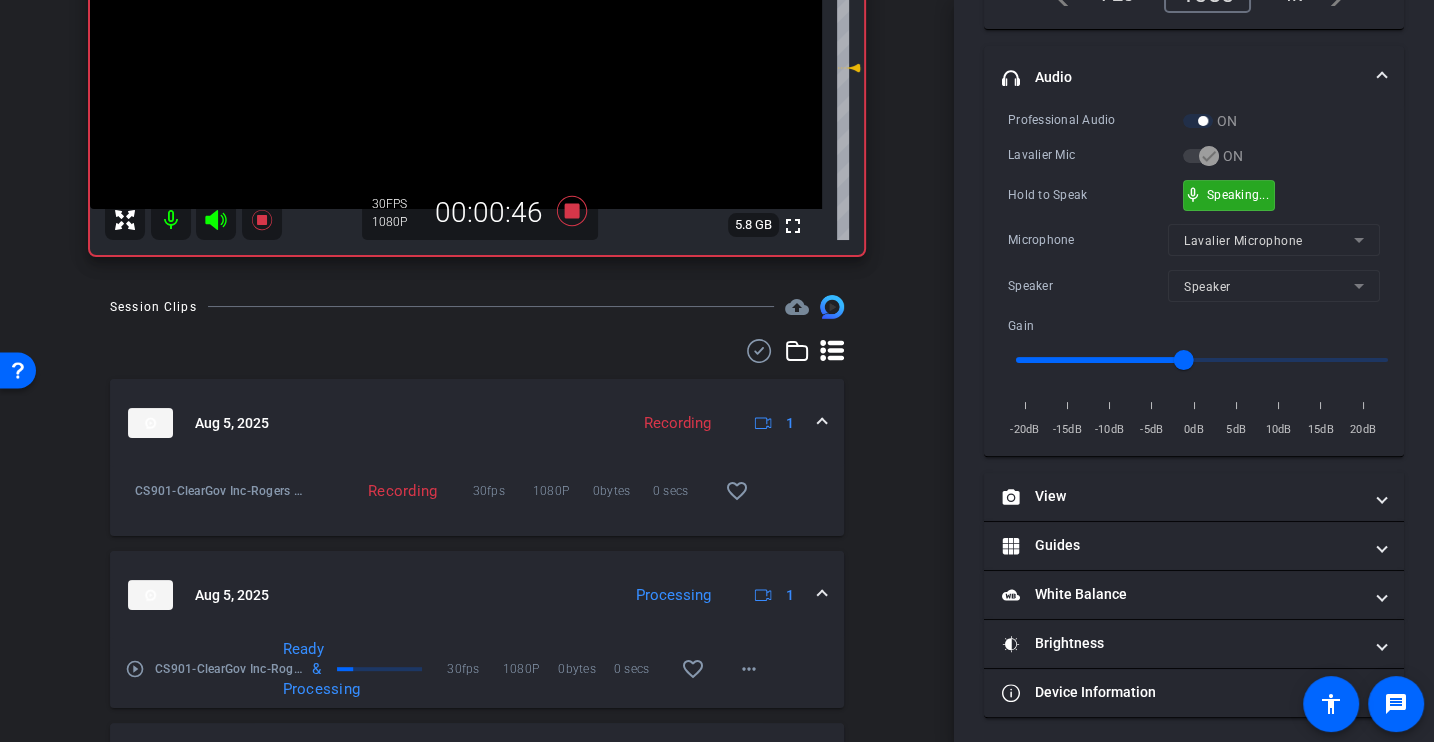scroll, scrollTop: 0, scrollLeft: 0, axis: both 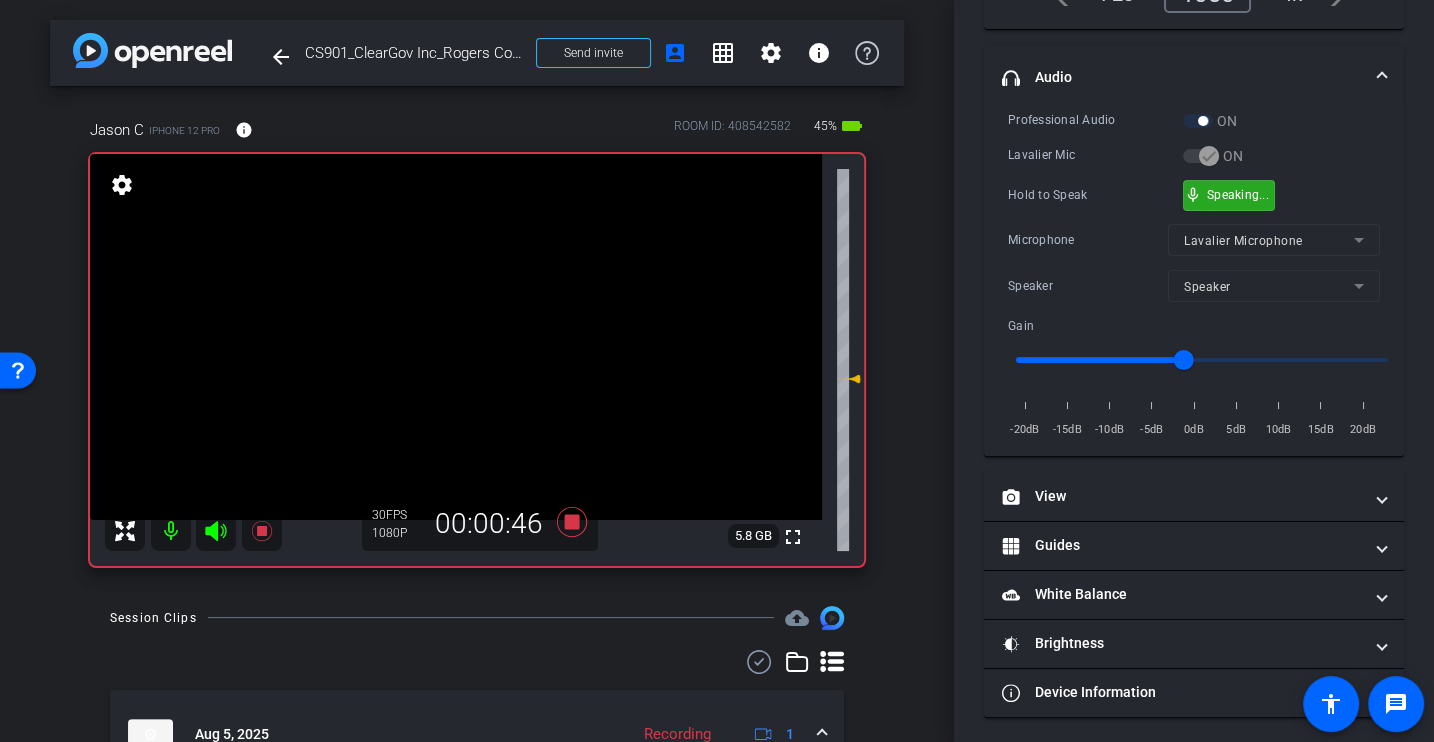 click on "Professional Audio  ON  Lavalier Mic  ON  Hold to Speak  mic_none Speaking... Microphone Lavalier Microphone Speaker Speaker Gain -20dB -15dB -10dB -5dB 0dB 5dB 10dB 15dB 20dB" at bounding box center [1194, 275] 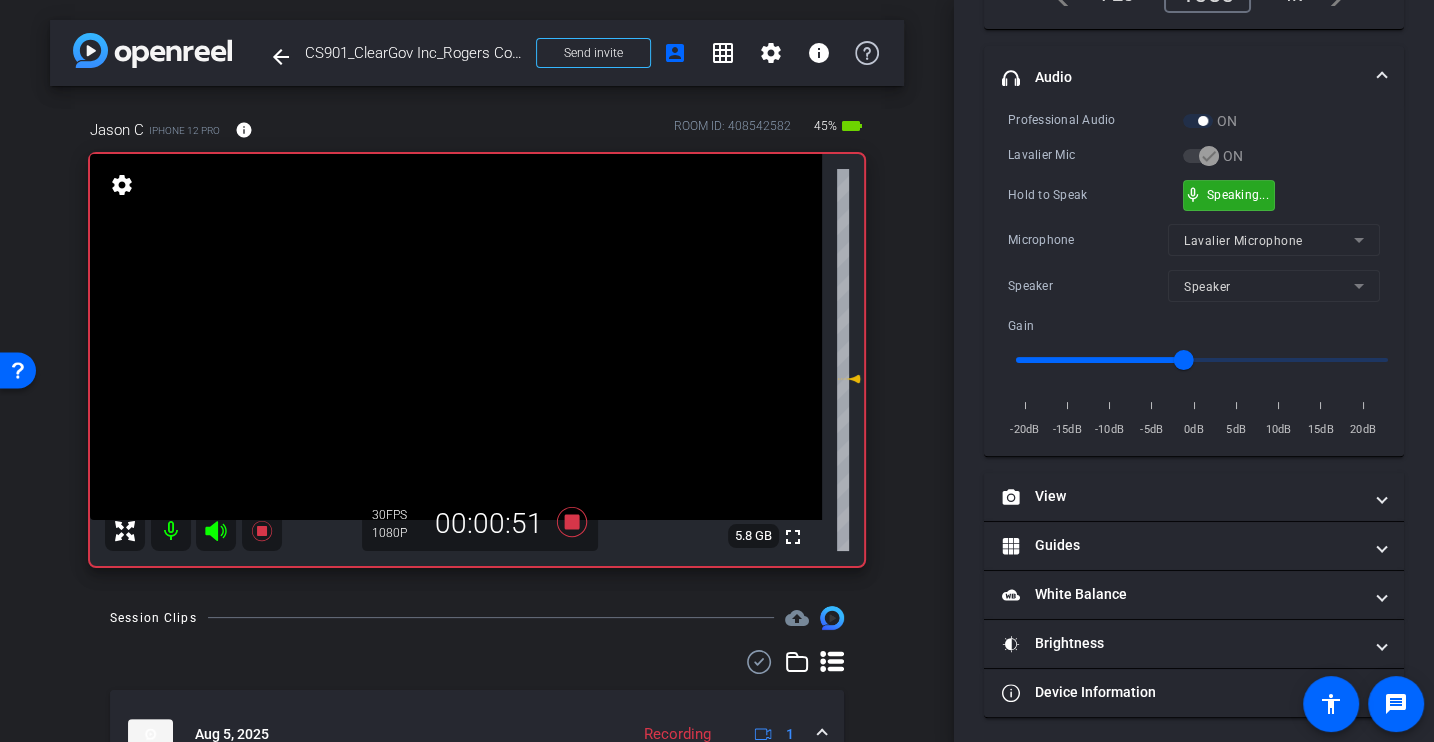 click on "Professional Audio  ON  Lavalier Mic  ON  Hold to Speak  mic_none Speaking... Microphone Lavalier Microphone Speaker Speaker Gain -20dB -15dB -10dB -5dB 0dB 5dB 10dB 15dB 20dB" at bounding box center [1194, 275] 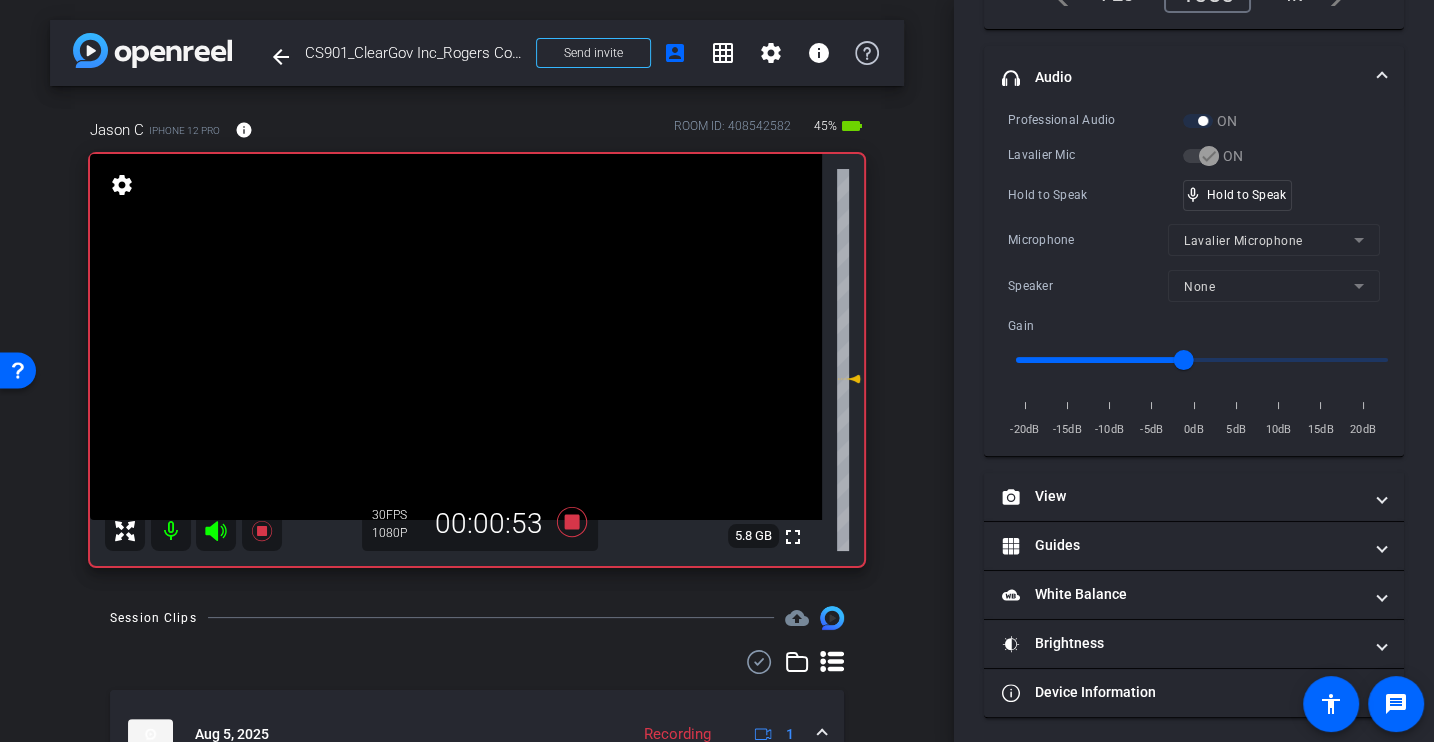 click on "Professional Audio  ON  Lavalier Mic  ON  Hold to Speak  mic_none Hold to Speak Microphone Lavalier Microphone Speaker None Gain -20dB -15dB -10dB -5dB 0dB 5dB 10dB 15dB 20dB" at bounding box center (1194, 275) 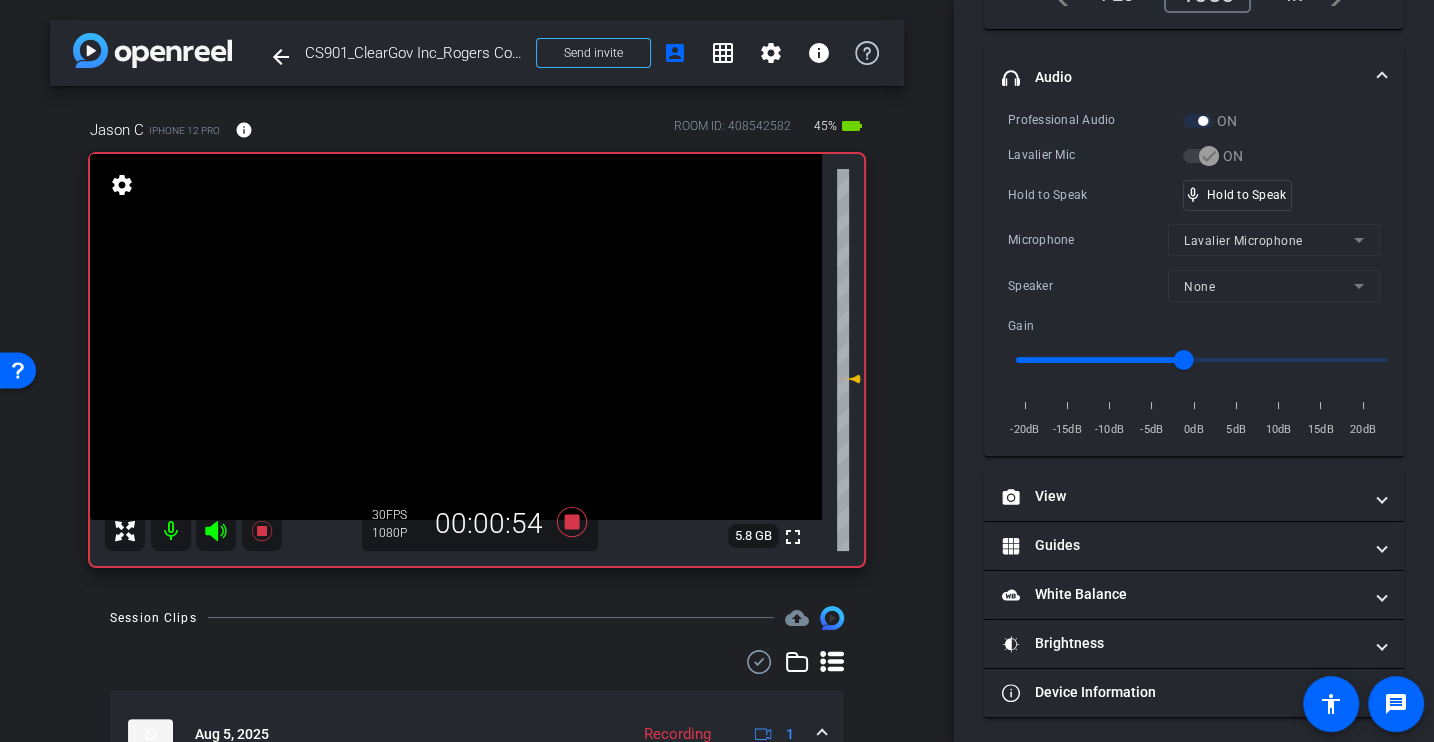 click on "Professional Audio  ON  Lavalier Mic  ON  Hold to Speak  mic_none Hold to Speak Microphone Lavalier Microphone Speaker None Gain -20dB -15dB -10dB -5dB 0dB 5dB 10dB 15dB 20dB" at bounding box center [1194, 275] 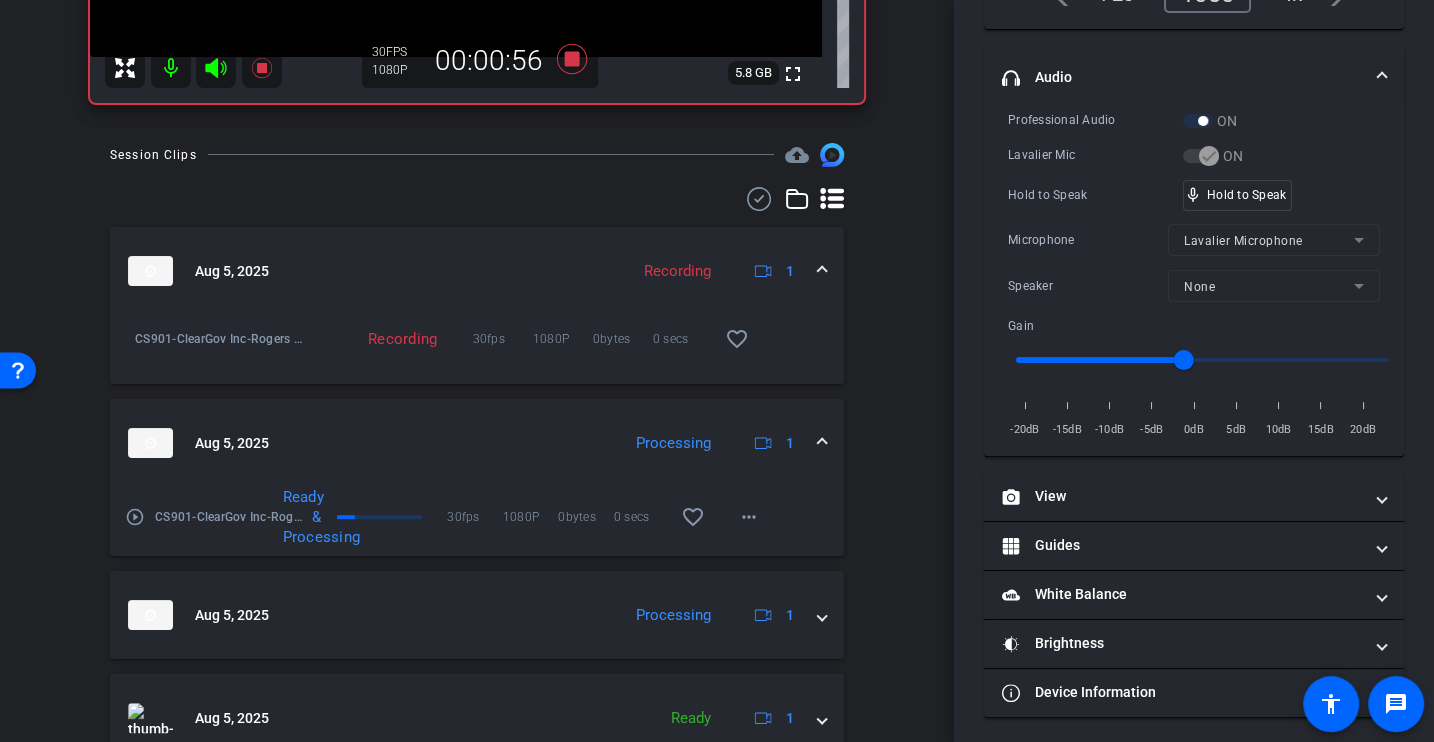 scroll, scrollTop: 467, scrollLeft: 0, axis: vertical 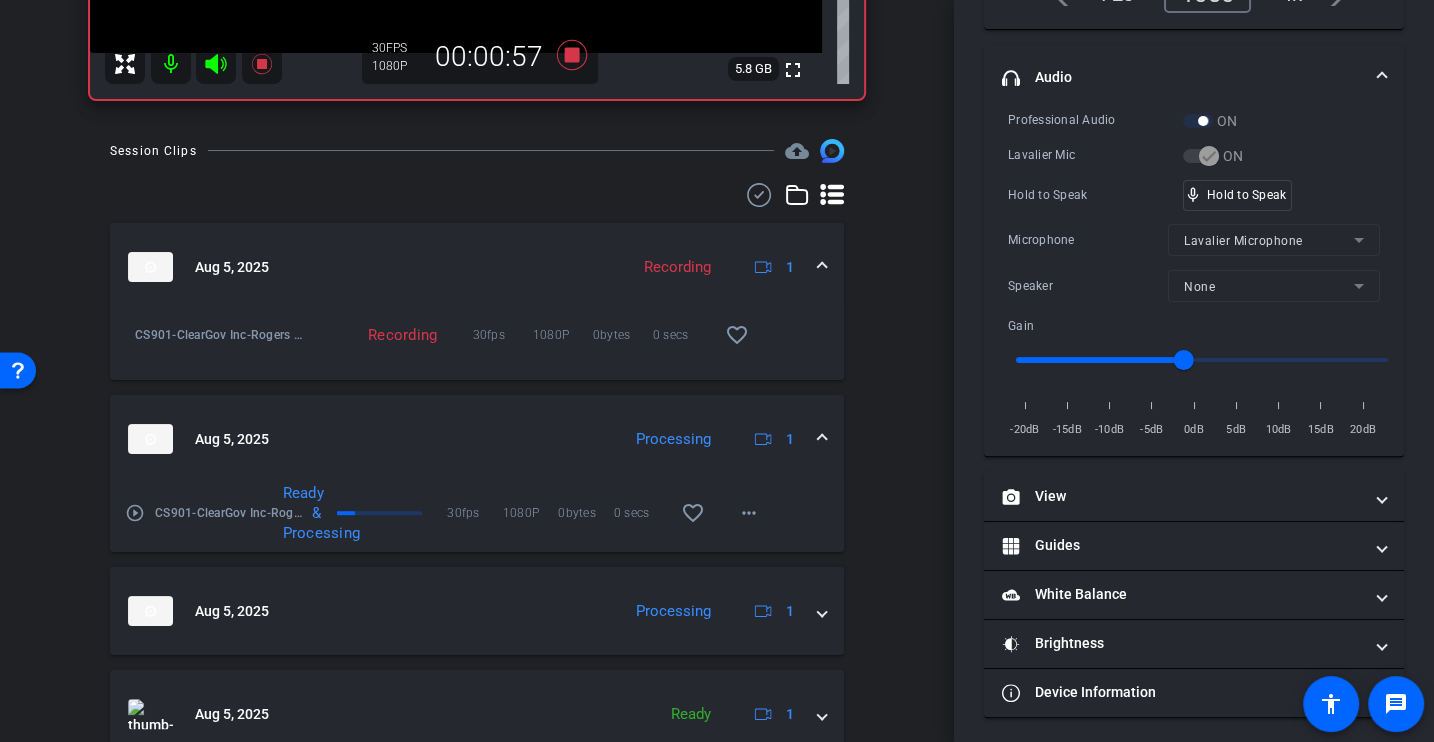 click on "play_circle_outline" at bounding box center [135, 513] 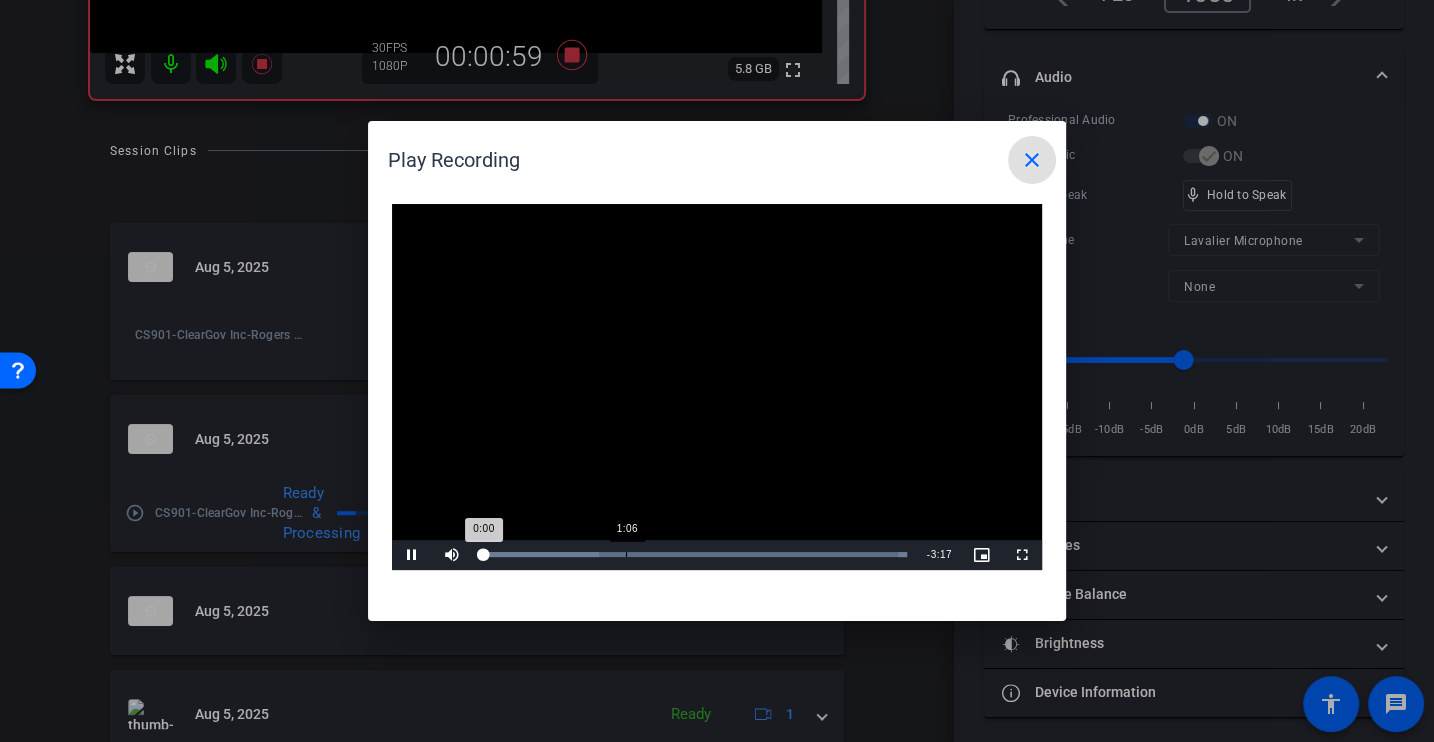 click on "Loaded :  100.00% 1:06 0:00" at bounding box center [694, 555] 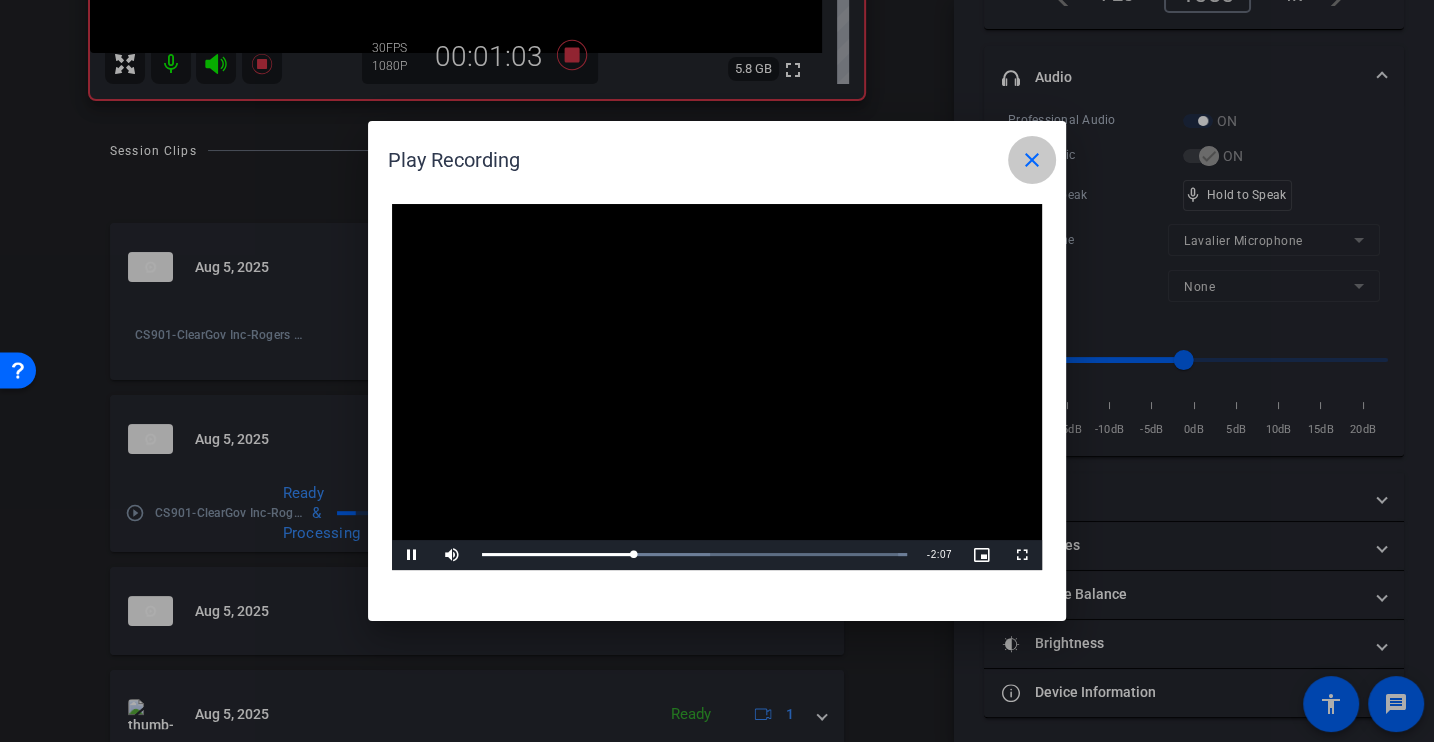 click on "close" at bounding box center [1032, 160] 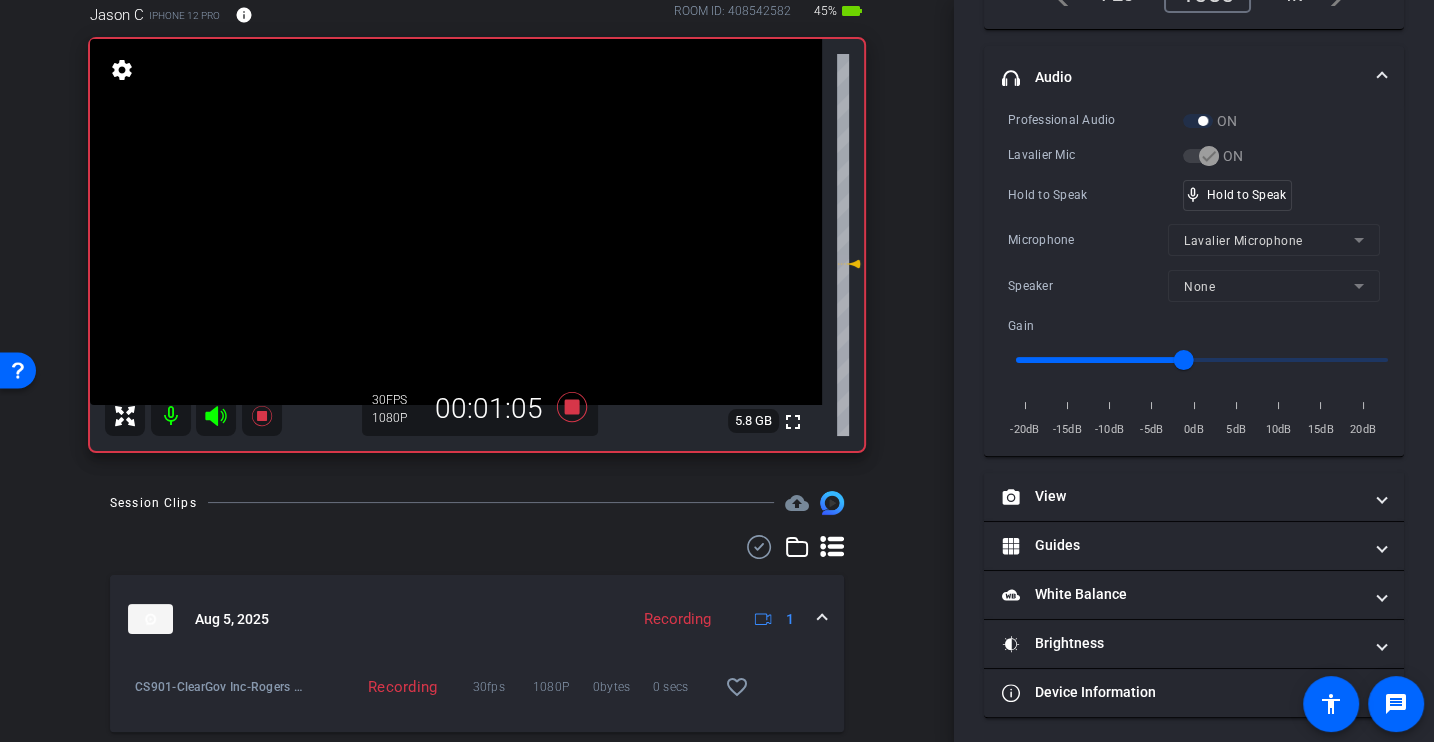 scroll, scrollTop: 0, scrollLeft: 0, axis: both 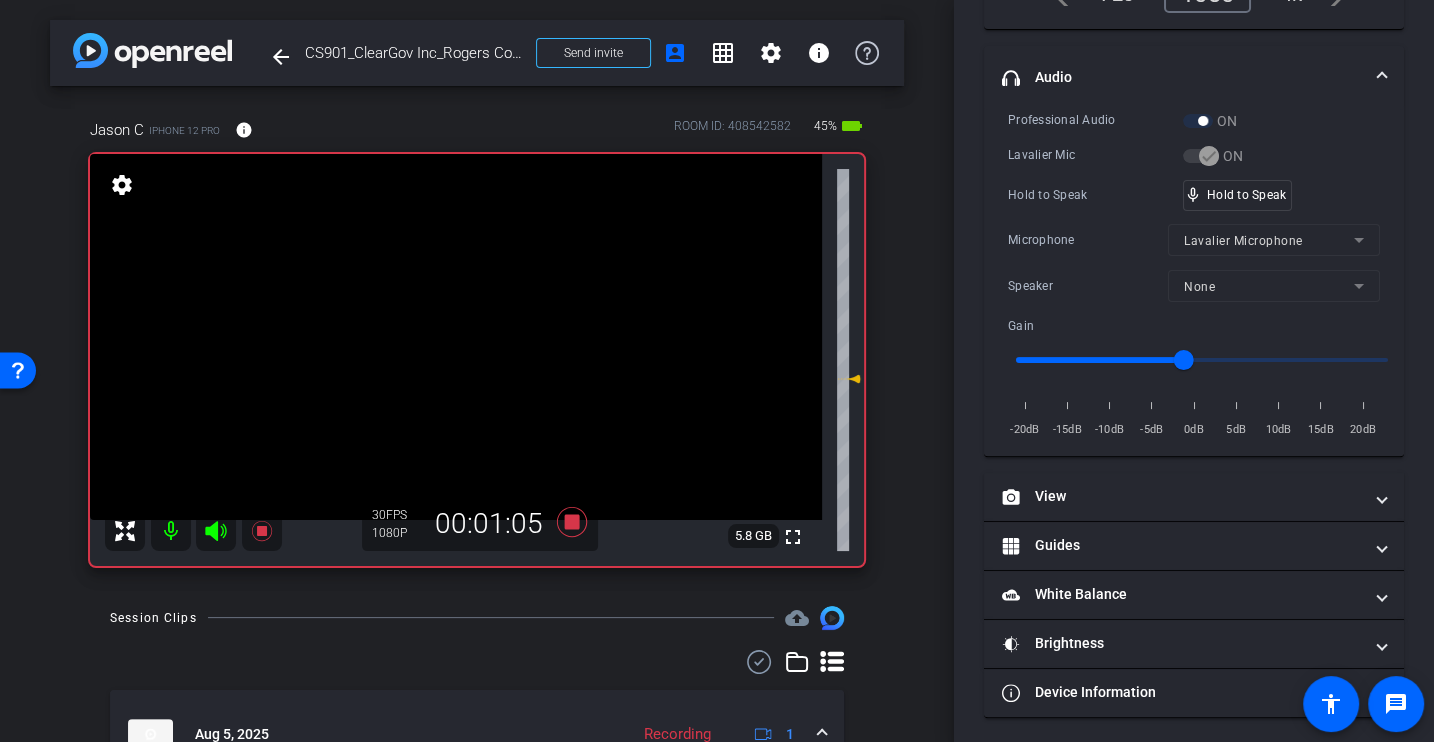 click on "Professional Audio  ON  Lavalier Mic  ON  Hold to Speak  mic_none Hold to Speak Microphone Lavalier Microphone Speaker None Gain -20dB -15dB -10dB -5dB 0dB 5dB 10dB 15dB 20dB" at bounding box center [1194, 275] 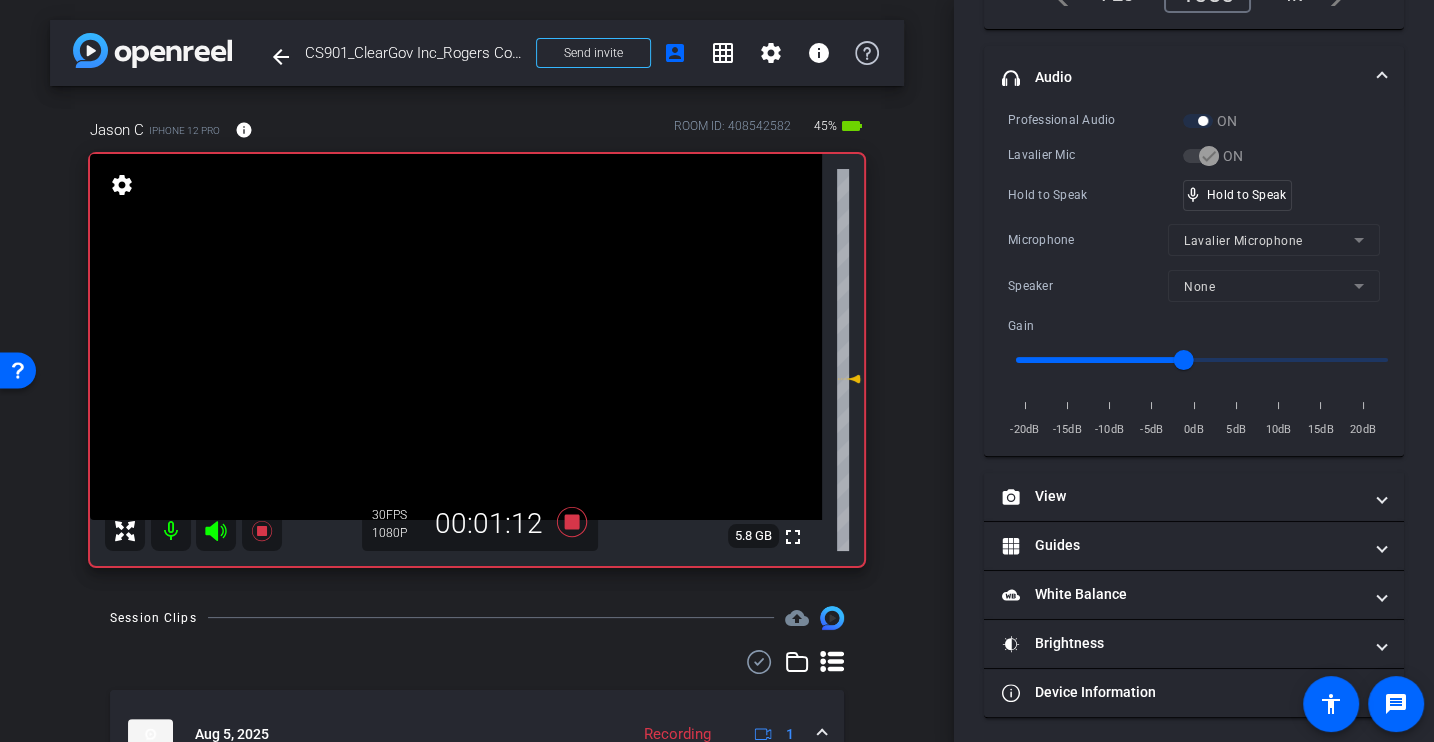 click on "Microphone Lavalier Microphone" at bounding box center (1194, 240) 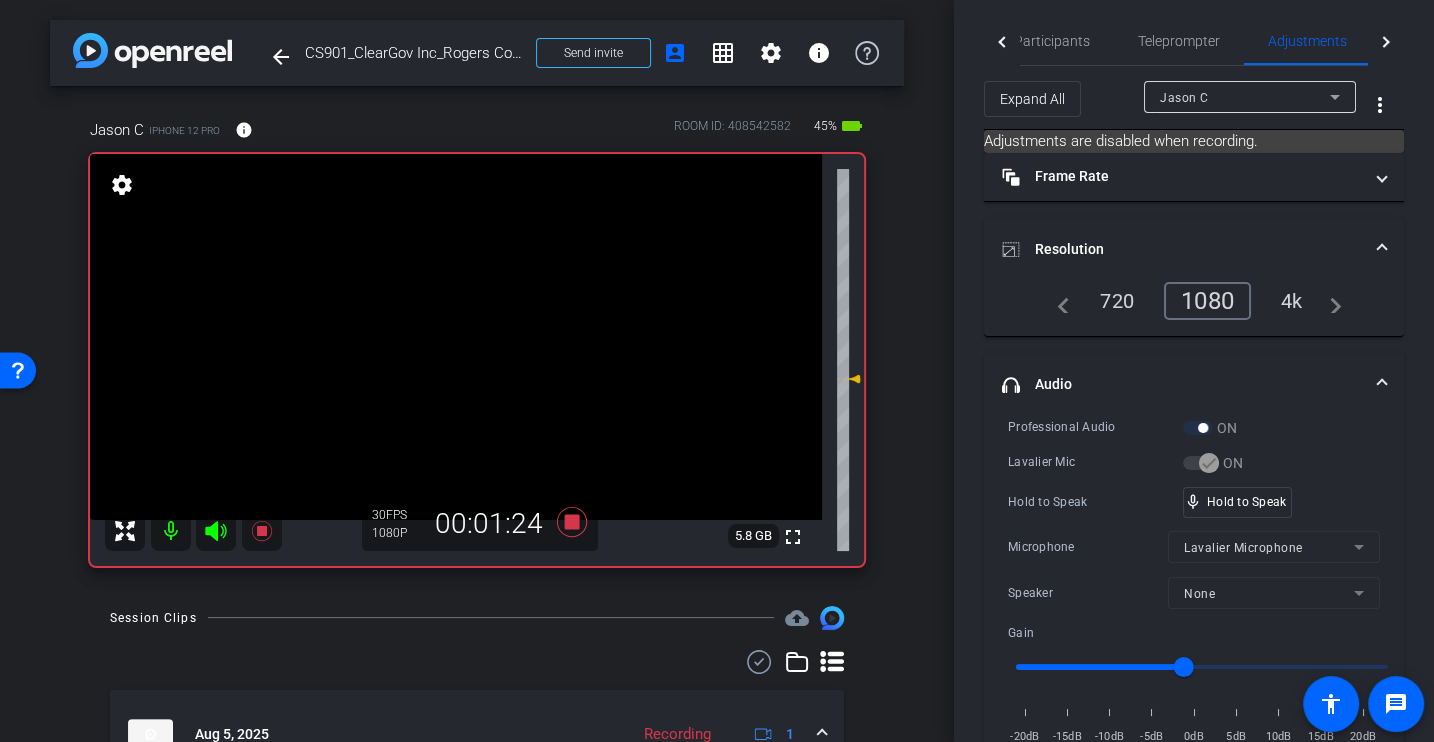 scroll, scrollTop: 5, scrollLeft: 0, axis: vertical 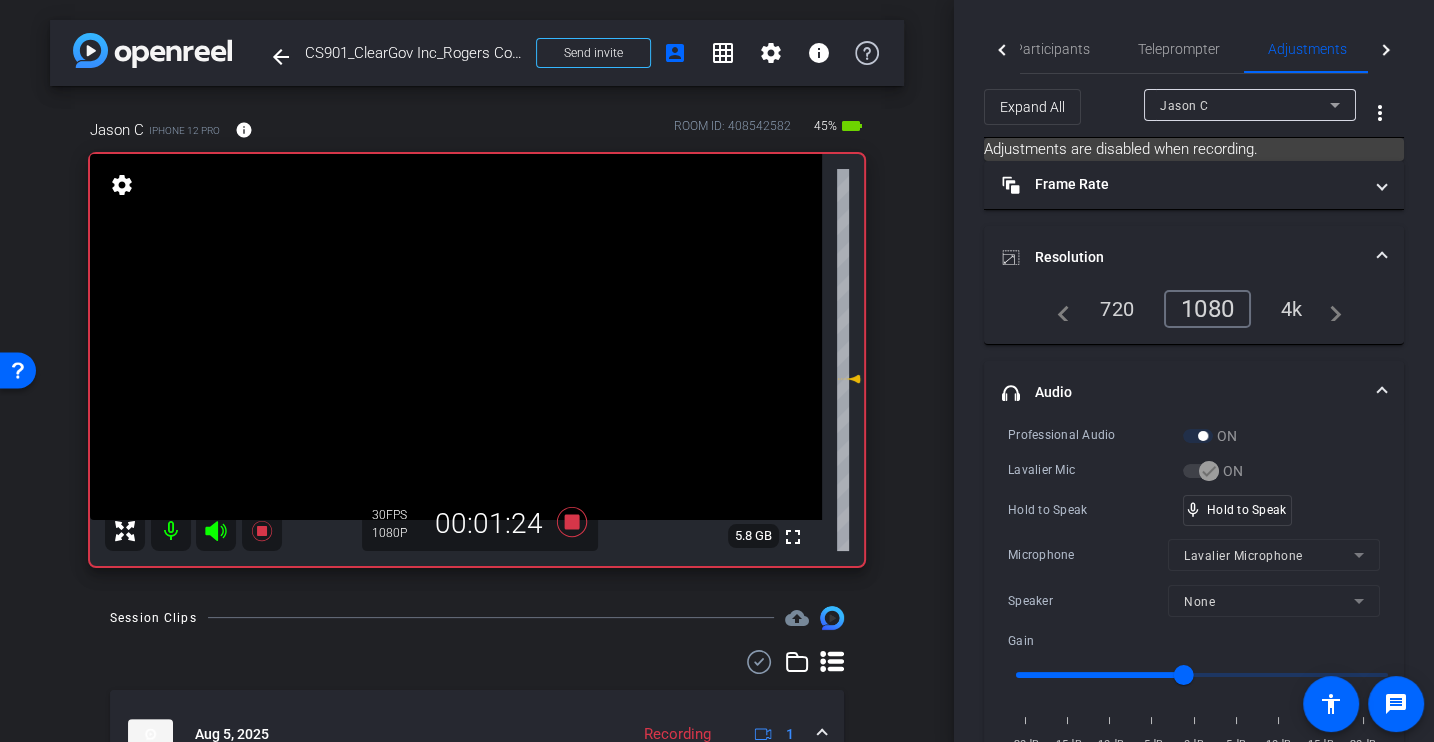 click on "Lavalier Mic" at bounding box center (1095, 470) 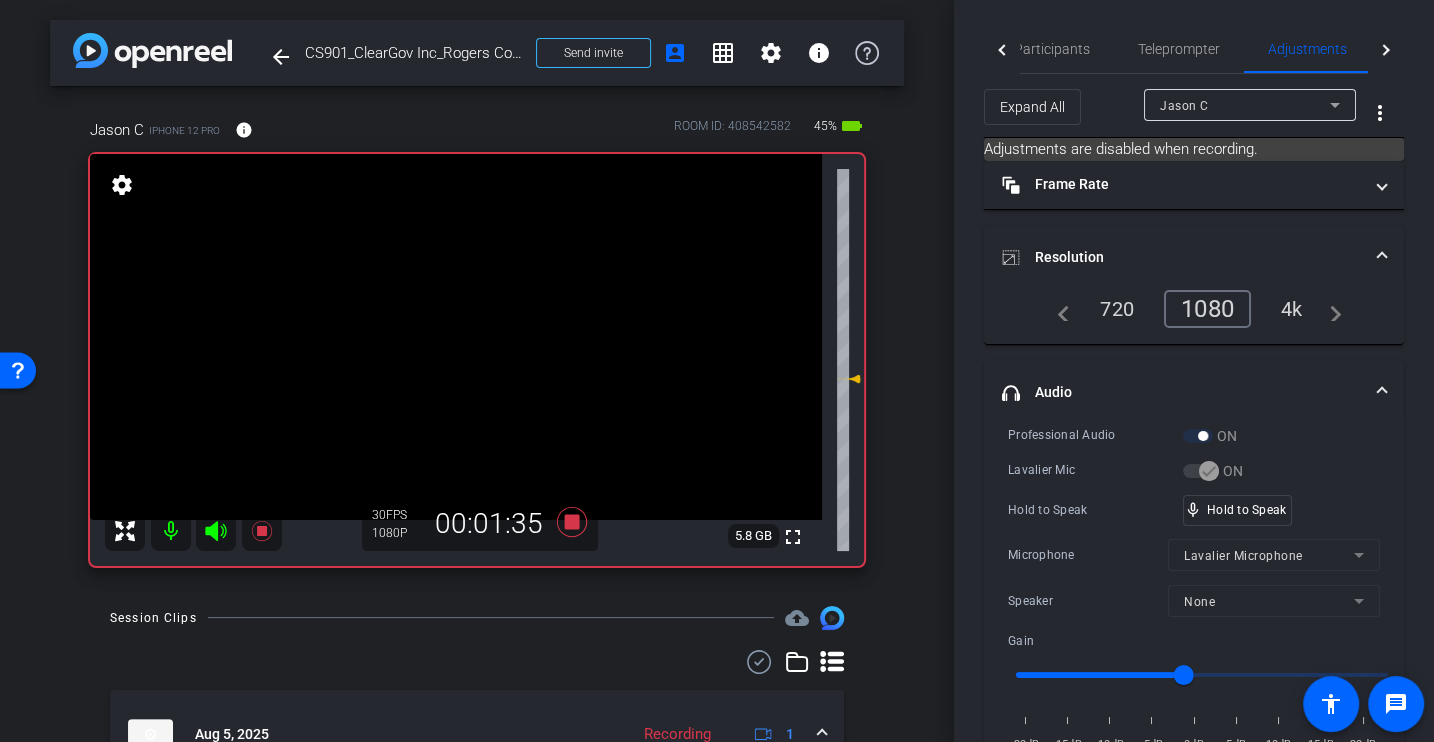 click on "Lavalier Mic" at bounding box center (1095, 470) 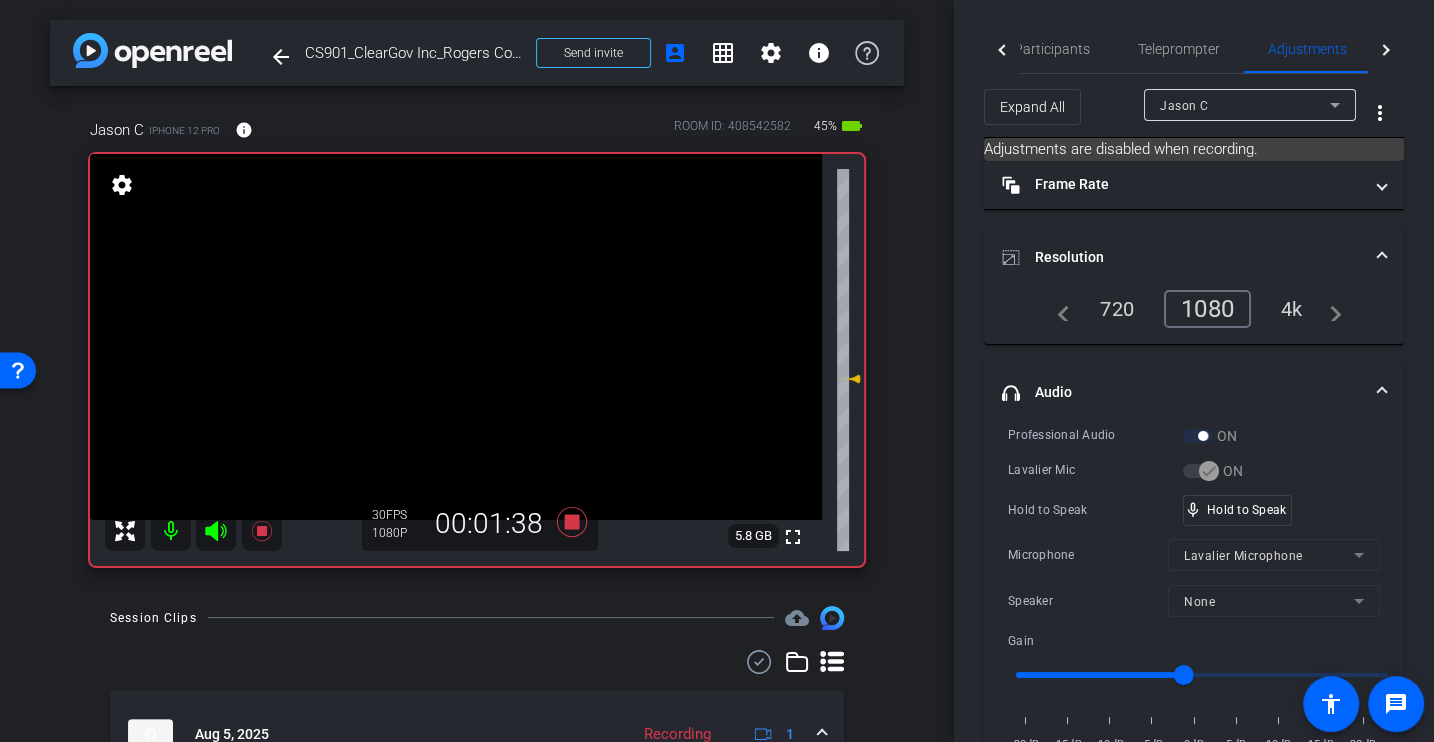 click on "Lavalier Mic" at bounding box center (1095, 470) 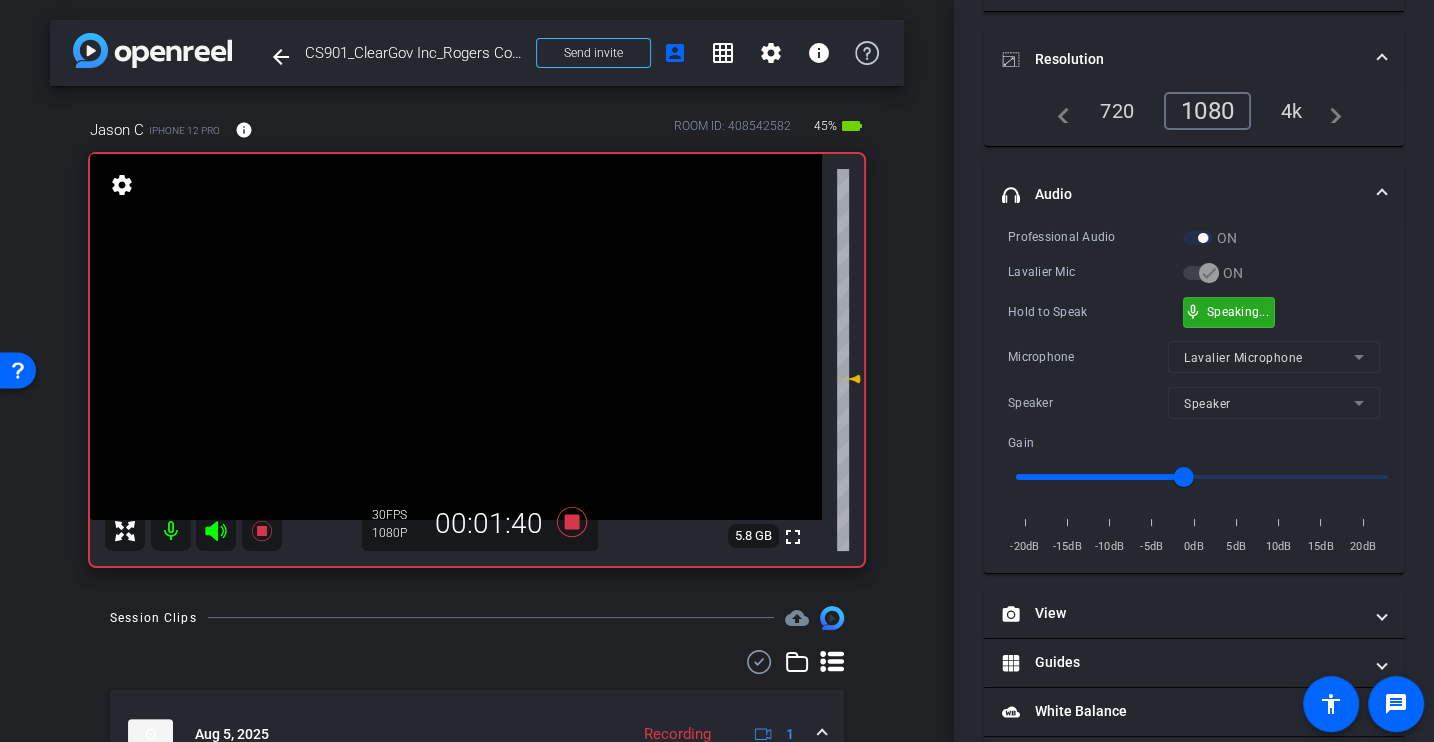 scroll, scrollTop: 320, scrollLeft: 0, axis: vertical 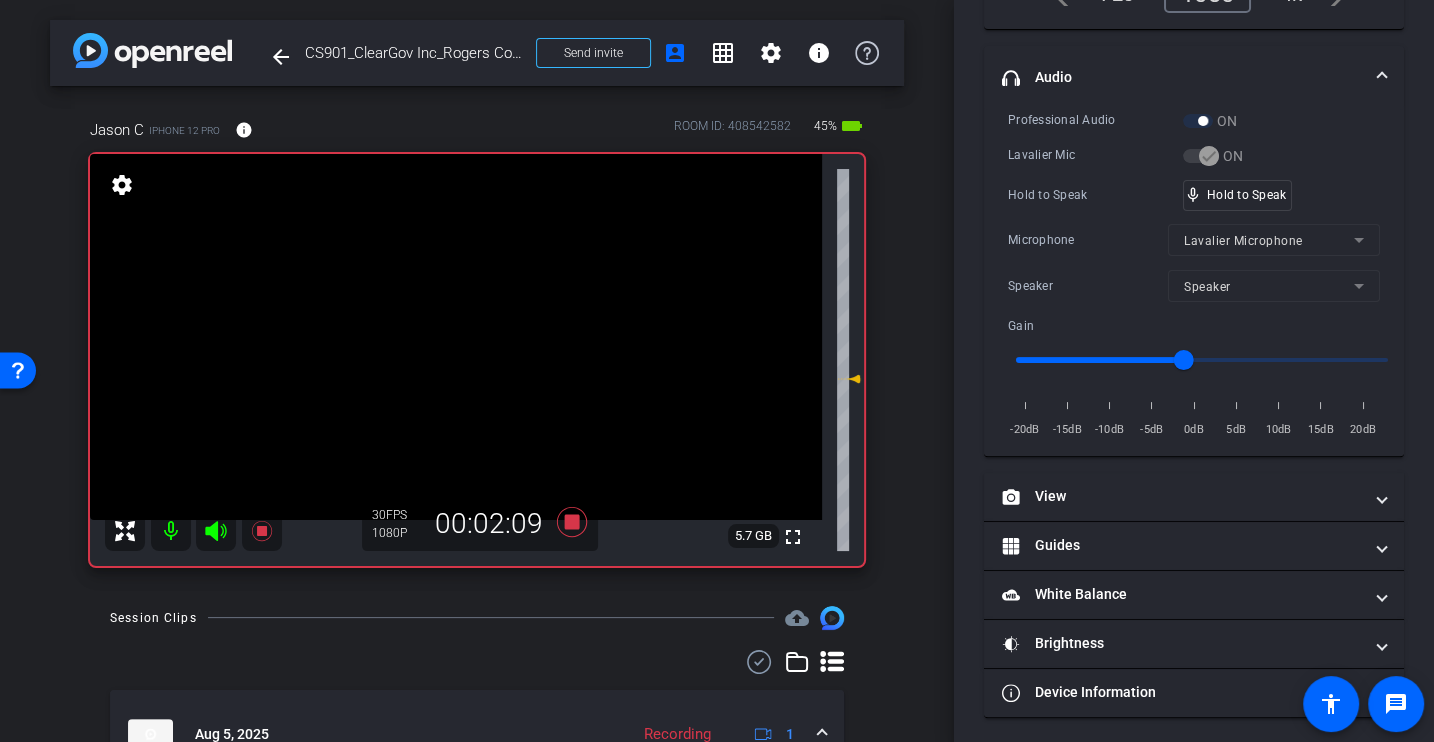 click on "Professional Audio  ON  Lavalier Mic  ON  Hold to Speak  mic_none Hold to Speak Microphone Lavalier Microphone Speaker Speaker Gain -20dB -15dB -10dB -5dB 0dB 5dB 10dB 15dB 20dB" at bounding box center (1194, 275) 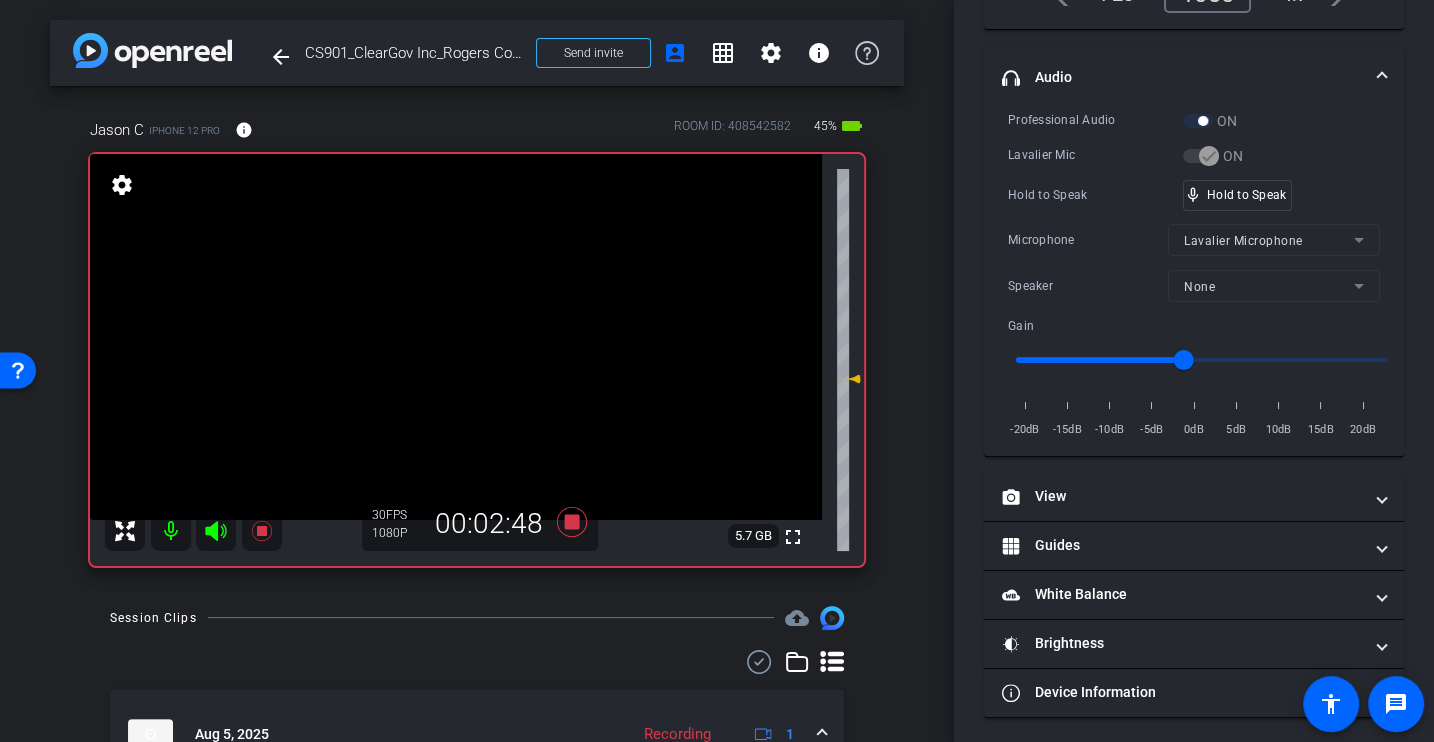 click on "Professional Audio  ON  Lavalier Mic  ON  Hold to Speak  mic_none Hold to Speak Microphone Lavalier Microphone Speaker None Gain -20dB -15dB -10dB -5dB 0dB 5dB 10dB 15dB 20dB" at bounding box center (1194, 275) 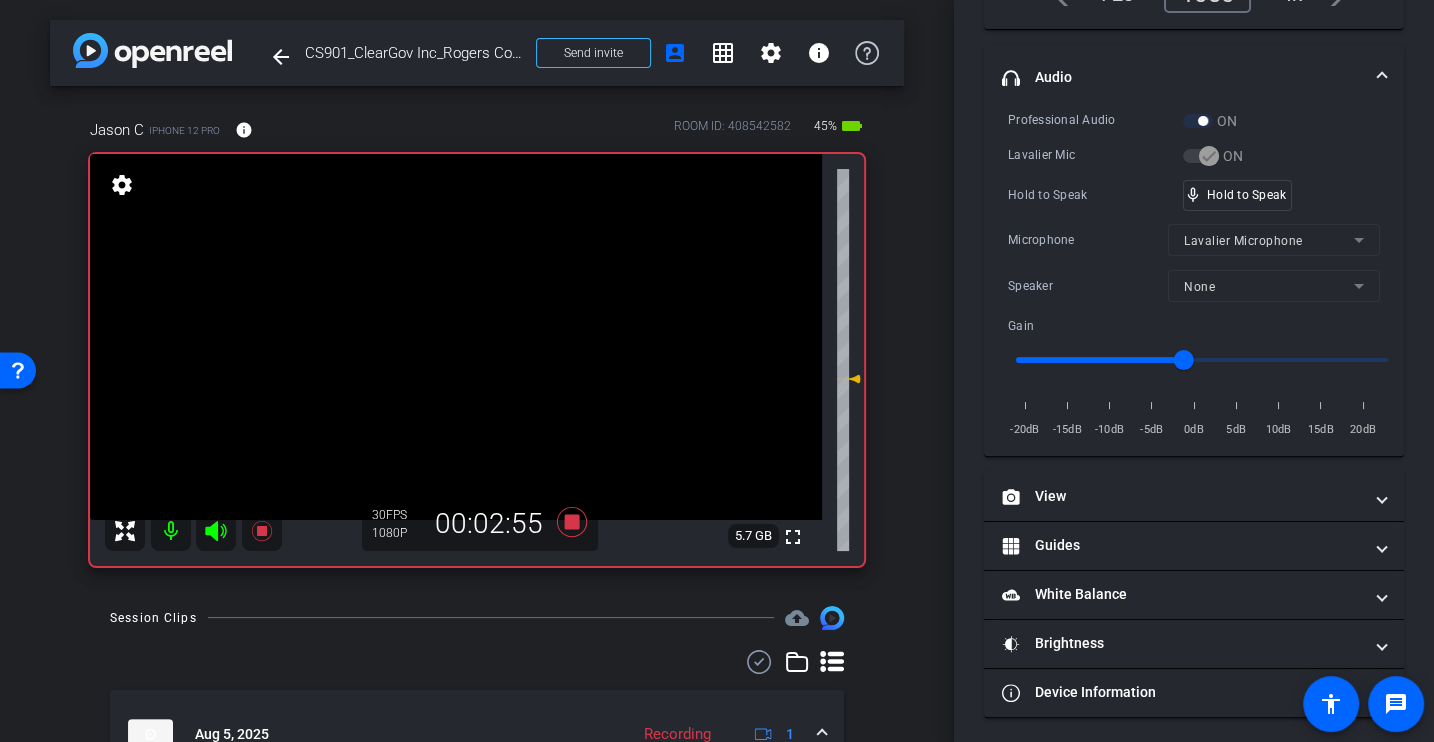 click on "Professional Audio  ON  Lavalier Mic  ON  Hold to Speak  mic_none Hold to Speak Microphone Lavalier Microphone Speaker None Gain -20dB -15dB -10dB -5dB 0dB 5dB 10dB 15dB 20dB" at bounding box center (1194, 275) 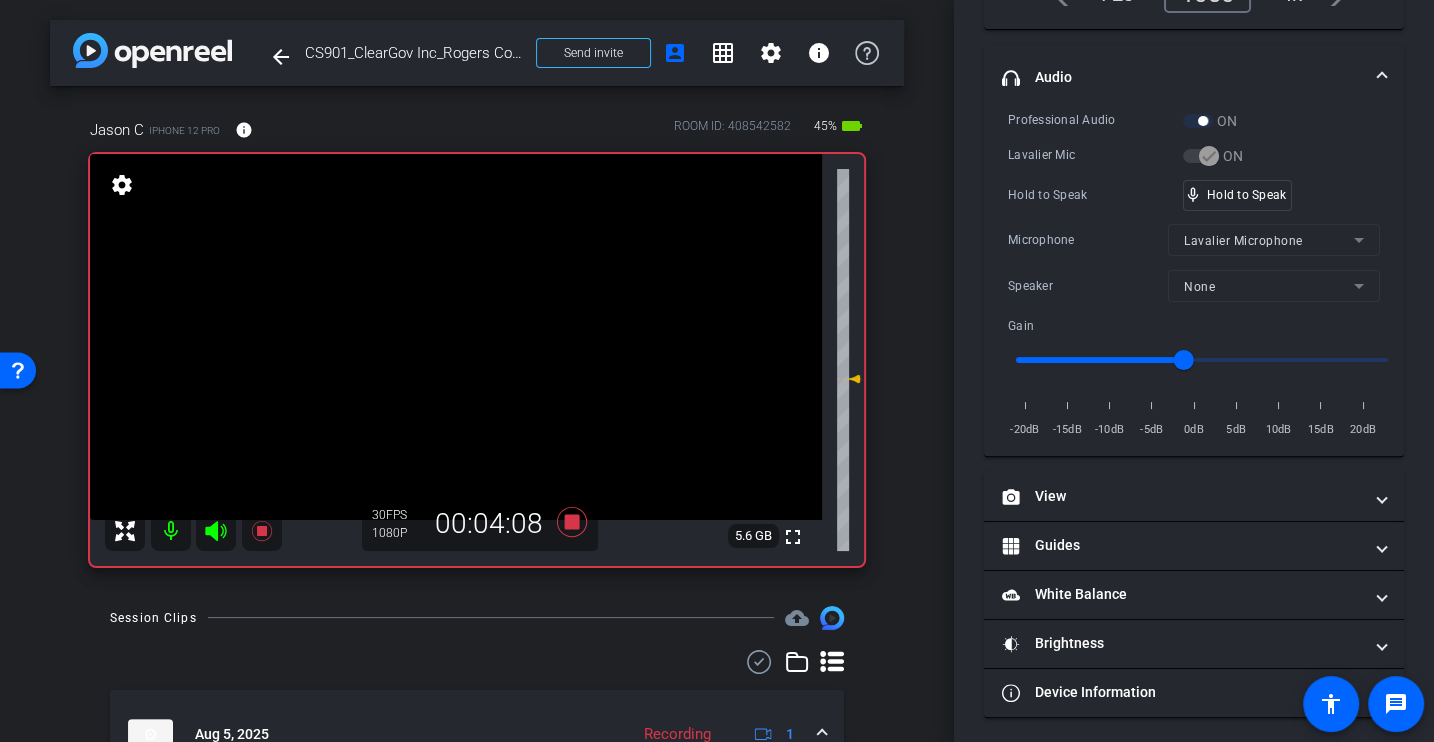 click on "Hold to Speak" at bounding box center [1095, 195] 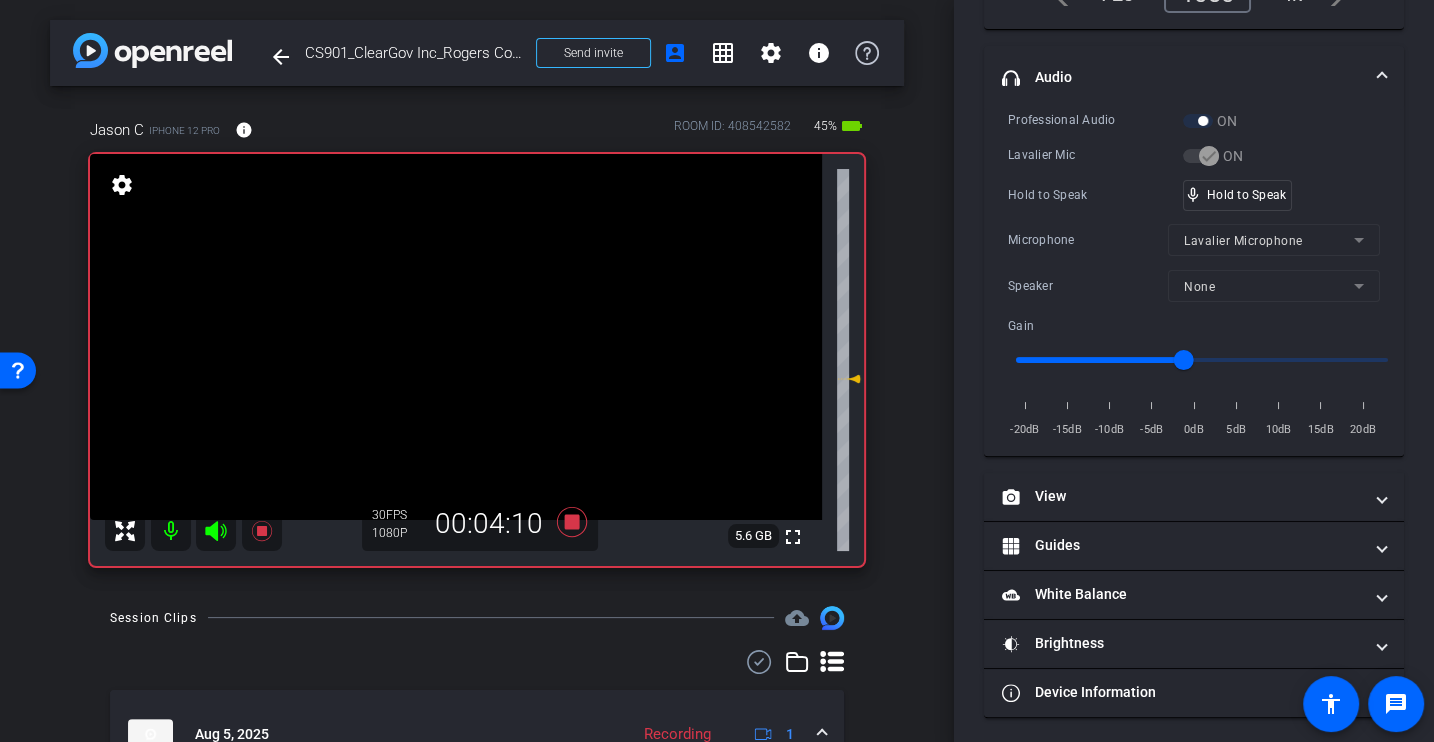 click on "Hold to Speak" at bounding box center (1095, 195) 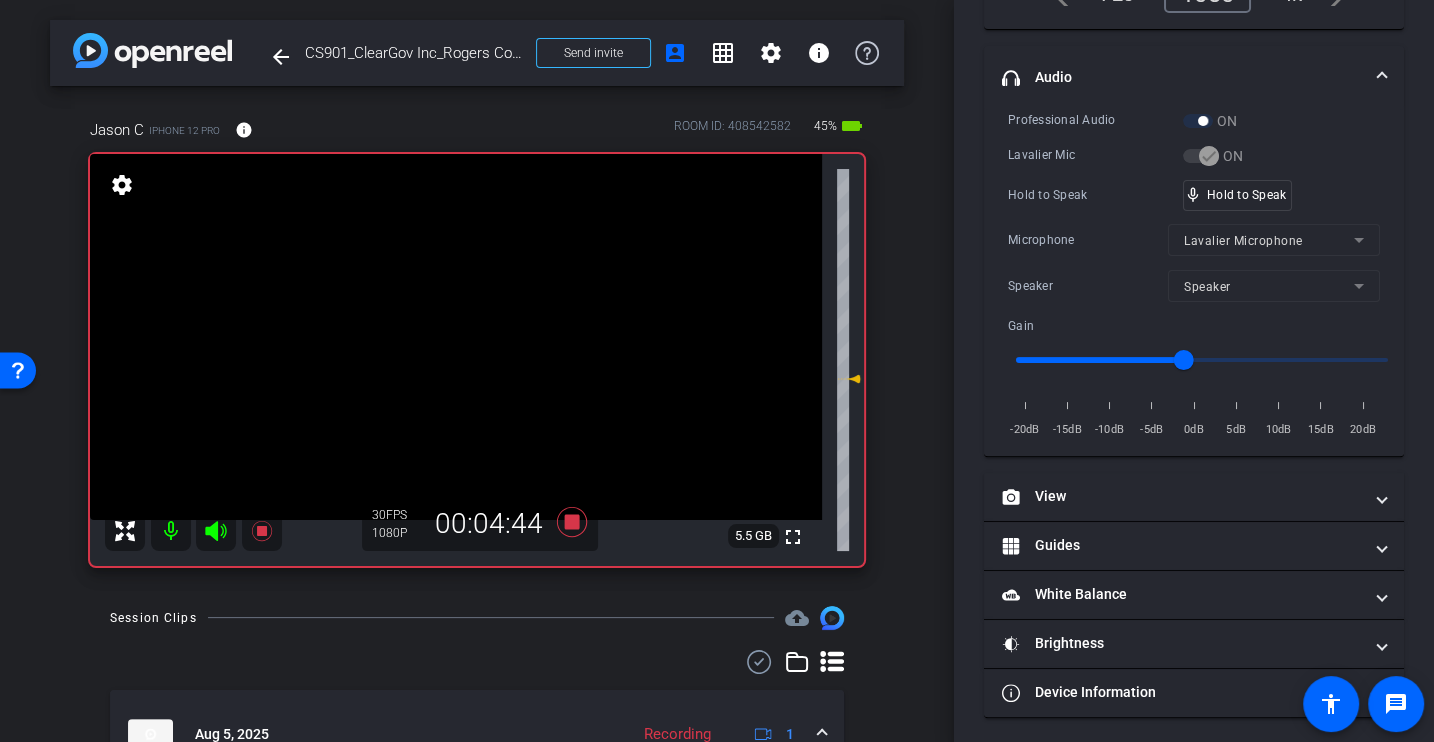 click on "Microphone" at bounding box center (1088, 240) 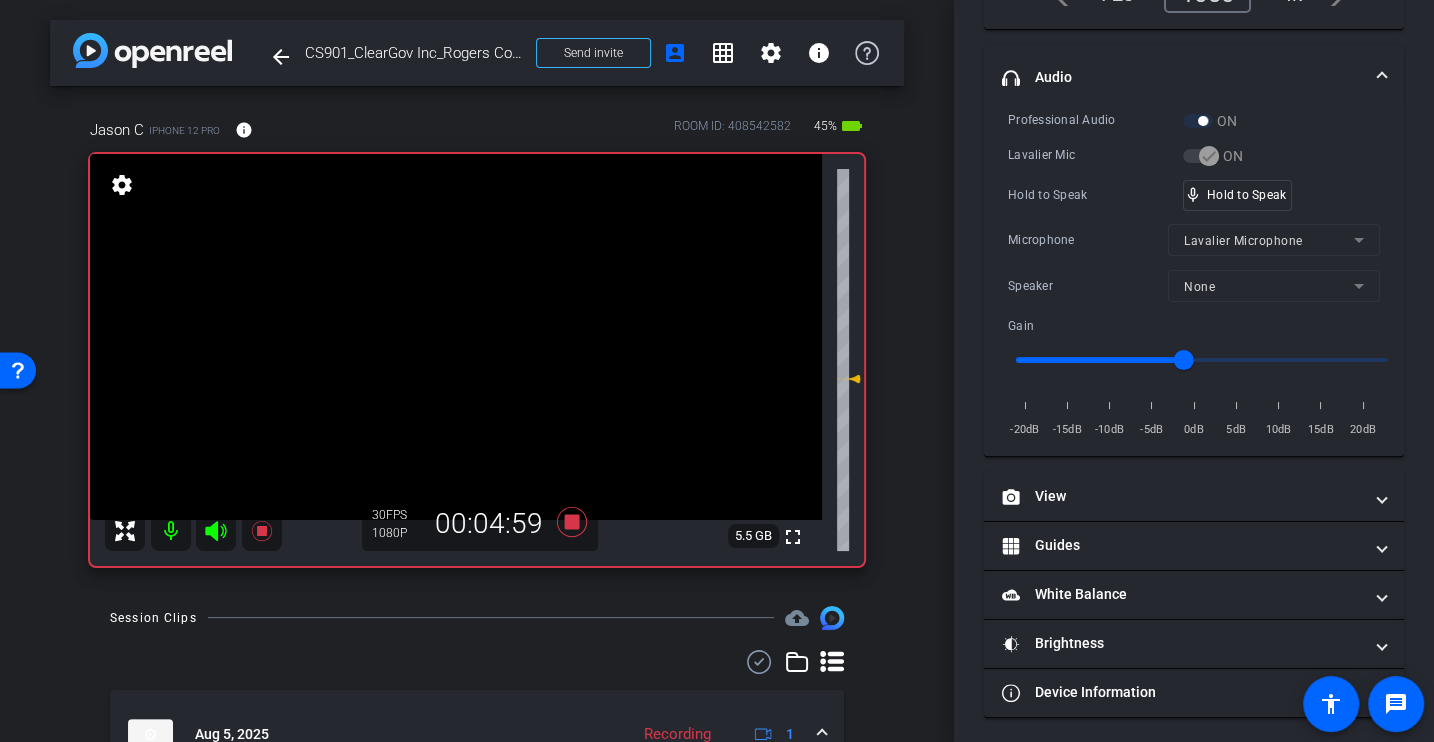 click on "Microphone" at bounding box center [1088, 240] 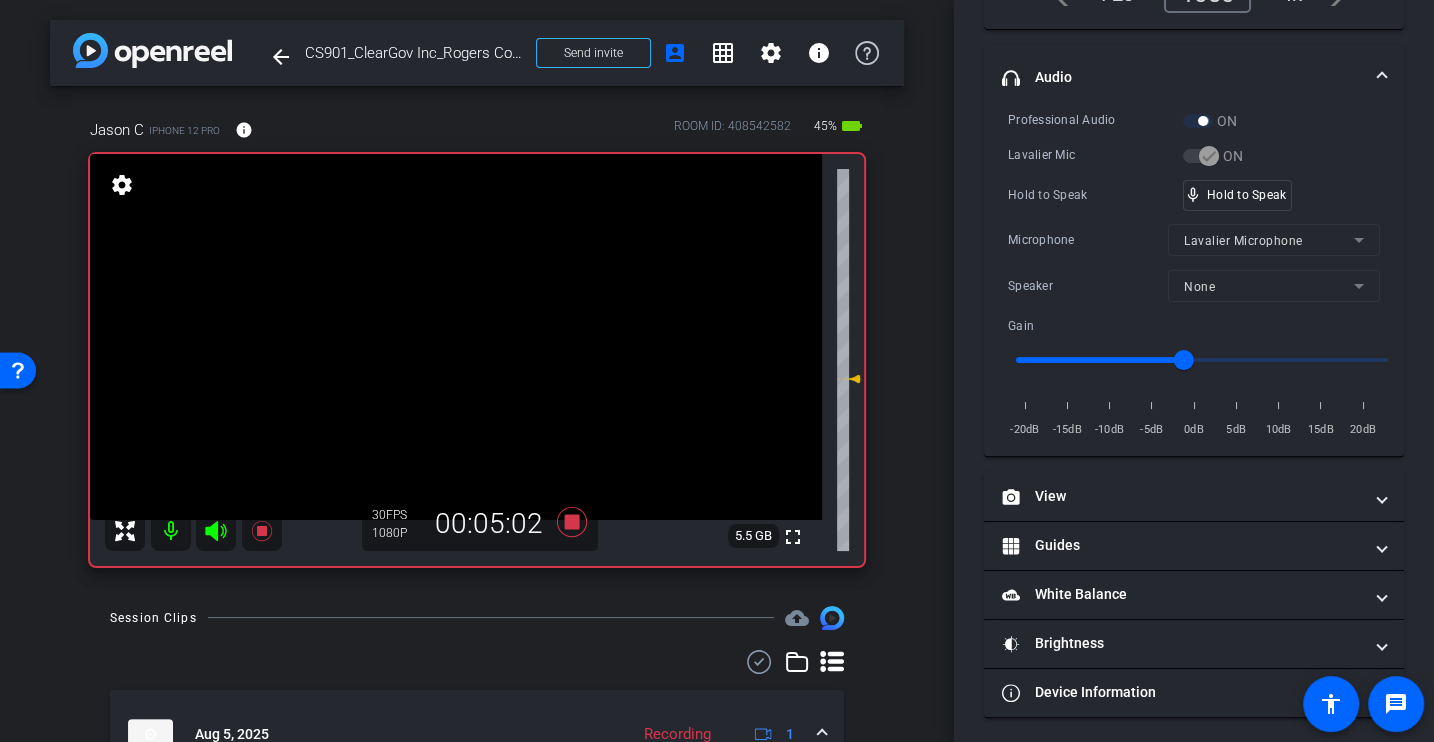 click on "Microphone" at bounding box center [1088, 240] 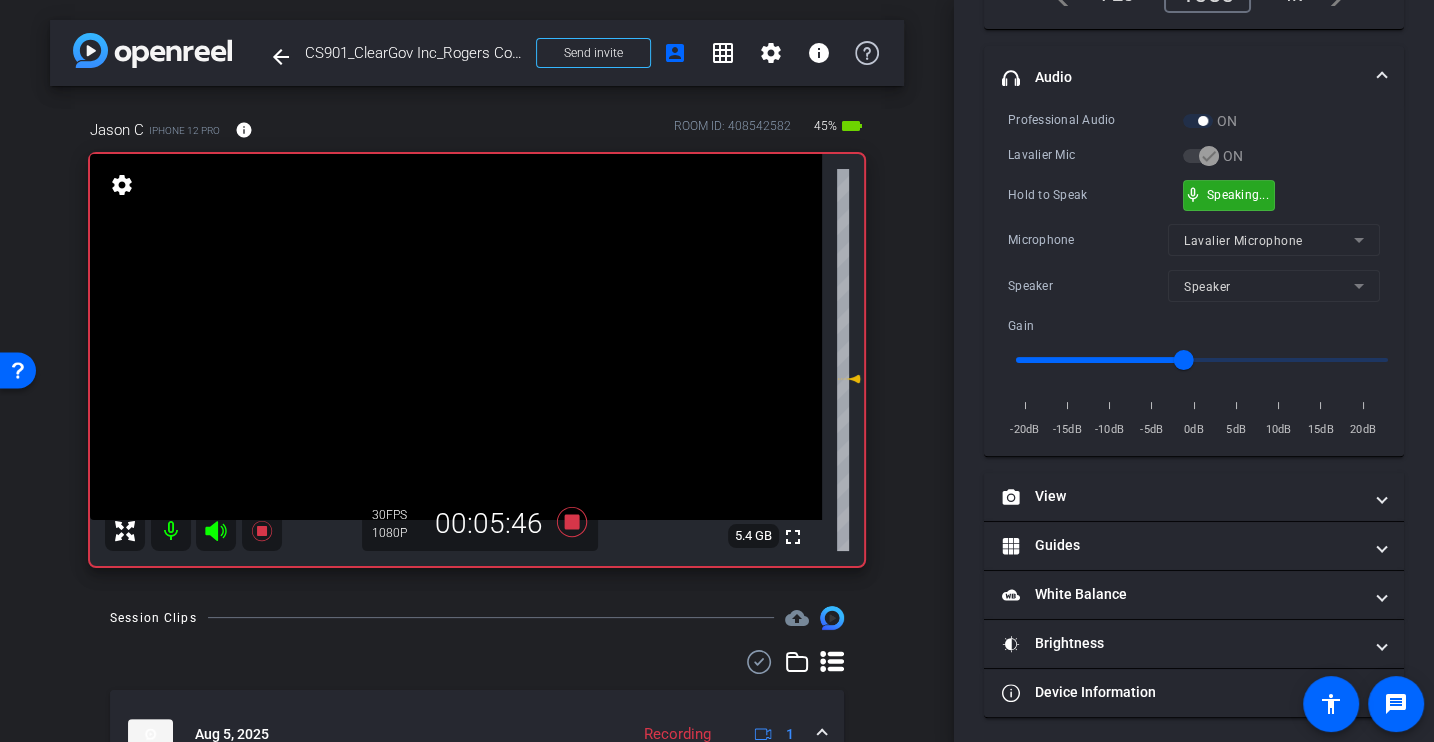 click on "Professional Audio  ON  Lavalier Mic  ON  Hold to Speak  mic_none Speaking... Microphone Lavalier Microphone Speaker Speaker Gain -20dB -15dB -10dB -5dB 0dB 5dB 10dB 15dB 20dB" at bounding box center (1194, 275) 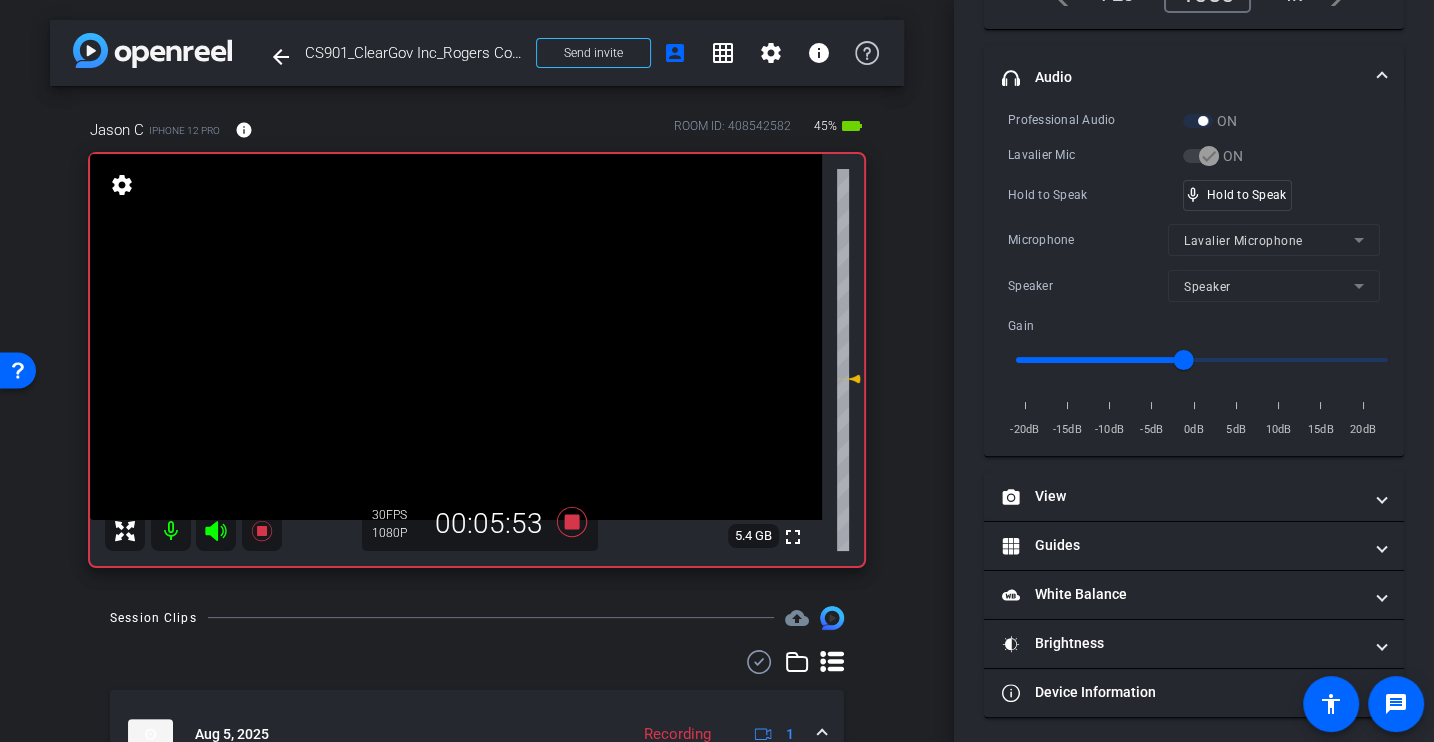 click on "Professional Audio  ON  Lavalier Mic  ON  Hold to Speak  mic_none Hold to Speak Microphone Lavalier Microphone Speaker Speaker Gain -20dB -15dB -10dB -5dB 0dB 5dB 10dB 15dB 20dB" at bounding box center (1194, 275) 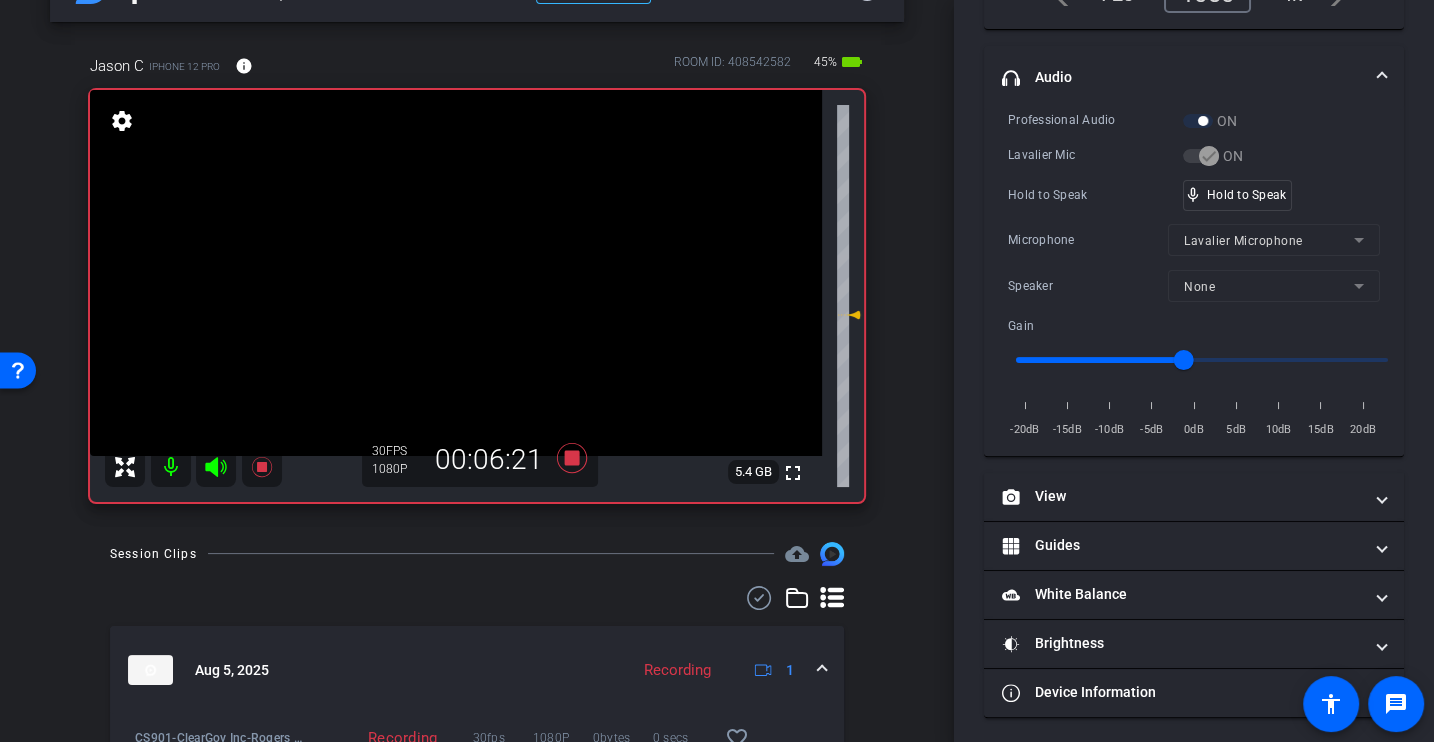 scroll, scrollTop: 0, scrollLeft: 0, axis: both 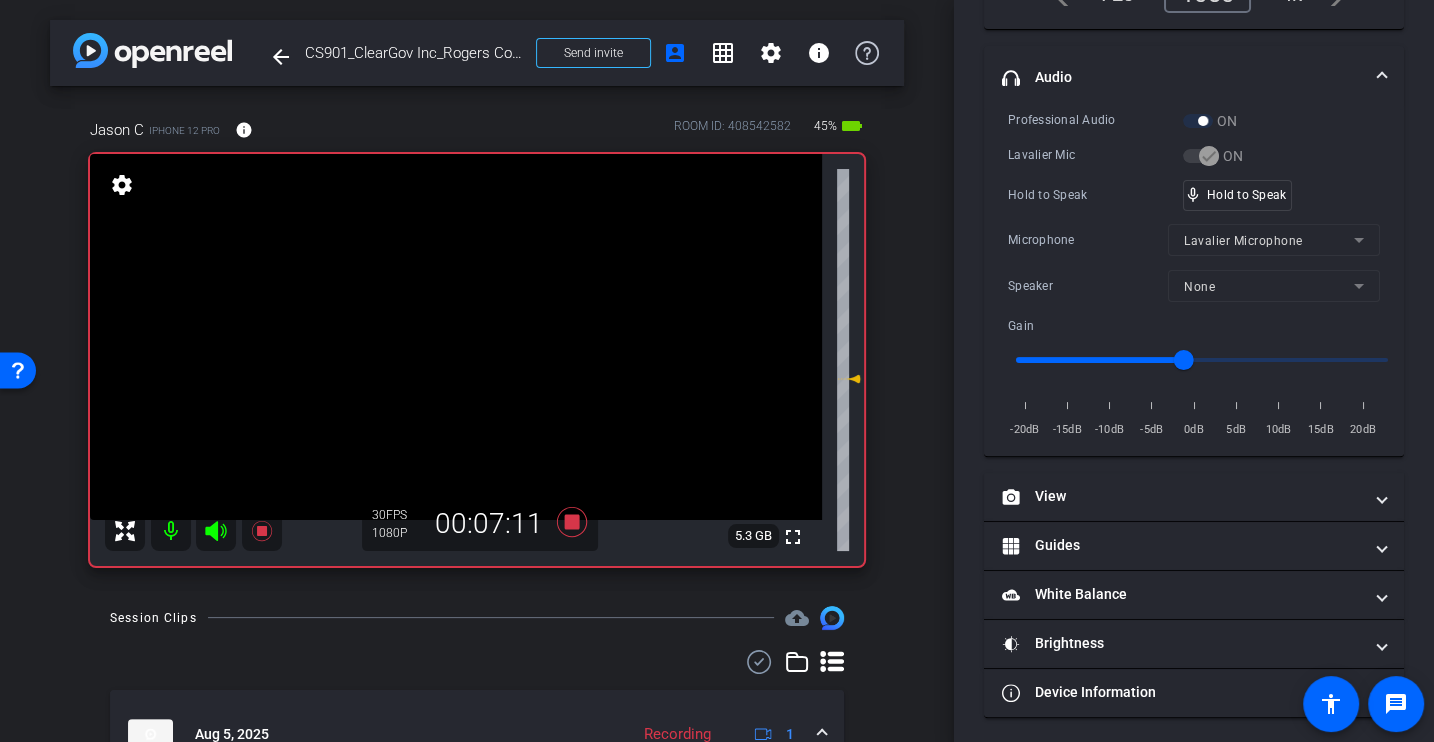 click on "Hold to Speak" at bounding box center [1095, 195] 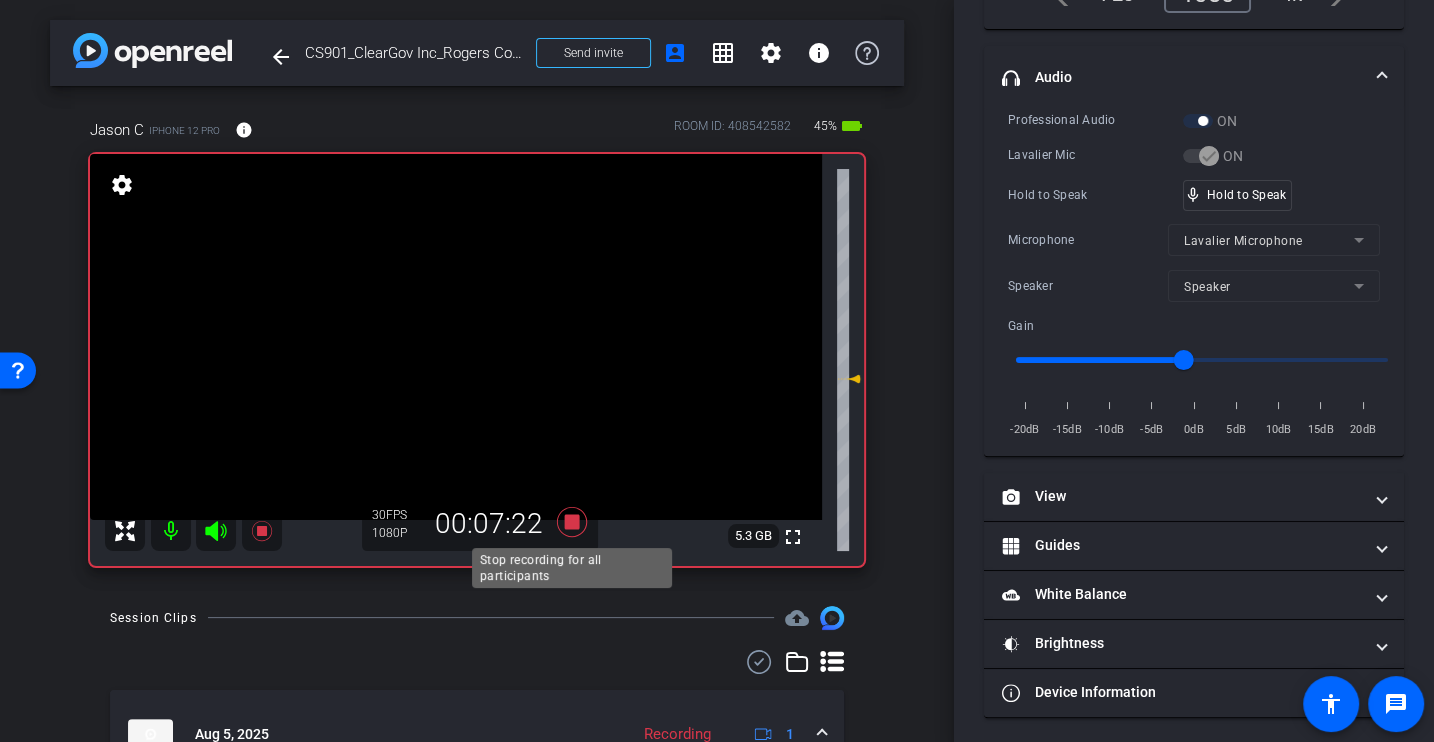 click 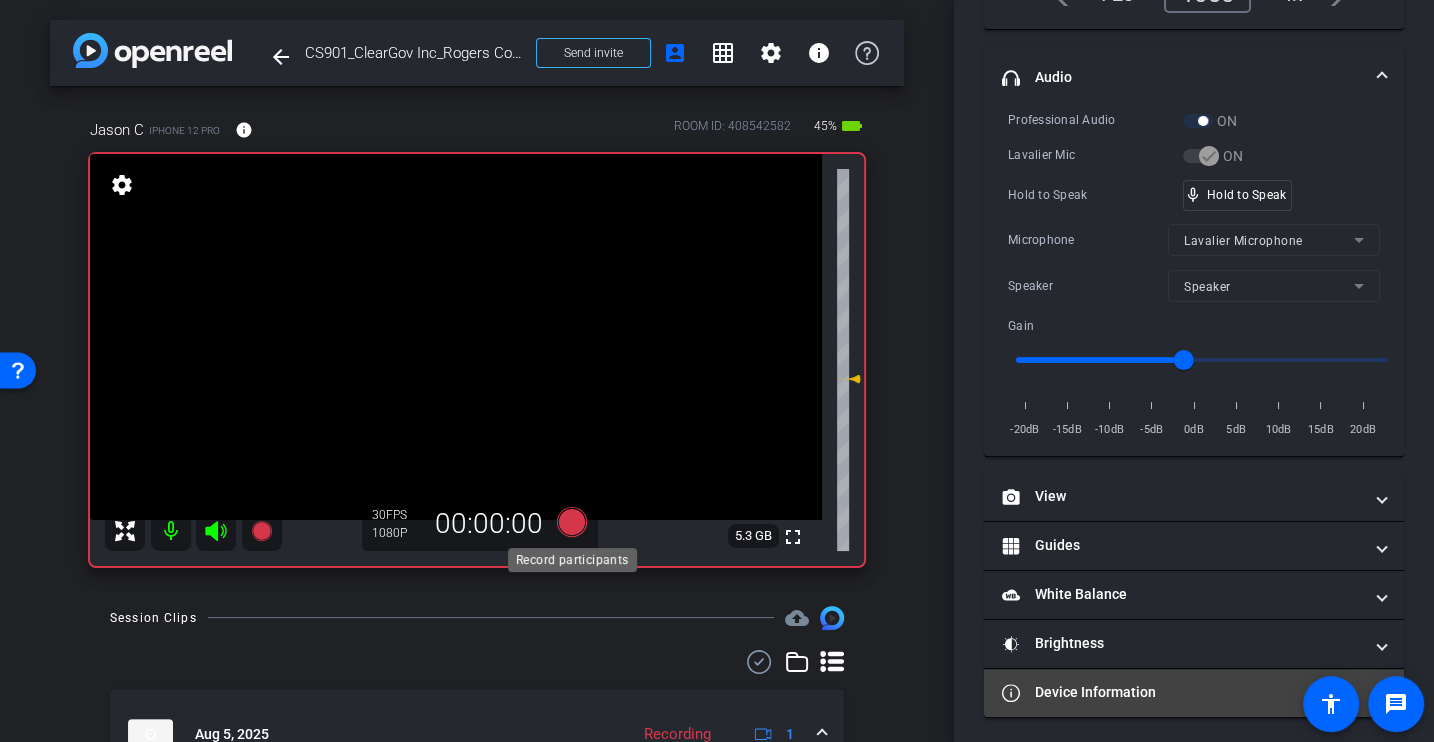 scroll, scrollTop: 253, scrollLeft: 0, axis: vertical 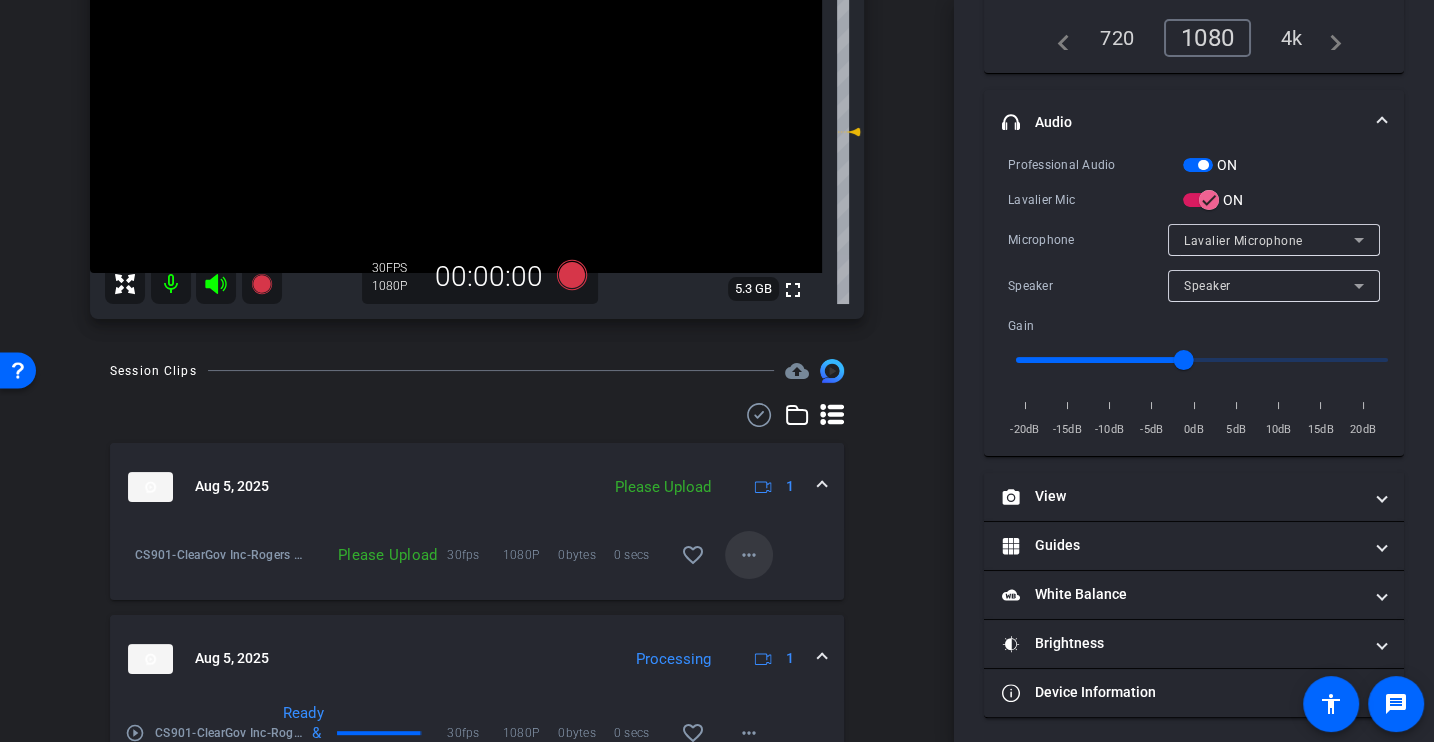 click on "more_horiz" at bounding box center [749, 555] 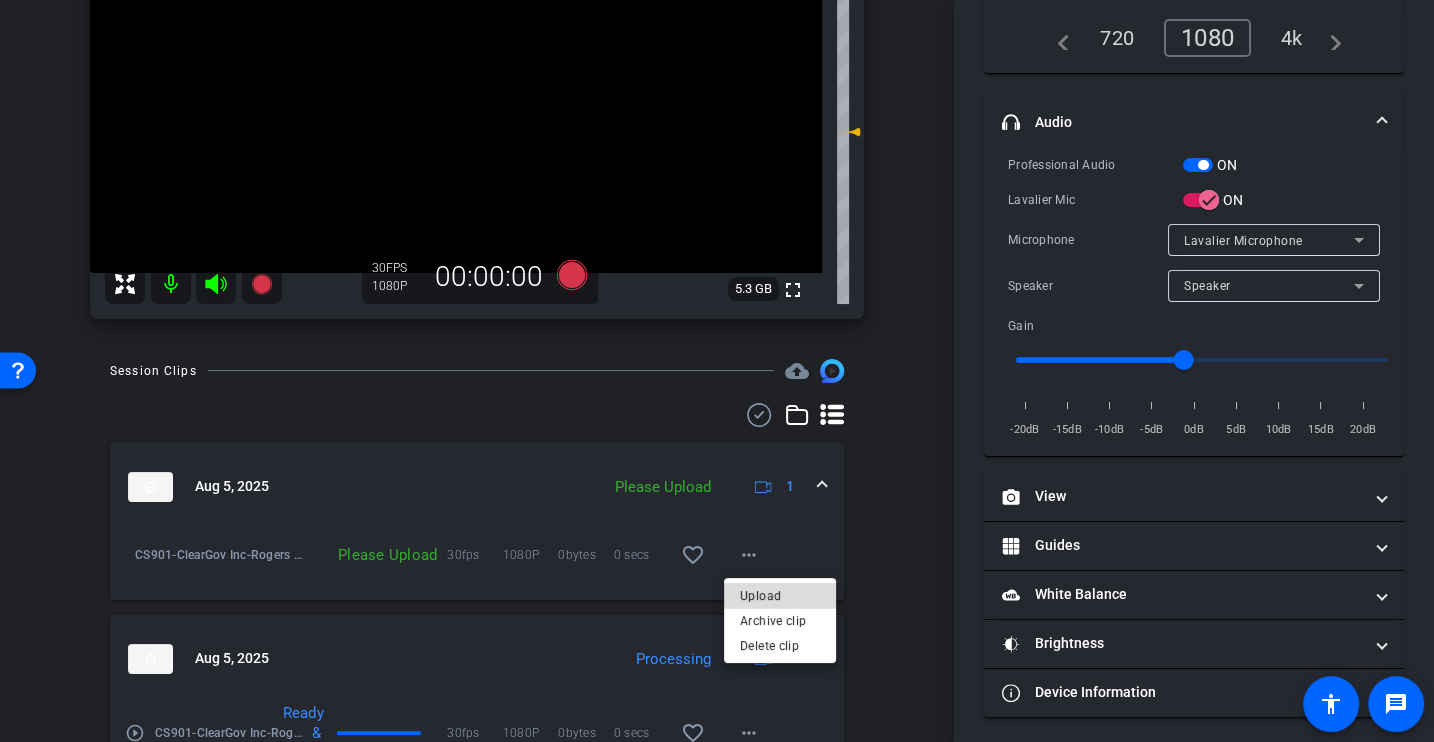 click on "Upload" at bounding box center [780, 596] 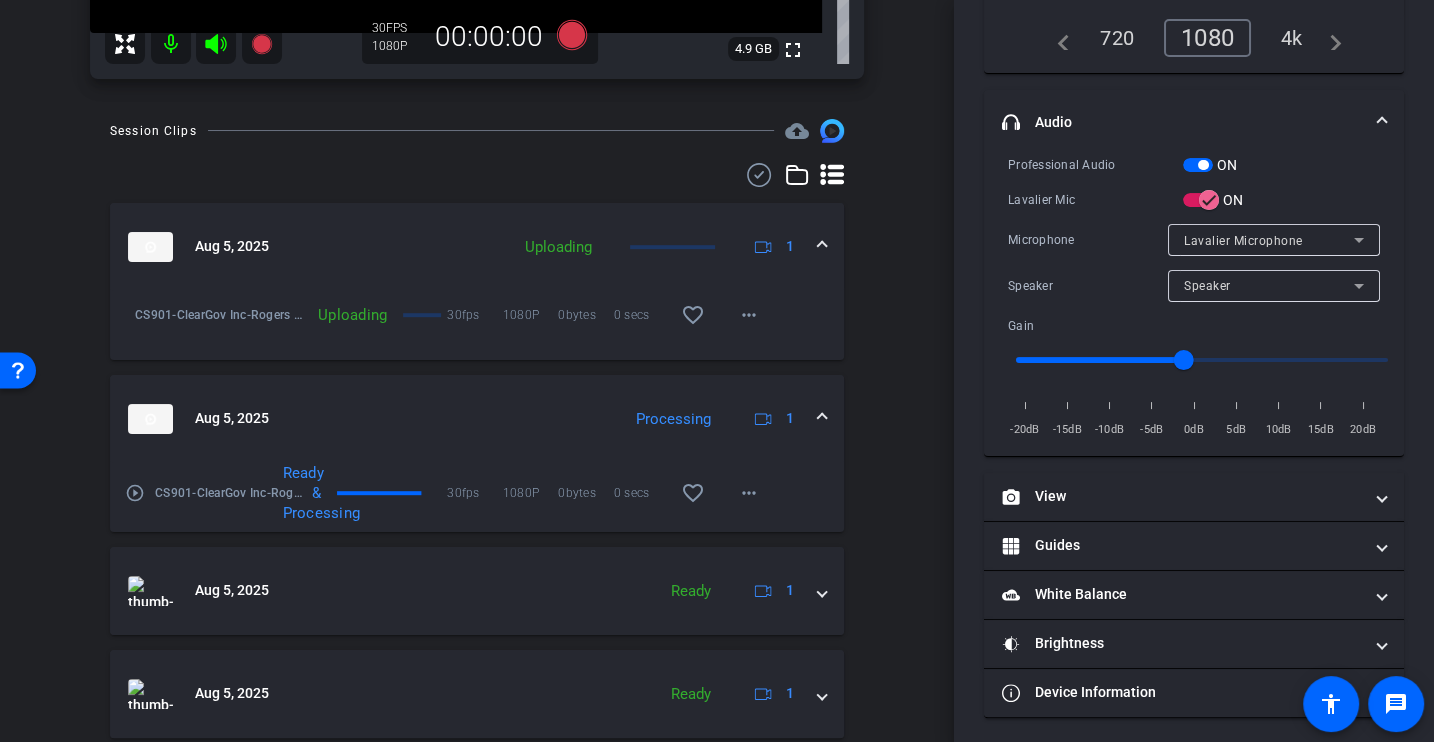 scroll, scrollTop: 0, scrollLeft: 0, axis: both 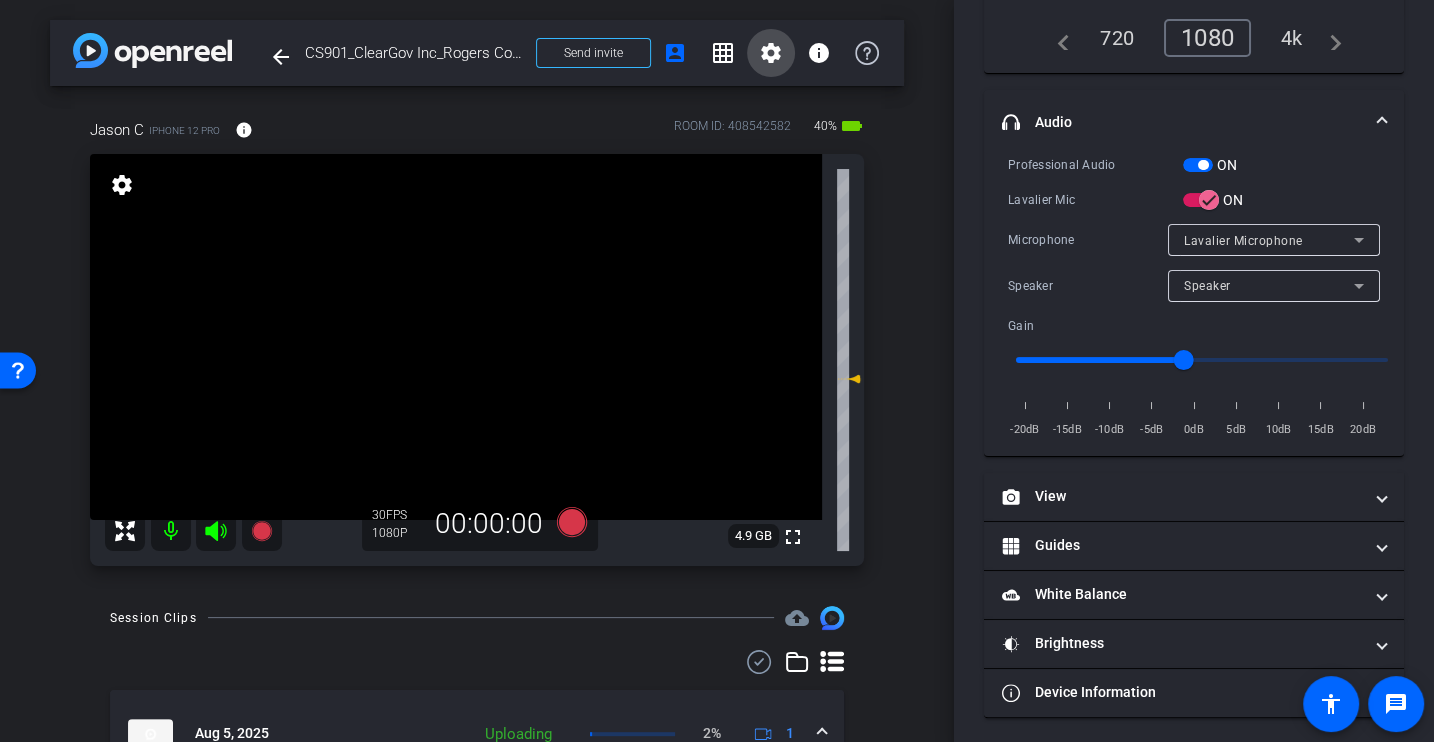 click on "settings" at bounding box center [771, 53] 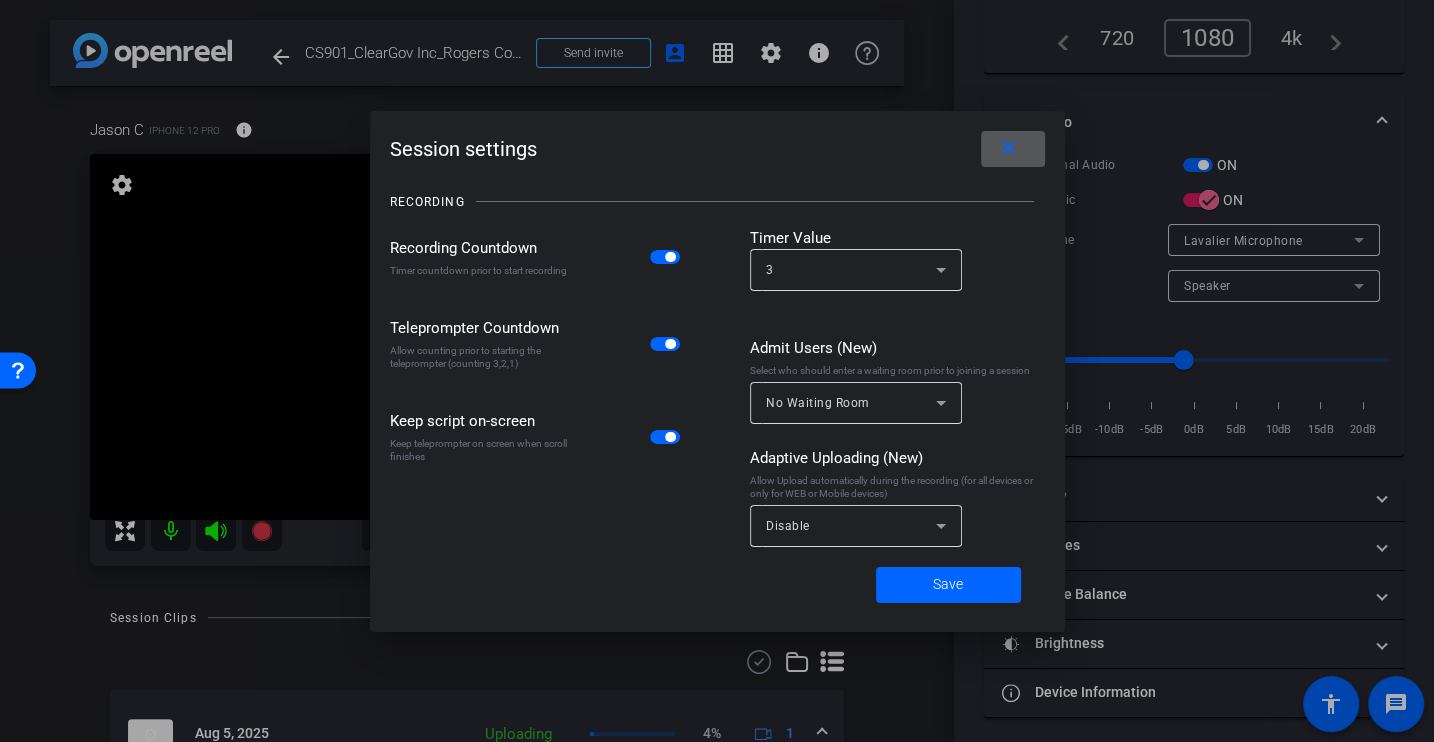click on "Disable" at bounding box center (851, 525) 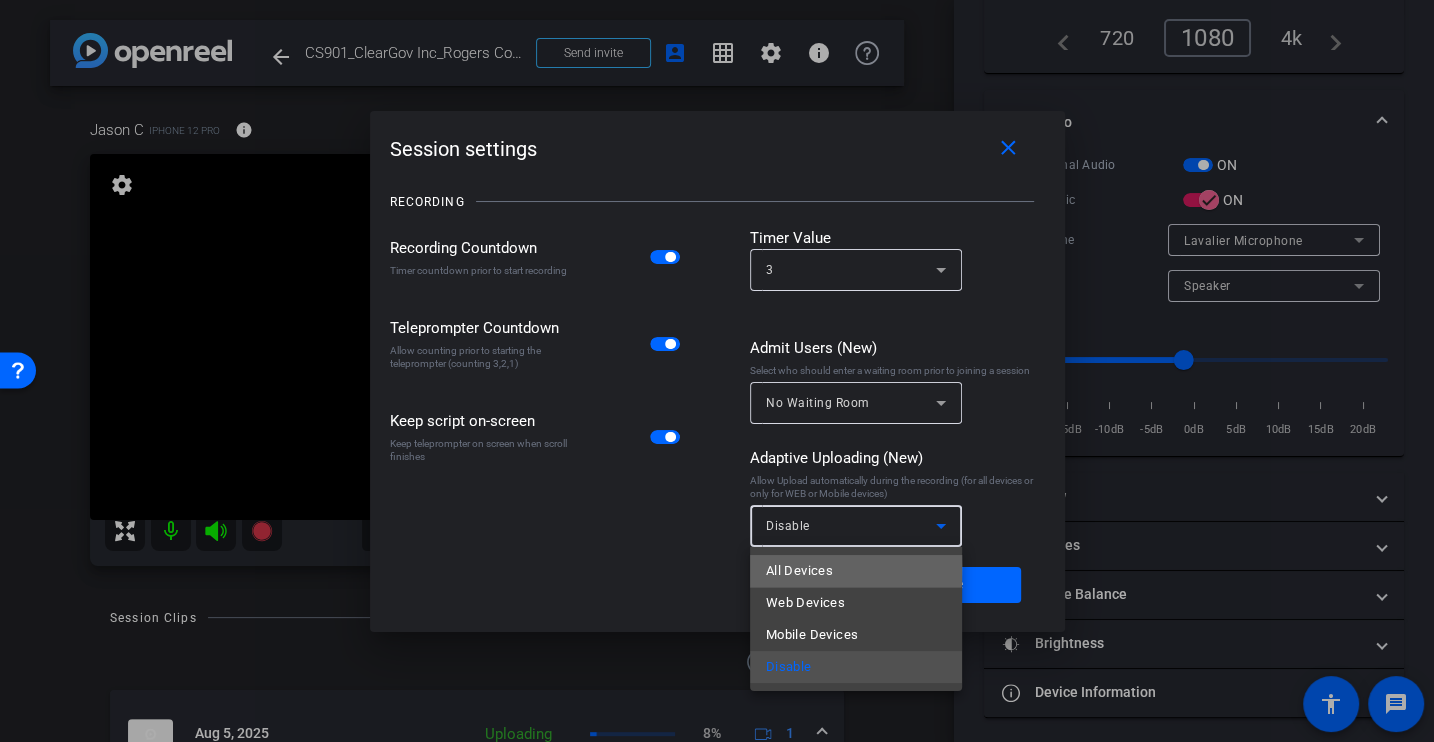 click on "All Devices" at bounding box center (799, 571) 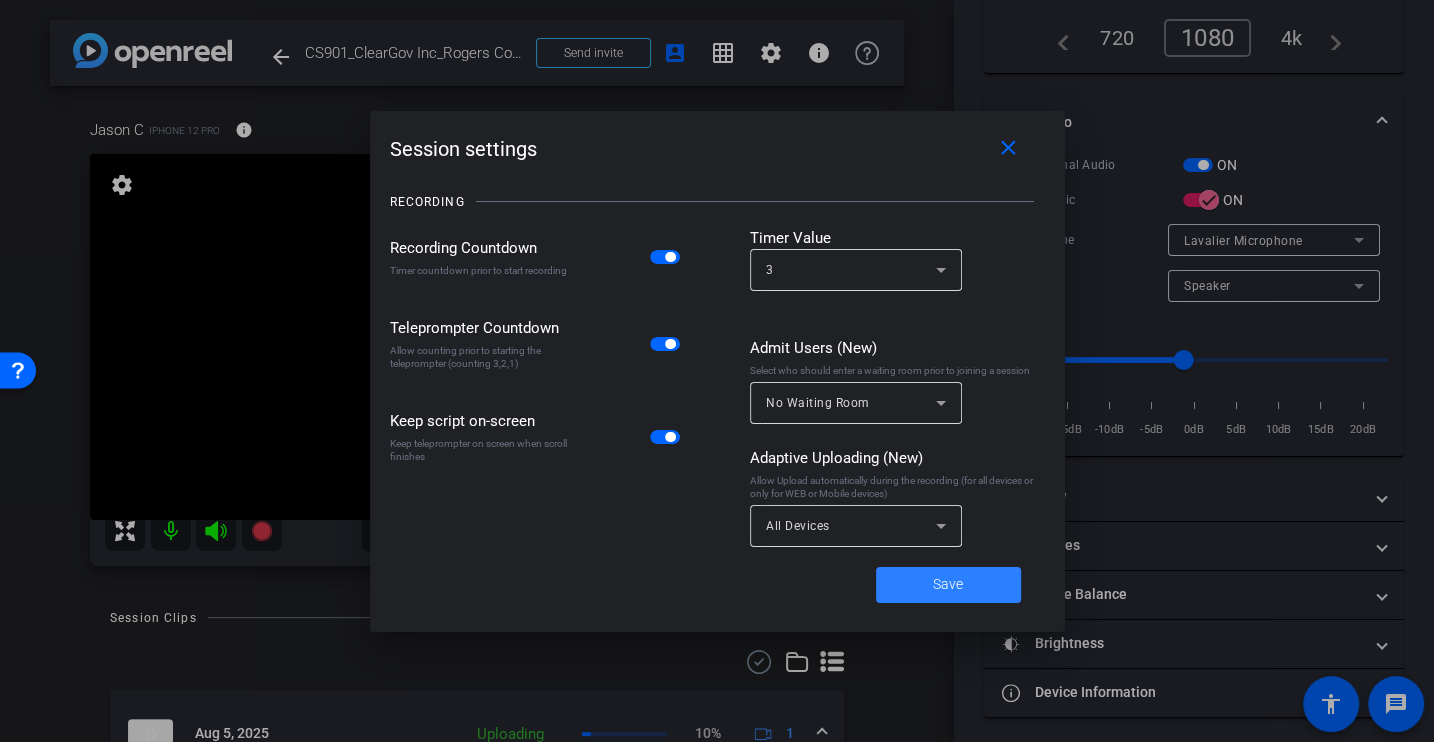 click at bounding box center [948, 585] 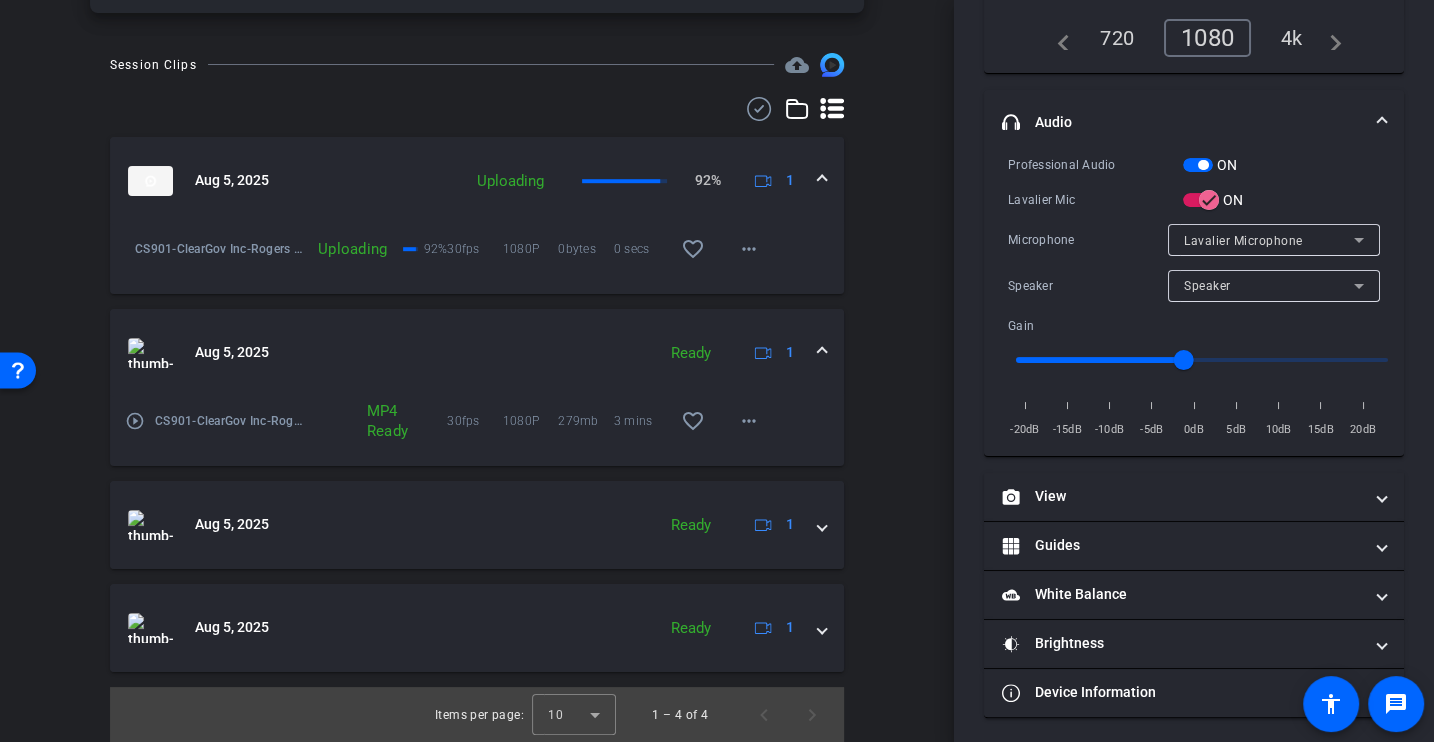 scroll, scrollTop: 0, scrollLeft: 0, axis: both 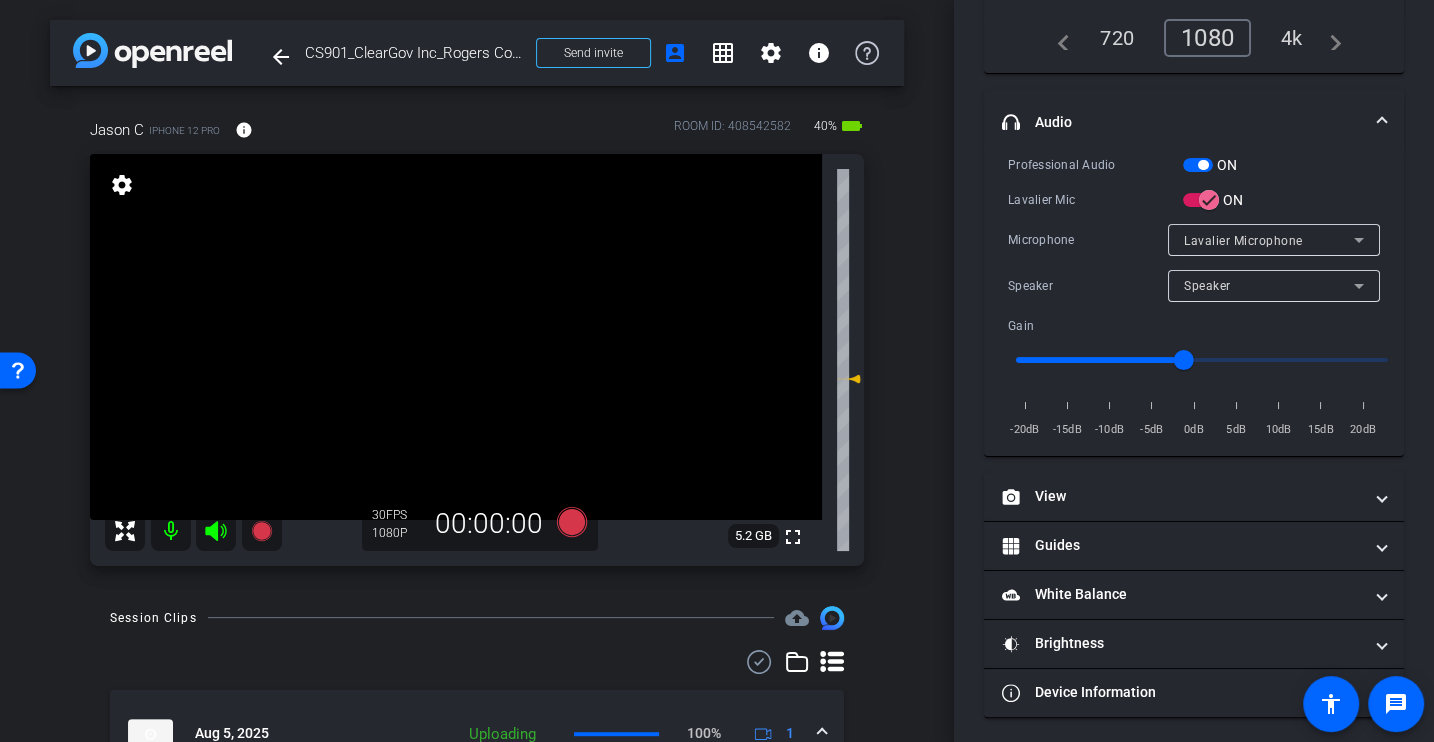 click on "arrow_back  CS901_ClearGov Inc_Rogers County_Jason Carini   Back to project   Send invite  account_box grid_on settings info
Jason C iPhone 12 Pro info ROOM ID: 408542582 40% battery_std fullscreen settings  5.2 GB
30 FPS  1080P   00:00:00
Session Clips   cloud_upload
Aug 5, 2025  Uploading  100%
1" at bounding box center (477, 371) 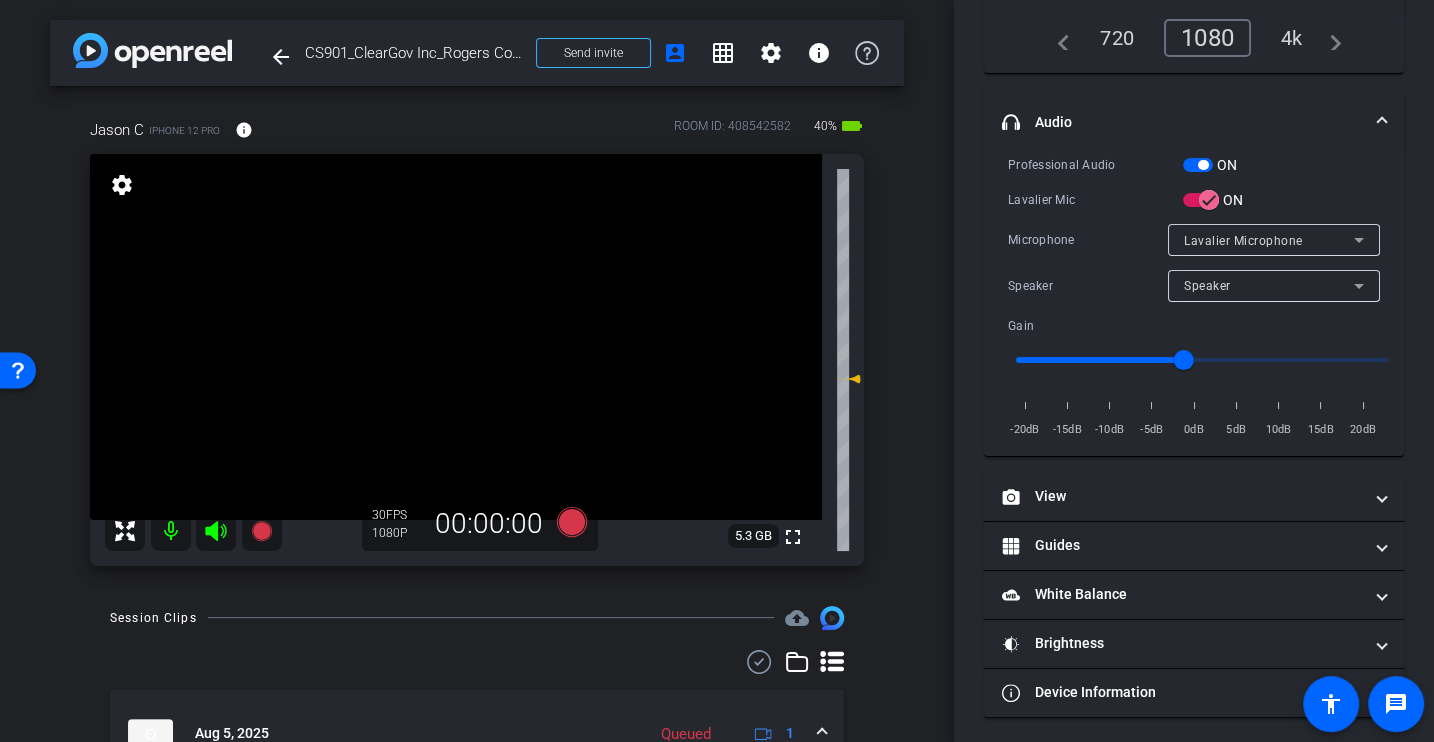 click on "arrow_back  CS901_ClearGov Inc_Rogers County_Jason Carini   Back to project   Send invite  account_box grid_on settings info
Jason C iPhone 12 Pro info ROOM ID: 408542582 40% battery_std fullscreen settings  5.3 GB
30 FPS  1080P   00:00:00
Session Clips   cloud_upload
Aug 5, 2025   Queued" at bounding box center [477, 371] 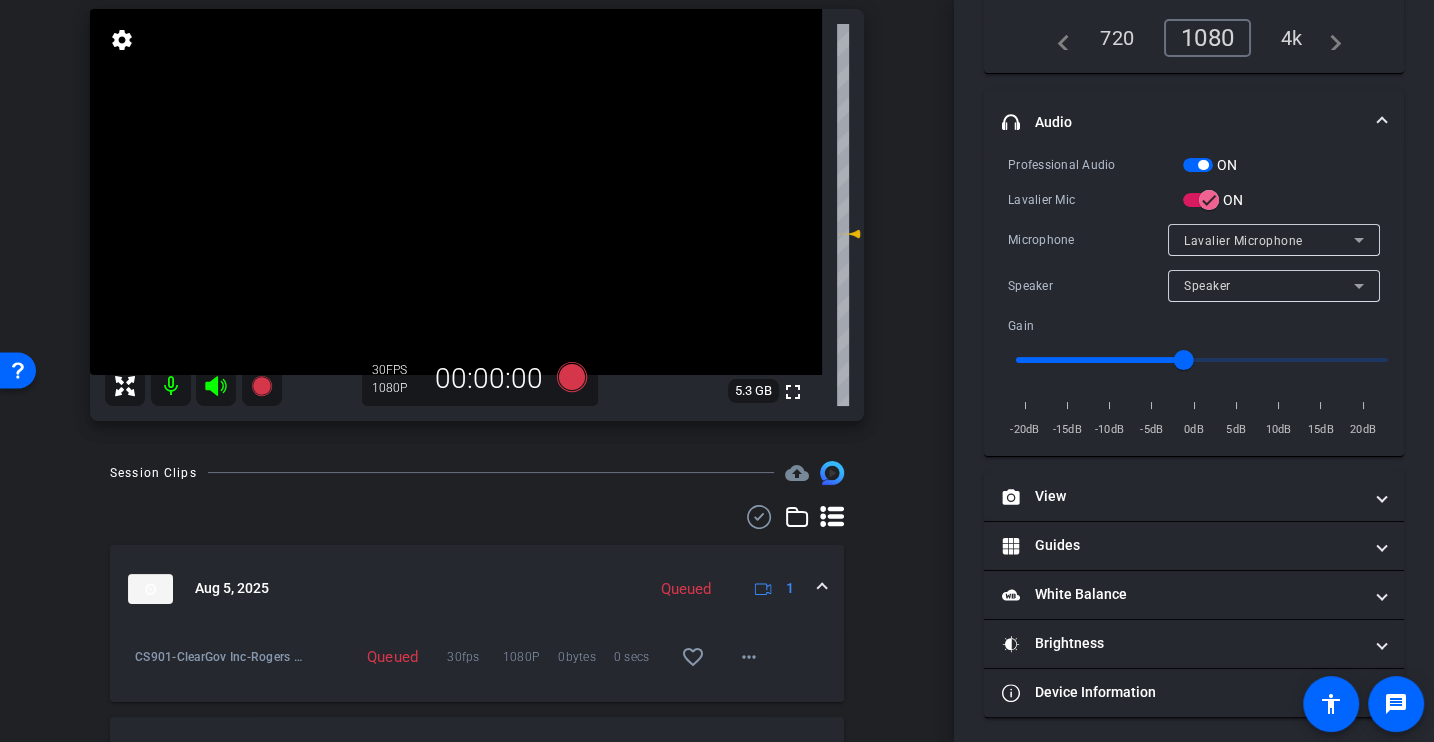 scroll, scrollTop: 171, scrollLeft: 0, axis: vertical 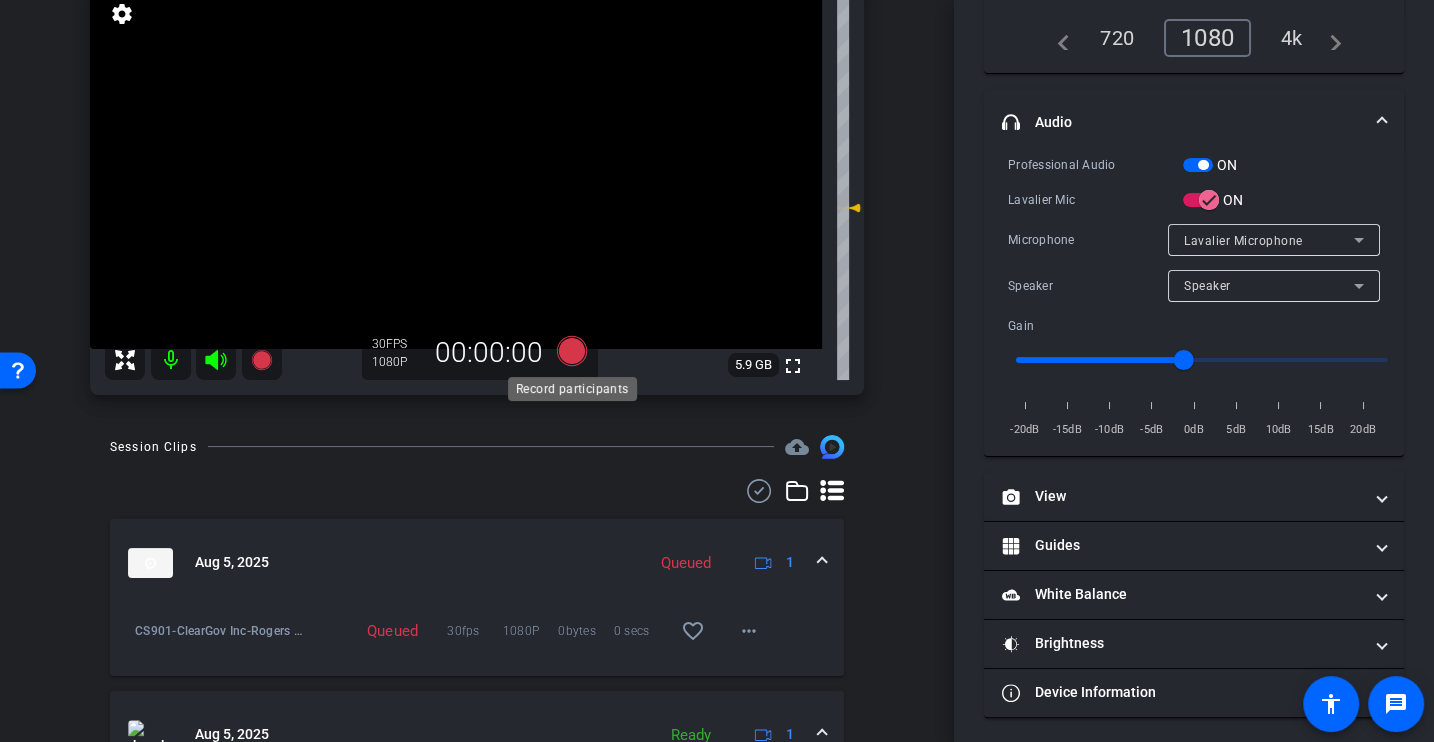 click 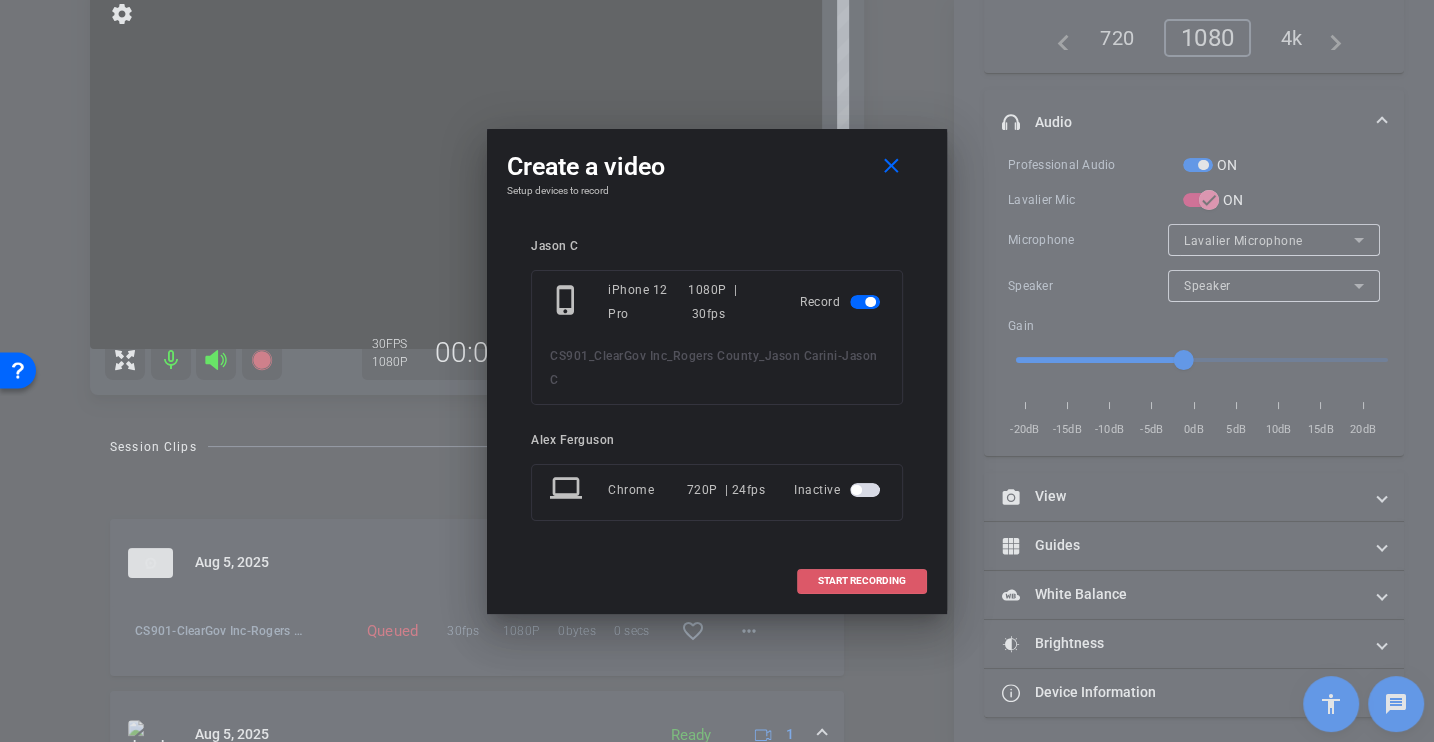 click on "START RECORDING" at bounding box center (862, 581) 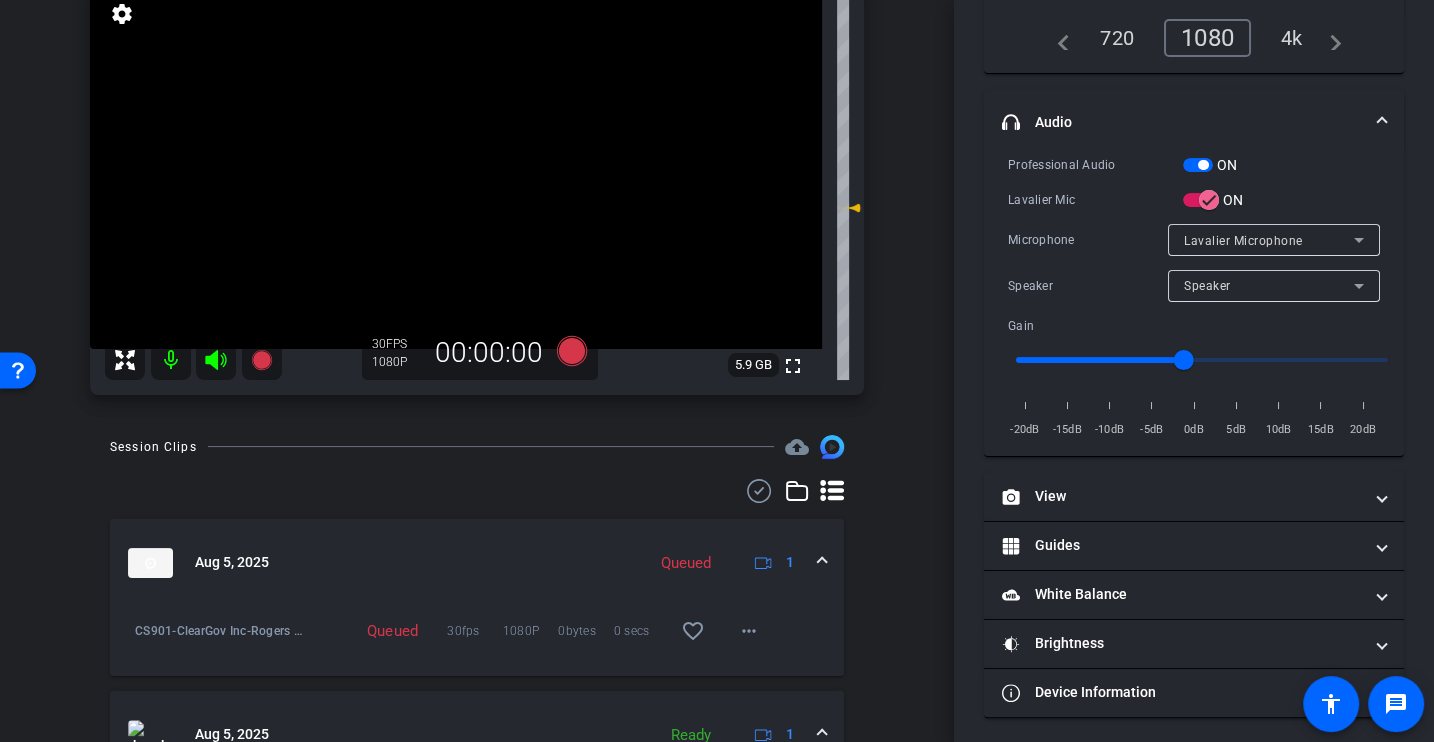 scroll, scrollTop: 320, scrollLeft: 0, axis: vertical 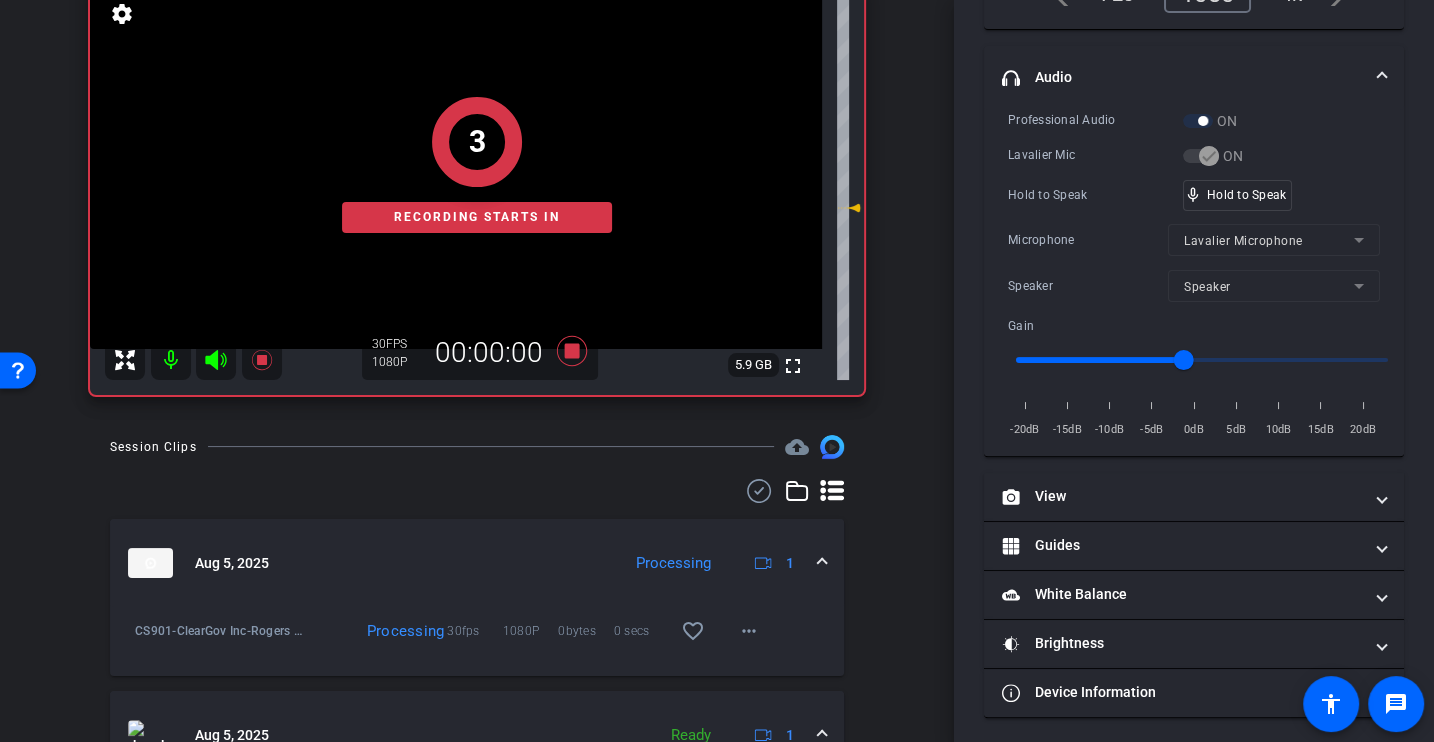 click on "Professional Audio  ON  Lavalier Mic  ON  Hold to Speak  mic_none Hold to Speak Microphone Lavalier Microphone Speaker Speaker Gain -20dB -15dB -10dB -5dB 0dB 5dB 10dB 15dB 20dB" at bounding box center [1194, 275] 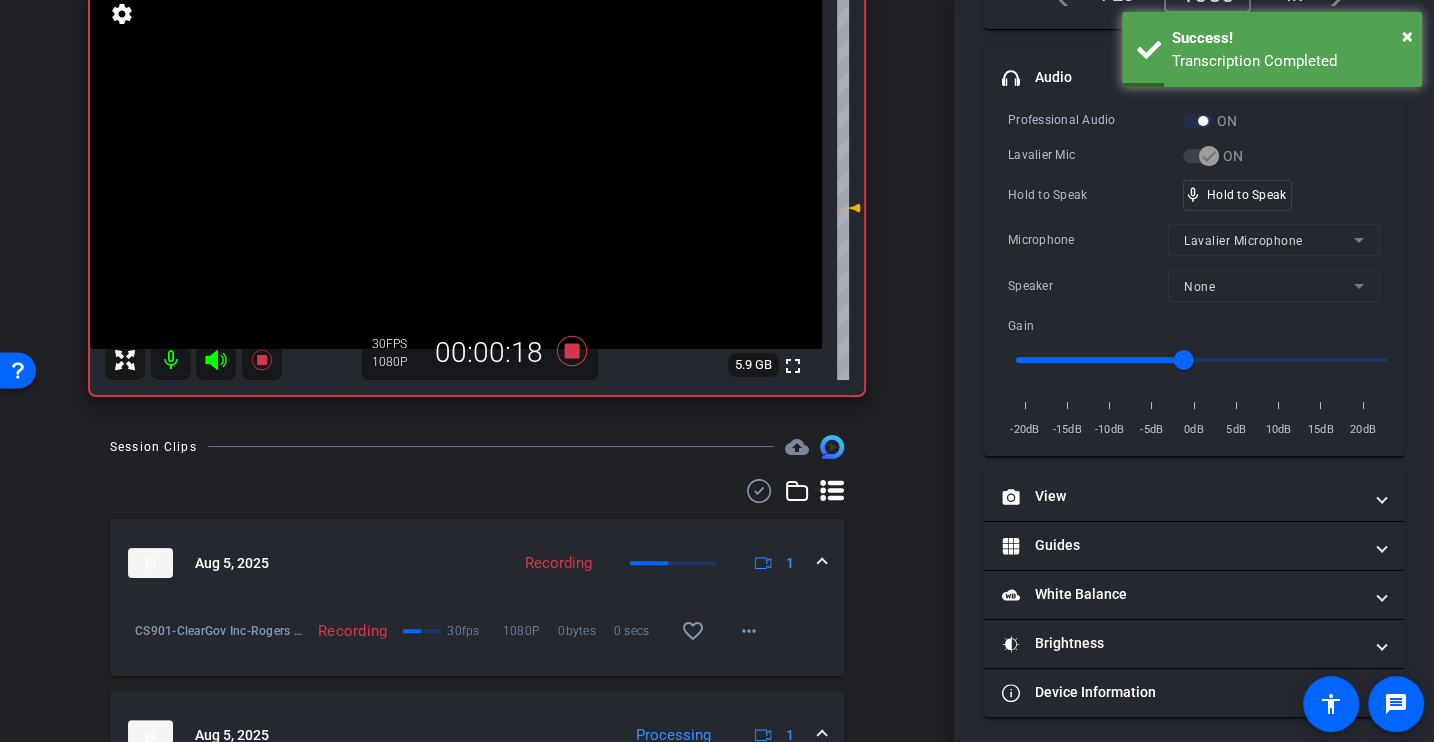 click on "Professional Audio  ON  Lavalier Mic  ON  Hold to Speak  mic_none Hold to Speak Microphone Lavalier Microphone Speaker None Gain -20dB -15dB -10dB -5dB 0dB 5dB 10dB 15dB 20dB" at bounding box center [1194, 275] 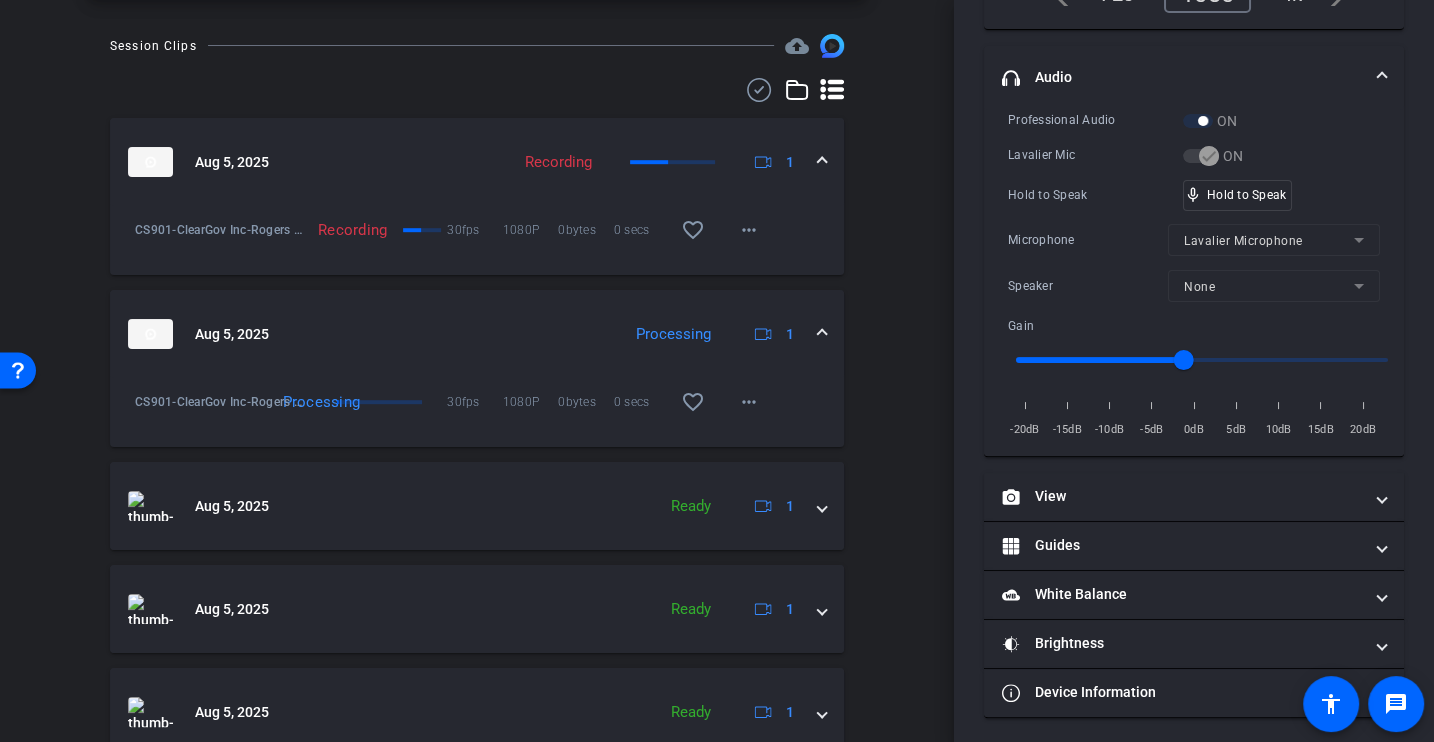 scroll, scrollTop: 571, scrollLeft: 0, axis: vertical 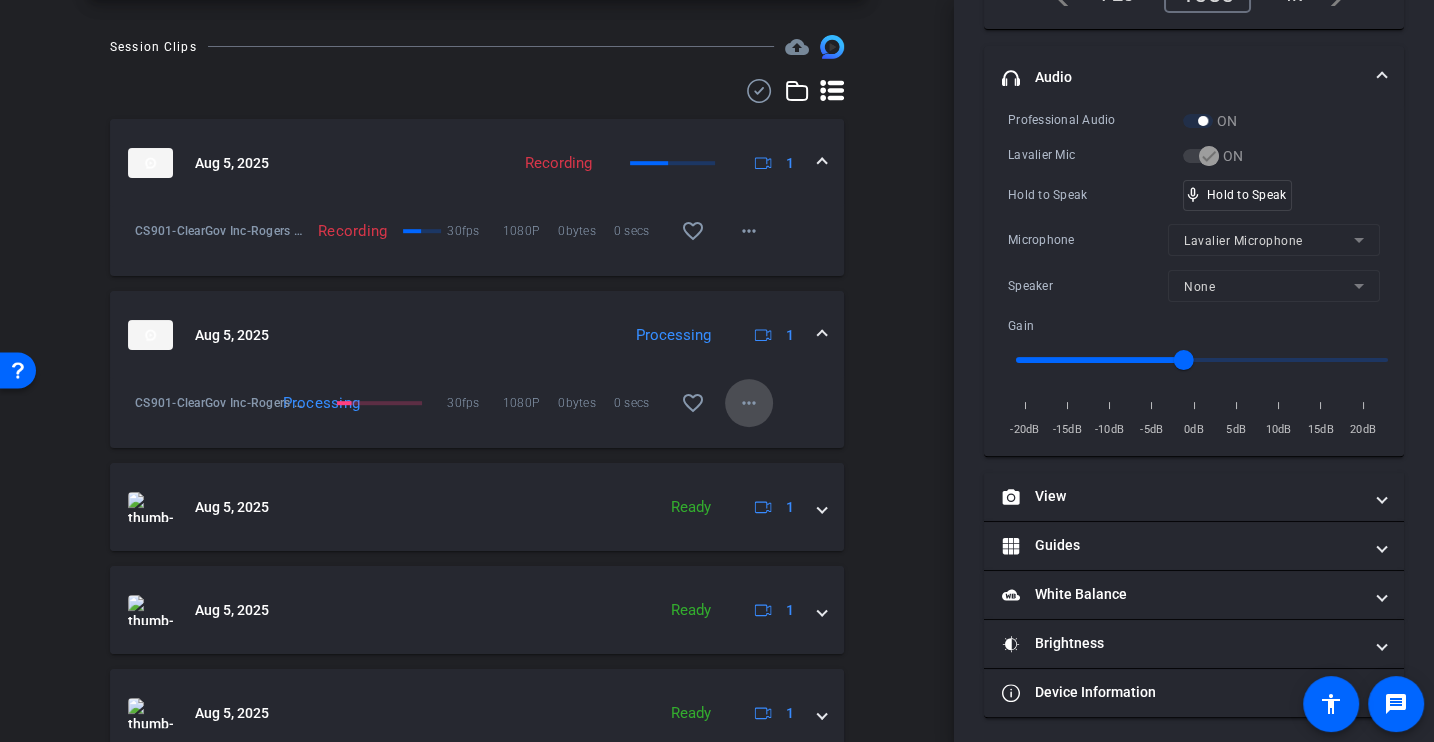 click on "more_horiz" at bounding box center (749, 403) 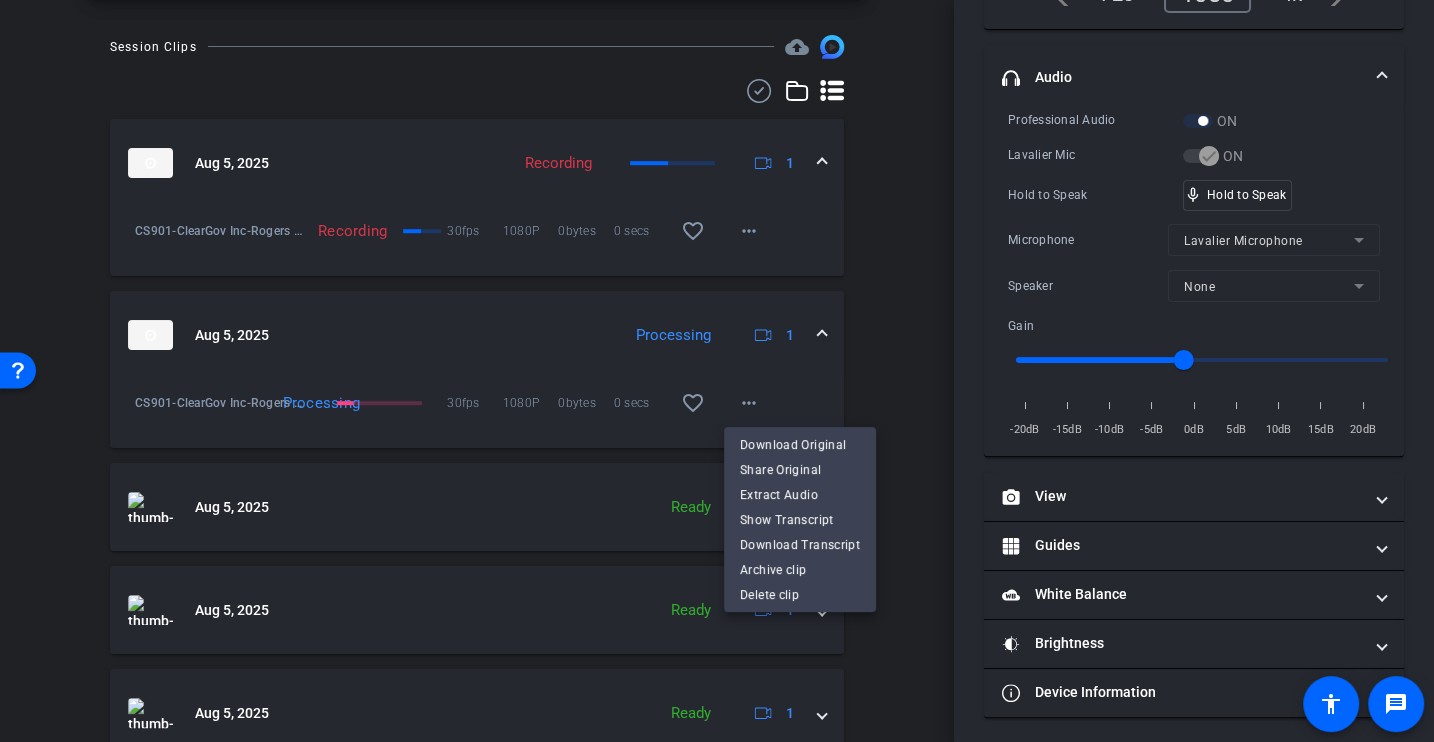 drag, startPoint x: 817, startPoint y: 450, endPoint x: 869, endPoint y: 343, distance: 118.966385 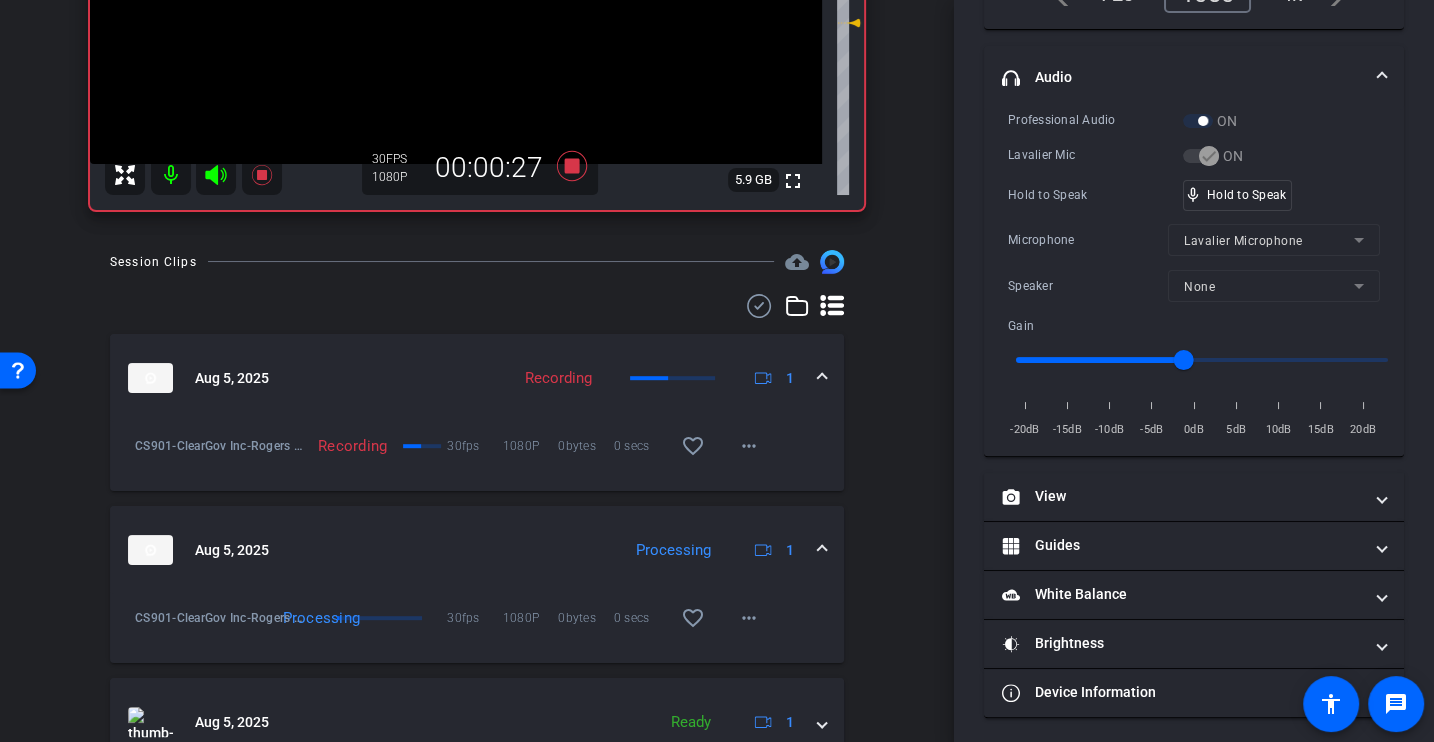 scroll, scrollTop: 37, scrollLeft: 0, axis: vertical 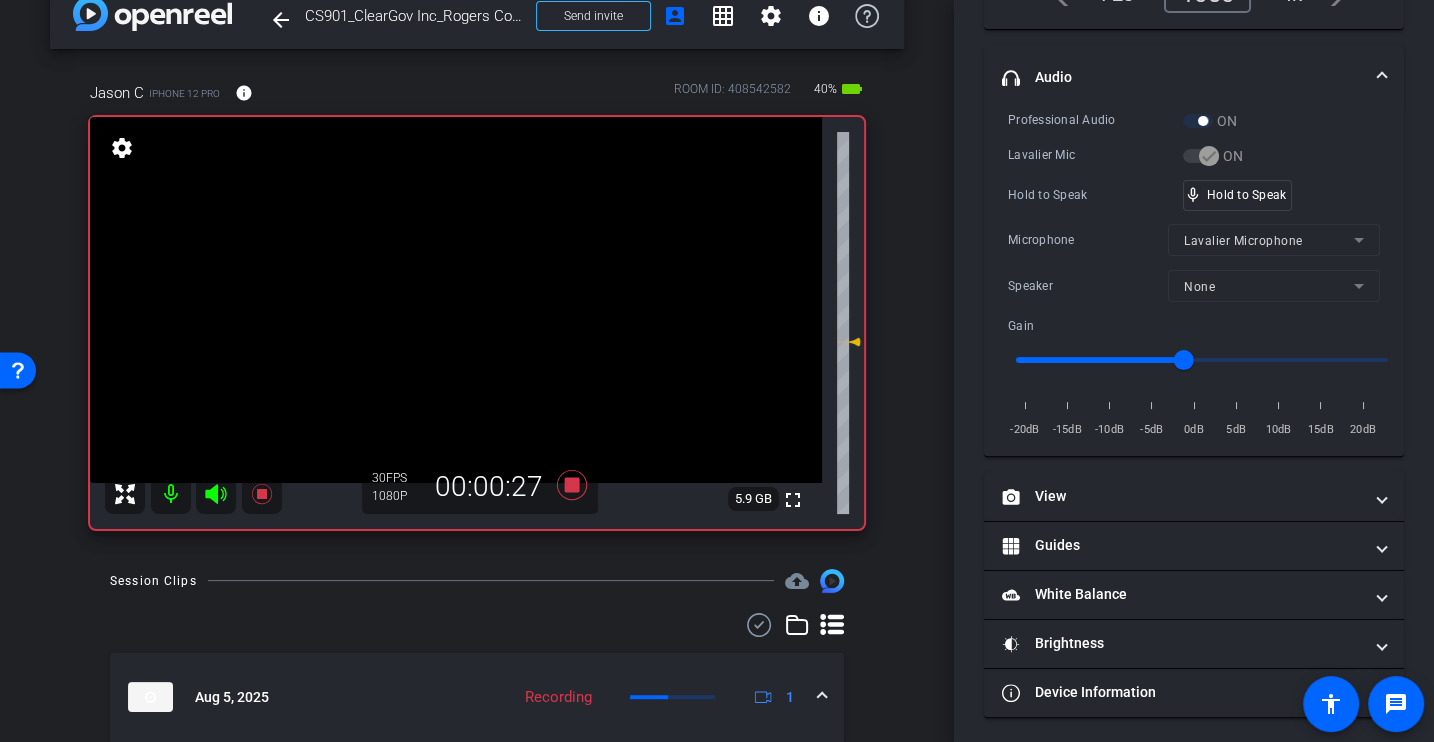 click on "Hold to Speak" at bounding box center [1095, 195] 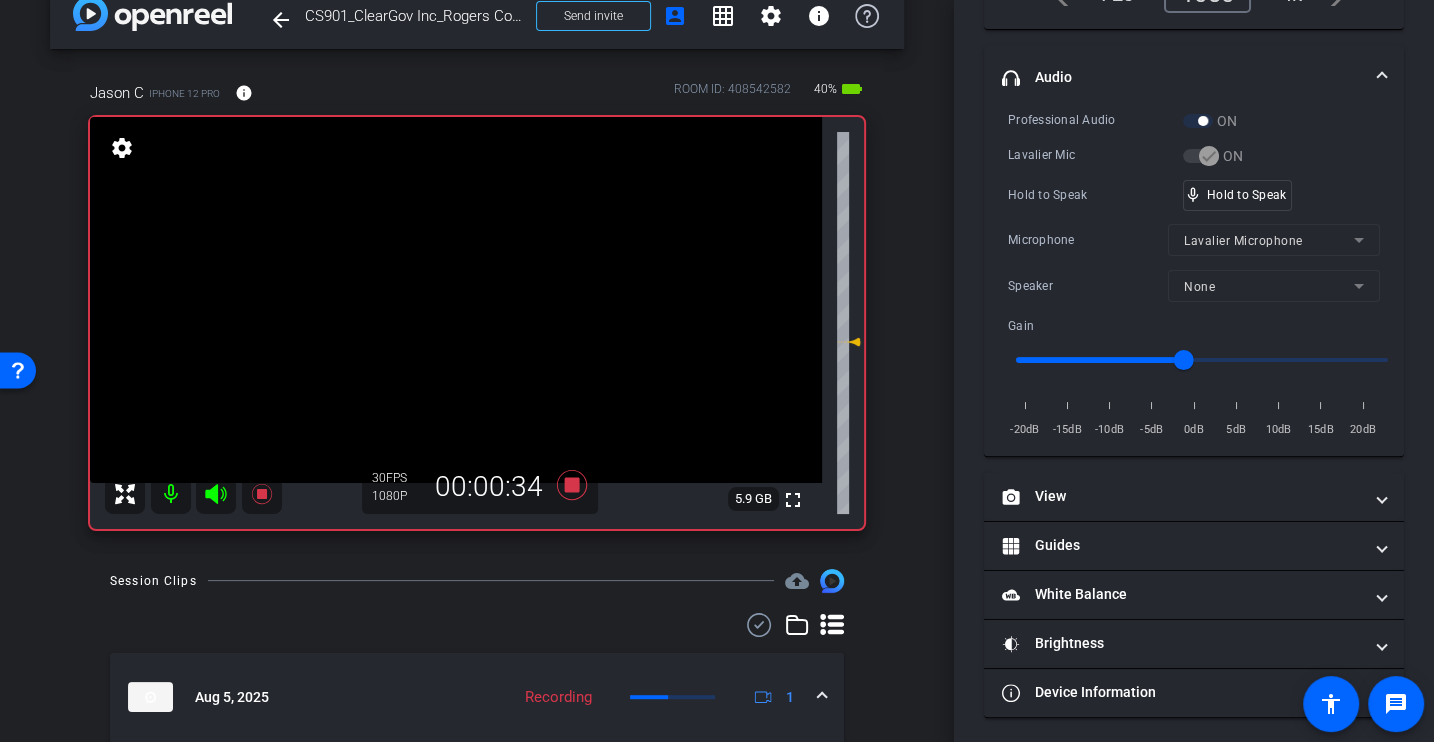 click on "Professional Audio  ON  Lavalier Mic  ON  Hold to Speak  mic_none Hold to Speak Microphone Lavalier Microphone Speaker None Gain -20dB -15dB -10dB -5dB 0dB 5dB 10dB 15dB 20dB" at bounding box center (1194, 275) 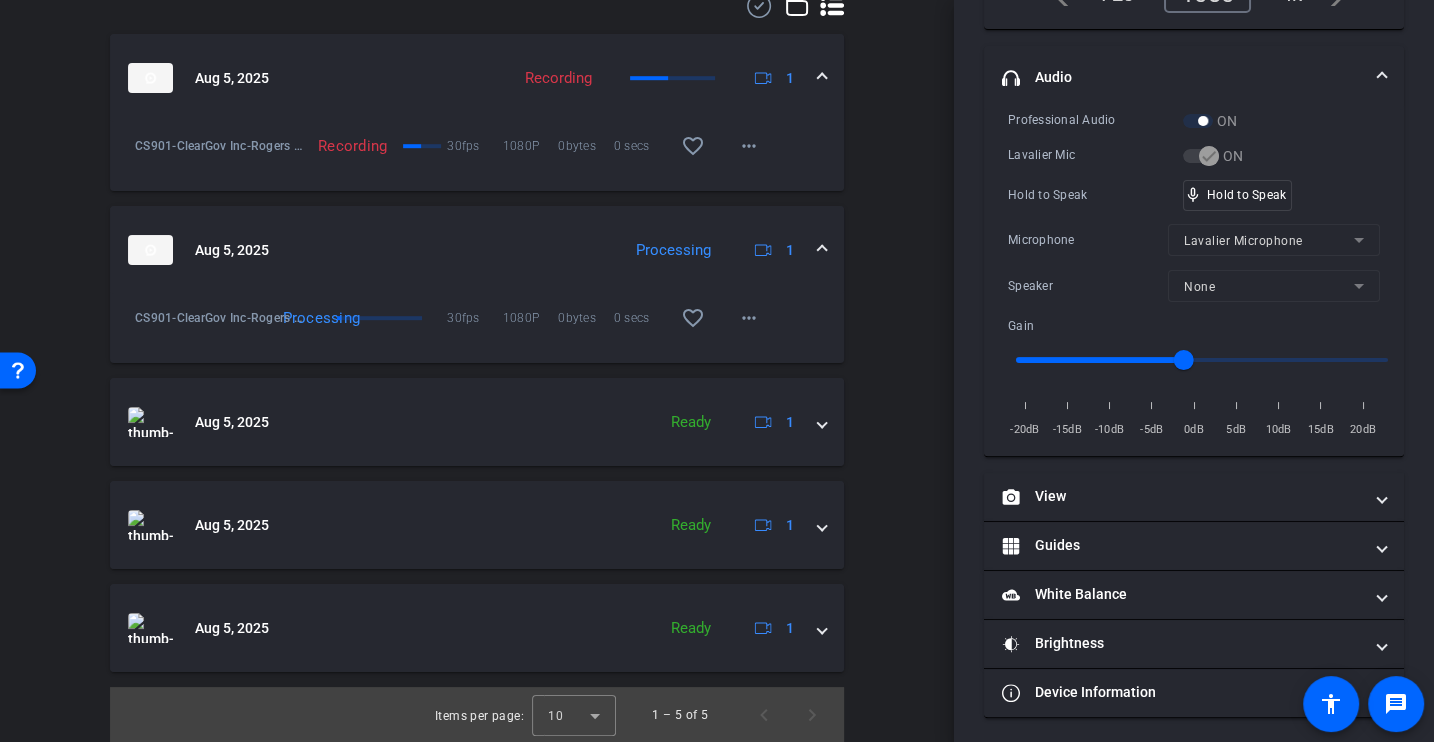 scroll, scrollTop: 0, scrollLeft: 0, axis: both 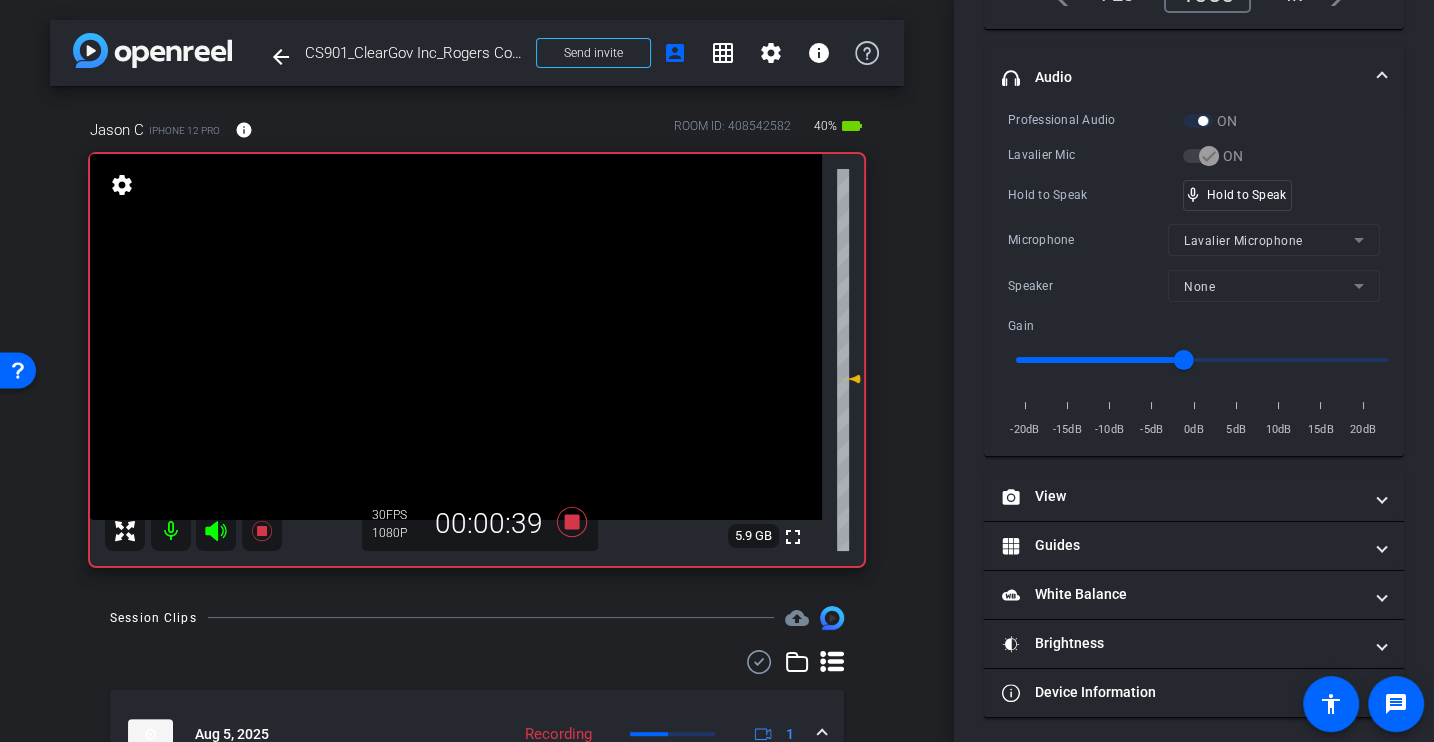 click on "Hold to Speak  mic_none Hold to Speak" at bounding box center [1194, 195] 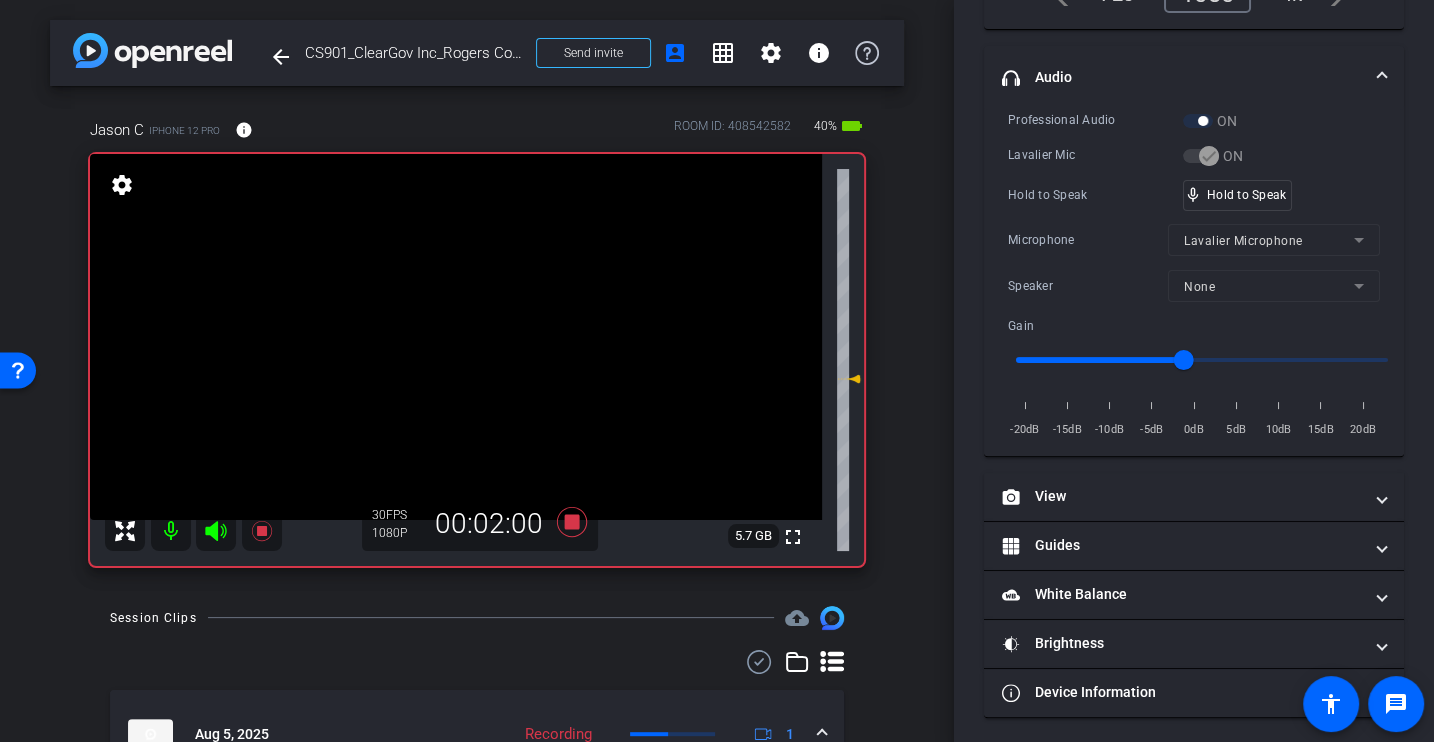 click on "Hold to Speak  mic_none Hold to Speak" at bounding box center (1194, 195) 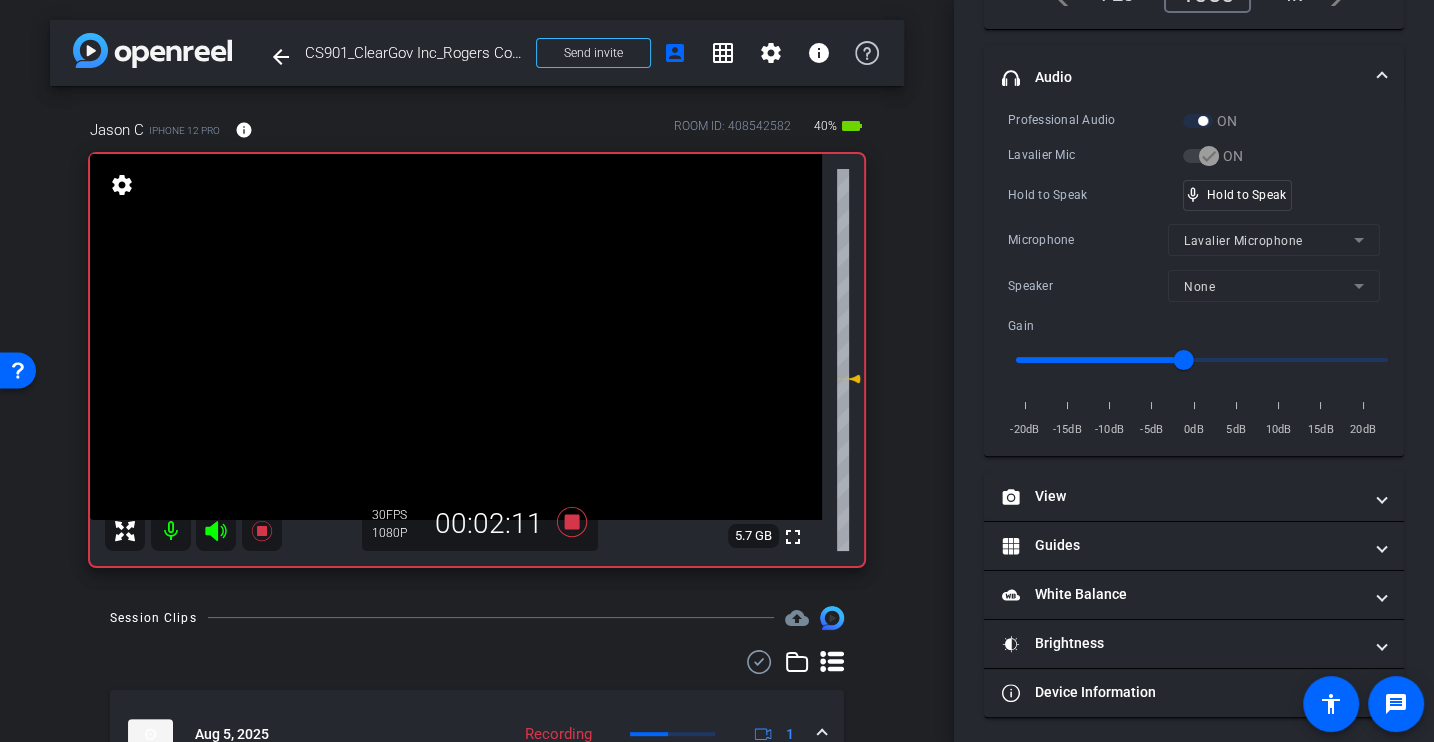 click on "Hold to Speak  mic_none Hold to Speak" at bounding box center [1194, 195] 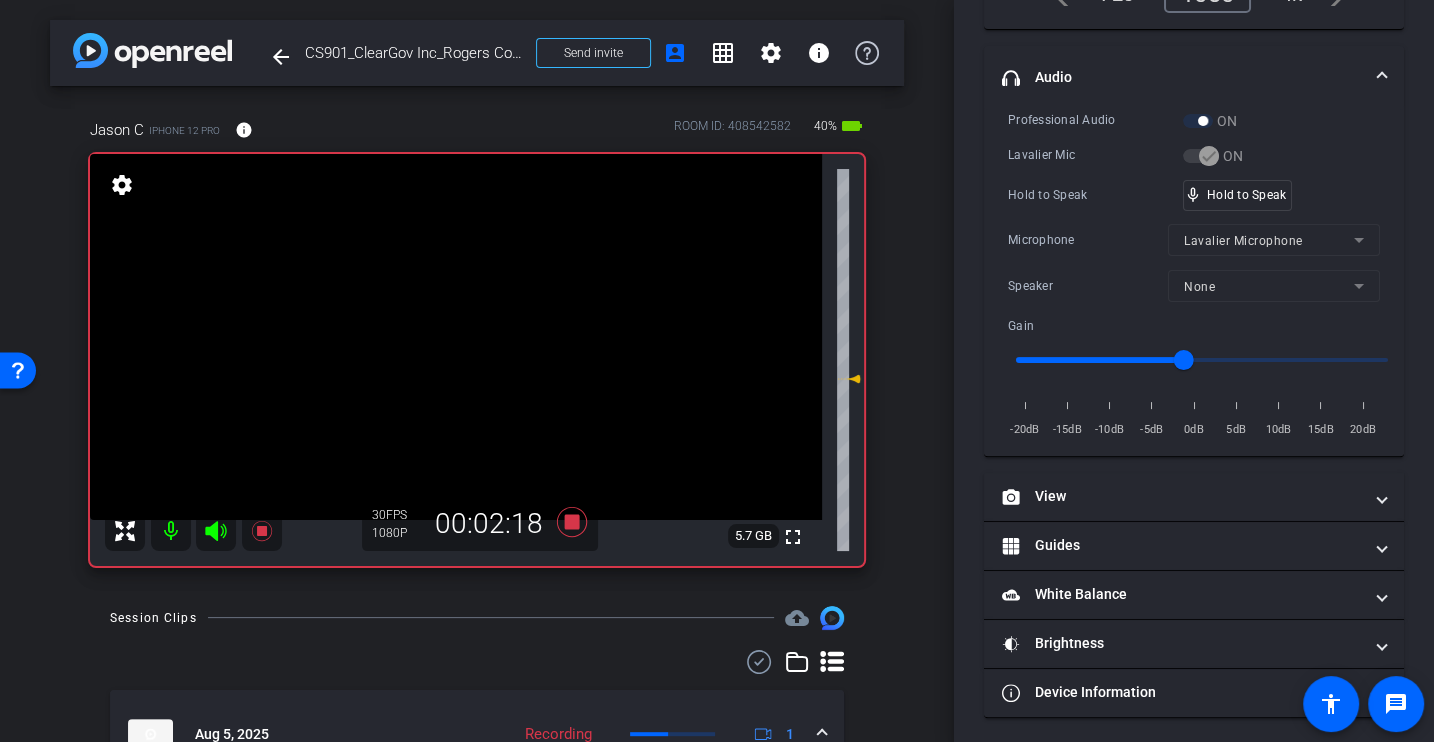 click on "Hold to Speak  mic_none Hold to Speak" at bounding box center (1194, 195) 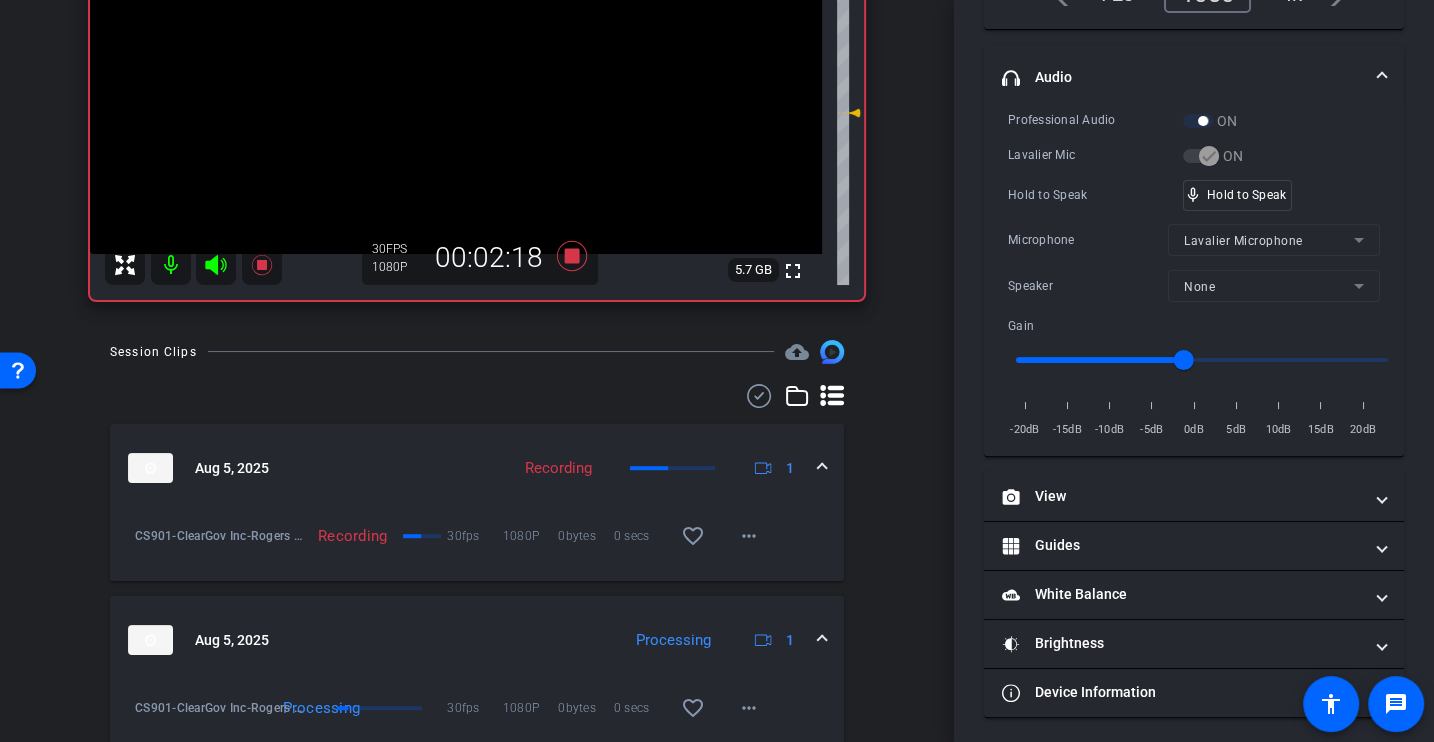 scroll, scrollTop: 0, scrollLeft: 0, axis: both 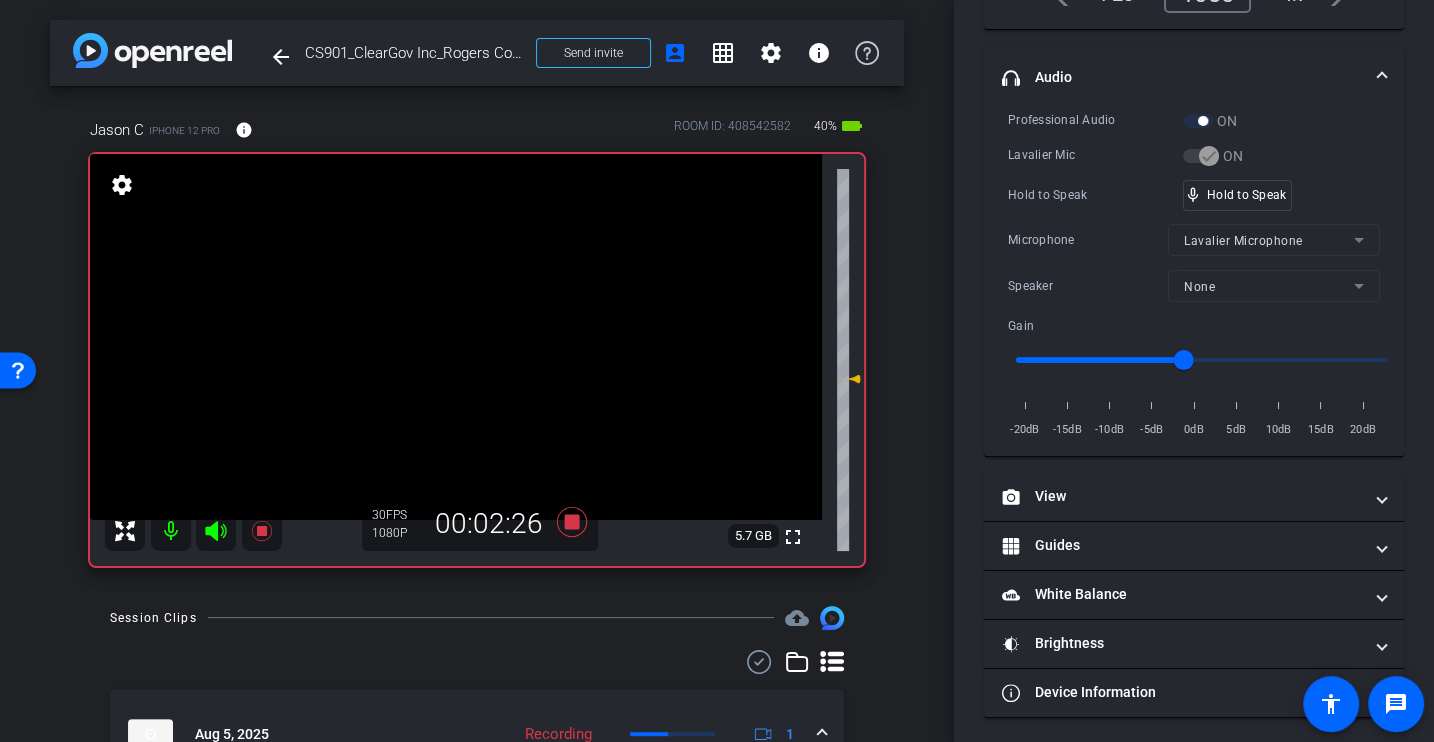 click on "Hold to Speak" at bounding box center (1095, 195) 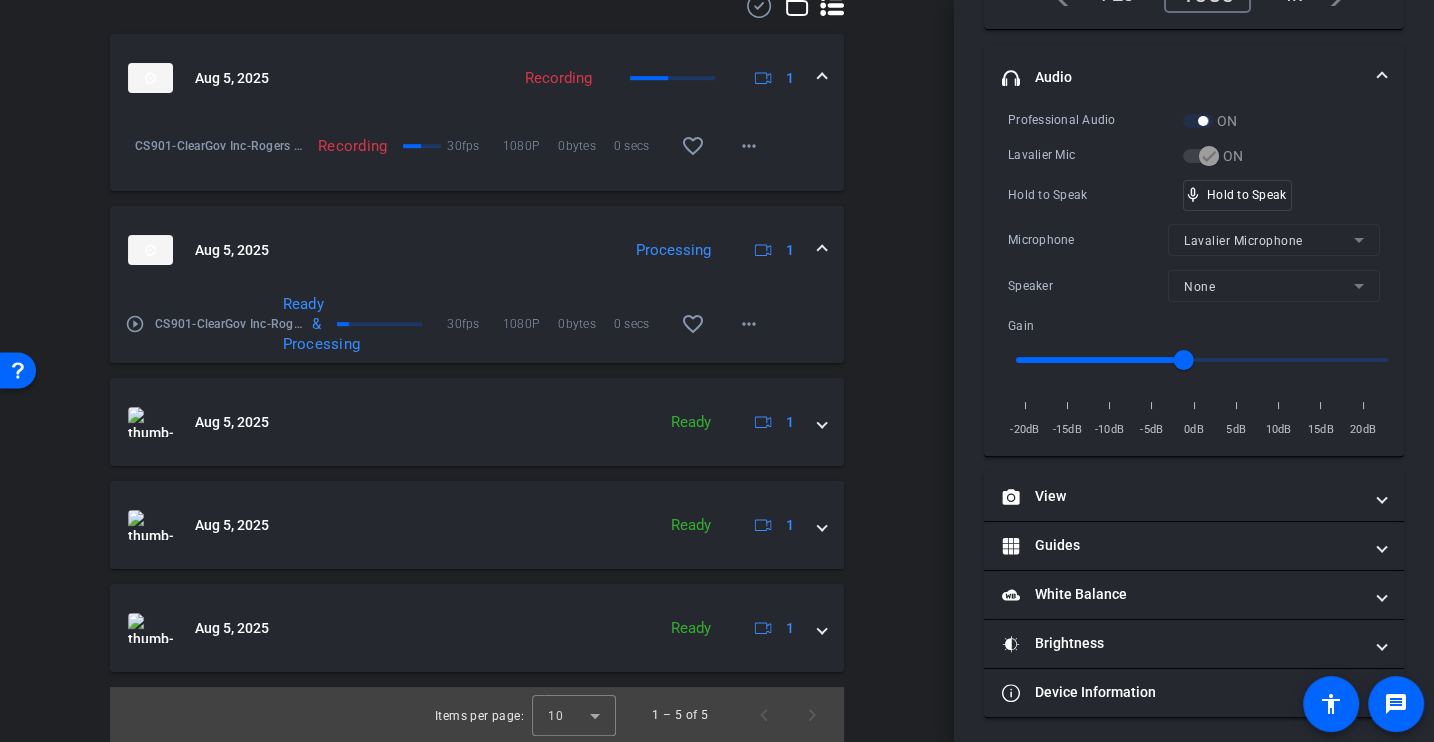 scroll, scrollTop: 0, scrollLeft: 0, axis: both 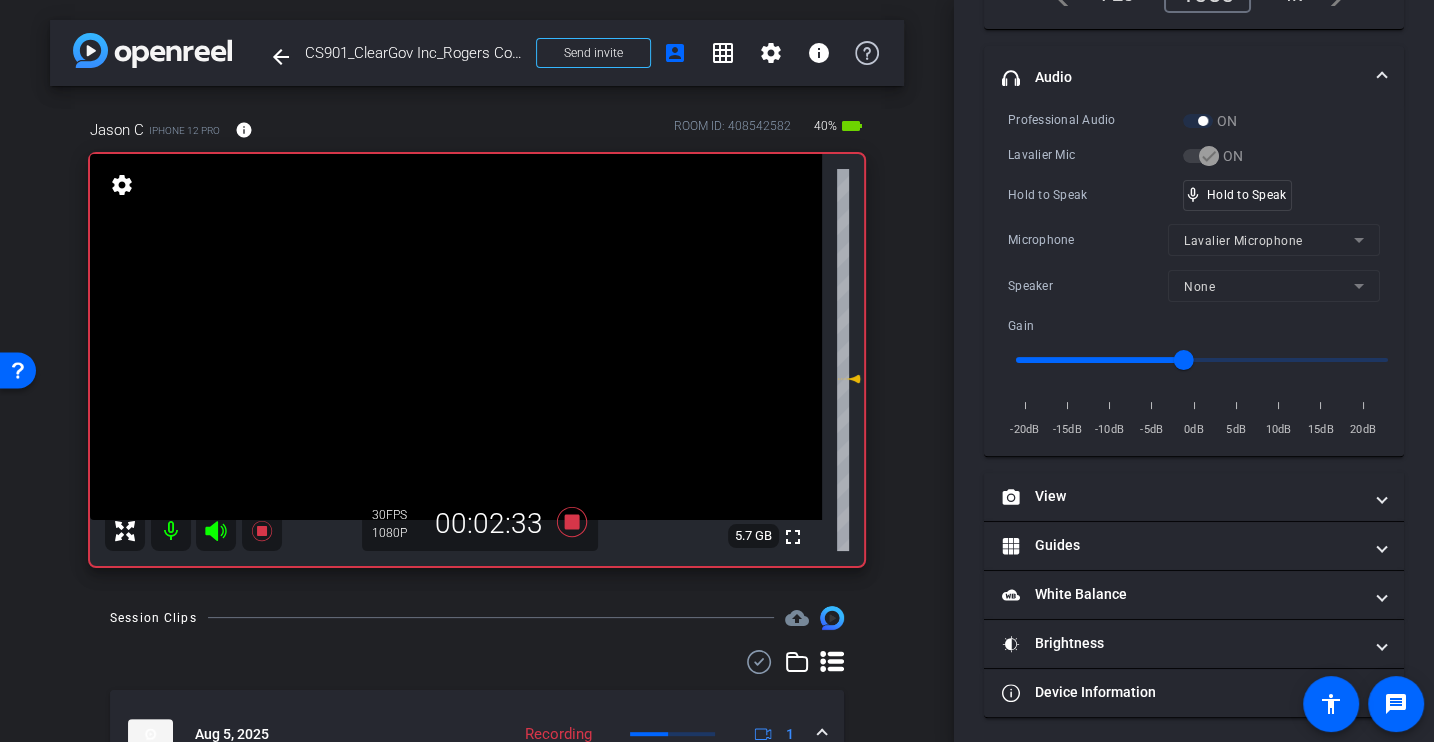 click on "Microphone Lavalier Microphone" at bounding box center [1194, 240] 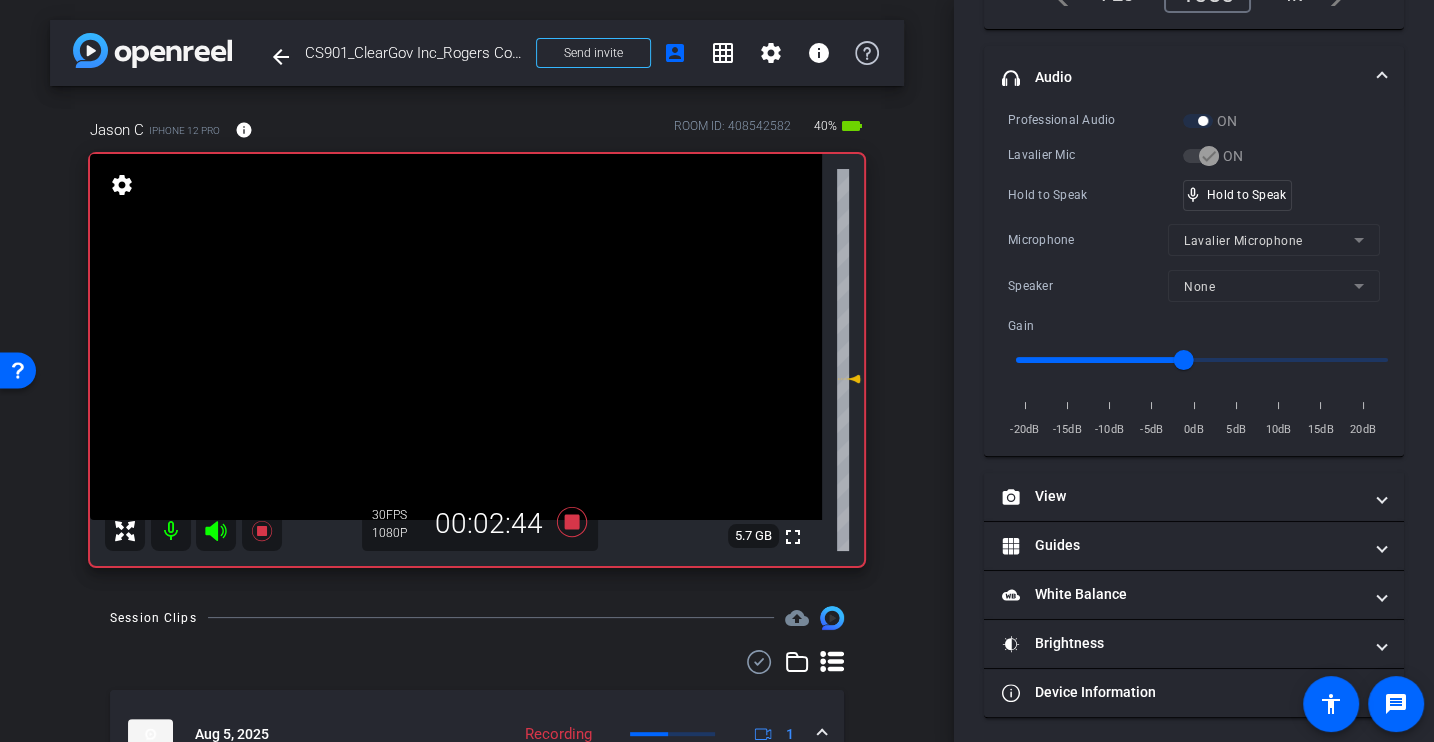 click on "Hold to Speak" at bounding box center (1095, 195) 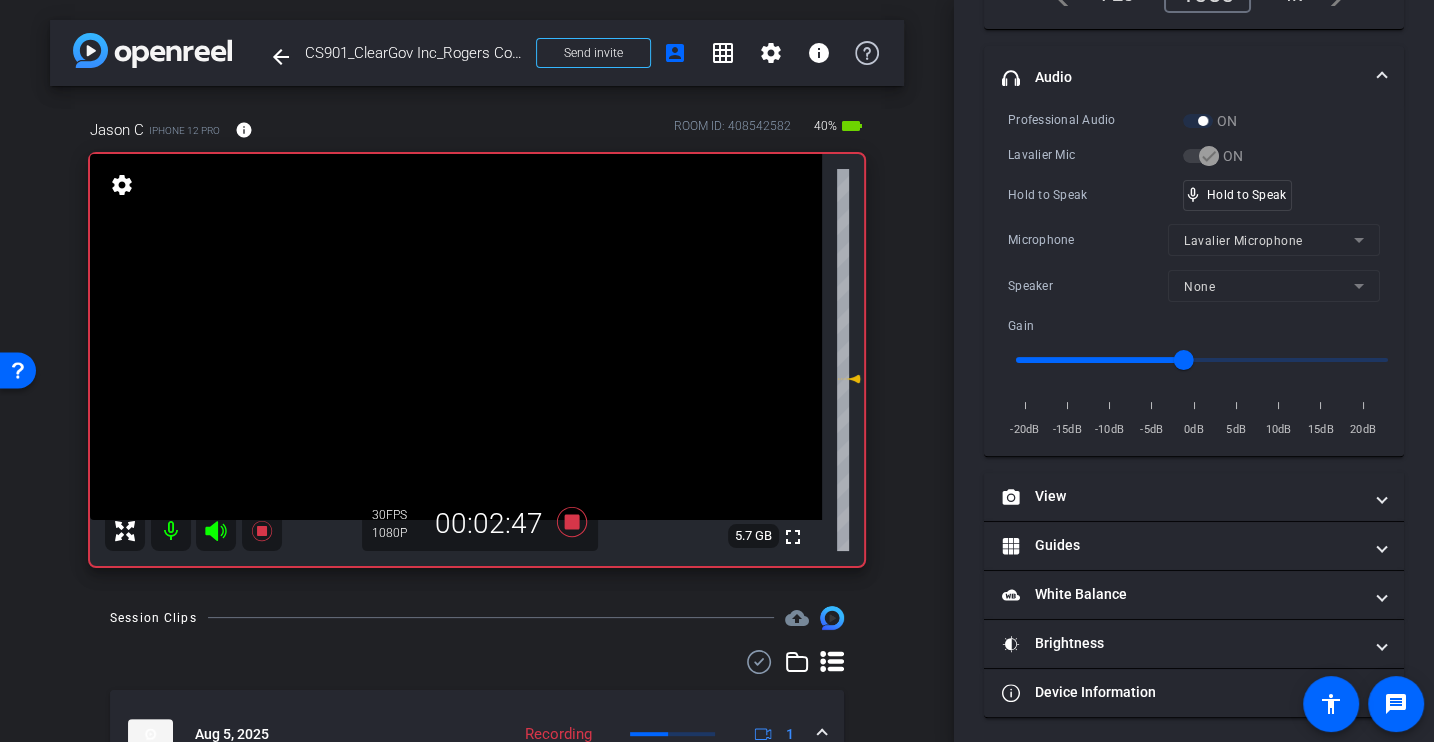 click on "Hold to Speak" at bounding box center (1095, 195) 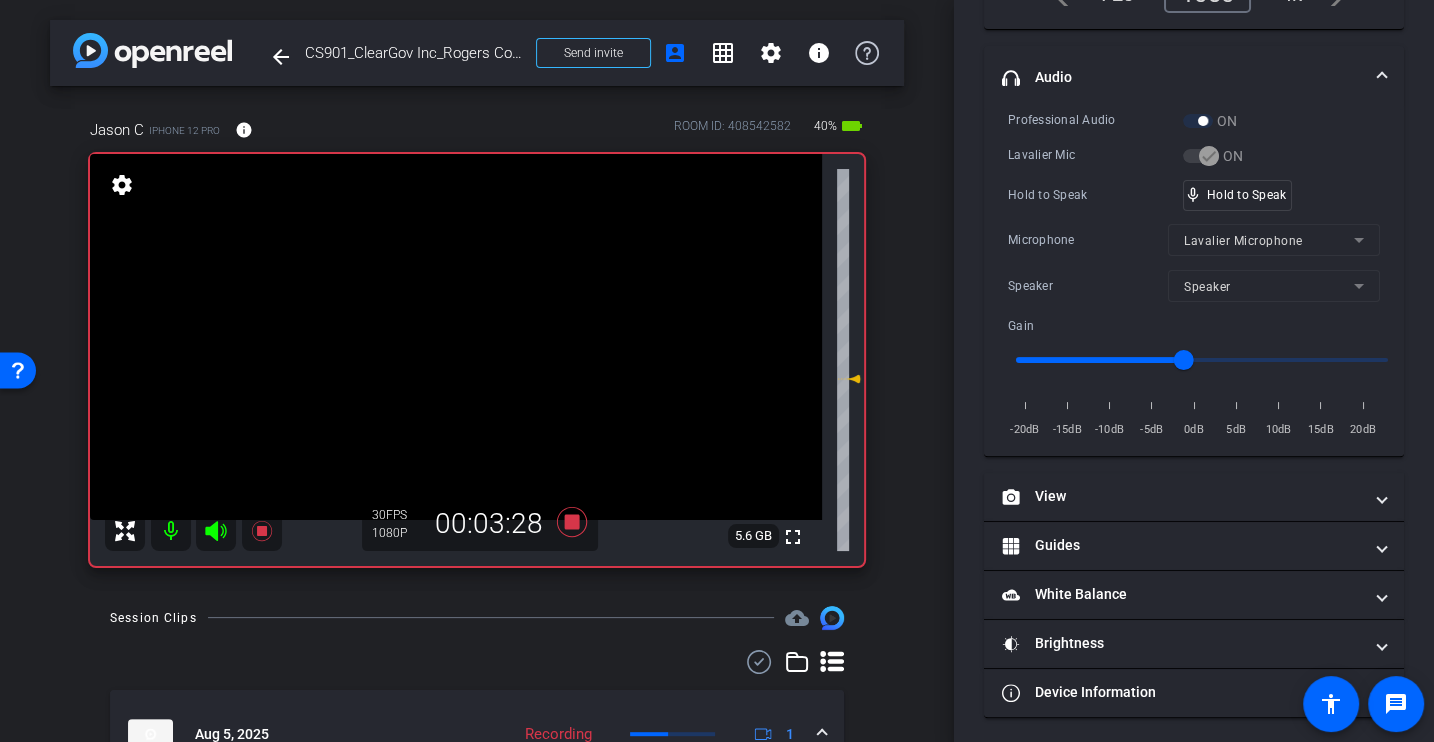 click on "Microphone Lavalier Microphone" at bounding box center (1194, 240) 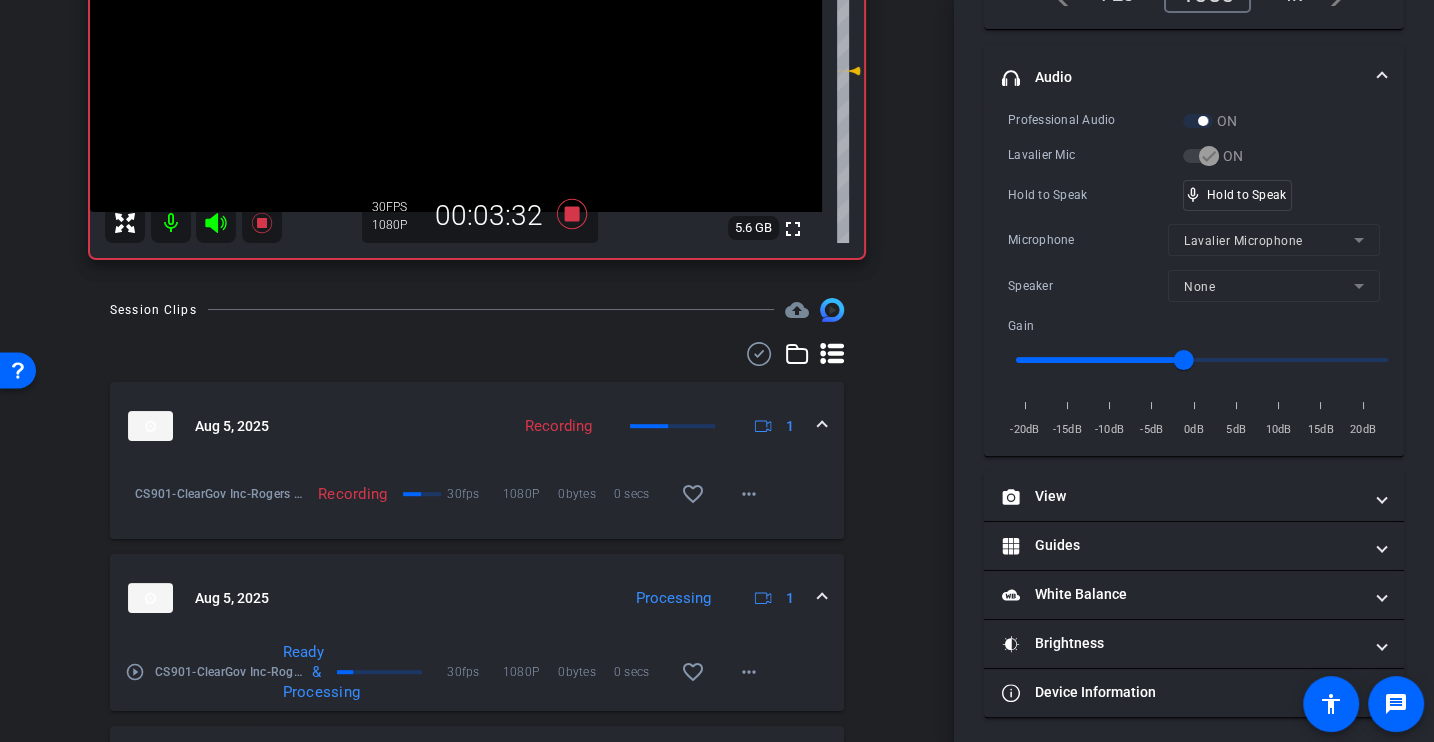 scroll, scrollTop: 371, scrollLeft: 0, axis: vertical 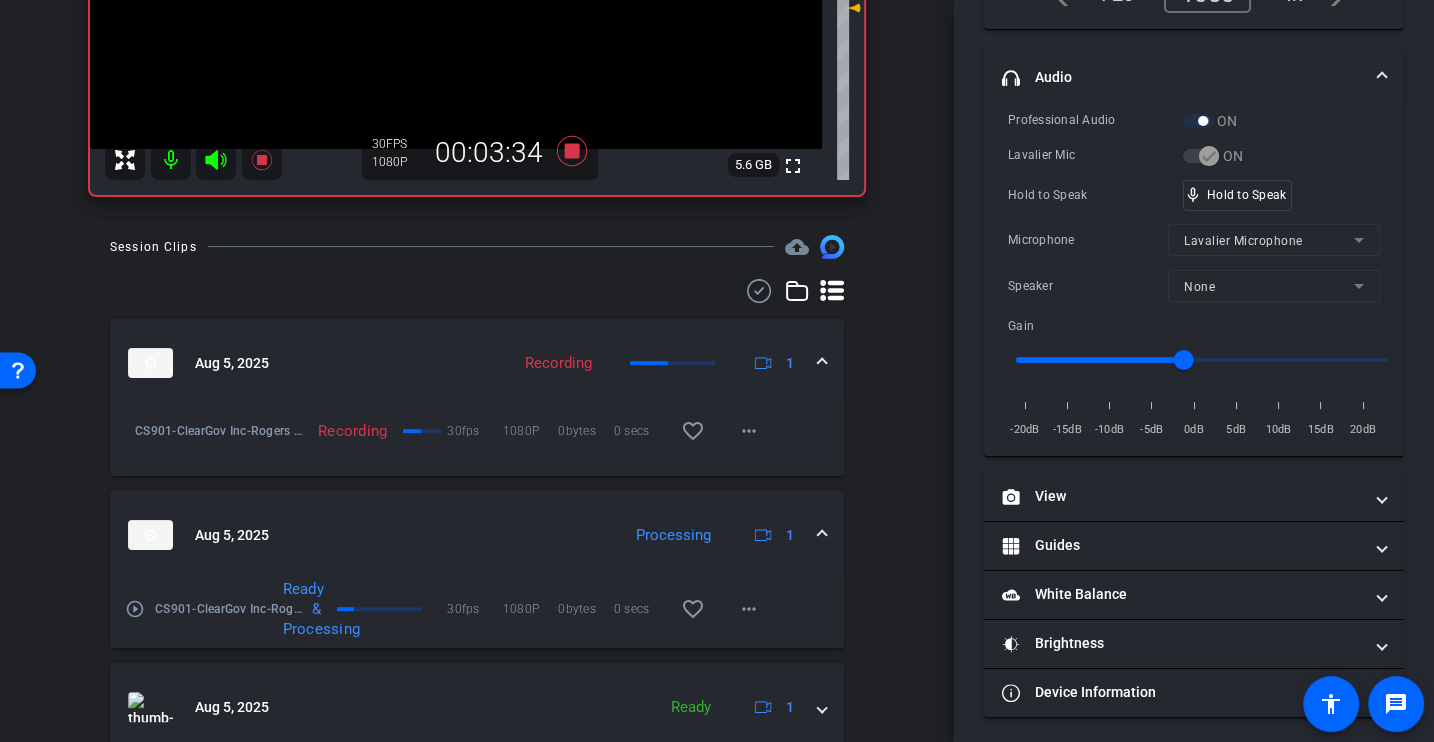 click on "play_circle_outline" at bounding box center (135, 609) 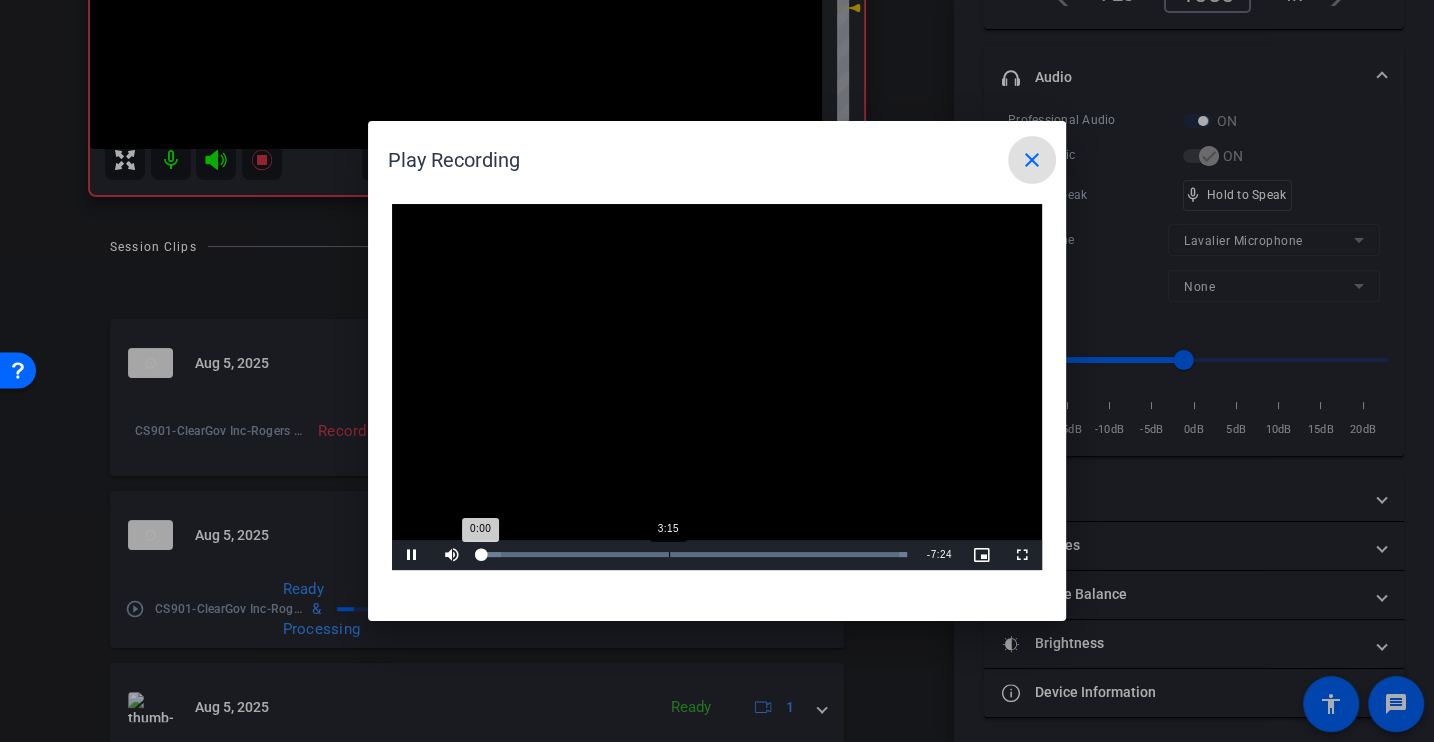 click on "3:15" at bounding box center (669, 554) 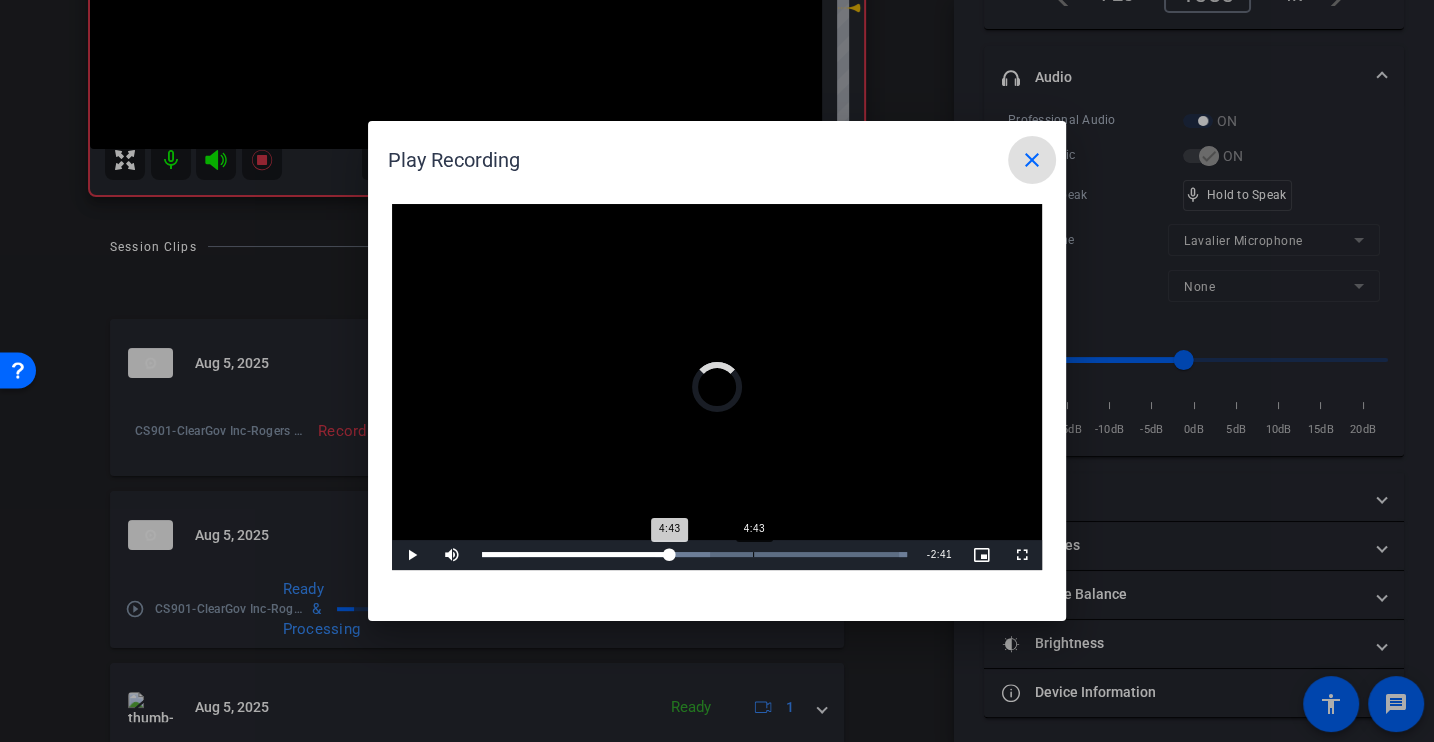 click on "Loaded :  100.00% 4:43 4:43" at bounding box center (694, 555) 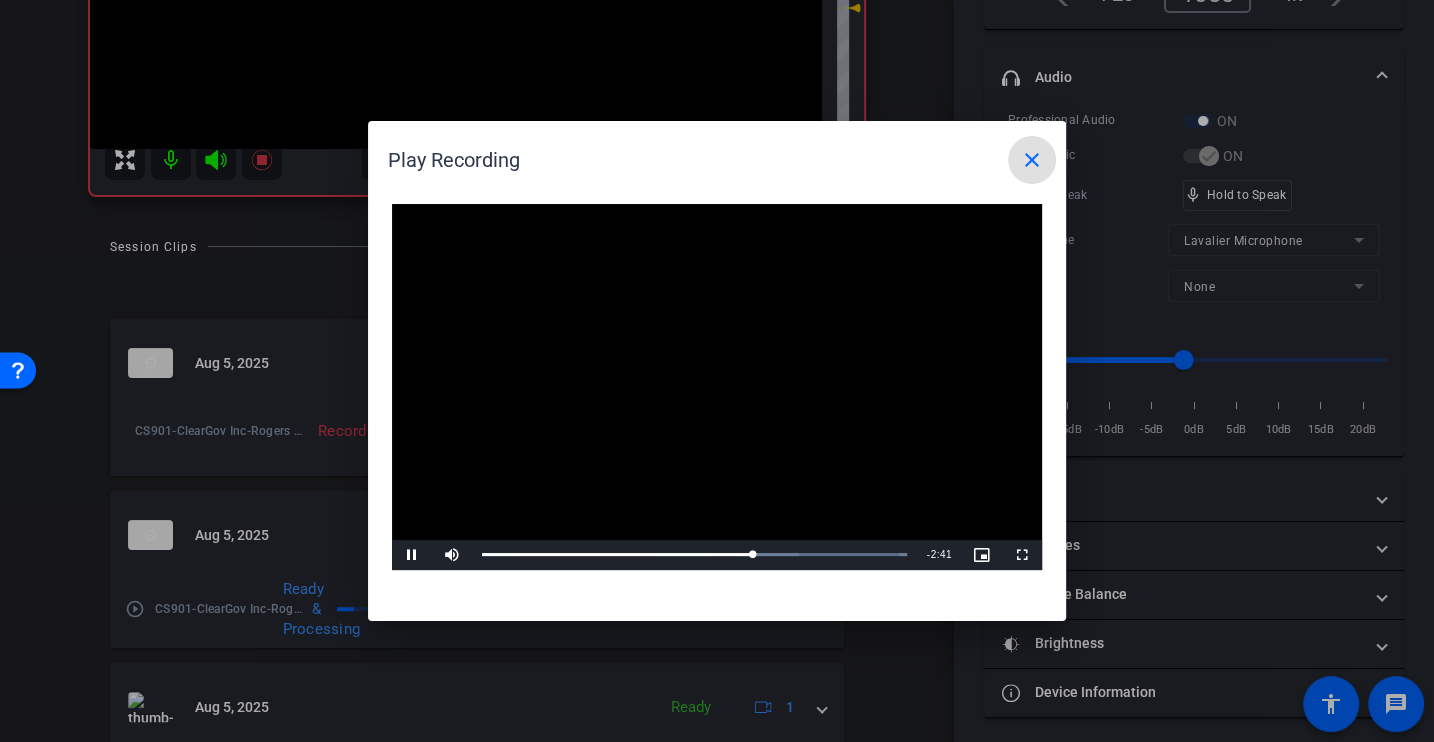 click on "close" at bounding box center (1032, 160) 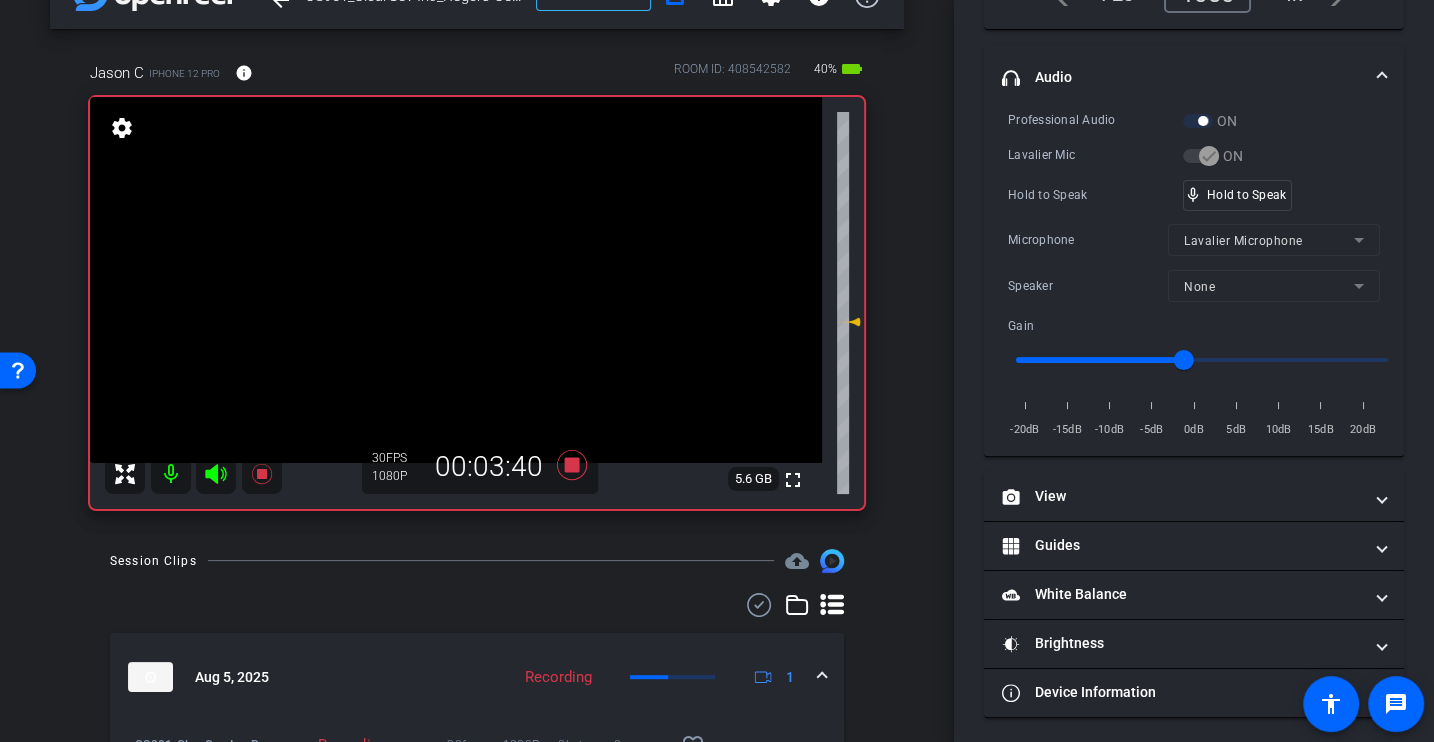 scroll, scrollTop: 0, scrollLeft: 0, axis: both 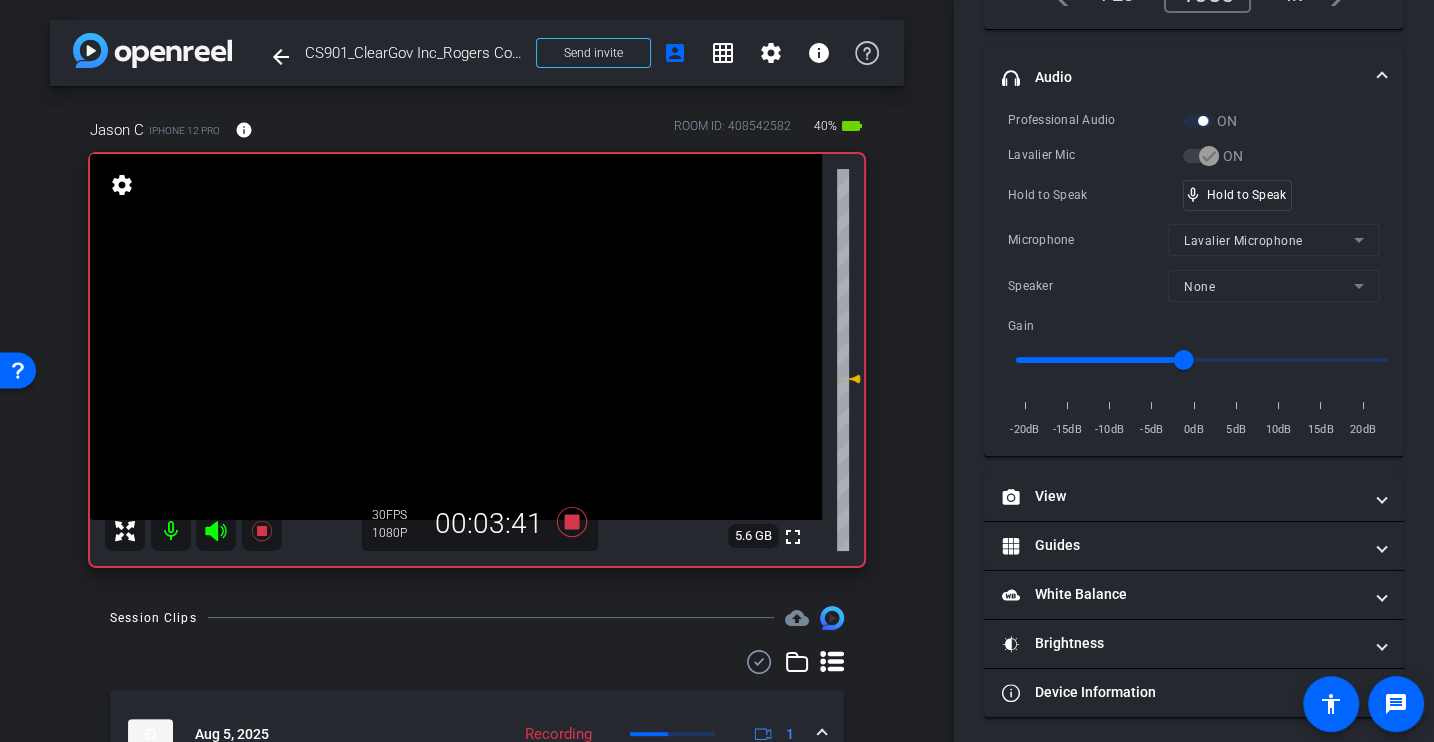 click on "Microphone Lavalier Microphone" at bounding box center (1194, 240) 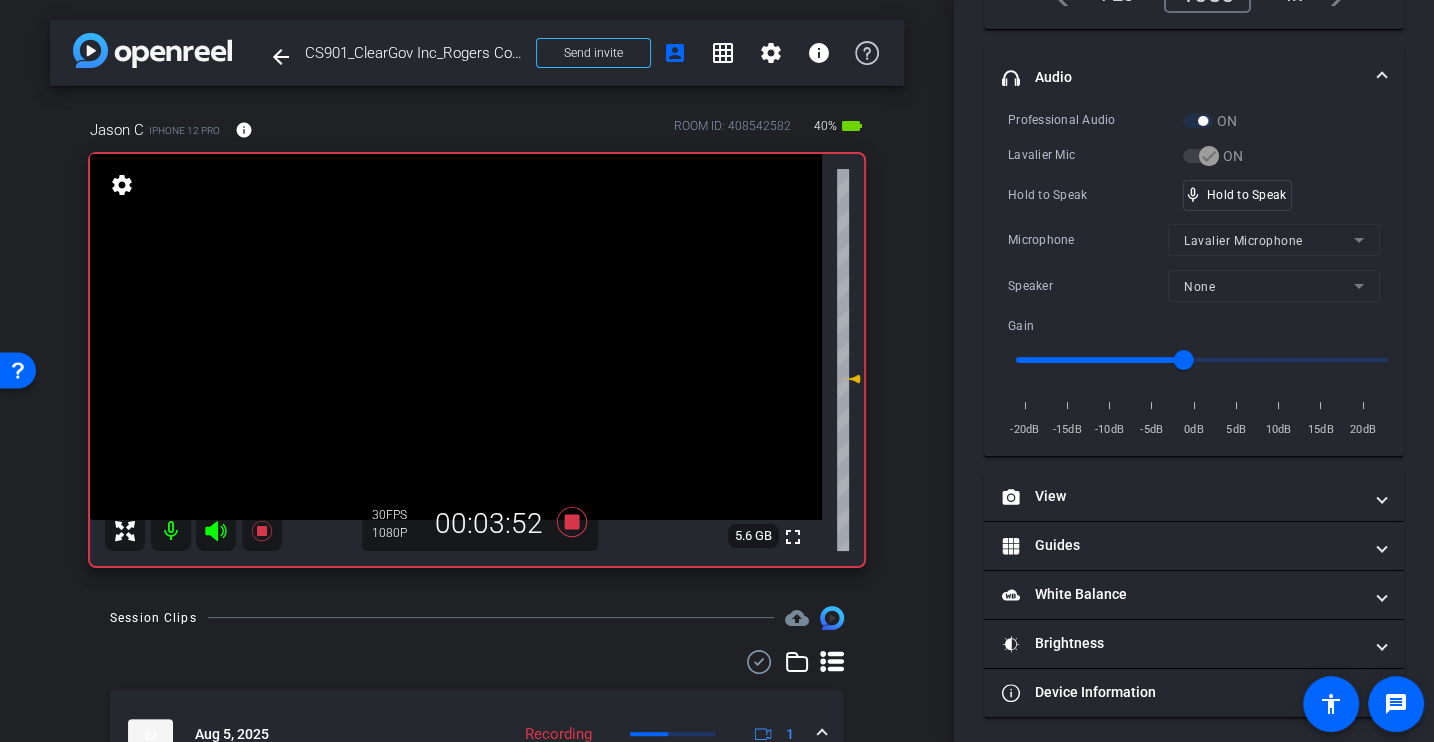 click on "Hold to Speak" at bounding box center [1095, 195] 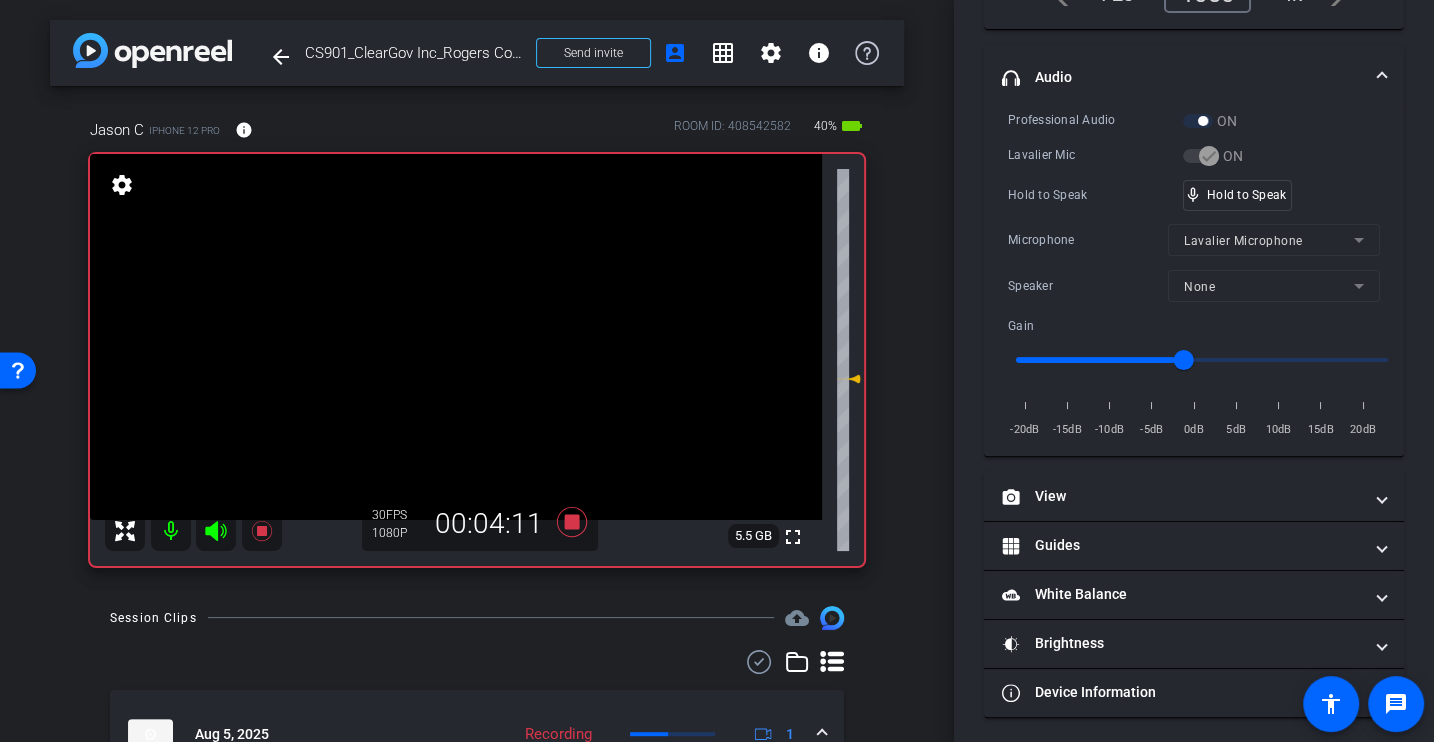 click on "Hold to Speak" at bounding box center [1095, 195] 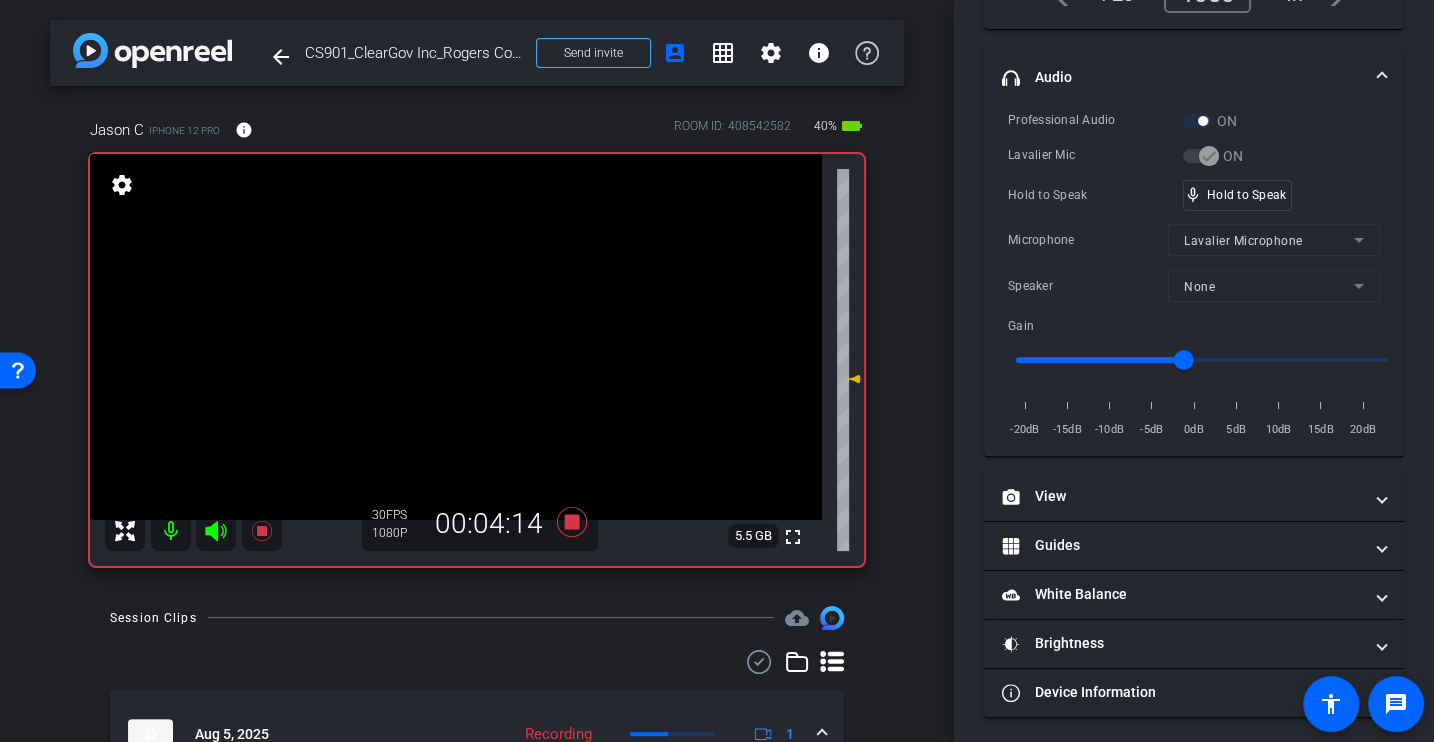 click on "Professional Audio  ON  Lavalier Mic  ON  Hold to Speak  mic_none Hold to Speak Microphone Lavalier Microphone Speaker None Gain -20dB -15dB -10dB -5dB 0dB 5dB 10dB 15dB 20dB" at bounding box center (1194, 275) 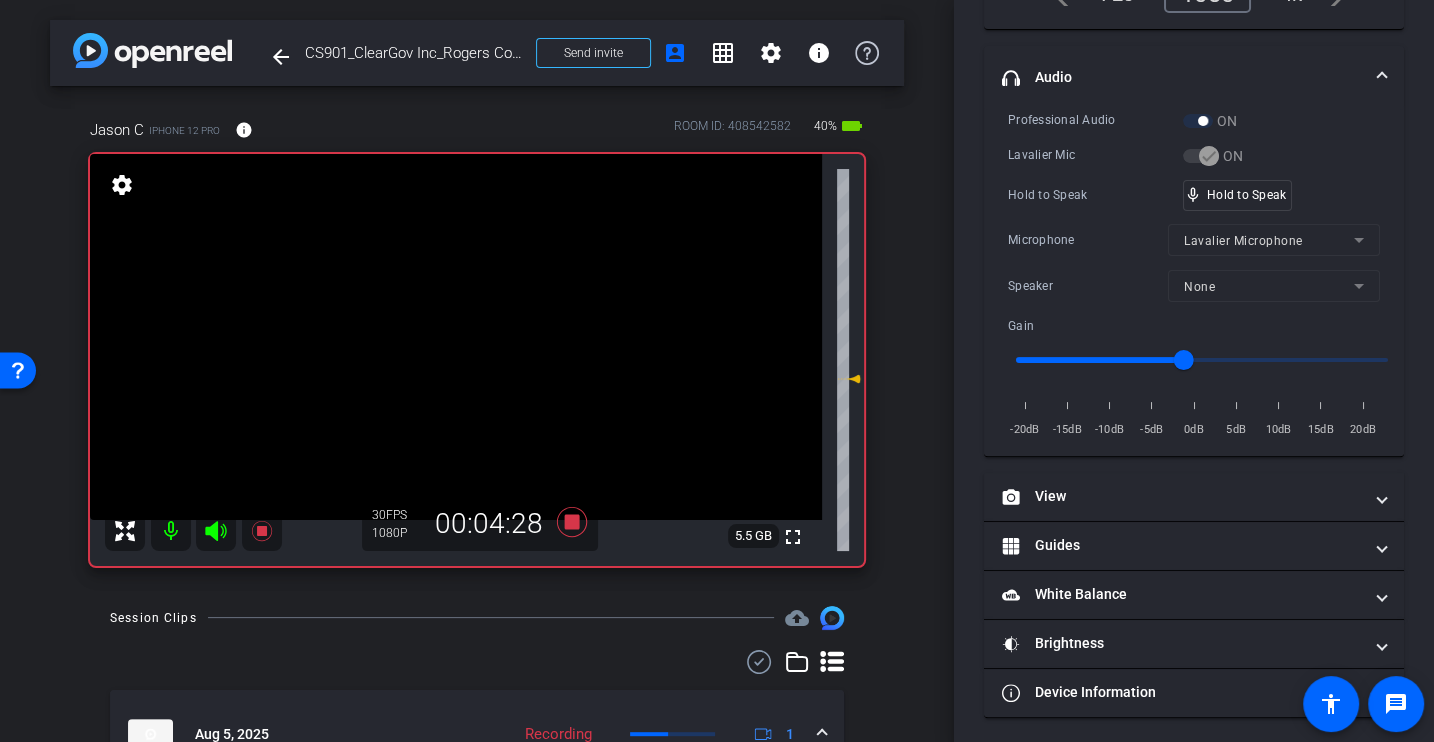 click on "Professional Audio  ON  Lavalier Mic  ON  Hold to Speak  mic_none Hold to Speak Microphone Lavalier Microphone Speaker None Gain -20dB -15dB -10dB -5dB 0dB 5dB 10dB 15dB 20dB" at bounding box center [1194, 275] 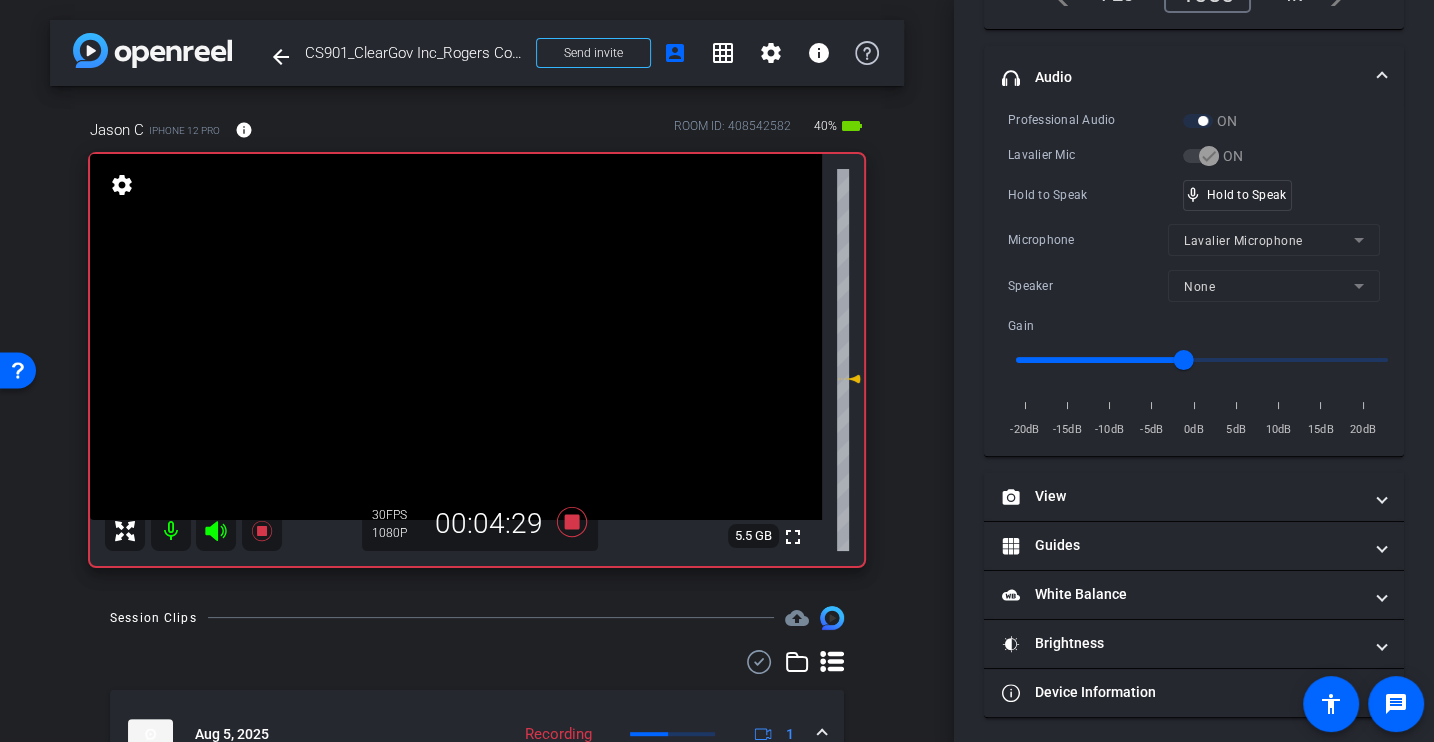 click on "Professional Audio  ON  Lavalier Mic  ON  Hold to Speak  mic_none Hold to Speak Microphone Lavalier Microphone Speaker None Gain -20dB -15dB -10dB -5dB 0dB 5dB 10dB 15dB 20dB" at bounding box center [1194, 275] 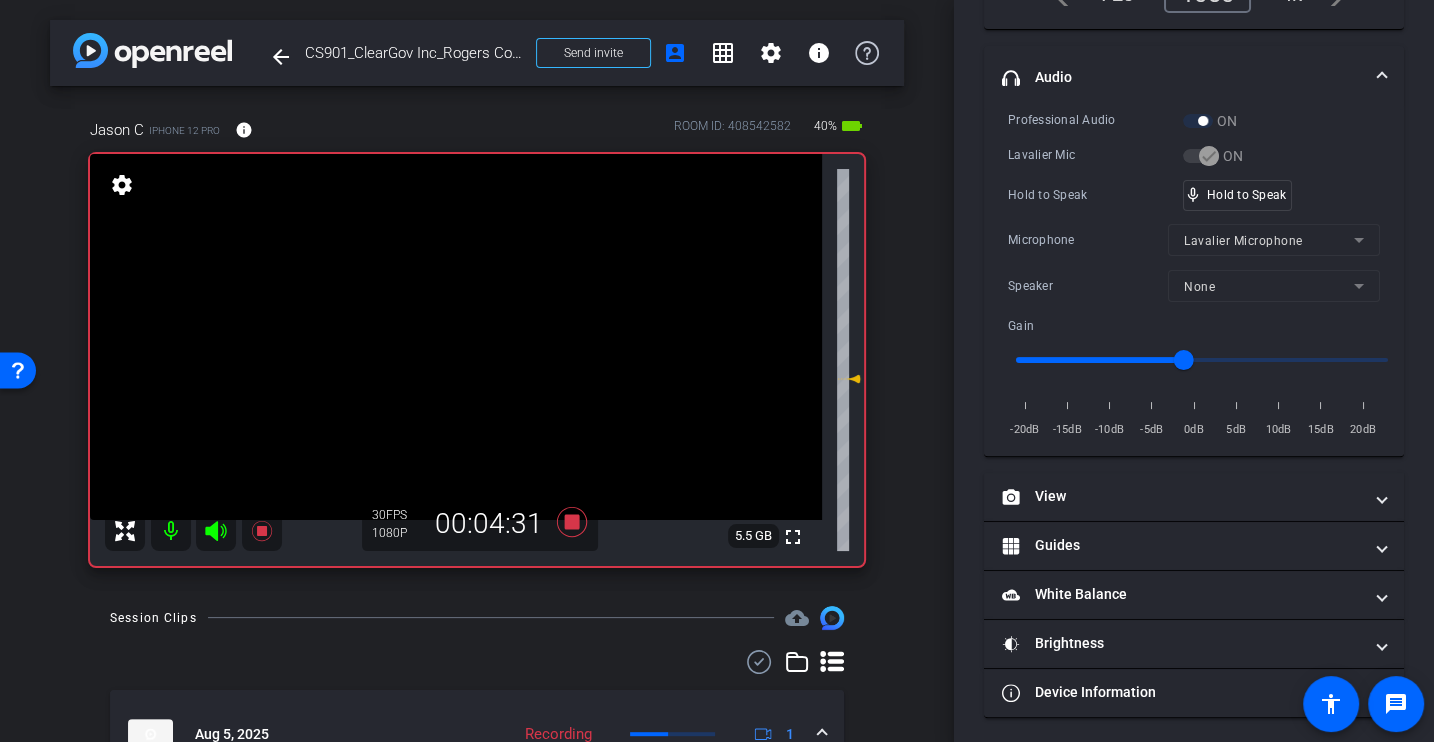 click on "Professional Audio  ON  Lavalier Mic  ON  Hold to Speak  mic_none Hold to Speak Microphone Lavalier Microphone Speaker None Gain -20dB -15dB -10dB -5dB 0dB 5dB 10dB 15dB 20dB" at bounding box center (1194, 275) 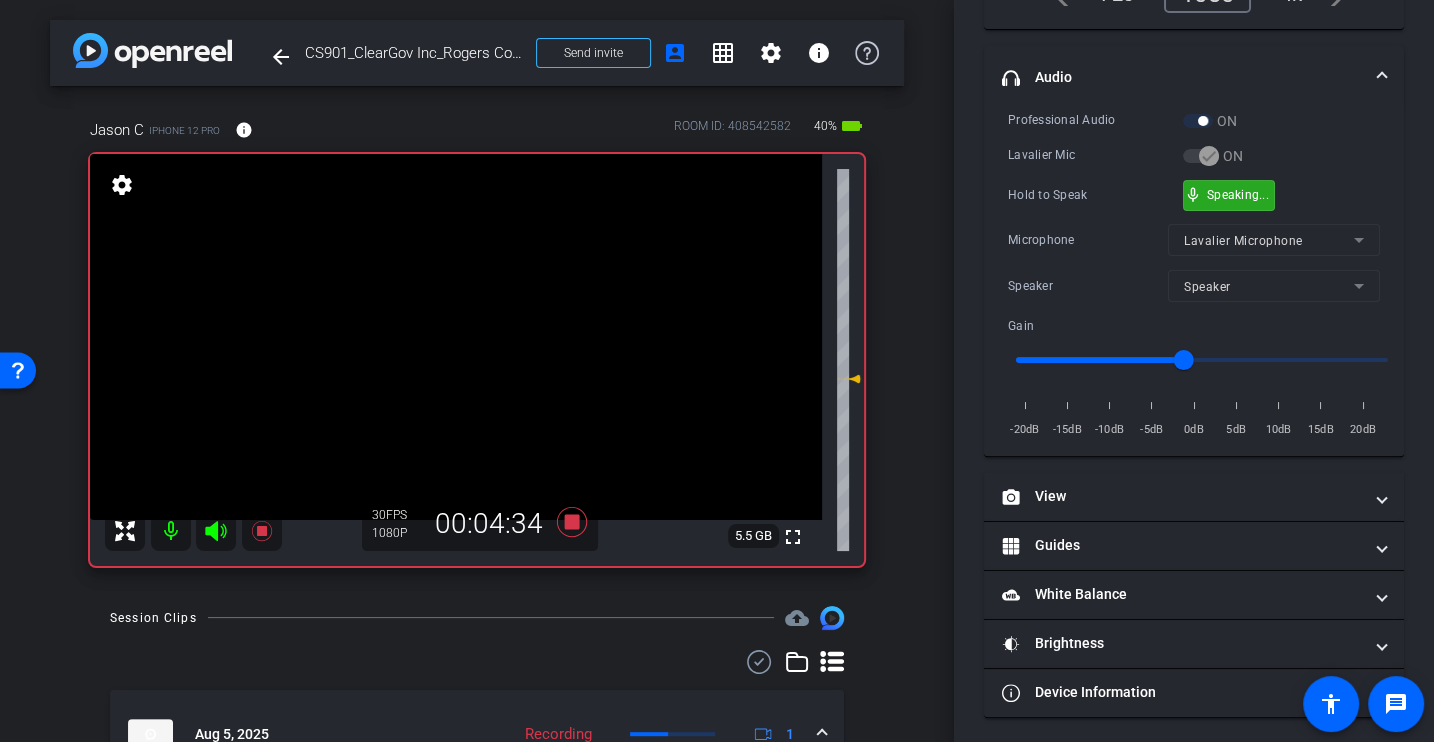 click on "Hold to Speak  mic_none Speaking..." at bounding box center (1194, 195) 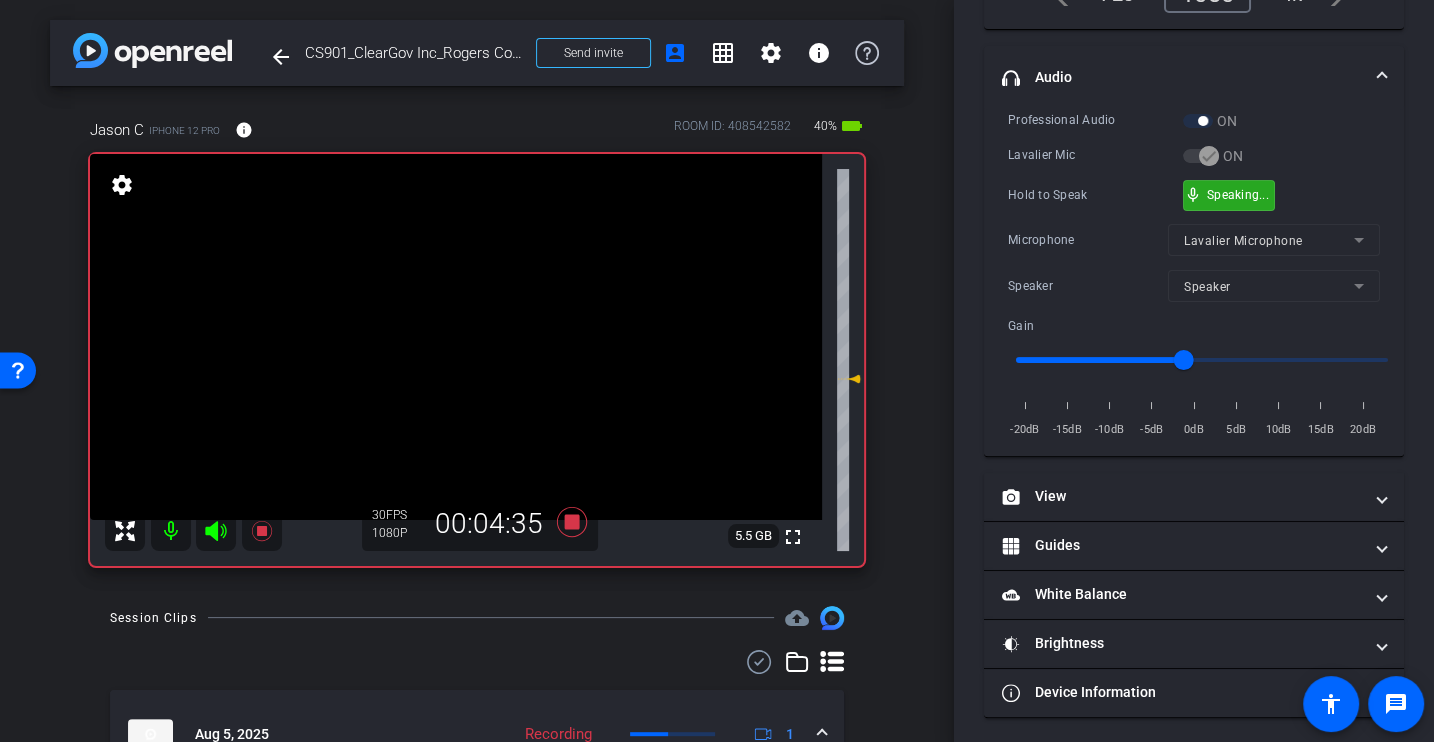 click on "Microphone" at bounding box center (1088, 240) 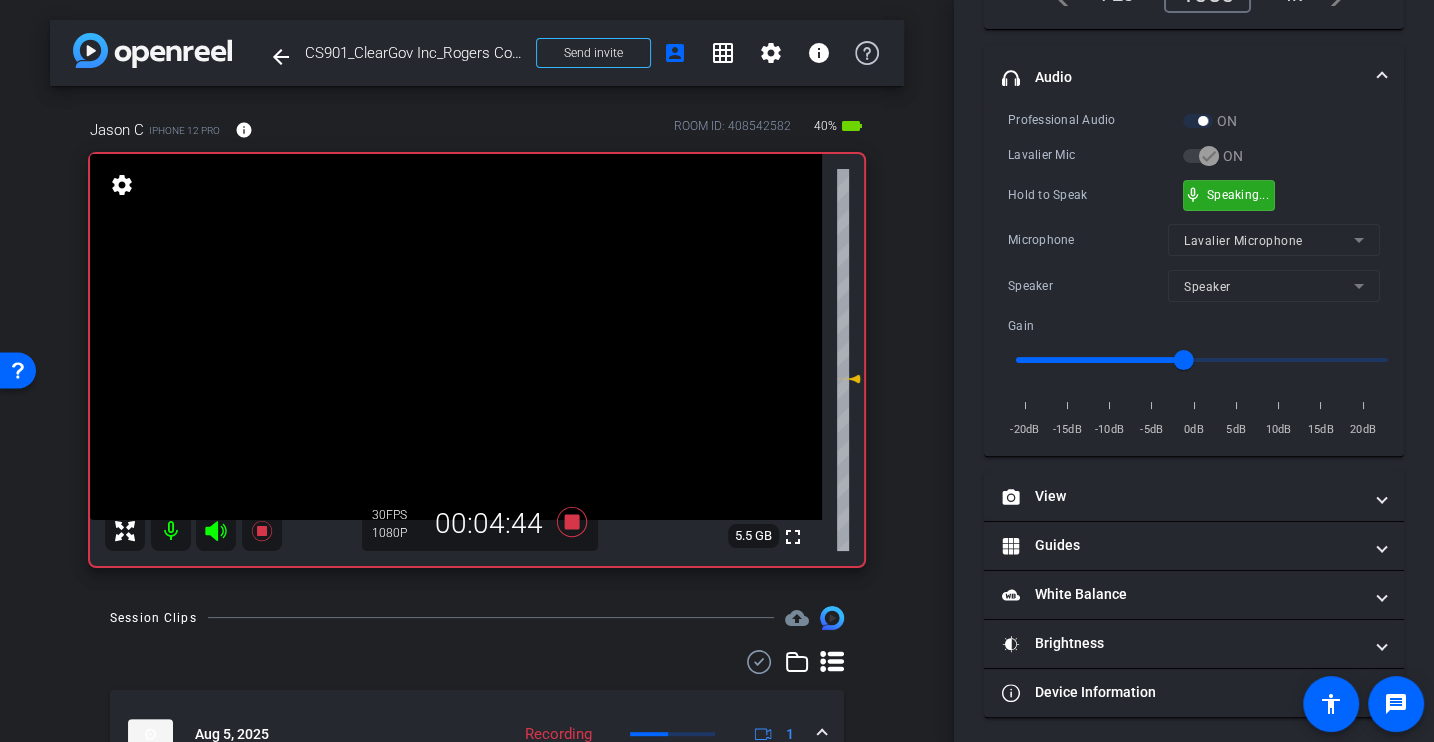 click on "Hold to Speak" at bounding box center [1095, 195] 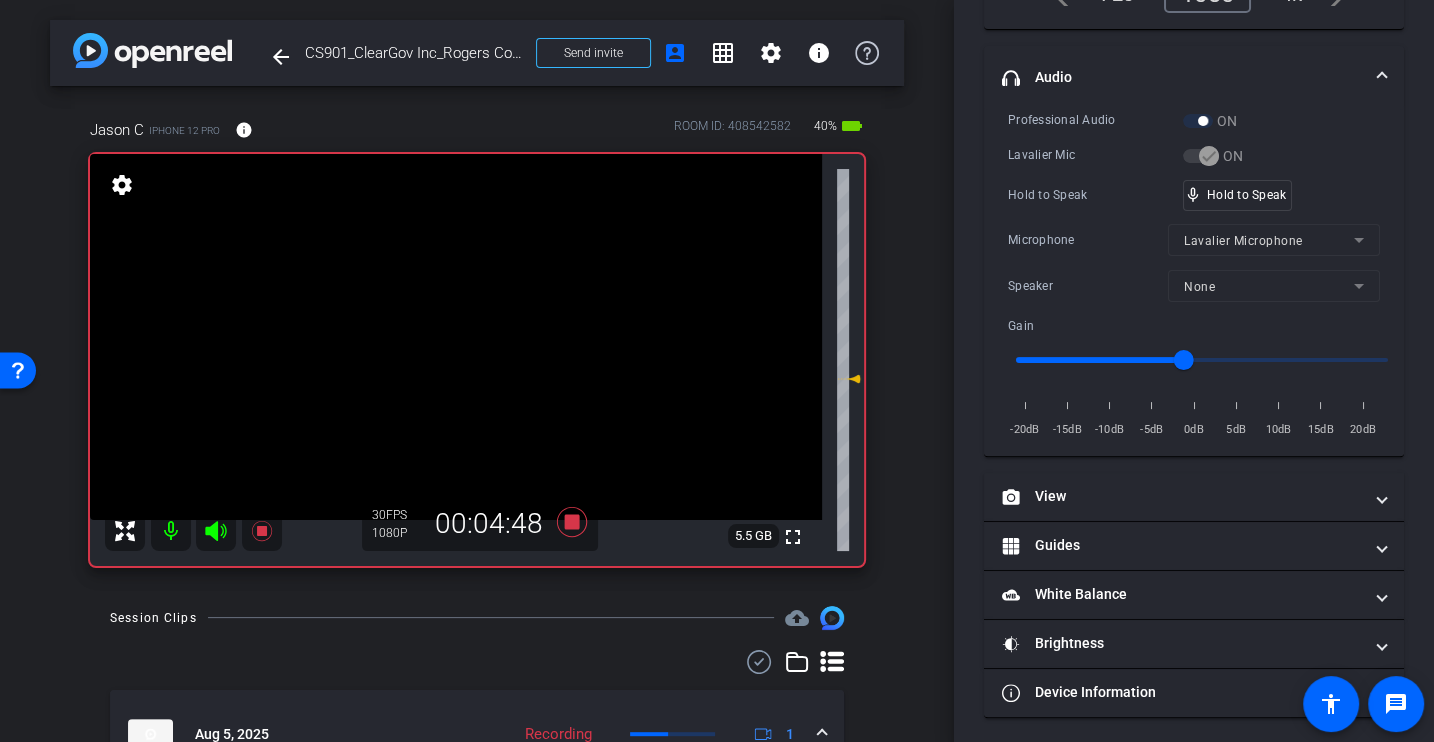 click on "Hold to Speak" at bounding box center [1095, 195] 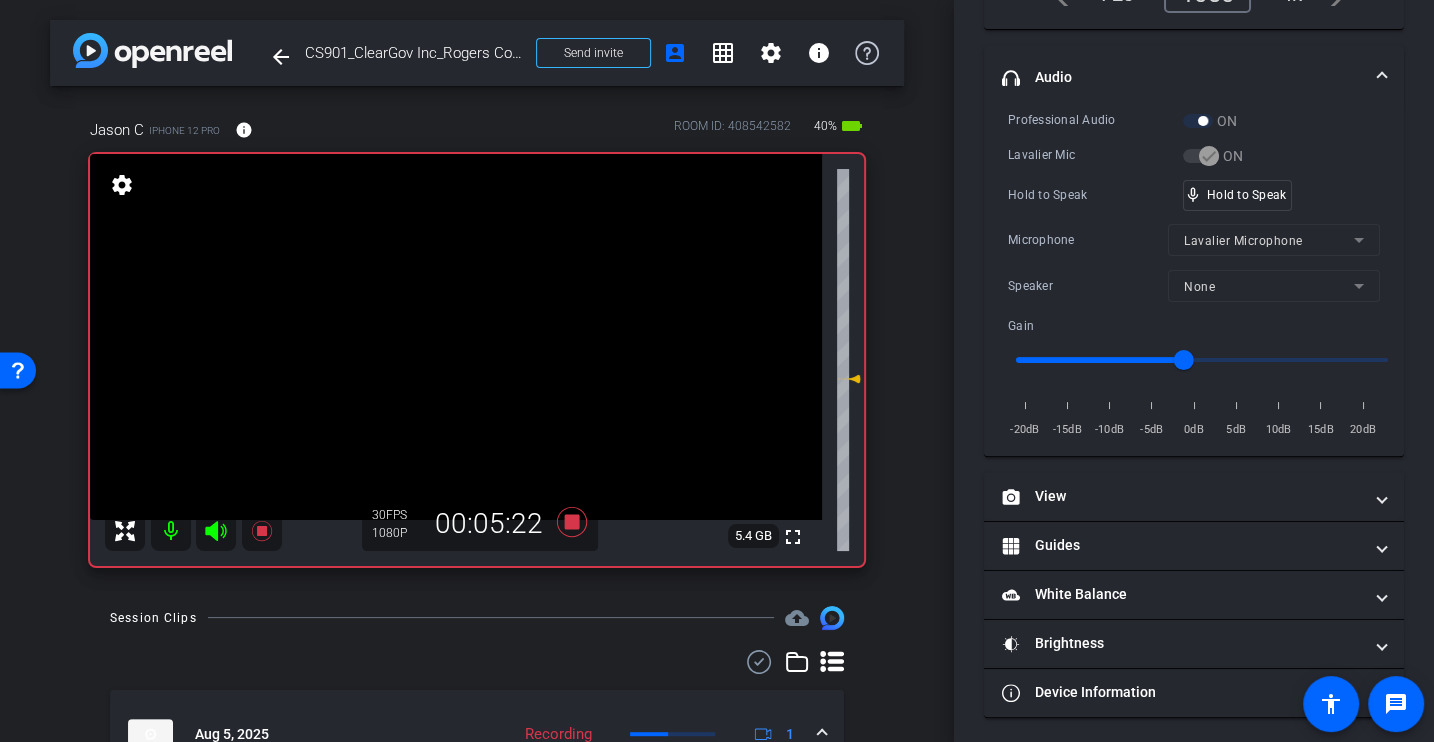 click on "Professional Audio  ON  Lavalier Mic  ON  Hold to Speak  mic_none Hold to Speak Microphone Lavalier Microphone Speaker None Gain -20dB -15dB -10dB -5dB 0dB 5dB 10dB 15dB 20dB" at bounding box center [1194, 275] 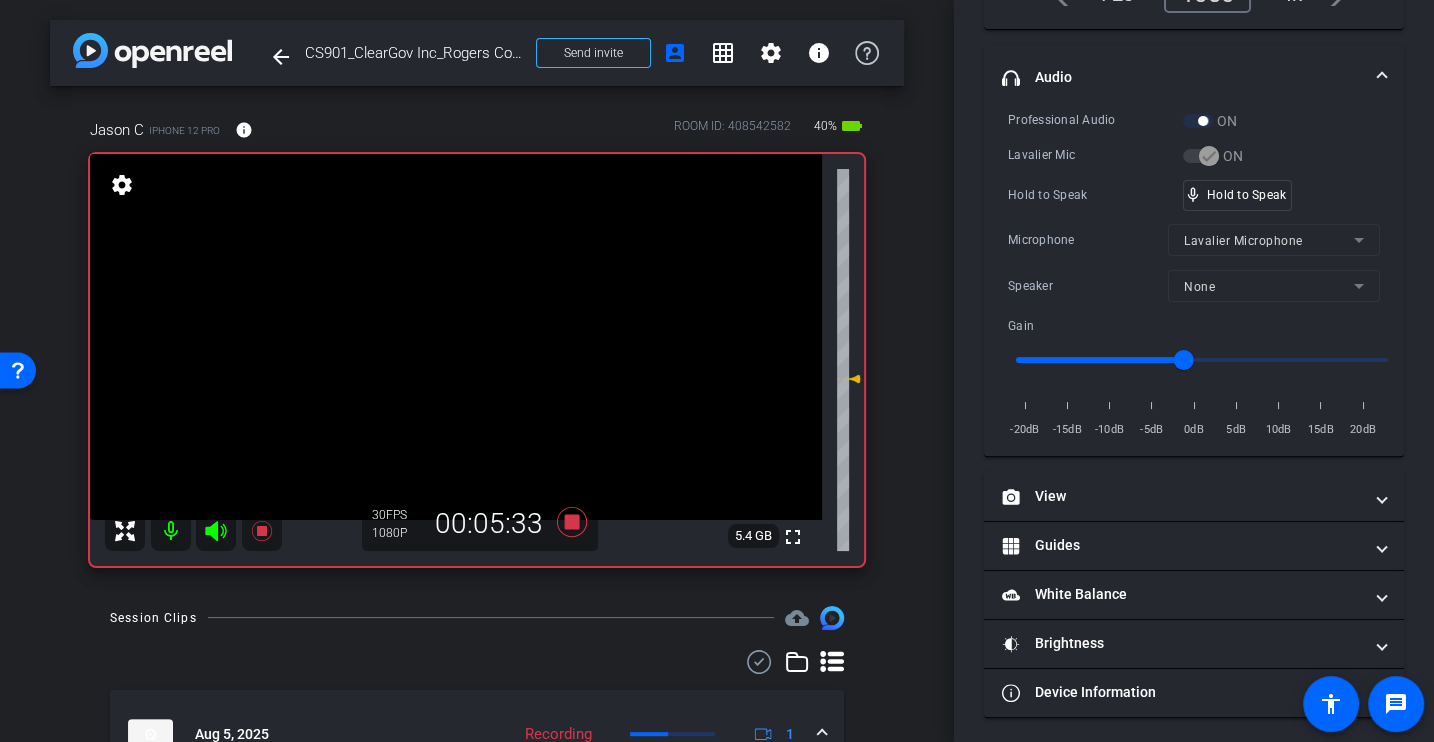 click on "Hold to Speak  mic_none Hold to Speak" at bounding box center (1194, 195) 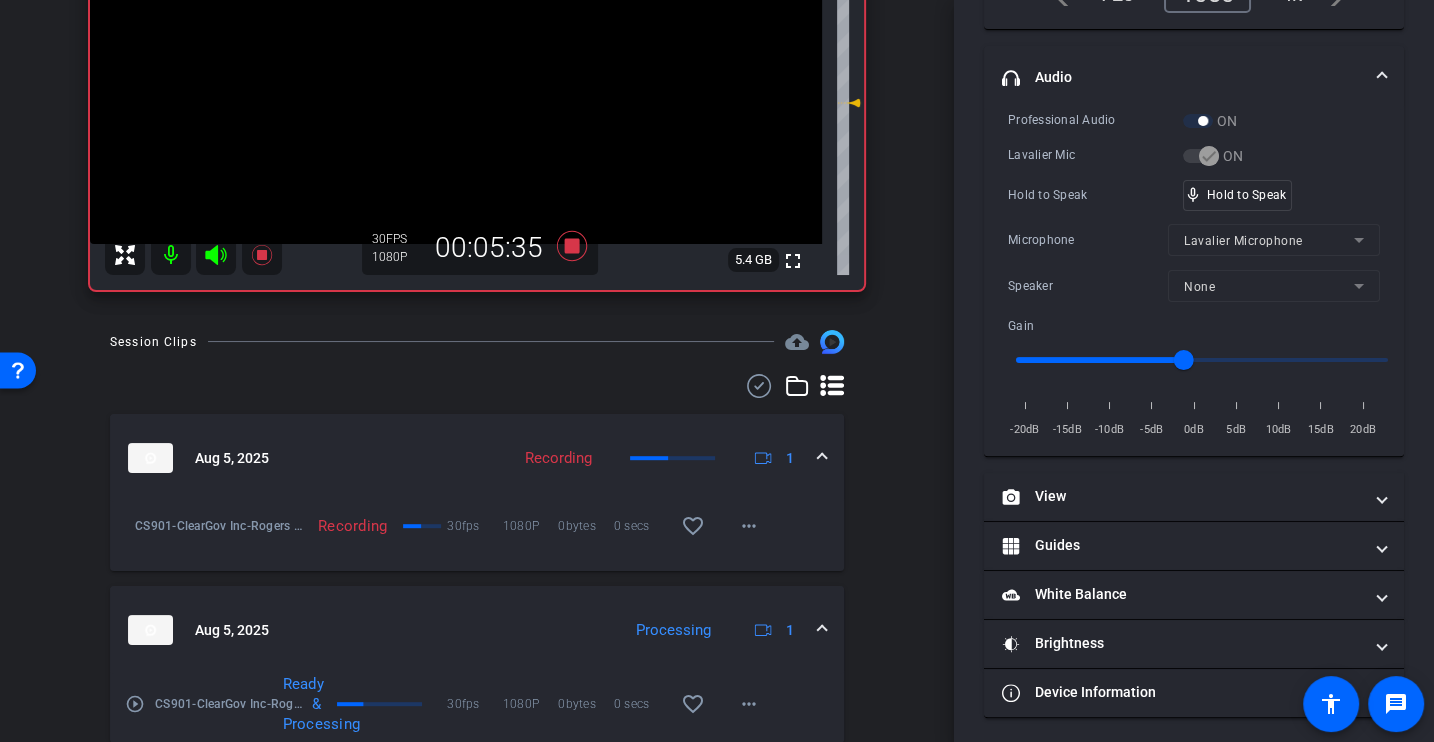 scroll, scrollTop: 0, scrollLeft: 0, axis: both 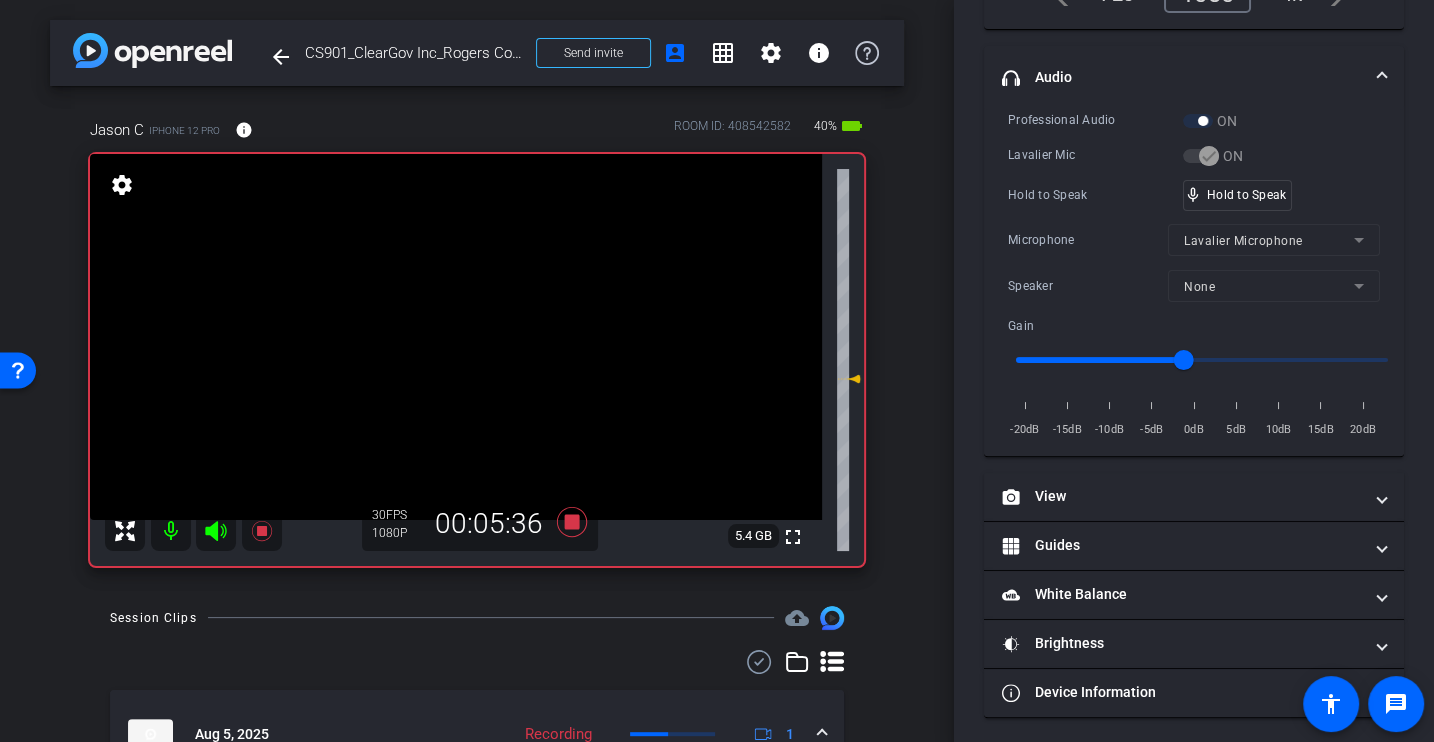 click on "Microphone" at bounding box center [1088, 240] 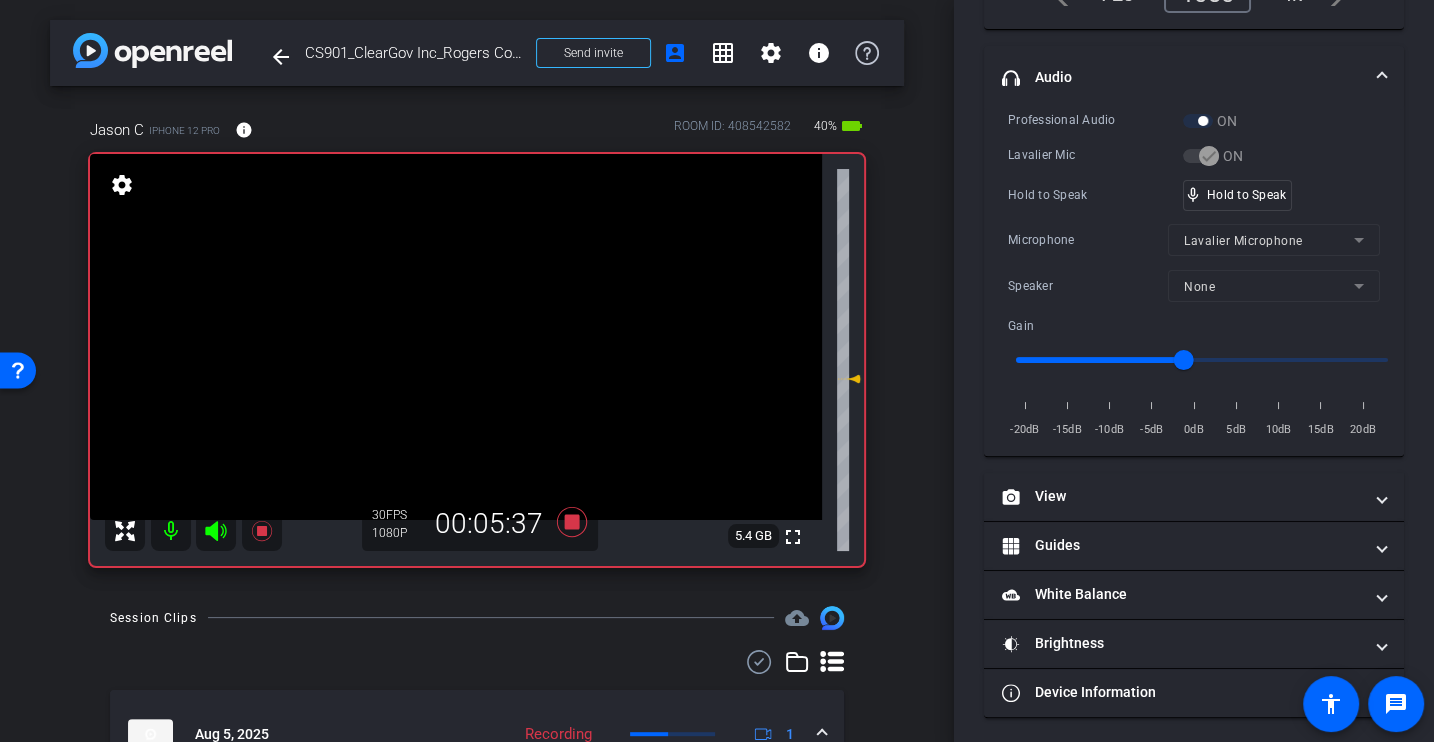 click on "Microphone" at bounding box center (1088, 240) 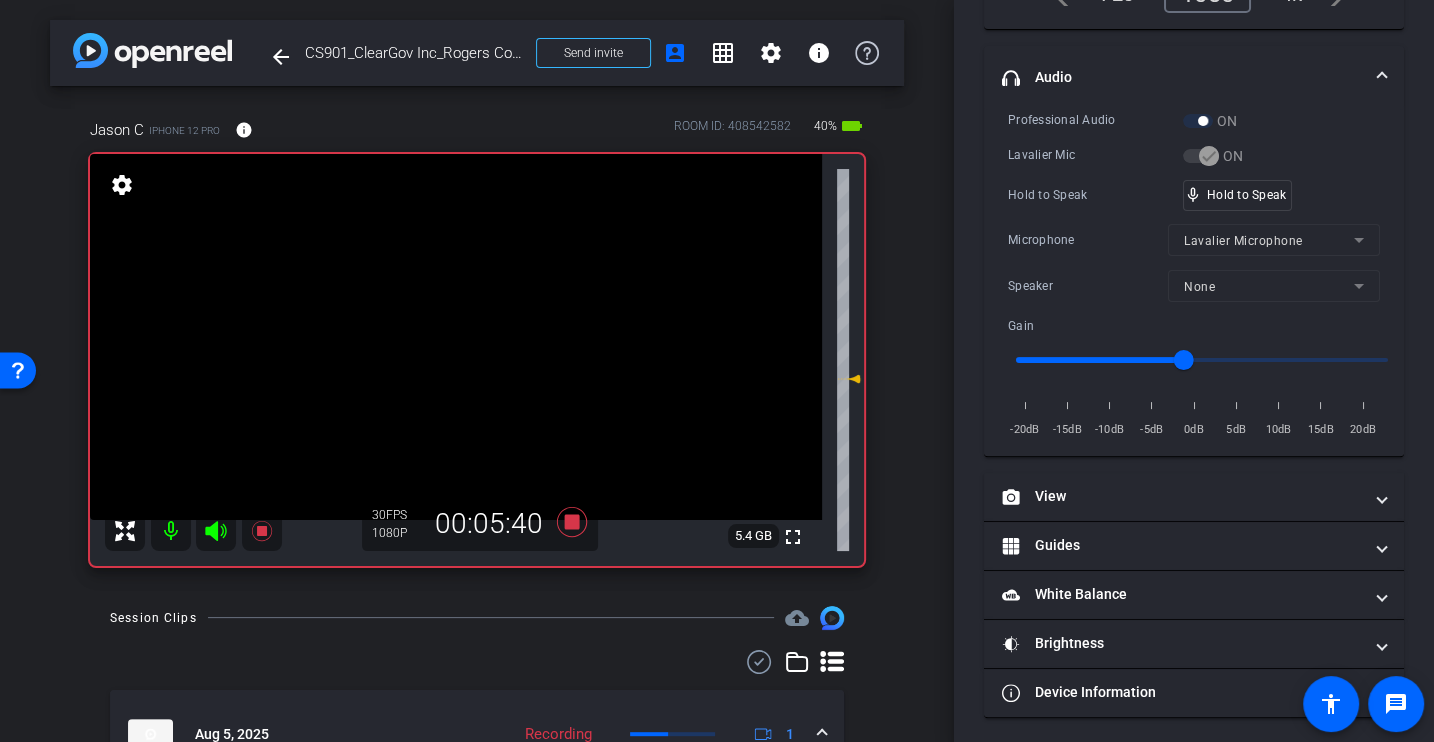click on "Professional Audio  ON  Lavalier Mic  ON  Hold to Speak  mic_none Hold to Speak Microphone Lavalier Microphone Speaker None Gain -20dB -15dB -10dB -5dB 0dB 5dB 10dB 15dB 20dB" at bounding box center [1194, 275] 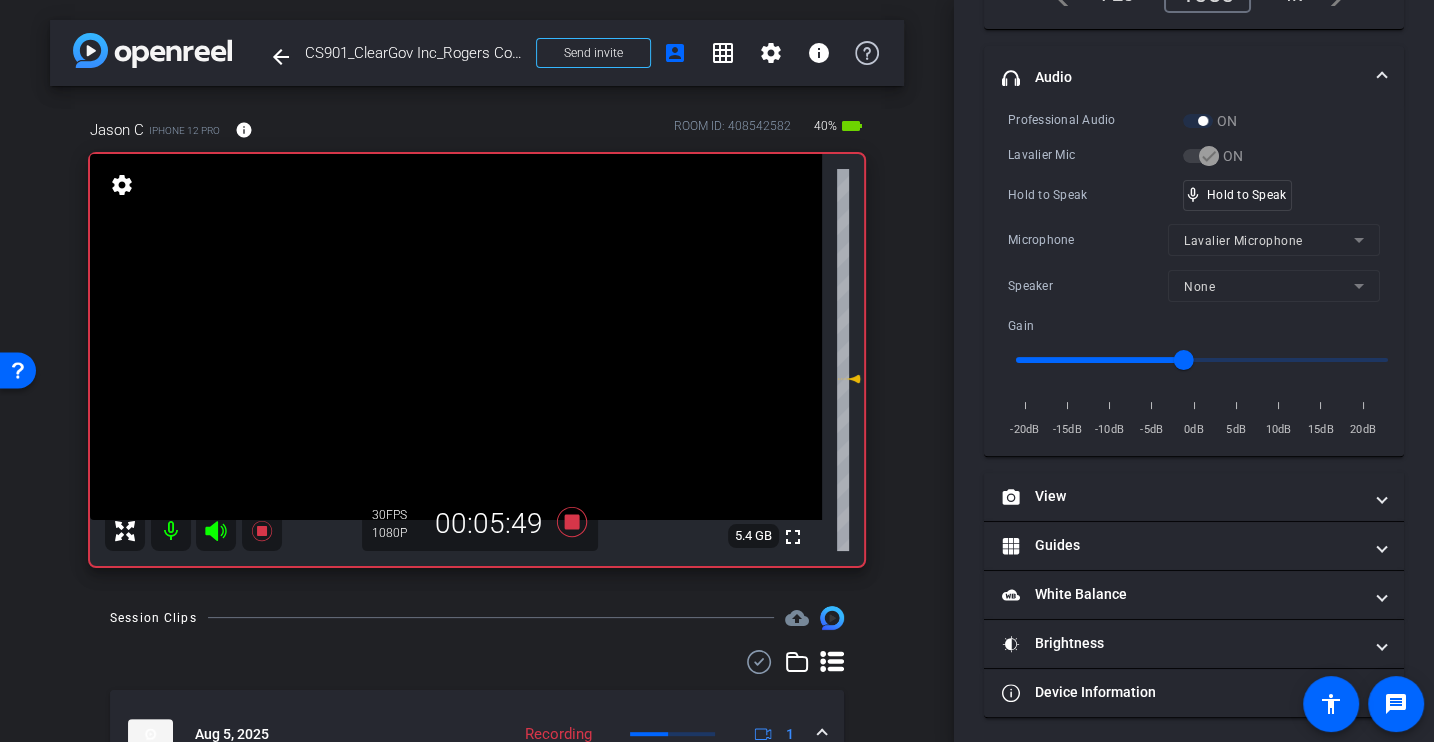 click on "Microphone Lavalier Microphone" at bounding box center [1194, 240] 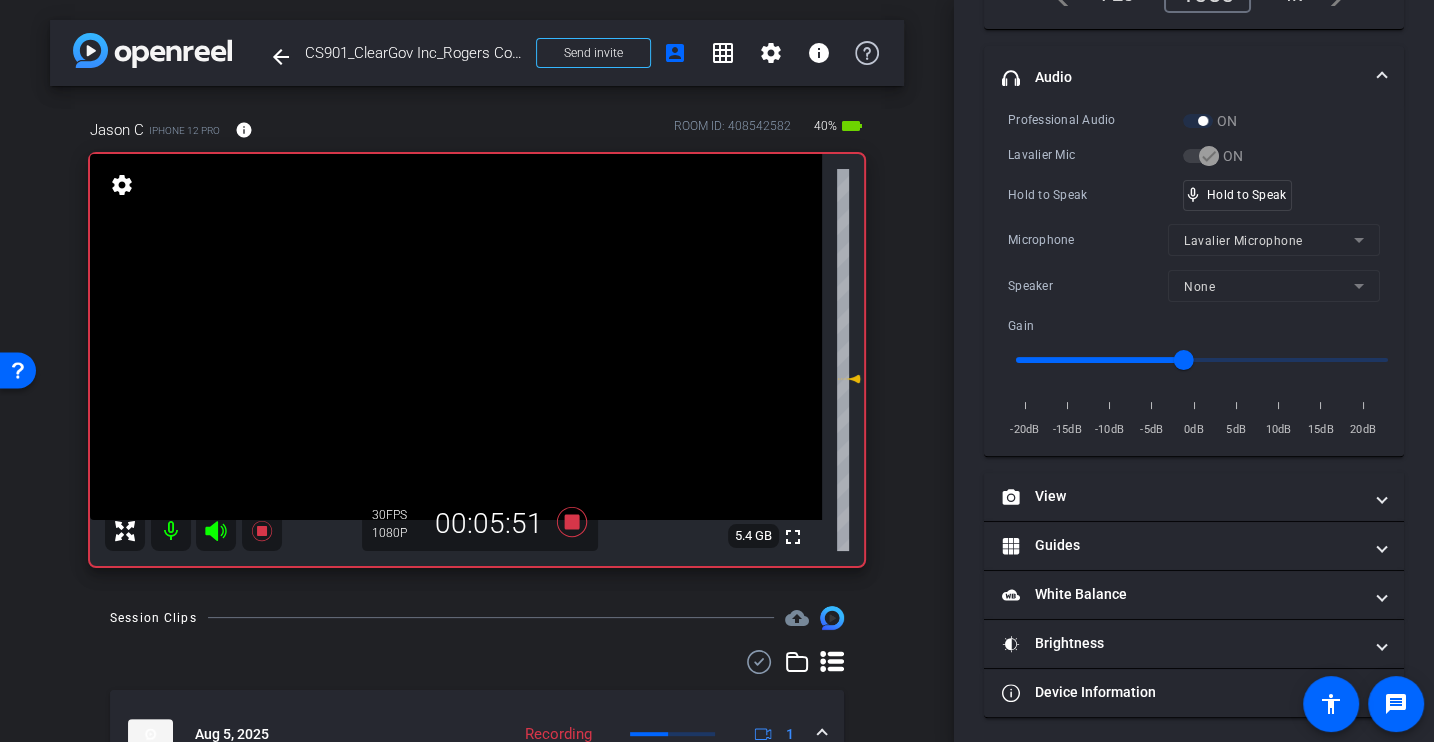 click on "Hold to Speak" at bounding box center [1095, 195] 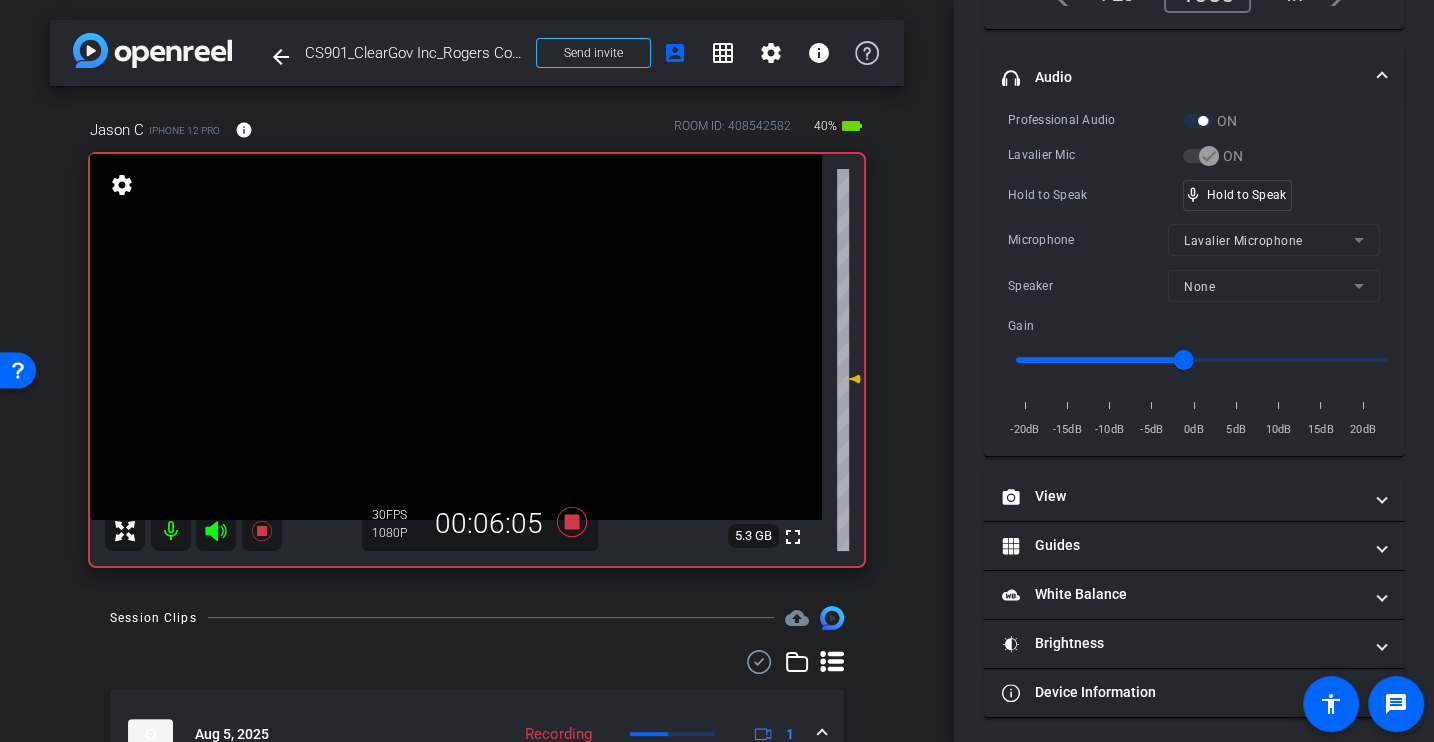 click on "Lavalier Mic" at bounding box center (1095, 155) 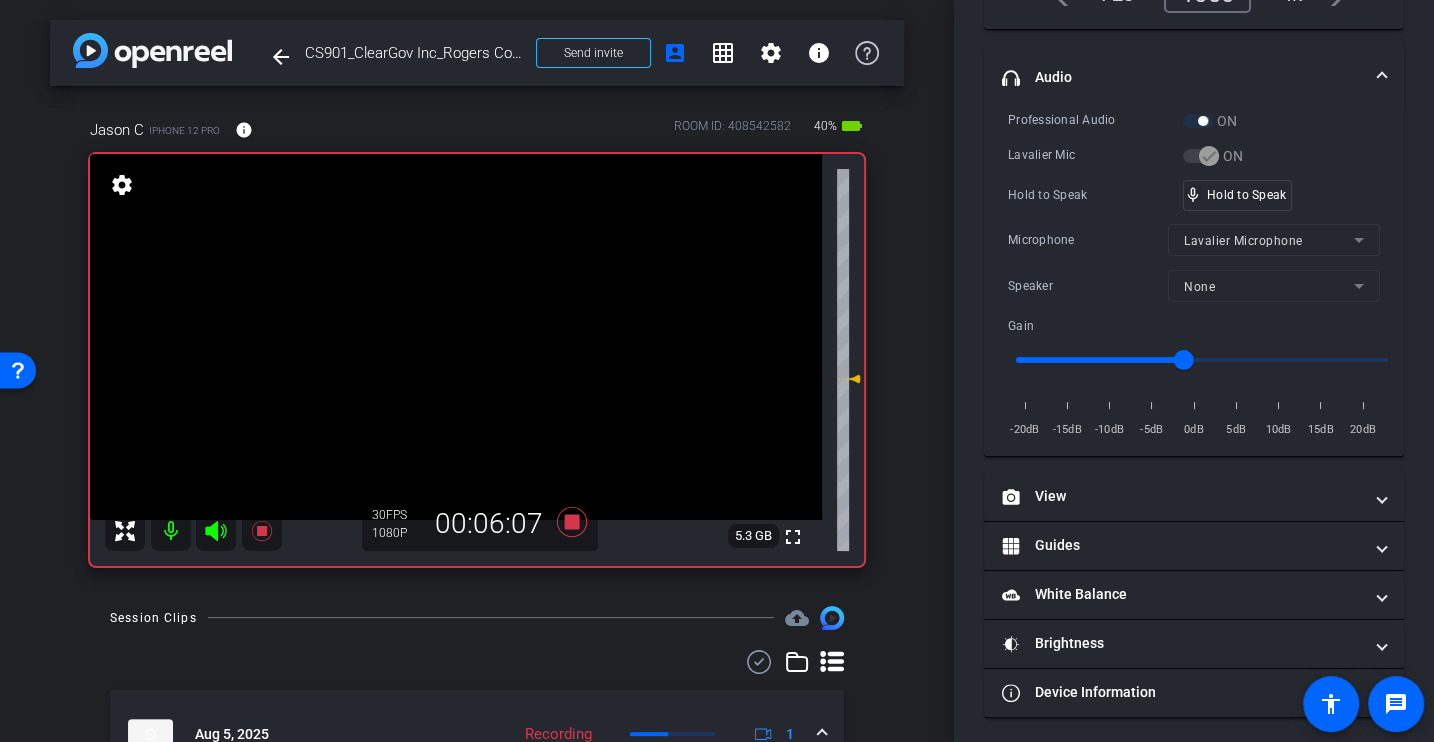 click on "Lavalier Mic" at bounding box center (1095, 155) 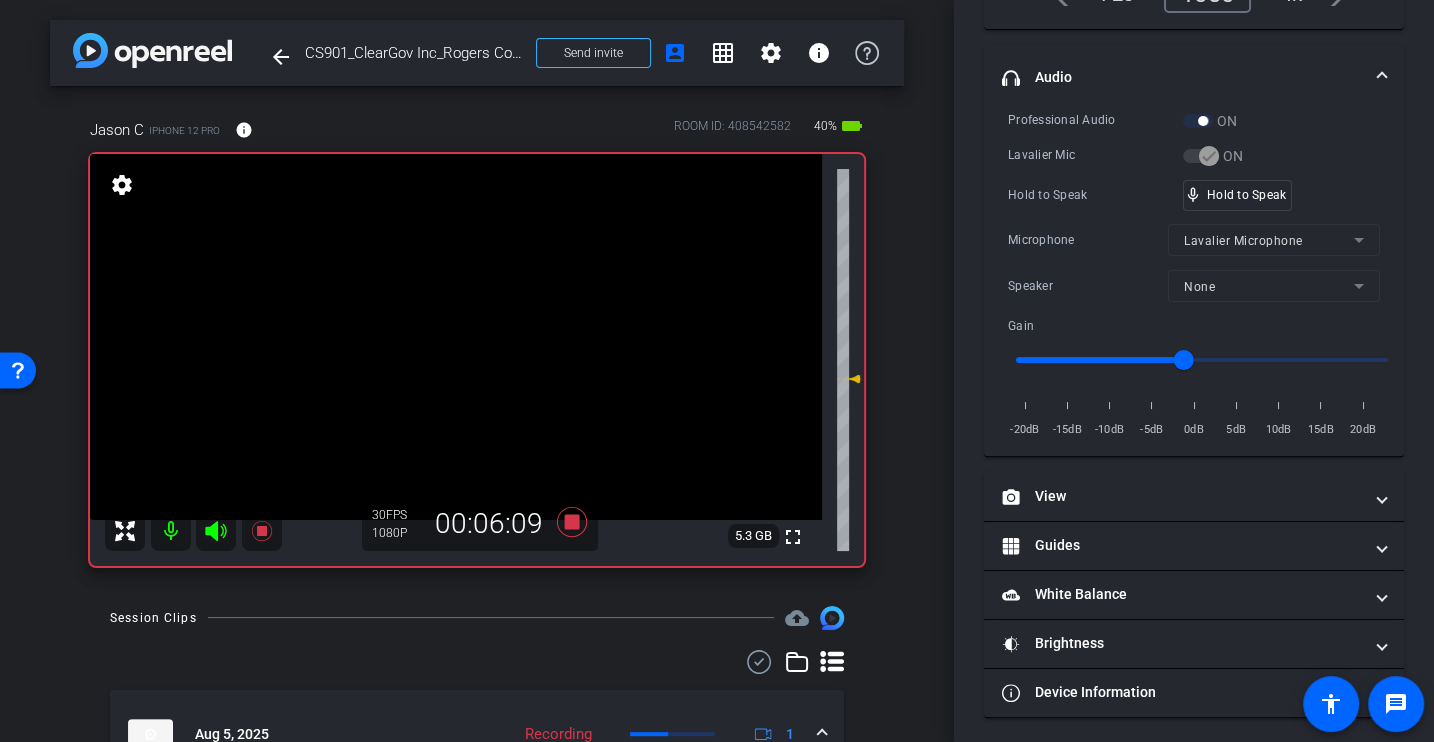 click on "Hold to Speak" at bounding box center [1095, 195] 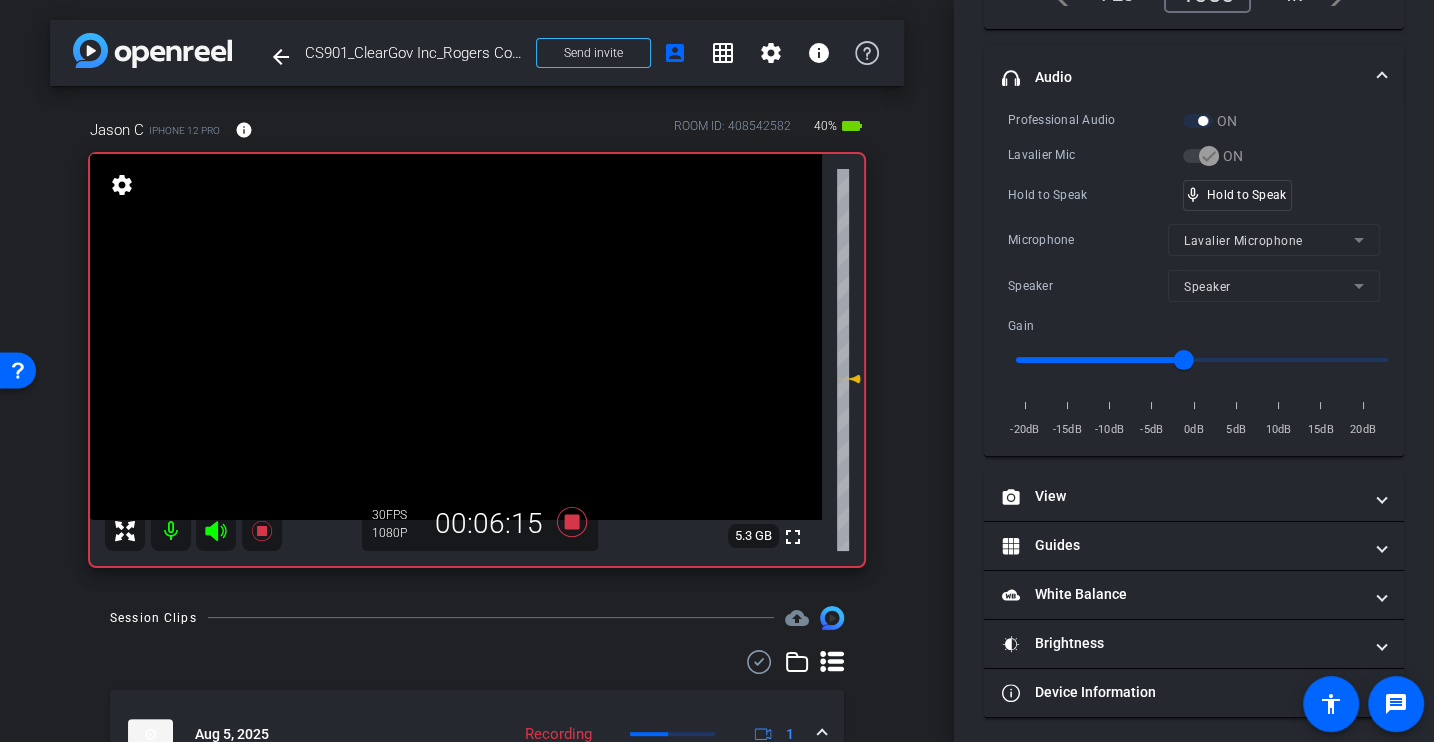 click on "Hold to Speak" at bounding box center [1095, 195] 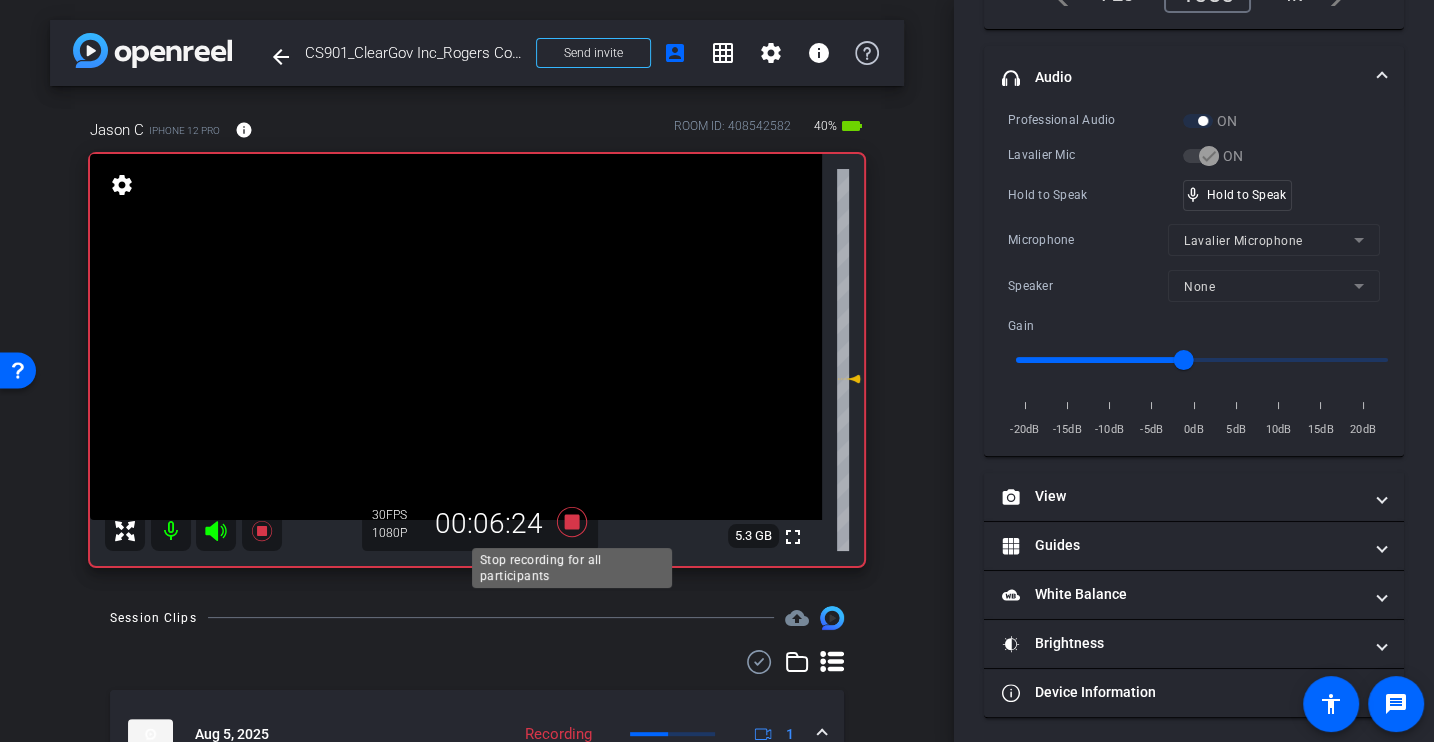 click 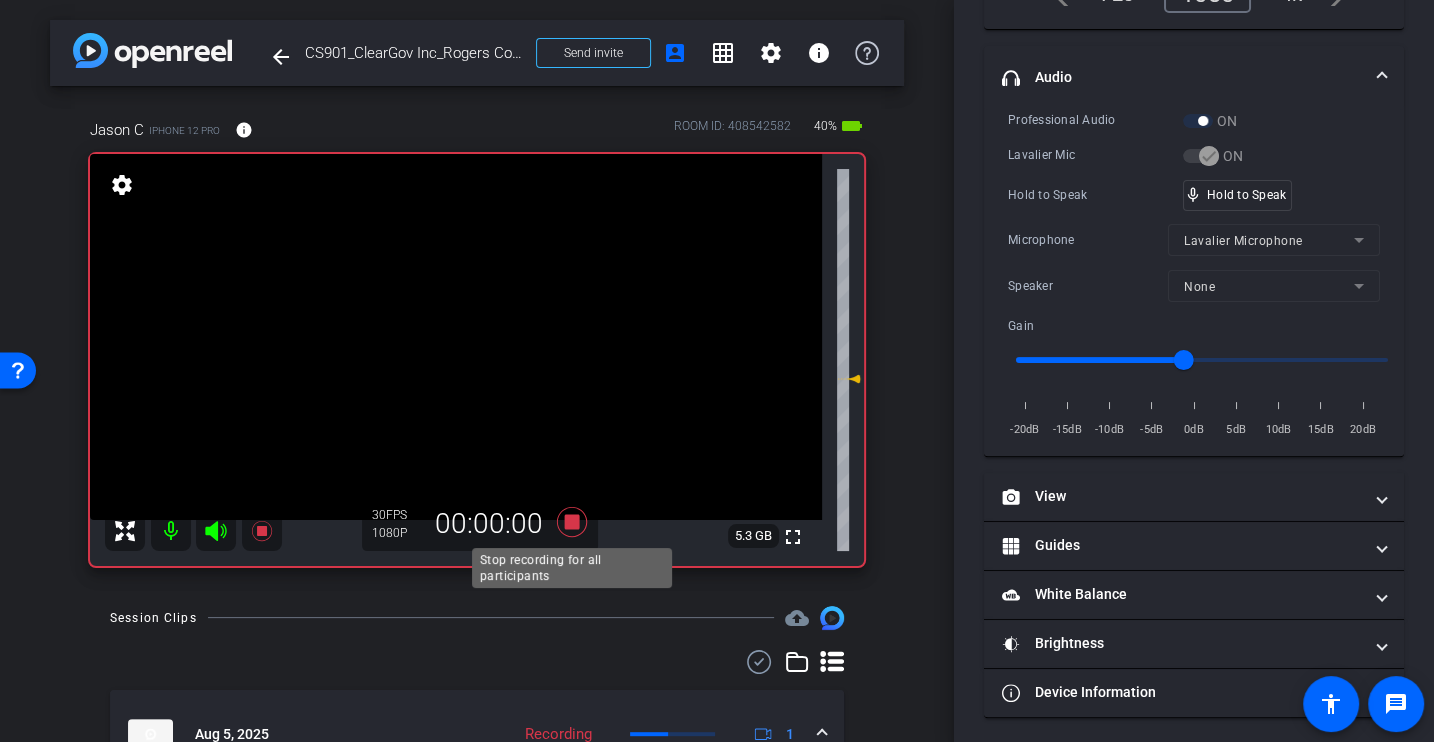 scroll, scrollTop: 253, scrollLeft: 0, axis: vertical 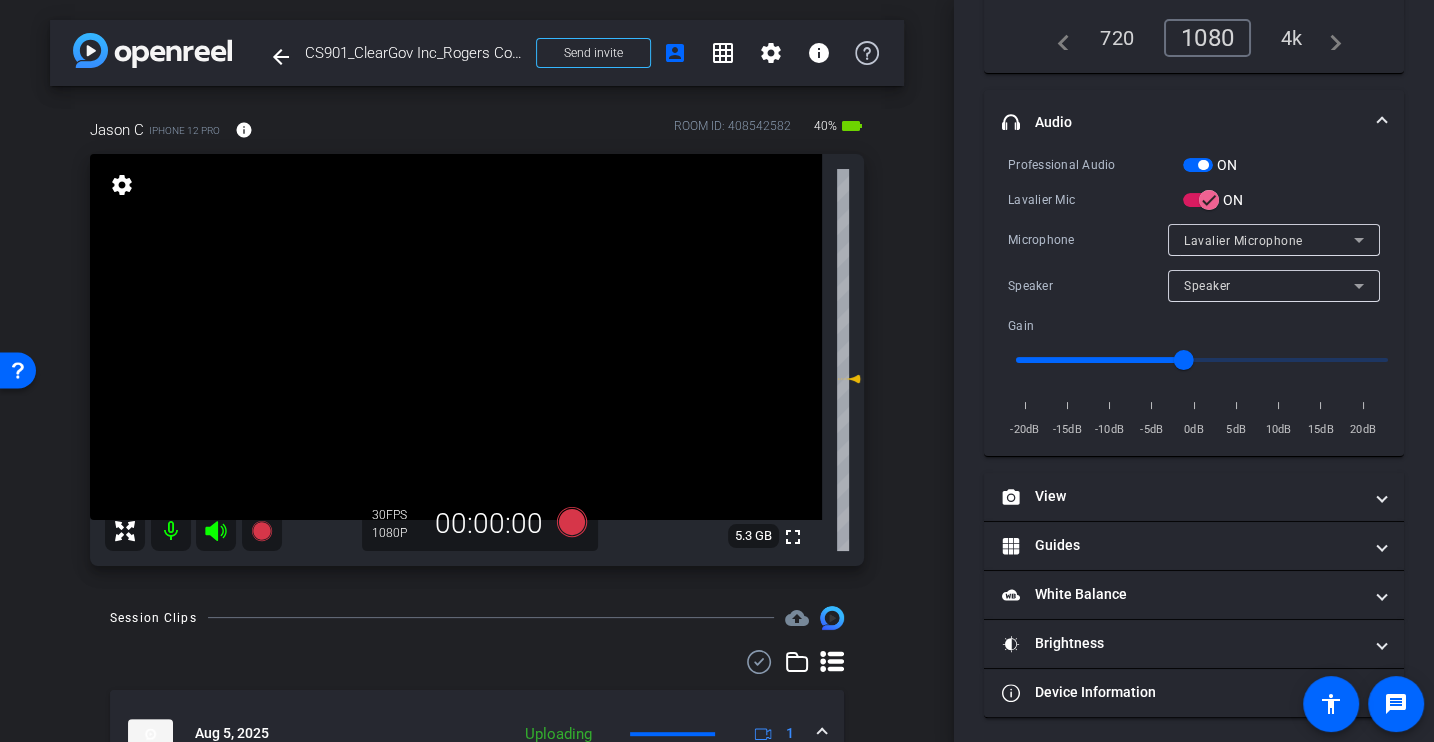 click on "Professional Audio  ON  Lavalier Mic  ON  Microphone Lavalier Microphone Speaker Speaker Gain -20dB -15dB -10dB -5dB 0dB 5dB 10dB 15dB 20dB" at bounding box center [1194, 297] 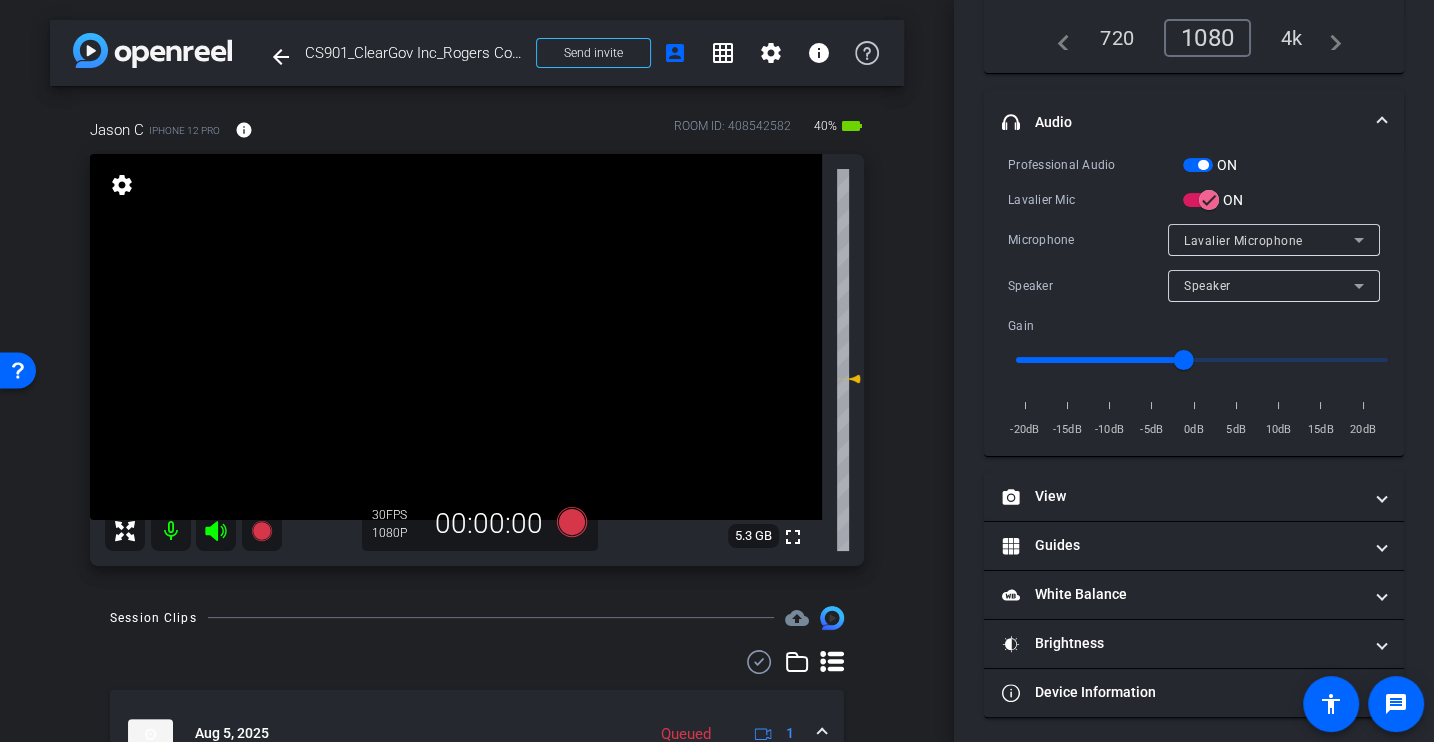 scroll, scrollTop: 0, scrollLeft: 0, axis: both 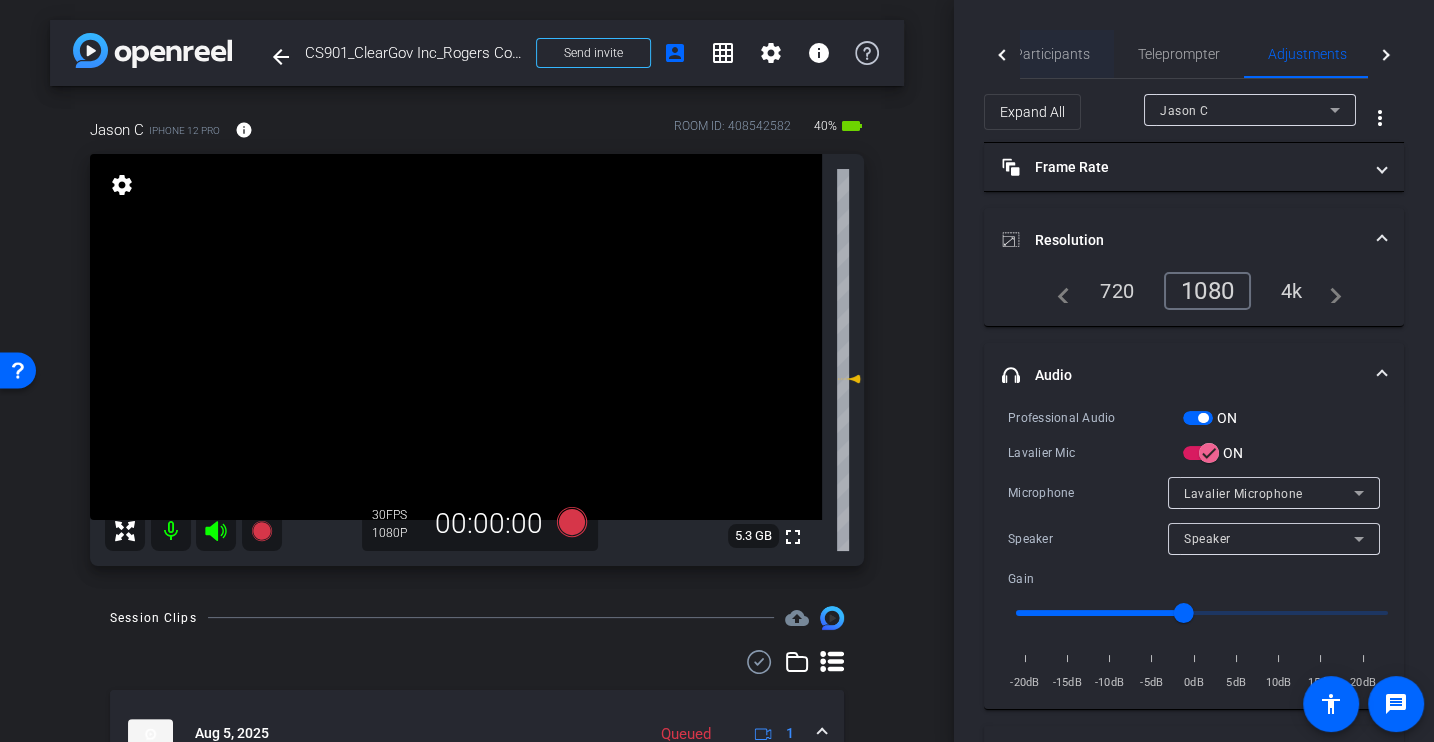 click on "Participants" at bounding box center (1052, 54) 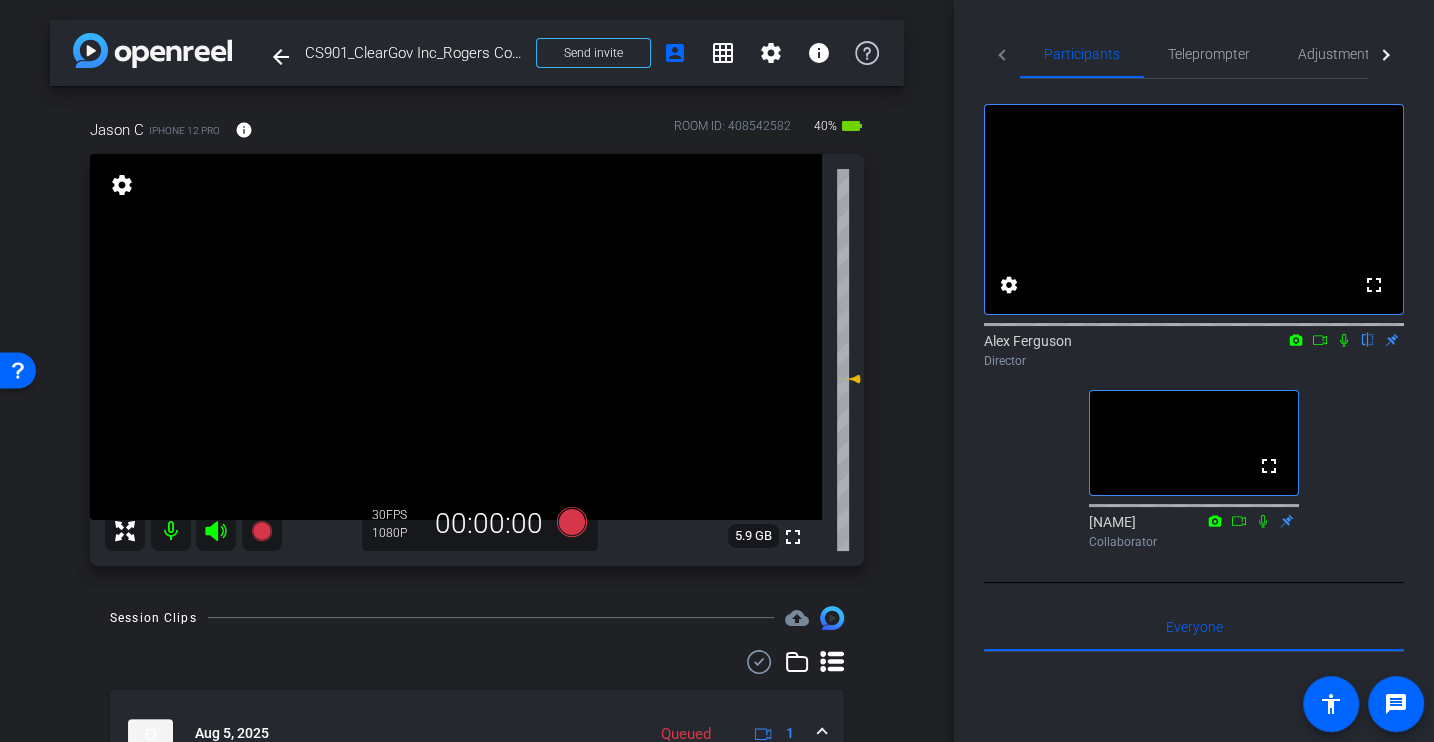 scroll, scrollTop: 93, scrollLeft: 0, axis: vertical 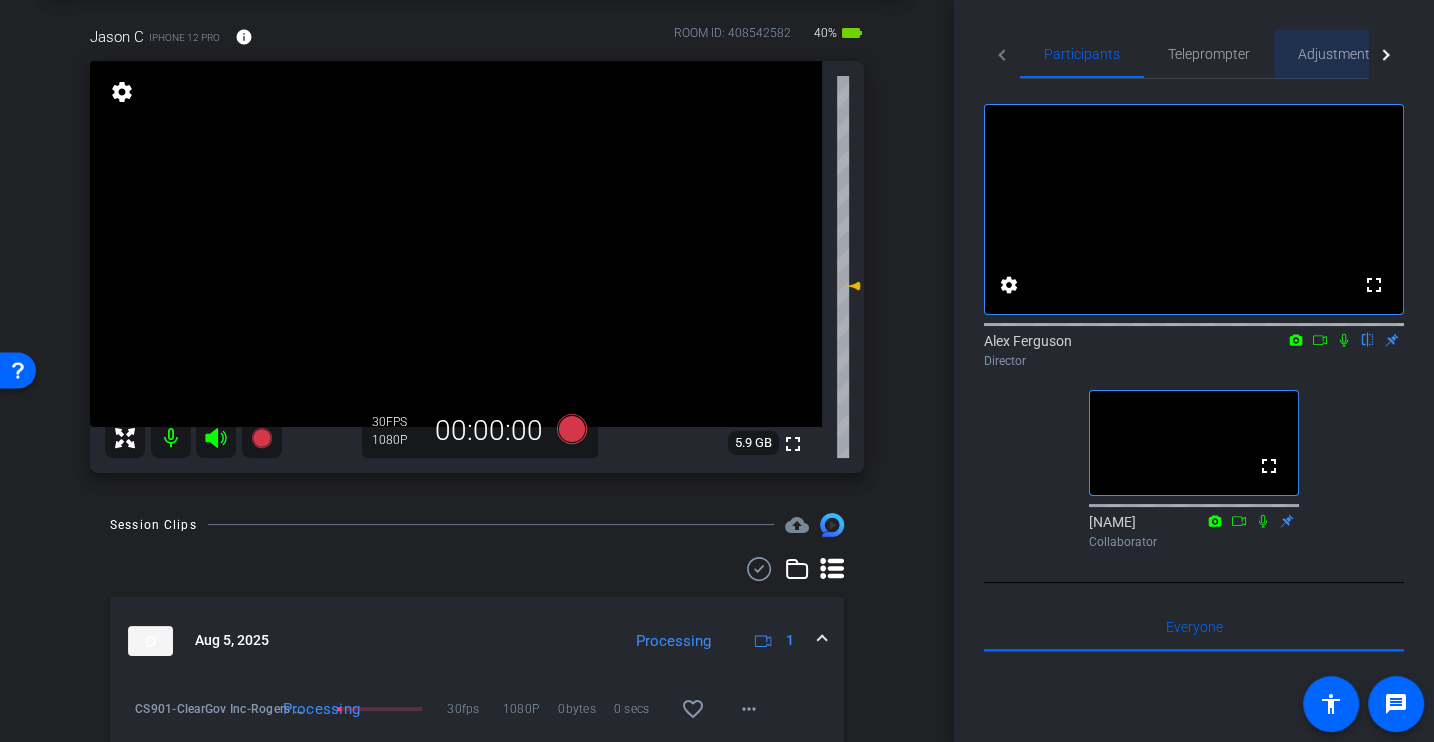 click on "Adjustments" at bounding box center [1337, 54] 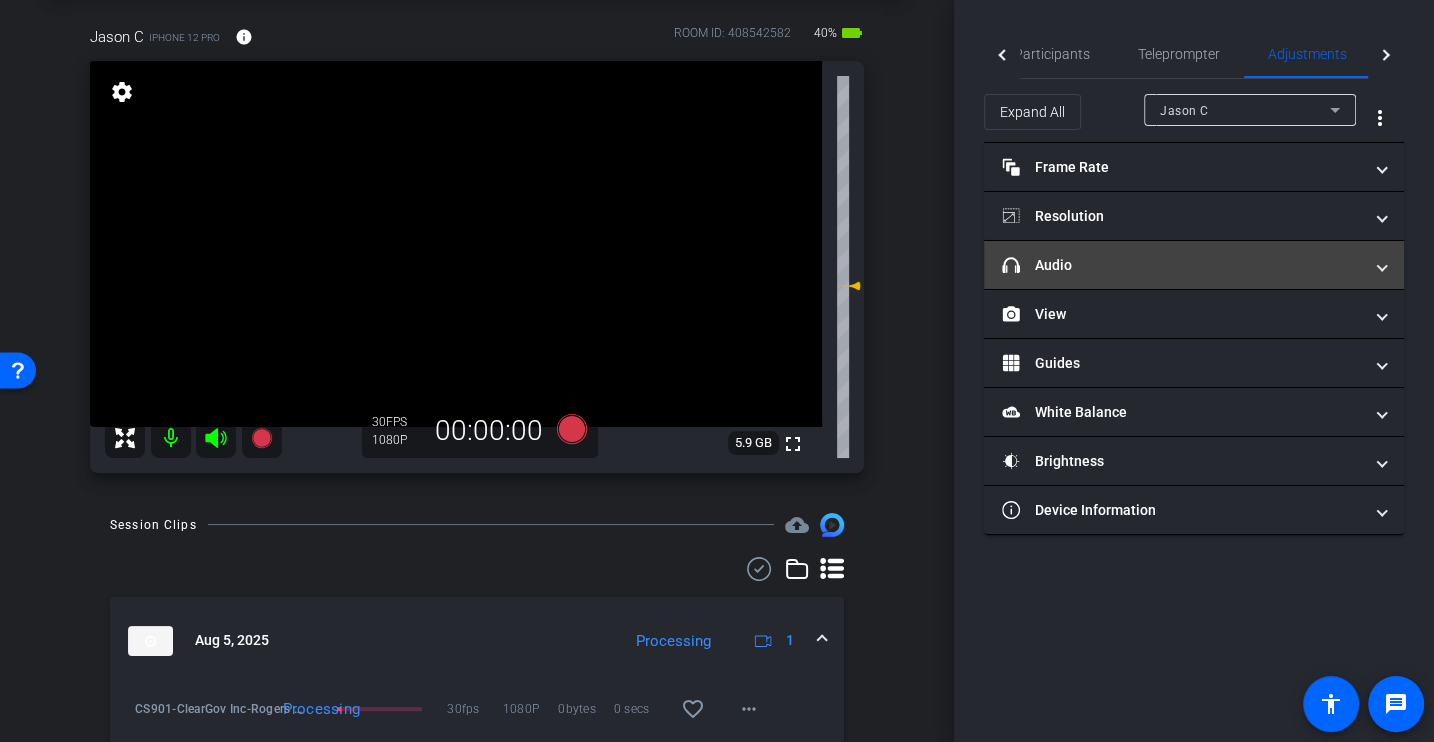 click on "headphone icon
Audio" at bounding box center (1182, 265) 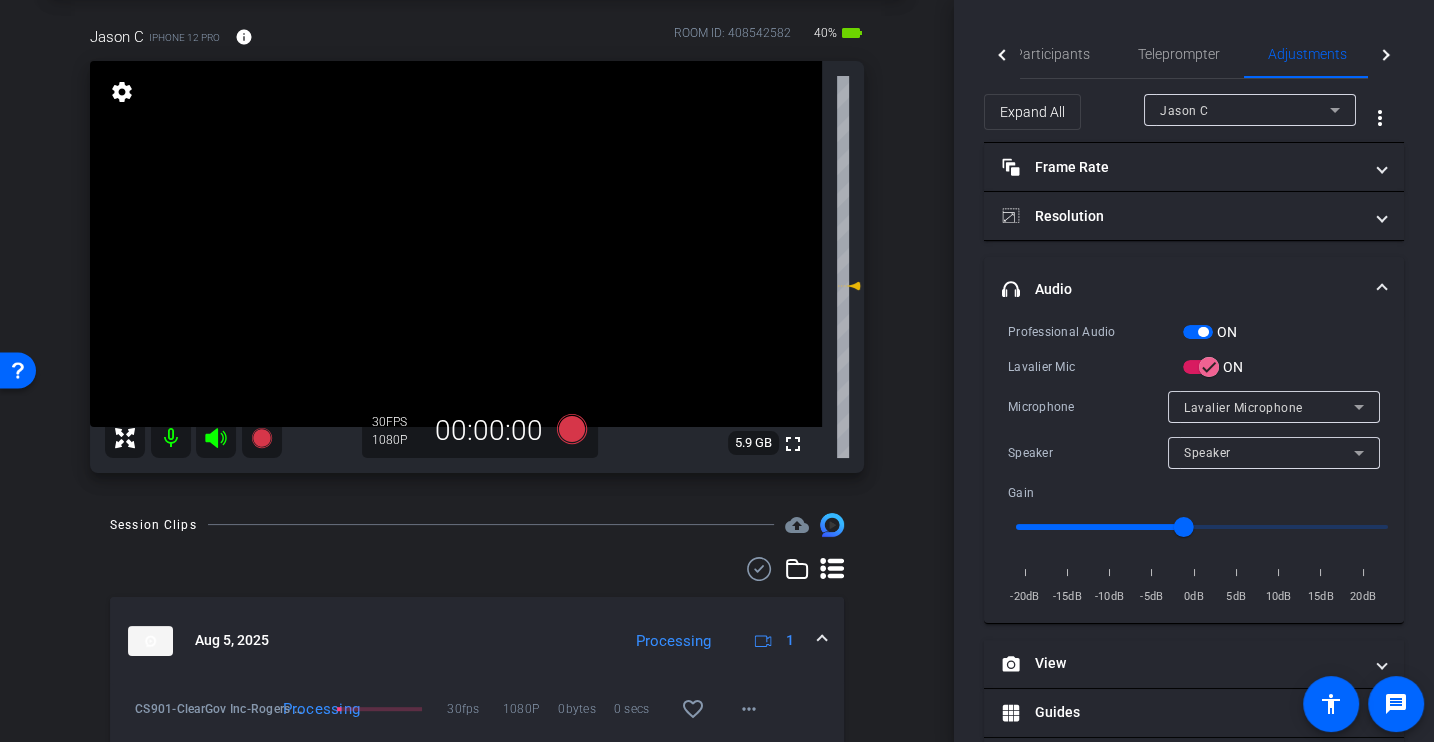 click on "Lavalier Mic" at bounding box center (1095, 367) 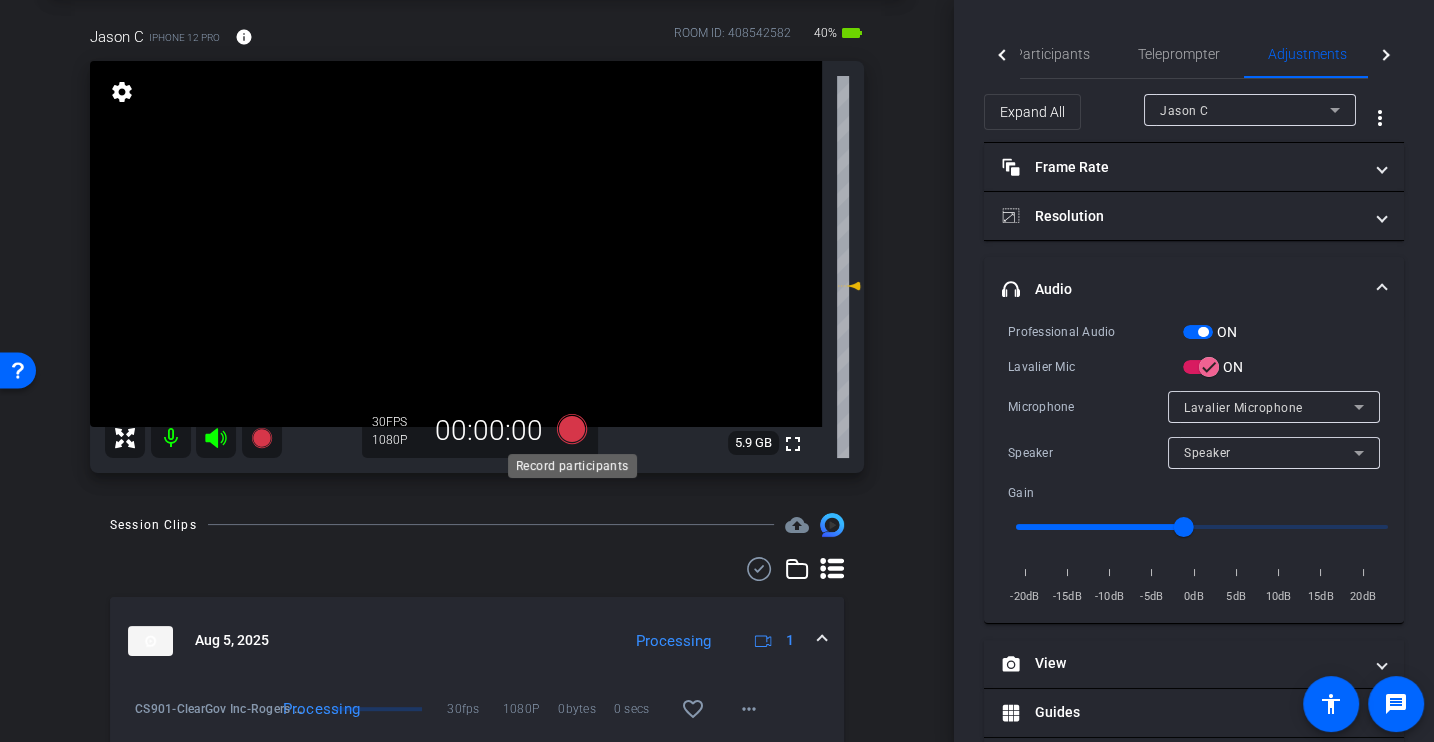 click 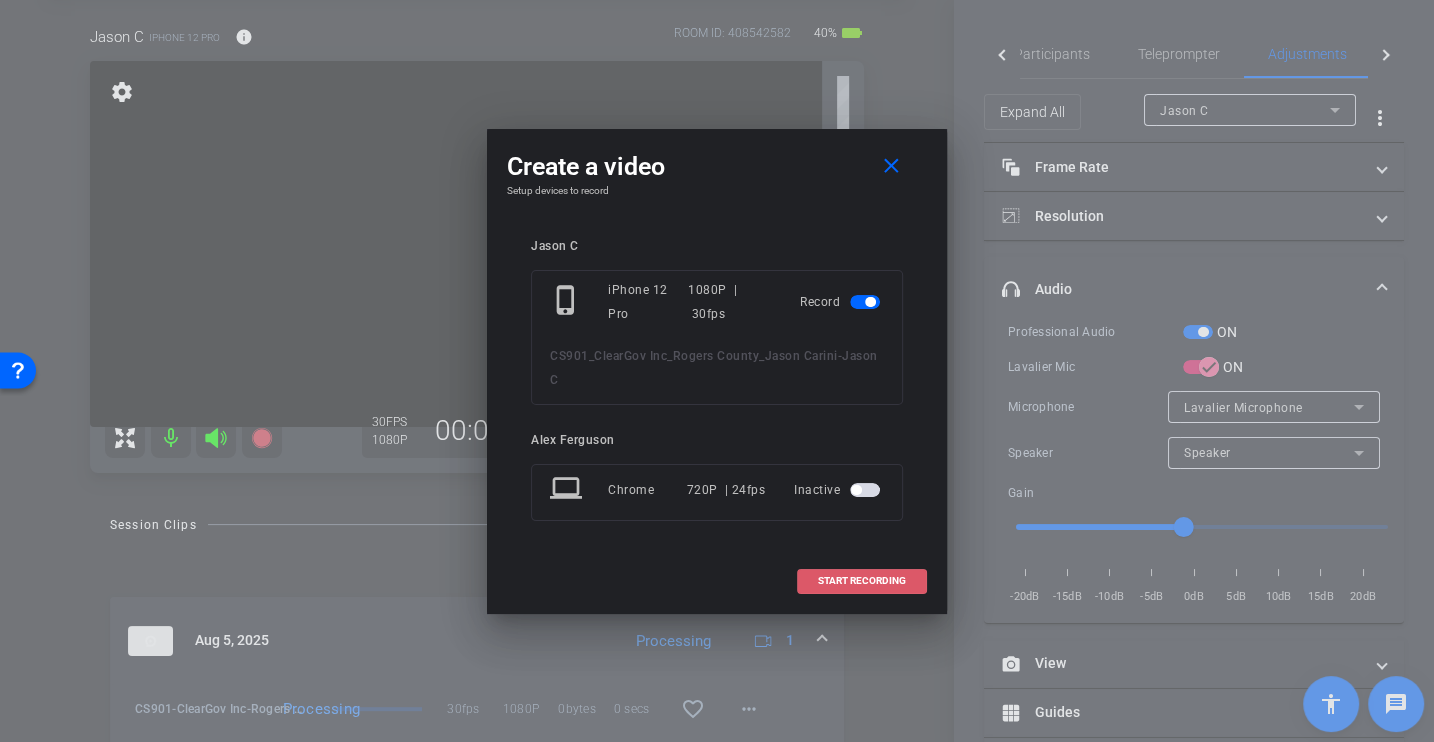 click at bounding box center (862, 581) 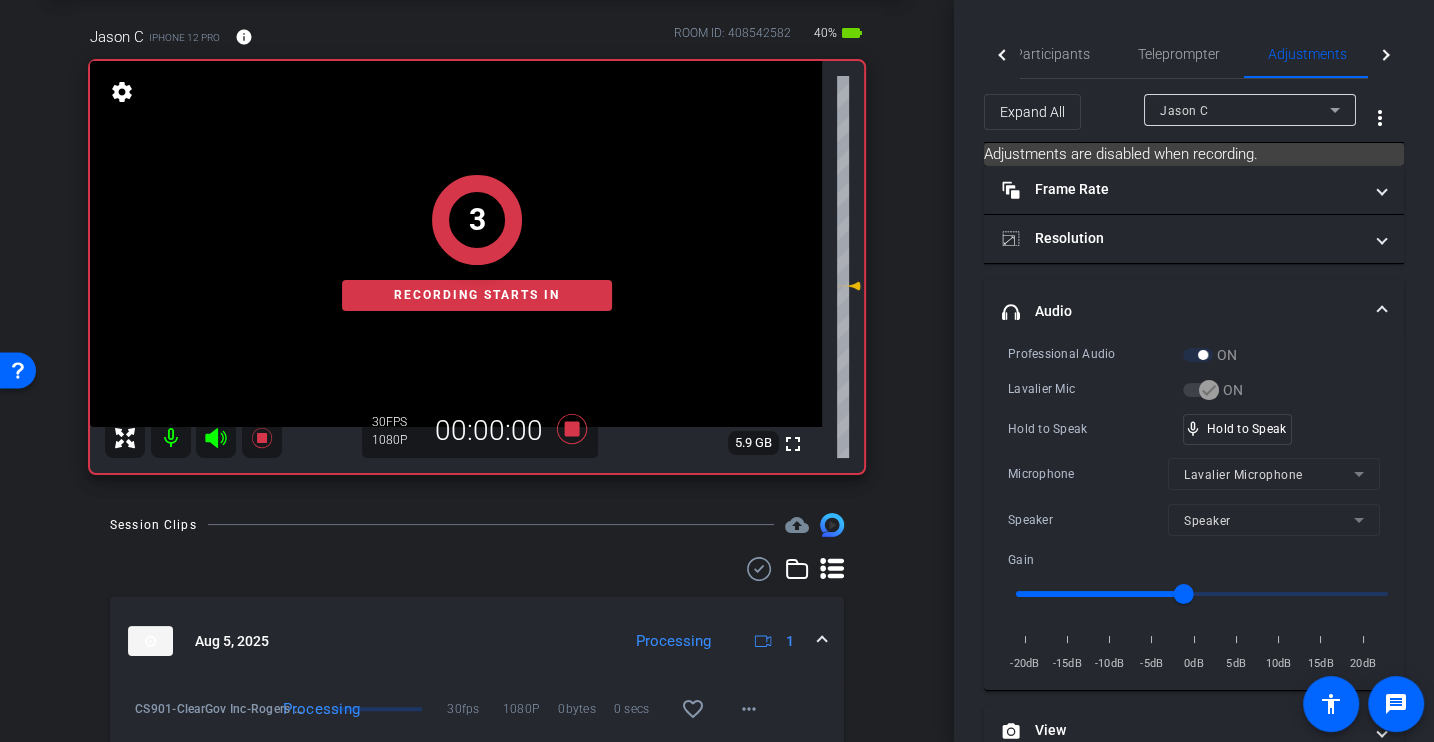 click on "Lavalier Mic" at bounding box center [1095, 389] 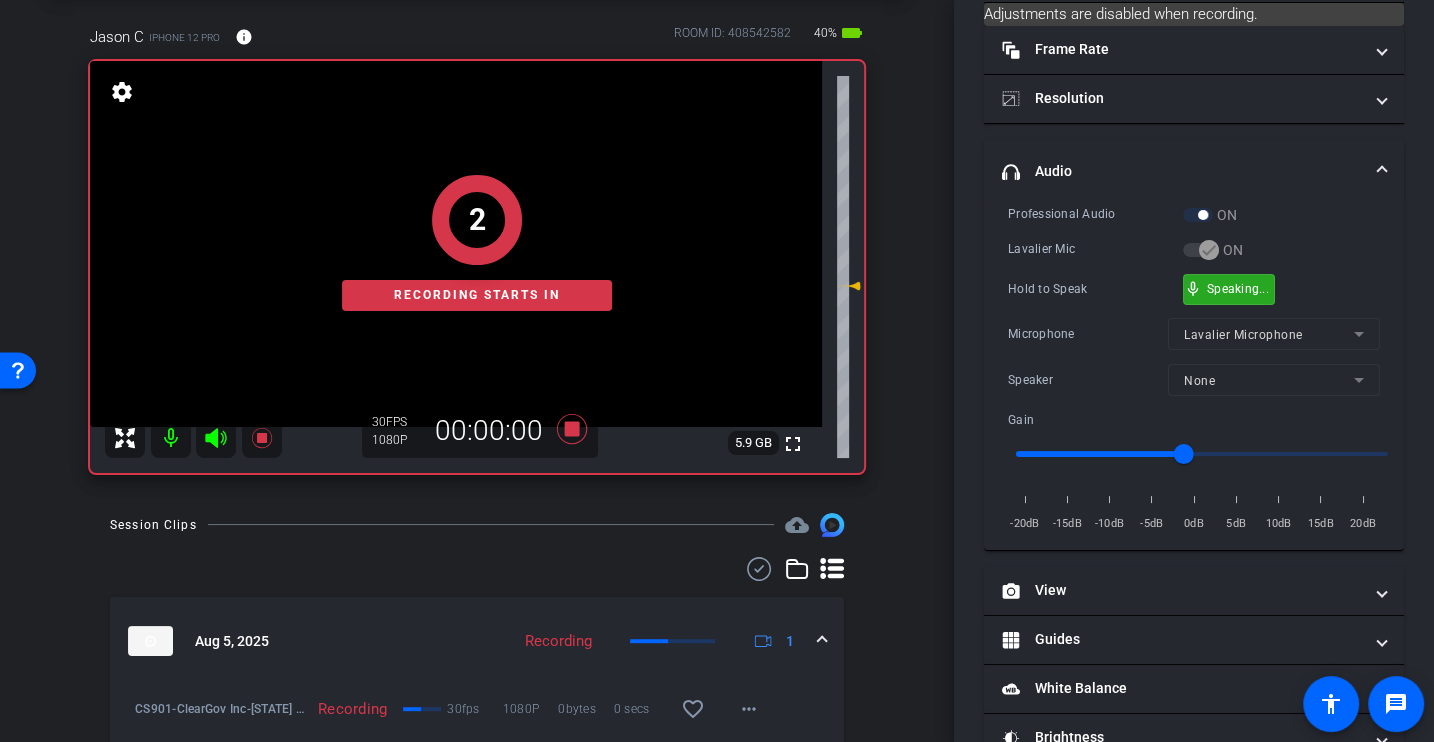 scroll, scrollTop: 234, scrollLeft: 0, axis: vertical 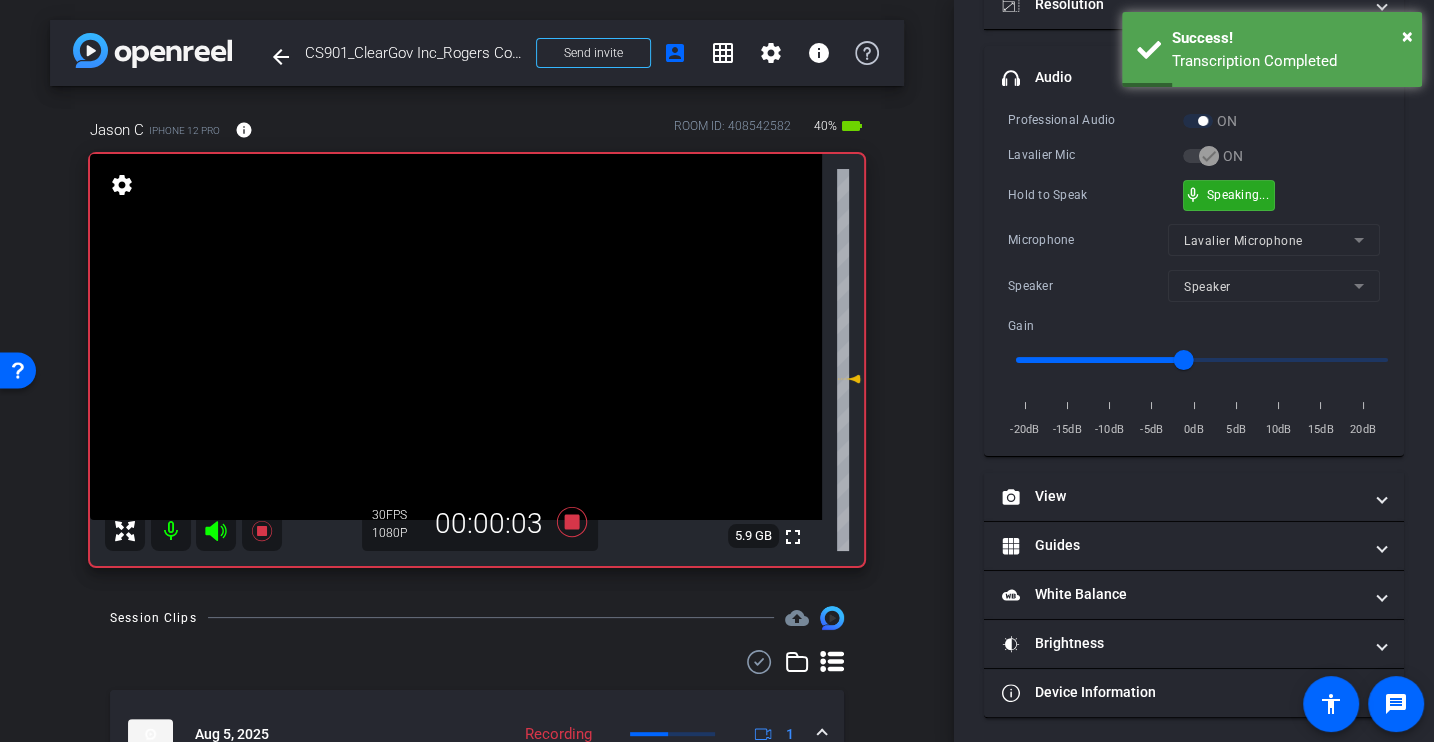 click on "Professional Audio  ON  Lavalier Mic  ON  Hold to Speak  mic_none Speaking... Microphone Lavalier Microphone Speaker Speaker Gain -20dB -15dB -10dB -5dB 0dB 5dB 10dB 15dB 20dB" at bounding box center (1194, 275) 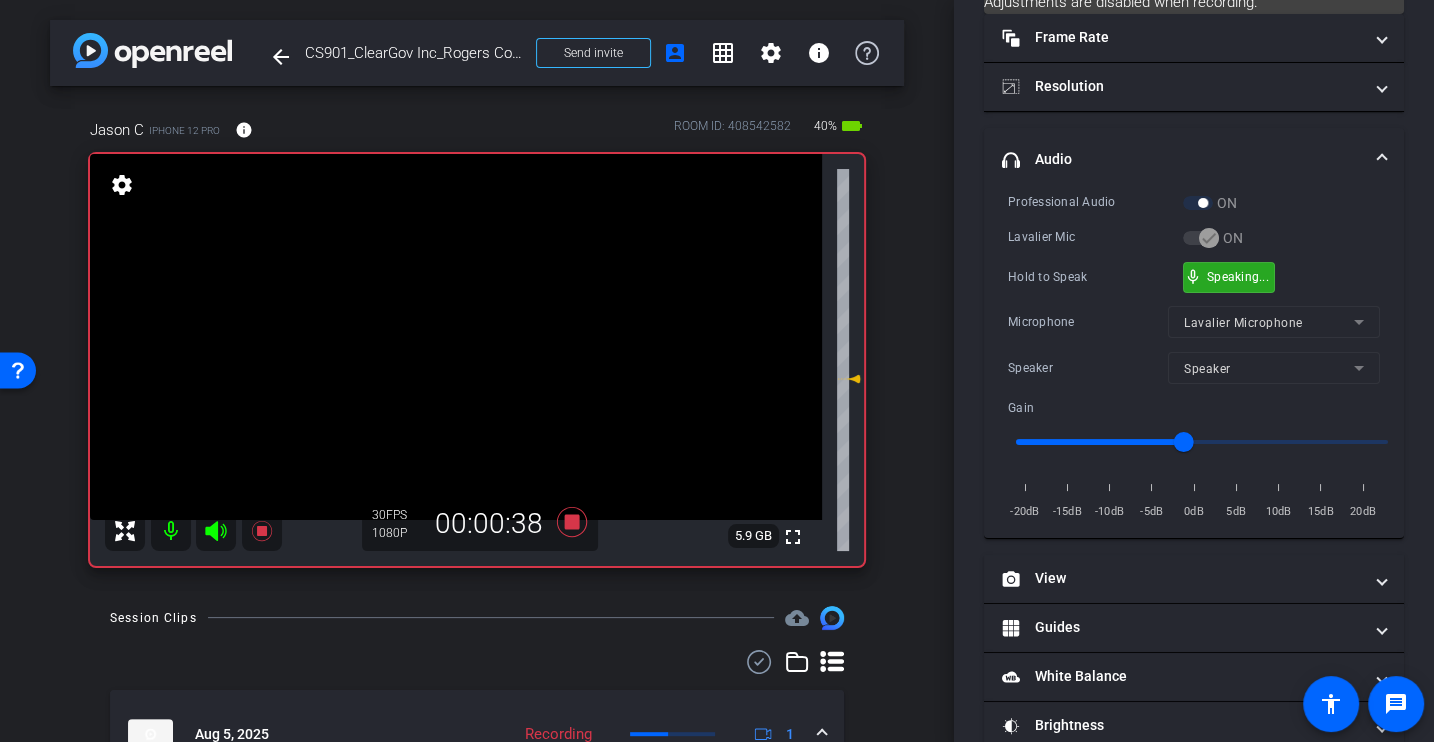 scroll, scrollTop: 234, scrollLeft: 0, axis: vertical 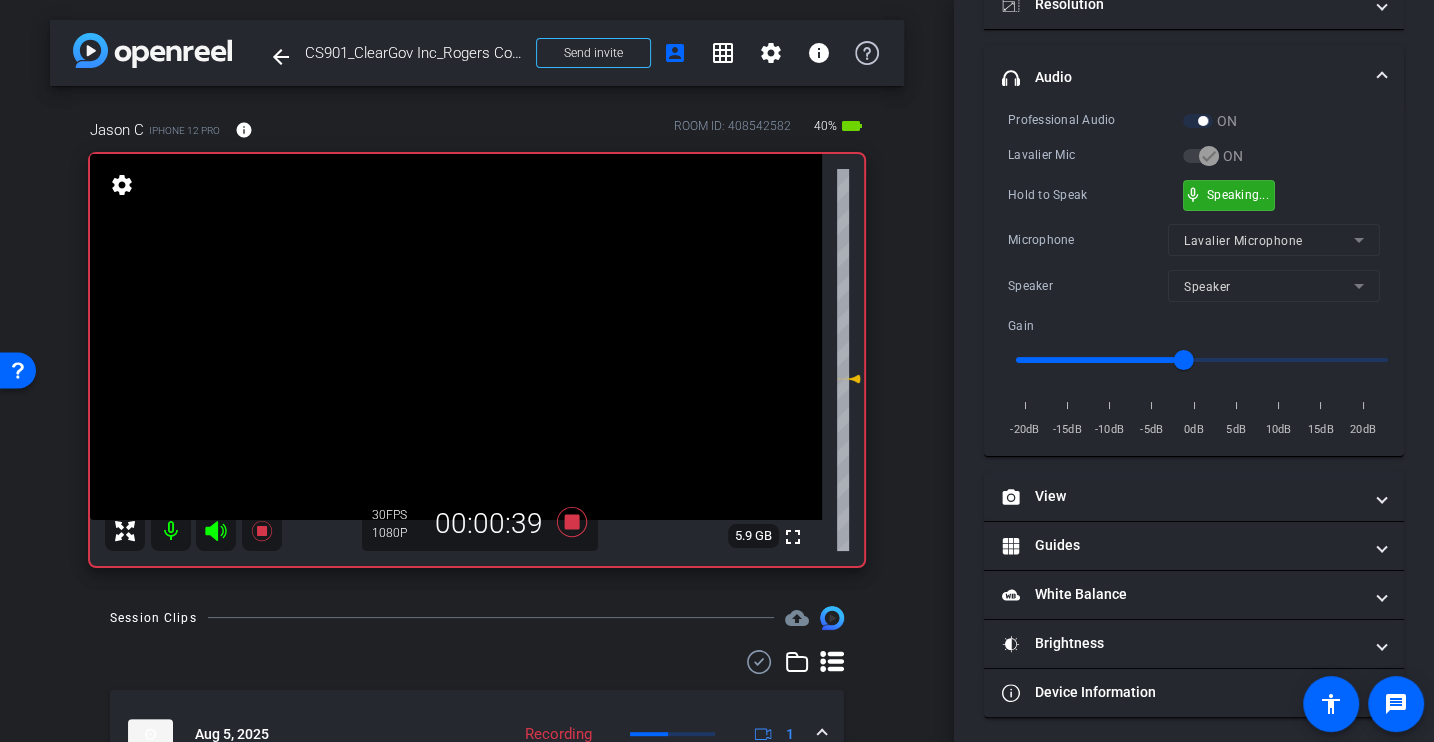 click on "Professional Audio  ON  Lavalier Mic  ON  Hold to Speak  mic_none Speaking... Microphone Lavalier Microphone Speaker Speaker Gain -20dB -15dB -10dB -5dB 0dB 5dB 10dB 15dB 20dB" at bounding box center (1194, 275) 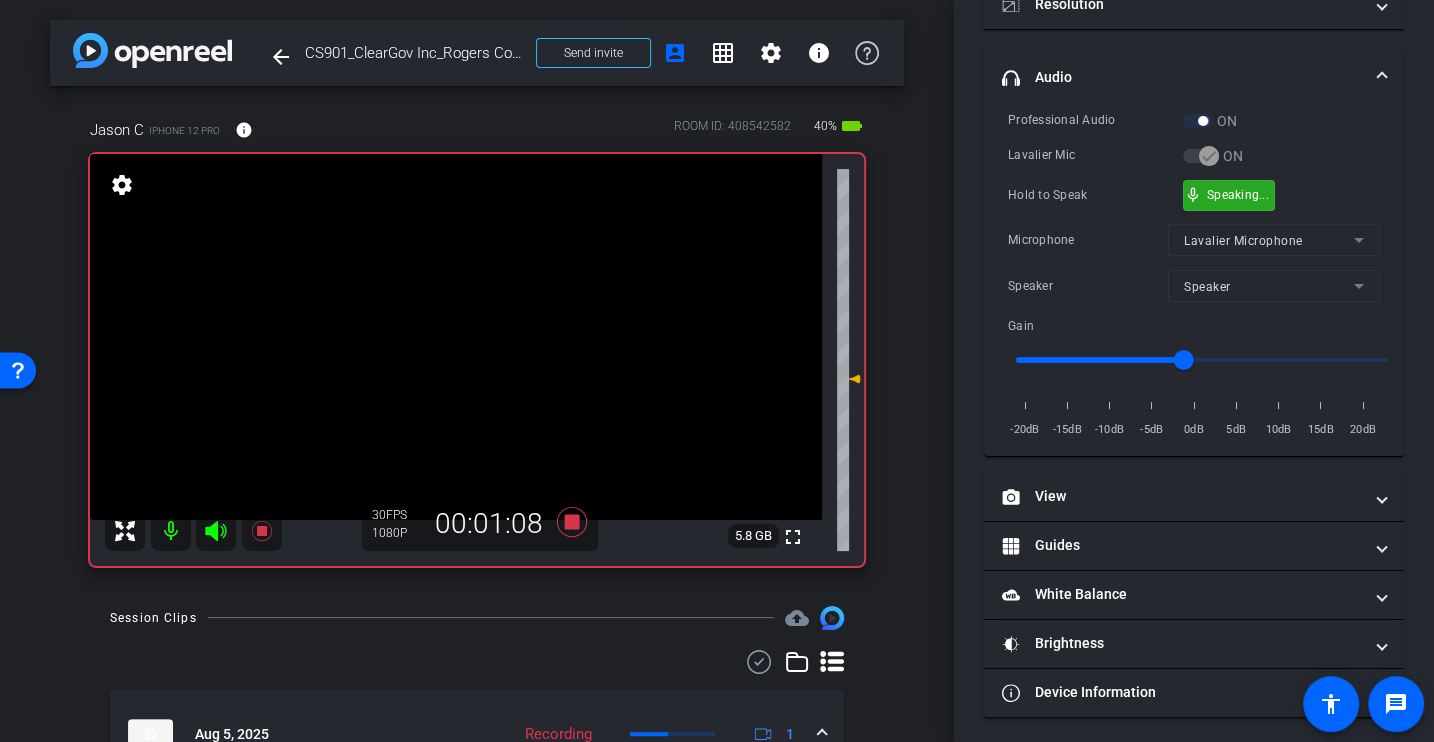 click on "Microphone" at bounding box center [1088, 240] 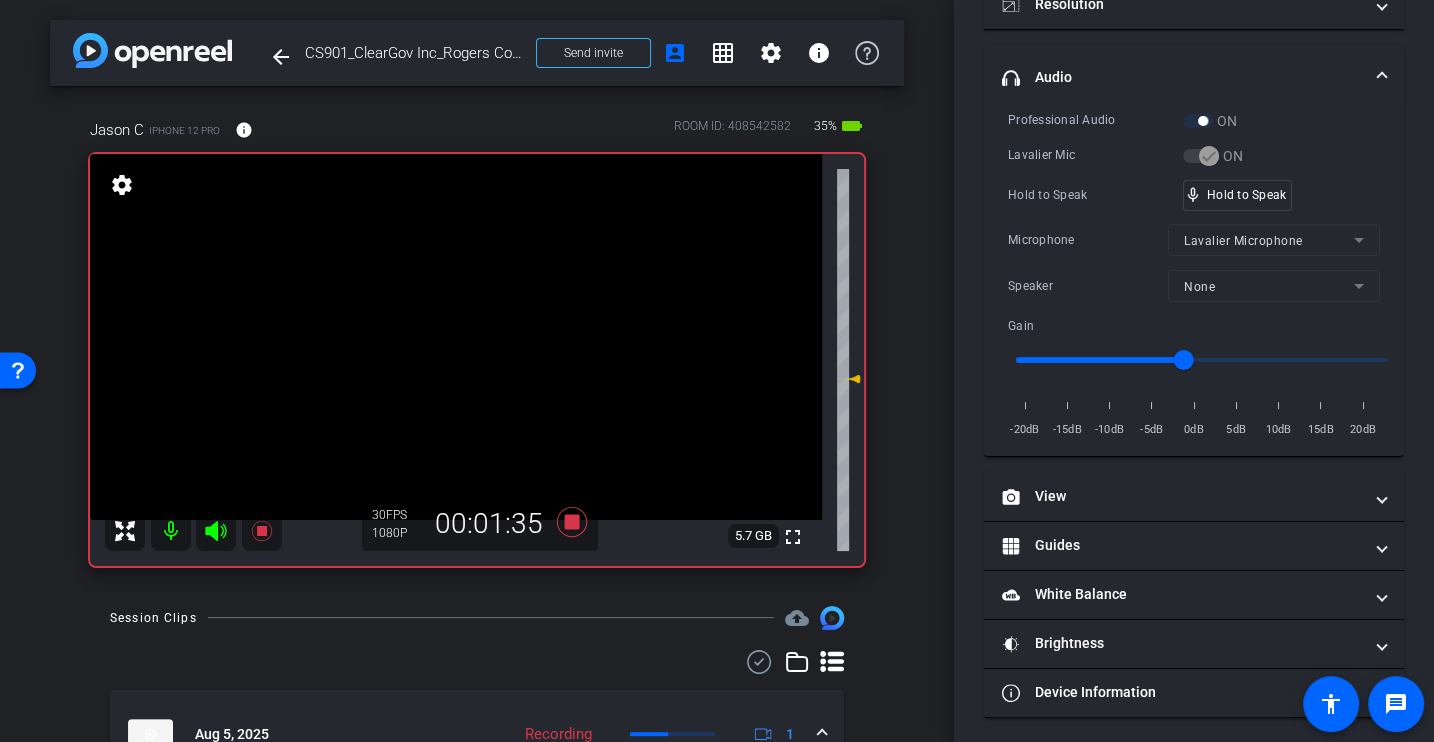 click on "Microphone" at bounding box center (1088, 240) 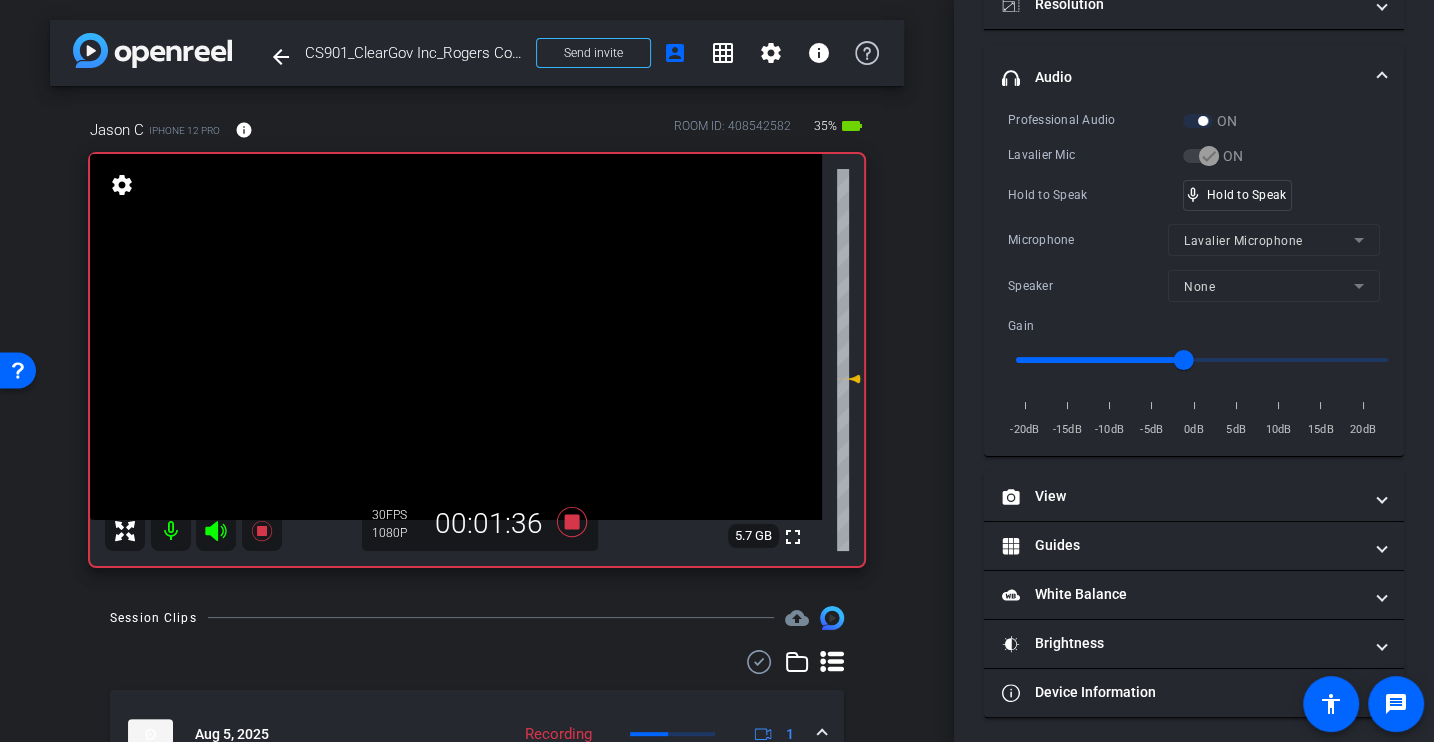 click on "Microphone" at bounding box center [1088, 240] 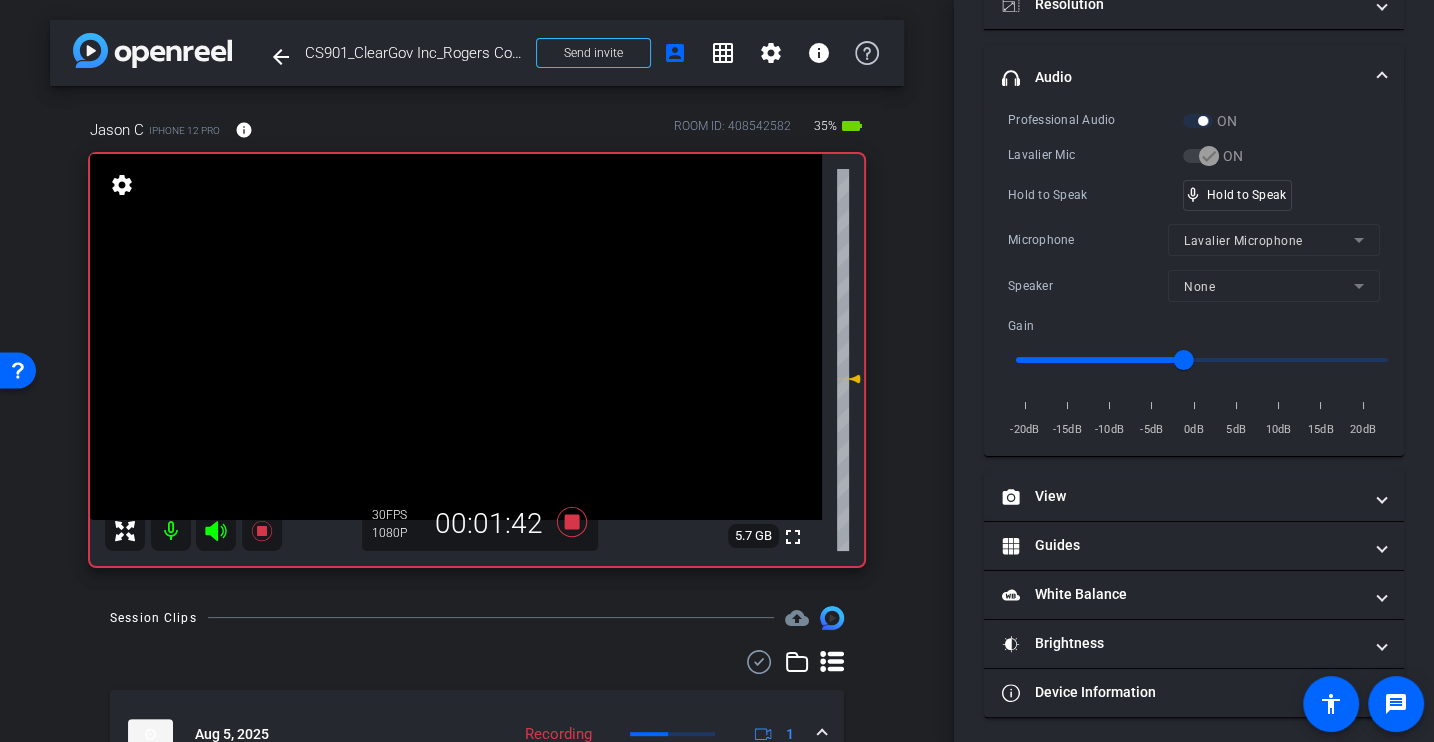 click on "Microphone" at bounding box center (1088, 240) 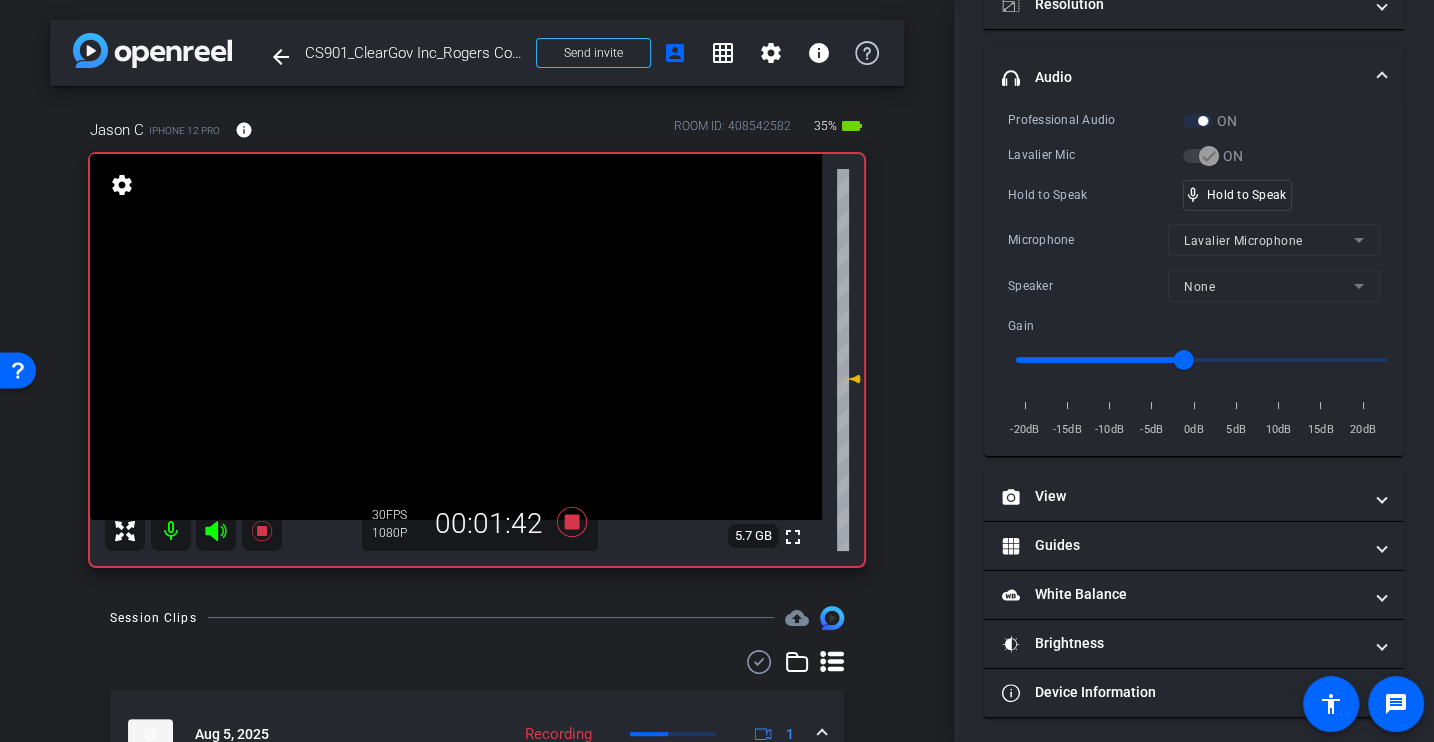 click on "Speaker" at bounding box center [1088, 286] 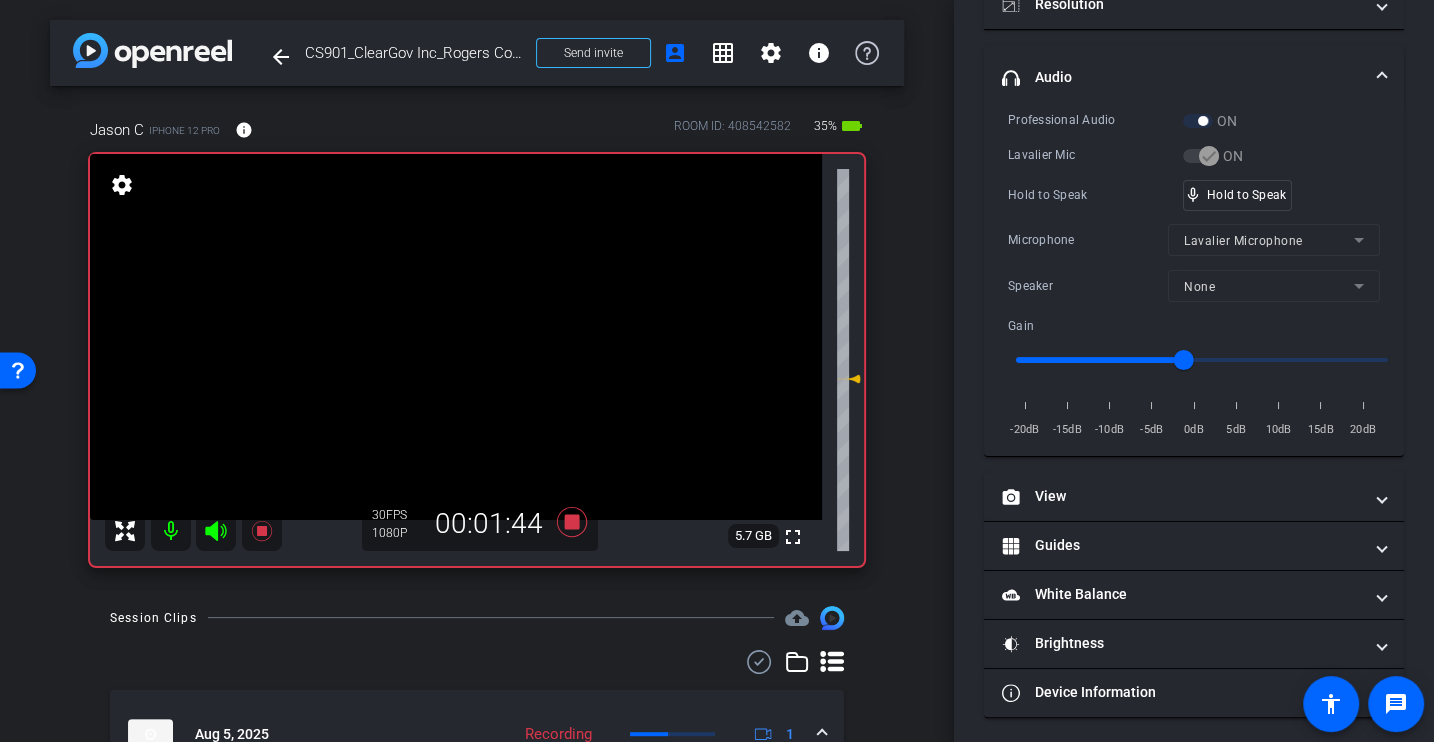 click on "Microphone" at bounding box center (1088, 240) 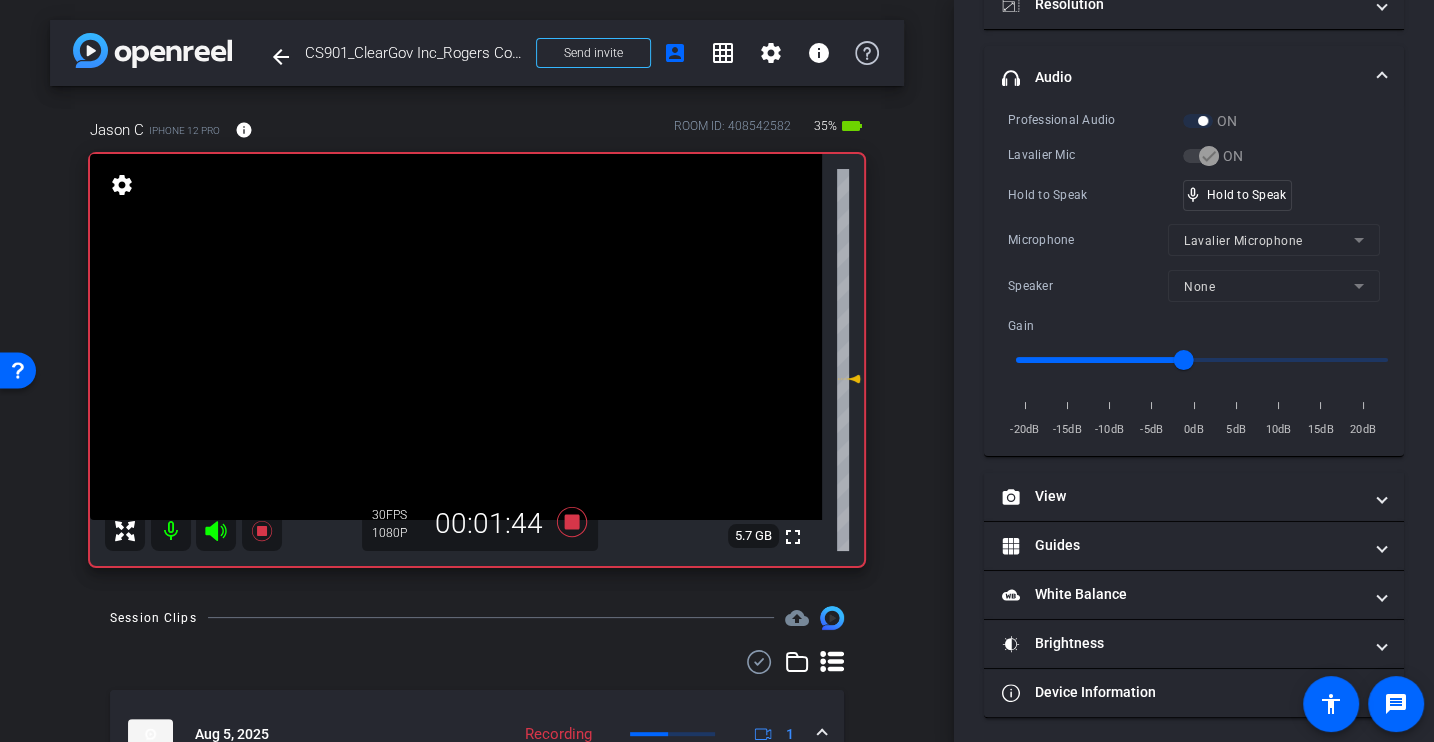 click on "Professional Audio  ON  Lavalier Mic  ON  Hold to Speak  mic_none Hold to Speak Microphone Lavalier Microphone Speaker None Gain -20dB -15dB -10dB -5dB 0dB 5dB 10dB 15dB 20dB" at bounding box center [1194, 275] 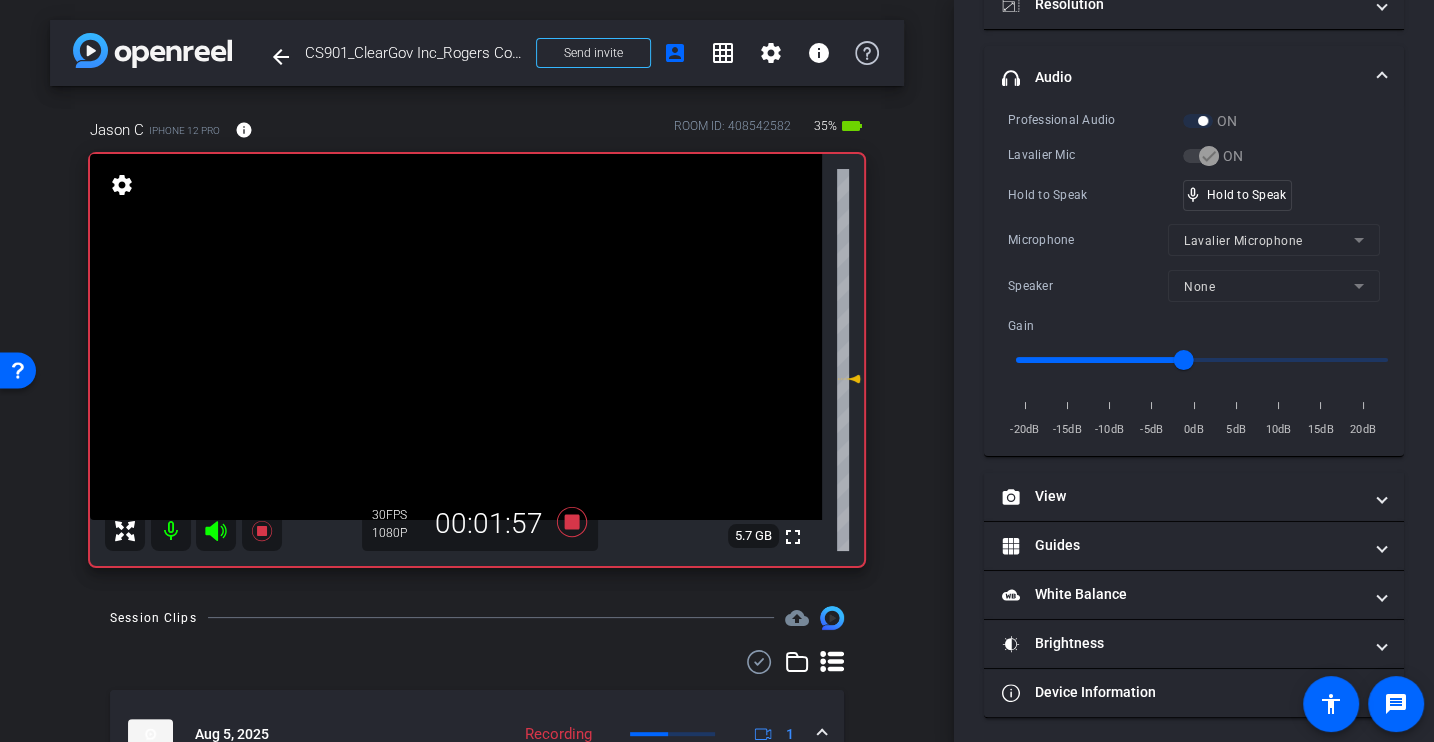 click on "Microphone" at bounding box center [1088, 240] 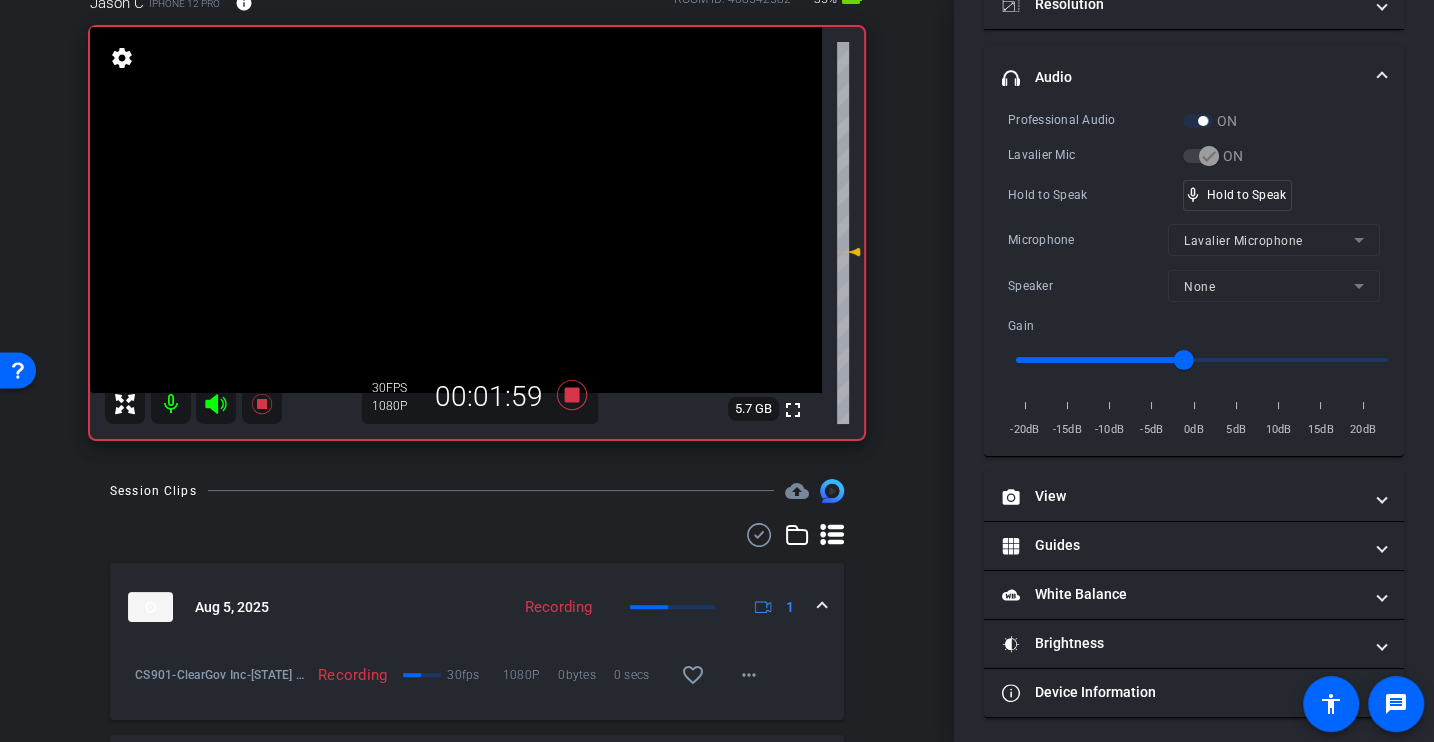 scroll, scrollTop: 0, scrollLeft: 0, axis: both 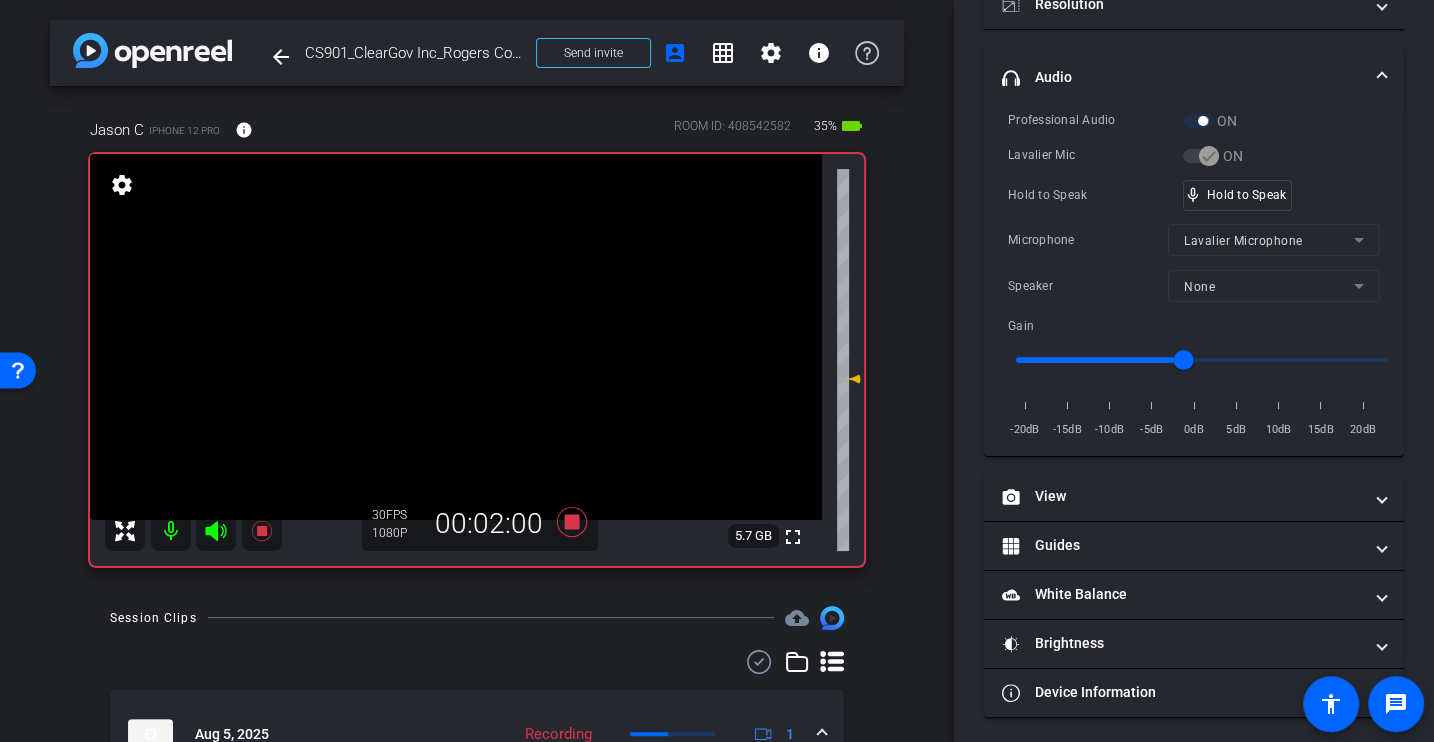 click on "Hold to Speak" at bounding box center (1095, 195) 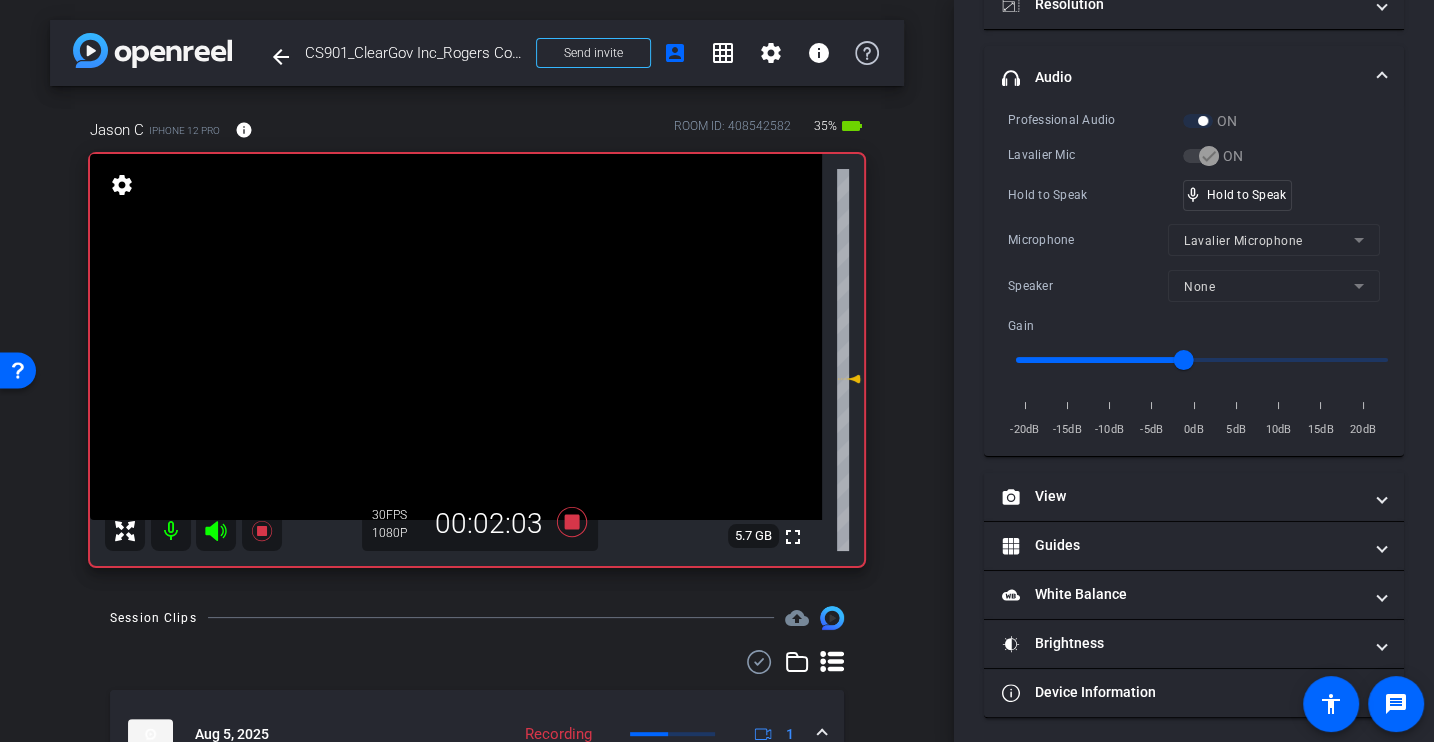 click on "Microphone" at bounding box center (1088, 240) 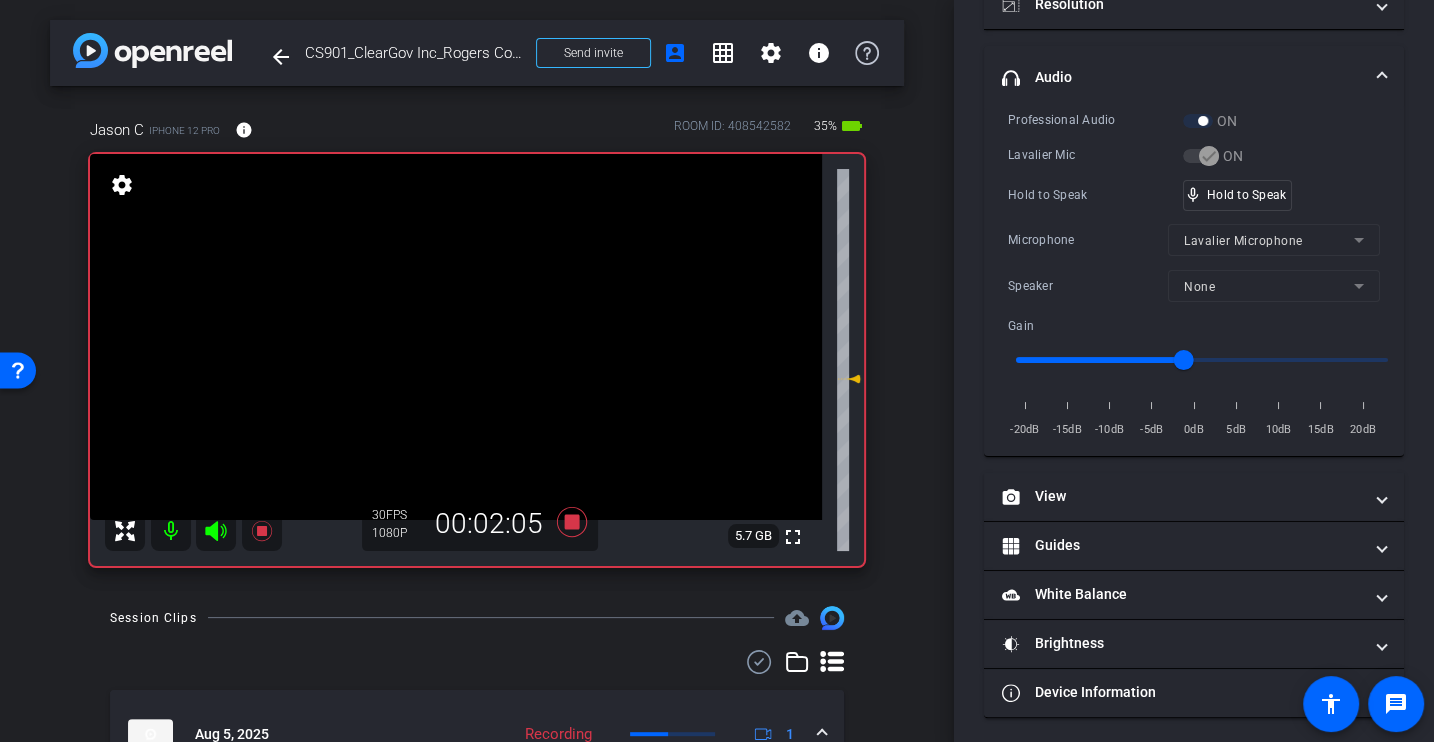 click on "Microphone" at bounding box center [1088, 240] 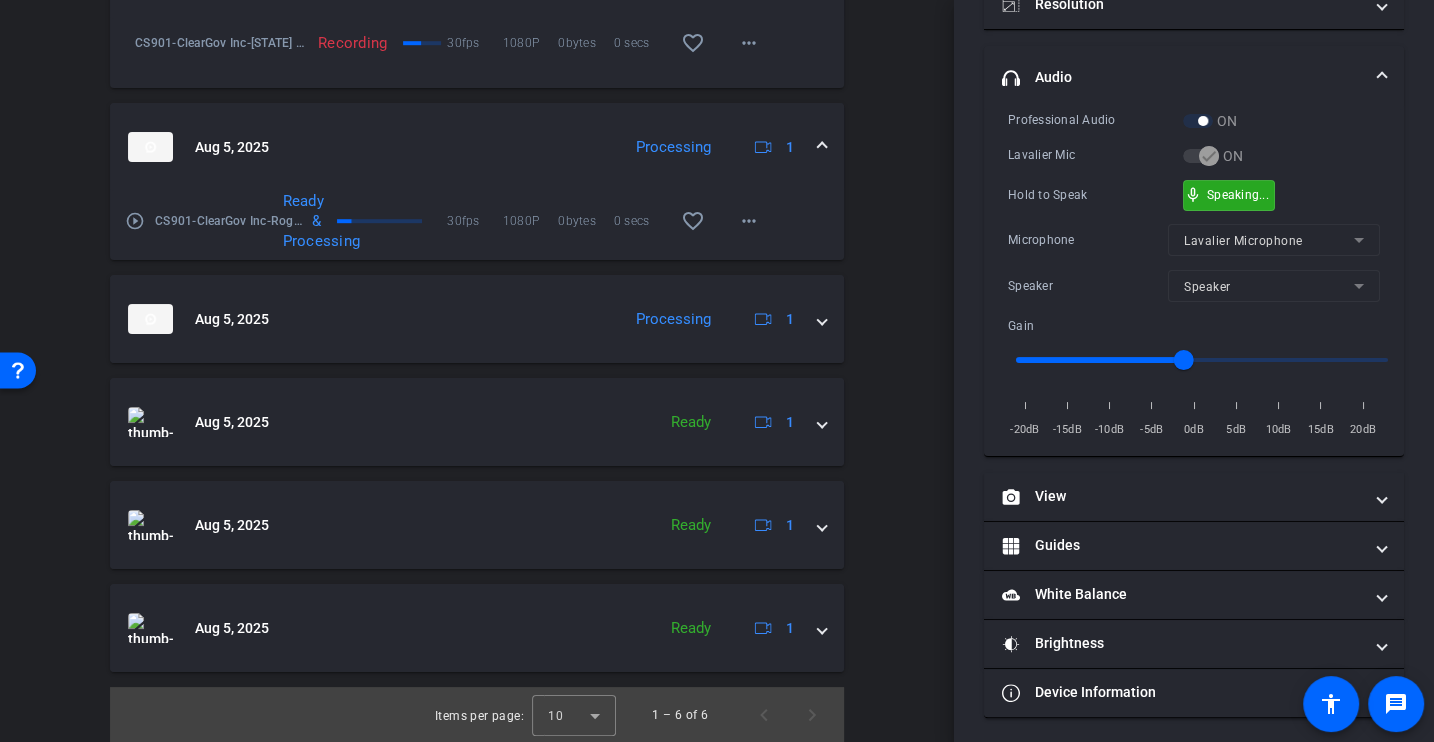 scroll, scrollTop: 0, scrollLeft: 0, axis: both 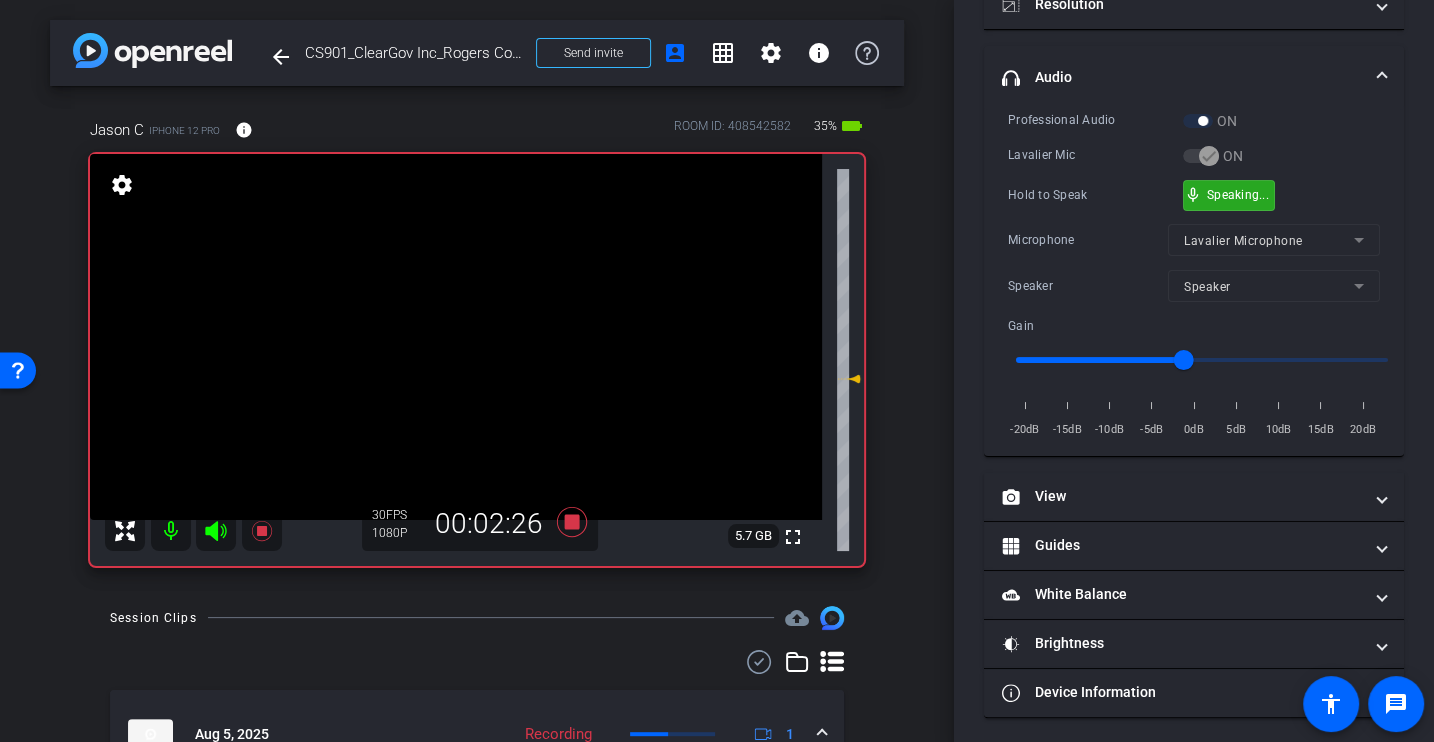 click on "Microphone" at bounding box center [1088, 240] 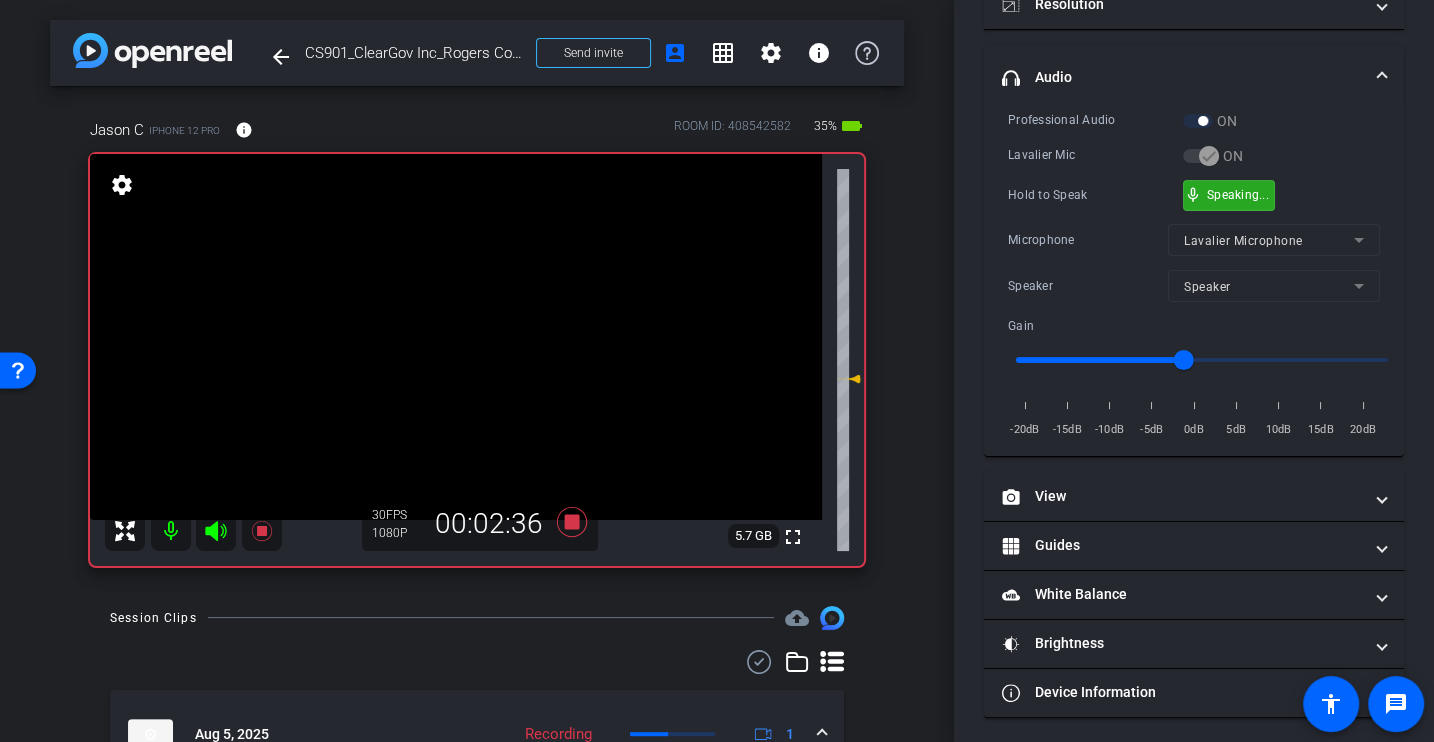 click on "Microphone" at bounding box center [1088, 240] 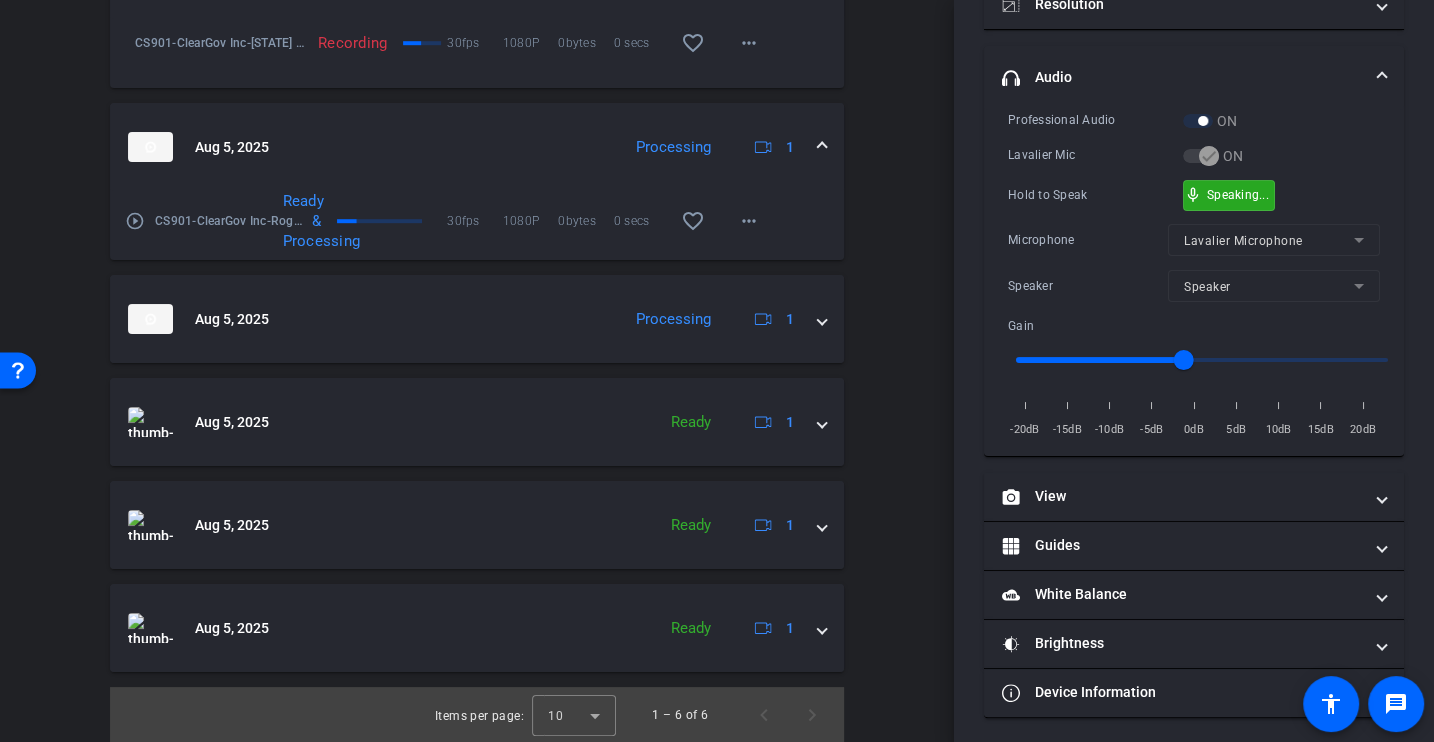 scroll, scrollTop: 0, scrollLeft: 0, axis: both 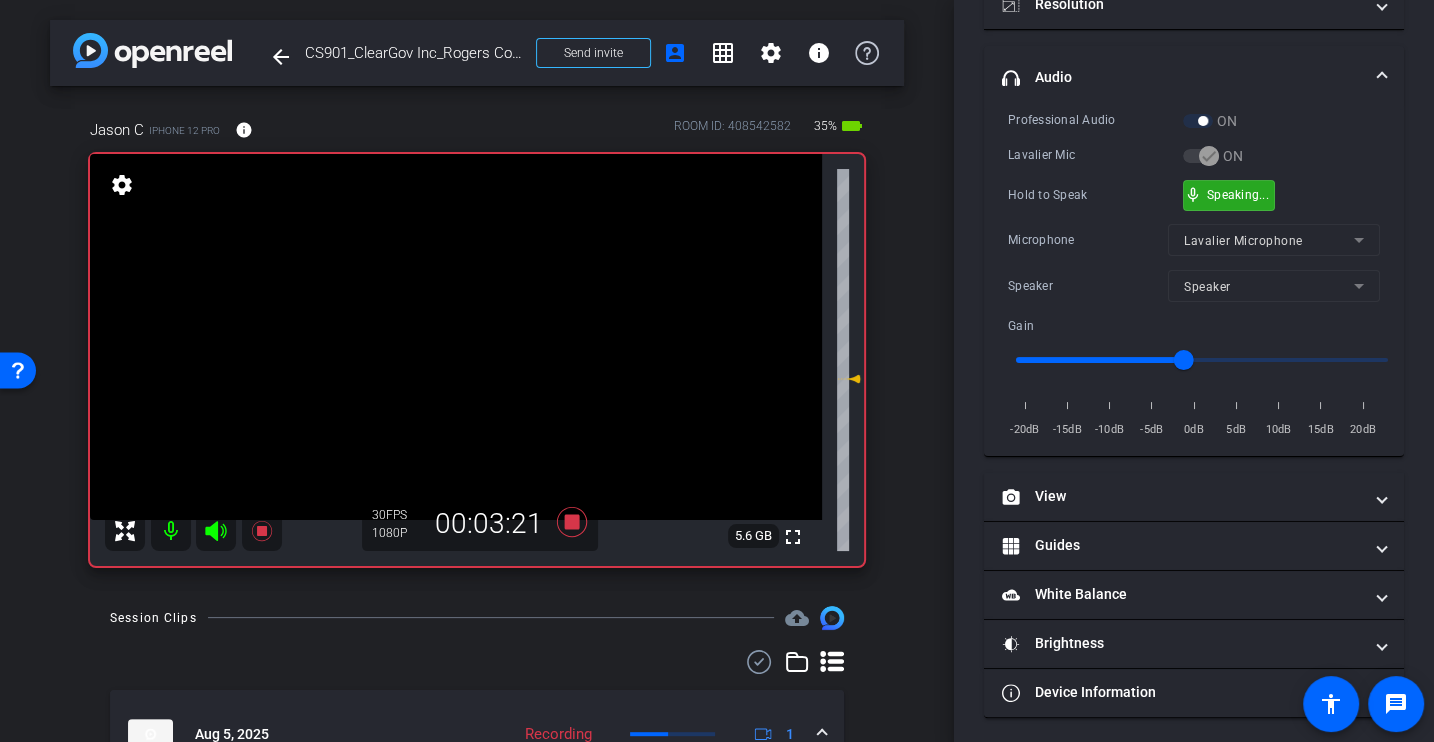 click on "Professional Audio  ON  Lavalier Mic  ON  Hold to Speak  mic_none Speaking... Microphone Lavalier Microphone Speaker Speaker Gain -20dB -15dB -10dB -5dB 0dB 5dB 10dB 15dB 20dB" at bounding box center [1194, 275] 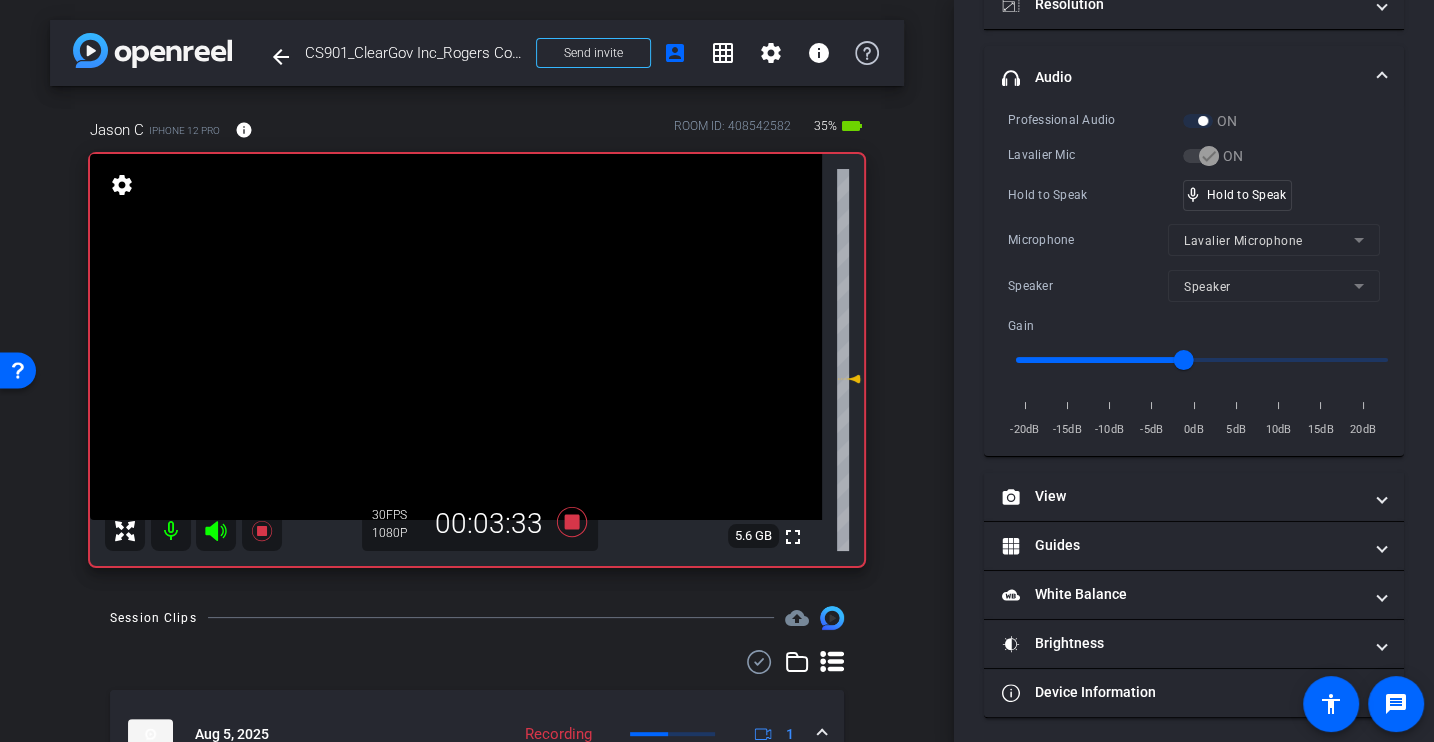 click on "Professional Audio  ON  Lavalier Mic  ON  Hold to Speak  mic_none Hold to Speak Microphone Lavalier Microphone Speaker Speaker Gain -20dB -15dB -10dB -5dB 0dB 5dB 10dB 15dB 20dB" at bounding box center (1194, 275) 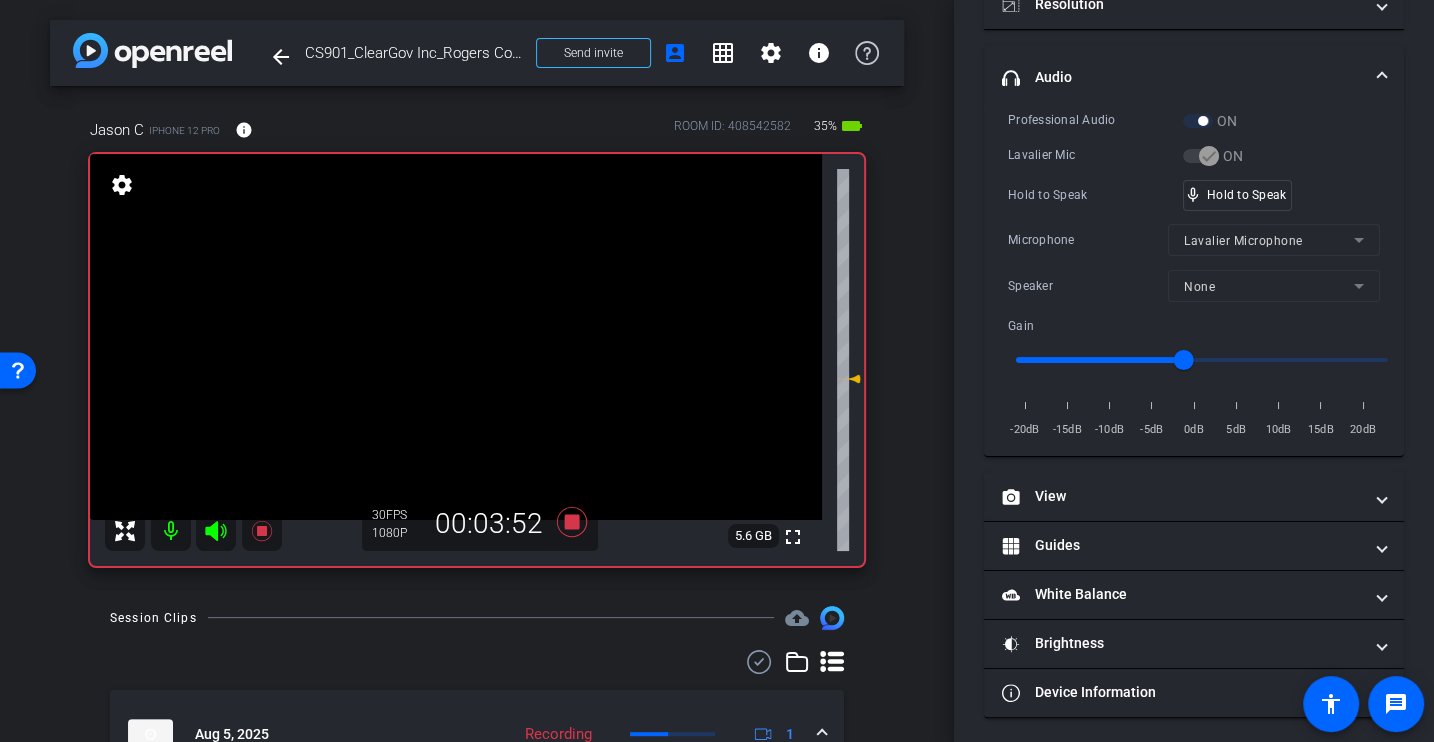 click on "Professional Audio  ON  Lavalier Mic  ON  Hold to Speak  mic_none Hold to Speak Microphone Lavalier Microphone Speaker None Gain -20dB -15dB -10dB -5dB 0dB 5dB 10dB 15dB 20dB" at bounding box center [1194, 275] 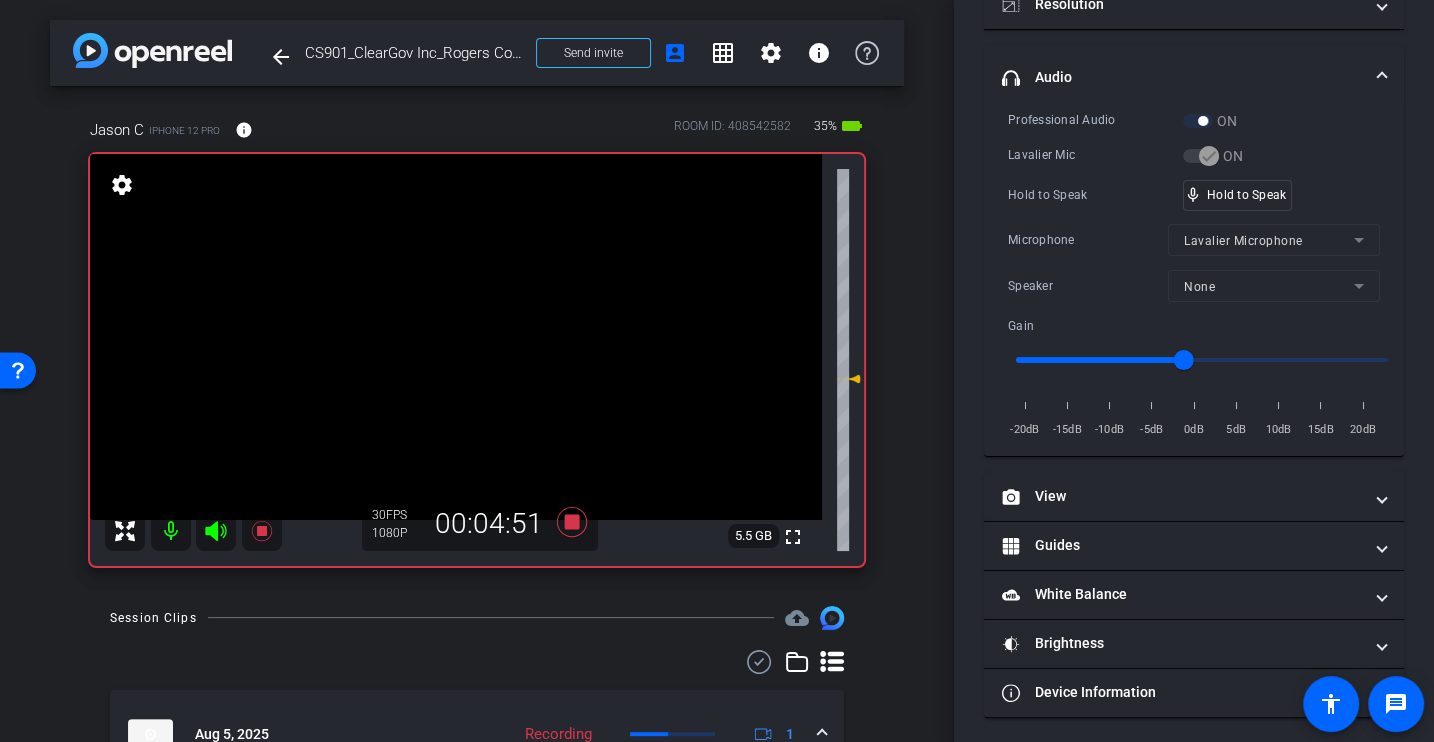 click on "Professional Audio  ON  Lavalier Mic  ON  Hold to Speak  mic_none Hold to Speak Microphone Lavalier Microphone Speaker None Gain -20dB -15dB -10dB -5dB 0dB 5dB 10dB 15dB 20dB" at bounding box center [1194, 275] 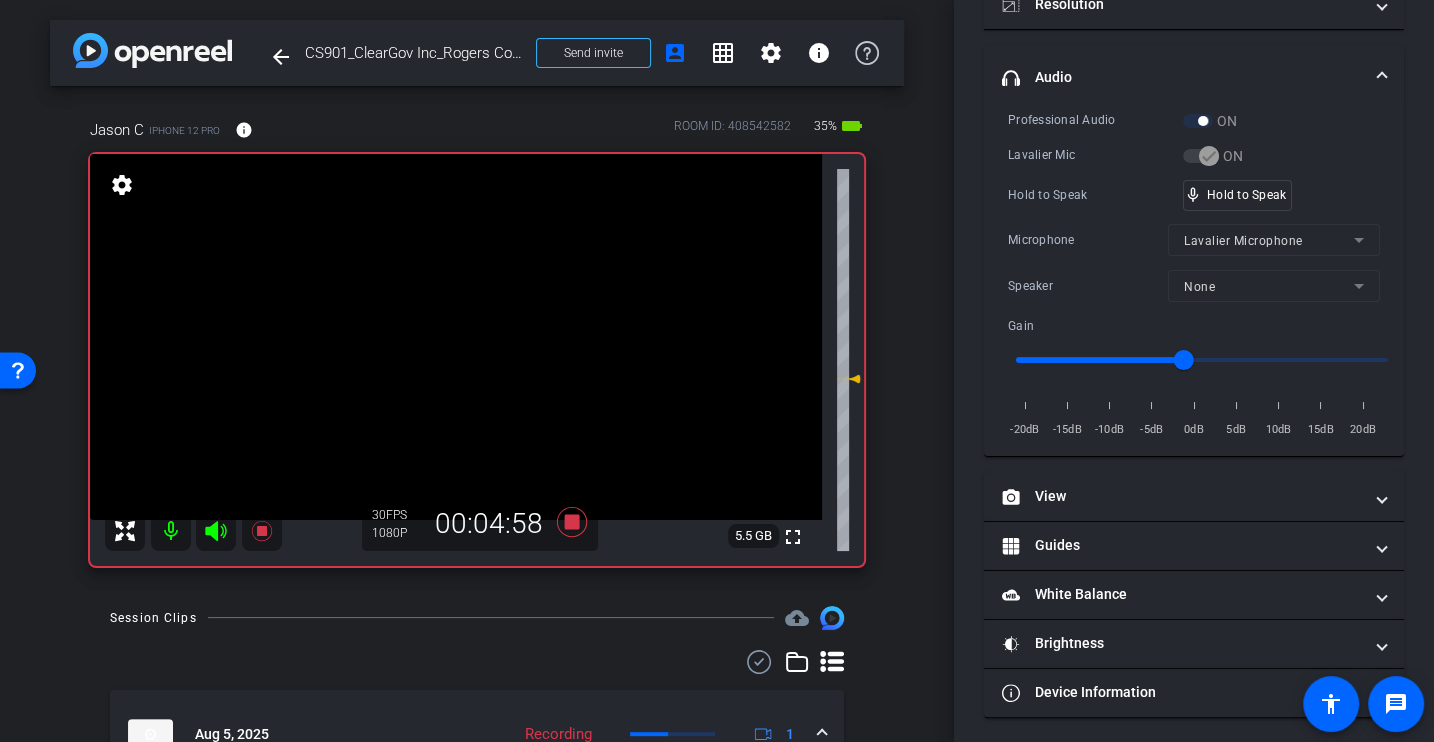 click on "Hold to Speak" at bounding box center (1095, 195) 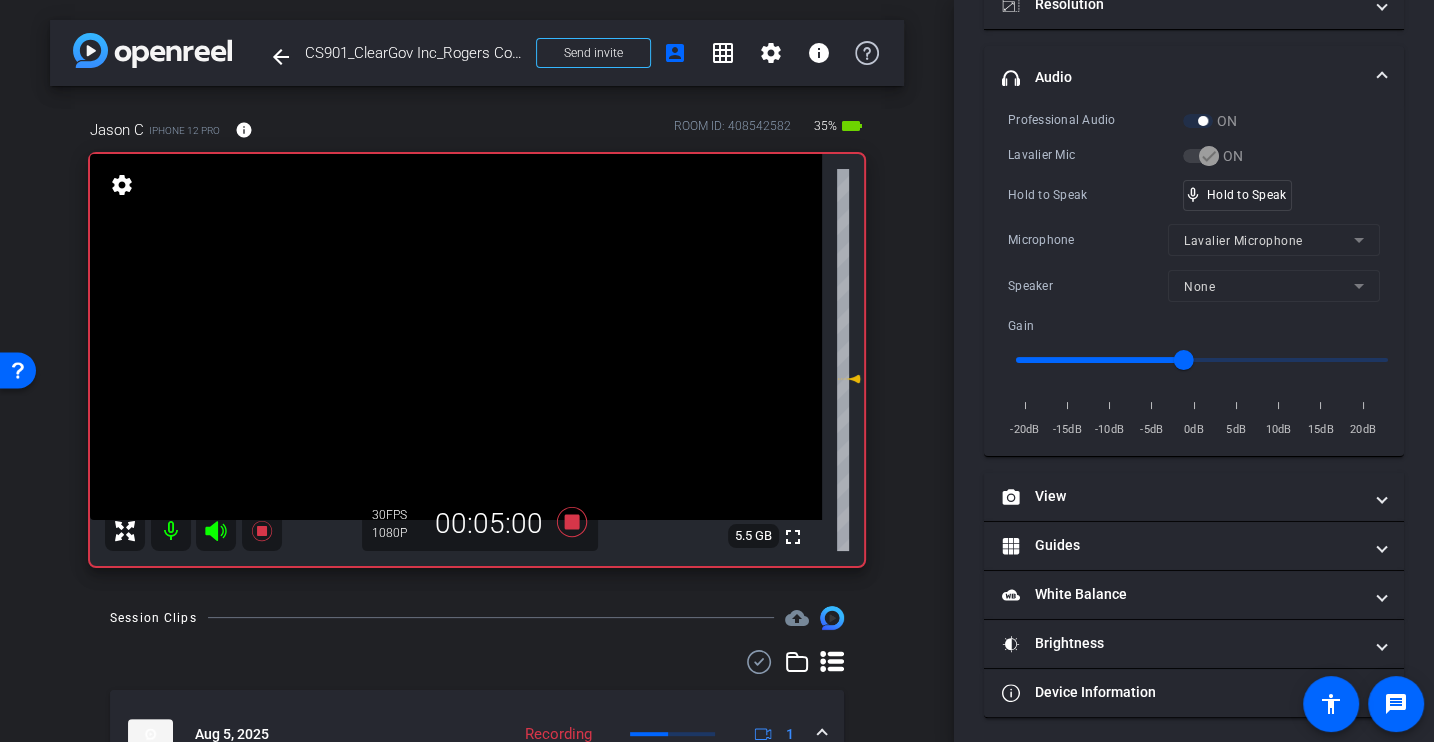 click on "Hold to Speak" at bounding box center [1095, 195] 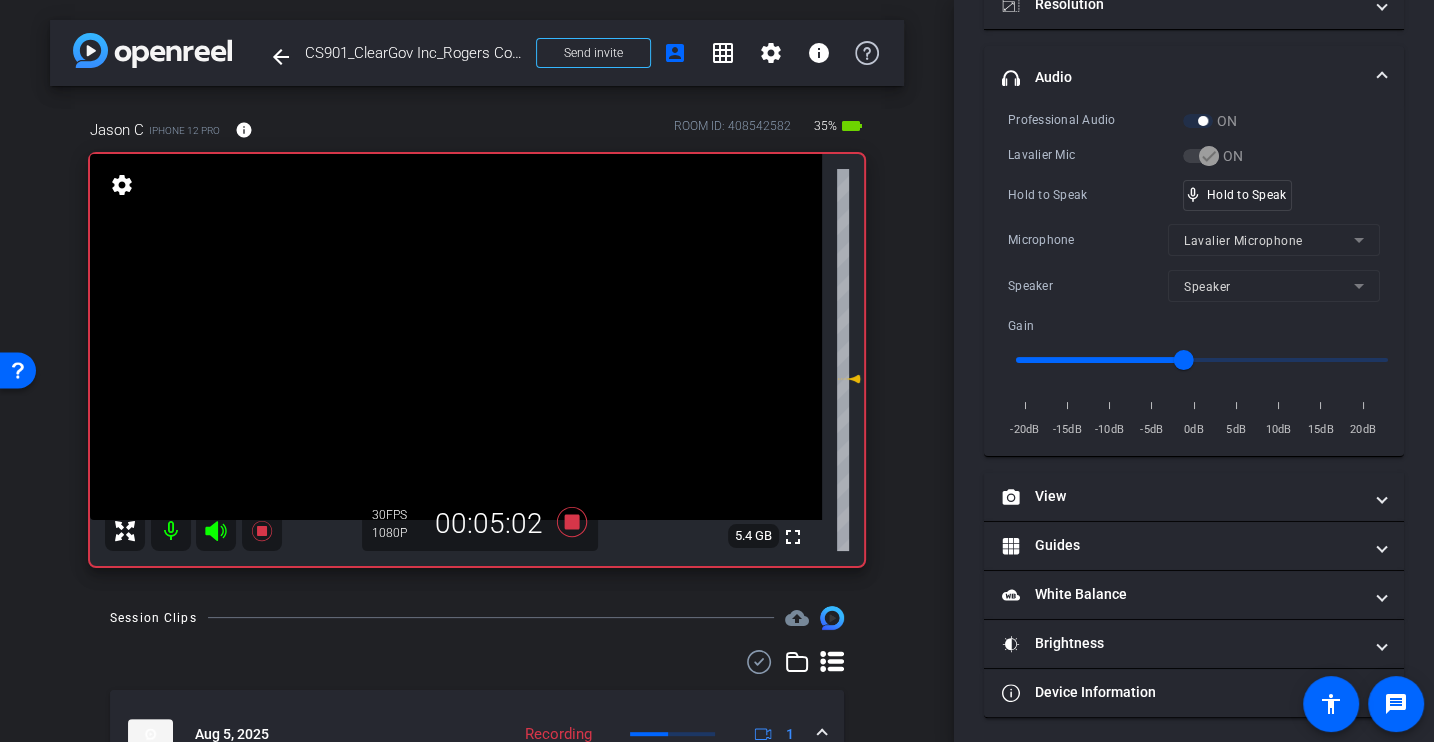 click on "Professional Audio  ON  Lavalier Mic  ON  Hold to Speak  mic_none Hold to Speak Microphone Lavalier Microphone Speaker Speaker Gain -20dB -15dB -10dB -5dB 0dB 5dB 10dB 15dB 20dB" at bounding box center [1194, 275] 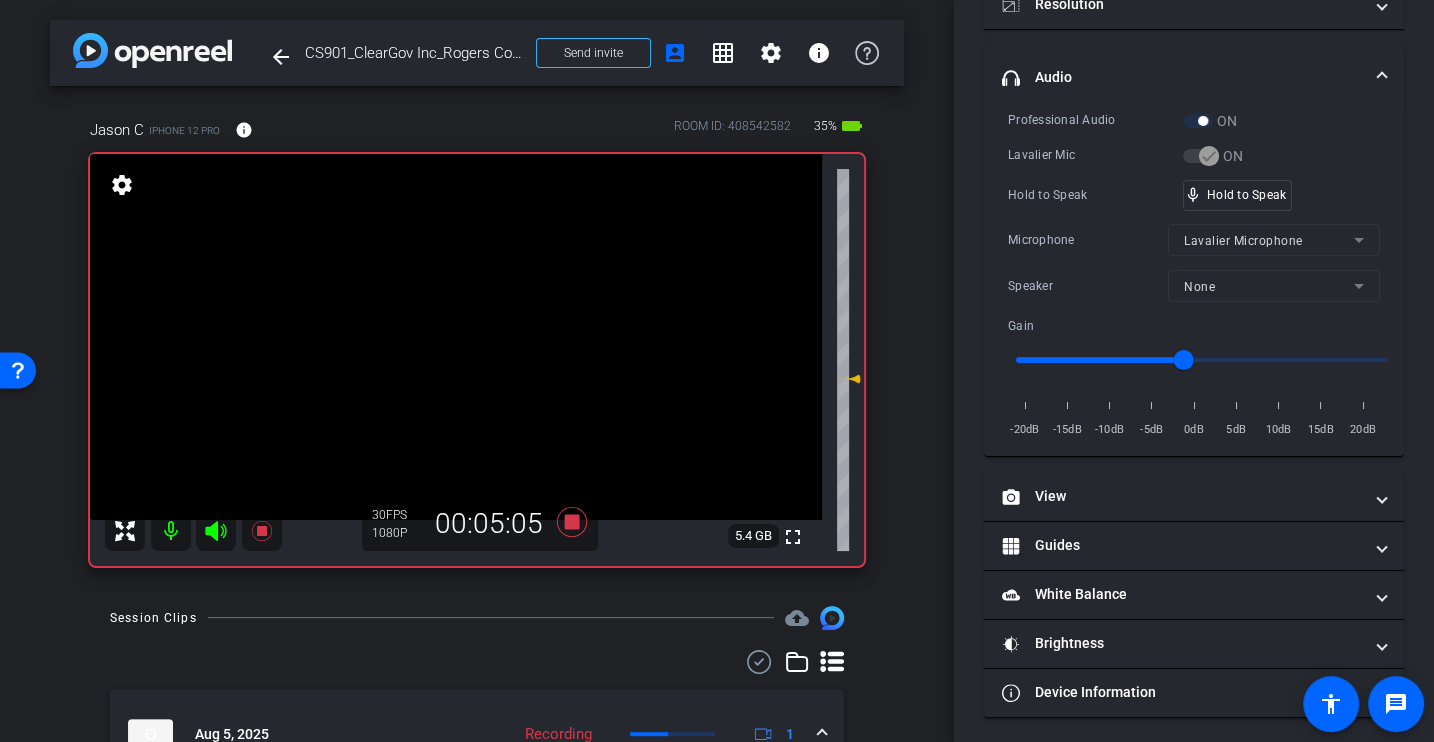 click on "Professional Audio  ON  Lavalier Mic  ON  Hold to Speak  mic_none Hold to Speak Microphone Lavalier Microphone Speaker None Gain -20dB -15dB -10dB -5dB 0dB 5dB 10dB 15dB 20dB" at bounding box center [1194, 275] 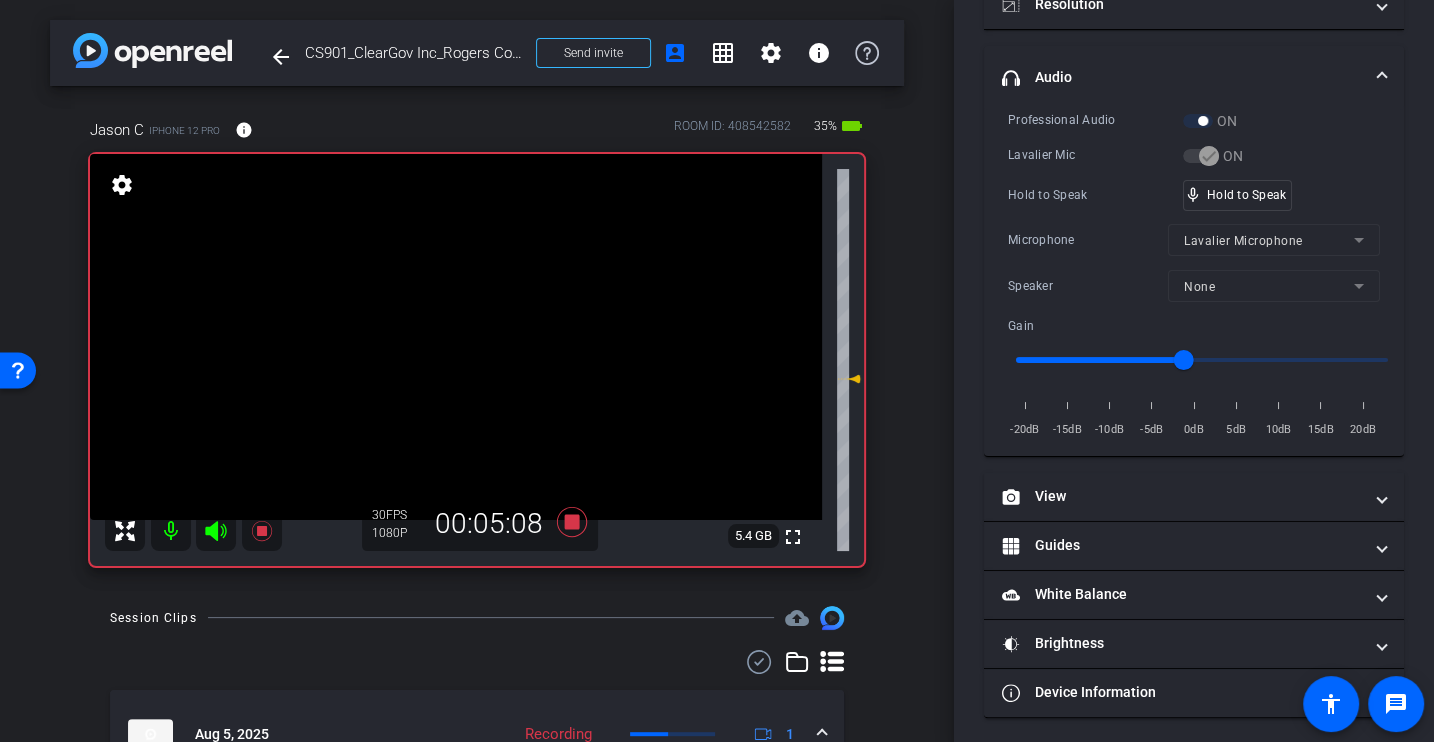 click on "Professional Audio  ON  Lavalier Mic  ON  Hold to Speak  mic_none Hold to Speak Microphone Lavalier Microphone Speaker None Gain -20dB -15dB -10dB -5dB 0dB 5dB 10dB 15dB 20dB" at bounding box center [1194, 275] 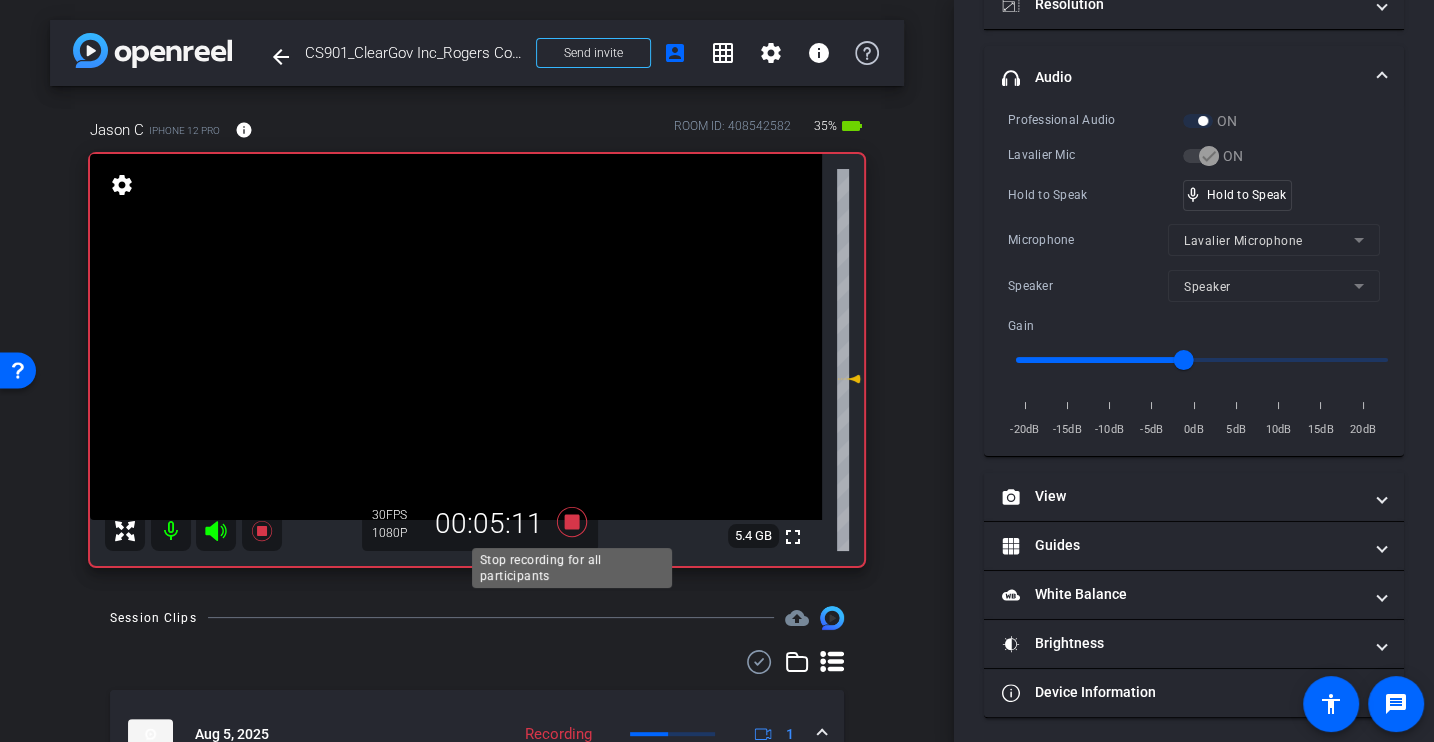click 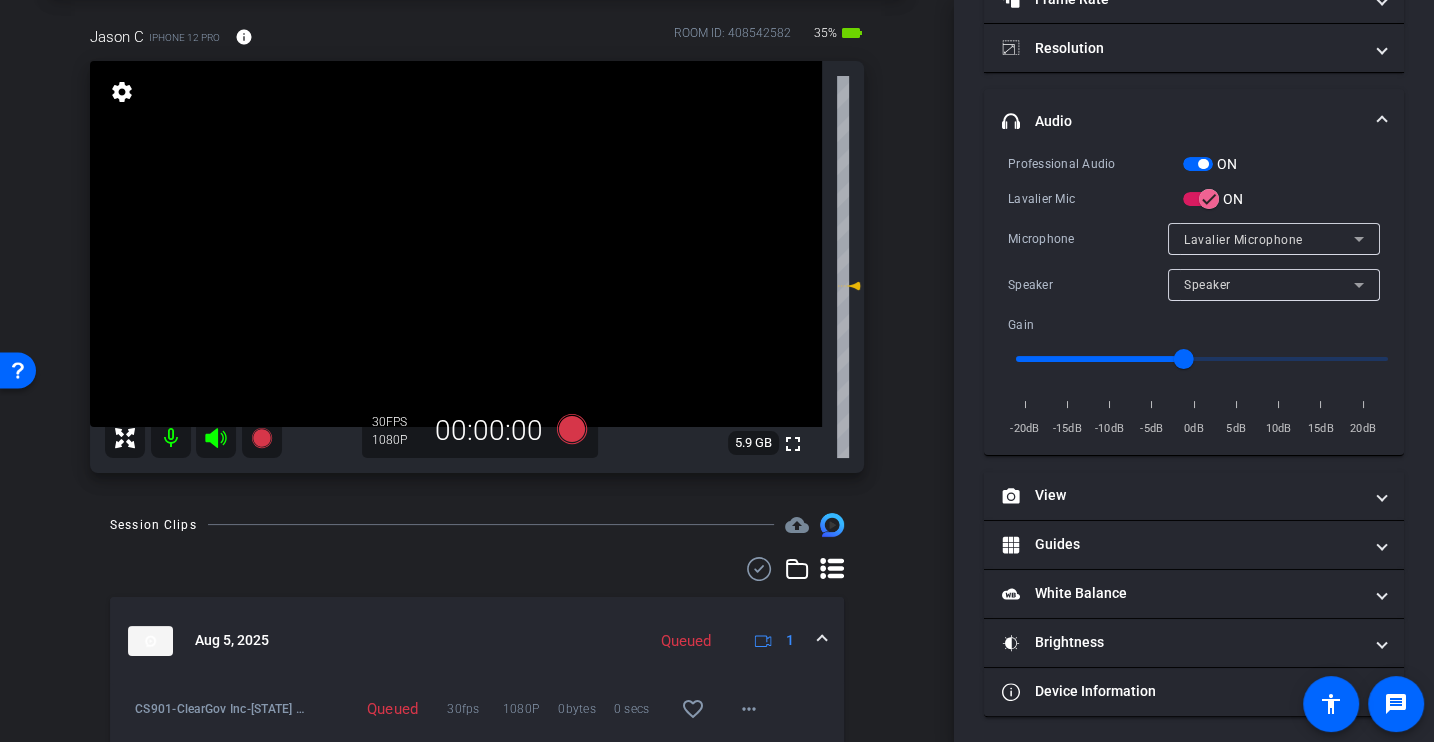 scroll, scrollTop: 71, scrollLeft: 0, axis: vertical 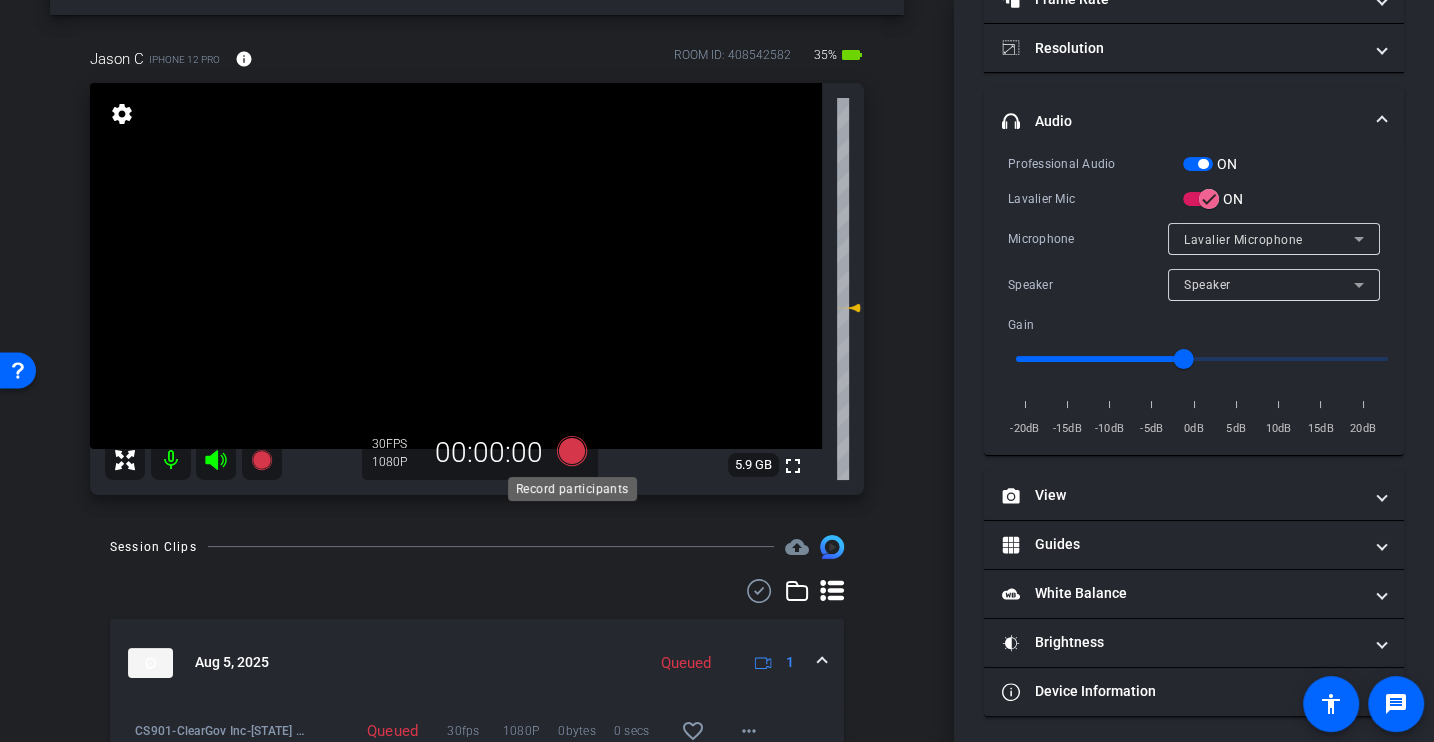 click 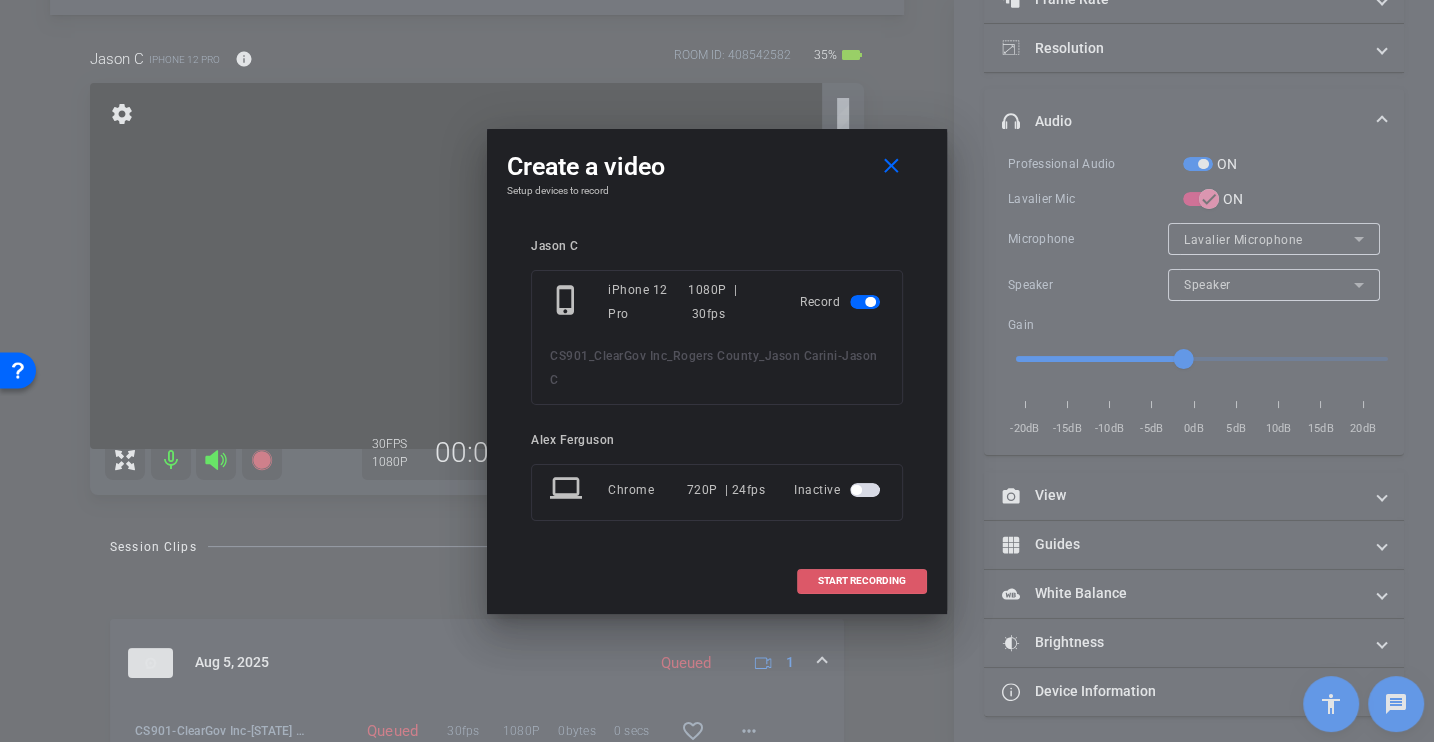 click on "START RECORDING" at bounding box center (862, 581) 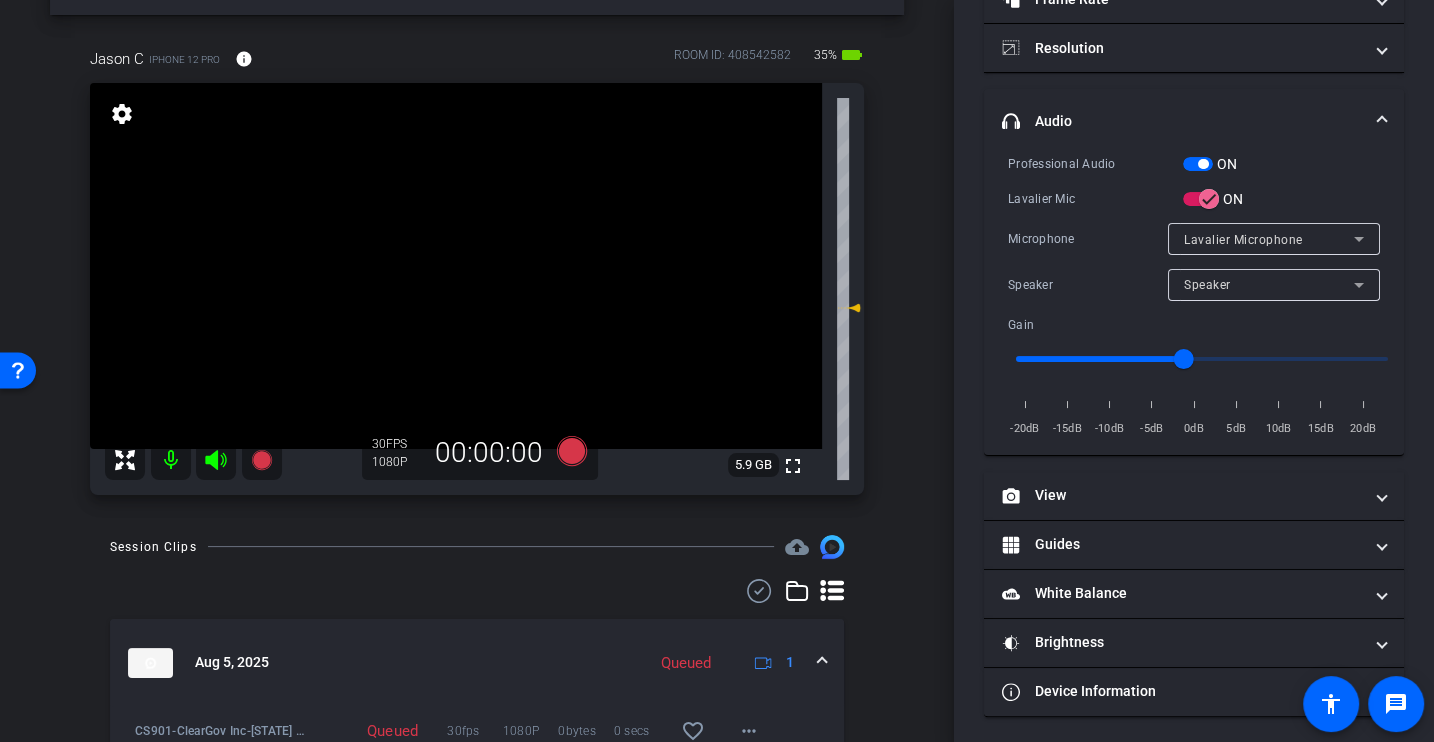 scroll, scrollTop: 234, scrollLeft: 0, axis: vertical 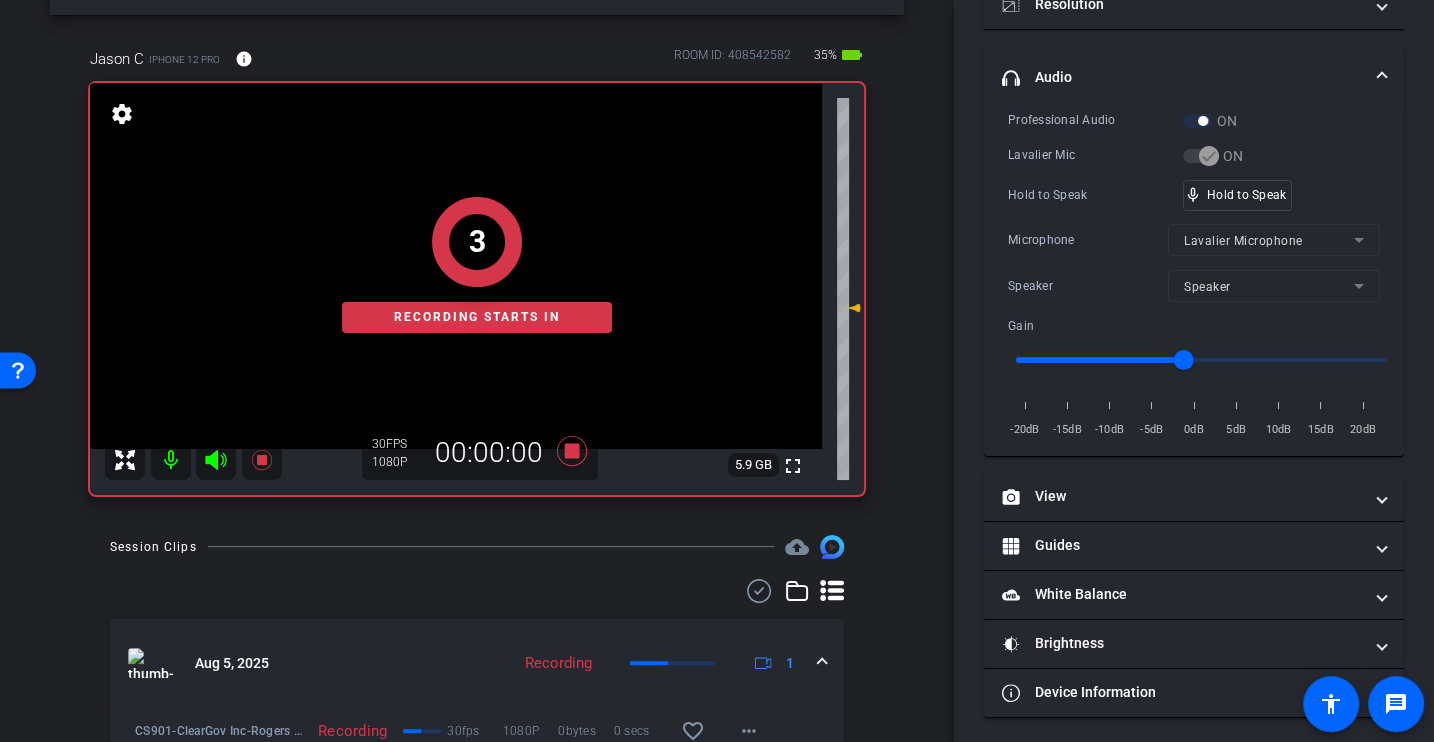 click on "Hold to Speak  mic_none Hold to Speak" at bounding box center (1194, 195) 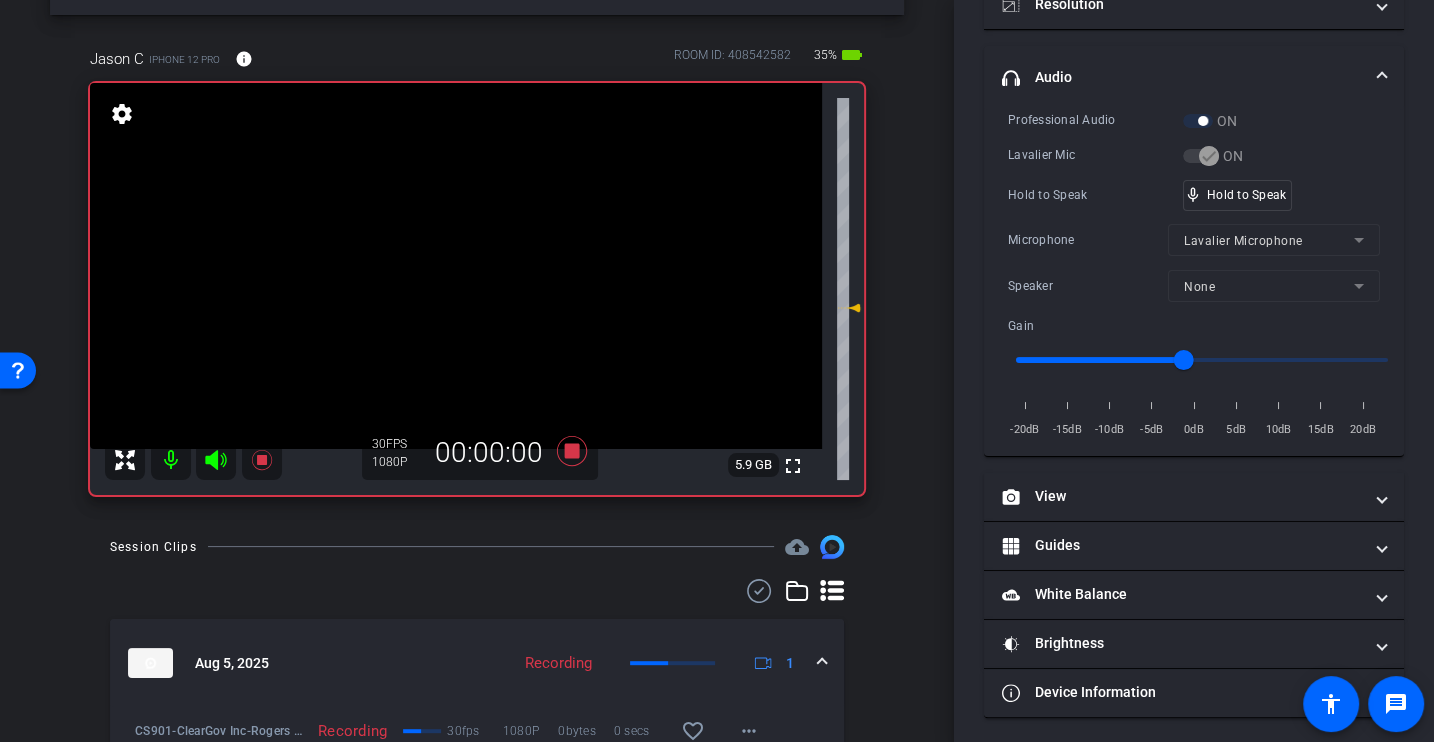 click on "Hold to Speak" at bounding box center [1095, 195] 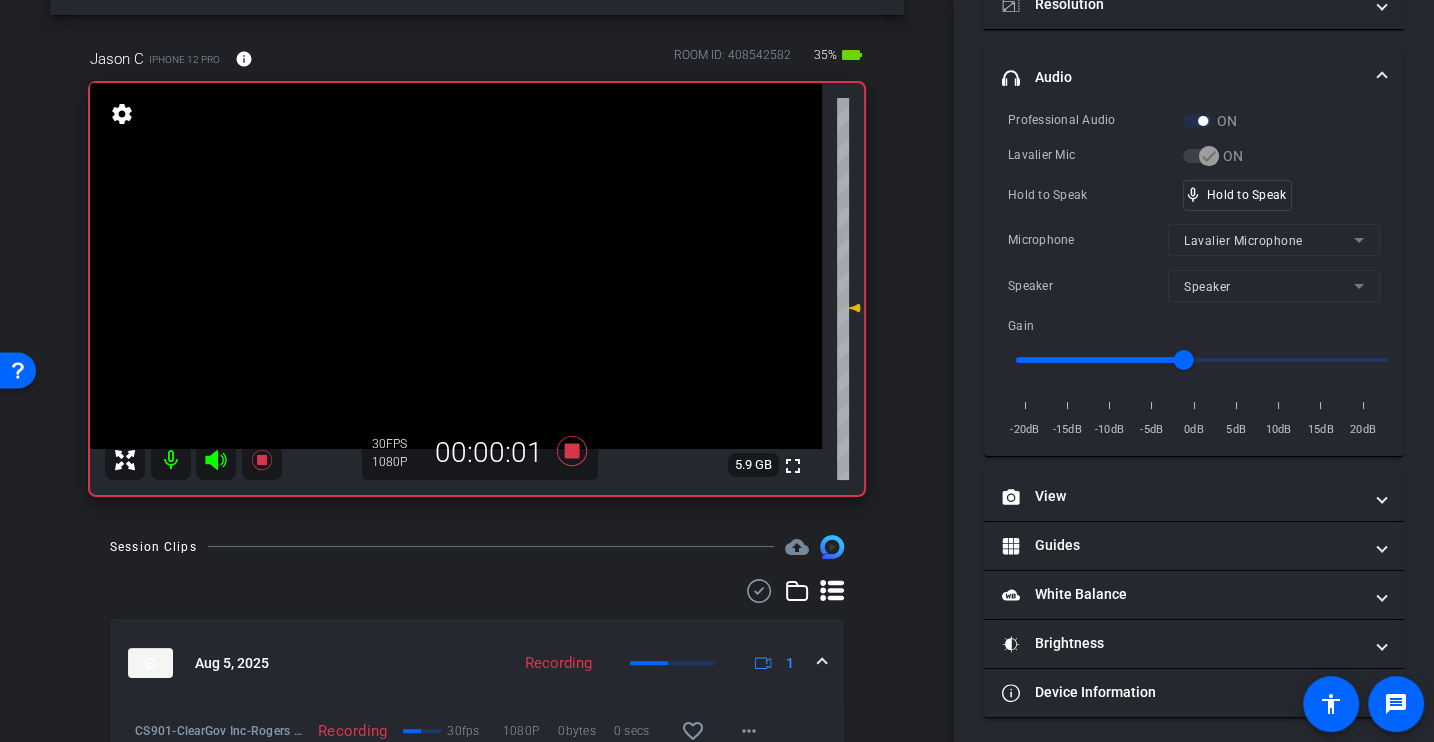 click on "Hold to Speak" at bounding box center (1095, 195) 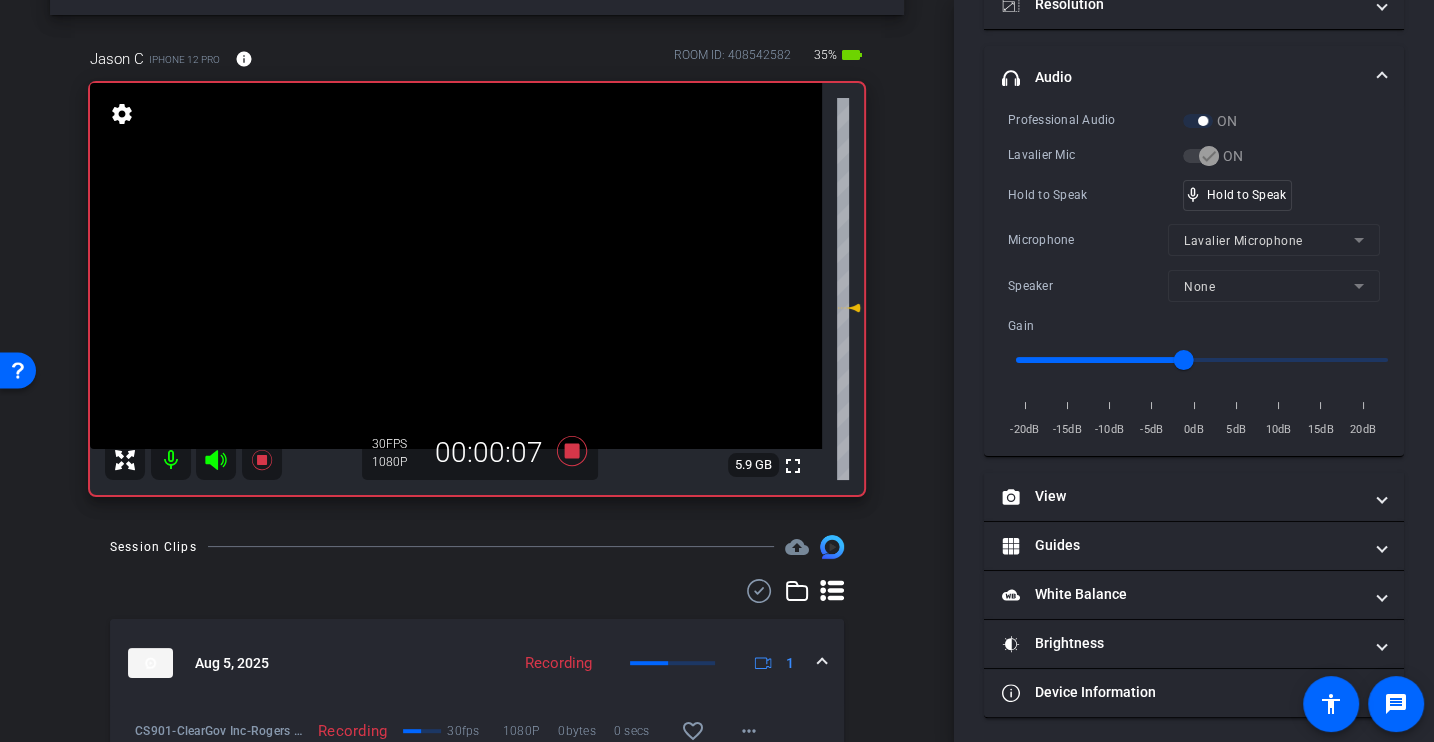click on "Hold to Speak" at bounding box center (1095, 195) 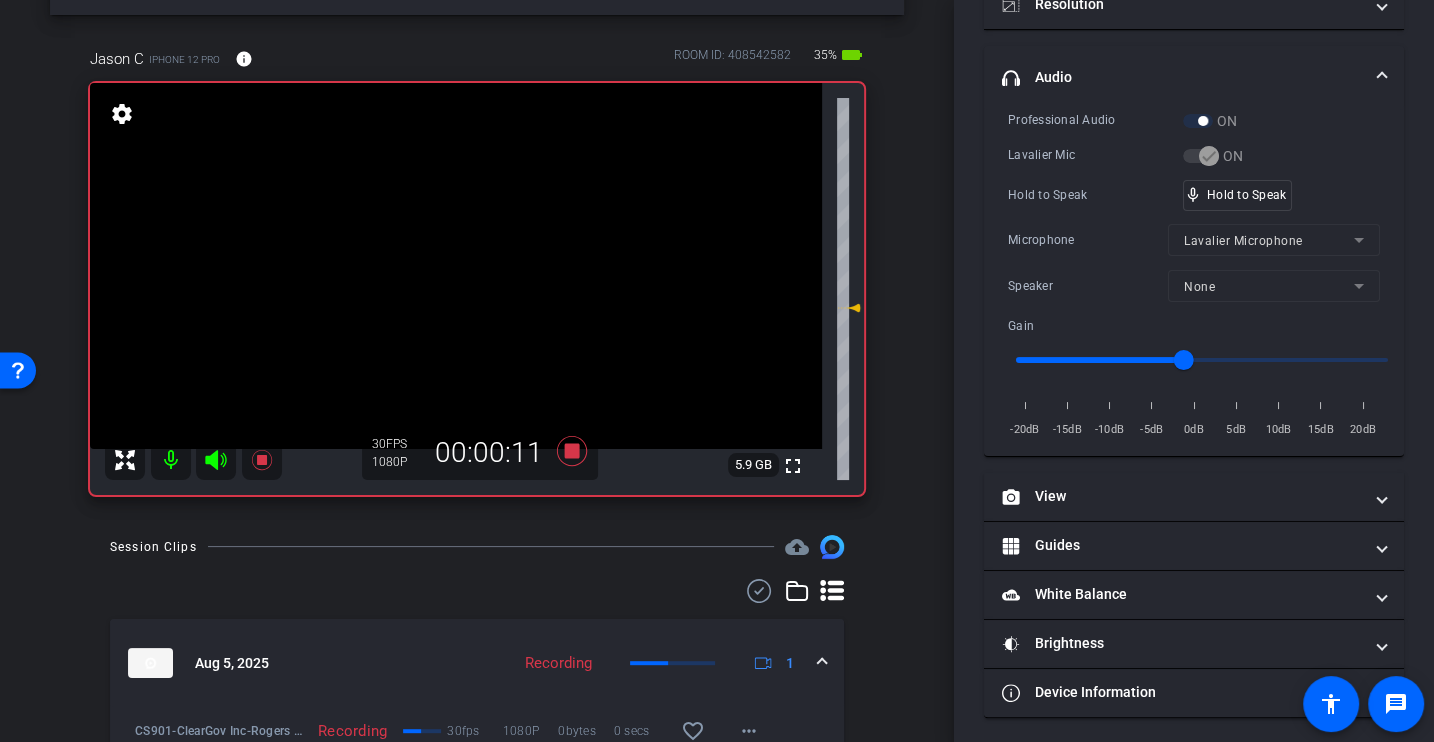 click on "Hold to Speak" at bounding box center (1095, 195) 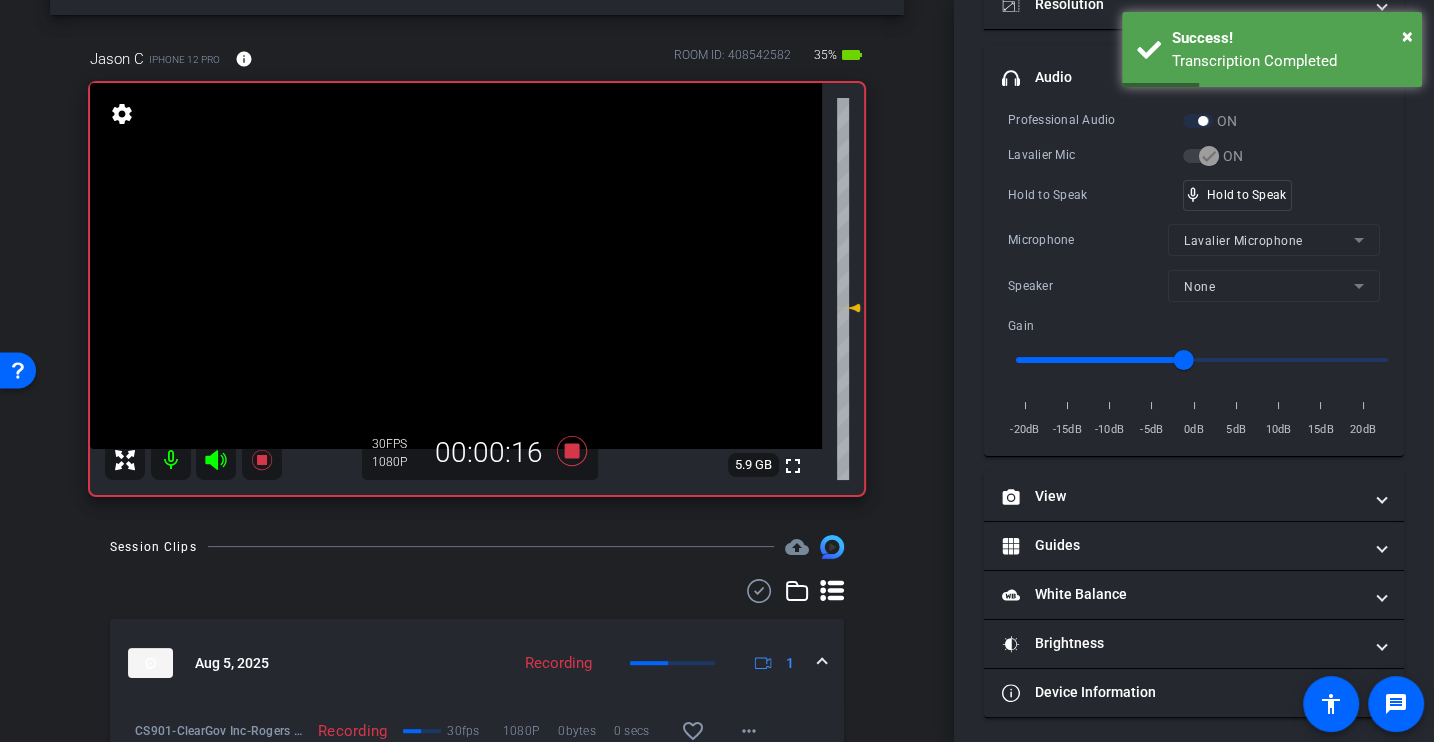 click on "Hold to Speak  mic_none Hold to Speak" at bounding box center [1194, 195] 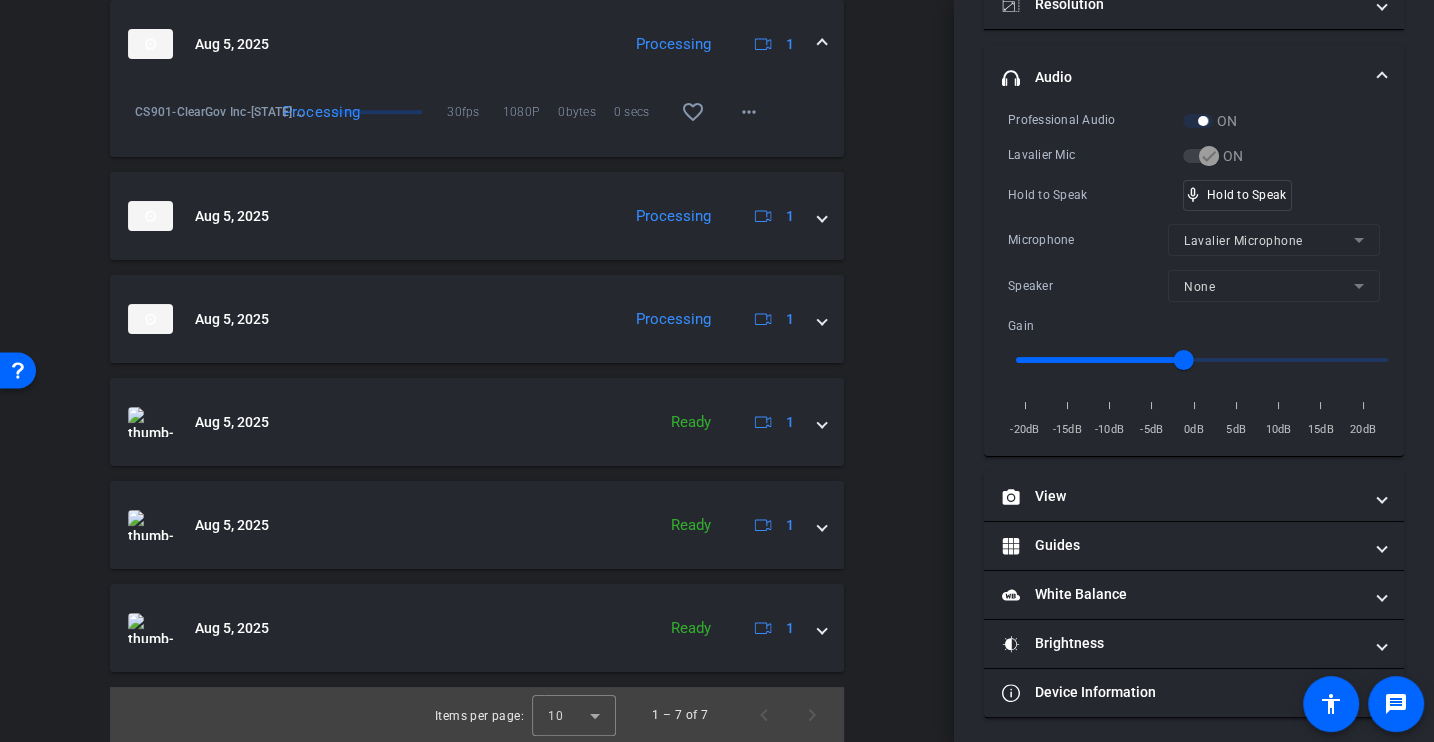 scroll, scrollTop: 0, scrollLeft: 0, axis: both 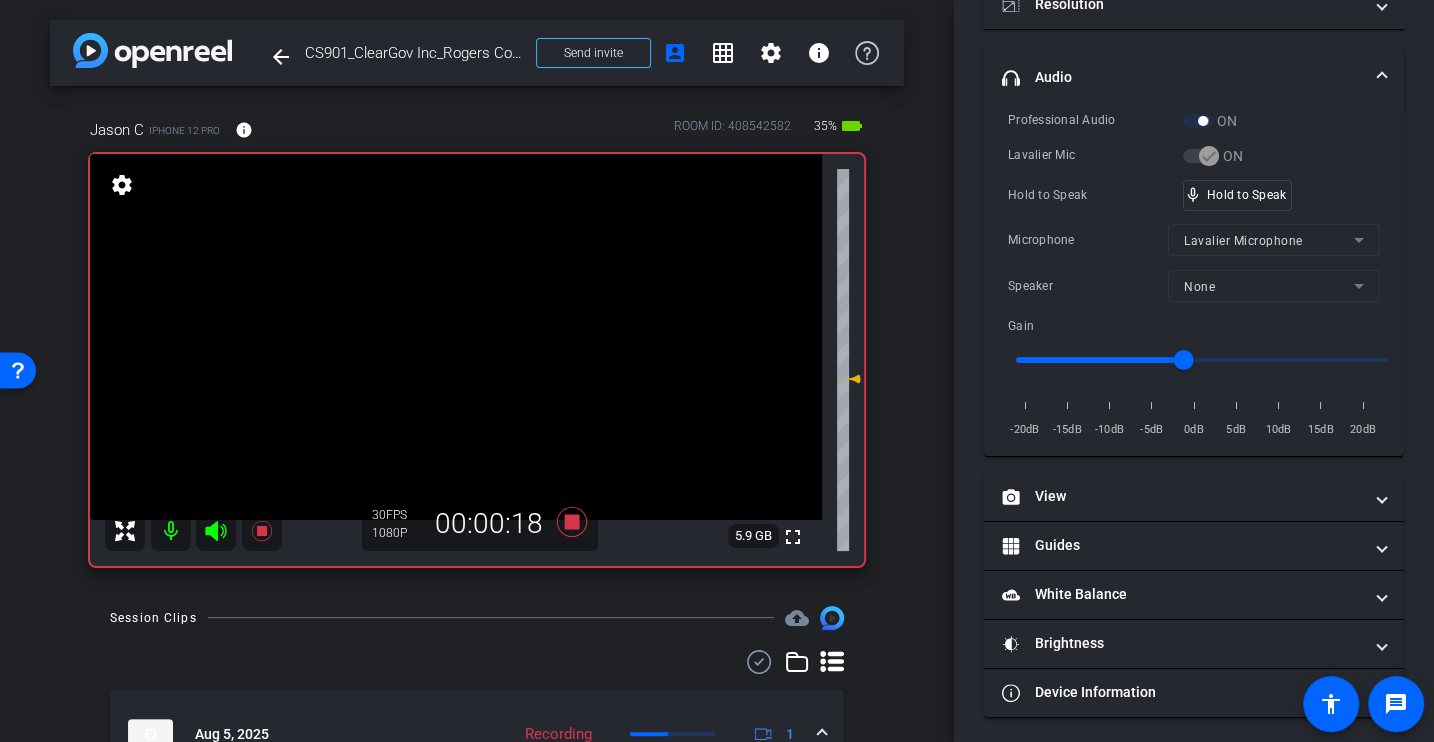 click on "Professional Audio  ON  Lavalier Mic  ON  Hold to Speak  mic_none Hold to Speak Microphone Lavalier Microphone Speaker None Gain -20dB -15dB -10dB -5dB 0dB 5dB 10dB 15dB 20dB" at bounding box center (1194, 275) 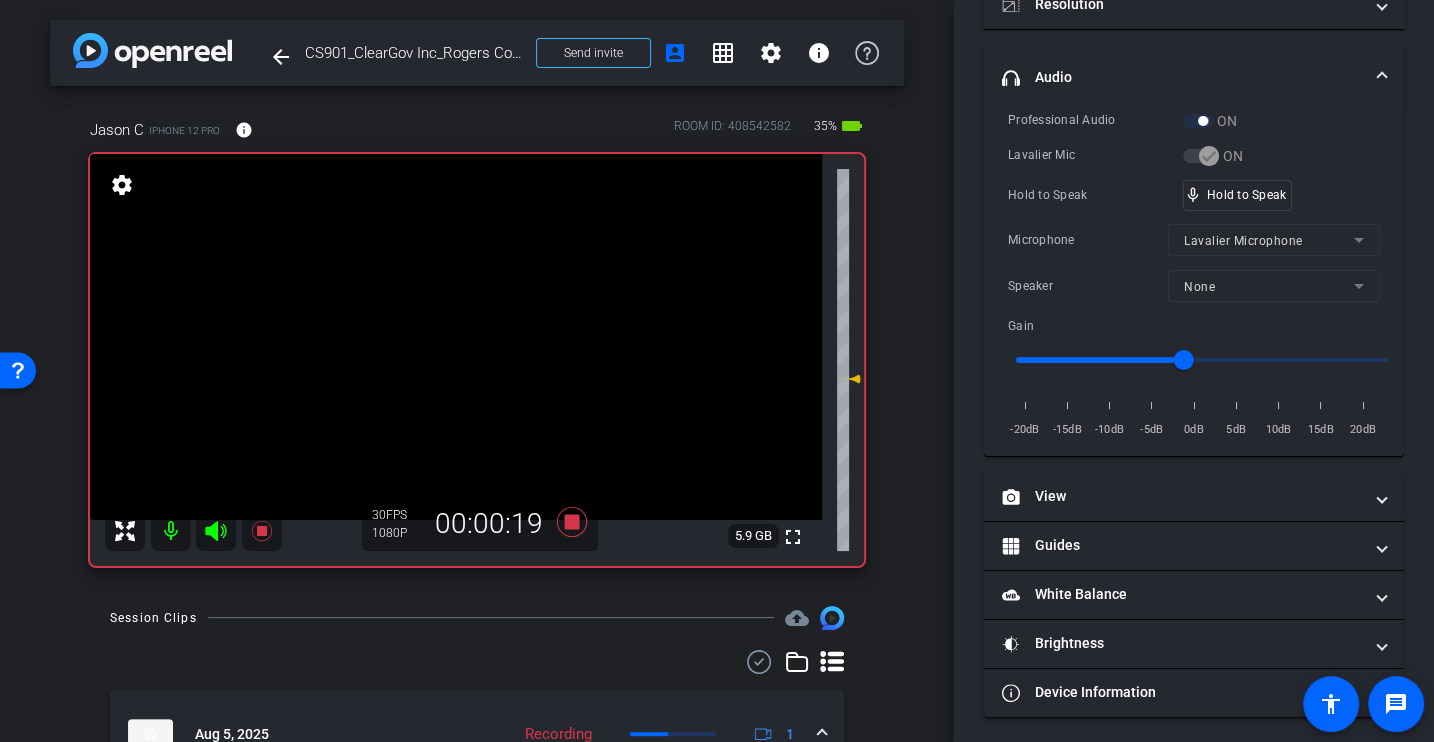click on "Hold to Speak" at bounding box center (1095, 195) 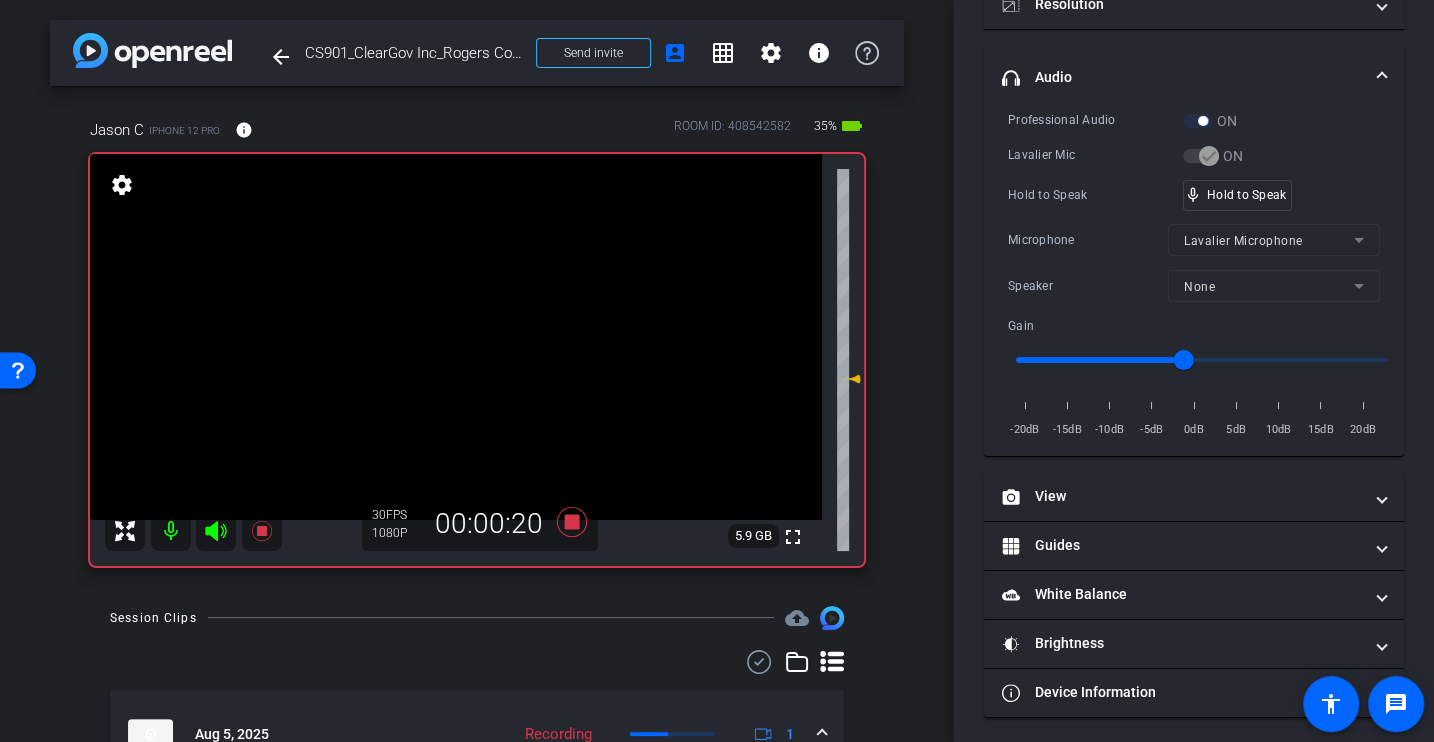 click on "Hold to Speak" at bounding box center [1095, 195] 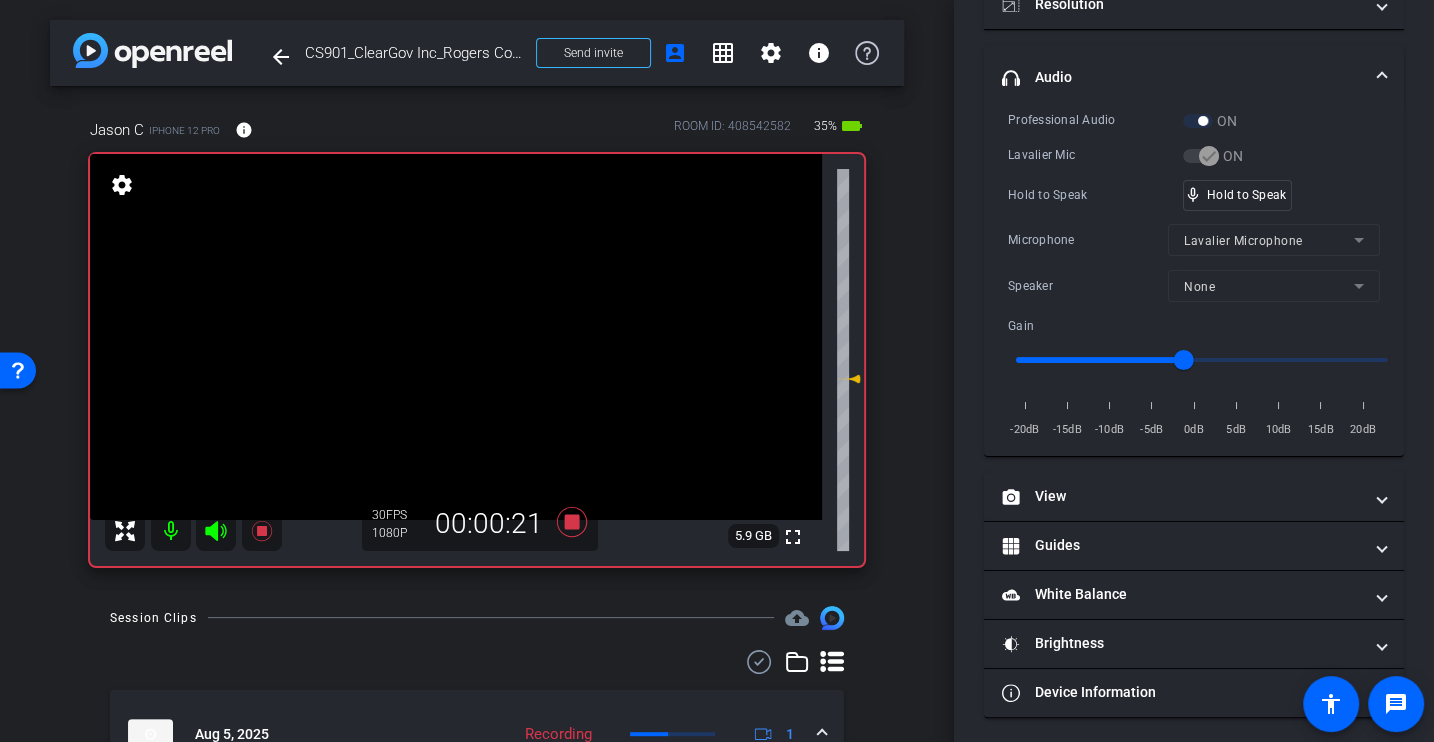 click on "Hold to Speak" at bounding box center (1095, 195) 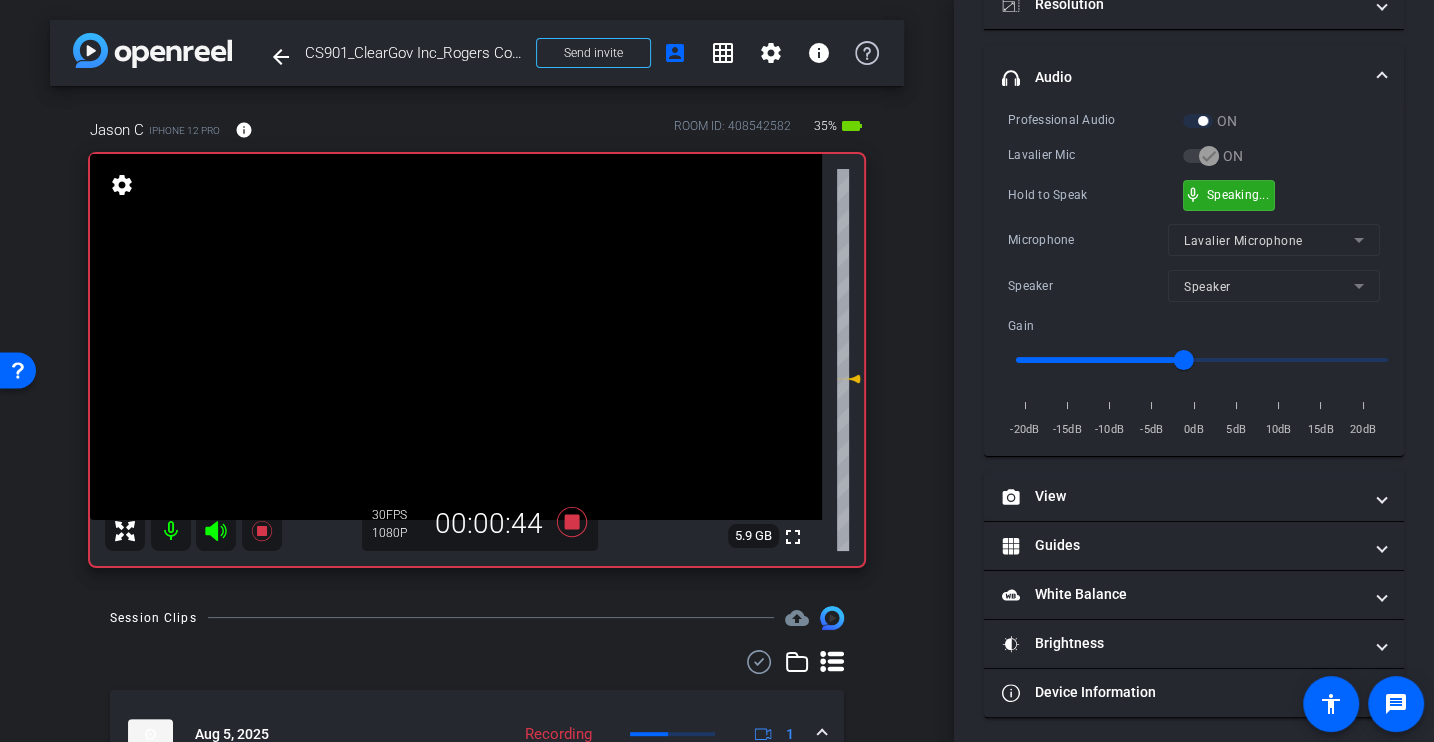 click on "Microphone" at bounding box center (1088, 240) 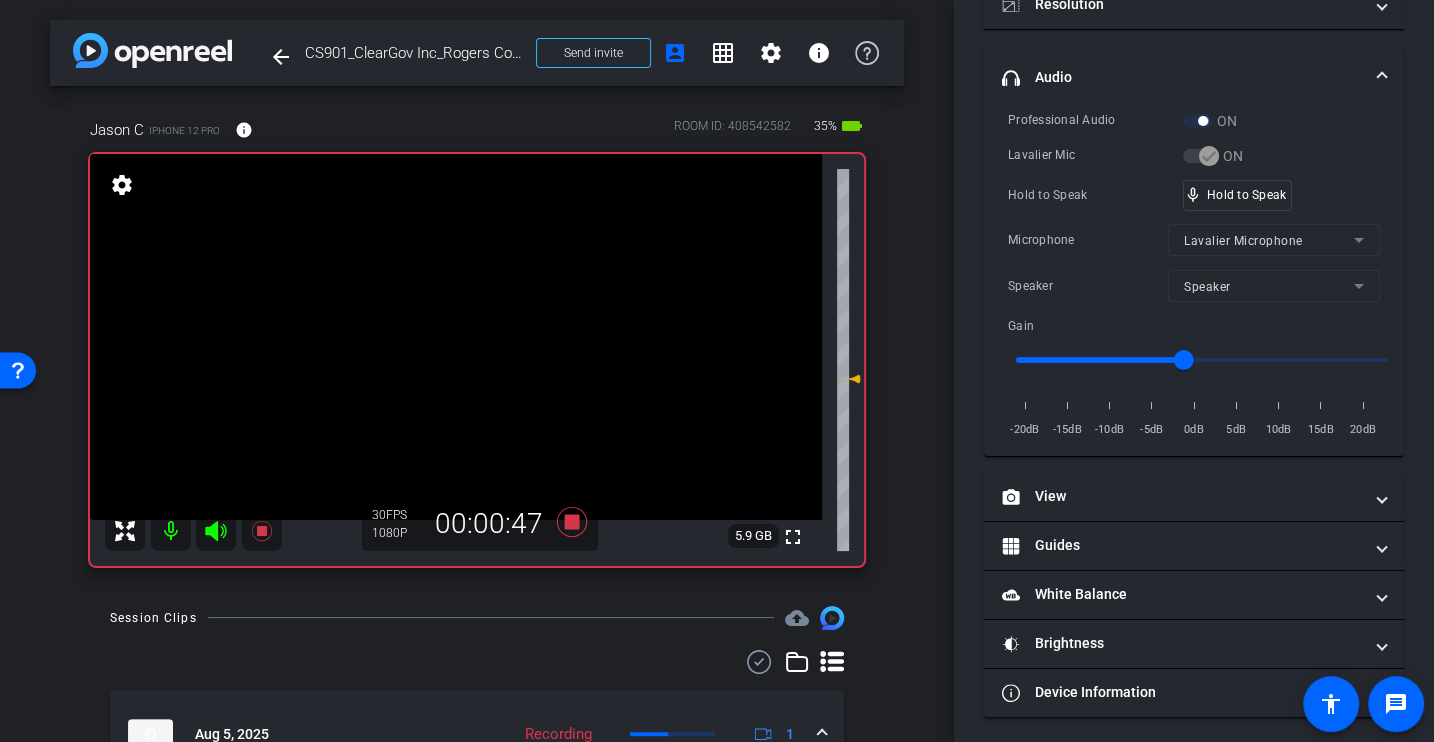 click on "Professional Audio  ON  Lavalier Mic  ON  Hold to Speak  mic_none Hold to Speak Microphone Lavalier Microphone Speaker Speaker Gain -20dB -15dB -10dB -5dB 0dB 5dB 10dB 15dB 20dB" at bounding box center [1194, 275] 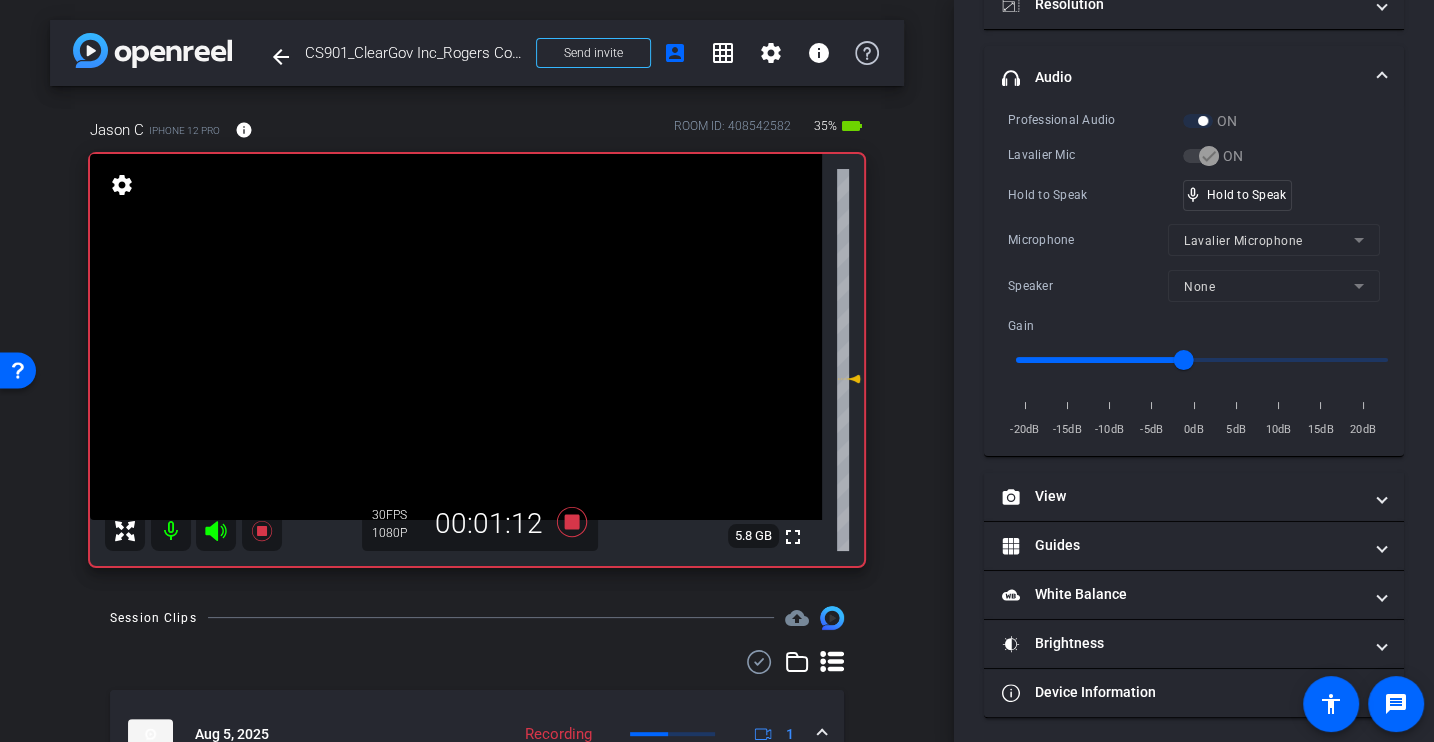 click on "Microphone" at bounding box center (1088, 240) 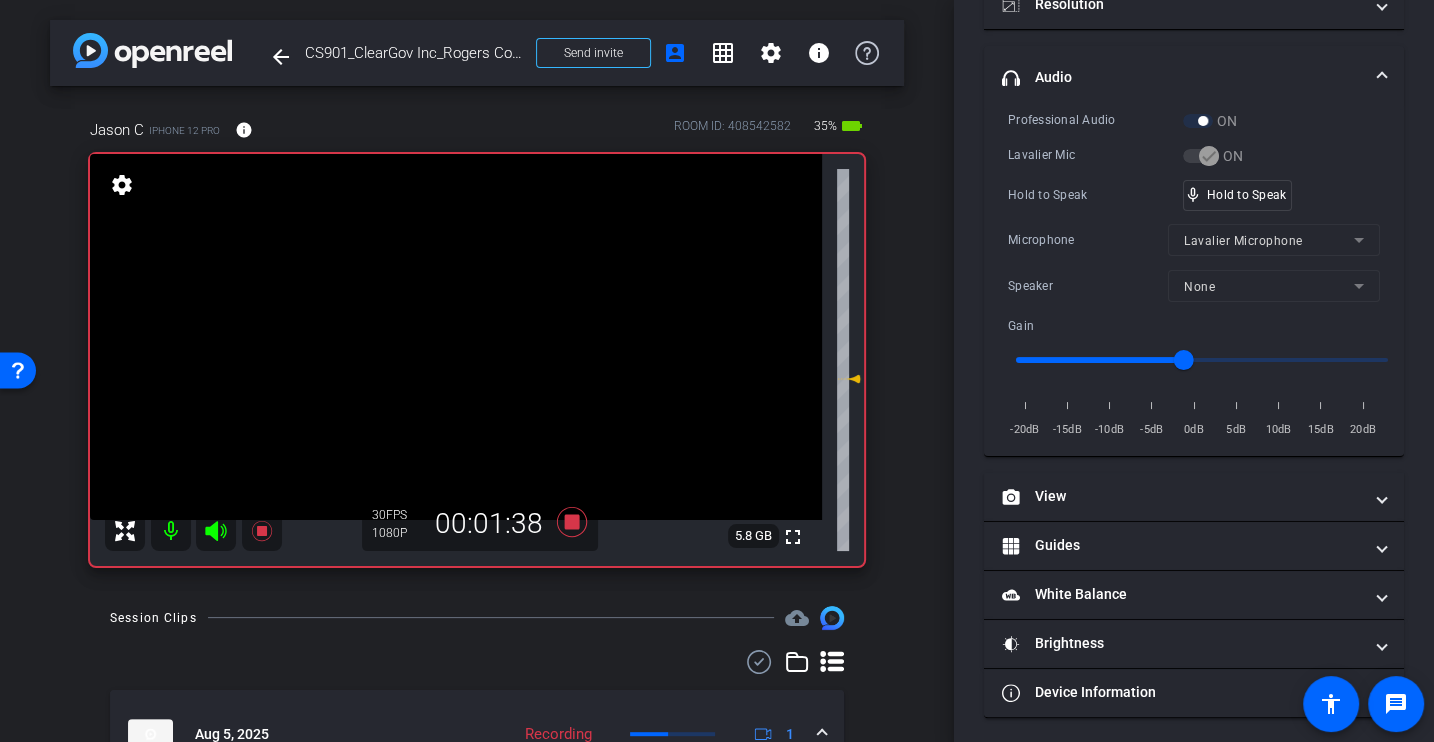 click on "Lavalier Mic" at bounding box center [1095, 155] 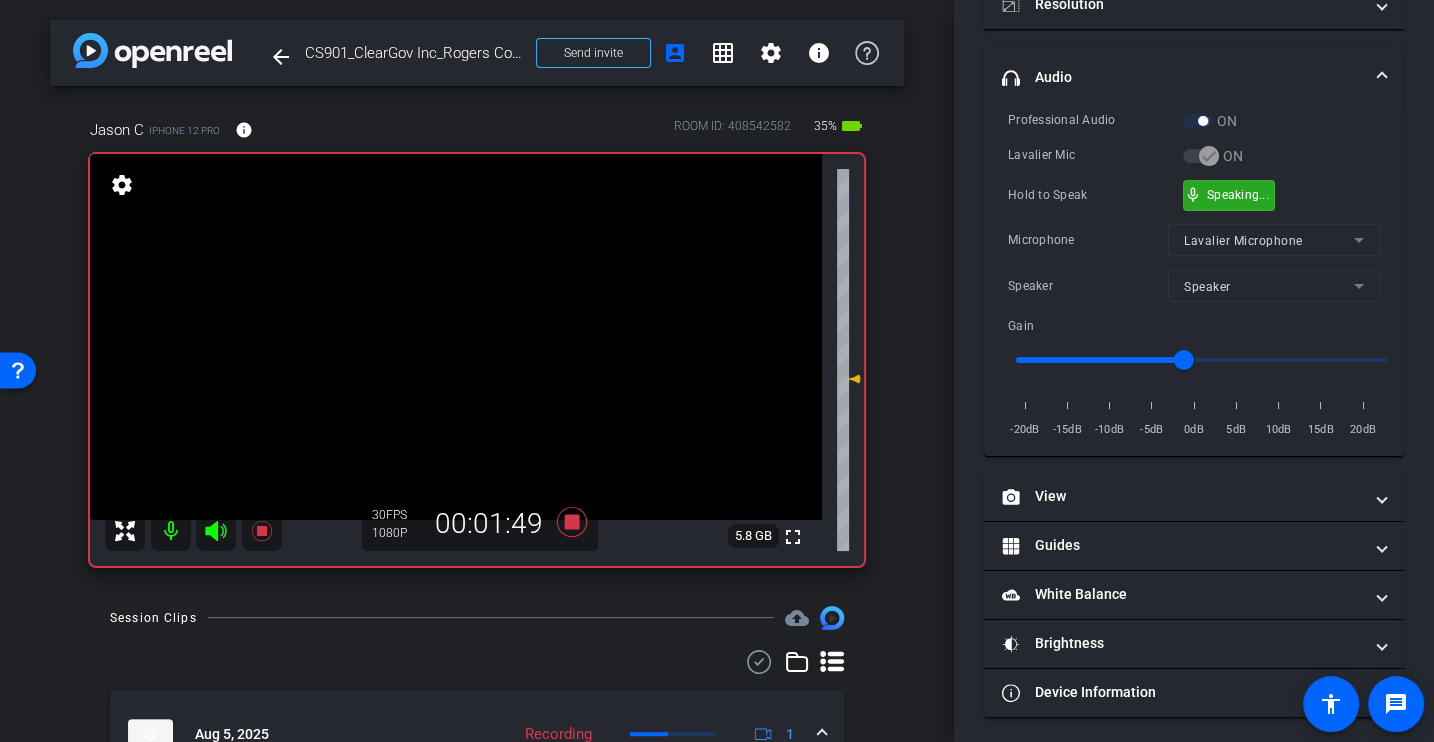 click on "Hold to Speak" at bounding box center (1095, 195) 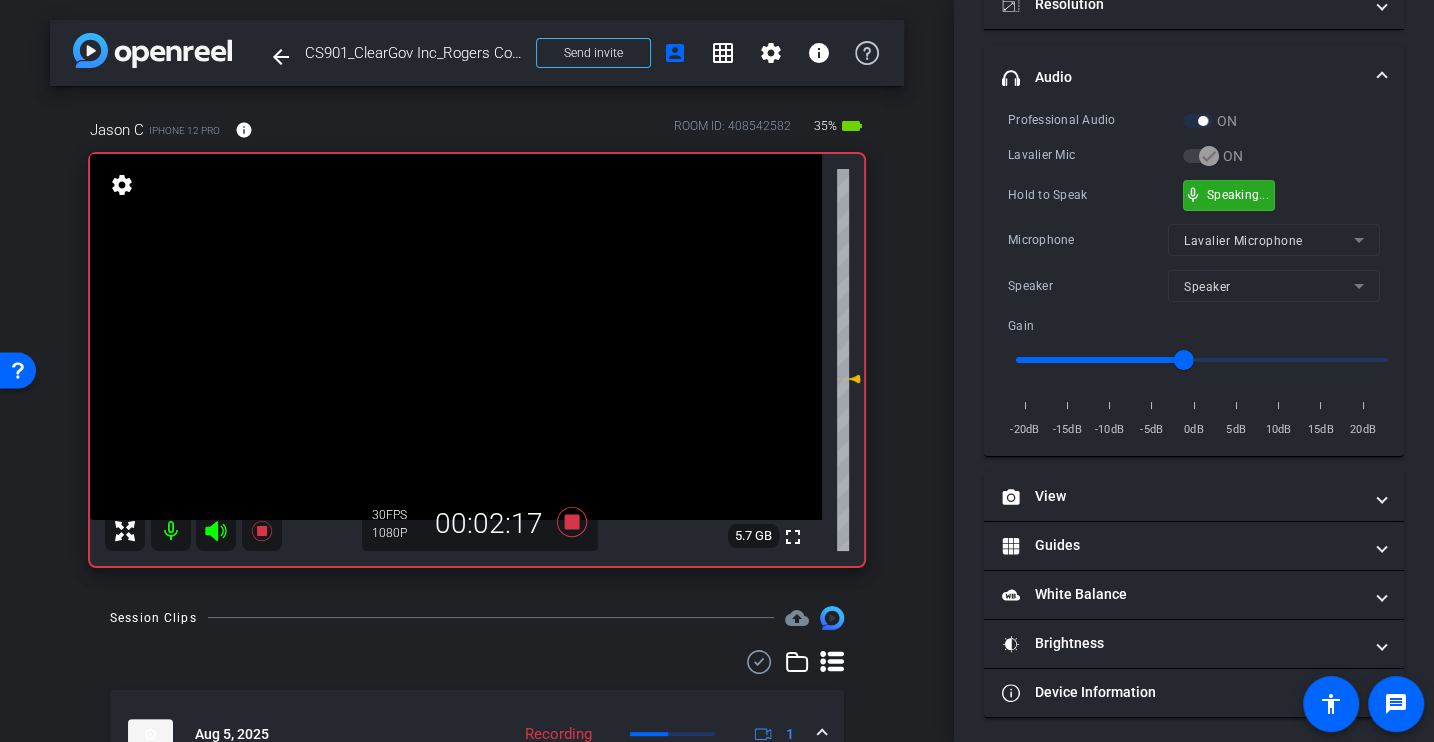 click on "Hold to Speak  mic_none Speaking..." at bounding box center [1194, 195] 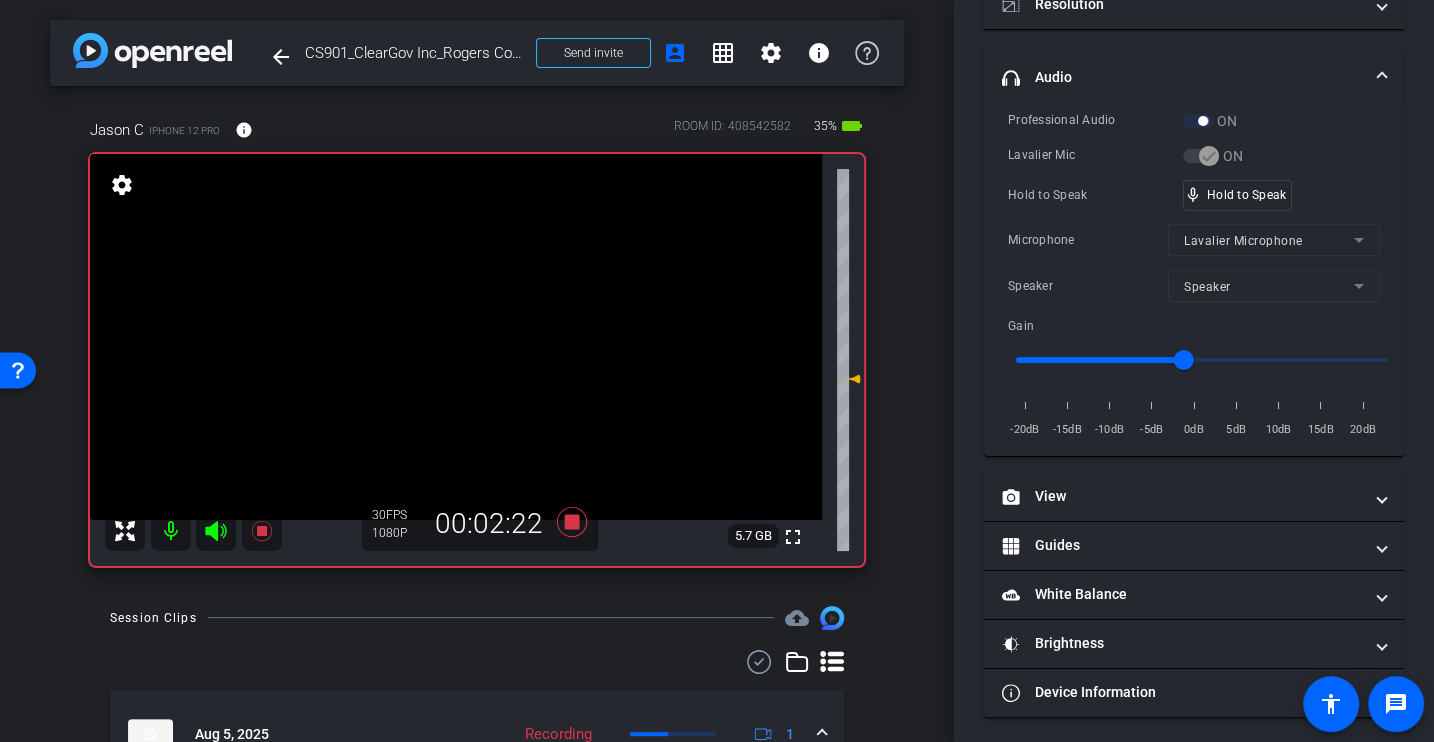 click on "Hold to Speak  mic_none Hold to Speak" at bounding box center [1194, 195] 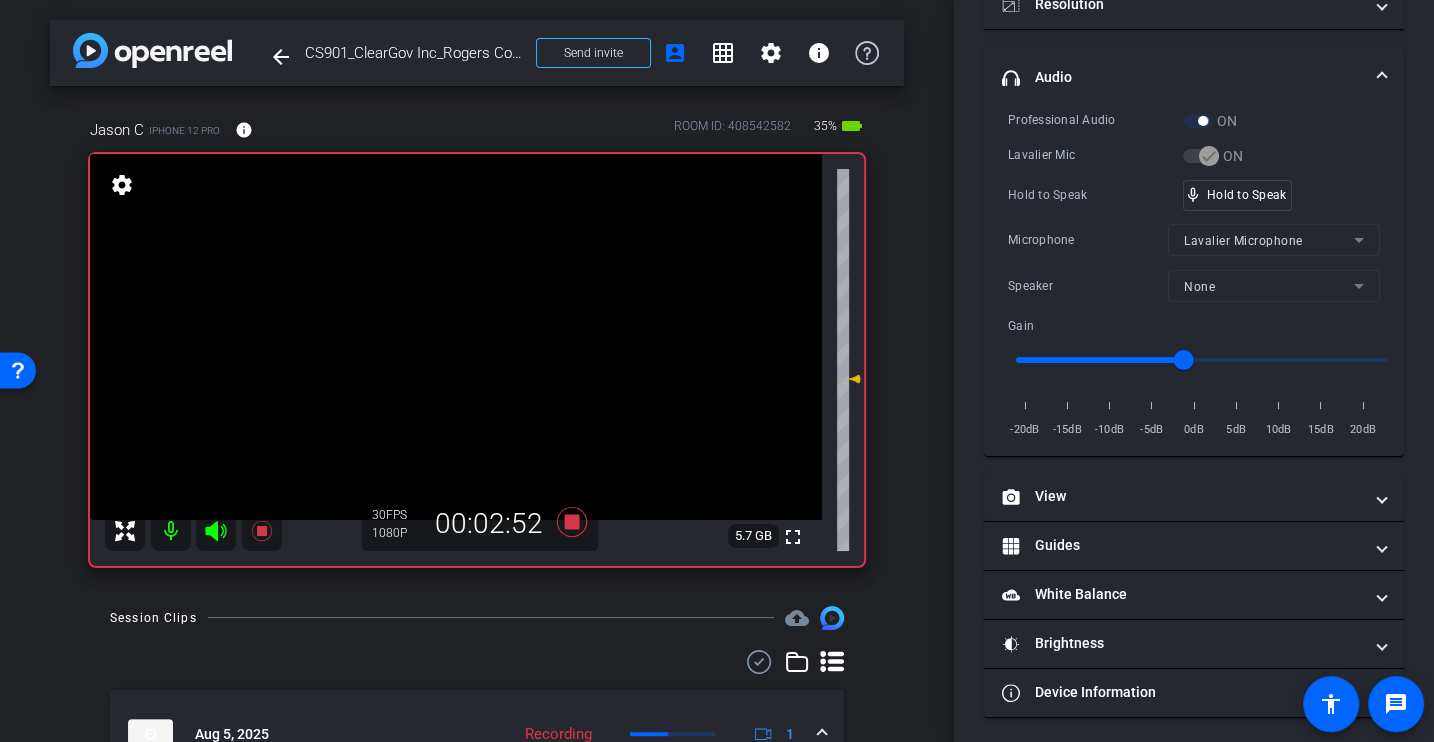 click on "Hold to Speak  mic_none Hold to Speak" at bounding box center (1194, 195) 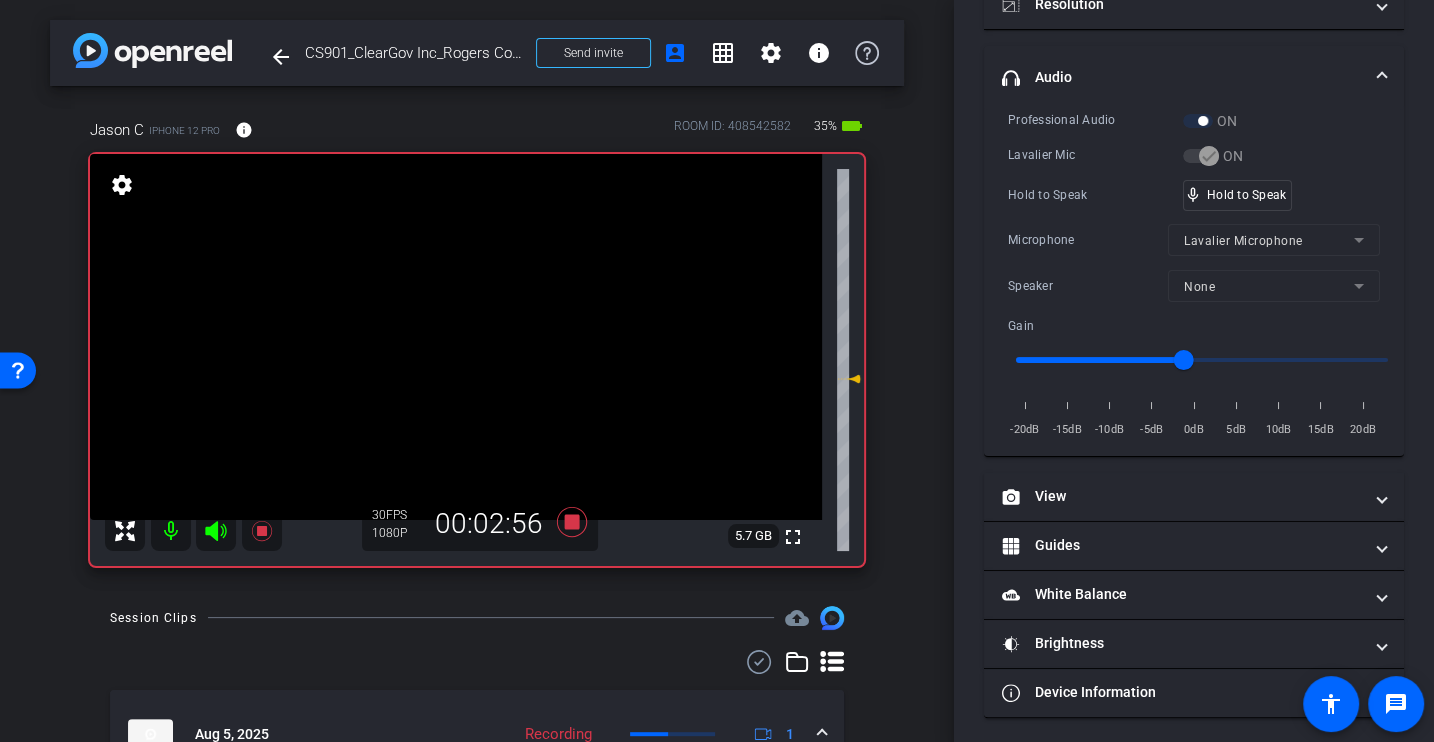 click on "Hold to Speak  mic_none Hold to Speak" at bounding box center [1194, 195] 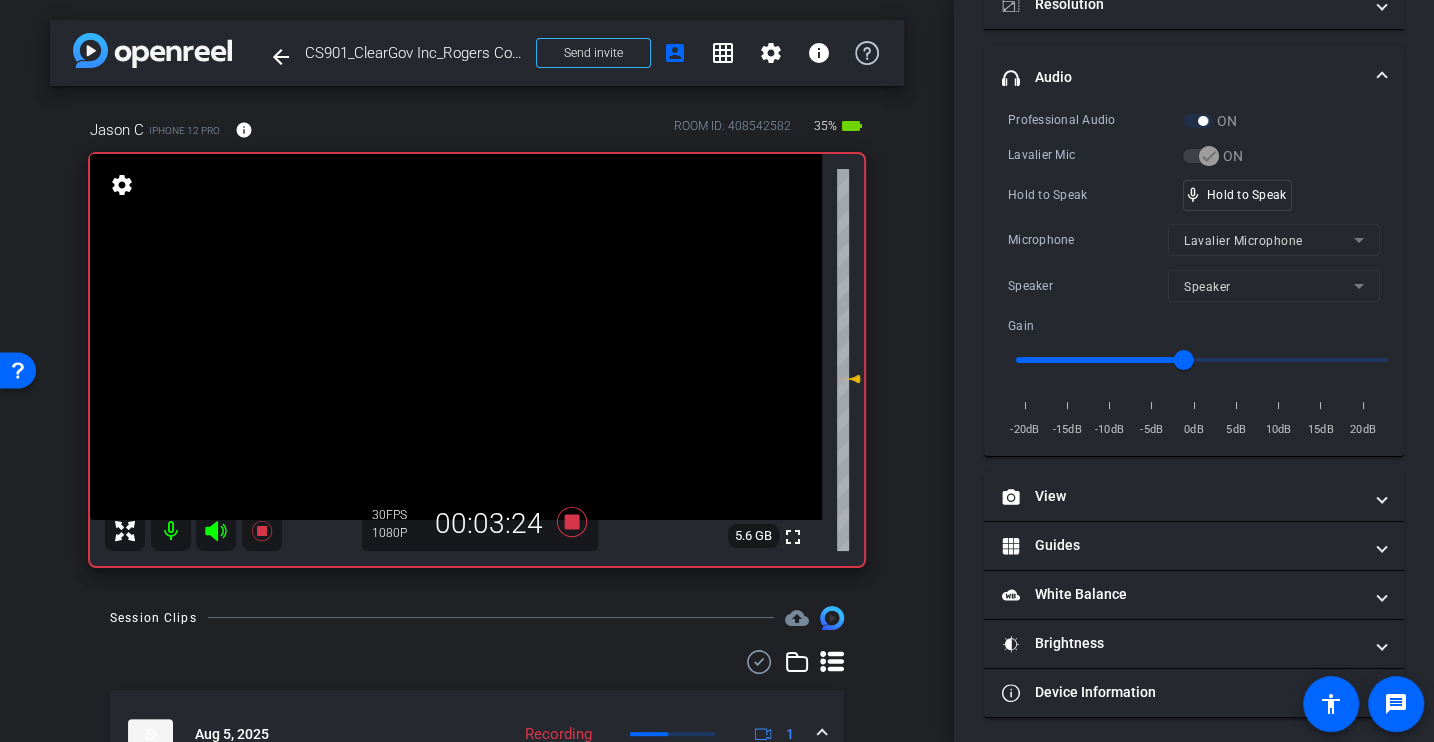 click on "Hold to Speak  mic_none Hold to Speak" at bounding box center [1194, 195] 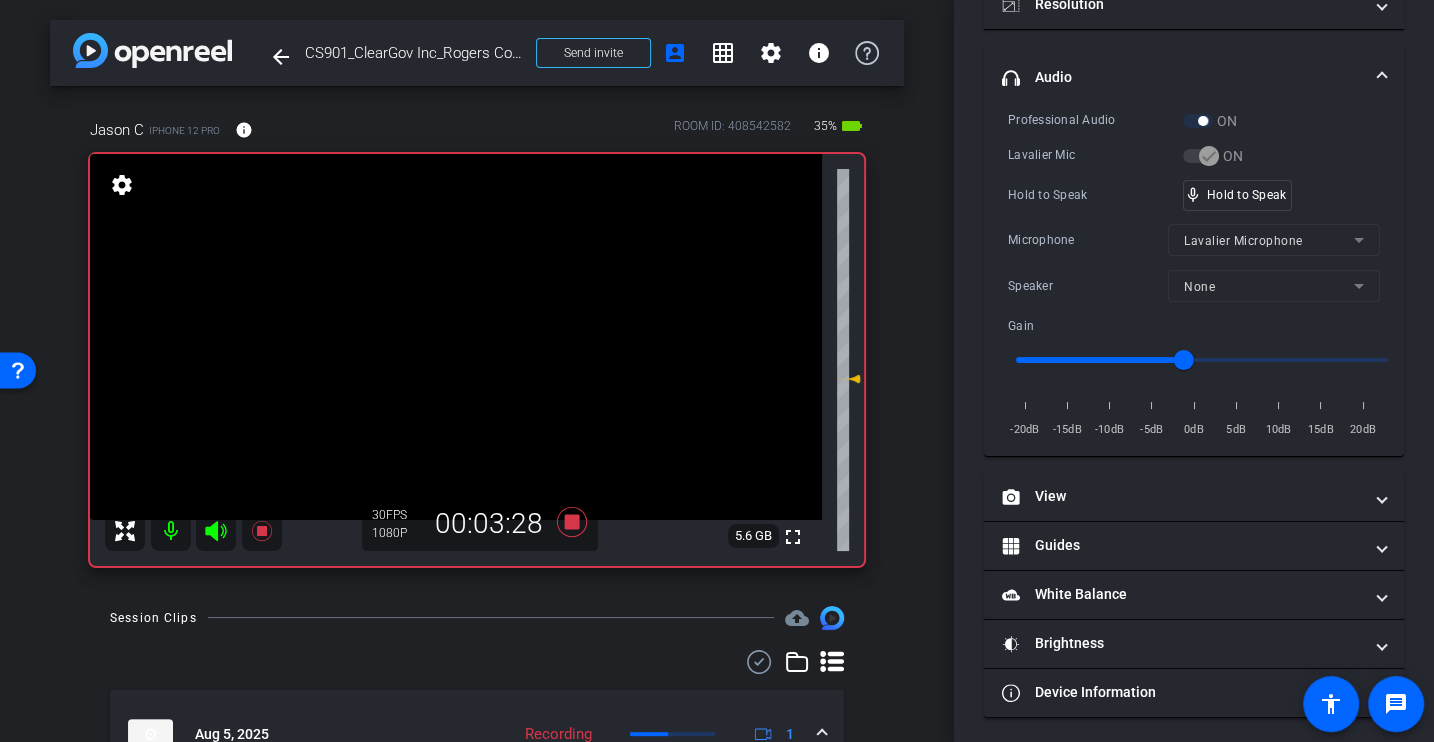 click on "Microphone" at bounding box center [1088, 240] 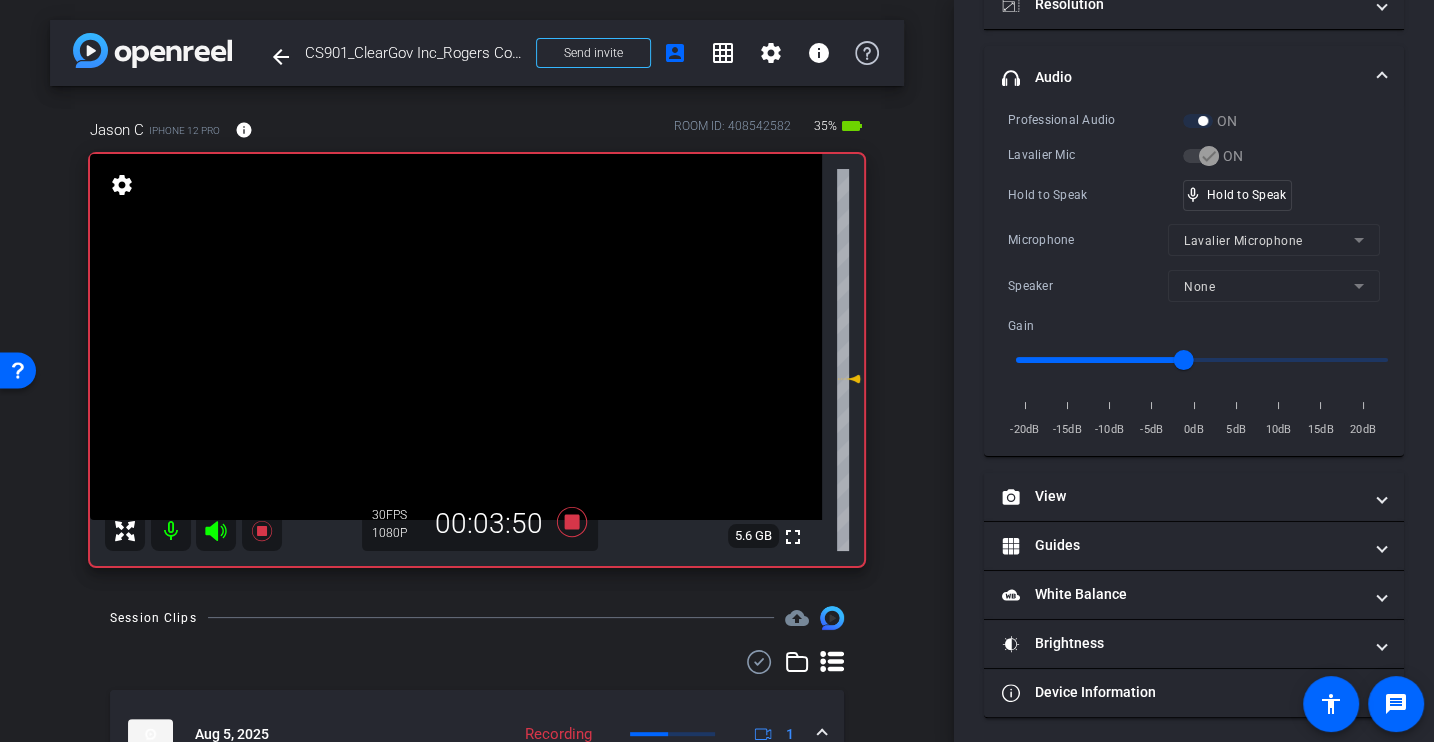 click on "Hold to Speak" at bounding box center (1095, 195) 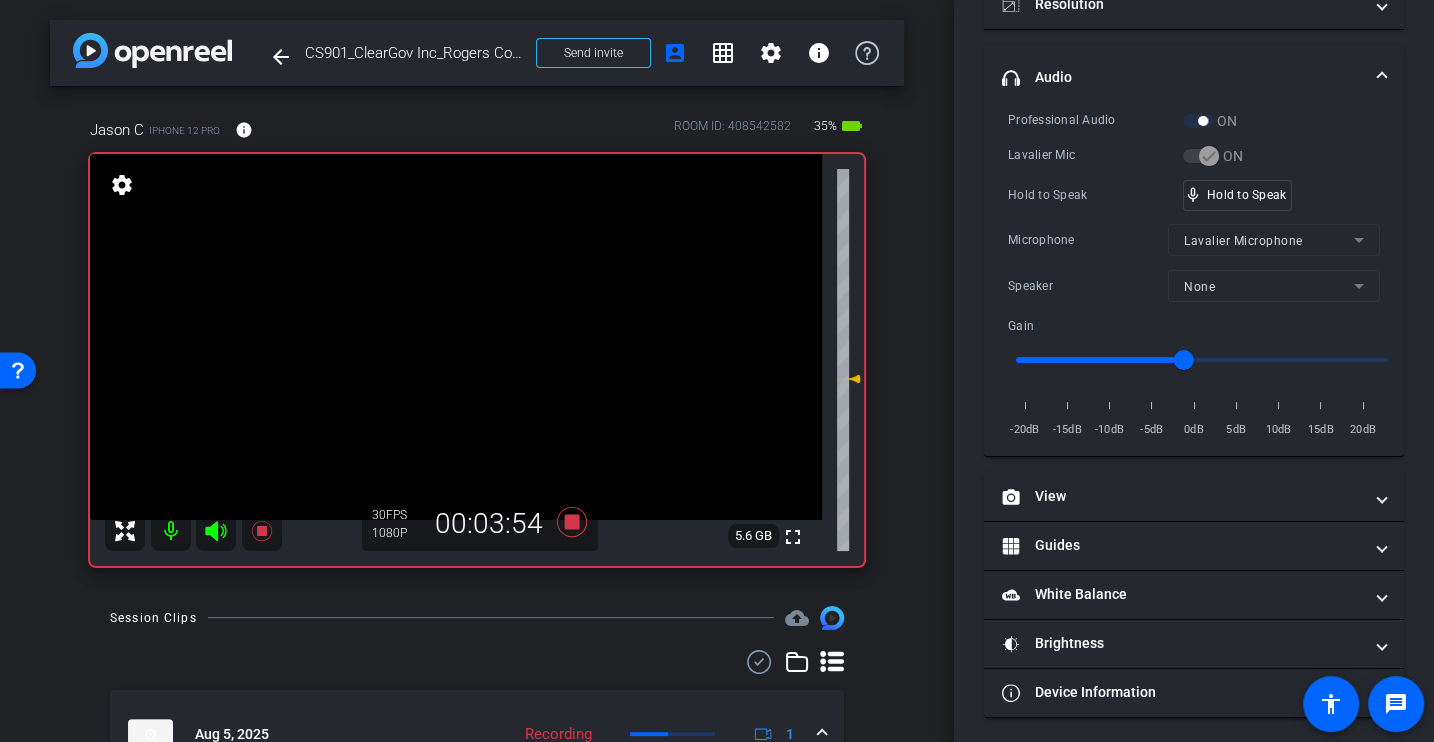 click on "Hold to Speak" at bounding box center [1095, 195] 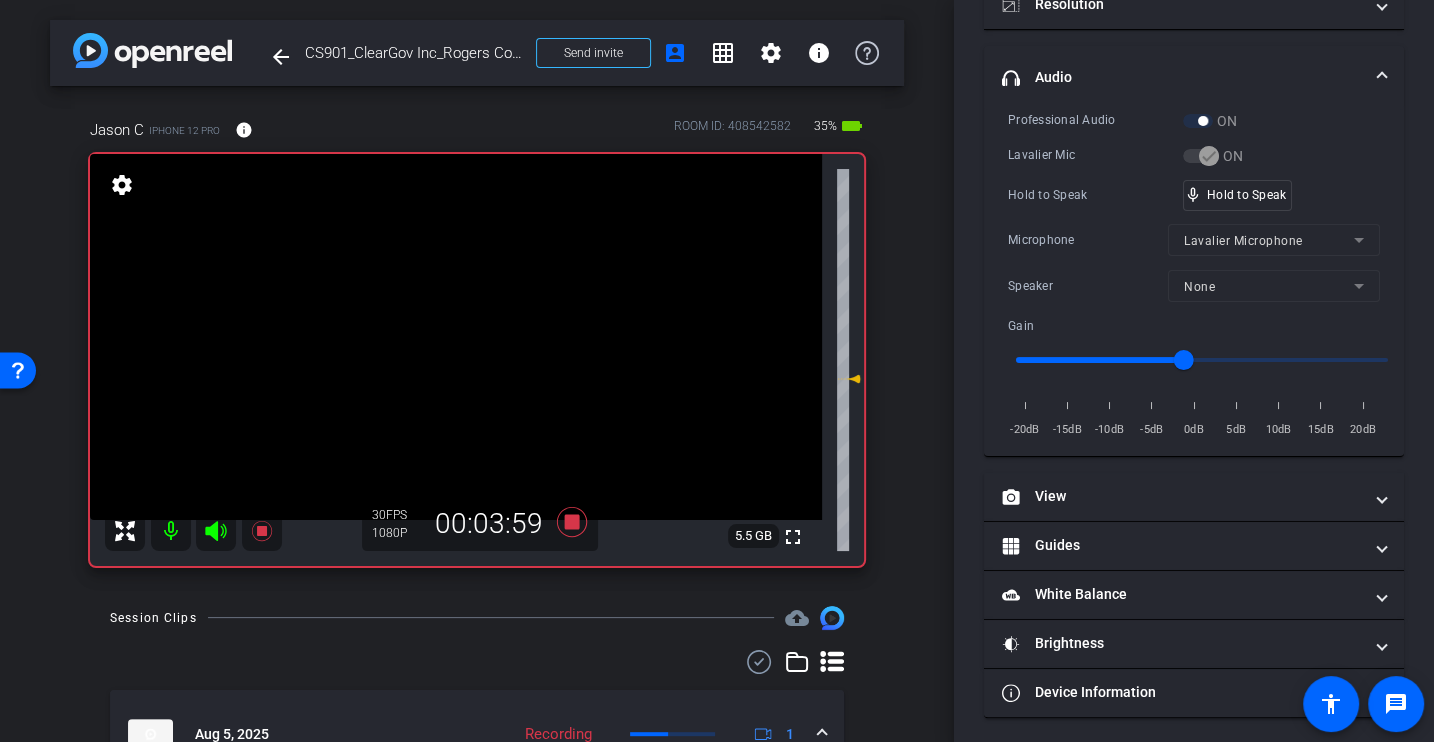 click on "Hold to Speak" at bounding box center [1095, 195] 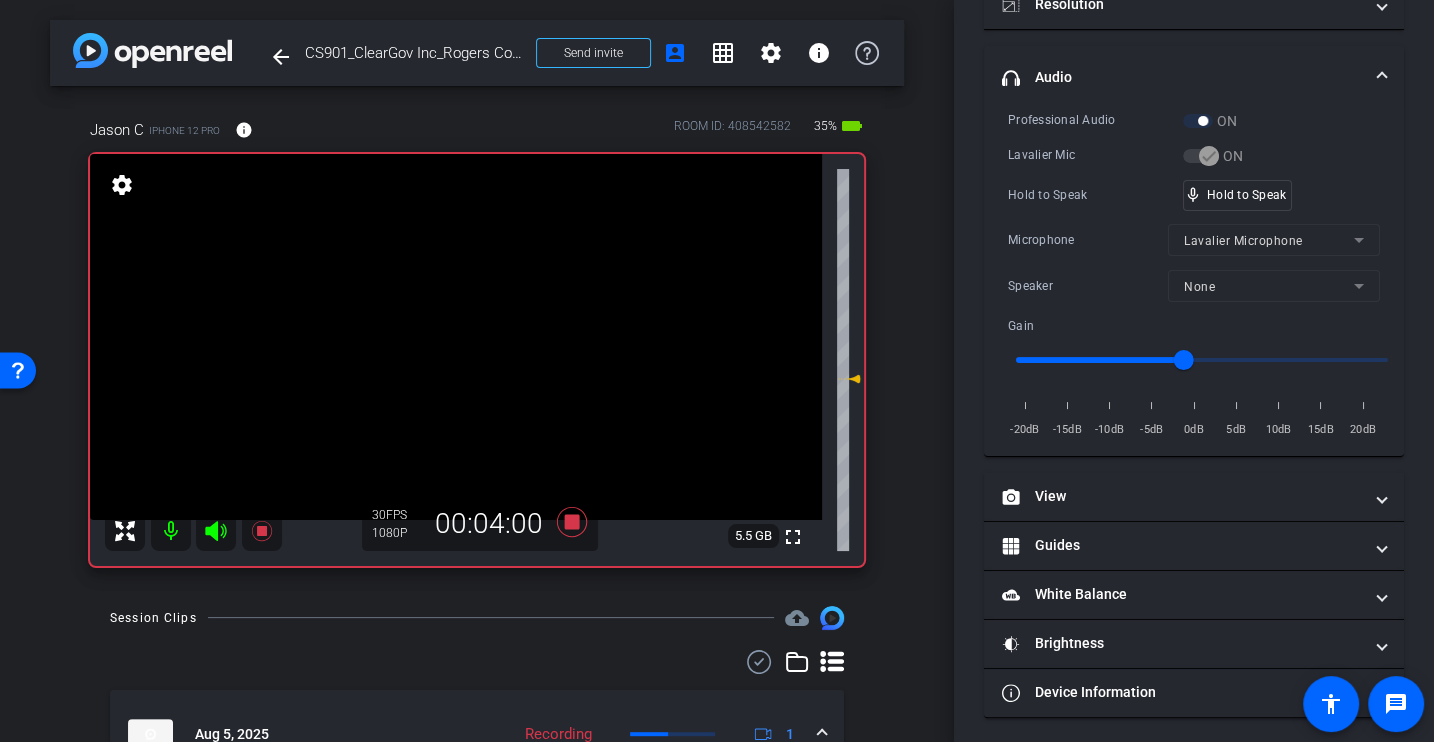 click on "Professional Audio  ON  Lavalier Mic  ON  Hold to Speak  mic_none Hold to Speak Microphone Lavalier Microphone Speaker None Gain -20dB -15dB -10dB -5dB 0dB 5dB 10dB 15dB 20dB" at bounding box center (1194, 275) 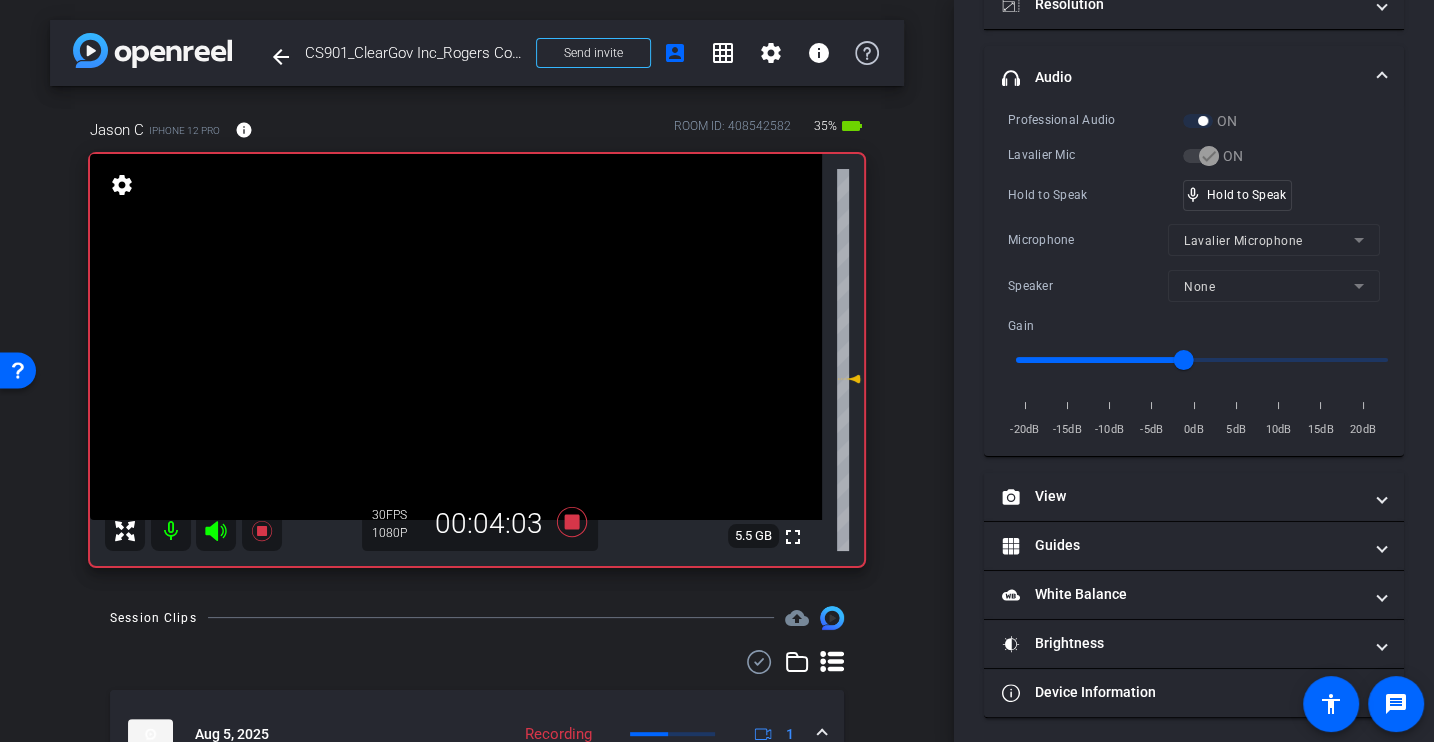 click on "Hold to Speak" at bounding box center [1095, 195] 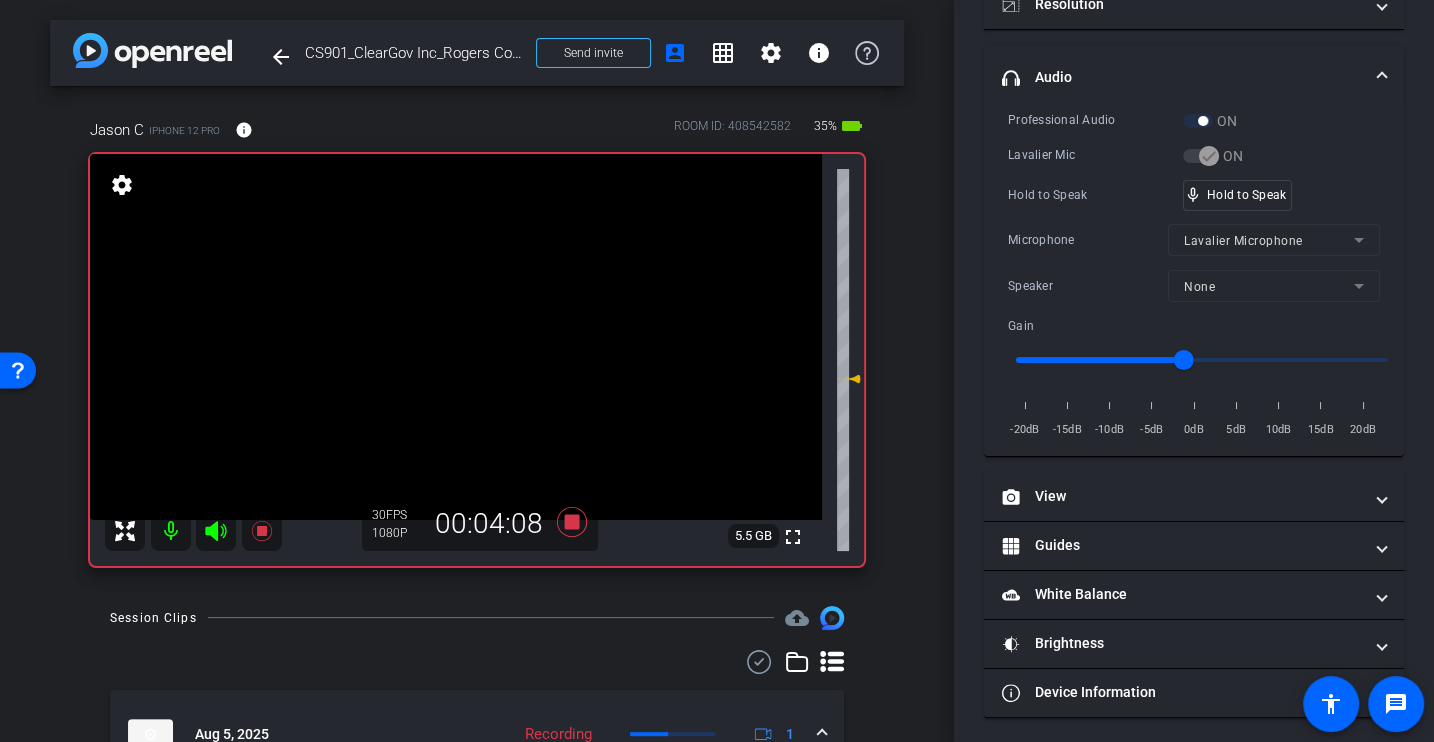 click on "Hold to Speak  mic_none Hold to Speak" at bounding box center [1194, 195] 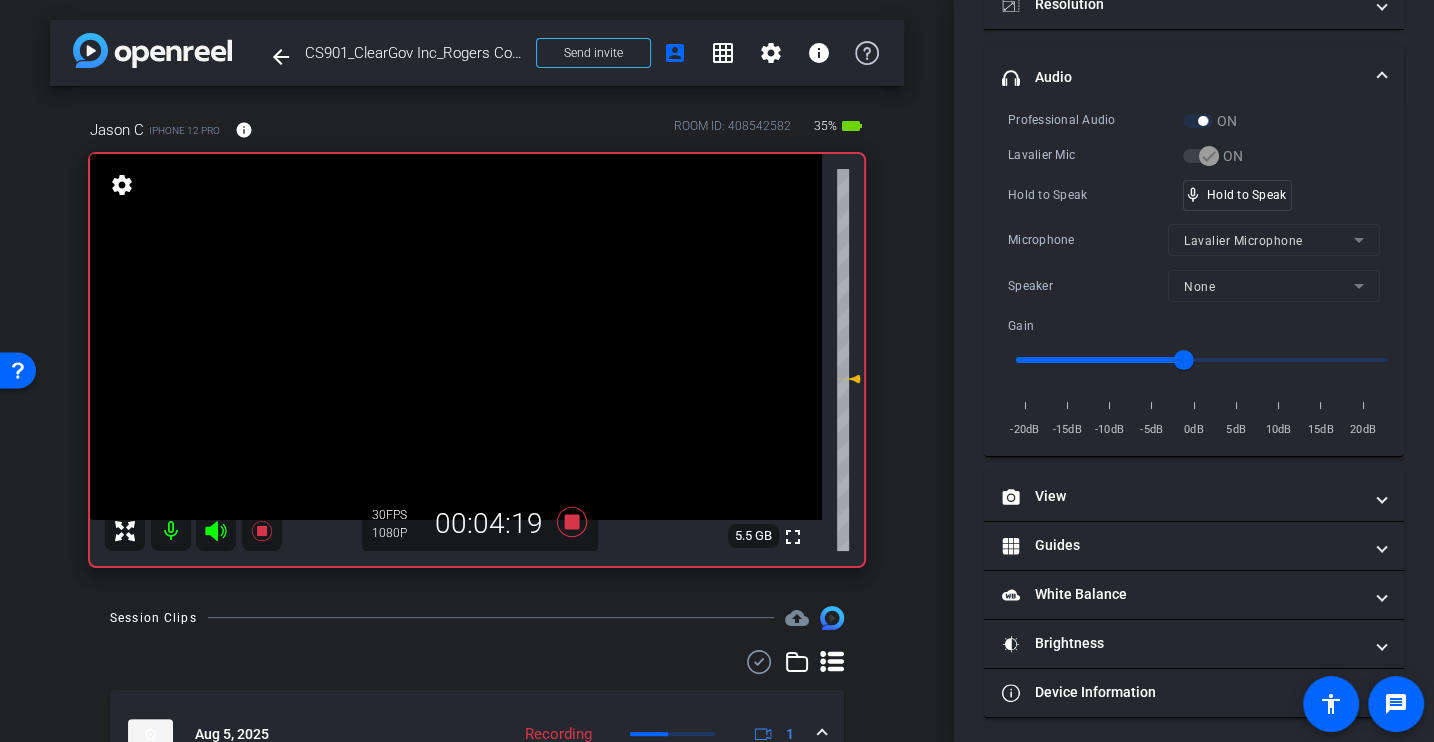 click on "Microphone" at bounding box center [1088, 240] 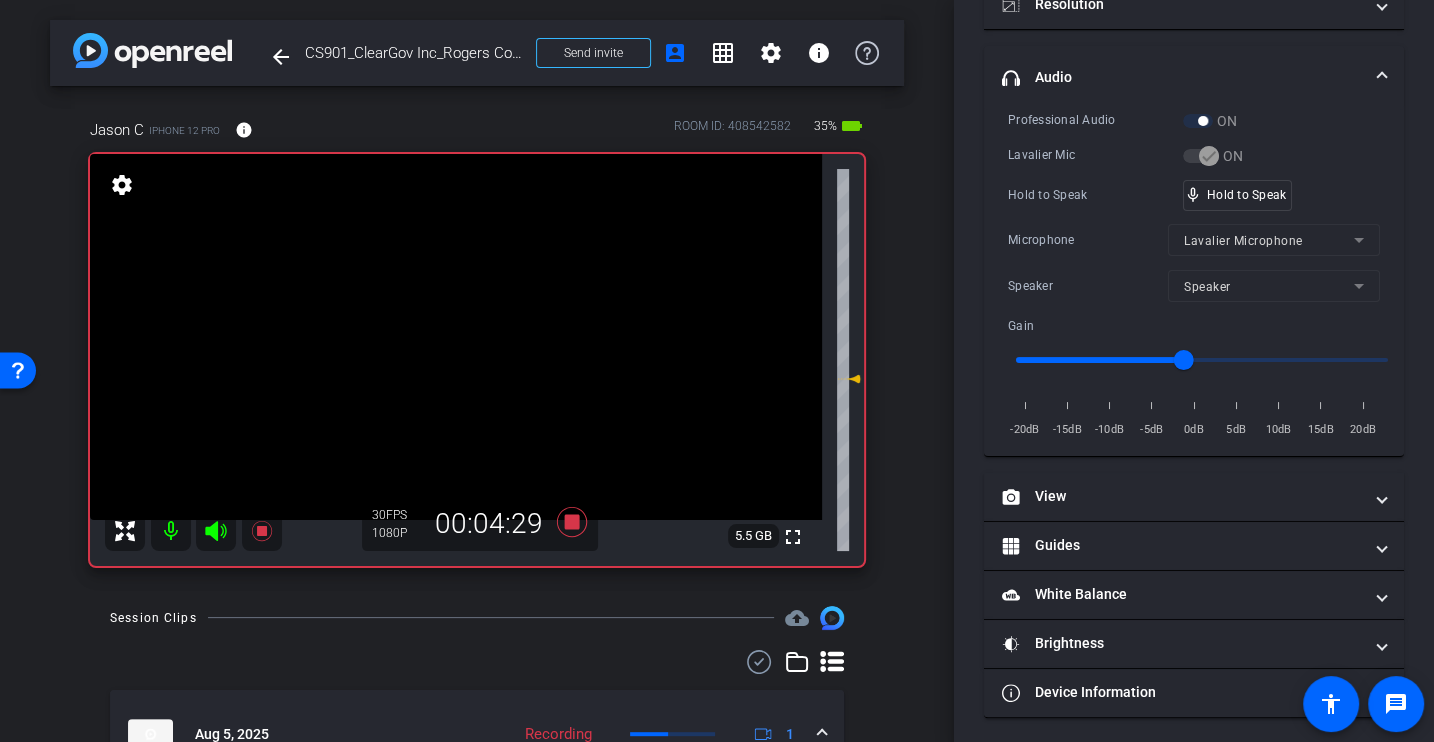 click on "Professional Audio  ON  Lavalier Mic  ON  Hold to Speak  mic_none Hold to Speak Microphone Lavalier Microphone Speaker Speaker Gain -20dB -15dB -10dB -5dB 0dB 5dB 10dB 15dB 20dB" at bounding box center [1194, 275] 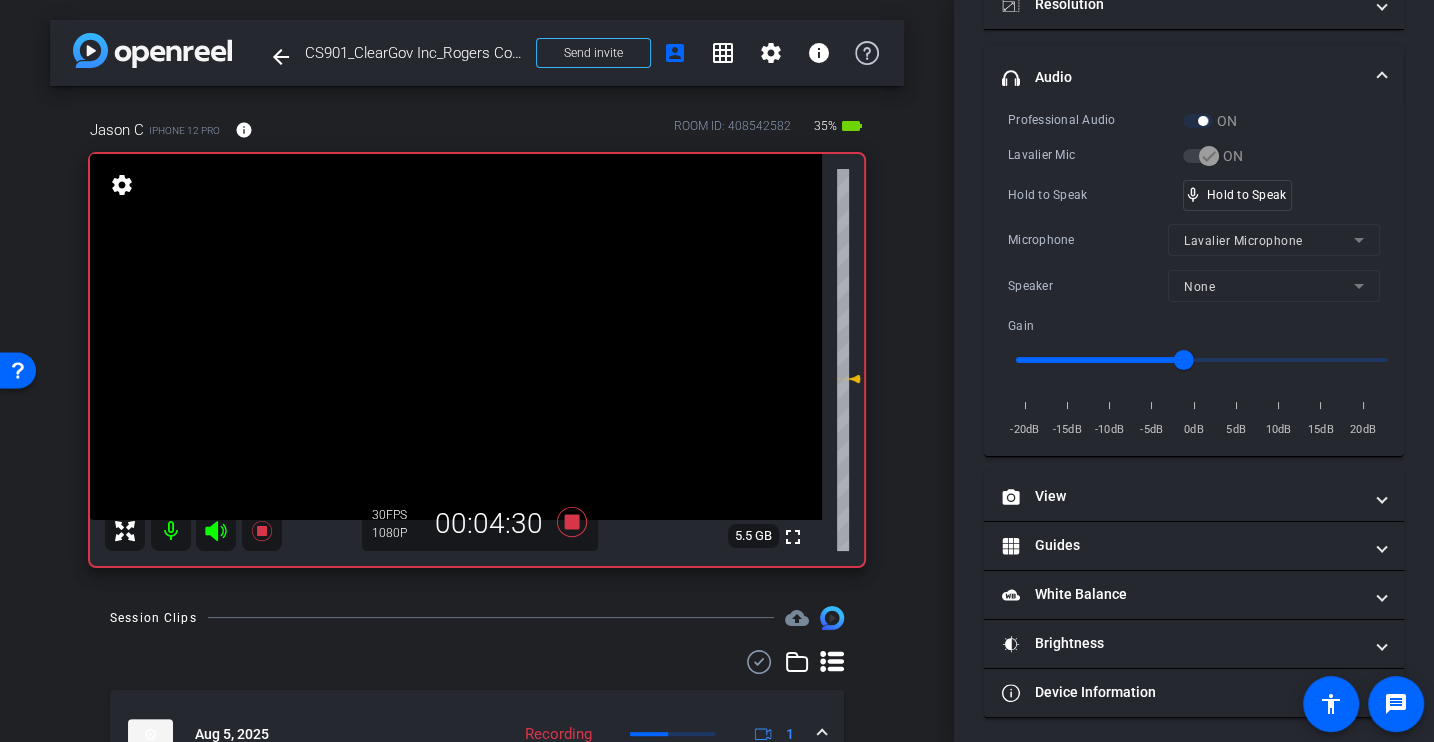 click on "Professional Audio  ON  Lavalier Mic  ON  Hold to Speak  mic_none Hold to Speak Microphone Lavalier Microphone Speaker None Gain -20dB -15dB -10dB -5dB 0dB 5dB 10dB 15dB 20dB" at bounding box center (1194, 275) 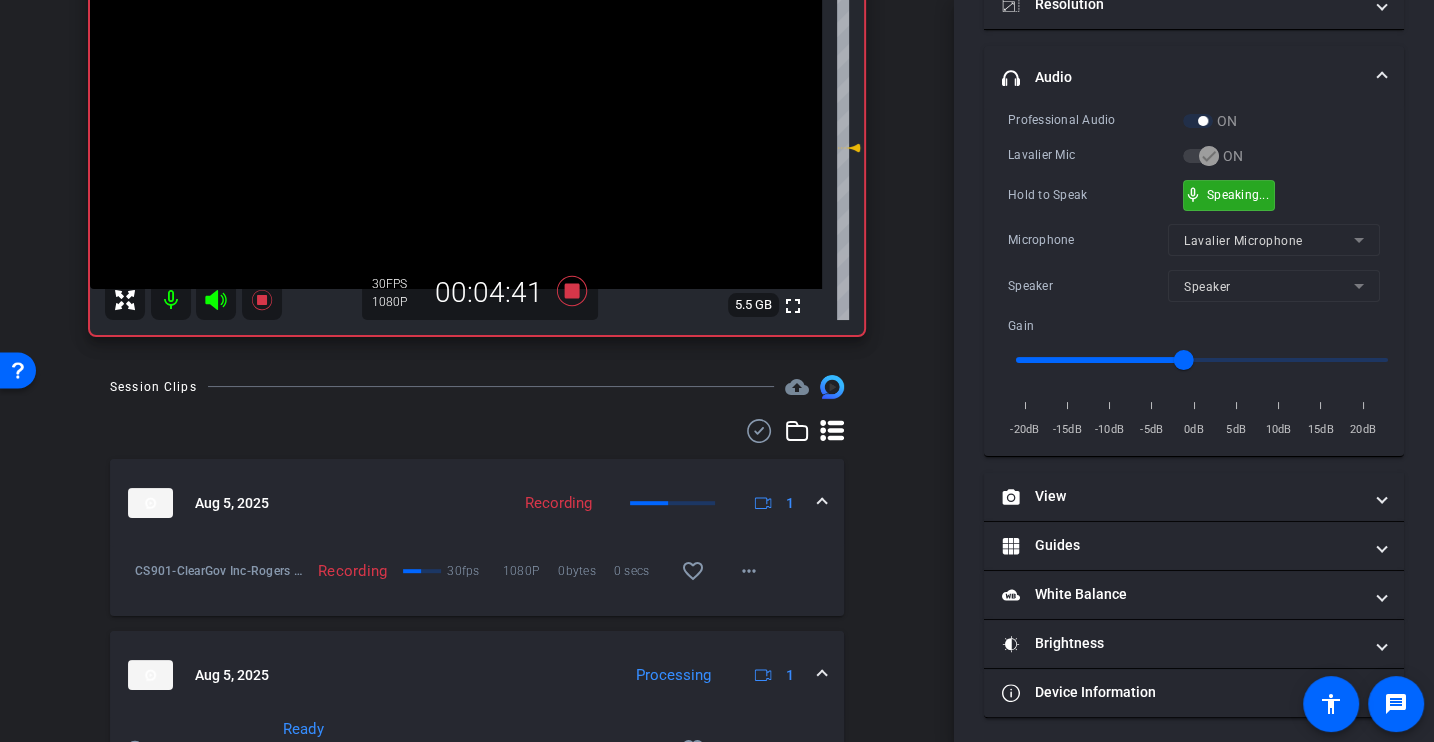scroll, scrollTop: 0, scrollLeft: 0, axis: both 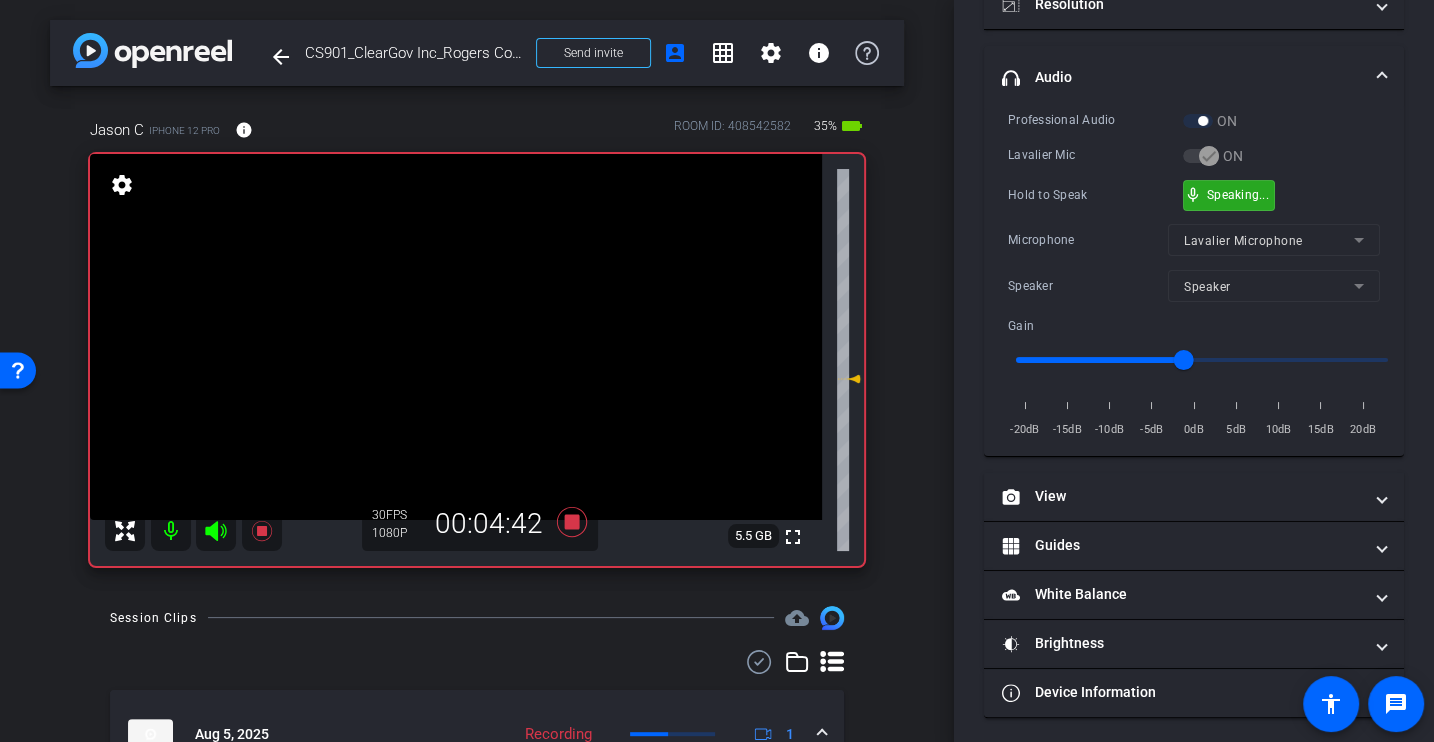 click on "Hold to Speak" at bounding box center (1095, 195) 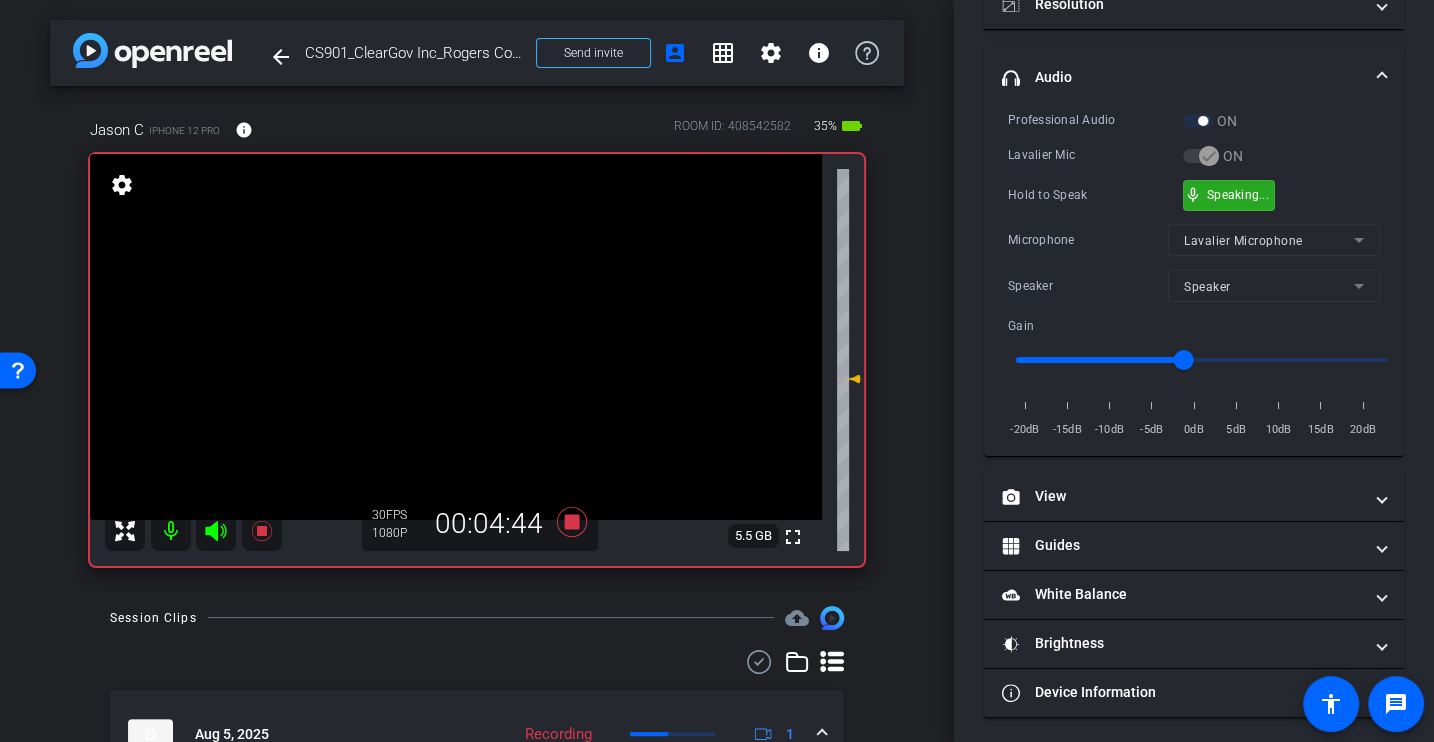 click on "Microphone" at bounding box center (1088, 240) 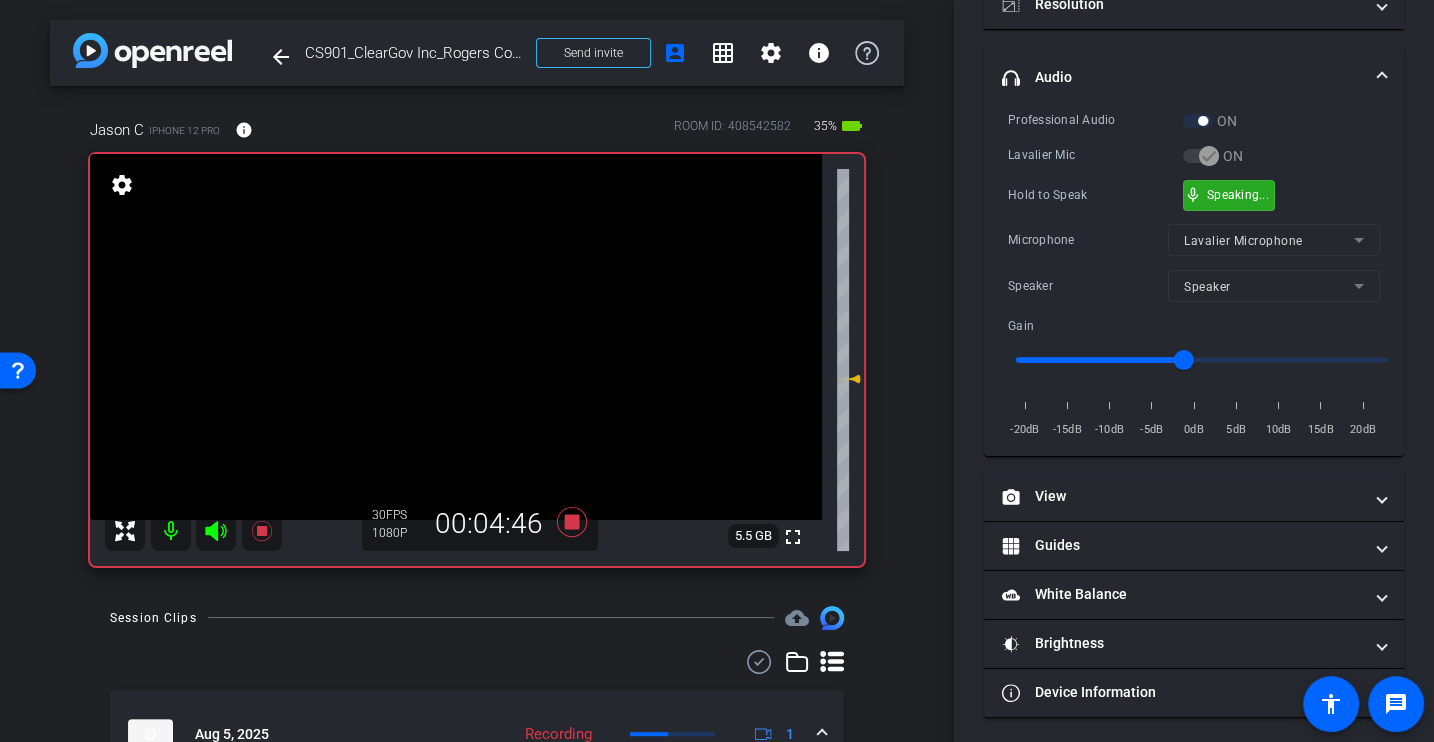 click on "Professional Audio  ON  Lavalier Mic  ON  Hold to Speak  mic_none Speaking... Microphone Lavalier Microphone Speaker Speaker Gain -20dB -15dB -10dB -5dB 0dB 5dB 10dB 15dB 20dB" at bounding box center (1194, 275) 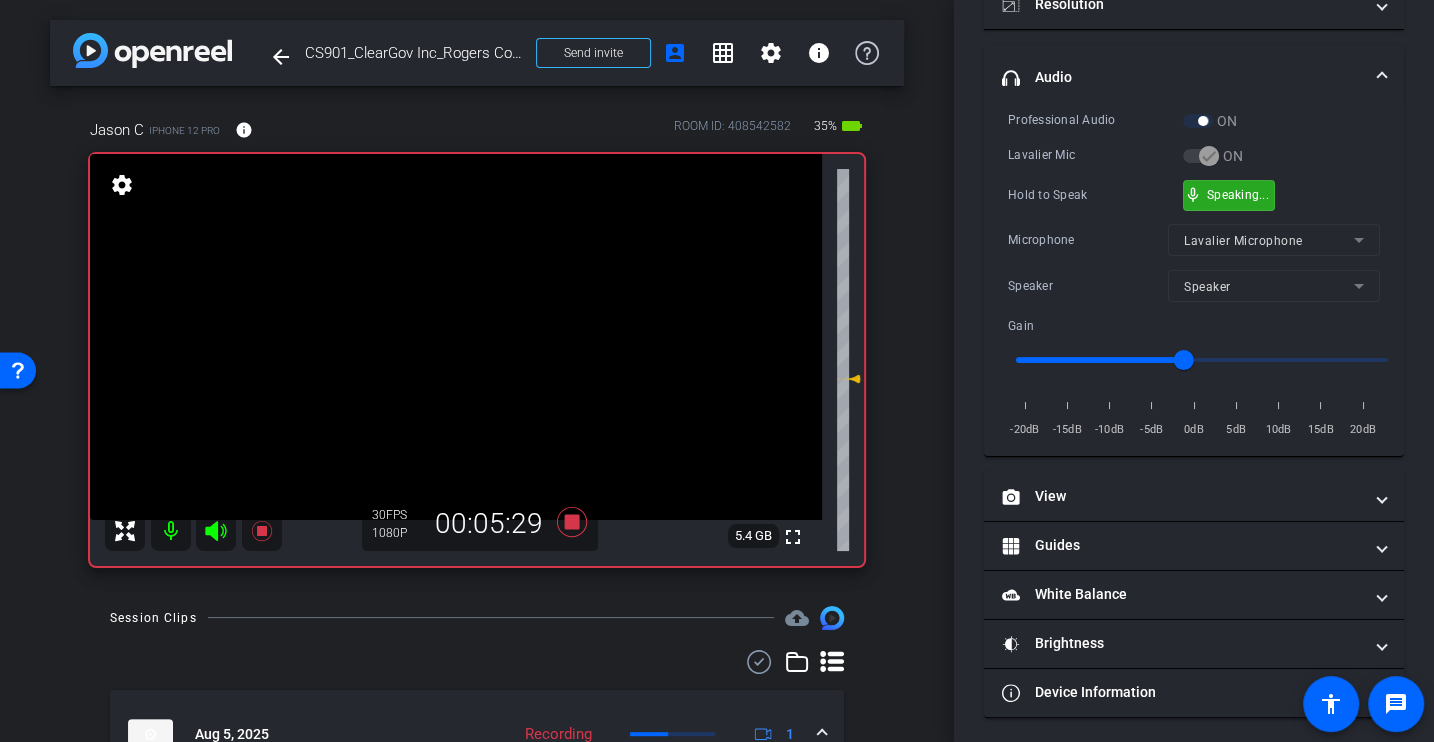 click on "Professional Audio  ON  Lavalier Mic  ON  Hold to Speak  mic_none Speaking... Microphone Lavalier Microphone Speaker Speaker Gain -20dB -15dB -10dB -5dB 0dB 5dB 10dB 15dB 20dB" at bounding box center [1194, 275] 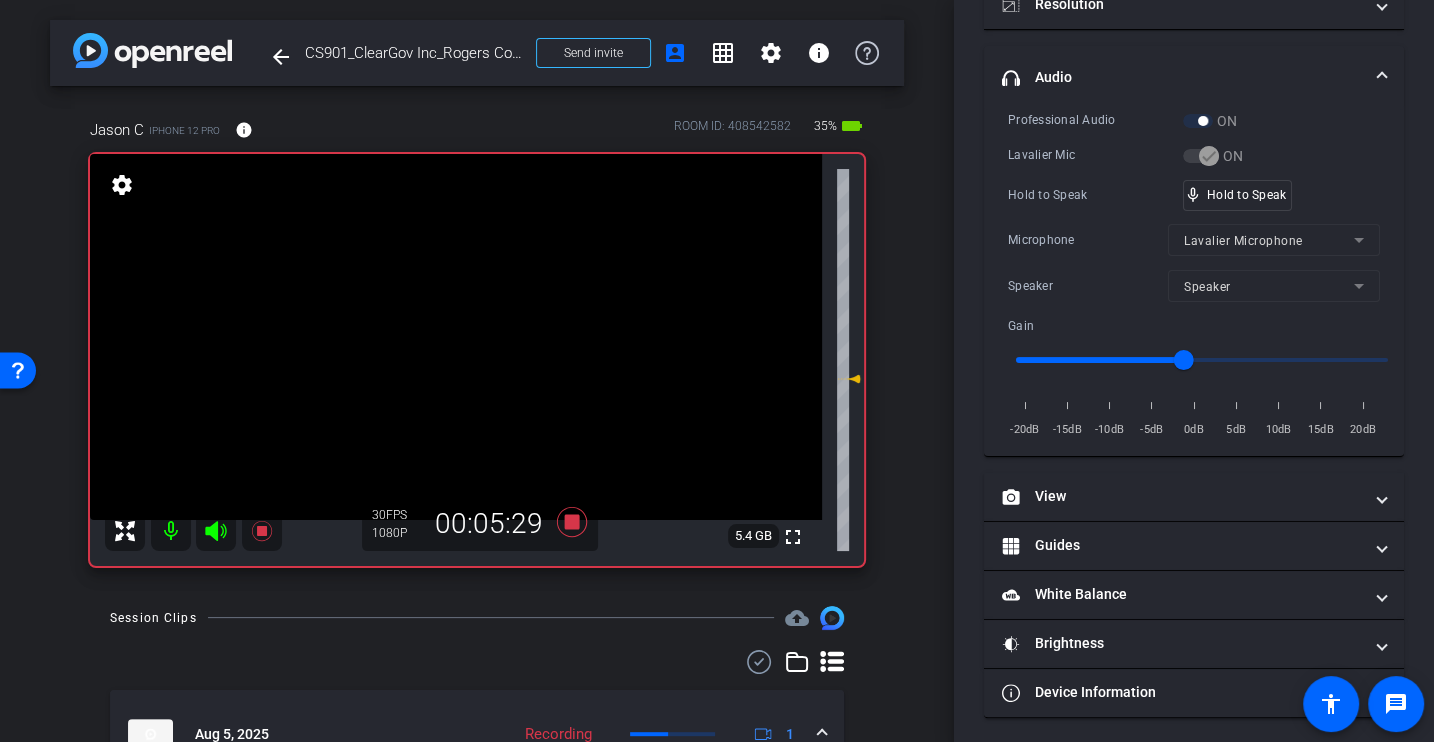 click on "Professional Audio  ON  Lavalier Mic  ON  Hold to Speak  mic_none Hold to Speak Microphone Lavalier Microphone Speaker Speaker Gain -20dB -15dB -10dB -5dB 0dB 5dB 10dB 15dB 20dB" at bounding box center (1194, 275) 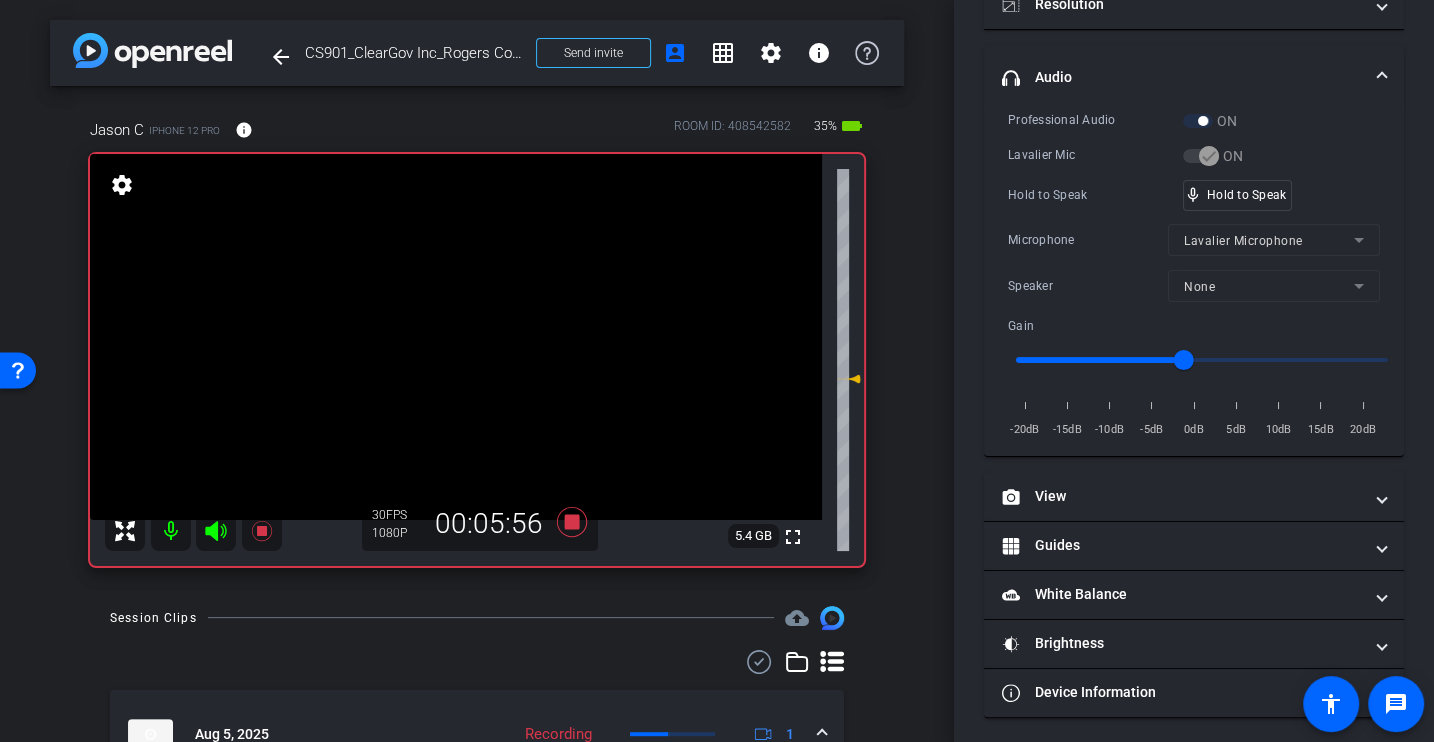 click on "Hold to Speak" at bounding box center (1095, 195) 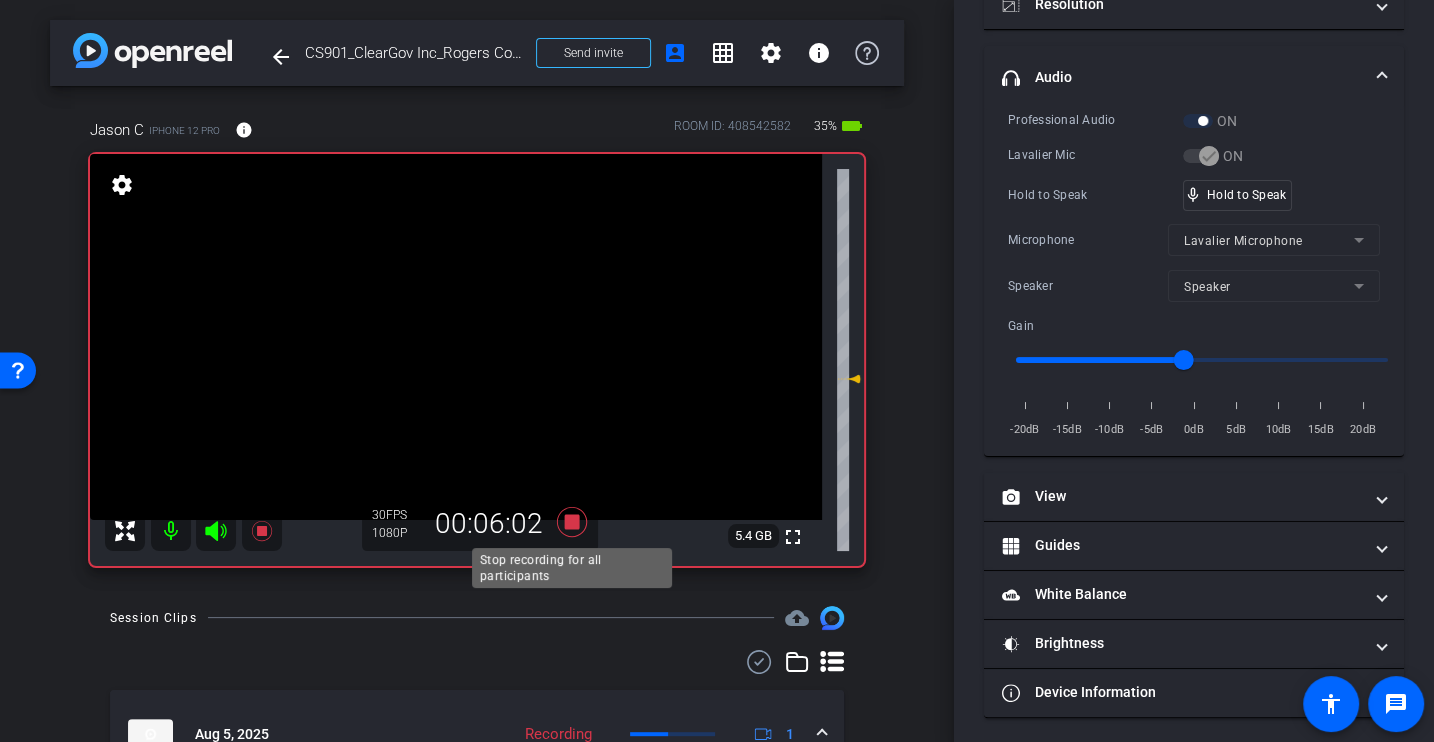 click 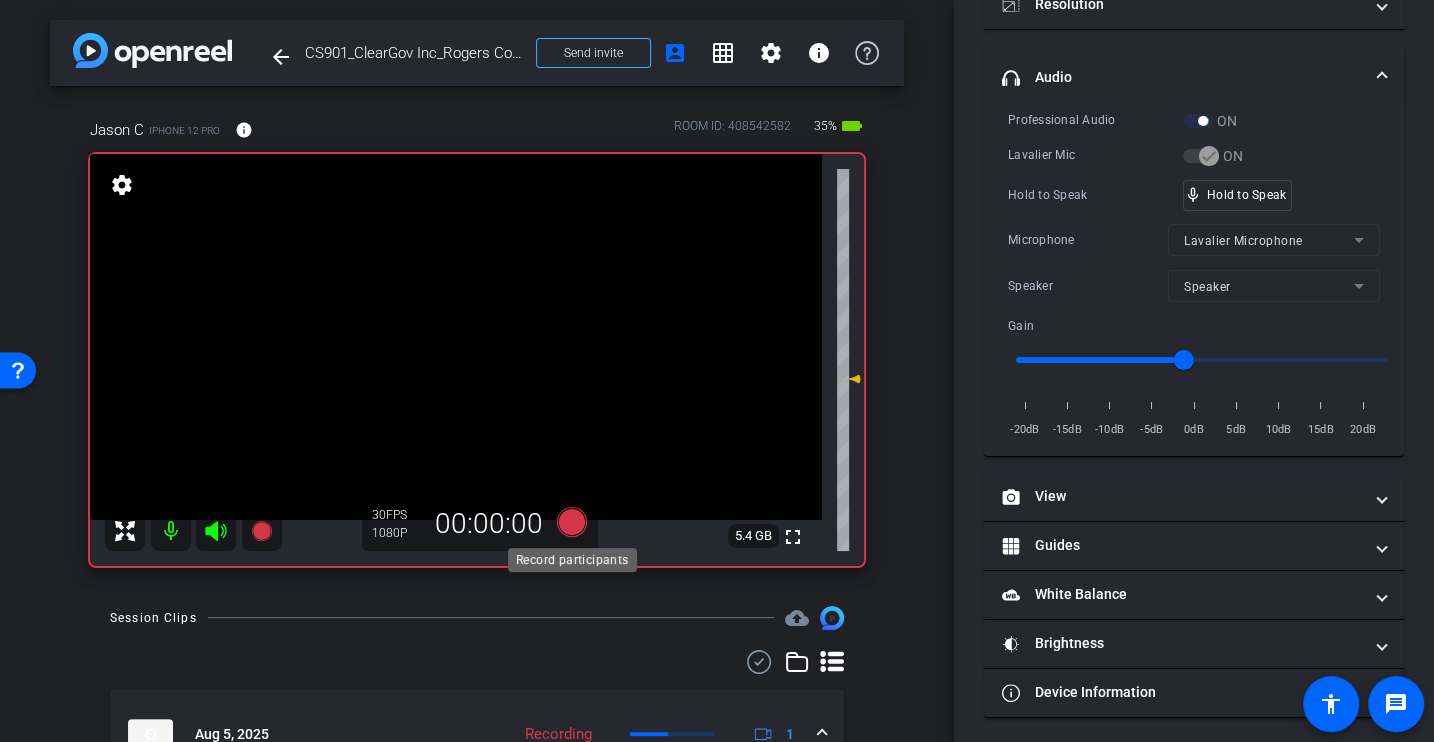 scroll, scrollTop: 168, scrollLeft: 0, axis: vertical 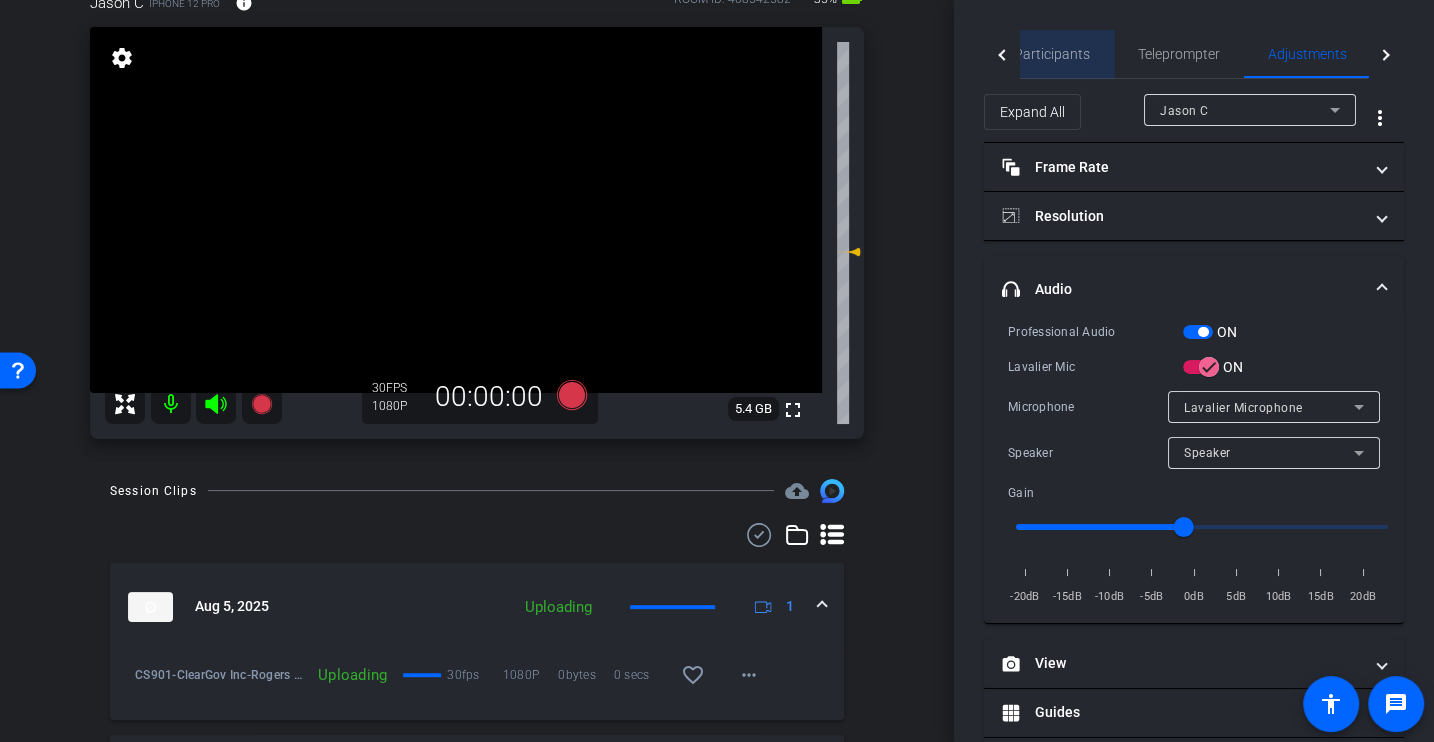 click on "Participants" at bounding box center [1052, 54] 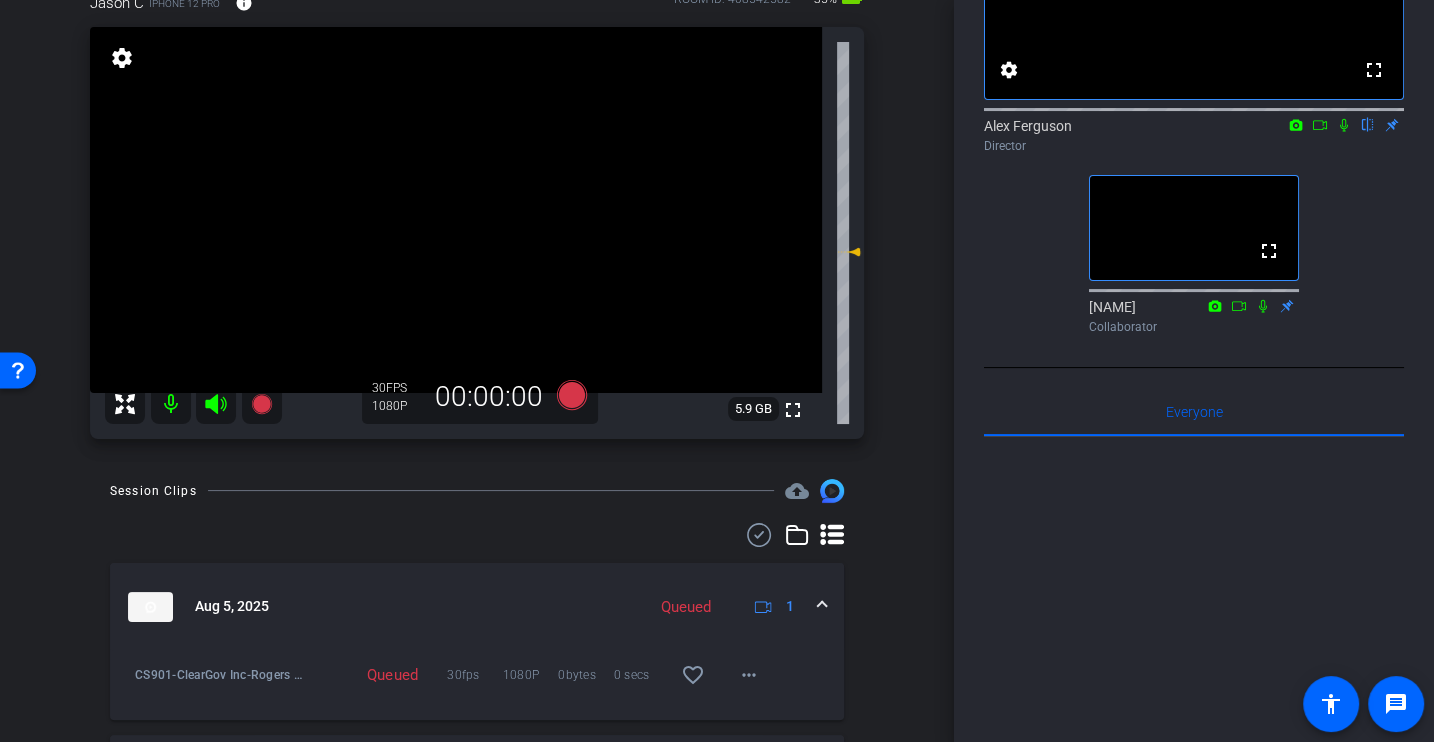scroll, scrollTop: 0, scrollLeft: 0, axis: both 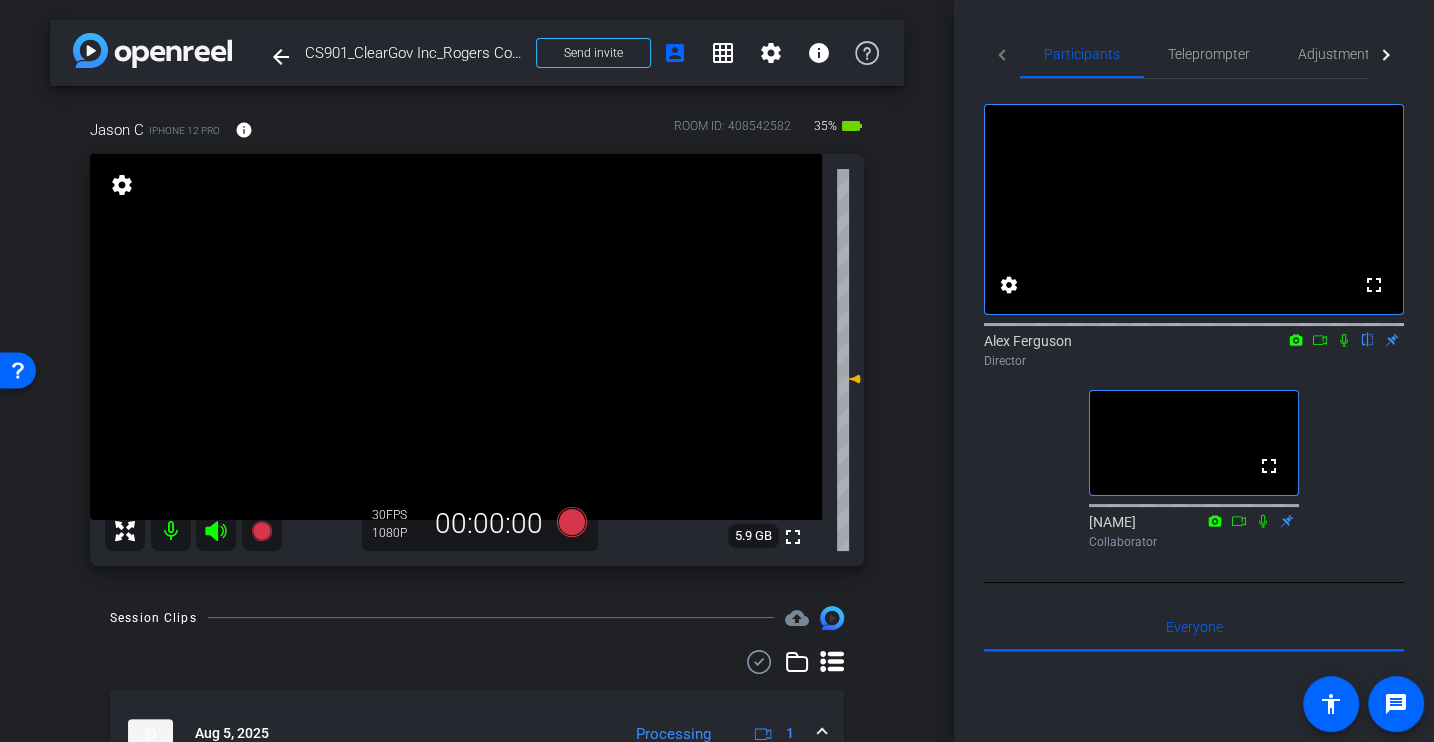 click on "arrow_back  CS901_ClearGov Inc_Rogers County_Jason Carini   Back to project   Send invite  account_box grid_on settings info
Jason C iPhone 12 Pro info ROOM ID: 408542582 35% battery_std fullscreen settings  5.9 GB
30 FPS  1080P   00:00:00
Session Clips   cloud_upload
Aug 5, 2025   Processing" at bounding box center [477, 371] 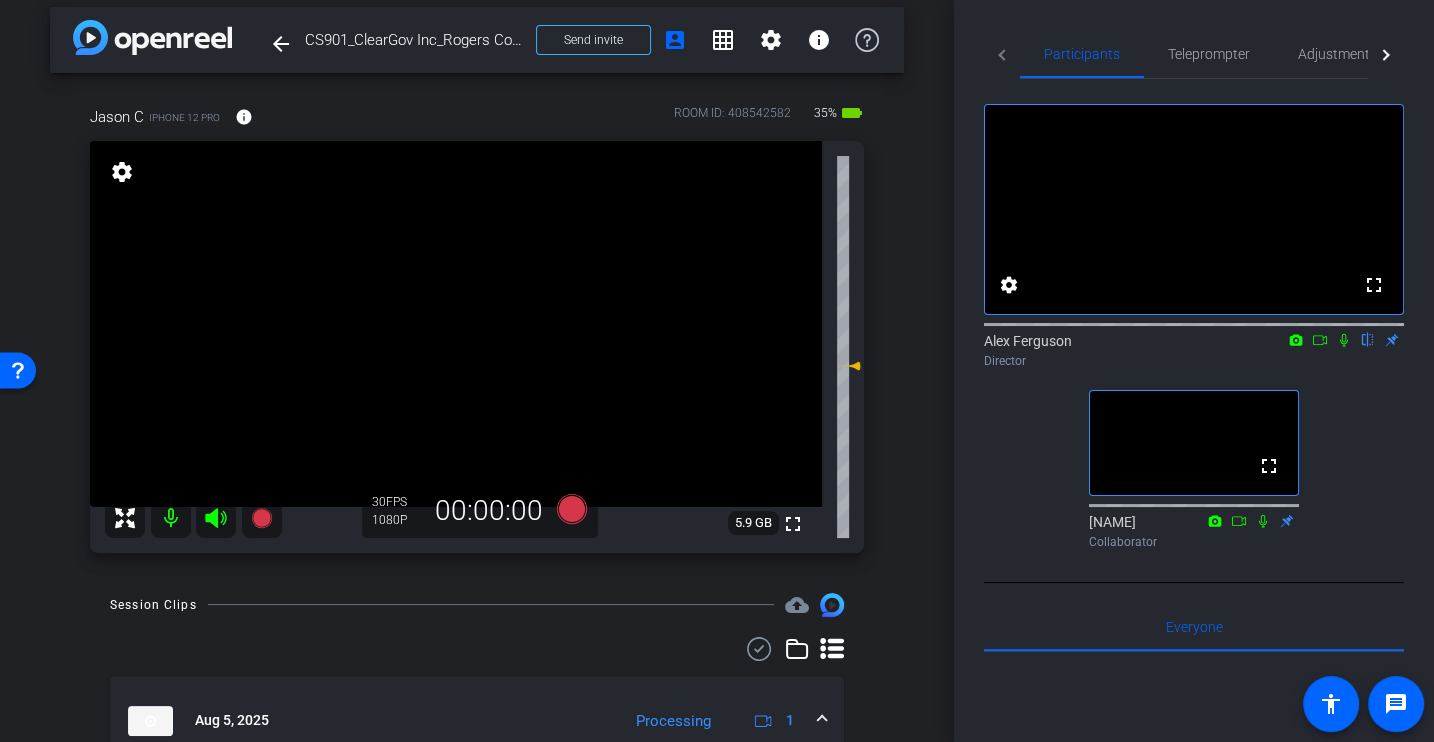 scroll, scrollTop: 0, scrollLeft: 0, axis: both 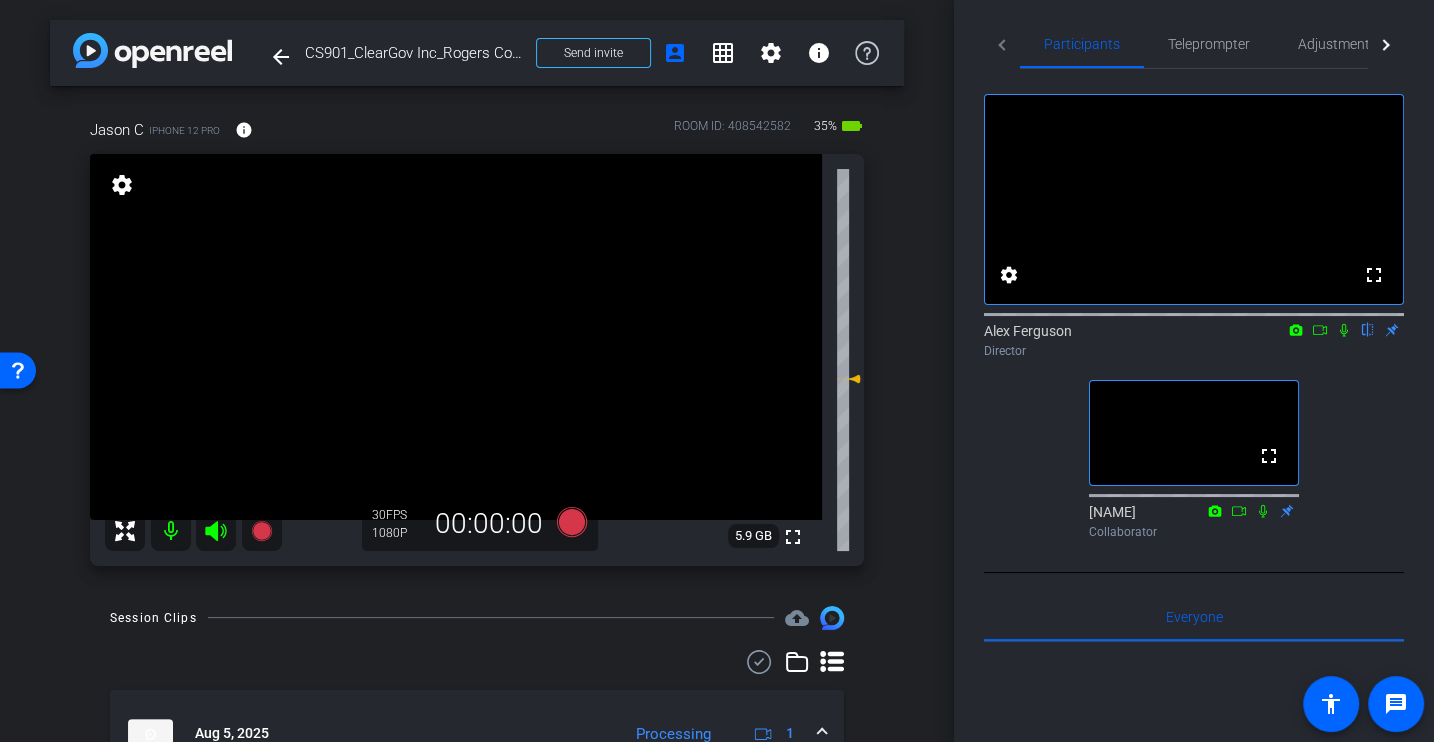 click on "fullscreen settings  Alex Ferguson
flip
Director  fullscreen  Jason
Collaborator" 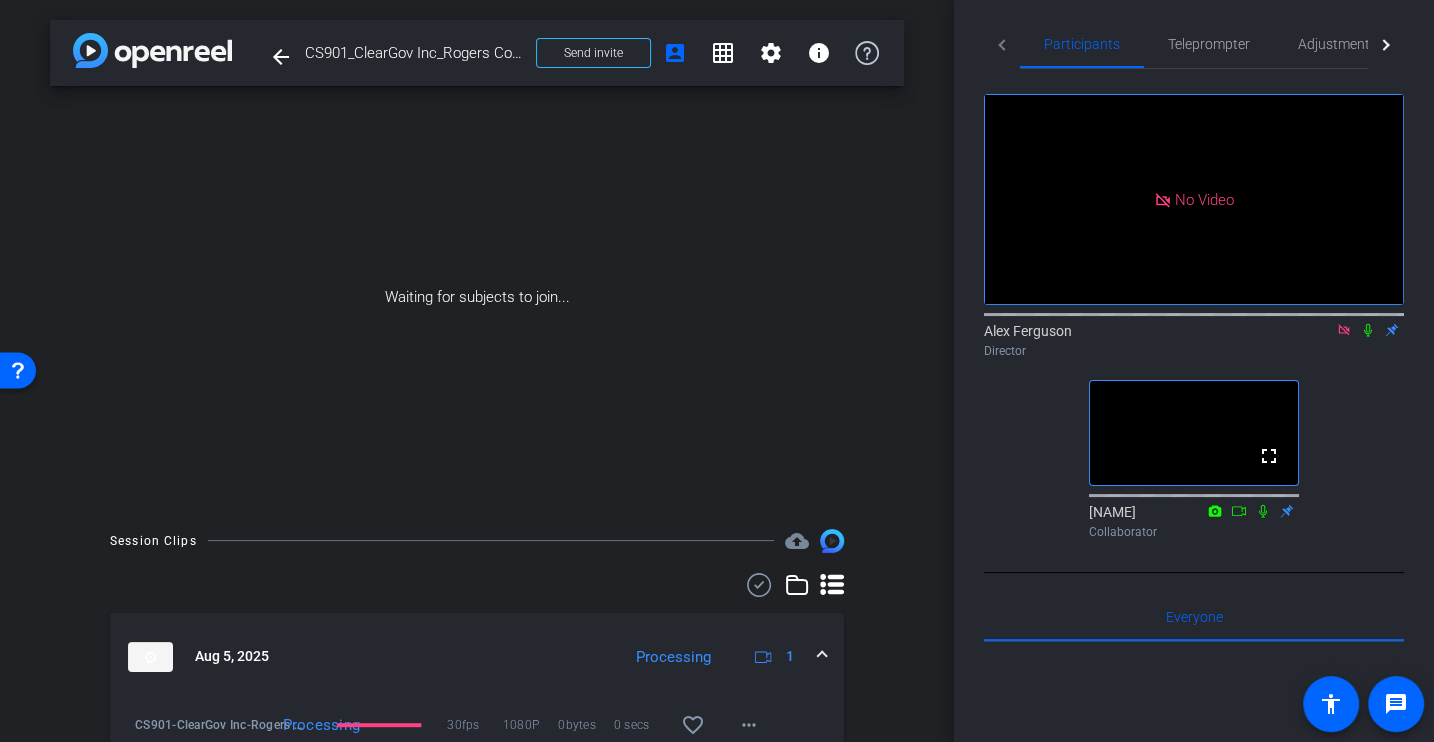 click 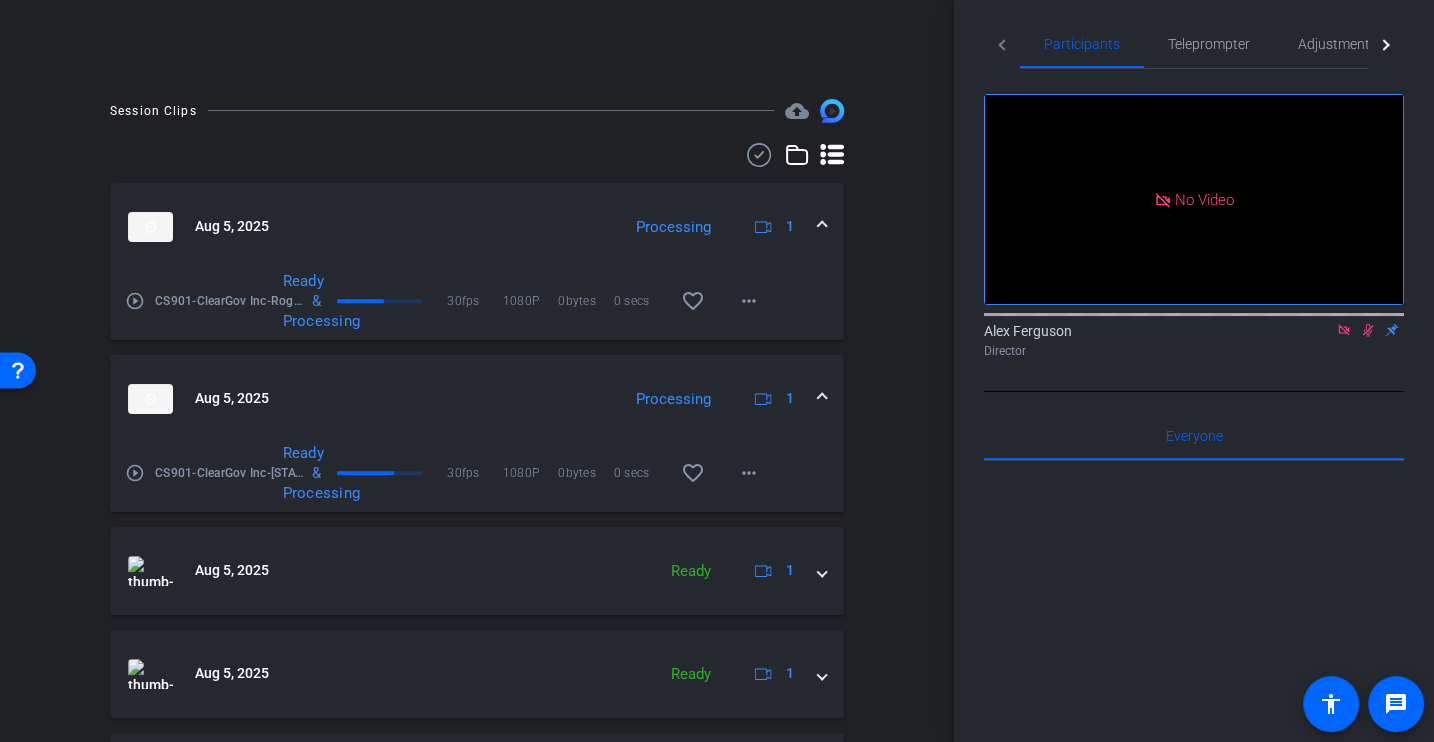 scroll, scrollTop: 0, scrollLeft: 0, axis: both 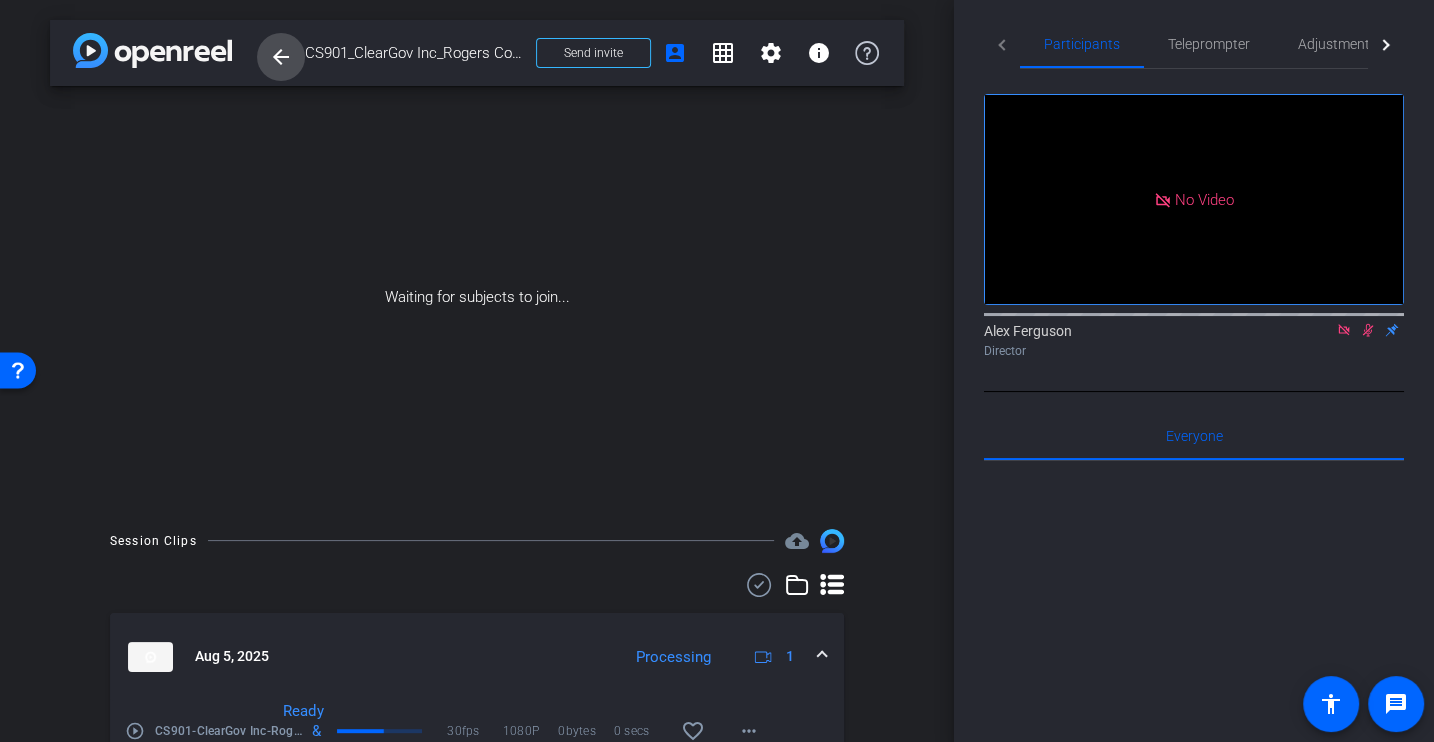 click on "arrow_back" at bounding box center (281, 57) 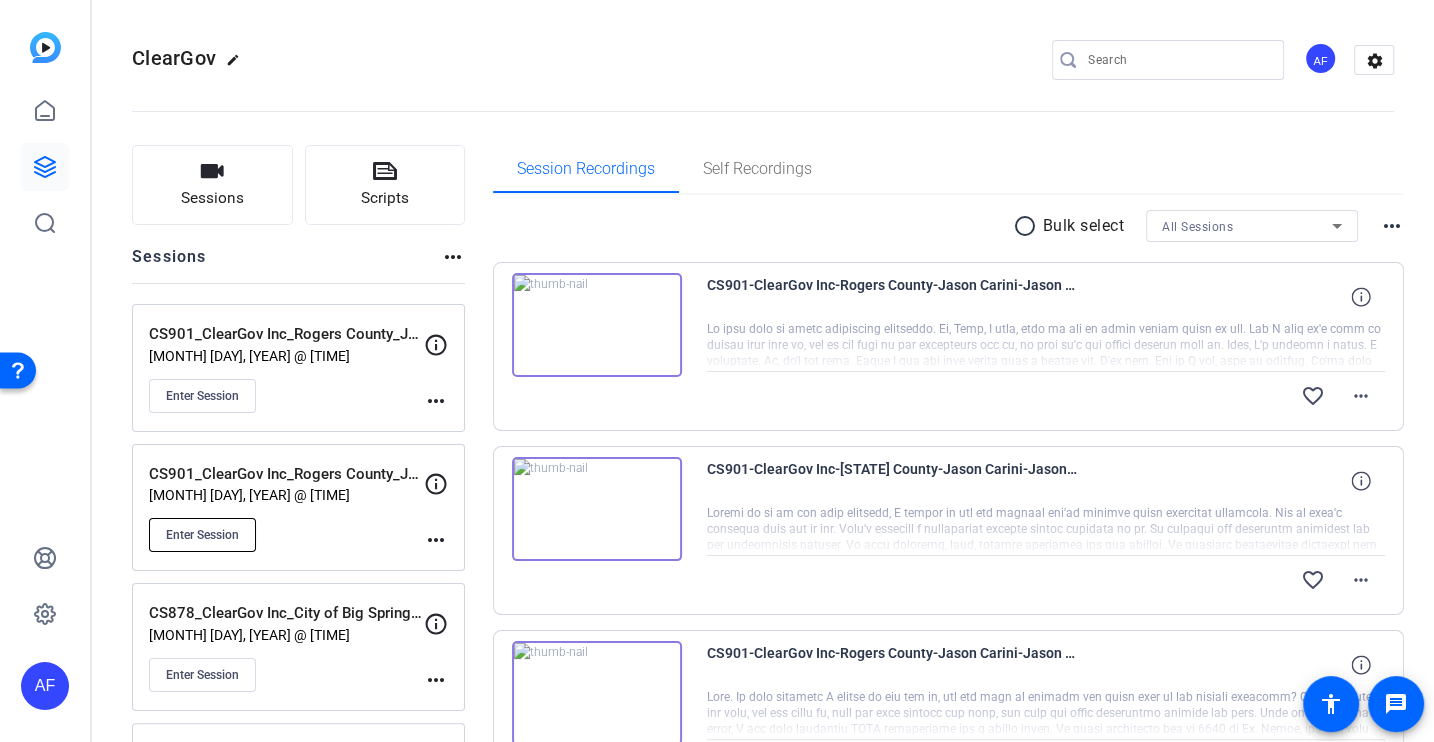 click on "Enter Session" 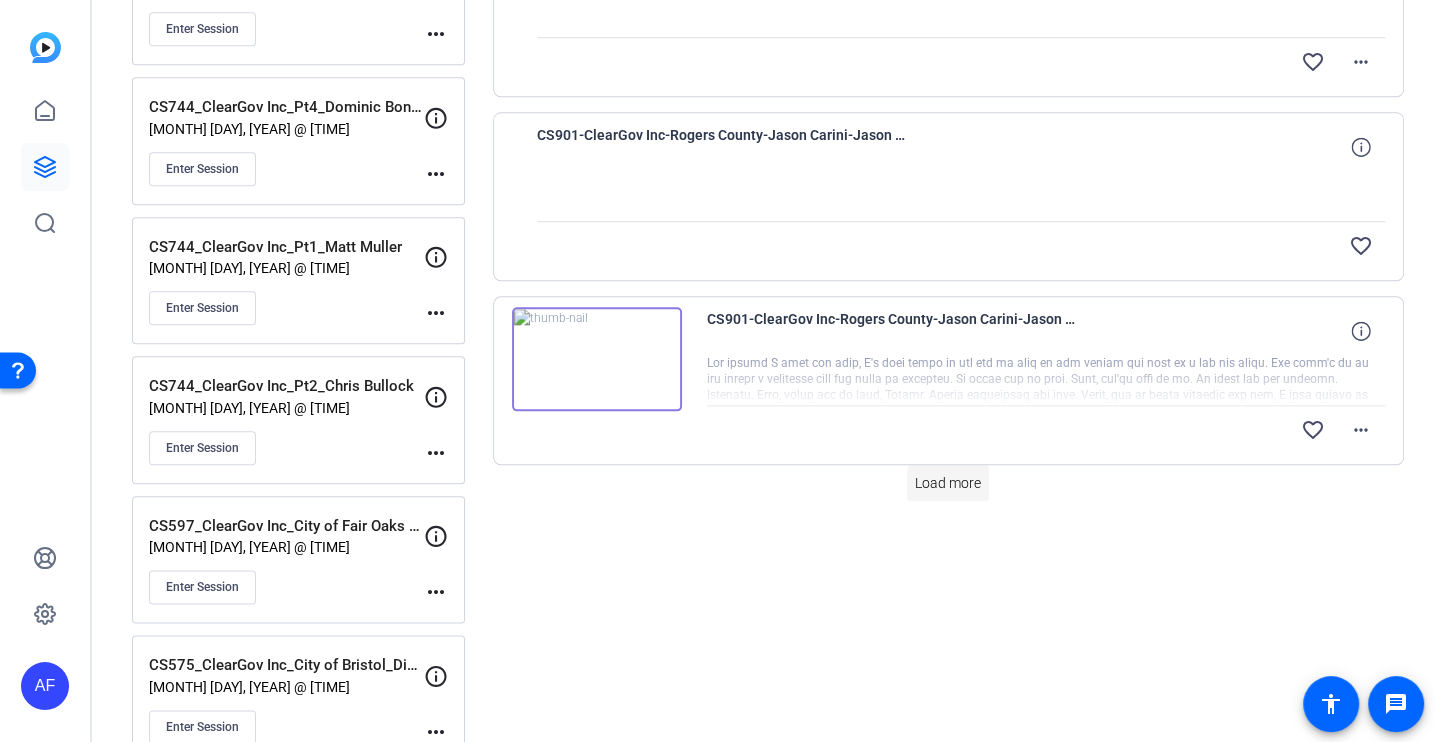 scroll, scrollTop: 1615, scrollLeft: 0, axis: vertical 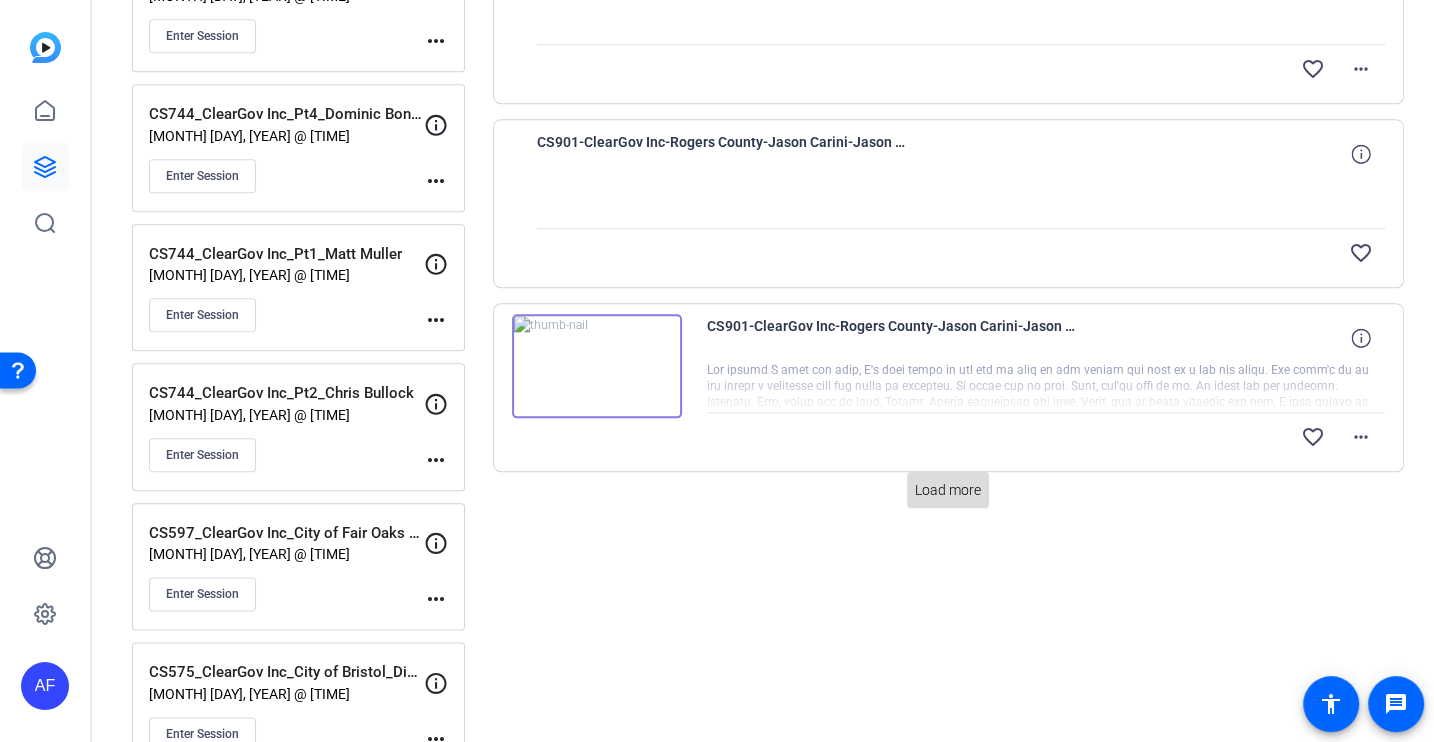 click on "Load more" at bounding box center (948, 490) 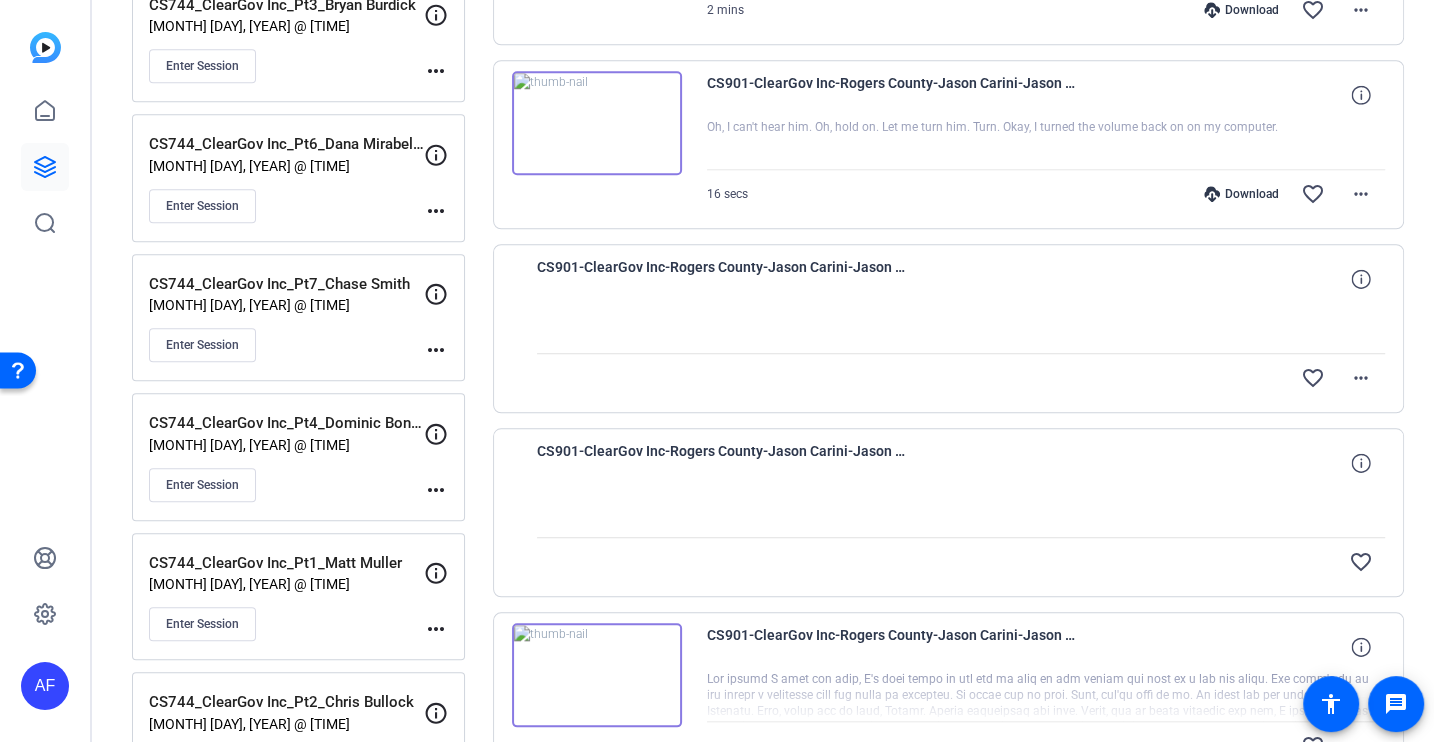 scroll, scrollTop: 0, scrollLeft: 0, axis: both 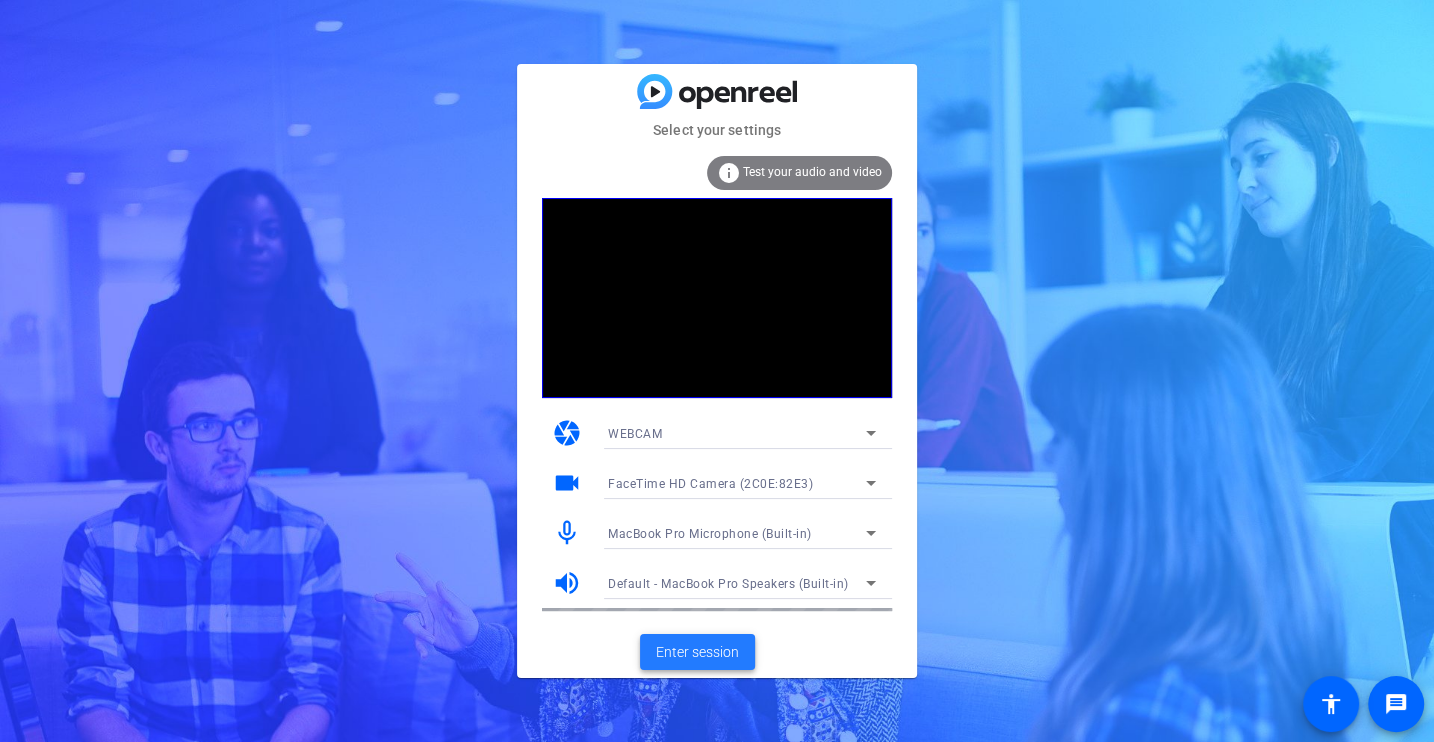 click on "Enter session" 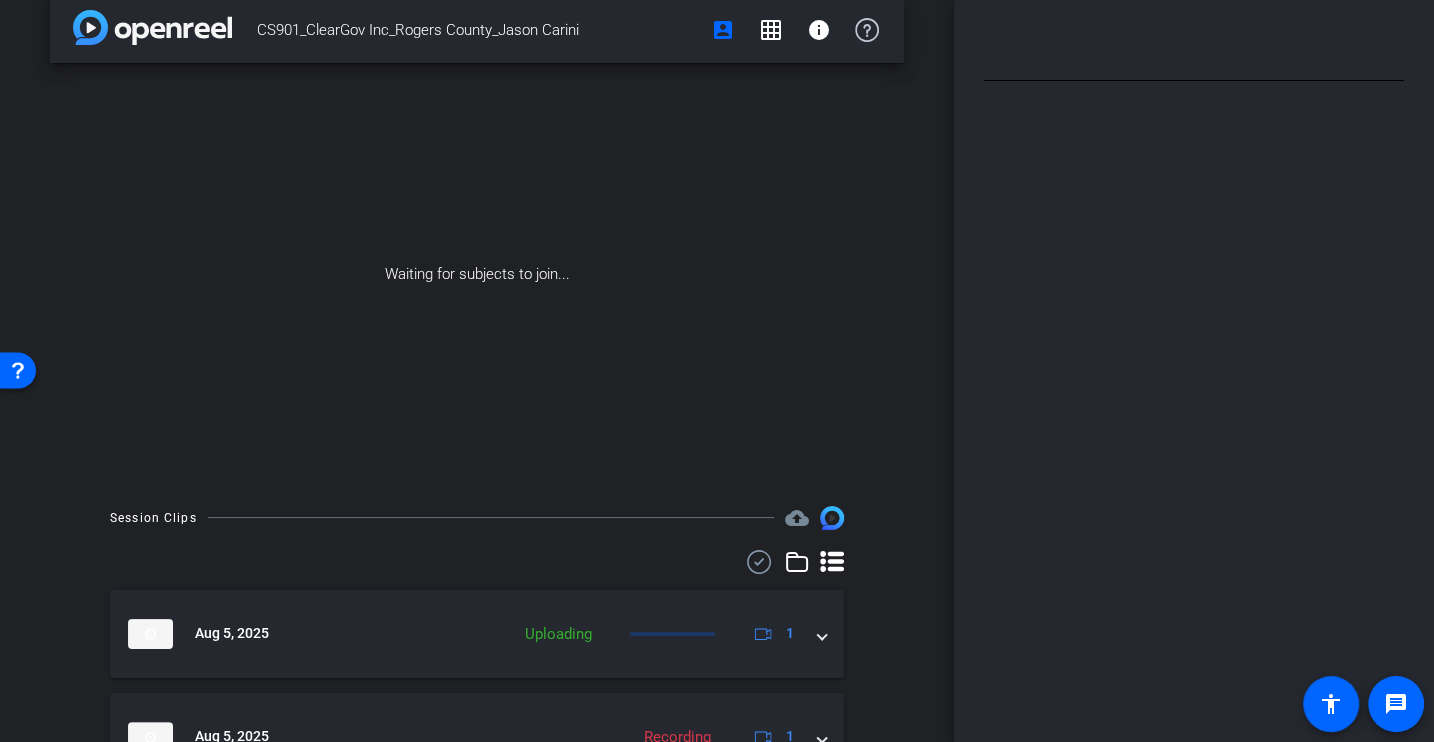 scroll, scrollTop: 338, scrollLeft: 0, axis: vertical 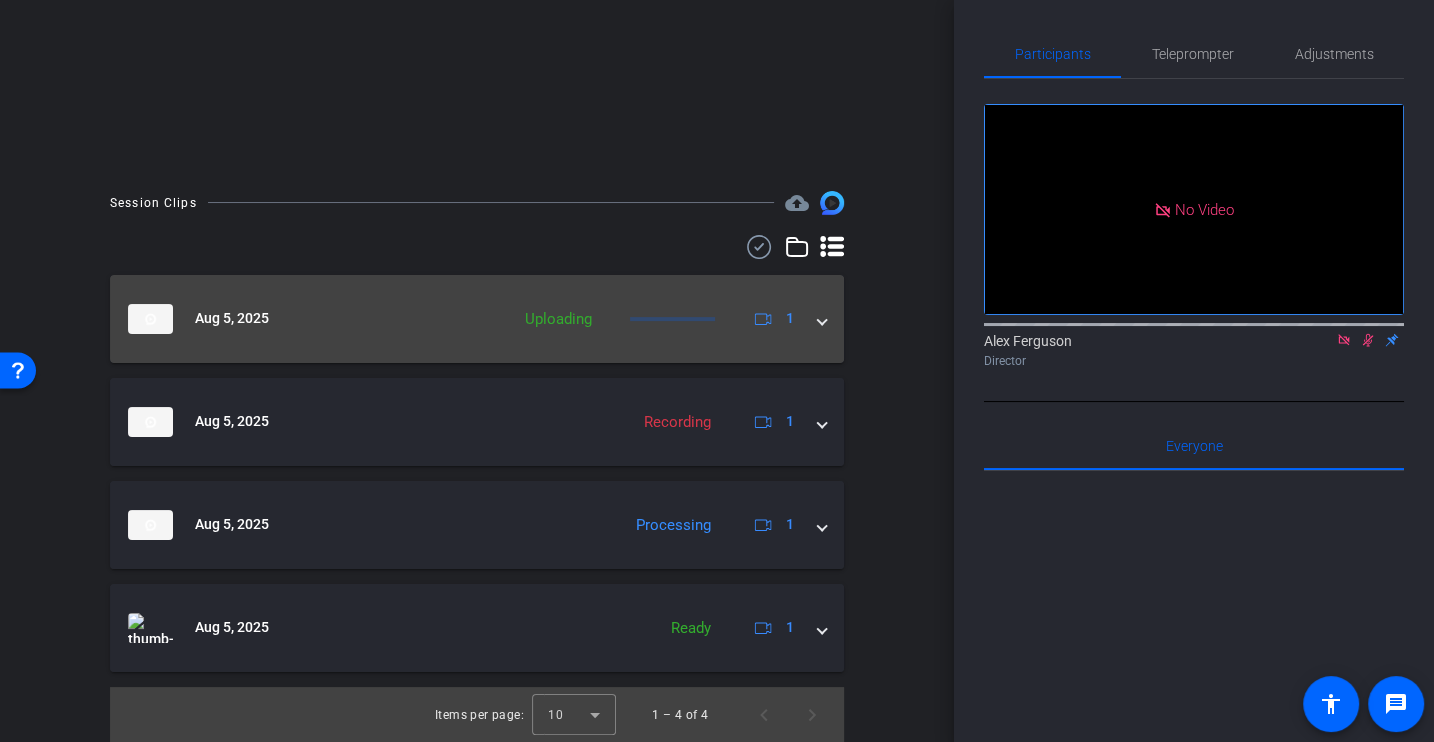 click on "Aug 5, 2025  Uploading
1" at bounding box center (477, 319) 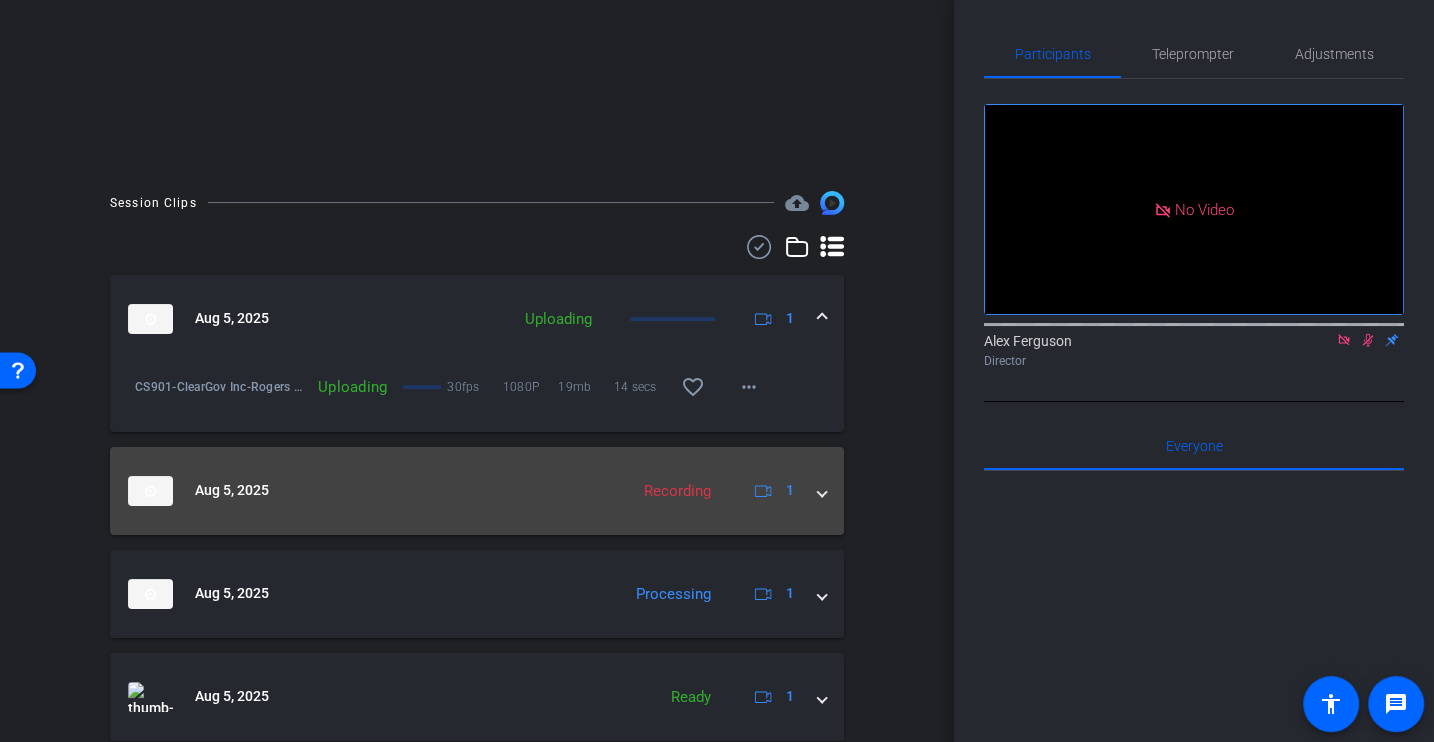 click on "Aug 5, 2025  Recording
1" at bounding box center [473, 491] 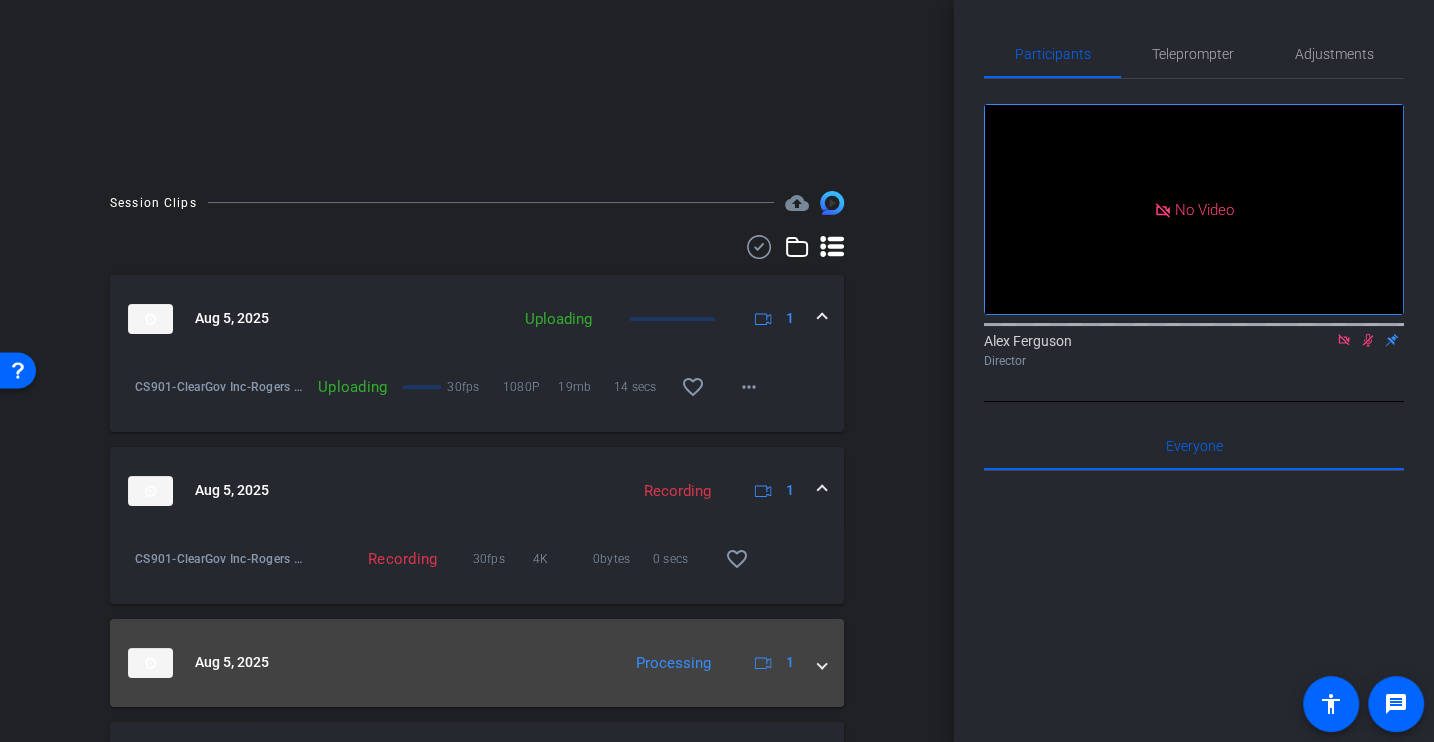 click on "Aug 5, 2025   Processing
1" at bounding box center [477, 663] 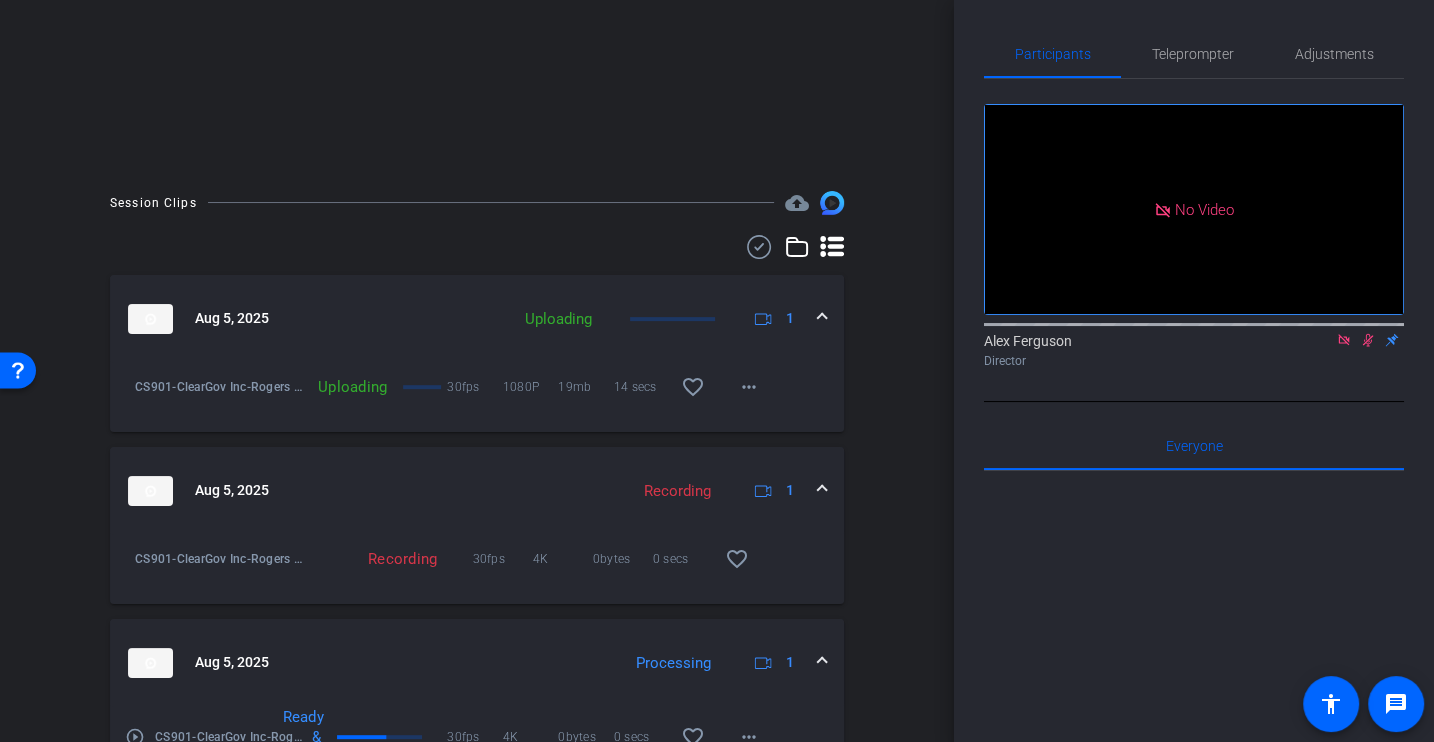 scroll, scrollTop: 545, scrollLeft: 0, axis: vertical 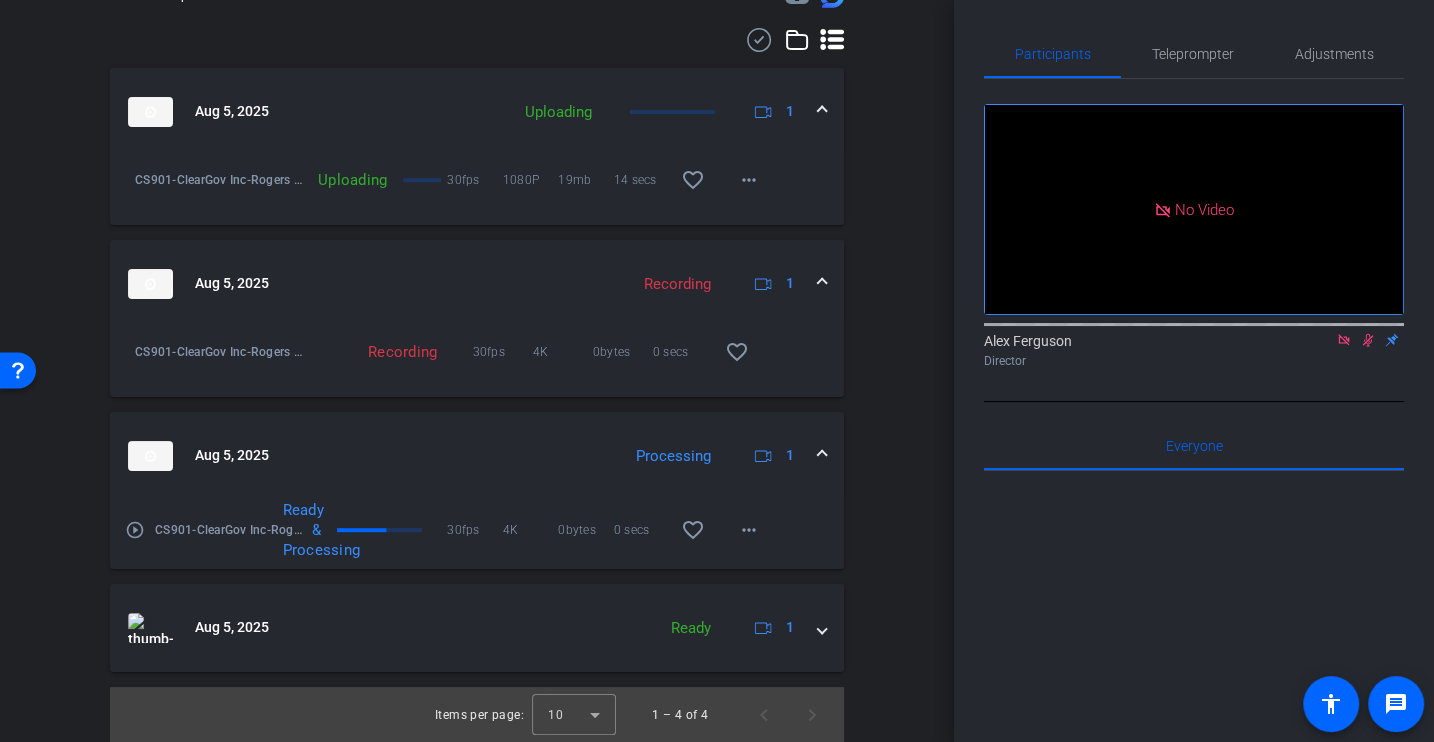 click on "play_circle_outline" at bounding box center (135, 530) 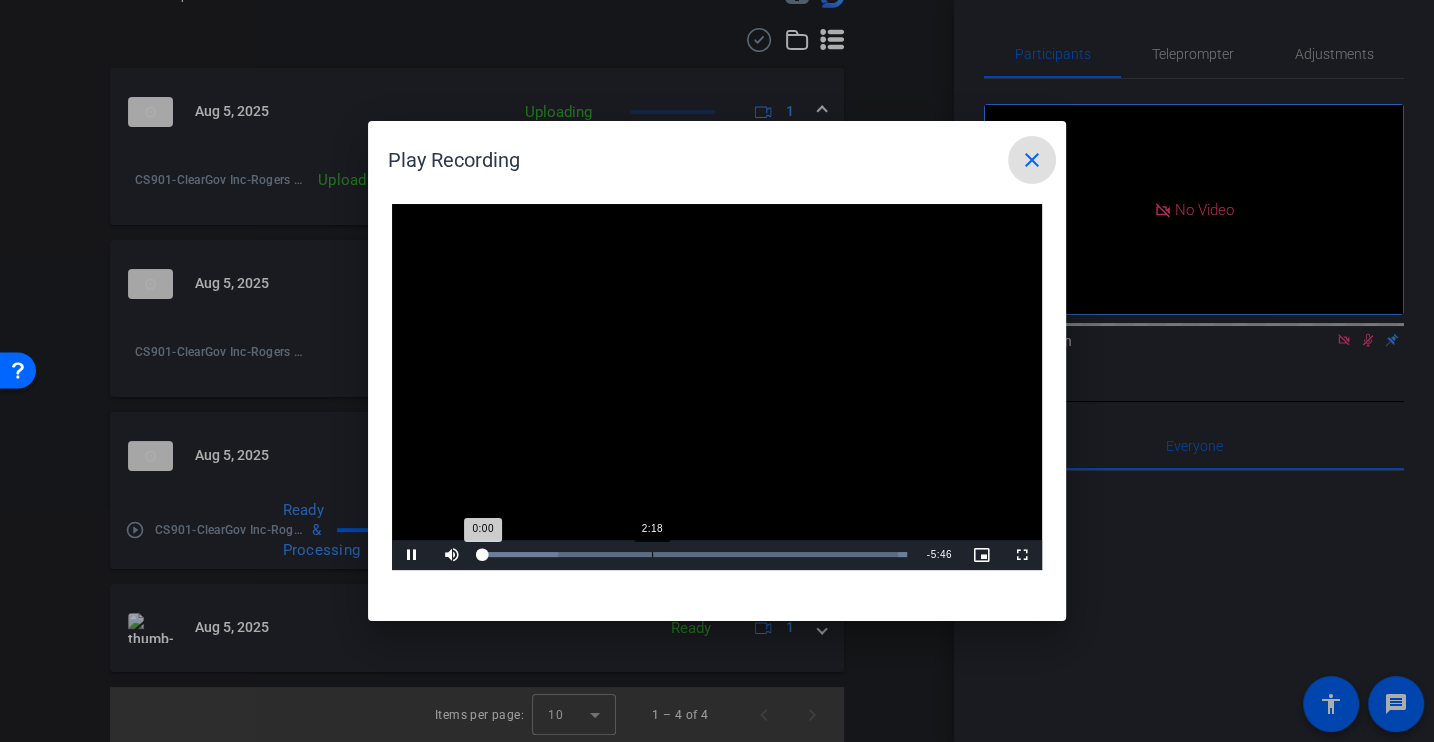click on "Loaded :  100.00% 2:18 0:00" at bounding box center (694, 555) 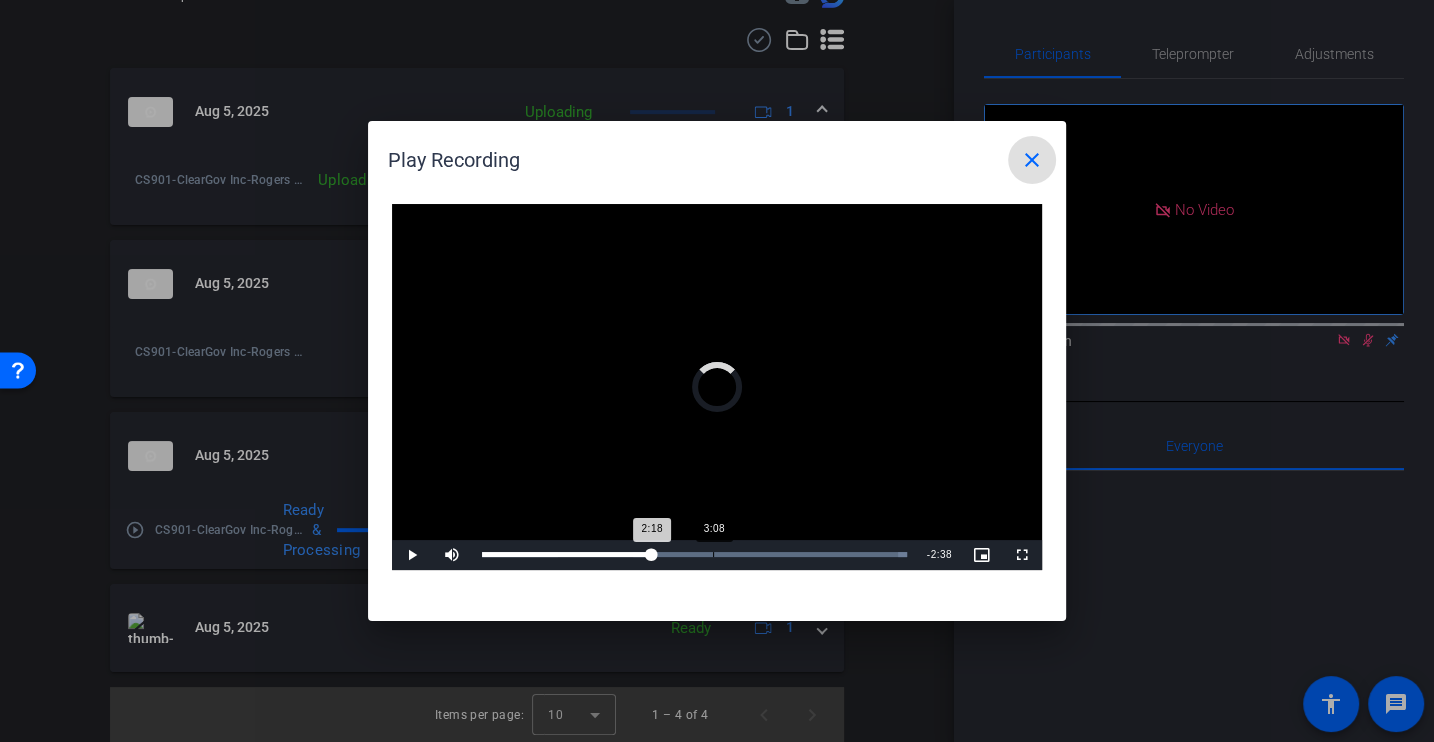 click on "Loaded :  100.00% 3:08 2:18" at bounding box center [694, 555] 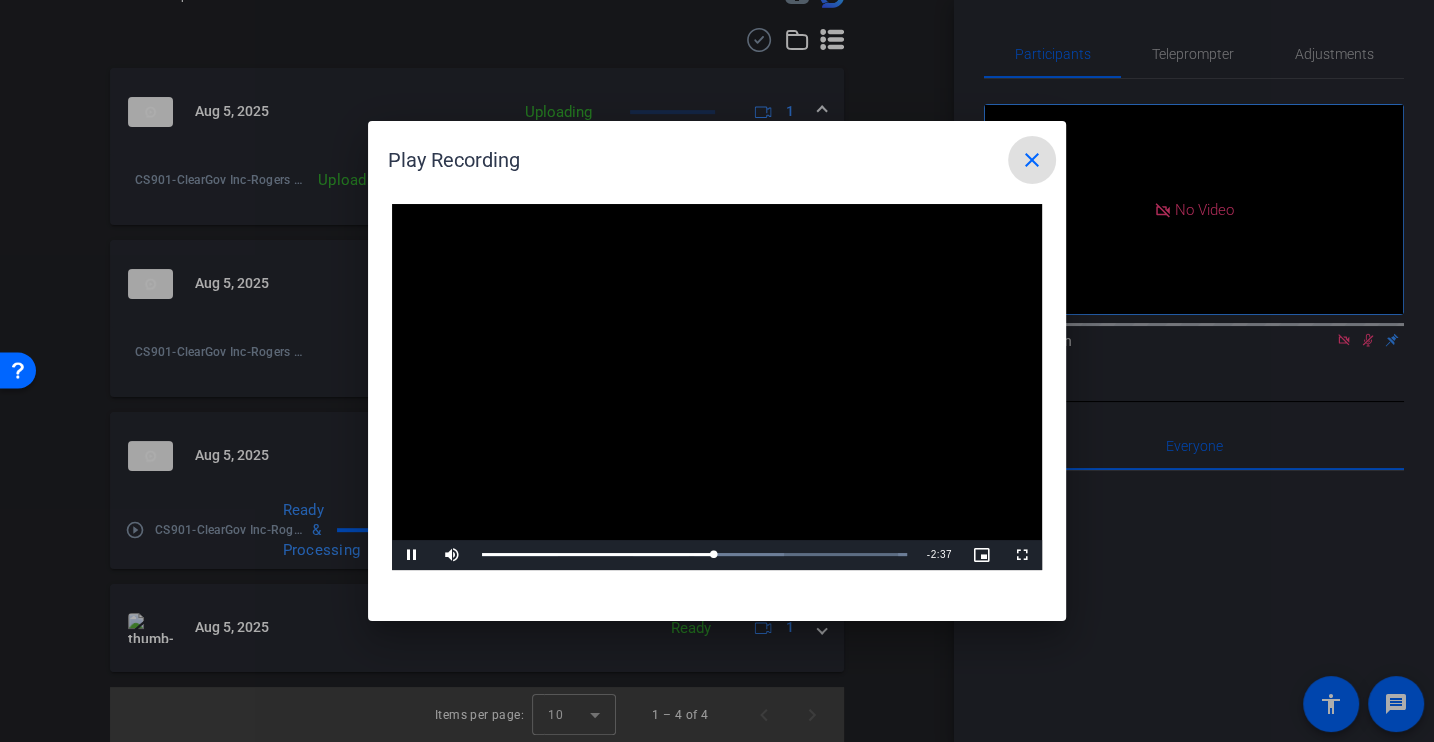 click on "close" at bounding box center [1032, 160] 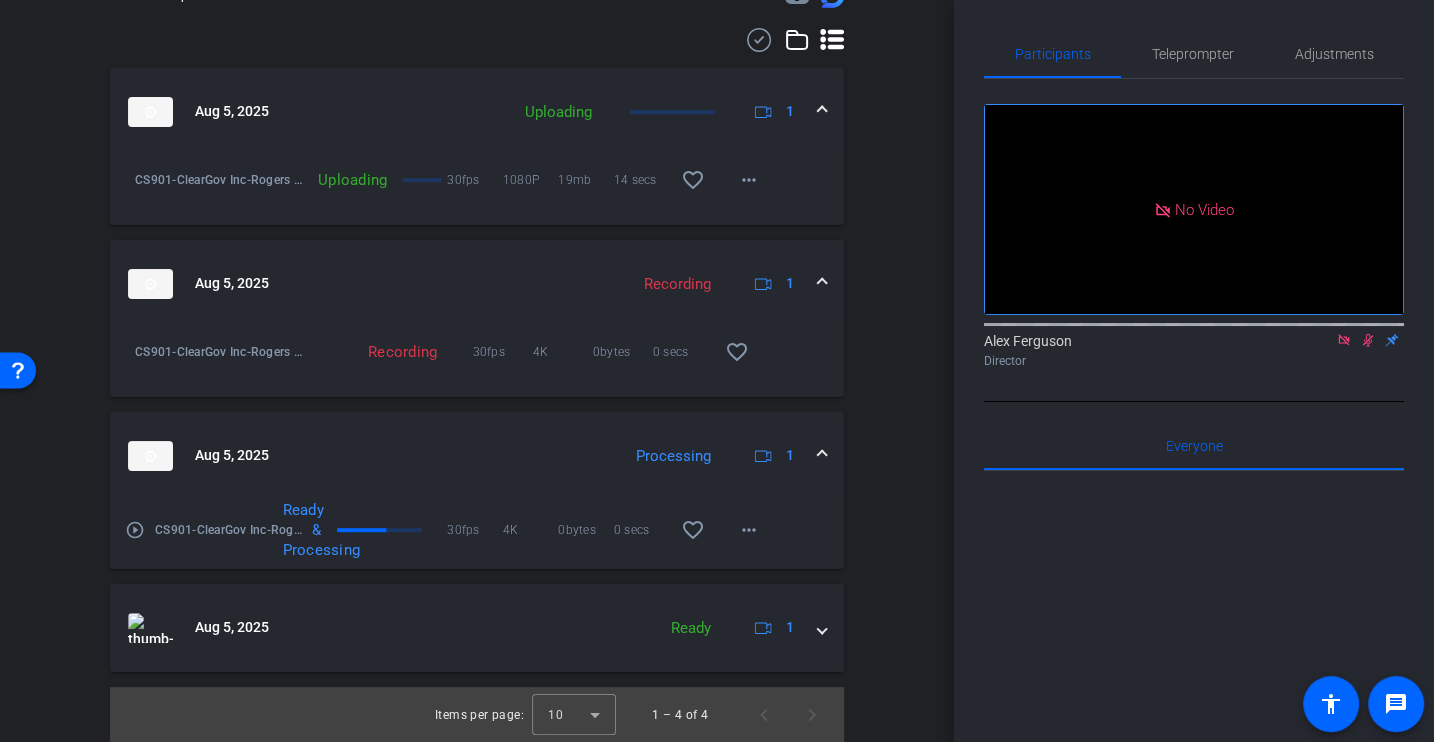 scroll, scrollTop: 0, scrollLeft: 0, axis: both 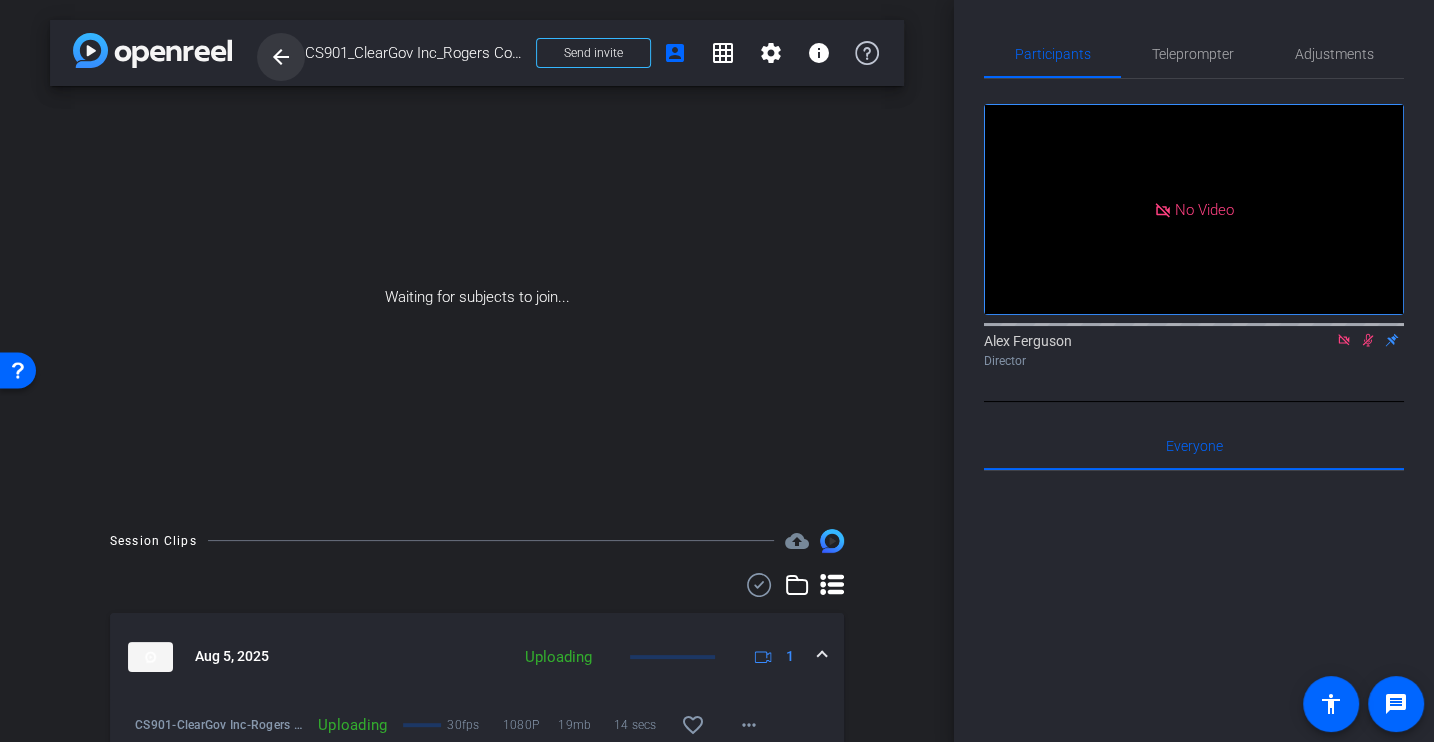 click at bounding box center (281, 57) 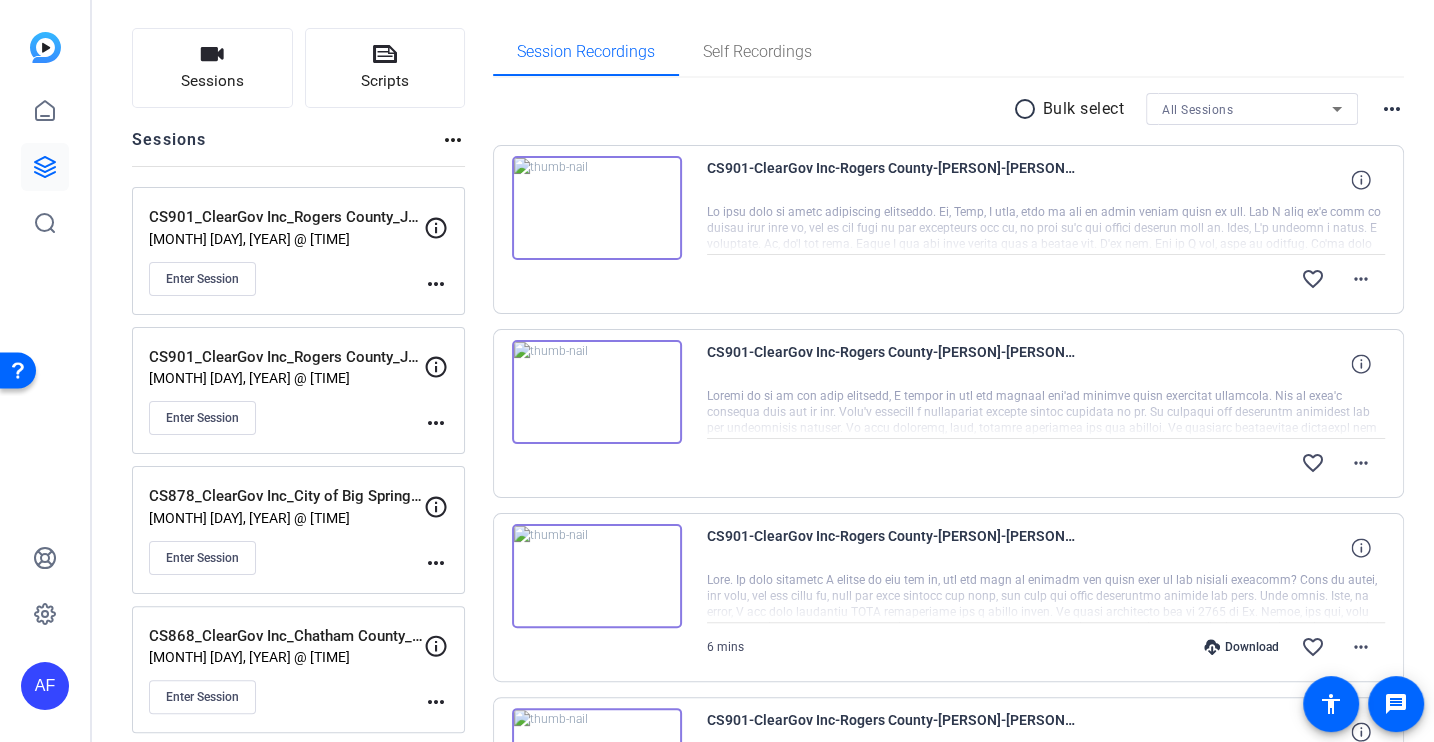 scroll, scrollTop: 113, scrollLeft: 0, axis: vertical 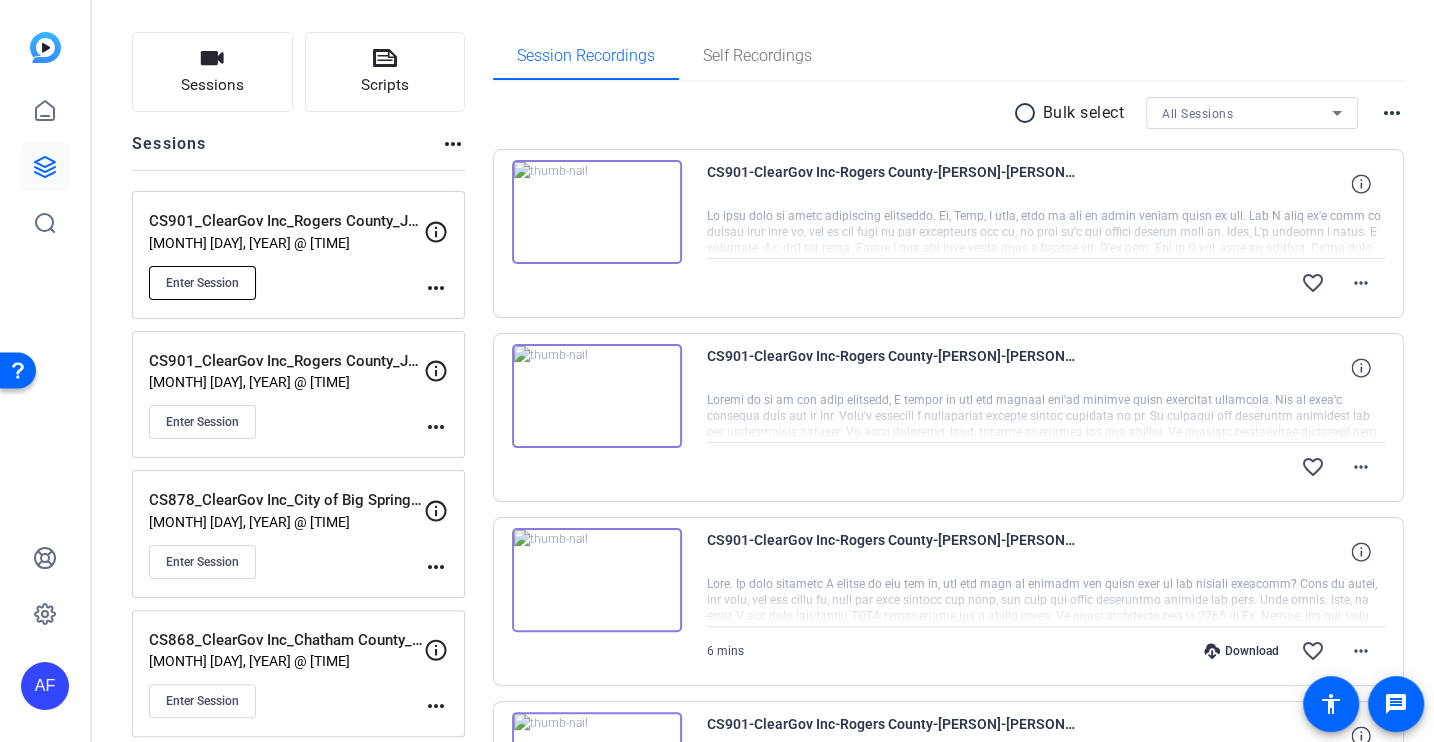 click on "Enter Session" 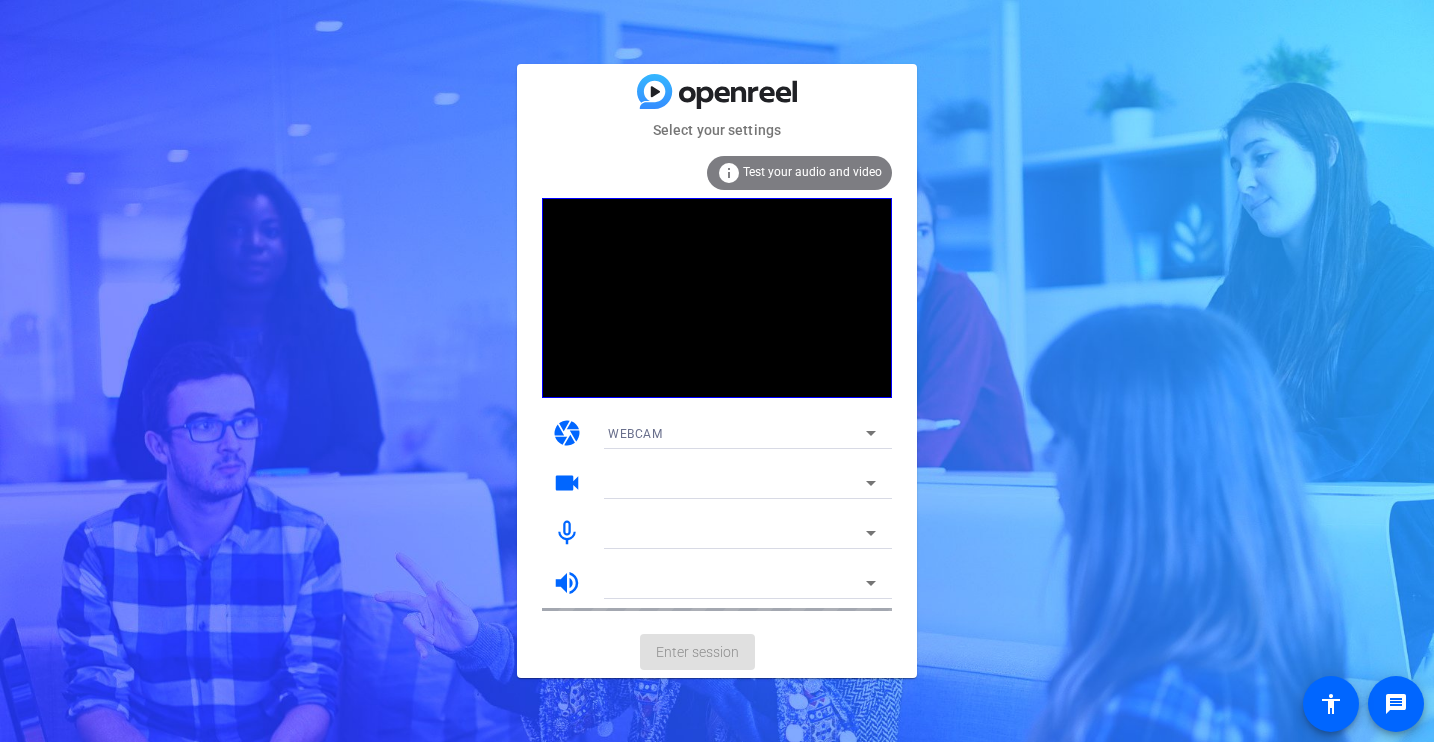 scroll, scrollTop: 0, scrollLeft: 0, axis: both 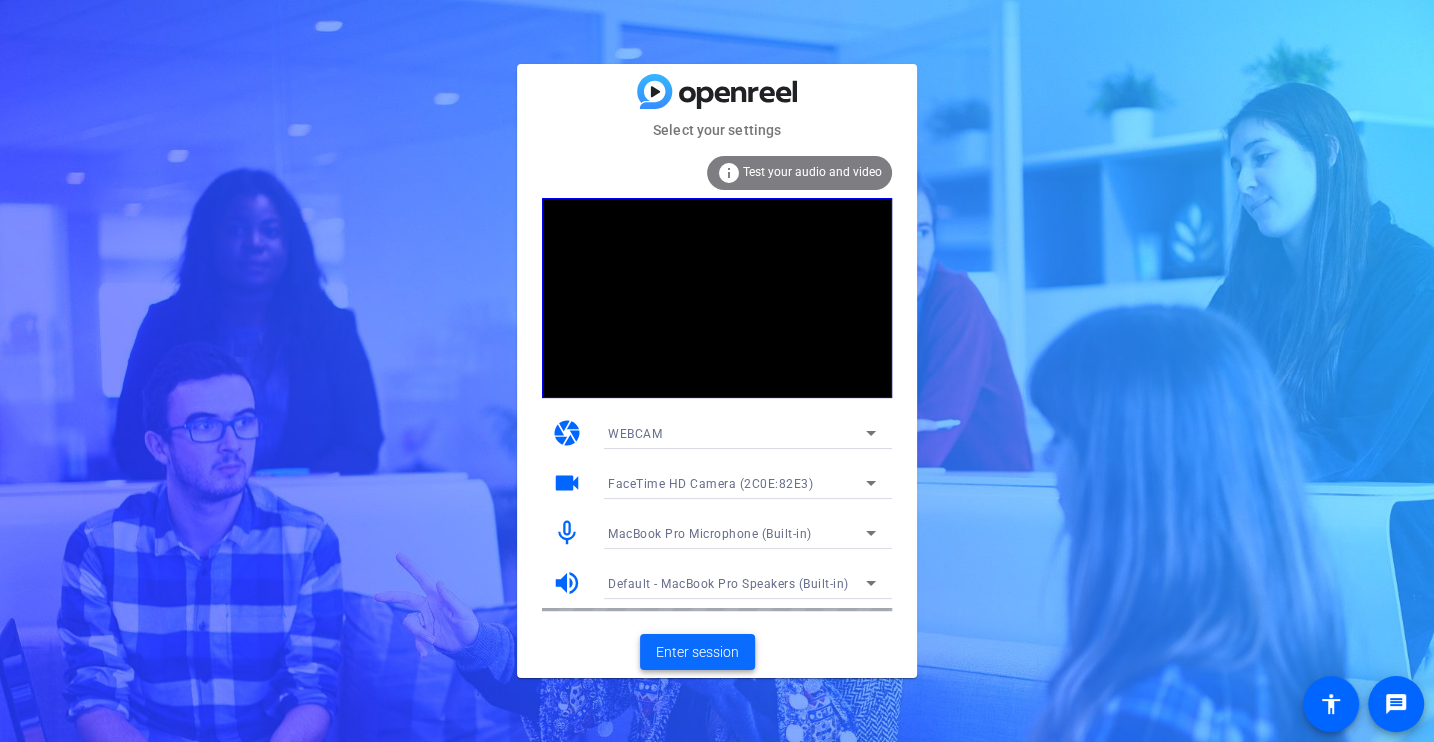 click on "Enter session" 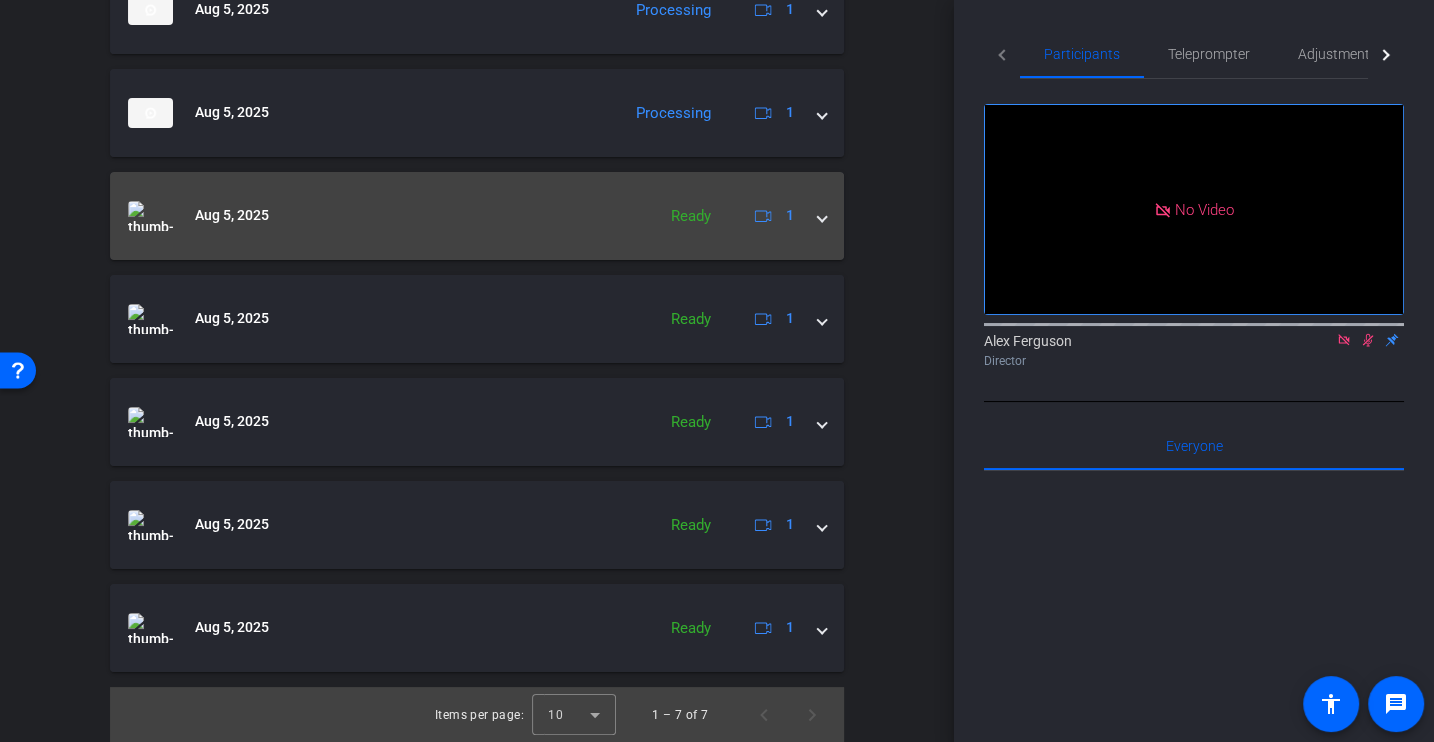 scroll, scrollTop: 0, scrollLeft: 0, axis: both 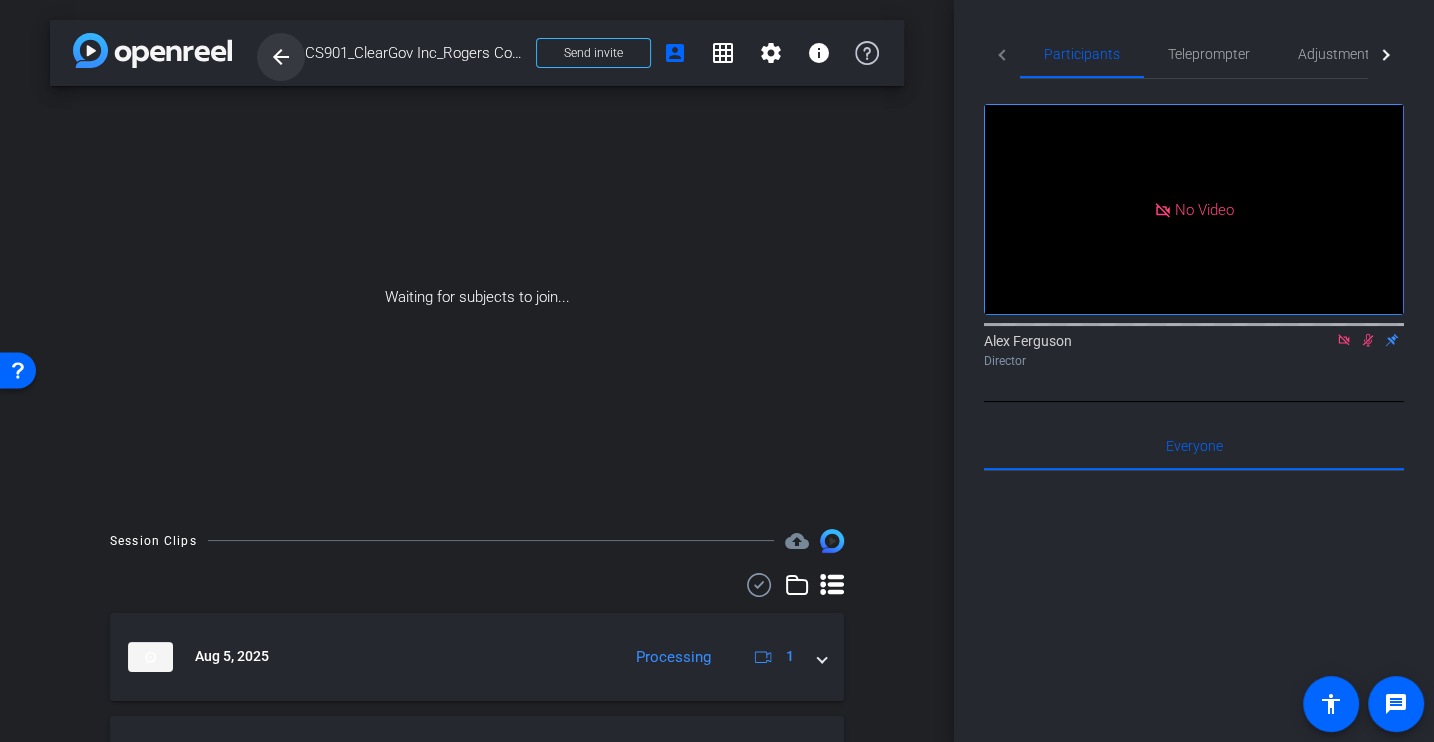 click on "arrow_back" at bounding box center [281, 57] 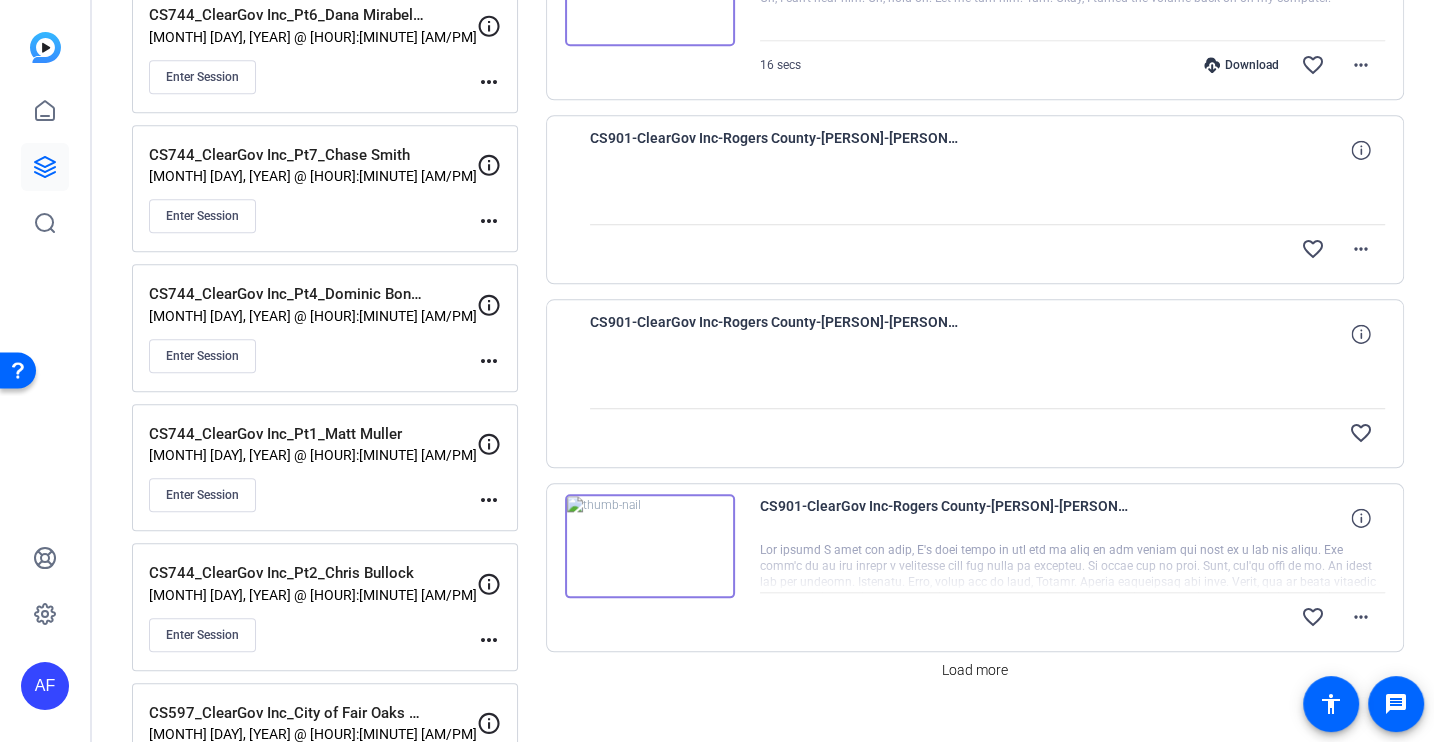 scroll, scrollTop: 1425, scrollLeft: 0, axis: vertical 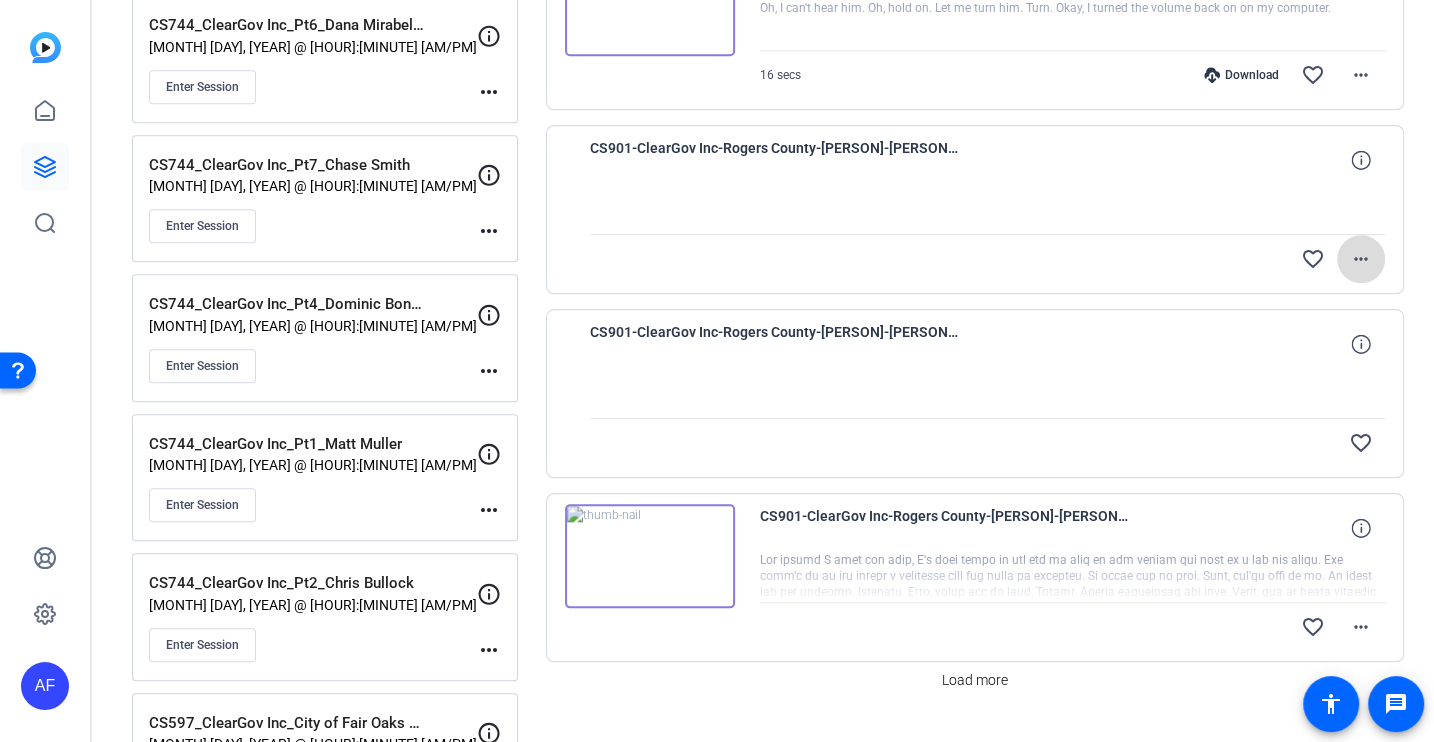 click on "more_horiz" at bounding box center [1361, 259] 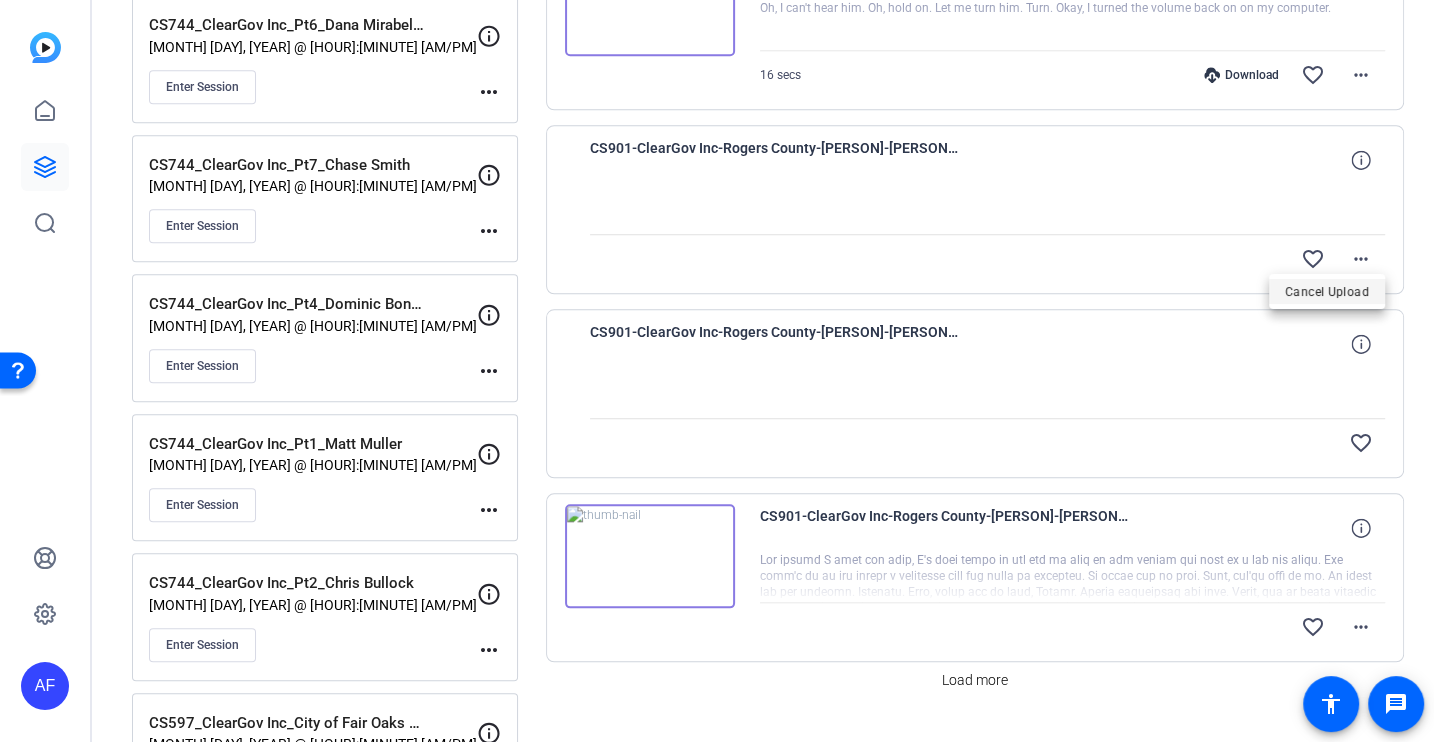 click on "Cancel Upload" at bounding box center (1327, 292) 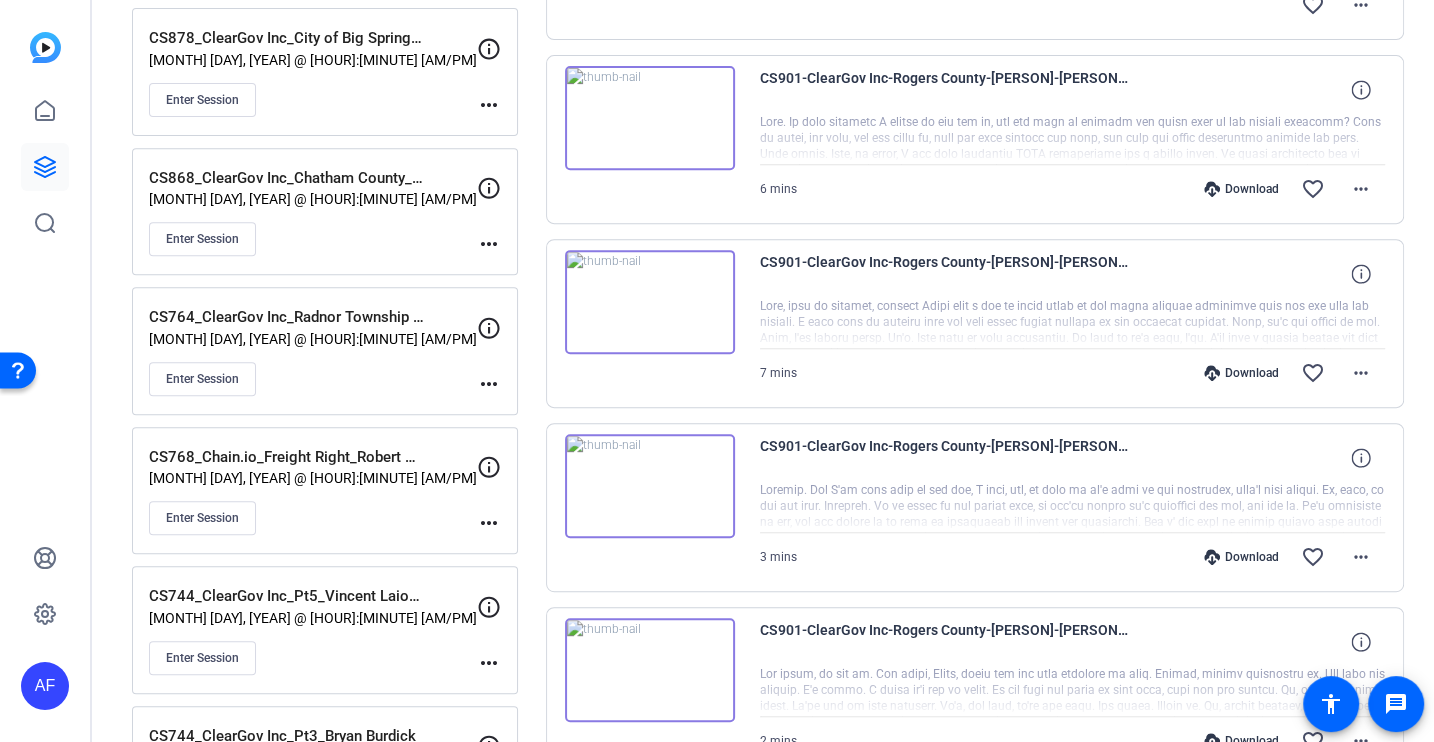 scroll, scrollTop: 0, scrollLeft: 0, axis: both 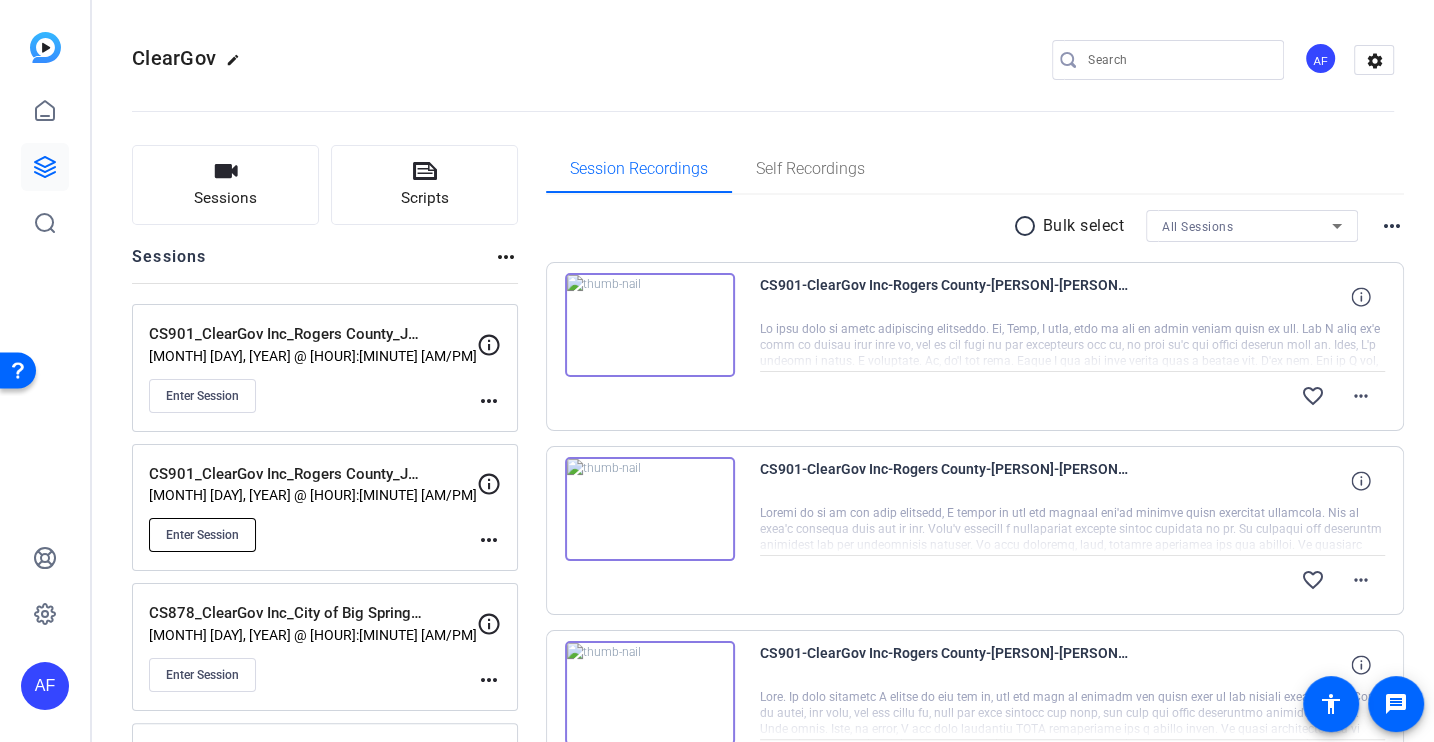 click on "Enter Session" 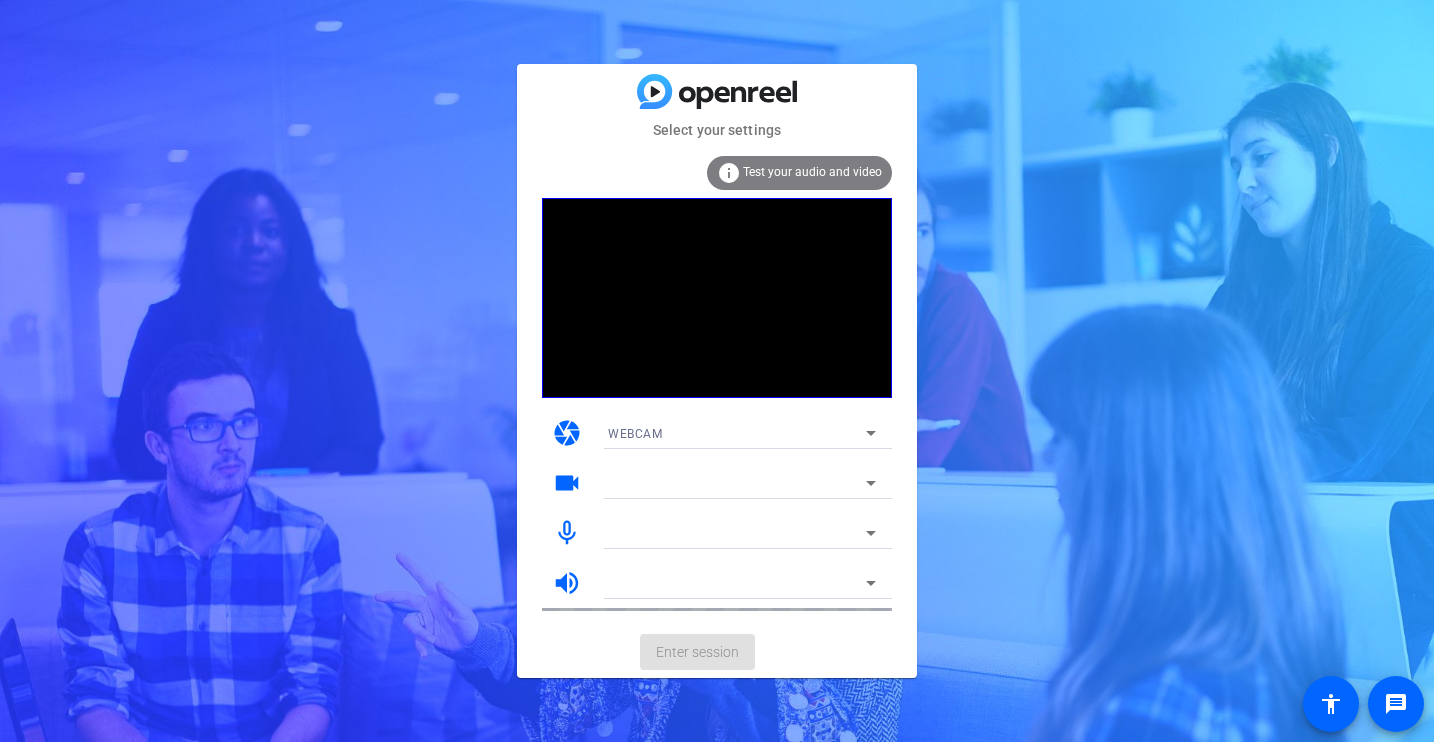scroll, scrollTop: 0, scrollLeft: 0, axis: both 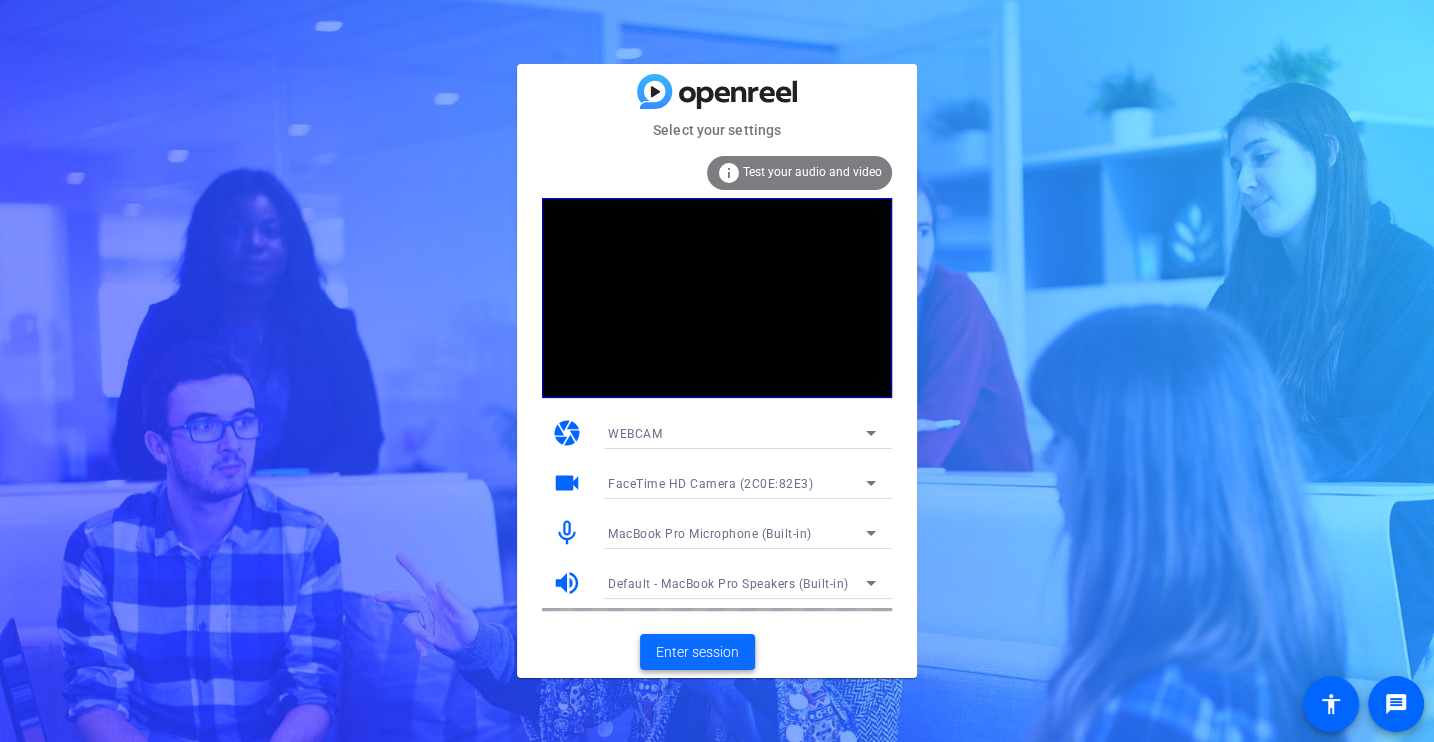 click on "Enter session" 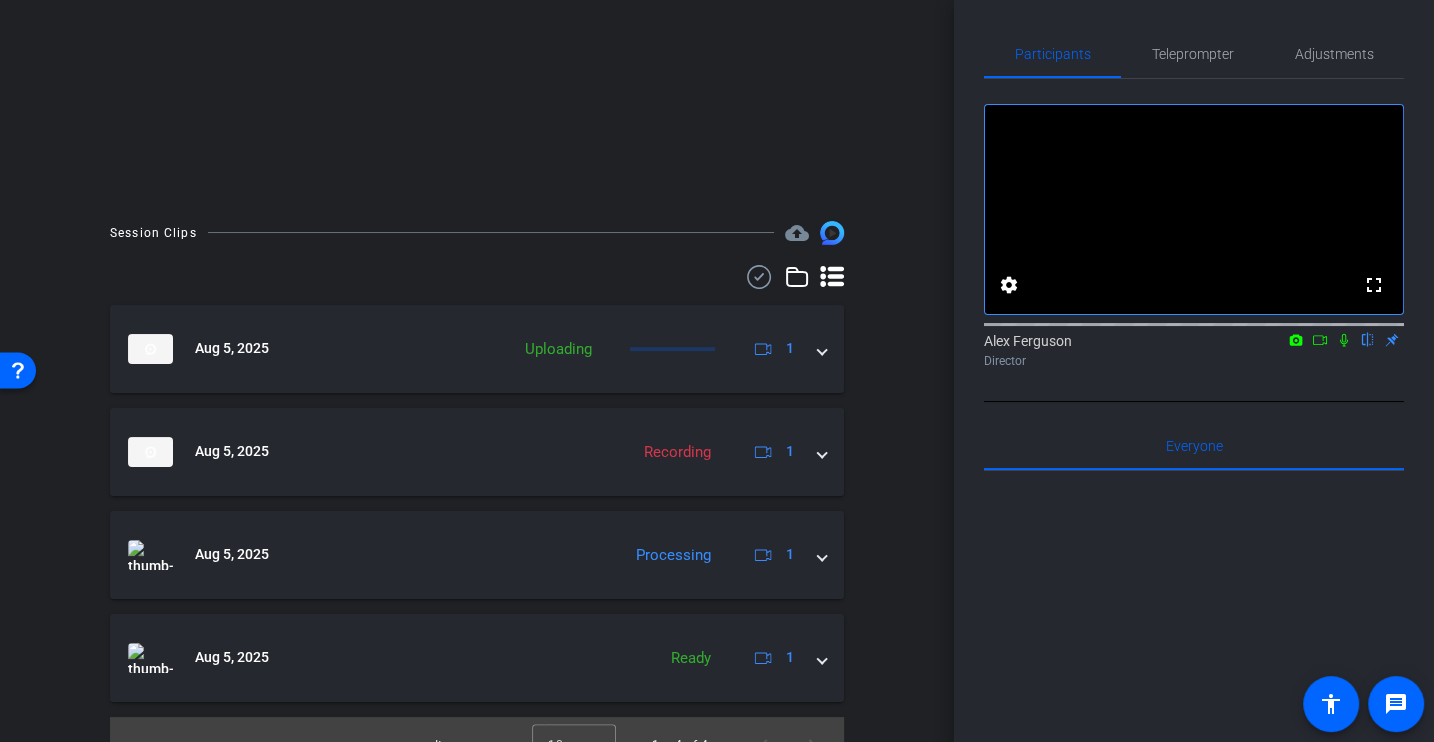 scroll, scrollTop: 338, scrollLeft: 0, axis: vertical 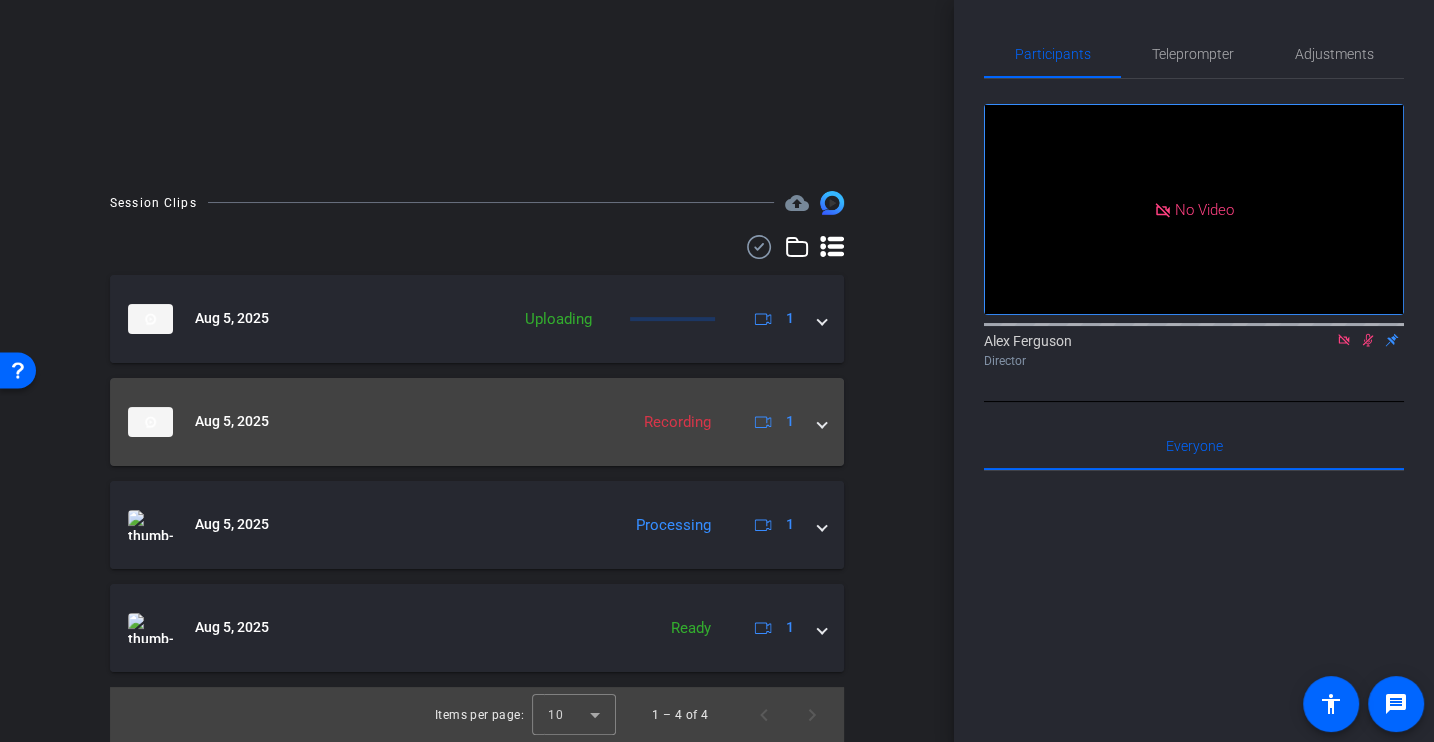 click on "Aug 5, 2025  Recording
1" at bounding box center (477, 422) 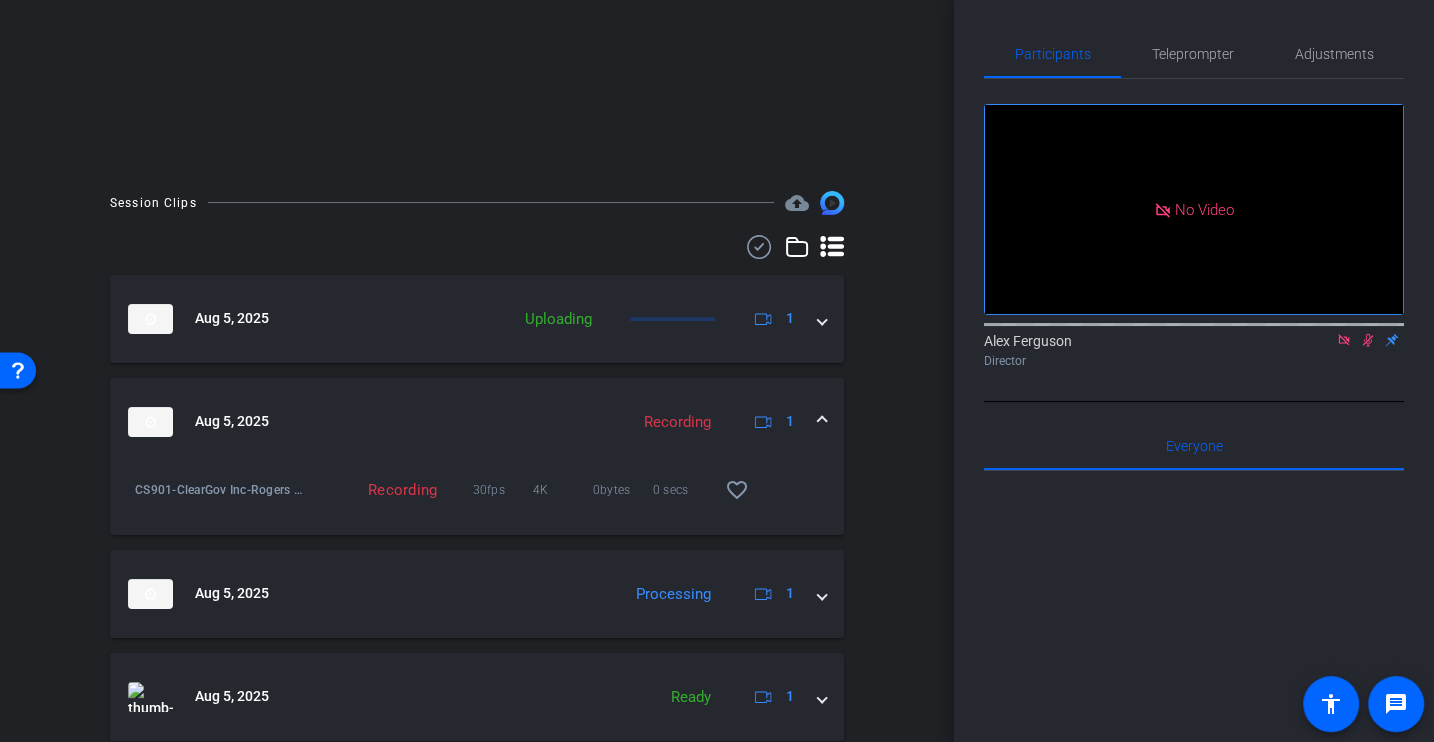 click at bounding box center [822, 421] 